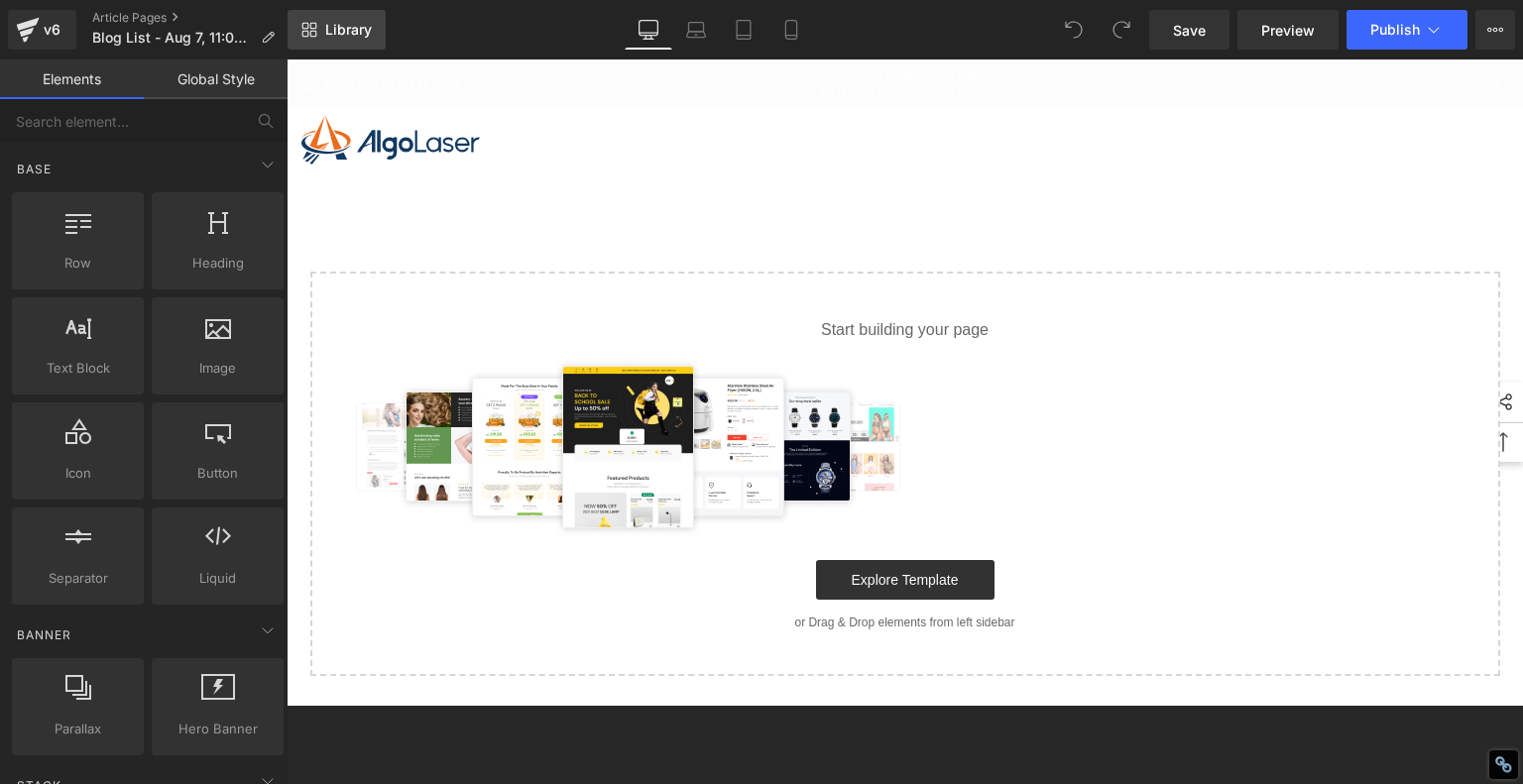 scroll, scrollTop: 0, scrollLeft: 0, axis: both 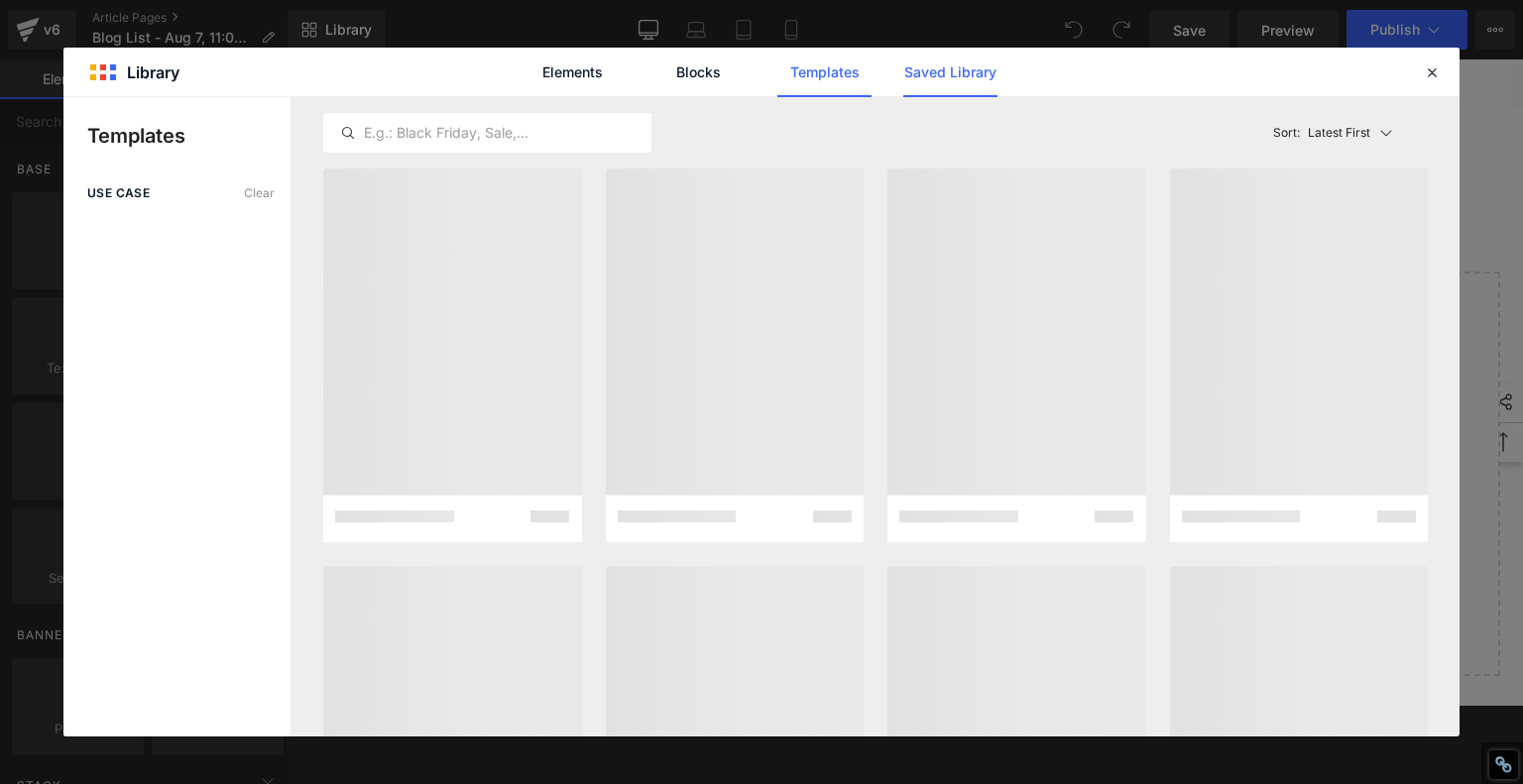 click on "Saved Library" 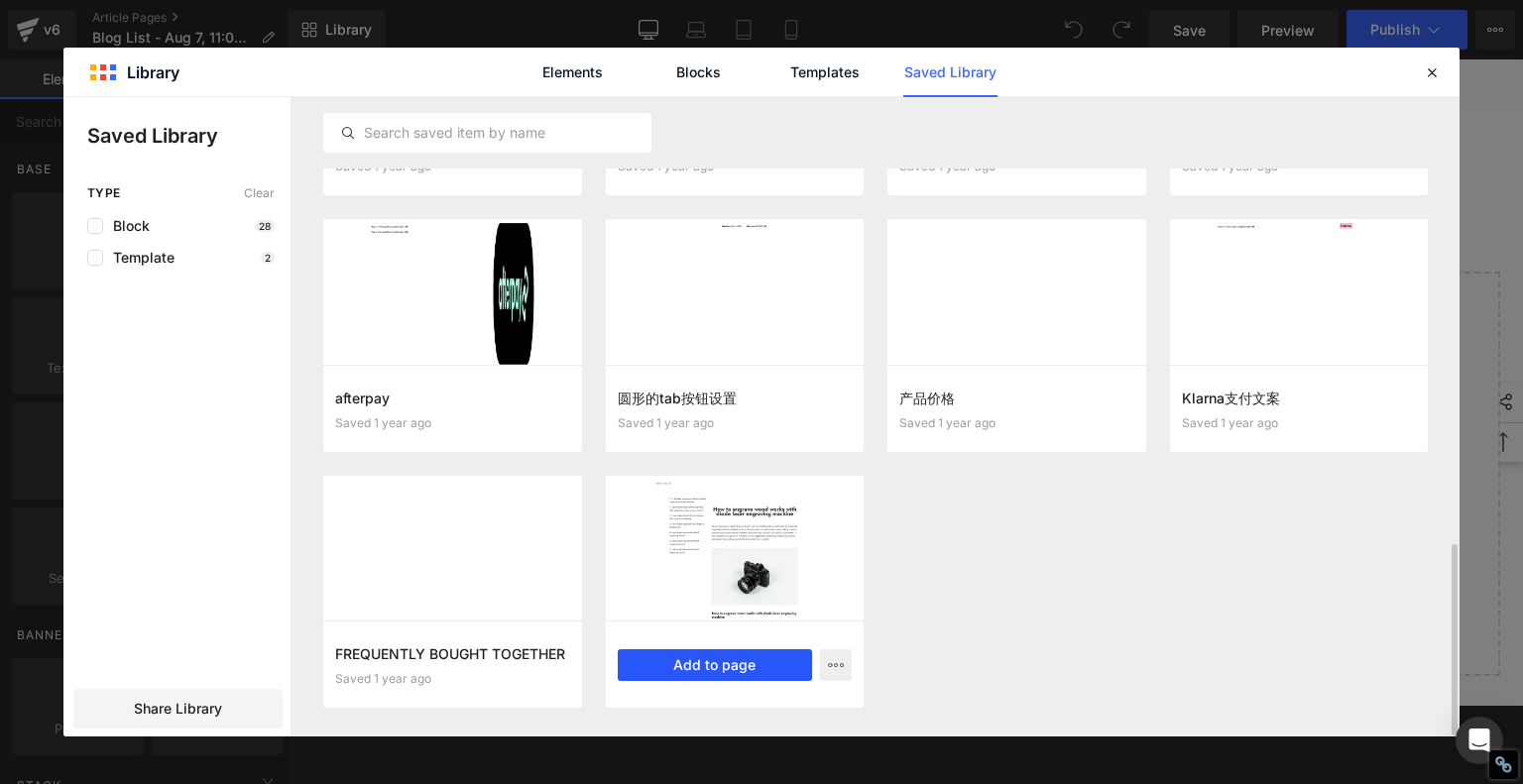 scroll, scrollTop: 1487, scrollLeft: 0, axis: vertical 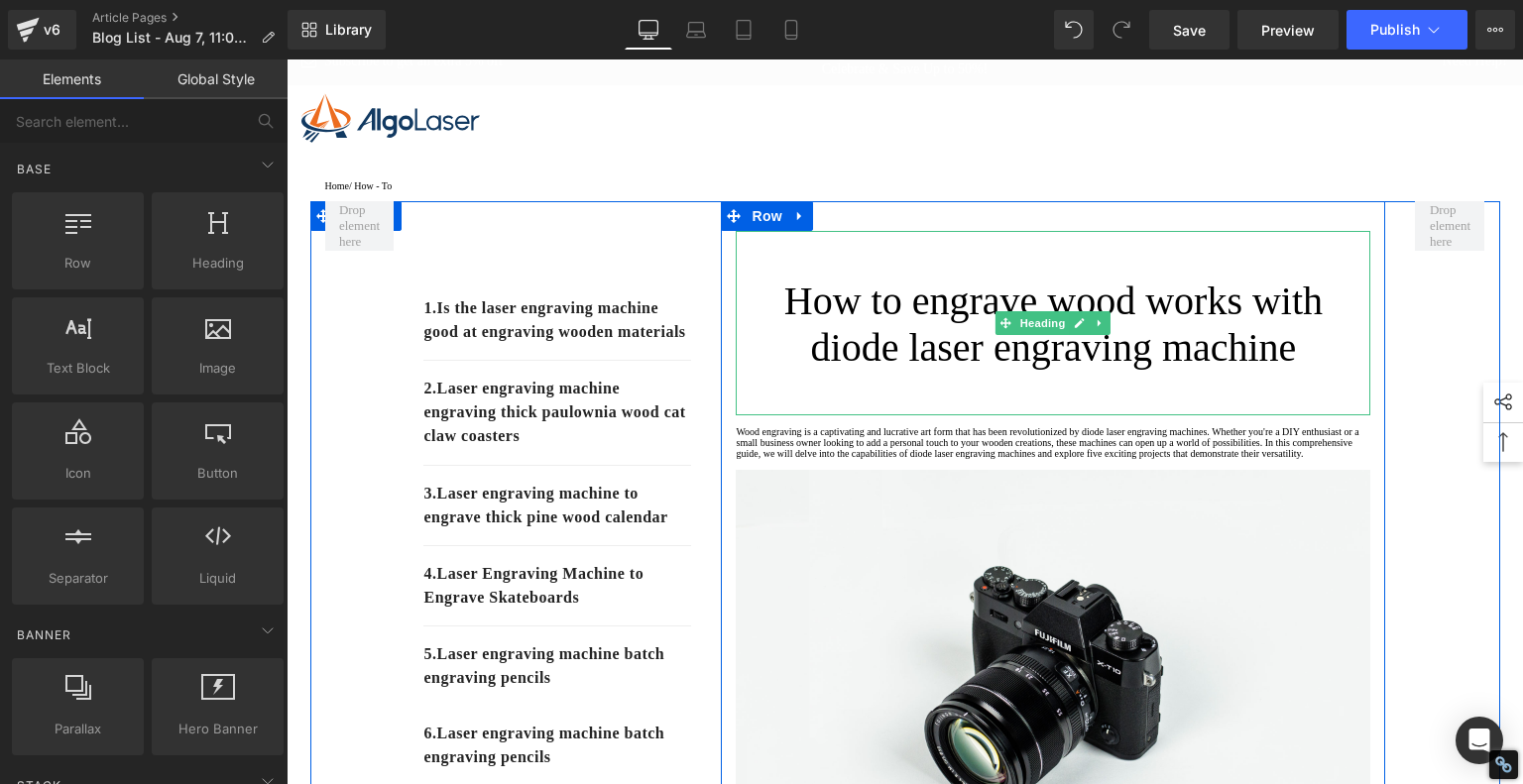 click on "How to engrave wood works with  diode laser engraving machine" at bounding box center [1053, 324] 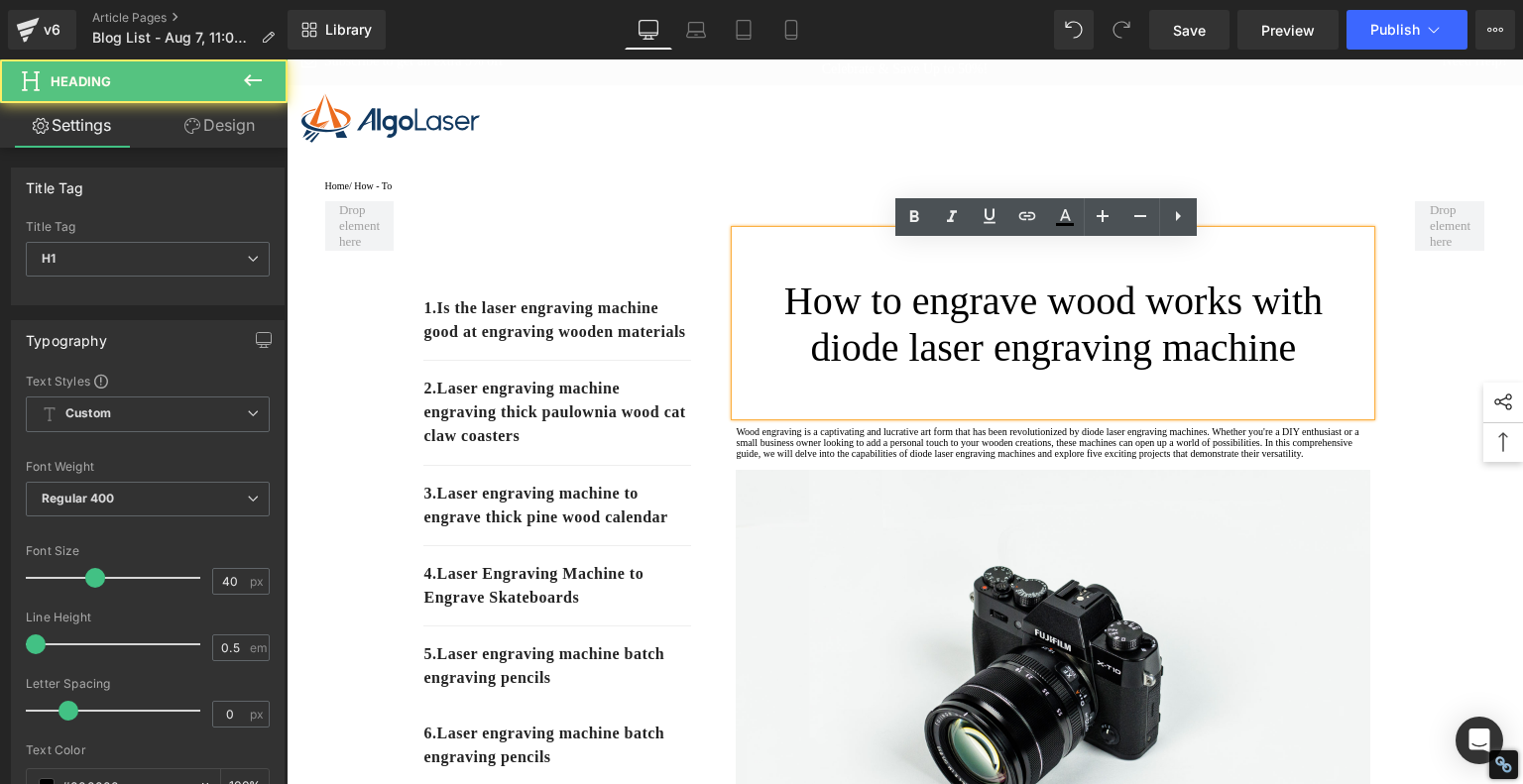 click on "How to engrave wood works with  diode laser engraving machine" at bounding box center (1053, 324) 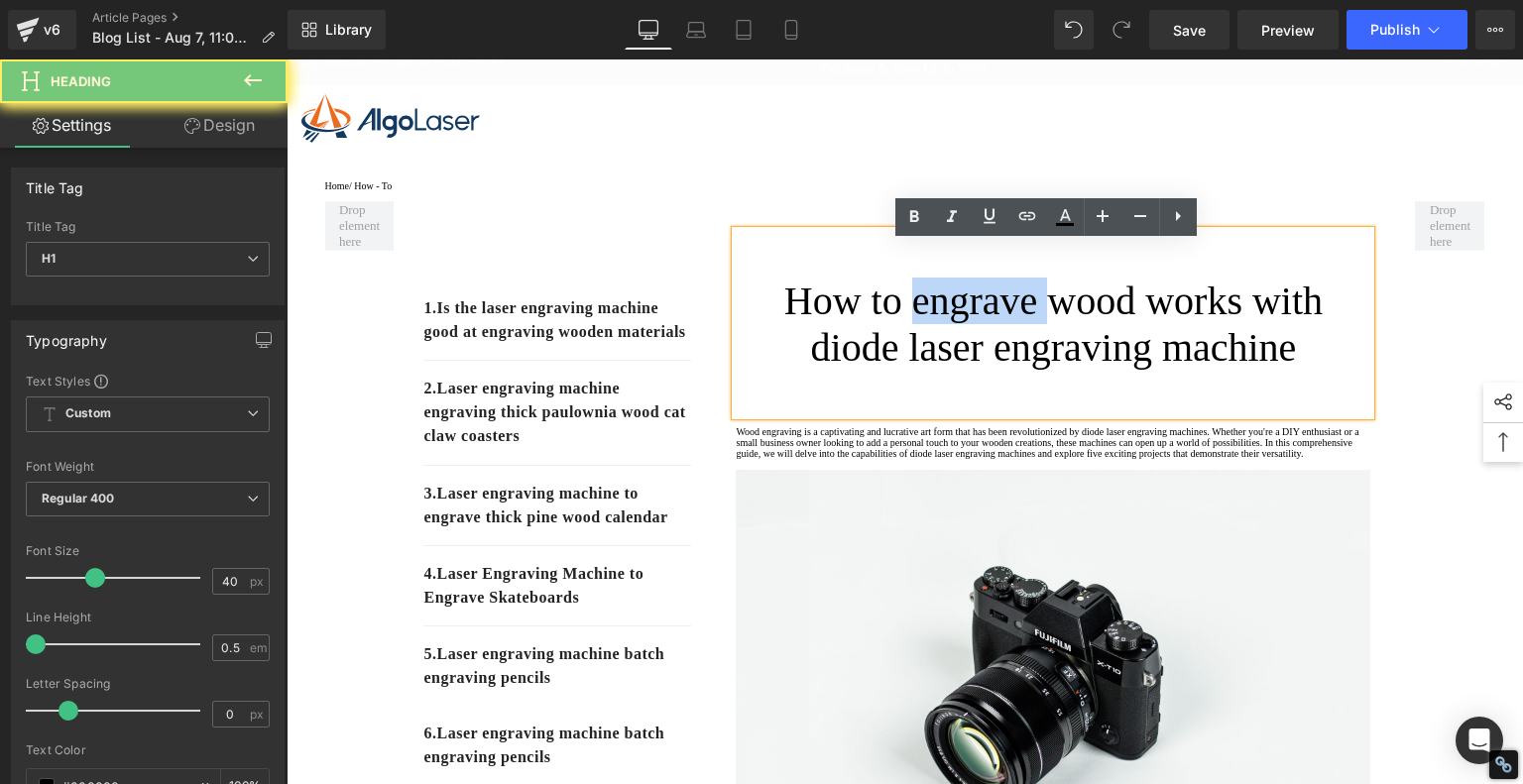 click on "How to engrave wood works with  diode laser engraving machine" at bounding box center (1053, 324) 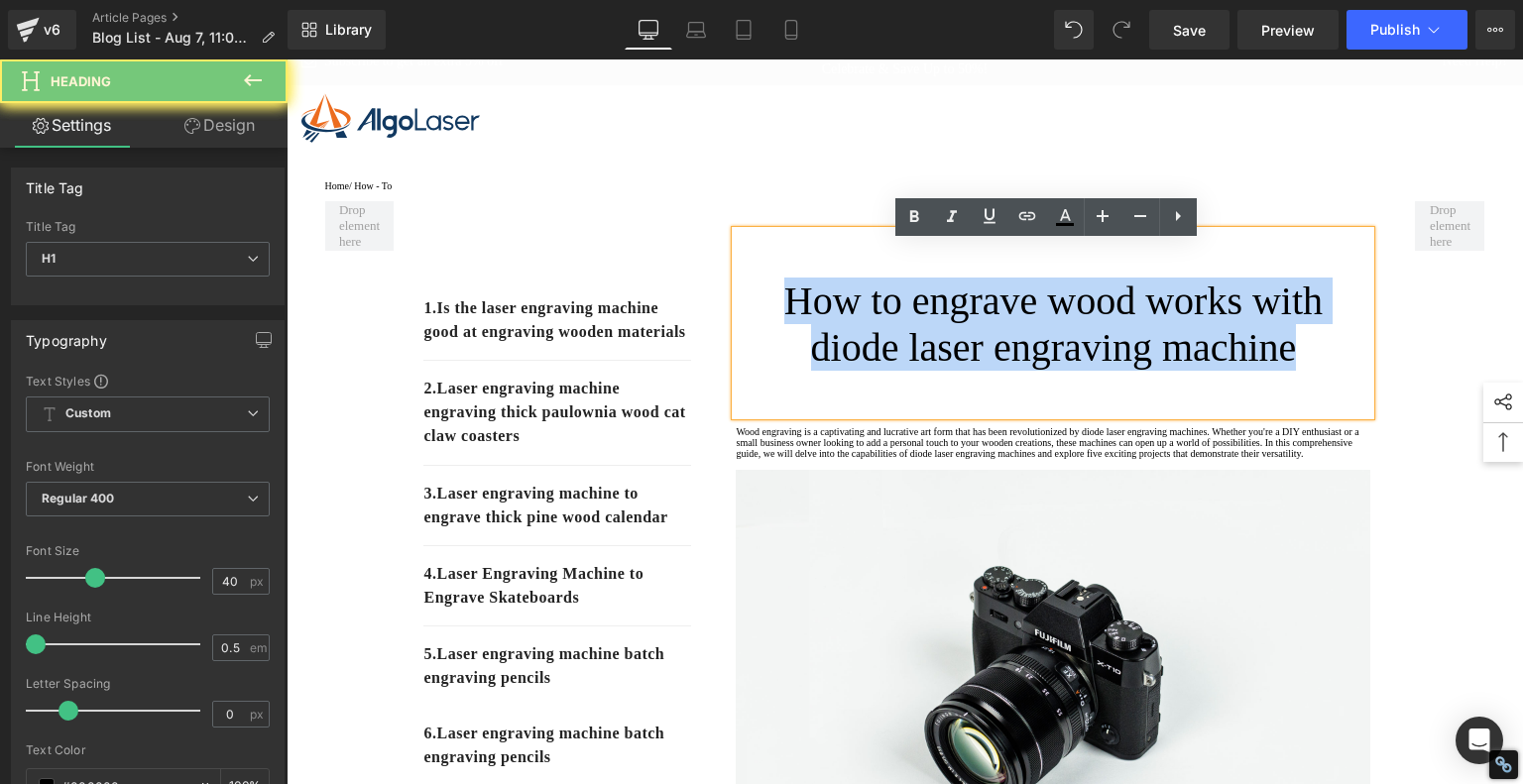 click on "How to engrave wood works with  diode laser engraving machine" at bounding box center (1053, 324) 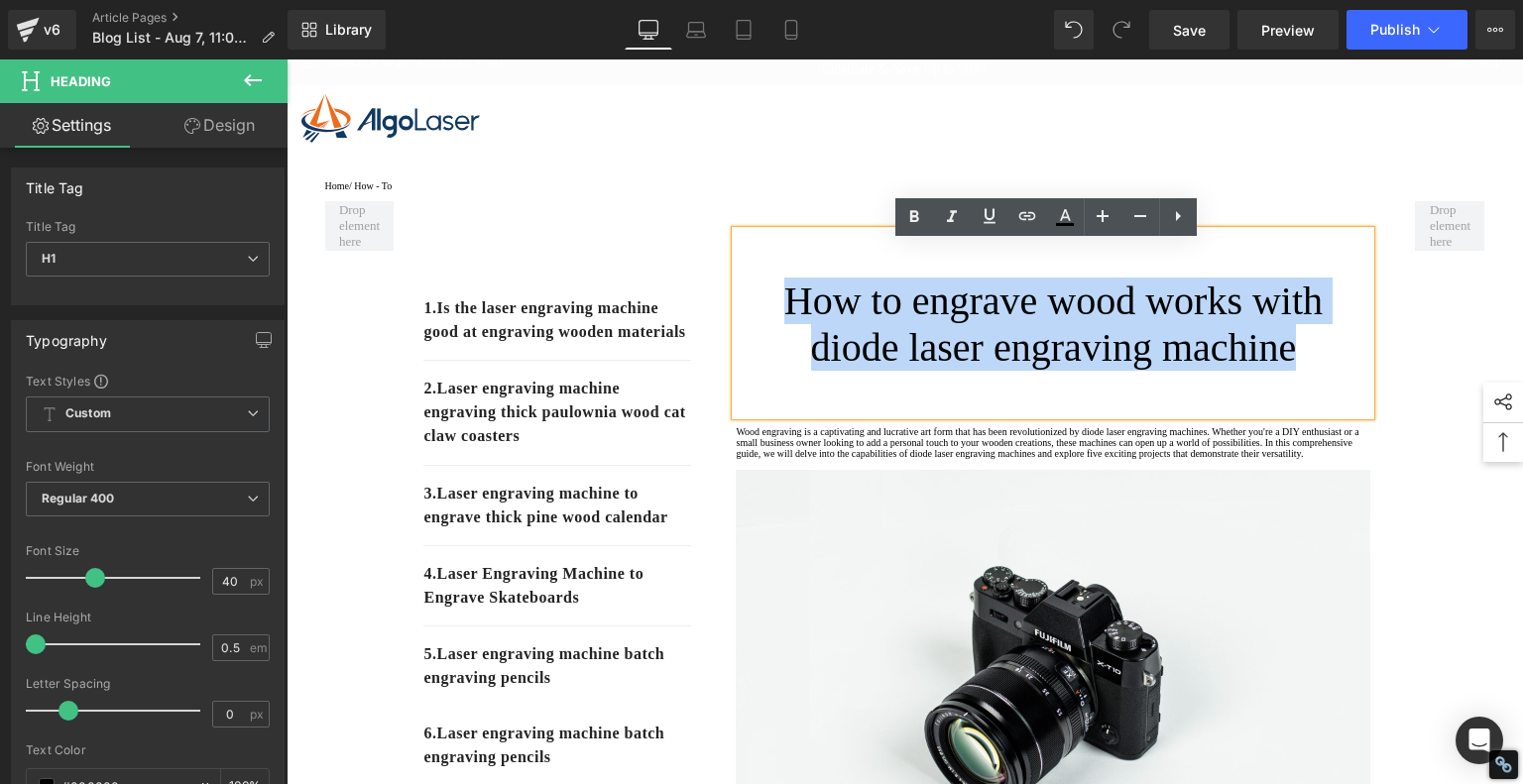 paste 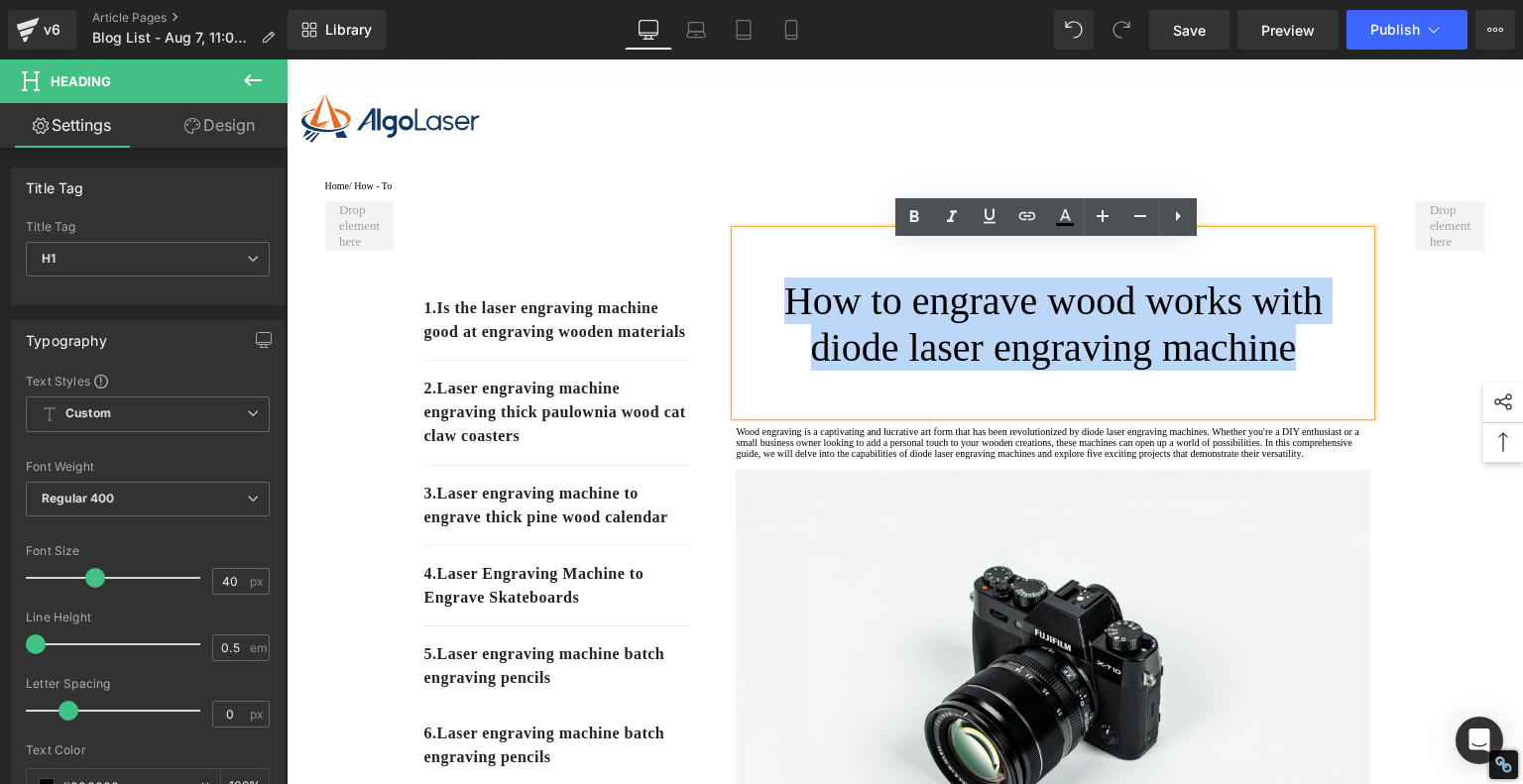 type 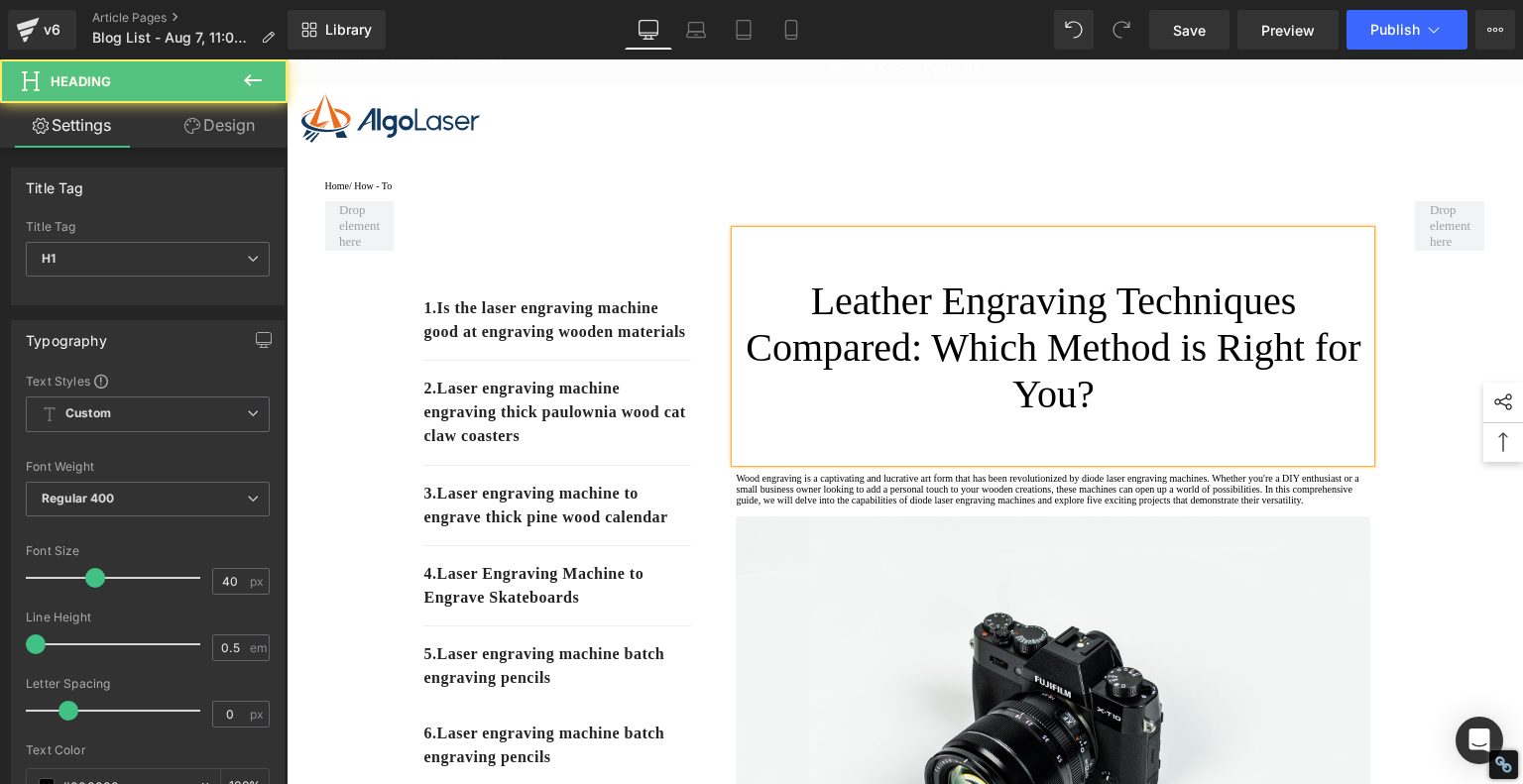 click on "Leather Engraving Techniques Compared: Which Method is Right for You?" at bounding box center [1053, 347] 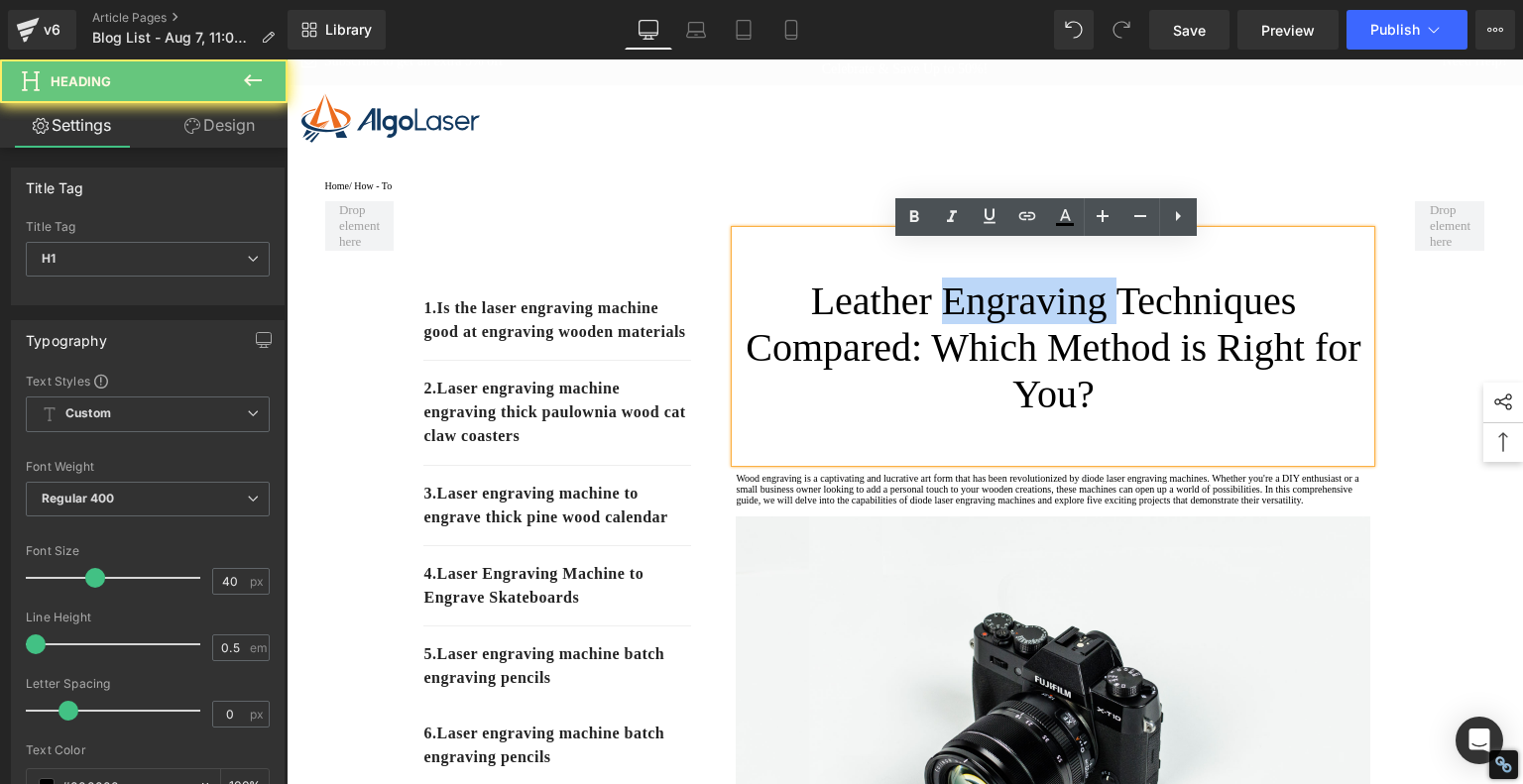click on "Leather Engraving Techniques Compared: Which Method is Right for You?" at bounding box center [1053, 347] 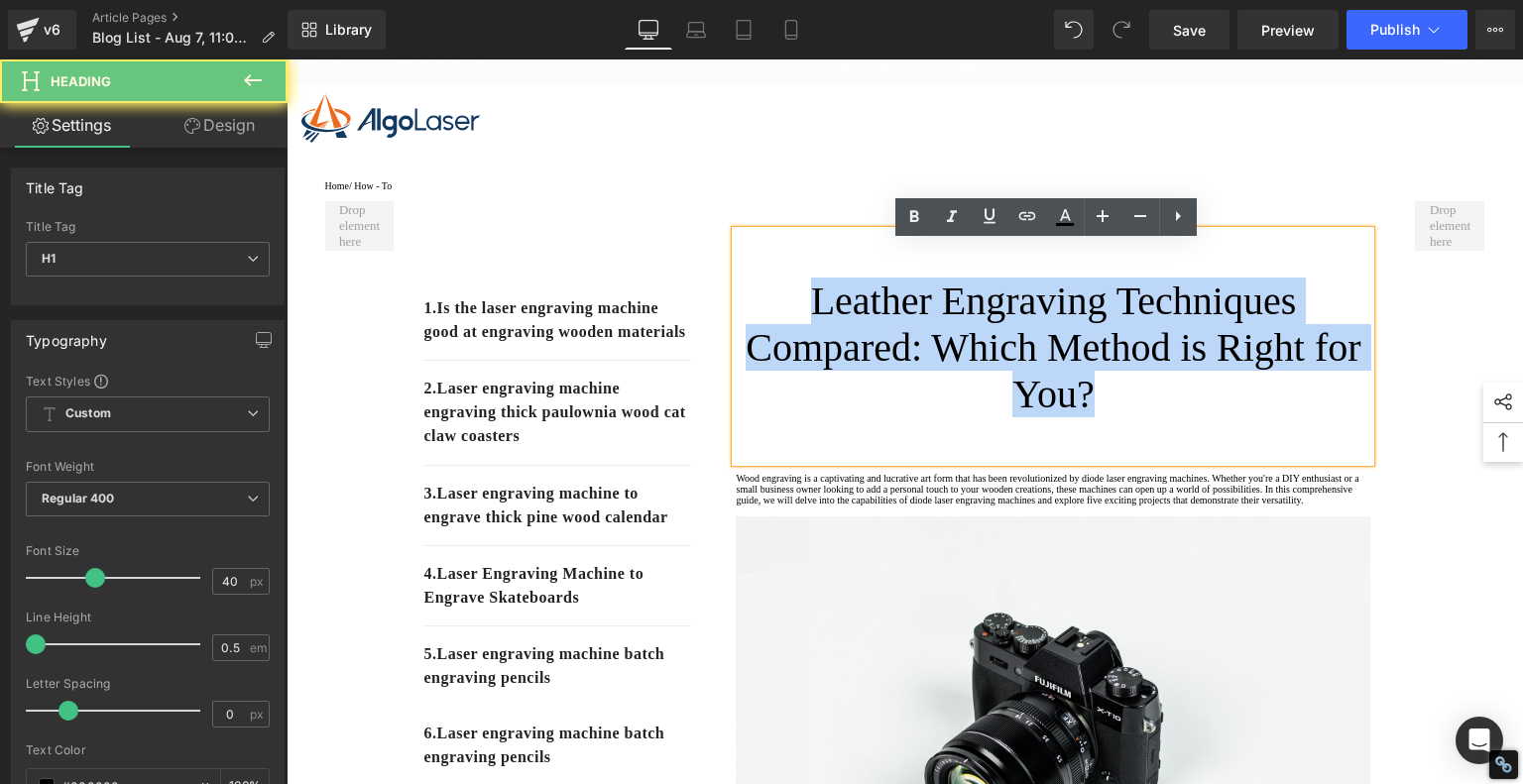 click on "Leather Engraving Techniques Compared: Which Method is Right for You?" at bounding box center [1053, 347] 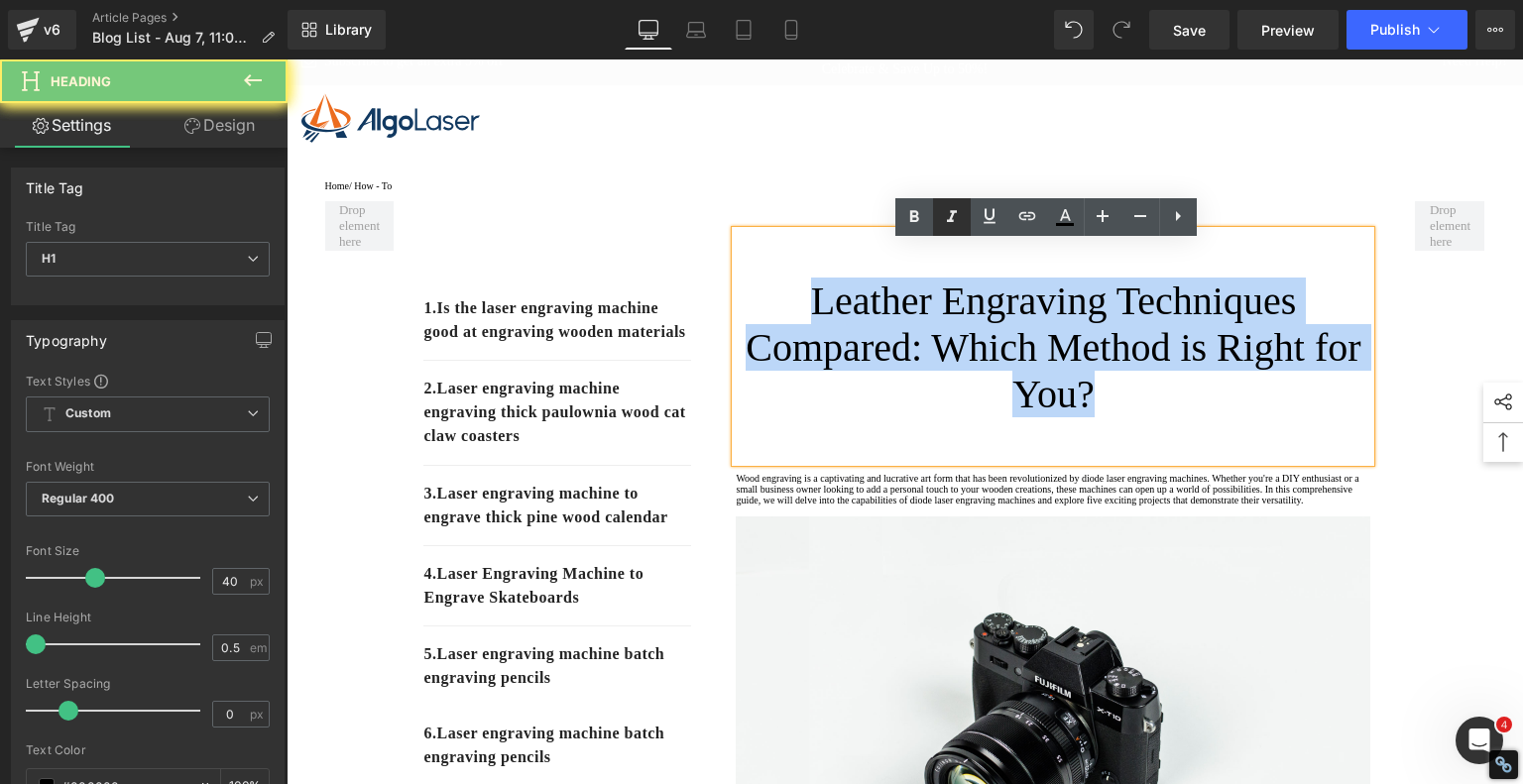 scroll, scrollTop: 0, scrollLeft: 0, axis: both 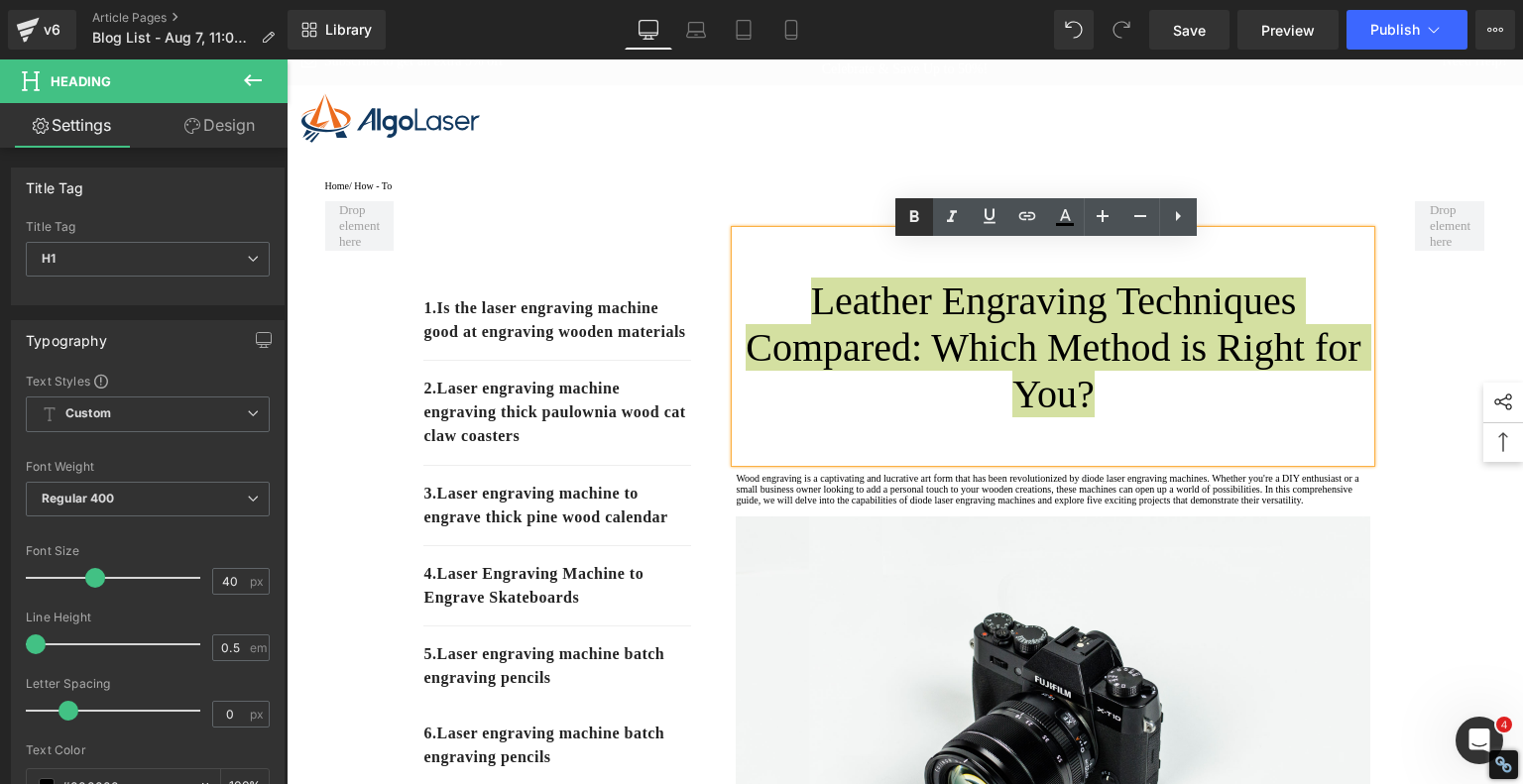 click 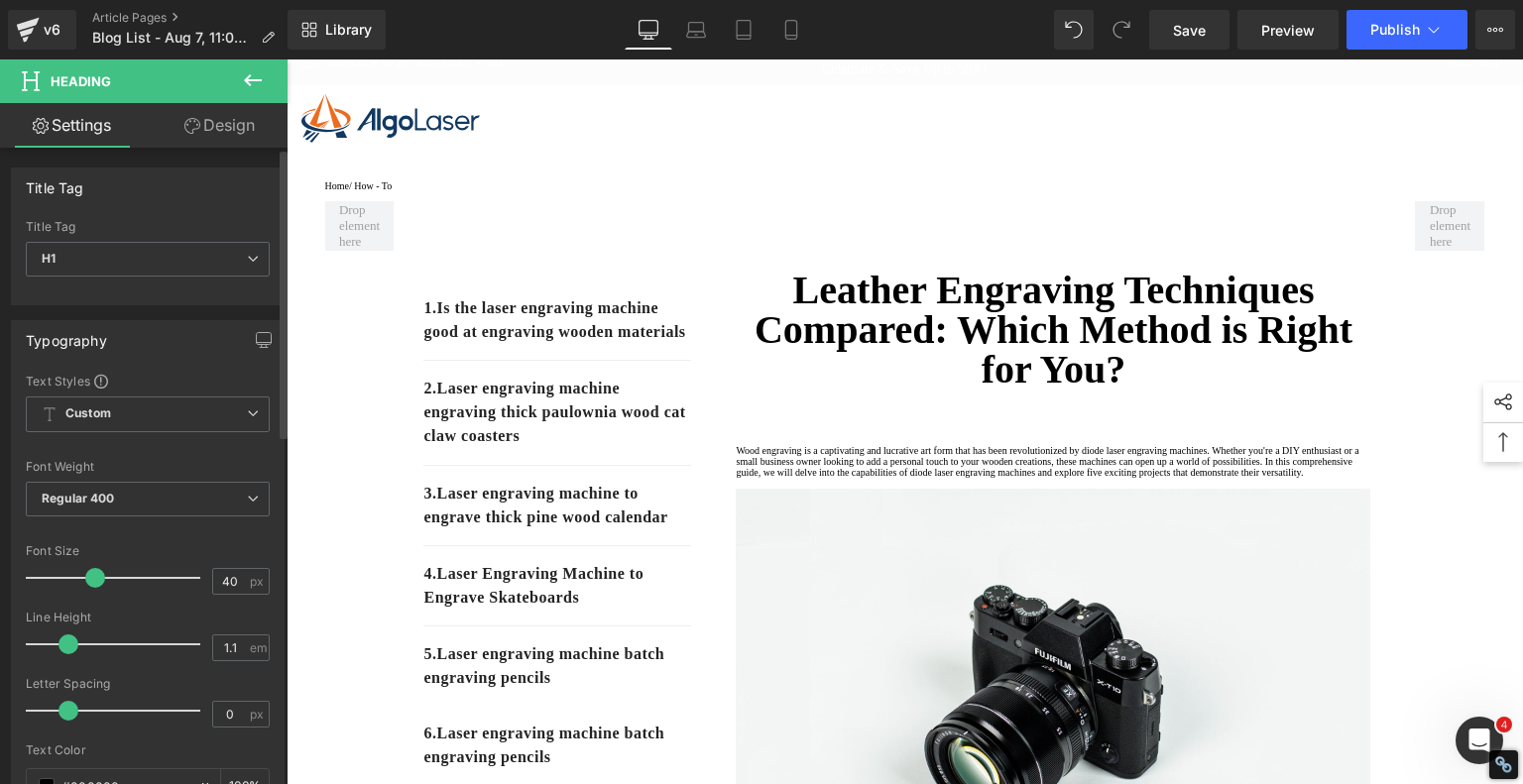 scroll, scrollTop: 0, scrollLeft: 0, axis: both 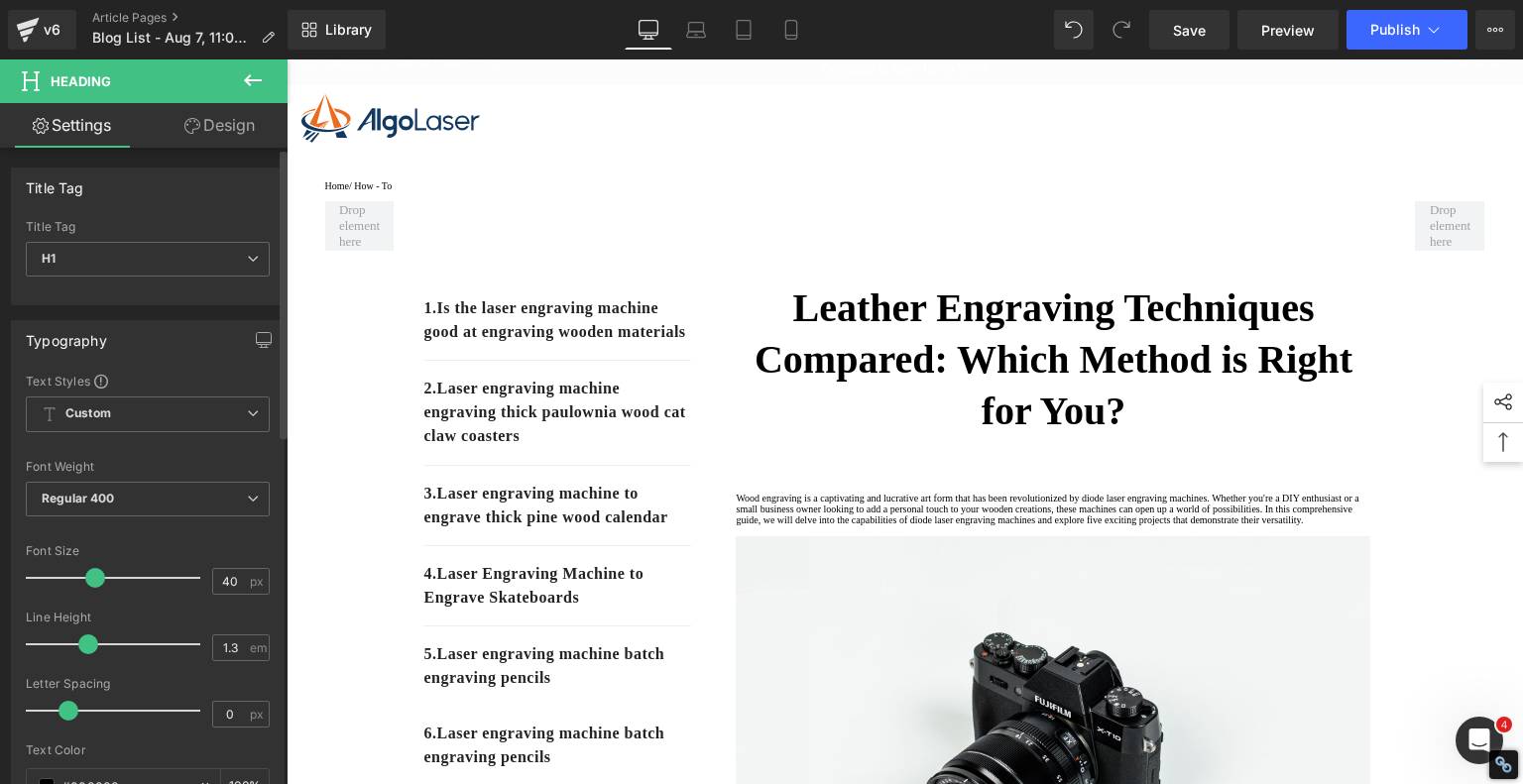 drag, startPoint x: 38, startPoint y: 645, endPoint x: 83, endPoint y: 651, distance: 45.398238 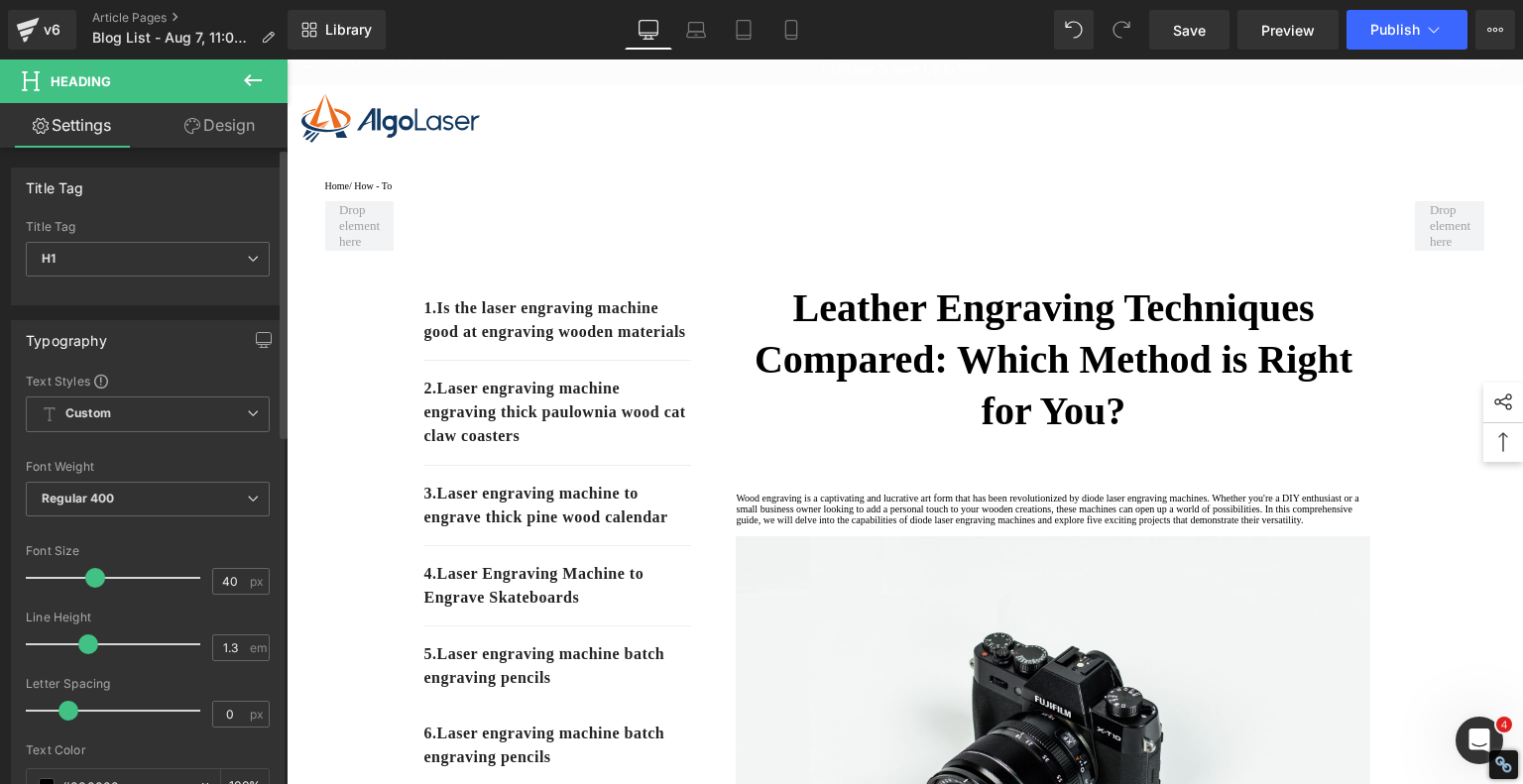 click at bounding box center [118, 644] 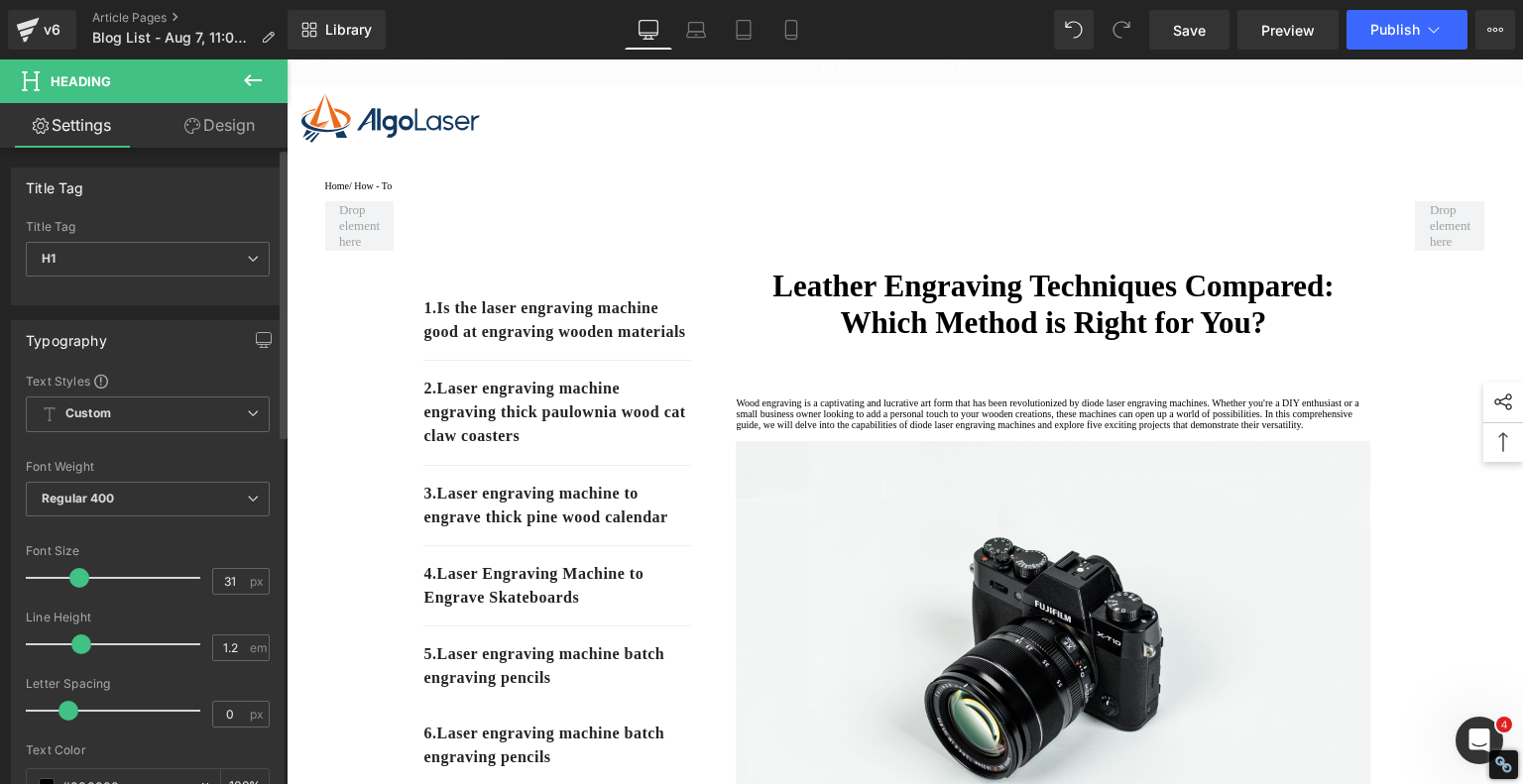 drag, startPoint x: 91, startPoint y: 578, endPoint x: 75, endPoint y: 578, distance: 16 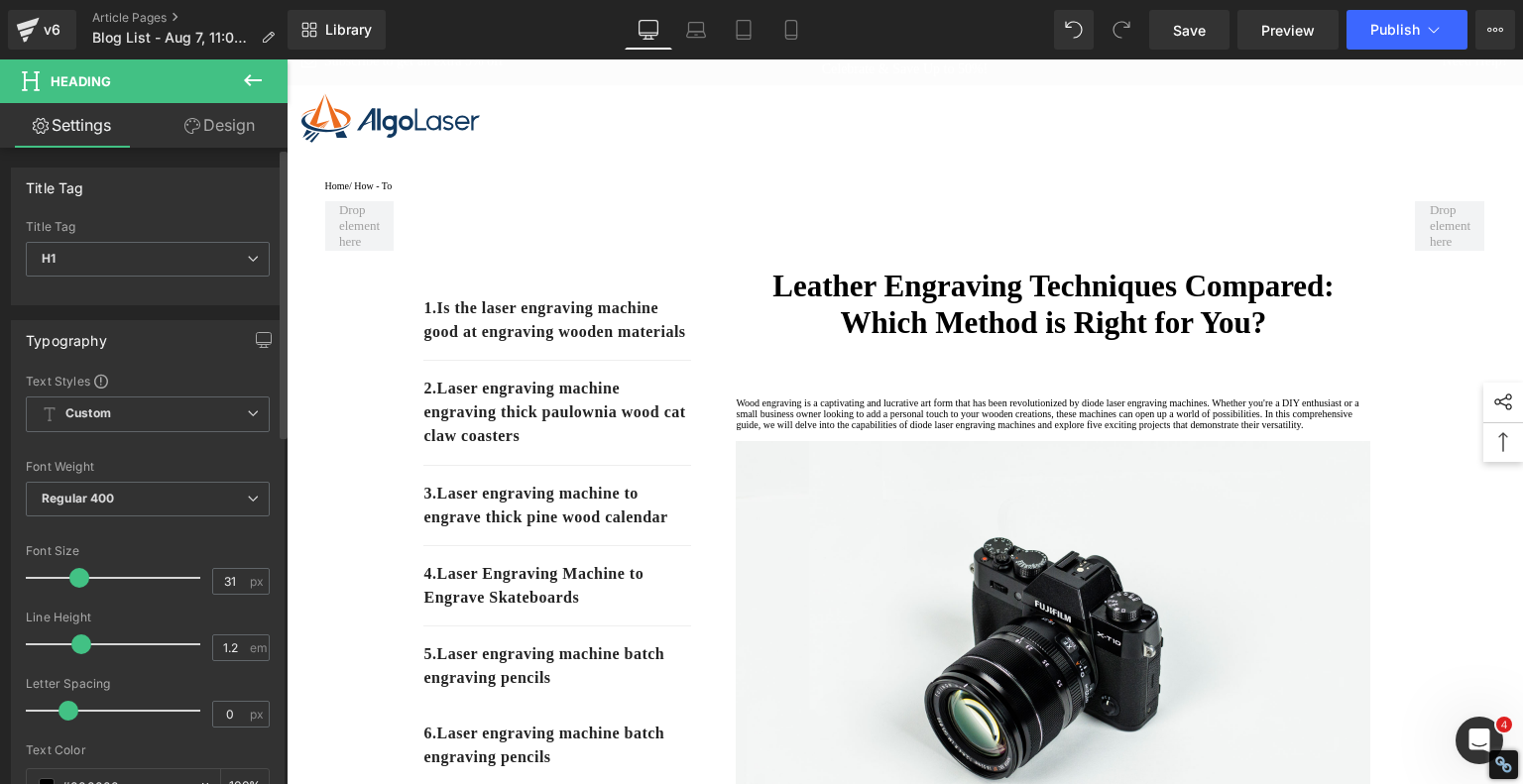 click at bounding box center (79, 578) 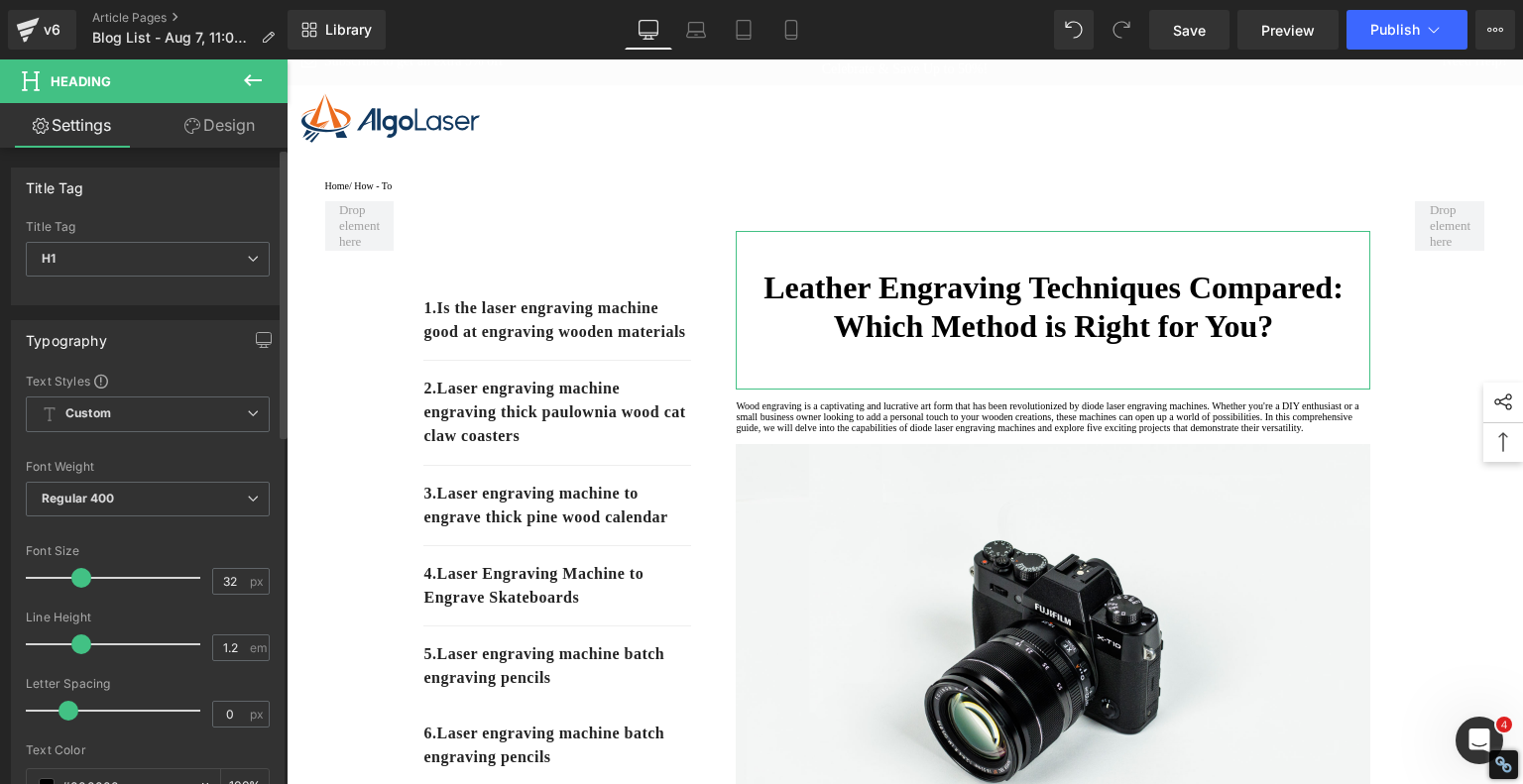 type on "31" 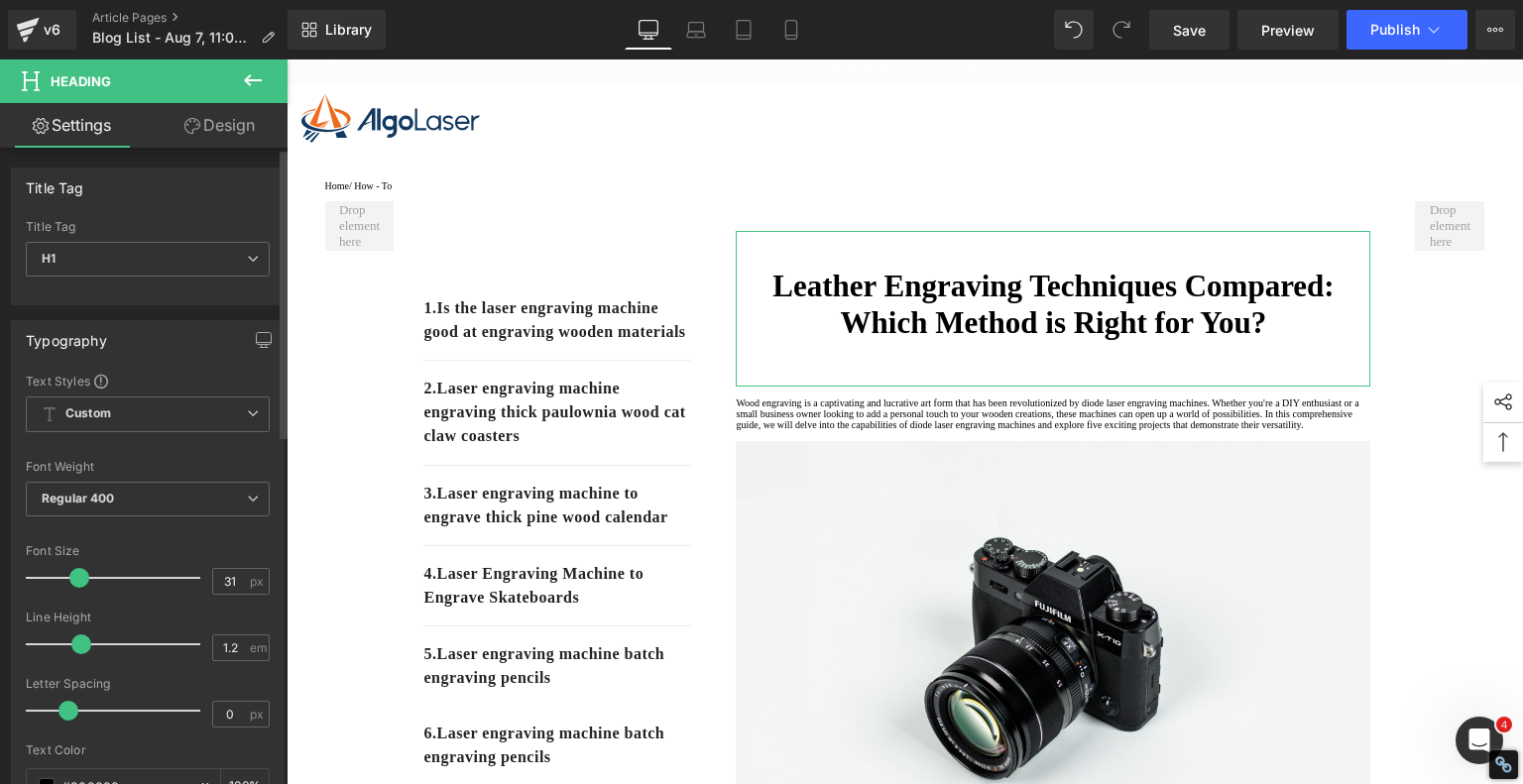 click at bounding box center [79, 578] 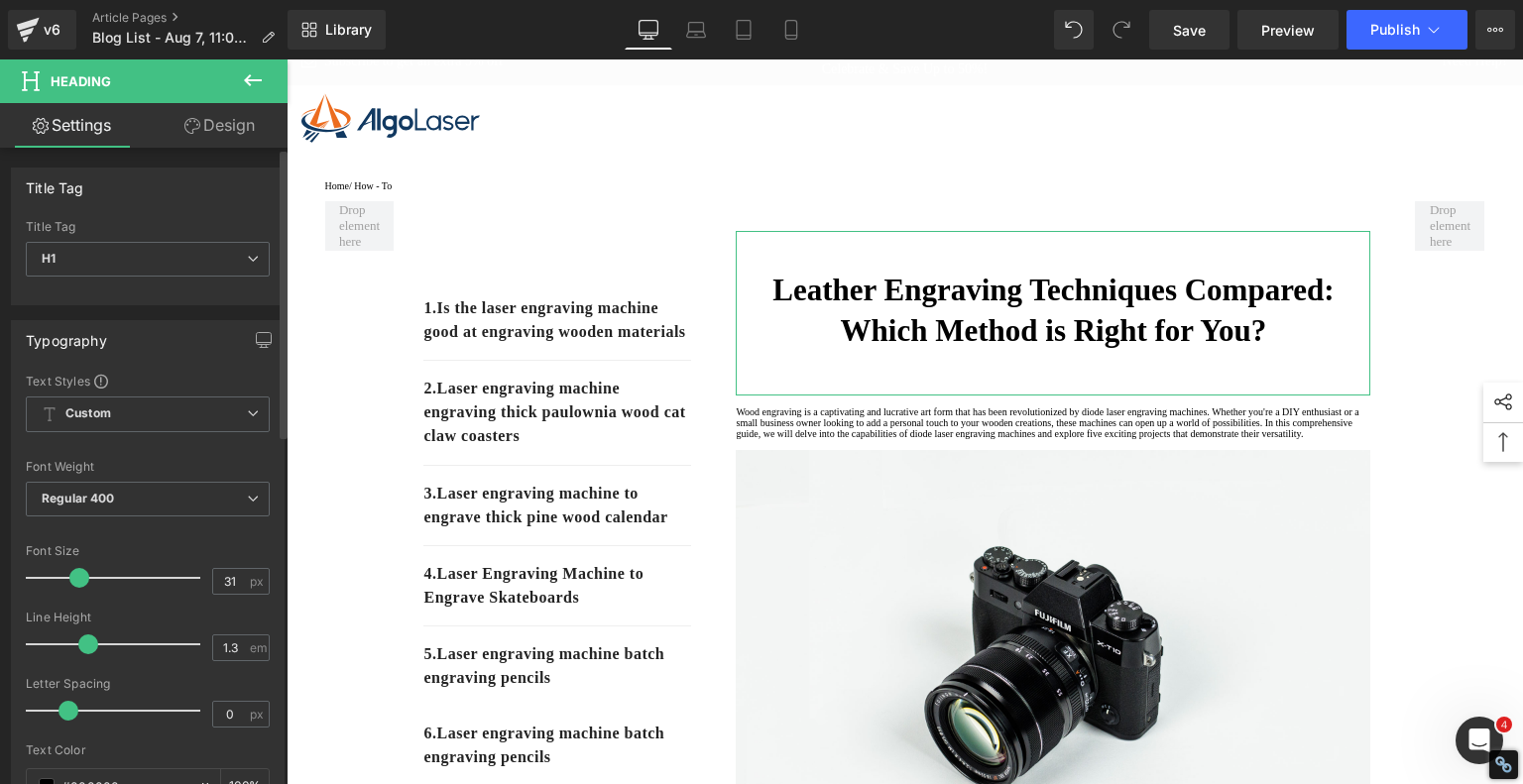 click at bounding box center (88, 644) 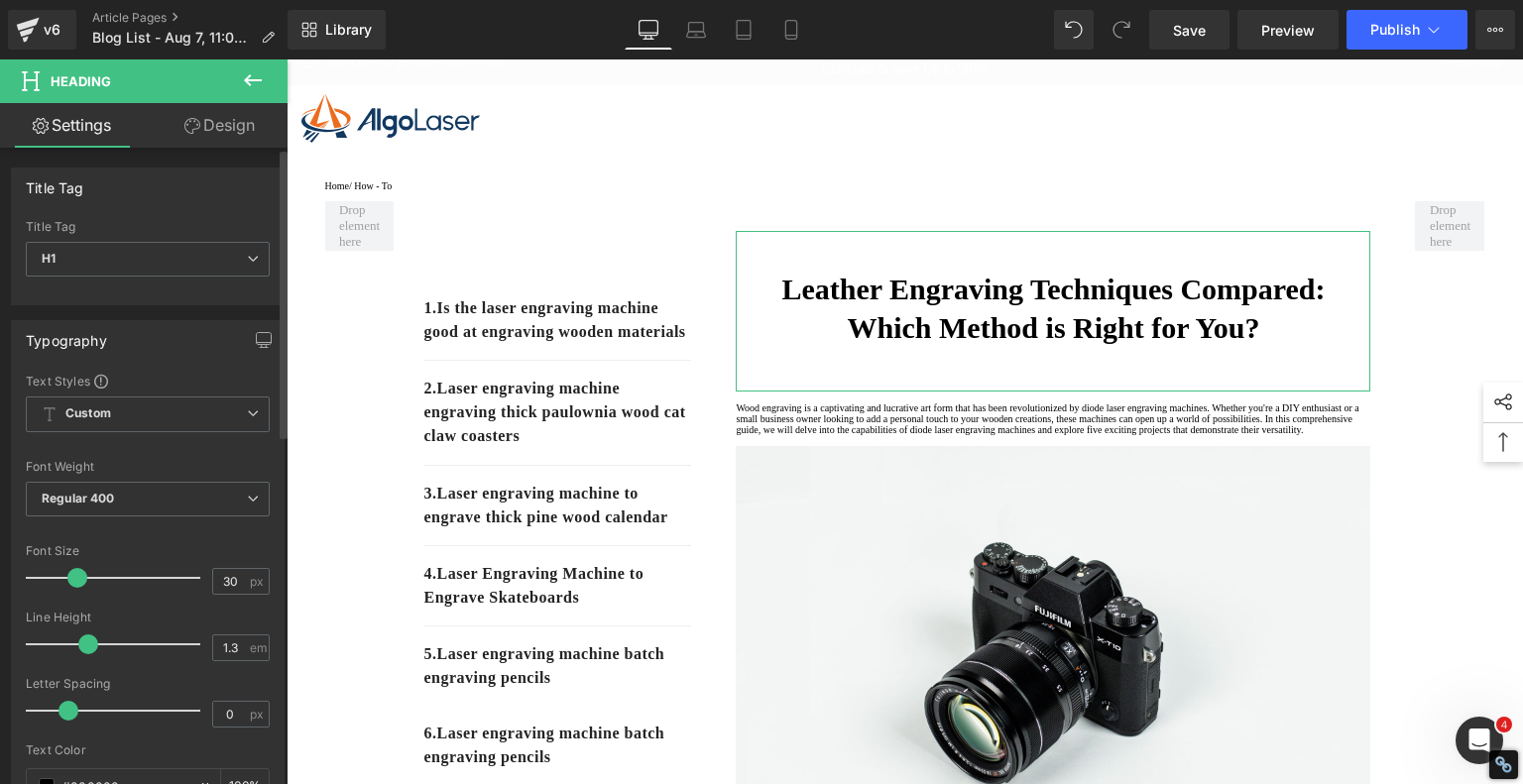 click at bounding box center (77, 578) 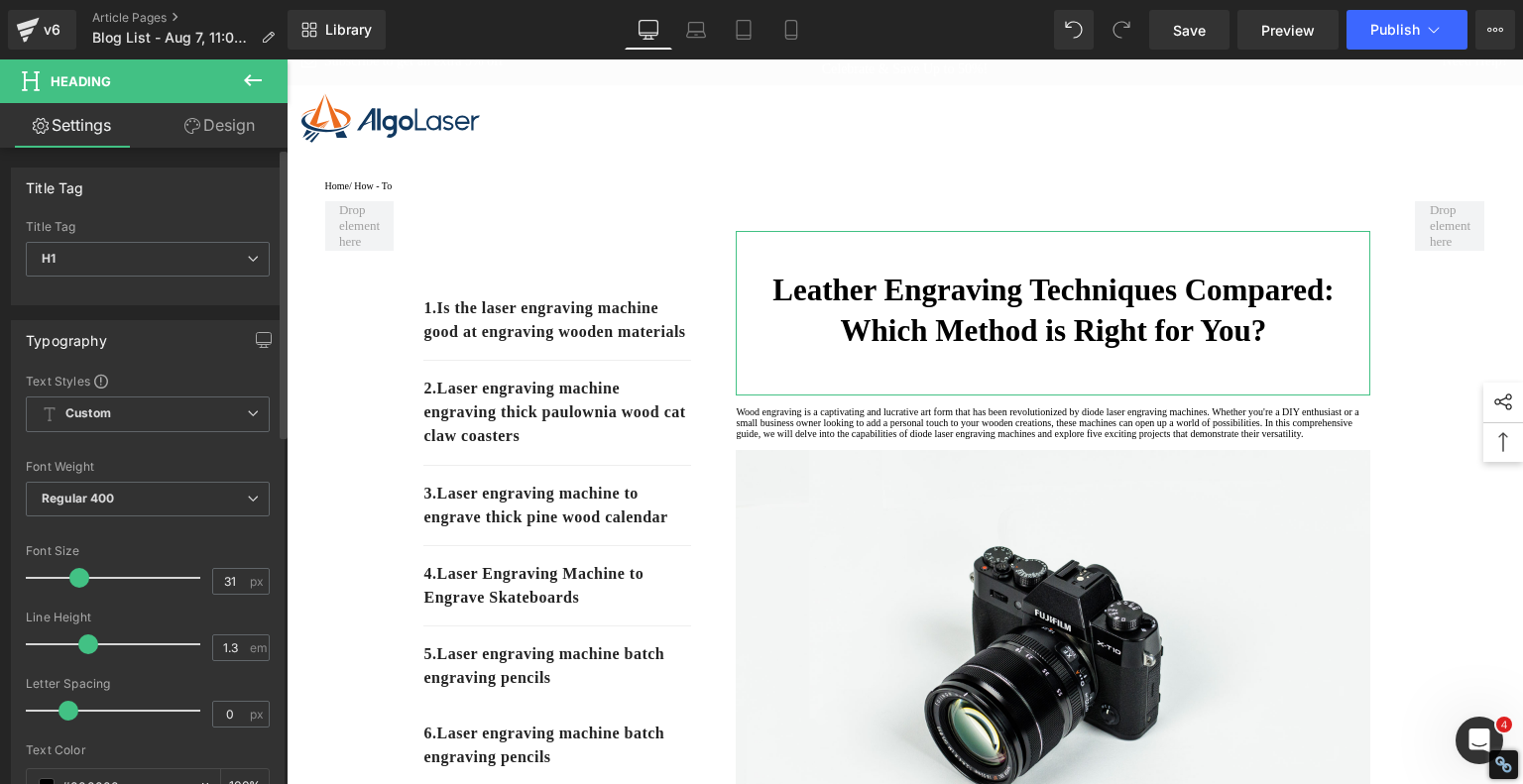 click at bounding box center [79, 578] 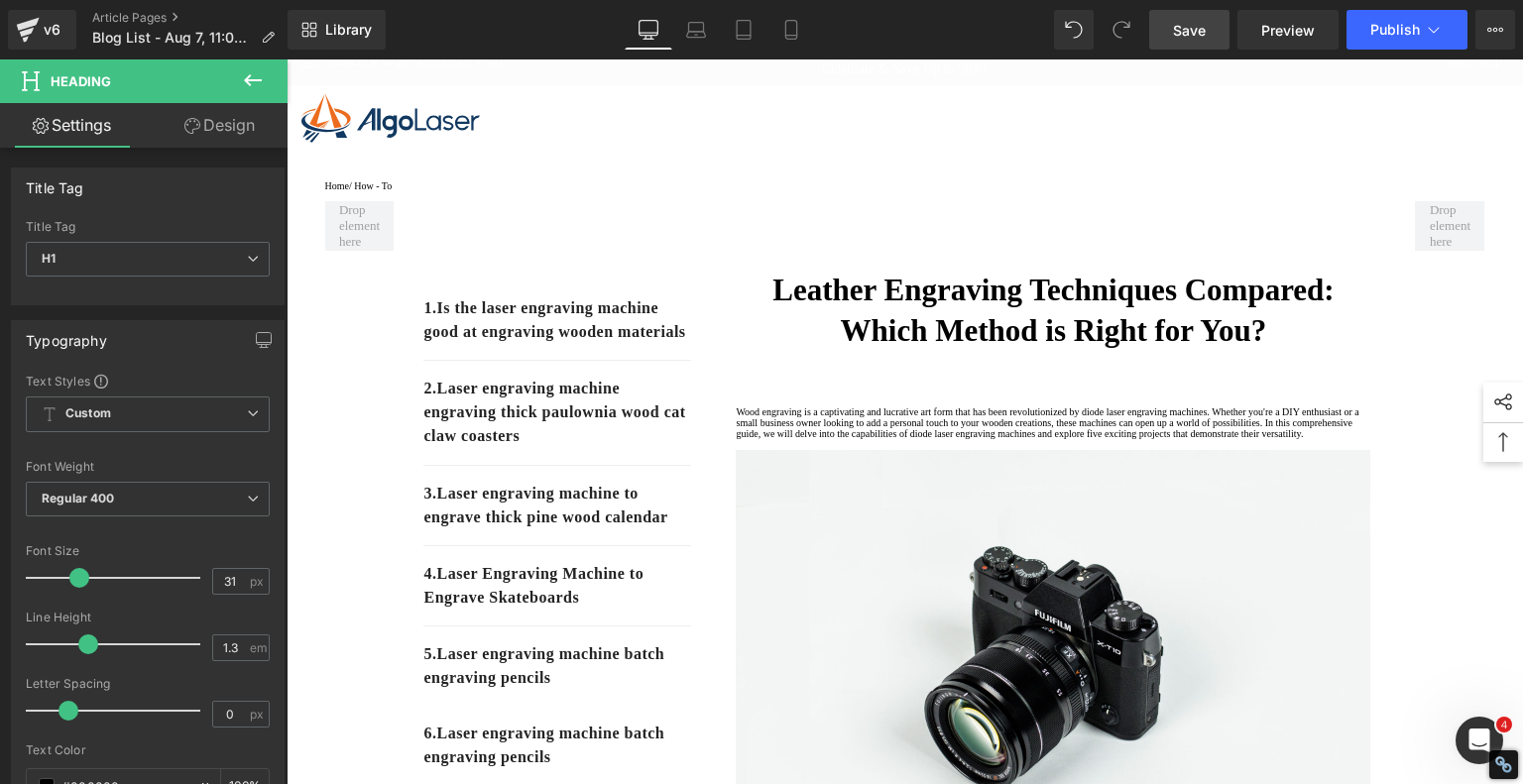 click on "Save" at bounding box center [1189, 30] 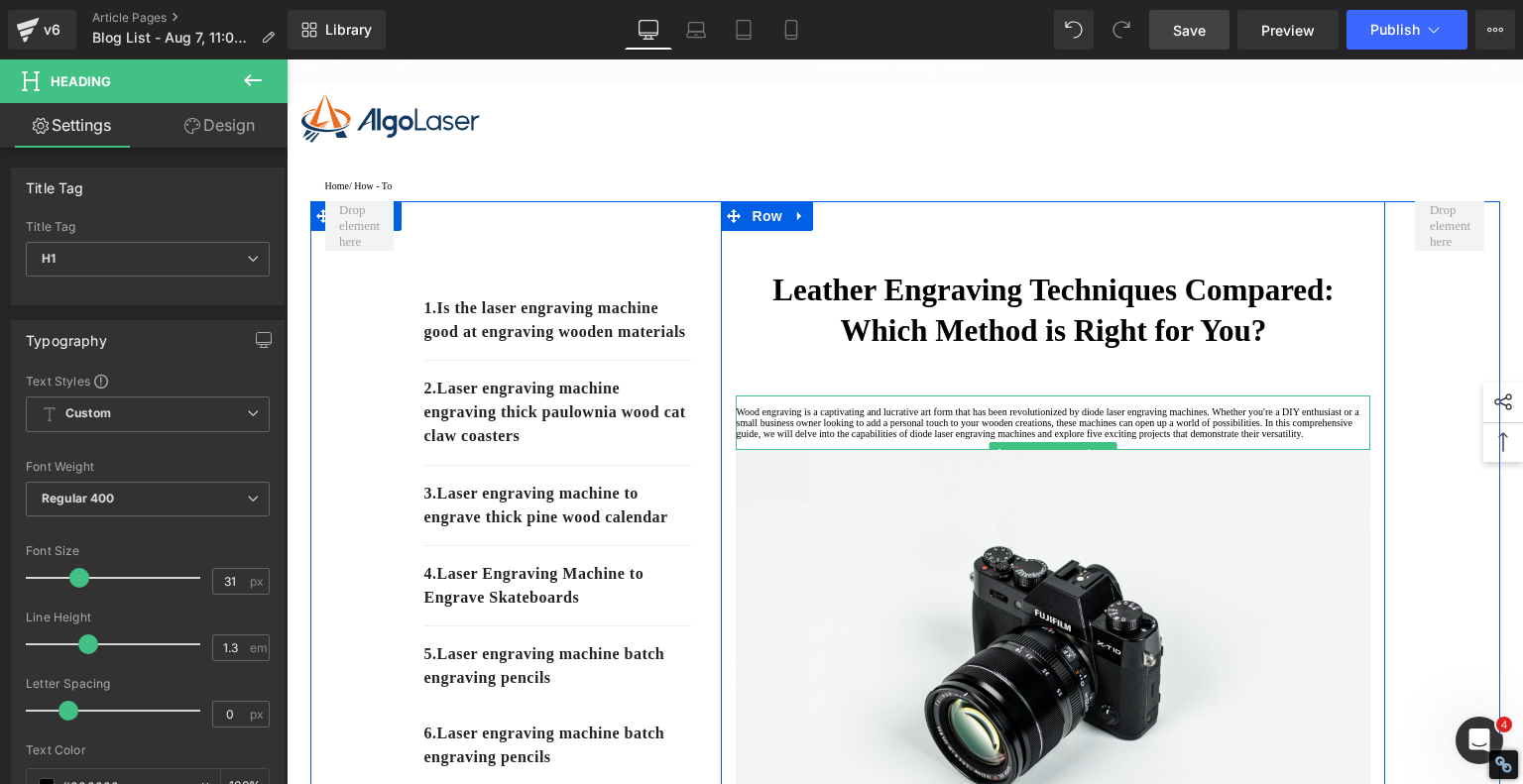 click on "Wood engraving is a captivating and lucrative art form that has been revolutionized by diode laser engraving machines. Whether you're a DIY enthusiast or a small business owner looking to add a personal touch to your wooden creations, these machines can open up a world of possibilities. In this comprehensive guide, we will delve into the capabilities of diode laser engraving machines and explore five exciting projects that demonstrate their versatility." at bounding box center [1053, 422] 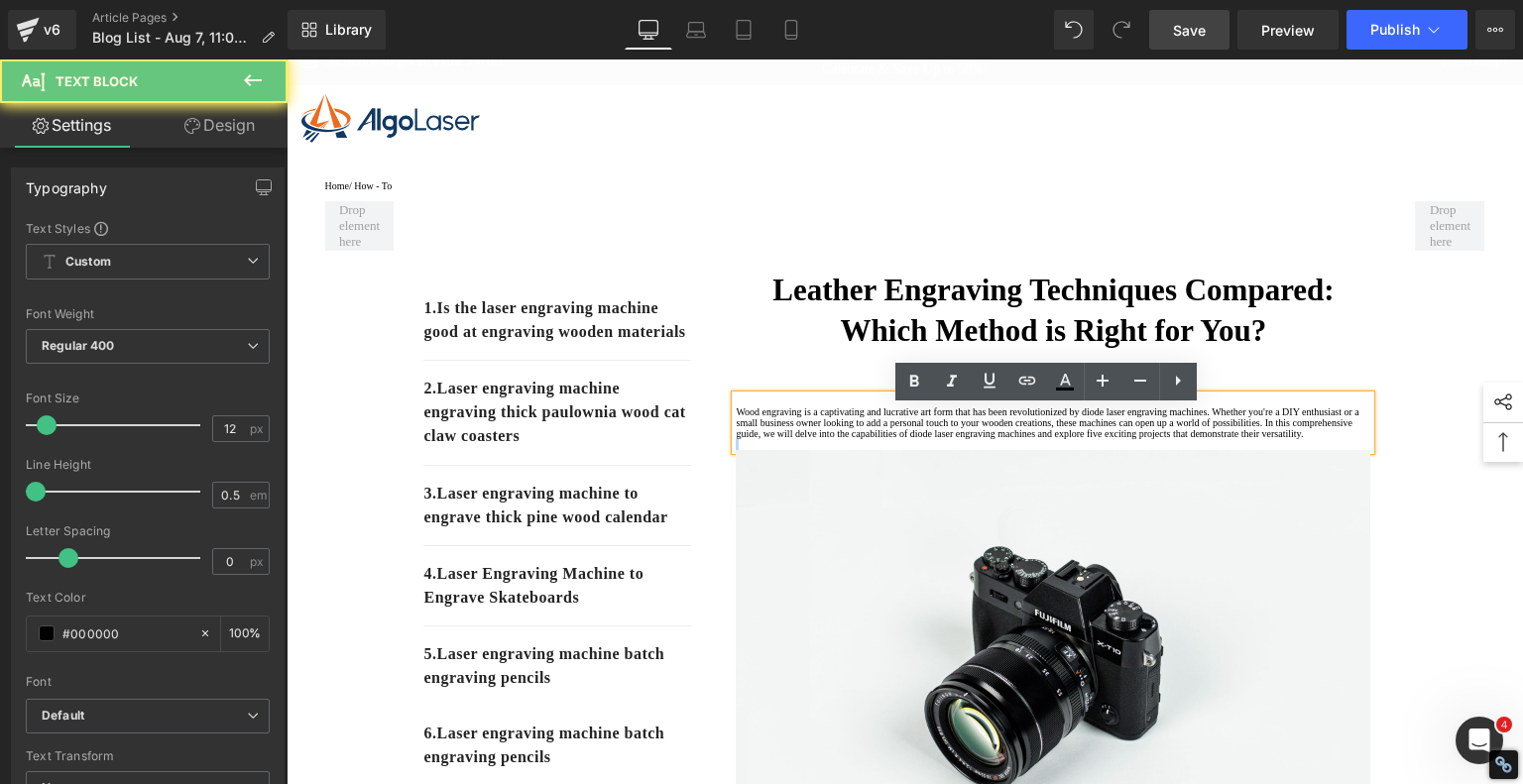 click on "Wood engraving is a captivating and lucrative art form that has been revolutionized by diode laser engraving machines. Whether you're a DIY enthusiast or a small business owner looking to add a personal touch to your wooden creations, these machines can open up a world of possibilities. In this comprehensive guide, we will delve into the capabilities of diode laser engraving machines and explore five exciting projects that demonstrate their versatility." at bounding box center [1053, 422] 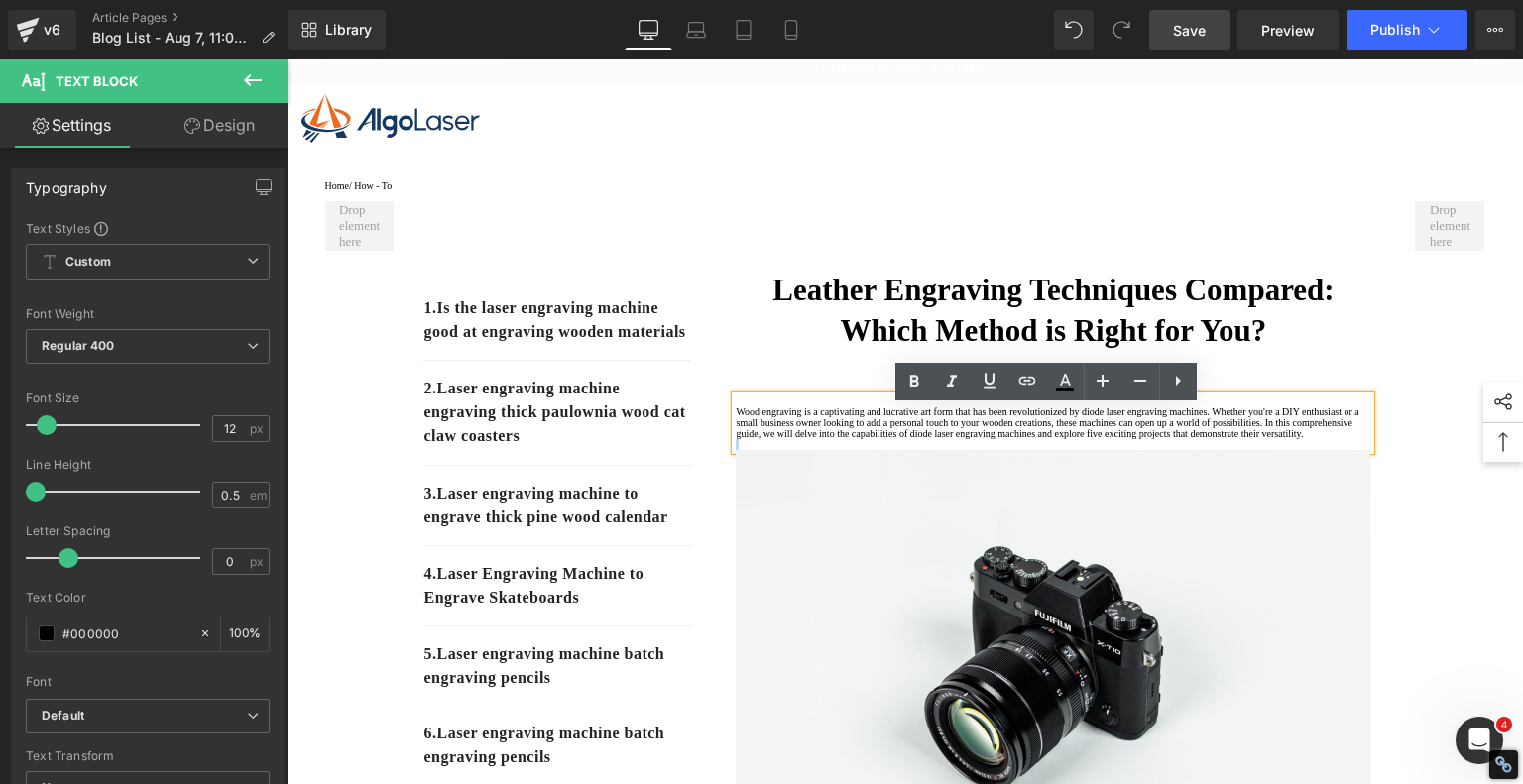 click on "Wood engraving is a captivating and lucrative art form that has been revolutionized by diode laser engraving machines. Whether you're a DIY enthusiast or a small business owner looking to add a personal touch to your wooden creations, these machines can open up a world of possibilities. In this comprehensive guide, we will delve into the capabilities of diode laser engraving machines and explore five exciting projects that demonstrate their versatility." at bounding box center [1053, 422] 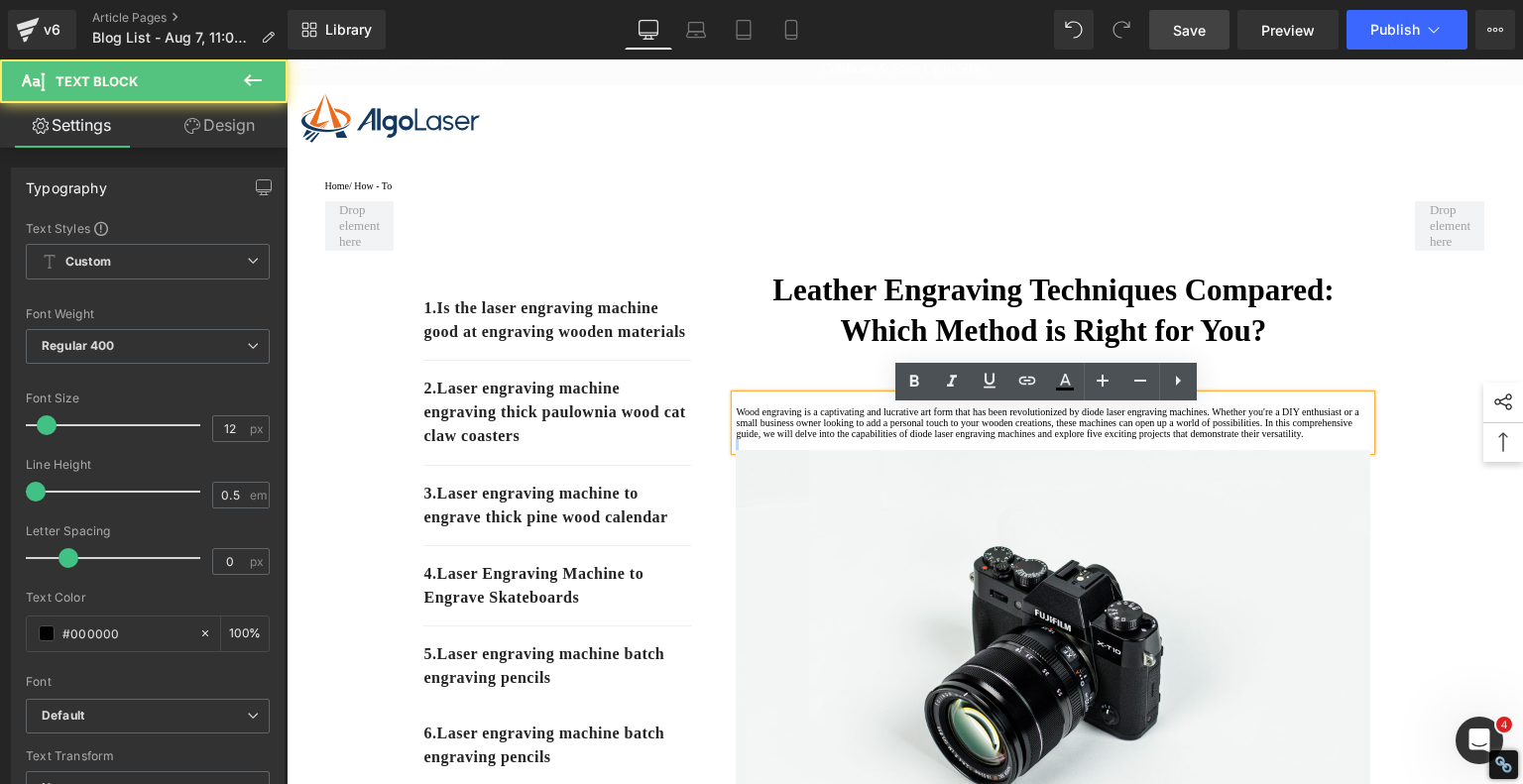 click on "Wood engraving is a captivating and lucrative art form that has been revolutionized by diode laser engraving machines. Whether you're a DIY enthusiast or a small business owner looking to add a personal touch to your wooden creations, these machines can open up a world of possibilities. In this comprehensive guide, we will delve into the capabilities of diode laser engraving machines and explore five exciting projects that demonstrate their versatility." at bounding box center (1053, 422) 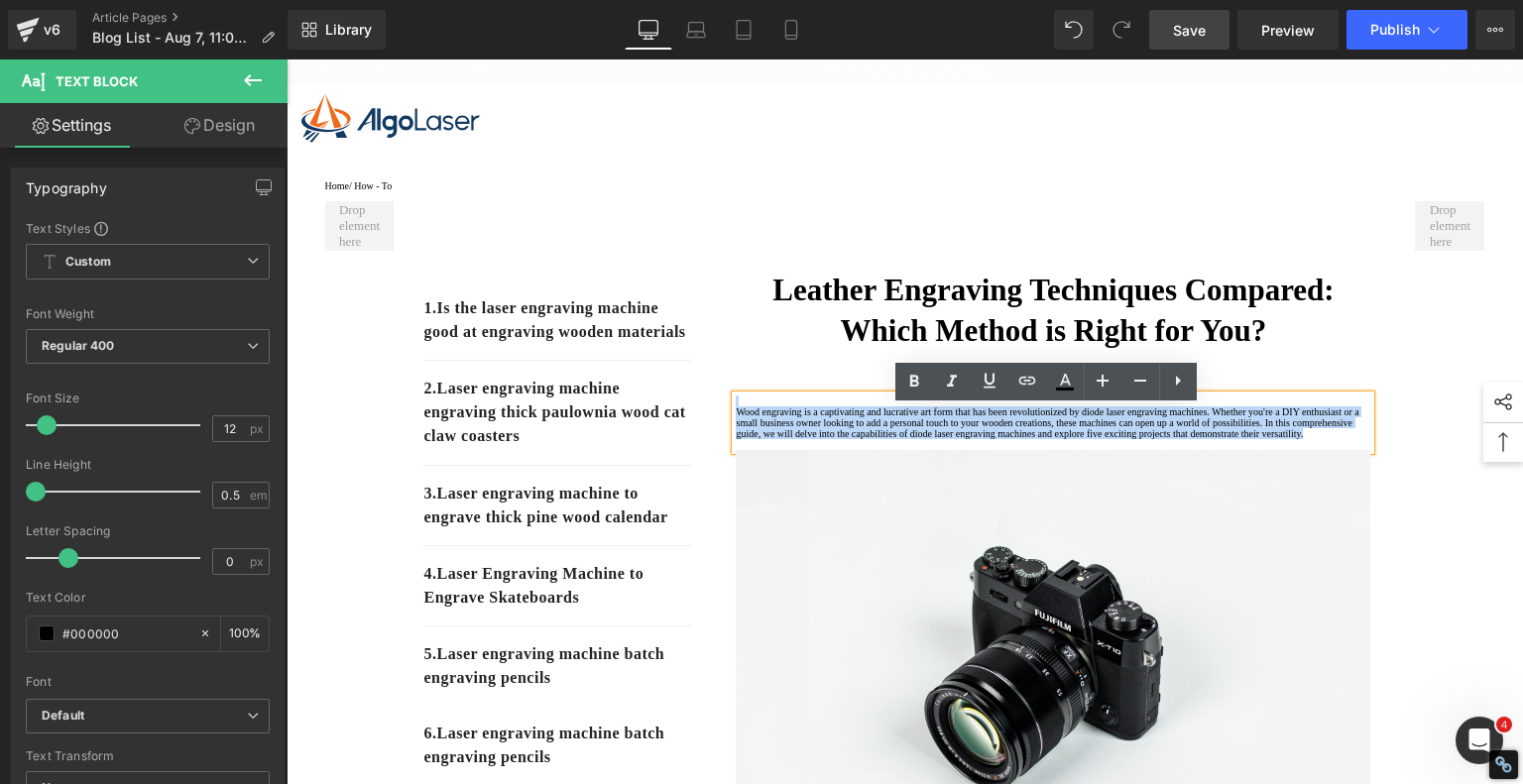 drag, startPoint x: 825, startPoint y: 499, endPoint x: 686, endPoint y: 394, distance: 174 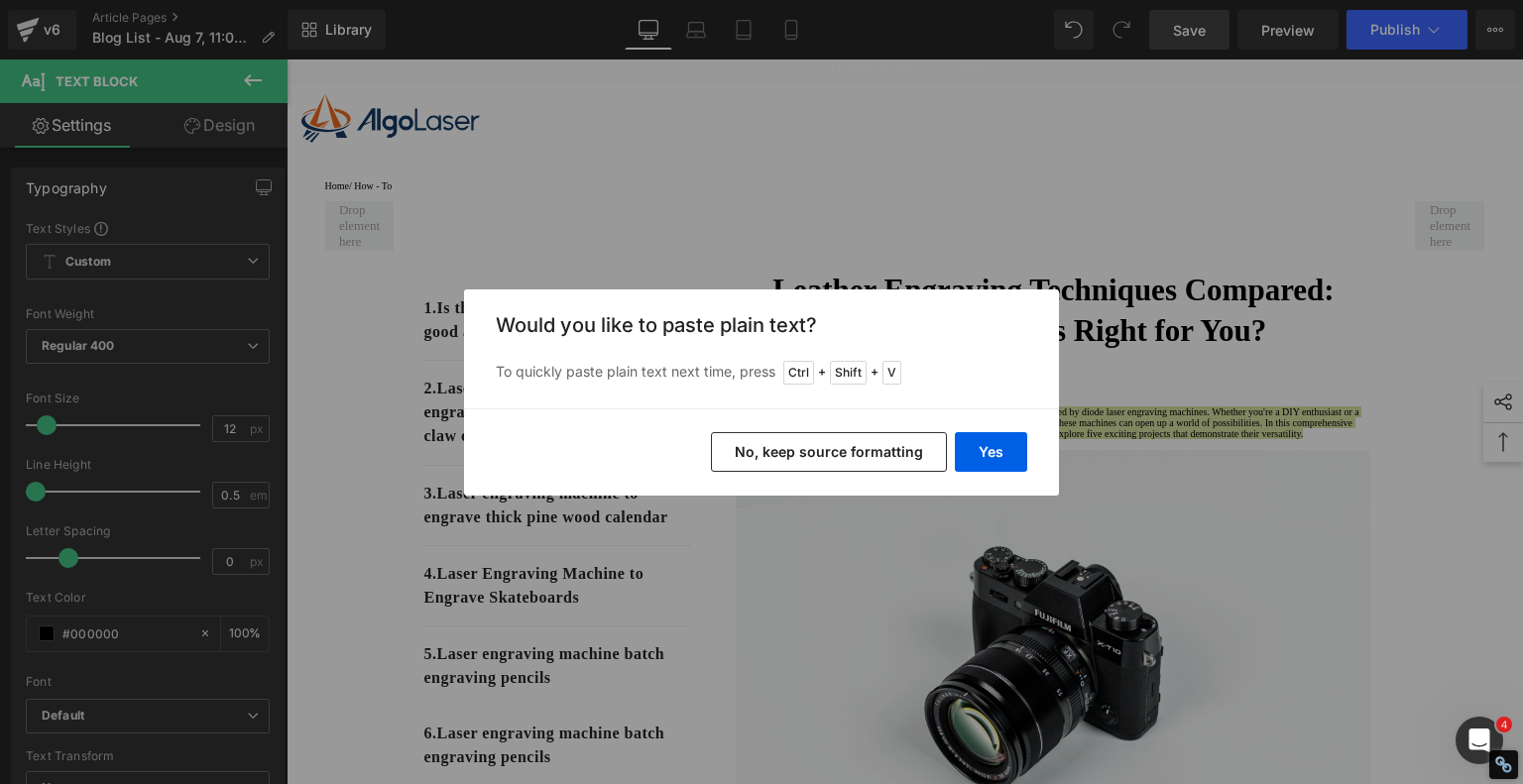 click on "No, keep source formatting" at bounding box center [829, 452] 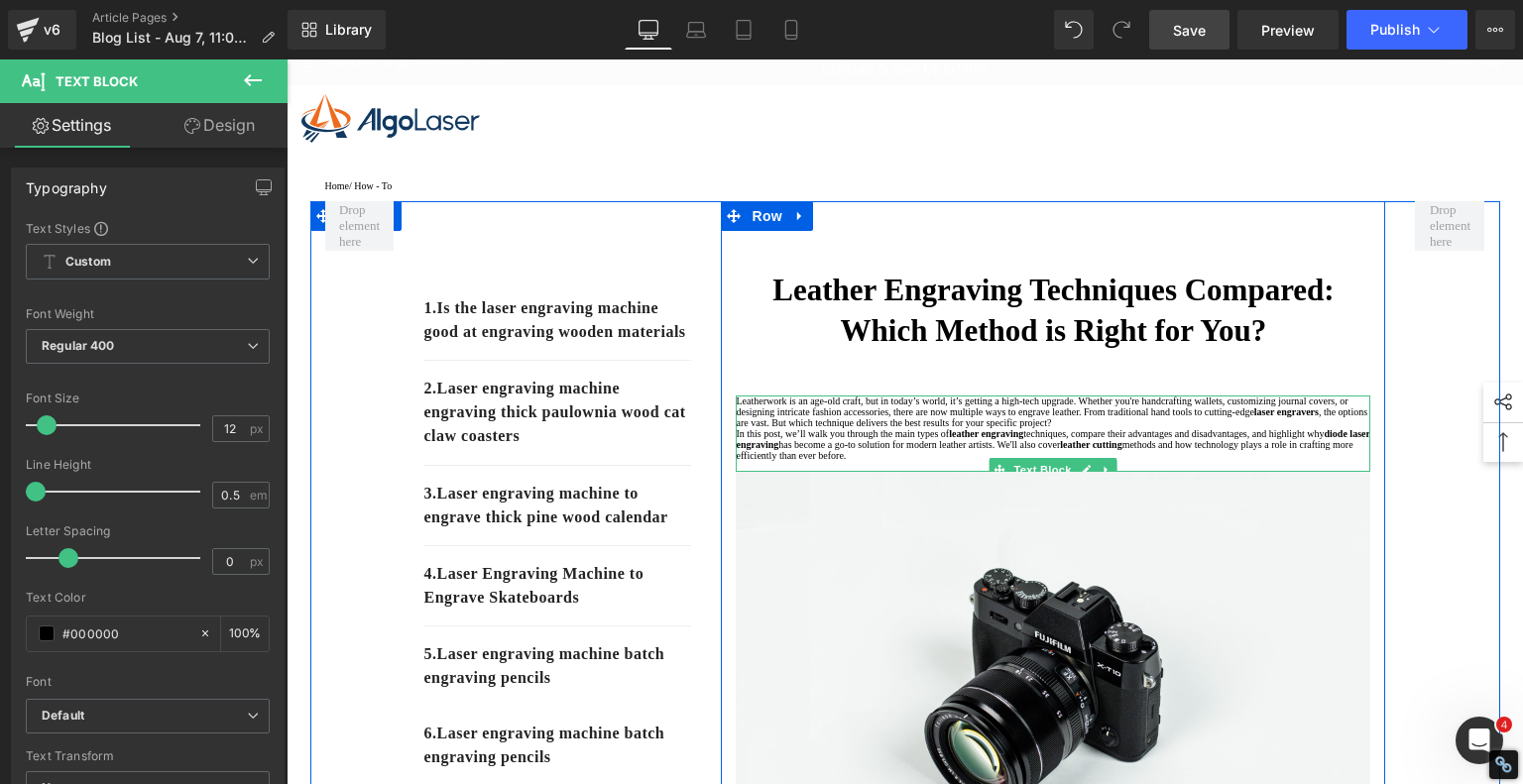 click on "Leatherwork is an age-old craft, but in today’s world, it’s getting a high-tech upgrade. Whether you're handcrafting wallets, customizing journal covers, or designing intricate fashion accessories, there are now multiple ways to engrave leather. From traditional hand tools to cutting-edge  laser engravers , the options are vast. But which technique delivers the best results for your specific project?" at bounding box center [1053, 411] 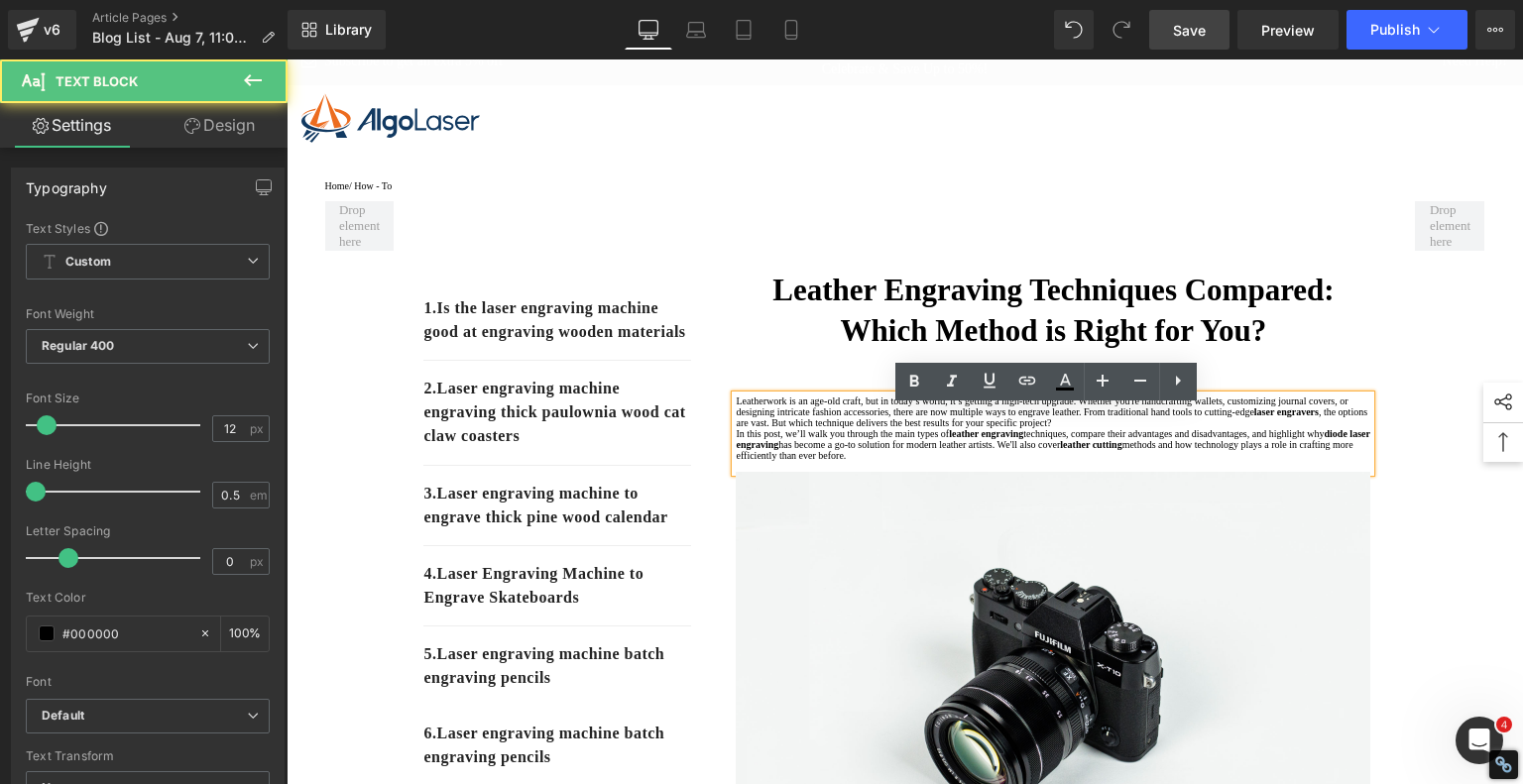 click on "1.  Is the laser engraving machine good at engraving wooden materials Text Block         2.  Laser engraving machine engraving thick paulownia wood cat claw coasters Text Block         3.  Laser engraving machine to engrave thick pine wood calendar Text Block         4.  Laser Engraving Machine to Engrave Skateboards Text Block         5.  Laser engraving machine batch engraving pencils Text Block         6 .  Laser engraving machine batch engraving pencils Text Block         7 .  Laser engraving machine batch engraving pencils Text Block         Row         Leather Engraving Techniques Compared: Which Method is Right for You? Heading         Leatherwork is an age-old craft, but in today’s world, it’s getting a high-tech upgrade. Whether you're handcrafting wallets, customizing journal covers, or designing intricate fashion accessories, there are now multiple ways to engrave leather. From traditional hand tools to cutting-edge  laser engravers
leather engraving diode laser engraving Text Block" at bounding box center (905, 1136) 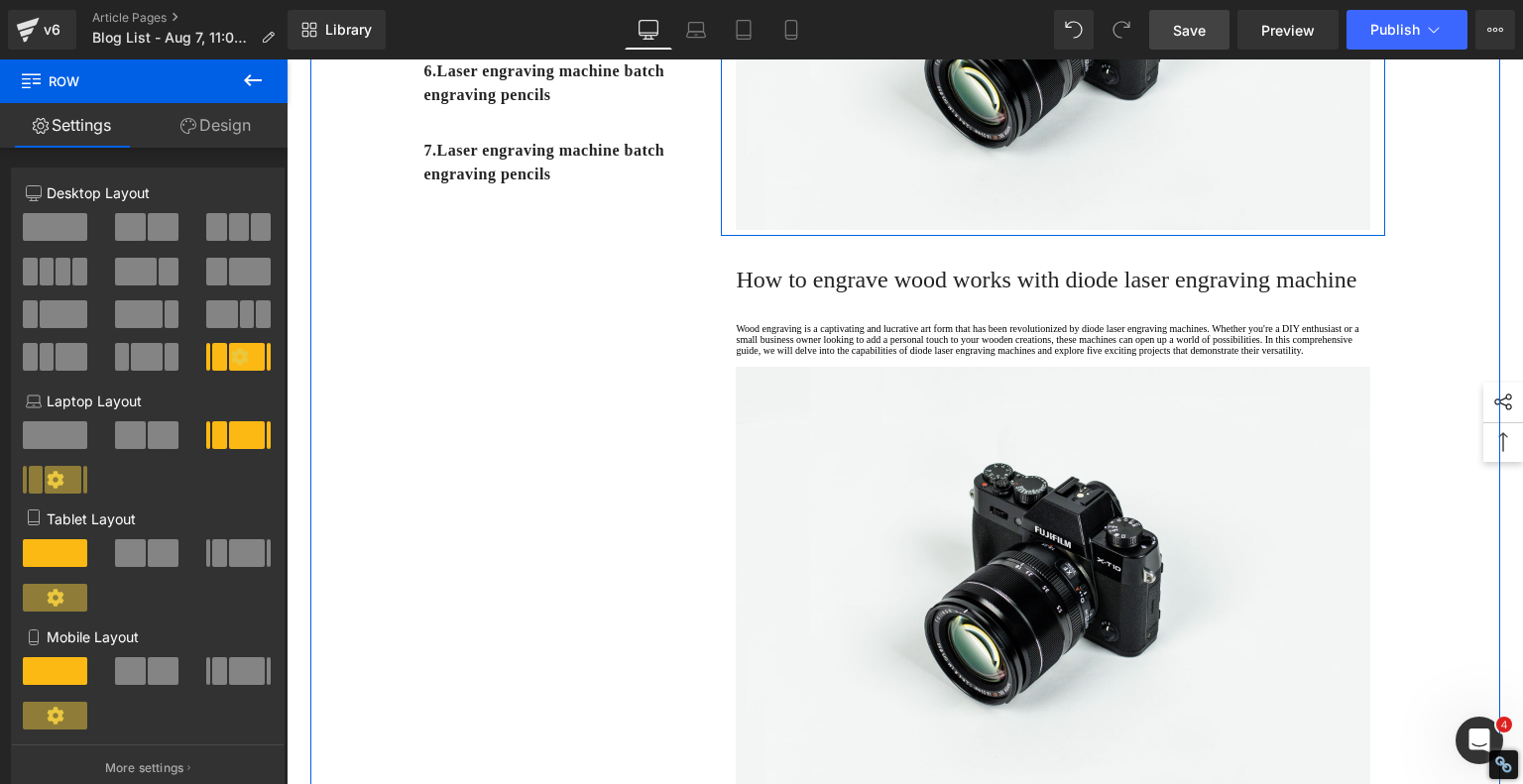 scroll, scrollTop: 716, scrollLeft: 0, axis: vertical 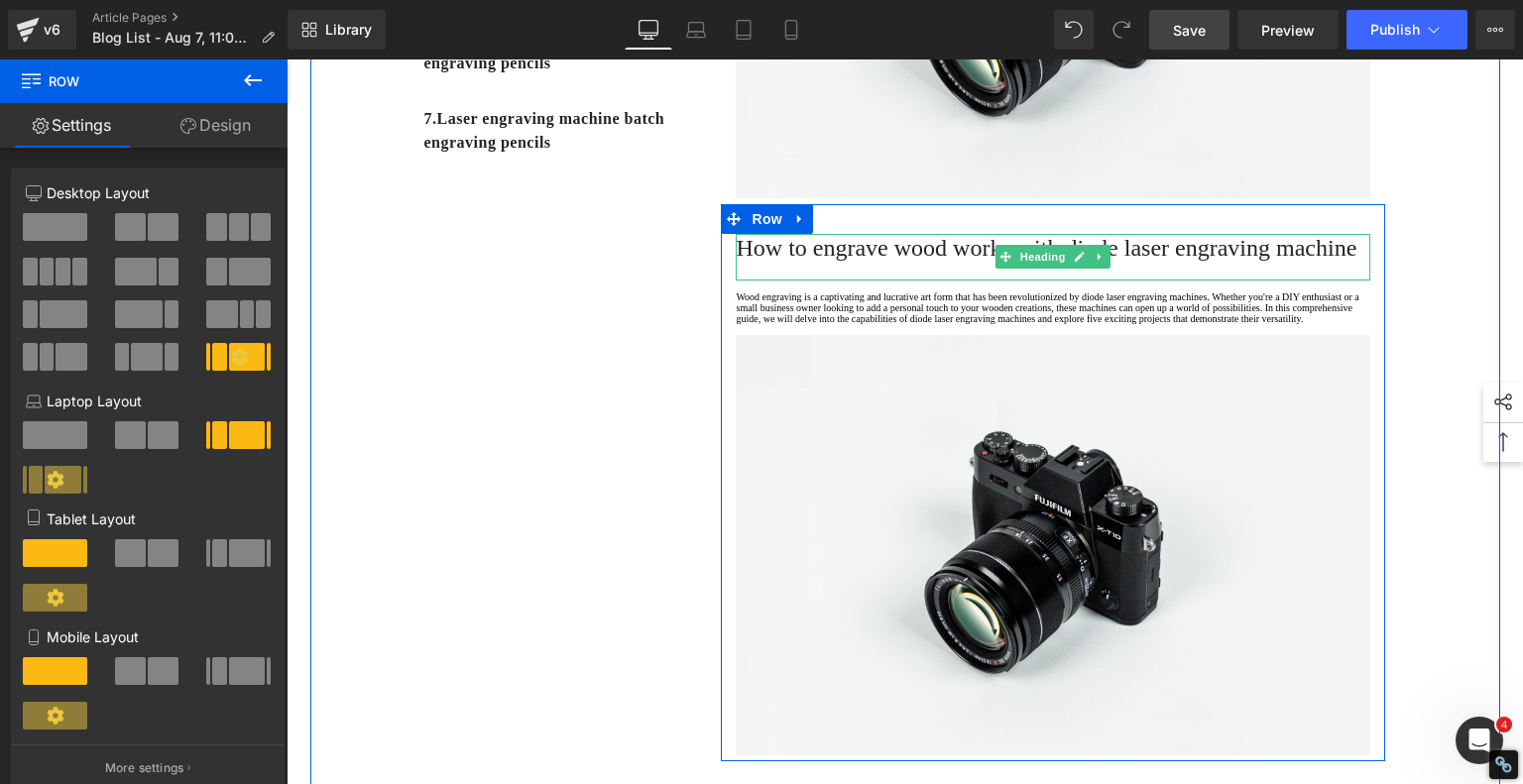 click on "How to engrave wood works with  diode laser engraving machine" at bounding box center (1046, 248) 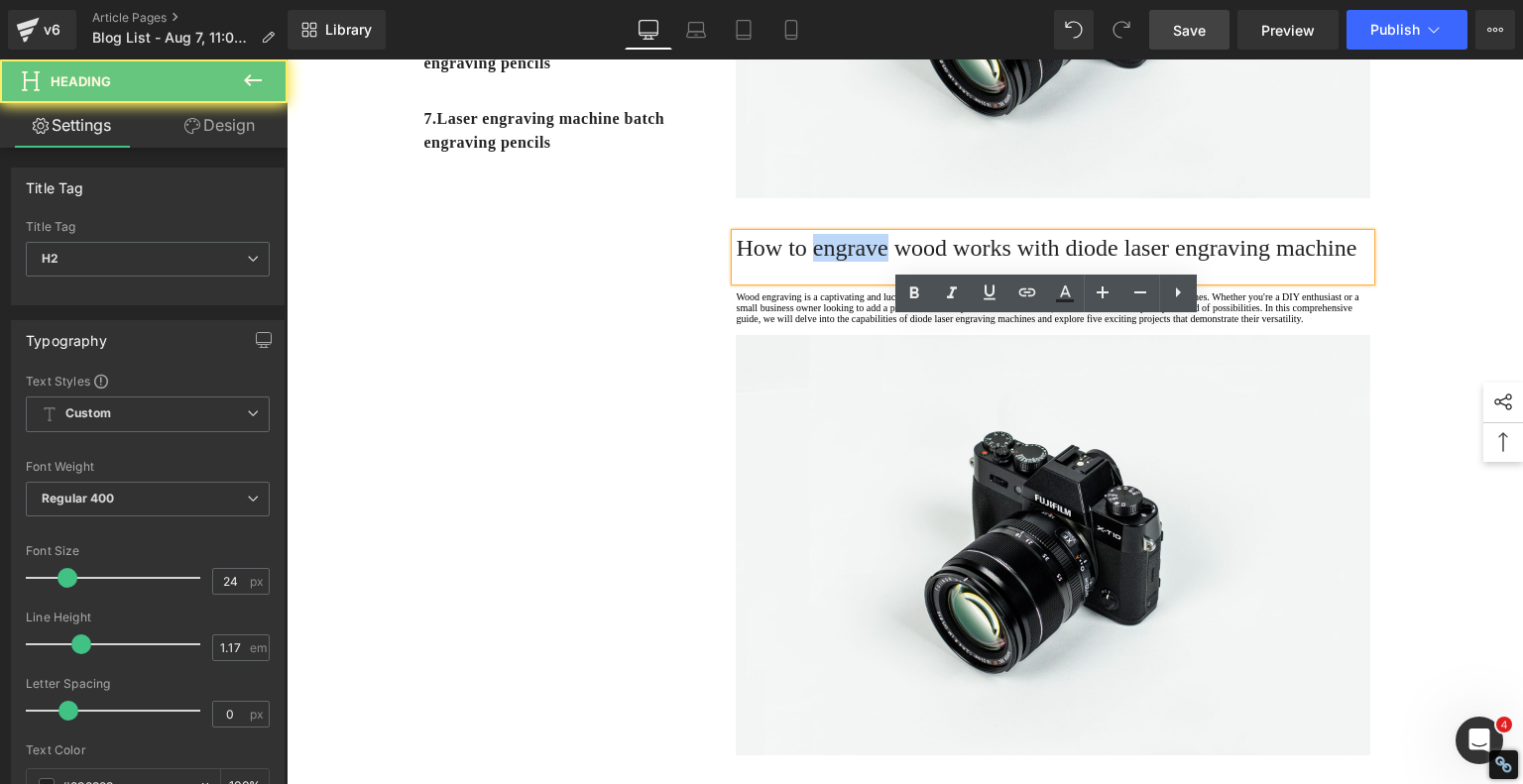 click on "How to engrave wood works with  diode laser engraving machine" at bounding box center (1046, 248) 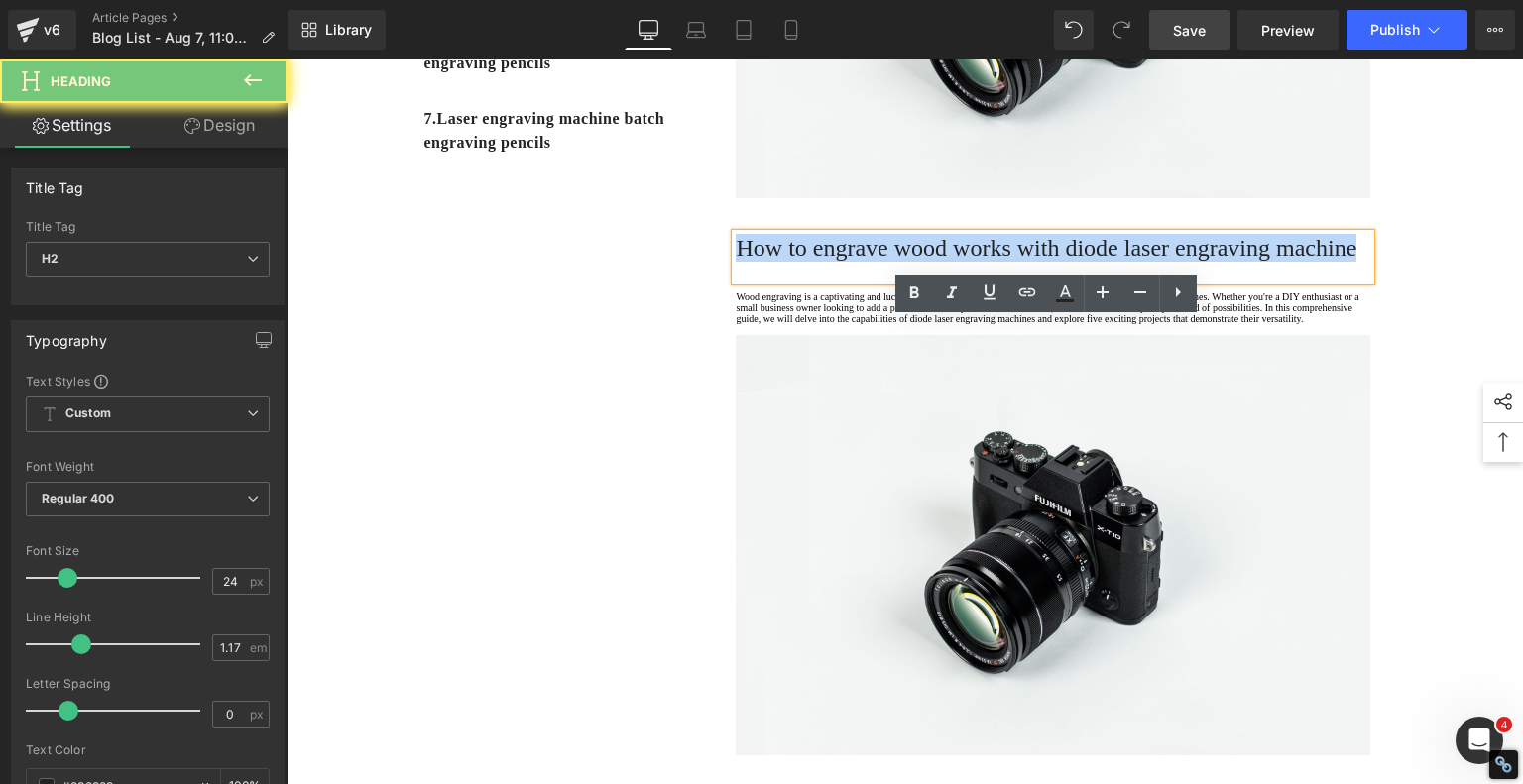 click on "How to engrave wood works with  diode laser engraving machine" at bounding box center (1046, 248) 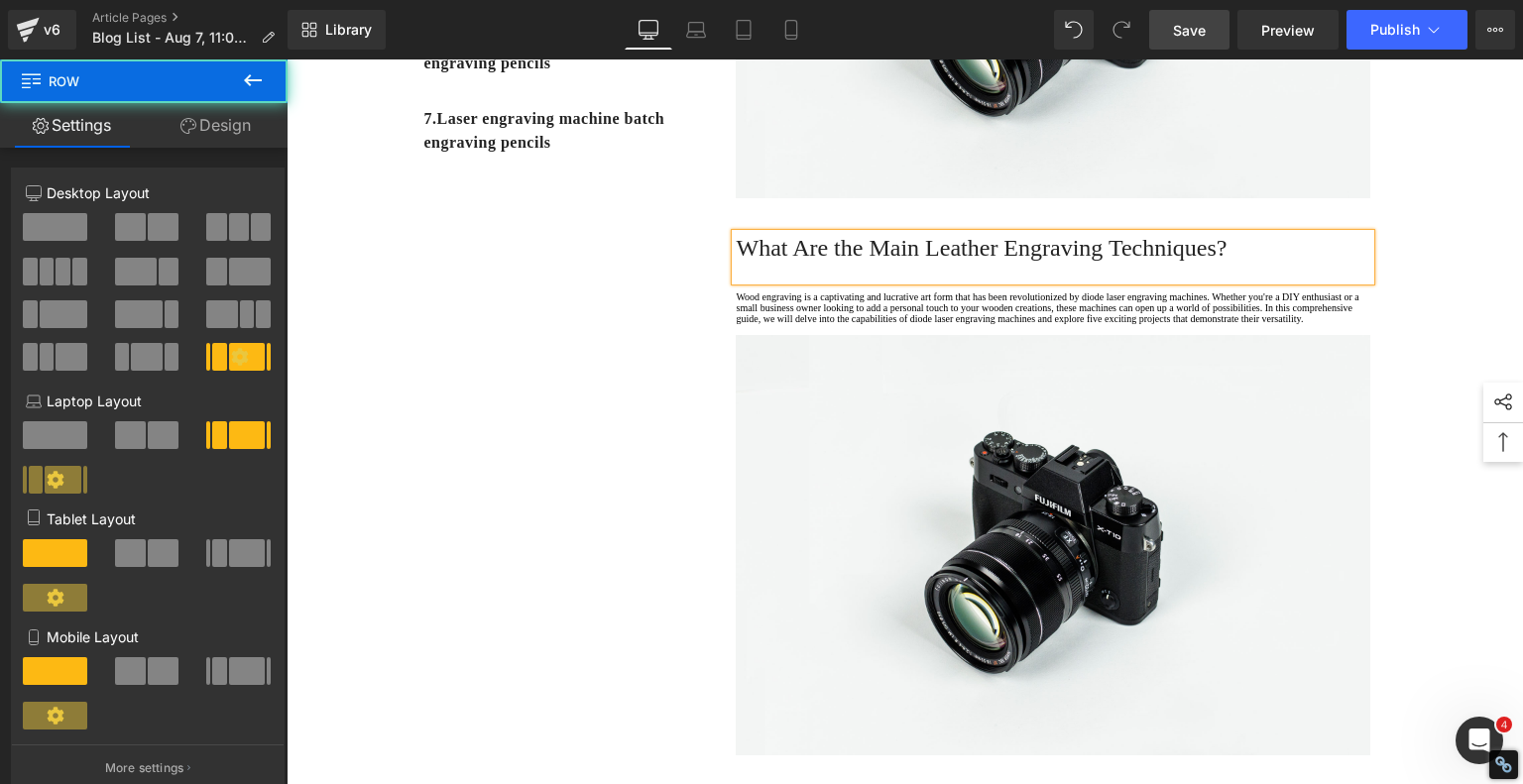 click on "1.  Is the laser engraving machine good at engraving wooden materials Text Block         2.  Laser engraving machine engraving thick paulownia wood cat claw coasters Text Block         3.  Laser engraving machine to engrave thick pine wood calendar Text Block         4.  Laser Engraving Machine to Engrave Skateboards Text Block         5.  Laser engraving machine batch engraving pencils Text Block         6 .  Laser engraving machine batch engraving pencils Text Block         7 .  Laser engraving machine batch engraving pencils Text Block         Row         Leather Engraving Techniques Compared: Which Method is Right for You? Heading         Leatherwork is an age-old craft, but in today’s world, it’s getting a high-tech upgrade. Whether you're handcrafting wallets, customizing journal covers, or designing intricate fashion accessories, there are now multiple ways to engrave leather. From traditional hand tools to cutting-edge  laser engravers
leather engraving diode laser engraving Text Block" at bounding box center (905, 442) 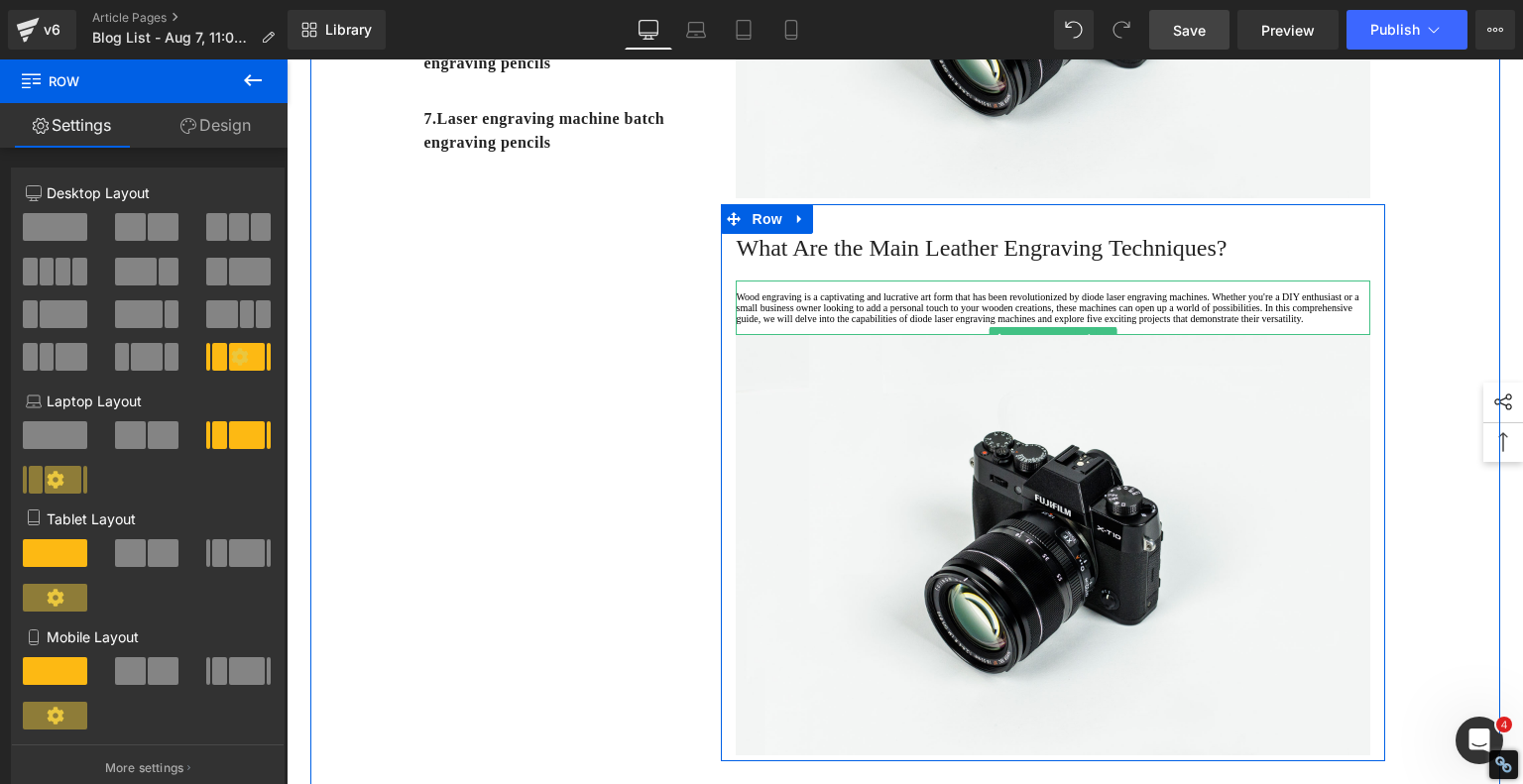 click on "Wood engraving is a captivating and lucrative art form that has been revolutionized by diode laser engraving machines. Whether you're a DIY enthusiast or a small business owner looking to add a personal touch to your wooden creations, these machines can open up a world of possibilities. In this comprehensive guide, we will delve into the capabilities of diode laser engraving machines and explore five exciting projects that demonstrate their versatility." at bounding box center [1053, 307] 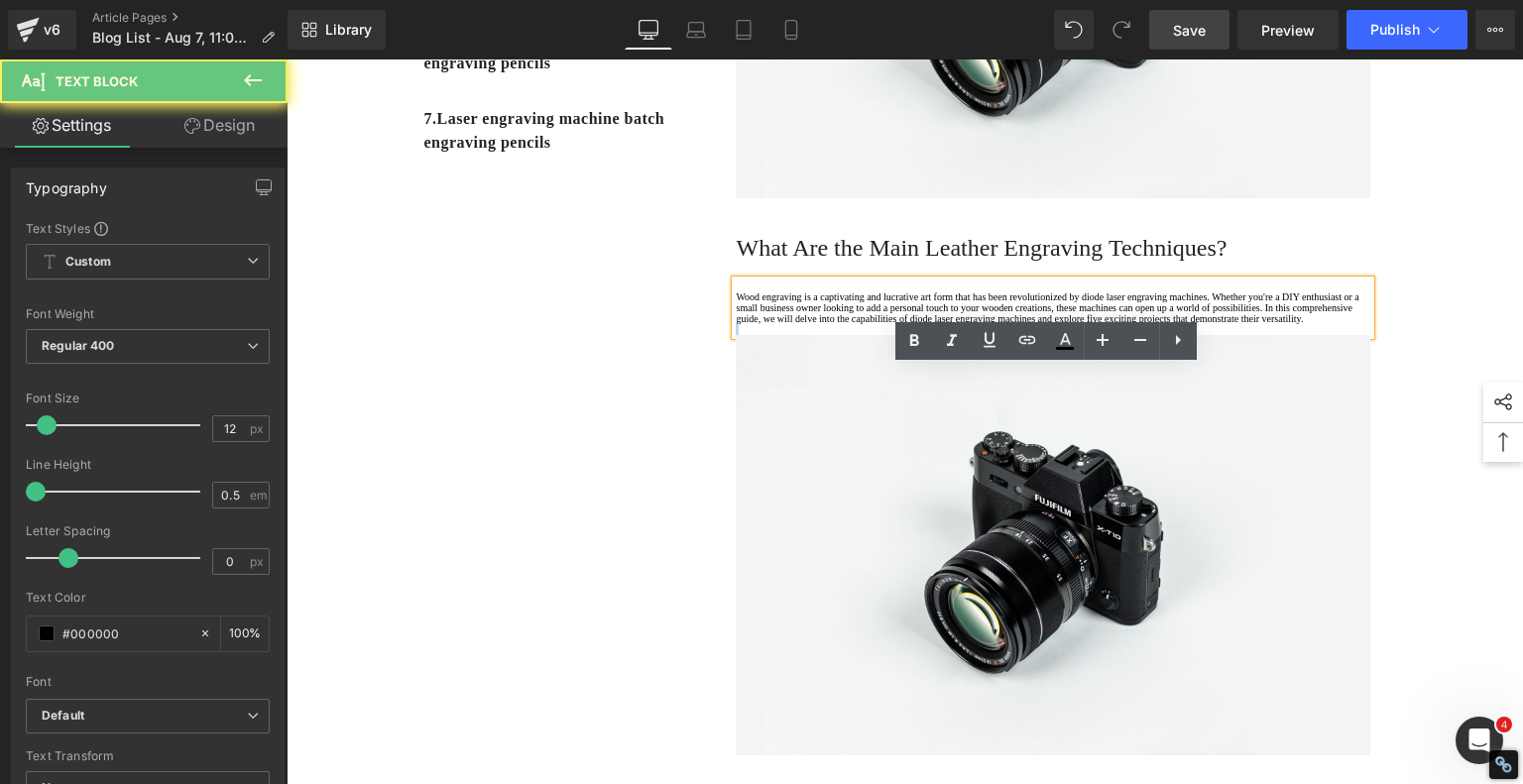 click on "Wood engraving is a captivating and lucrative art form that has been revolutionized by diode laser engraving machines. Whether you're a DIY enthusiast or a small business owner looking to add a personal touch to your wooden creations, these machines can open up a world of possibilities. In this comprehensive guide, we will delve into the capabilities of diode laser engraving machines and explore five exciting projects that demonstrate their versatility." at bounding box center (1053, 307) 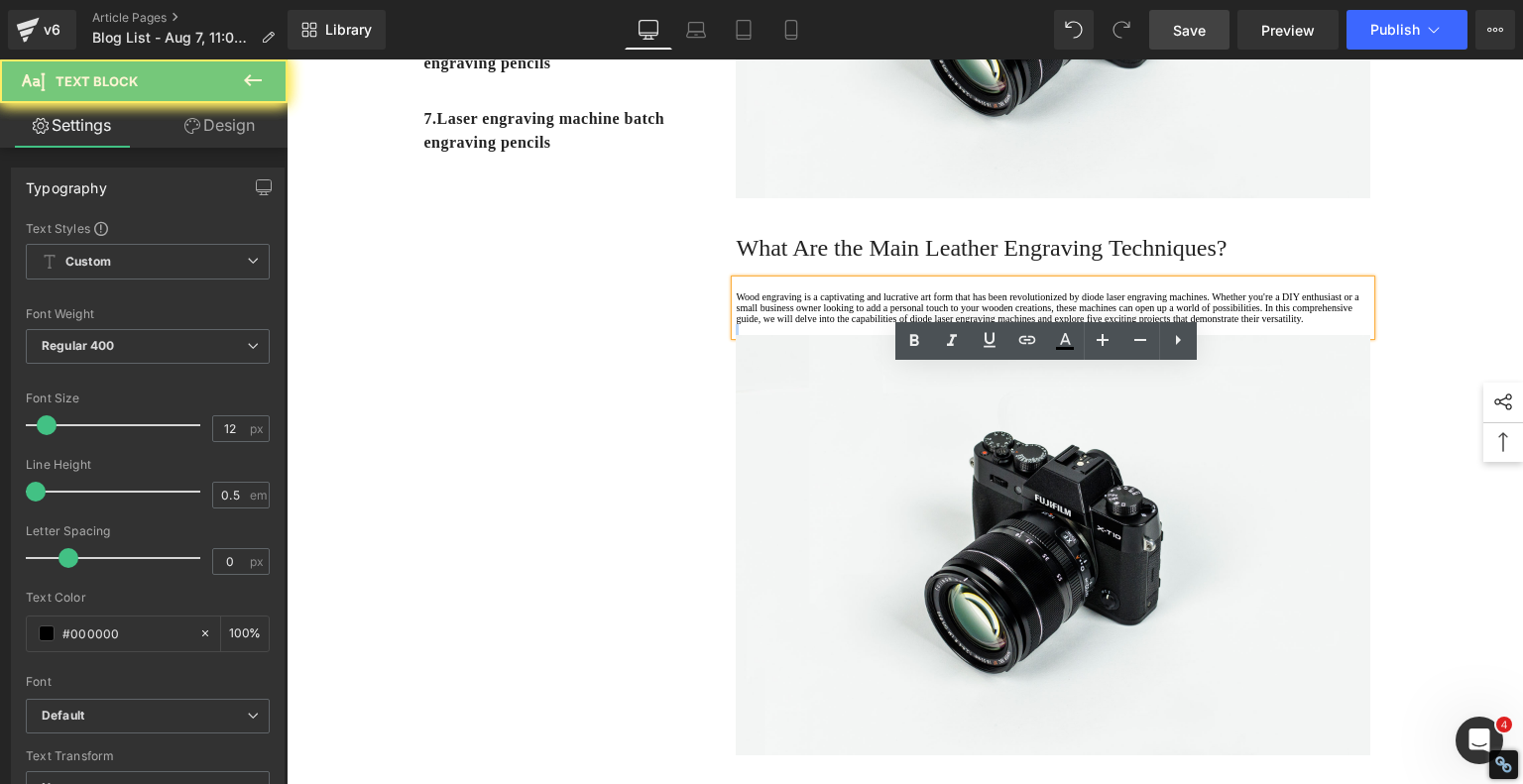 click on "Wood engraving is a captivating and lucrative art form that has been revolutionized by diode laser engraving machines. Whether you're a DIY enthusiast or a small business owner looking to add a personal touch to your wooden creations, these machines can open up a world of possibilities. In this comprehensive guide, we will delve into the capabilities of diode laser engraving machines and explore five exciting projects that demonstrate their versatility." at bounding box center [1053, 307] 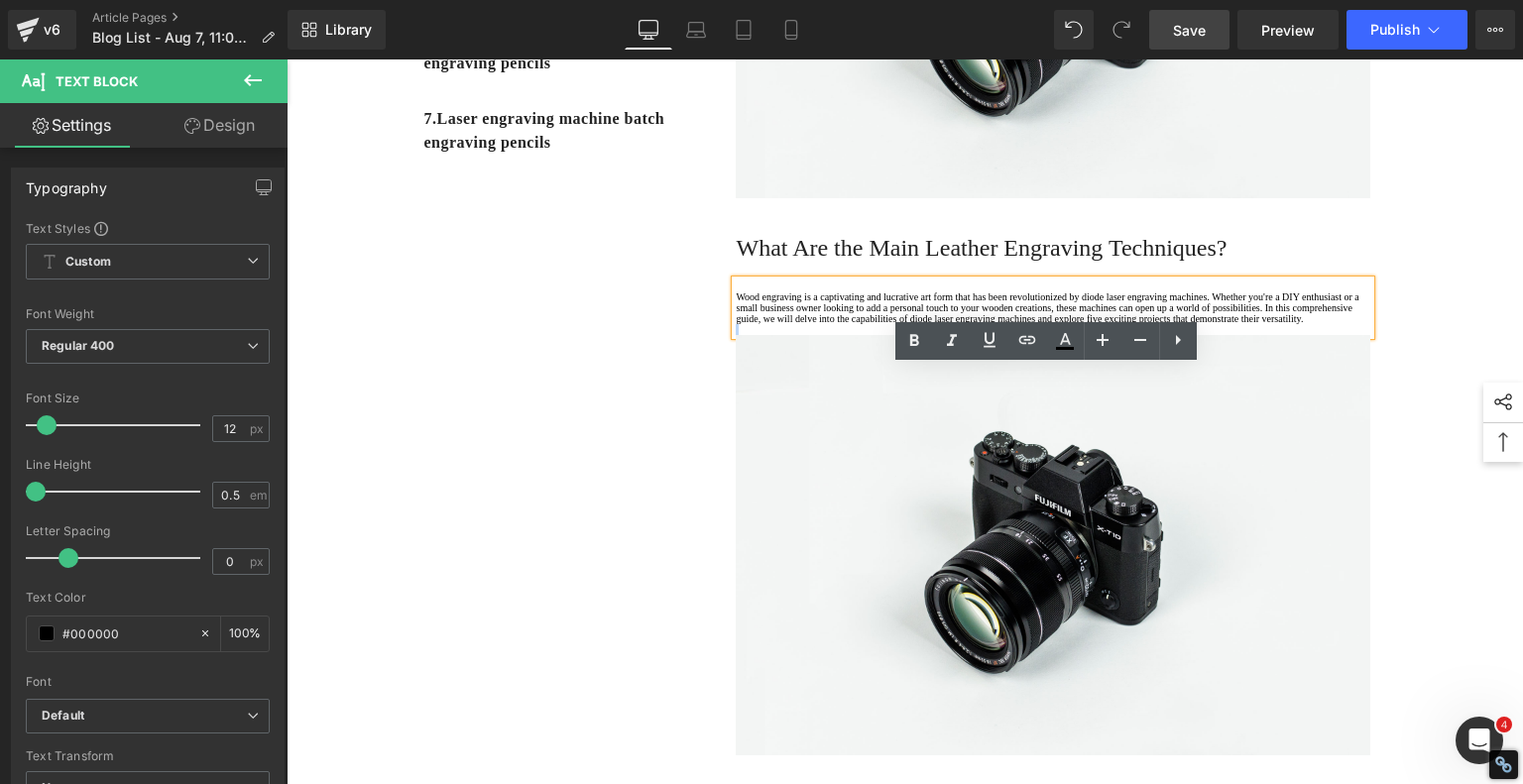 click on "Wood engraving is a captivating and lucrative art form that has been revolutionized by diode laser engraving machines. Whether you're a DIY enthusiast or a small business owner looking to add a personal touch to your wooden creations, these machines can open up a world of possibilities. In this comprehensive guide, we will delve into the capabilities of diode laser engraving machines and explore five exciting projects that demonstrate their versatility." at bounding box center (1053, 307) 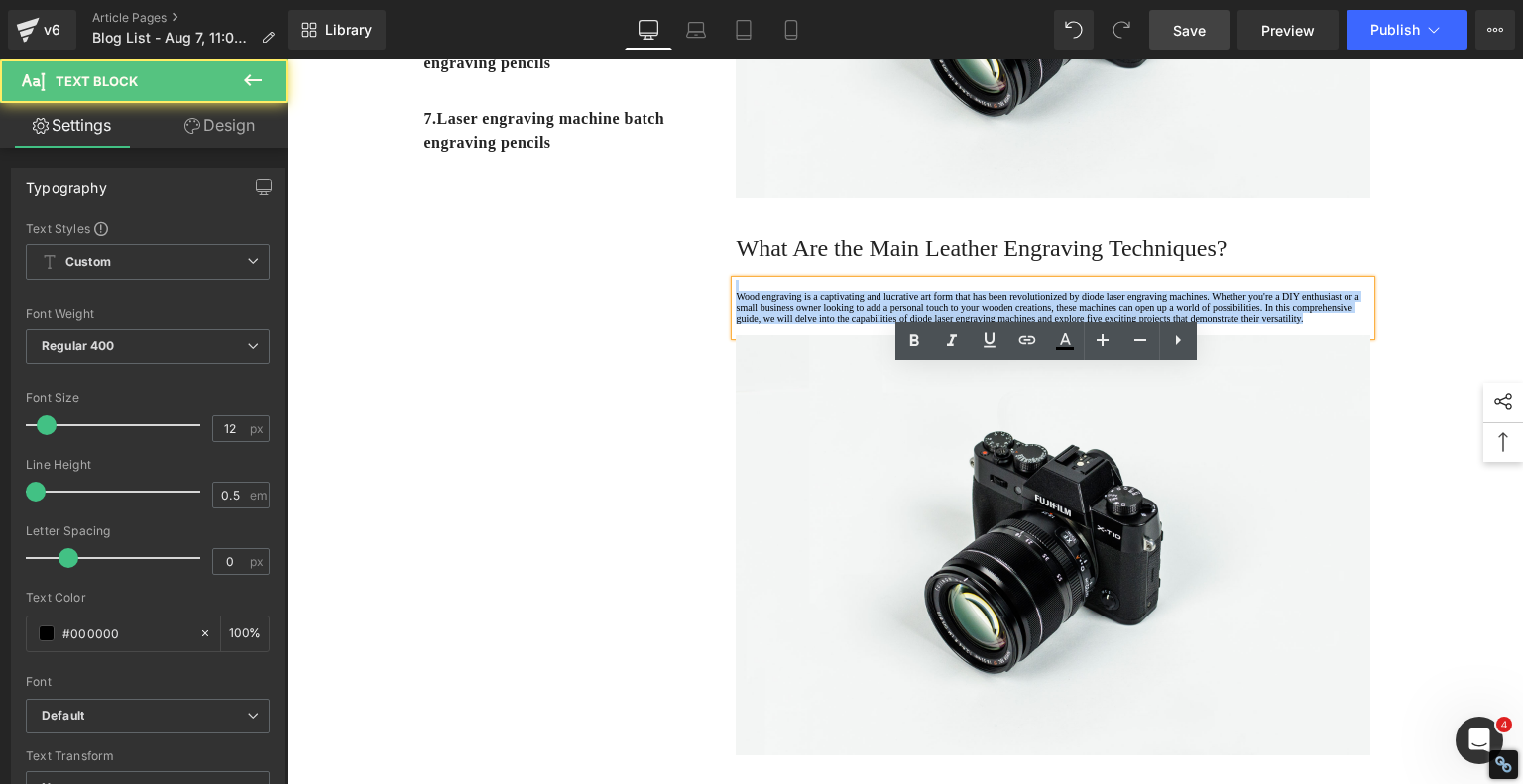 drag, startPoint x: 827, startPoint y: 459, endPoint x: 667, endPoint y: 341, distance: 198.8064 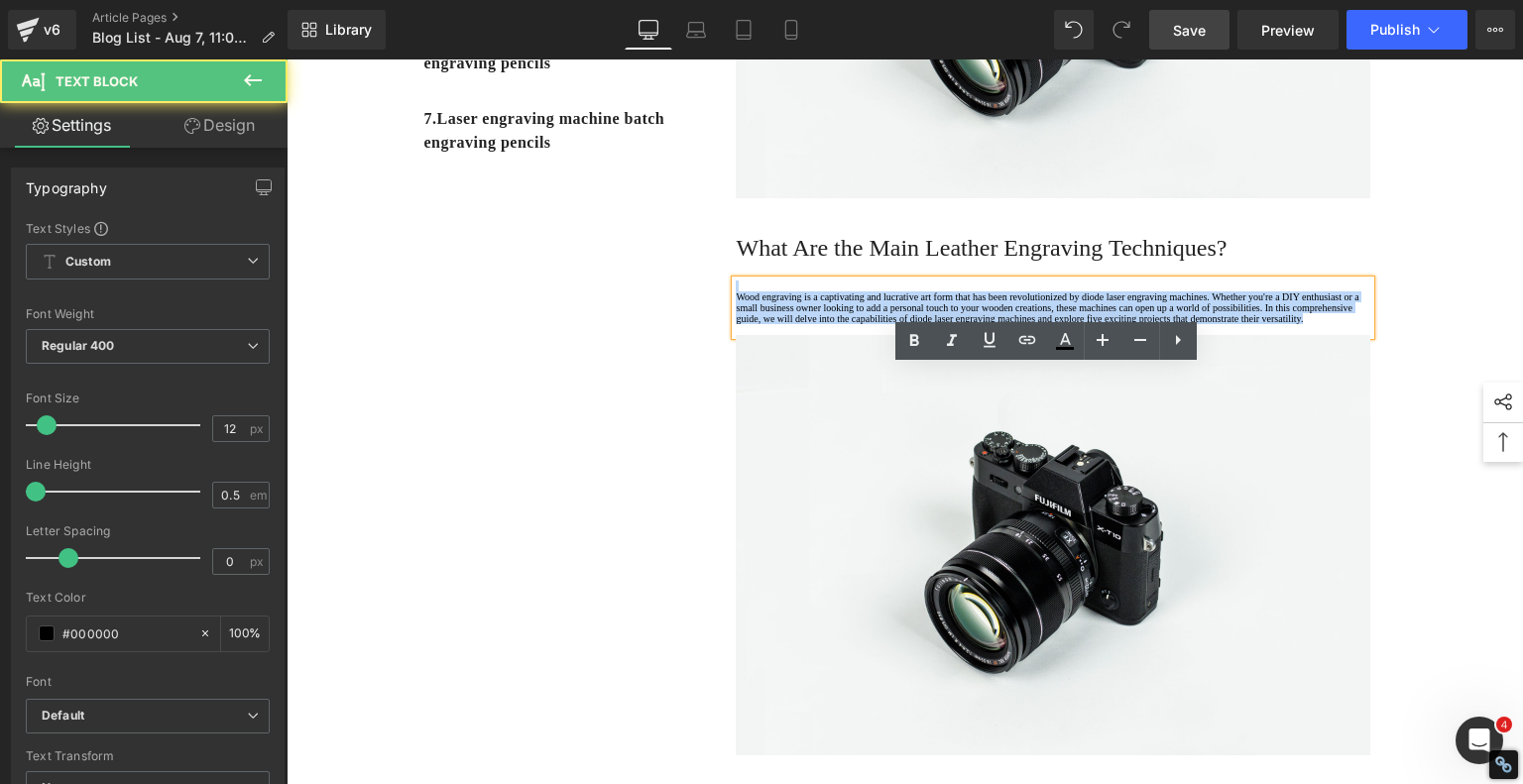 click on "1.  Is the laser engraving machine good at engraving wooden materials Text Block         2.  Laser engraving machine engraving thick paulownia wood cat claw coasters Text Block         3.  Laser engraving machine to engrave thick pine wood calendar Text Block         4.  Laser Engraving Machine to Engrave Skateboards Text Block         5.  Laser engraving machine batch engraving pencils Text Block         6 .  Laser engraving machine batch engraving pencils Text Block         7 .  Laser engraving machine batch engraving pencils Text Block         Row         Leather Engraving Techniques Compared: Which Method is Right for You? Heading         Leatherwork is an age-old craft, but in today’s world, it’s getting a high-tech upgrade. Whether you're handcrafting wallets, customizing journal covers, or designing intricate fashion accessories, there are now multiple ways to engrave leather. From traditional hand tools to cutting-edge  laser engravers
leather engraving diode laser engraving Text Block" at bounding box center [905, 442] 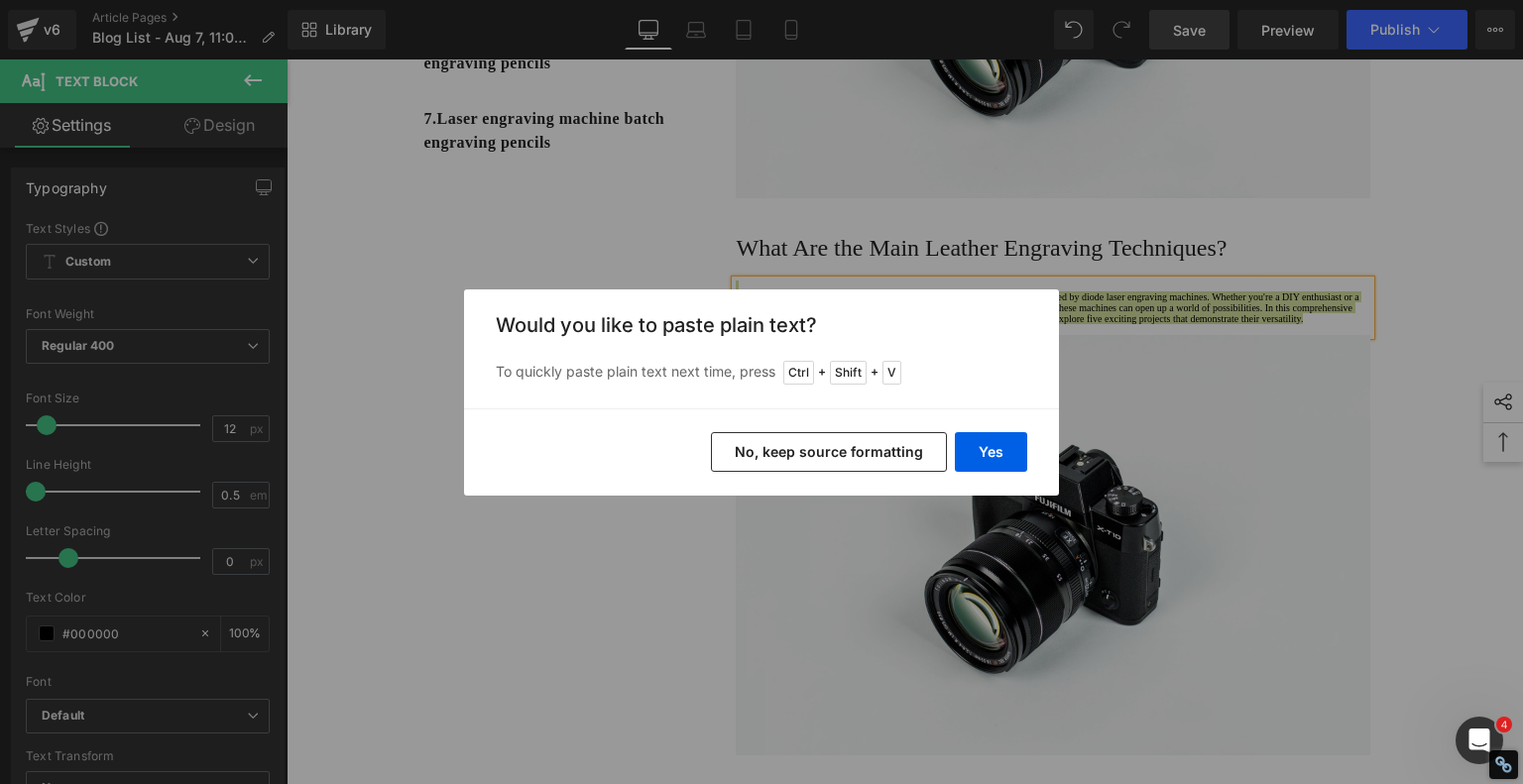 click on "No, keep source formatting" at bounding box center [829, 452] 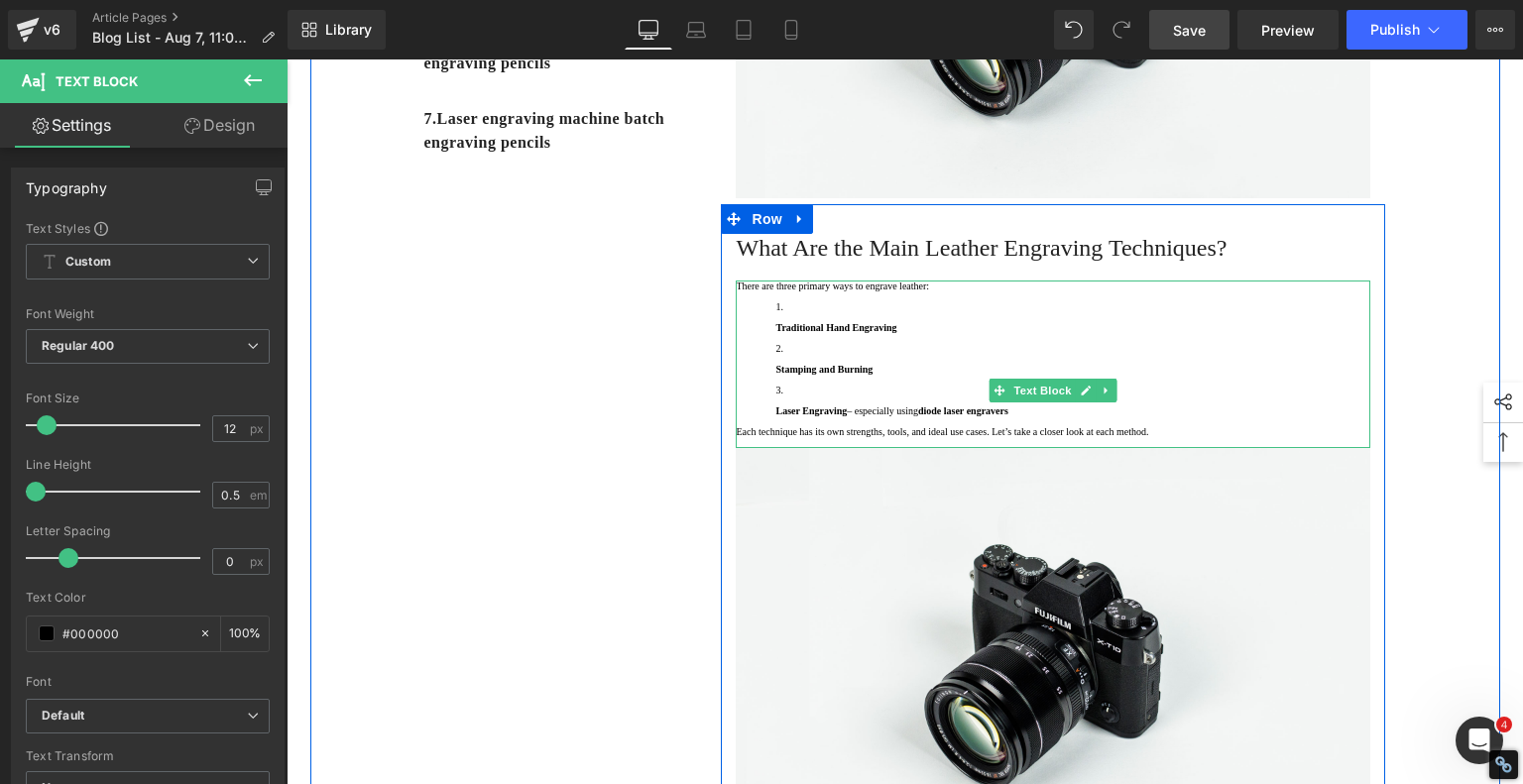 click on "Stamping and Burning" at bounding box center [824, 369] 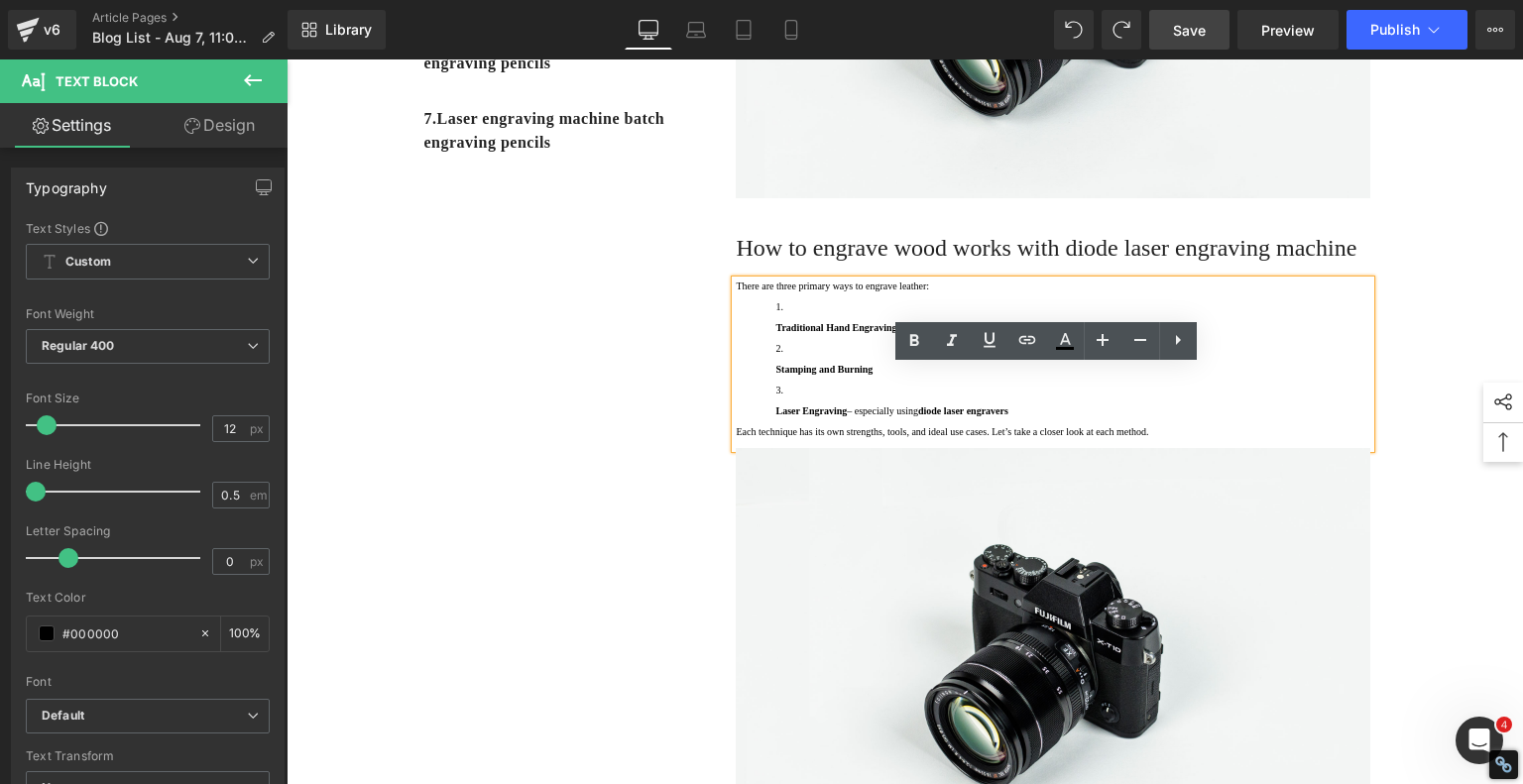 scroll, scrollTop: 743, scrollLeft: 0, axis: vertical 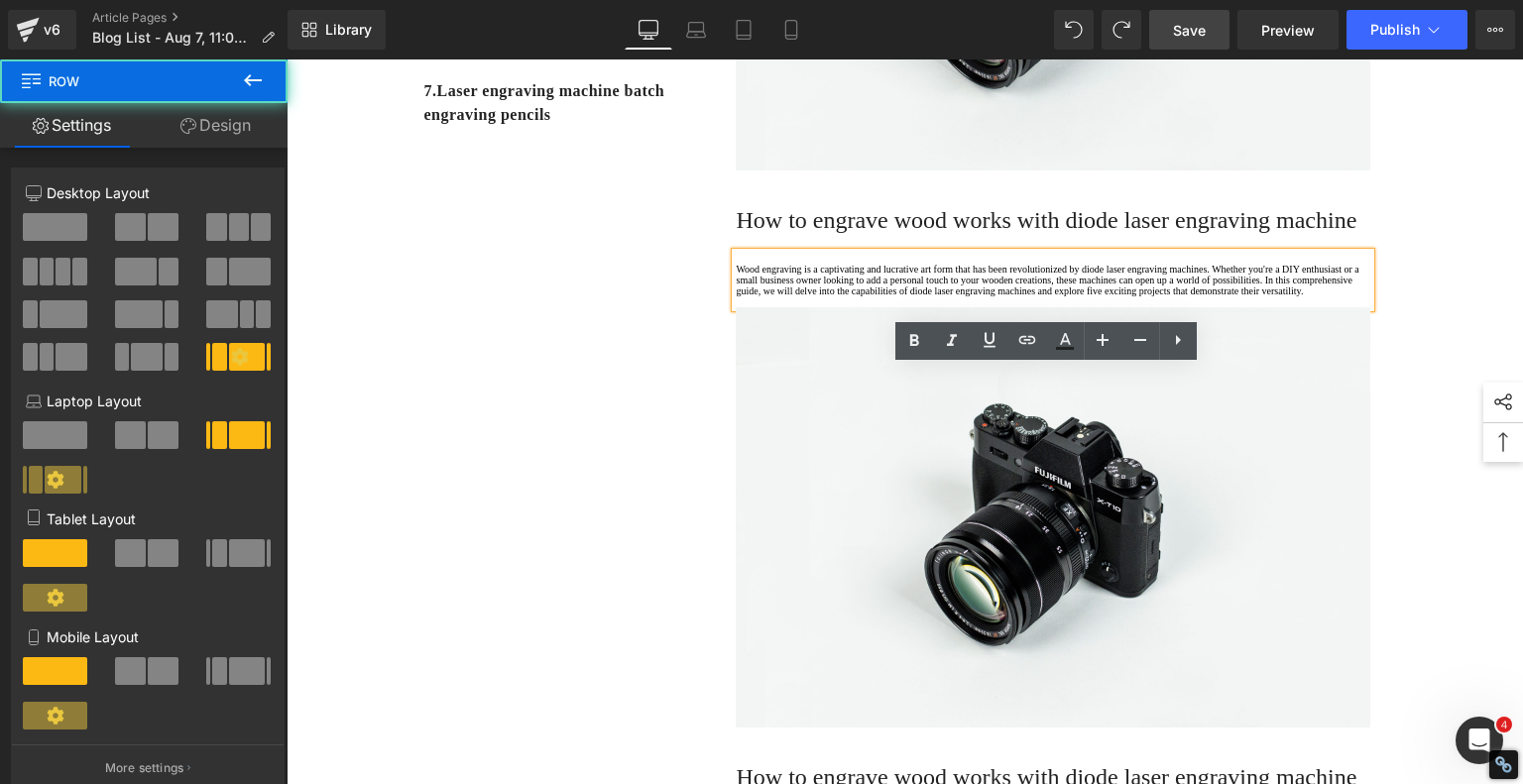 click on "1.  Is the laser engraving machine good at engraving wooden materials Text Block         2.  Laser engraving machine engraving thick paulownia wood cat claw coasters Text Block         3.  Laser engraving machine to engrave thick pine wood calendar Text Block         4.  Laser Engraving Machine to Engrave Skateboards Text Block         5.  Laser engraving machine batch engraving pencils Text Block         6 .  Laser engraving machine batch engraving pencils Text Block         7 .  Laser engraving machine batch engraving pencils Text Block         Row         Leather Engraving Techniques Compared: Which Method is Right for You? Heading         Leatherwork is an age-old craft, but in today’s world, it’s getting a high-tech upgrade. Whether you're handcrafting wallets, customizing journal covers, or designing intricate fashion accessories, there are now multiple ways to engrave leather. From traditional hand tools to cutting-edge  laser engravers
leather engraving diode laser engraving Text Block" at bounding box center [905, 414] 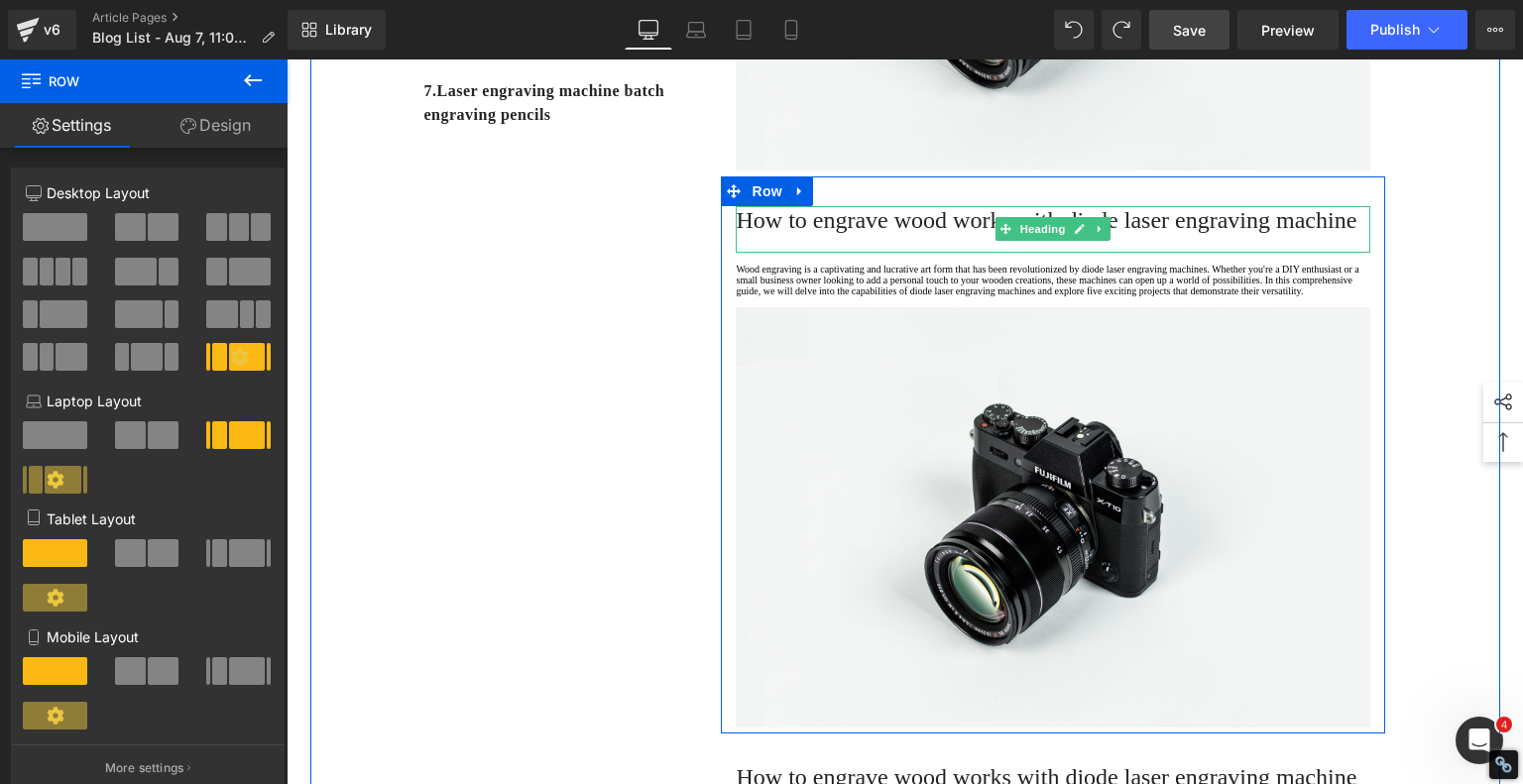 click on "How to engrave wood works with  diode laser engraving machine" at bounding box center (1053, 220) 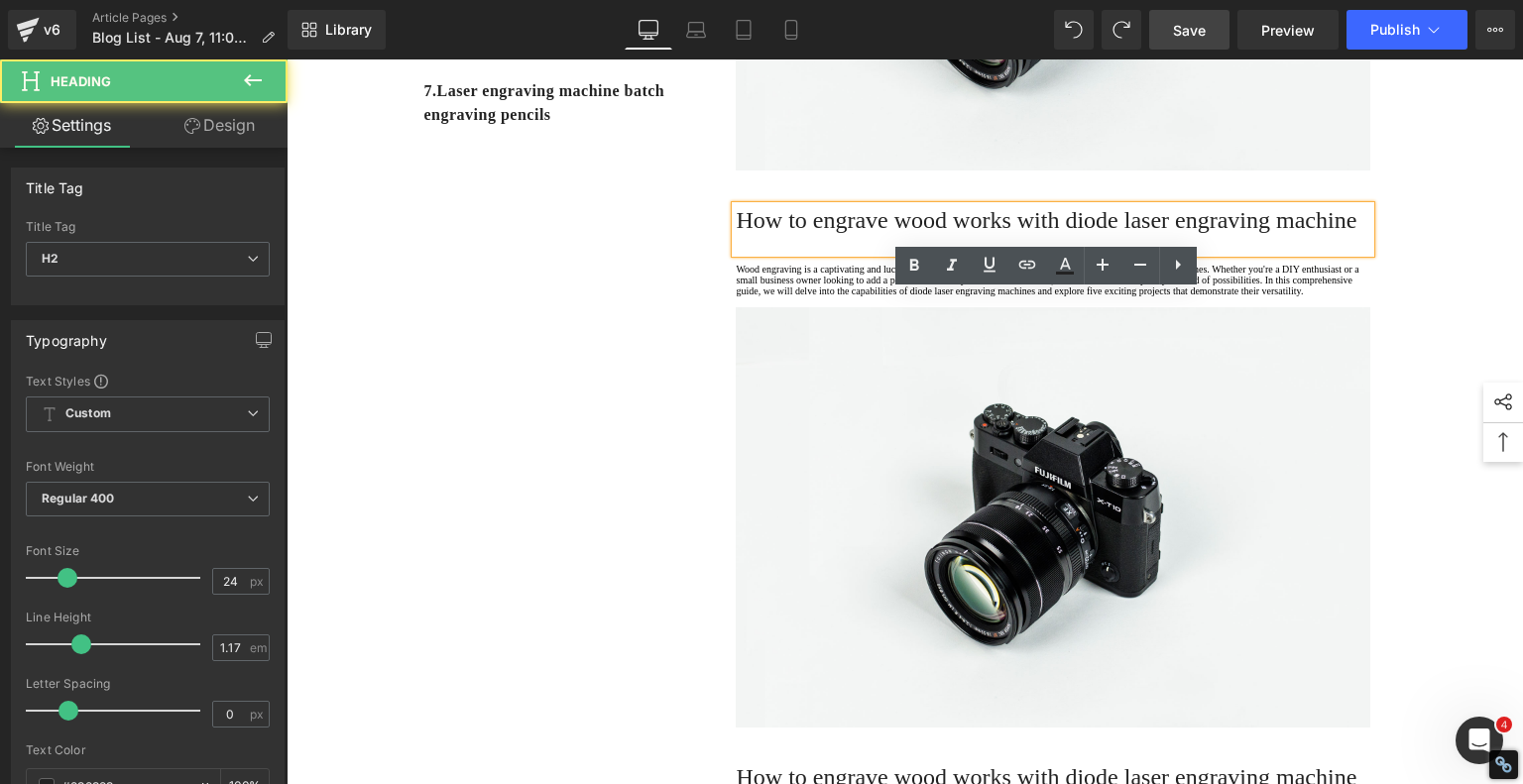 click on "How to engrave wood works with  diode laser engraving machine" at bounding box center (1053, 220) 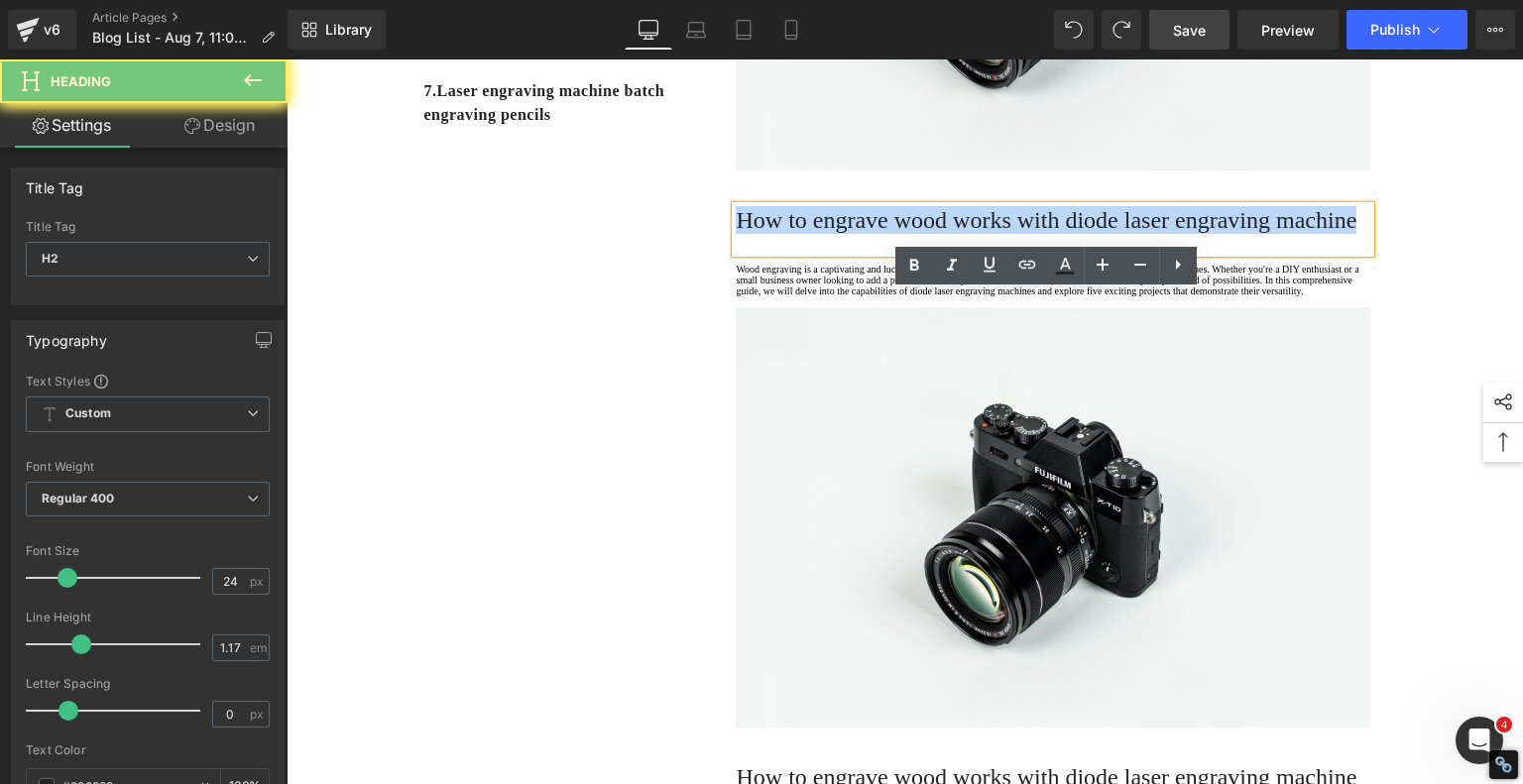 click on "How to engrave wood works with  diode laser engraving machine" at bounding box center [1053, 220] 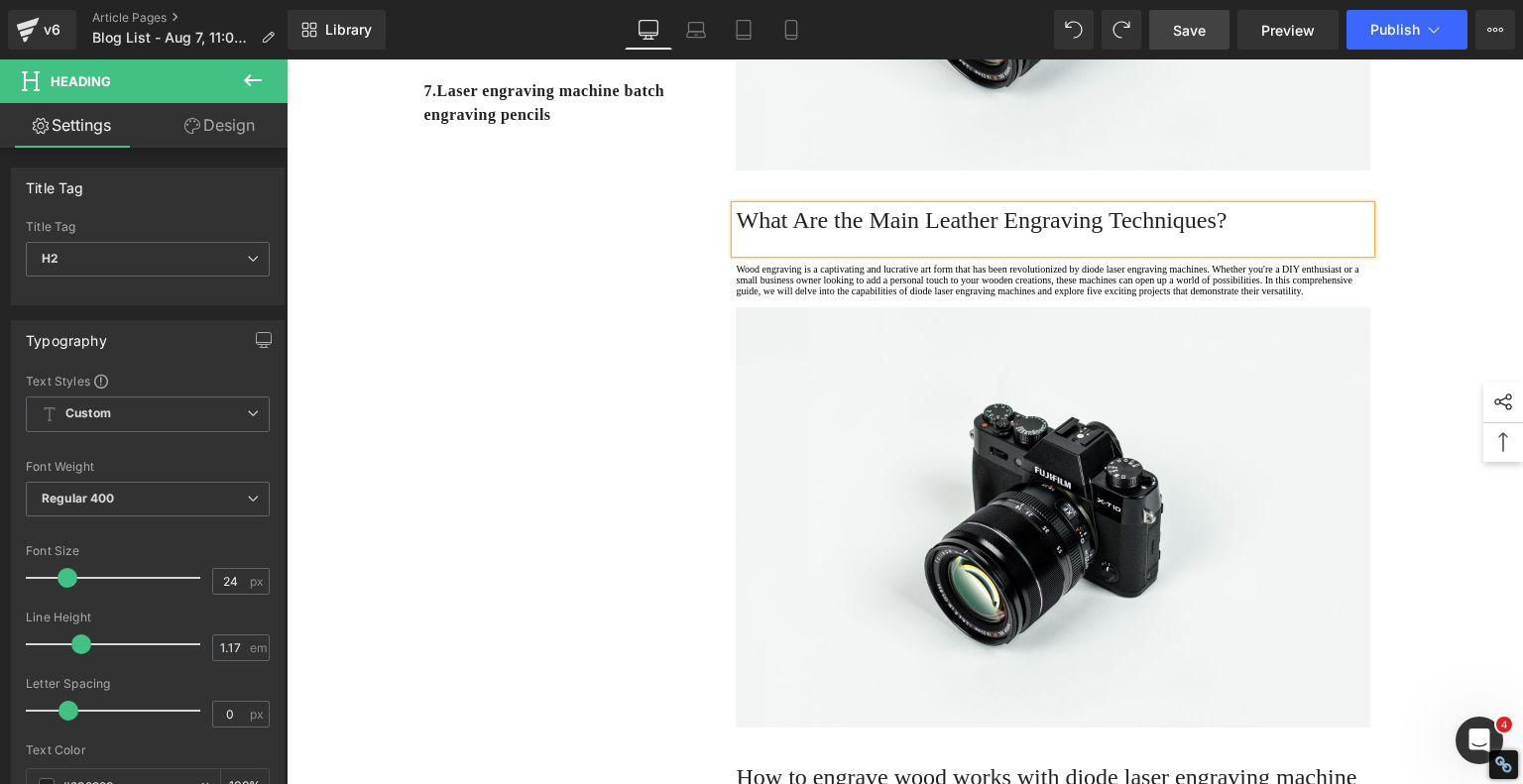 click on "1.  Is the laser engraving machine good at engraving wooden materials Text Block         2.  Laser engraving machine engraving thick paulownia wood cat claw coasters Text Block         3.  Laser engraving machine to engrave thick pine wood calendar Text Block         4.  Laser Engraving Machine to Engrave Skateboards Text Block         5.  Laser engraving machine batch engraving pencils Text Block         6 .  Laser engraving machine batch engraving pencils Text Block         7 .  Laser engraving machine batch engraving pencils Text Block         Row         Leather Engraving Techniques Compared: Which Method is Right for You? Heading         Leatherwork is an age-old craft, but in today’s world, it’s getting a high-tech upgrade. Whether you're handcrafting wallets, customizing journal covers, or designing intricate fashion accessories, there are now multiple ways to engrave leather. From traditional hand tools to cutting-edge  laser engravers
leather engraving diode laser engraving Text Block" at bounding box center (905, 414) 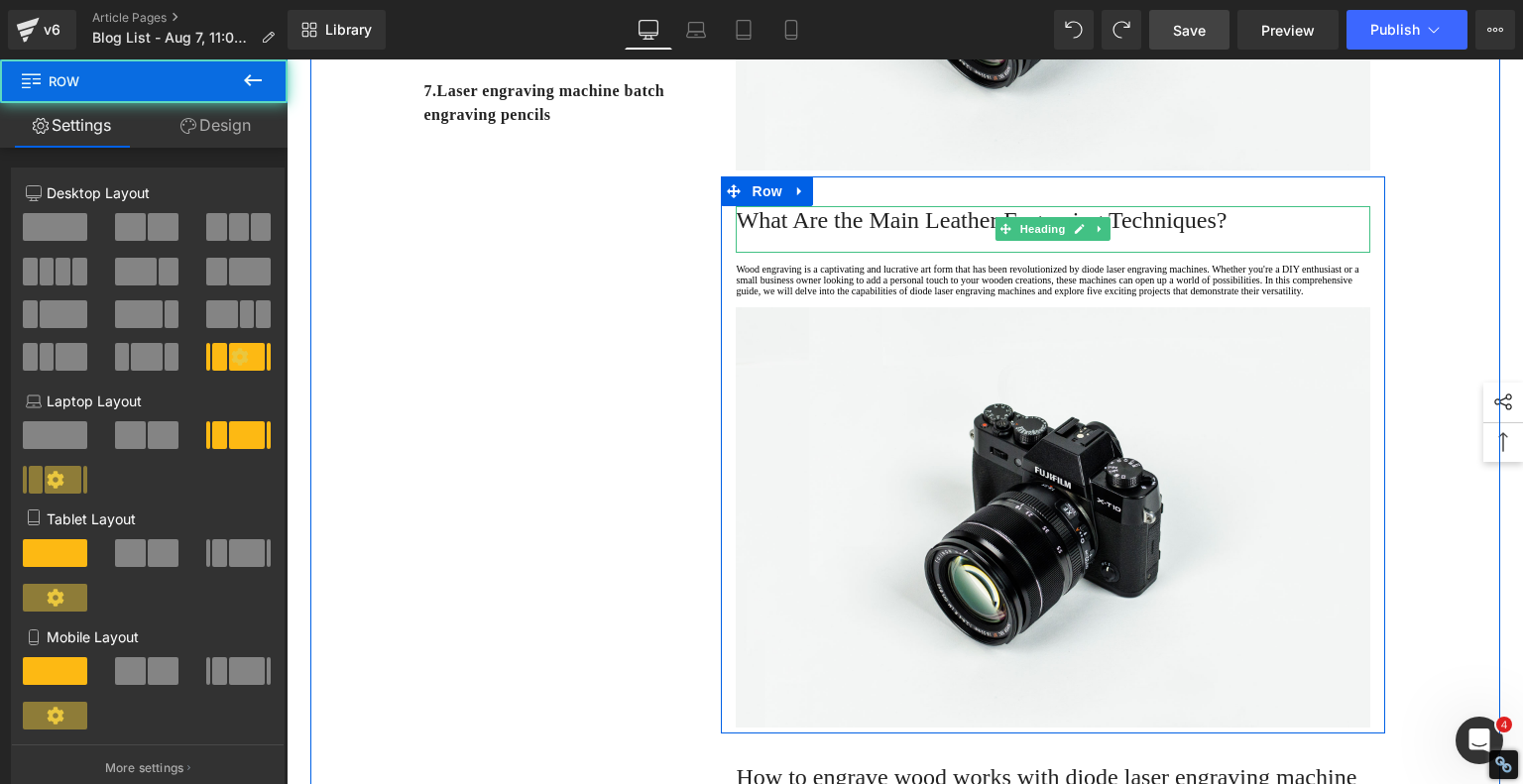 click on "What Are the Main Leather Engraving Techniques?" at bounding box center [1053, 220] 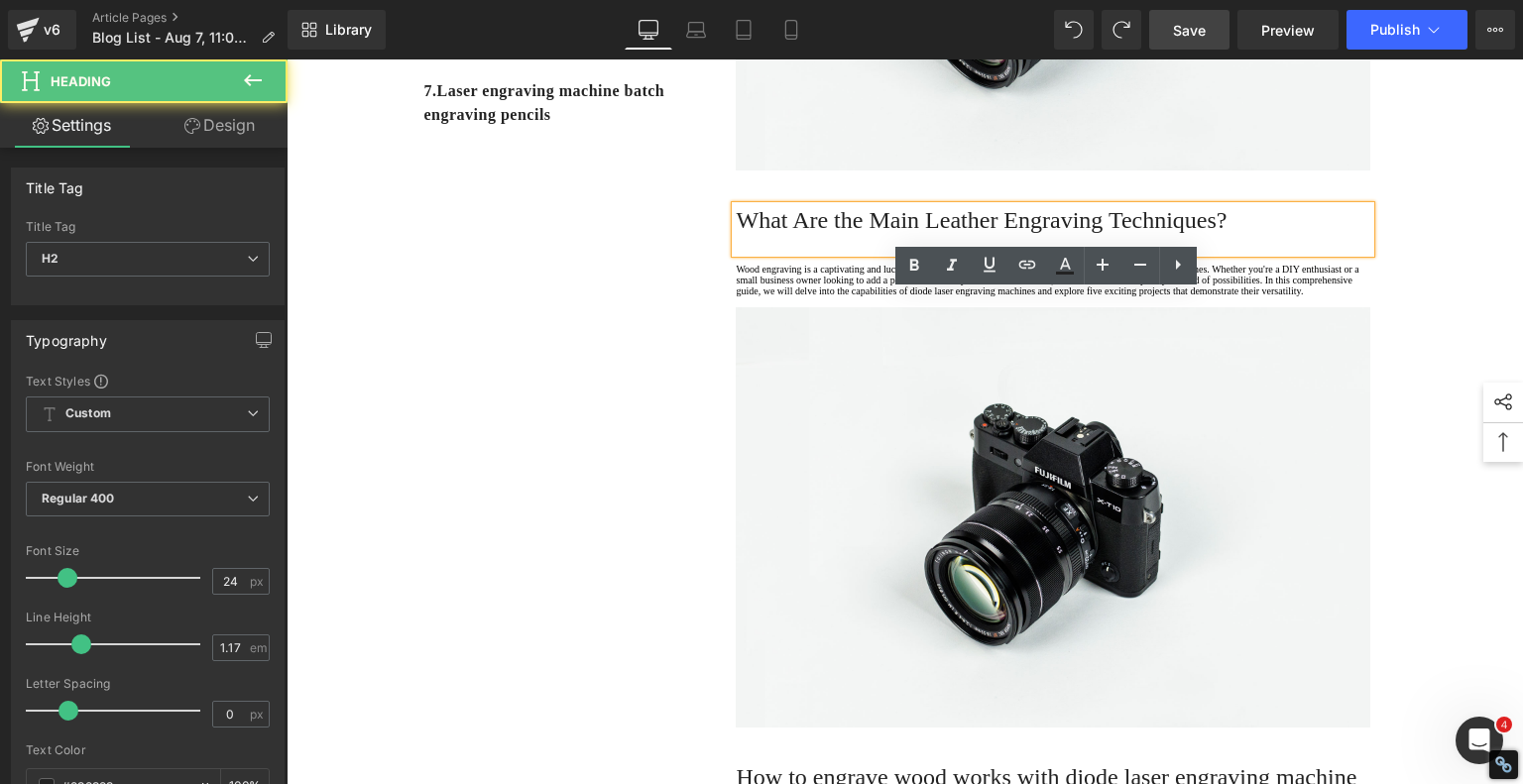 click on "What Are the Main Leather Engraving Techniques?" at bounding box center (1053, 220) 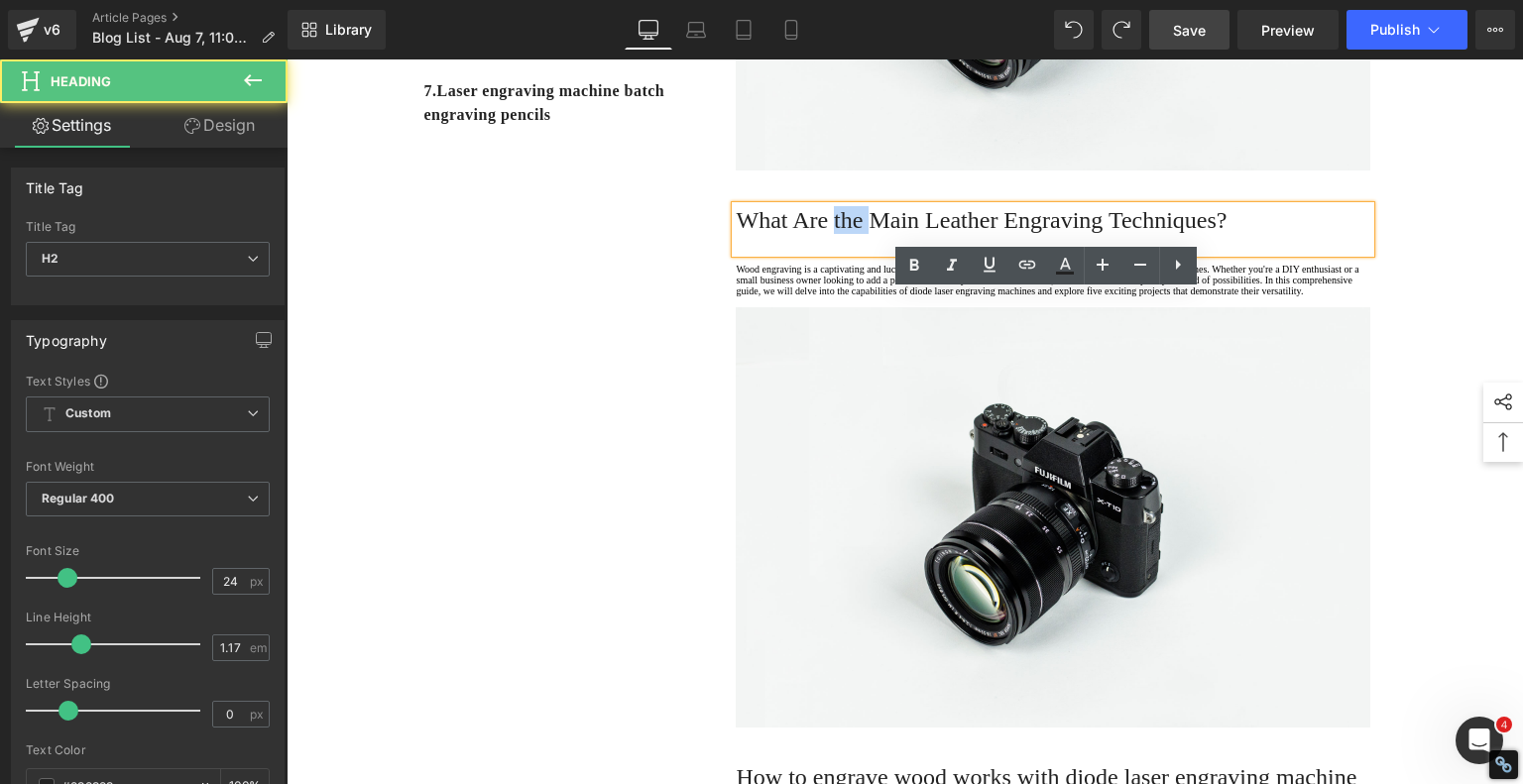 click on "What Are the Main Leather Engraving Techniques?" at bounding box center (1053, 220) 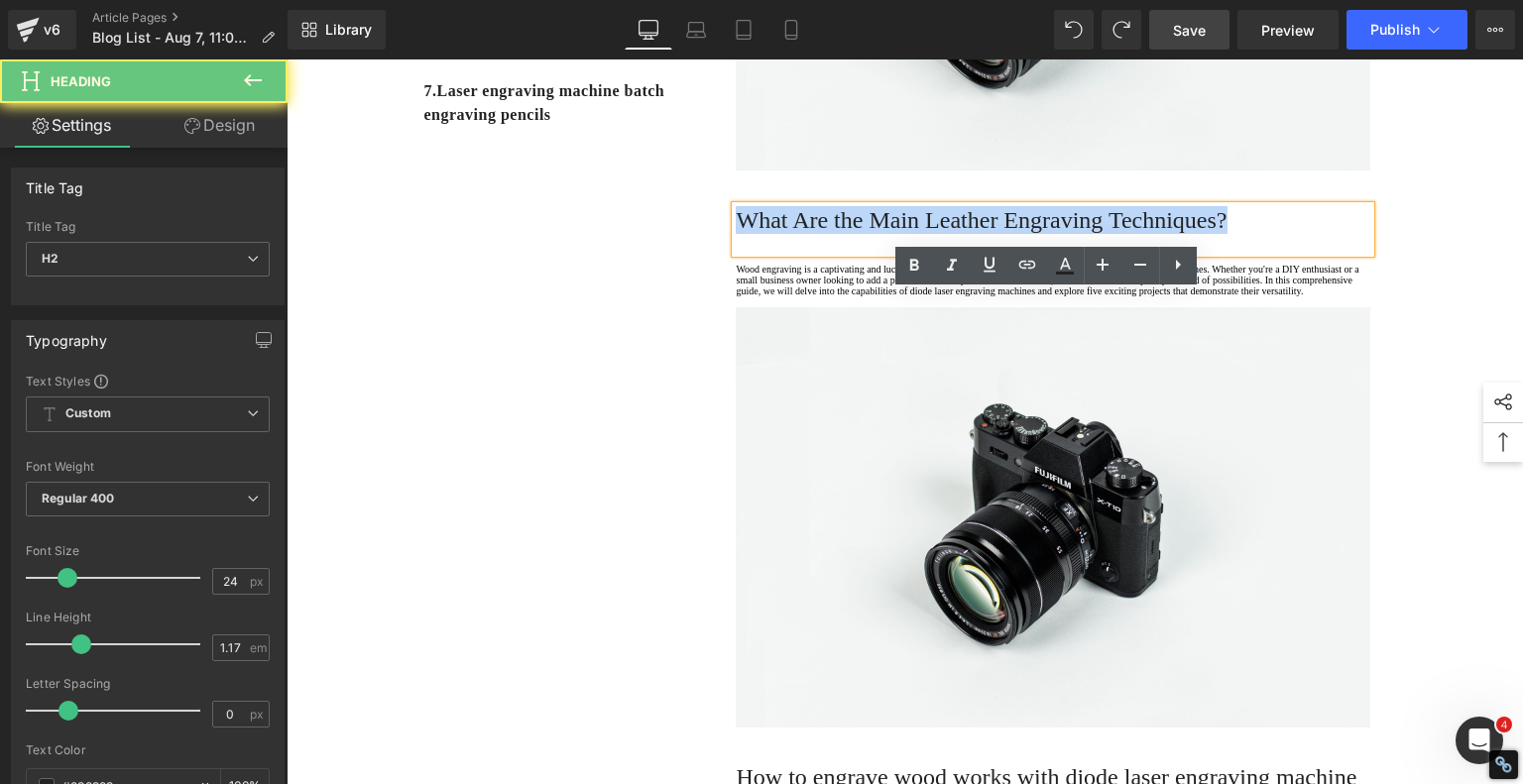 drag, startPoint x: 833, startPoint y: 308, endPoint x: 870, endPoint y: 292, distance: 40.311289 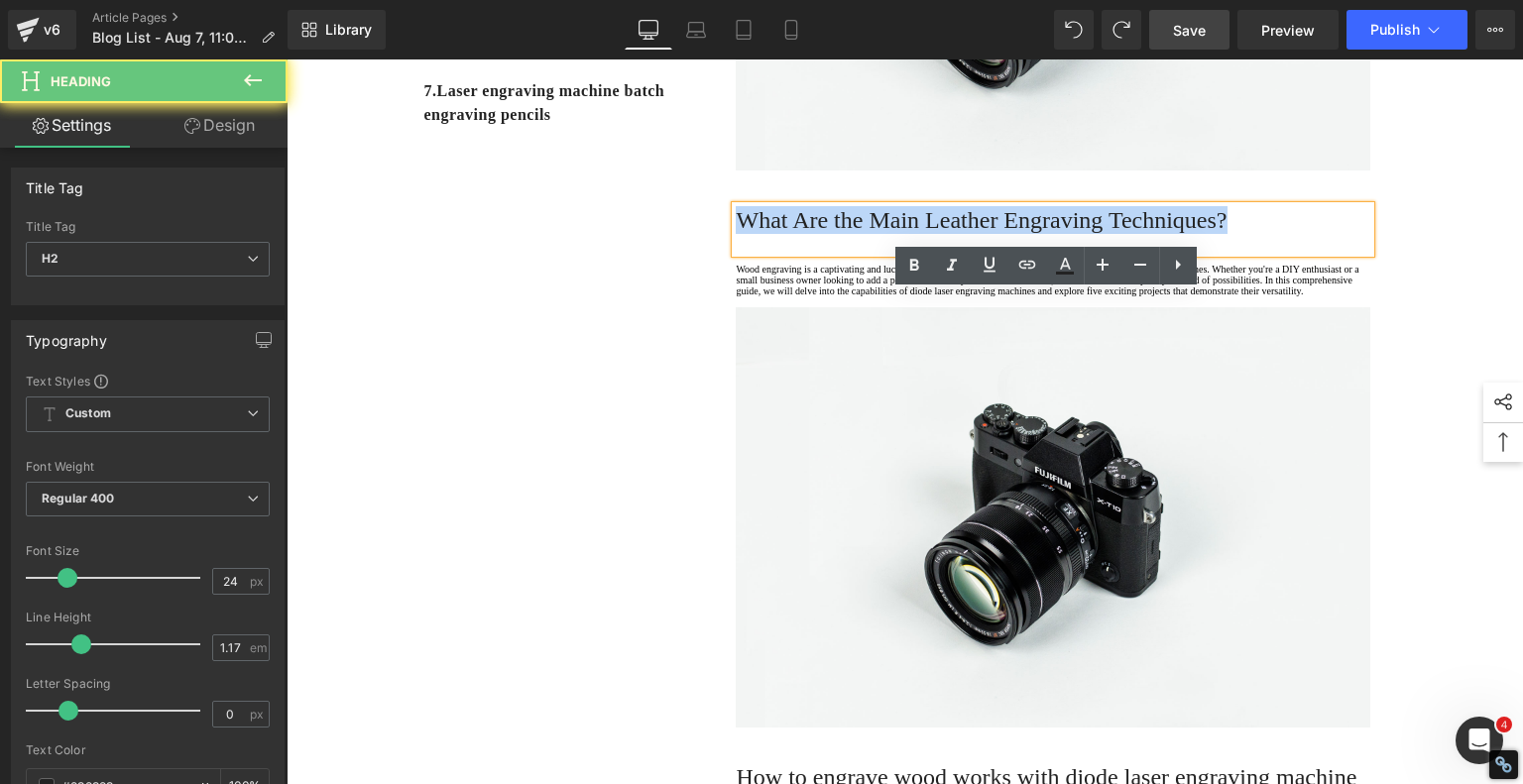 click on "What Are the Main Leather Engraving Techniques?" at bounding box center (1053, 220) 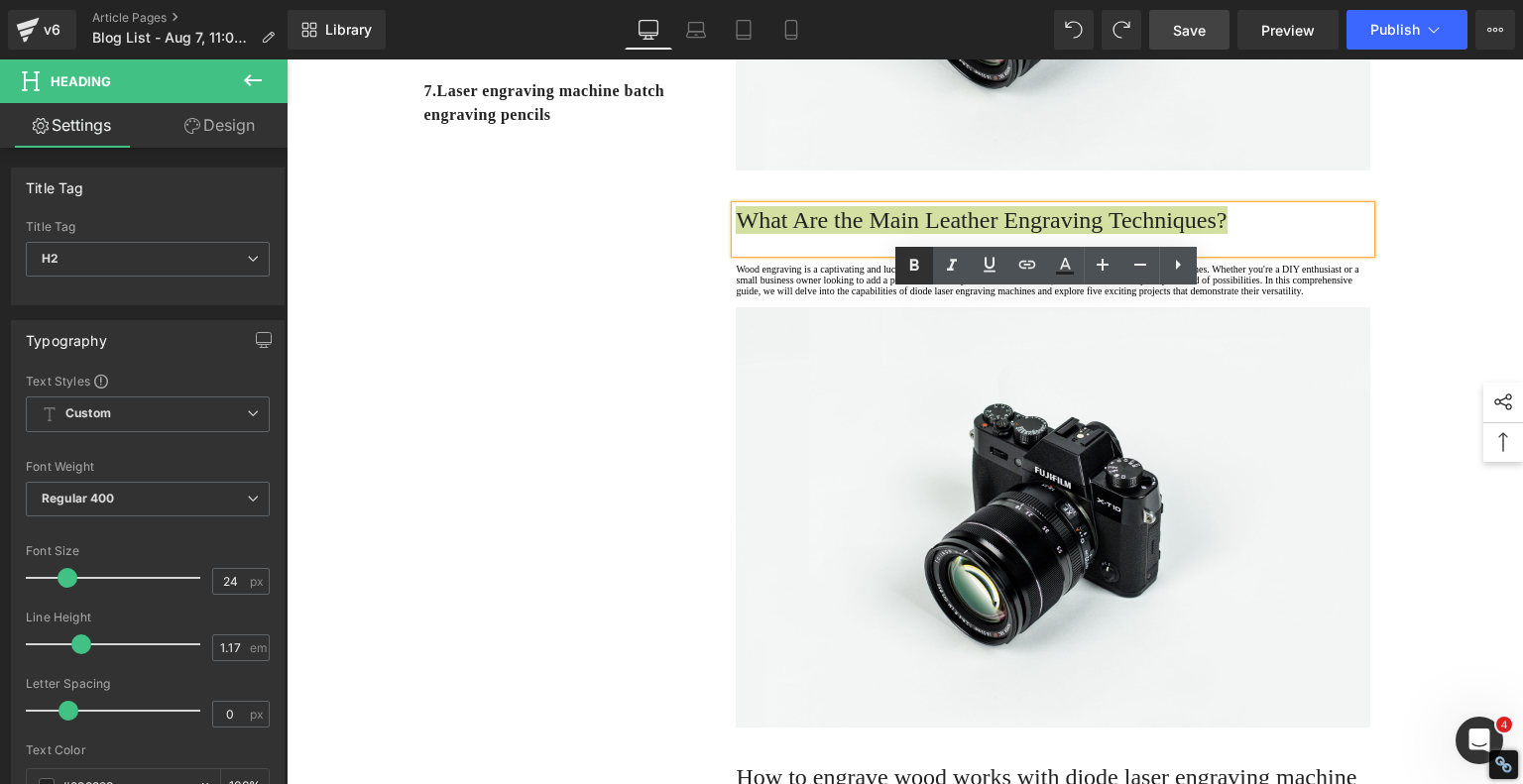 click 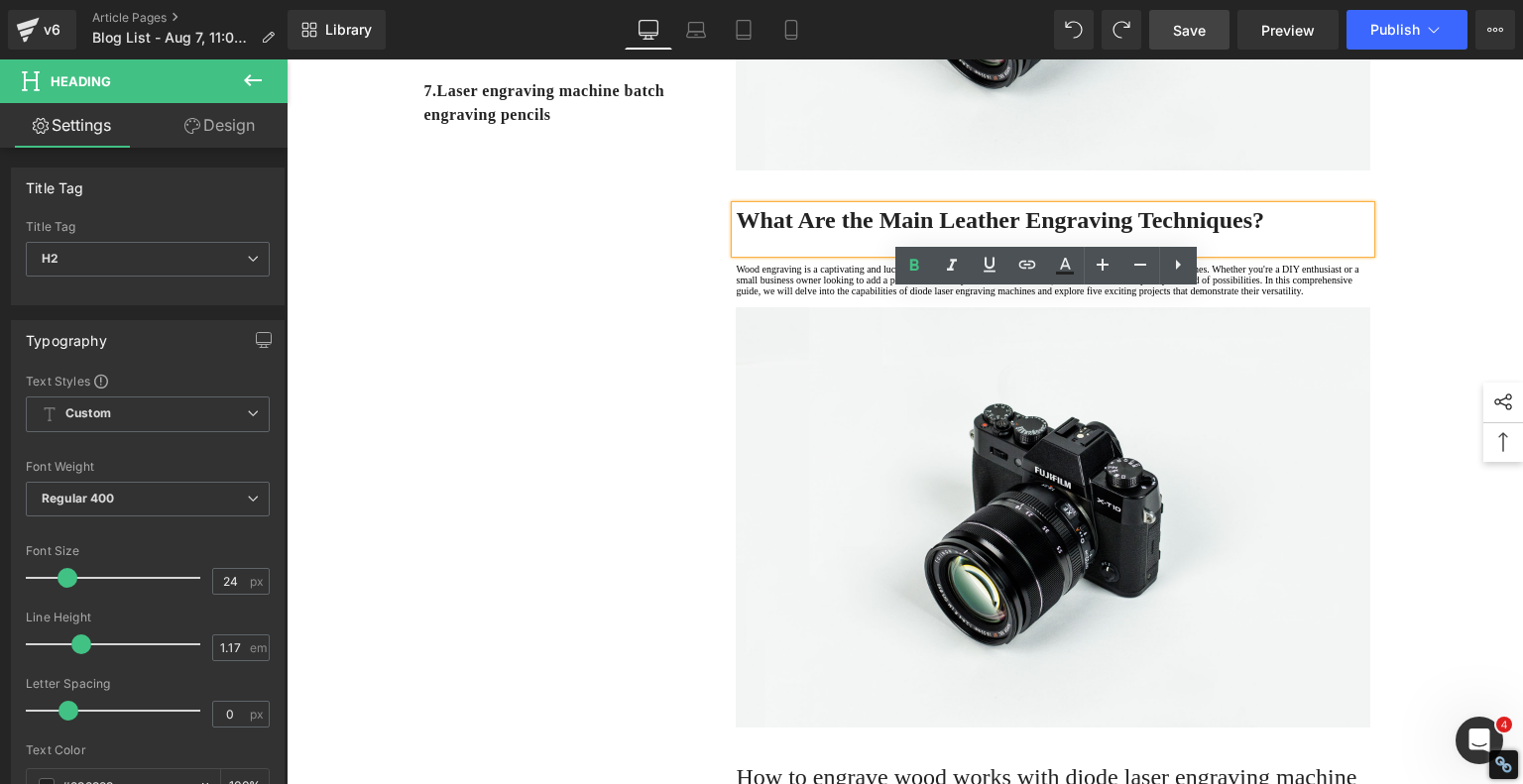 drag, startPoint x: 639, startPoint y: 392, endPoint x: 627, endPoint y: 384, distance: 14 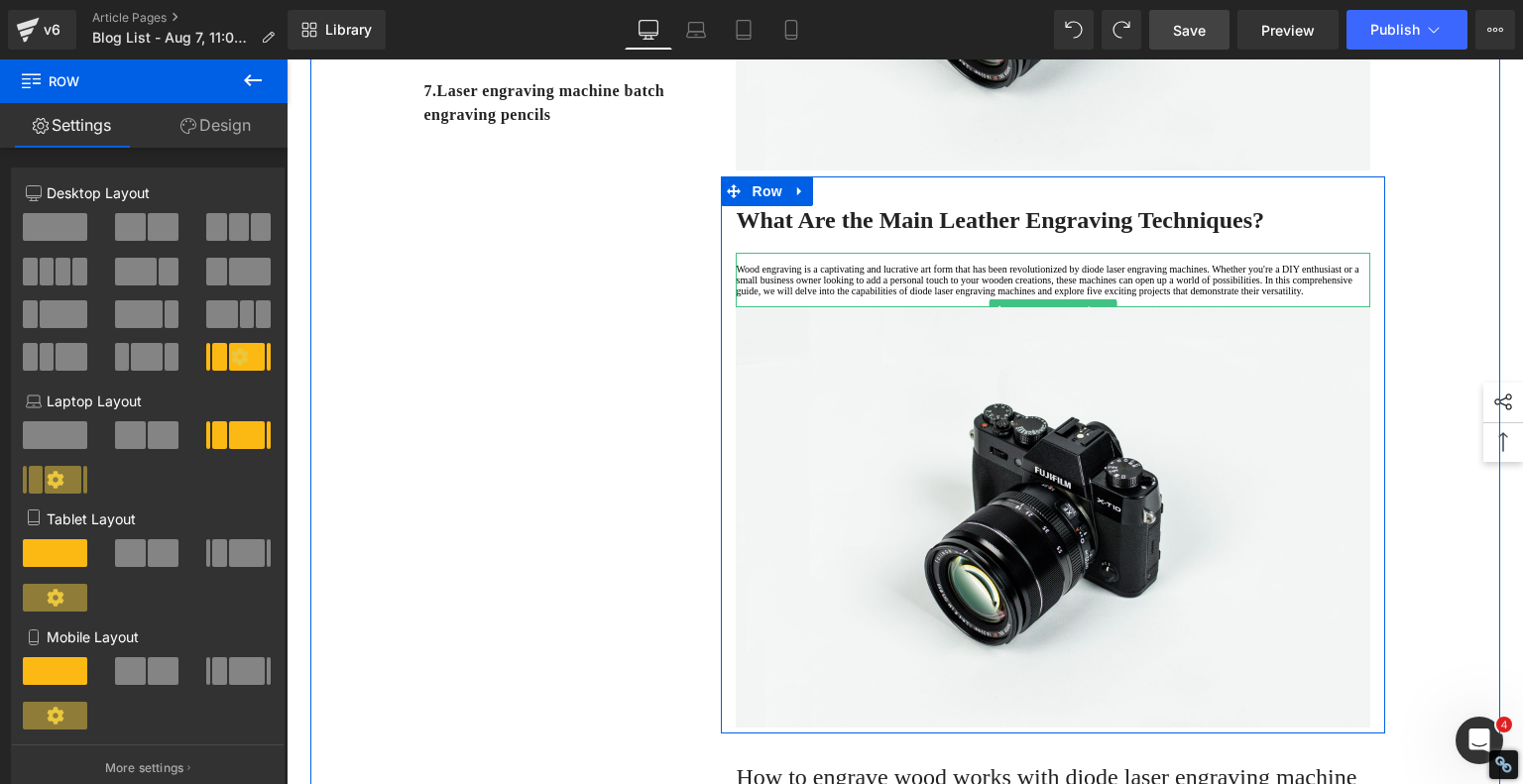 click on "Wood engraving is a captivating and lucrative art form that has been revolutionized by diode laser engraving machines. Whether you're a DIY enthusiast or a small business owner looking to add a personal touch to your wooden creations, these machines can open up a world of possibilities. In this comprehensive guide, we will delve into the capabilities of diode laser engraving machines and explore five exciting projects that demonstrate their versatility." at bounding box center [1053, 280] 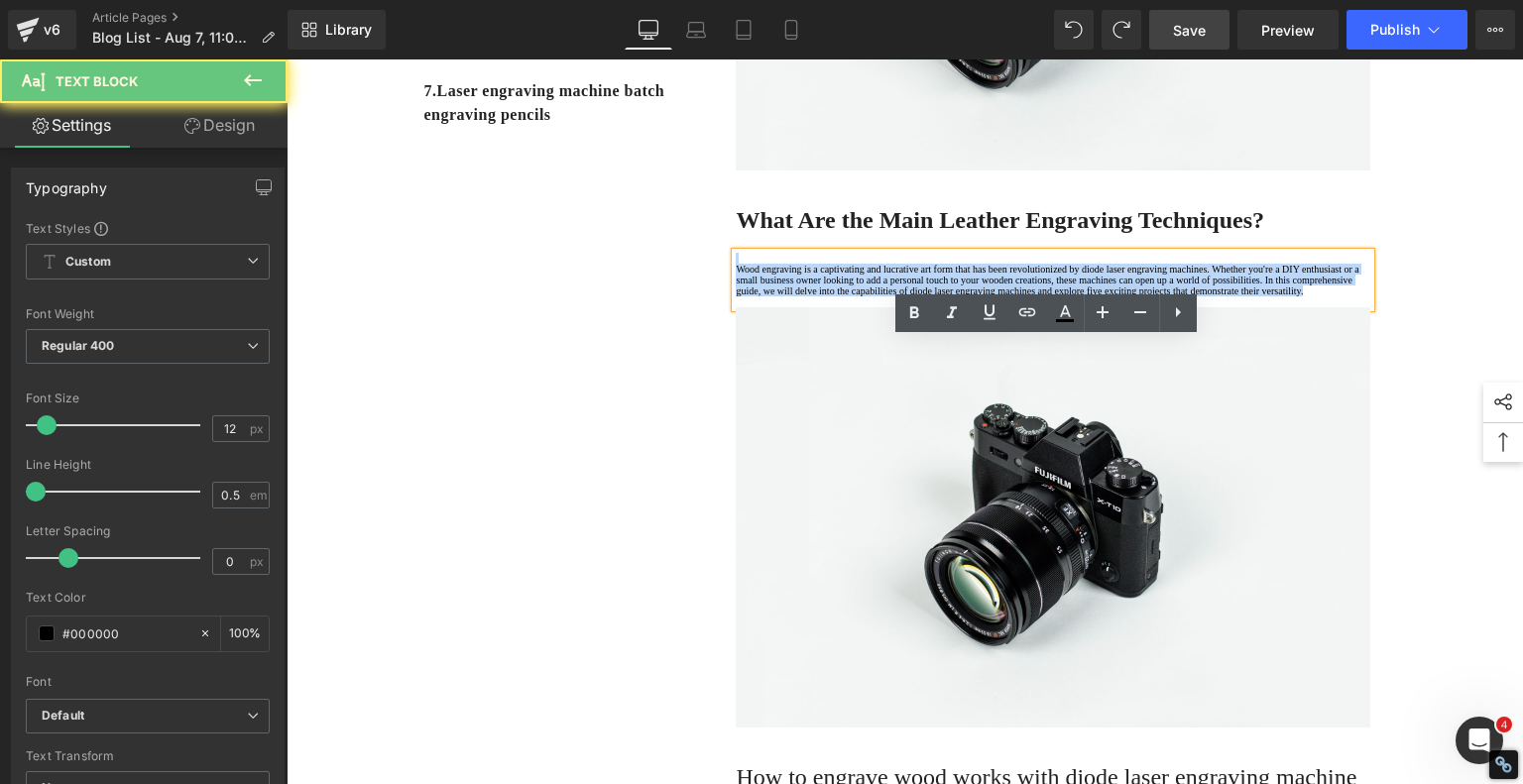 drag, startPoint x: 810, startPoint y: 433, endPoint x: 711, endPoint y: 319, distance: 150.9868 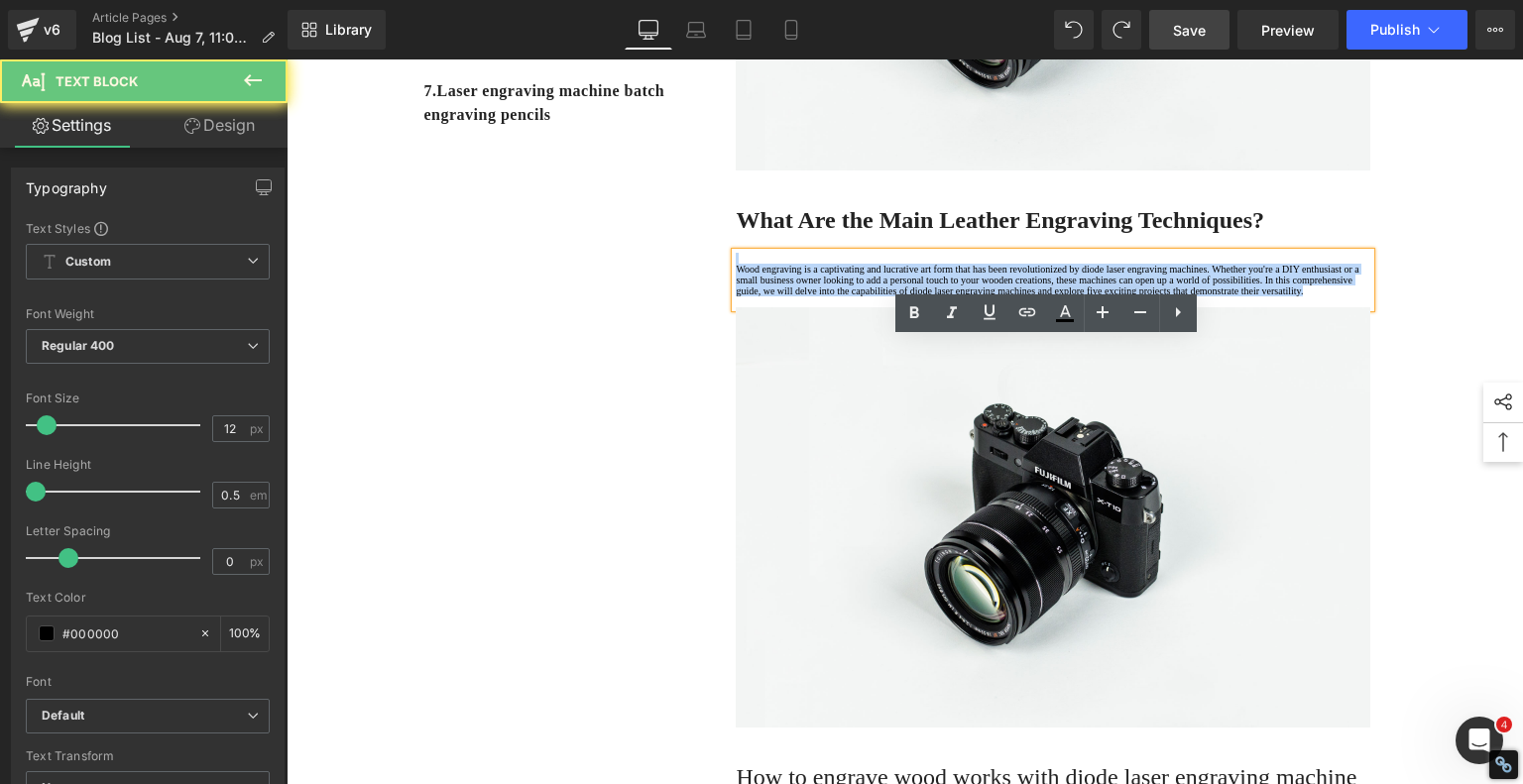 click on "Leather Engraving Techniques Compared: Which Method is Right for You? Heading         Leatherwork is an age-old craft, but in today’s world, it’s getting a high-tech upgrade. Whether you're handcrafting wallets, customizing journal covers, or designing intricate fashion accessories, there are now multiple ways to engrave leather. From traditional hand tools to cutting-edge  laser engravers , the options are vast. But which technique delivers the best results for your specific project?
In this post, we’ll walk you through the main types of  leather engraving  techniques, compare their advantages and disadvantages, and highlight why  diode laser engraving  has become a go-to solution for modern leather artists. We'll also cover  leather cutting  methods and how technology plays a role in crafting more efficiently than ever before. Text Block         Image         Row         What Are the Main Leather Engraving Techniques? Heading         Text Block         Image         Row         Heading" at bounding box center (1053, 385) 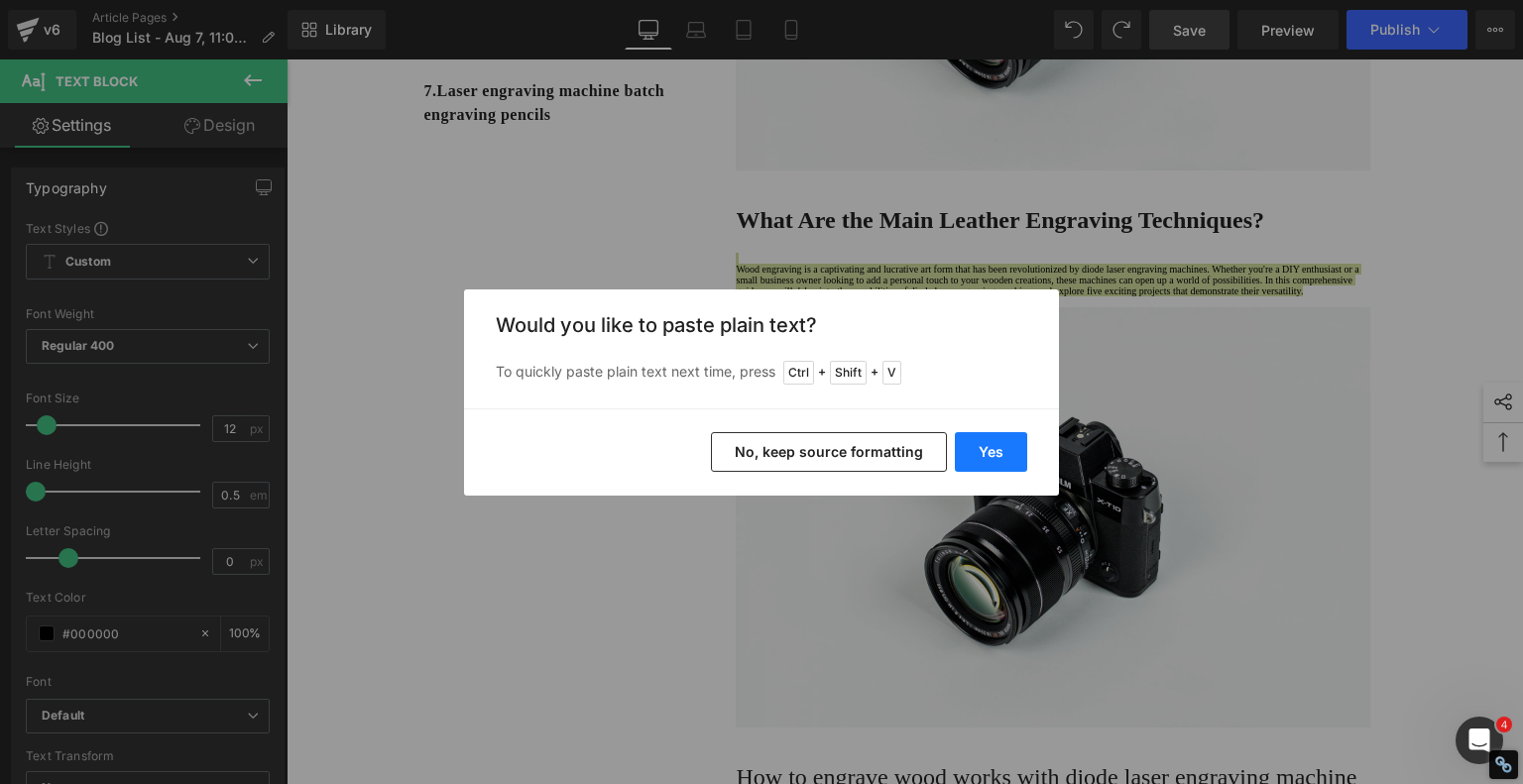 click on "Yes" at bounding box center [991, 452] 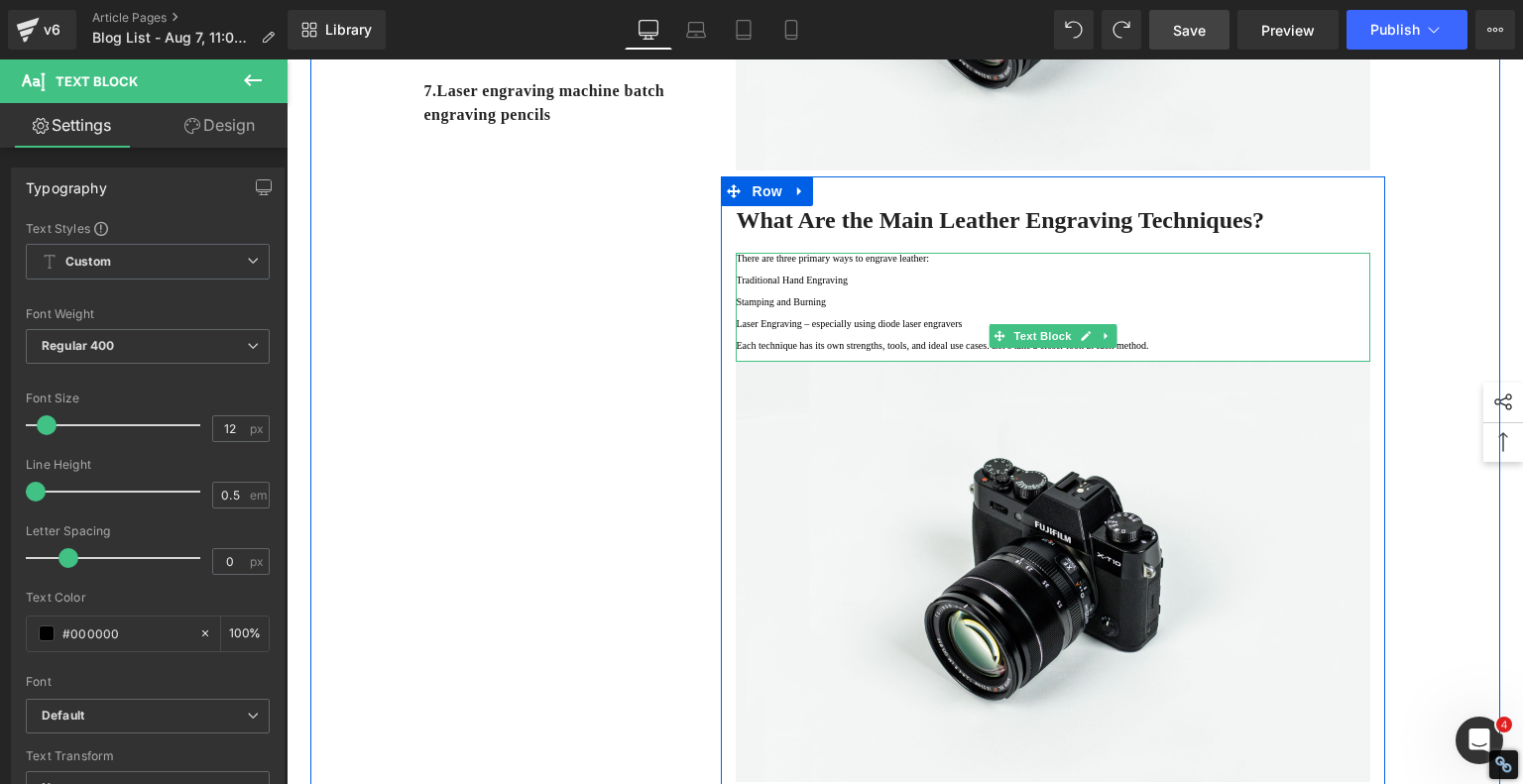 click on "Traditional Hand Engraving" at bounding box center [1053, 280] 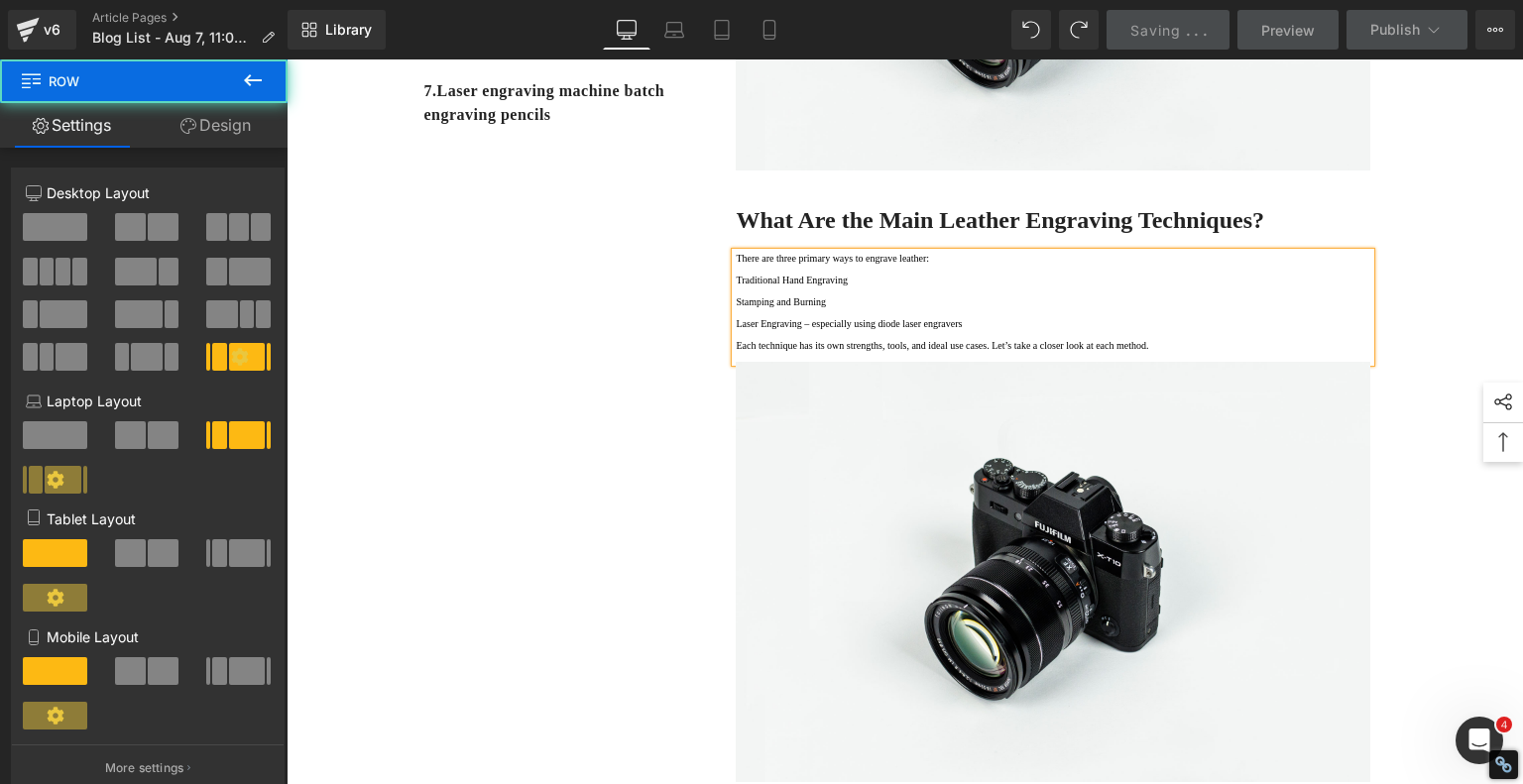 click on "1.  Is the laser engraving machine good at engraving wooden materials Text Block         2.  Laser engraving machine engraving thick paulownia wood cat claw coasters Text Block         3.  Laser engraving machine to engrave thick pine wood calendar Text Block         4.  Laser Engraving Machine to Engrave Skateboards Text Block         5.  Laser engraving machine batch engraving pencils Text Block         6 .  Laser engraving machine batch engraving pencils Text Block         7 .  Laser engraving machine batch engraving pencils Text Block         Row         Leather Engraving Techniques Compared: Which Method is Right for You? Heading         Leatherwork is an age-old craft, but in today’s world, it’s getting a high-tech upgrade. Whether you're handcrafting wallets, customizing journal covers, or designing intricate fashion accessories, there are now multiple ways to engrave leather. From traditional hand tools to cutting-edge  laser engravers
leather engraving diode laser engraving Text Block" at bounding box center [905, 442] 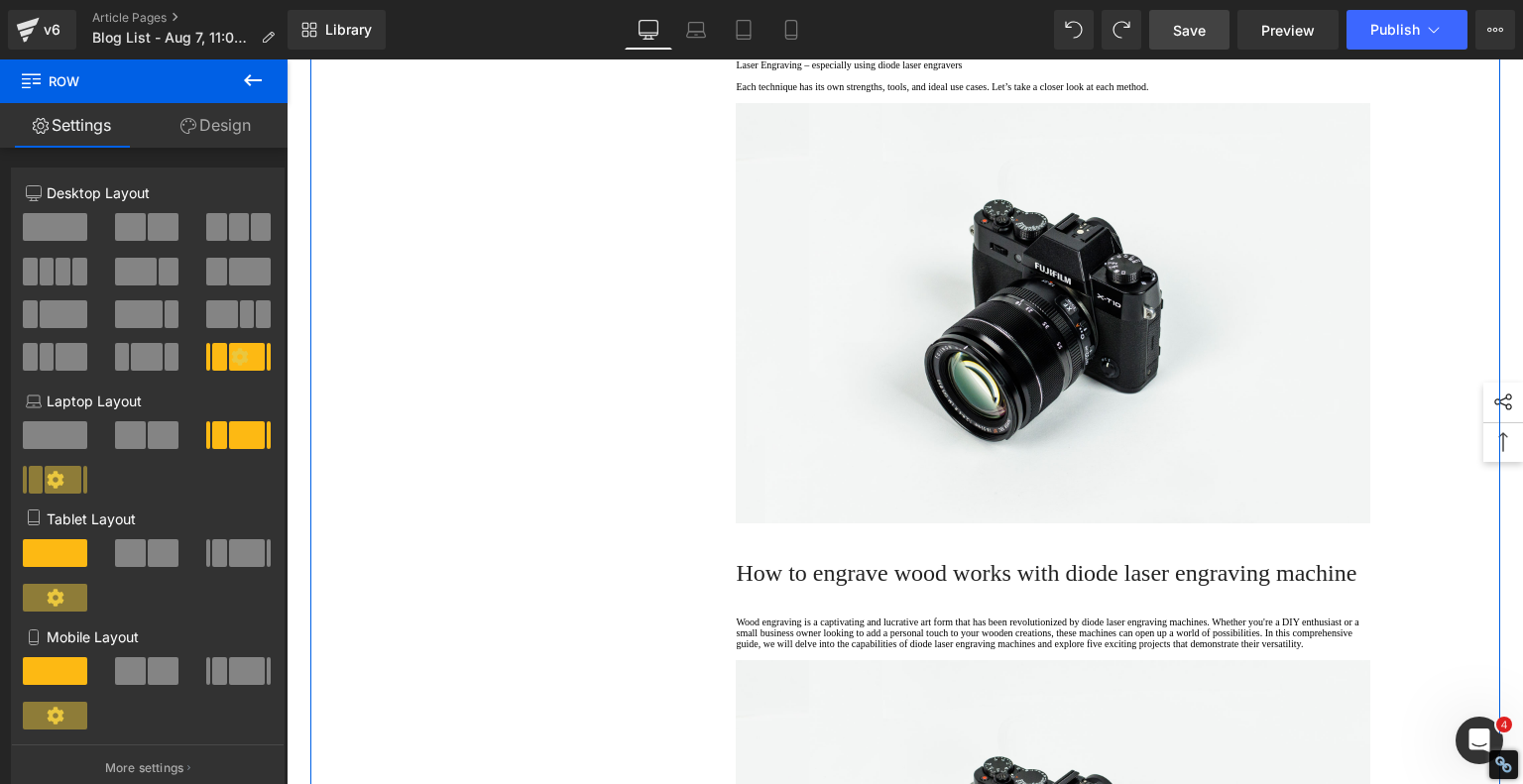 scroll, scrollTop: 1140, scrollLeft: 0, axis: vertical 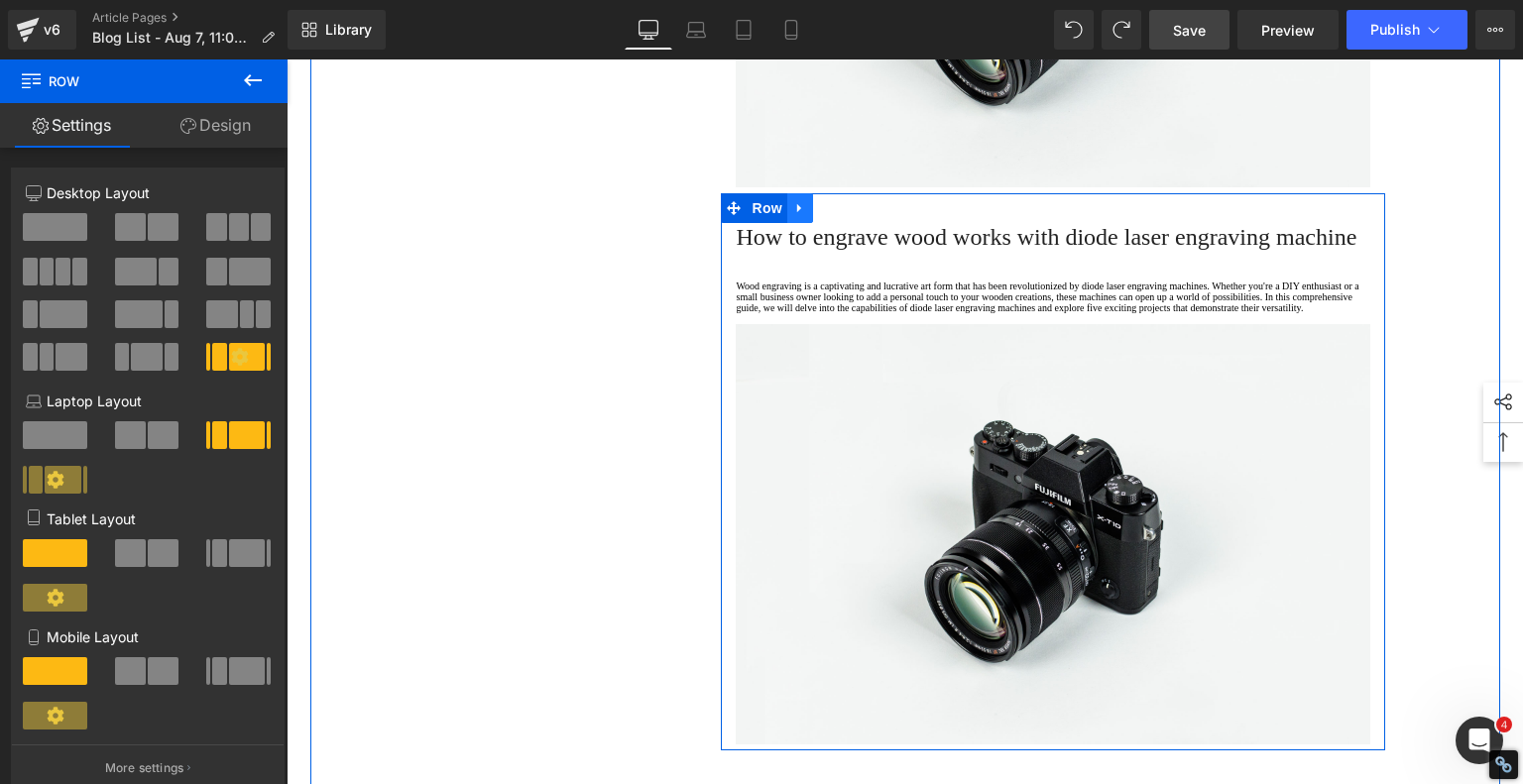 click 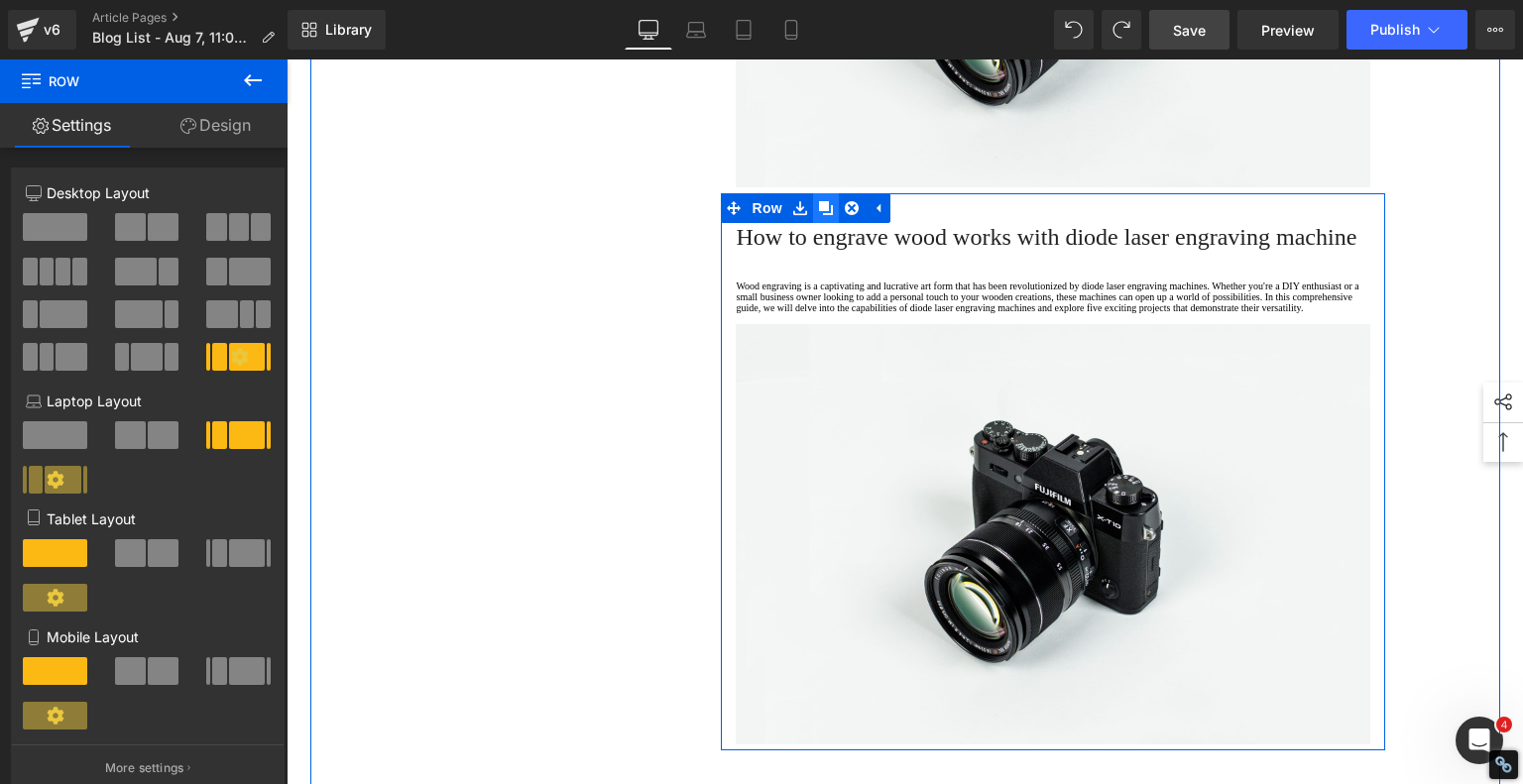 click 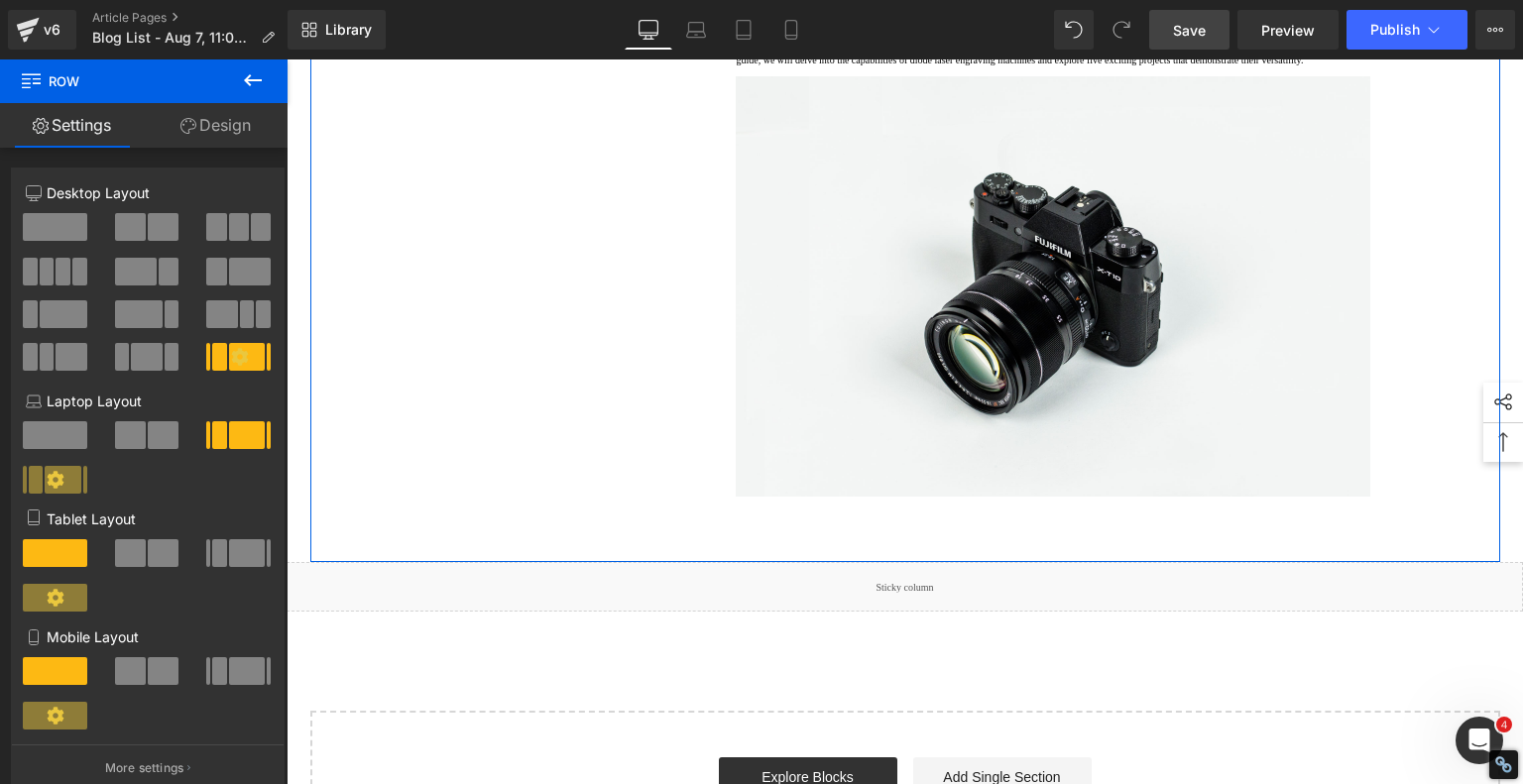 scroll, scrollTop: 2184, scrollLeft: 0, axis: vertical 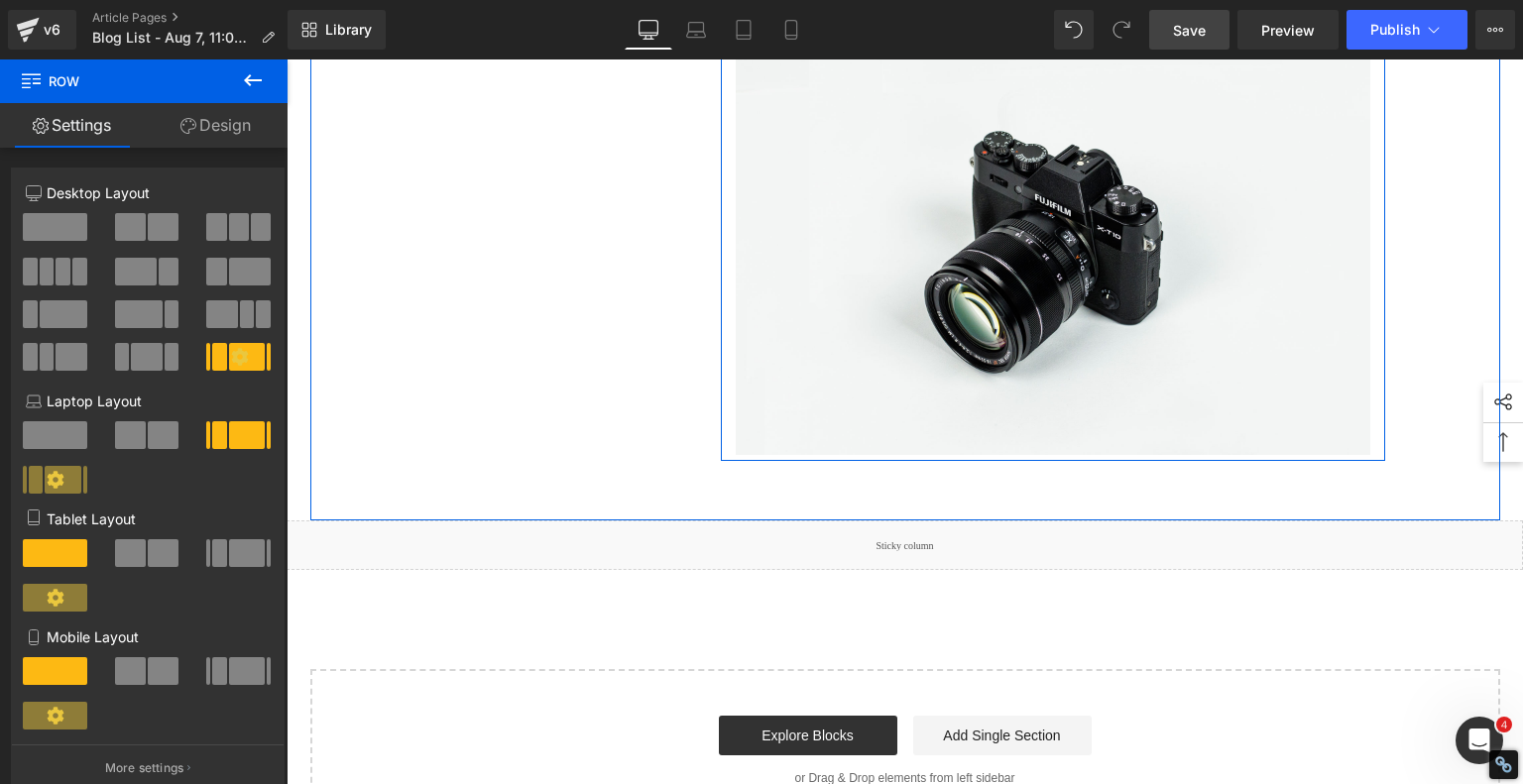 click 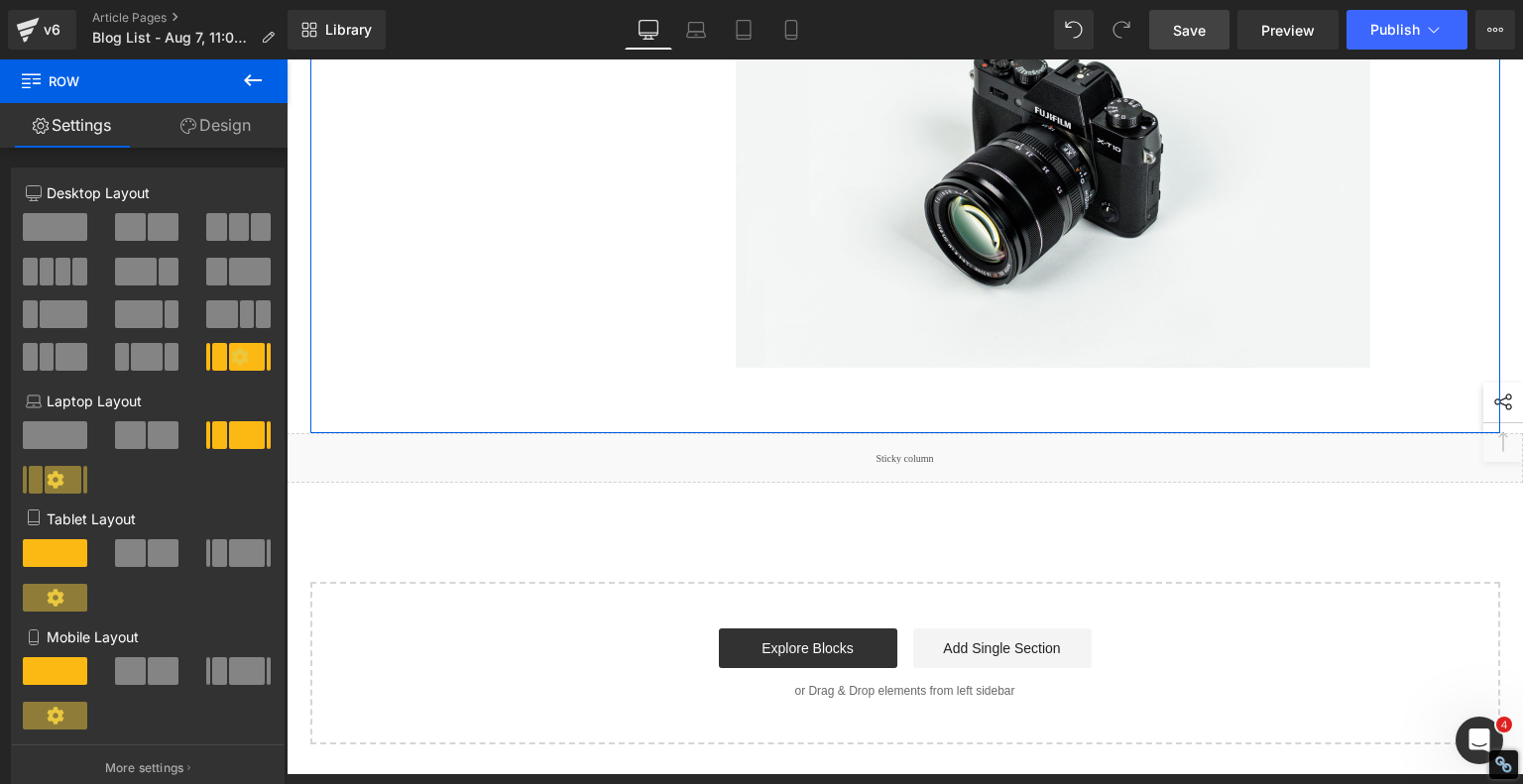 scroll, scrollTop: 2831, scrollLeft: 0, axis: vertical 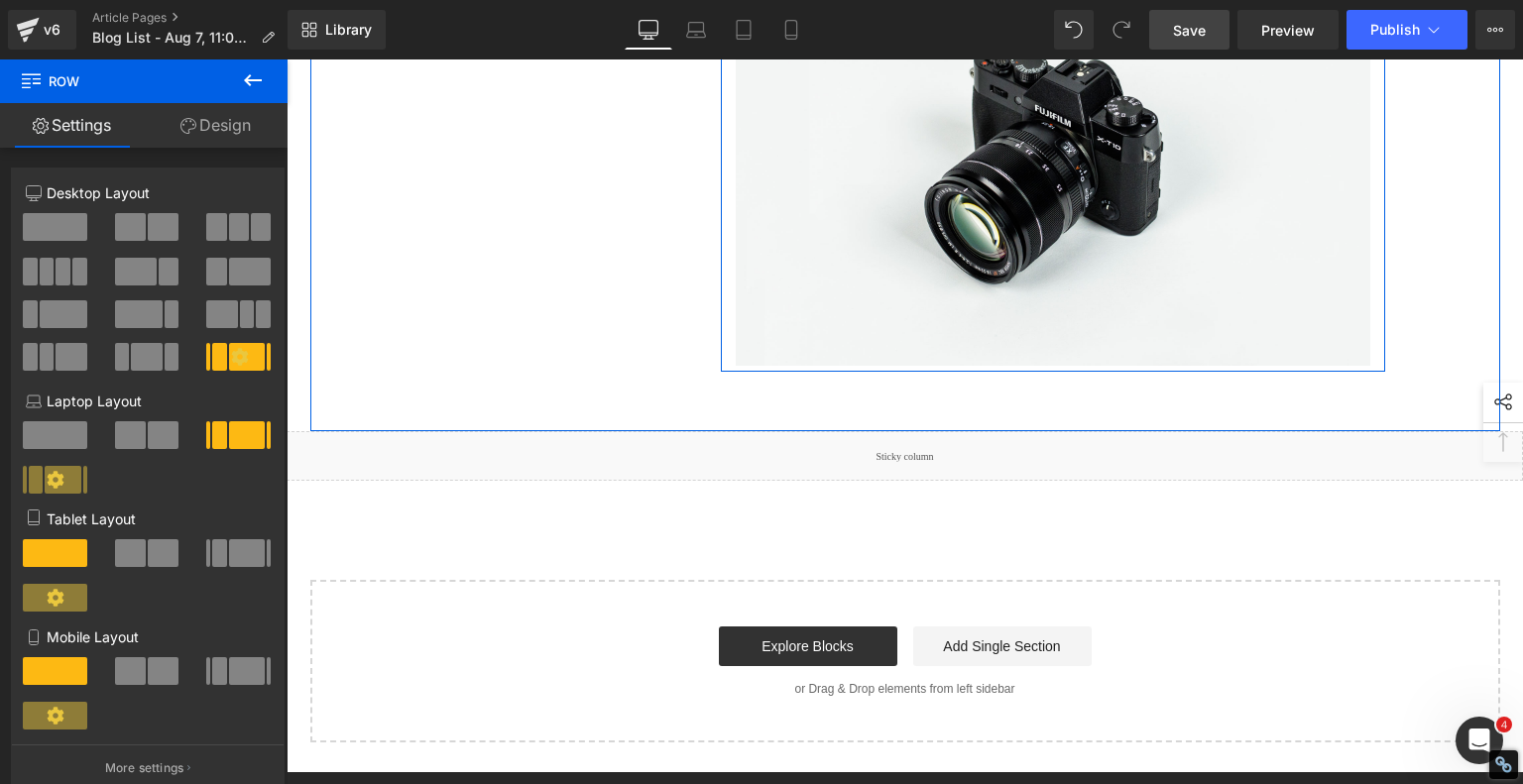 click 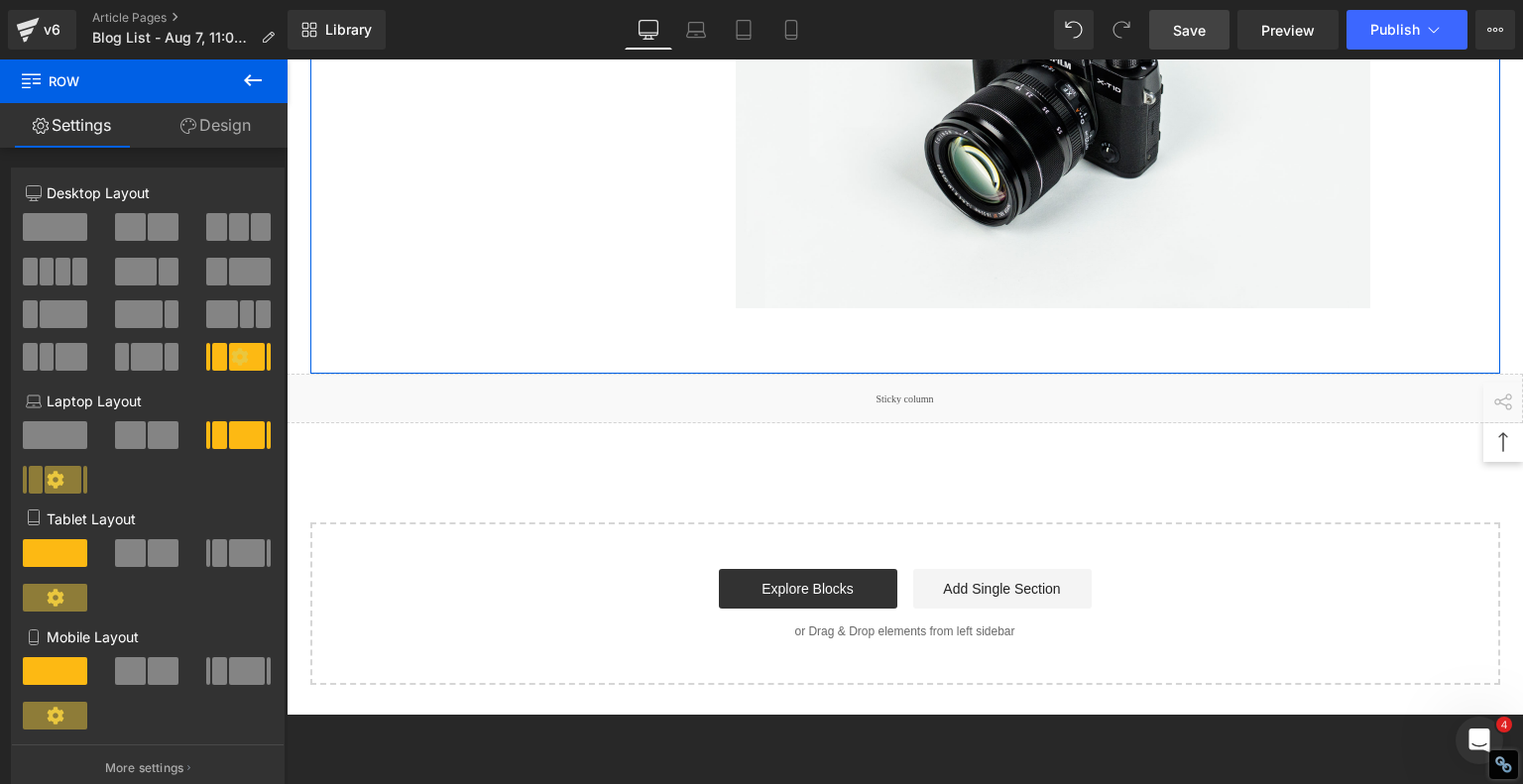 scroll, scrollTop: 3477, scrollLeft: 0, axis: vertical 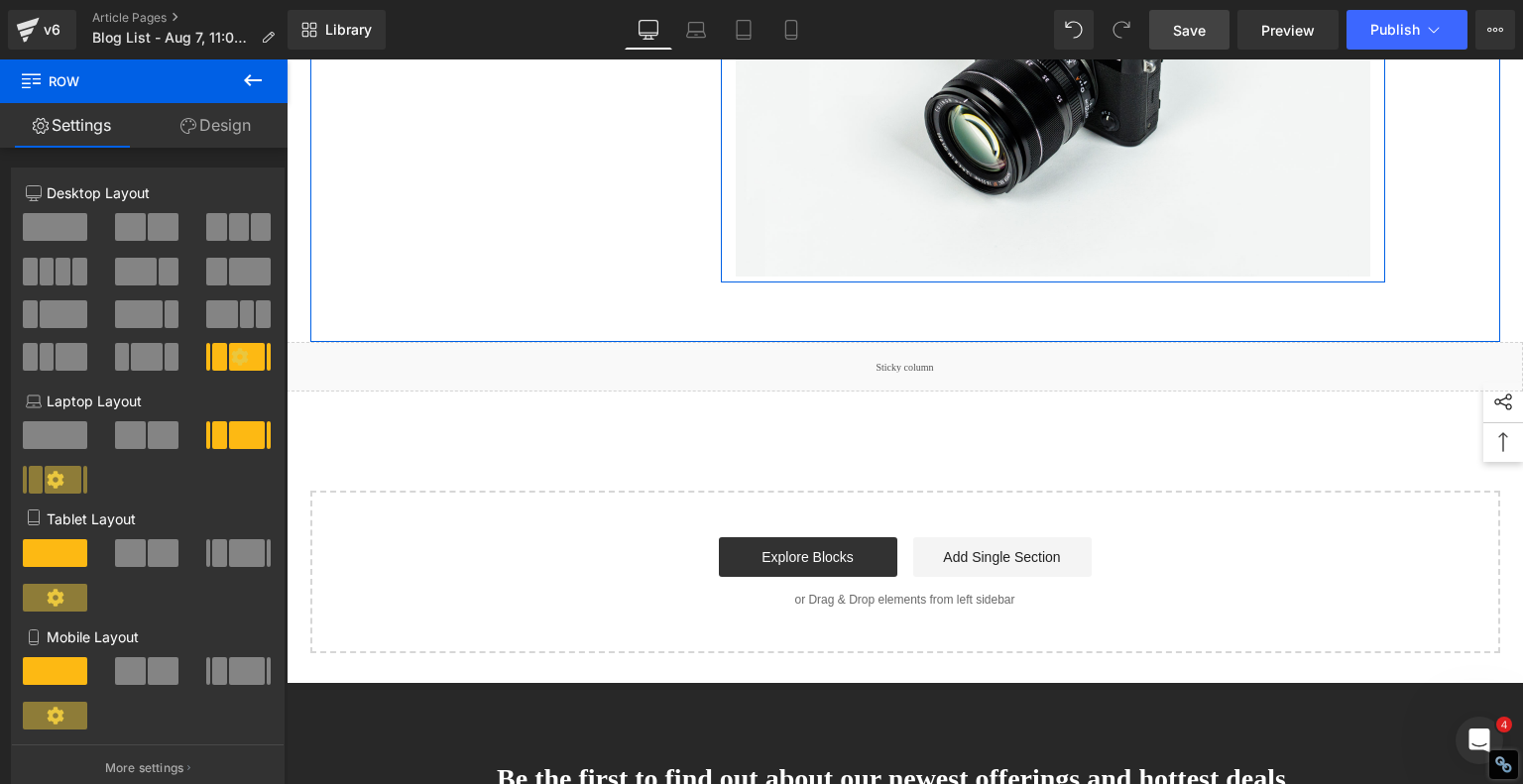 click at bounding box center (800, -260) 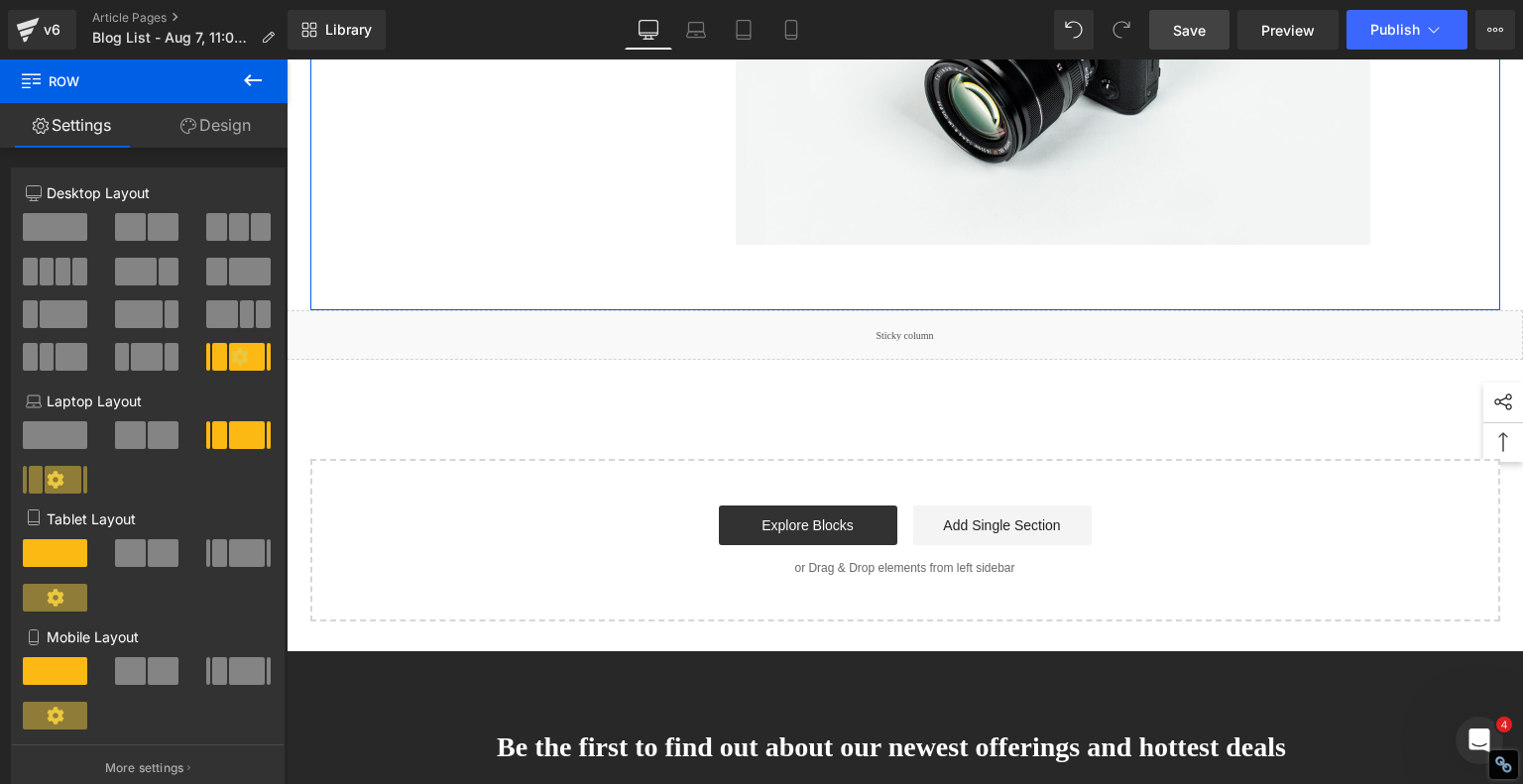 scroll, scrollTop: 4124, scrollLeft: 0, axis: vertical 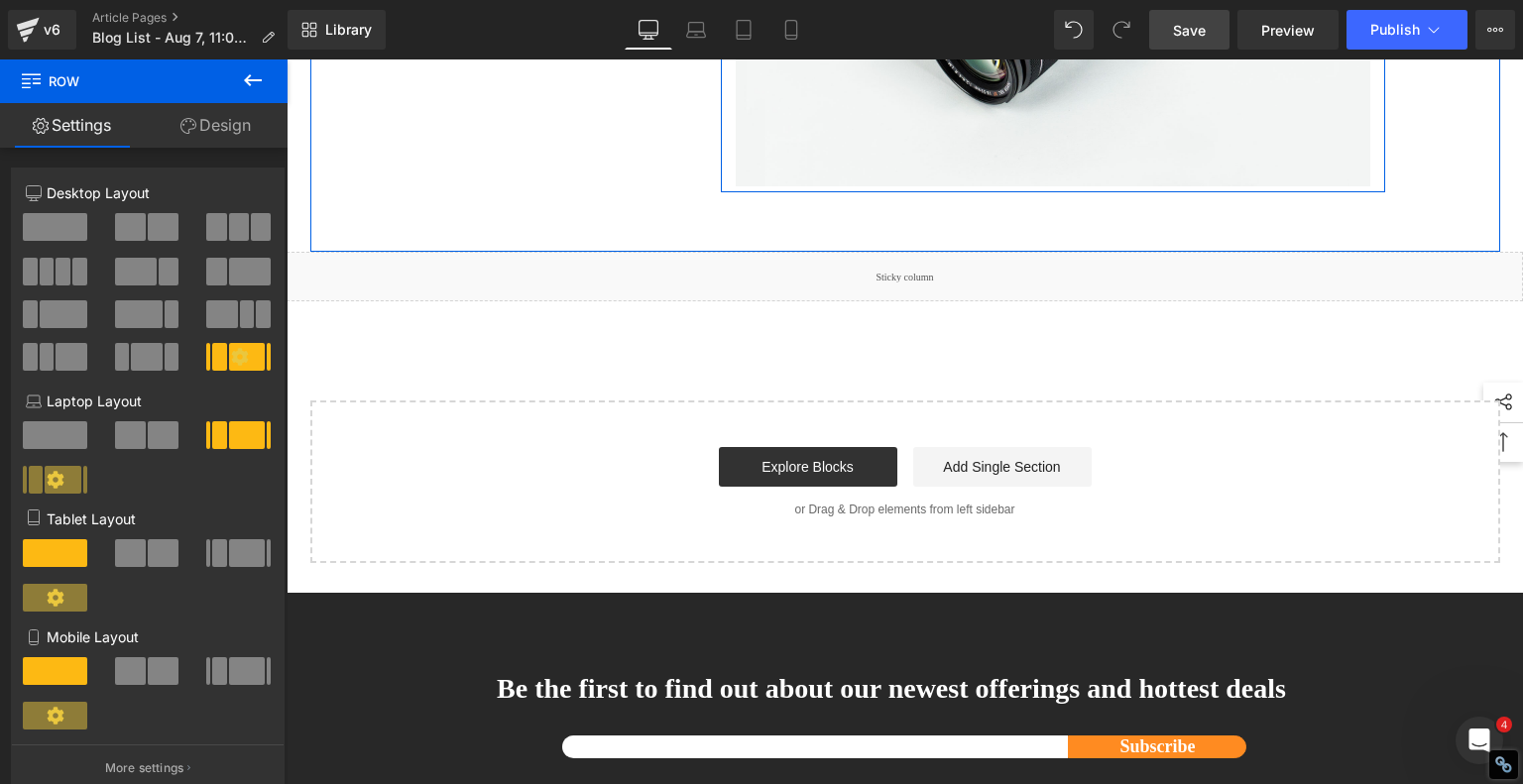 click at bounding box center [800, -350] 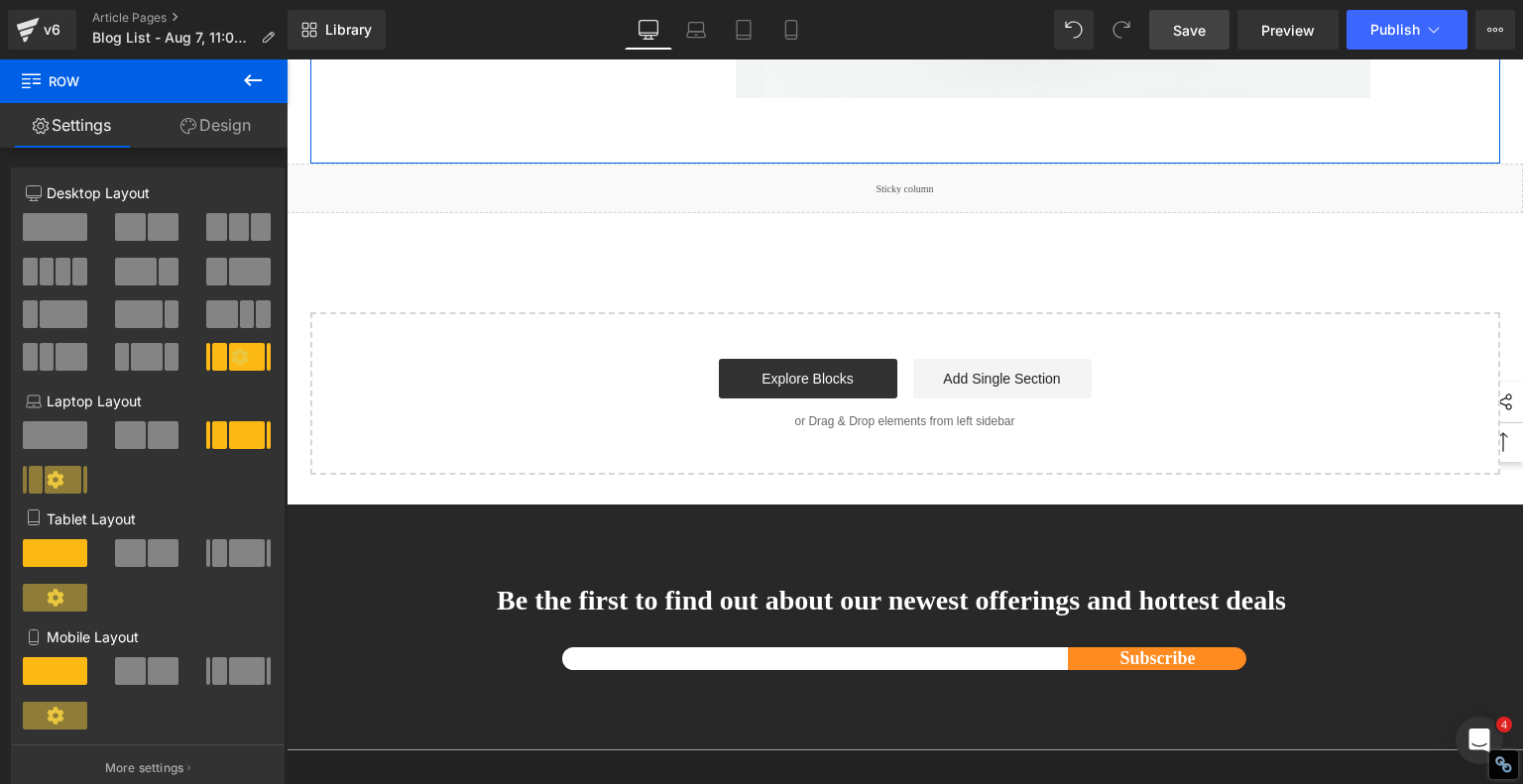 scroll, scrollTop: 4771, scrollLeft: 0, axis: vertical 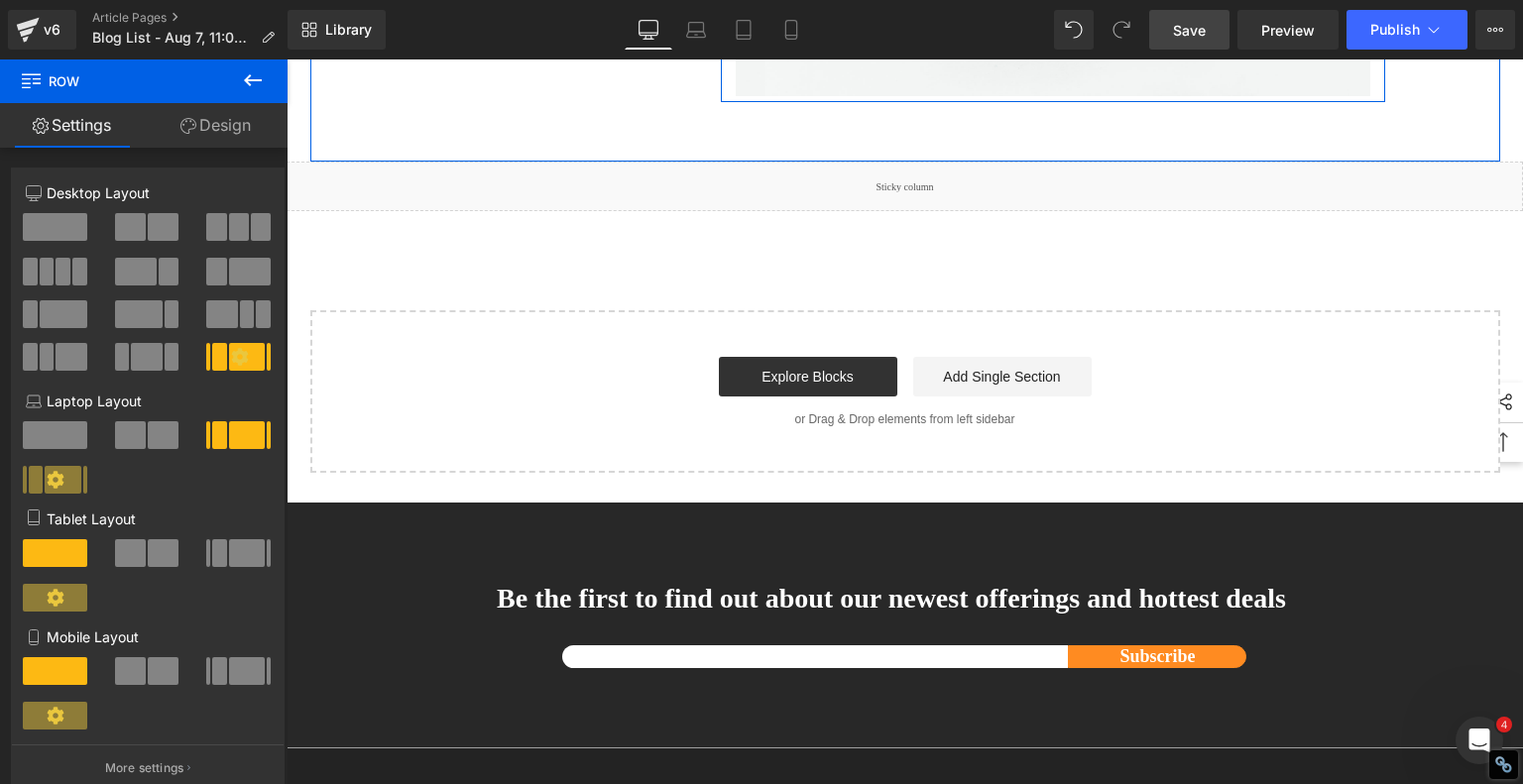 click 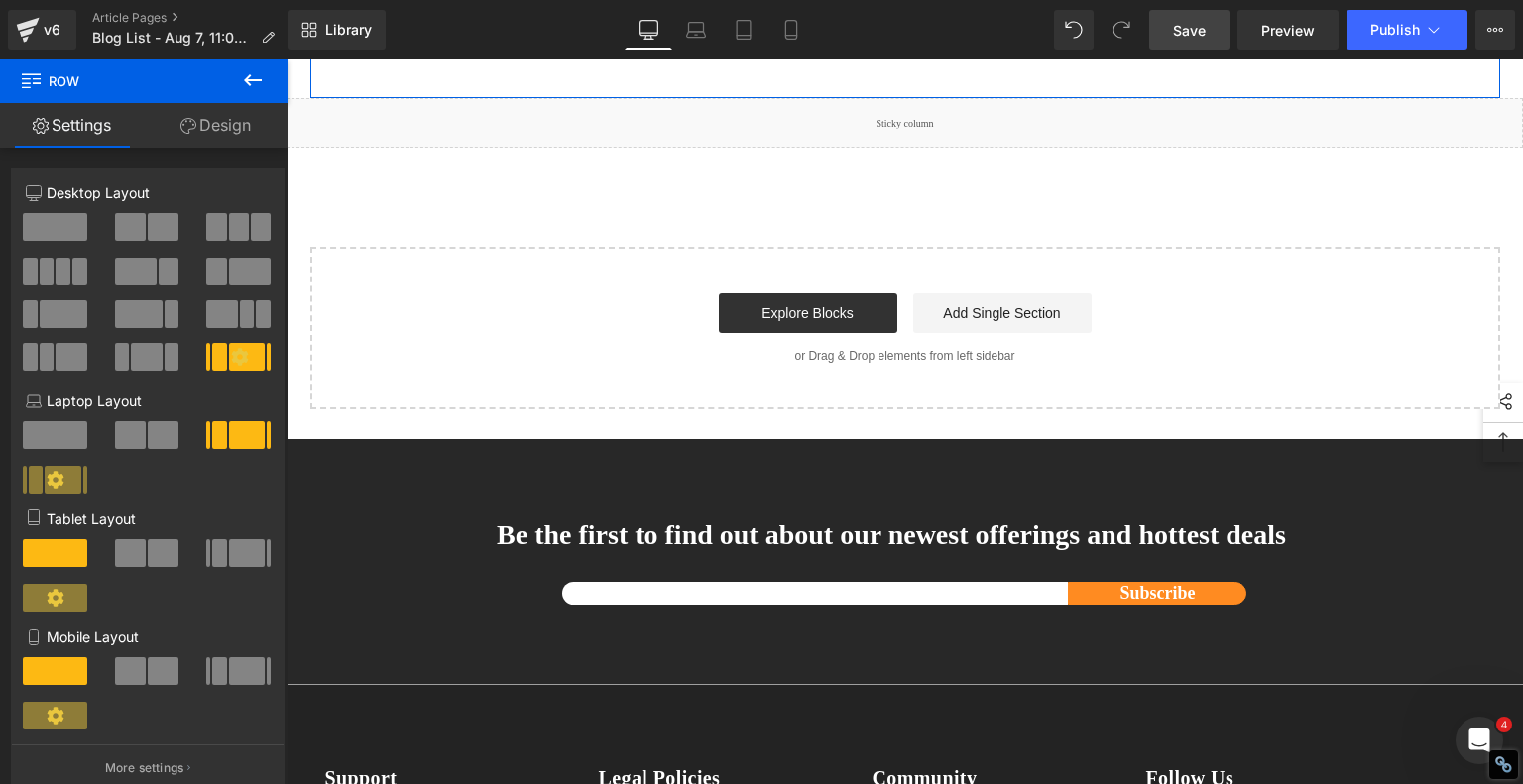 scroll, scrollTop: 5419, scrollLeft: 0, axis: vertical 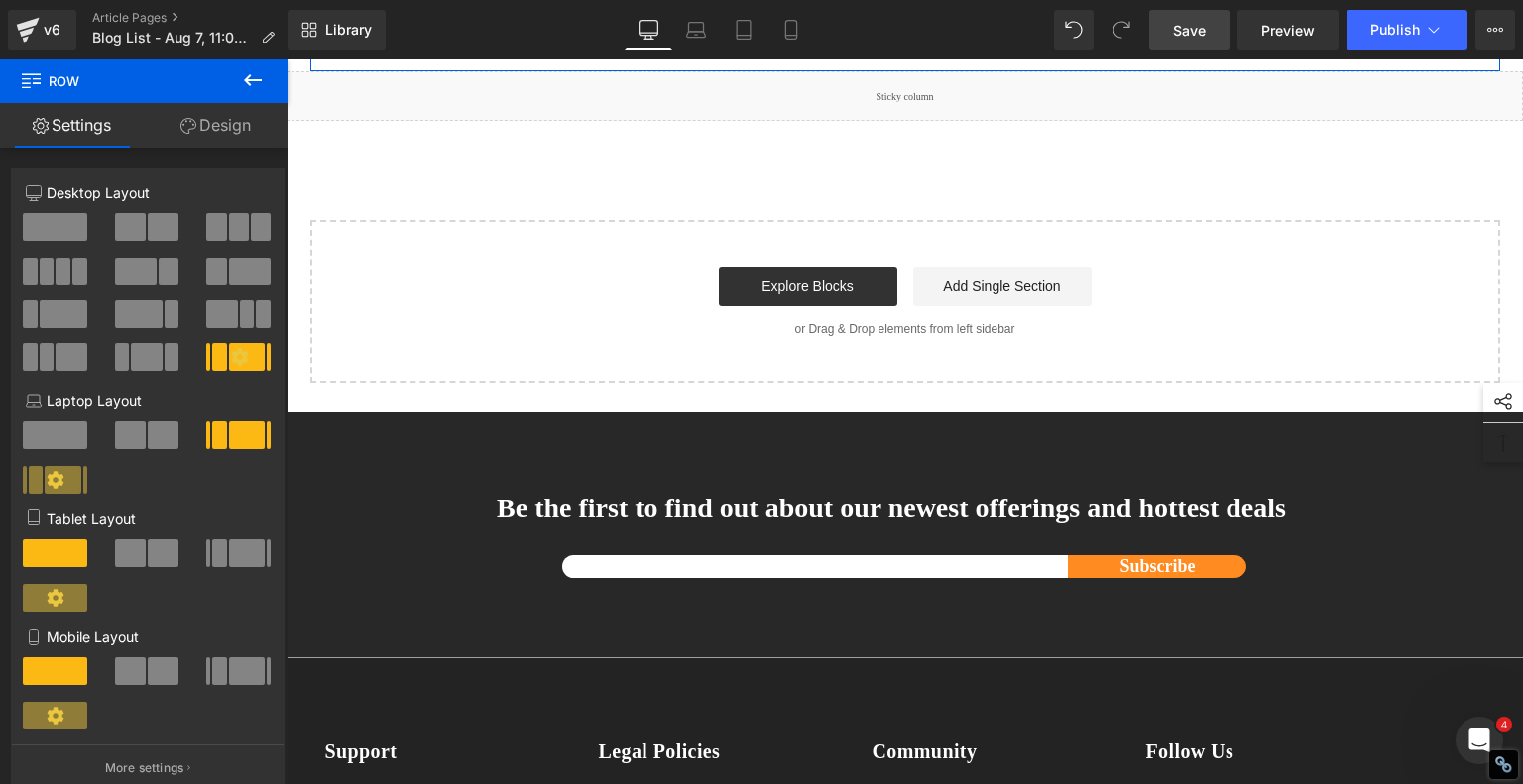 click 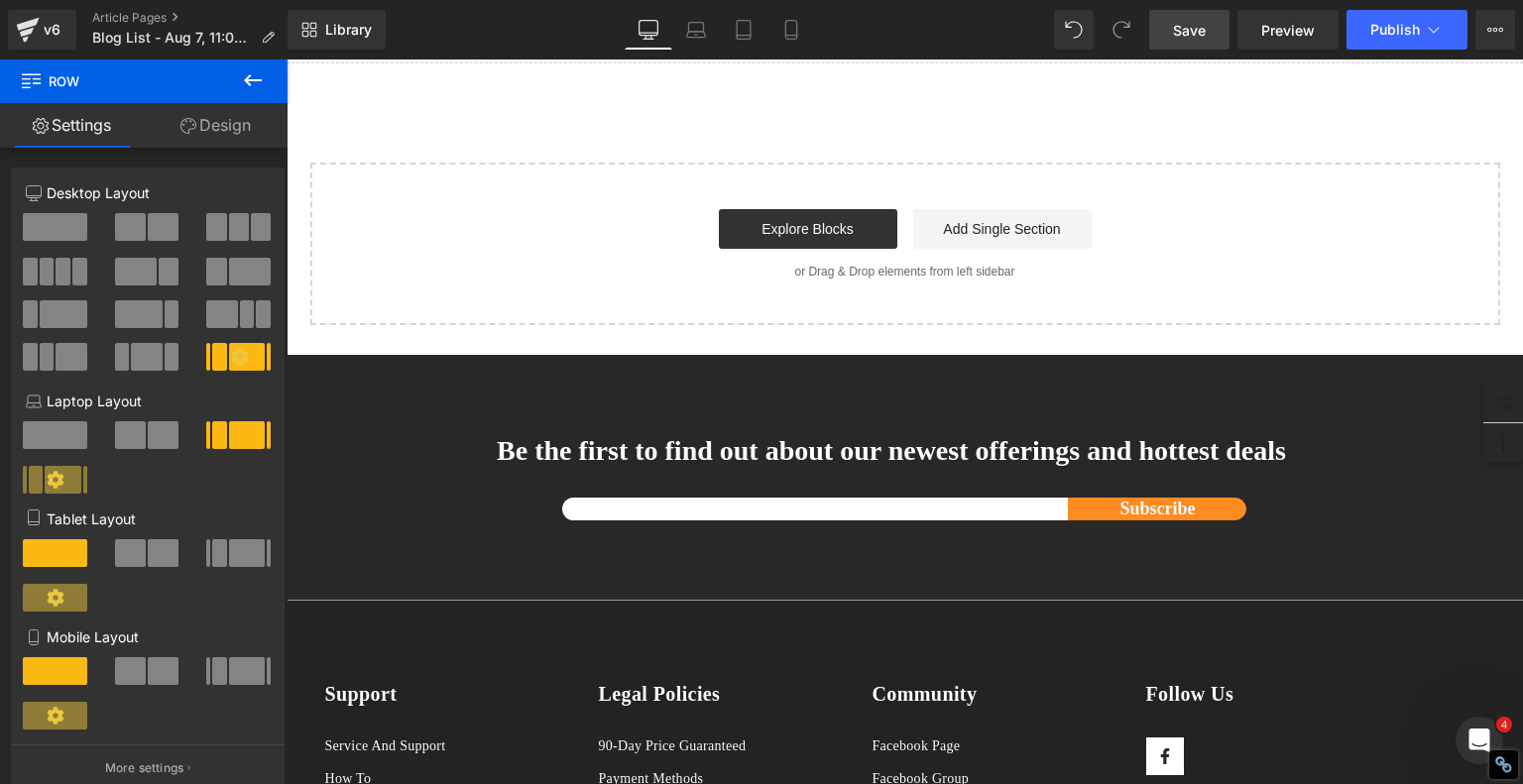 scroll, scrollTop: 6066, scrollLeft: 0, axis: vertical 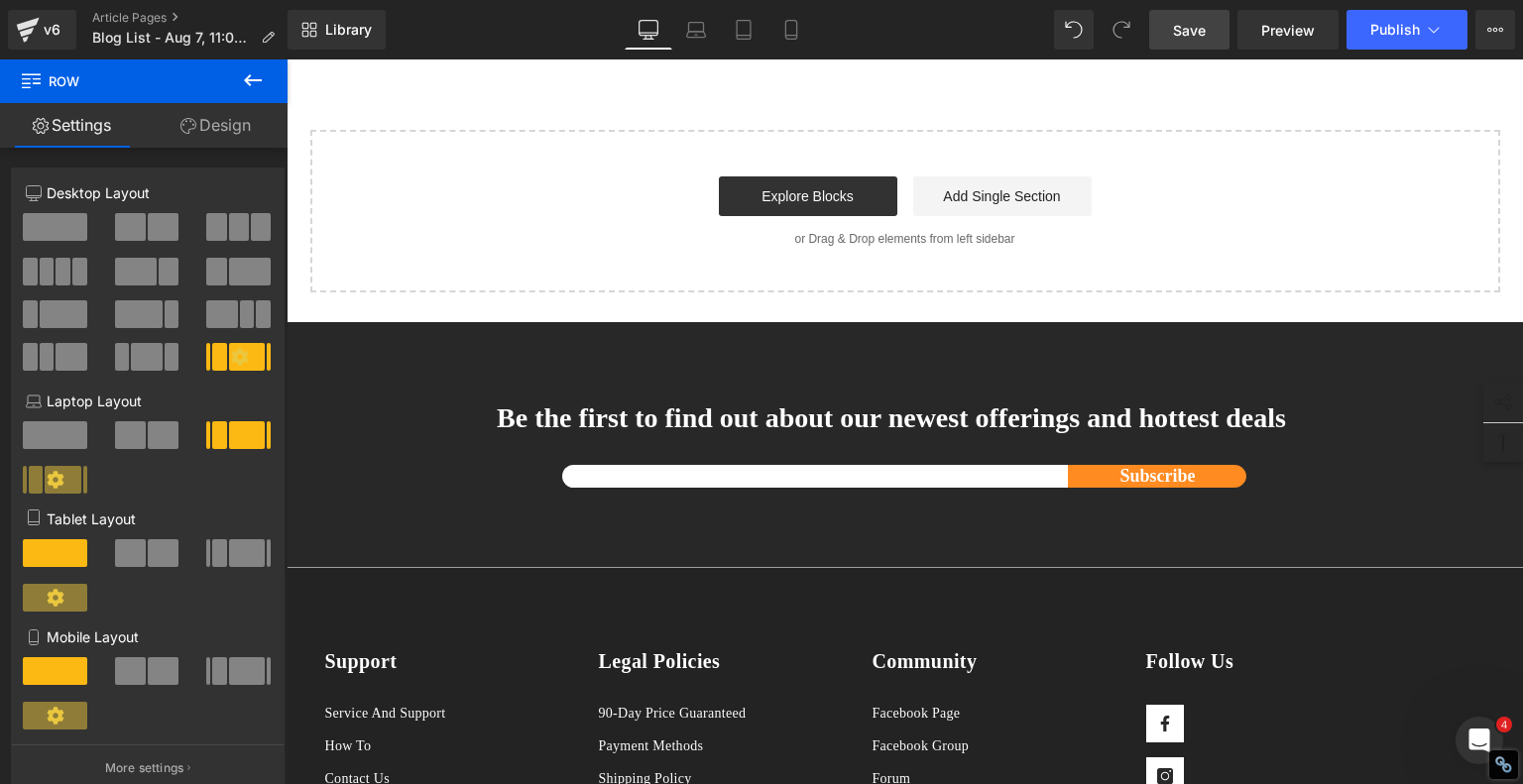 click 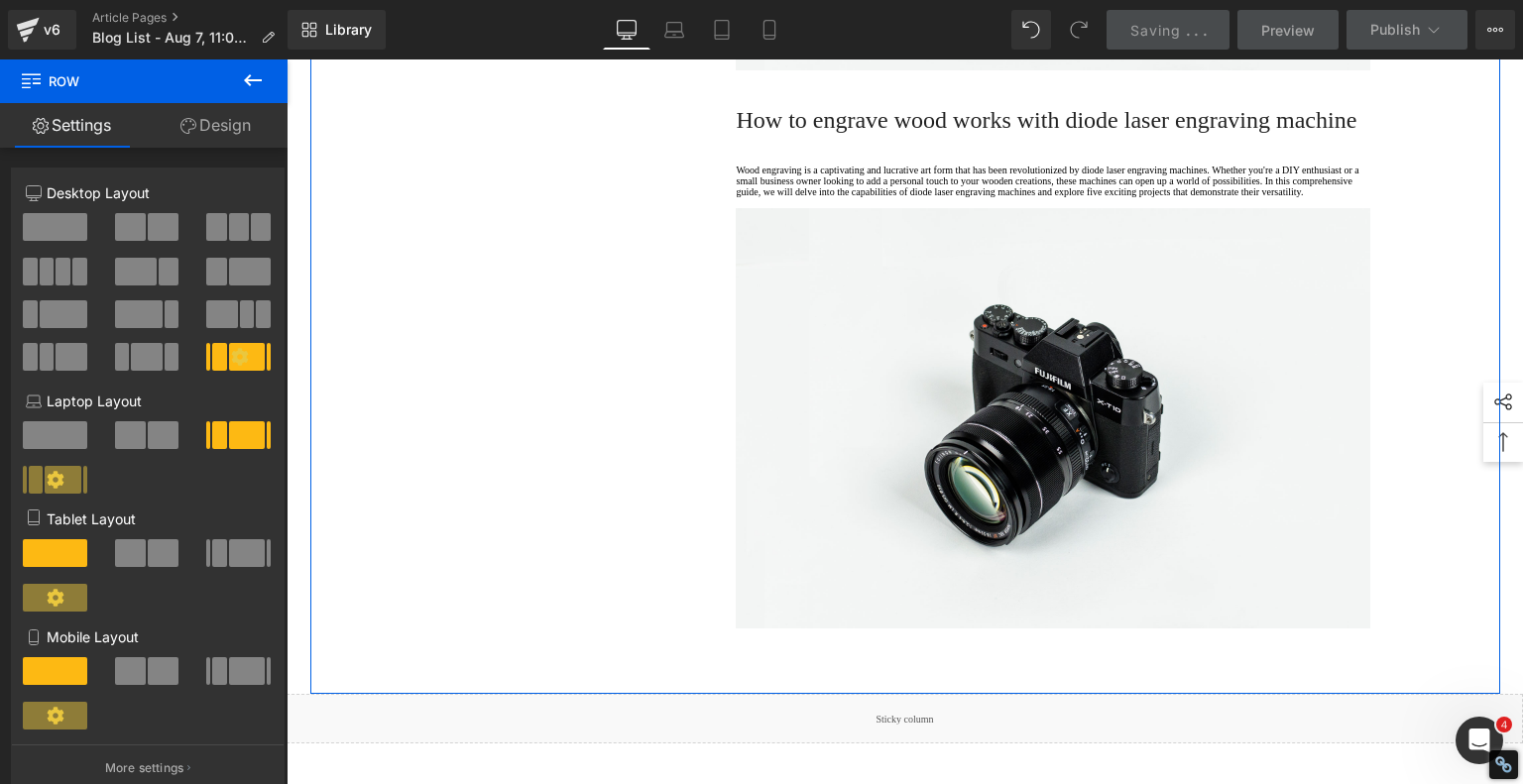scroll, scrollTop: 5721, scrollLeft: 0, axis: vertical 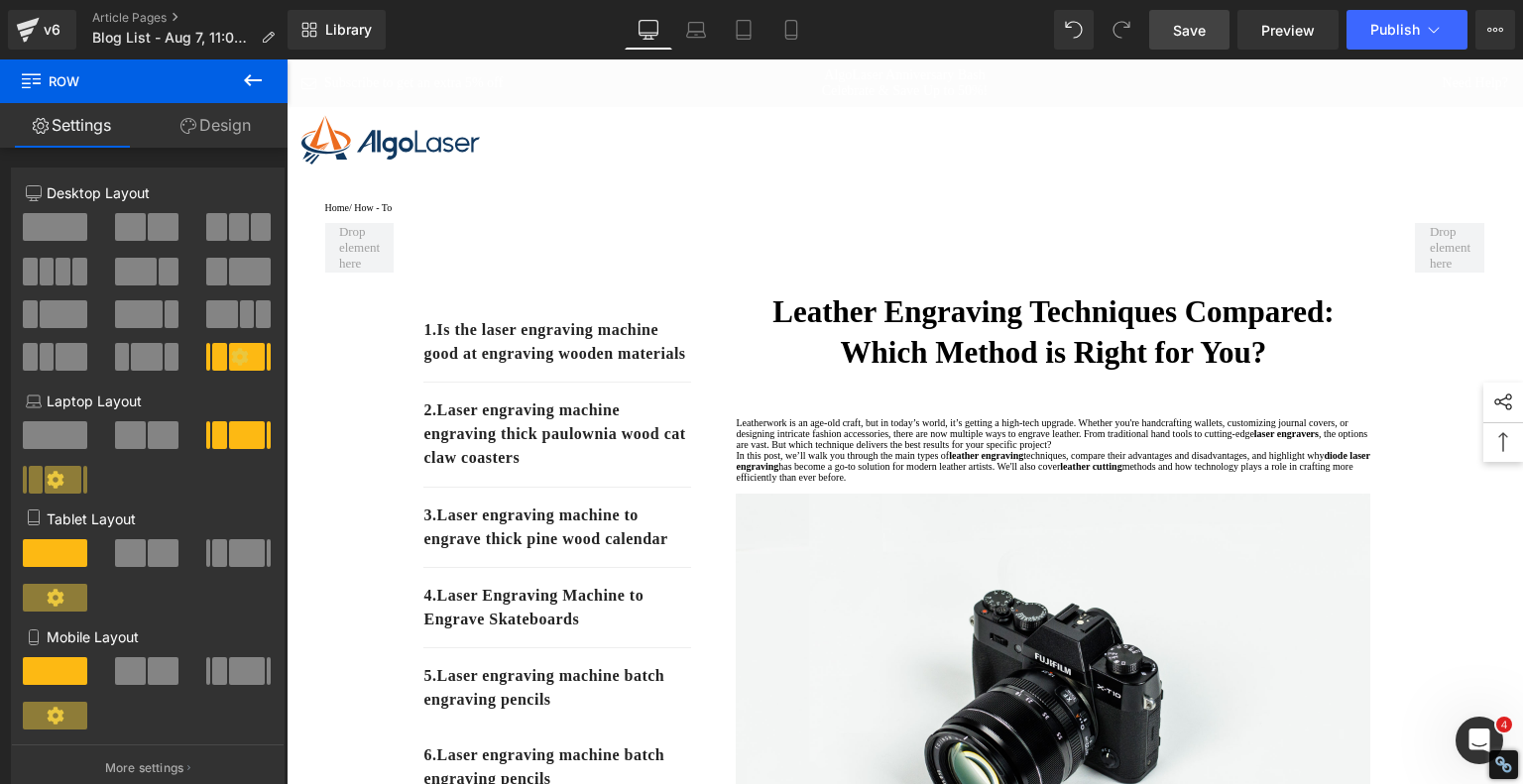 drag, startPoint x: 1520, startPoint y: 319, endPoint x: 1757, endPoint y: 100, distance: 322.6918 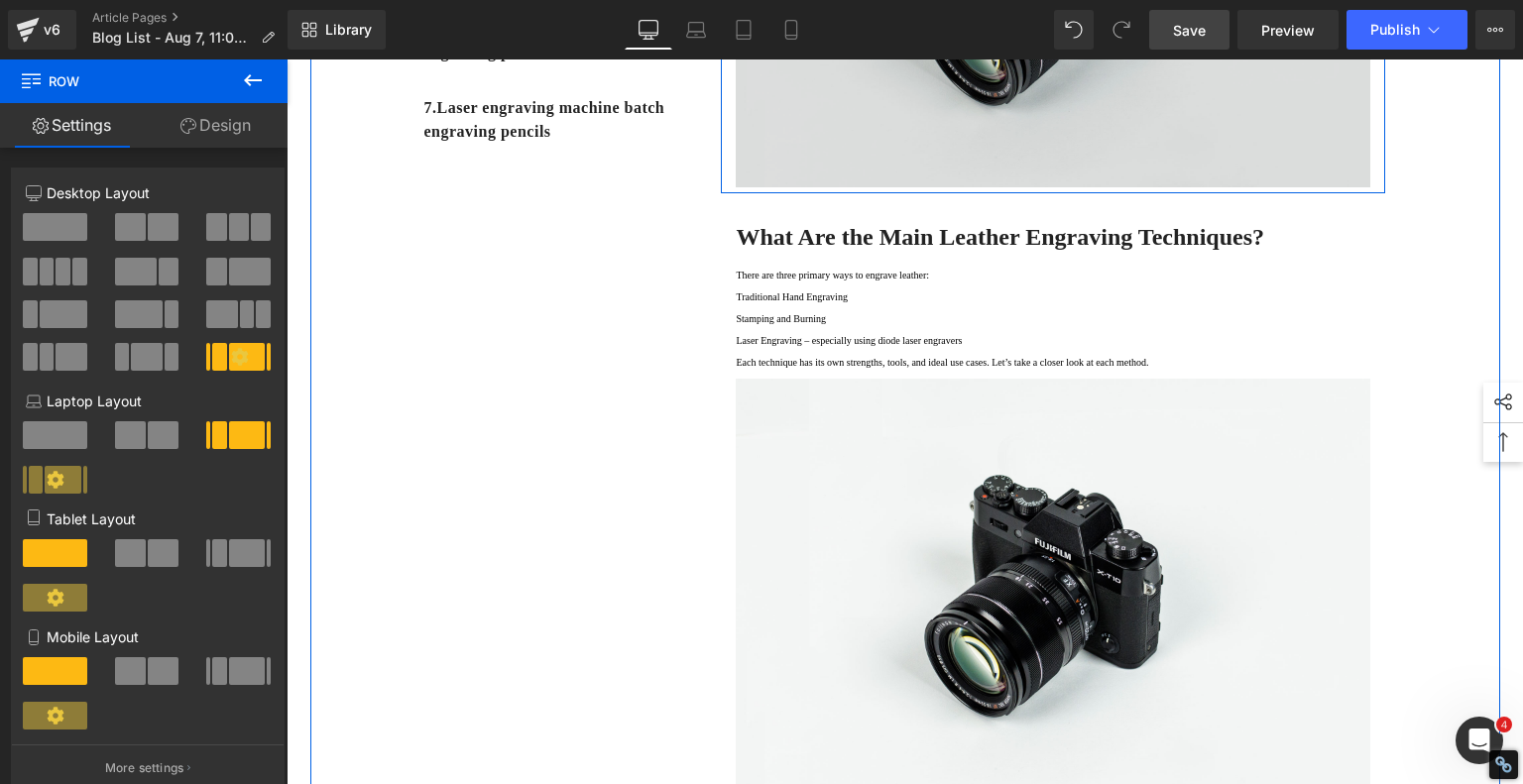 scroll, scrollTop: 892, scrollLeft: 0, axis: vertical 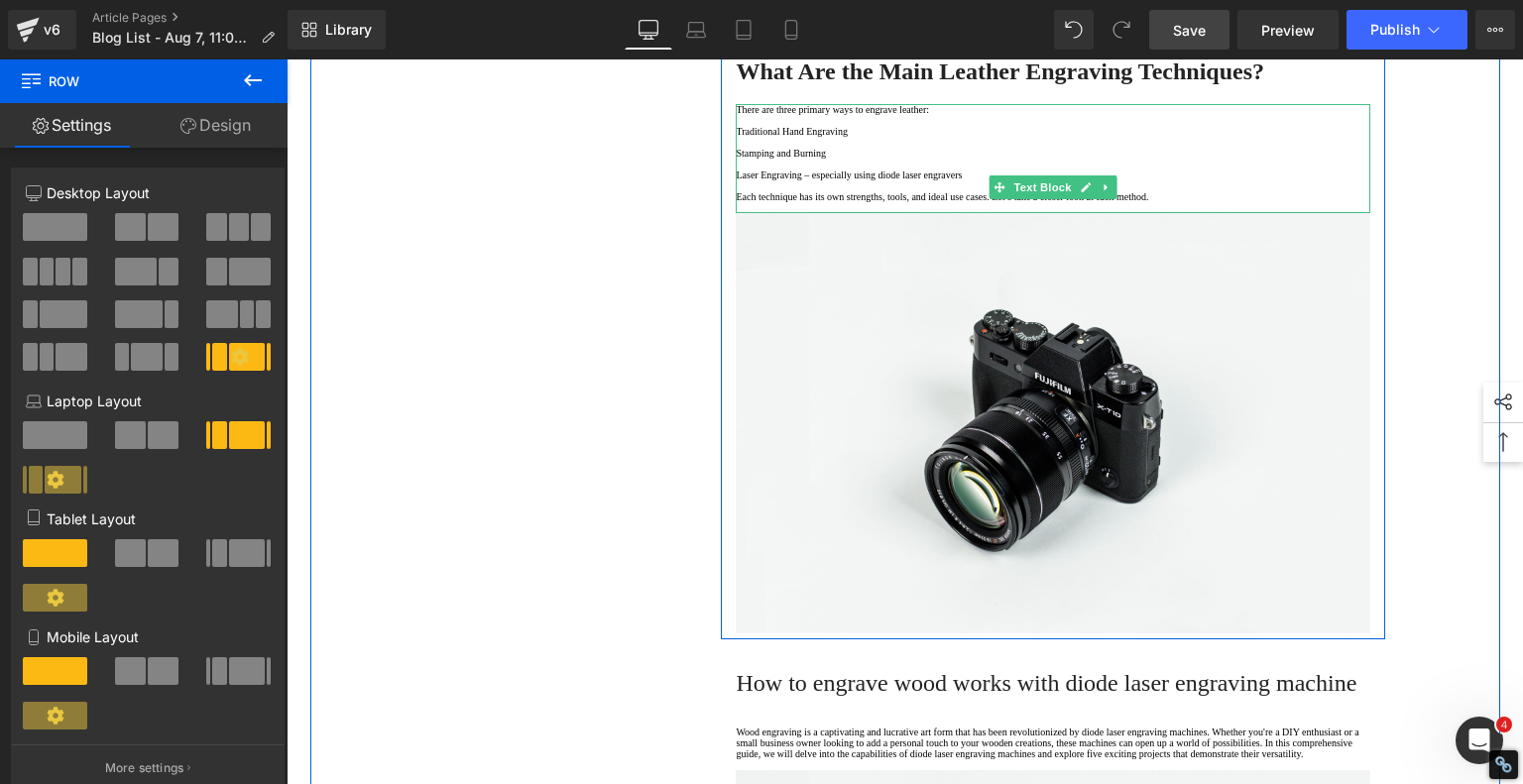 click on "Traditional Hand Engraving" at bounding box center (1053, 131) 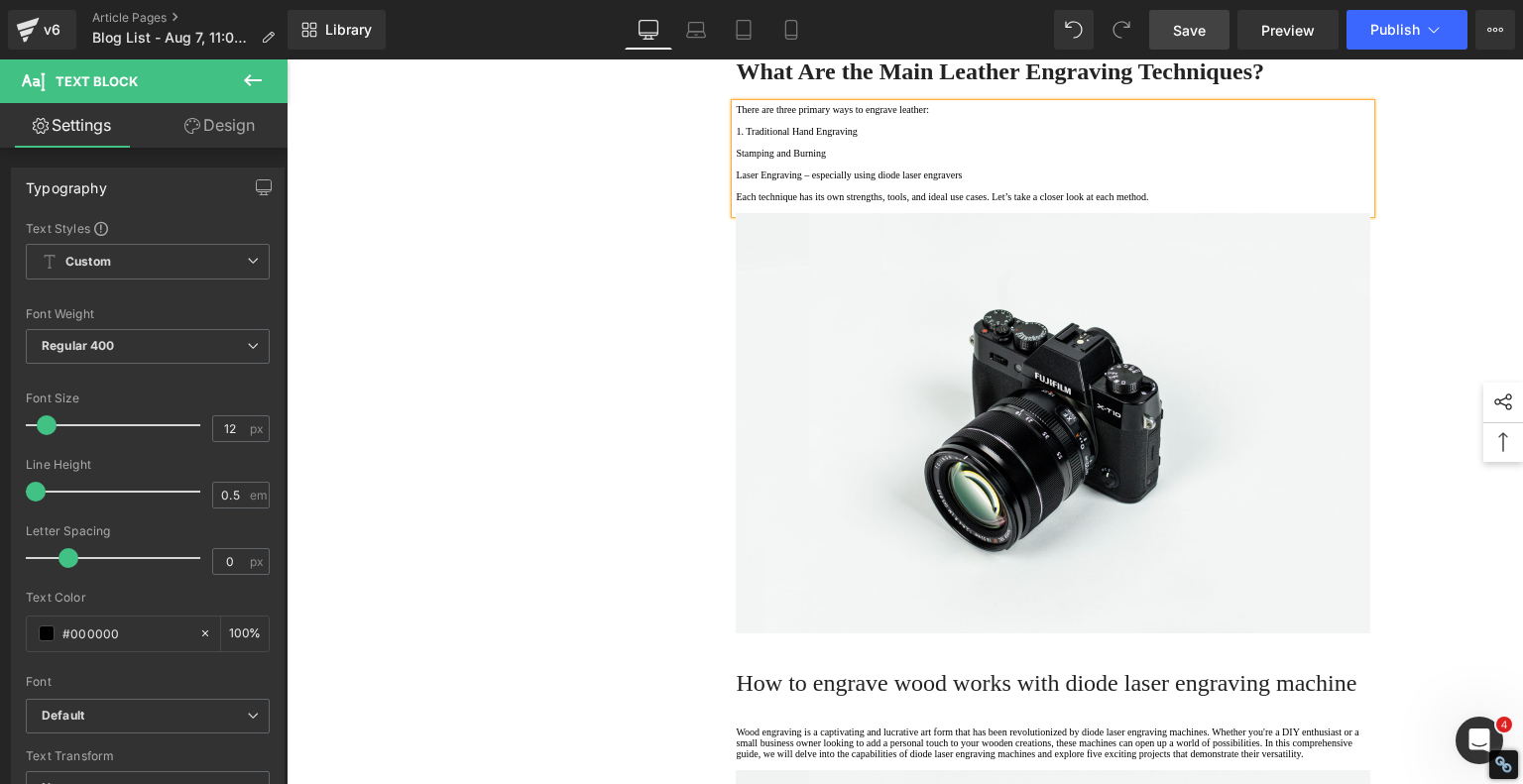 click on "Stamping and Burning" at bounding box center [1053, 153] 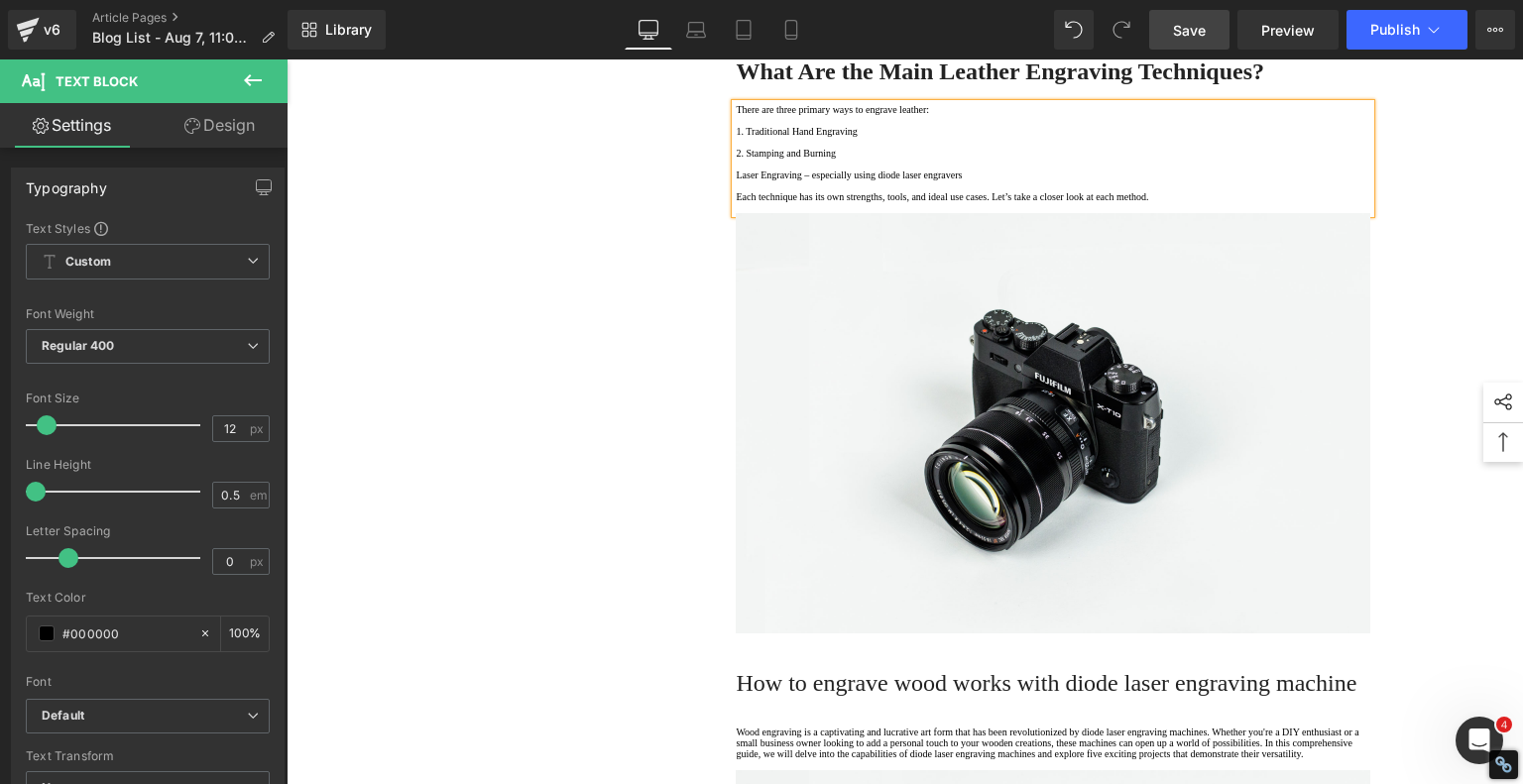 click on "Laser Engraving – especially using diode laser engravers" at bounding box center [1053, 174] 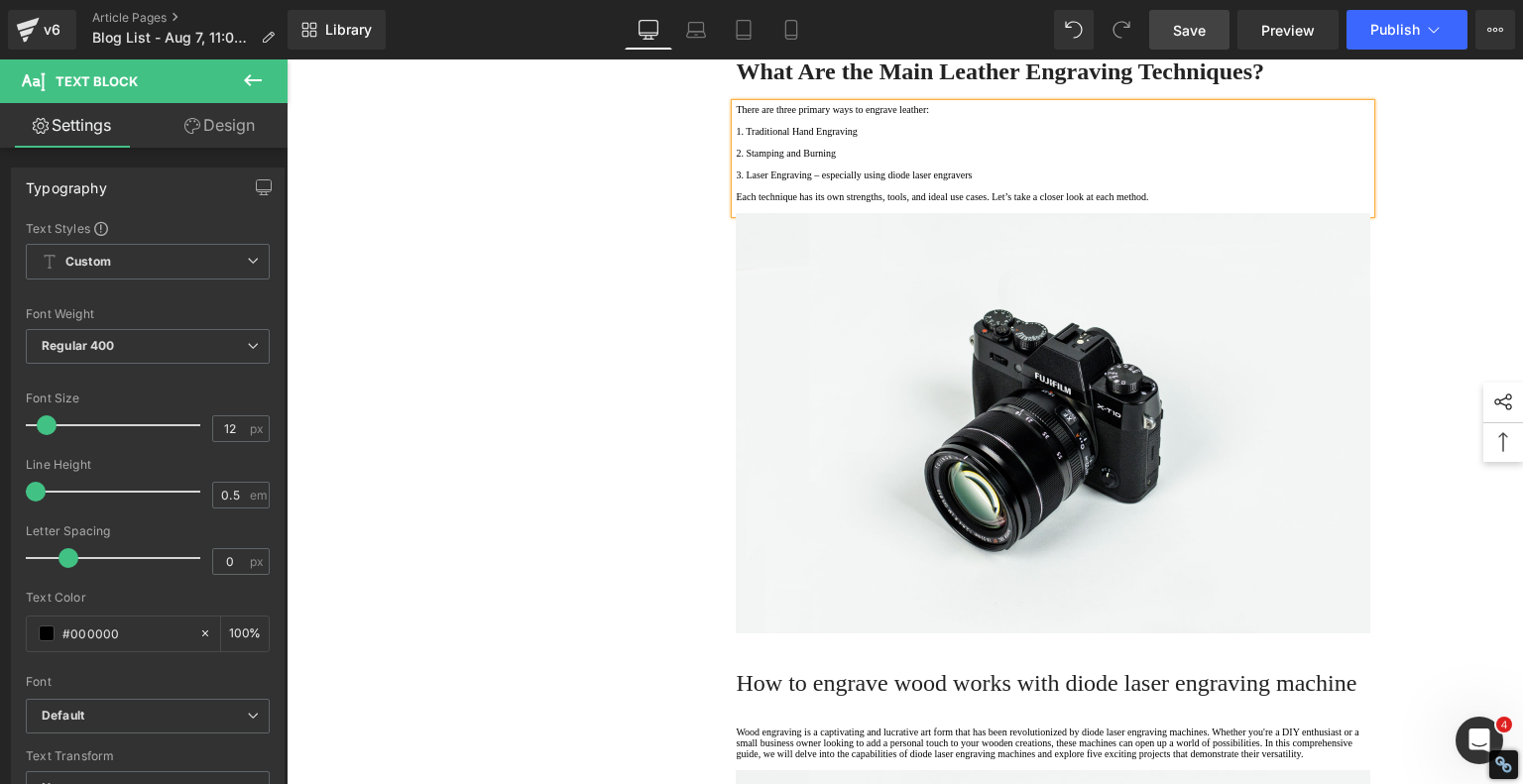 click on "Each technique has its own strengths, tools, and ideal use cases. Let’s take a closer look at each method." at bounding box center [1053, 196] 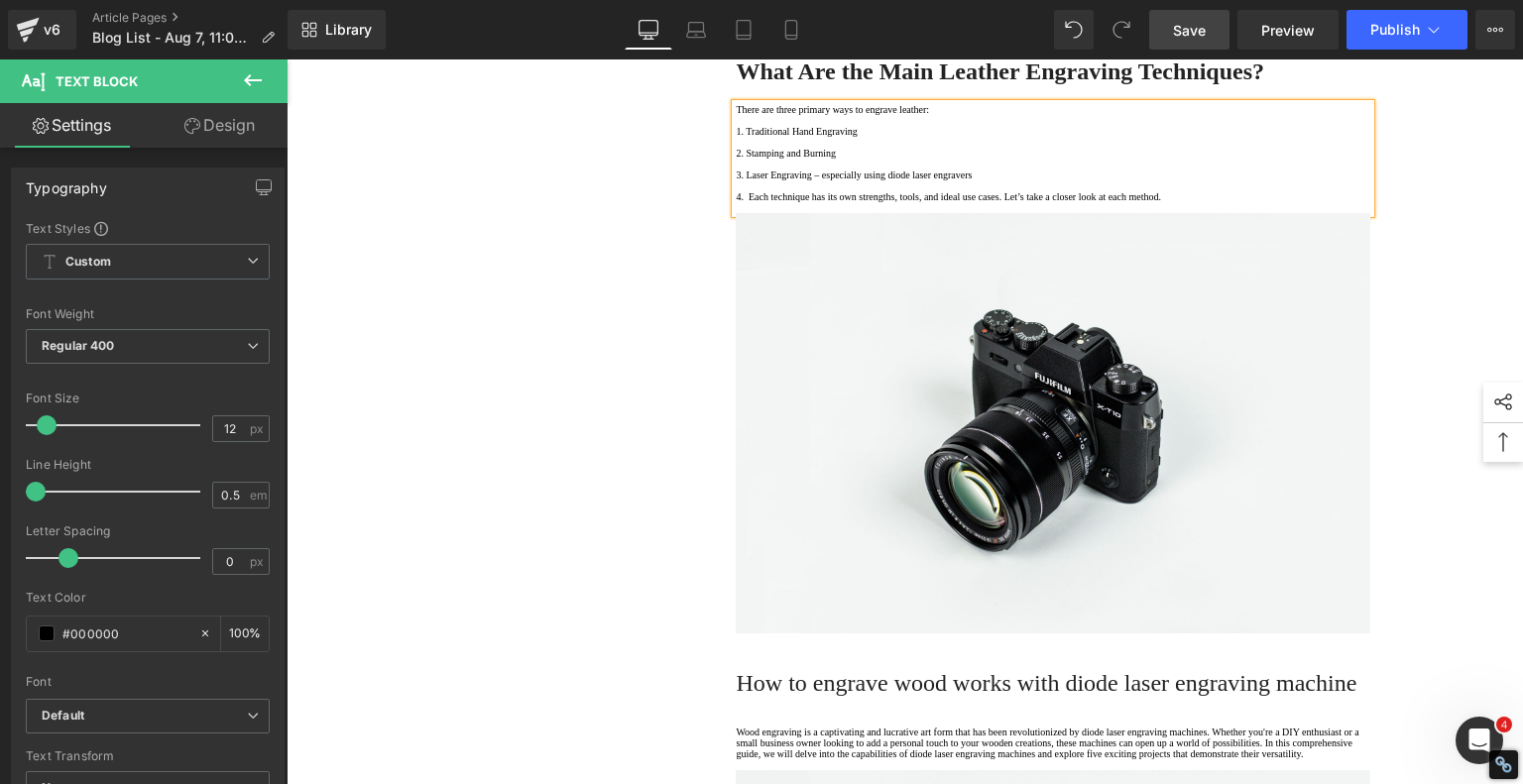 click on "3. Laser Engraving – especially using diode laser engravers" at bounding box center (1053, 174) 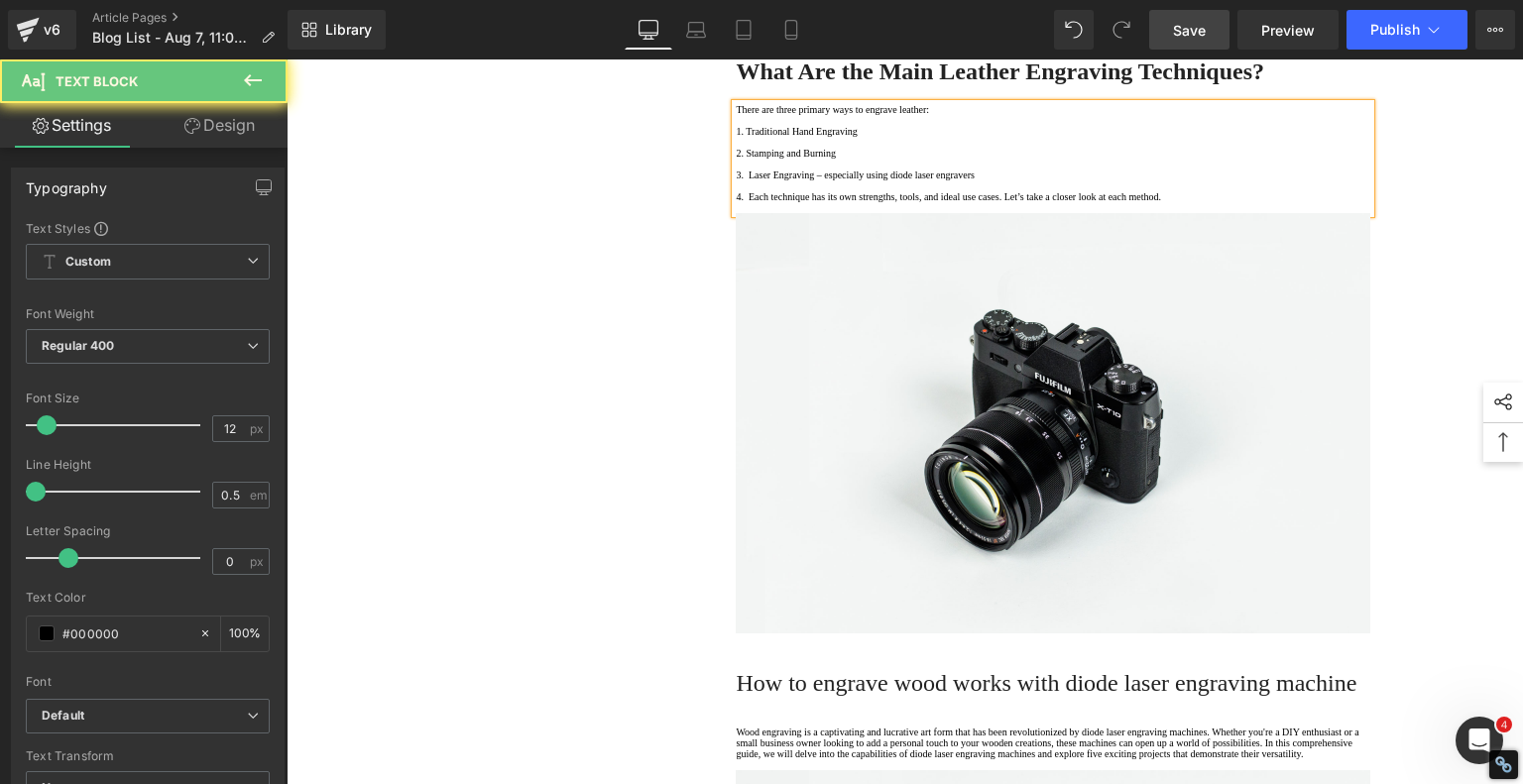 click on "2. Stamping and Burning" at bounding box center [1053, 153] 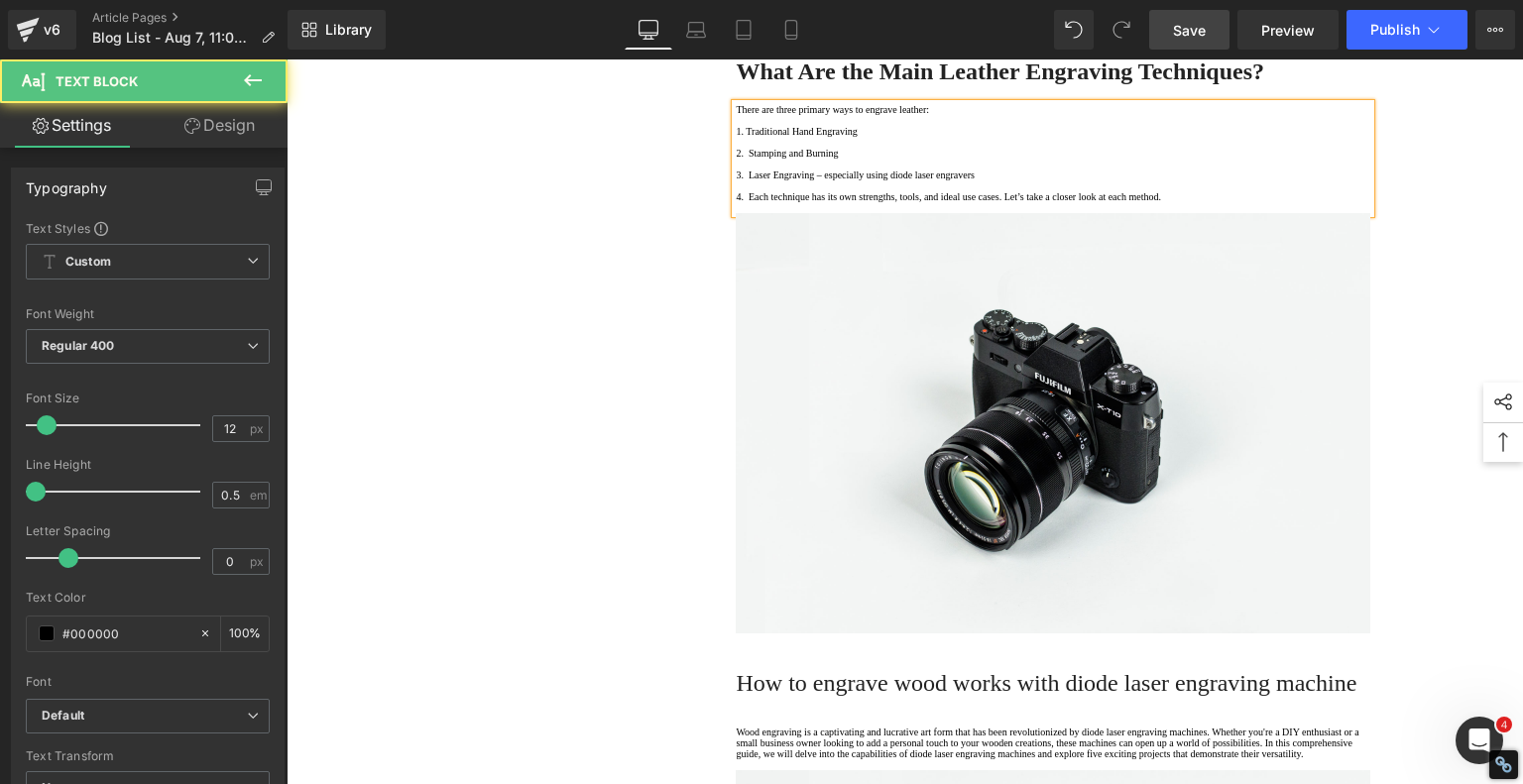 click on "1. Traditional Hand Engraving" at bounding box center [1053, 131] 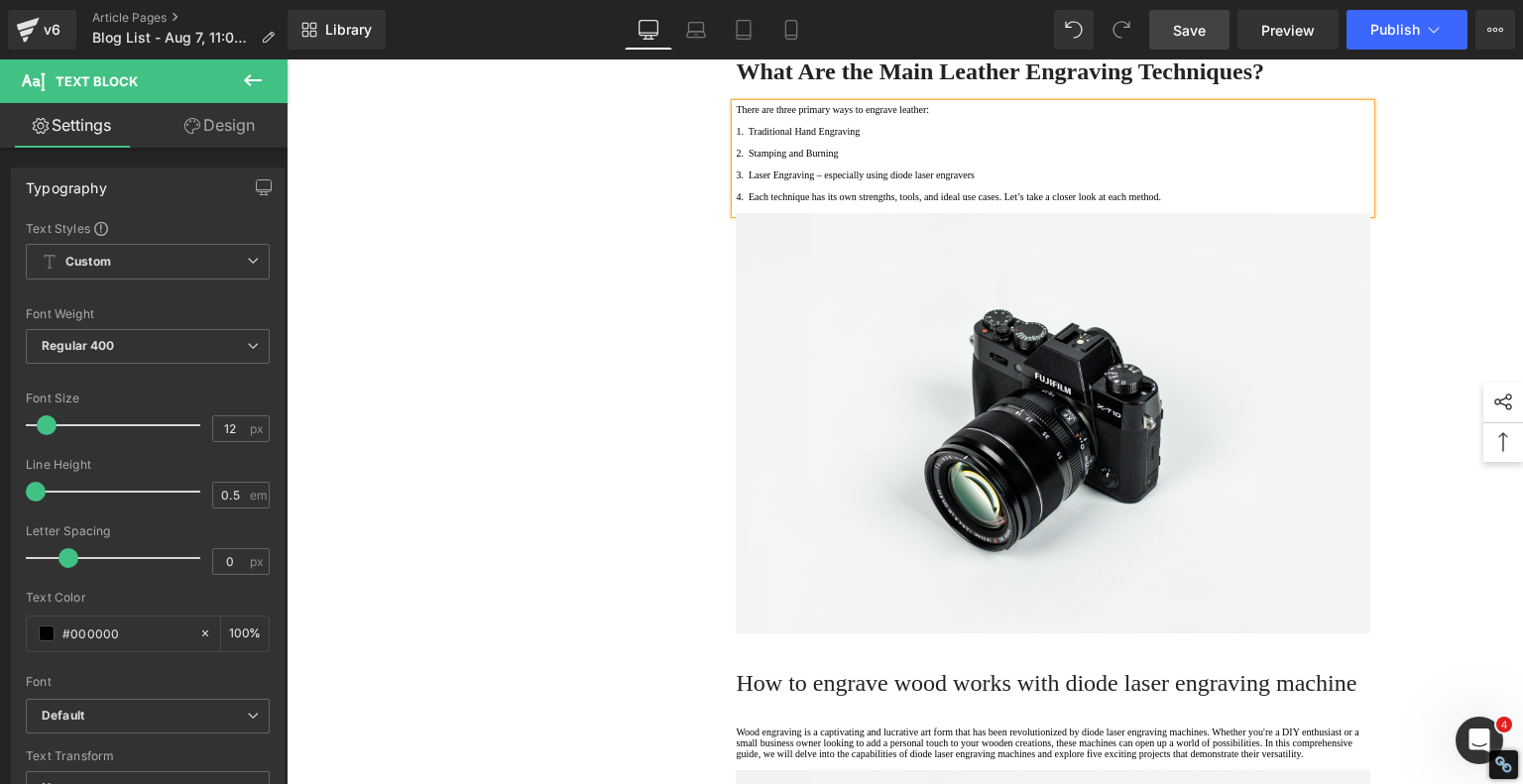 click on "1.  Is the laser engraving machine good at engraving wooden materials Text Block         2.  Laser engraving machine engraving thick paulownia wood cat claw coasters Text Block         3.  Laser engraving machine to engrave thick pine wood calendar Text Block         4.  Laser Engraving Machine to Engrave Skateboards Text Block         5.  Laser engraving machine batch engraving pencils Text Block         6 .  Laser engraving machine batch engraving pencils Text Block         7 .  Laser engraving machine batch engraving pencils Text Block         Row         Leather Engraving Techniques Compared: Which Method is Right for You? Heading         Leatherwork is an age-old craft, but in today’s world, it’s getting a high-tech upgrade. Whether you're handcrafting wallets, customizing journal covers, or designing intricate fashion accessories, there are now multiple ways to engrave leather. From traditional hand tools to cutting-edge  laser engravers
leather engraving diode laser engraving Text Block" at bounding box center (905, 2521) 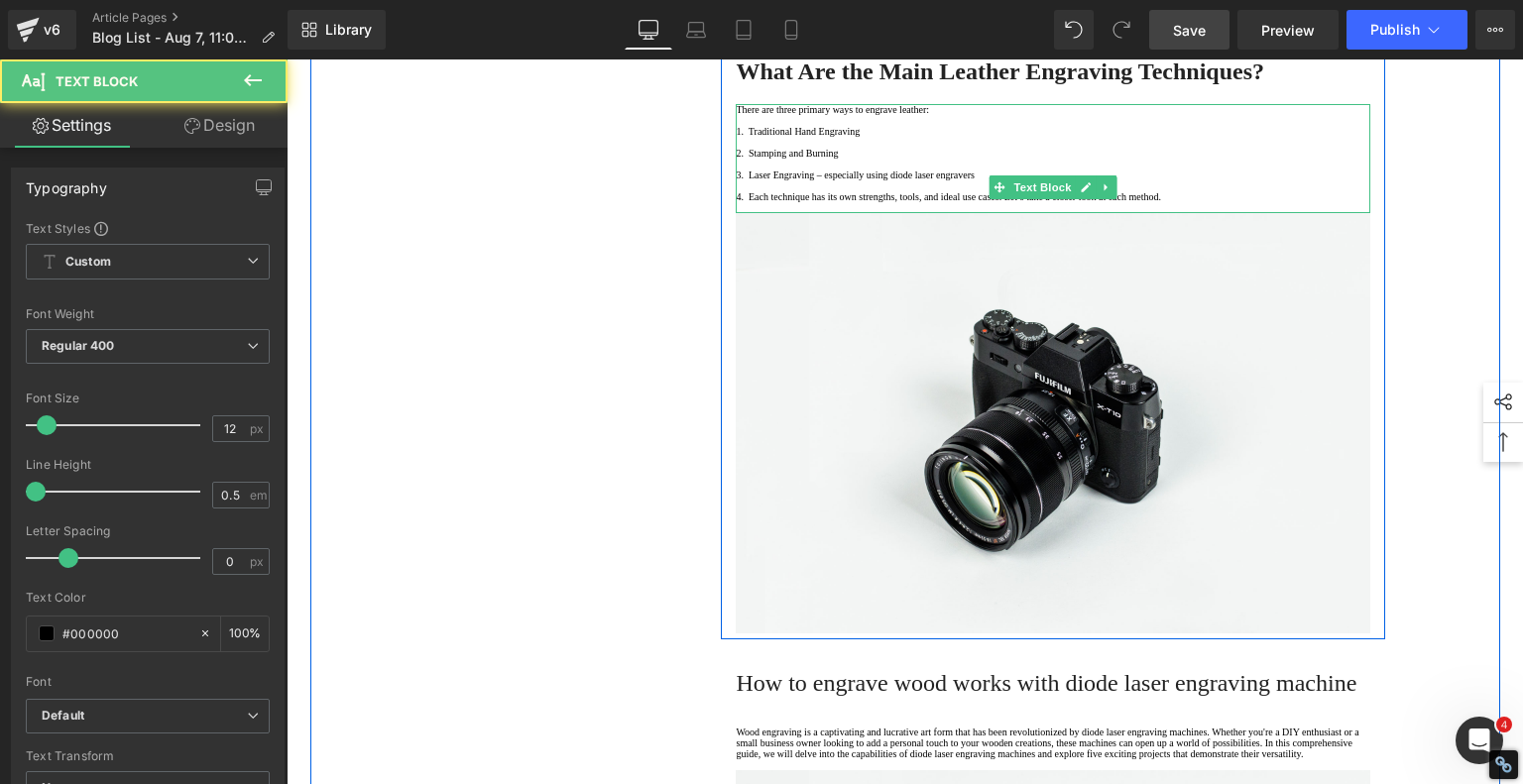 click on "1.  Traditional Hand Engraving" at bounding box center [1053, 131] 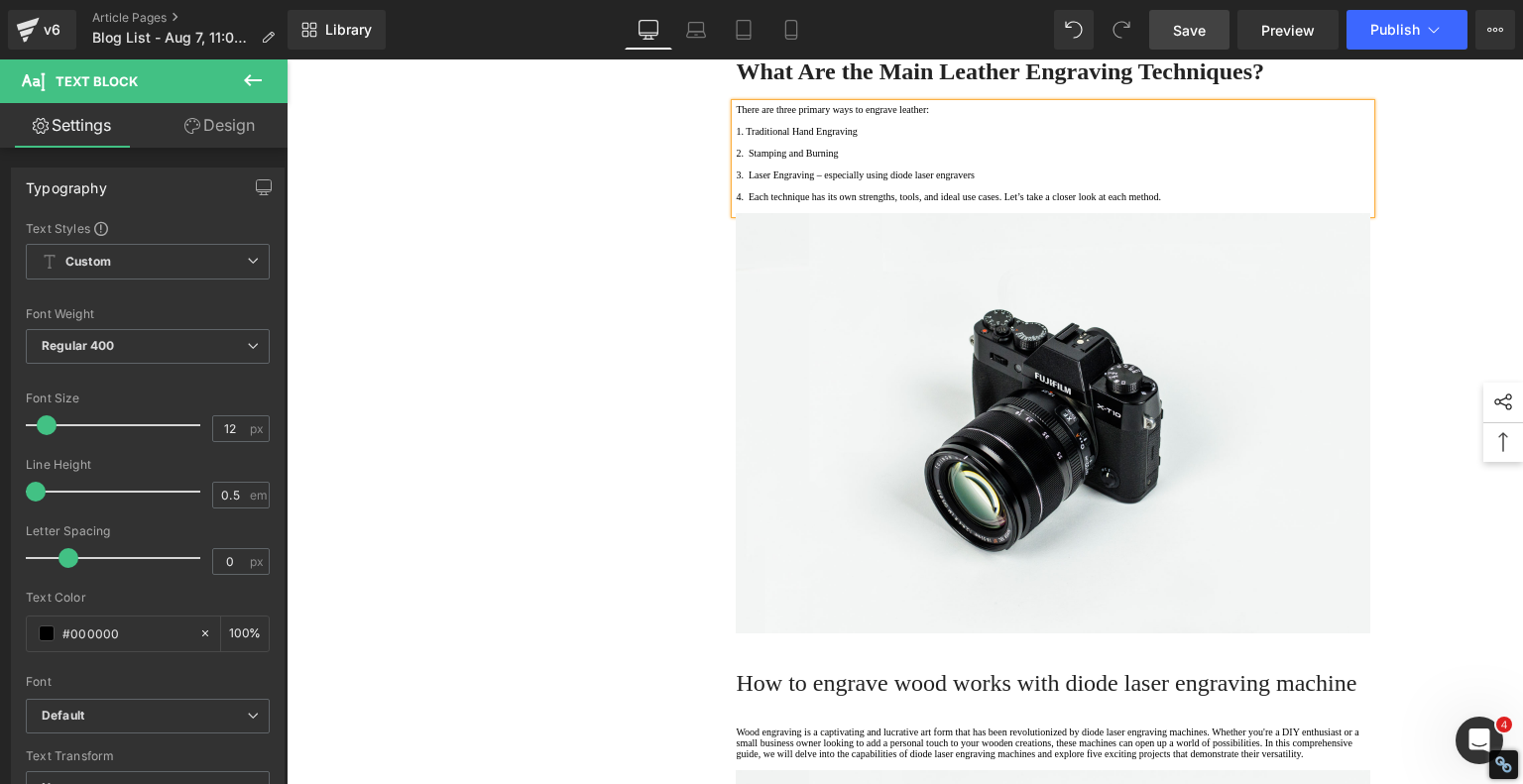 click on "2.  Stamping and Burning" at bounding box center [1053, 153] 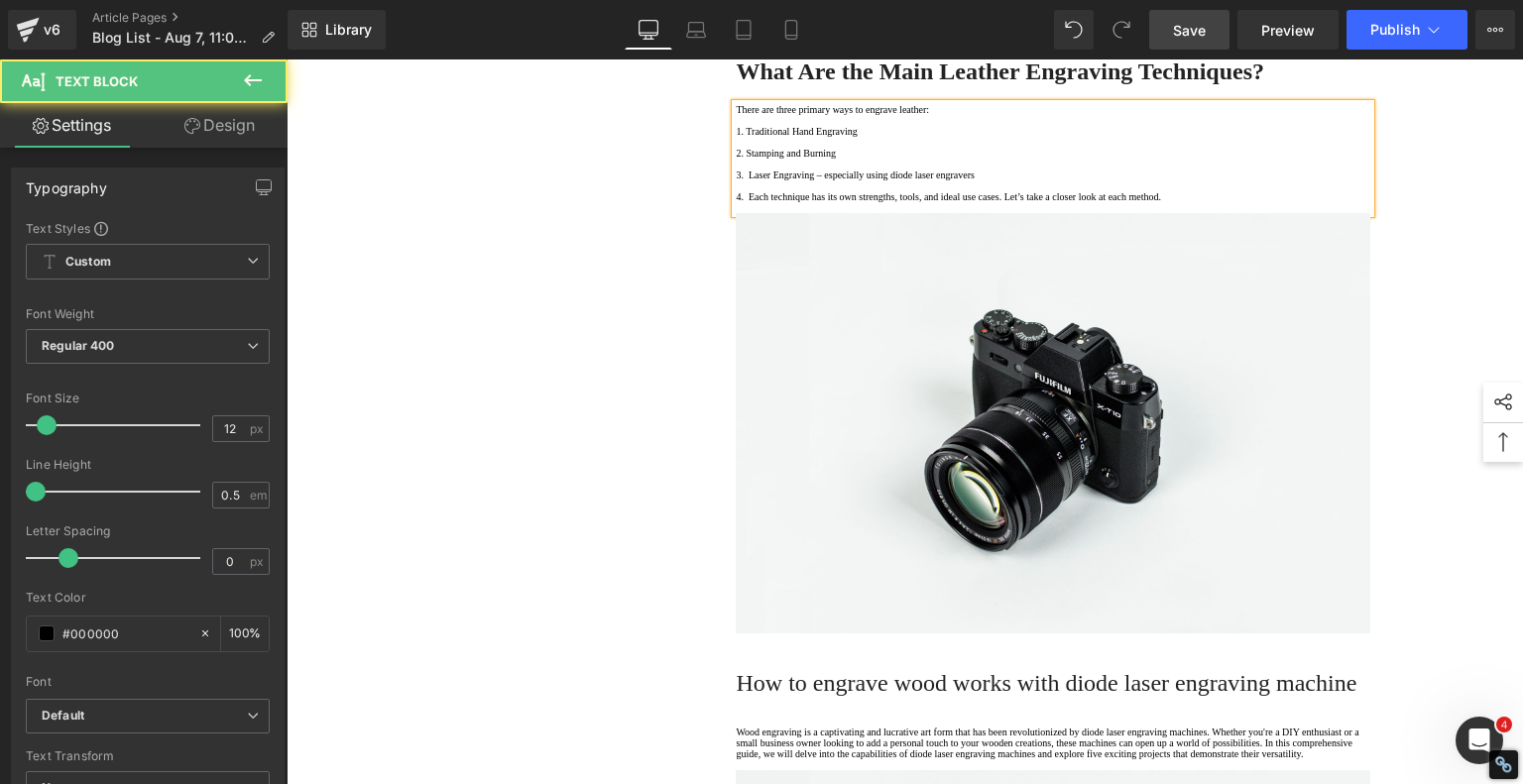 click on "3.  Laser Engraving – especially using diode laser engravers" at bounding box center [1053, 174] 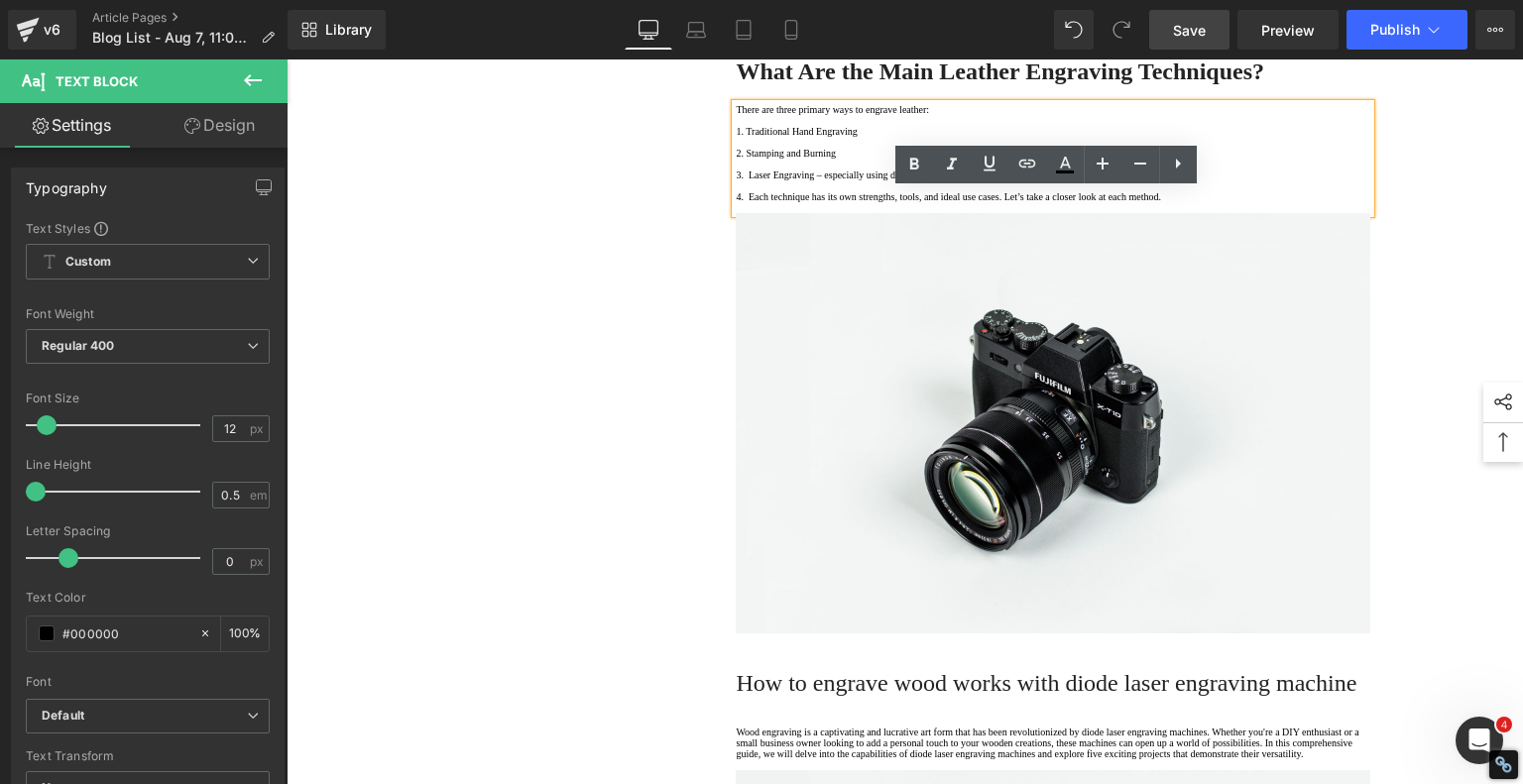click on "3.  Laser Engraving – especially using diode laser engravers" at bounding box center [1053, 174] 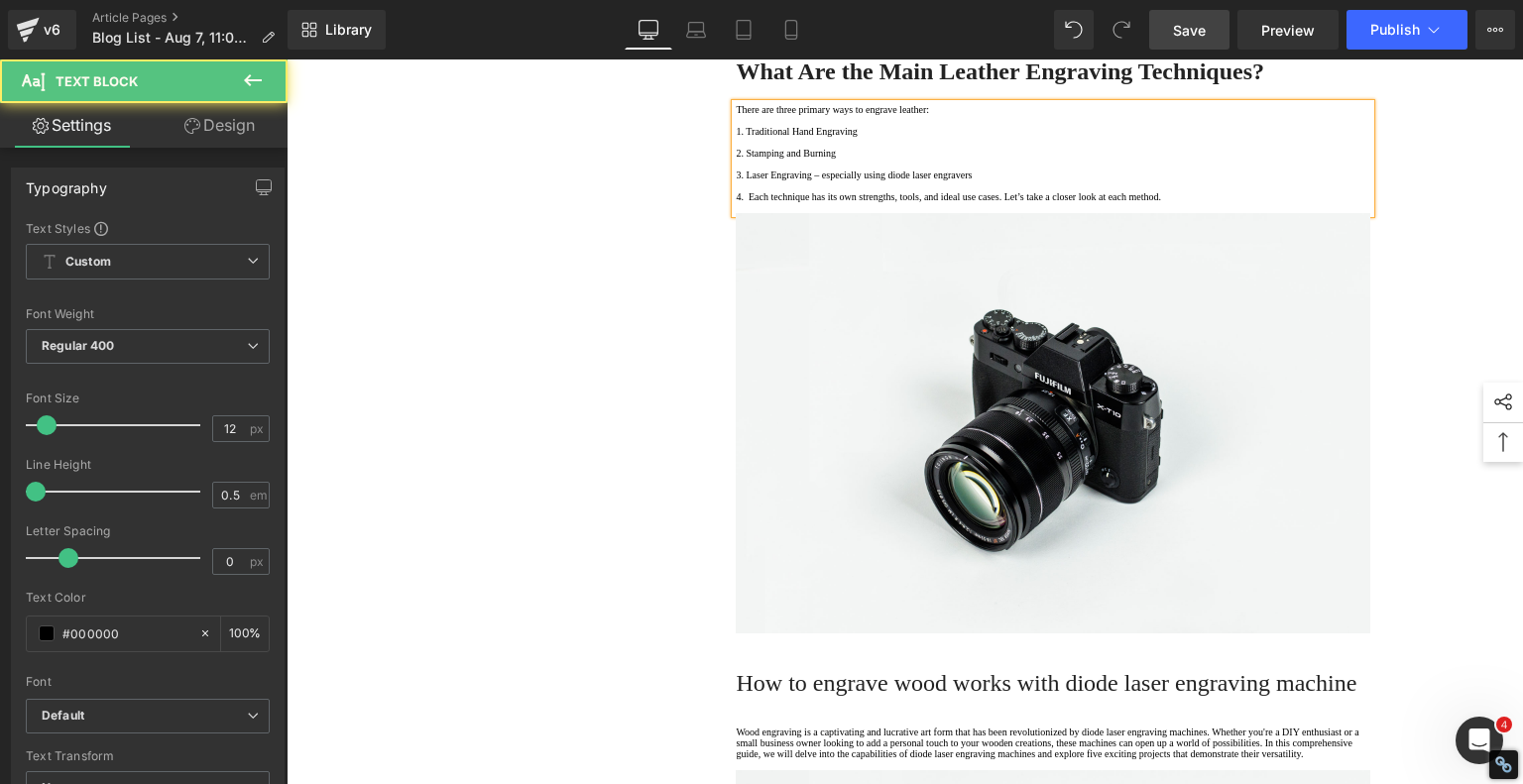 click on "4.  Each technique has its own strengths, tools, and ideal use cases. Let’s take a closer look at each method." at bounding box center [1053, 196] 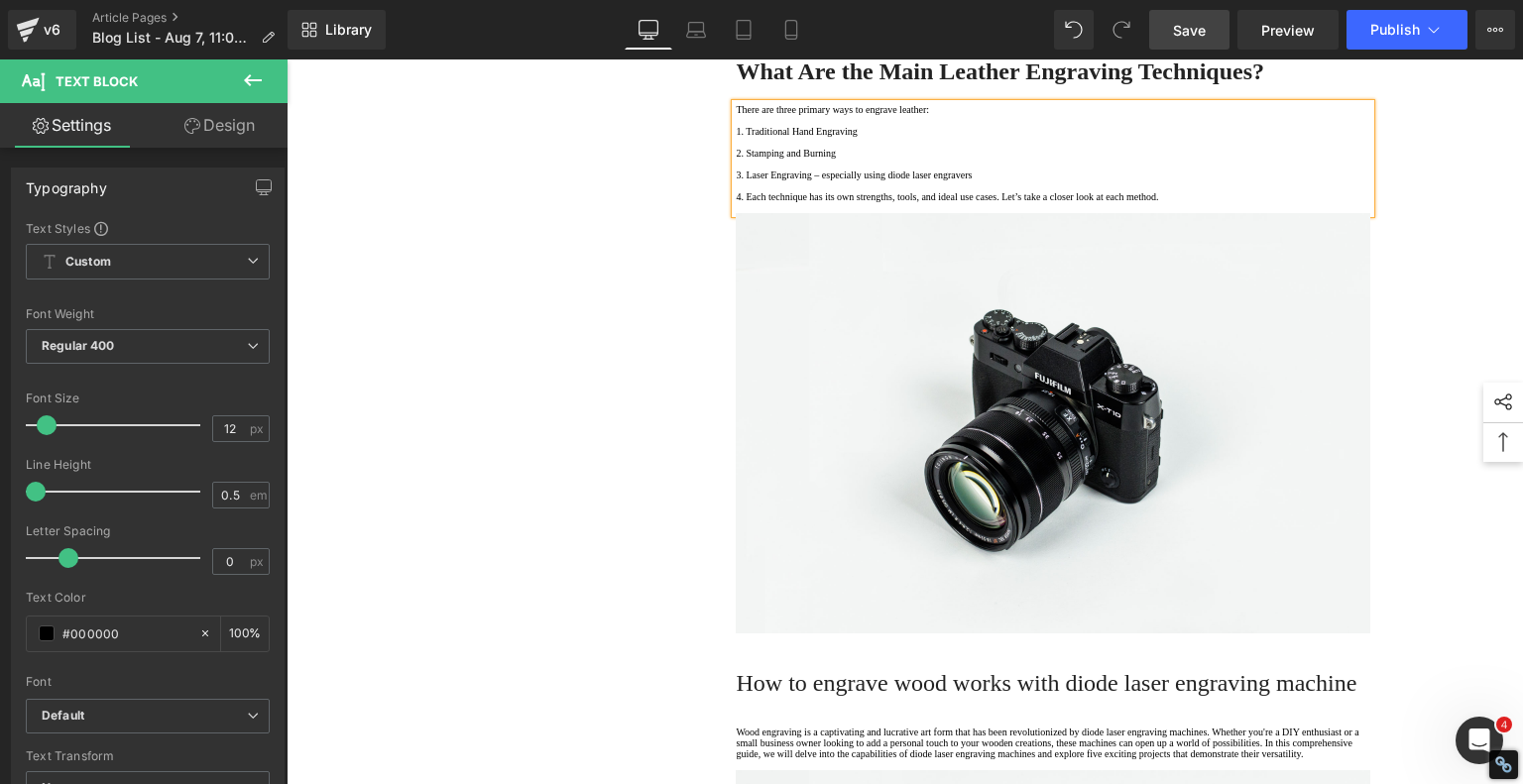 click on "1.  Is the laser engraving machine good at engraving wooden materials Text Block         2.  Laser engraving machine engraving thick paulownia wood cat claw coasters Text Block         3.  Laser engraving machine to engrave thick pine wood calendar Text Block         4.  Laser Engraving Machine to Engrave Skateboards Text Block         5.  Laser engraving machine batch engraving pencils Text Block         6 .  Laser engraving machine batch engraving pencils Text Block         7 .  Laser engraving machine batch engraving pencils Text Block         Row         Leather Engraving Techniques Compared: Which Method is Right for You? Heading         Leatherwork is an age-old craft, but in today’s world, it’s getting a high-tech upgrade. Whether you're handcrafting wallets, customizing journal covers, or designing intricate fashion accessories, there are now multiple ways to engrave leather. From traditional hand tools to cutting-edge  laser engravers
leather engraving diode laser engraving Text Block" at bounding box center [905, 2521] 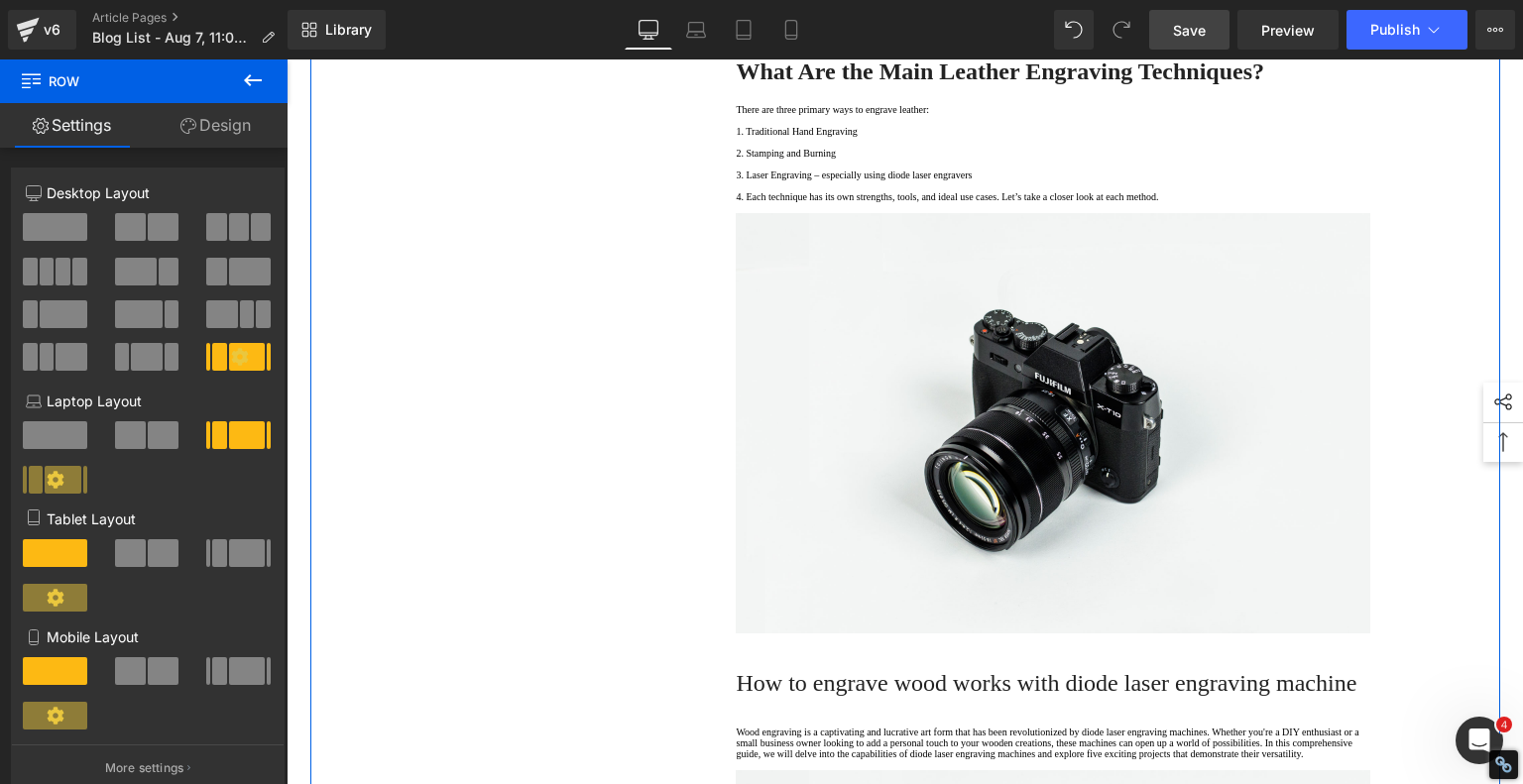 click on "1.  Is the laser engraving machine good at engraving wooden materials Text Block         2.  Laser engraving machine engraving thick paulownia wood cat claw coasters Text Block         3.  Laser engraving machine to engrave thick pine wood calendar Text Block         4.  Laser Engraving Machine to Engrave Skateboards Text Block         5.  Laser engraving machine batch engraving pencils Text Block         6 .  Laser engraving machine batch engraving pencils Text Block         7 .  Laser engraving machine batch engraving pencils Text Block         Row         Leather Engraving Techniques Compared: Which Method is Right for You? Heading         Leatherwork is an age-old craft, but in today’s world, it’s getting a high-tech upgrade. Whether you're handcrafting wallets, customizing journal covers, or designing intricate fashion accessories, there are now multiple ways to engrave leather. From traditional hand tools to cutting-edge  laser engravers
leather engraving diode laser engraving Text Block" at bounding box center (905, 2521) 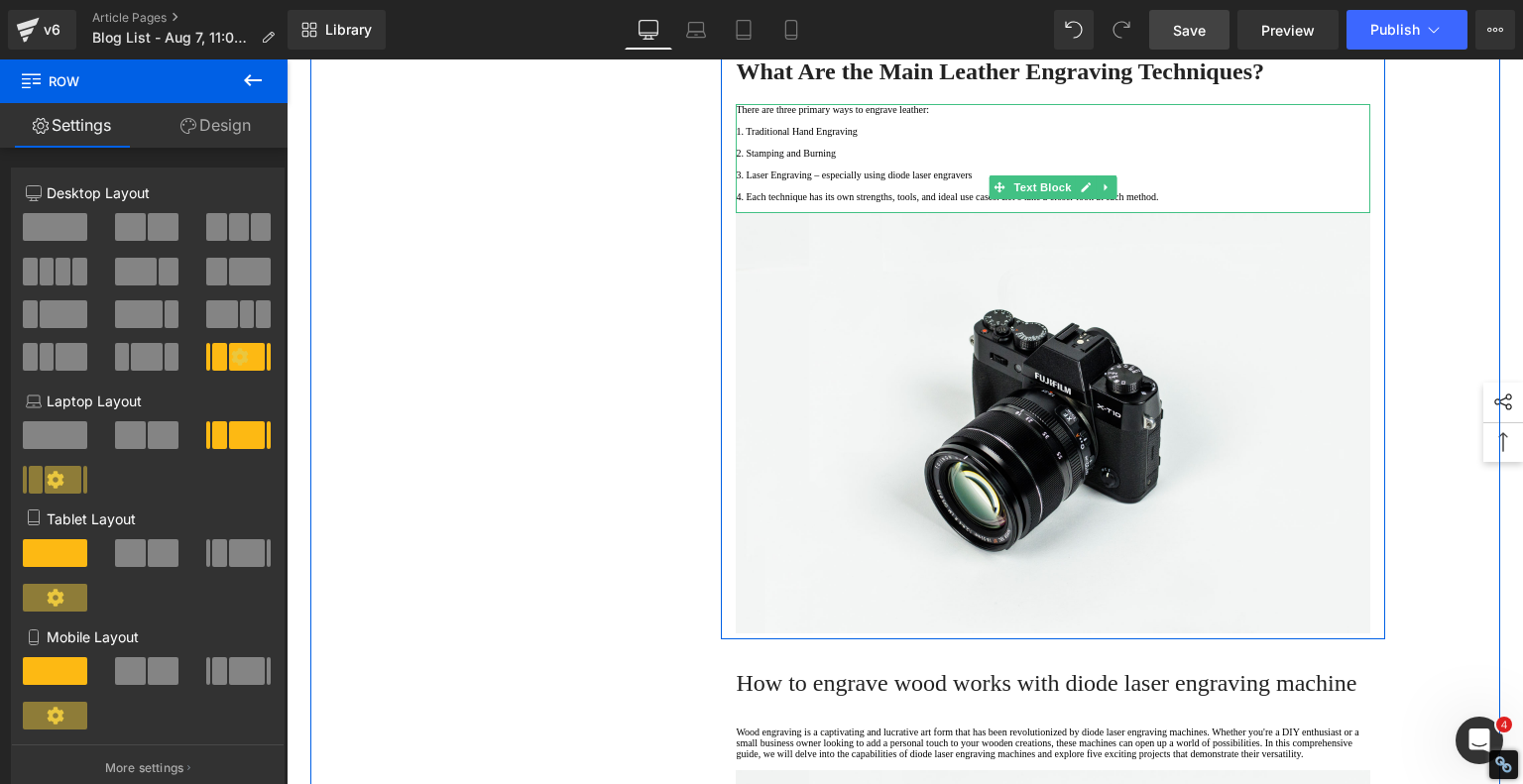 click on "4. Each technique has its own strengths, tools, and ideal use cases. Let’s take a closer look at each method." at bounding box center (1053, 196) 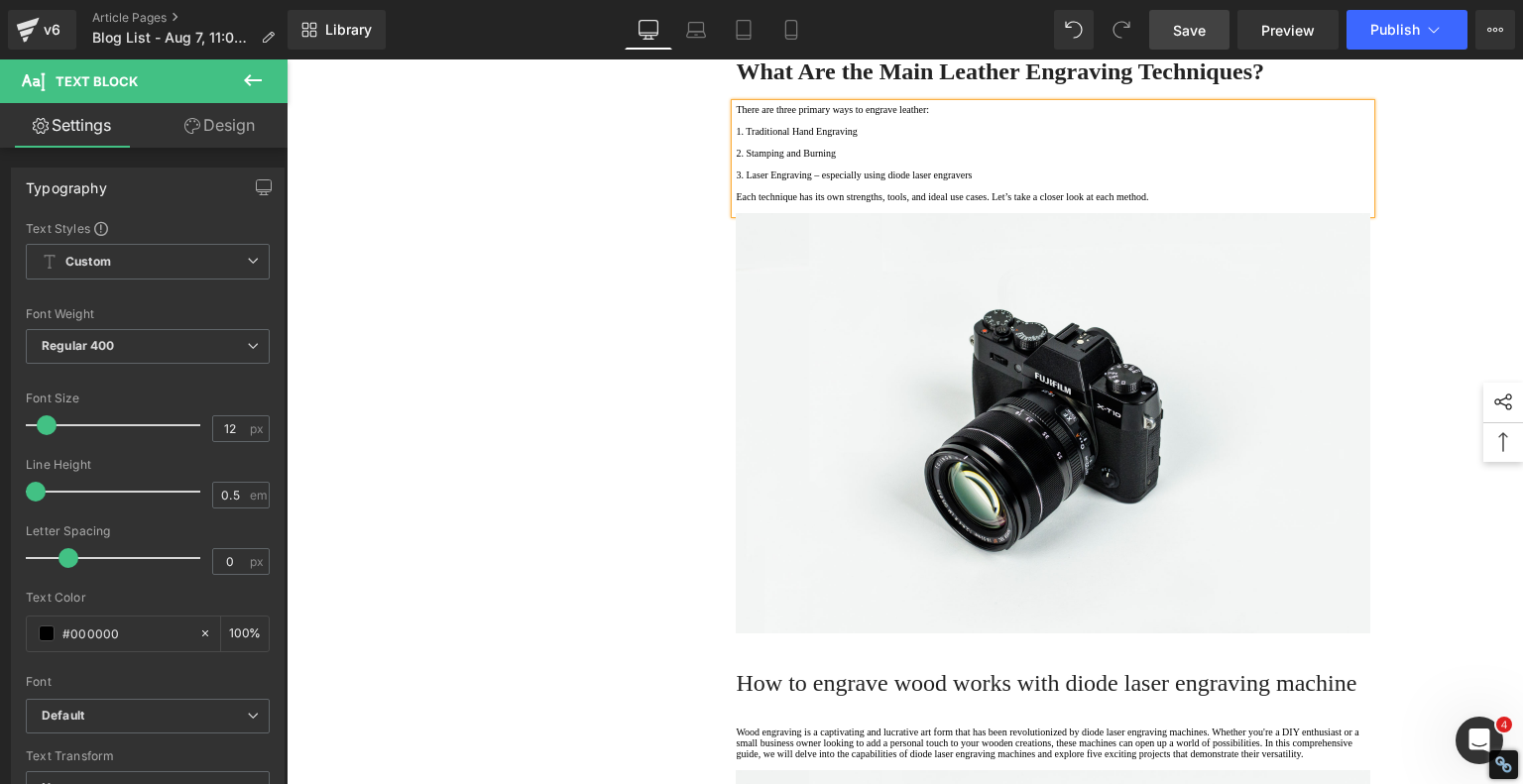 click on "1. Traditional Hand Engraving" at bounding box center (1053, 131) 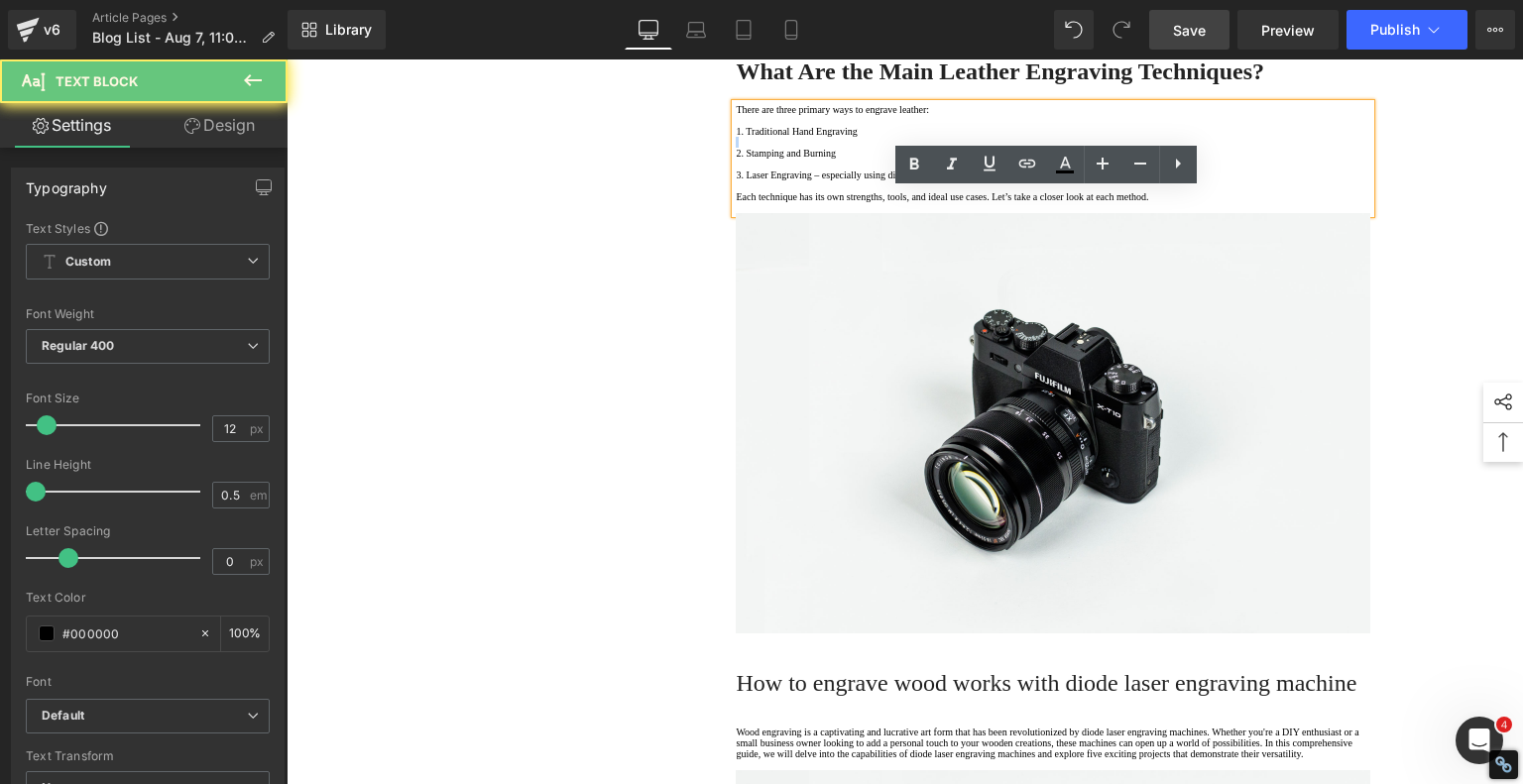 click on "1. Traditional Hand Engraving" at bounding box center [1053, 131] 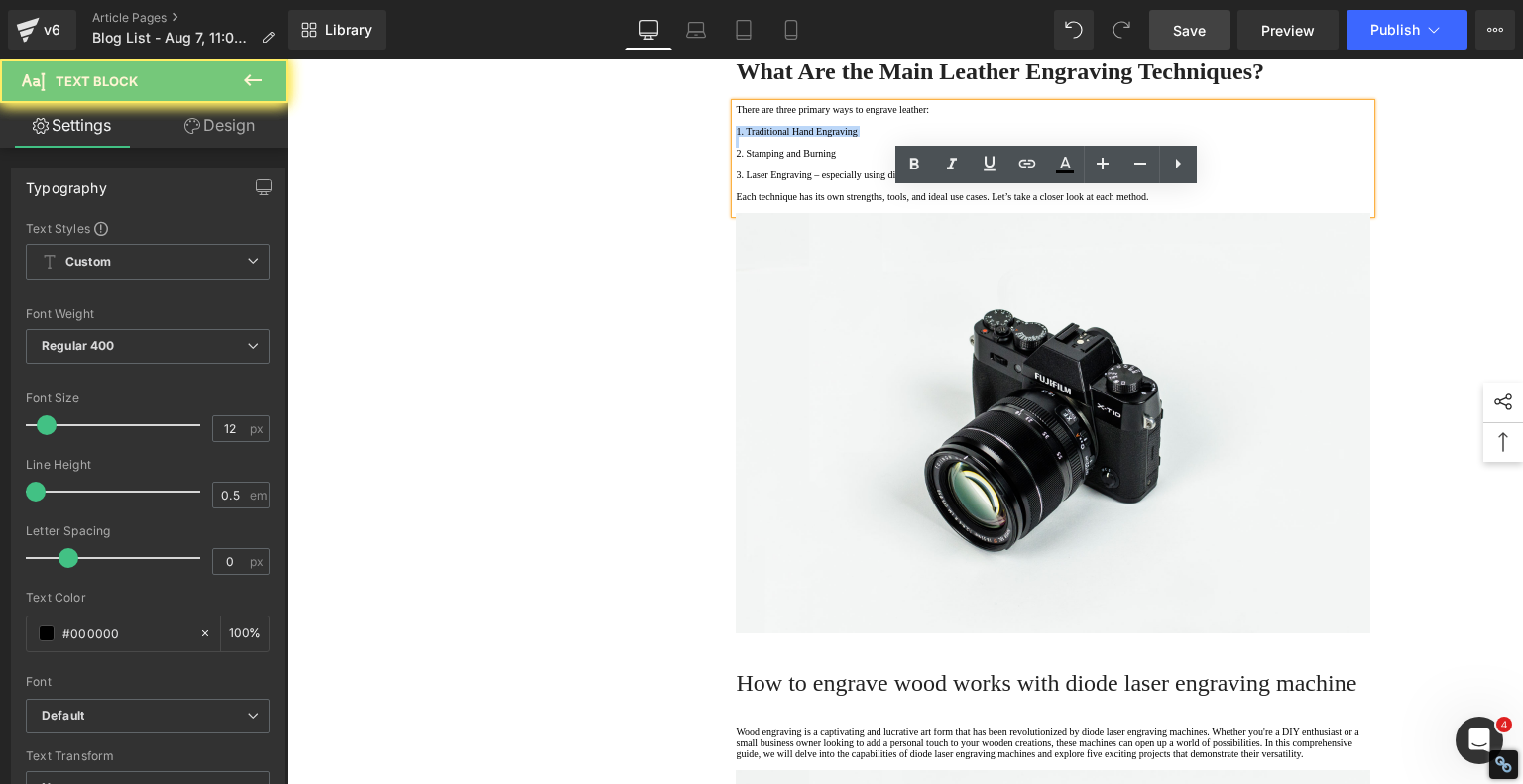 click on "1. Traditional Hand Engraving" at bounding box center [1053, 131] 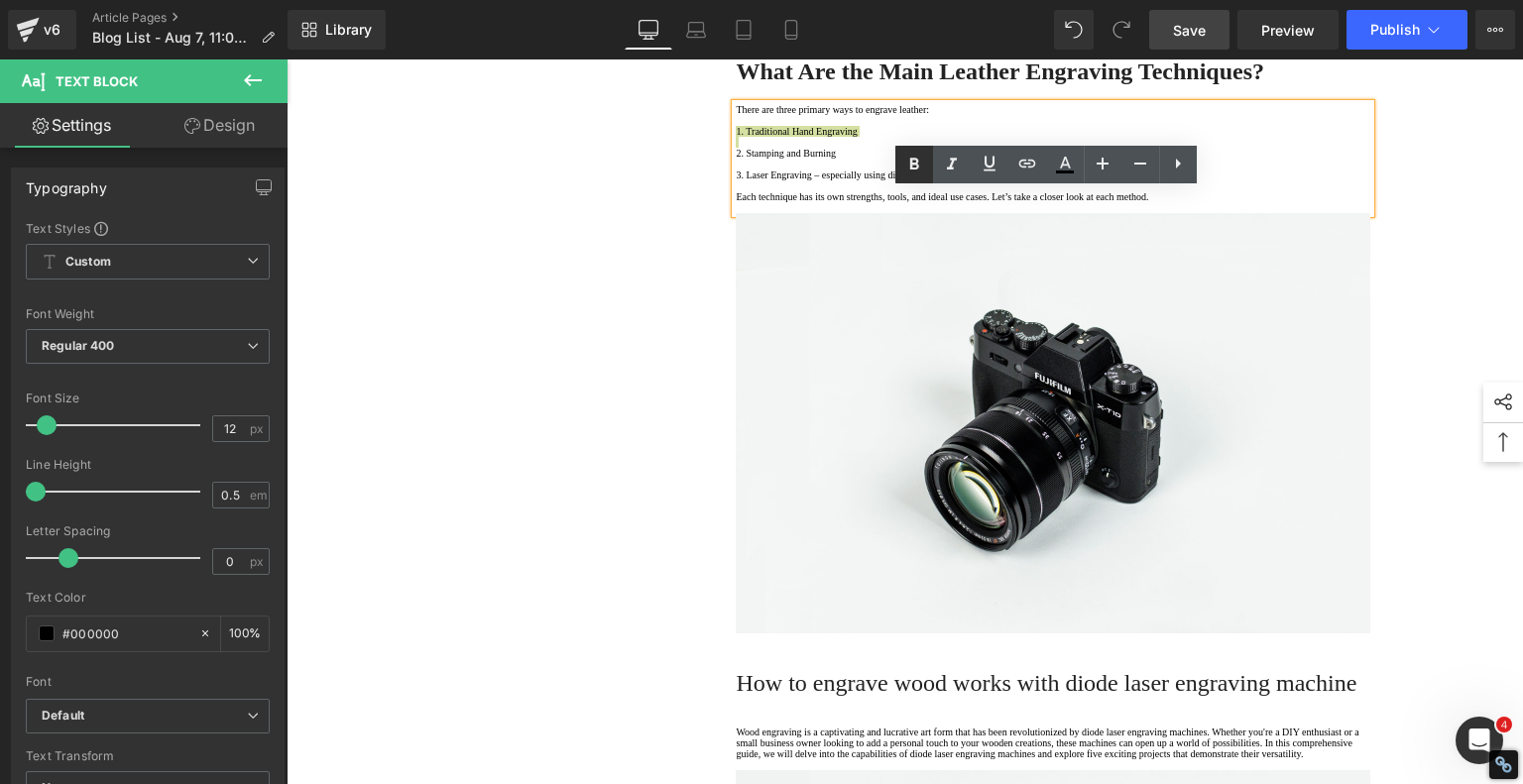 click 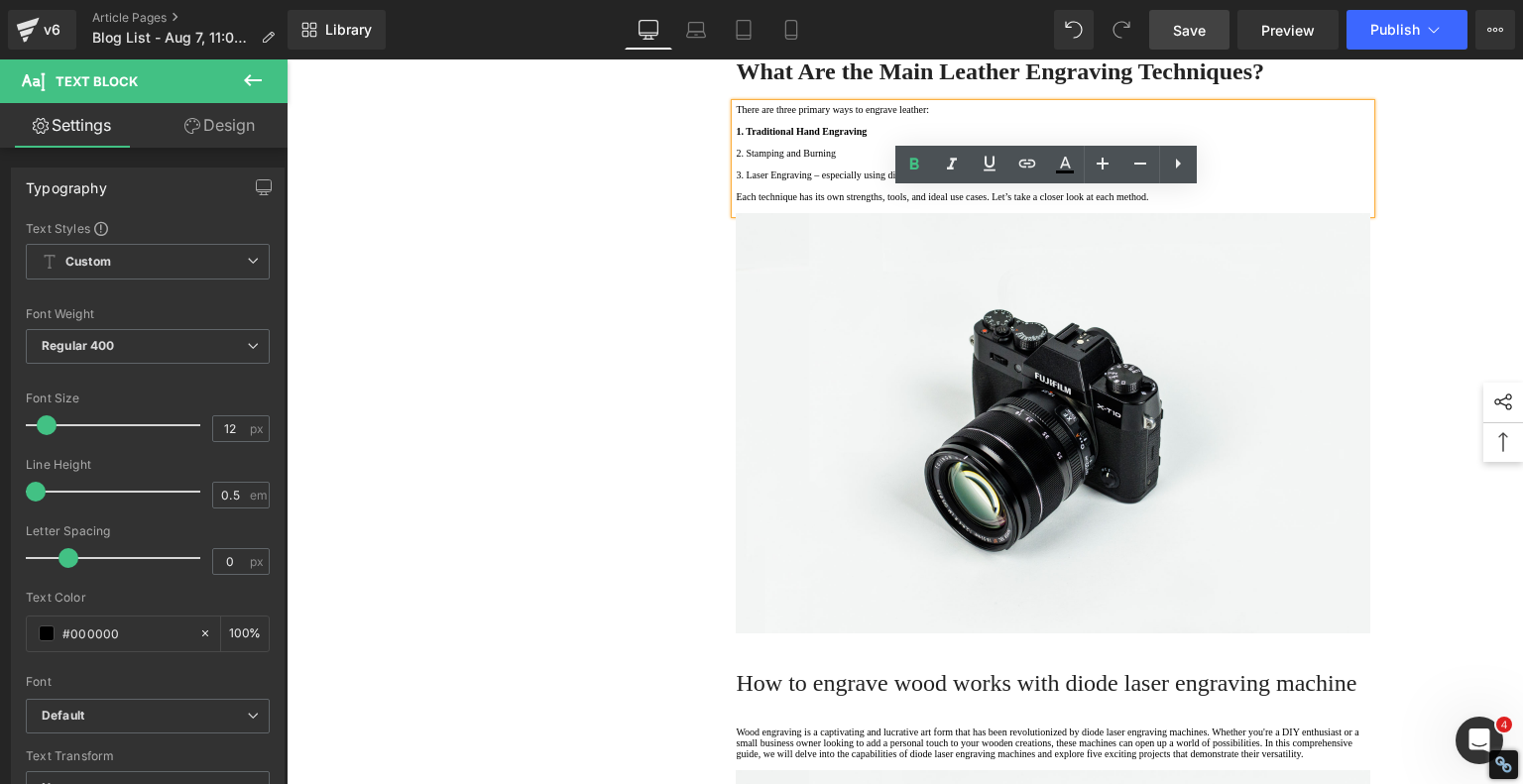 click on "2. Stamping and Burning" at bounding box center (1053, 153) 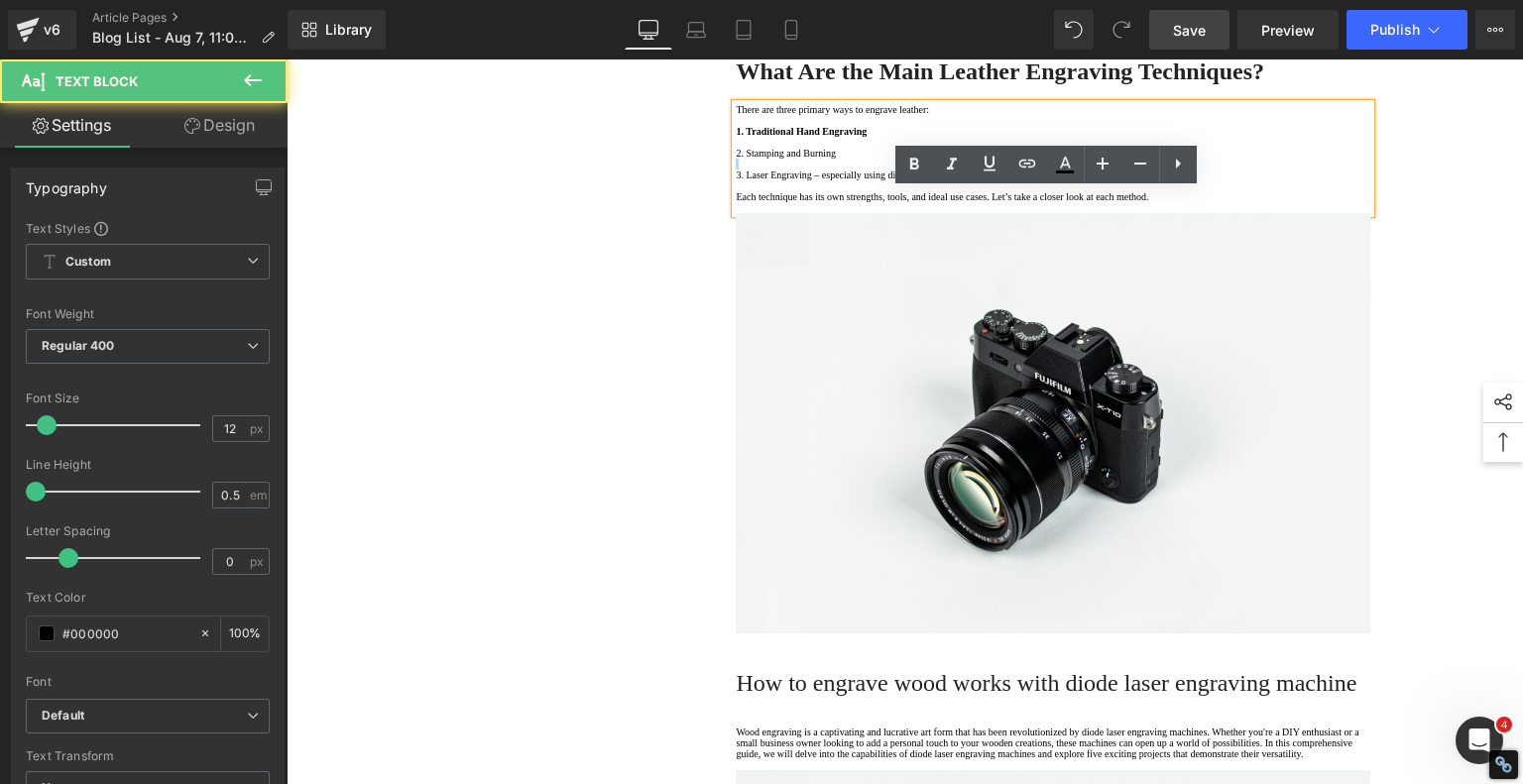 click on "2. Stamping and Burning" at bounding box center (1053, 153) 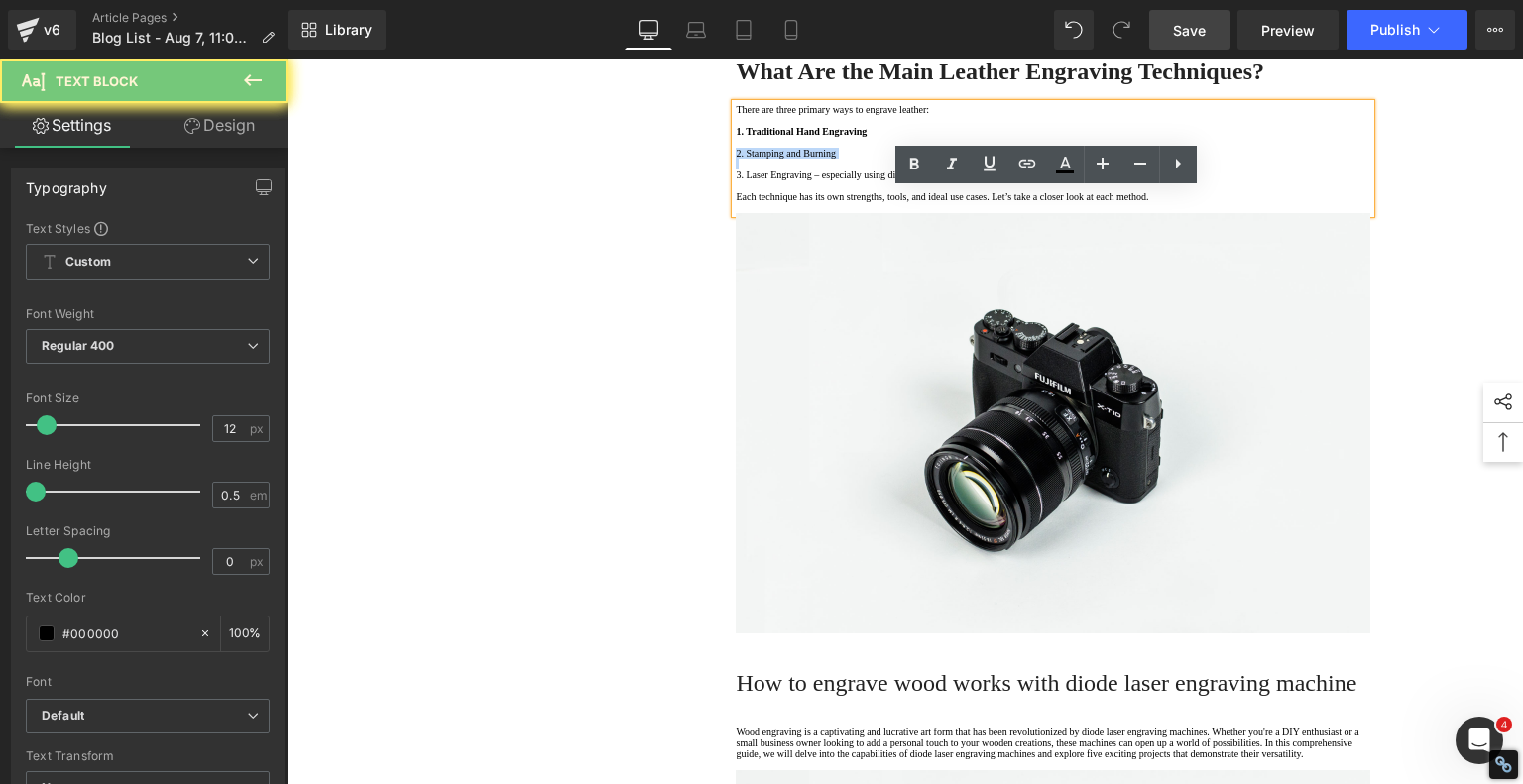 click on "2. Stamping and Burning" at bounding box center [1053, 153] 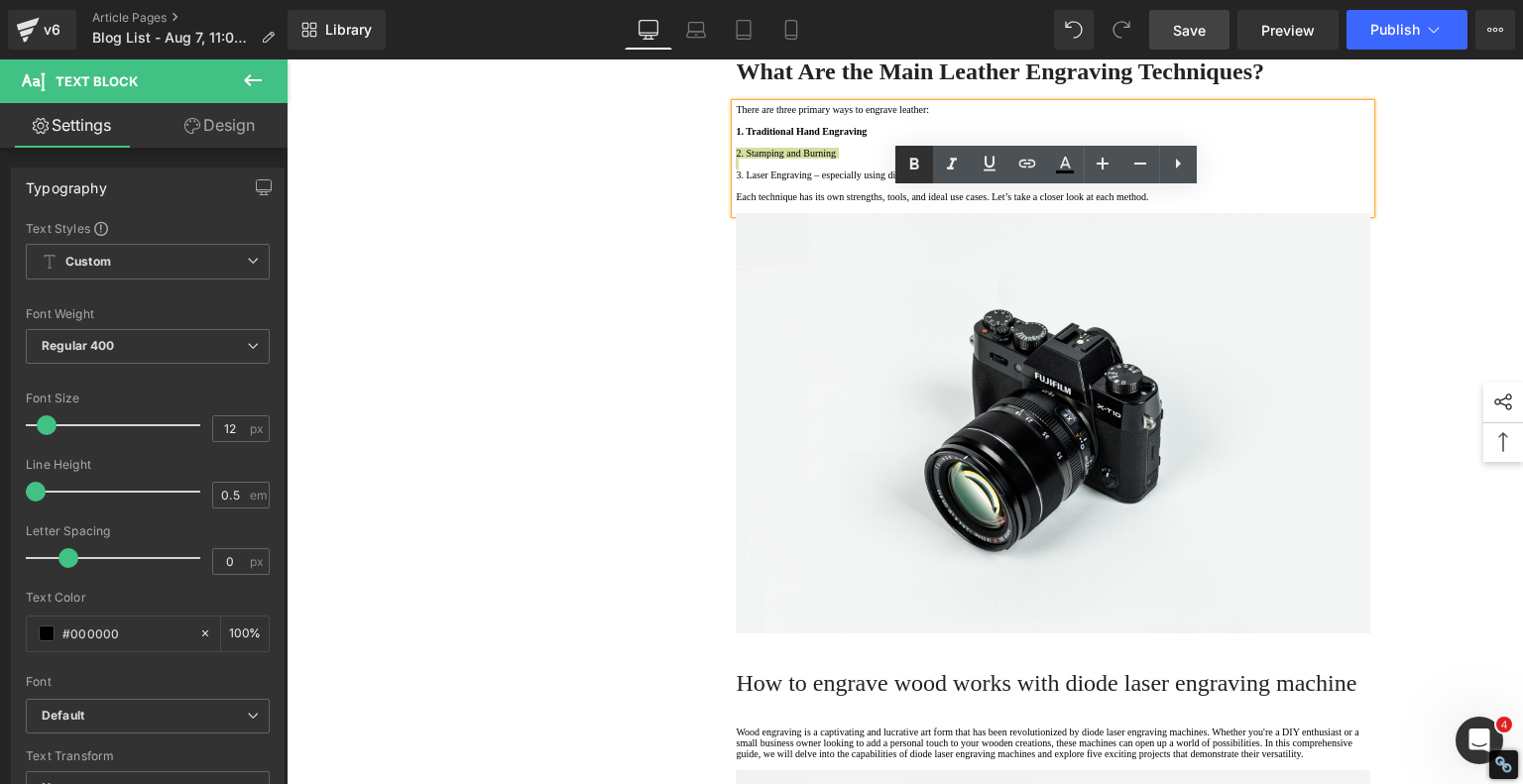 click at bounding box center [914, 165] 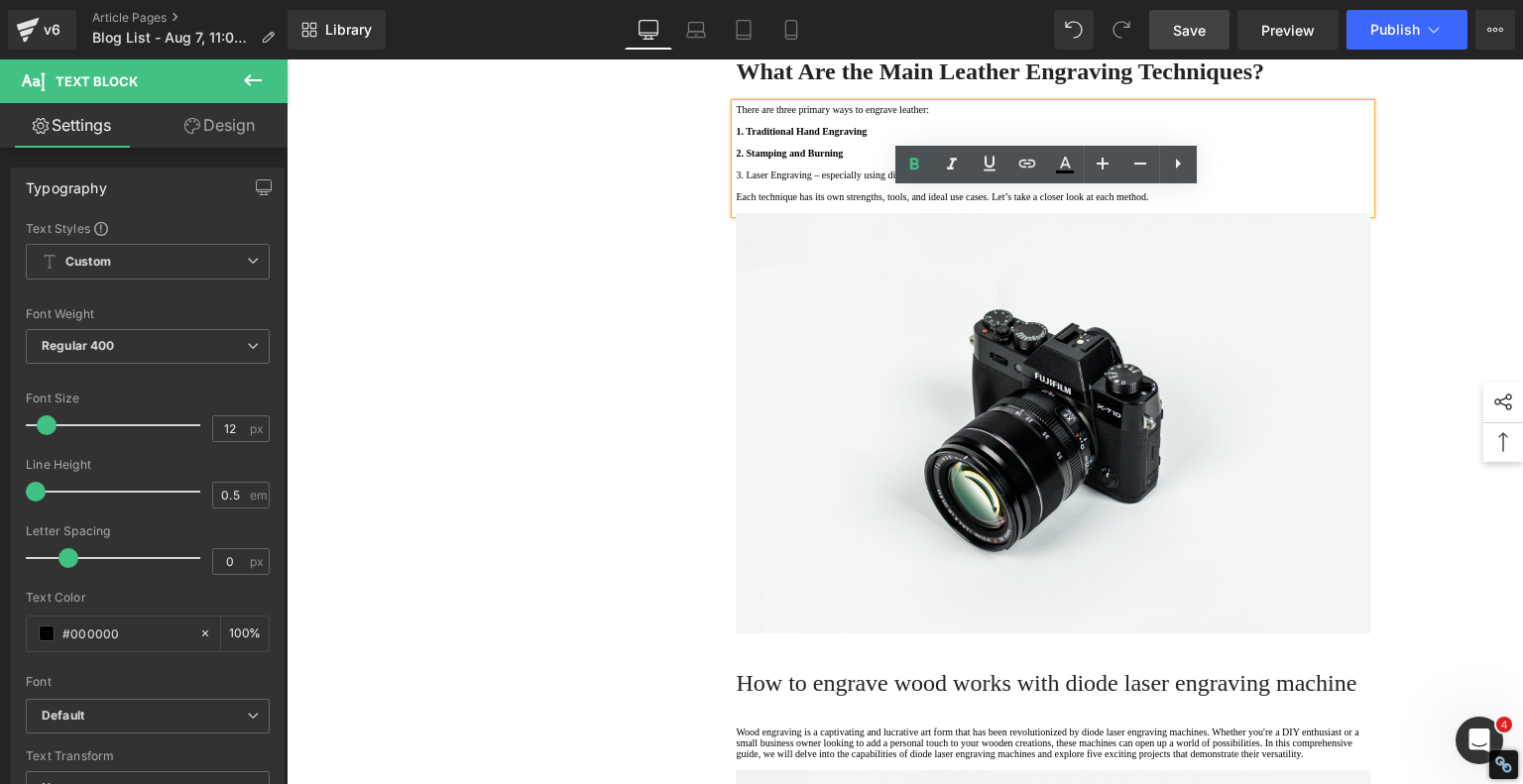 click at bounding box center [1053, 142] 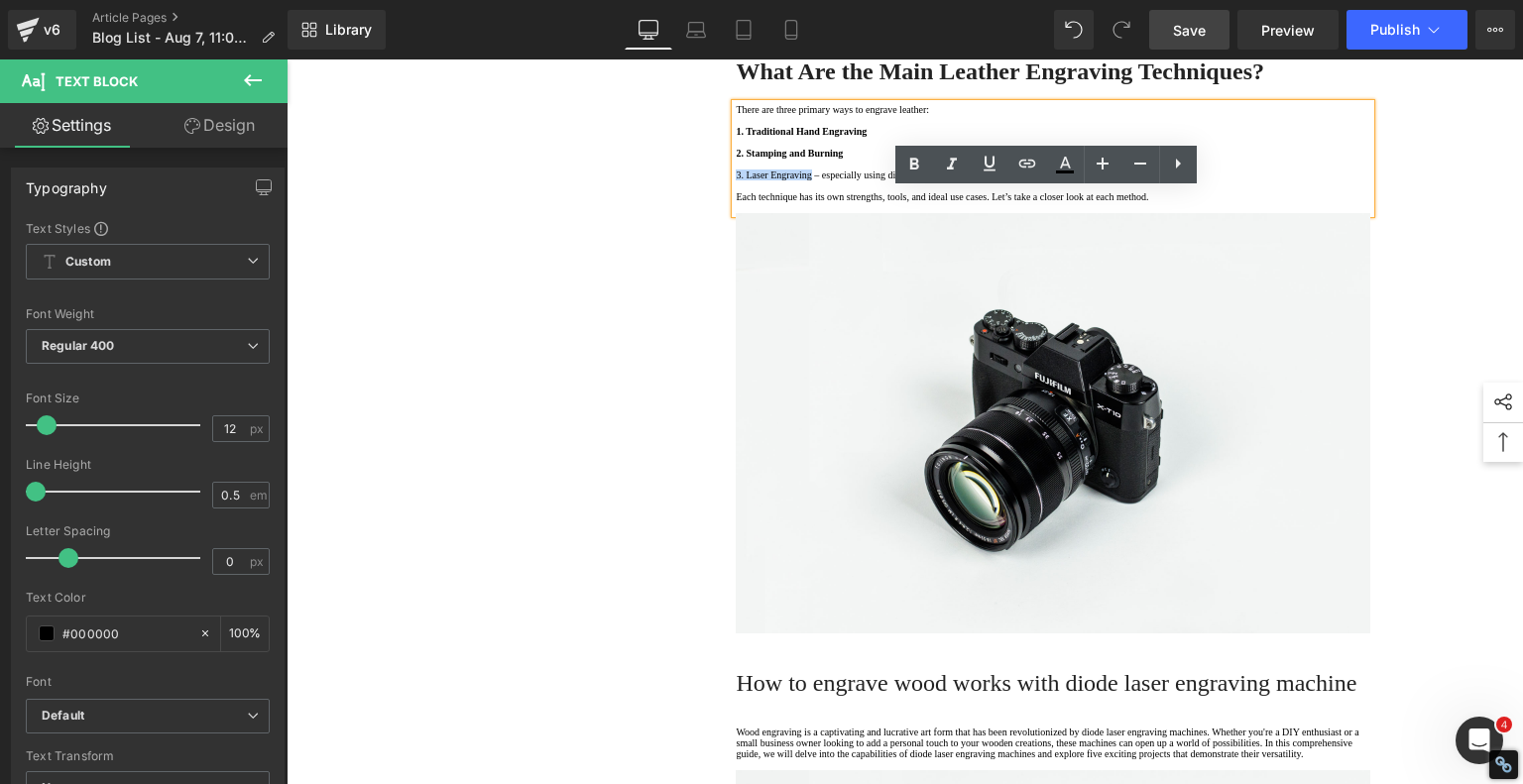 drag, startPoint x: 829, startPoint y: 303, endPoint x: 729, endPoint y: 300, distance: 100.04499 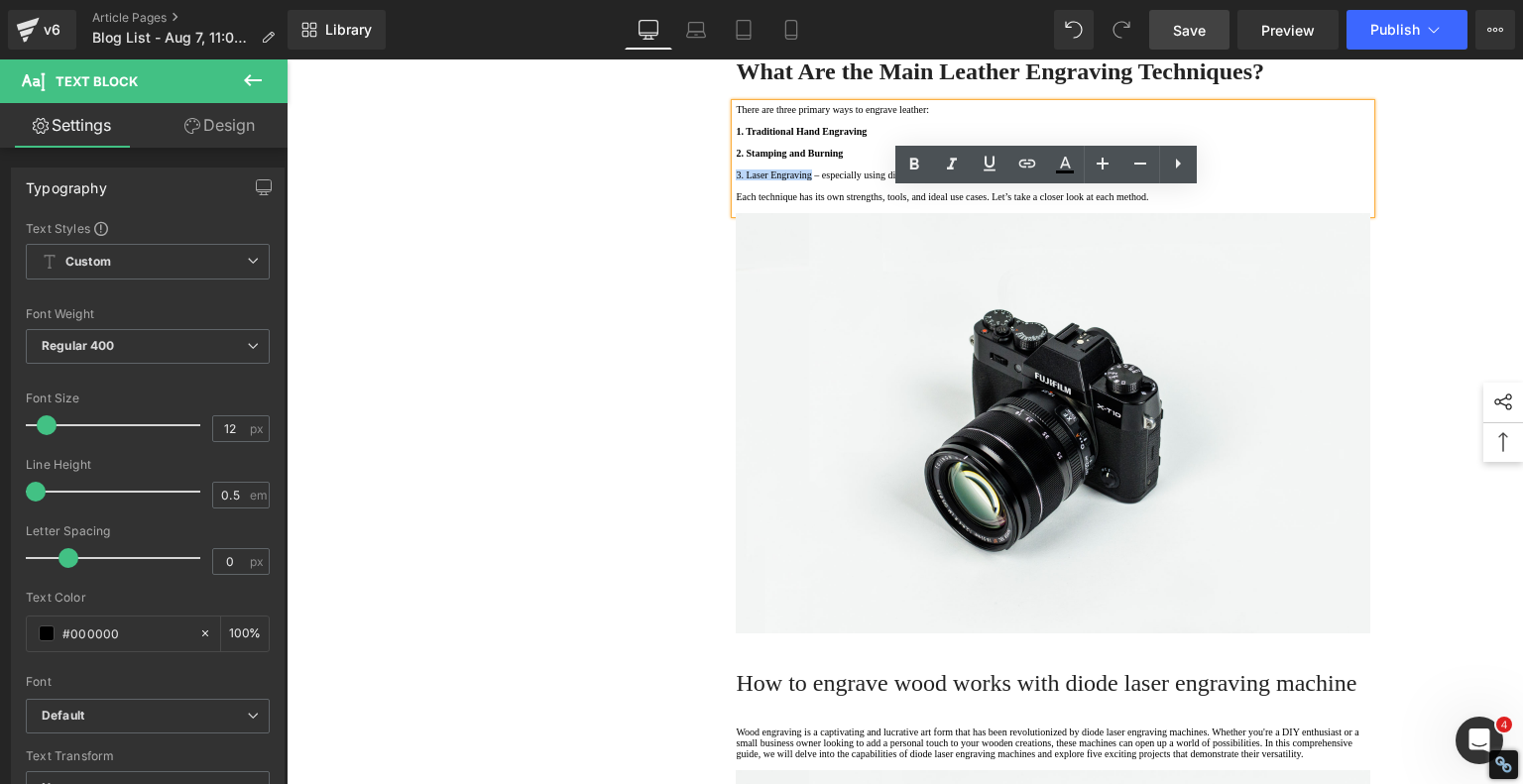 click on "3. Laser Engraving – especially using diode laser engravers" at bounding box center [1053, 174] 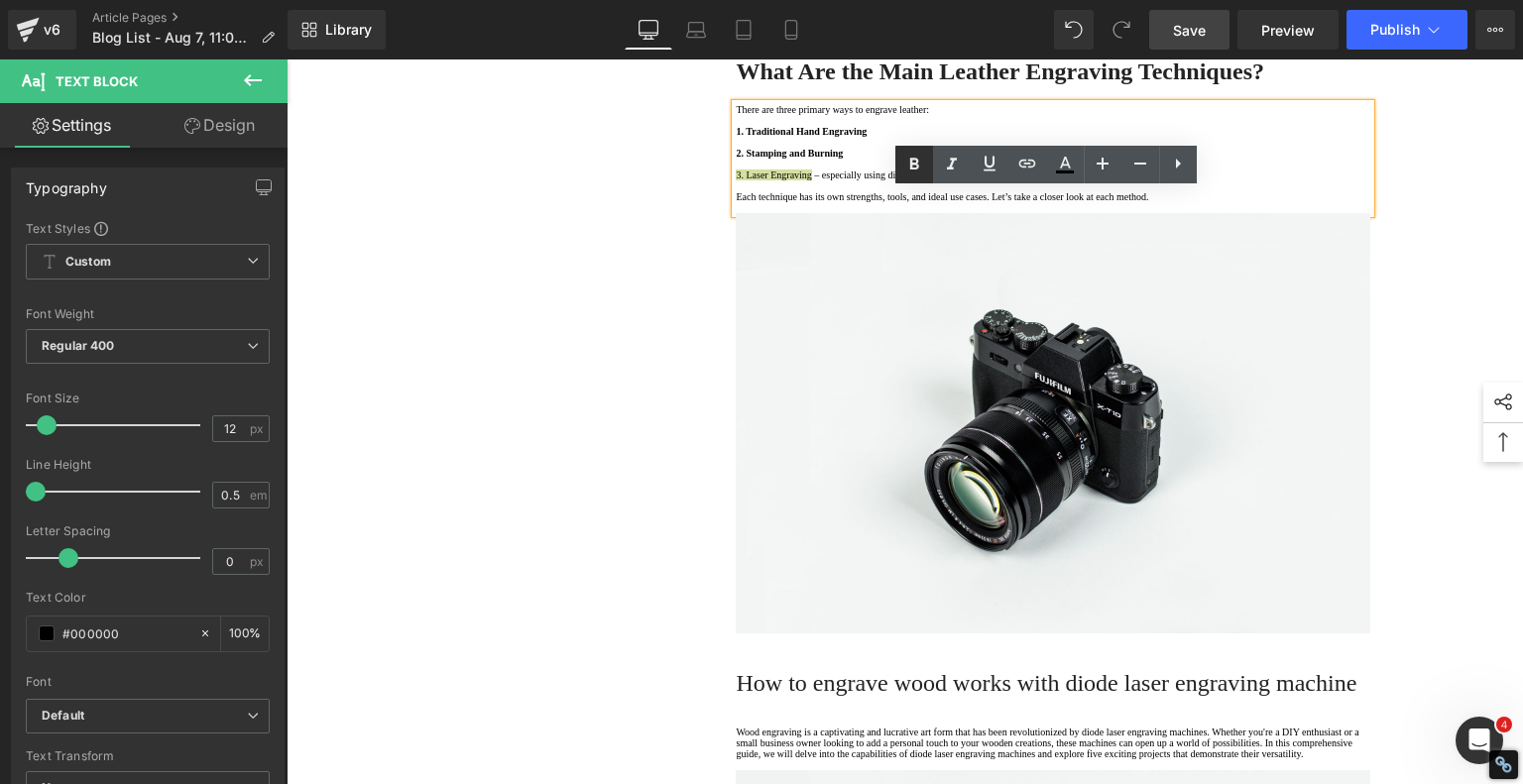 click 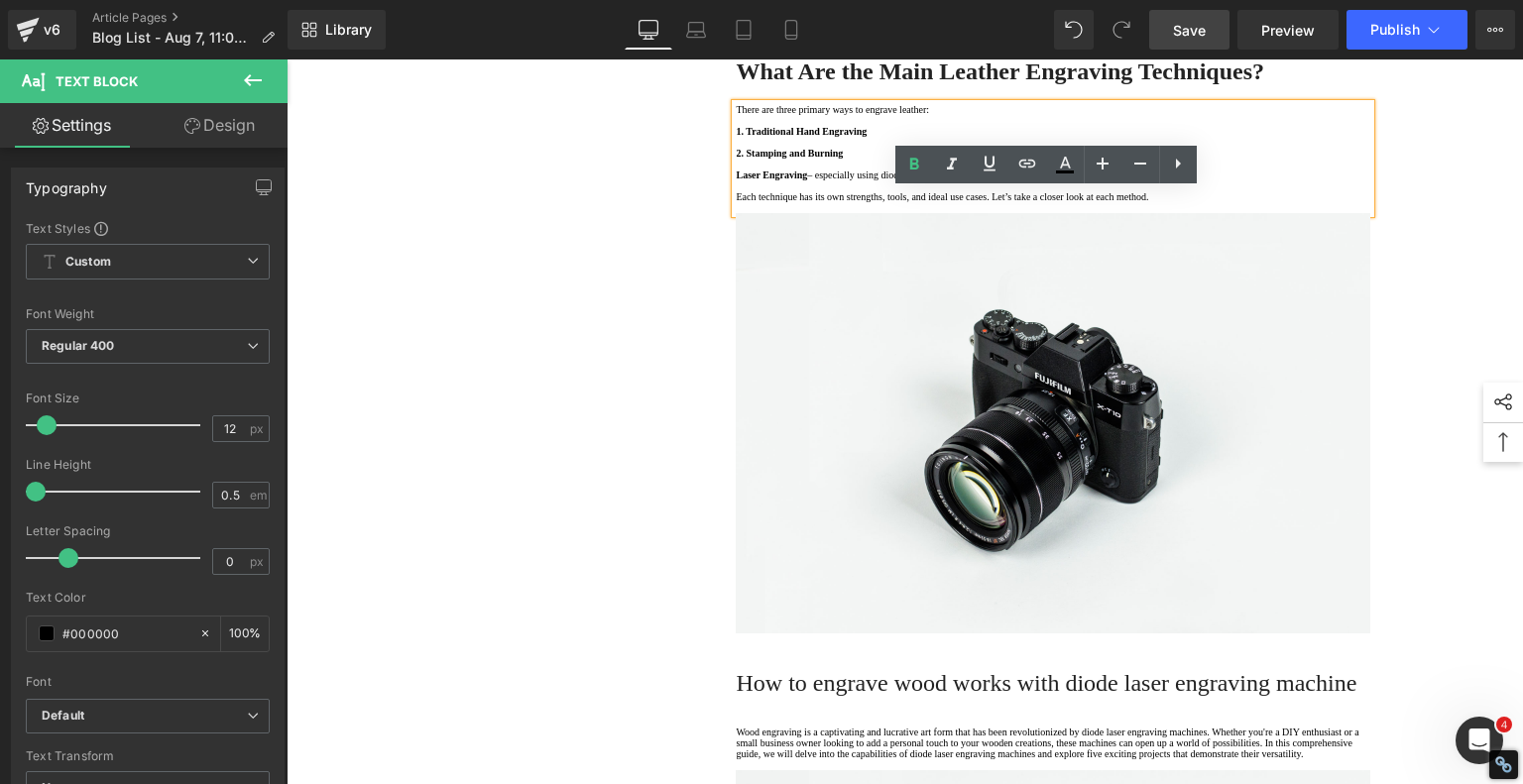 drag, startPoint x: 1007, startPoint y: 275, endPoint x: 989, endPoint y: 288, distance: 22.203603 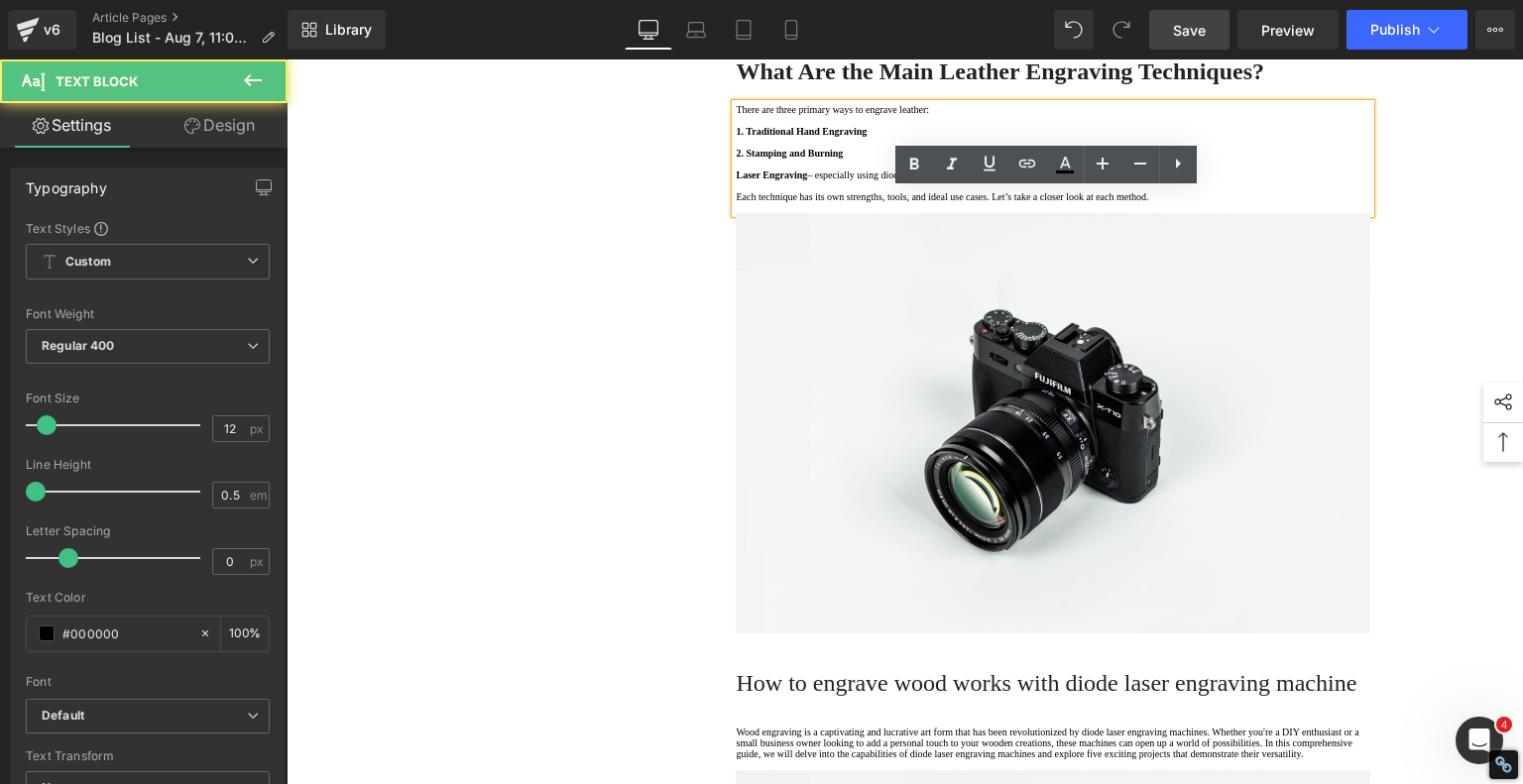 click on "3. Laser Engraving  – especially using diode laser engravers" at bounding box center (1053, 174) 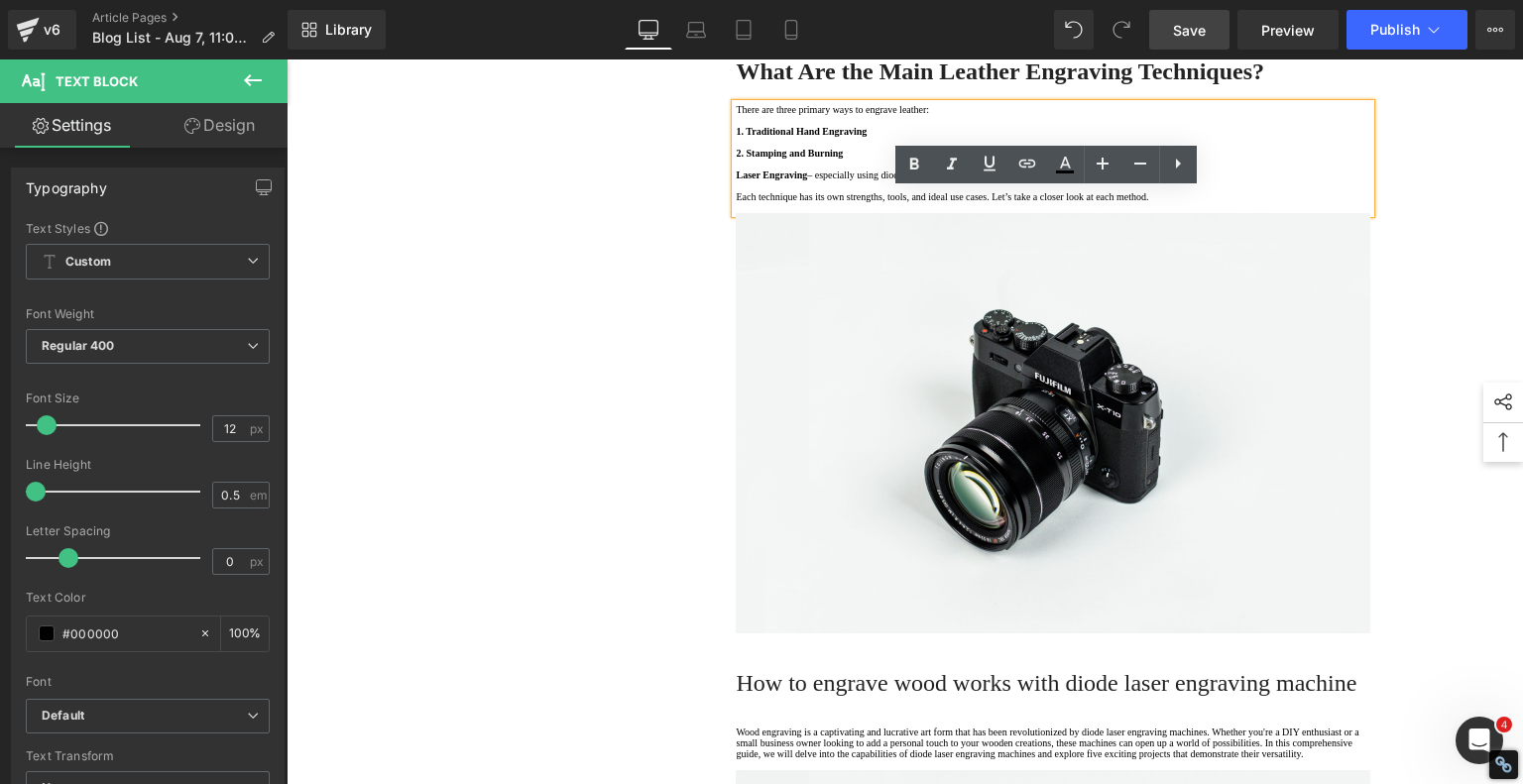 drag, startPoint x: 940, startPoint y: 299, endPoint x: 1091, endPoint y: 302, distance: 151.0298 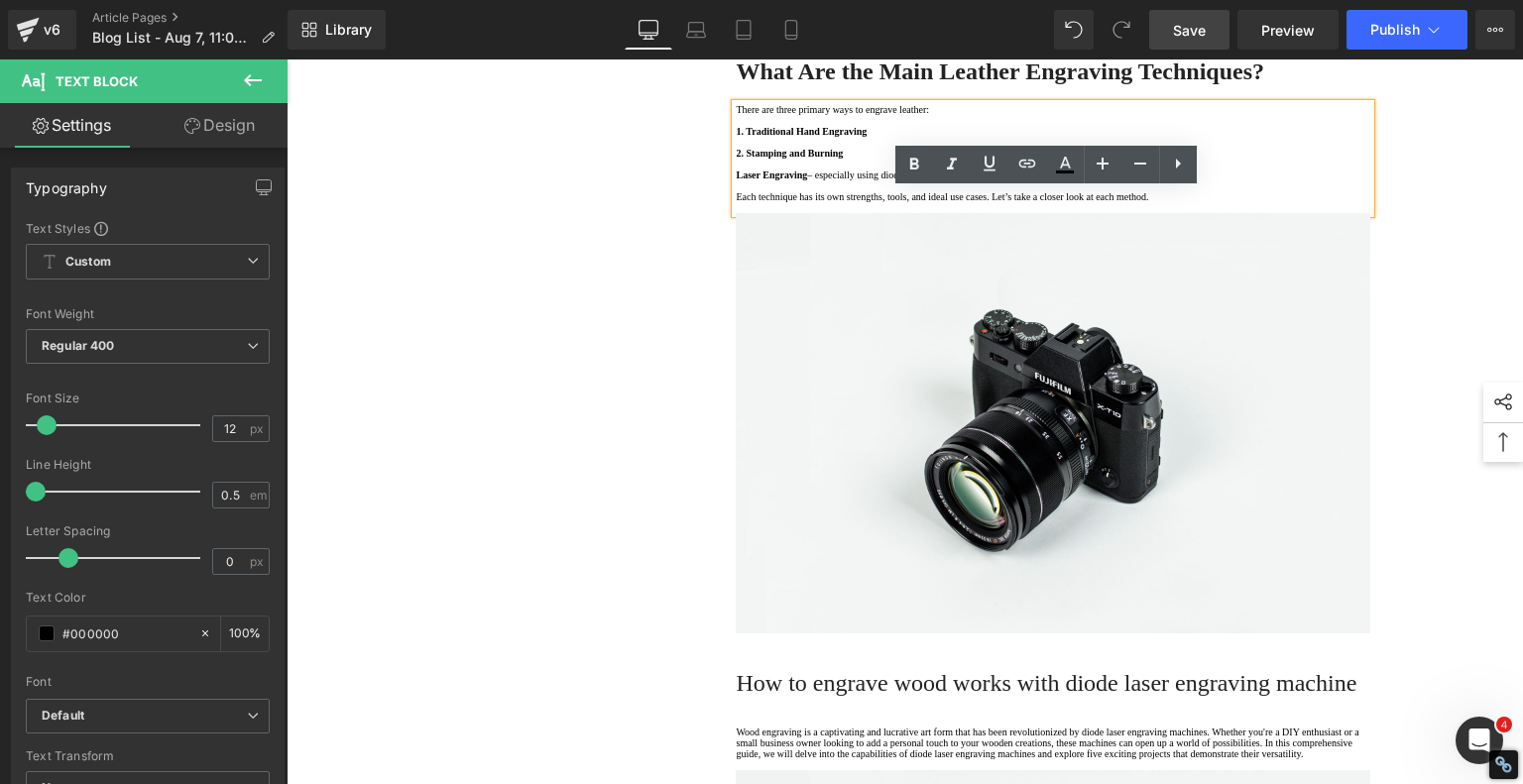 click on "3. Laser Engraving  – especially using diode laser engravers" at bounding box center [1053, 174] 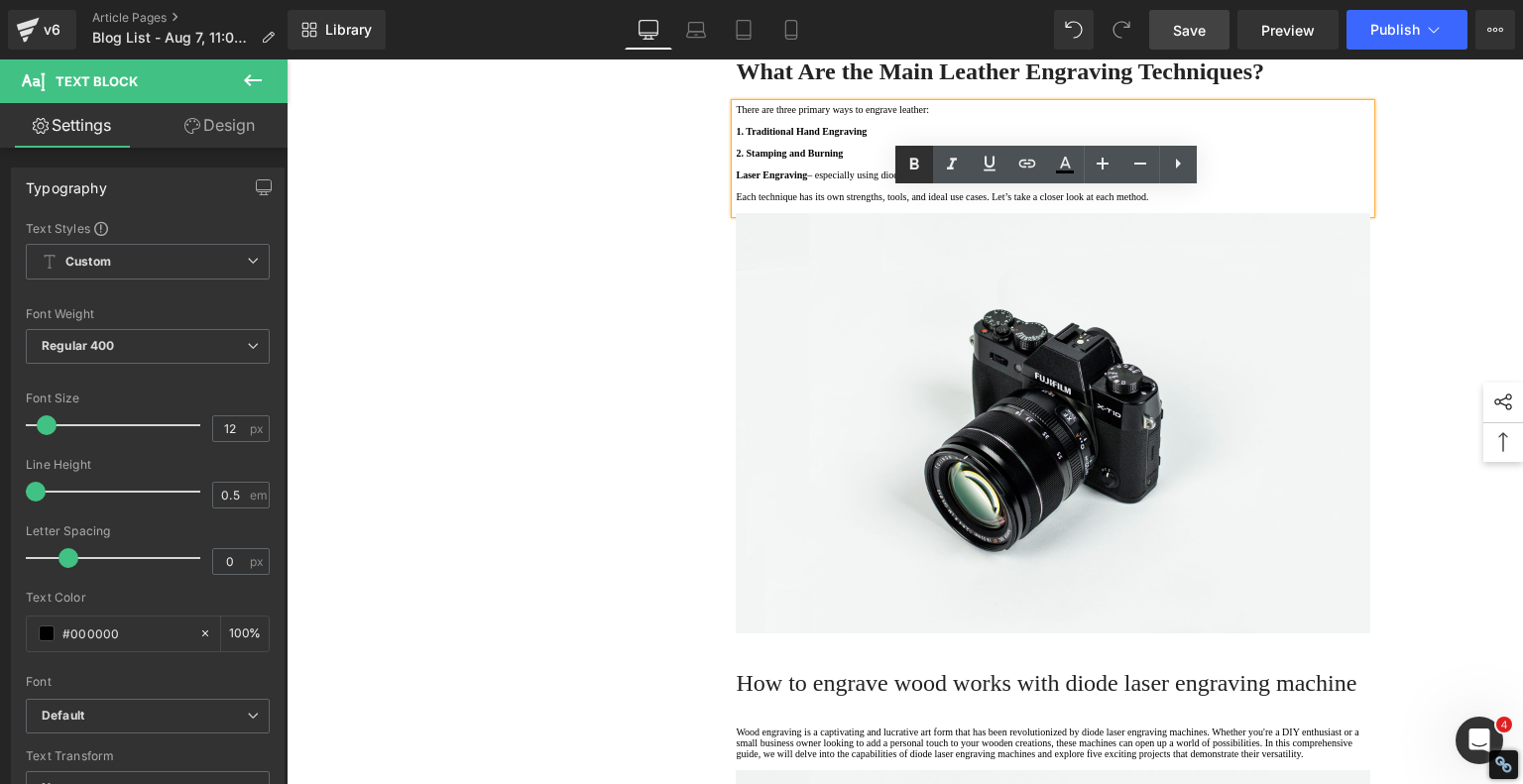 click 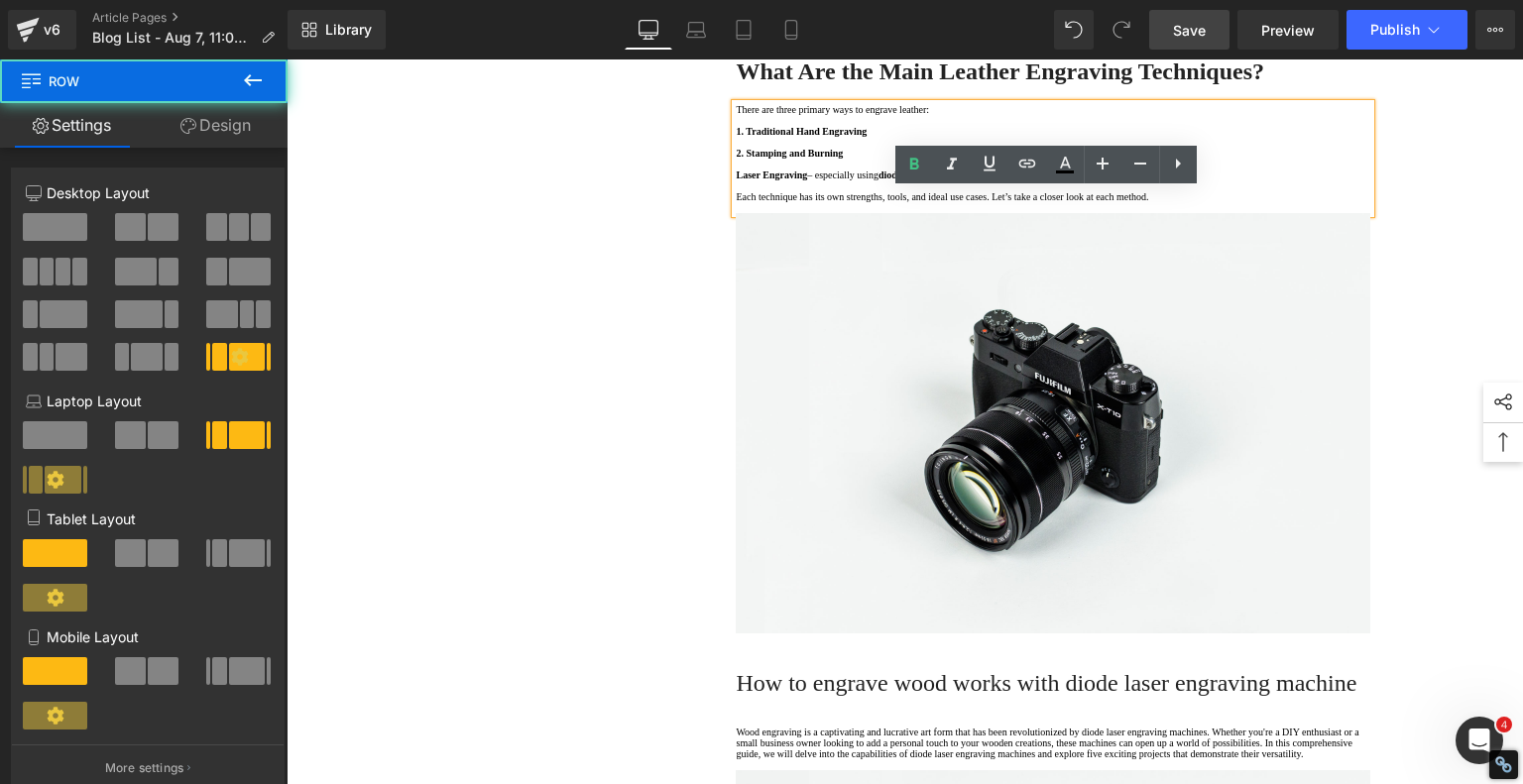 drag, startPoint x: 635, startPoint y: 363, endPoint x: 539, endPoint y: 486, distance: 156.02884 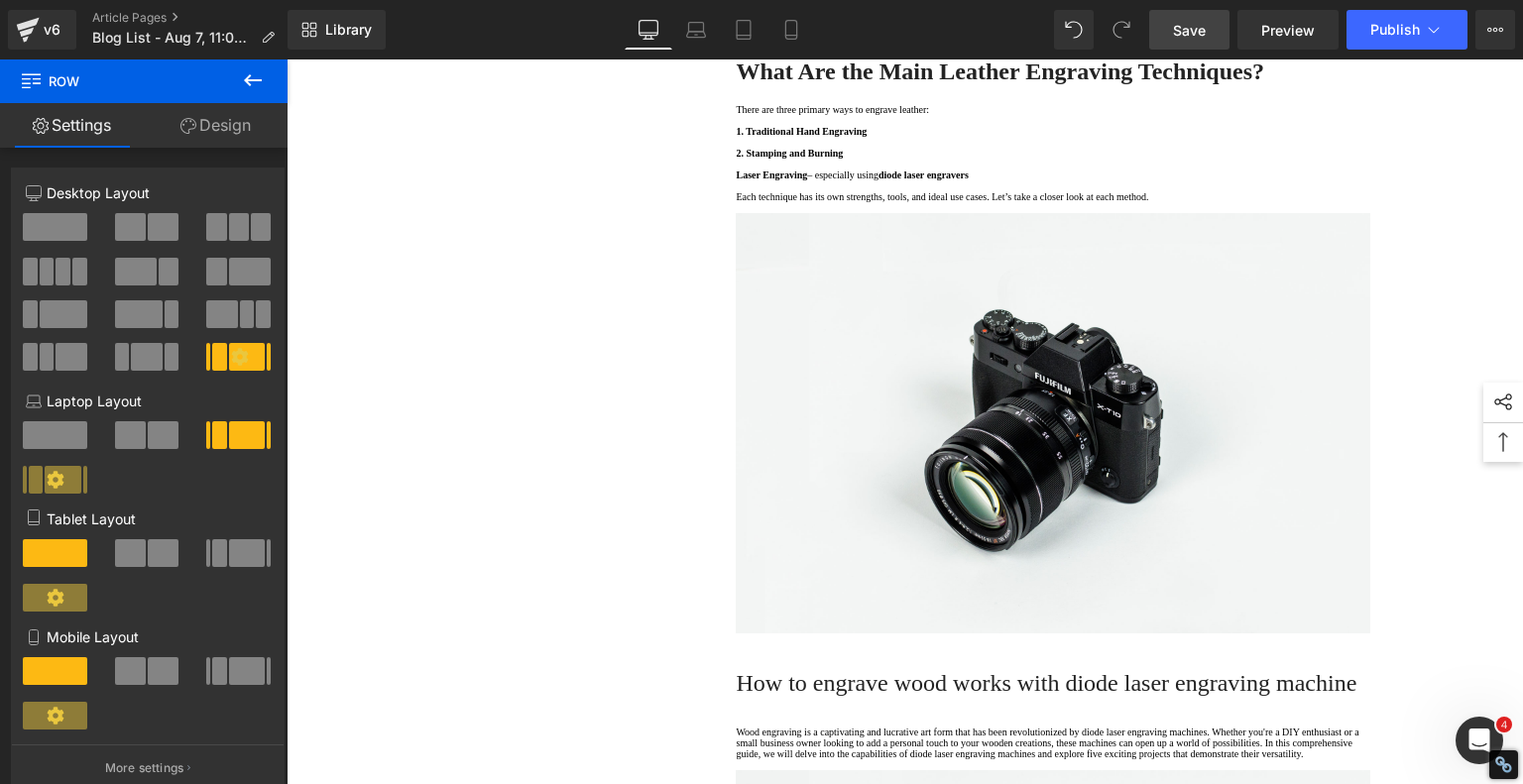 click on "Save" at bounding box center [1189, 30] 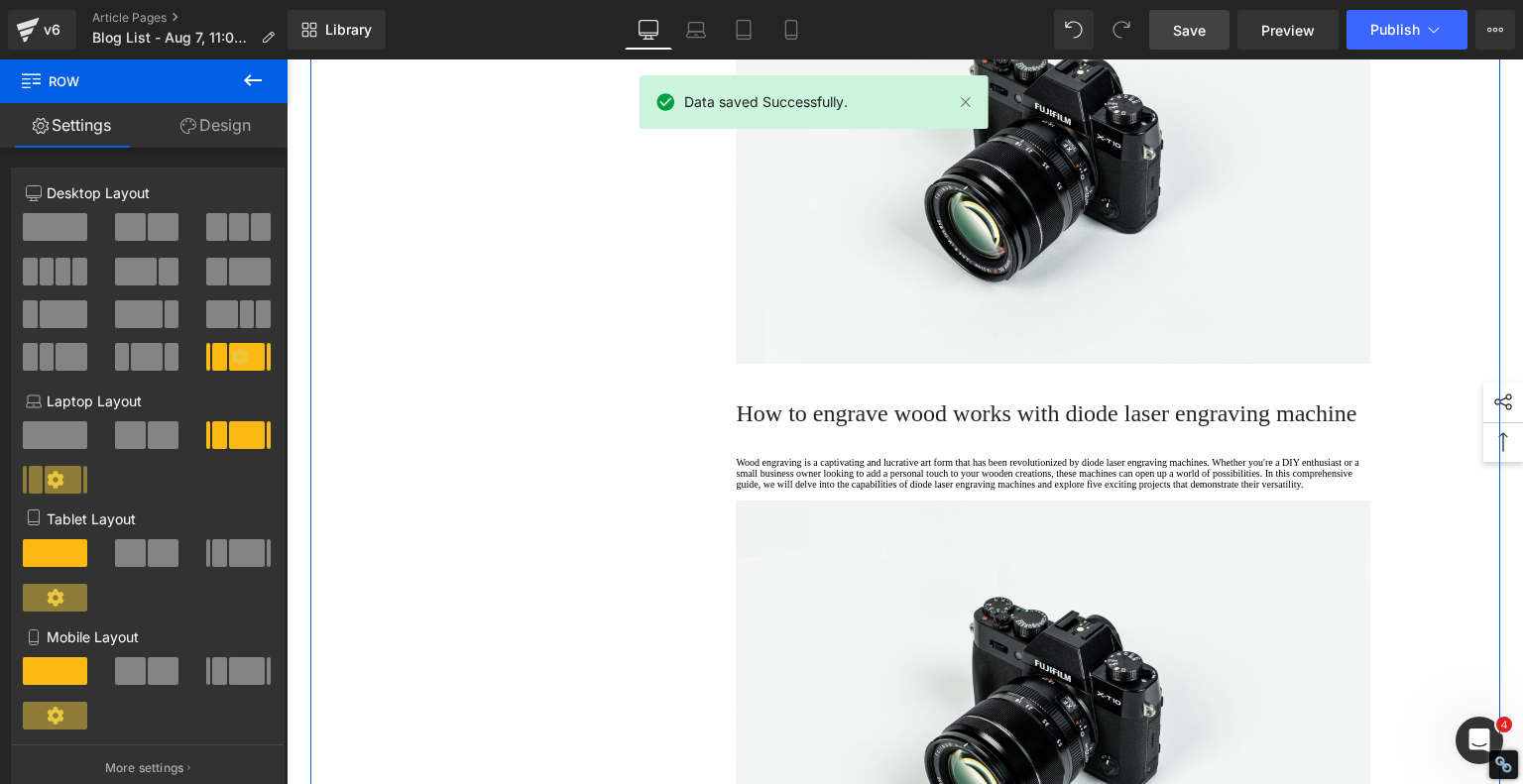 scroll, scrollTop: 1189, scrollLeft: 0, axis: vertical 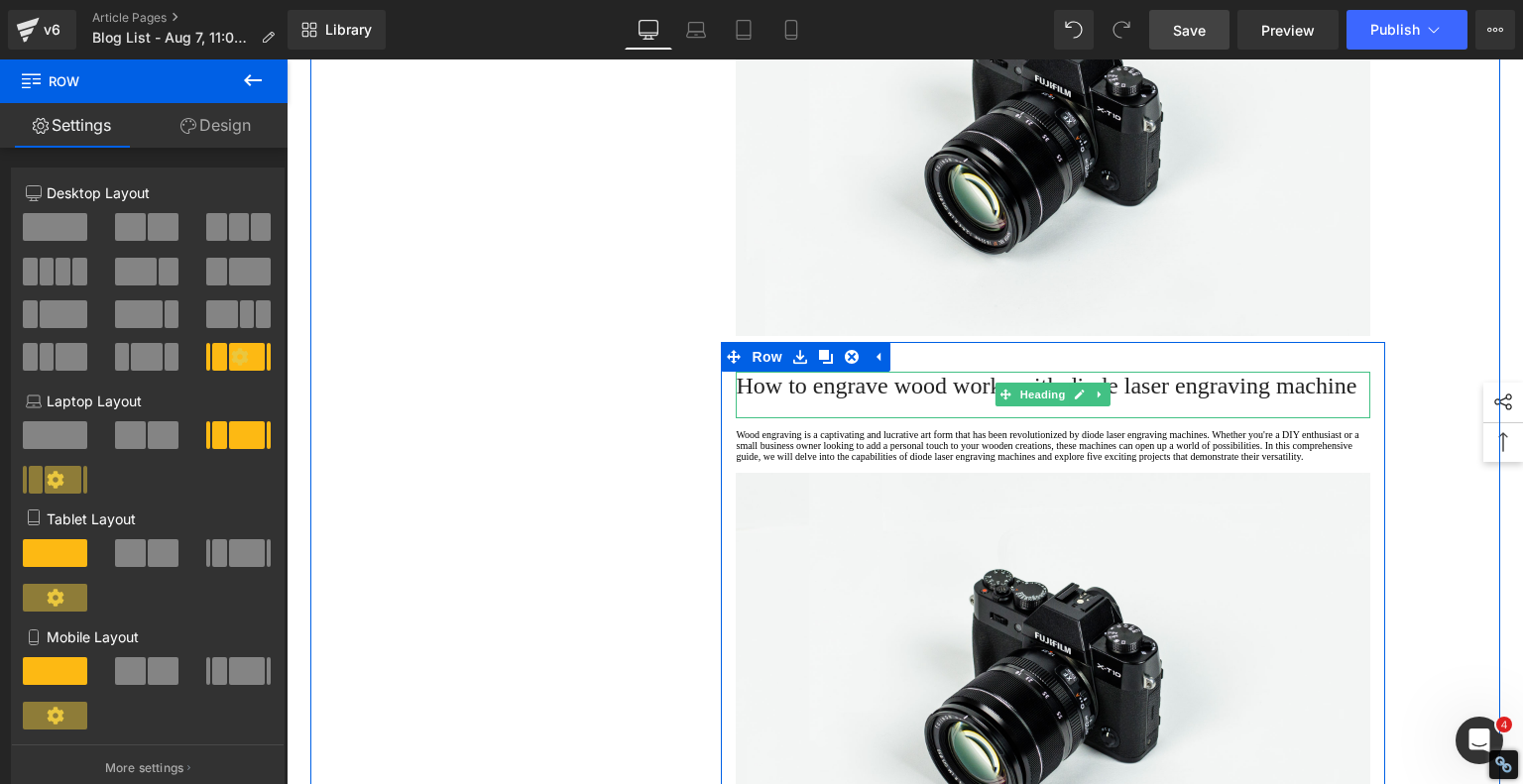click on "How to engrave wood works with  diode laser engraving machine" at bounding box center (1046, 386) 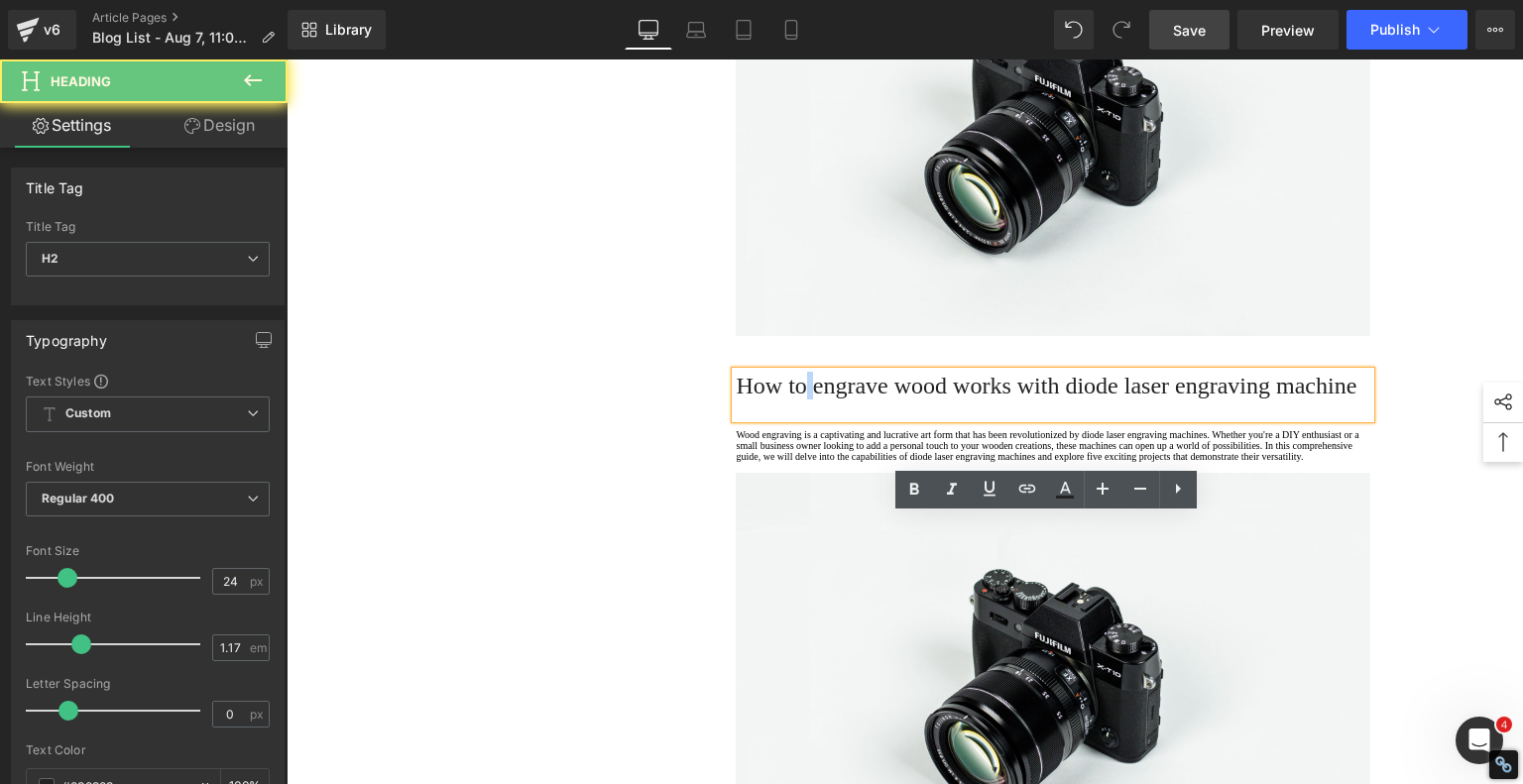 click on "How to engrave wood works with  diode laser engraving machine" at bounding box center (1046, 386) 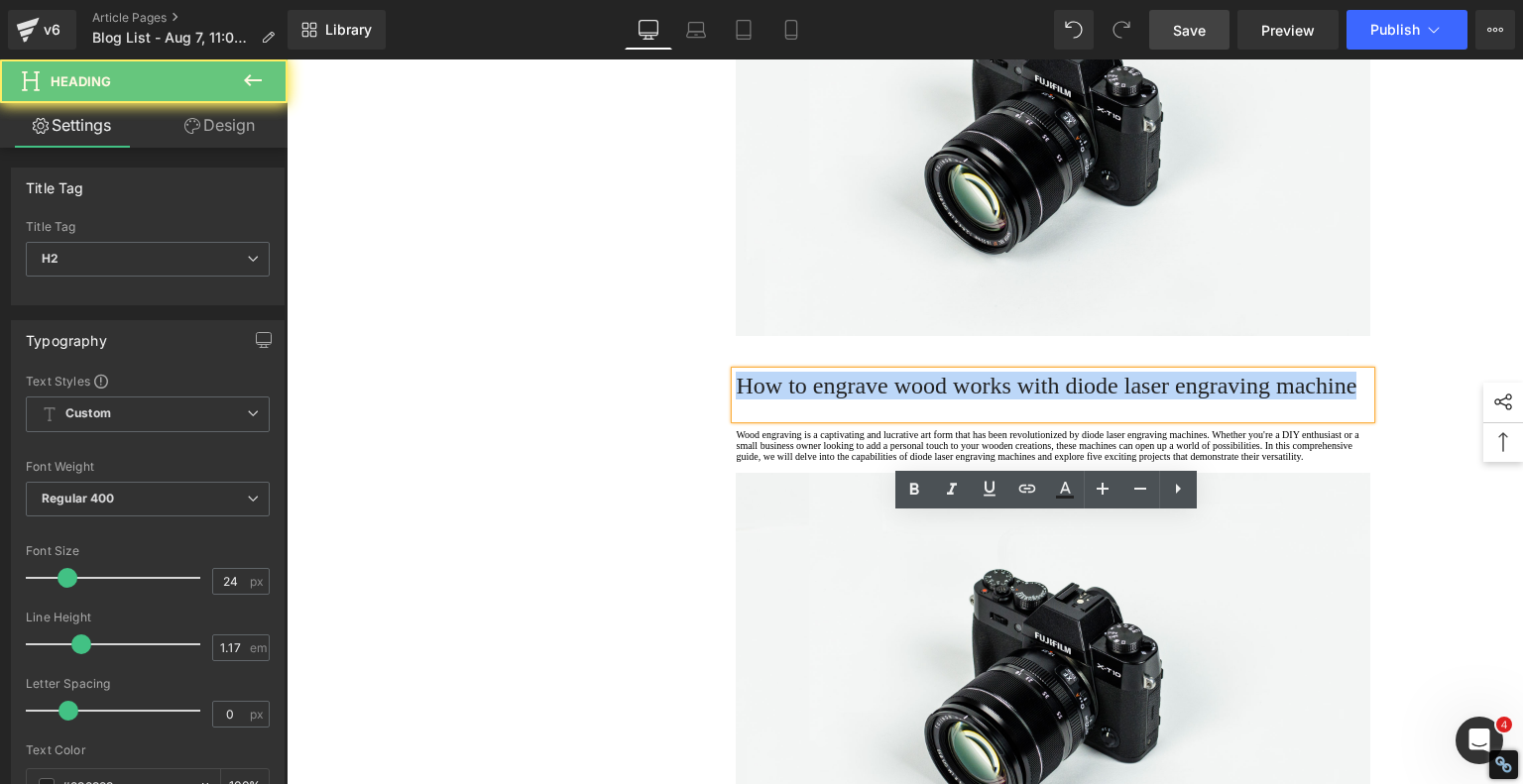 click on "How to engrave wood works with  diode laser engraving machine" at bounding box center [1046, 386] 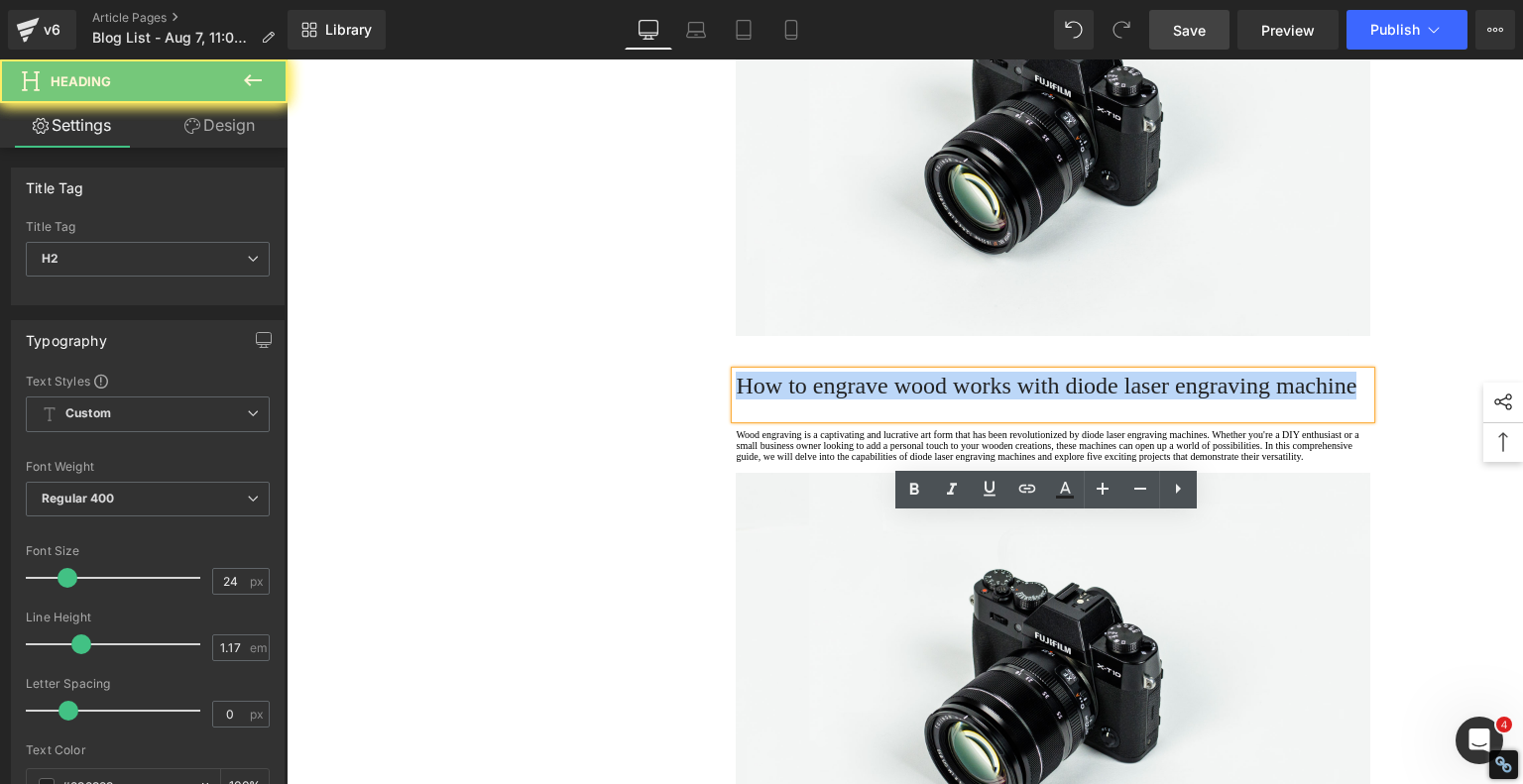 paste 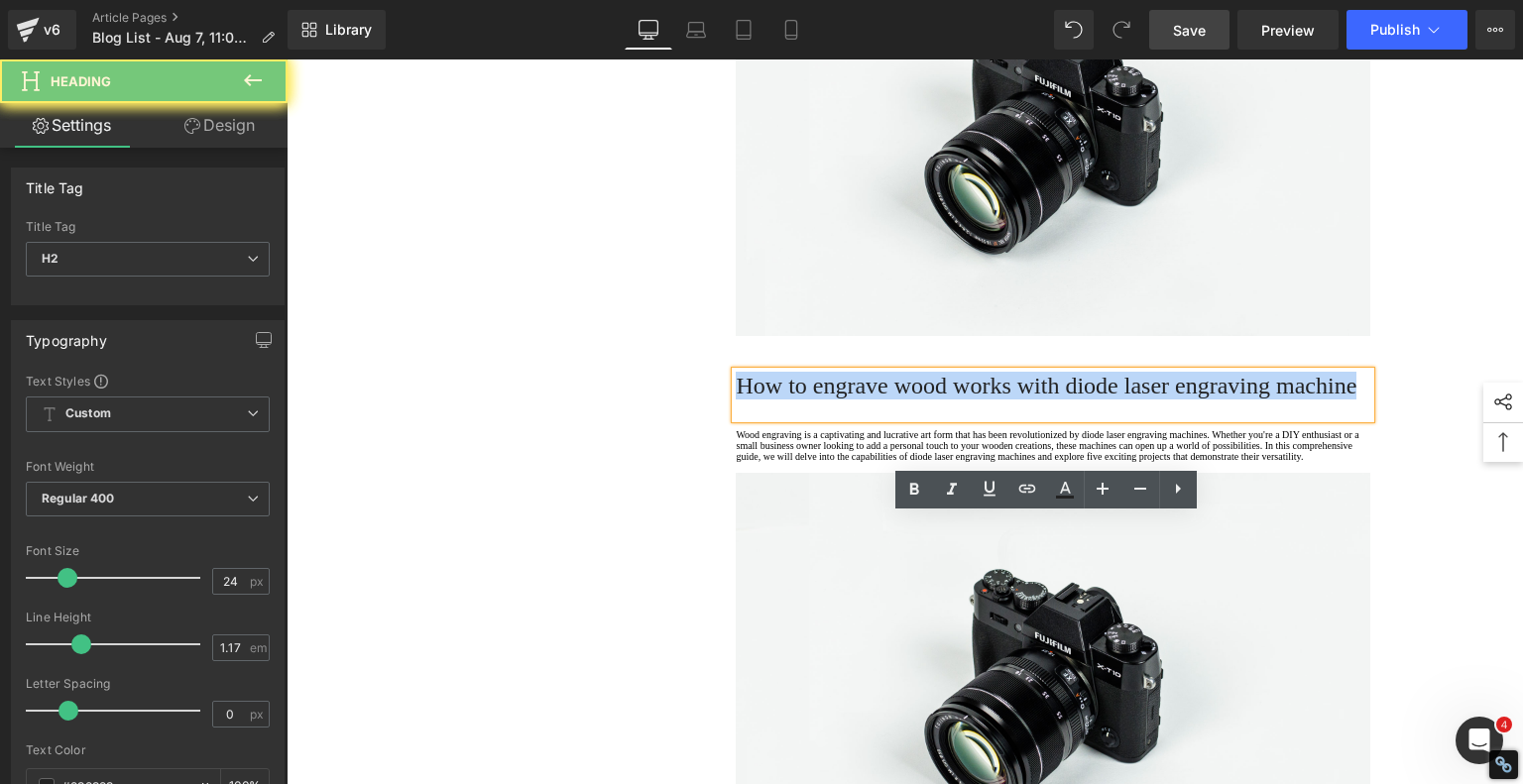 type 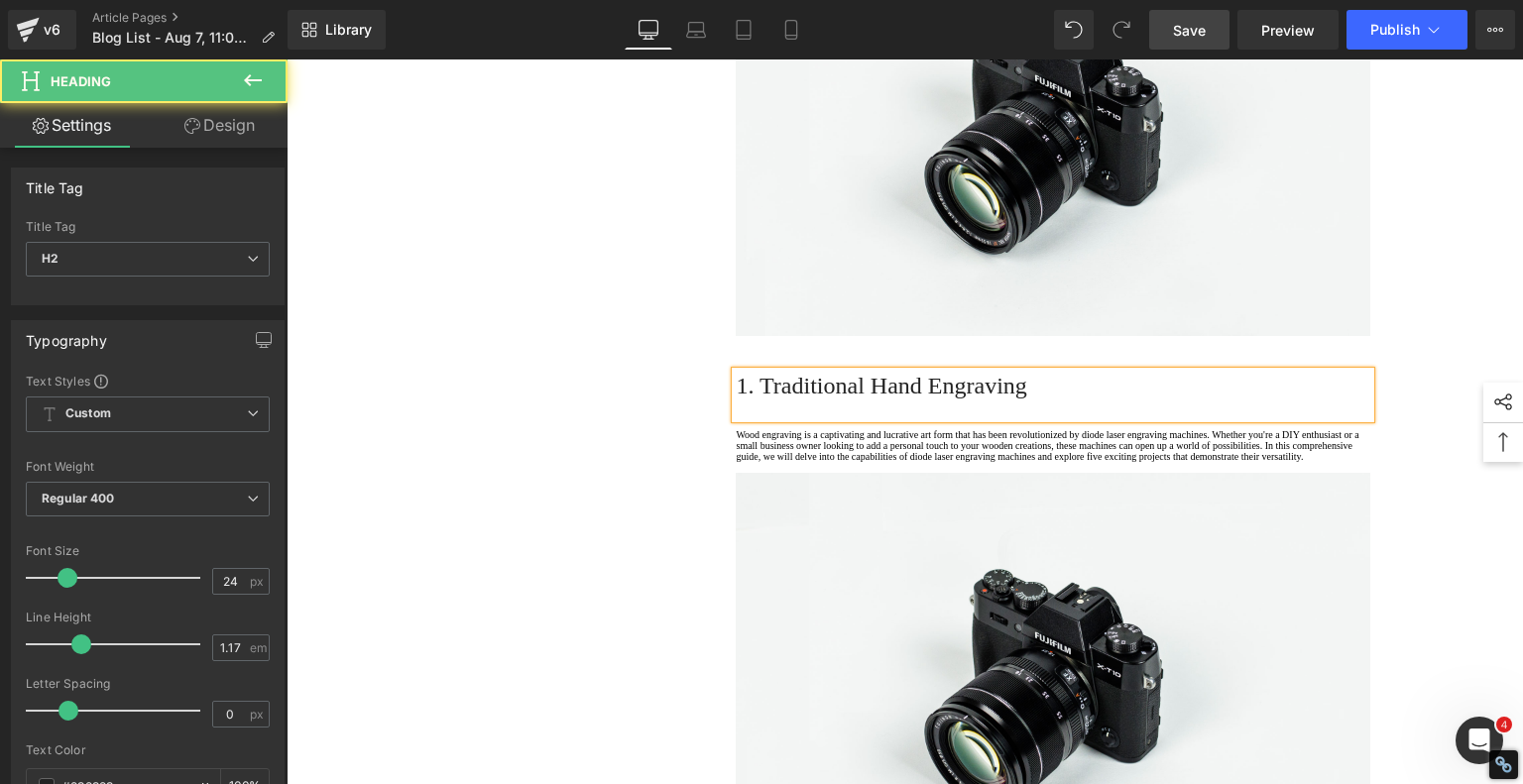 click on "1. Traditional Hand Engraving" at bounding box center [1053, 386] 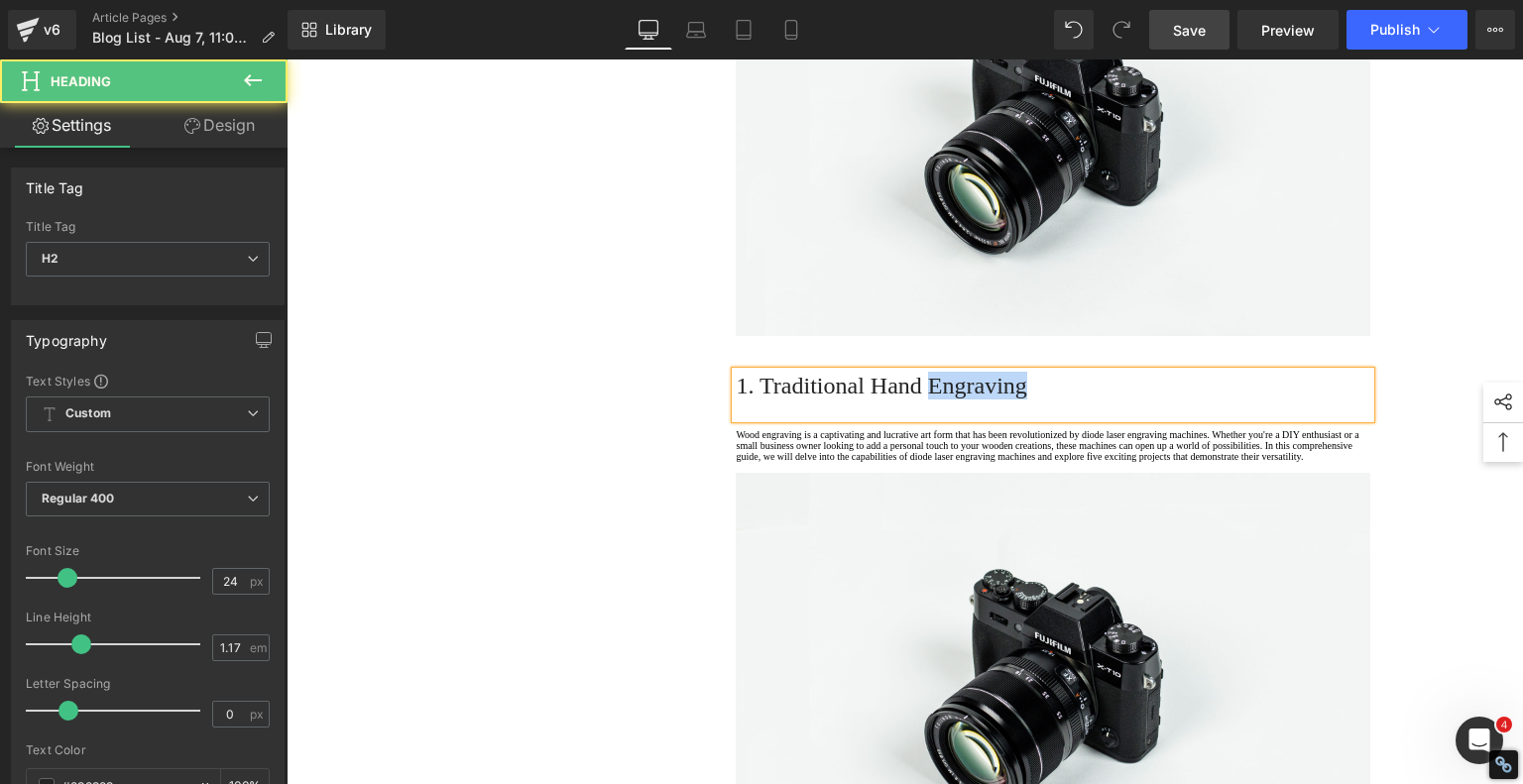 click on "1. Traditional Hand Engraving" at bounding box center (1053, 386) 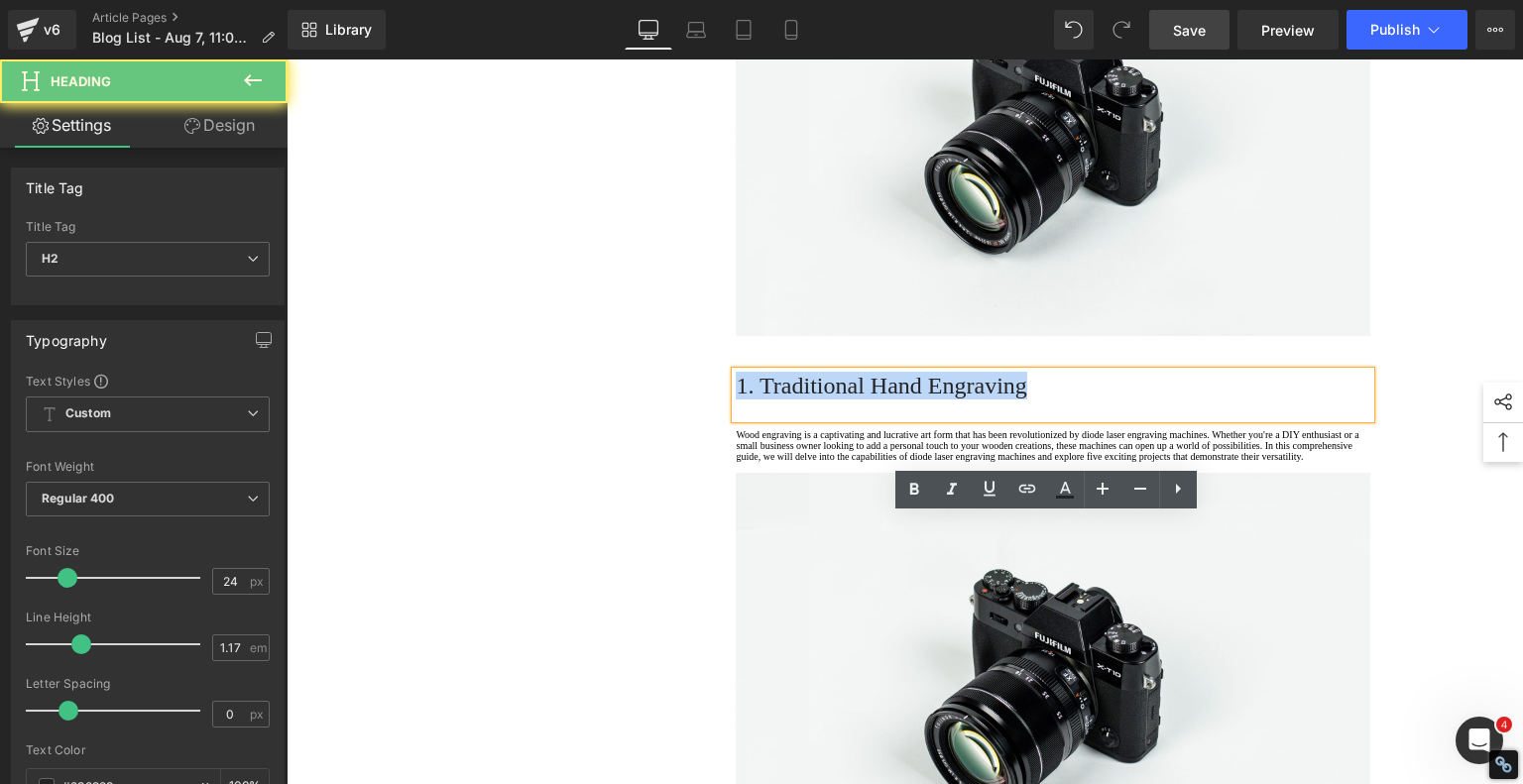 click on "1. Traditional Hand Engraving" at bounding box center [1053, 386] 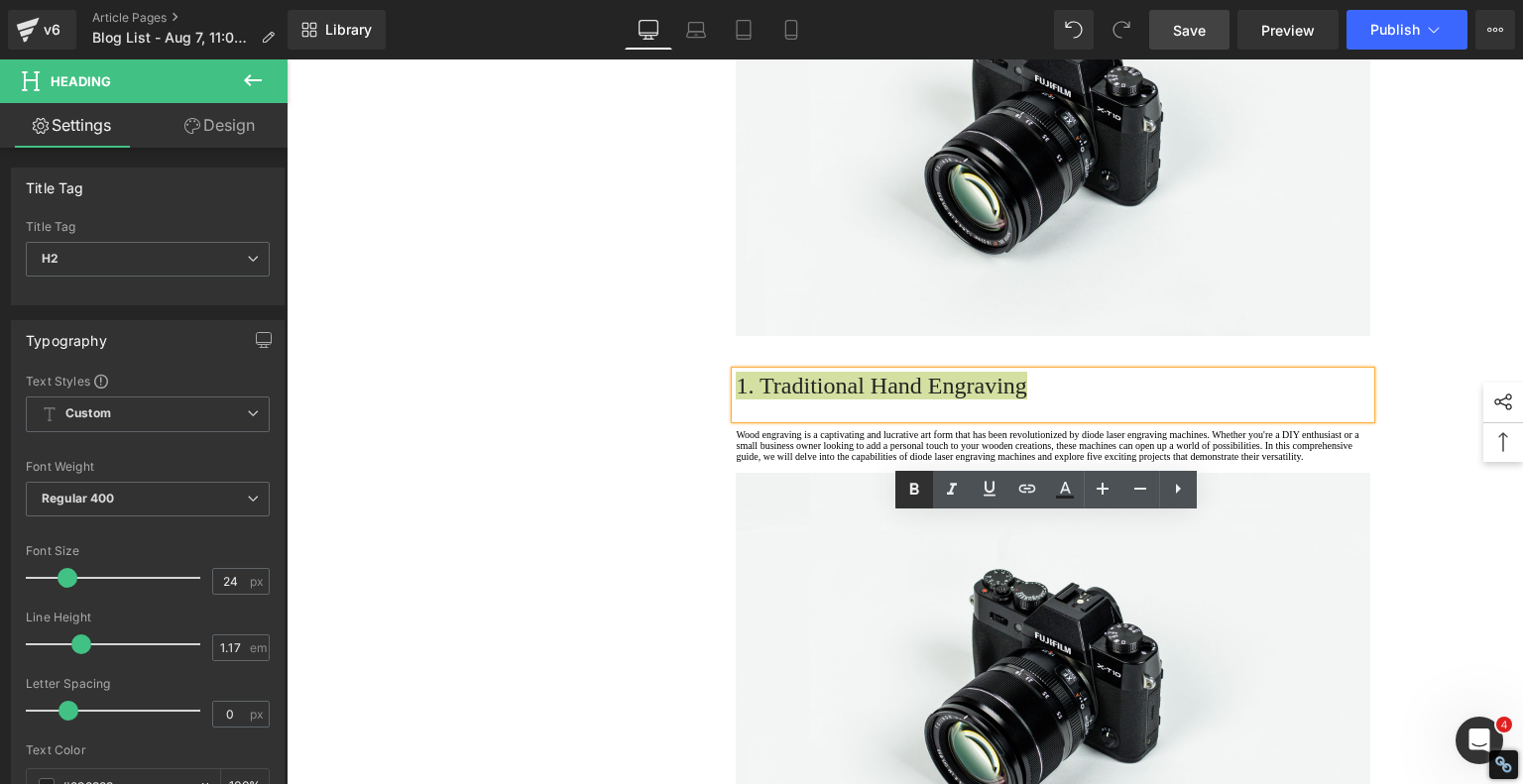 drag, startPoint x: 920, startPoint y: 489, endPoint x: 271, endPoint y: 428, distance: 651.86041 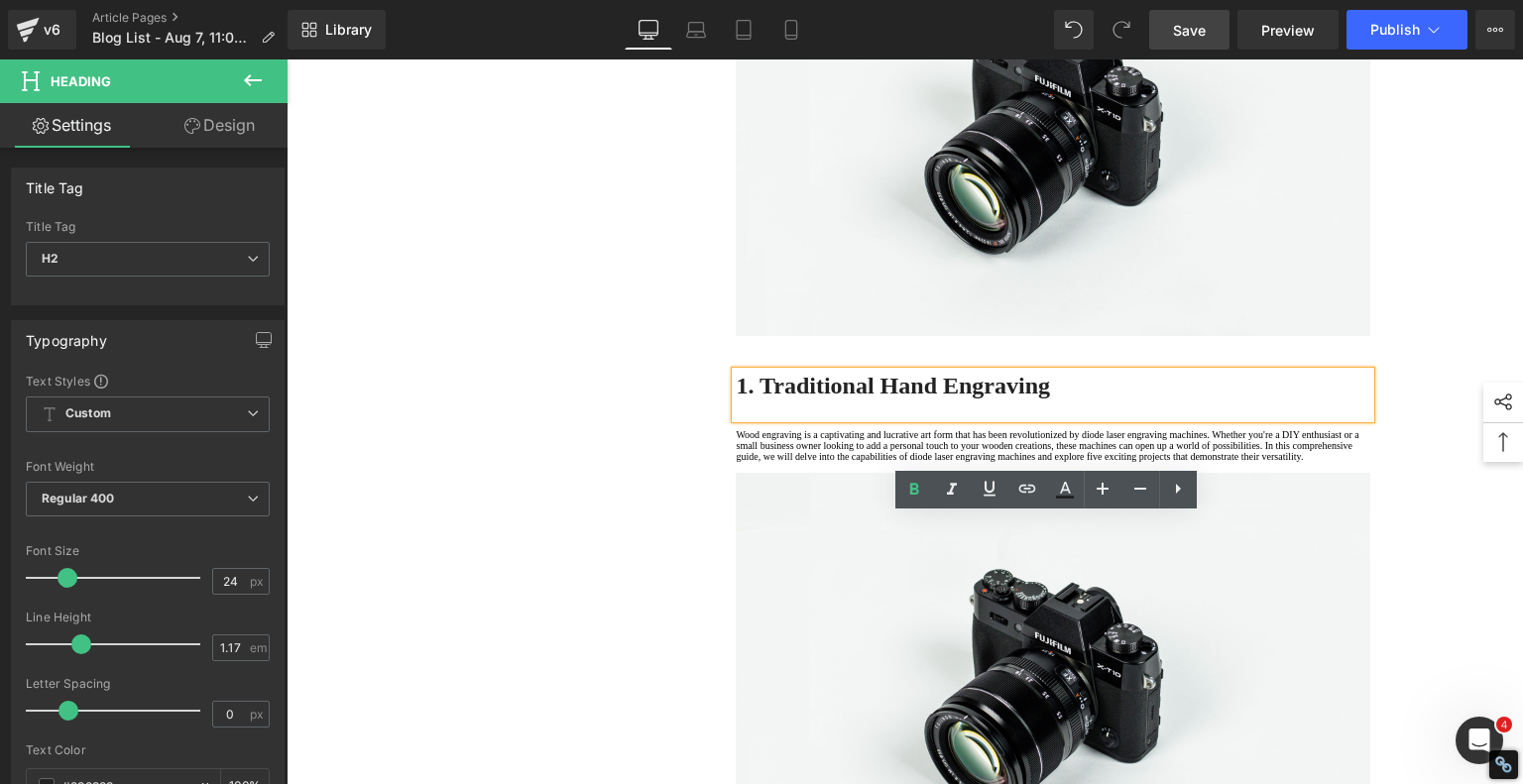 click on "1.  Is the laser engraving machine good at engraving wooden materials Text Block         2.  Laser engraving machine engraving thick paulownia wood cat claw coasters Text Block         3.  Laser engraving machine to engrave thick pine wood calendar Text Block         4.  Laser Engraving Machine to Engrave Skateboards Text Block         5.  Laser engraving machine batch engraving pencils Text Block         6 .  Laser engraving machine batch engraving pencils Text Block         7 .  Laser engraving machine batch engraving pencils Text Block         Row         Leather Engraving Techniques Compared: Which Method is Right for You? Heading         Leatherwork is an age-old craft, but in today’s world, it’s getting a high-tech upgrade. Whether you're handcrafting wallets, customizing journal covers, or designing intricate fashion accessories, there are now multiple ways to engrave leather. From traditional hand tools to cutting-edge  laser engravers
leather engraving diode laser engraving Text Block" at bounding box center (905, 2224) 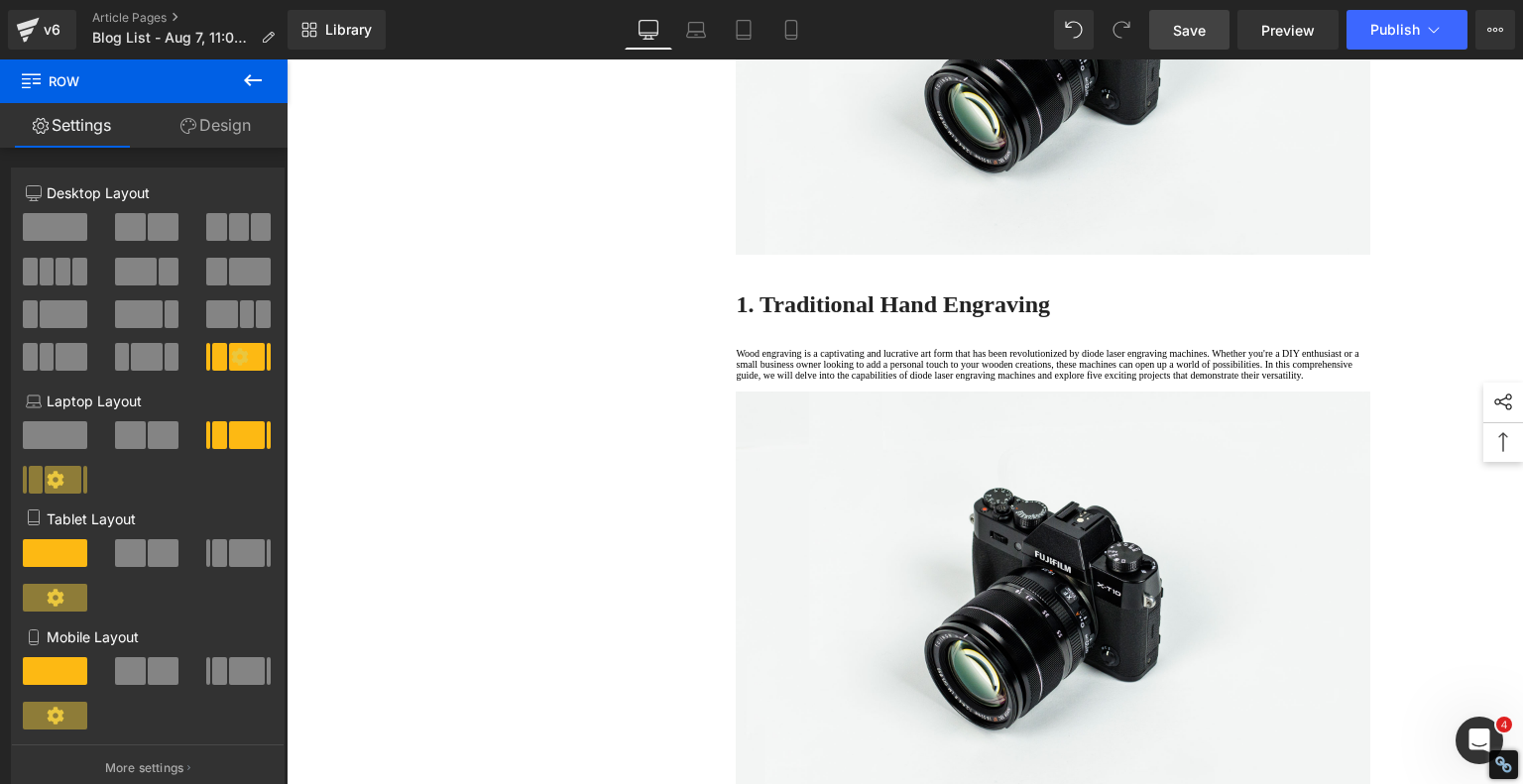 scroll, scrollTop: 1388, scrollLeft: 0, axis: vertical 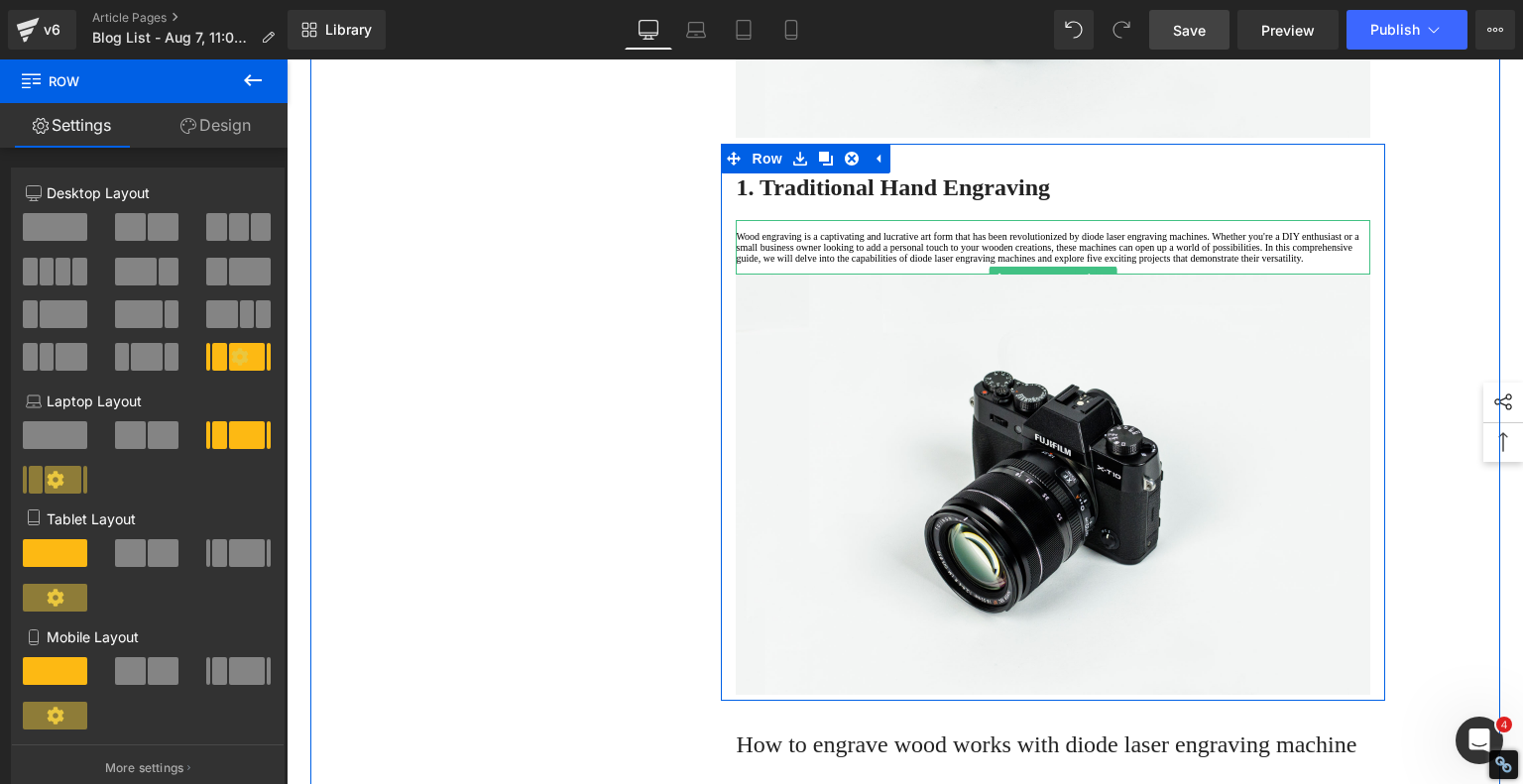 click on "Wood engraving is a captivating and lucrative art form that has been revolutionized by diode laser engraving machines. Whether you're a DIY enthusiast or a small business owner looking to add a personal touch to your wooden creations, these machines can open up a world of possibilities. In this comprehensive guide, we will delve into the capabilities of diode laser engraving machines and explore five exciting projects that demonstrate their versatility." at bounding box center [1053, 247] 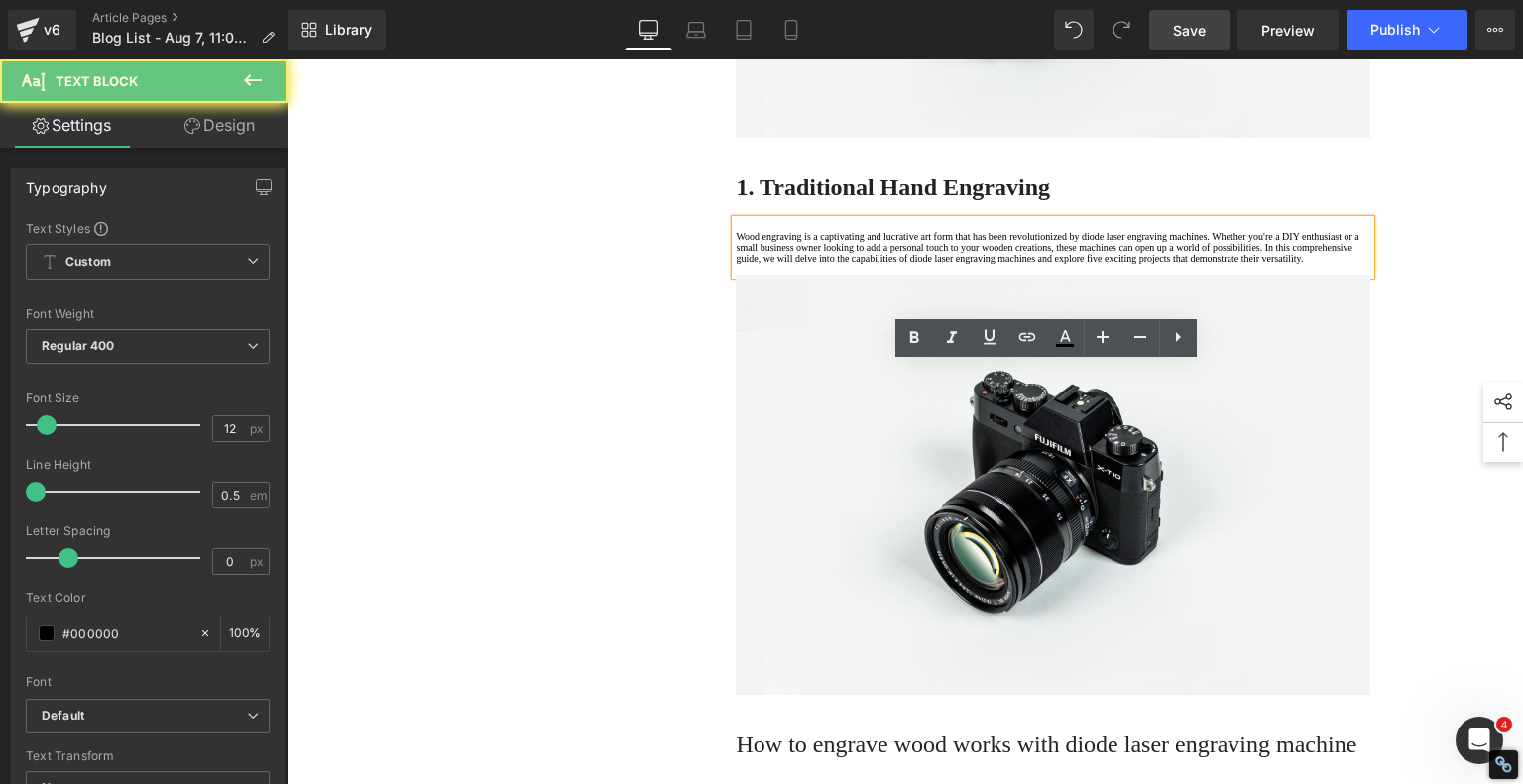 click on "Wood engraving is a captivating and lucrative art form that has been revolutionized by diode laser engraving machines. Whether you're a DIY enthusiast or a small business owner looking to add a personal touch to your wooden creations, these machines can open up a world of possibilities. In this comprehensive guide, we will delve into the capabilities of diode laser engraving machines and explore five exciting projects that demonstrate their versatility." at bounding box center (1053, 247) 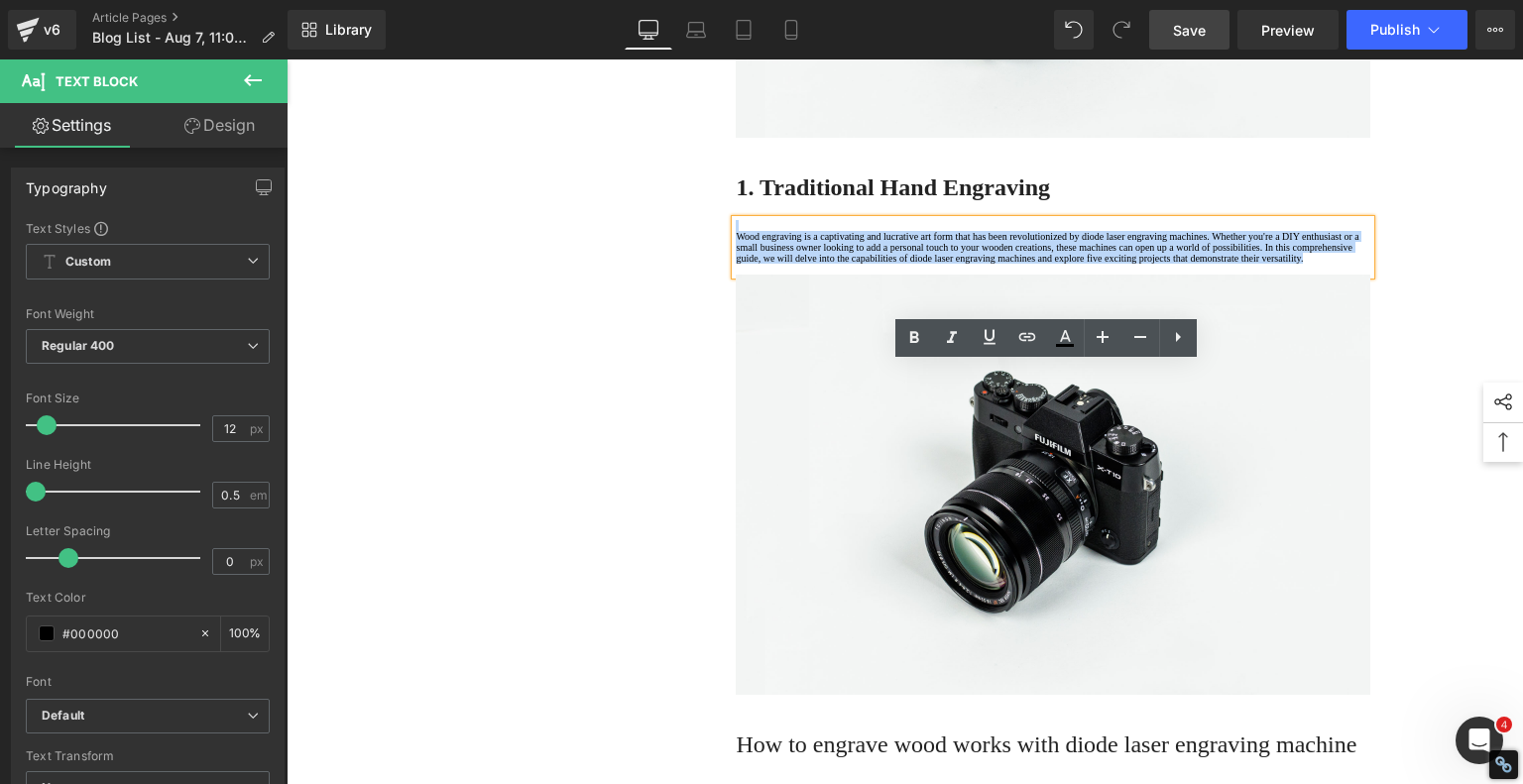 drag, startPoint x: 809, startPoint y: 458, endPoint x: 689, endPoint y: 349, distance: 162.11416 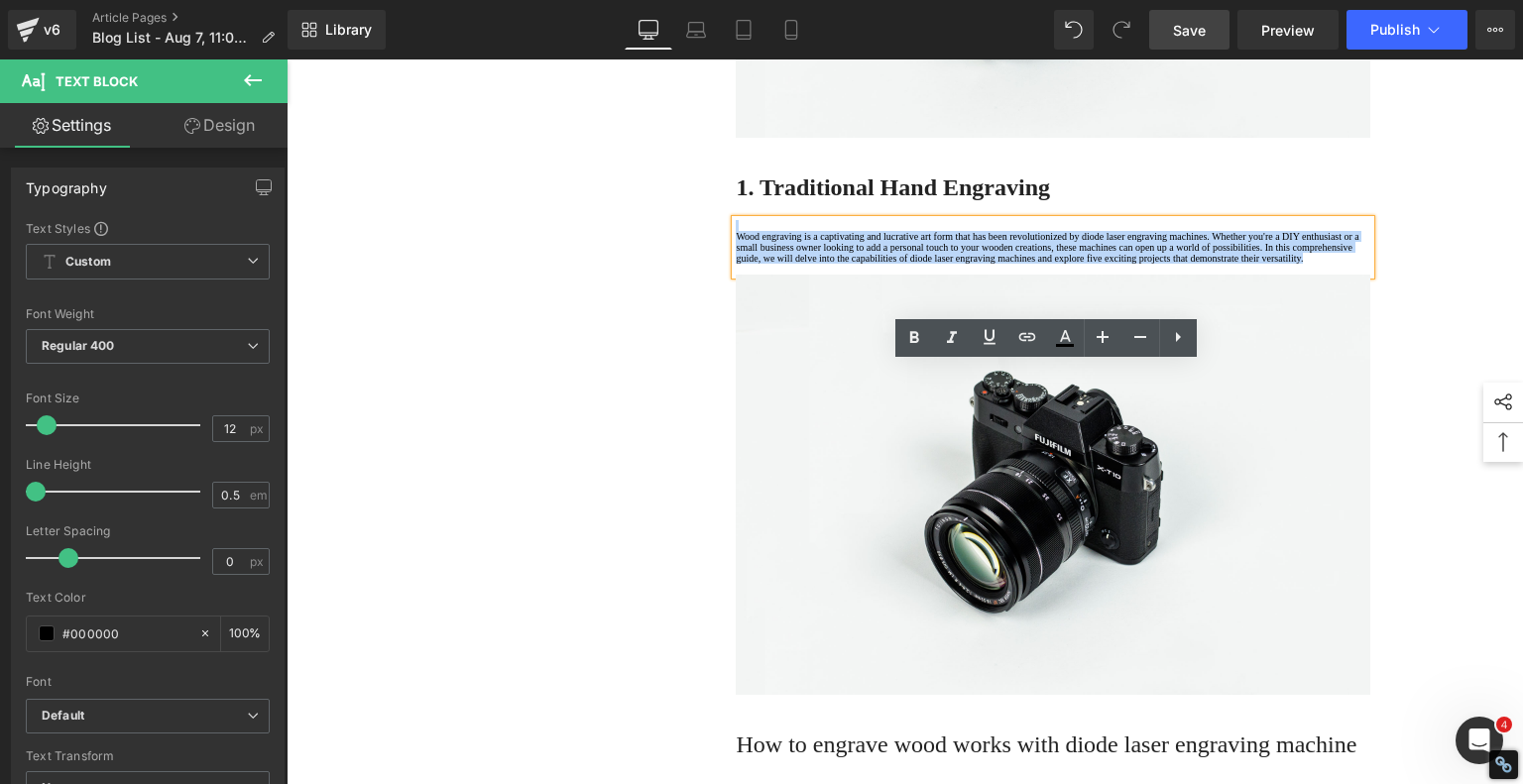 click on "1.  Is the laser engraving machine good at engraving wooden materials Text Block         2.  Laser engraving machine engraving thick paulownia wood cat claw coasters Text Block         3.  Laser engraving machine to engrave thick pine wood calendar Text Block         4.  Laser Engraving Machine to Engrave Skateboards Text Block         5.  Laser engraving machine batch engraving pencils Text Block         6 .  Laser engraving machine batch engraving pencils Text Block         7 .  Laser engraving machine batch engraving pencils Text Block         Row         Leather Engraving Techniques Compared: Which Method is Right for You? Heading         Leatherwork is an age-old craft, but in today’s world, it’s getting a high-tech upgrade. Whether you're handcrafting wallets, customizing journal covers, or designing intricate fashion accessories, there are now multiple ways to engrave leather. From traditional hand tools to cutting-edge  laser engravers
leather engraving diode laser engraving Text Block" at bounding box center [905, 2026] 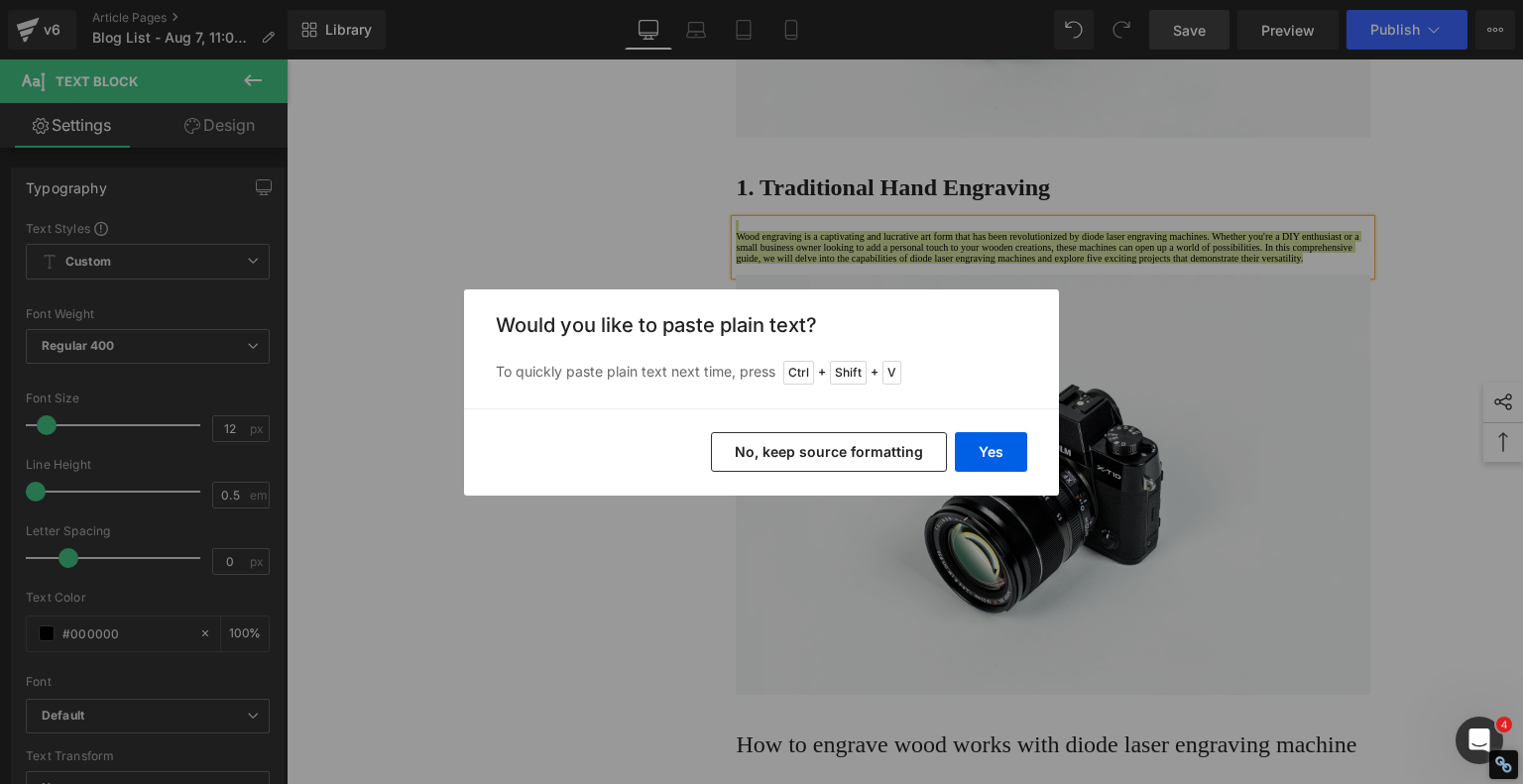 click on "No, keep source formatting" at bounding box center (829, 452) 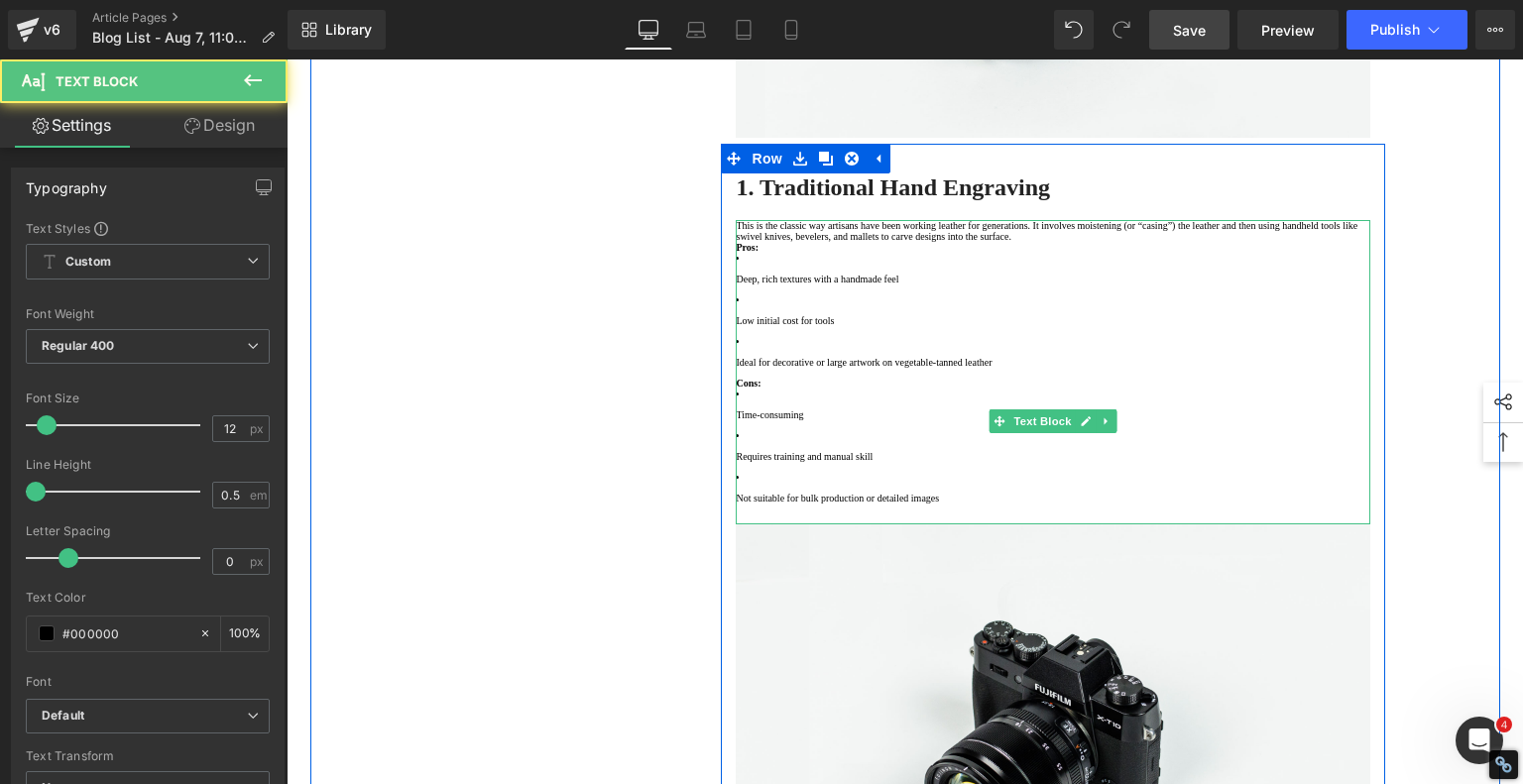 click on "Deep, rich textures with a handmade feel" at bounding box center [1053, 279] 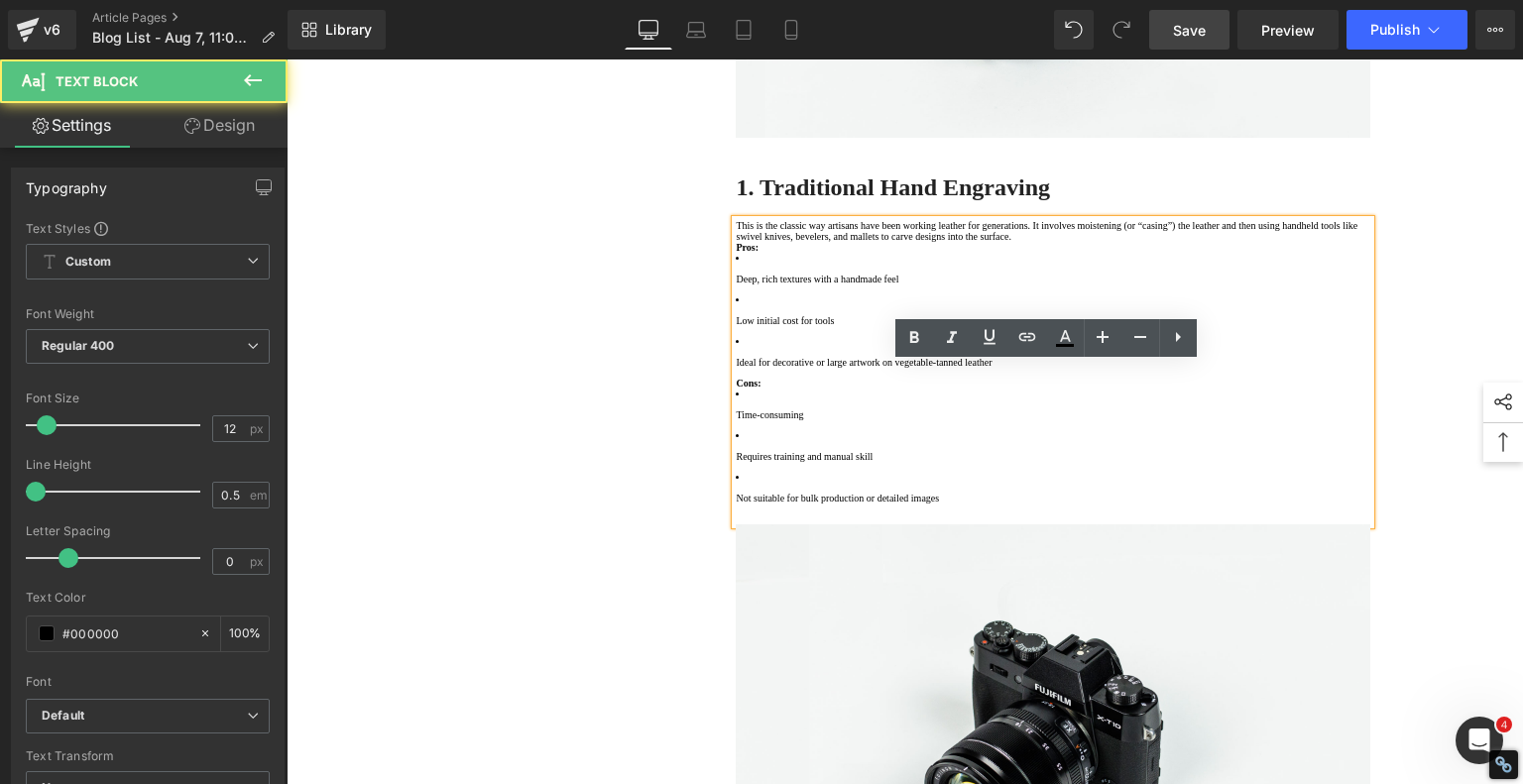 click on "Deep, rich textures with a handmade feel" at bounding box center (1053, 279) 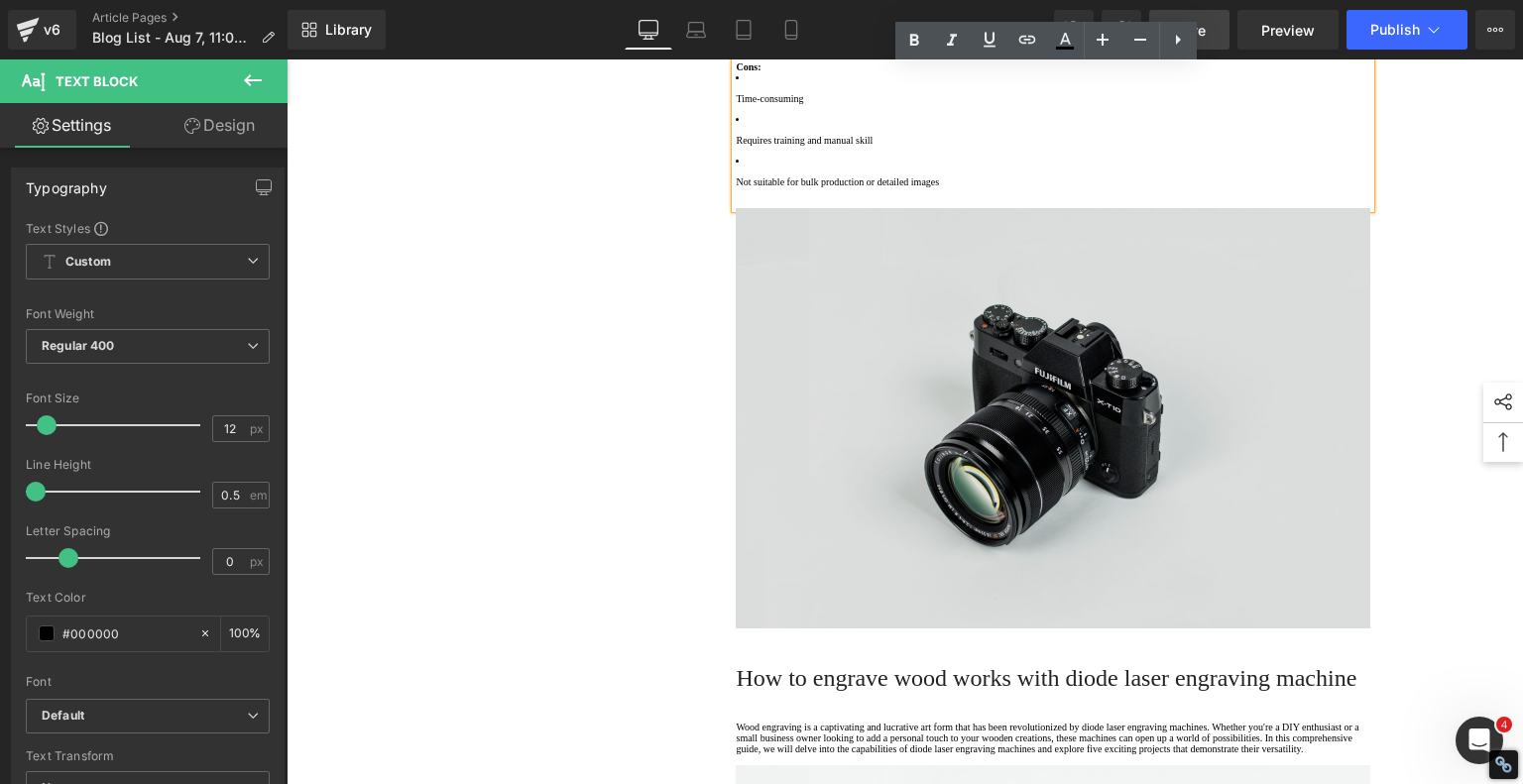 scroll, scrollTop: 1685, scrollLeft: 0, axis: vertical 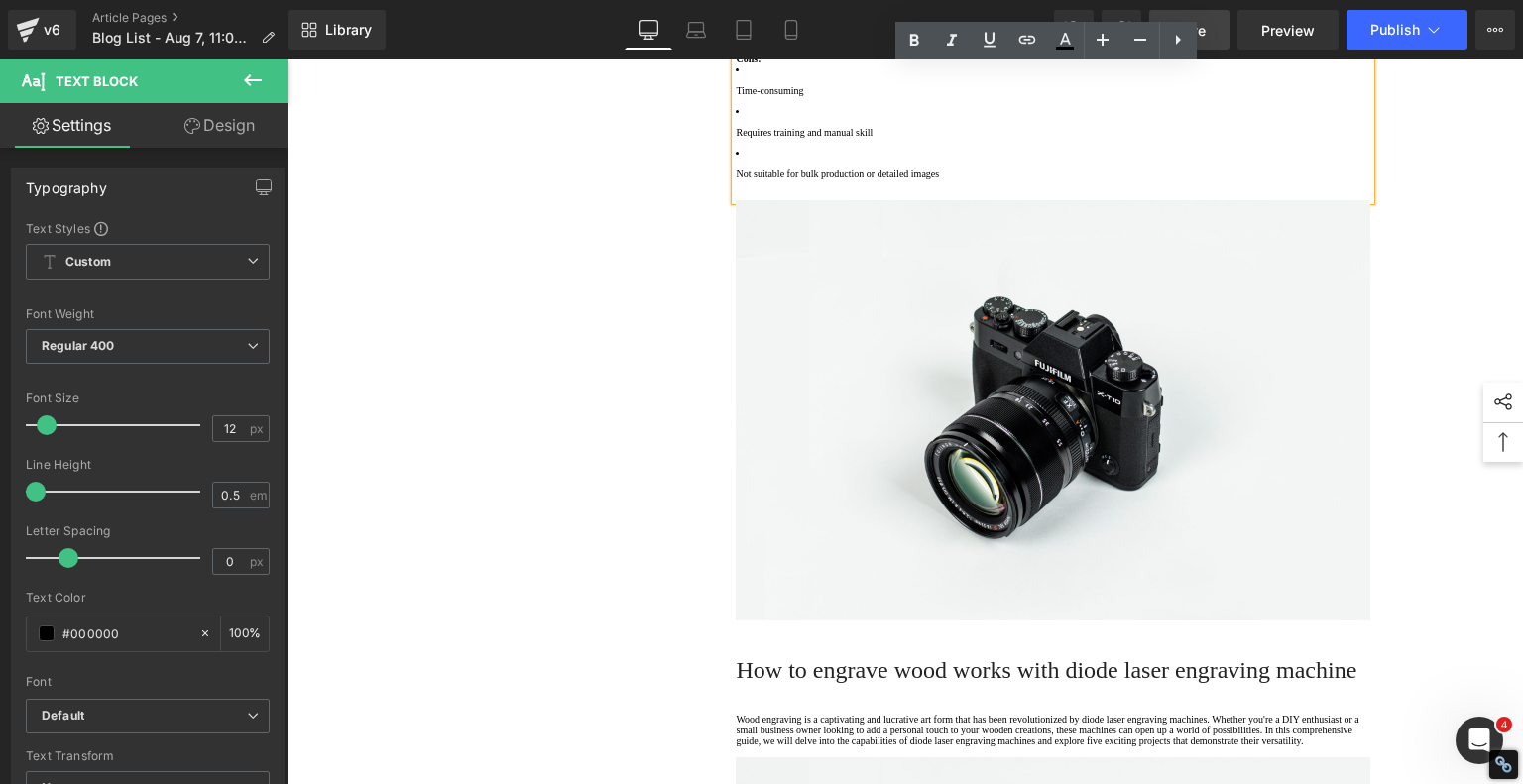 click on "Not suitable for bulk production or detailed images" at bounding box center (1053, 173) 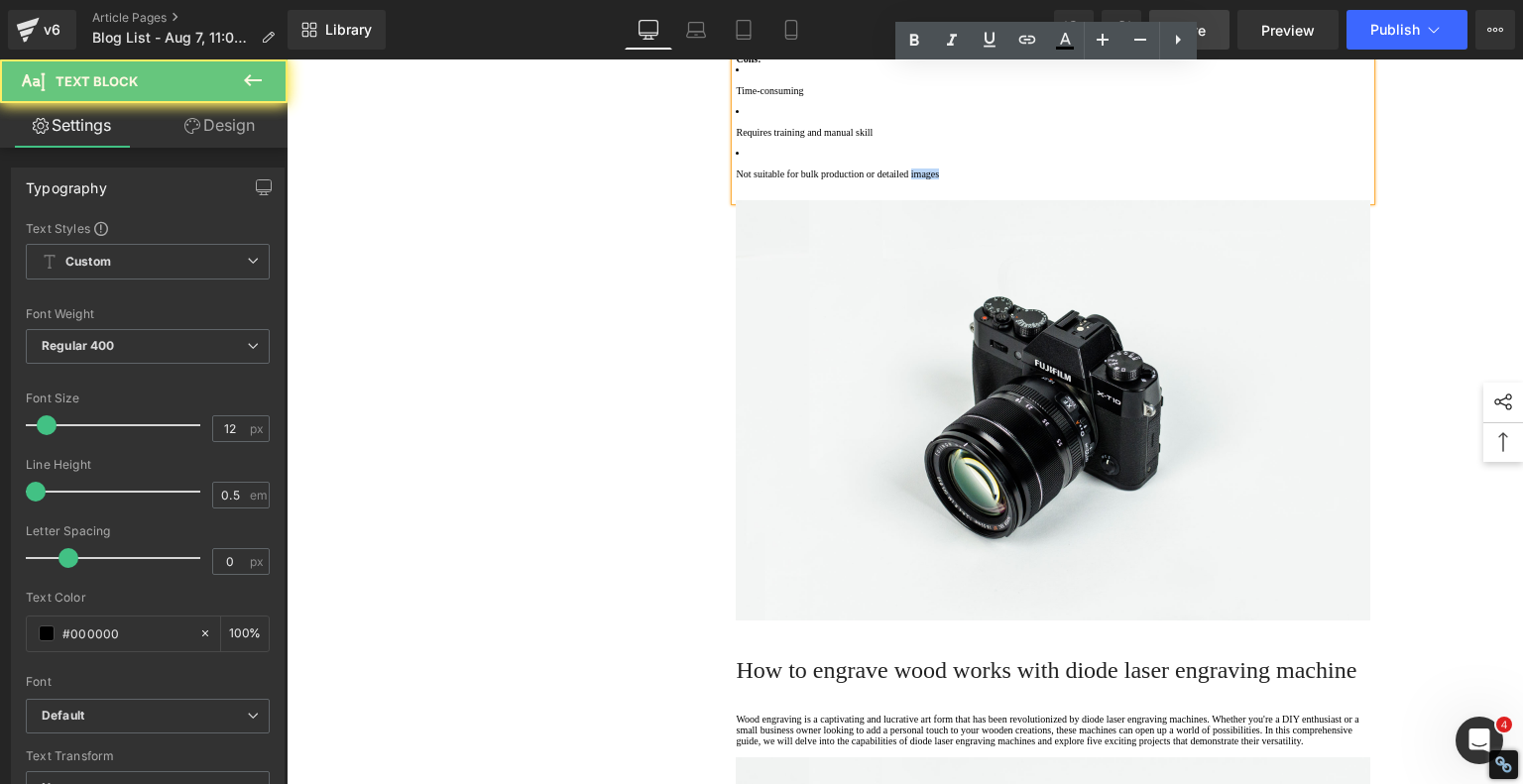 click on "Not suitable for bulk production or detailed images" at bounding box center [1053, 173] 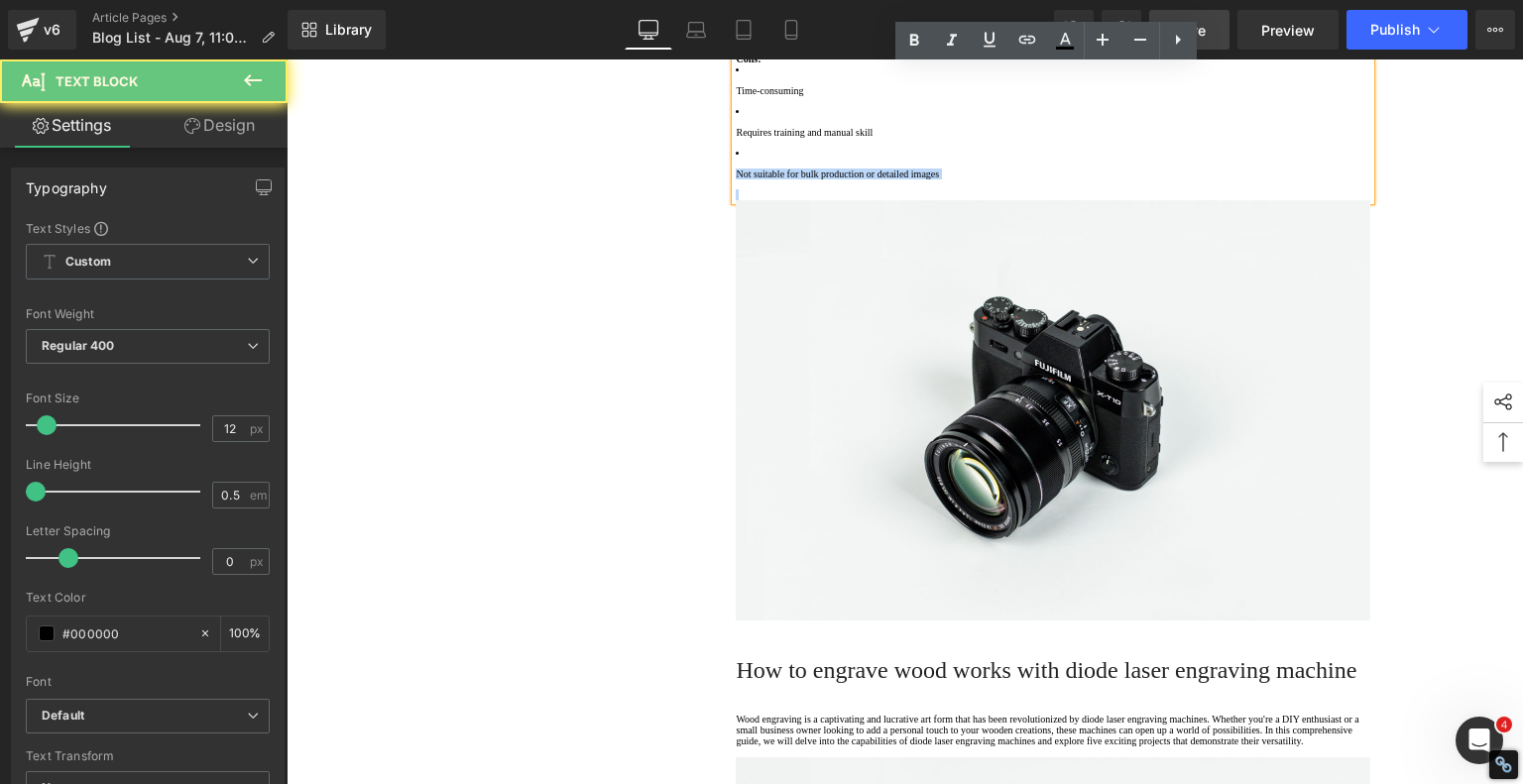 click on "Not suitable for bulk production or detailed images" at bounding box center (1053, 173) 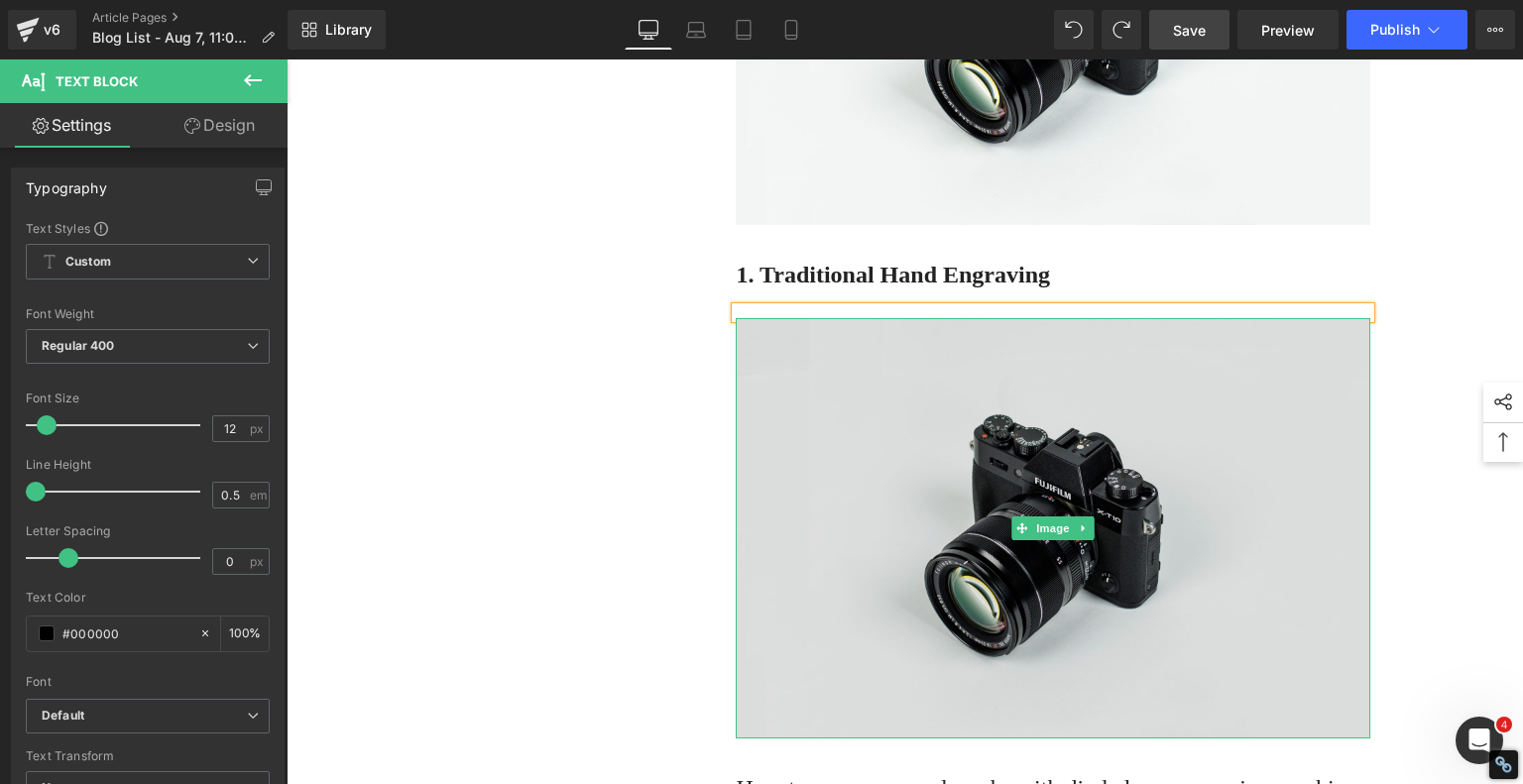 scroll, scrollTop: 1288, scrollLeft: 0, axis: vertical 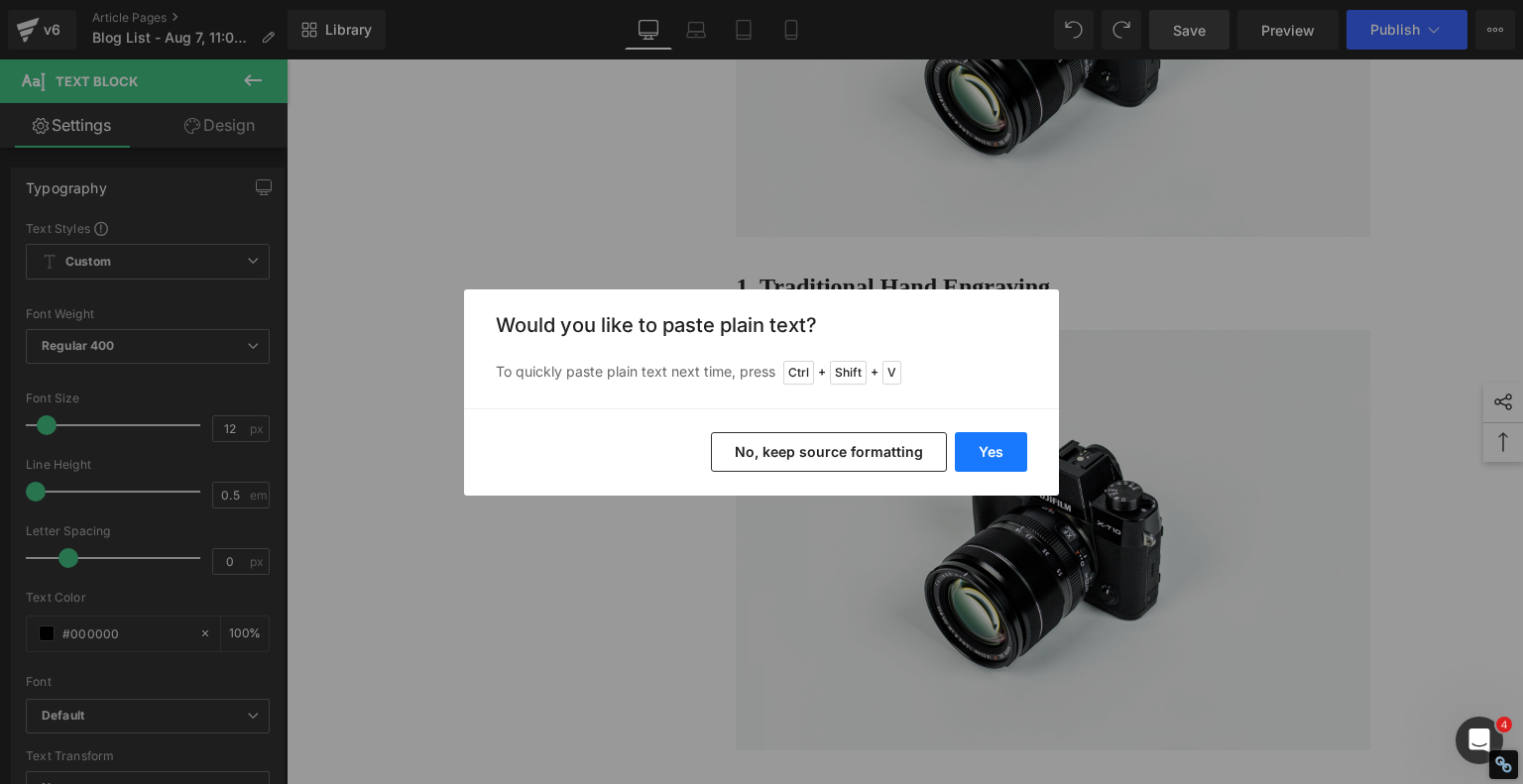 click on "Yes" at bounding box center [991, 452] 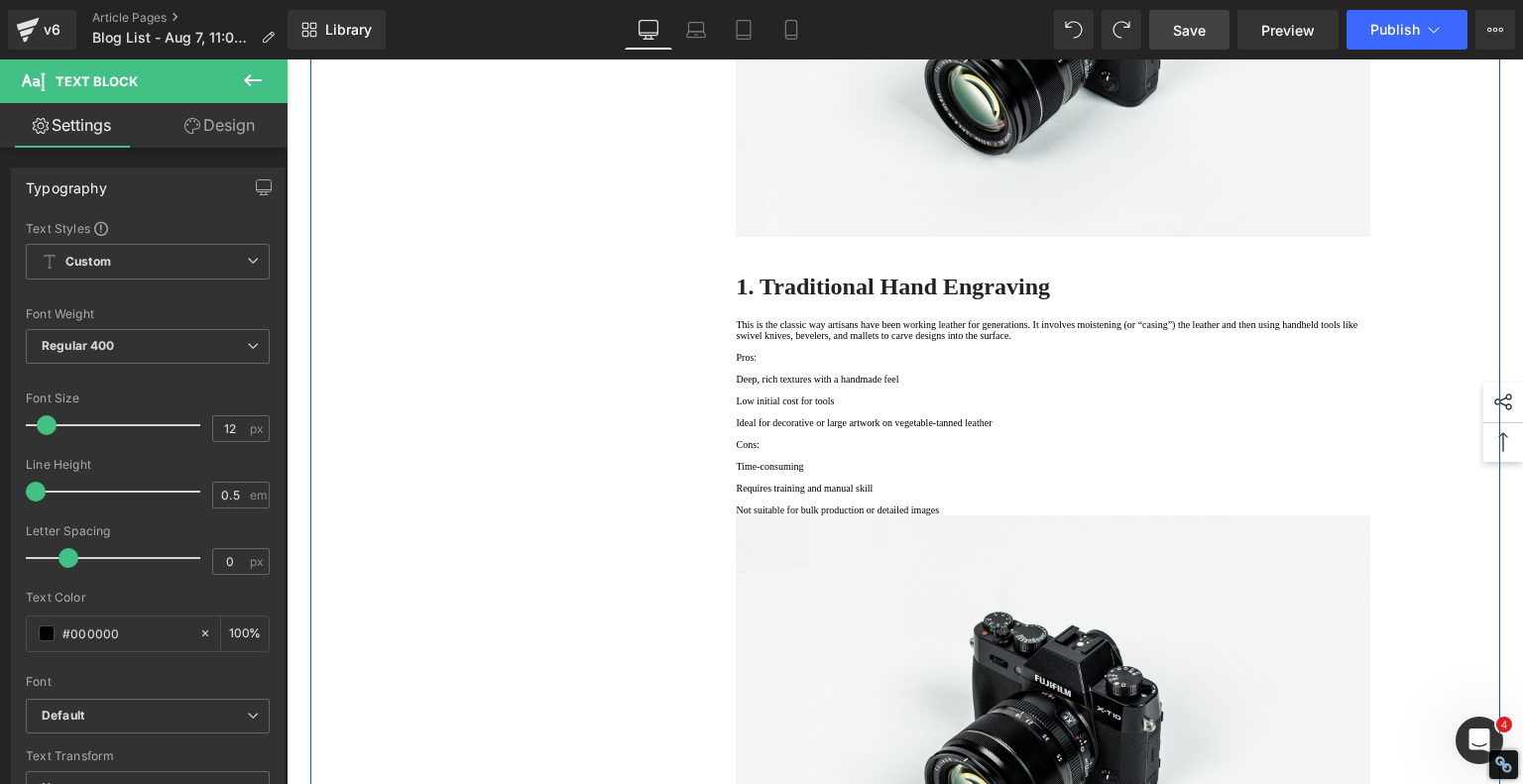click on "1.  Is the laser engraving machine good at engraving wooden materials Text Block         2.  Laser engraving machine engraving thick paulownia wood cat claw coasters Text Block         3.  Laser engraving machine to engrave thick pine wood calendar Text Block         4.  Laser Engraving Machine to Engrave Skateboards Text Block         5.  Laser engraving machine batch engraving pencils Text Block         6 .  Laser engraving machine batch engraving pencils Text Block         7 .  Laser engraving machine batch engraving pencils Text Block         Row         Leather Engraving Techniques Compared: Which Method is Right for You? Heading         Leatherwork is an age-old craft, but in today’s world, it’s getting a high-tech upgrade. Whether you're handcrafting wallets, customizing journal covers, or designing intricate fashion accessories, there are now multiple ways to engrave leather. From traditional hand tools to cutting-edge  laser engravers
leather engraving diode laser engraving Text Block" at bounding box center (905, 2196) 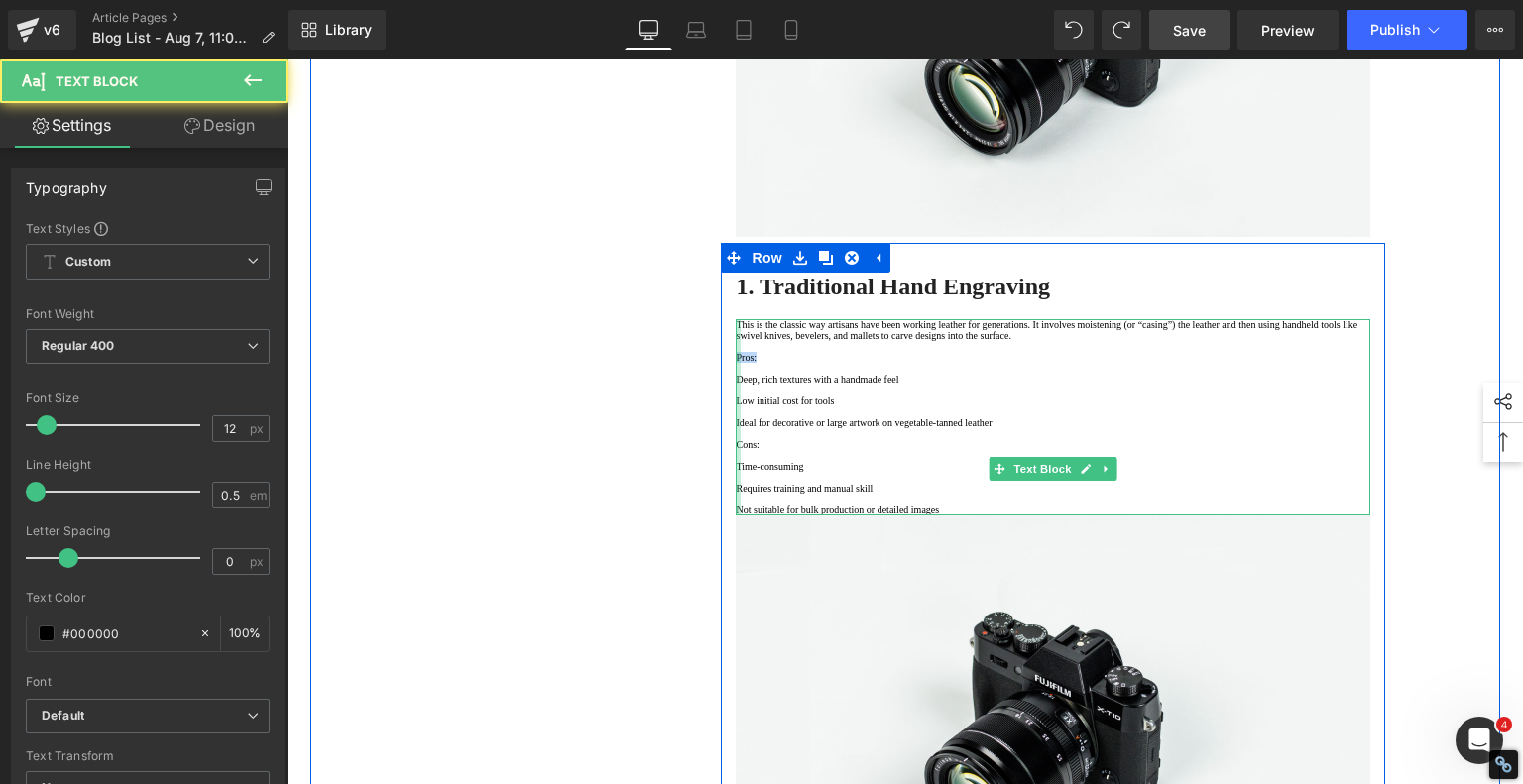 drag, startPoint x: 757, startPoint y: 526, endPoint x: 732, endPoint y: 526, distance: 25 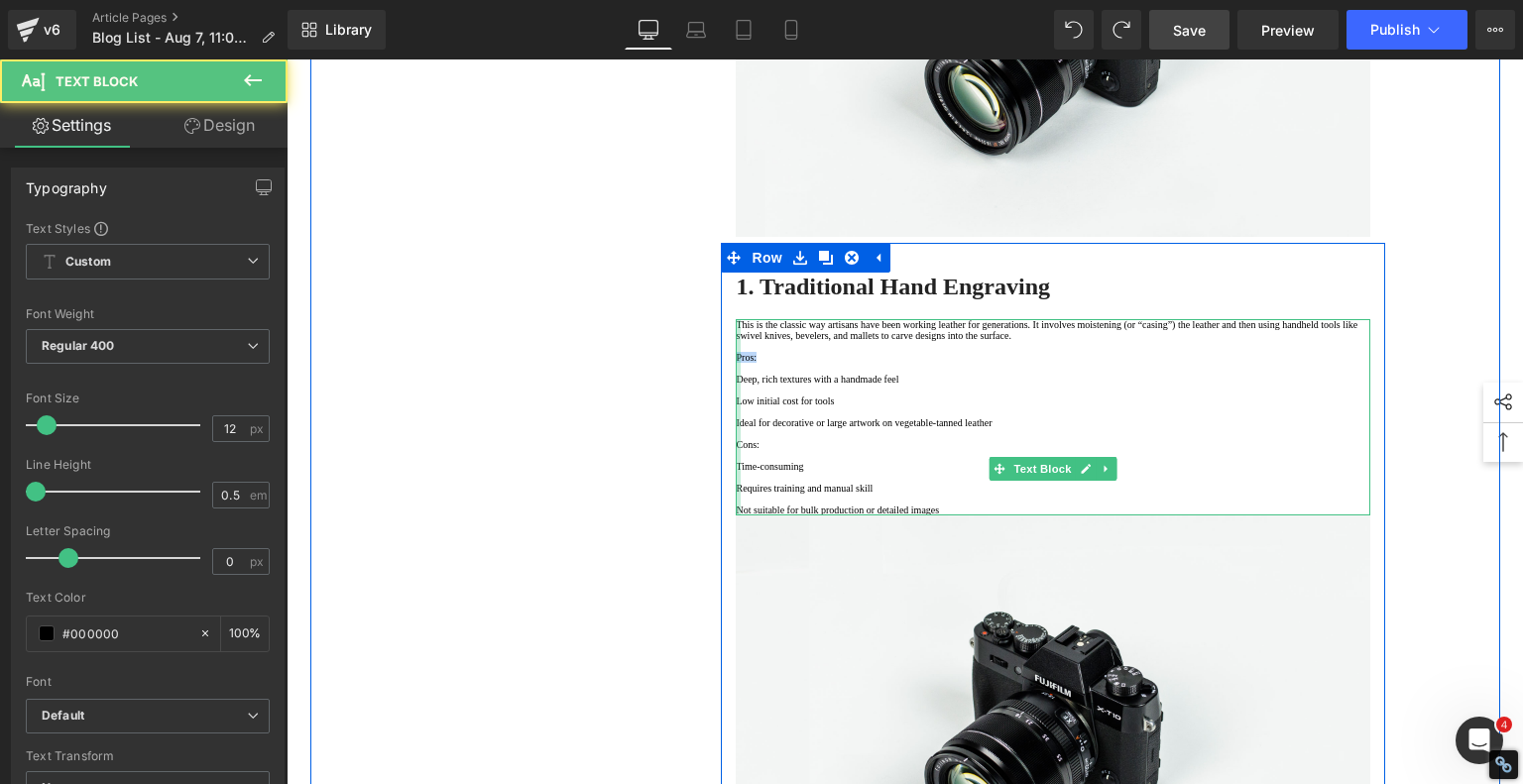 click on "This is the classic way artisans have been working leather for generations. It involves moistening (or “casing”) the leather and then using handheld tools like swivel knives, bevelers, and mallets to carve designs into the surface. Pros: Deep, rich textures with a handmade feel Low initial cost for tools Ideal for decorative or large artwork on vegetable-tanned leather Cons: Time-consuming Requires training and manual skill Not suitable for bulk production or detailed images Text Block" at bounding box center (1053, 417) 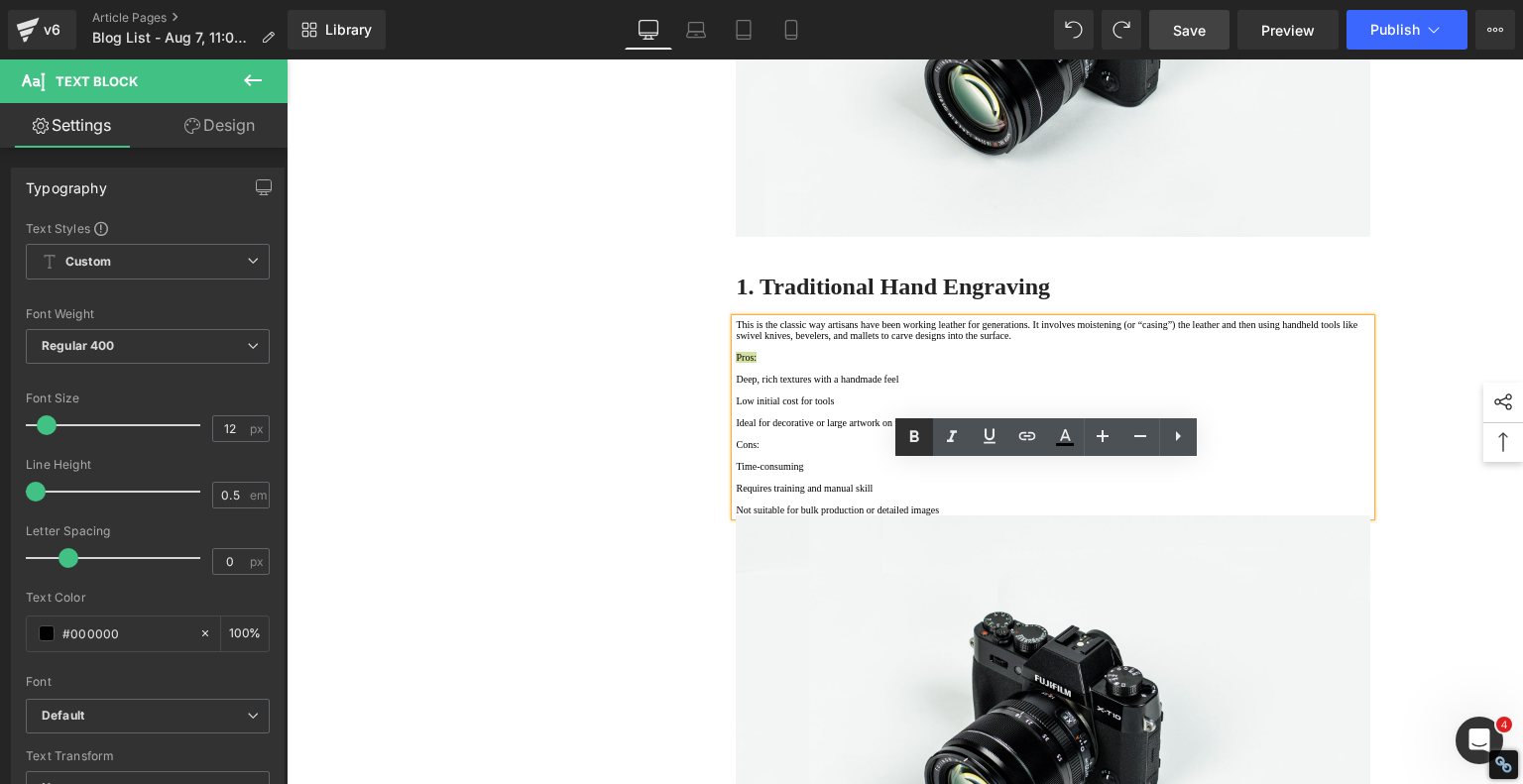 click 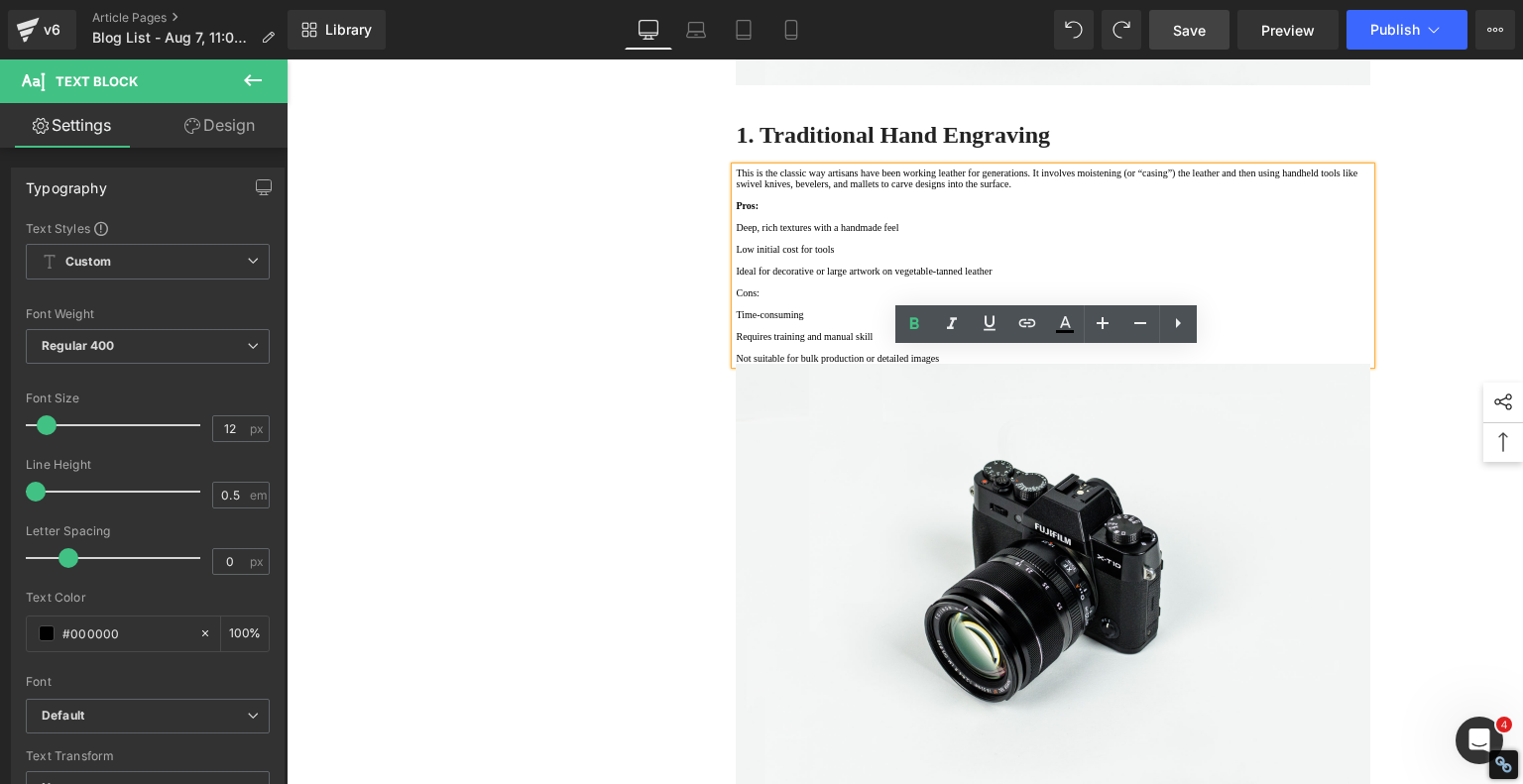 scroll, scrollTop: 1487, scrollLeft: 0, axis: vertical 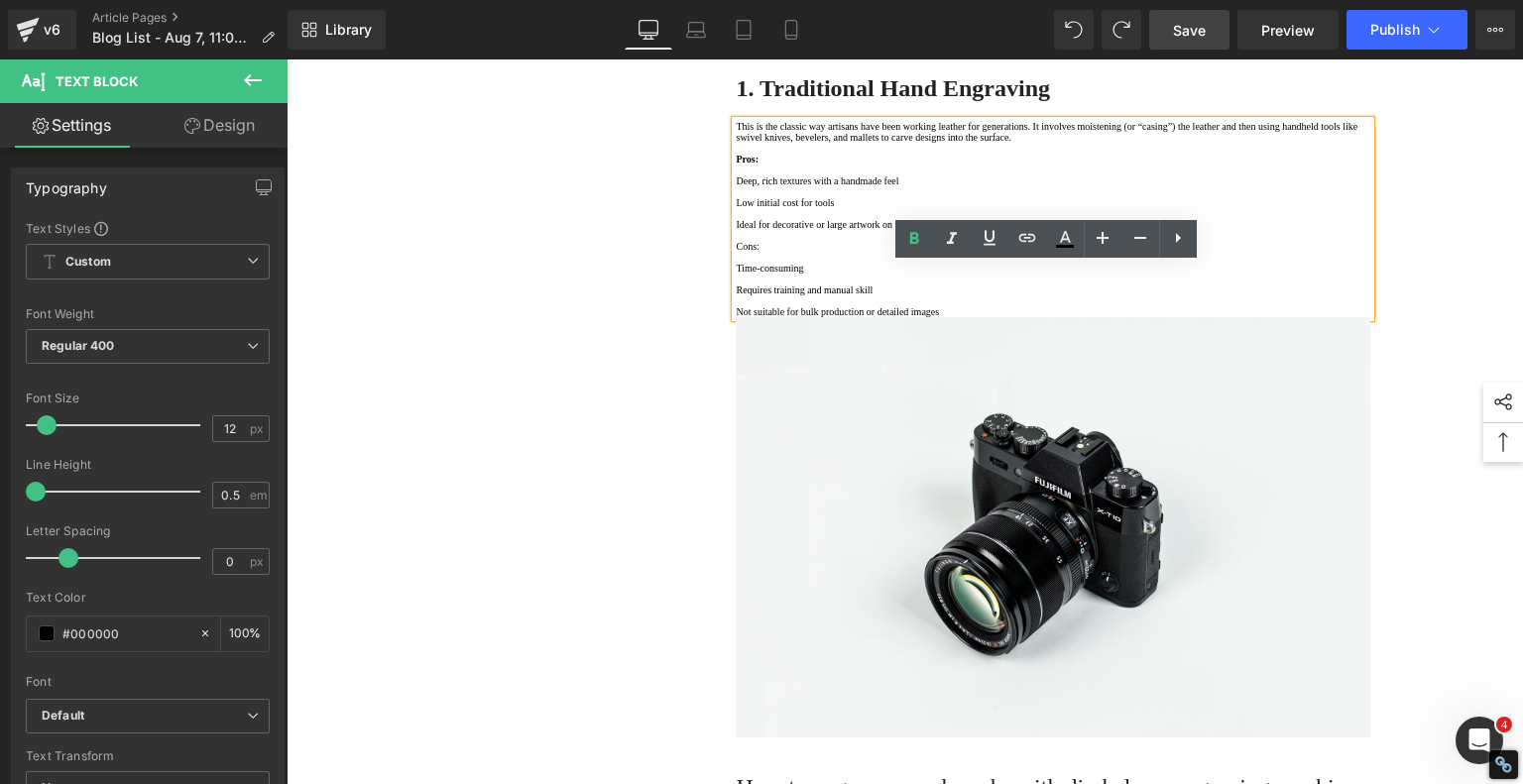 click on "Cons:" at bounding box center (1053, 246) 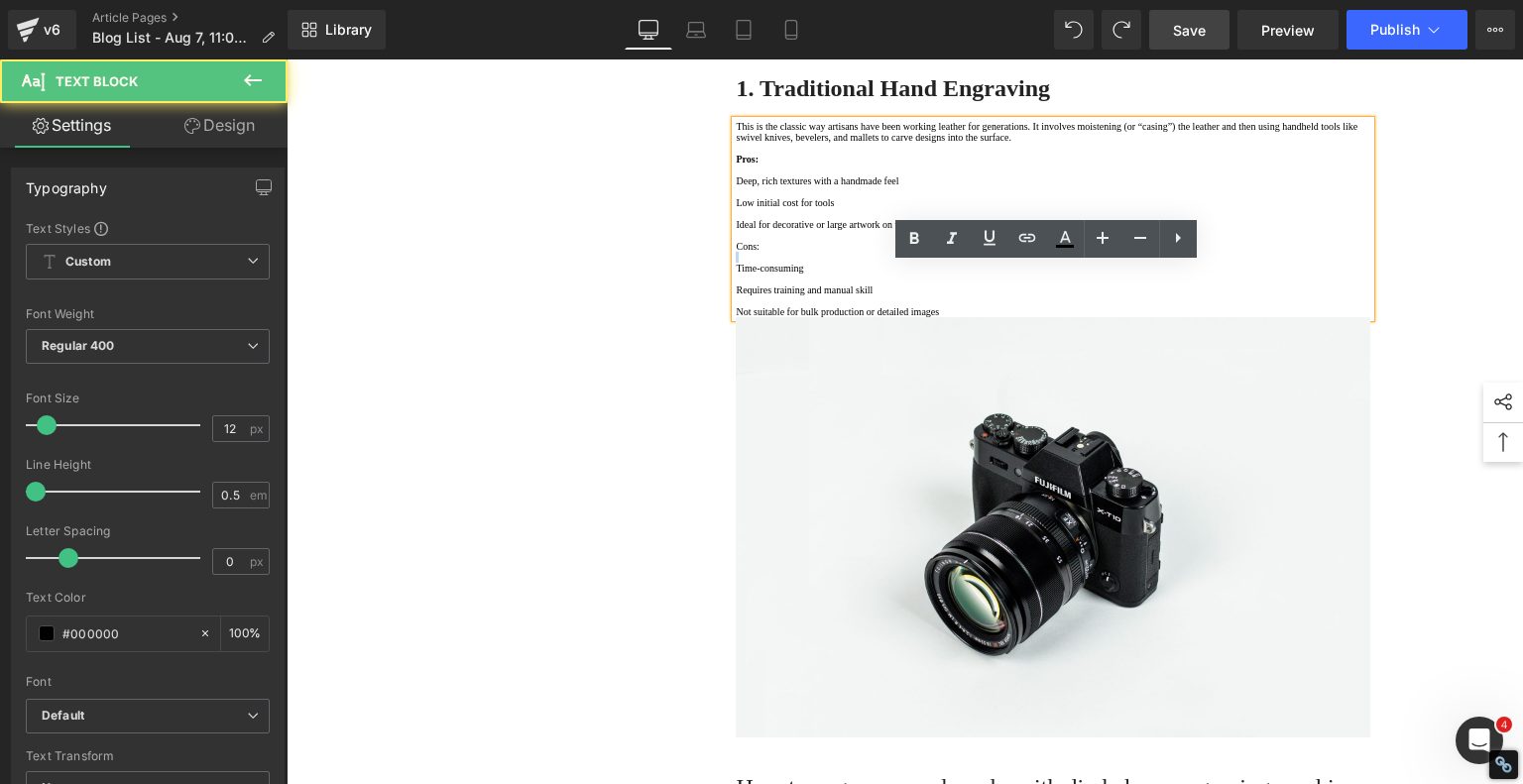 click on "Cons:" at bounding box center (1053, 246) 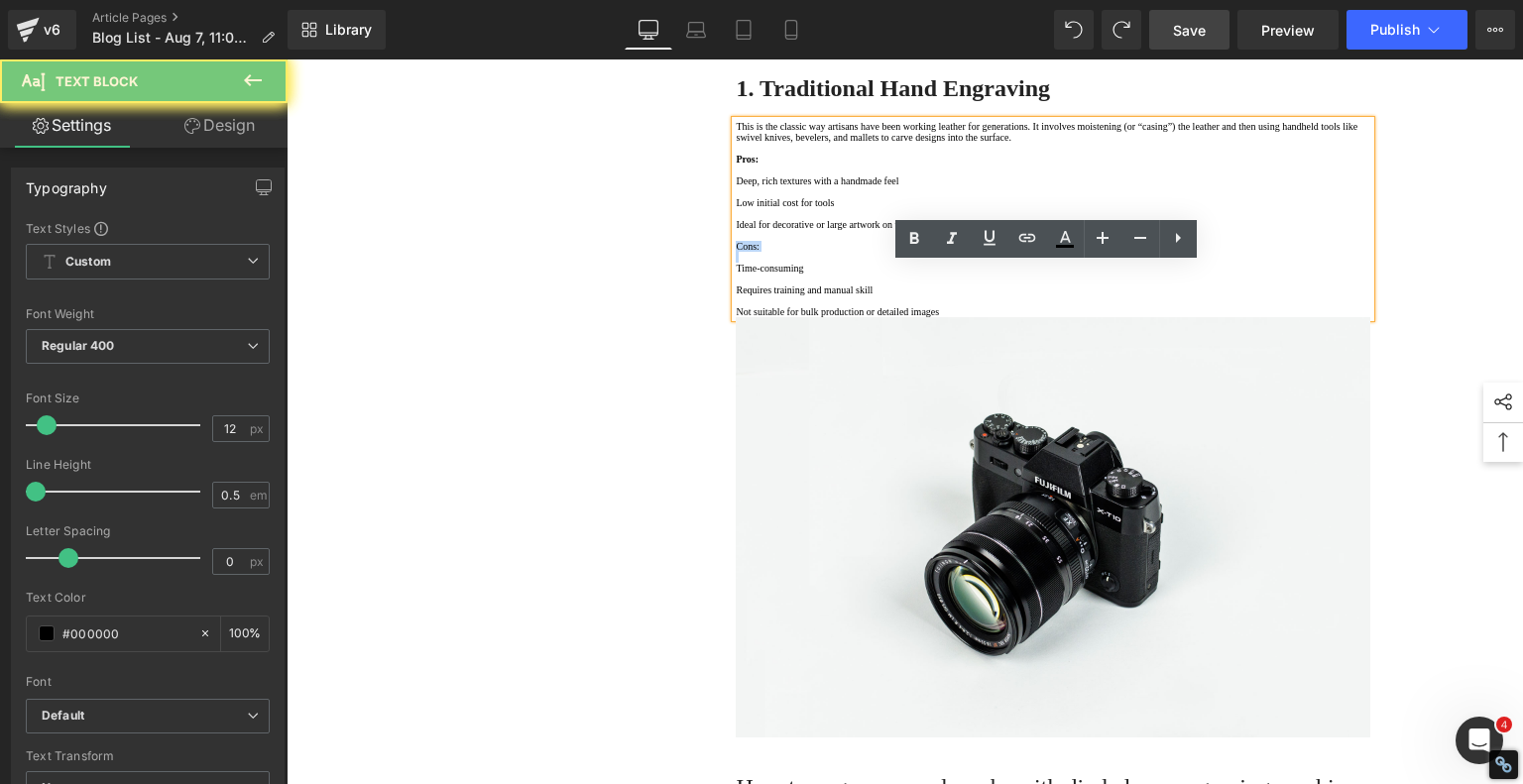 drag, startPoint x: 765, startPoint y: 456, endPoint x: 781, endPoint y: 443, distance: 20.615528 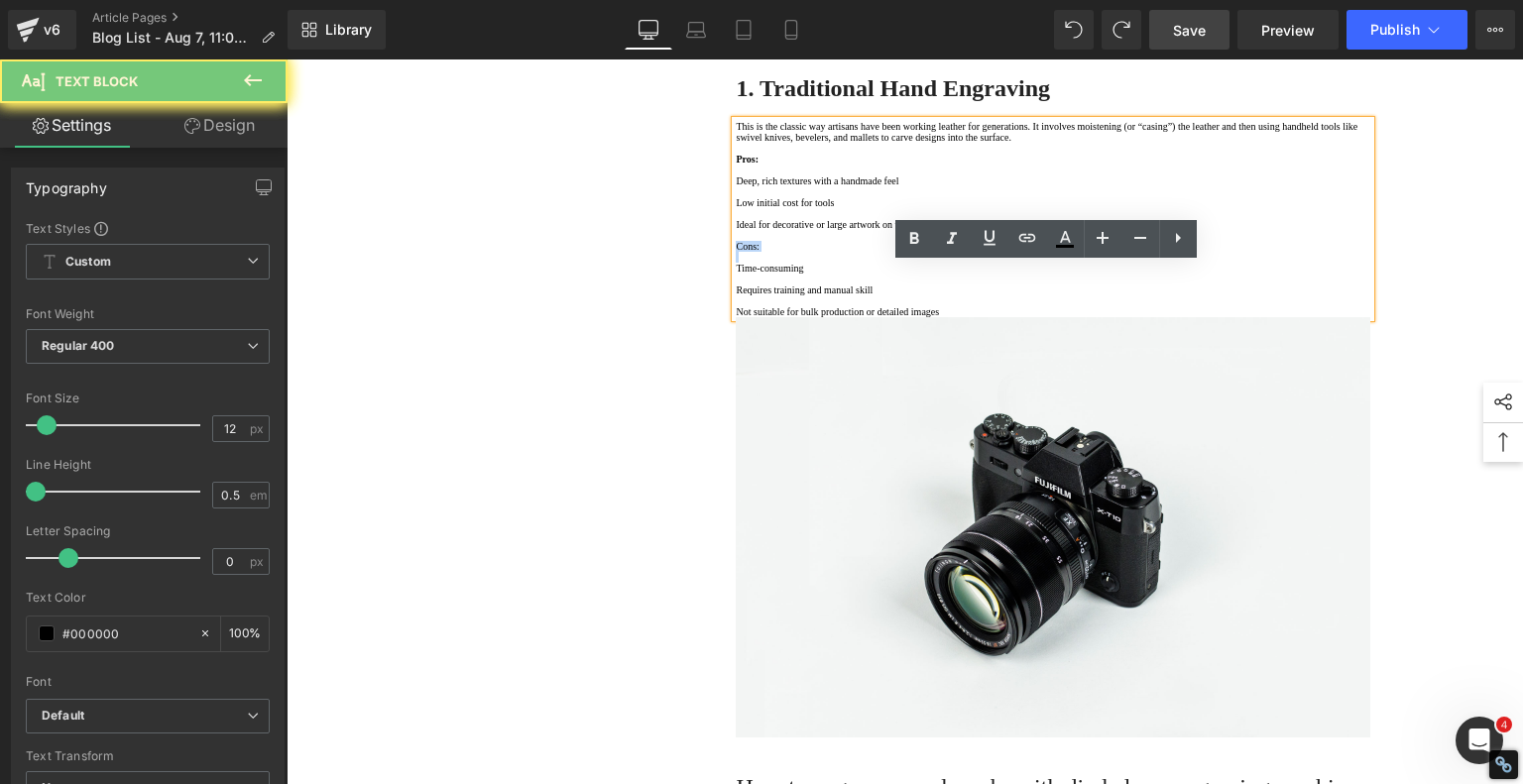 click on "Cons:" at bounding box center (1053, 246) 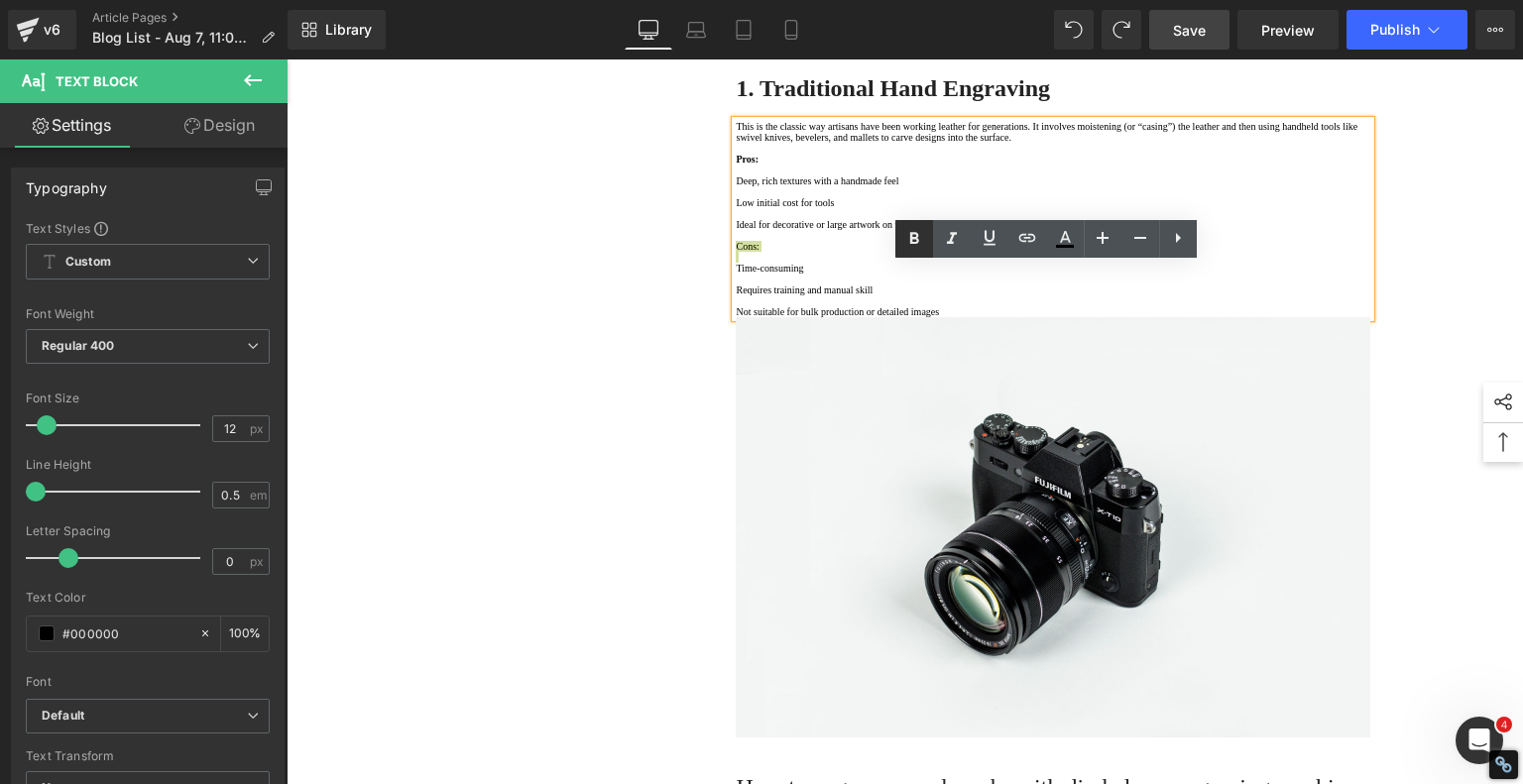 click 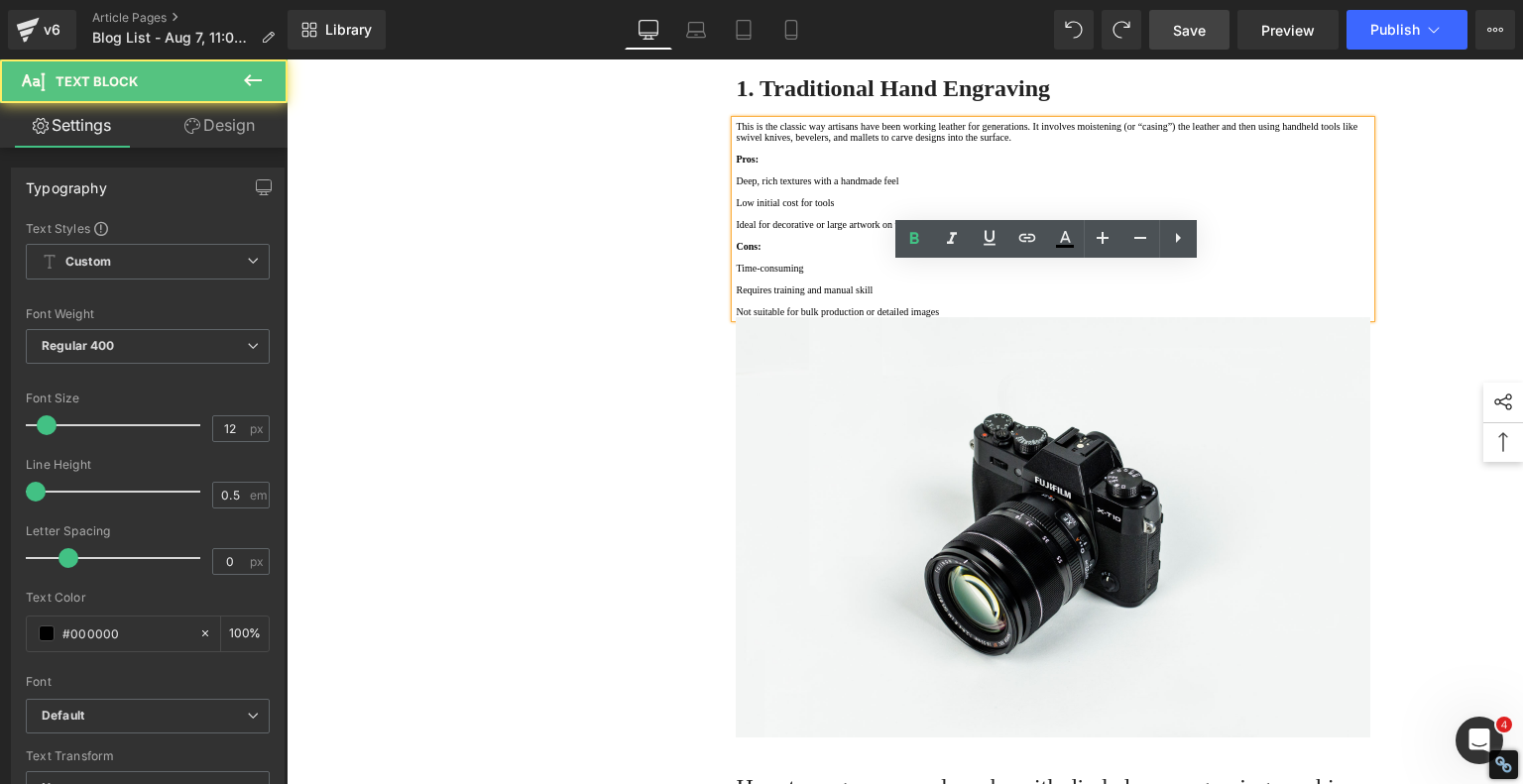 click on "Deep, rich textures with a handmade feel" at bounding box center [1053, 180] 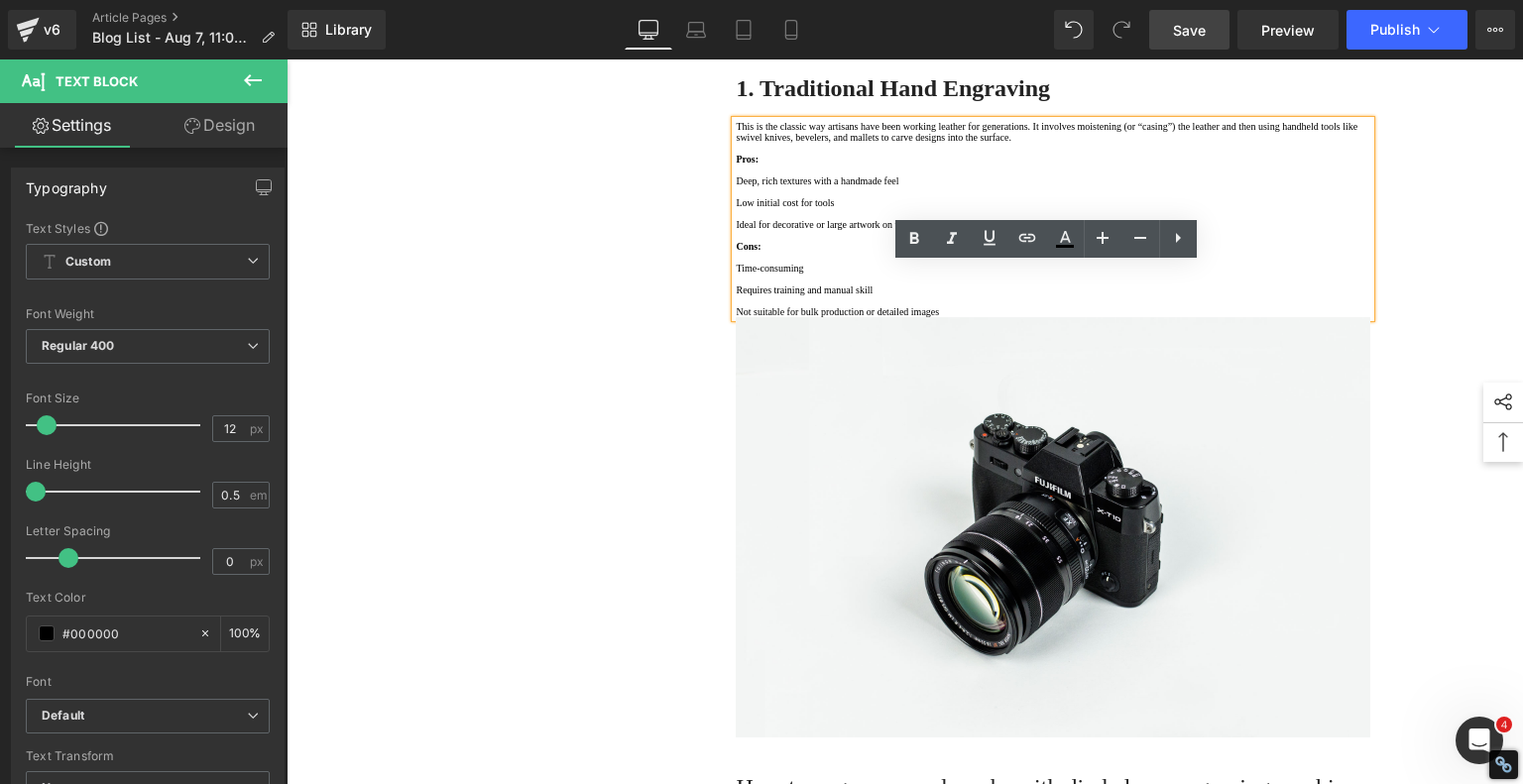 type 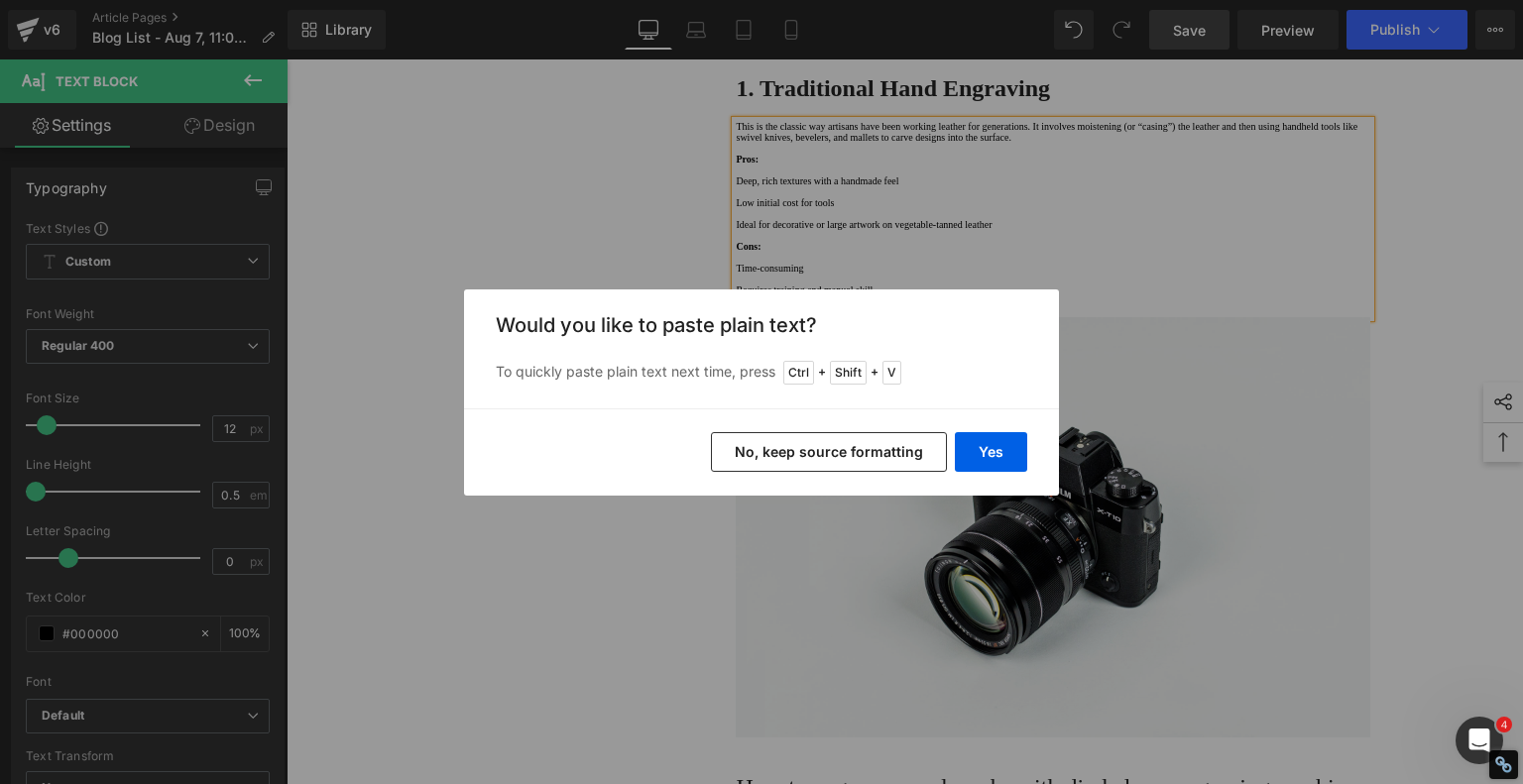 click on "Back to Library   Insert     Would you like to paste plain text? To quickly paste plain text next time, press  Ctrl   +   Shift   +   V     Yes No, keep source formatting" at bounding box center (762, 392) 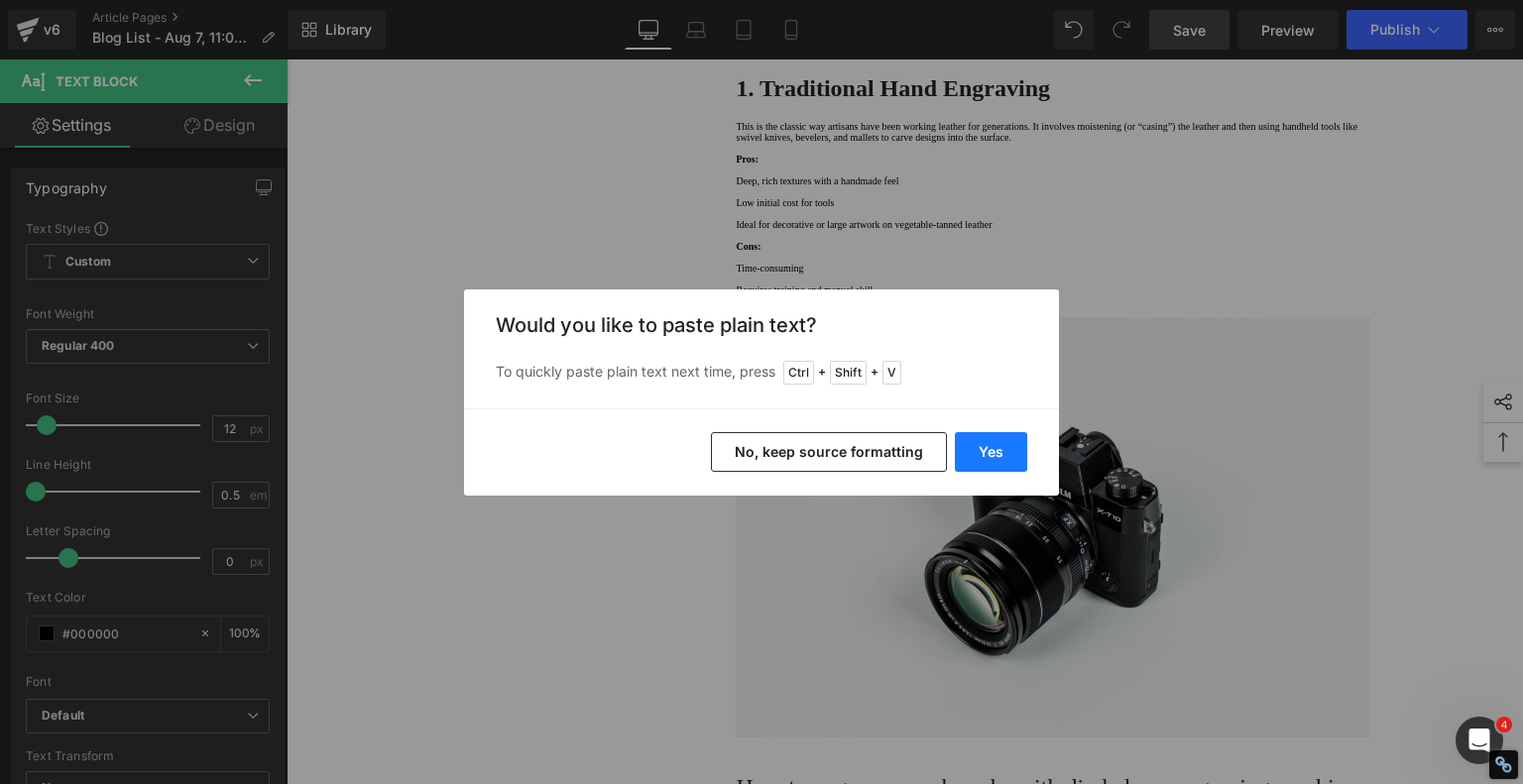 click on "Yes" at bounding box center (991, 452) 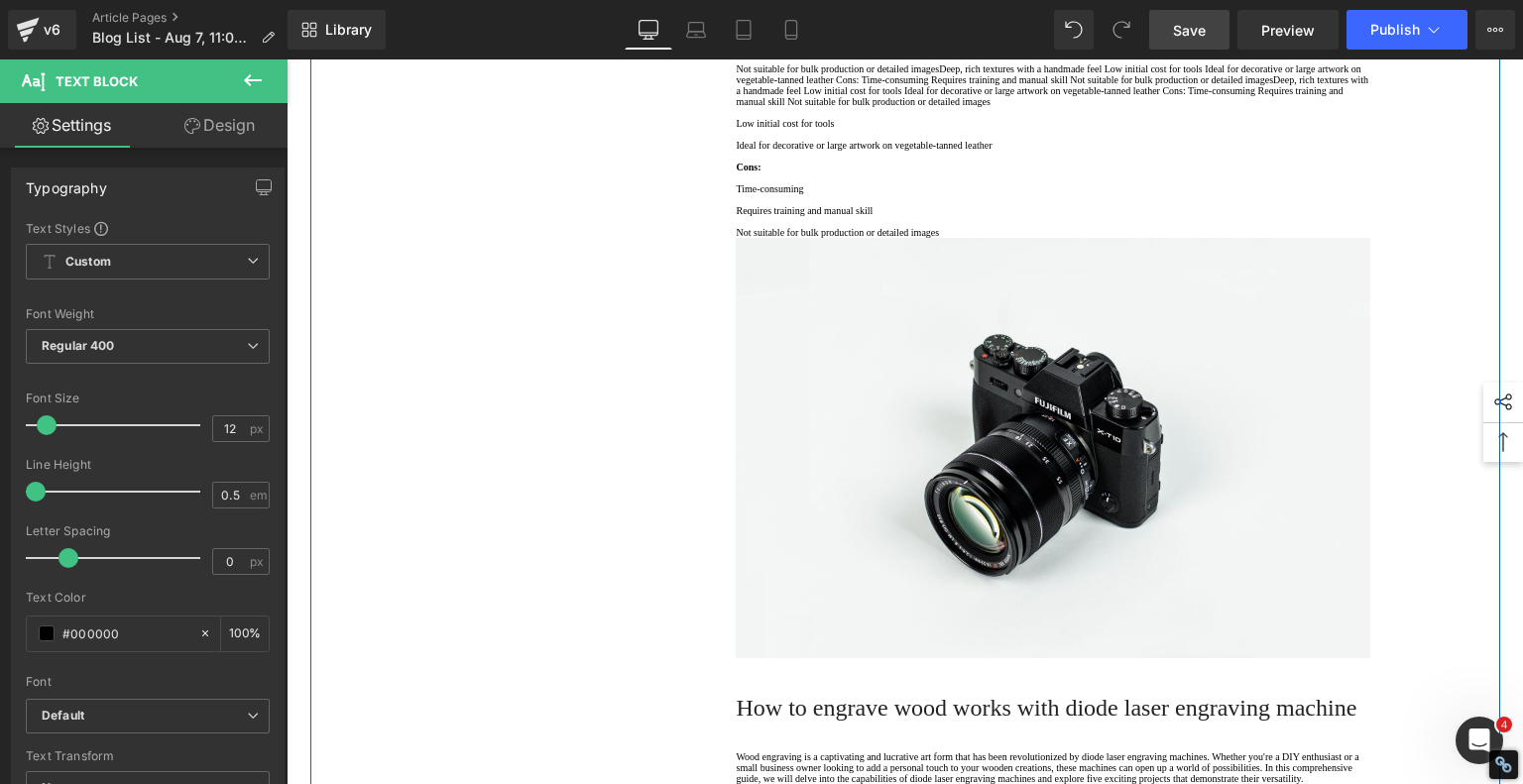 scroll, scrollTop: 1388, scrollLeft: 0, axis: vertical 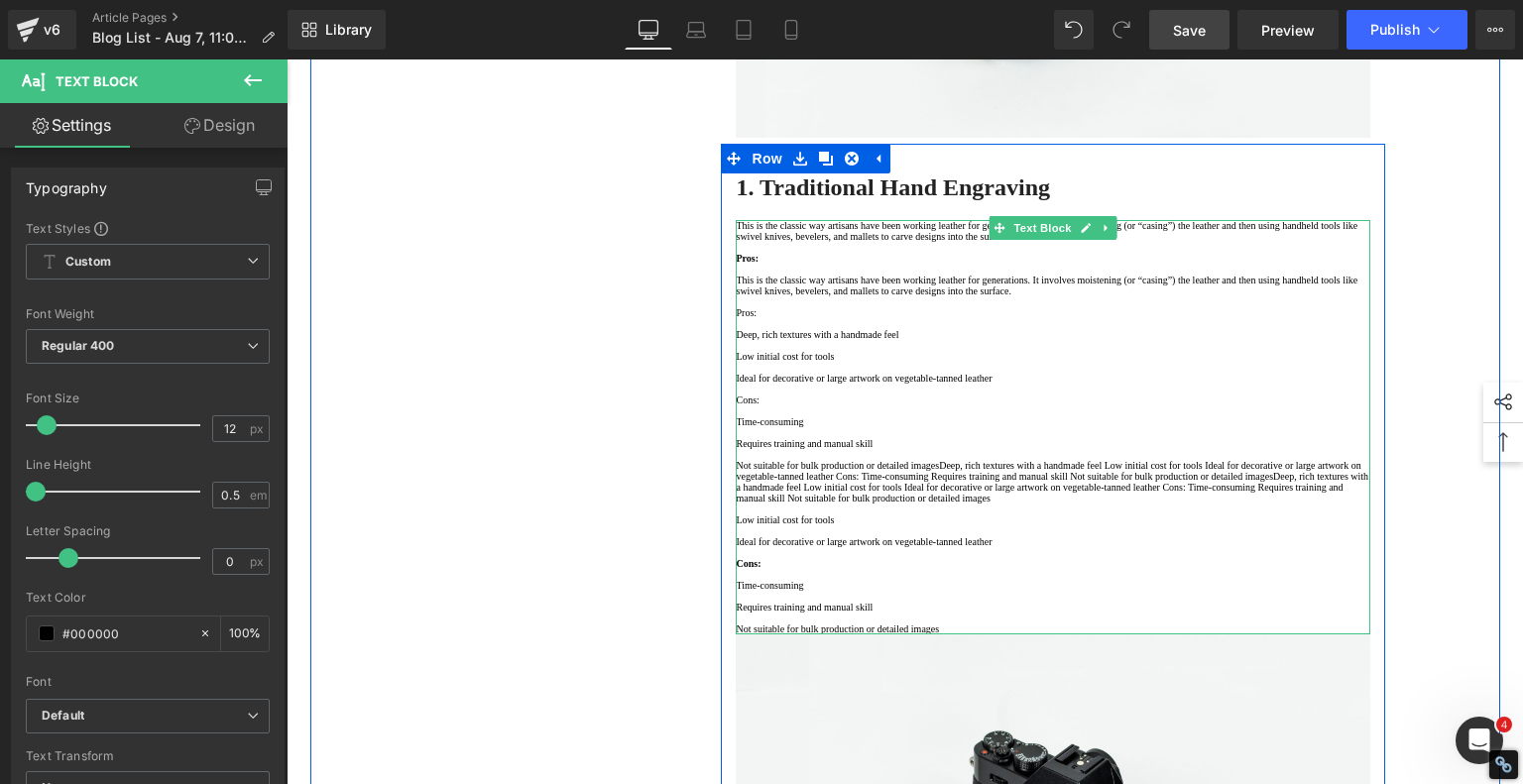 click on "Deep, rich textures with a handmade feel" at bounding box center [1053, 334] 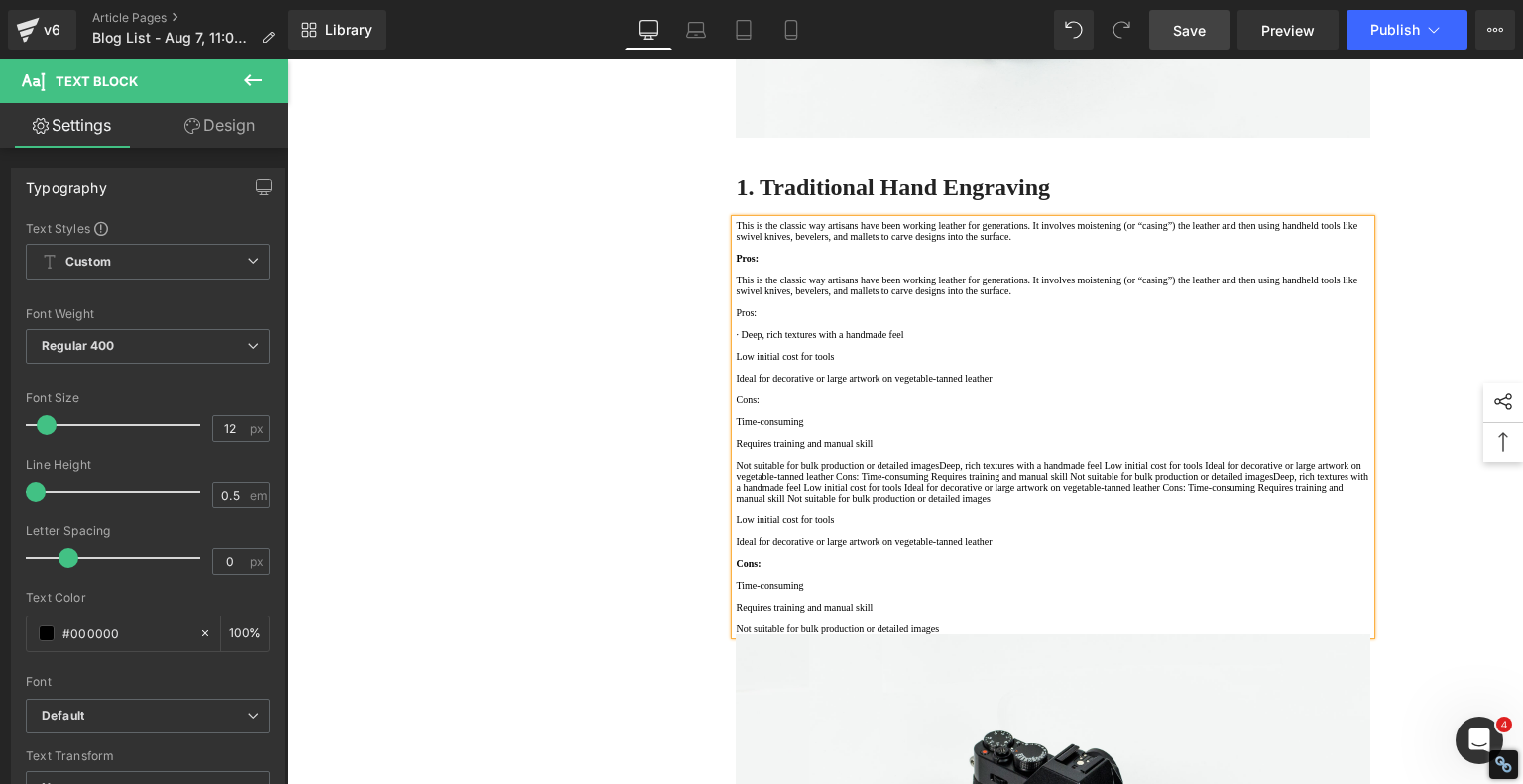 click on "1.  Is the laser engraving machine good at engraving wooden materials Text Block         2.  Laser engraving machine engraving thick paulownia wood cat claw coasters Text Block         3.  Laser engraving machine to engrave thick pine wood calendar Text Block         4.  Laser Engraving Machine to Engrave Skateboards Text Block         5.  Laser engraving machine batch engraving pencils Text Block         6 .  Laser engraving machine batch engraving pencils Text Block         7 .  Laser engraving machine batch engraving pencils Text Block         Row         Leather Engraving Techniques Compared: Which Method is Right for You? Heading         Leatherwork is an age-old craft, but in today’s world, it’s getting a high-tech upgrade. Whether you're handcrafting wallets, customizing journal covers, or designing intricate fashion accessories, there are now multiple ways to engrave leather. From traditional hand tools to cutting-edge  laser engravers
leather engraving diode laser engraving Text Block" at bounding box center [905, 2206] 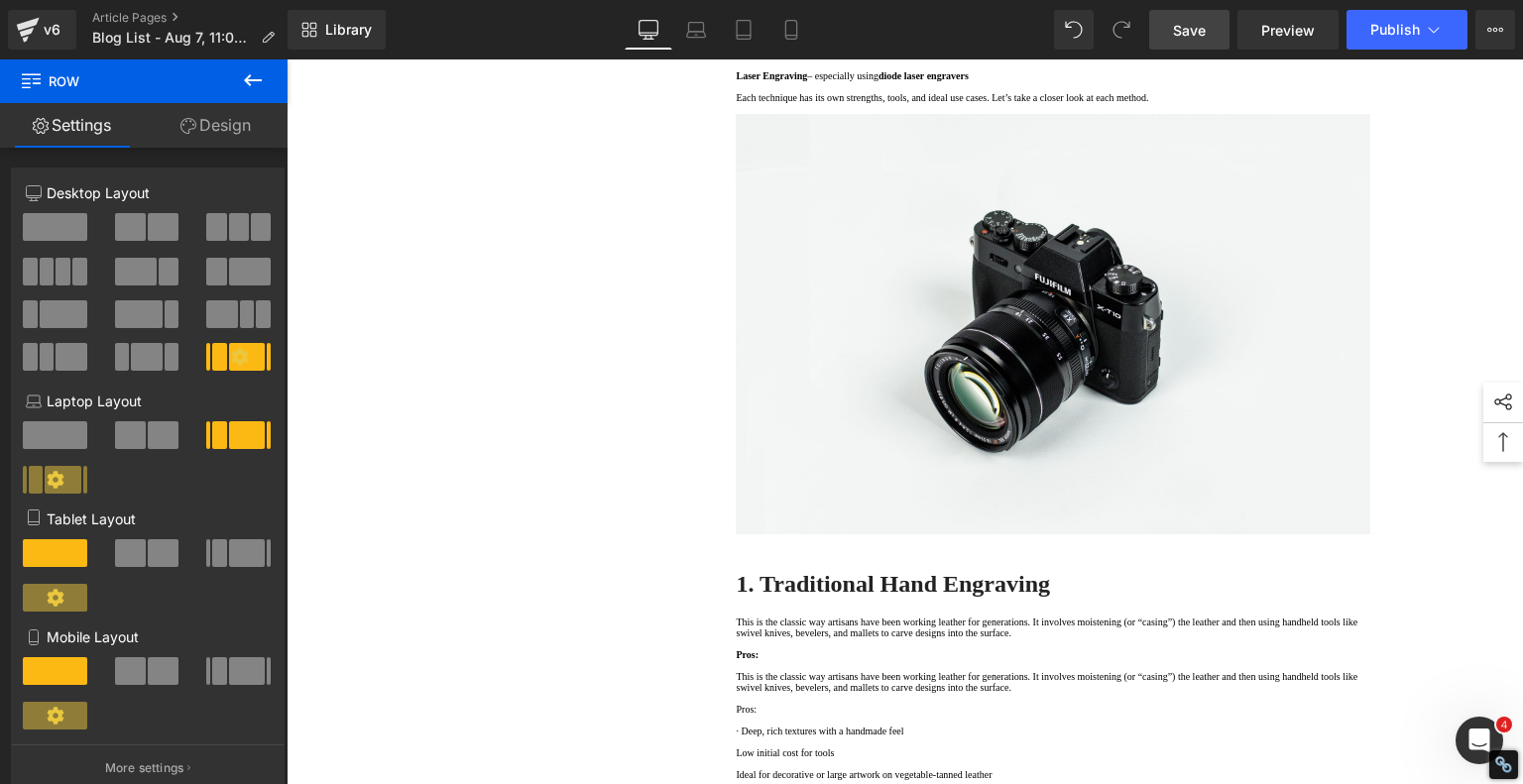 scroll, scrollTop: 1388, scrollLeft: 0, axis: vertical 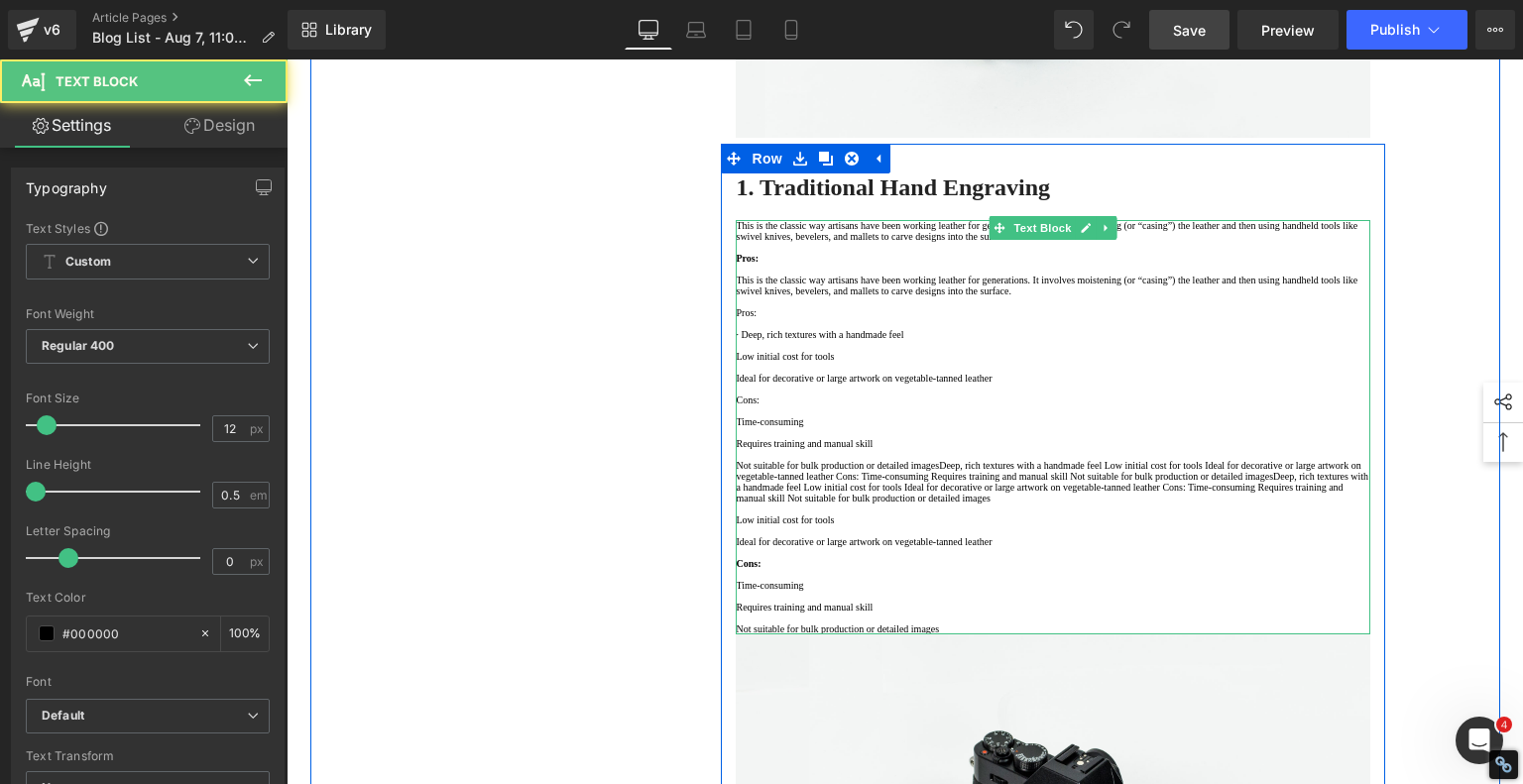 click on "· Deep, rich textures with a handmade feel" at bounding box center [1053, 334] 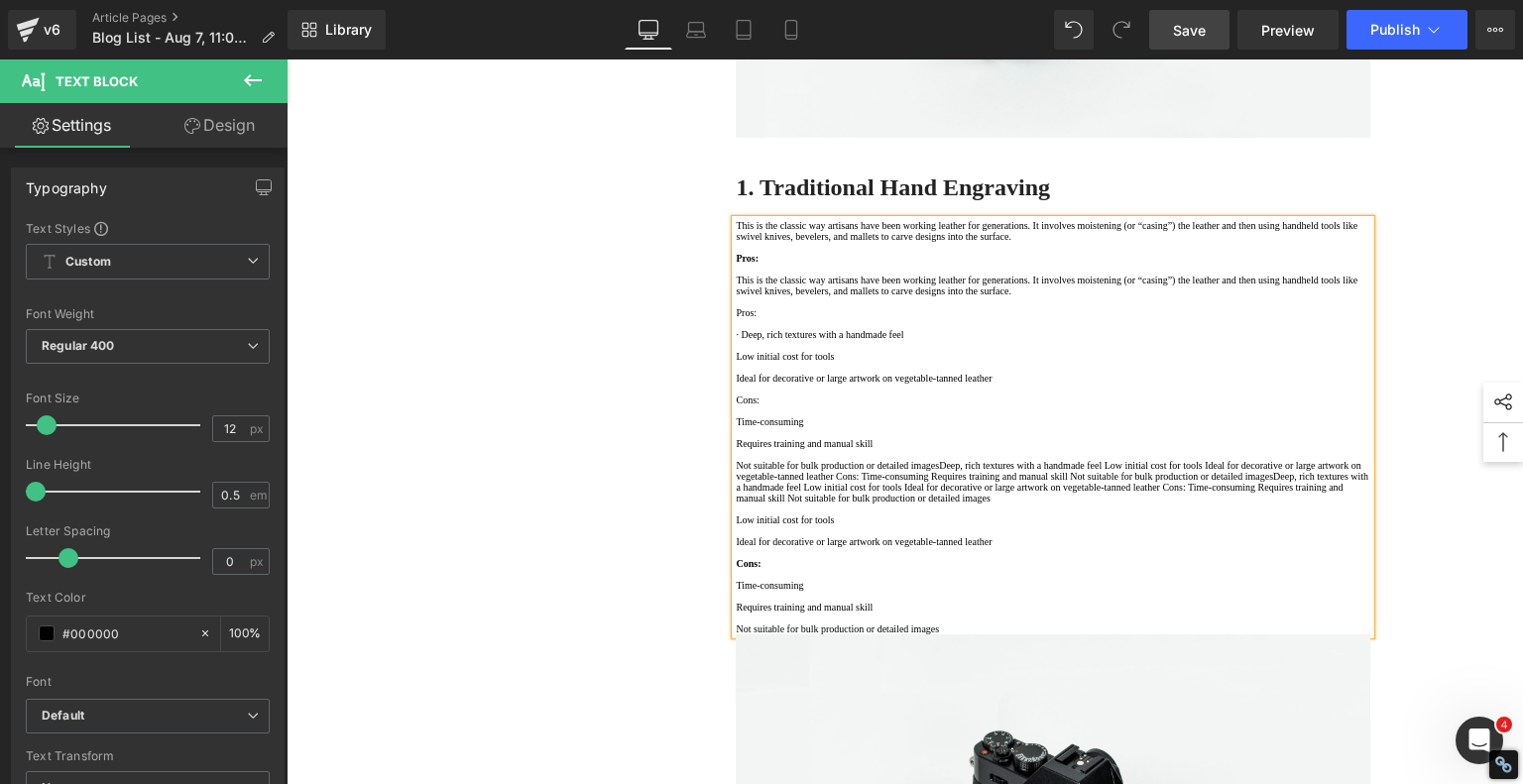 click at bounding box center [1053, 345] 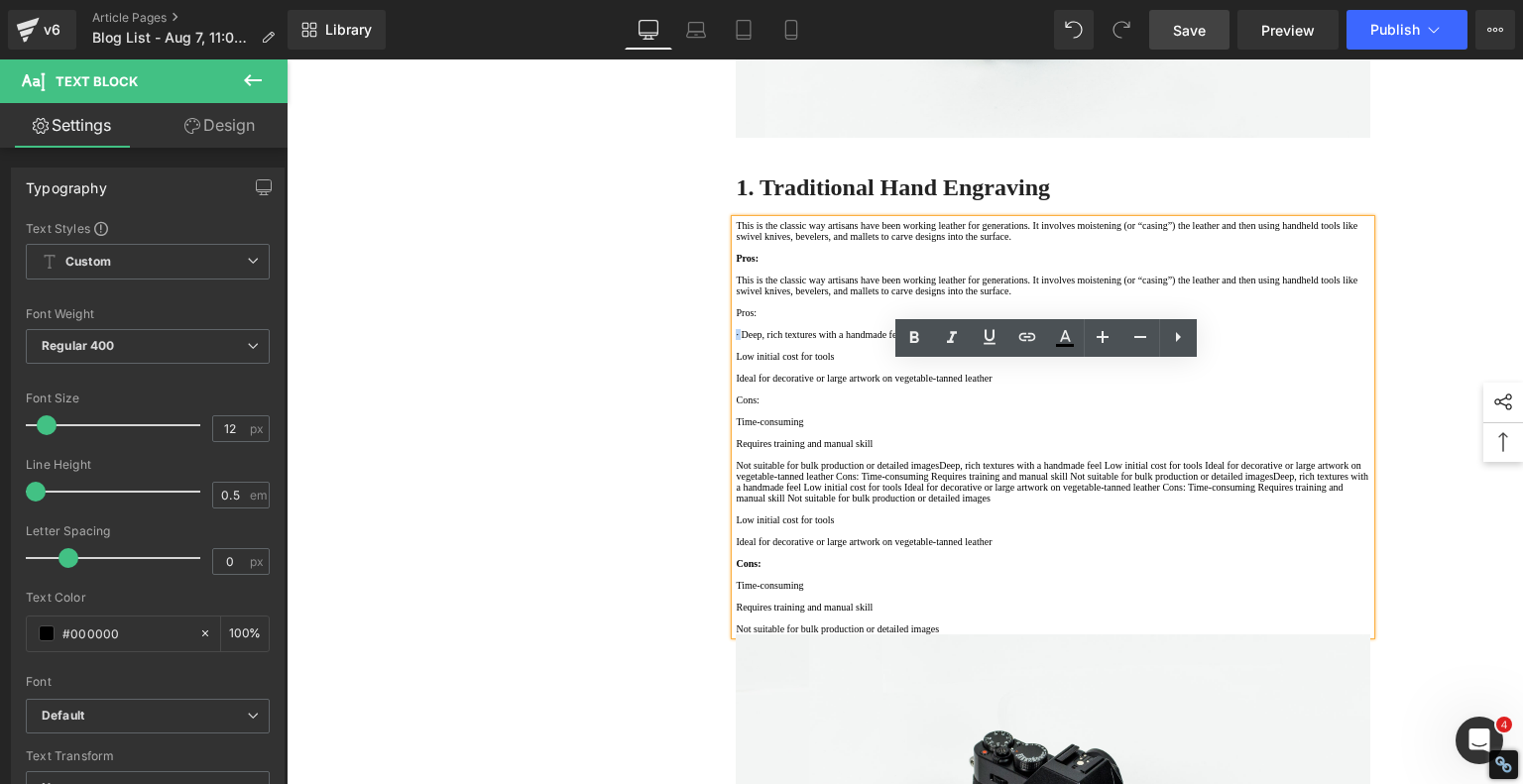 drag, startPoint x: 745, startPoint y: 538, endPoint x: 730, endPoint y: 538, distance: 15 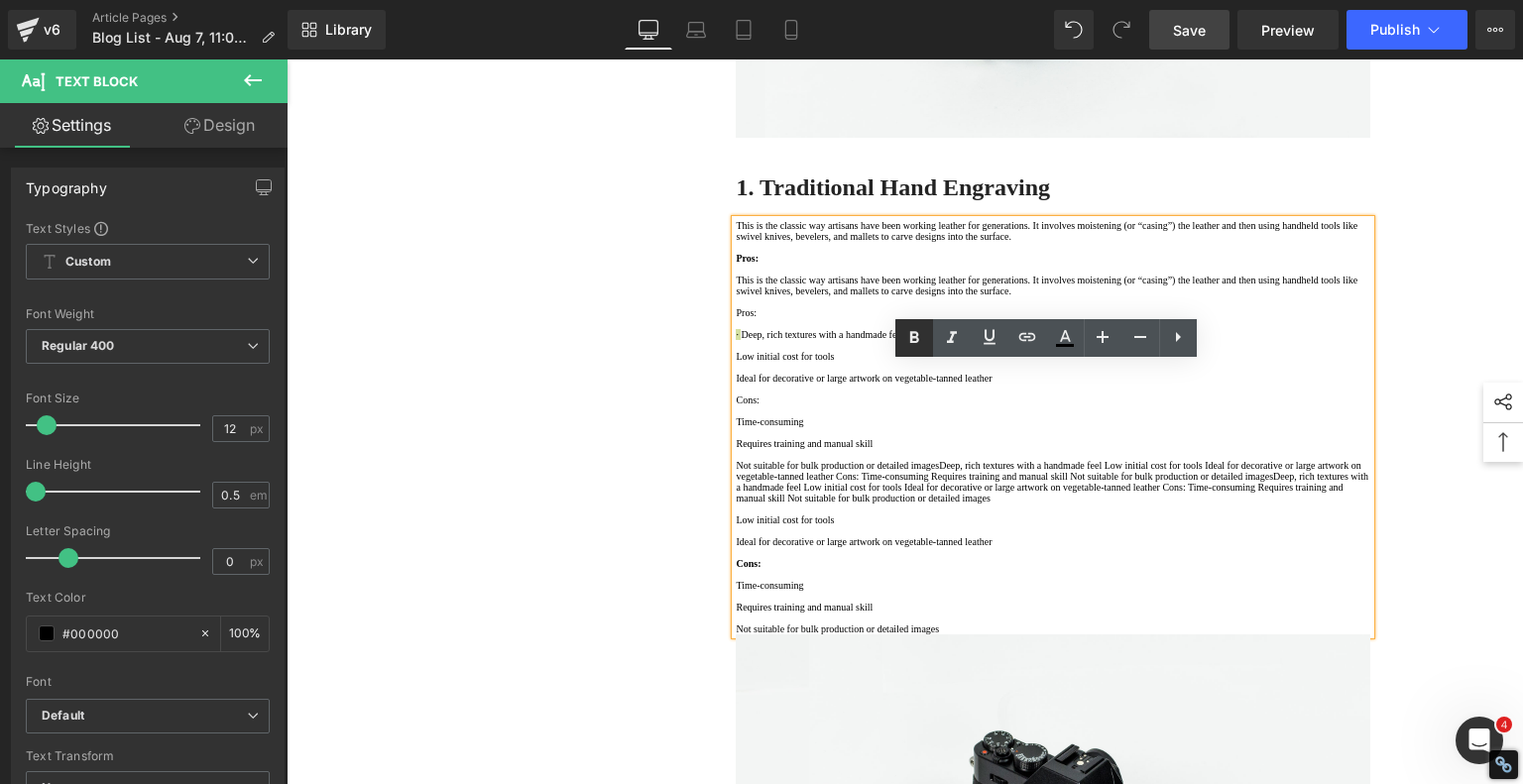 click 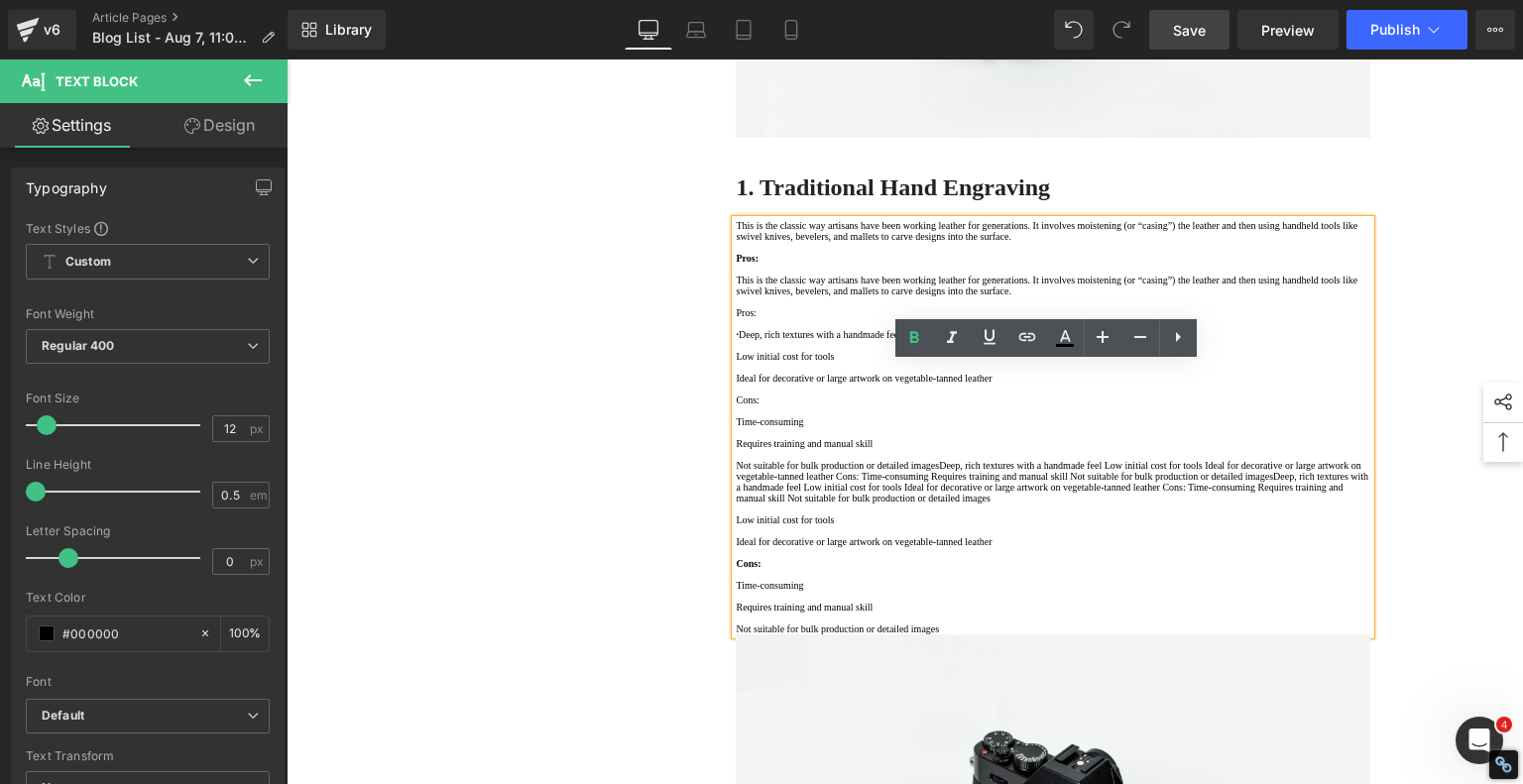 click on "·" at bounding box center [737, 334] 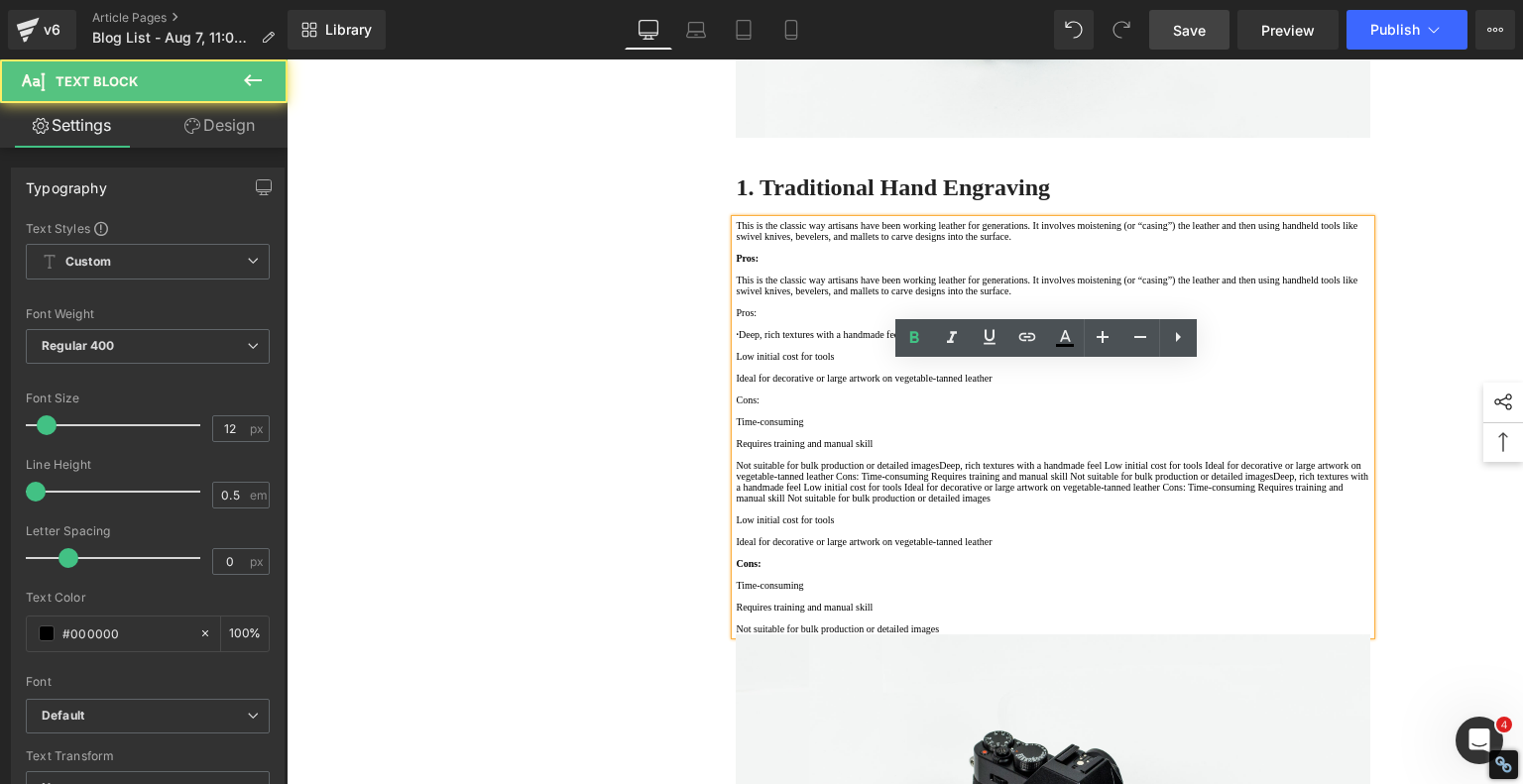 click on "·  Deep, rich textures with a handmade feel" at bounding box center (1053, 334) 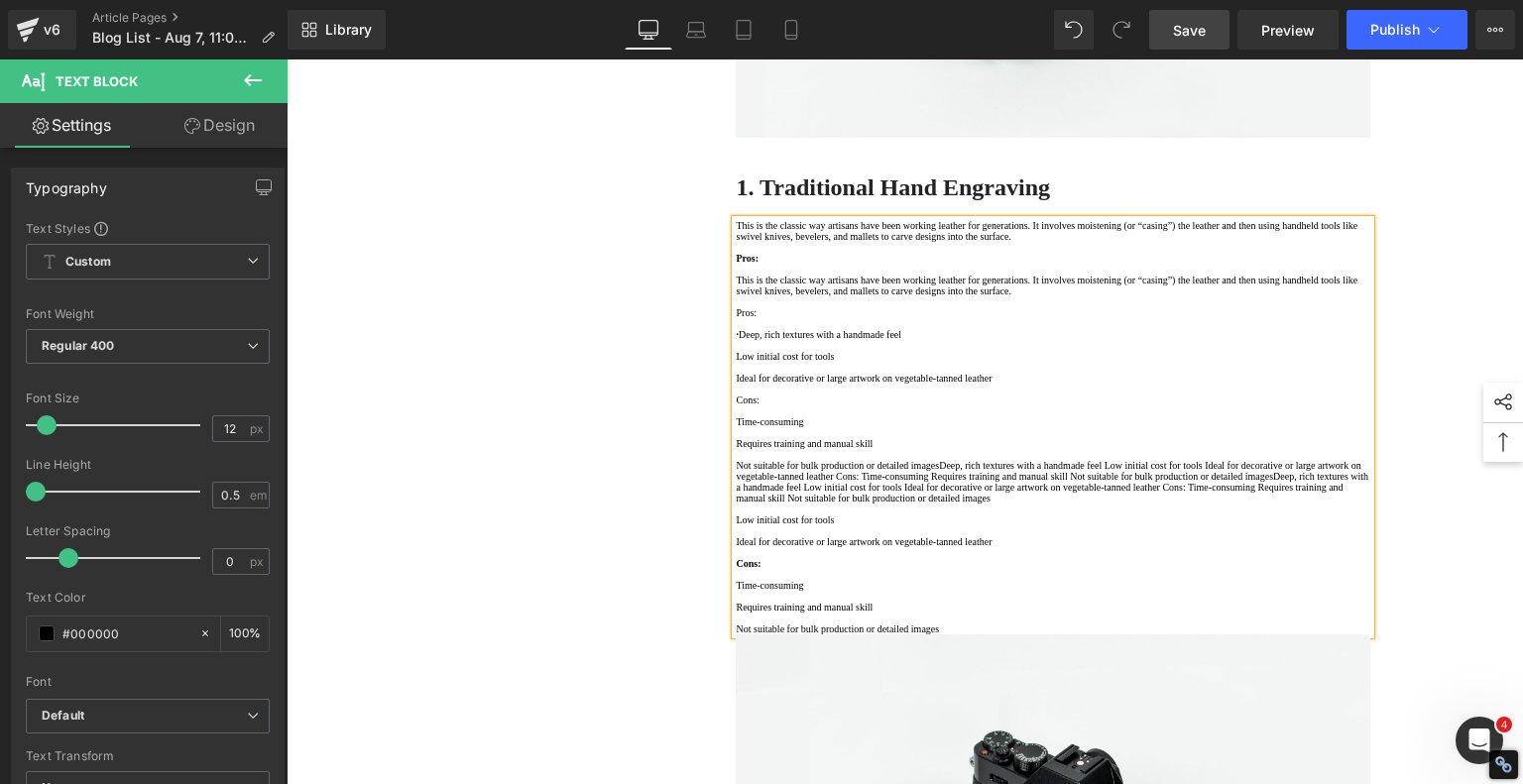 copy on "·" 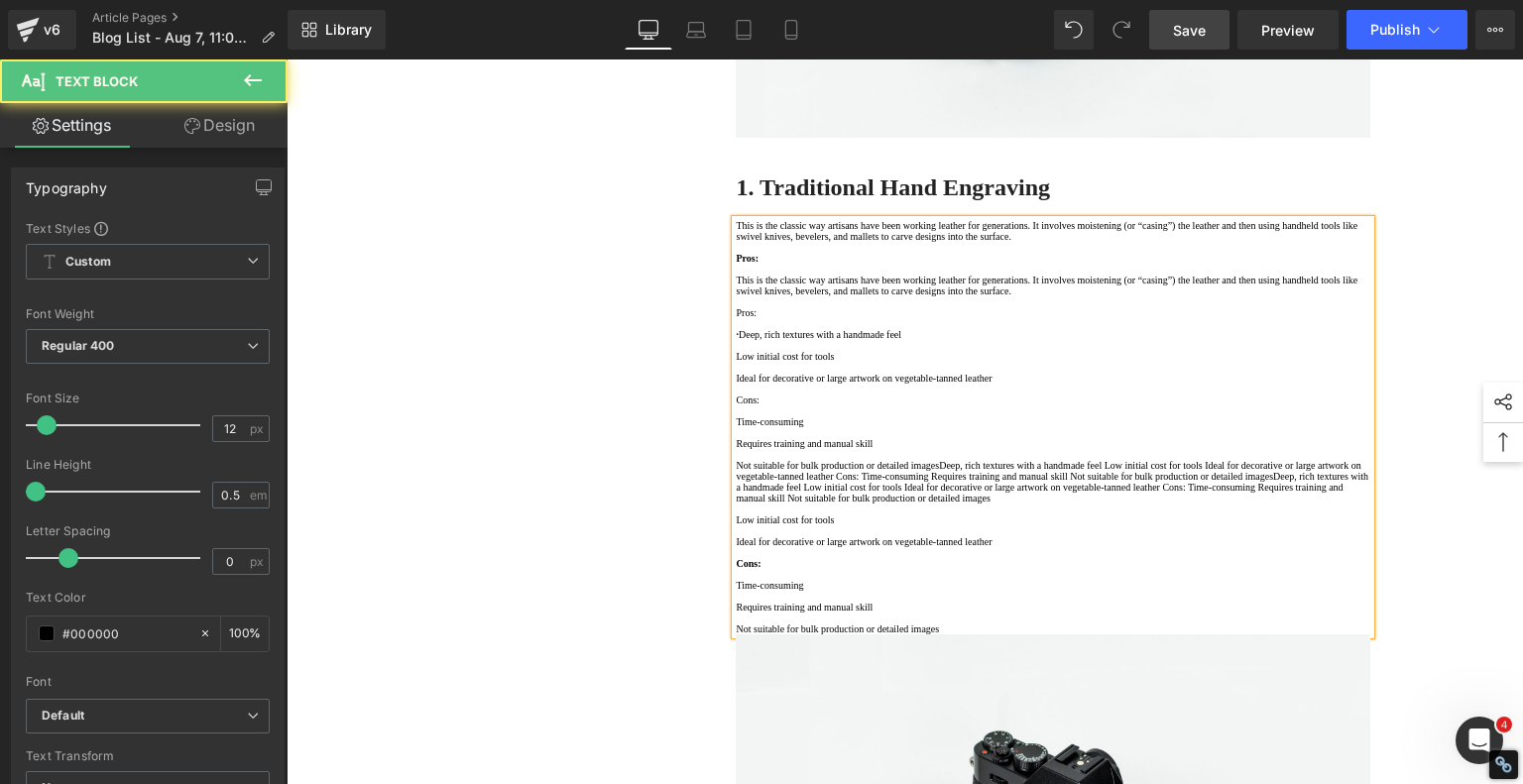click on "Ideal for decorative or large artwork on vegetable-tanned leather" at bounding box center [1053, 378] 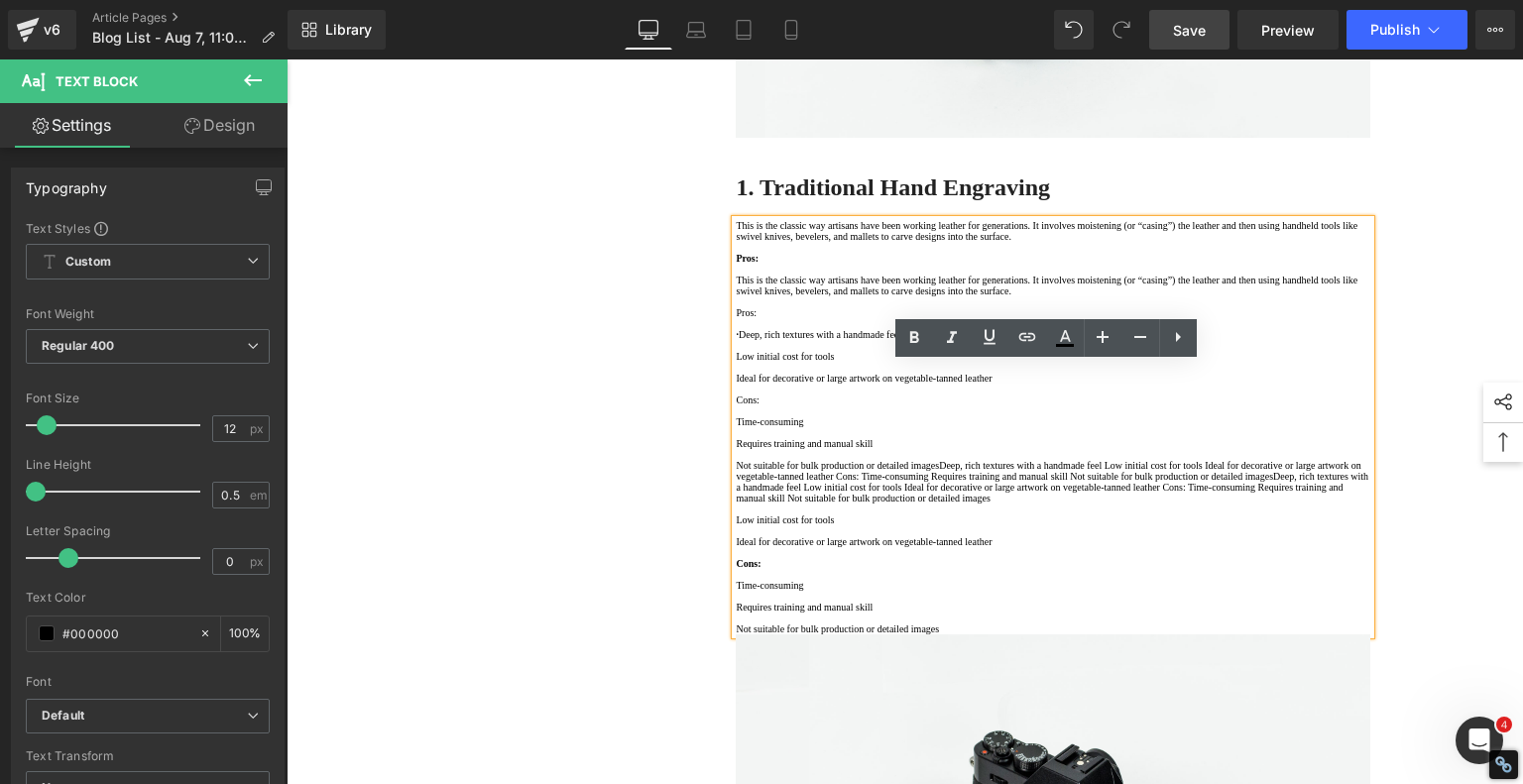 click on "Low initial cost for tools" at bounding box center [1053, 356] 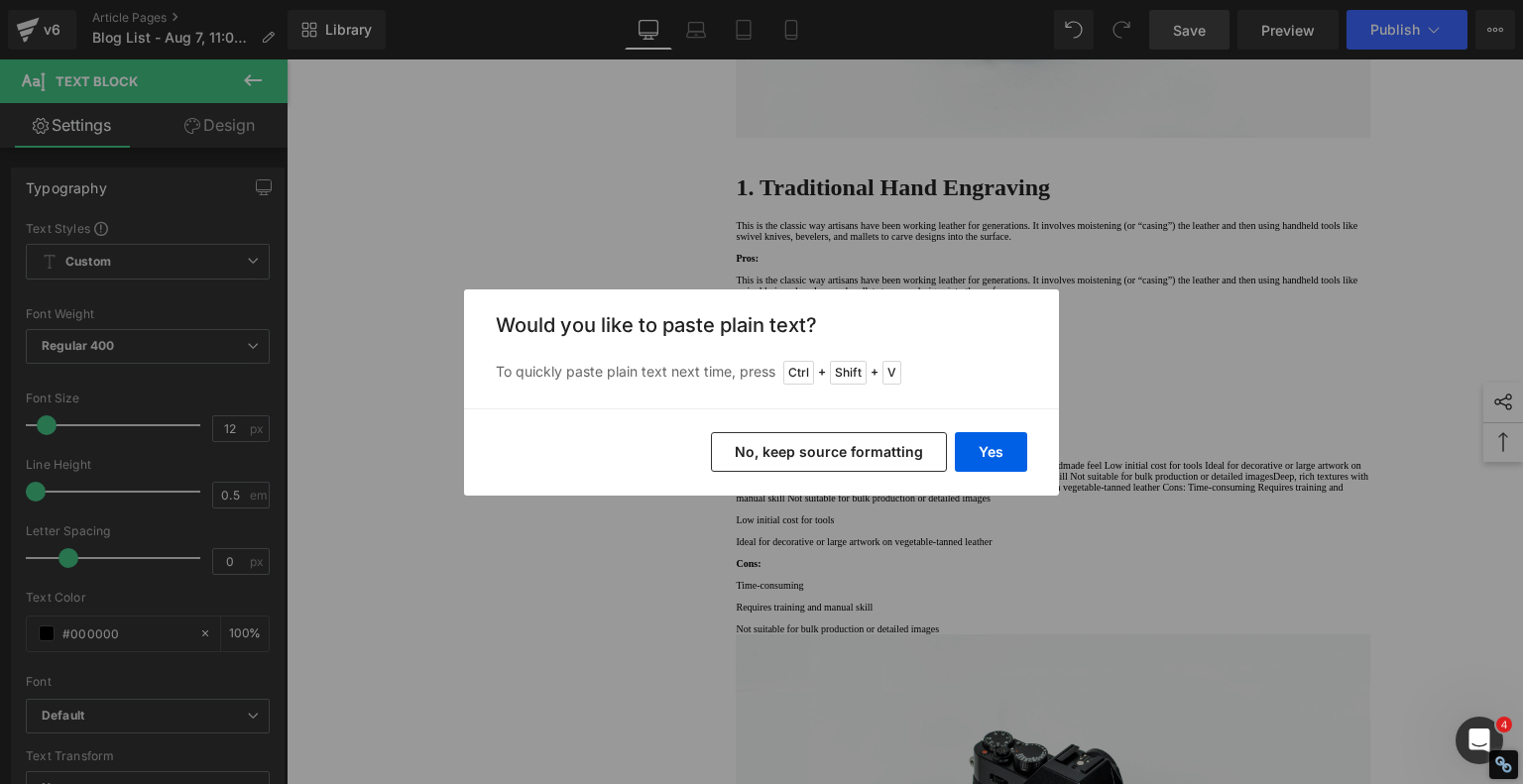 click on "No, keep source formatting" at bounding box center (829, 452) 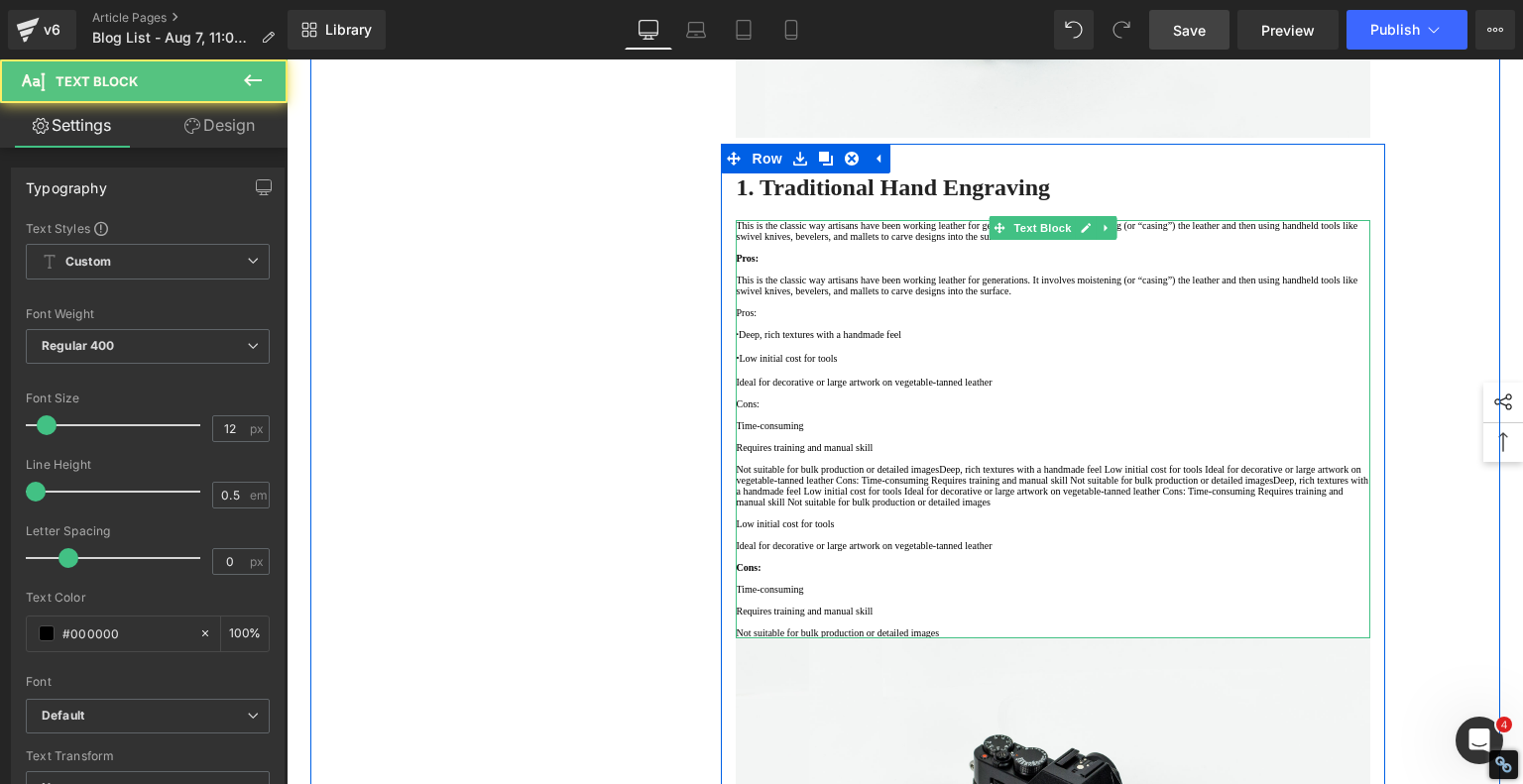 click on "·" at bounding box center (737, 334) 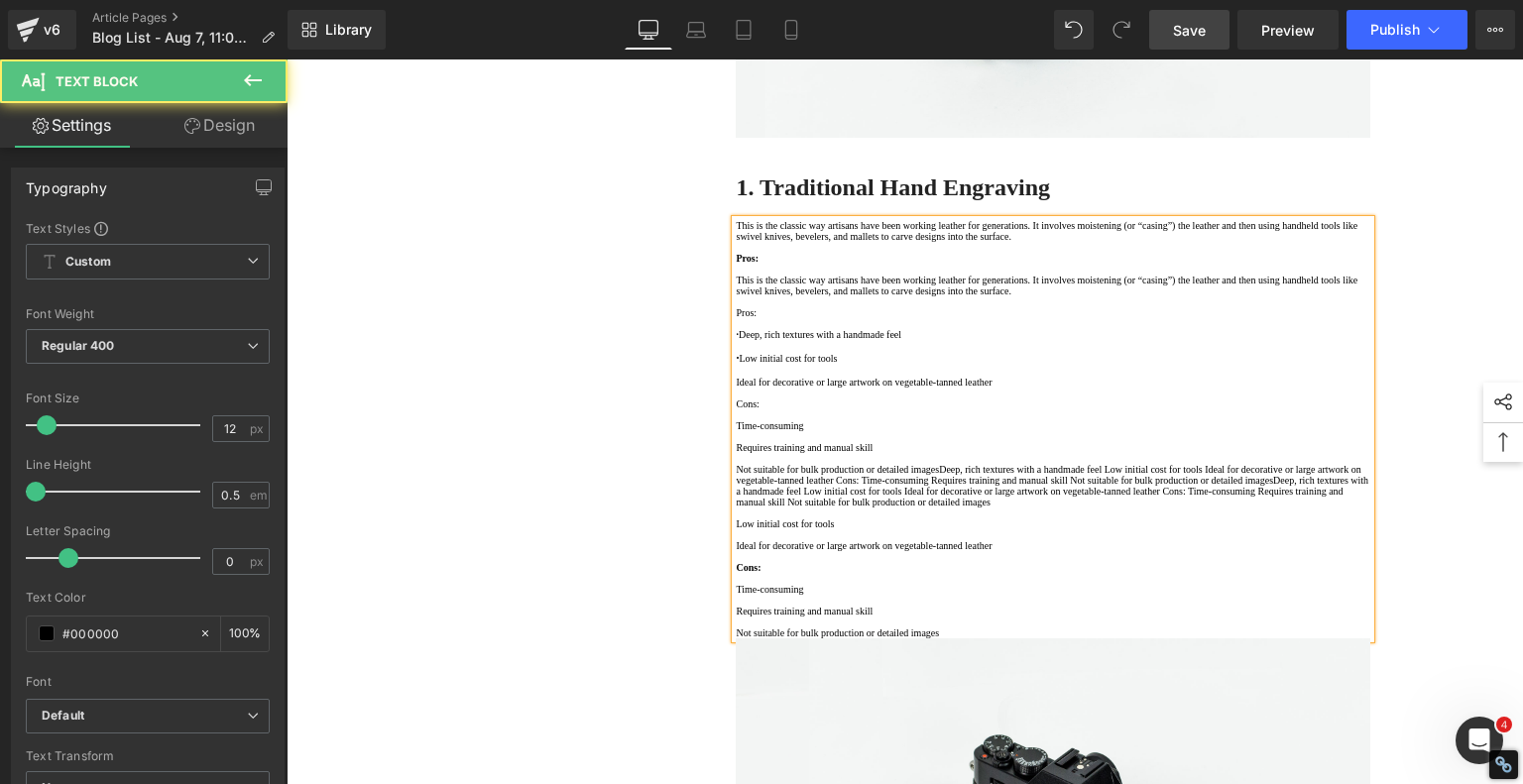 click at bounding box center (1053, 345) 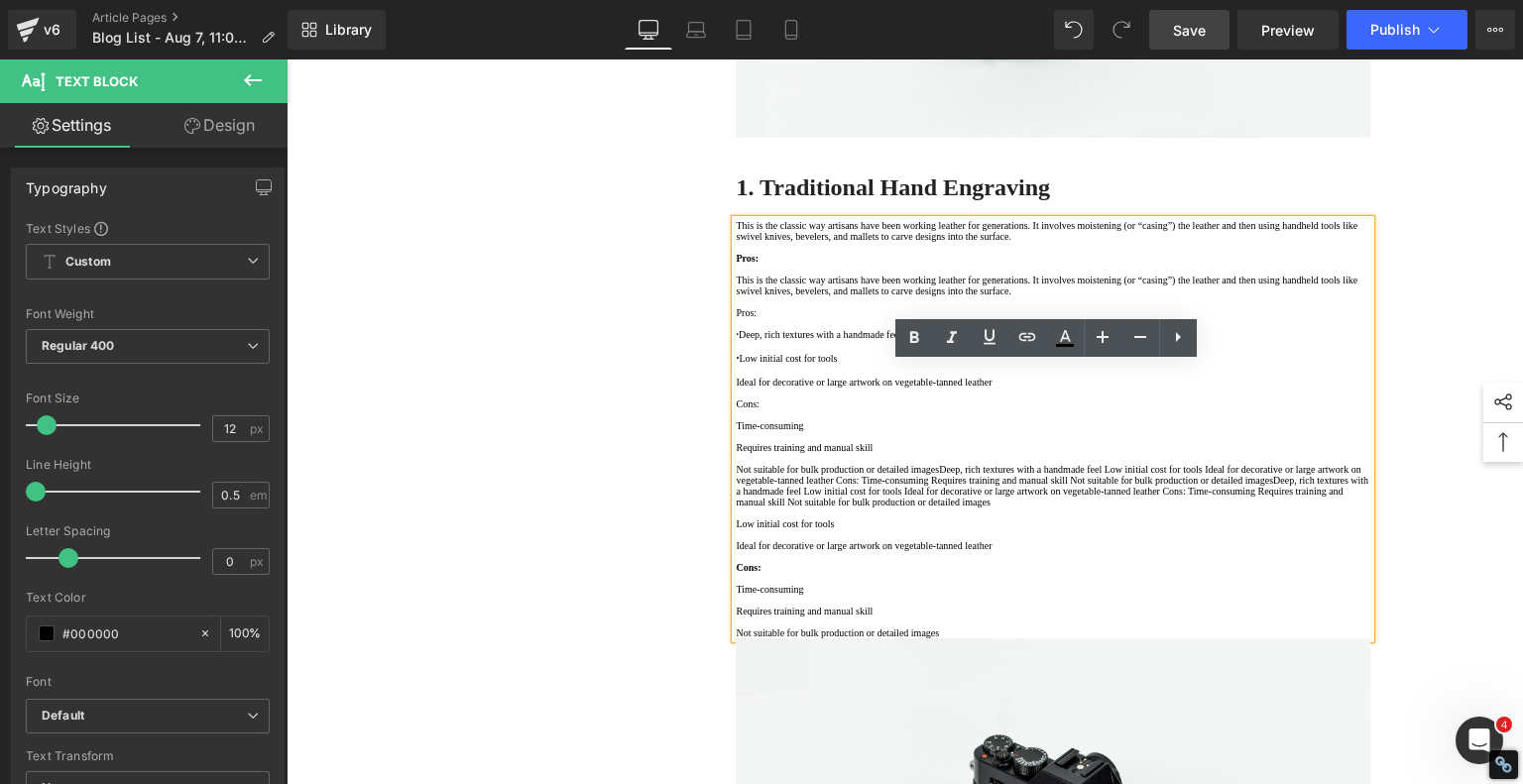 drag, startPoint x: 746, startPoint y: 542, endPoint x: 782, endPoint y: 538, distance: 36.221541 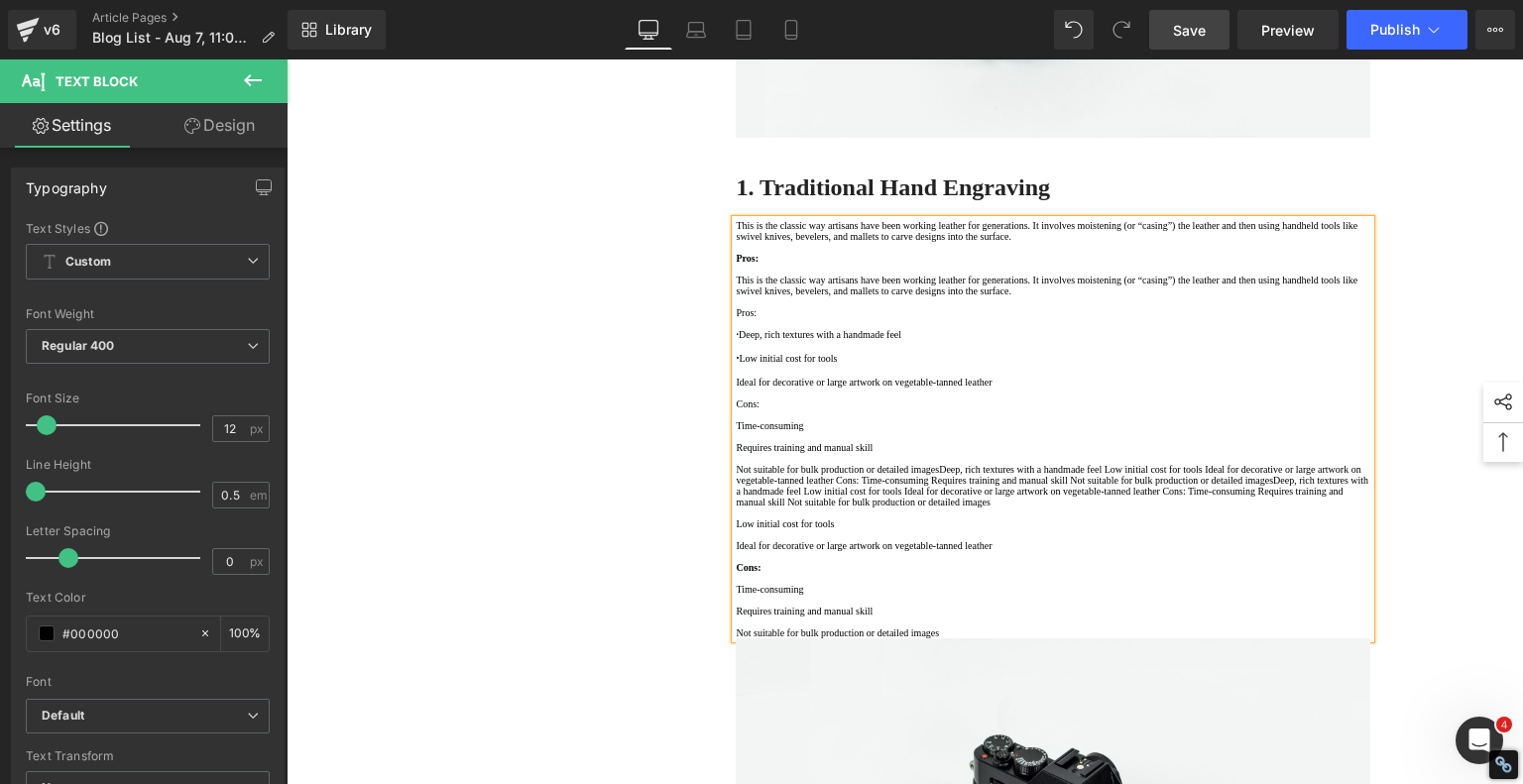 copy on "·" 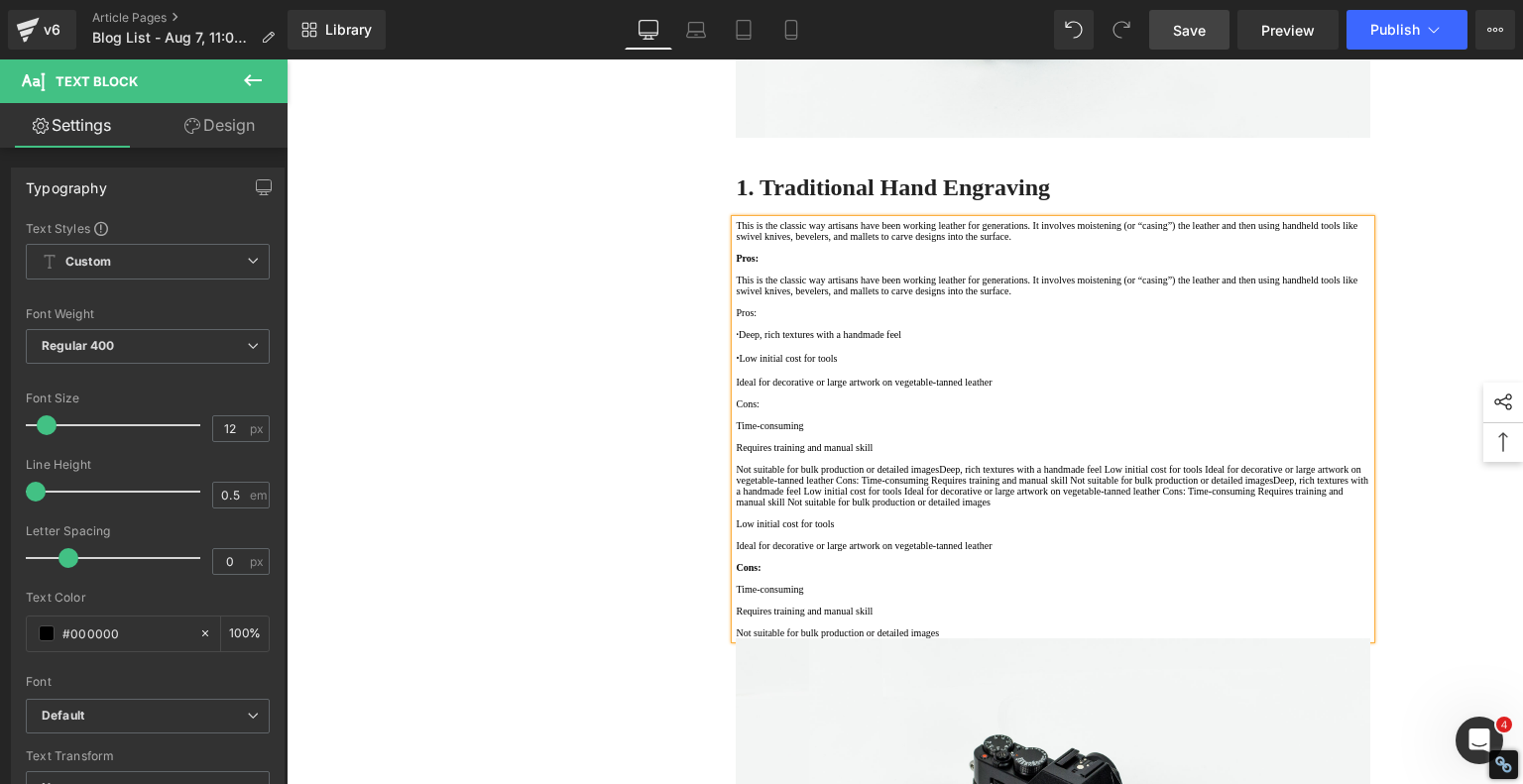 click at bounding box center [1053, 371] 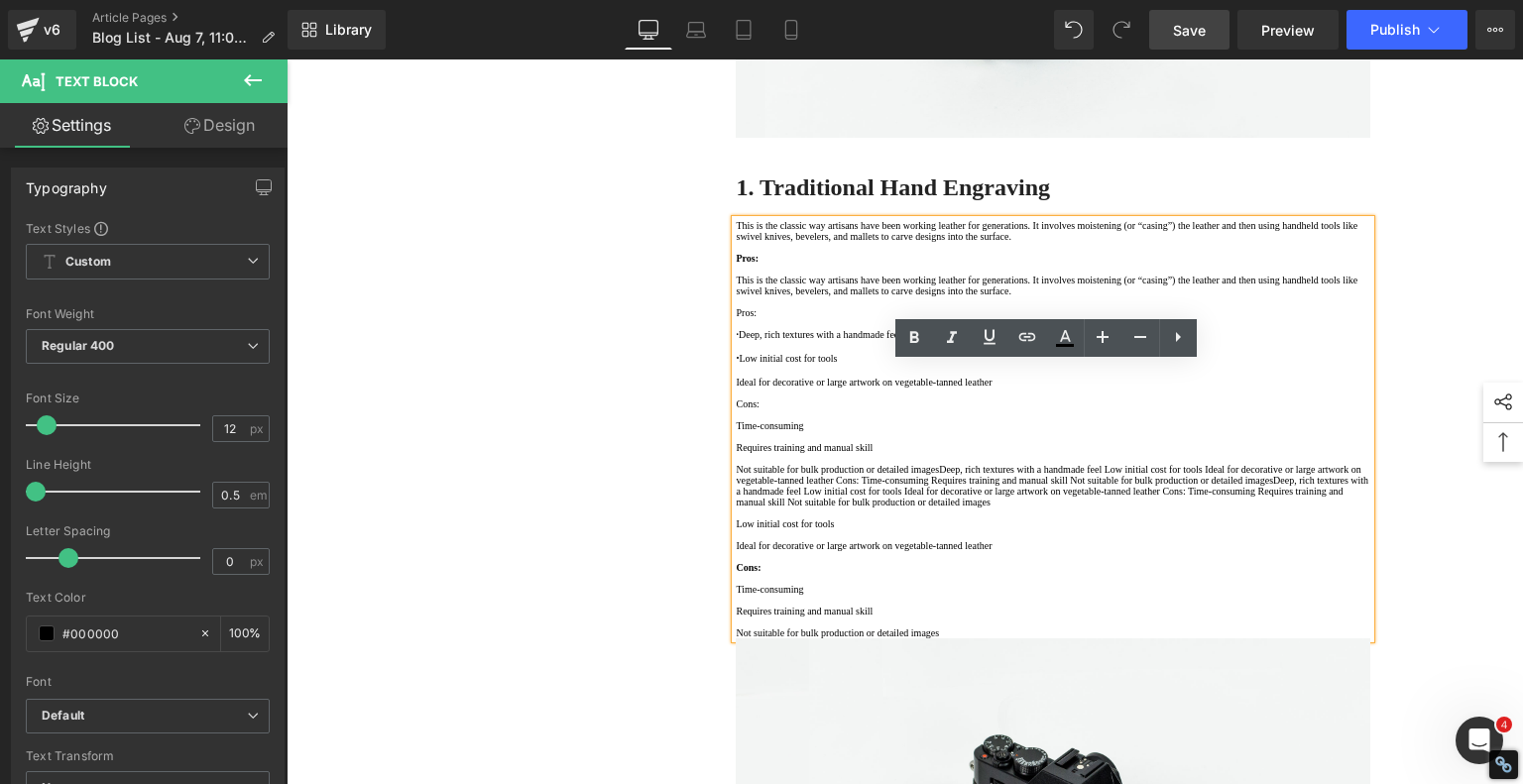drag, startPoint x: 743, startPoint y: 573, endPoint x: 730, endPoint y: 573, distance: 13 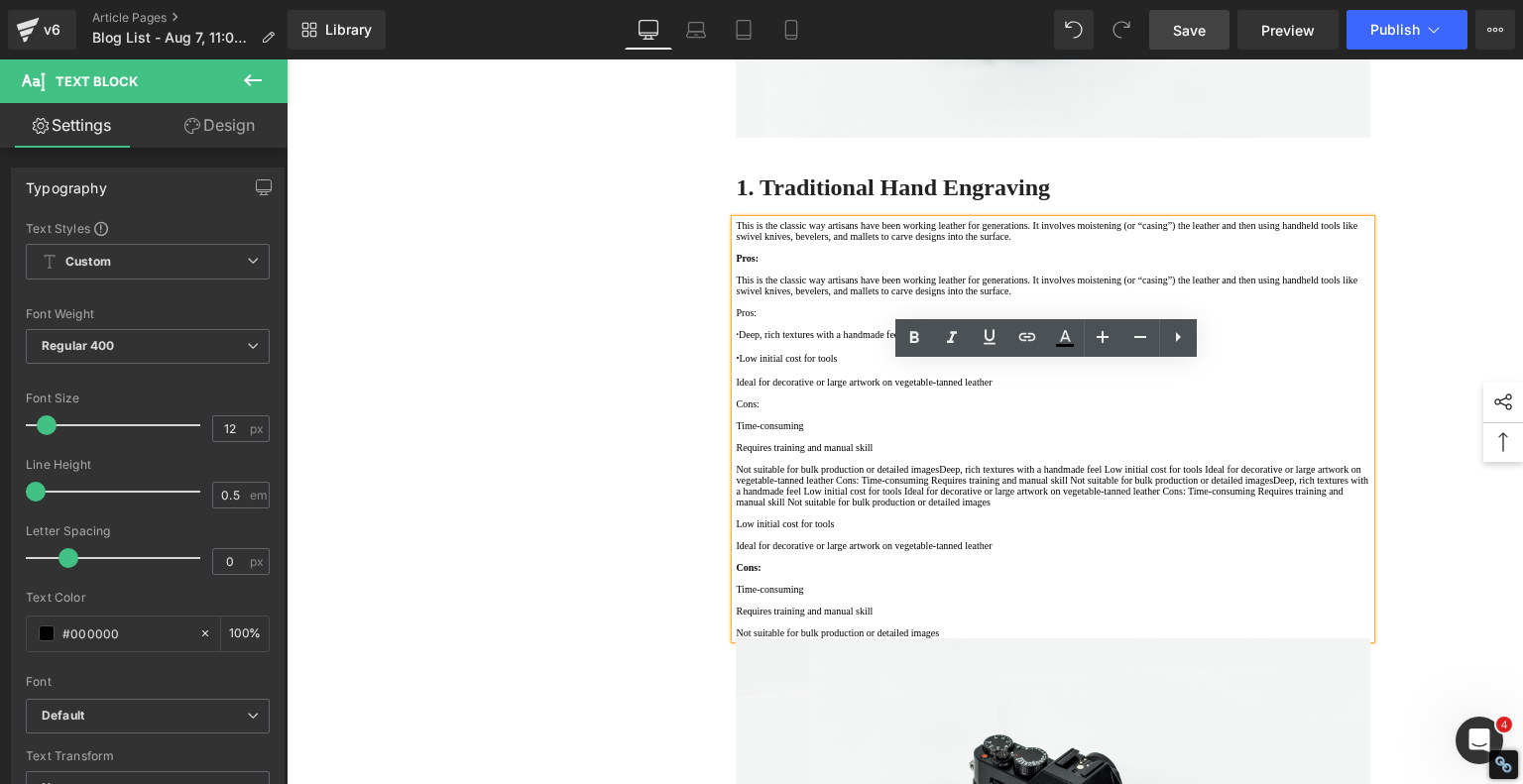 click on "·  Low initial cost for tools" at bounding box center [1053, 358] 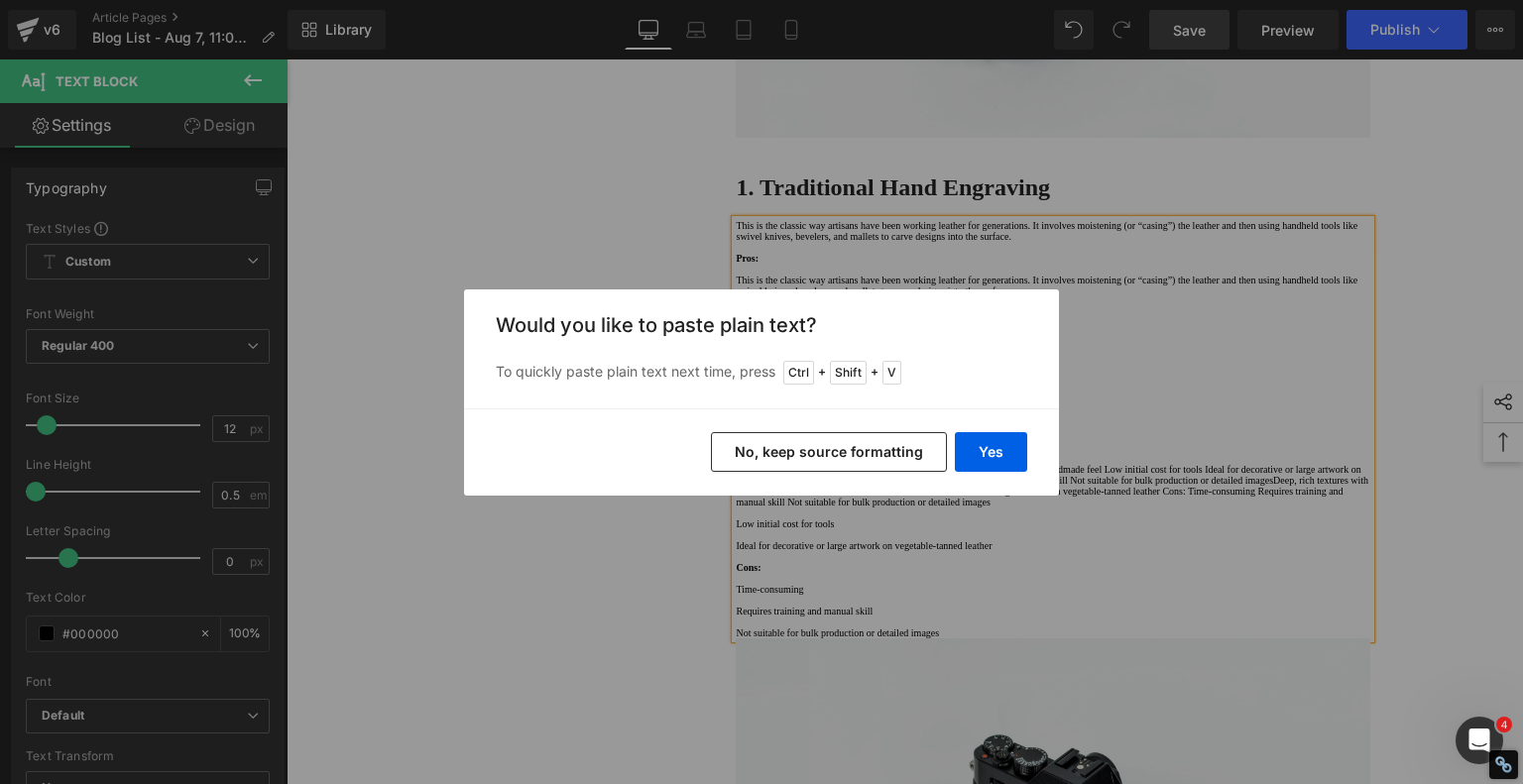 drag, startPoint x: 821, startPoint y: 453, endPoint x: 530, endPoint y: 392, distance: 297.32474 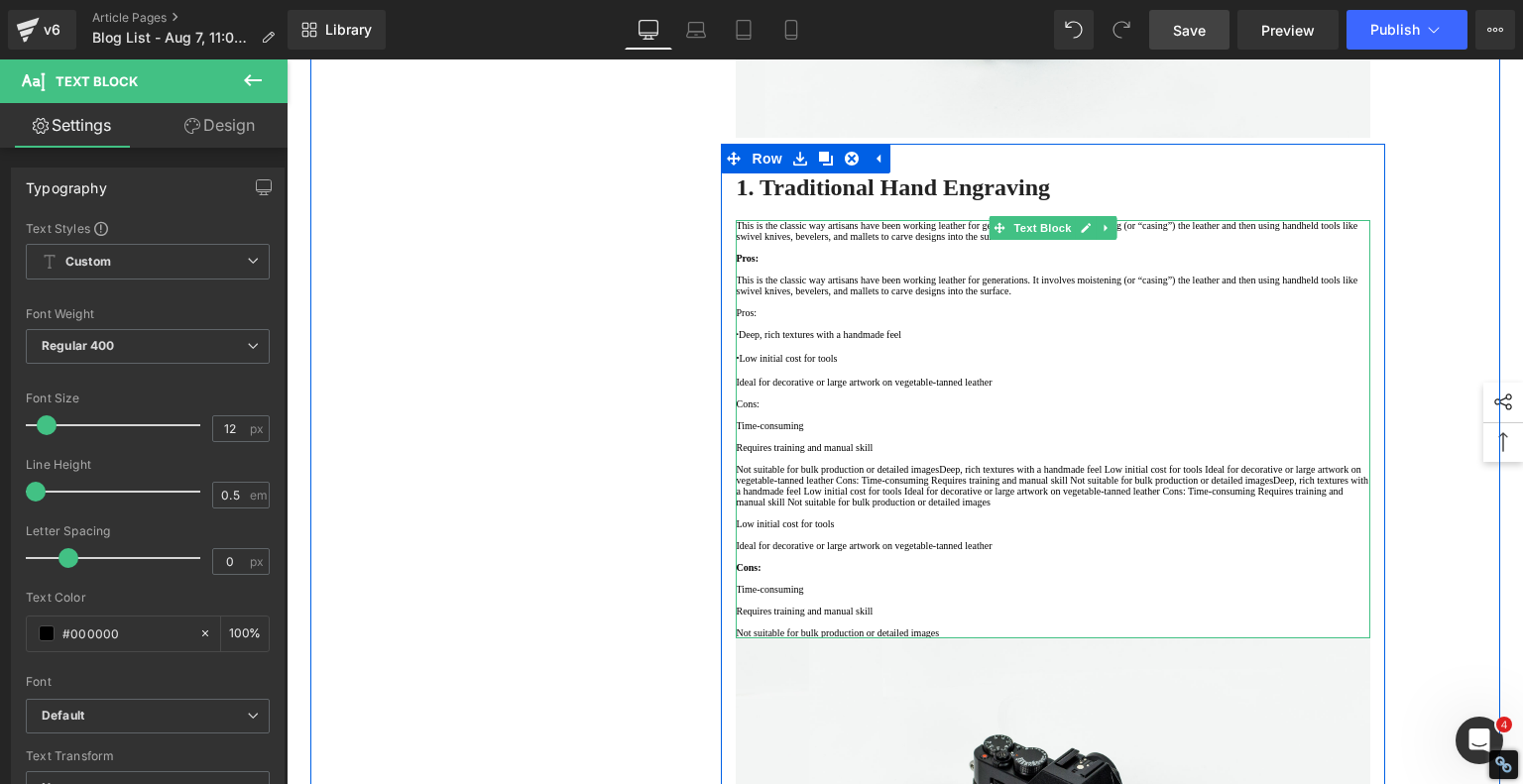 click on "Ideal for decorative or large artwork on vegetable-tanned leather" at bounding box center (1053, 382) 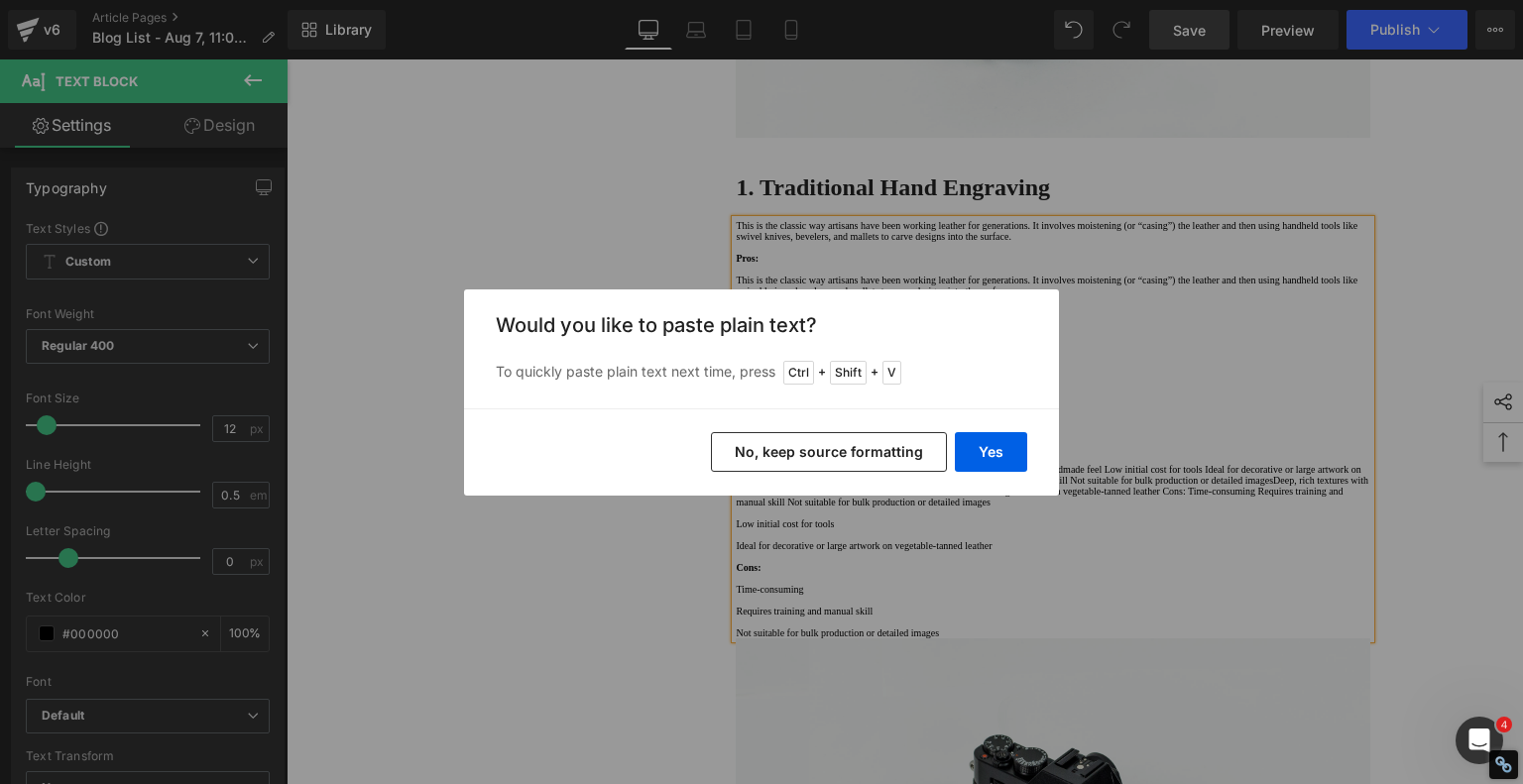 click on "No, keep source formatting" at bounding box center (829, 452) 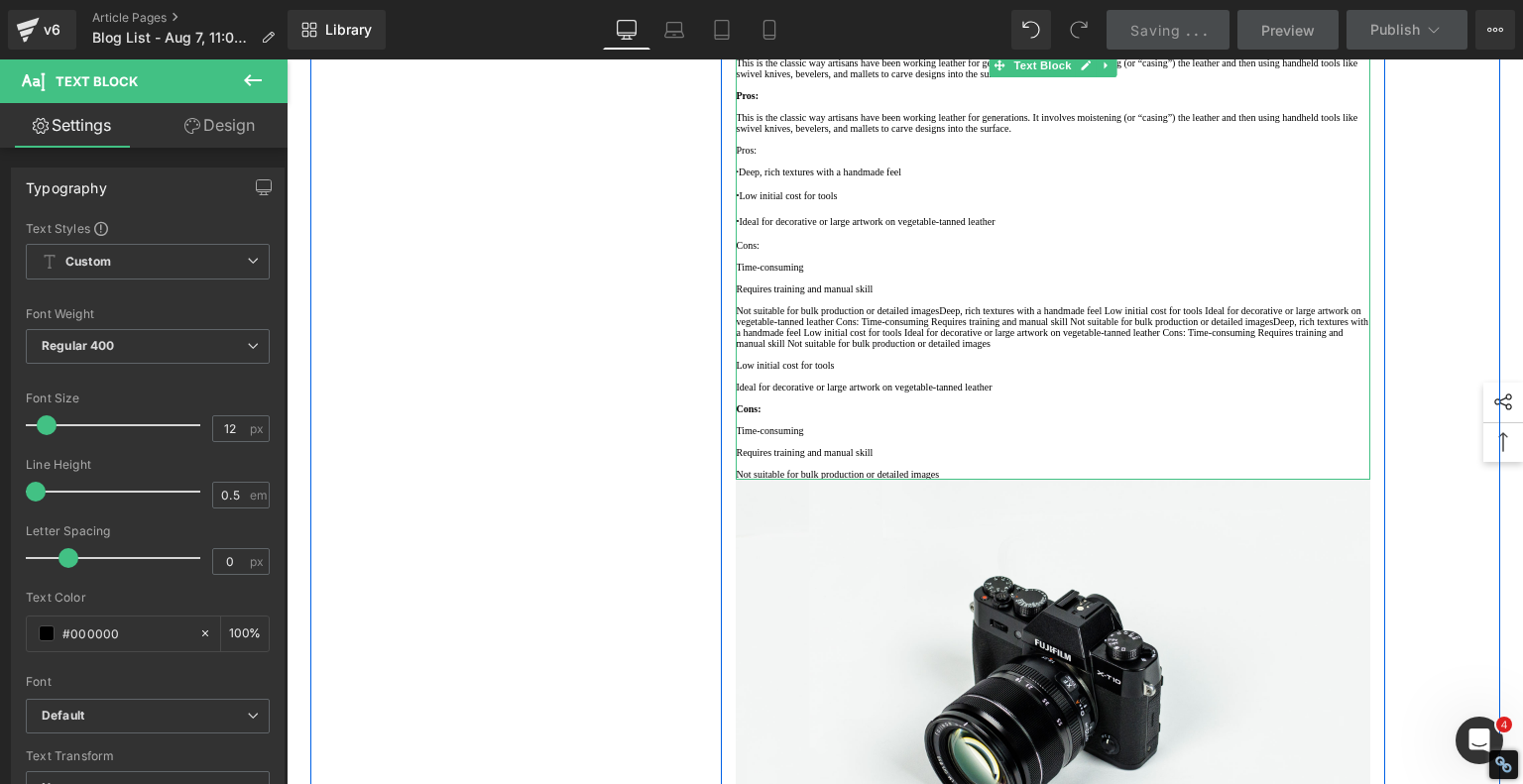 scroll, scrollTop: 1586, scrollLeft: 0, axis: vertical 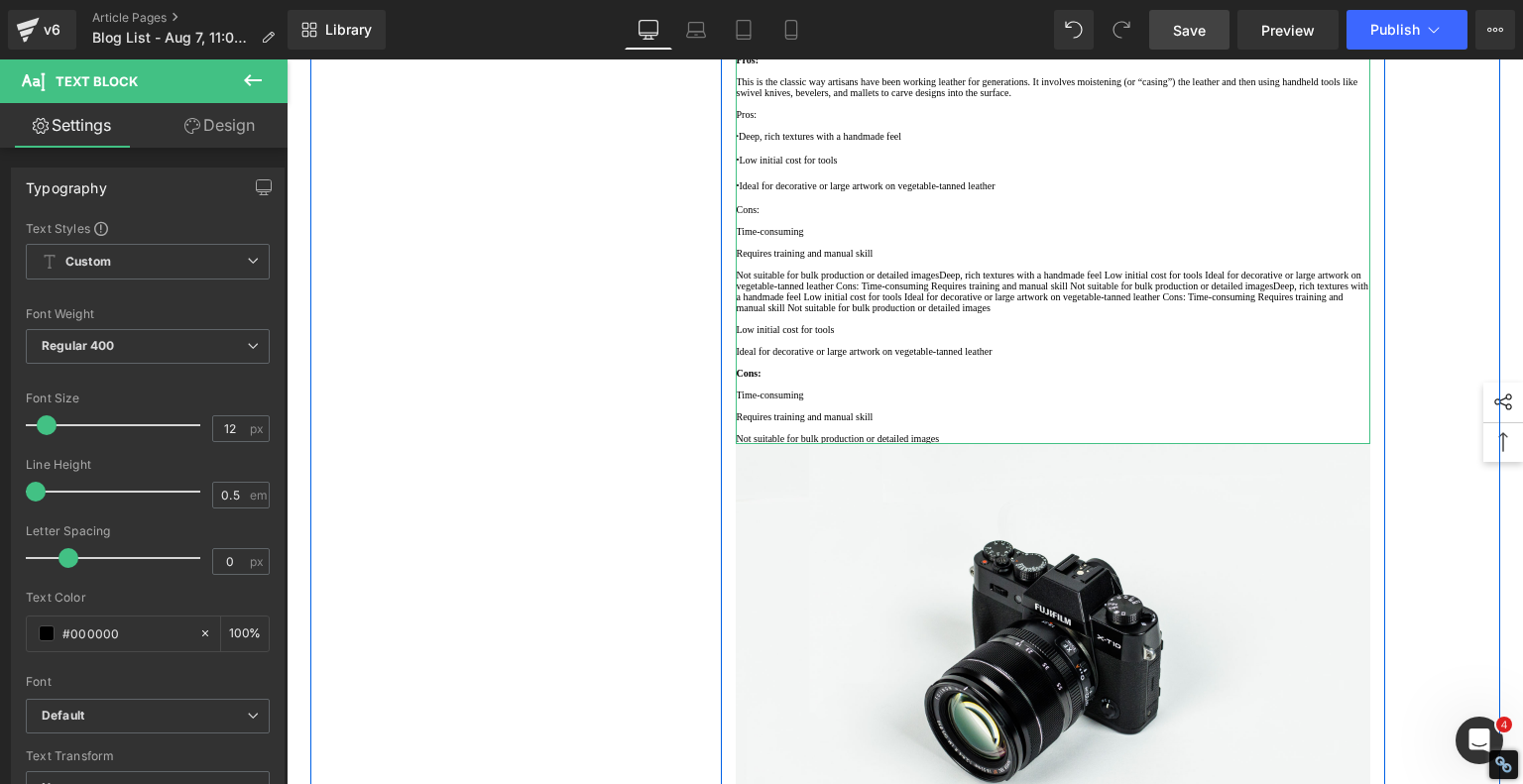 click on "Low initial cost for tools" at bounding box center (1053, 329) 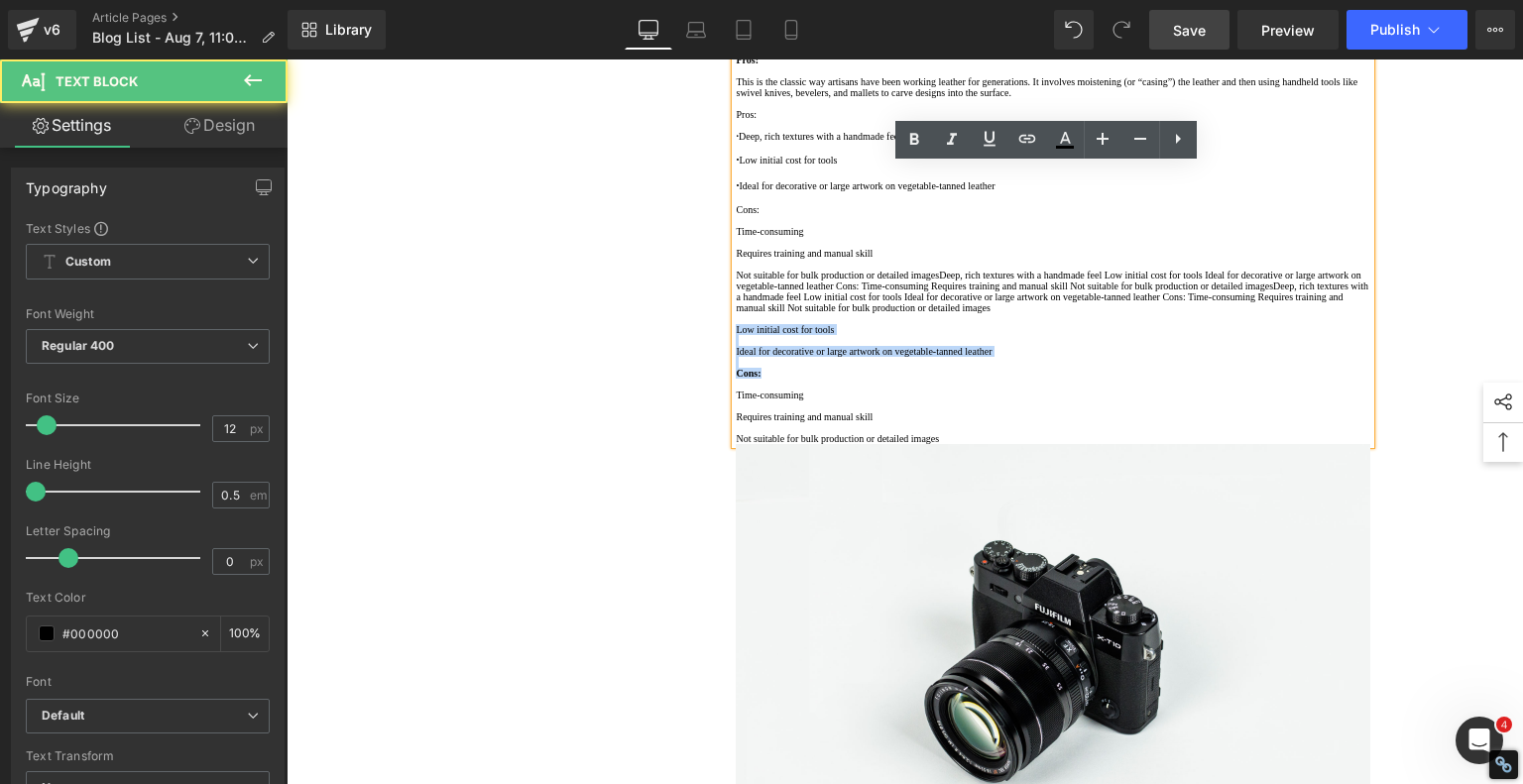 drag, startPoint x: 730, startPoint y: 578, endPoint x: 940, endPoint y: 647, distance: 221.0452 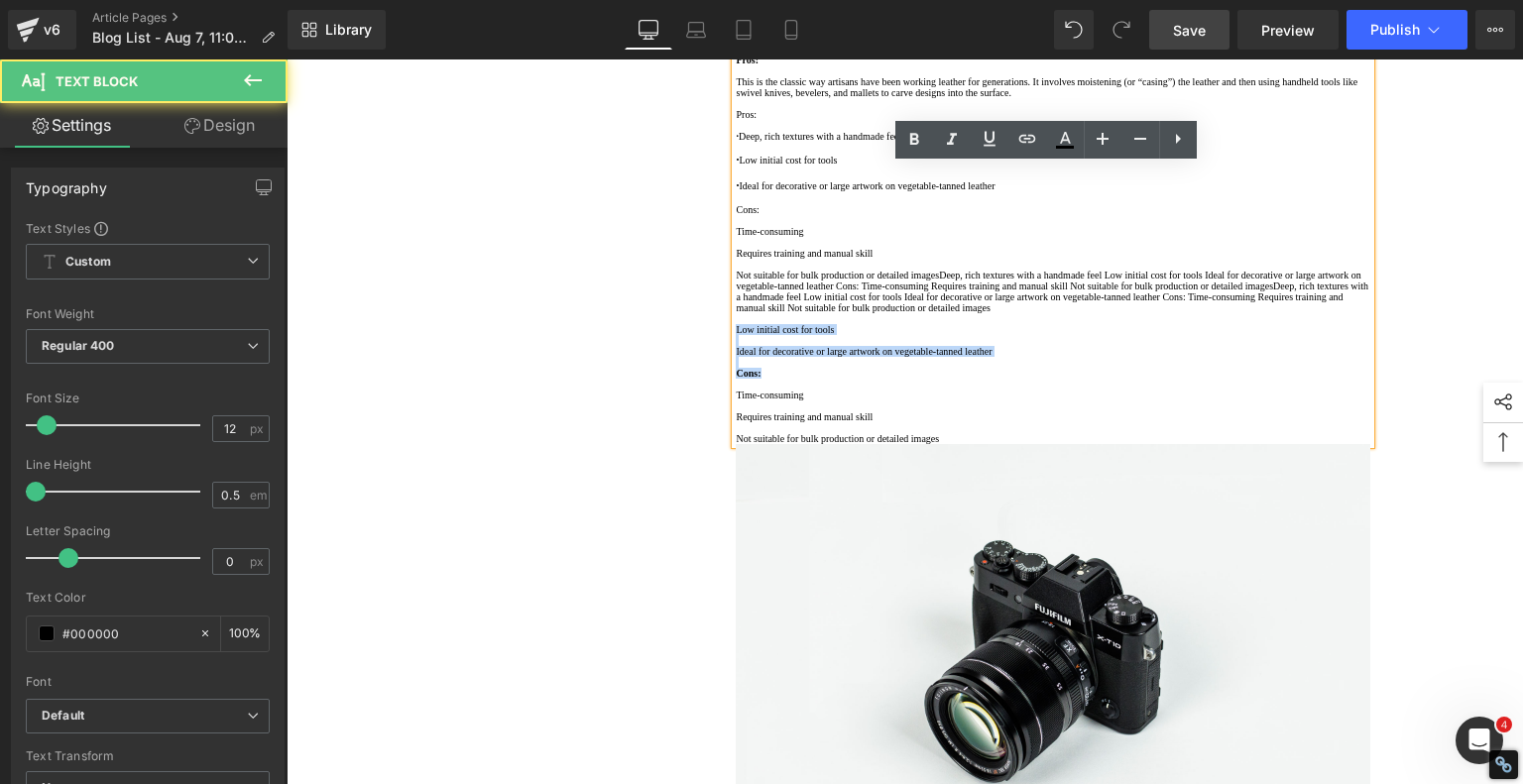 click on "This is the classic way artisans have been working leather for generations. It involves moistening (or “casing”) the leather and then using handheld tools like swivel knives, bevelers, and mallets to carve designs into the surface. Pros: This is the classic way artisans have been working leather for generations. It involves moistening (or “casing”) the leather and then using handheld tools like swivel knives, bevelers, and mallets to carve designs into the surface. Pros: ·   Deep, rich textures with a handmade feel ·   Low initial cost for tools ·   Ideal for decorative or large artwork on vegetable-tanned leather Cons: Time-consuming Requires training and manual skill Not suitable for bulk production or detailed imagesDeep, rich textures with a handmade feel Low initial cost for tools Ideal for decorative or large artwork on vegetable-tanned leather Cons: Time-consuming Requires training and manual skill Not suitable for bulk production or detailed images" at bounding box center [1053, 233] 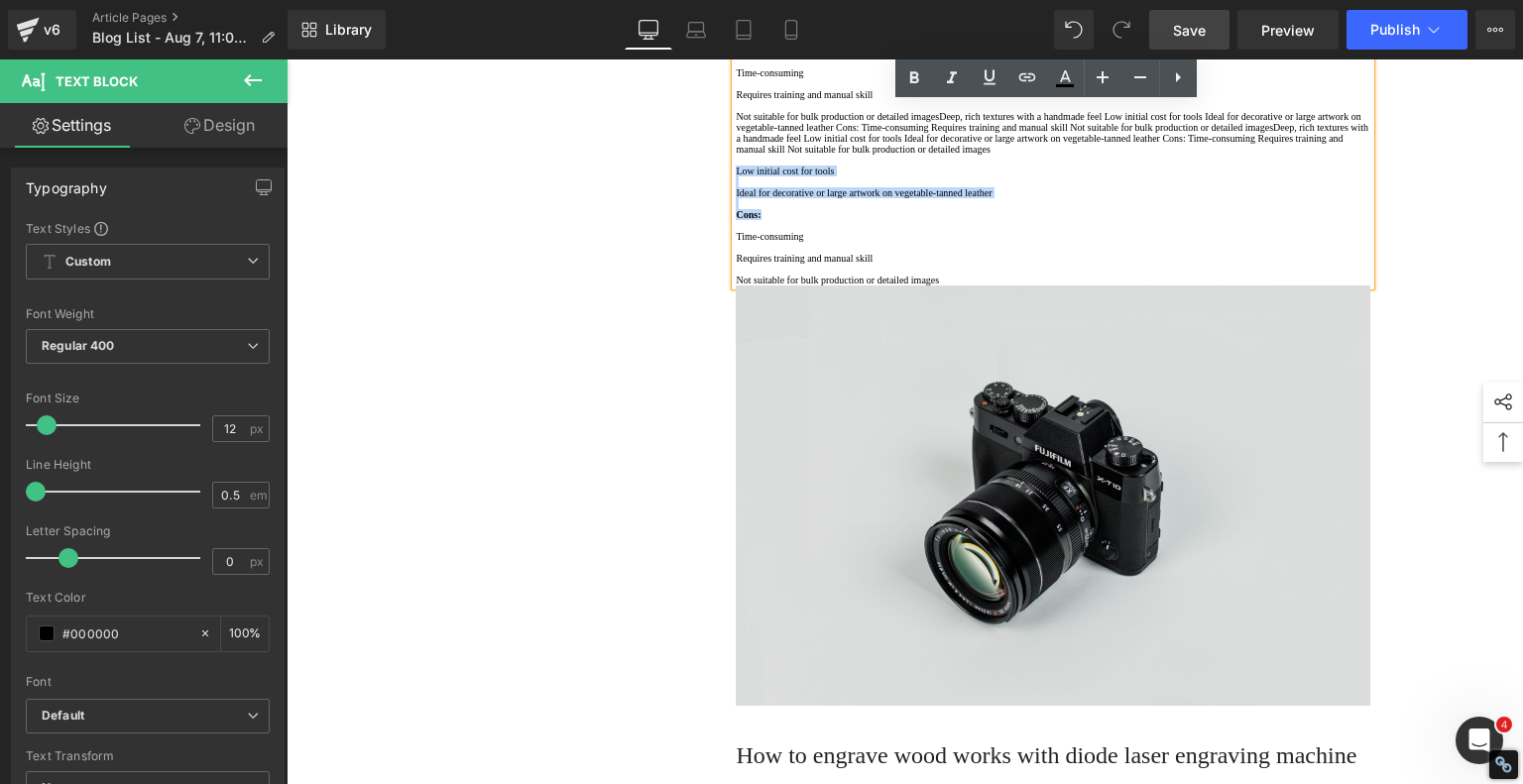 scroll, scrollTop: 1784, scrollLeft: 0, axis: vertical 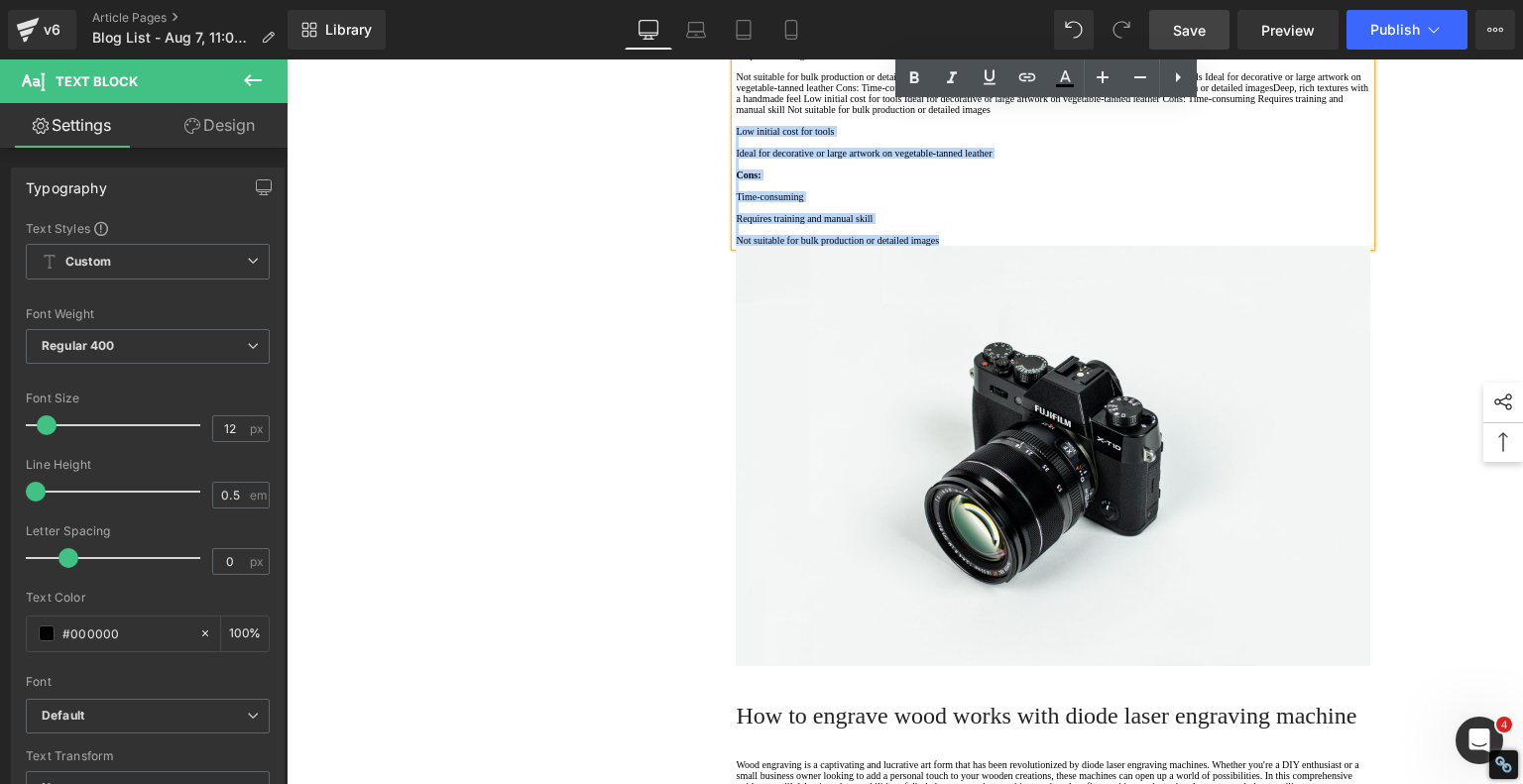 click on "Not suitable for bulk production or detailed images" at bounding box center (1053, 240) 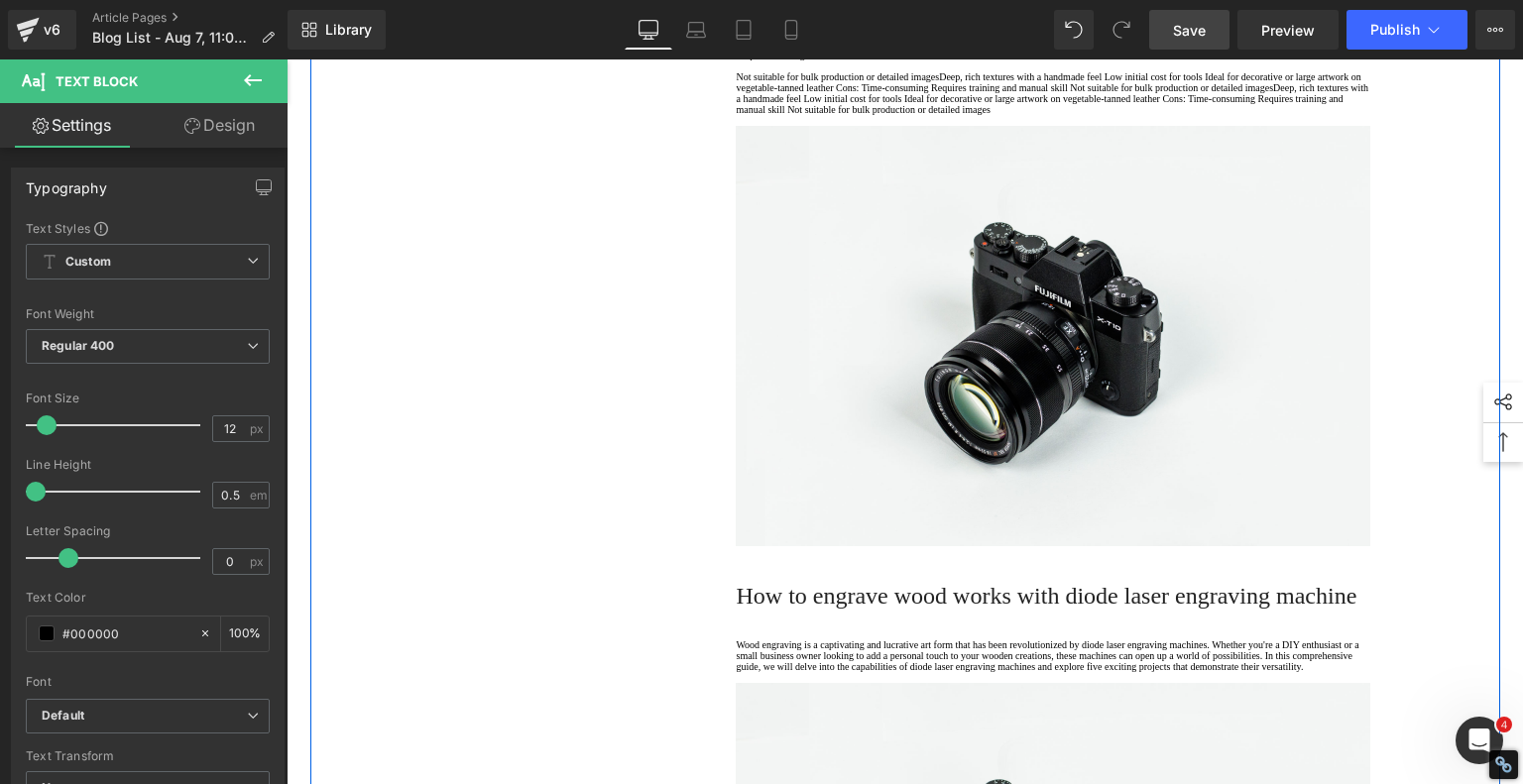 click on "1.  Is the laser engraving machine good at engraving wooden materials Text Block         2.  Laser engraving machine engraving thick paulownia wood cat claw coasters Text Block         3.  Laser engraving machine to engrave thick pine wood calendar Text Block         4.  Laser Engraving Machine to Engrave Skateboards Text Block         5.  Laser engraving machine batch engraving pencils Text Block         6 .  Laser engraving machine batch engraving pencils Text Block         7 .  Laser engraving machine batch engraving pencils Text Block         Row         Leather Engraving Techniques Compared: Which Method is Right for You? Heading         Leatherwork is an age-old craft, but in today’s world, it’s getting a high-tech upgrade. Whether you're handcrafting wallets, customizing journal covers, or designing intricate fashion accessories, there are now multiple ways to engrave leather. From traditional hand tools to cutting-edge  laser engravers
leather engraving diode laser engraving Text Block" at bounding box center [905, 1753] 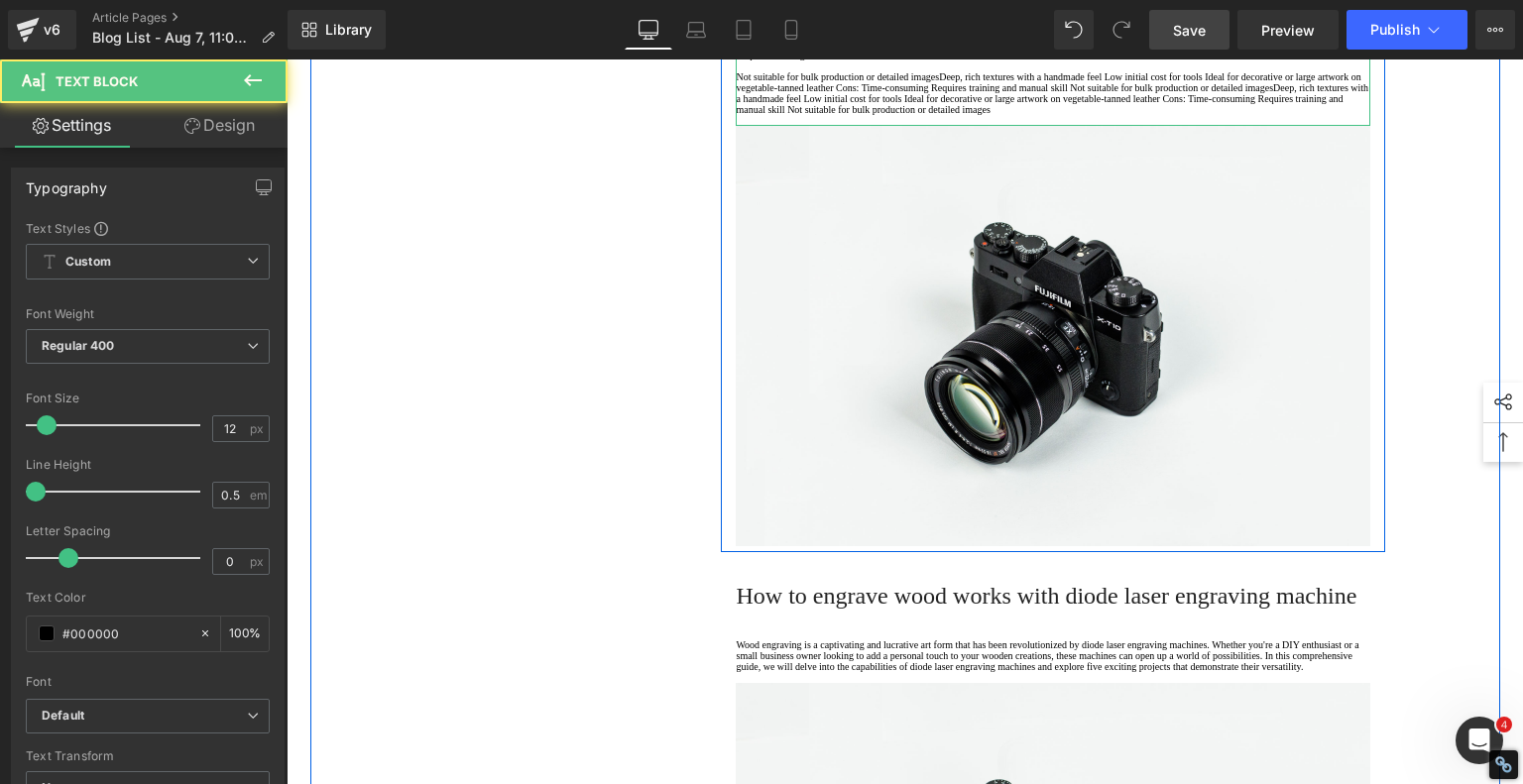 click on "Time-consuming" at bounding box center [1053, 33] 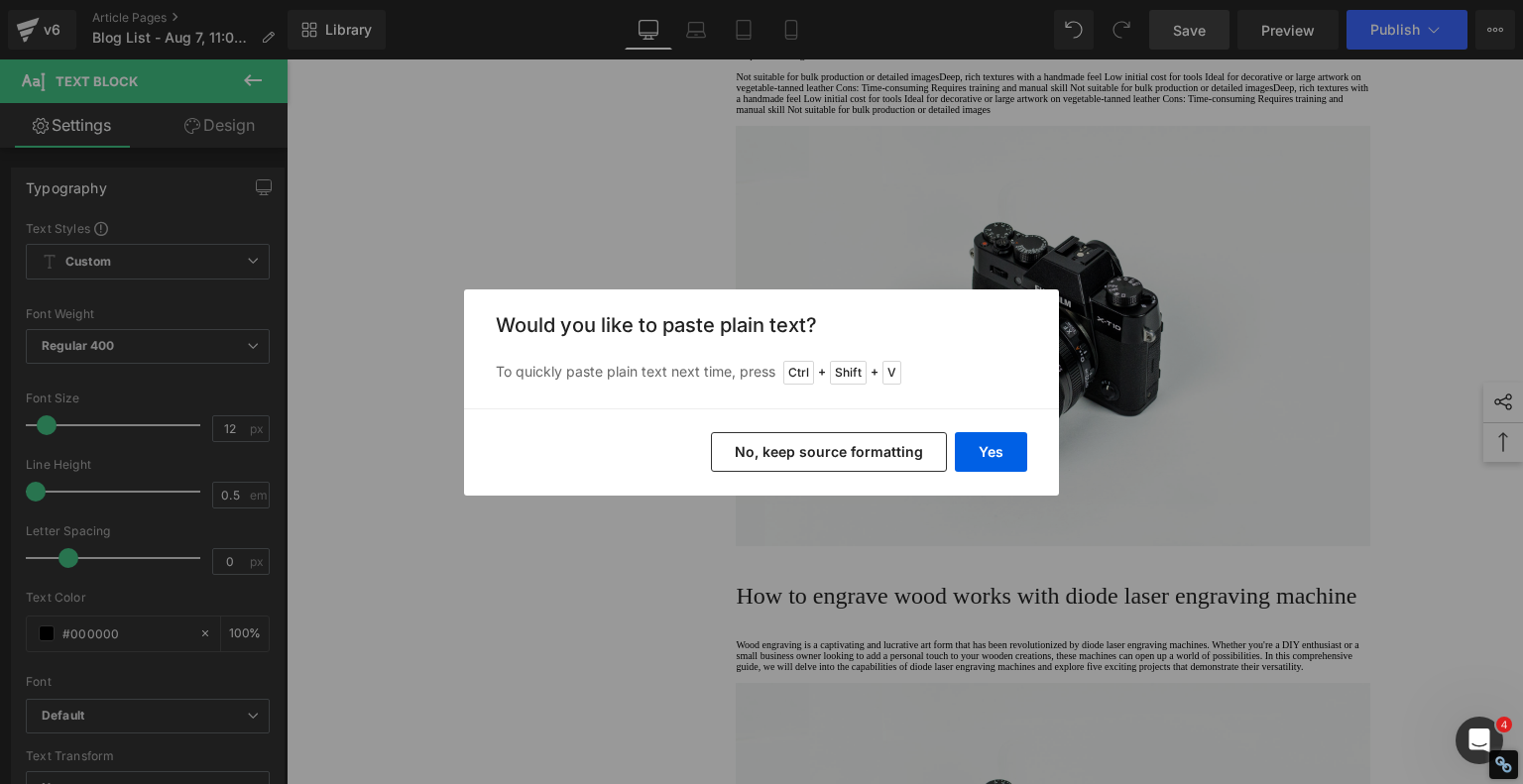 click on "No, keep source formatting" at bounding box center (829, 452) 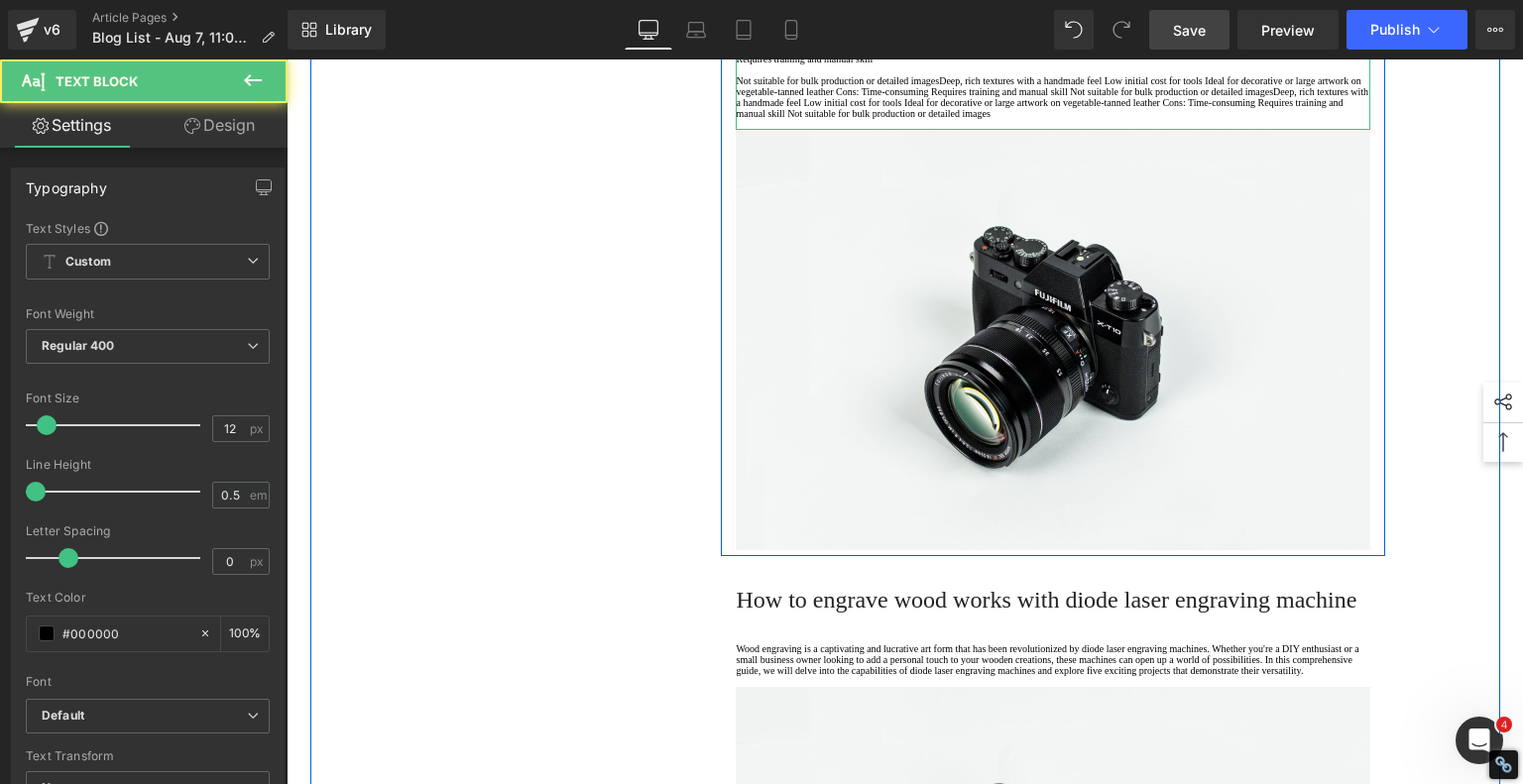 click on "Requires training and manual skill" at bounding box center [1053, 58] 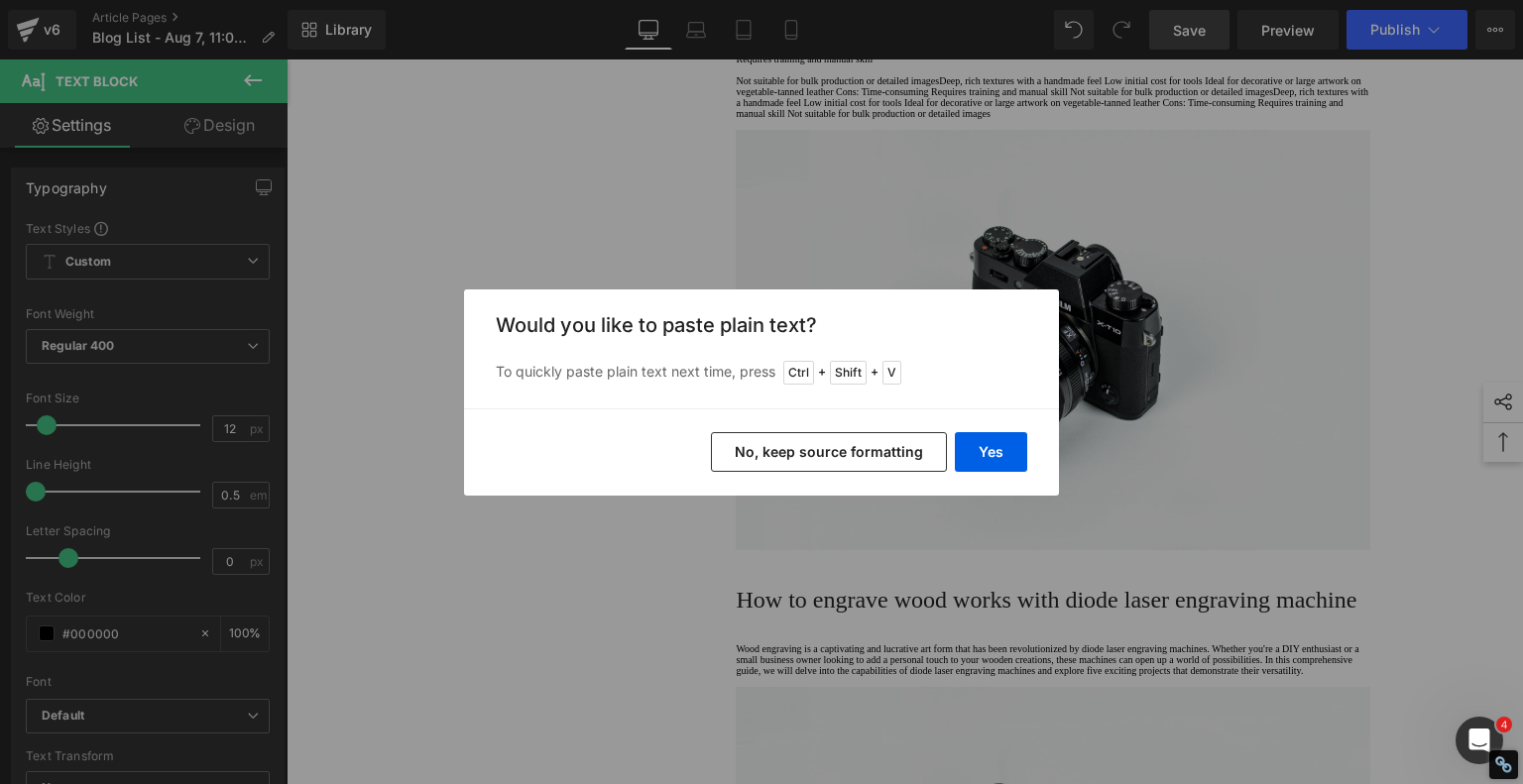 click on "No, keep source formatting" at bounding box center (829, 452) 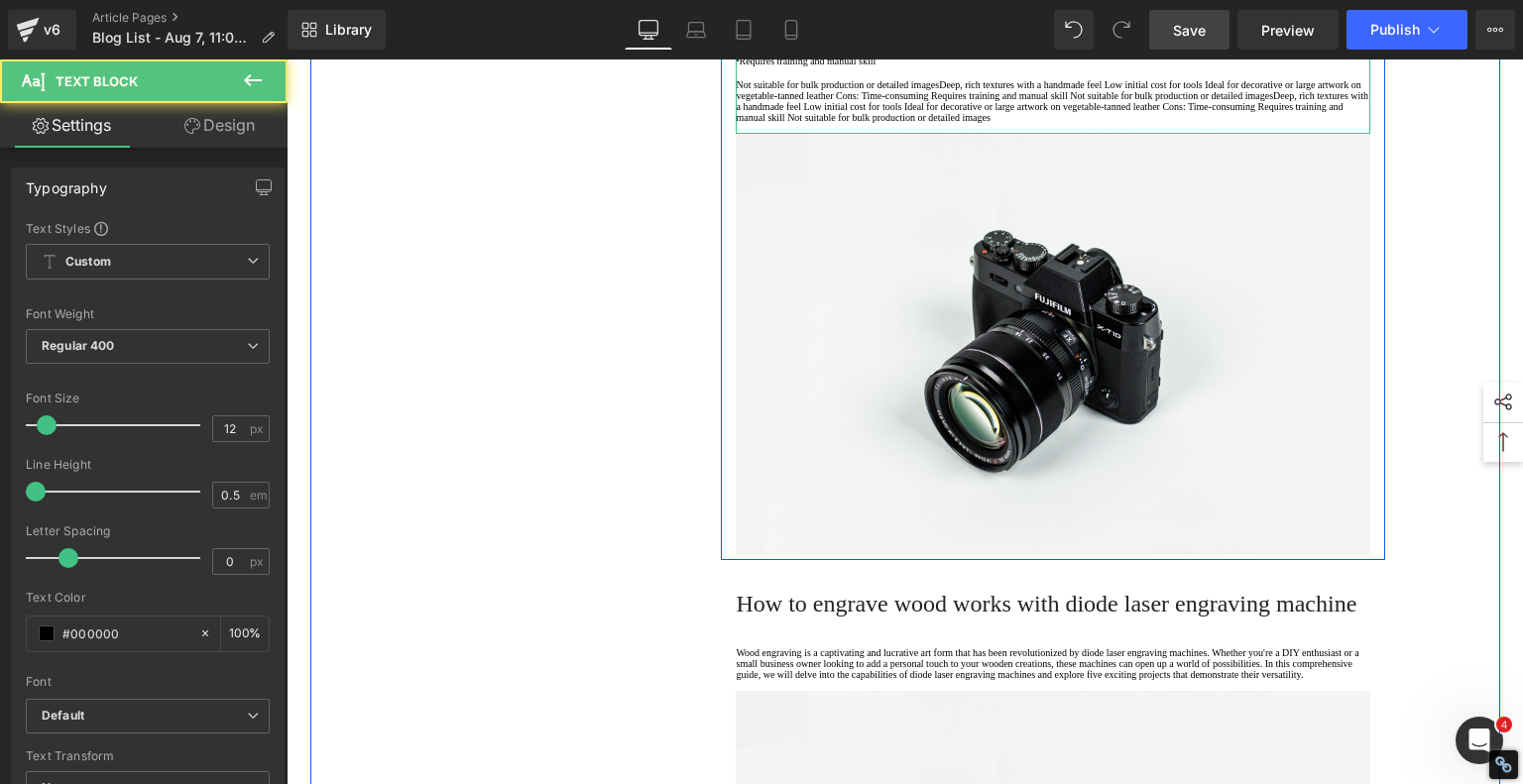 click on "Not suitable for bulk production or detailed imagesDeep, rich textures with a handmade feel" at bounding box center [1053, 101] 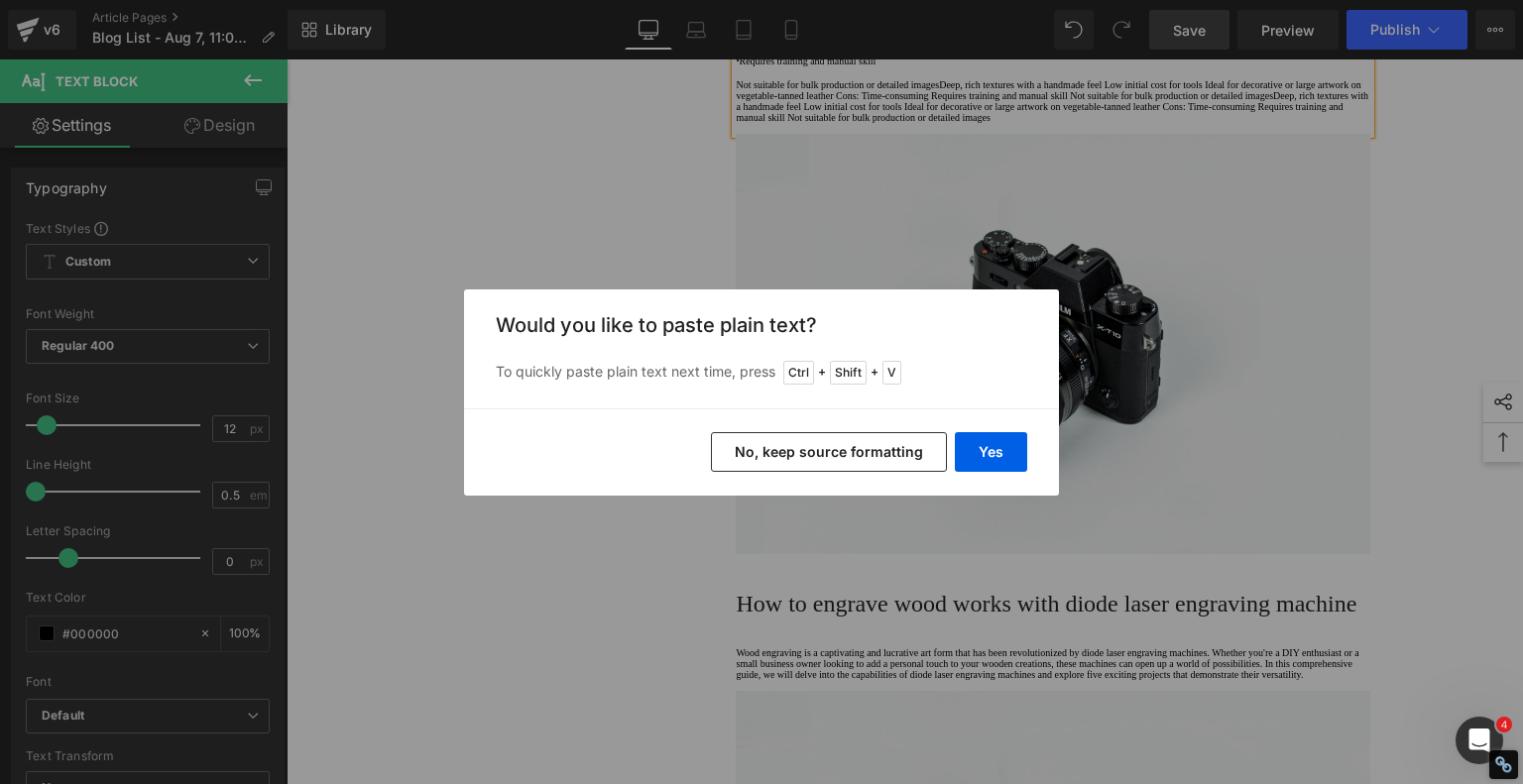 click on "No, keep source formatting" at bounding box center [829, 452] 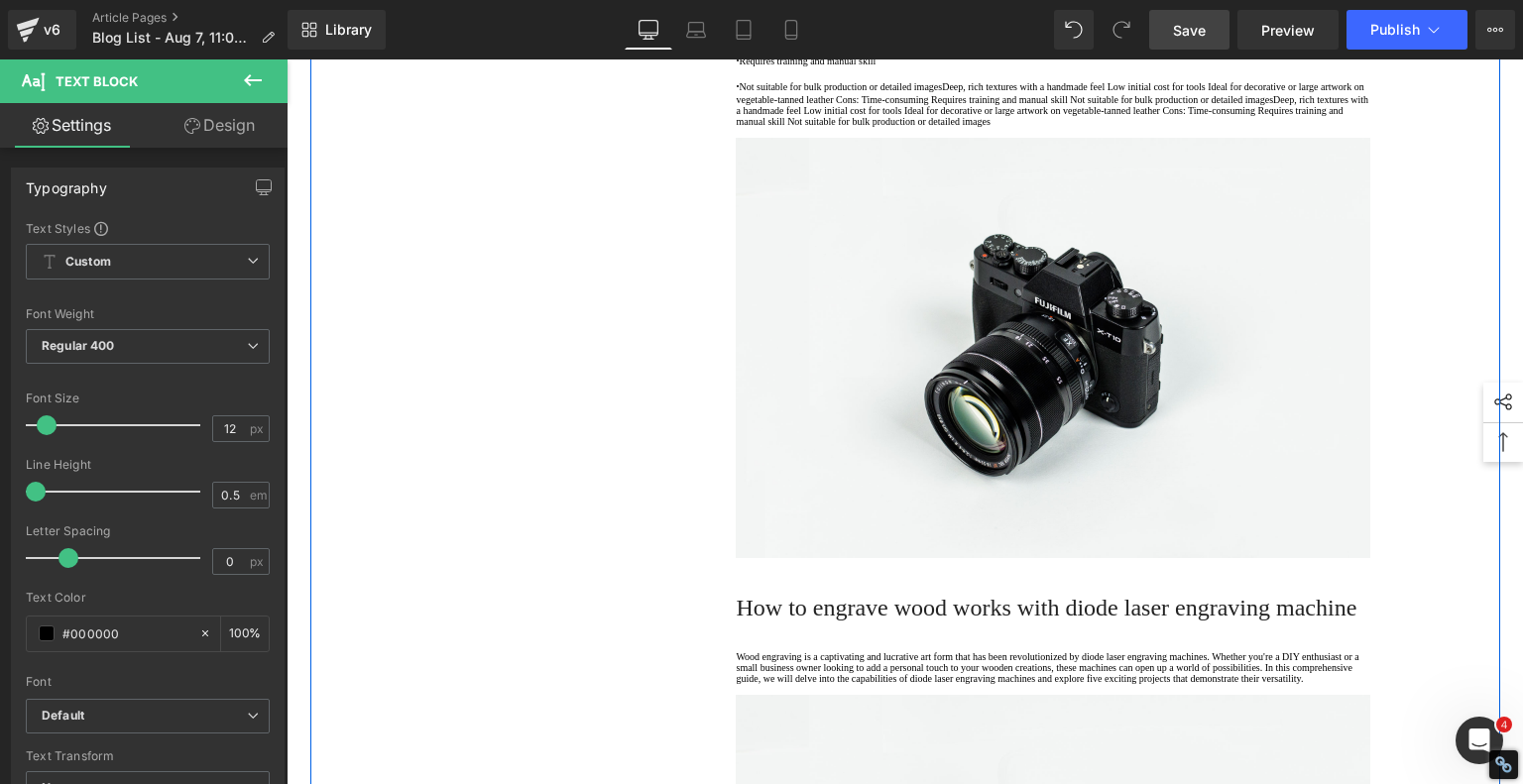 click on "1.  Is the laser engraving machine good at engraving wooden materials Text Block         2.  Laser engraving machine engraving thick paulownia wood cat claw coasters Text Block         3.  Laser engraving machine to engrave thick pine wood calendar Text Block         4.  Laser Engraving Machine to Engrave Skateboards Text Block         5.  Laser engraving machine batch engraving pencils Text Block         6 .  Laser engraving machine batch engraving pencils Text Block         7 .  Laser engraving machine batch engraving pencils Text Block         Row         Leather Engraving Techniques Compared: Which Method is Right for You? Heading         Leatherwork is an age-old craft, but in today’s world, it’s getting a high-tech upgrade. Whether you're handcrafting wallets, customizing journal covers, or designing intricate fashion accessories, there are now multiple ways to engrave leather. From traditional hand tools to cutting-edge  laser engravers
leather engraving diode laser engraving Text Block" at bounding box center (905, 1759) 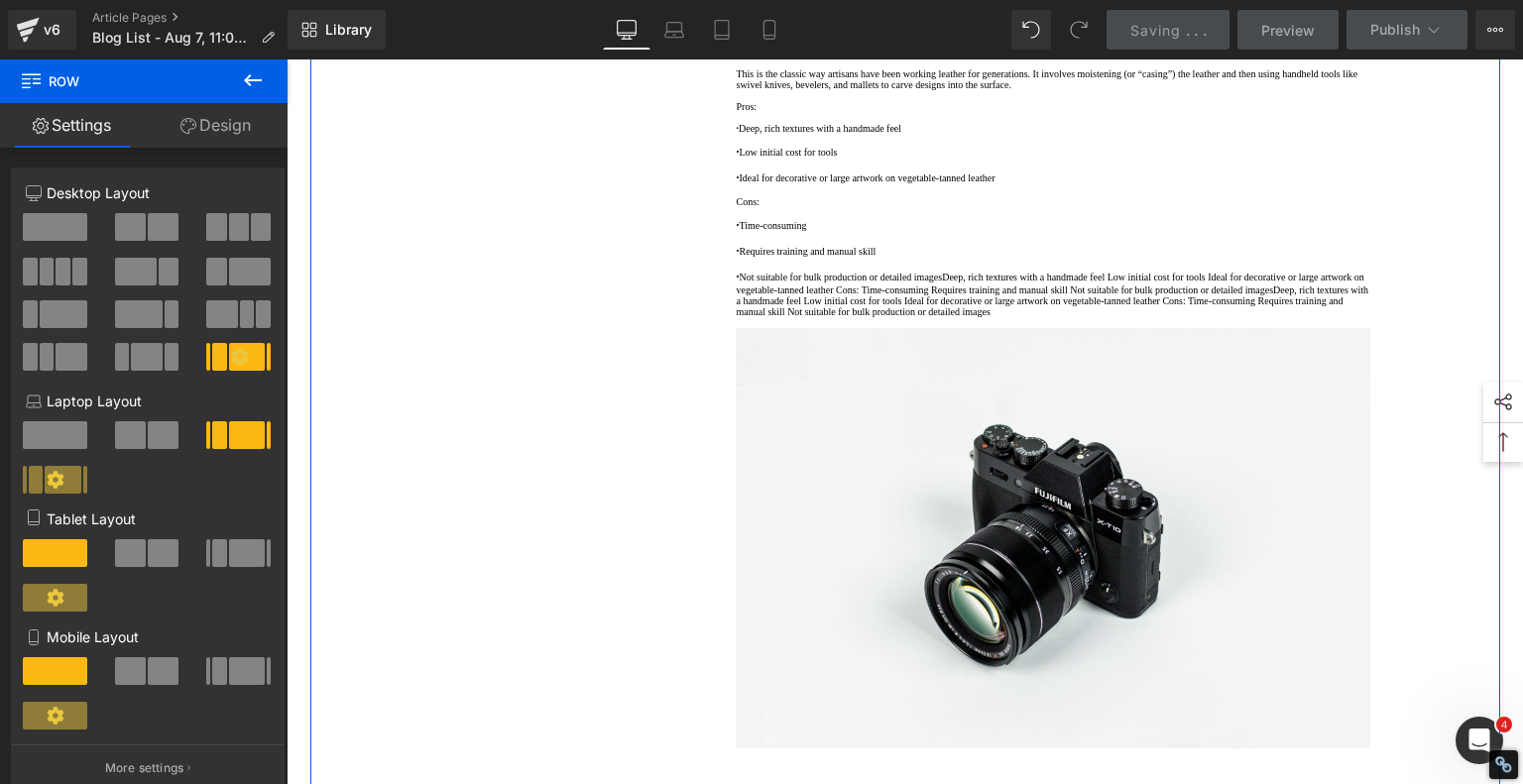 scroll, scrollTop: 1586, scrollLeft: 0, axis: vertical 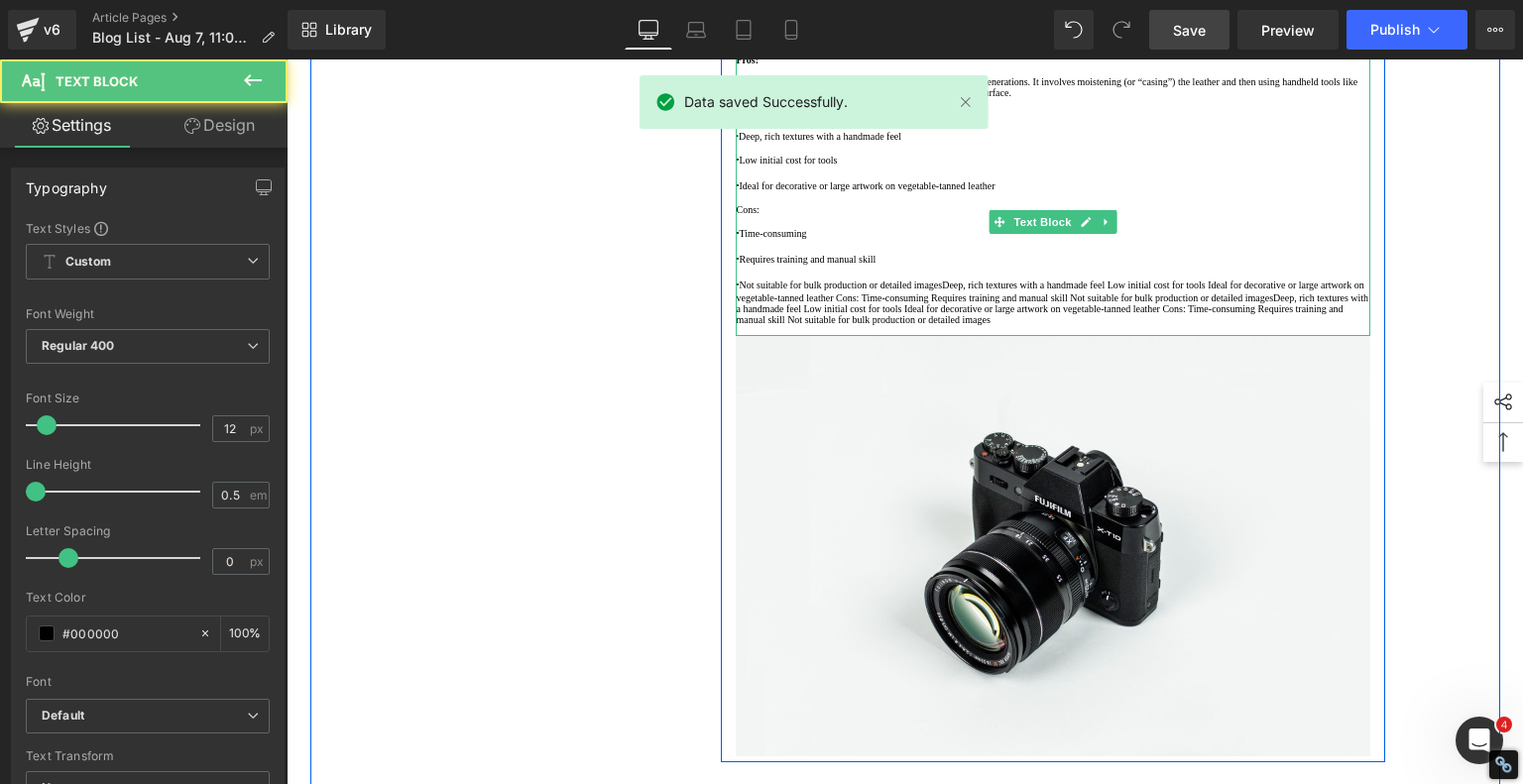 click on "Pros:" at bounding box center (1053, 114) 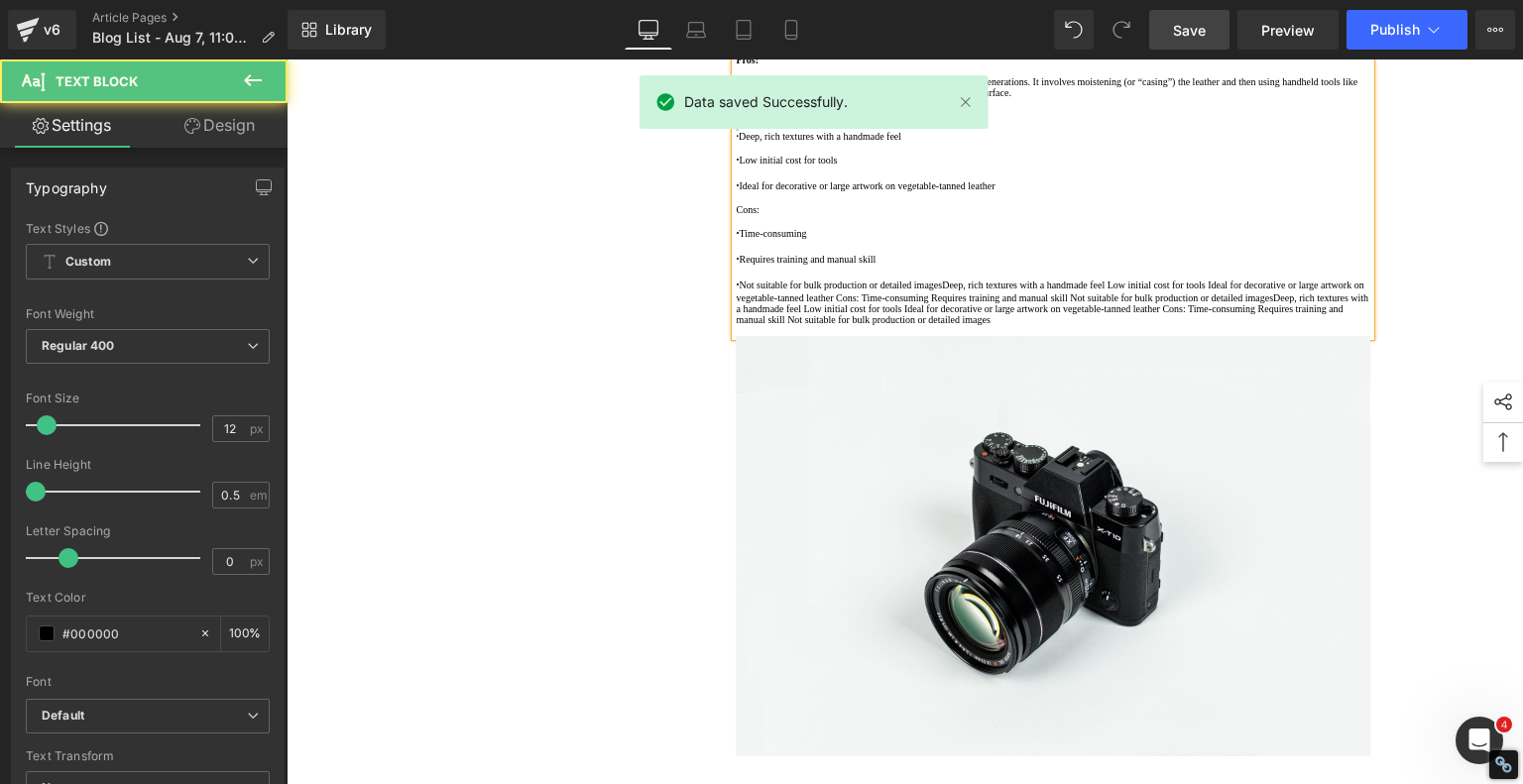 click on "Pros:" at bounding box center [1053, 114] 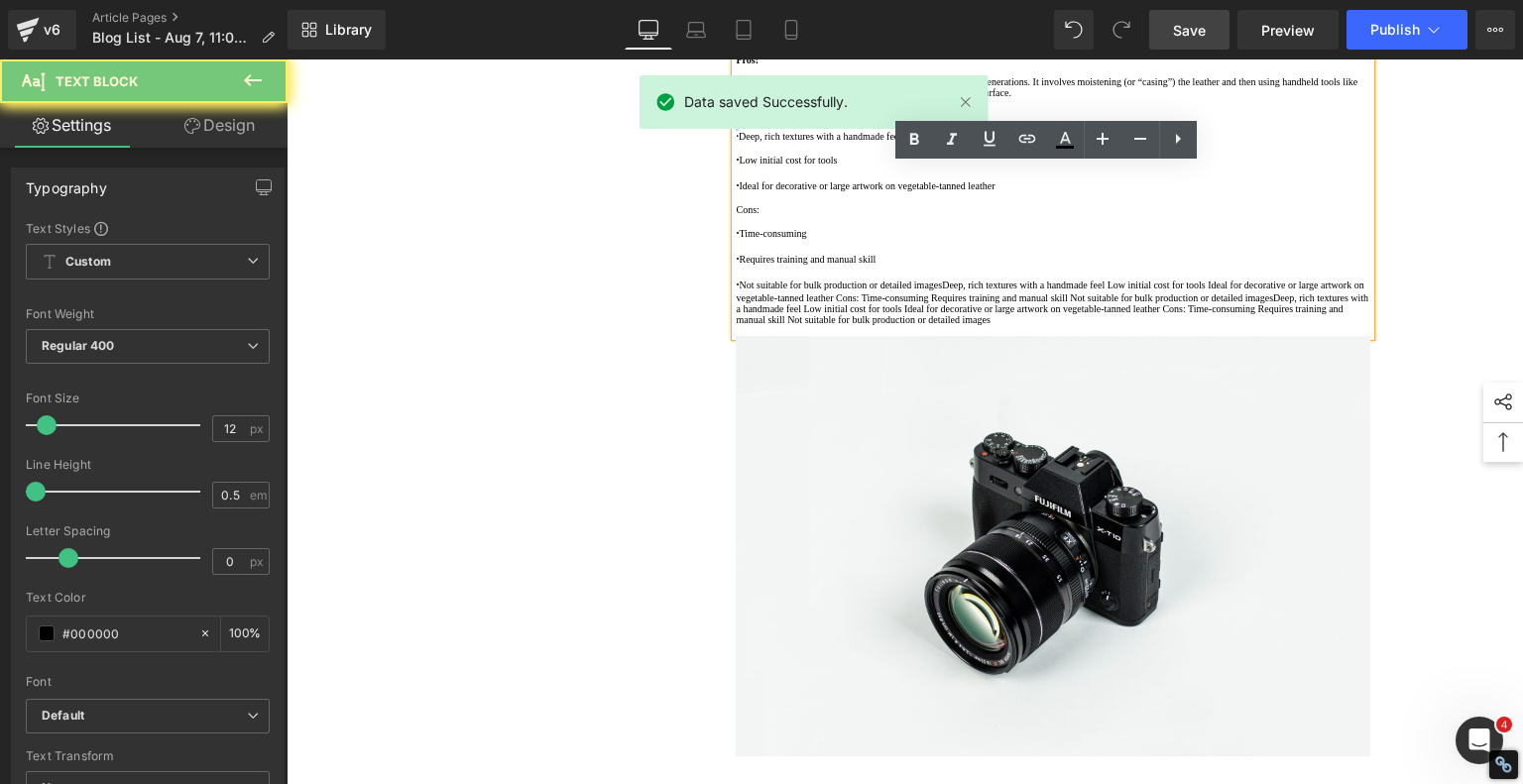 click on "Pros:" at bounding box center [1053, 114] 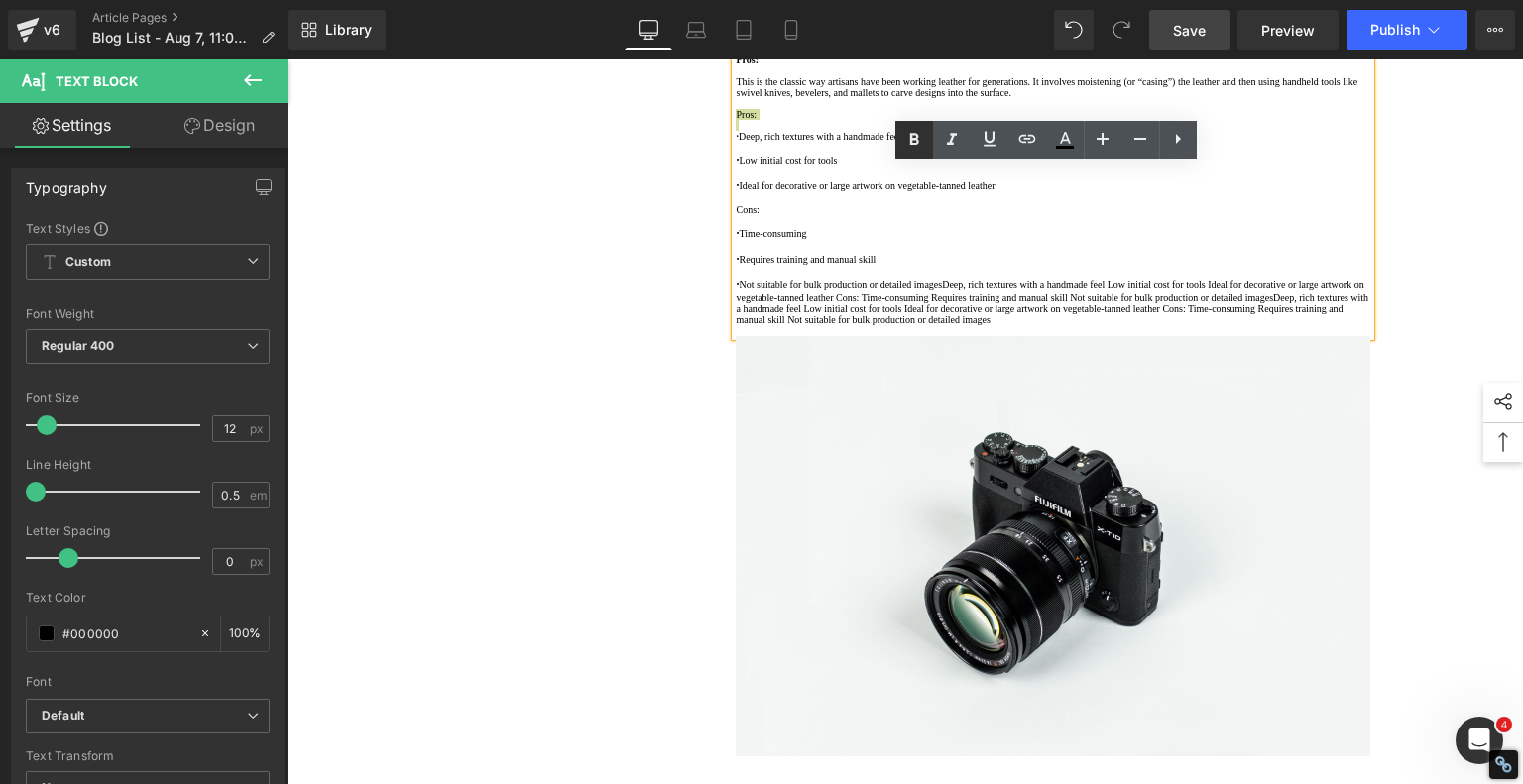 click 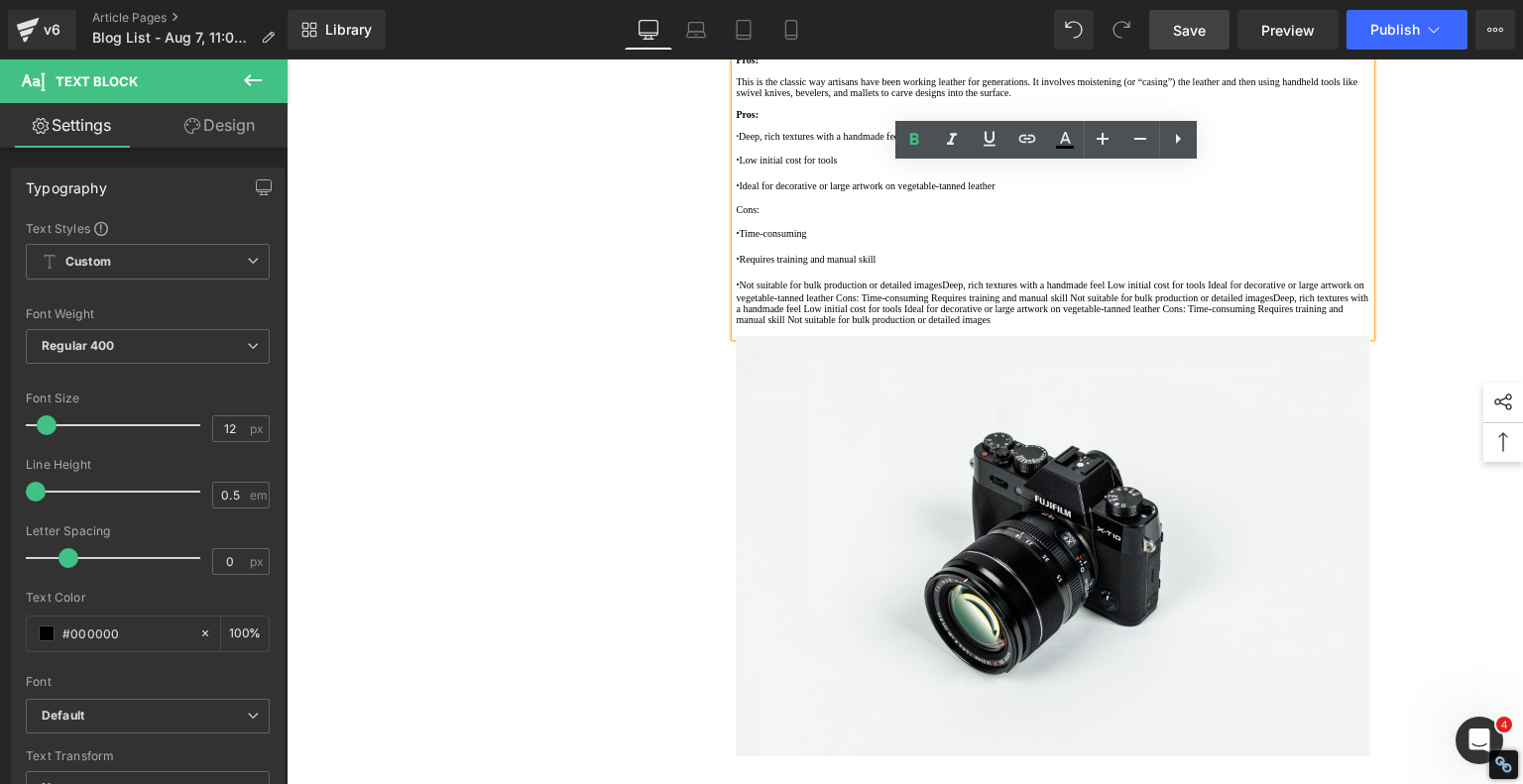 click on "Cons:" at bounding box center (1053, 209) 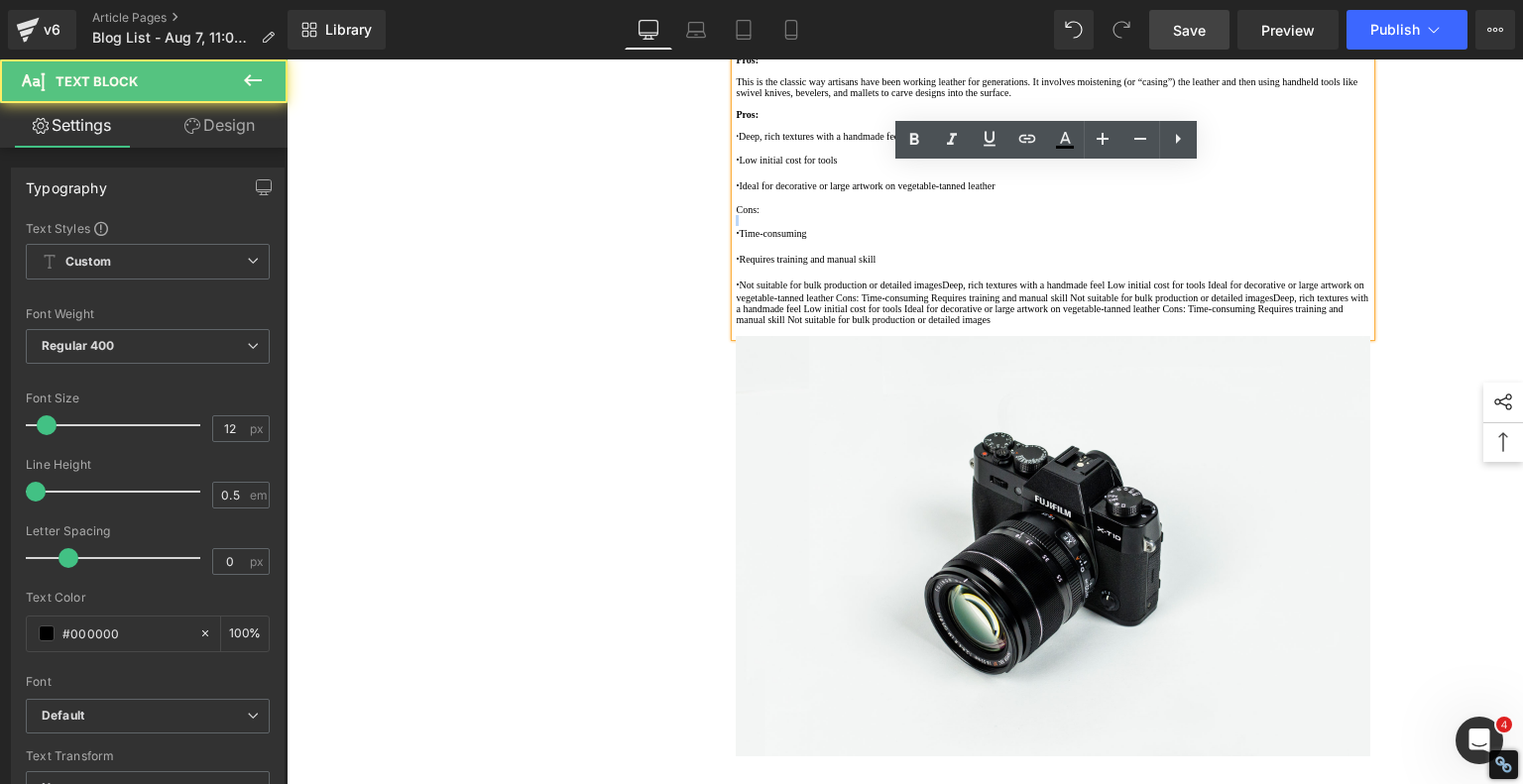 click on "Cons:" at bounding box center (1053, 209) 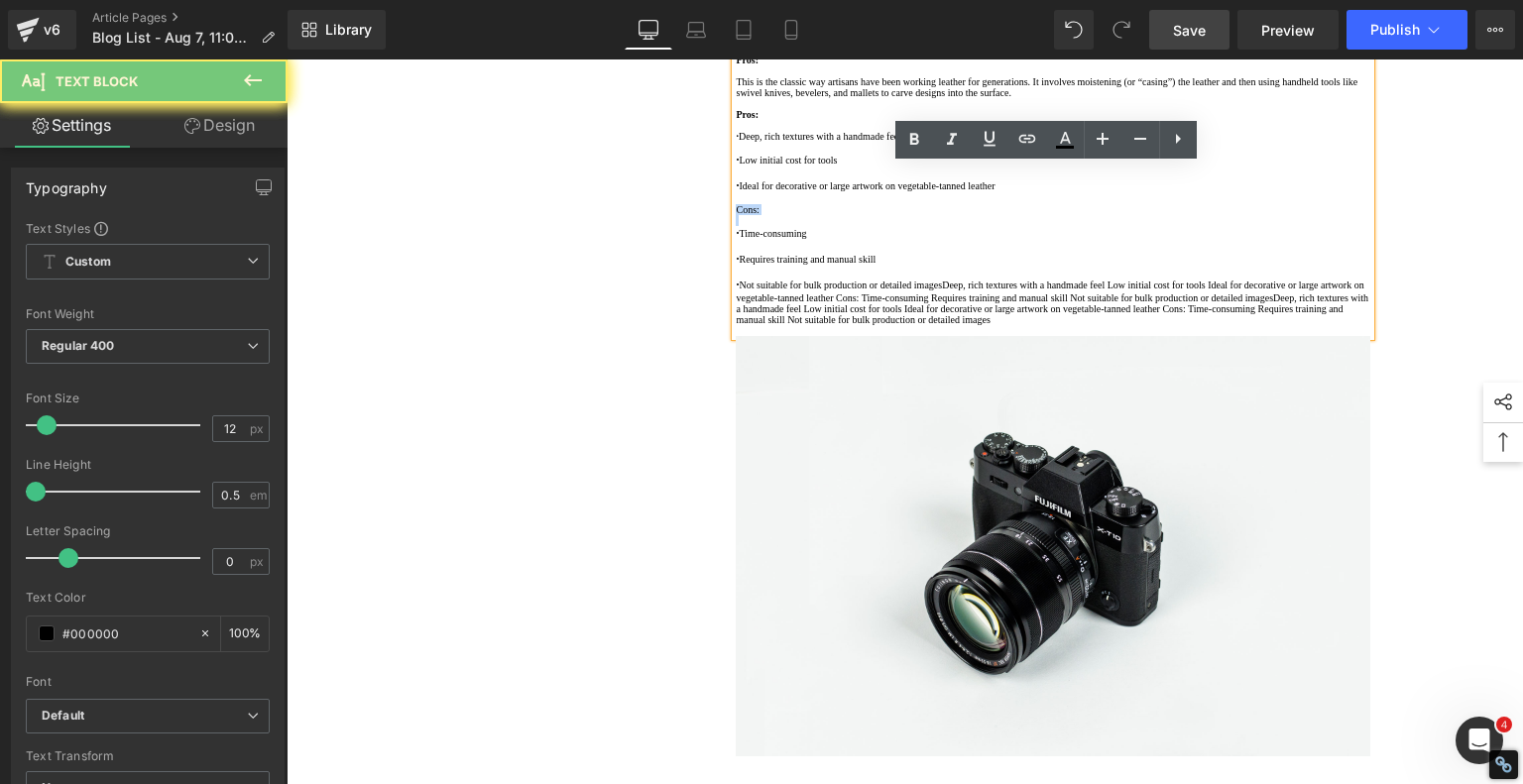 click on "Cons:" at bounding box center (1053, 209) 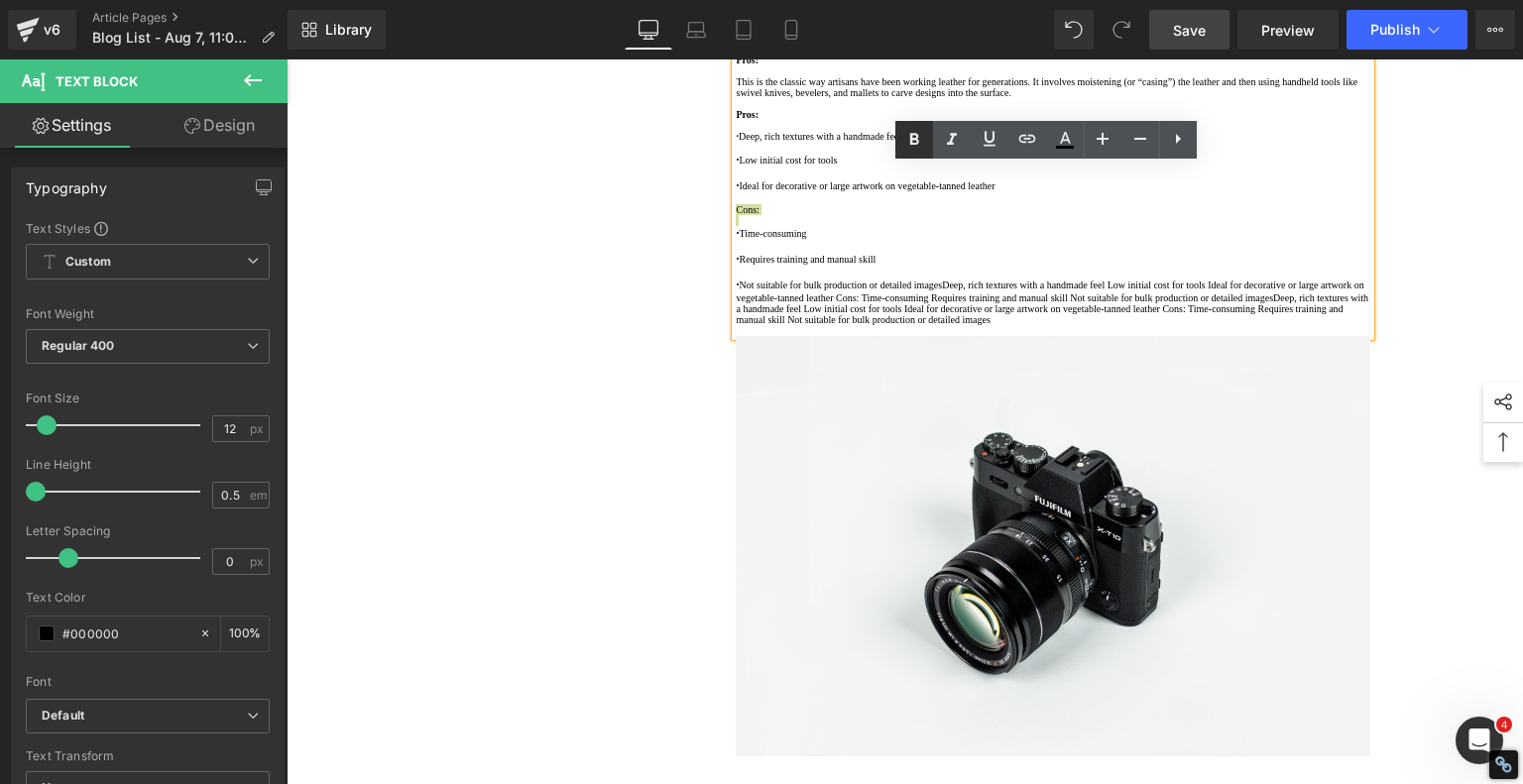 click 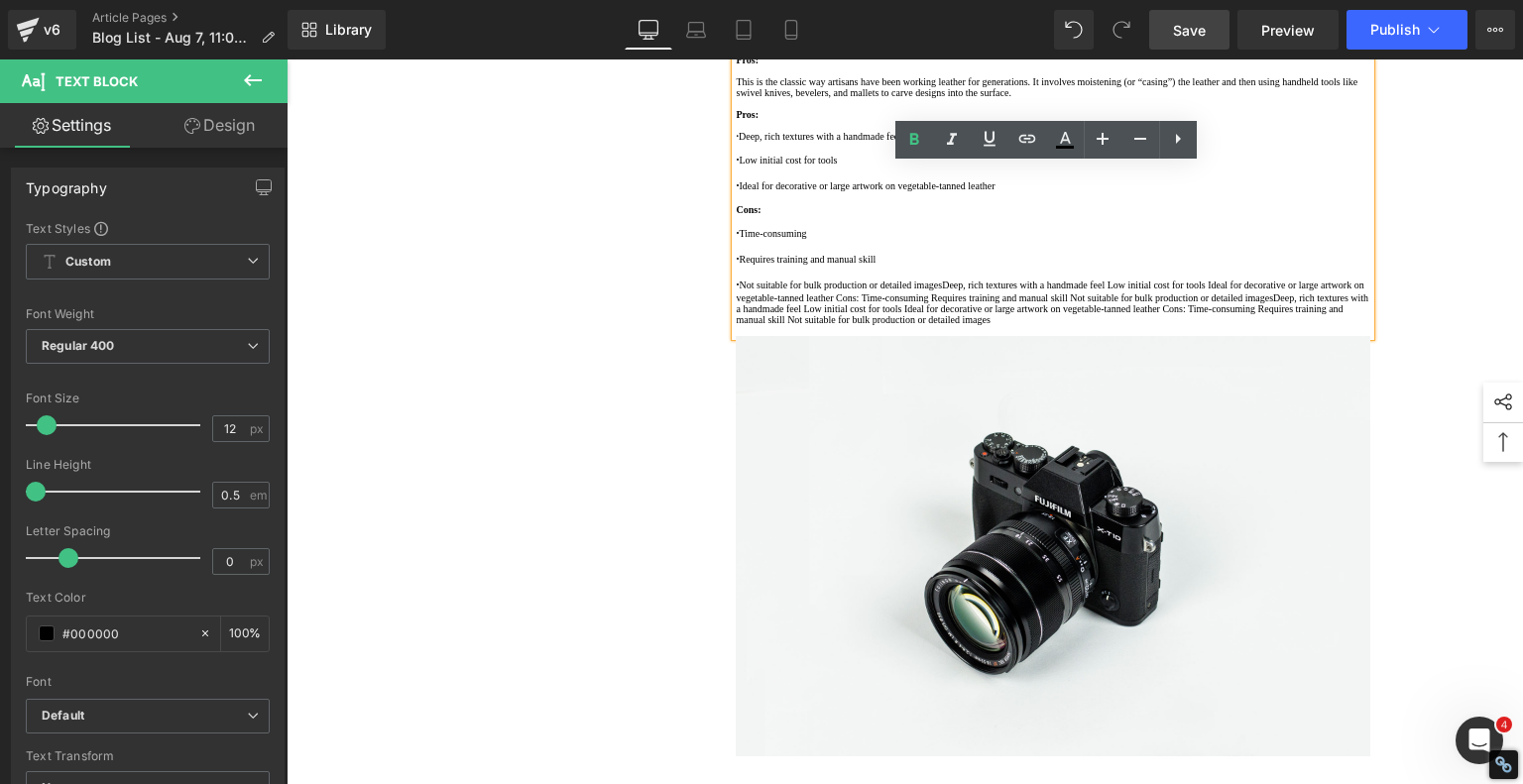 click on "1.  Is the laser engraving machine good at engraving wooden materials Text Block         2.  Laser engraving machine engraving thick paulownia wood cat claw coasters Text Block         3.  Laser engraving machine to engrave thick pine wood calendar Text Block         4.  Laser Engraving Machine to Engrave Skateboards Text Block         5.  Laser engraving machine batch engraving pencils Text Block         6 .  Laser engraving machine batch engraving pencils Text Block         7 .  Laser engraving machine batch engraving pencils Text Block         Row         Leather Engraving Techniques Compared: Which Method is Right for You? Heading         Leatherwork is an age-old craft, but in today’s world, it’s getting a high-tech upgrade. Whether you're handcrafting wallets, customizing journal covers, or designing intricate fashion accessories, there are now multiple ways to engrave leather. From traditional hand tools to cutting-edge  laser engravers
leather engraving diode laser engraving Text Block" at bounding box center (905, 1958) 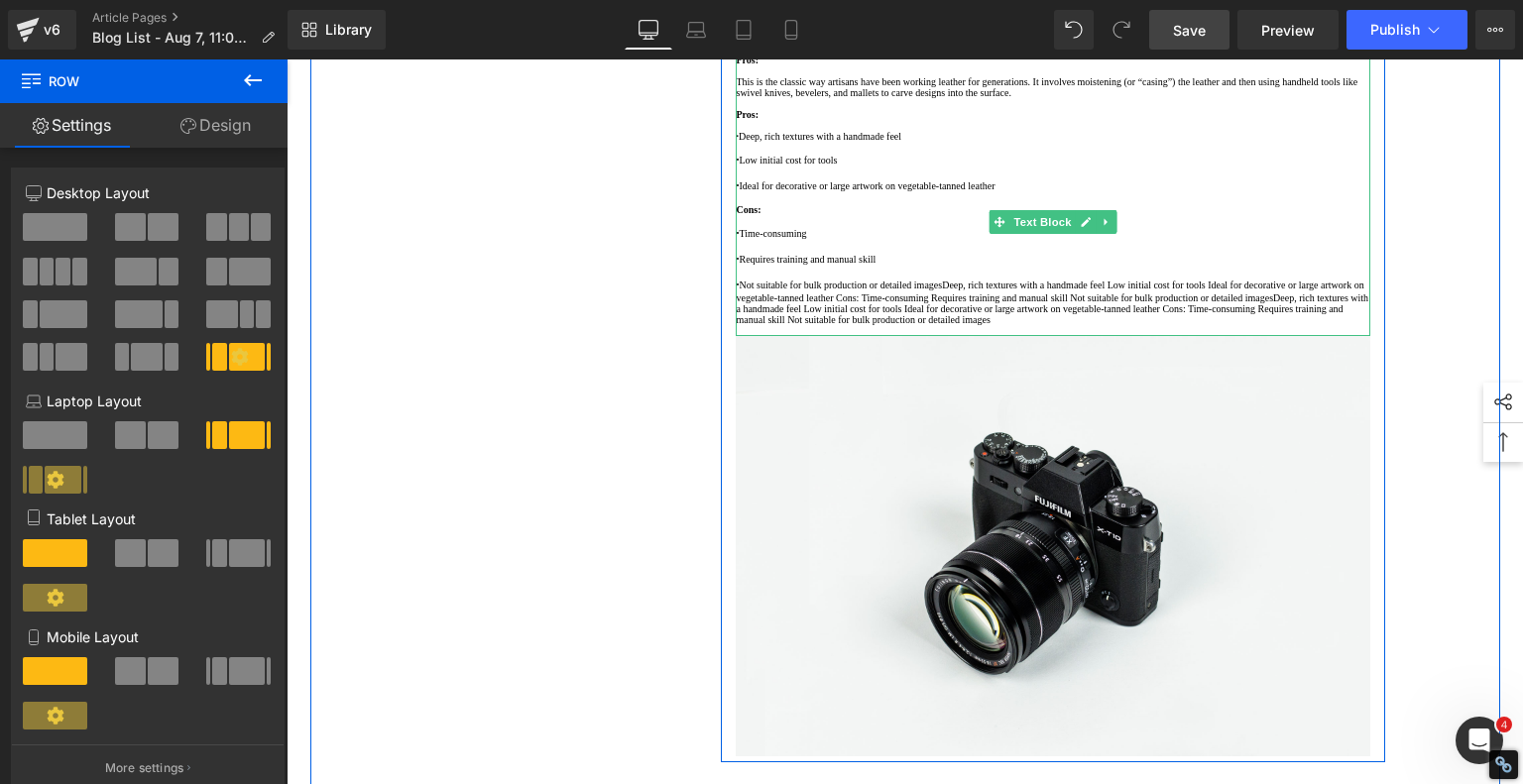 click on "This is the classic way artisans have been working leather for generations. It involves moistening (or “casing”) the leather and then using handheld tools like swivel knives, bevelers, and mallets to carve designs into the surface." at bounding box center [1053, 87] 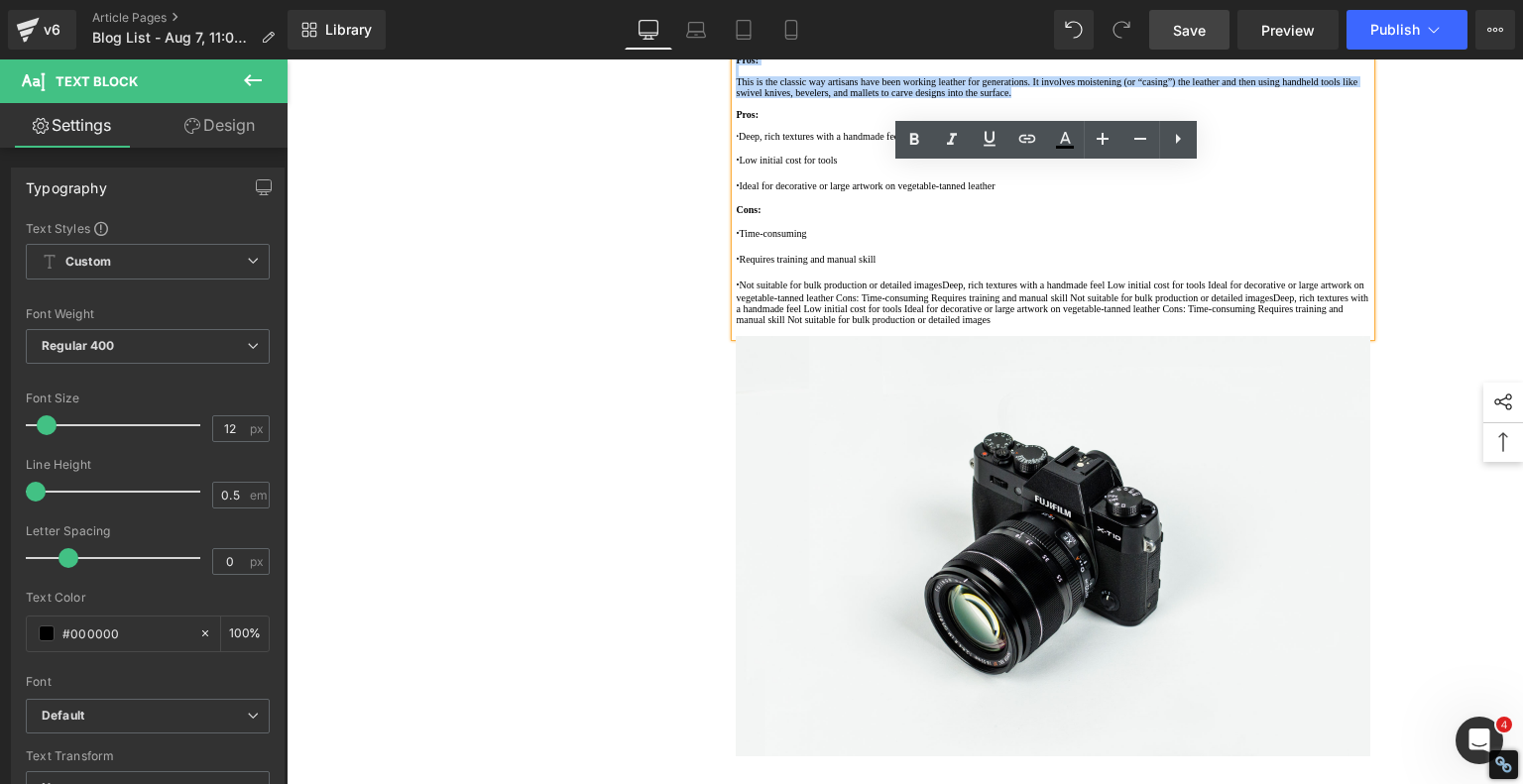 drag, startPoint x: 1352, startPoint y: 278, endPoint x: 598, endPoint y: 209, distance: 757.1506 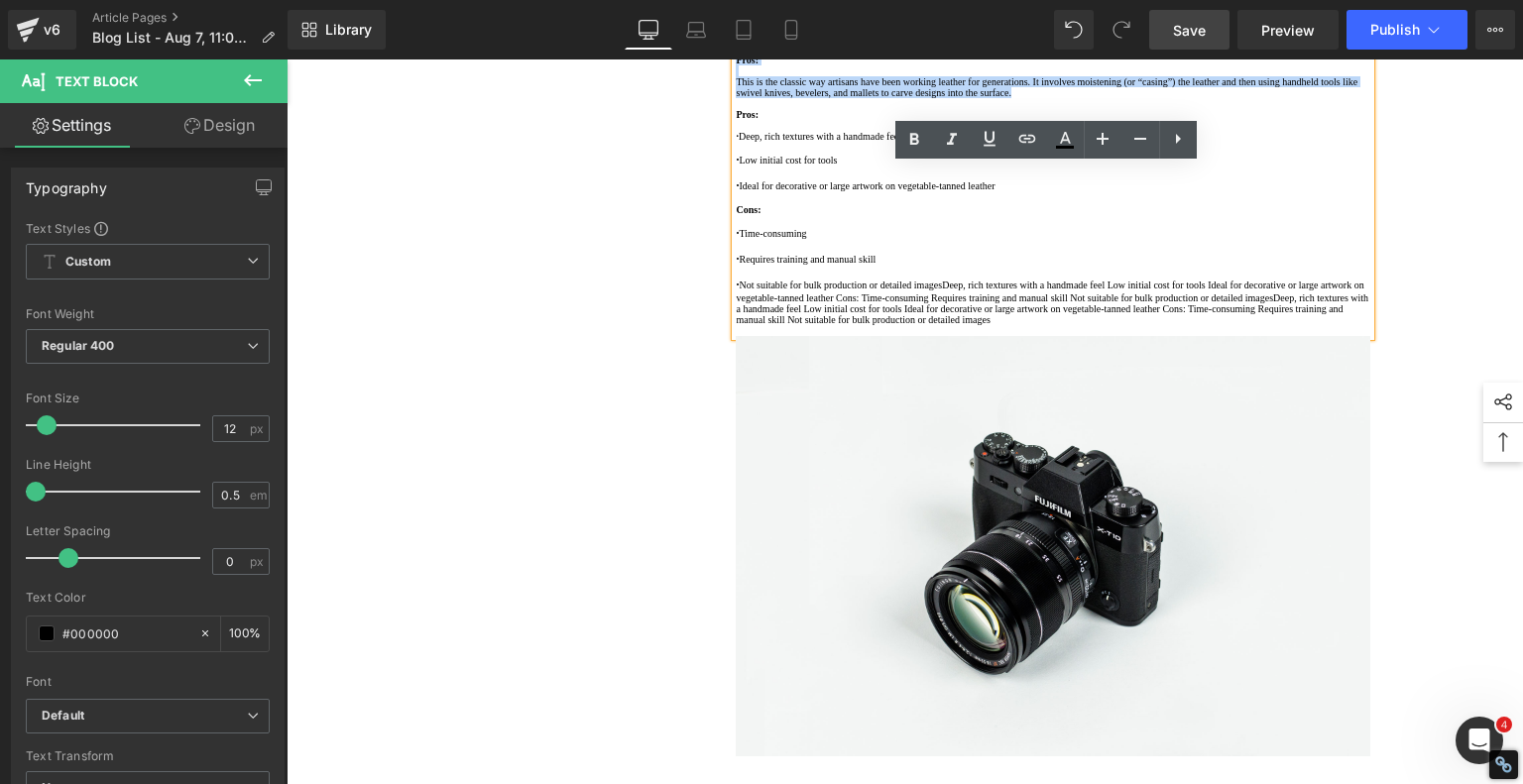 click on "1.  Is the laser engraving machine good at engraving wooden materials Text Block         2.  Laser engraving machine engraving thick paulownia wood cat claw coasters Text Block         3.  Laser engraving machine to engrave thick pine wood calendar Text Block         4.  Laser Engraving Machine to Engrave Skateboards Text Block         5.  Laser engraving machine batch engraving pencils Text Block         6 .  Laser engraving machine batch engraving pencils Text Block         7 .  Laser engraving machine batch engraving pencils Text Block         Row         Leather Engraving Techniques Compared: Which Method is Right for You? Heading         Leatherwork is an age-old craft, but in today’s world, it’s getting a high-tech upgrade. Whether you're handcrafting wallets, customizing journal covers, or designing intricate fashion accessories, there are now multiple ways to engrave leather. From traditional hand tools to cutting-edge  laser engravers
leather engraving diode laser engraving Text Block" at bounding box center (905, 1958) 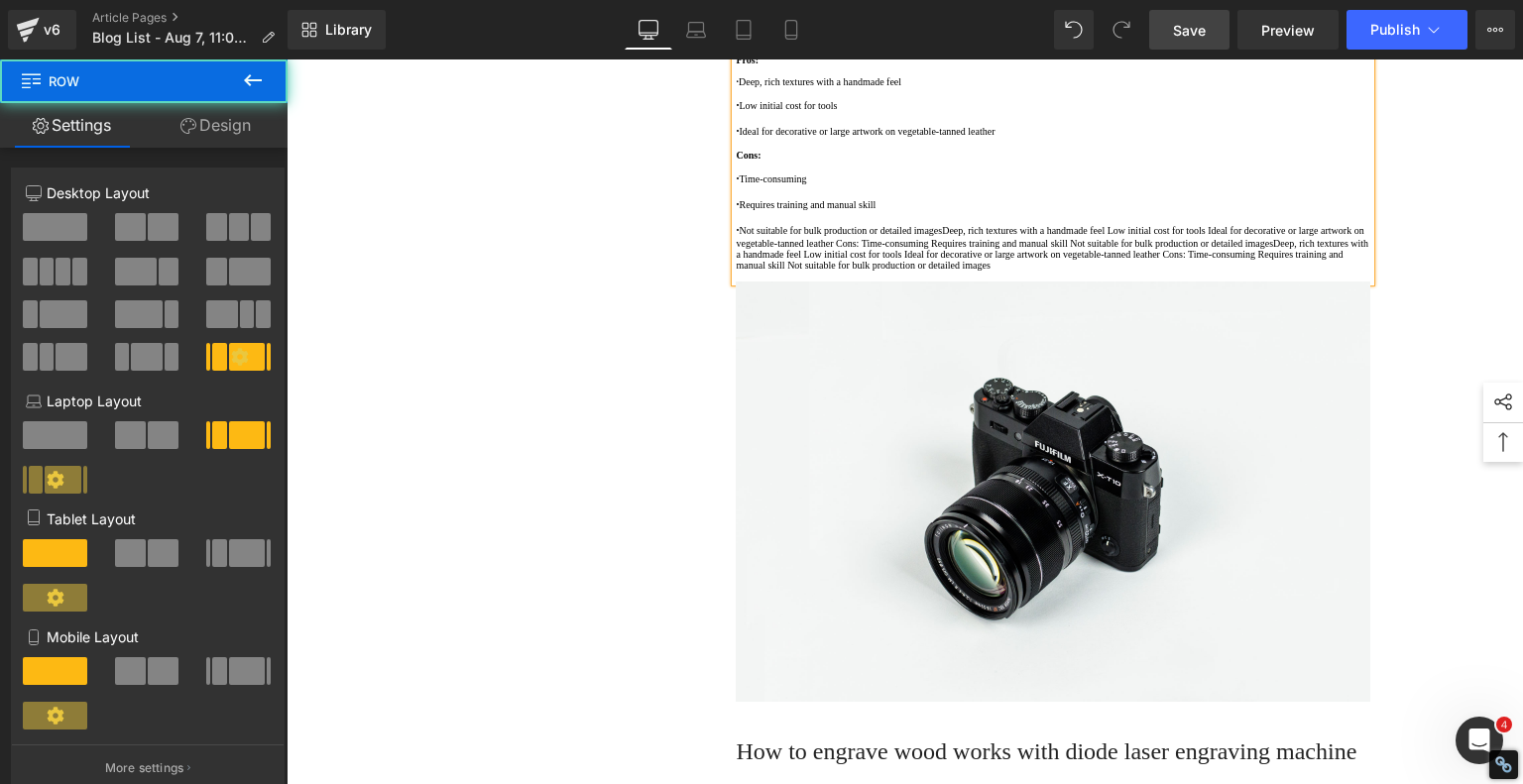 click on "1.  Is the laser engraving machine good at engraving wooden materials Text Block         2.  Laser engraving machine engraving thick paulownia wood cat claw coasters Text Block         3.  Laser engraving machine to engrave thick pine wood calendar Text Block         4.  Laser Engraving Machine to Engrave Skateboards Text Block         5.  Laser engraving machine batch engraving pencils Text Block         6 .  Laser engraving machine batch engraving pencils Text Block         7 .  Laser engraving machine batch engraving pencils Text Block         Row         Leather Engraving Techniques Compared: Which Method is Right for You? Heading         Leatherwork is an age-old craft, but in today’s world, it’s getting a high-tech upgrade. Whether you're handcrafting wallets, customizing journal covers, or designing intricate fashion accessories, there are now multiple ways to engrave leather. From traditional hand tools to cutting-edge  laser engravers
leather engraving diode laser engraving Text Block" at bounding box center (905, 1931) 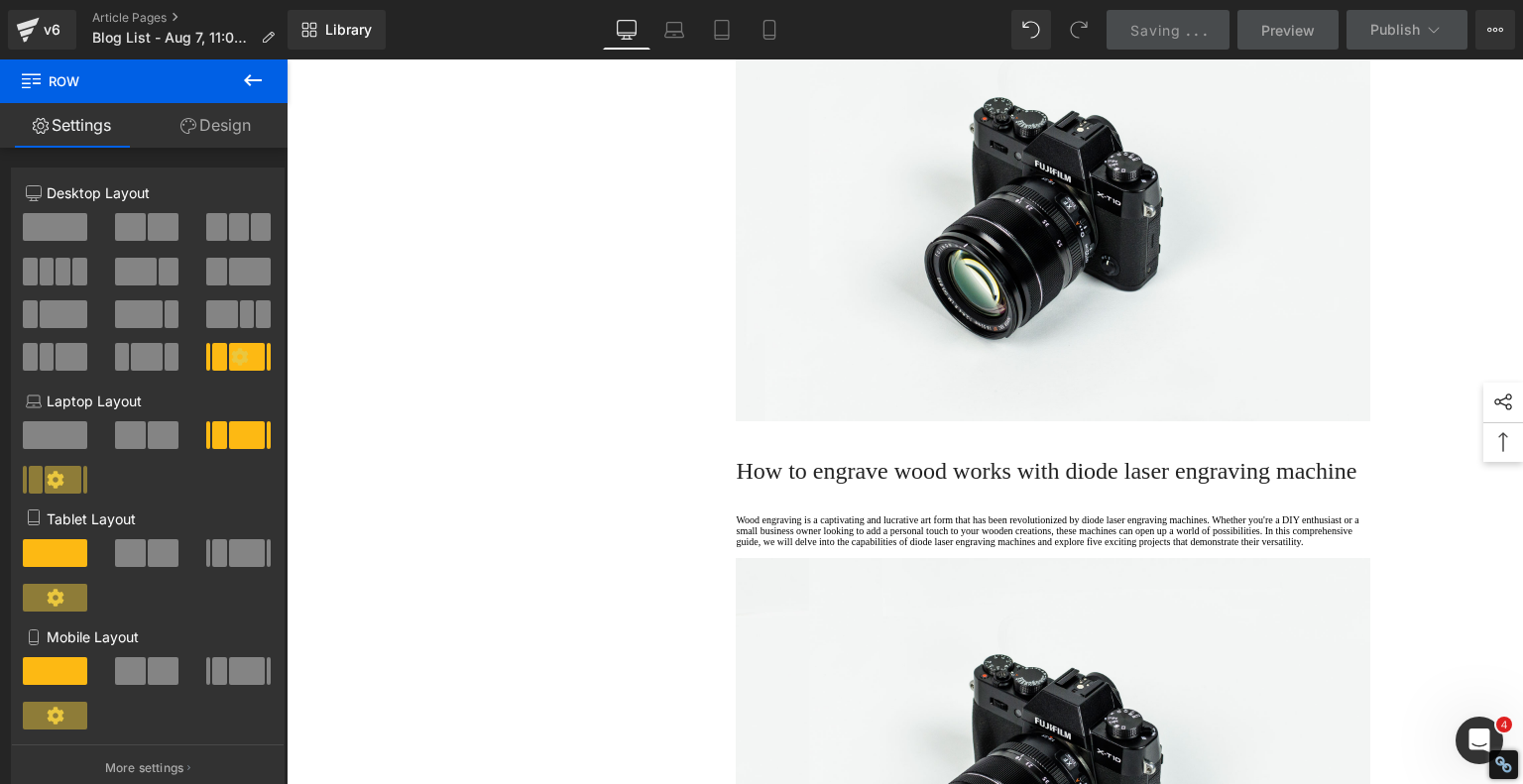 scroll, scrollTop: 1883, scrollLeft: 0, axis: vertical 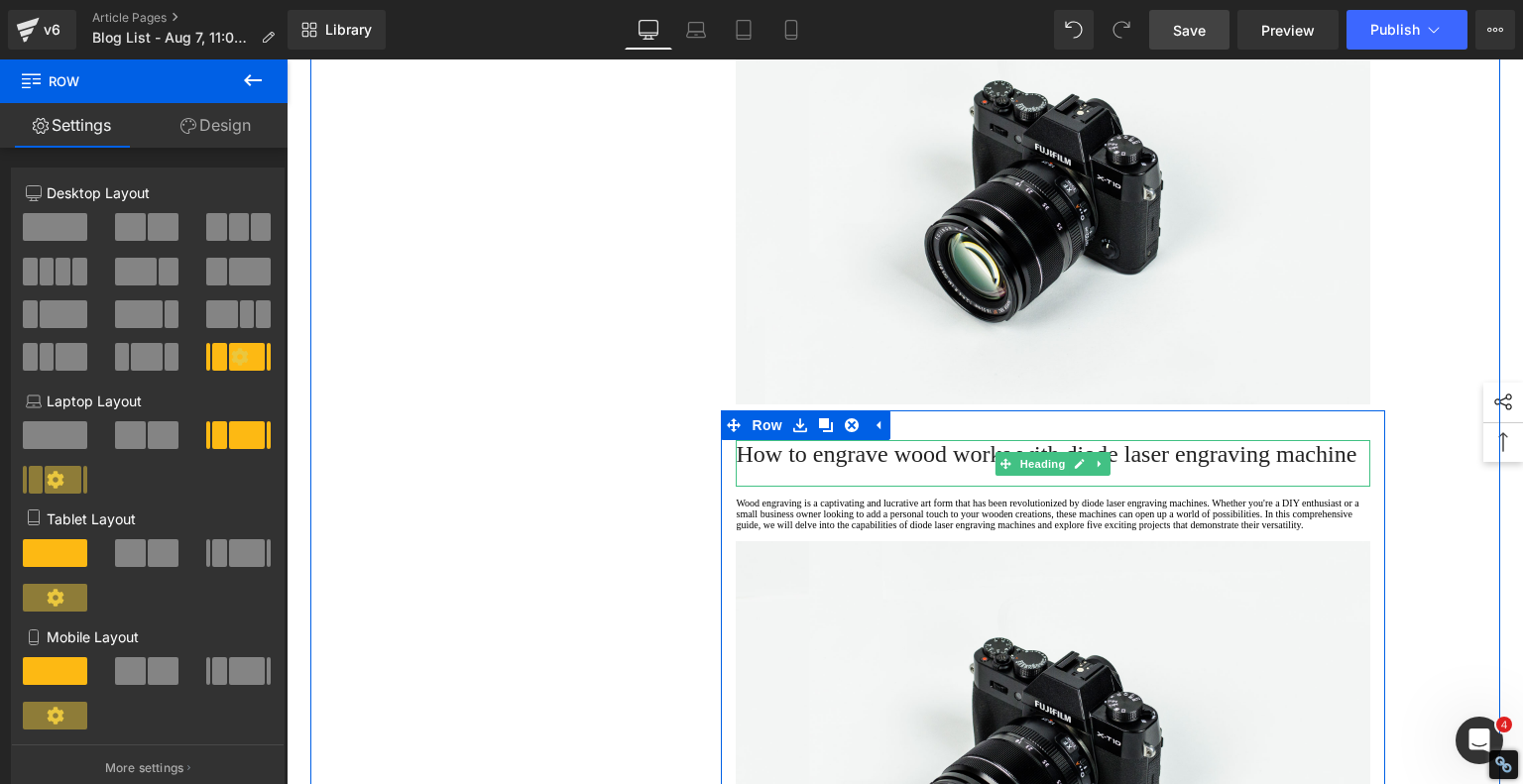 click on "How to engrave wood works with  diode laser engraving machine" at bounding box center [1046, 454] 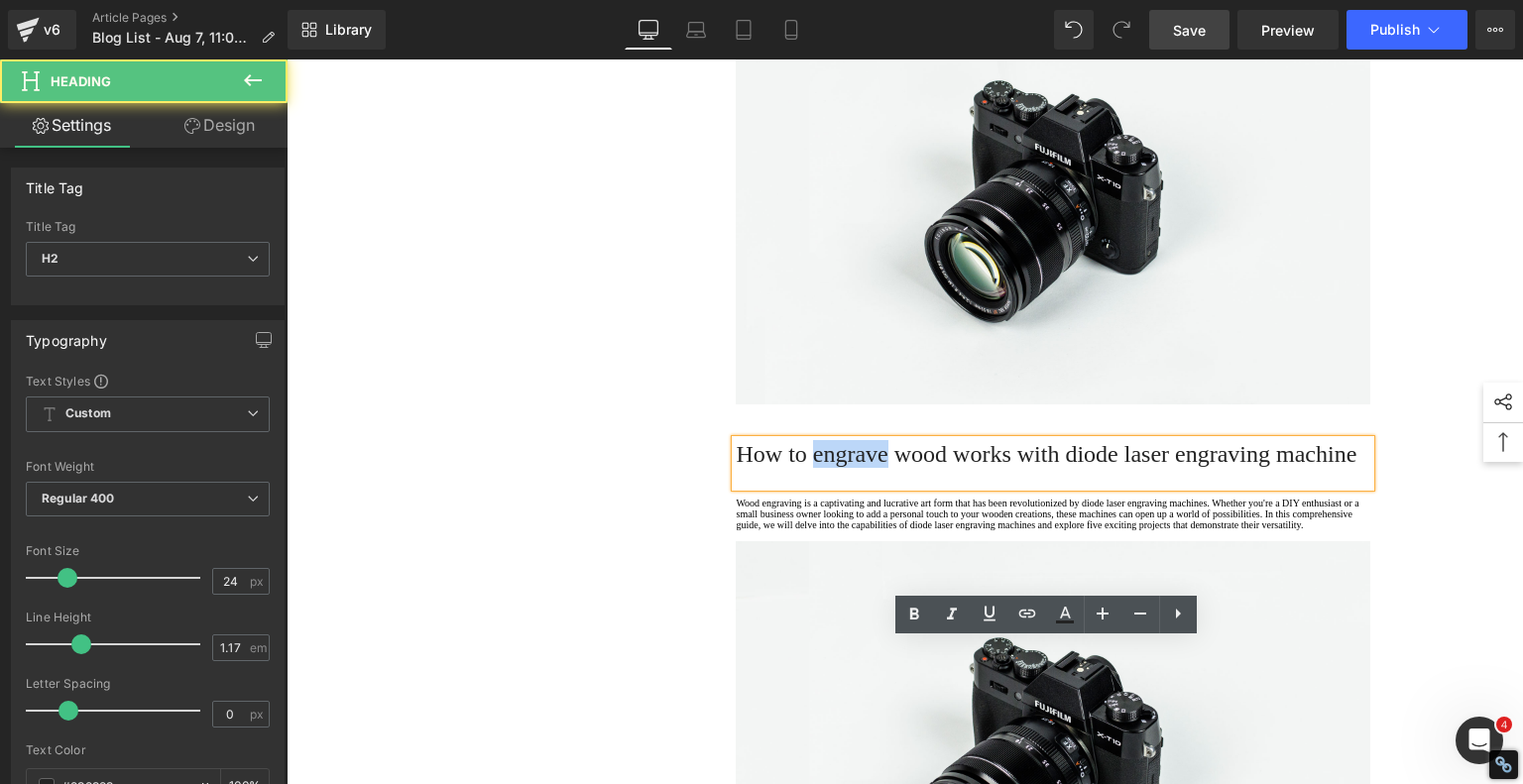 click on "How to engrave wood works with  diode laser engraving machine" at bounding box center [1046, 454] 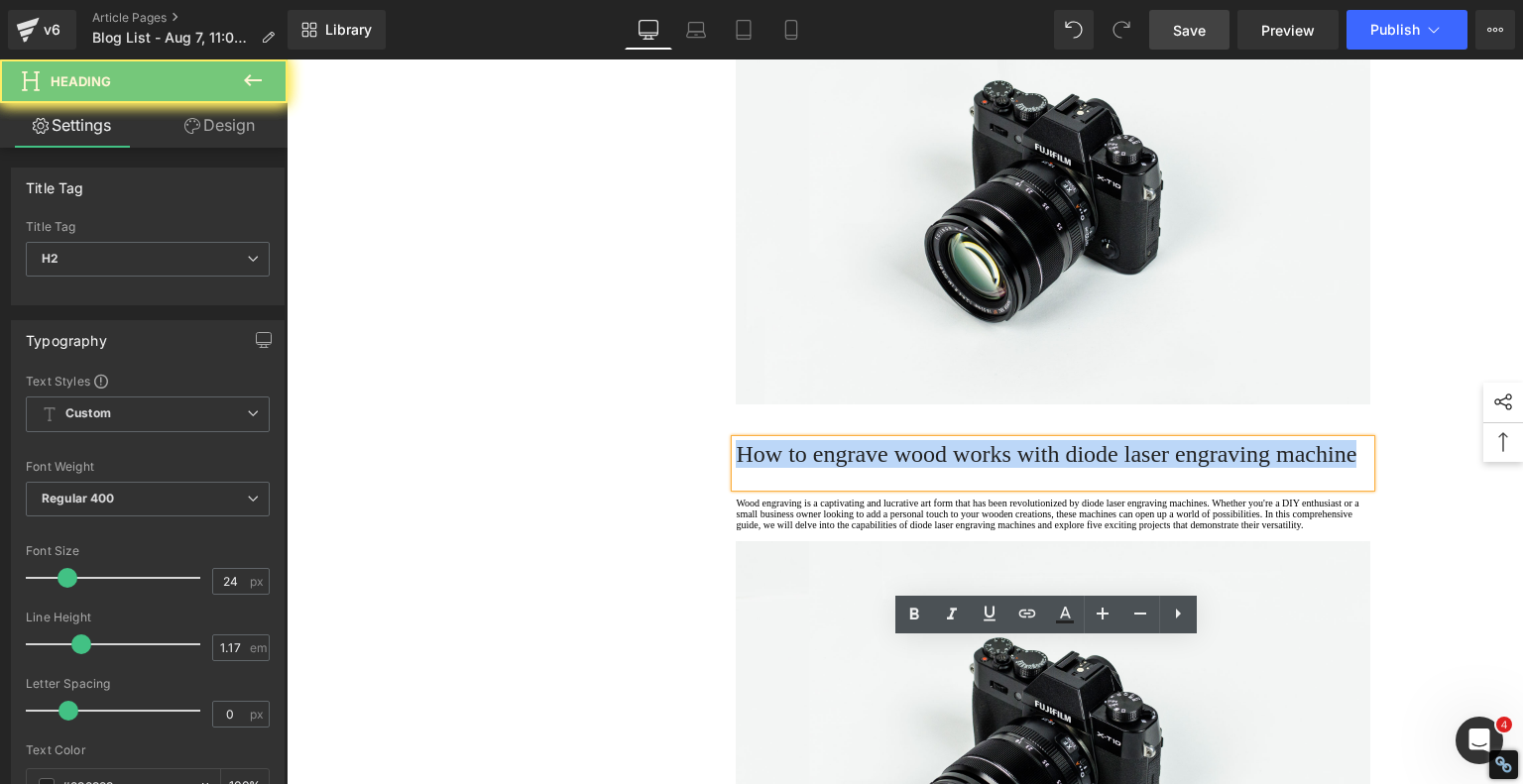 click on "How to engrave wood works with  diode laser engraving machine" at bounding box center (1046, 454) 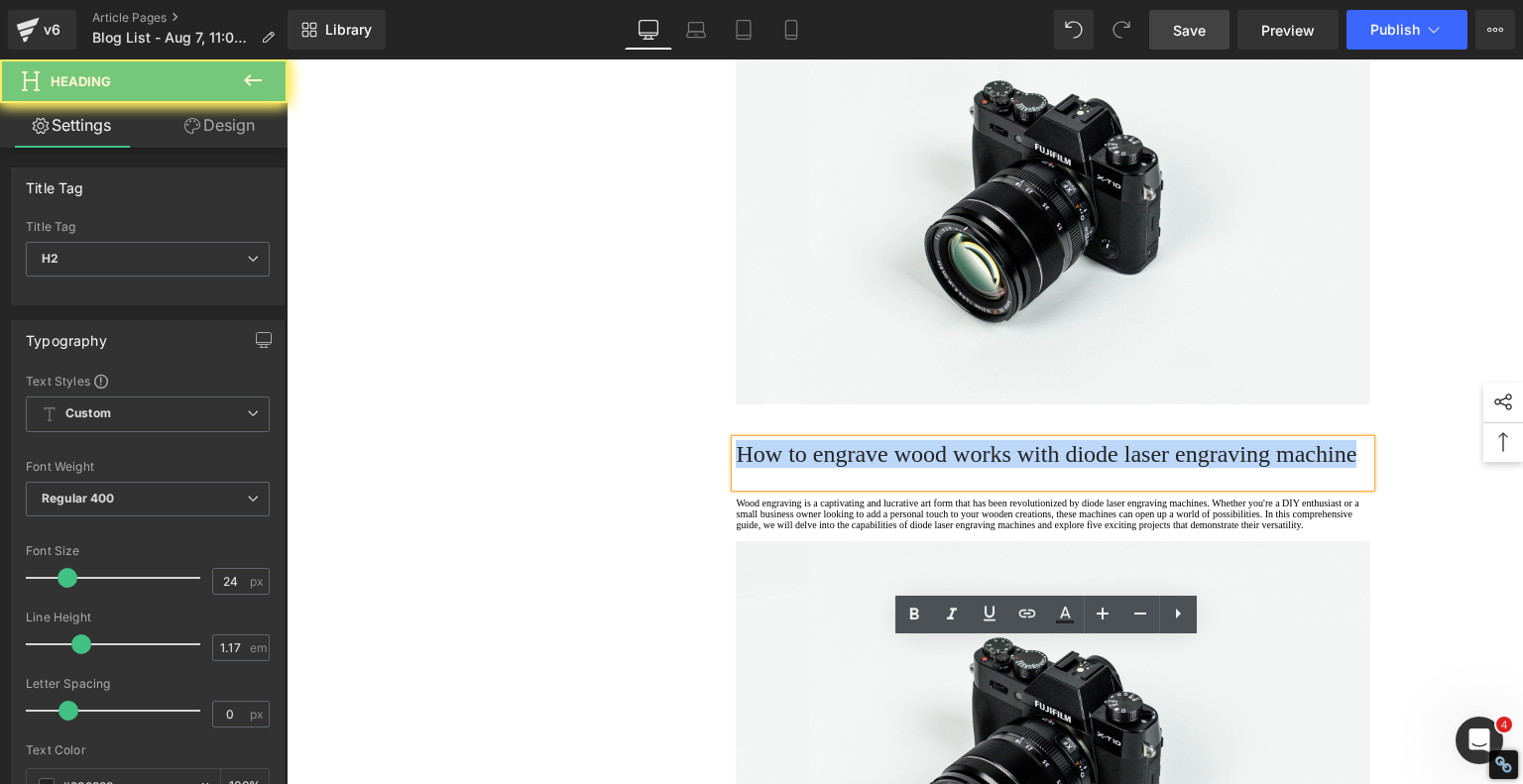 paste 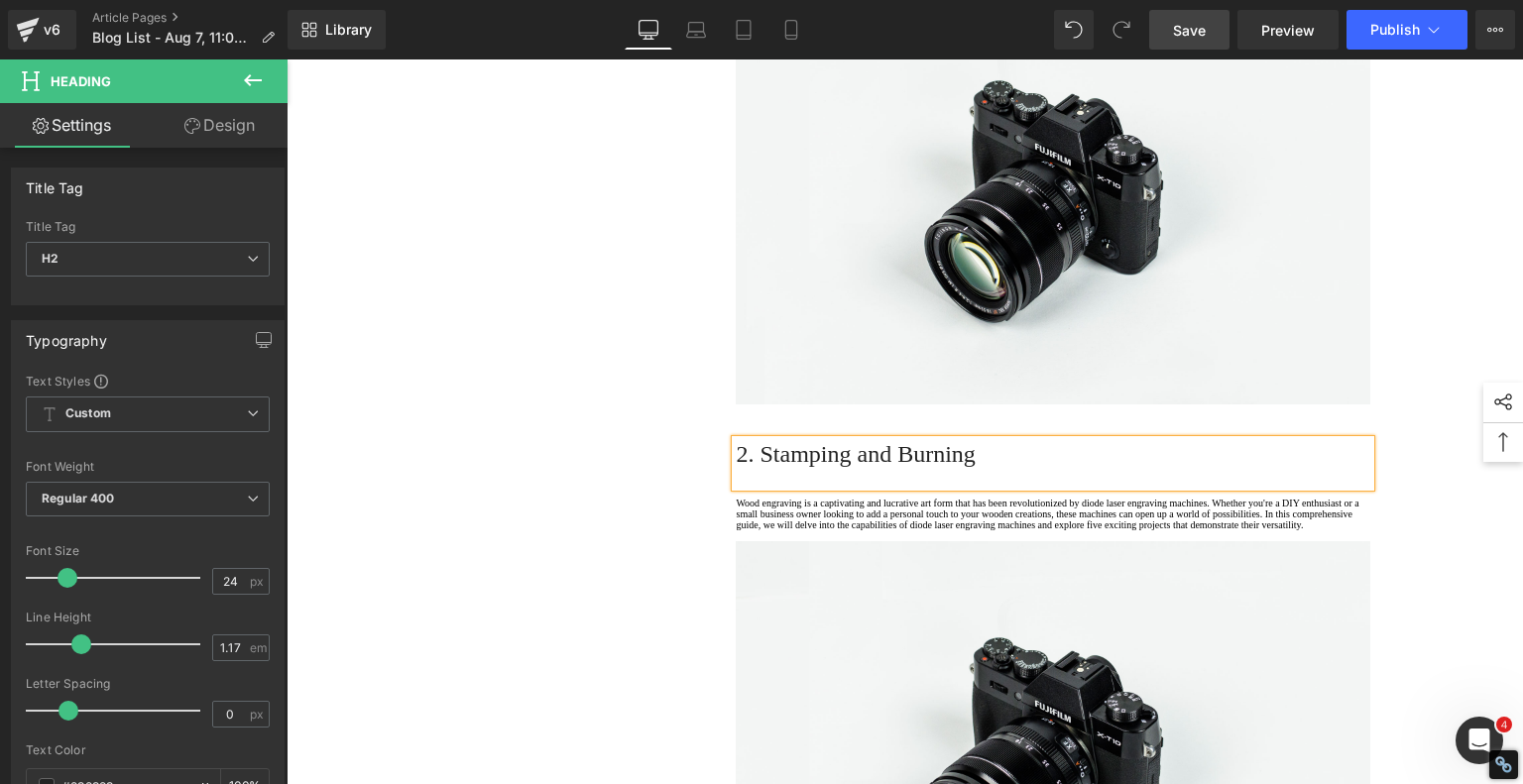 click on "2. Stamping and Burning" at bounding box center (1053, 454) 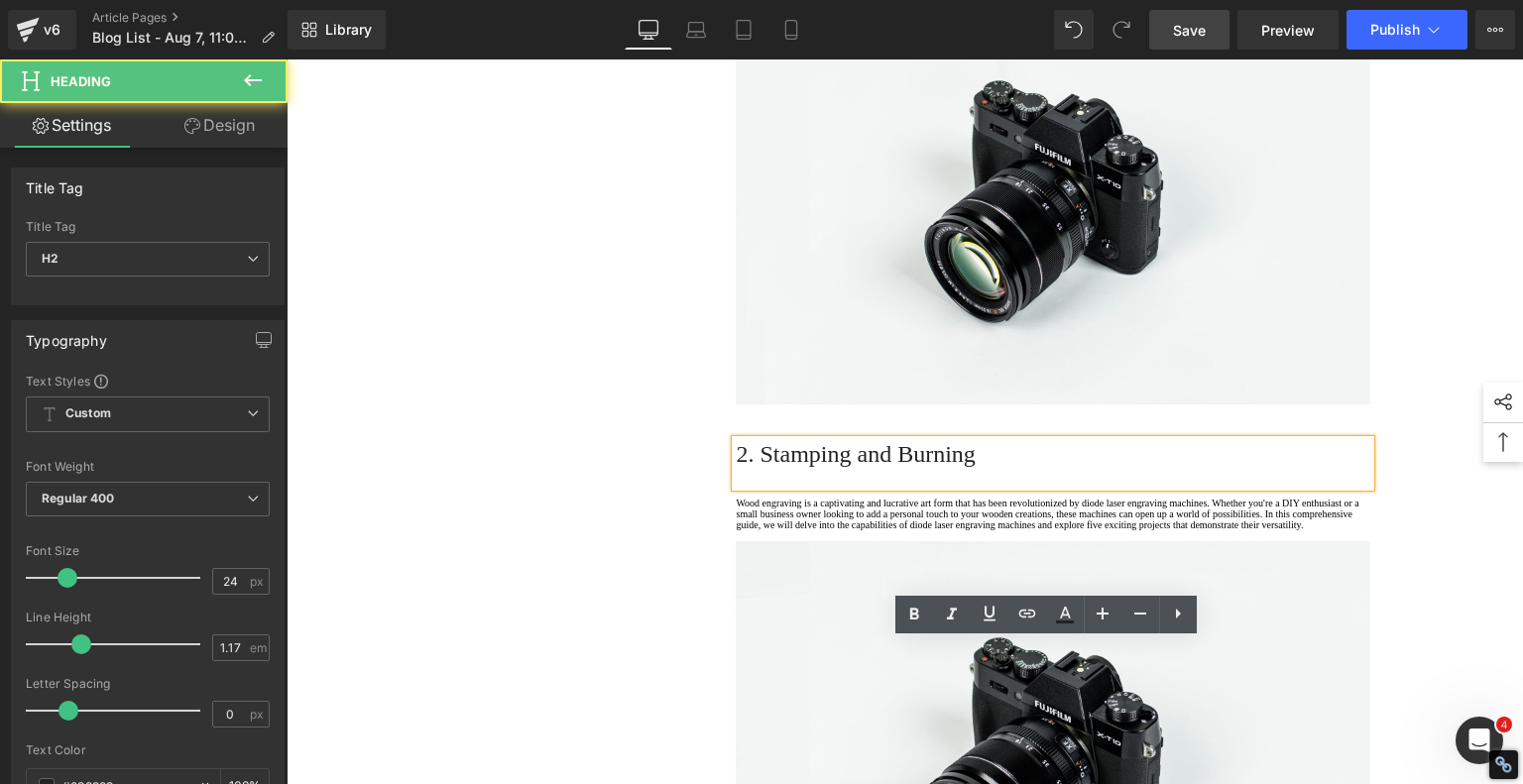 click on "2. Stamping and Burning" at bounding box center [1053, 454] 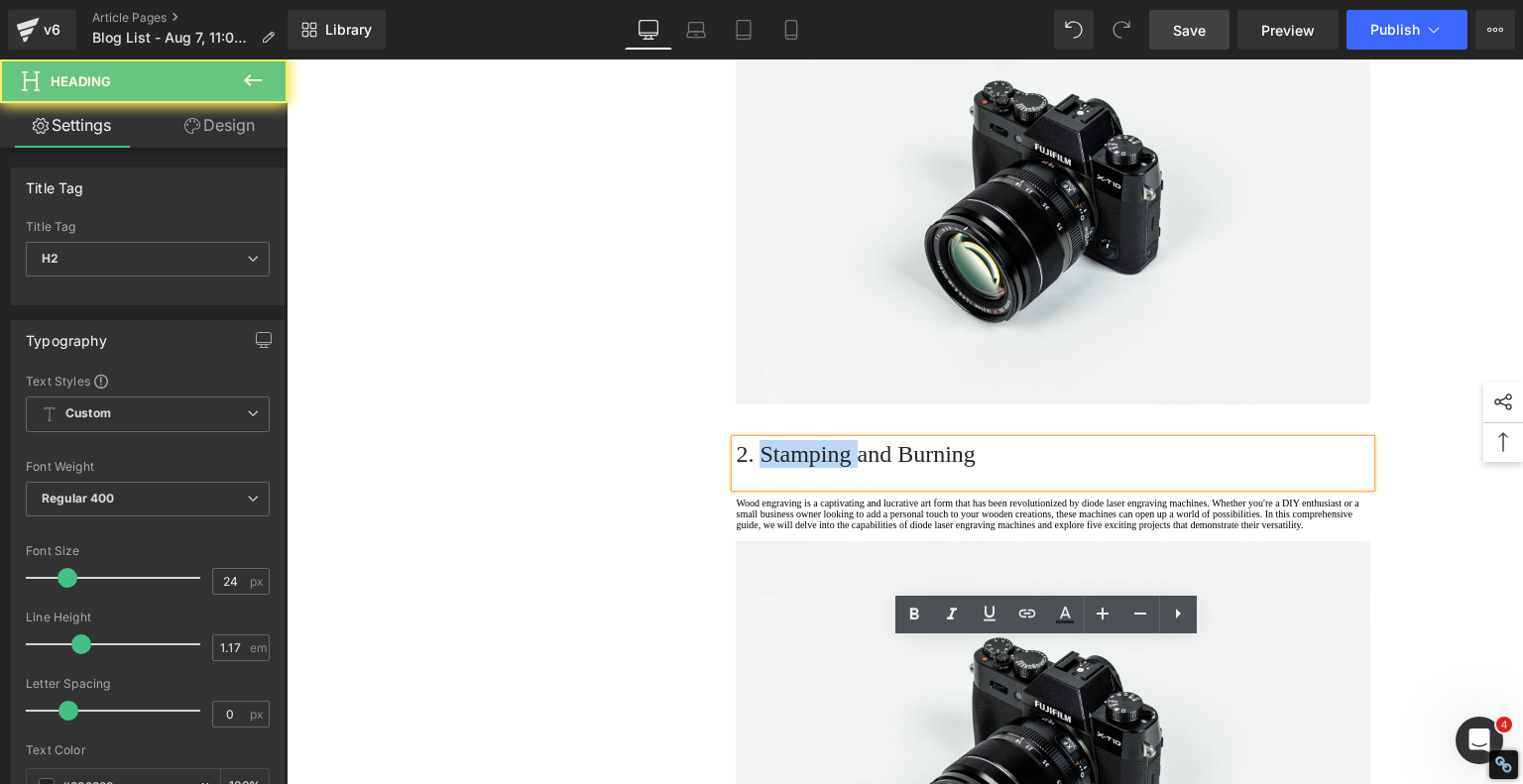 click on "2. Stamping and Burning" at bounding box center (1053, 454) 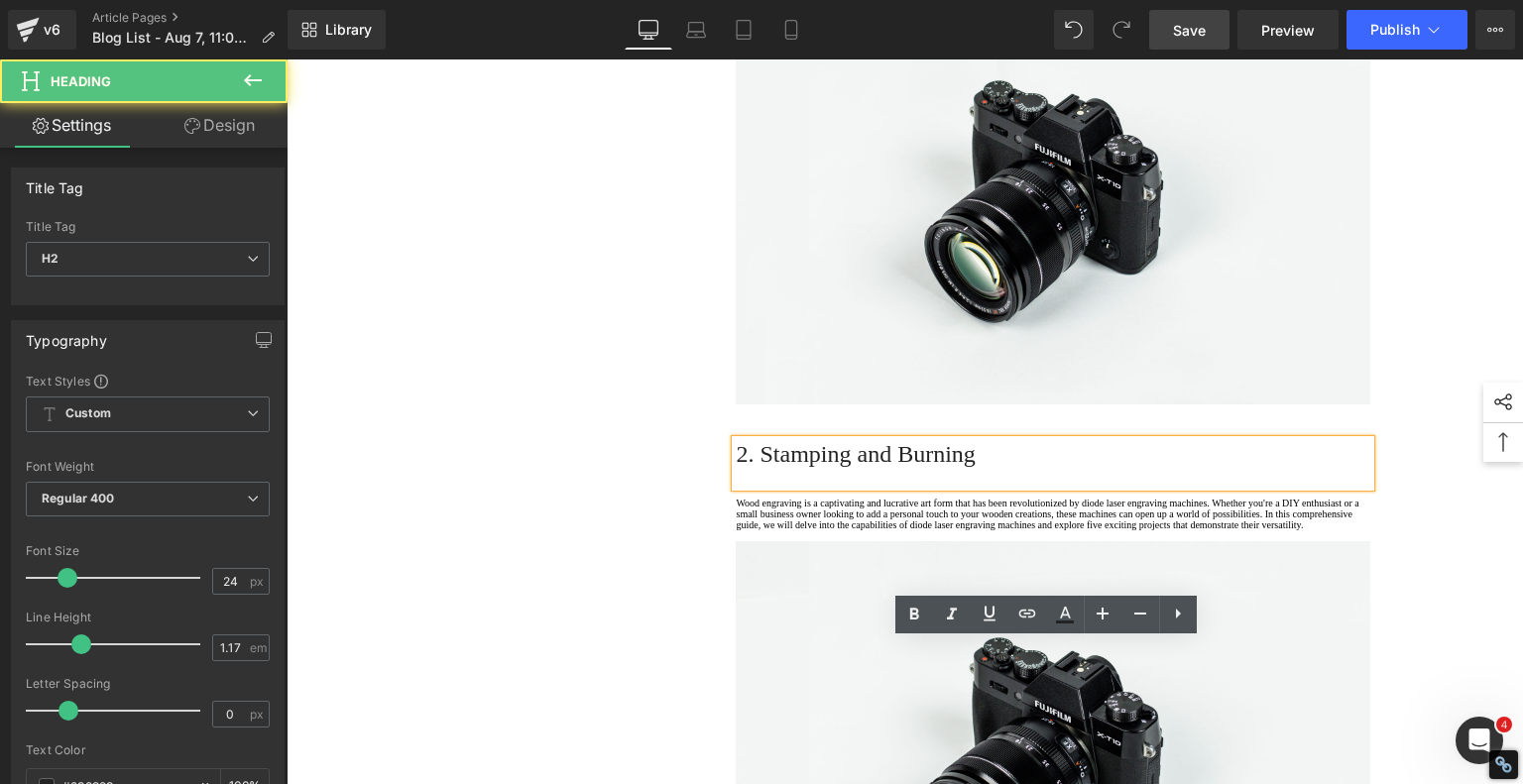click on "2. Stamping and Burning" at bounding box center (1053, 454) 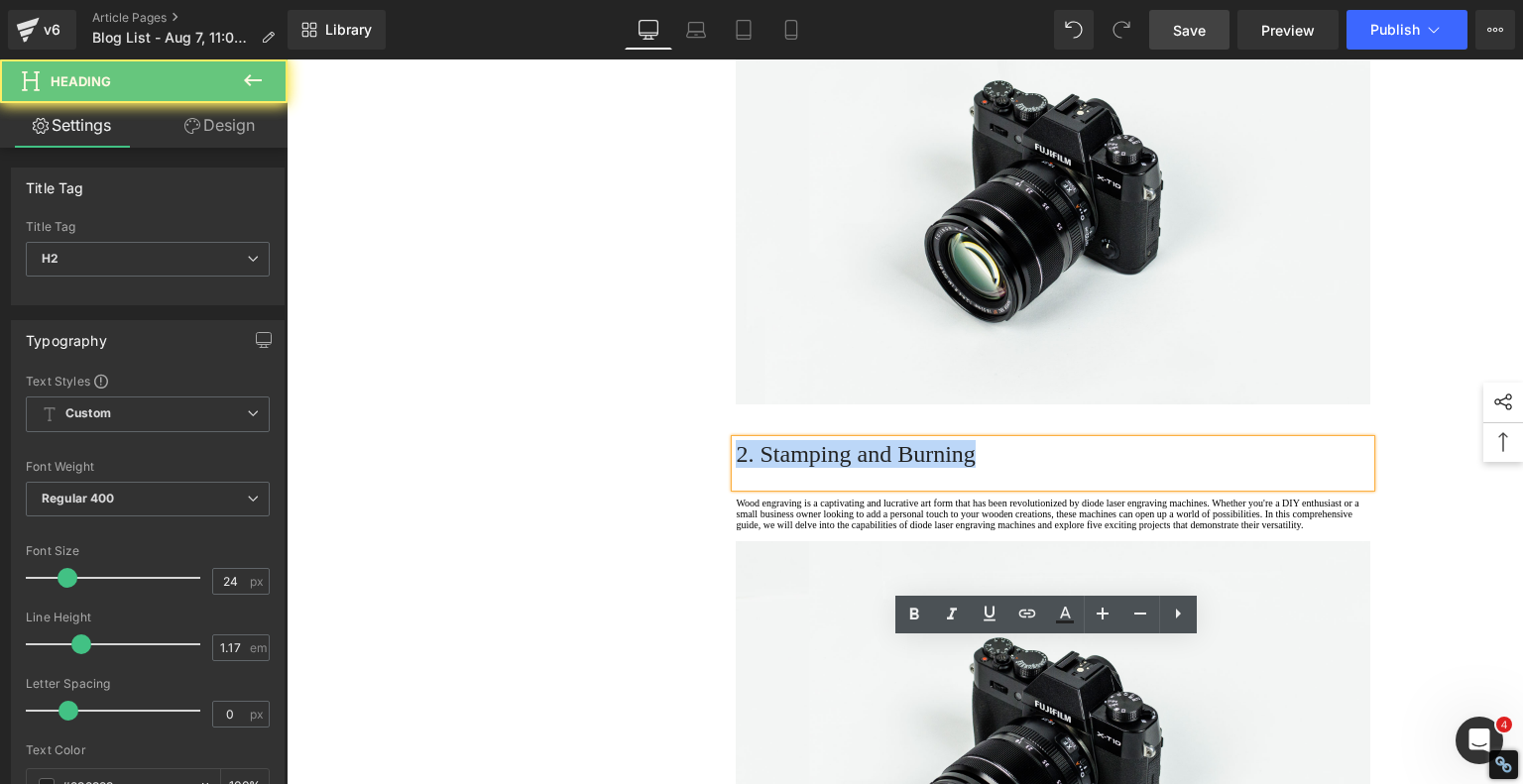 drag, startPoint x: 1028, startPoint y: 660, endPoint x: 662, endPoint y: 648, distance: 366.19667 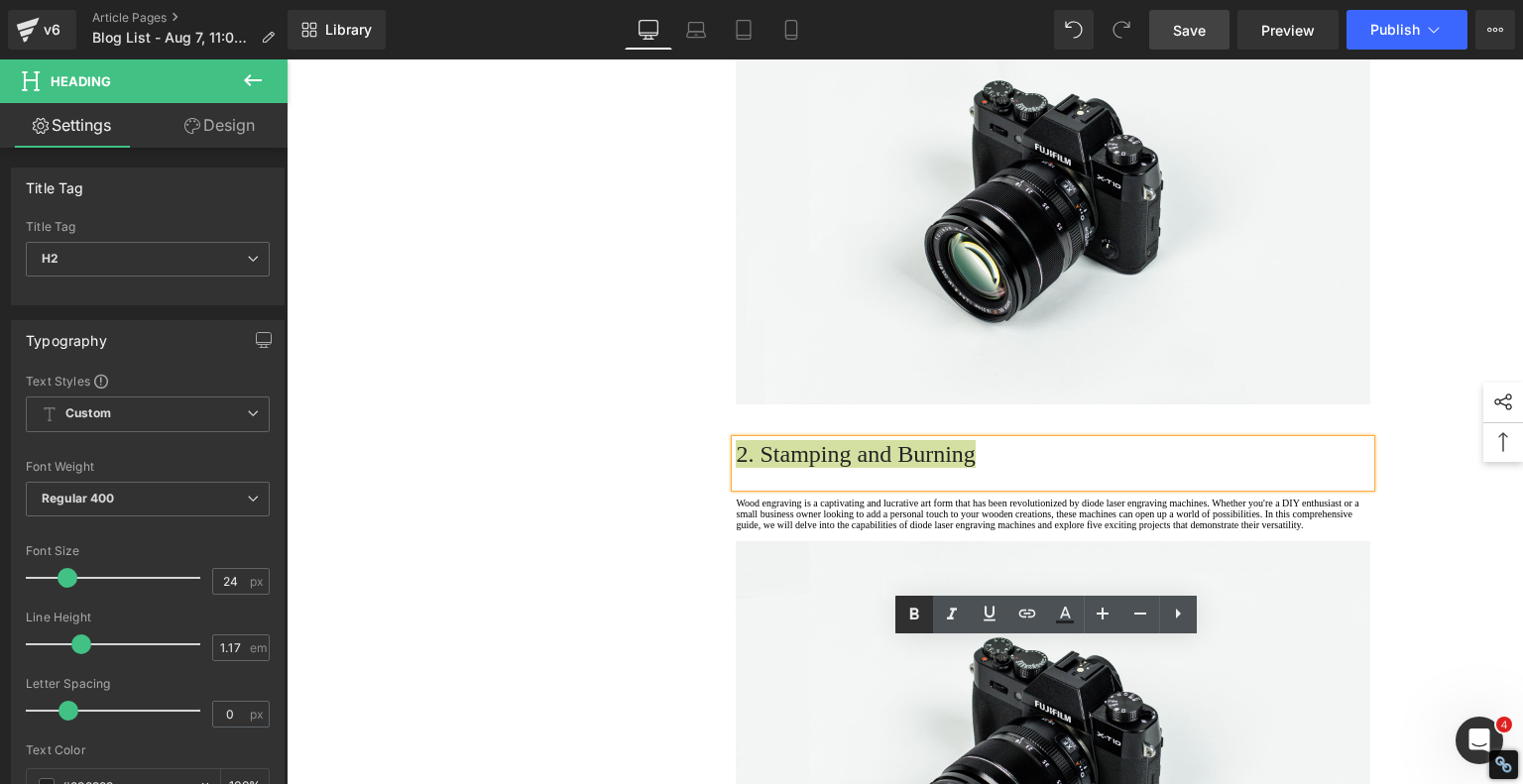 click 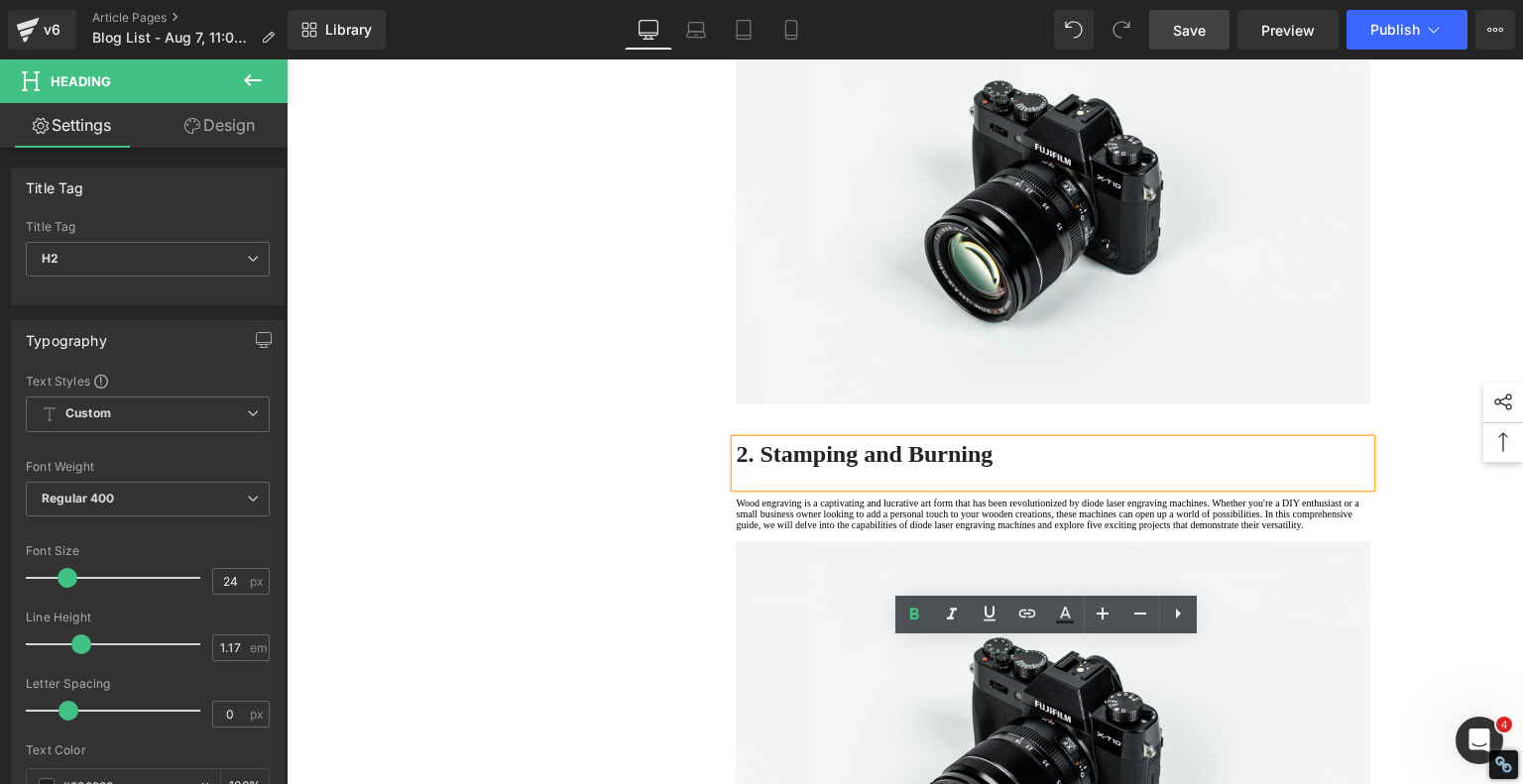 click on "1.  Is the laser engraving machine good at engraving wooden materials Text Block         2.  Laser engraving machine engraving thick paulownia wood cat claw coasters Text Block         3.  Laser engraving machine to engrave thick pine wood calendar Text Block         4.  Laser Engraving Machine to Engrave Skateboards Text Block         5.  Laser engraving machine batch engraving pencils Text Block         6 .  Laser engraving machine batch engraving pencils Text Block         7 .  Laser engraving machine batch engraving pencils Text Block         Row         Leather Engraving Techniques Compared: Which Method is Right for You? Heading         Leatherwork is an age-old craft, but in today’s world, it’s getting a high-tech upgrade. Whether you're handcrafting wallets, customizing journal covers, or designing intricate fashion accessories, there are now multiple ways to engrave leather. From traditional hand tools to cutting-edge  laser engravers
leather engraving diode laser engraving Text Block" at bounding box center [905, 1633] 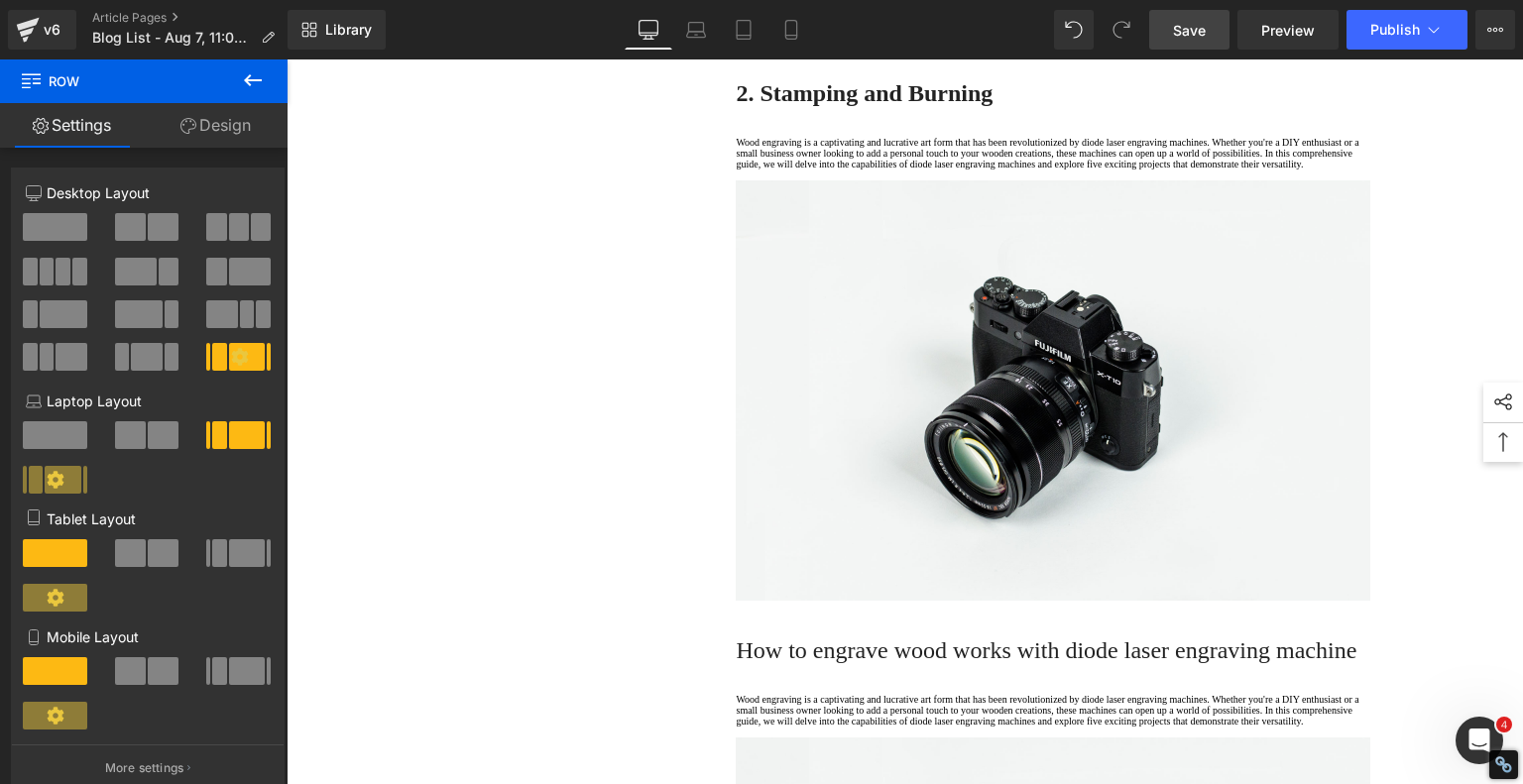 scroll, scrollTop: 2280, scrollLeft: 0, axis: vertical 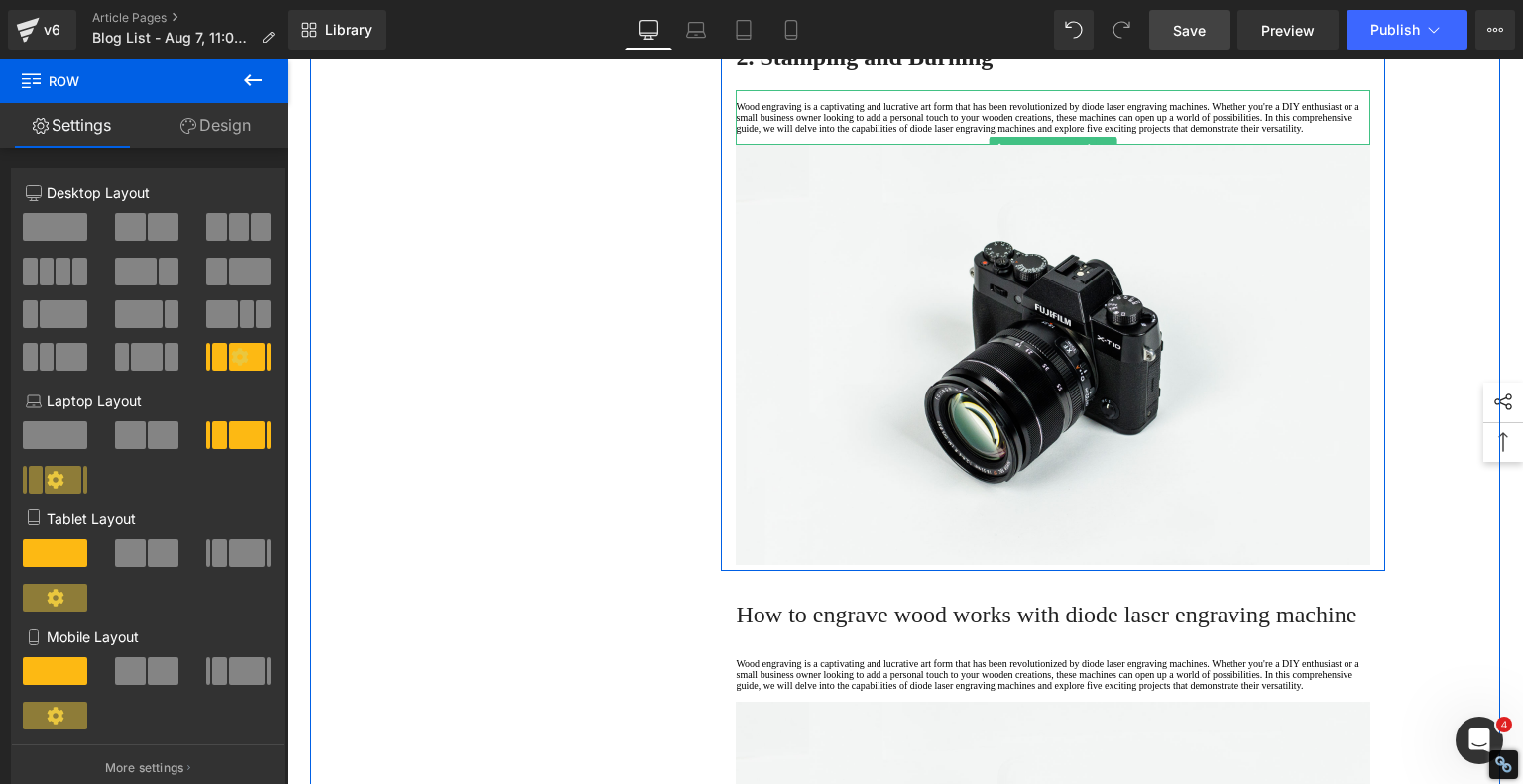 click at bounding box center [1053, 139] 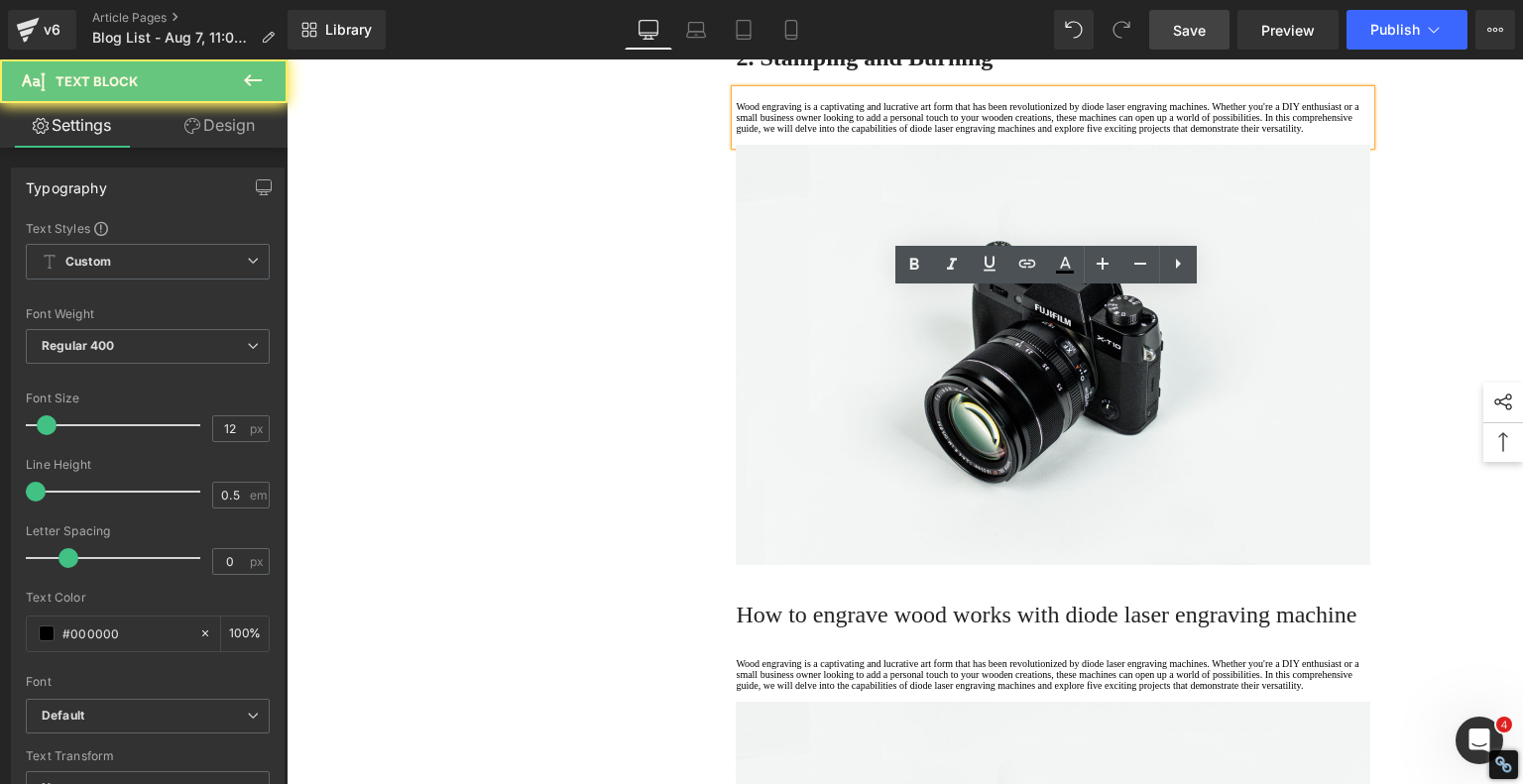 click on "Wood engraving is a captivating and lucrative art form that has been revolutionized by diode laser engraving machines. Whether you're a DIY enthusiast or a small business owner looking to add a personal touch to your wooden creations, these machines can open up a world of possibilities. In this comprehensive guide, we will delve into the capabilities of diode laser engraving machines and explore five exciting projects that demonstrate their versatility." at bounding box center [1053, 117] 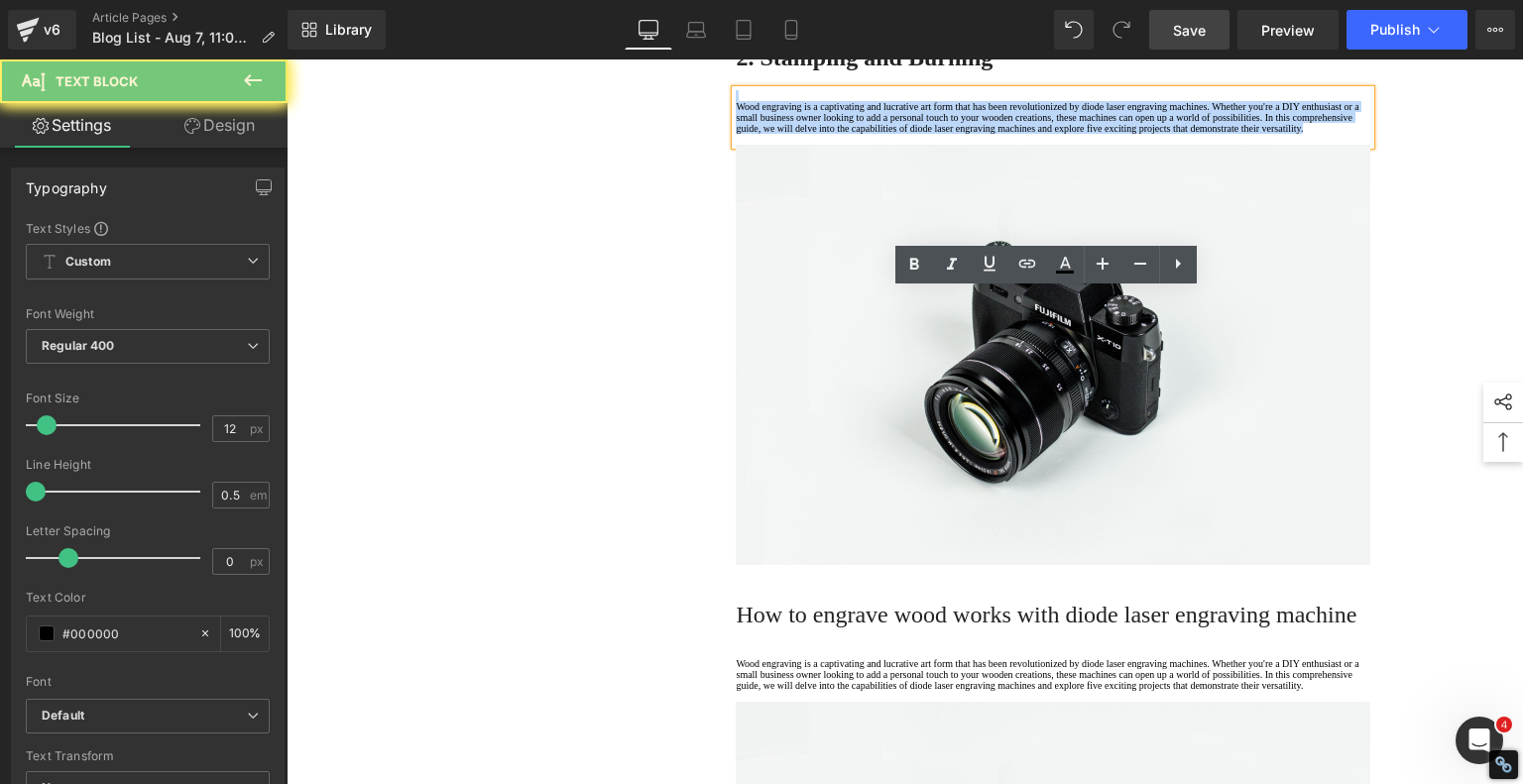 drag, startPoint x: 811, startPoint y: 385, endPoint x: 573, endPoint y: 191, distance: 307.0505 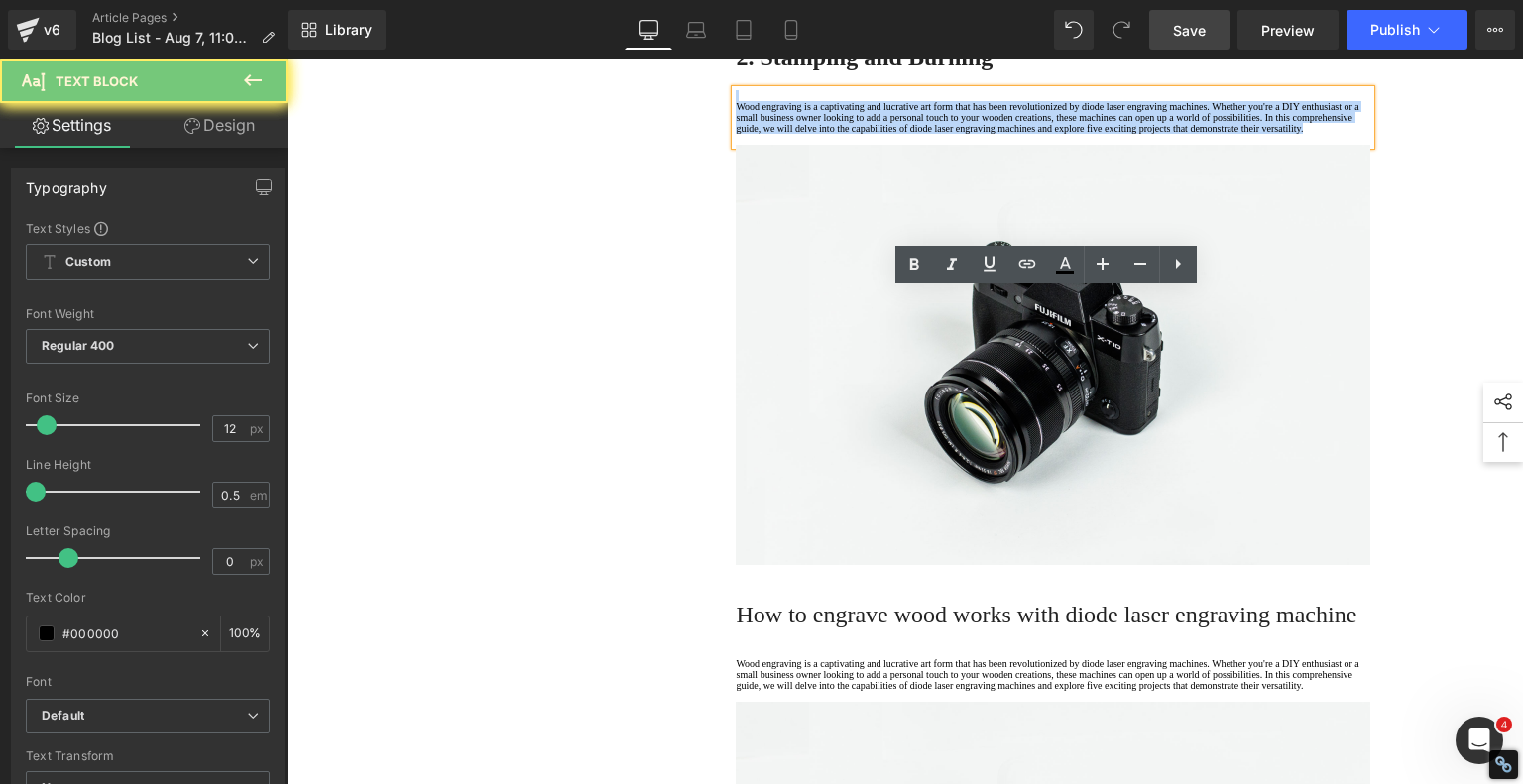click on "1.  Is the laser engraving machine good at engraving wooden materials Text Block         2.  Laser engraving machine engraving thick paulownia wood cat claw coasters Text Block         3.  Laser engraving machine to engrave thick pine wood calendar Text Block         4.  Laser Engraving Machine to Engrave Skateboards Text Block         5.  Laser engraving machine batch engraving pencils Text Block         6 .  Laser engraving machine batch engraving pencils Text Block         7 .  Laser engraving machine batch engraving pencils Text Block         Row         Leather Engraving Techniques Compared: Which Method is Right for You? Heading         Leatherwork is an age-old craft, but in today’s world, it’s getting a high-tech upgrade. Whether you're handcrafting wallets, customizing journal covers, or designing intricate fashion accessories, there are now multiple ways to engrave leather. From traditional hand tools to cutting-edge  laser engravers
leather engraving diode laser engraving Text Block" at bounding box center [905, 1237] 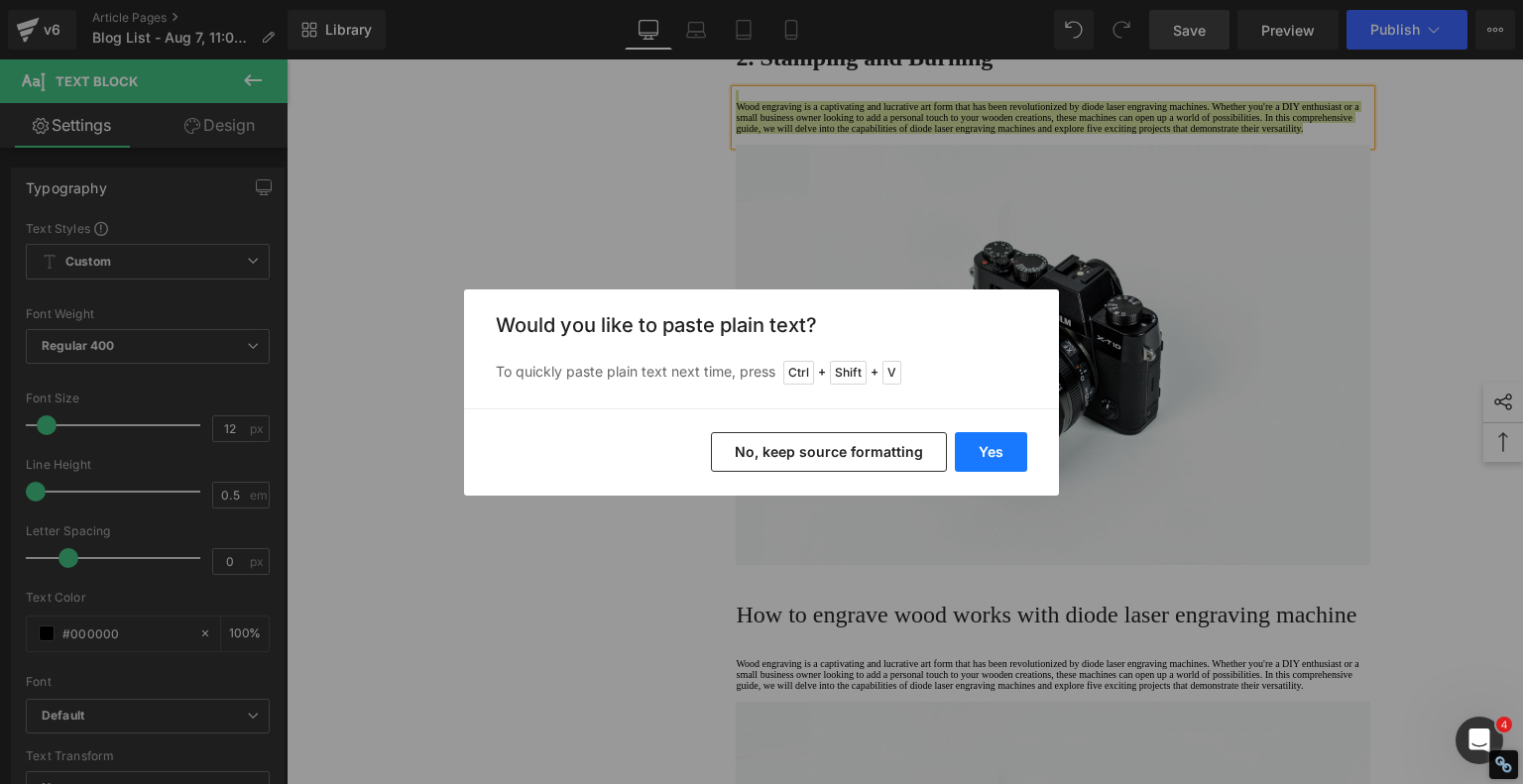 click on "Yes" at bounding box center (991, 452) 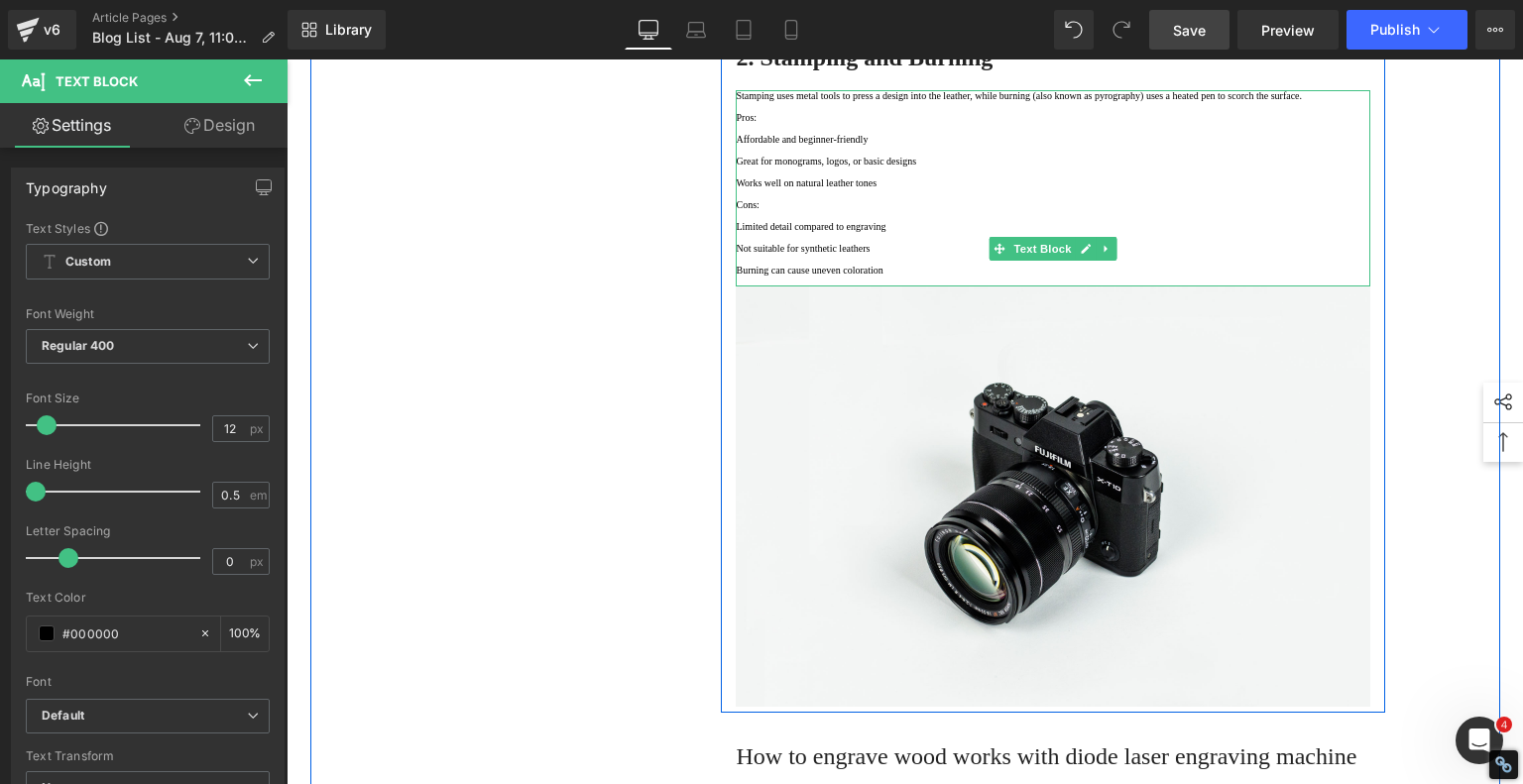 click at bounding box center [1053, 106] 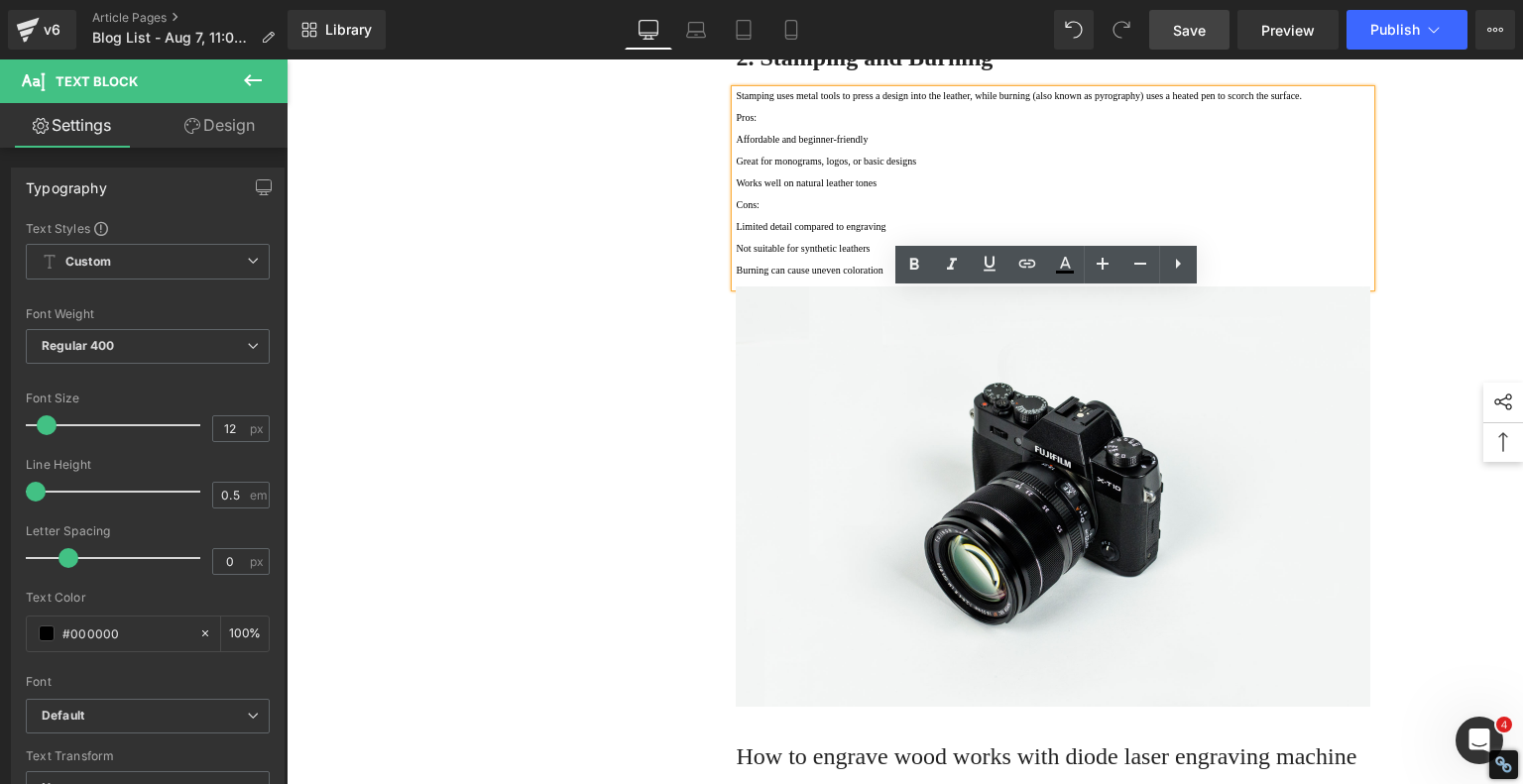 scroll, scrollTop: 2181, scrollLeft: 0, axis: vertical 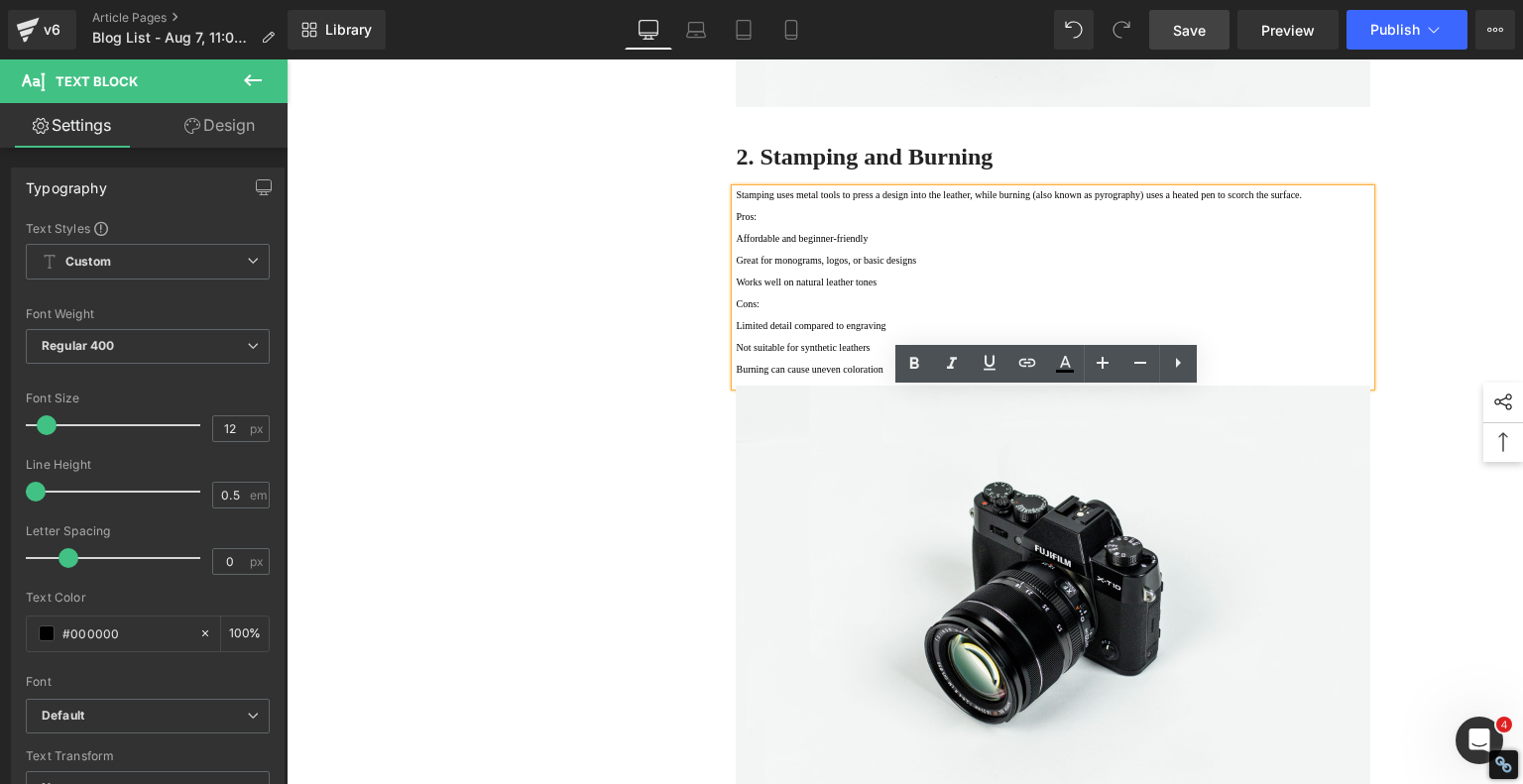 click on "Pros:" at bounding box center [1053, 216] 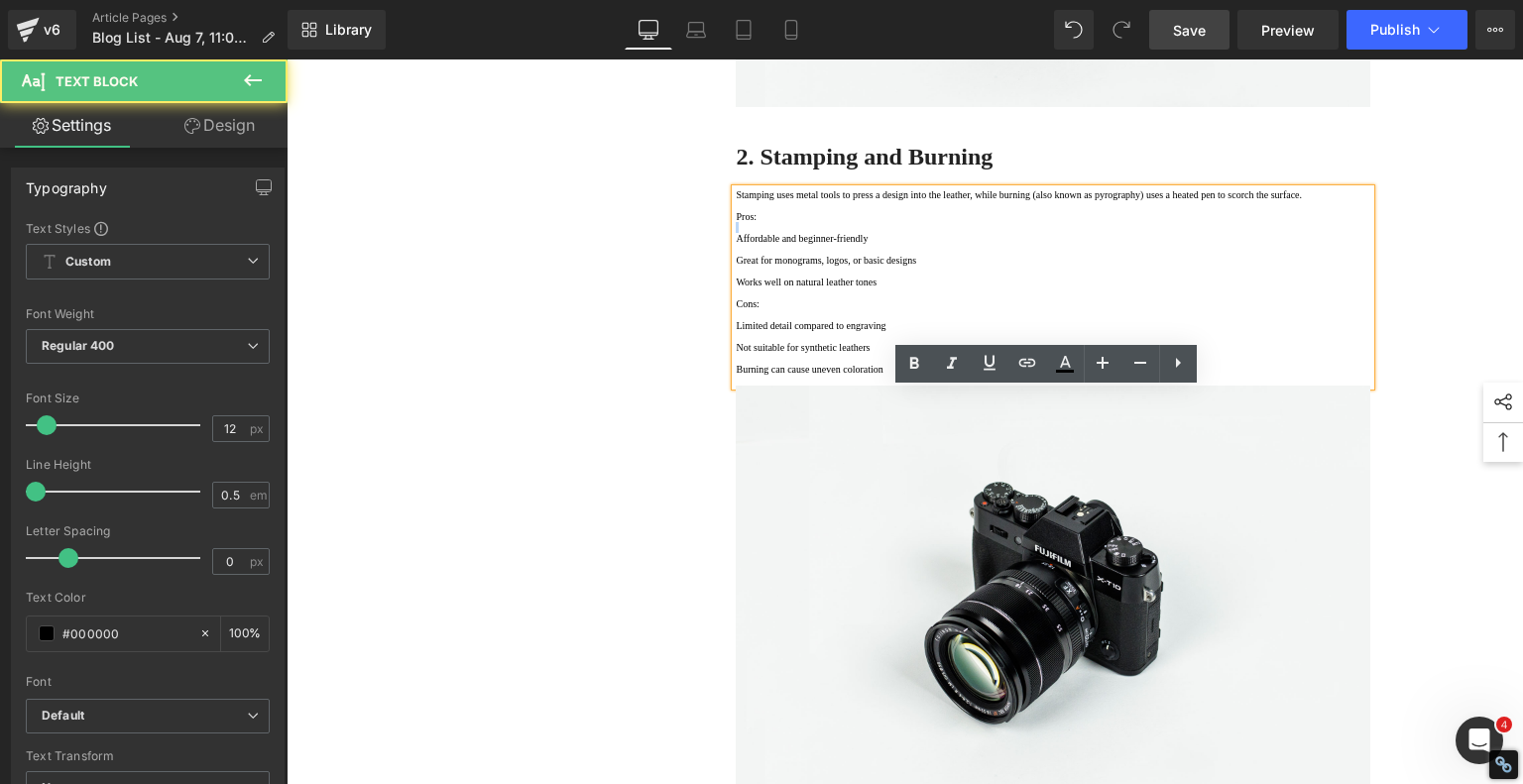 click on "Pros:" at bounding box center [1053, 216] 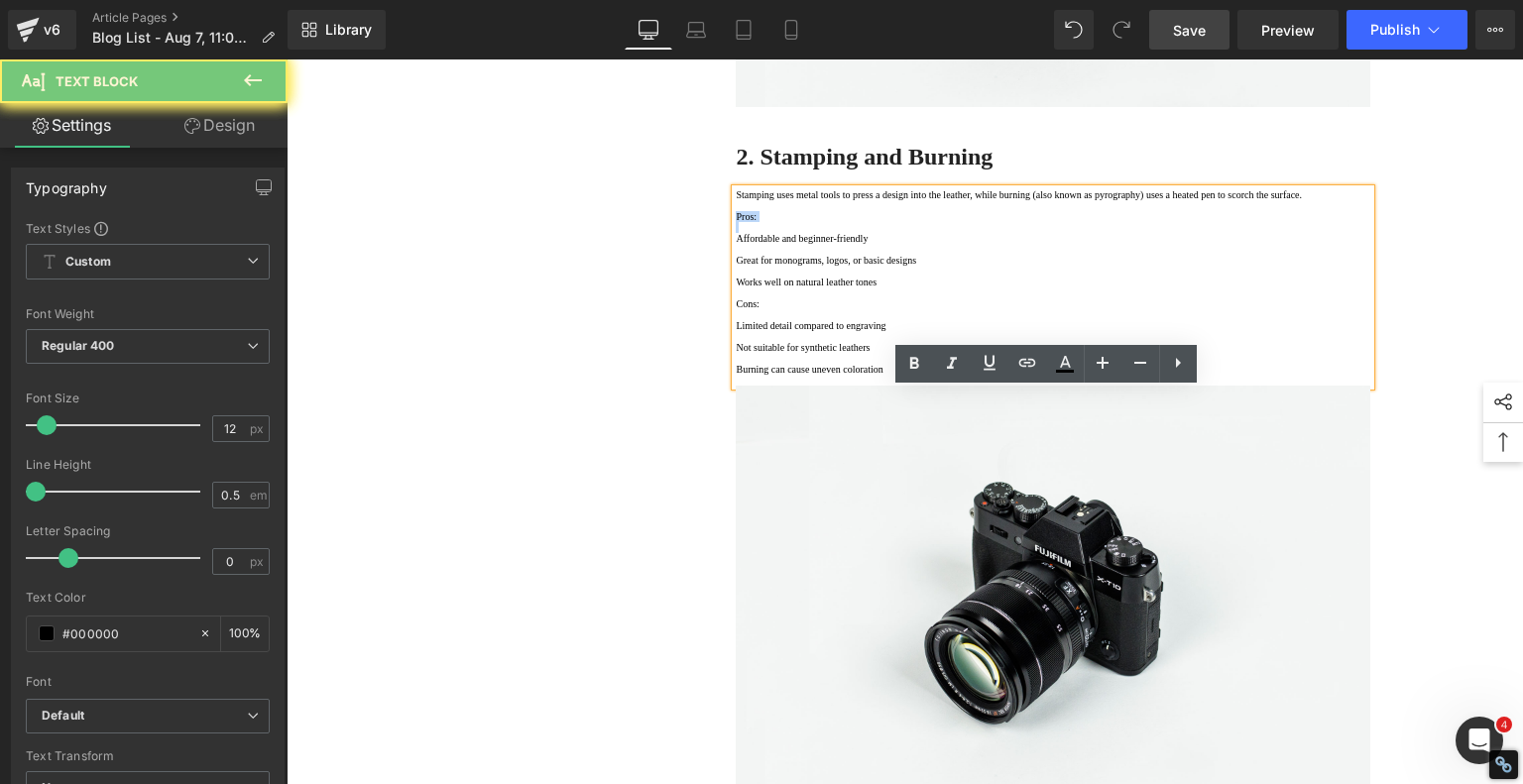 click on "Pros:" at bounding box center (1053, 216) 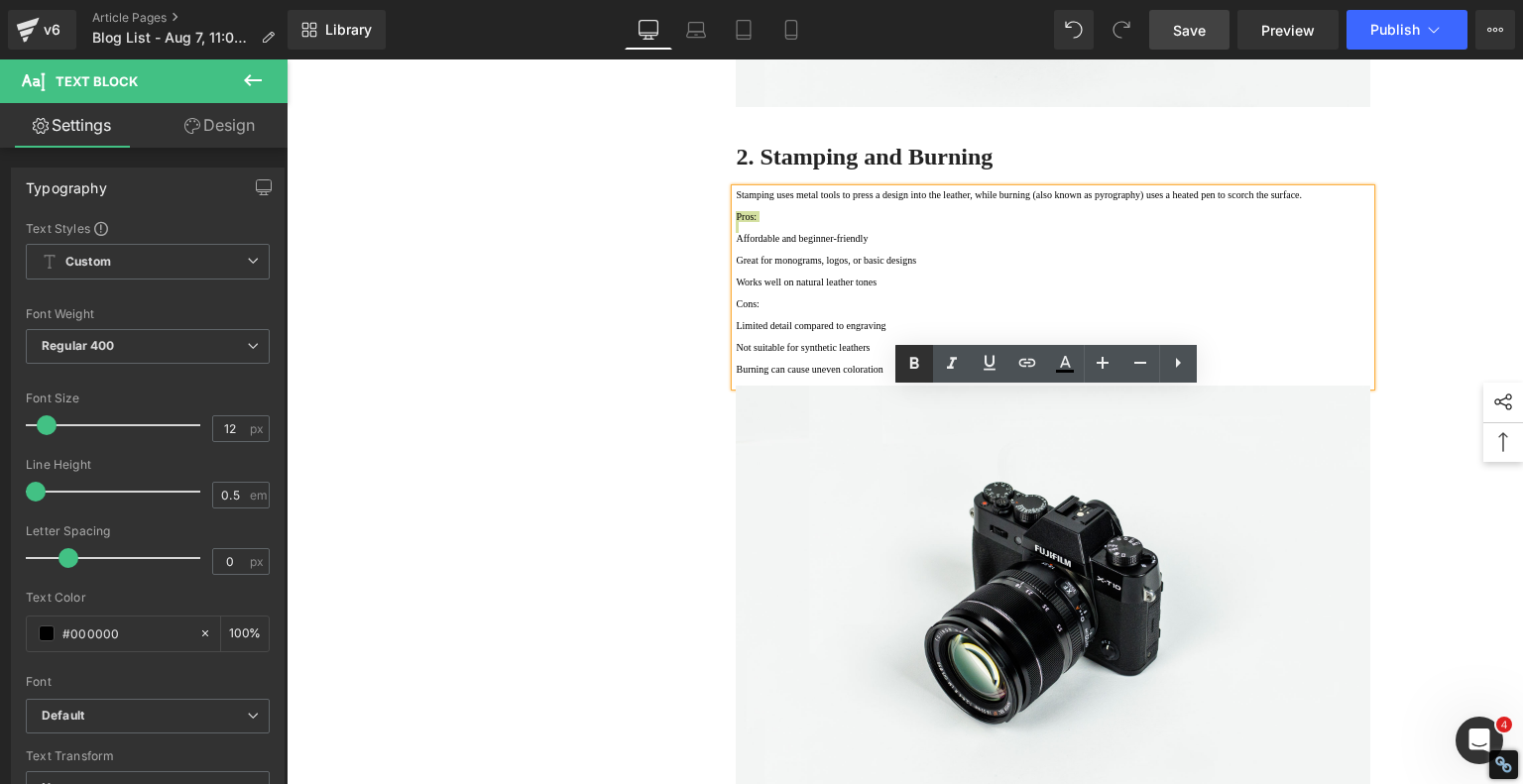 drag, startPoint x: 911, startPoint y: 366, endPoint x: 912, endPoint y: 376, distance: 10.049876 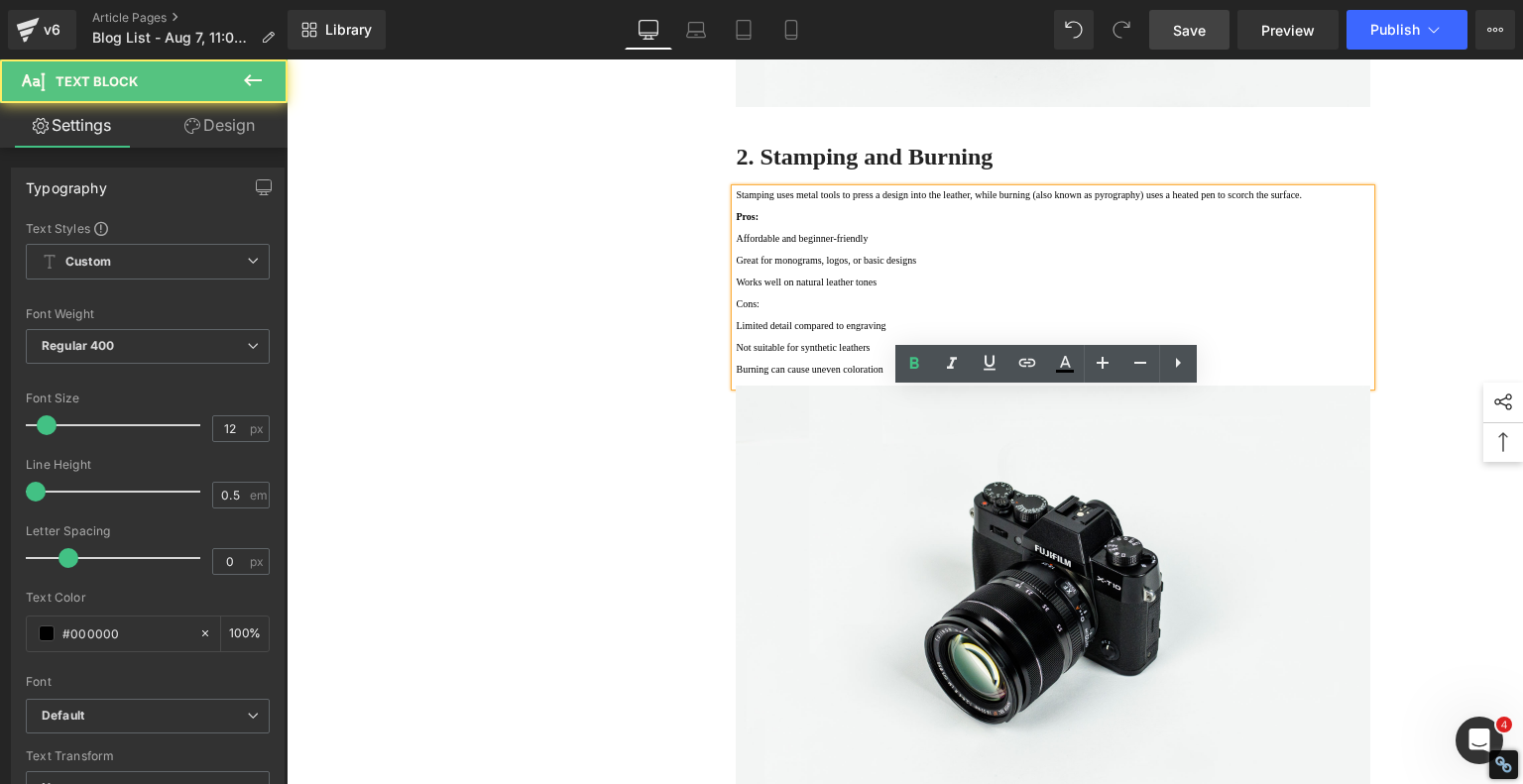click on "Cons:" at bounding box center [1053, 303] 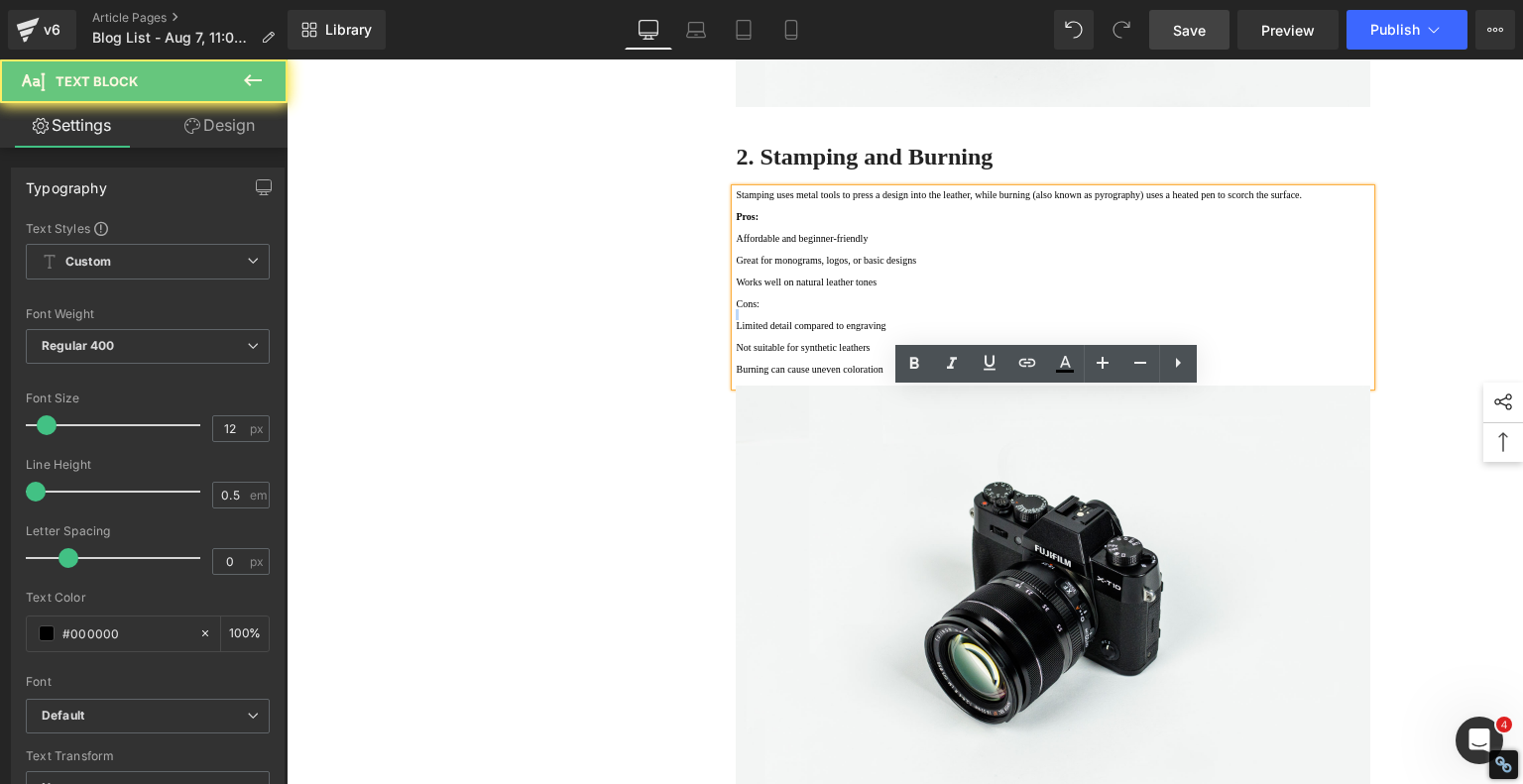 click on "Cons:" at bounding box center [1053, 303] 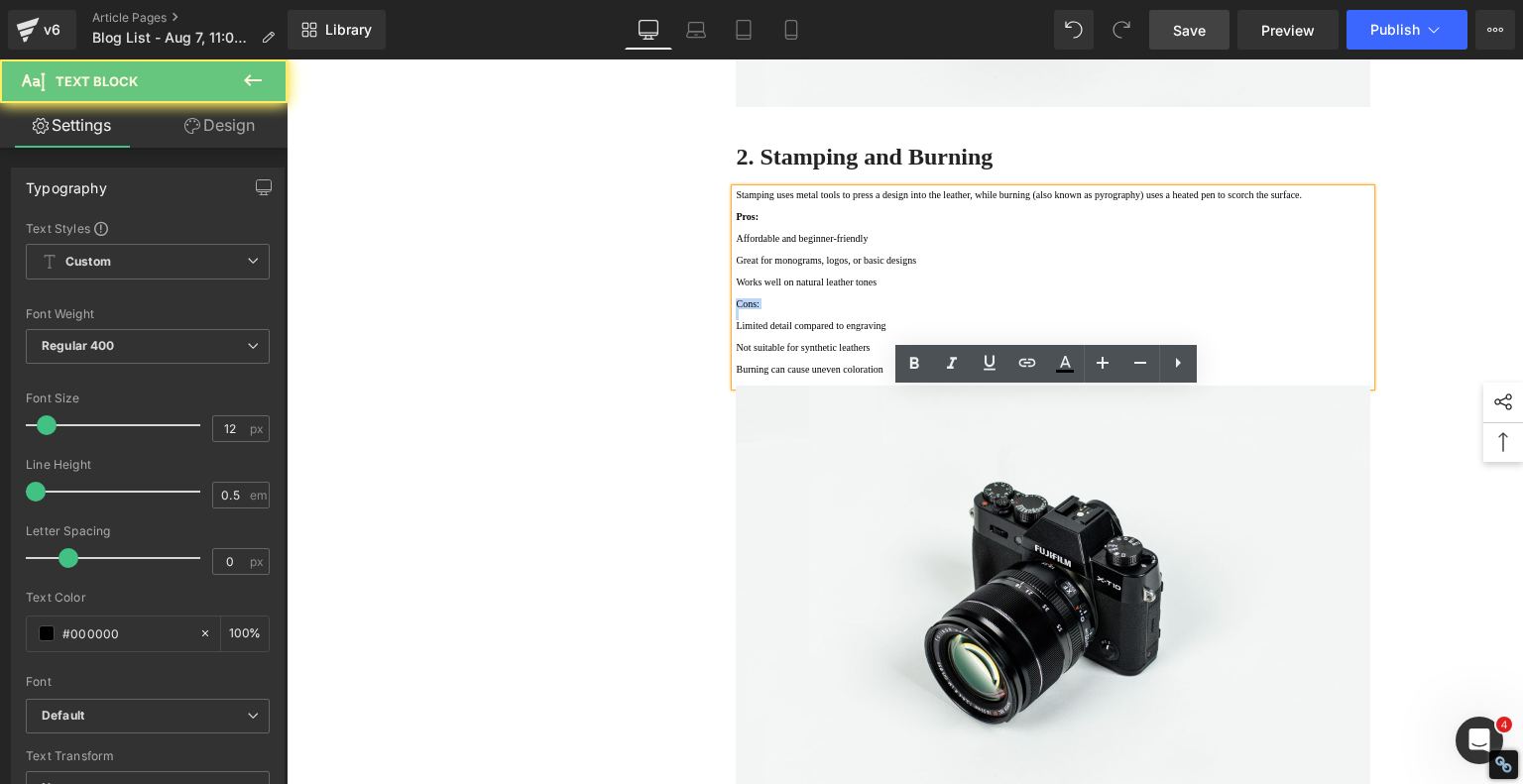 click on "Cons:" at bounding box center (1053, 303) 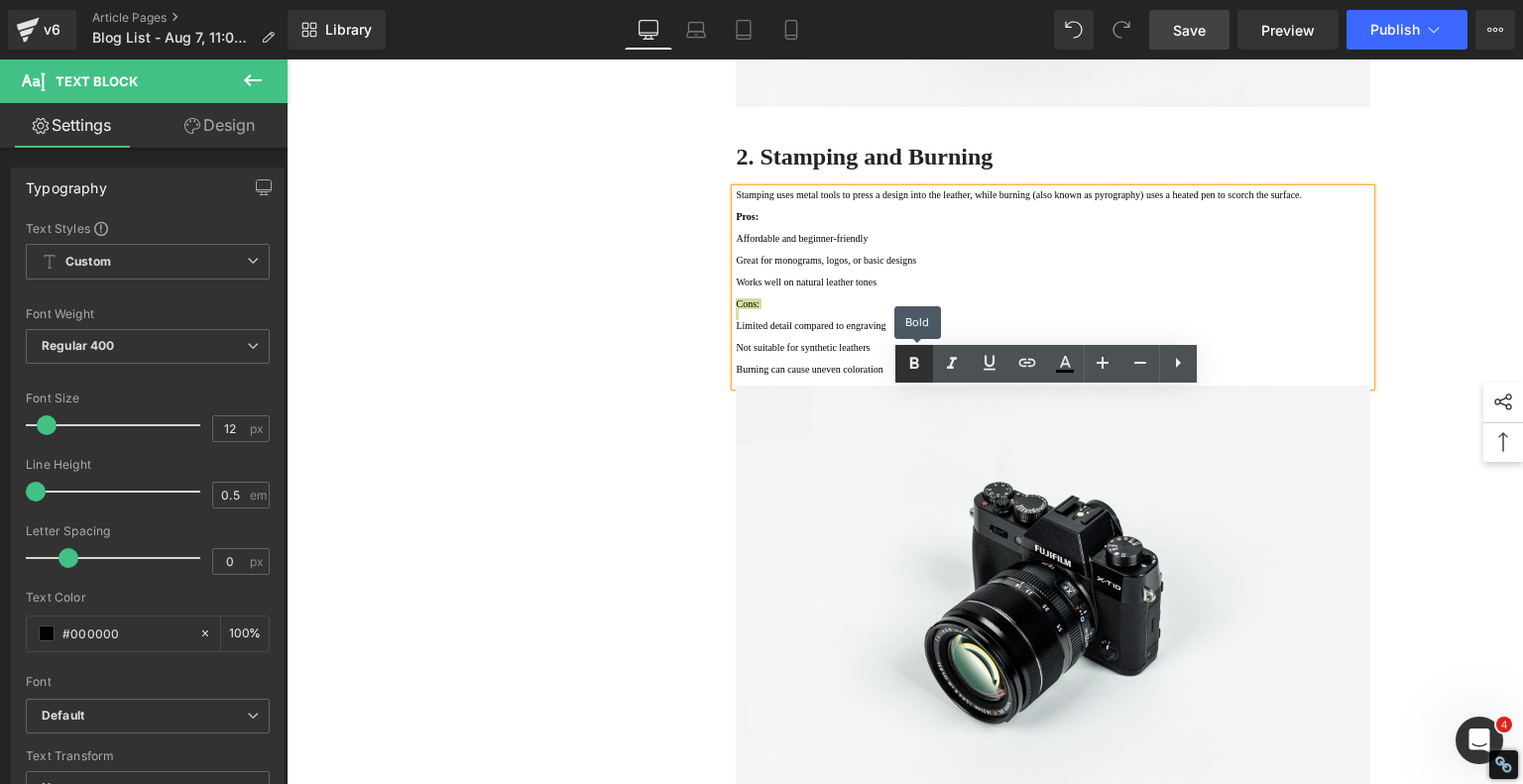 click 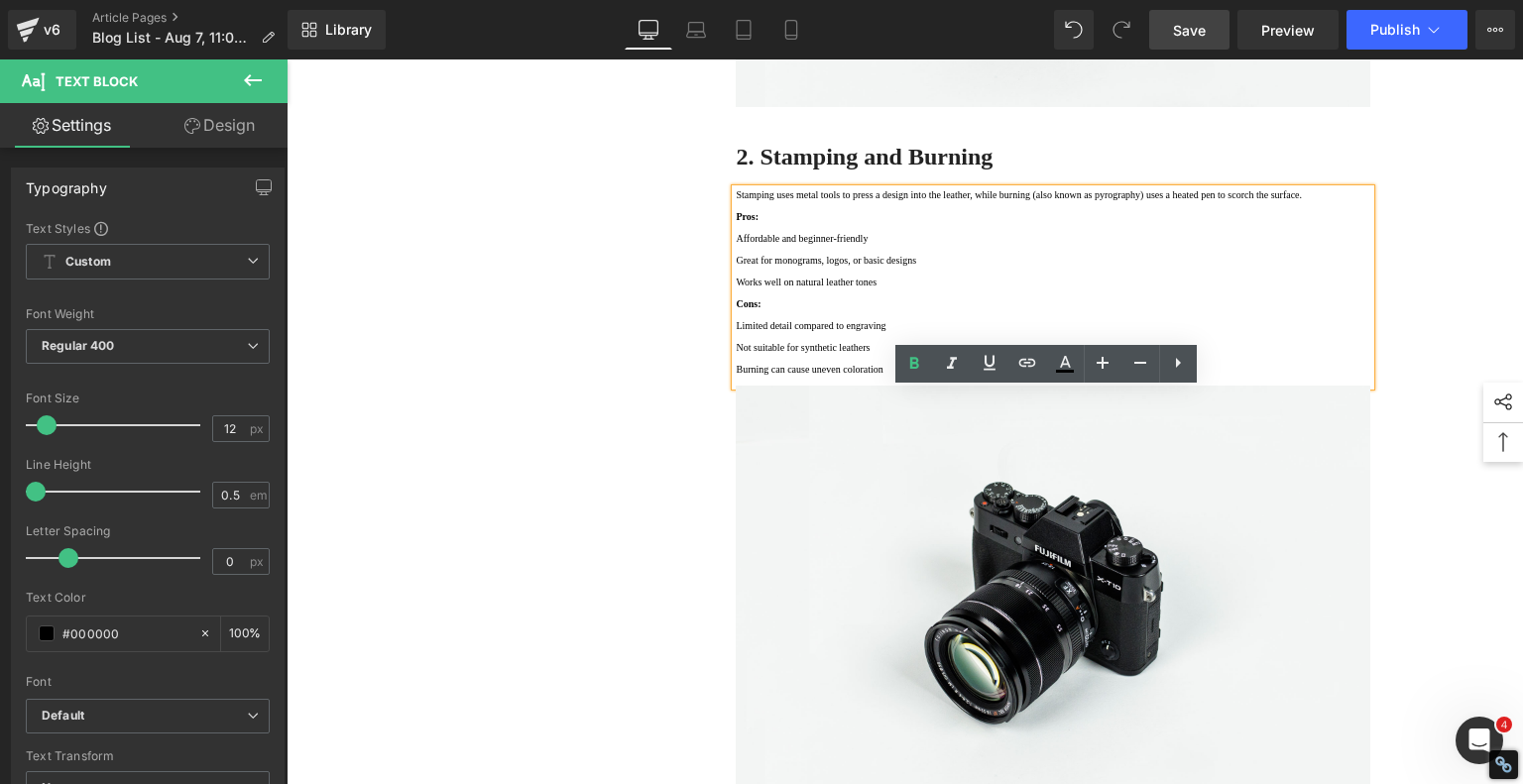 click on "1.  Is the laser engraving machine good at engraving wooden materials Text Block         2.  Laser engraving machine engraving thick paulownia wood cat claw coasters Text Block         3.  Laser engraving machine to engrave thick pine wood calendar Text Block         4.  Laser Engraving Machine to Engrave Skateboards Text Block         5.  Laser engraving machine batch engraving pencils Text Block         6 .  Laser engraving machine batch engraving pencils Text Block         7 .  Laser engraving machine batch engraving pencils Text Block         Row         Leather Engraving Techniques Compared: Which Method is Right for You? Heading         Leatherwork is an age-old craft, but in today’s world, it’s getting a high-tech upgrade. Whether you're handcrafting wallets, customizing journal covers, or designing intricate fashion accessories, there are now multiple ways to engrave leather. From traditional hand tools to cutting-edge  laser engravers
leather engraving diode laser engraving Text Block" at bounding box center (905, 1406) 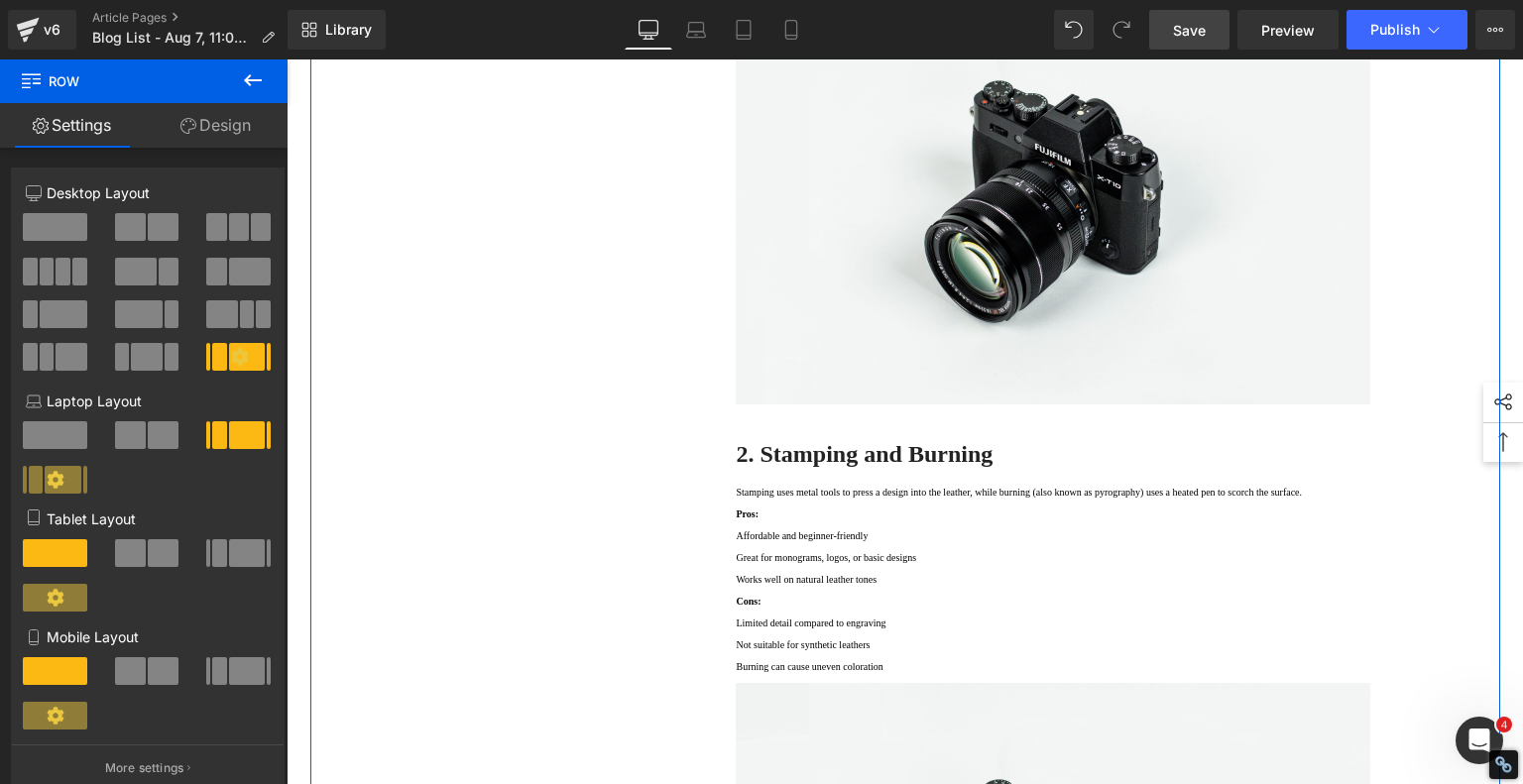 scroll, scrollTop: 1586, scrollLeft: 0, axis: vertical 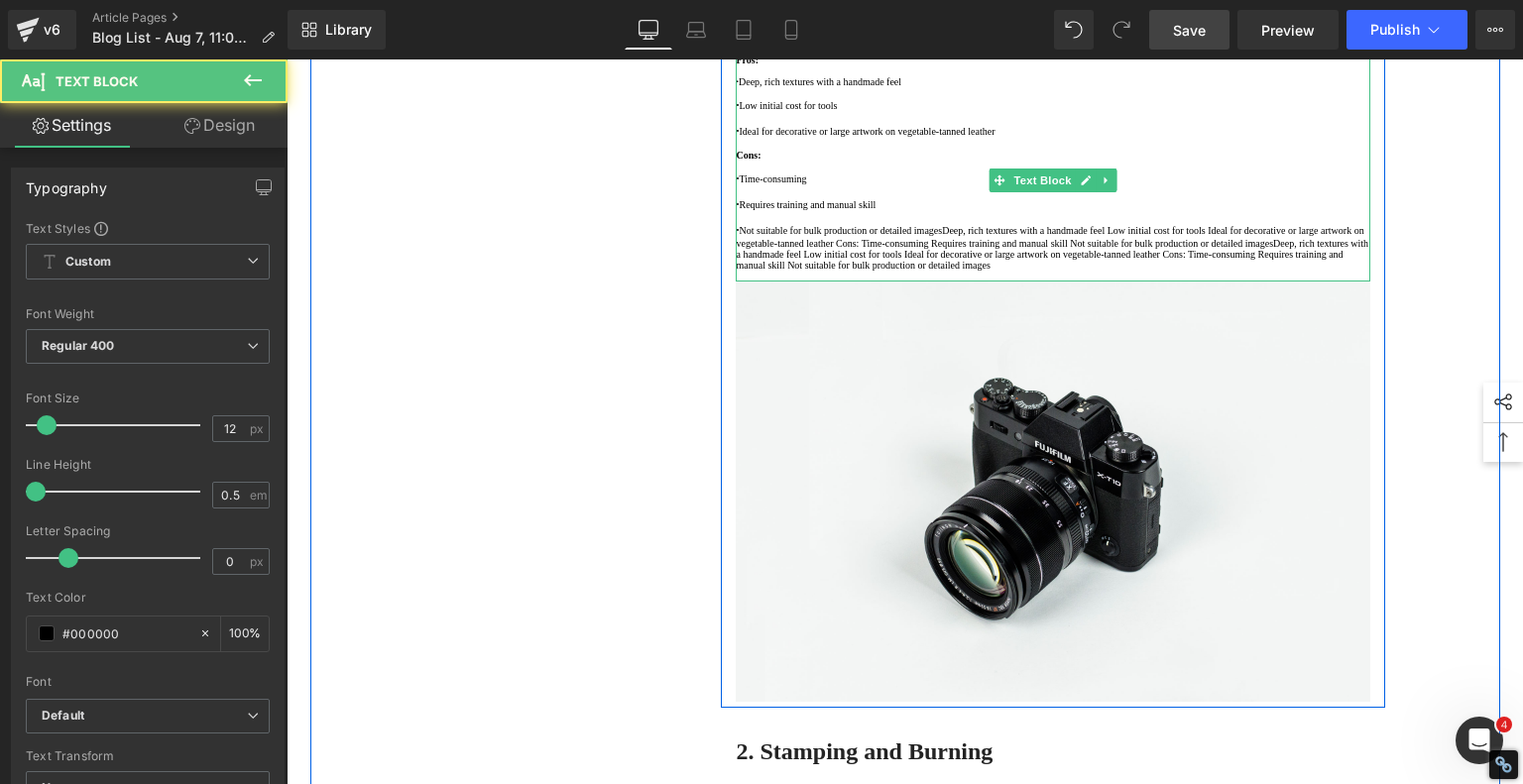 click on "·   Time-consuming" at bounding box center [1053, 178] 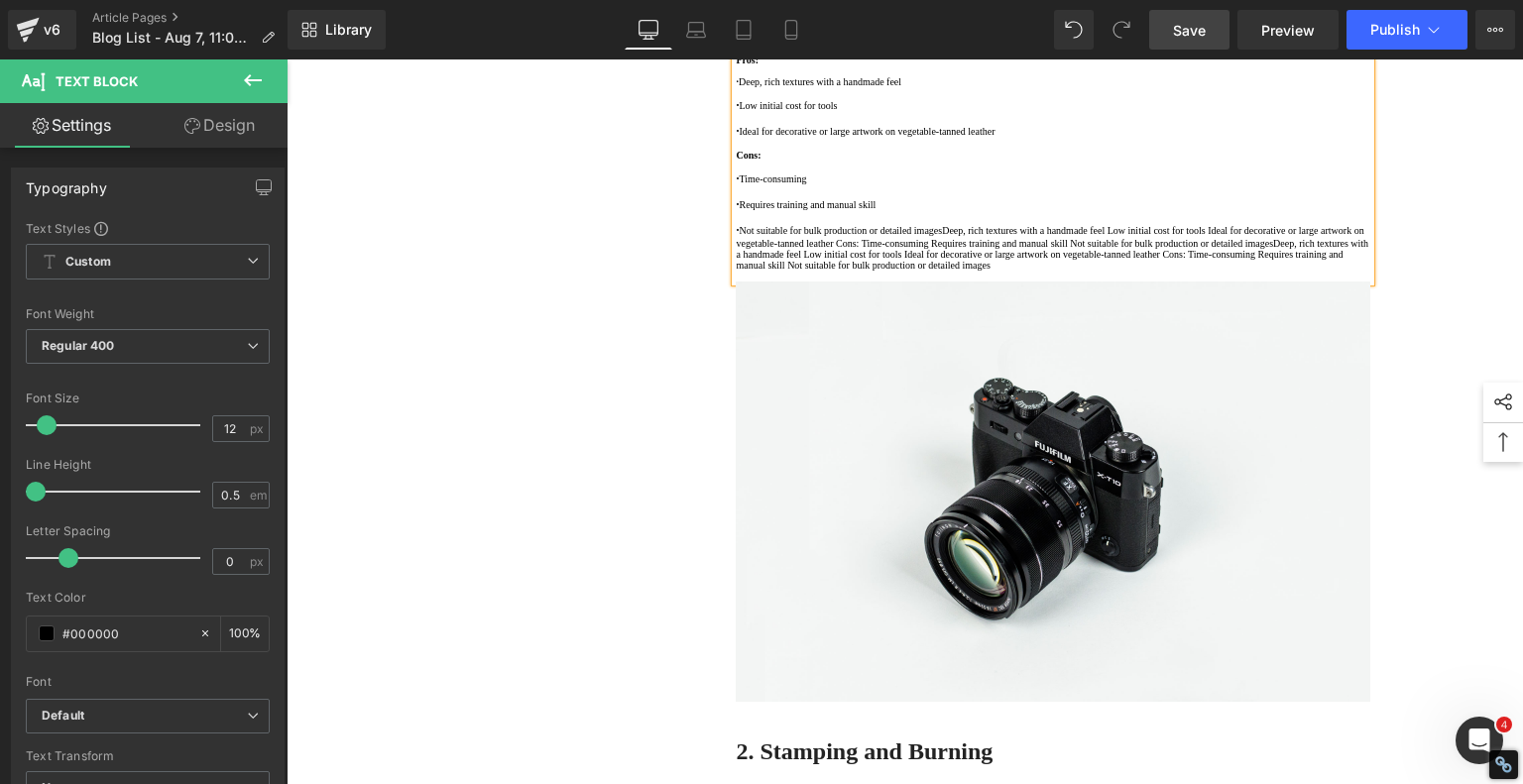 copy on "·" 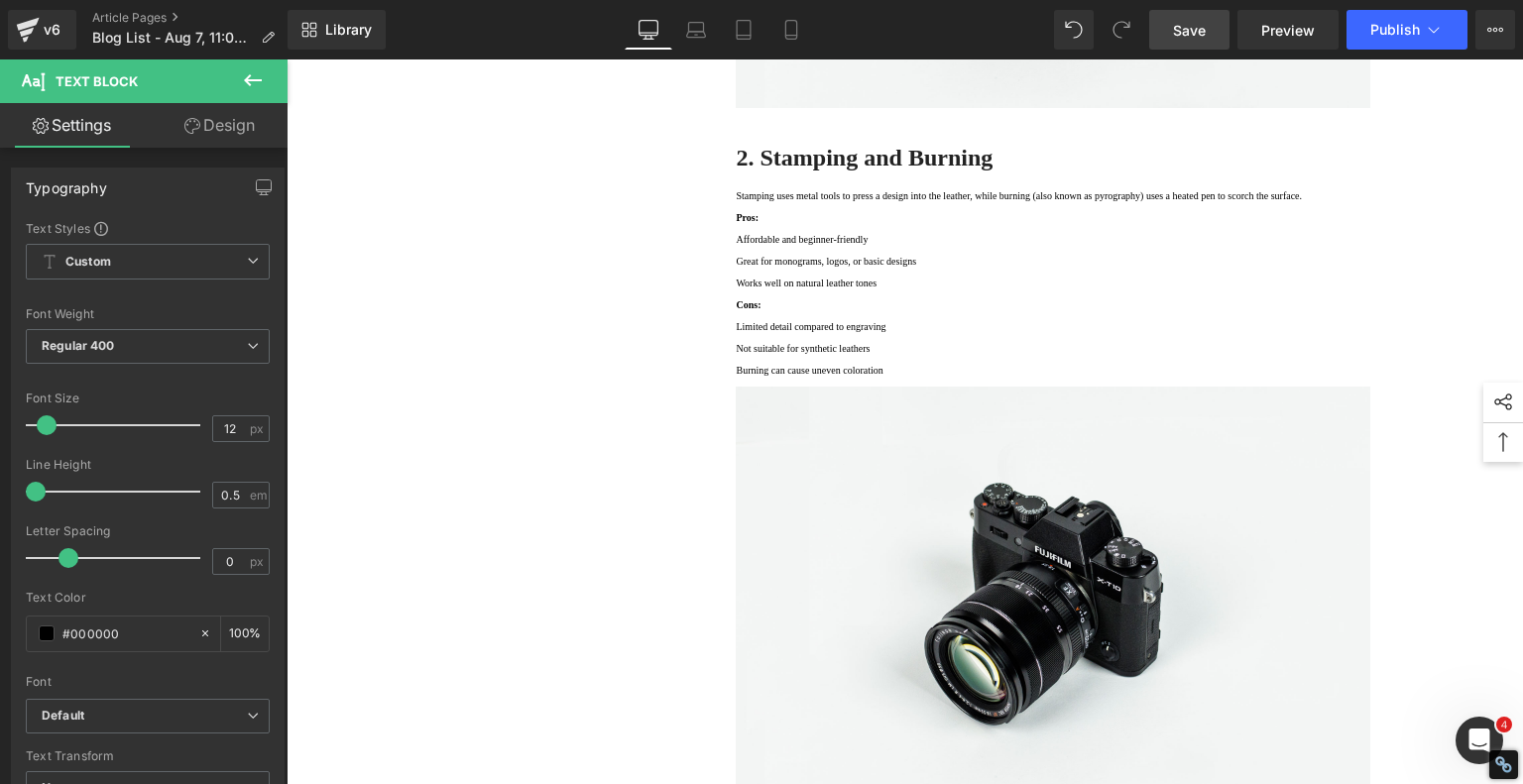 scroll, scrollTop: 2181, scrollLeft: 0, axis: vertical 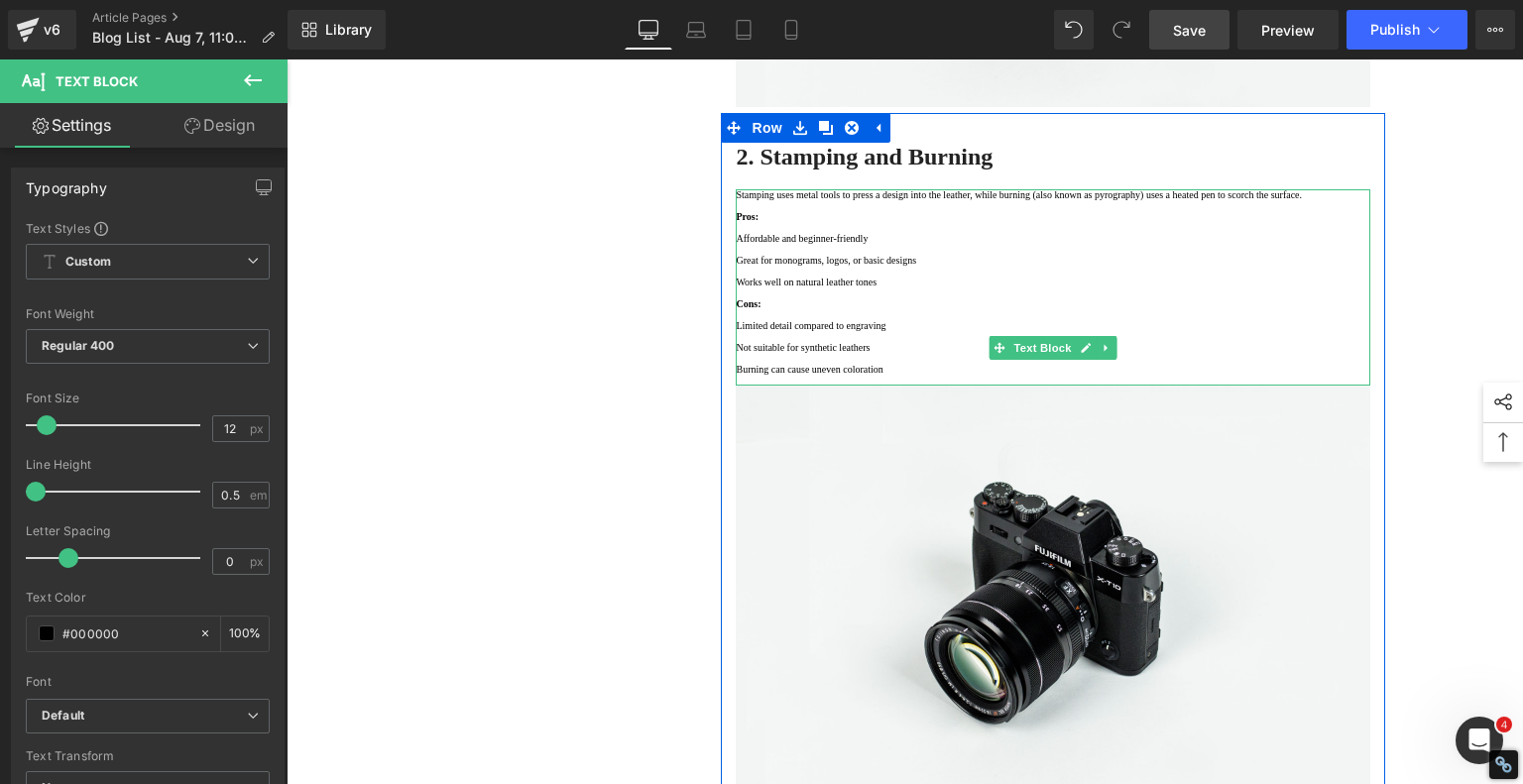 click on "Affordable and beginner-friendly" at bounding box center (1053, 238) 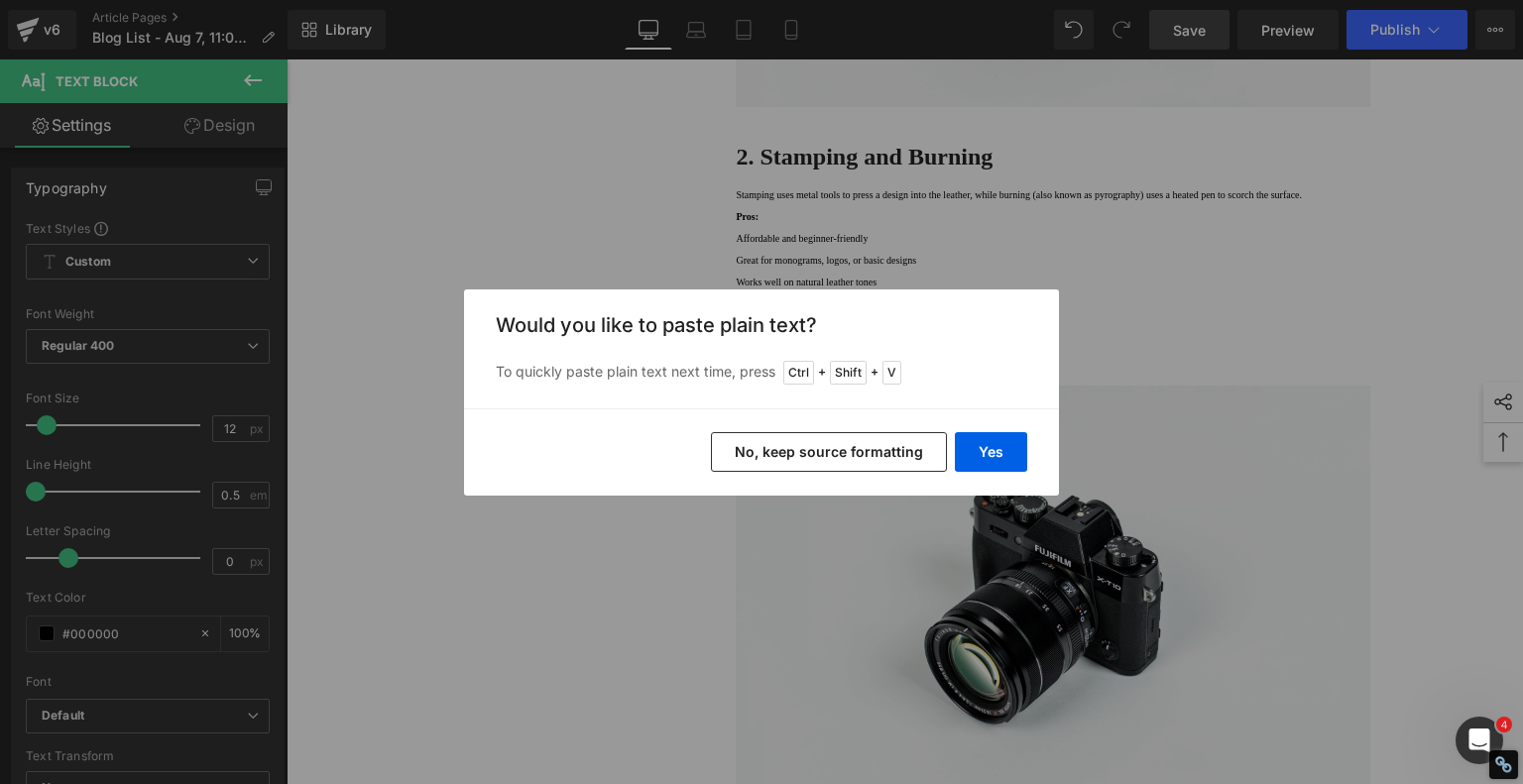 click on "No, keep source formatting" at bounding box center [829, 452] 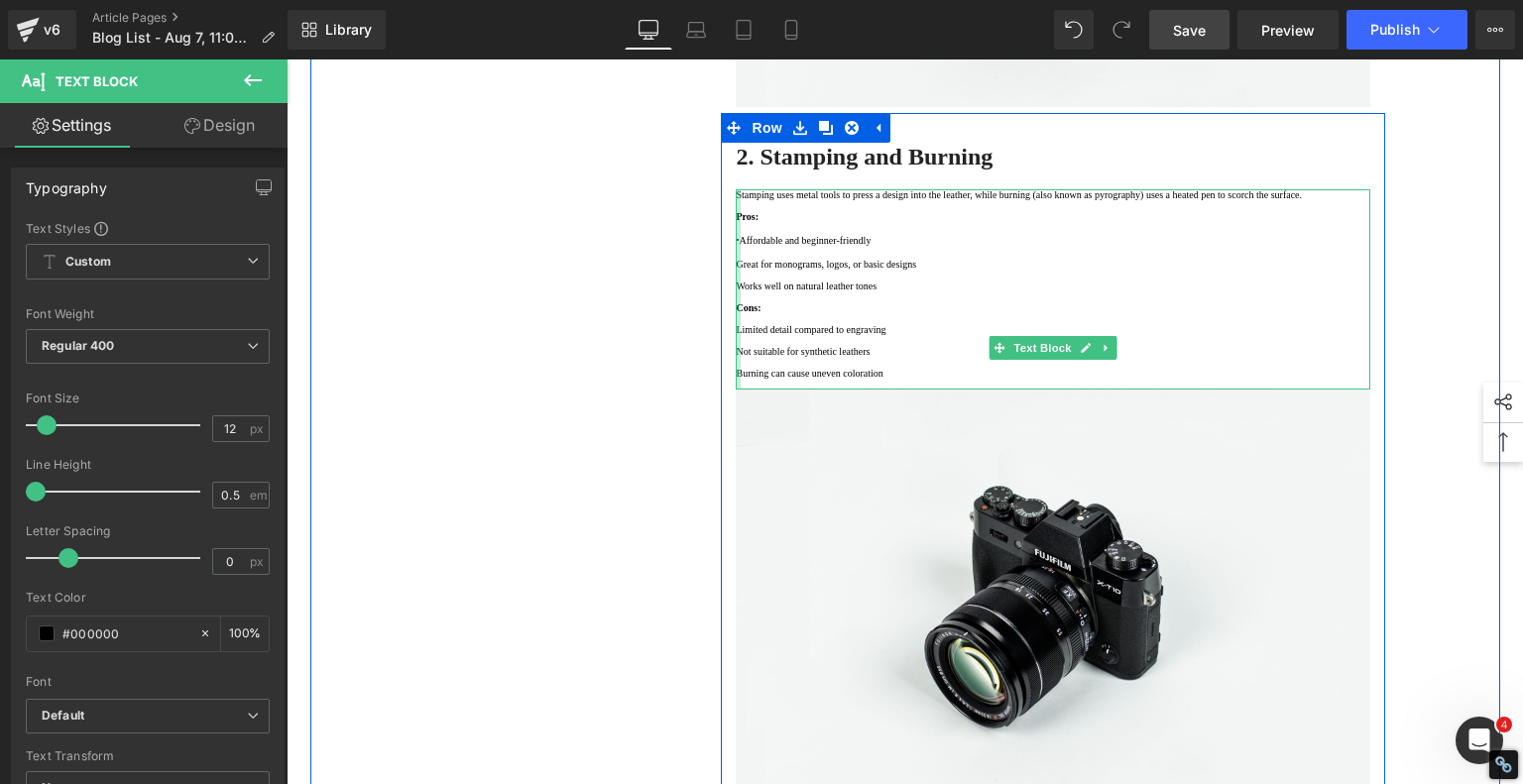 click on "Stamping uses metal tools to press a design into the leather, while burning (also known as pyrography) uses a heated pen to scorch the surface. Pros: ·   Affordable and beginner-friendly Great for monograms, logos, or basic designs Works well on natural leather tones Cons: Limited detail compared to engraving Not suitable for synthetic leathers Burning can cause uneven coloration Text Block" at bounding box center (1053, 289) 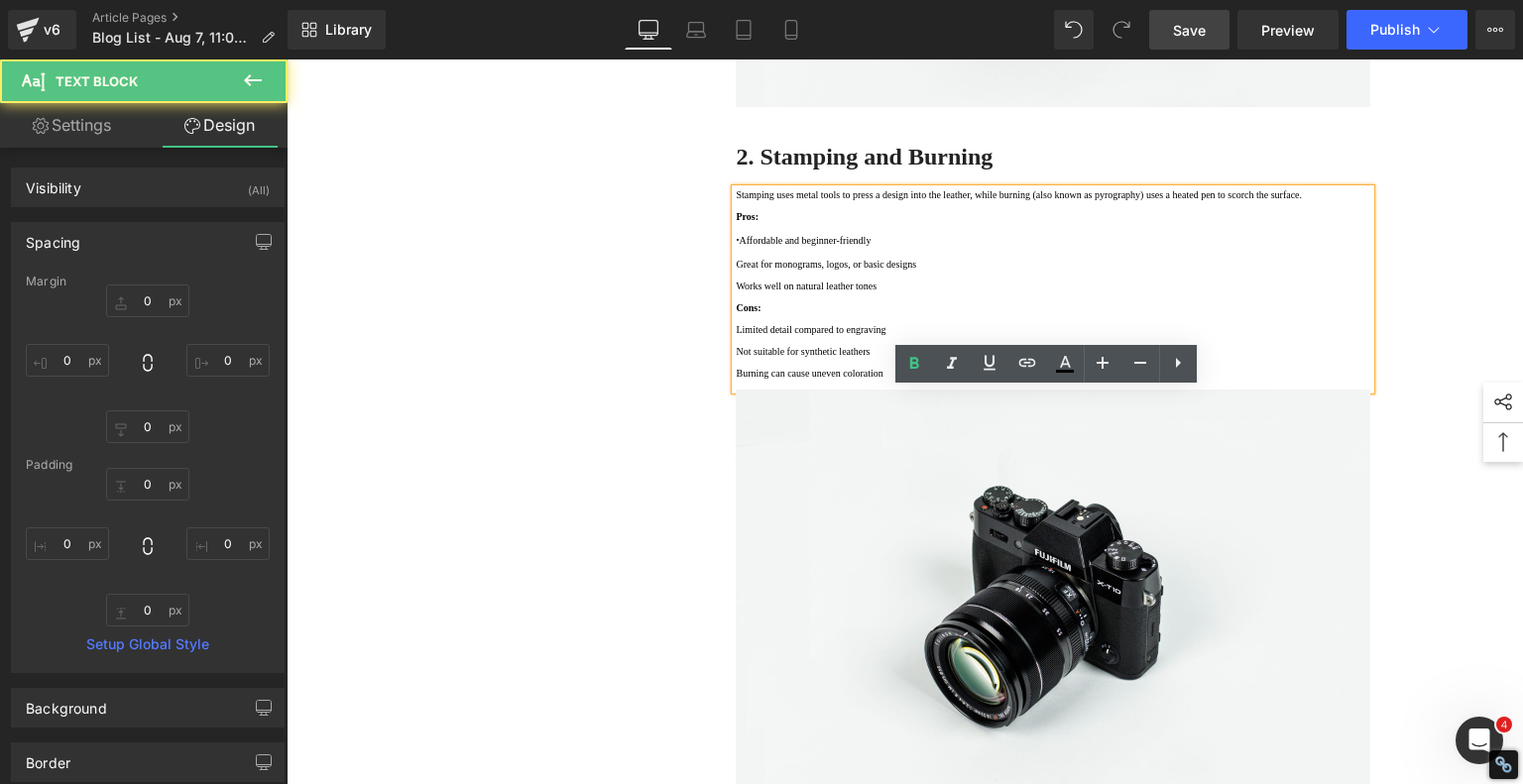 click on "Great for monograms, logos, or basic designs" at bounding box center (1053, 264) 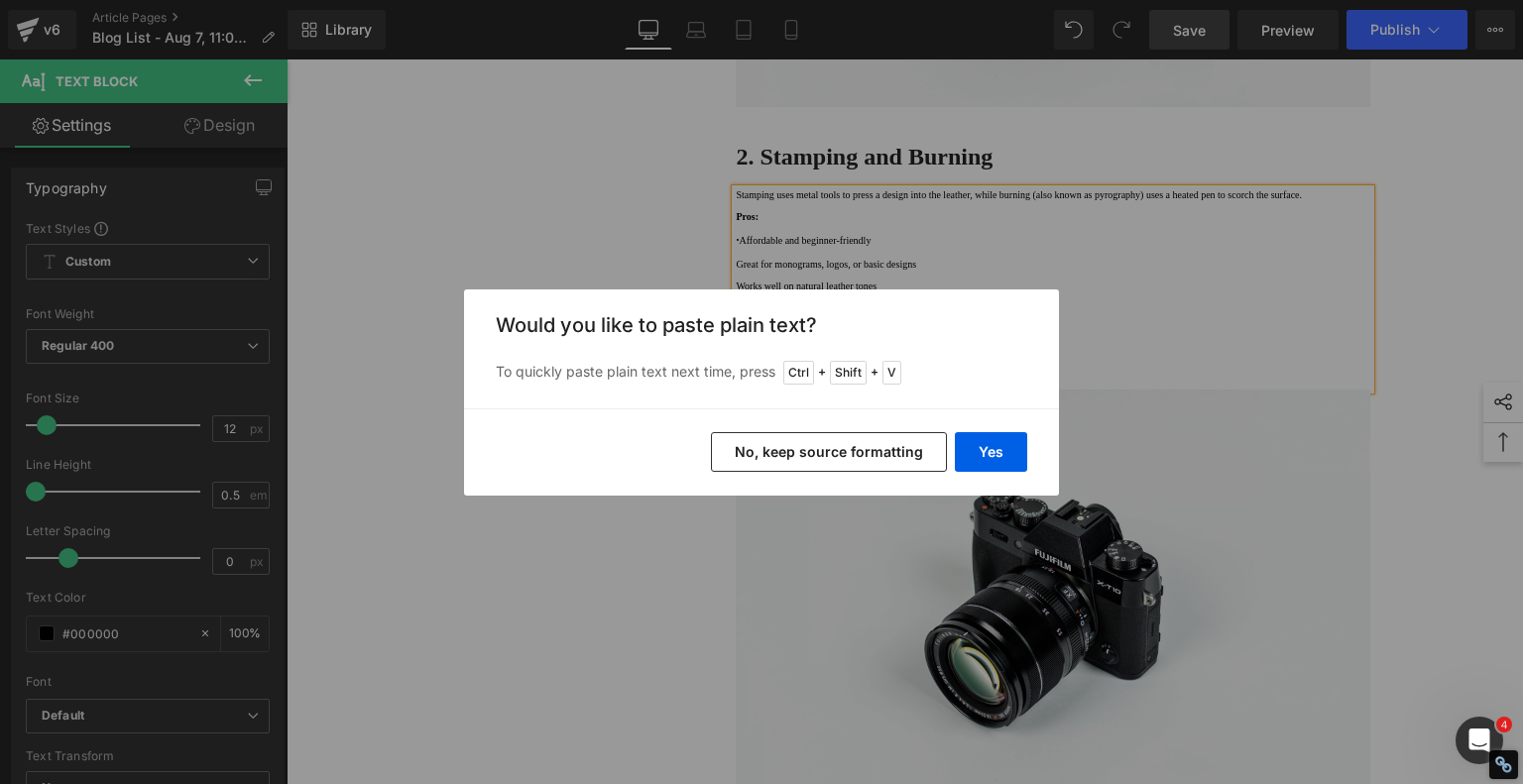 drag, startPoint x: 886, startPoint y: 451, endPoint x: 596, endPoint y: 393, distance: 295.74313 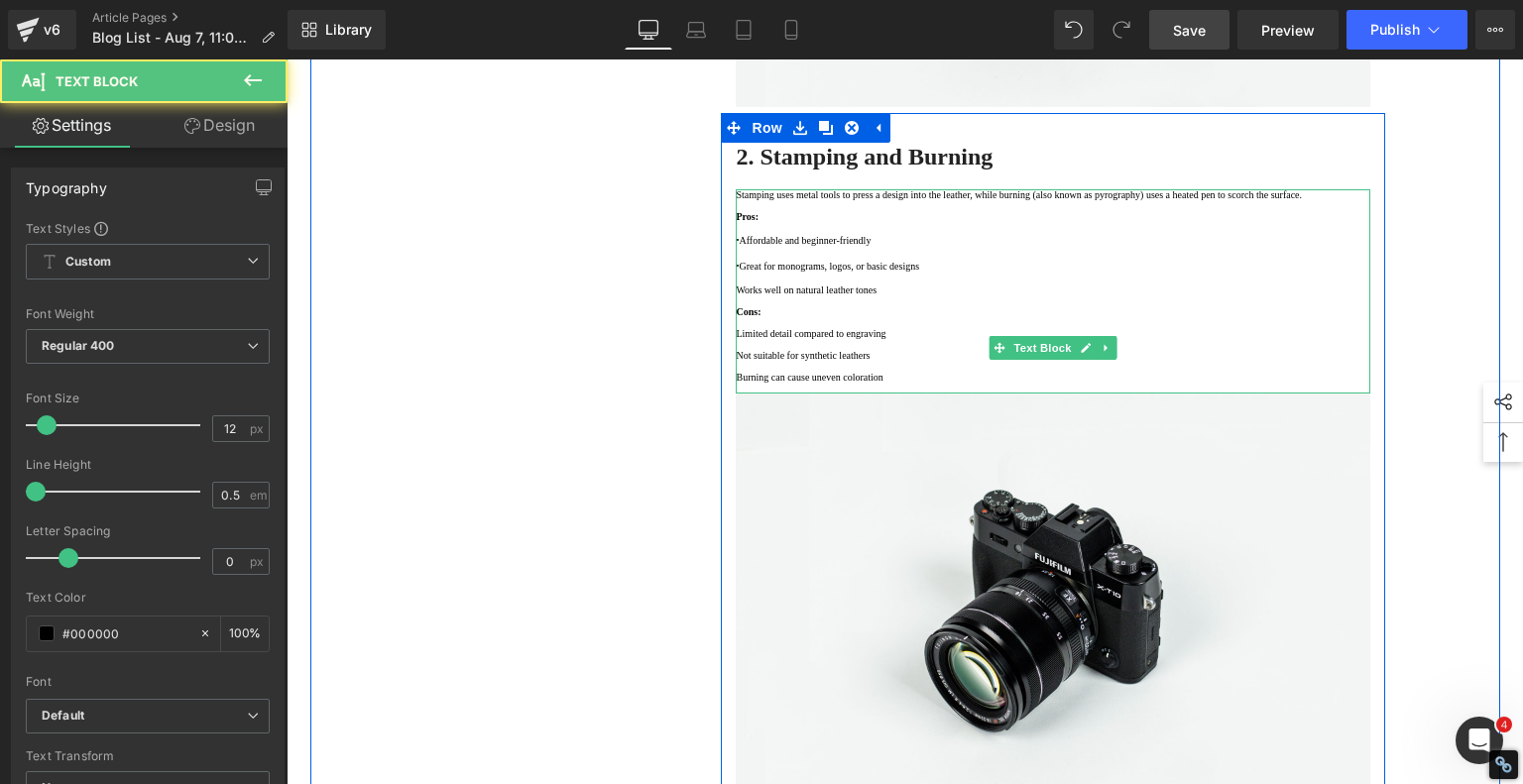 click on "Works well on natural leather tones" at bounding box center [1053, 289] 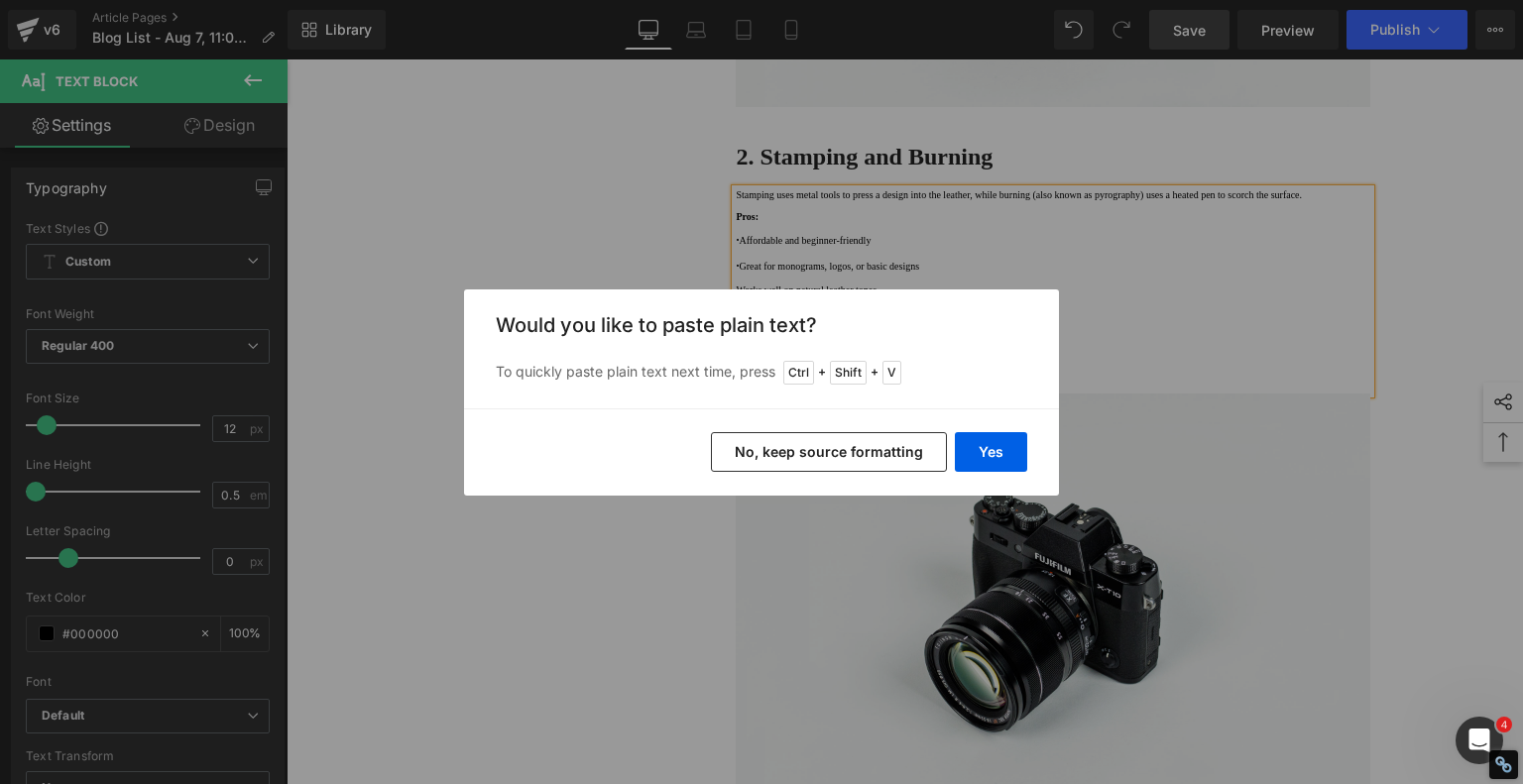 click on "No, keep source formatting" at bounding box center (829, 452) 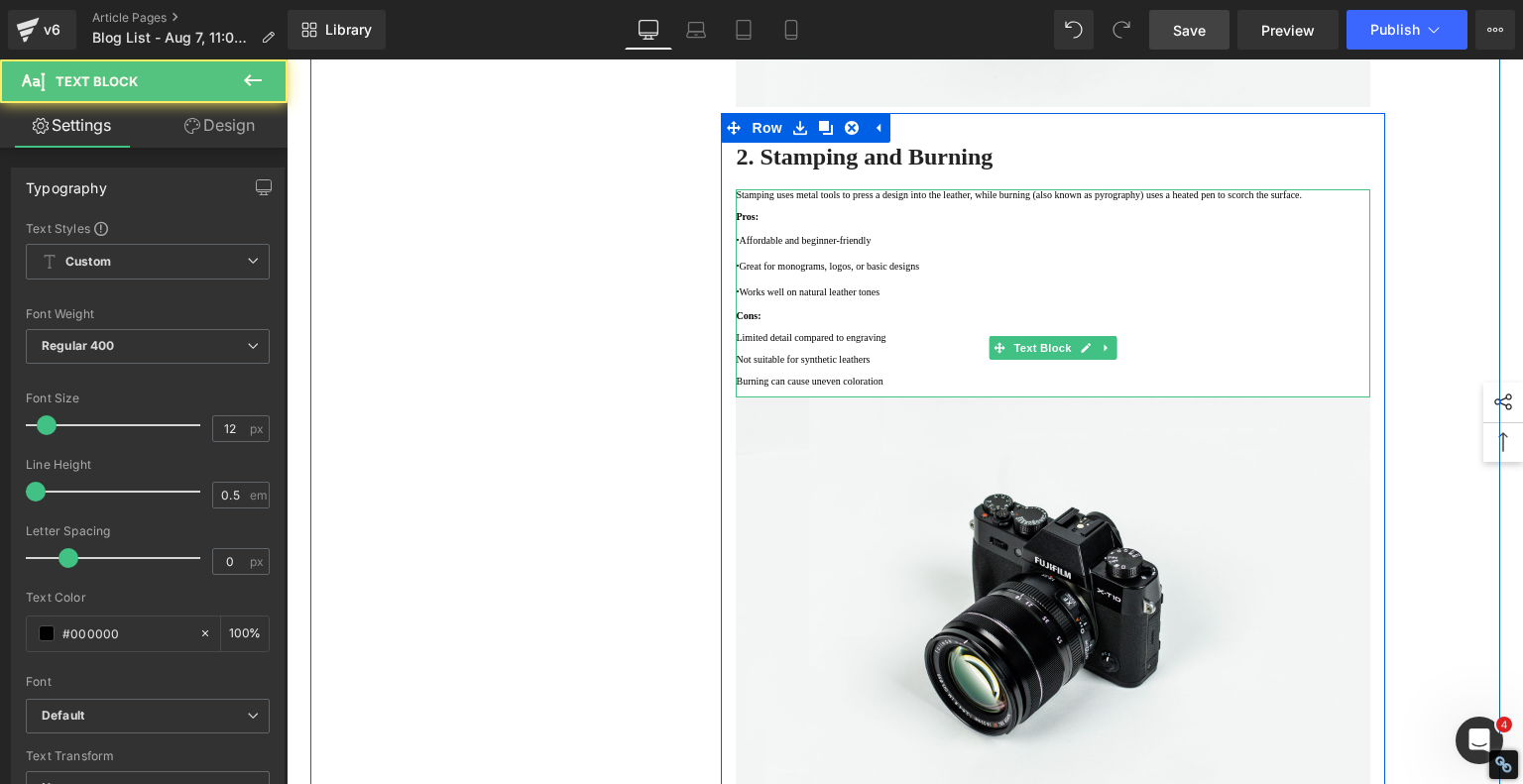 click on "Limited detail compared to engraving" at bounding box center [1053, 337] 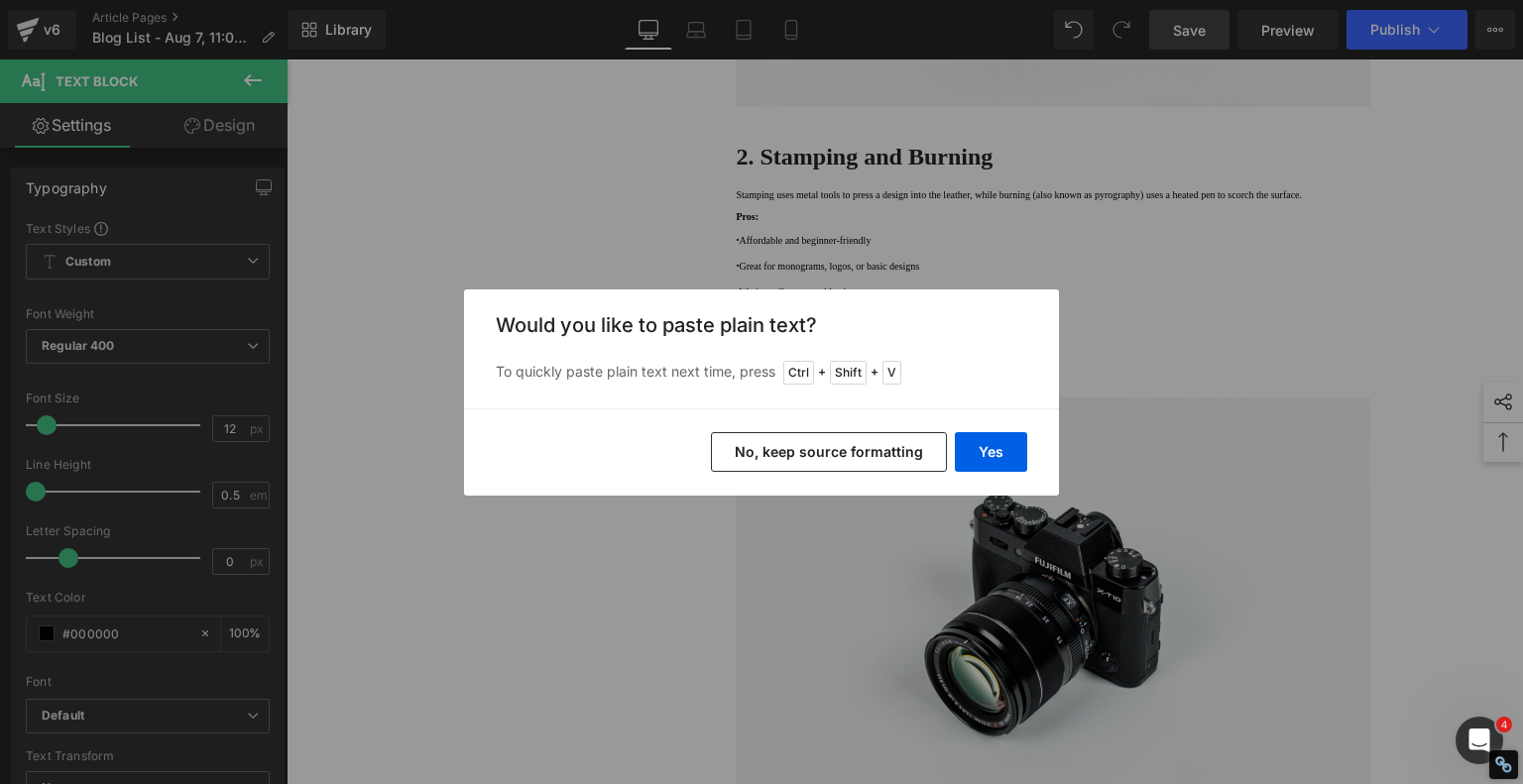 click on "No, keep source formatting" at bounding box center (829, 452) 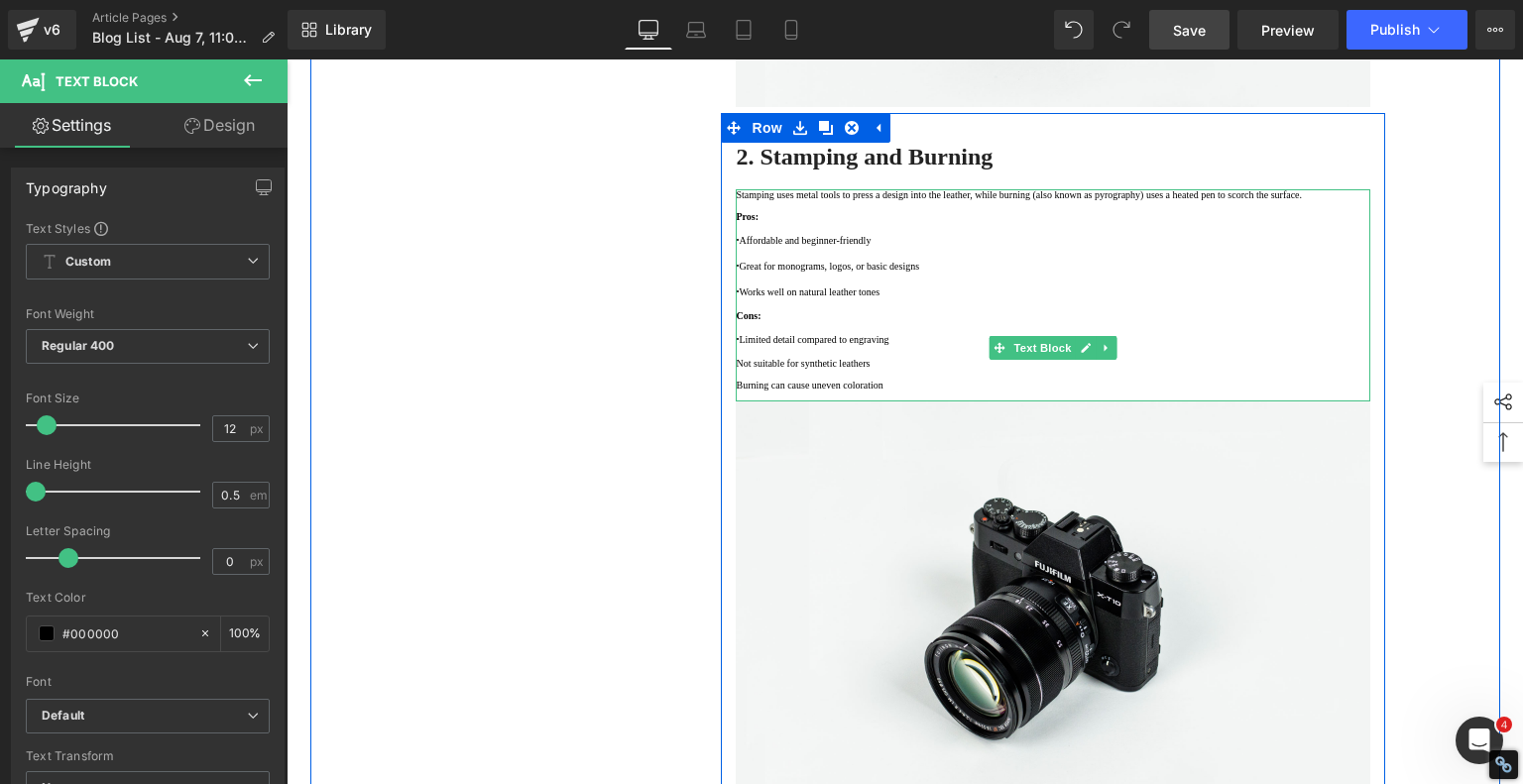 drag, startPoint x: 739, startPoint y: 647, endPoint x: 754, endPoint y: 647, distance: 15 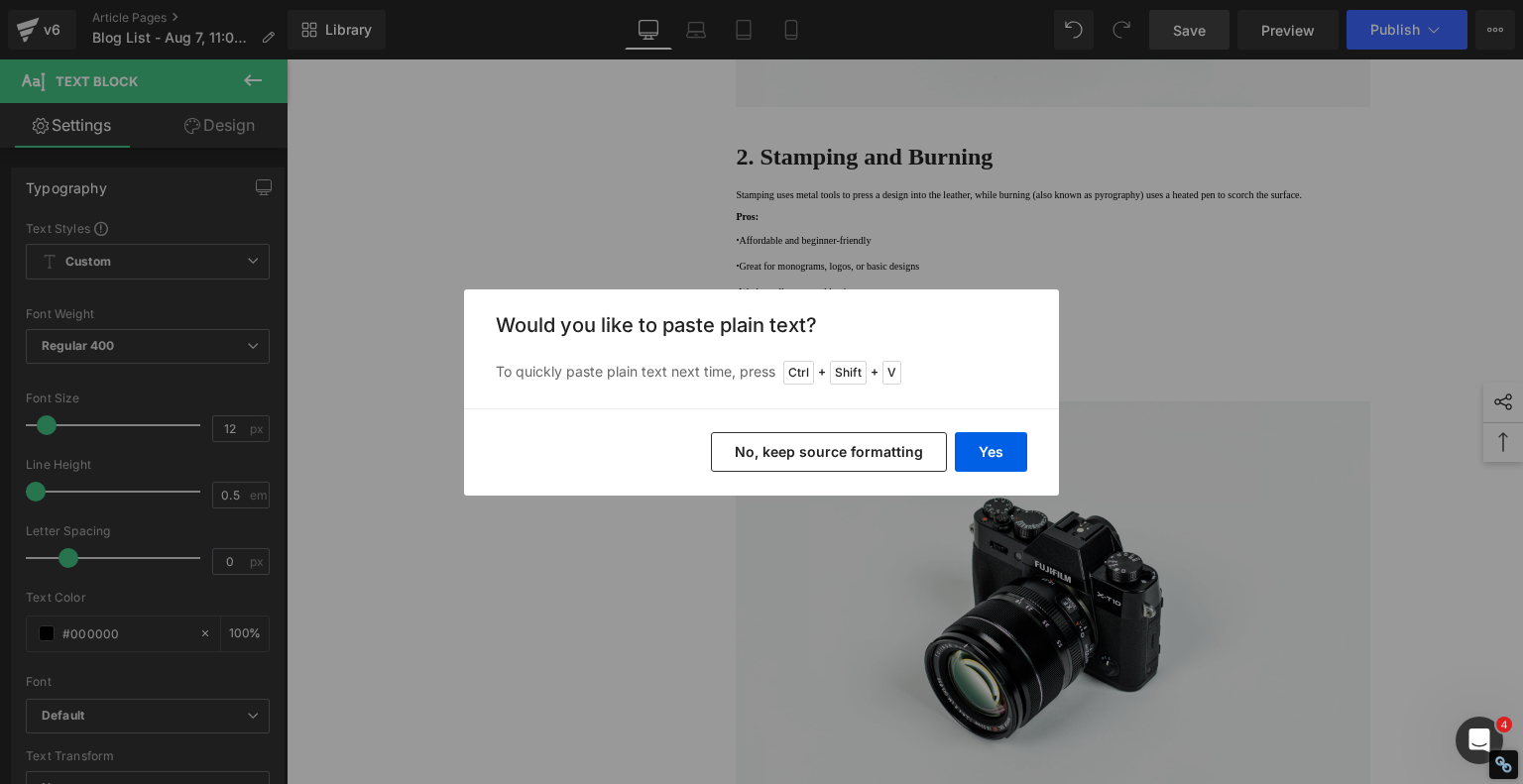 click on "No, keep source formatting" at bounding box center [829, 452] 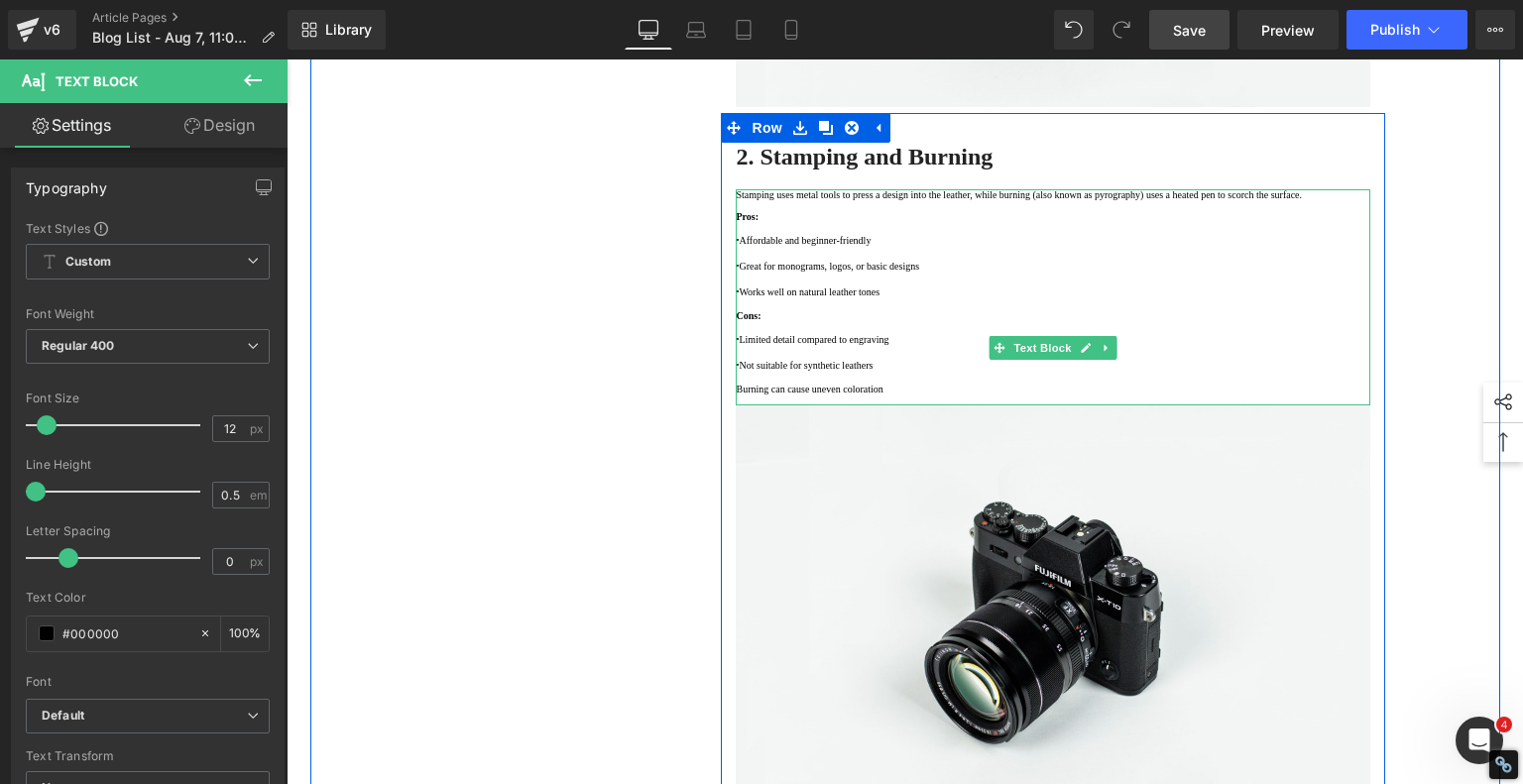 click on "Burning can cause uneven coloration" at bounding box center [1053, 389] 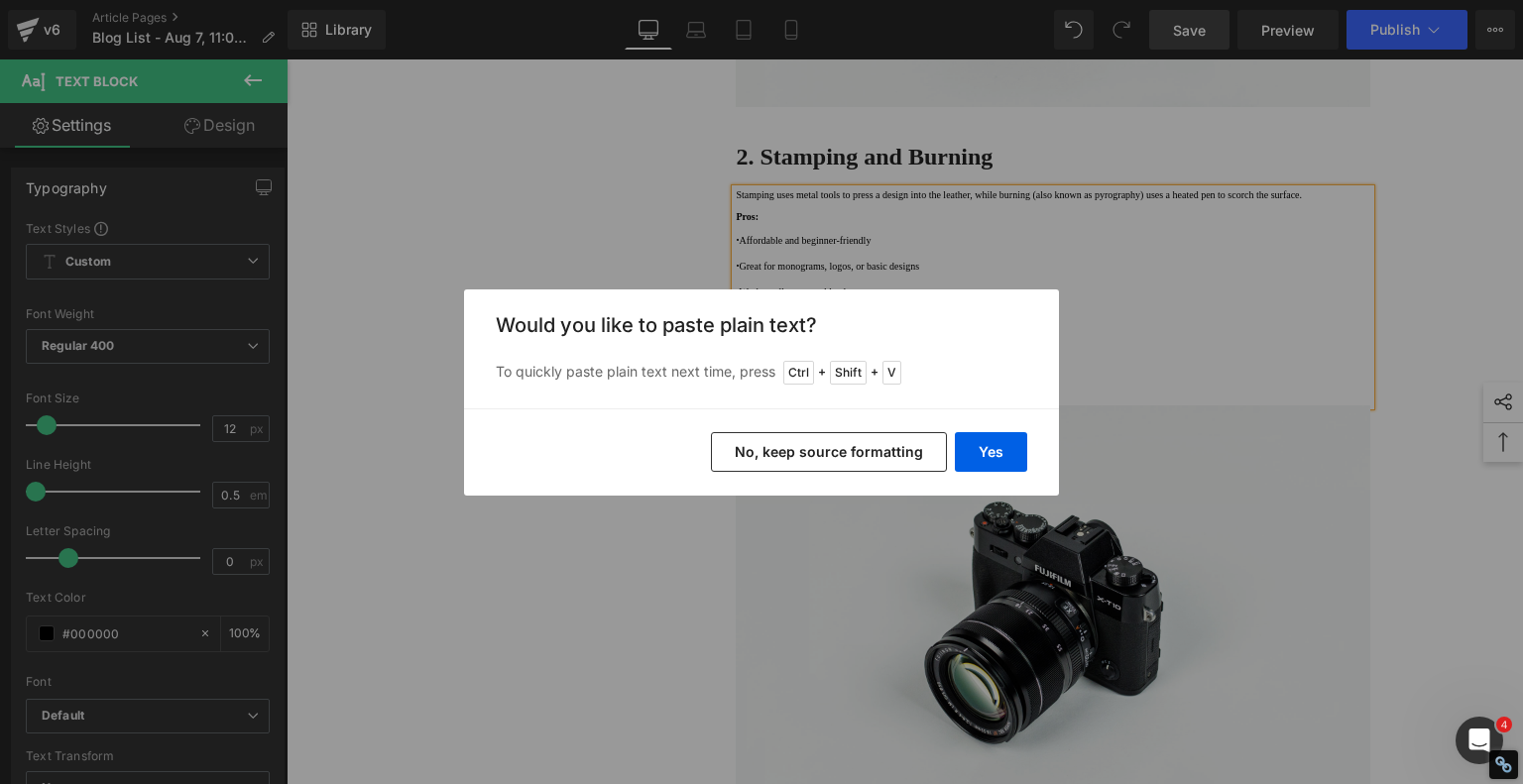 click on "No, keep source formatting" at bounding box center (829, 452) 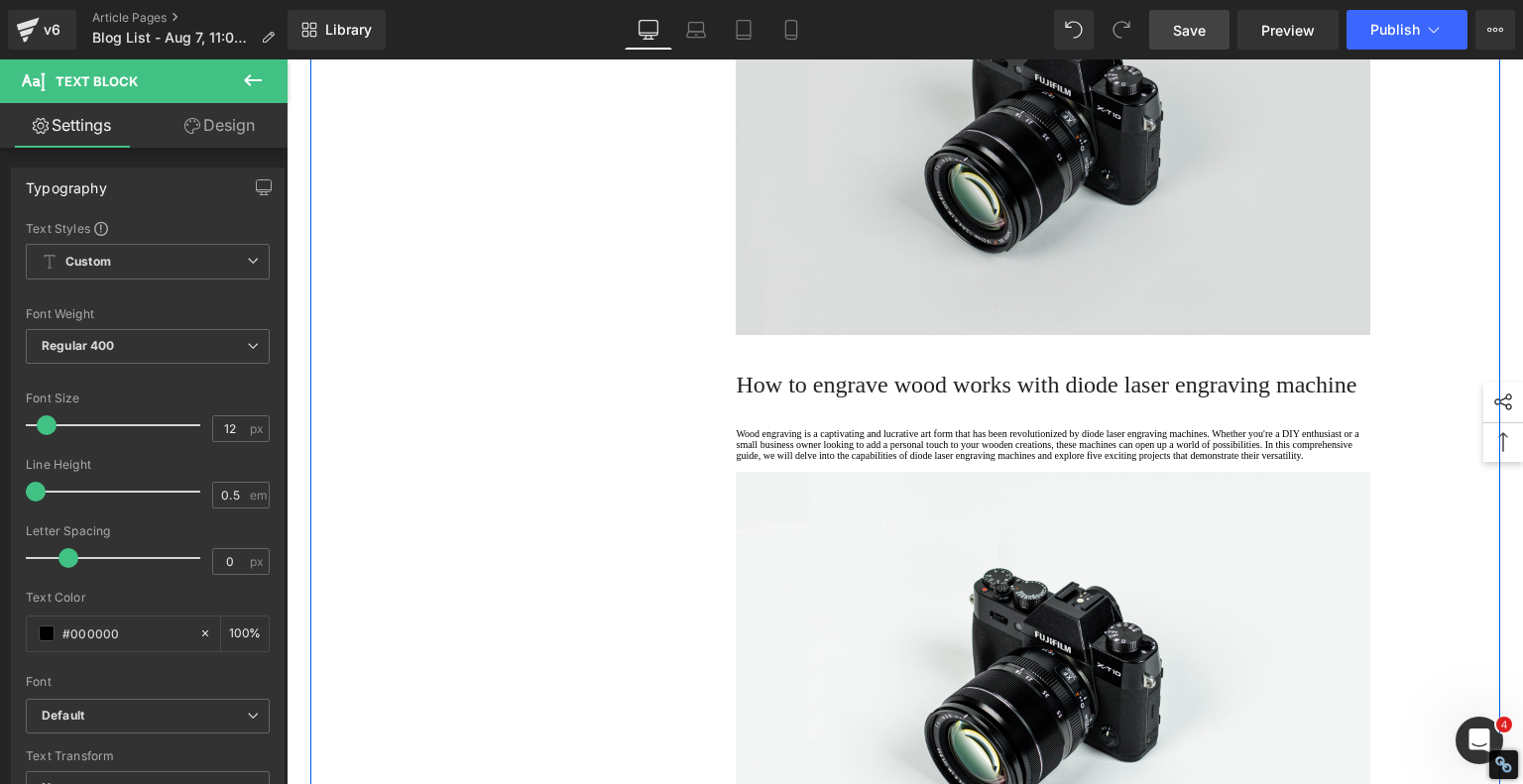 scroll, scrollTop: 2775, scrollLeft: 0, axis: vertical 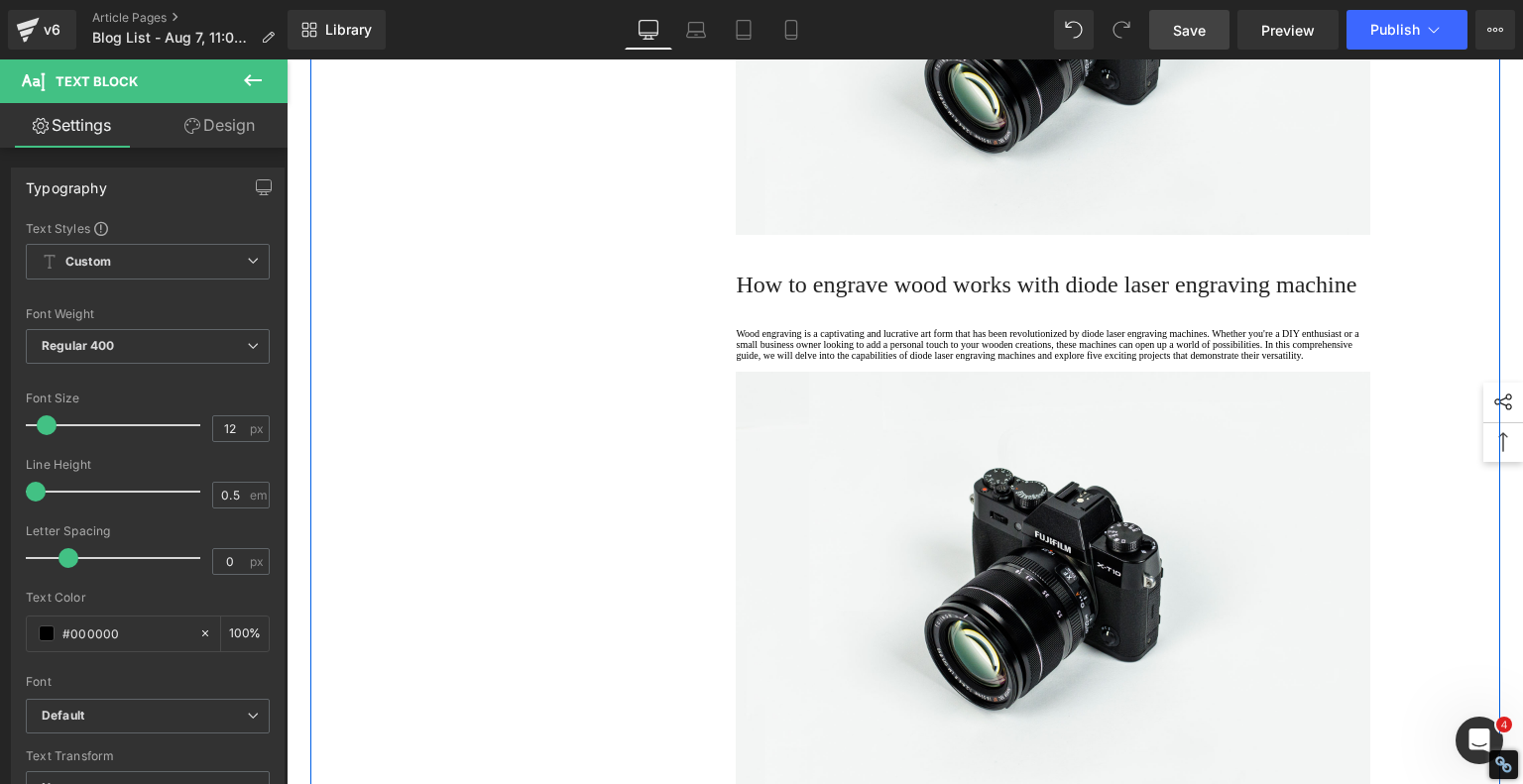 click on "How to engrave wood works with  diode laser engraving machine" at bounding box center [1053, 284] 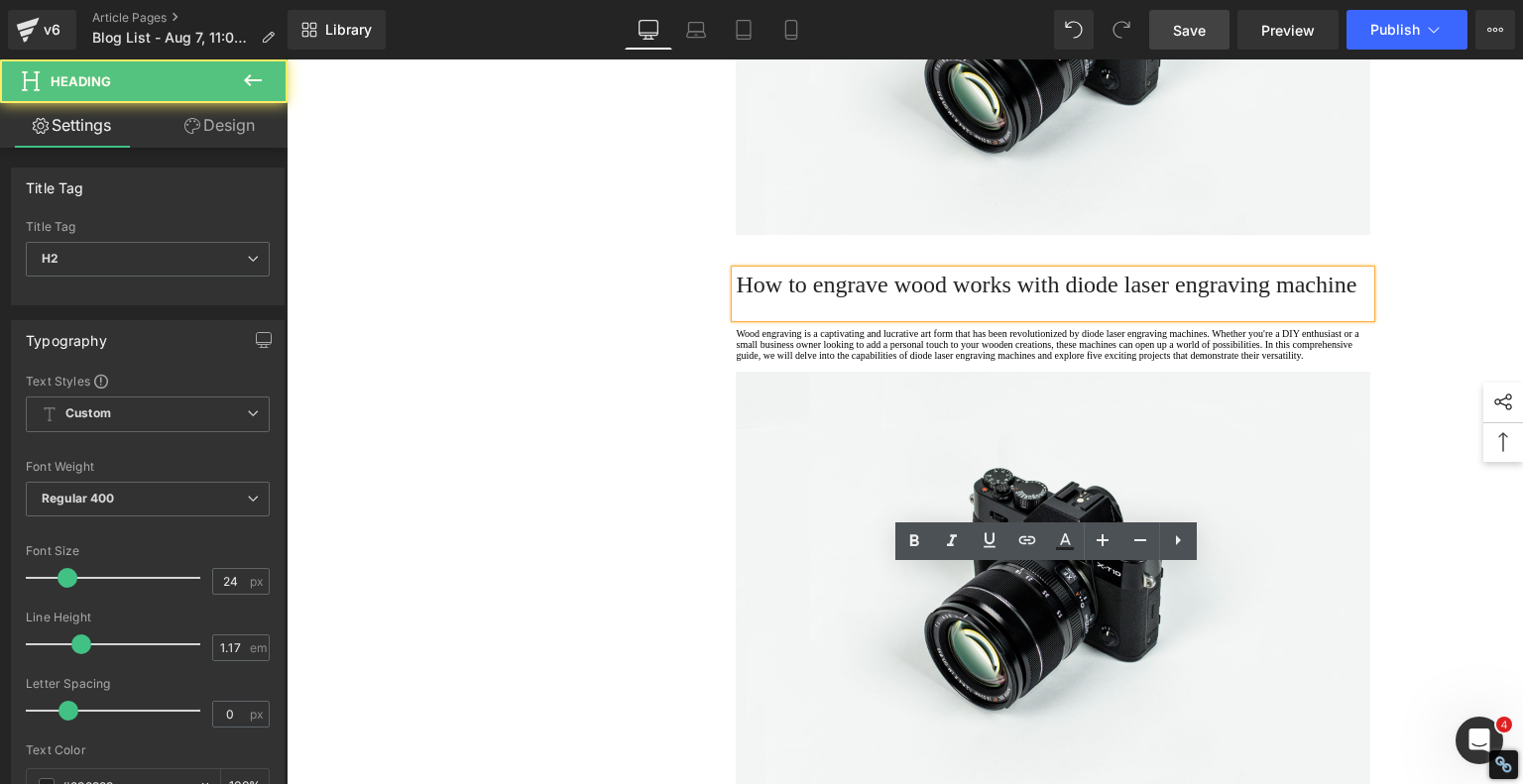 click on "How to engrave wood works with  diode laser engraving machine" at bounding box center (1053, 284) 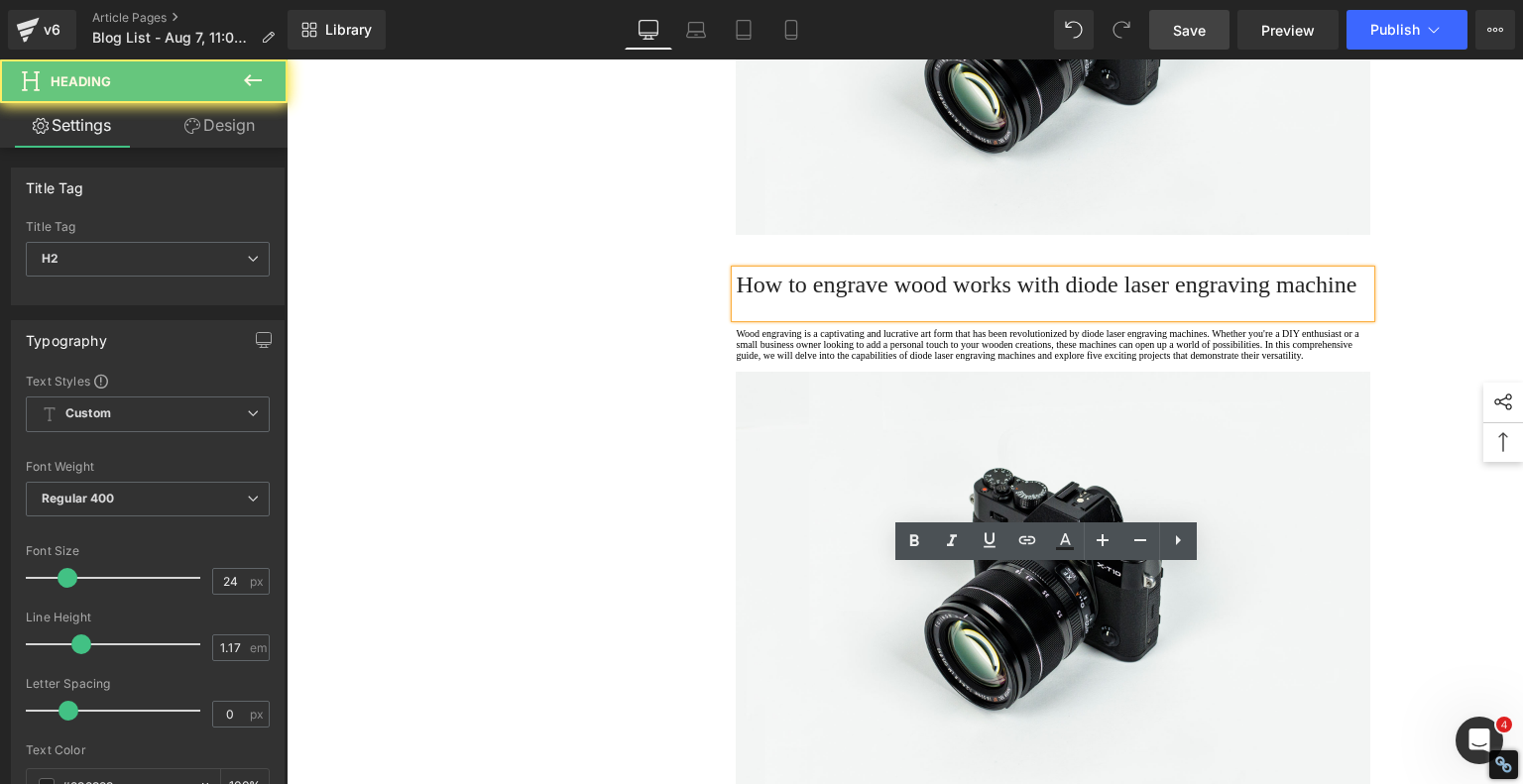 click on "How to engrave wood works with  diode laser engraving machine" at bounding box center (1053, 284) 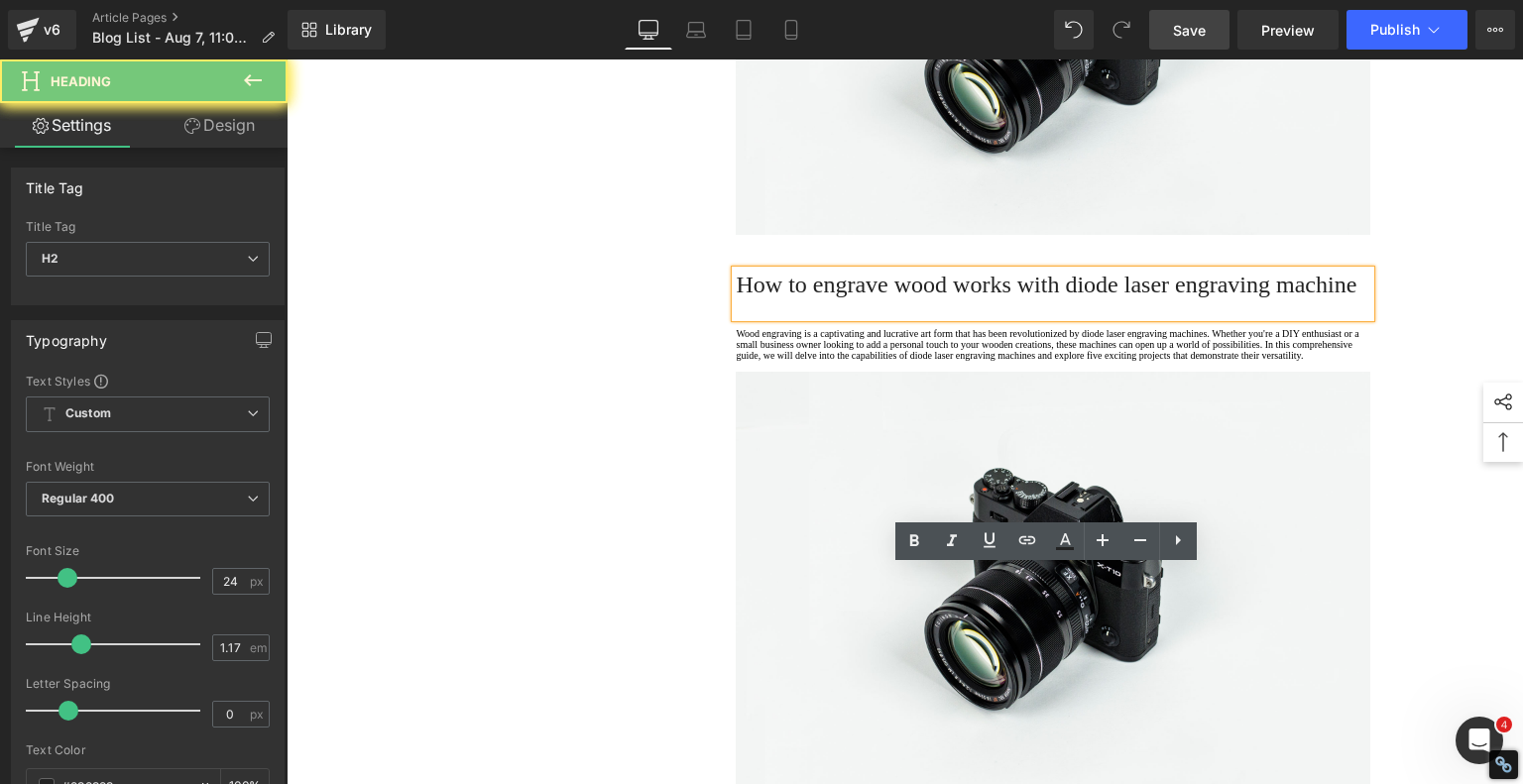 click on "How to engrave wood works with  diode laser engraving machine" at bounding box center (1053, 284) 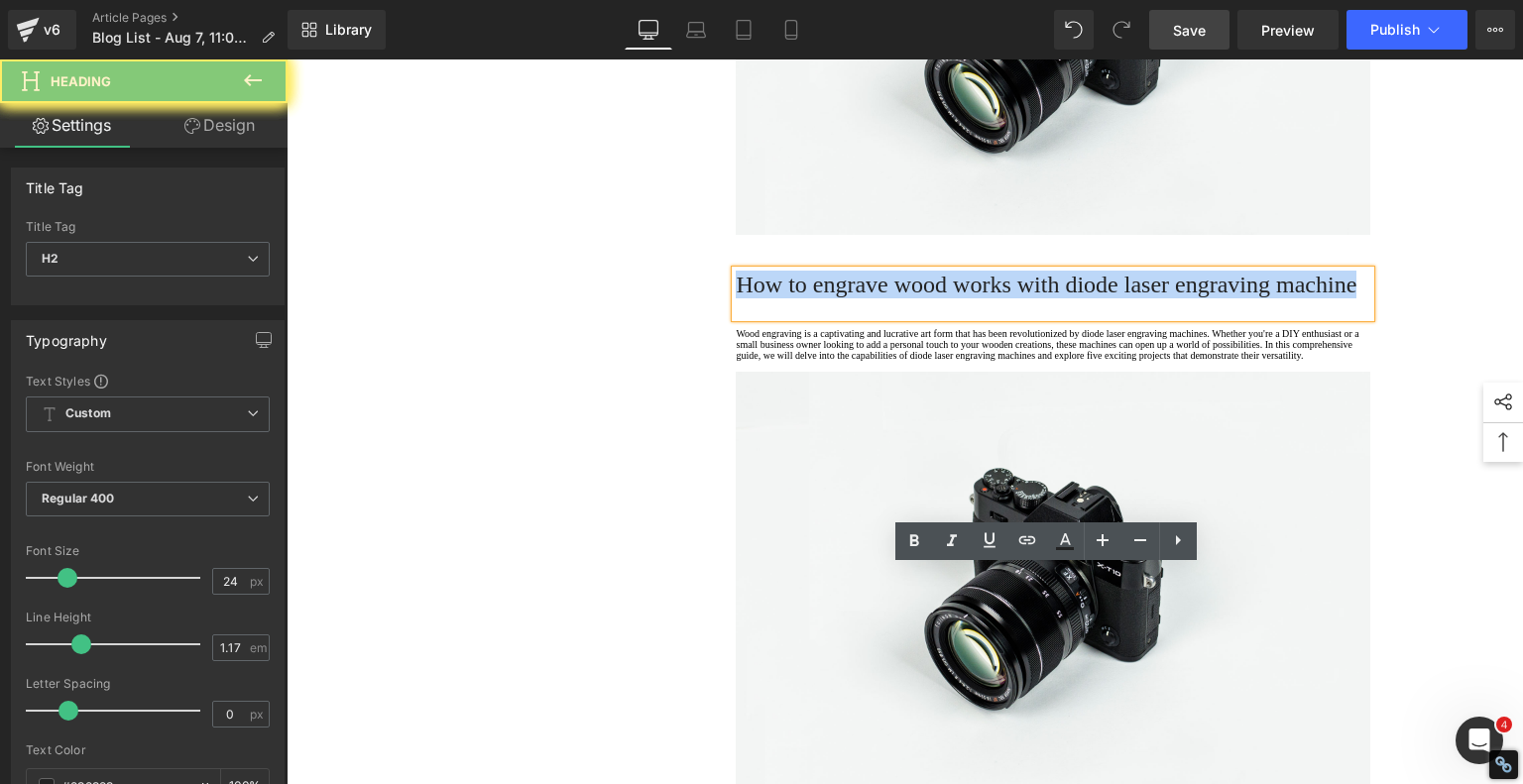 click on "How to engrave wood works with  diode laser engraving machine" at bounding box center [1053, 284] 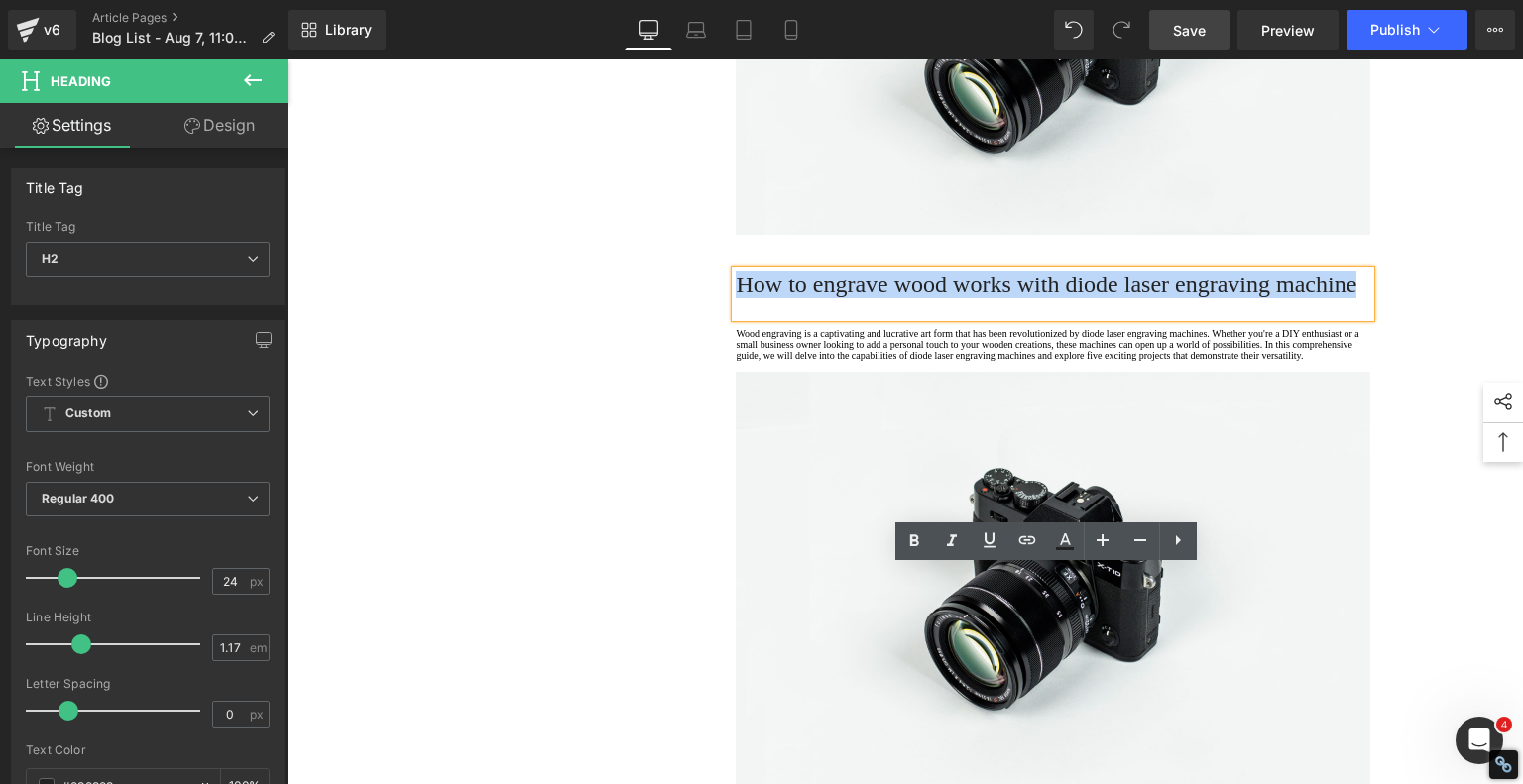 paste 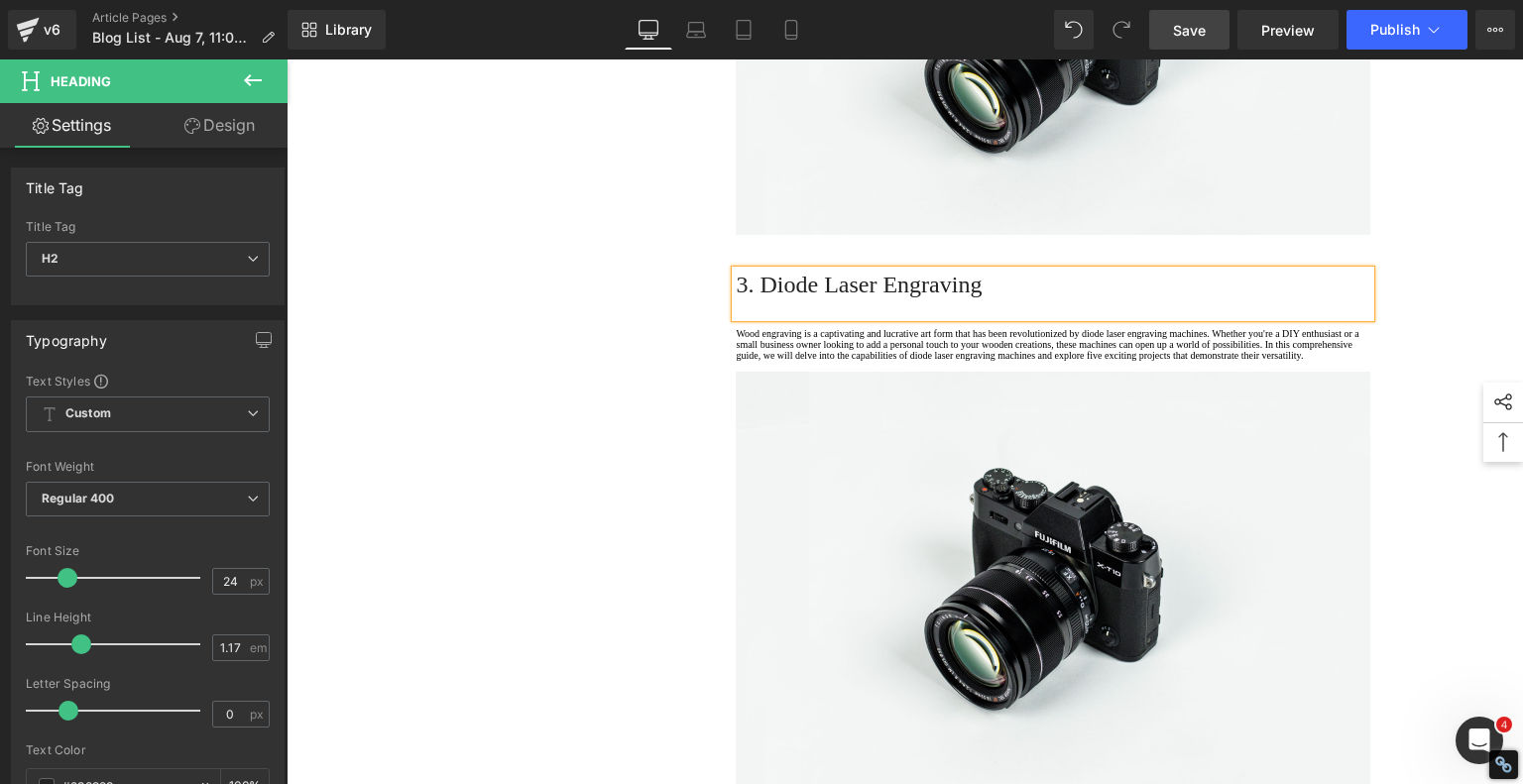 click on "3. Diode Laser Engraving" at bounding box center [1053, 284] 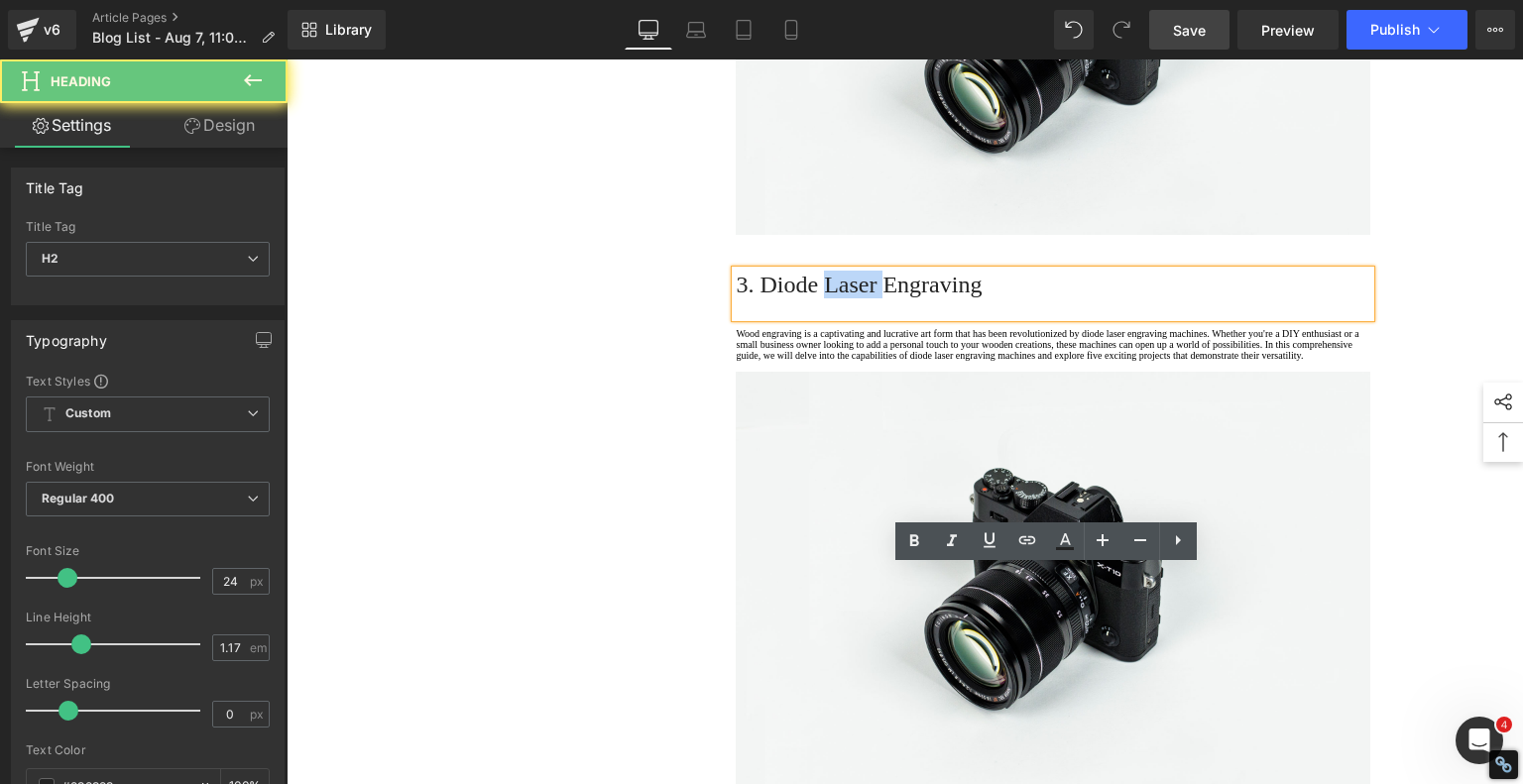 click on "3. Diode Laser Engraving" at bounding box center [1053, 284] 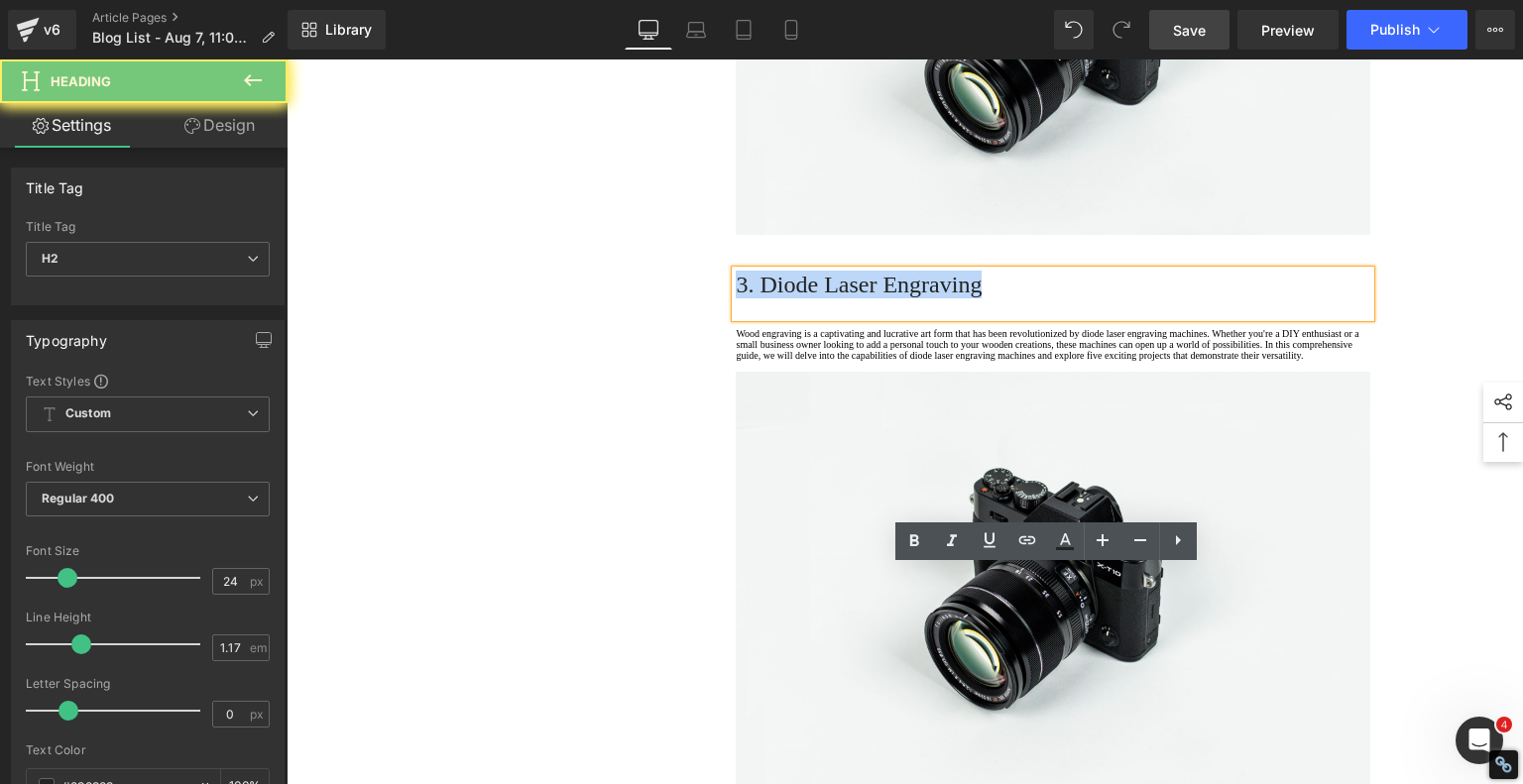 drag, startPoint x: 843, startPoint y: 589, endPoint x: 870, endPoint y: 570, distance: 33.01515 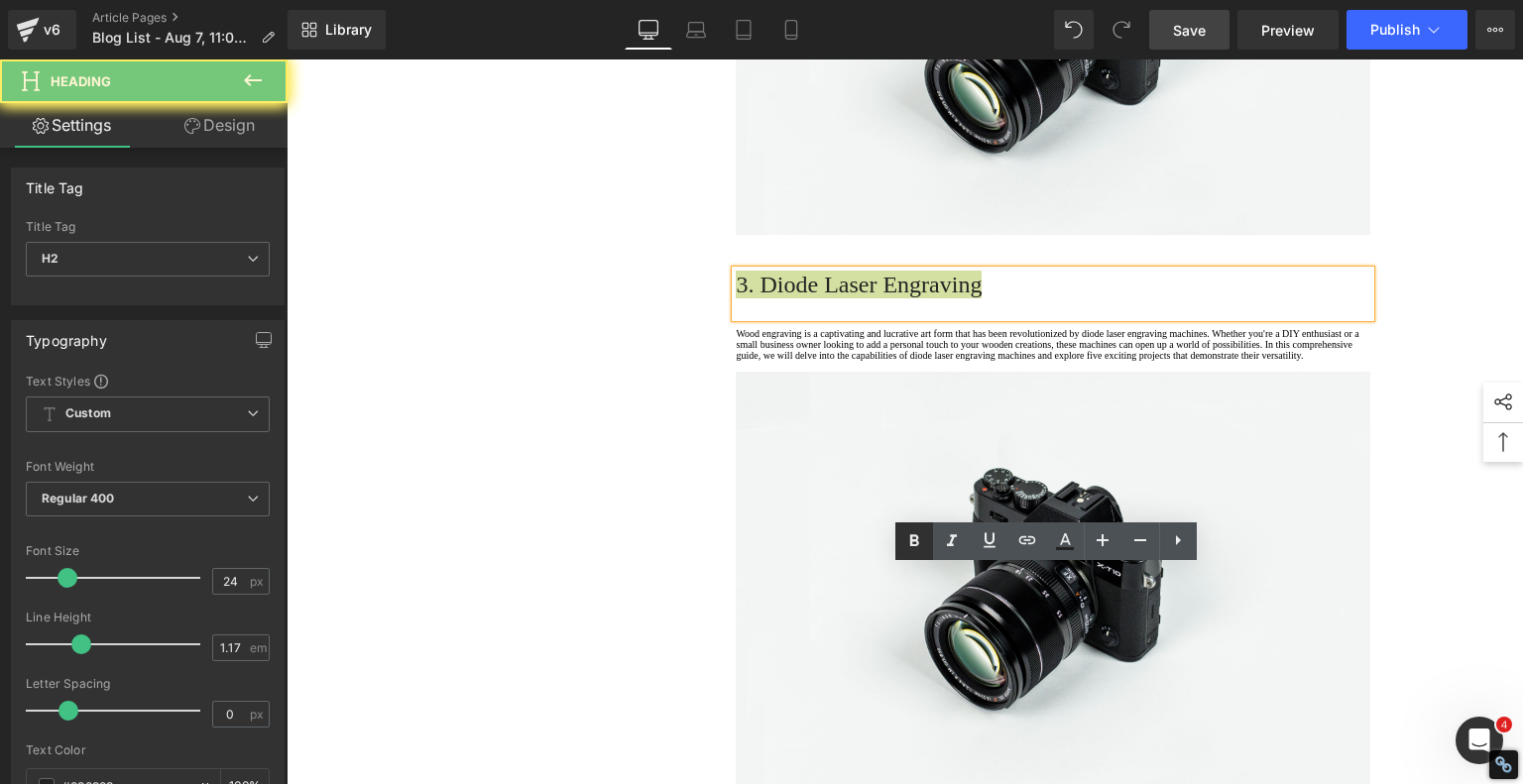 click 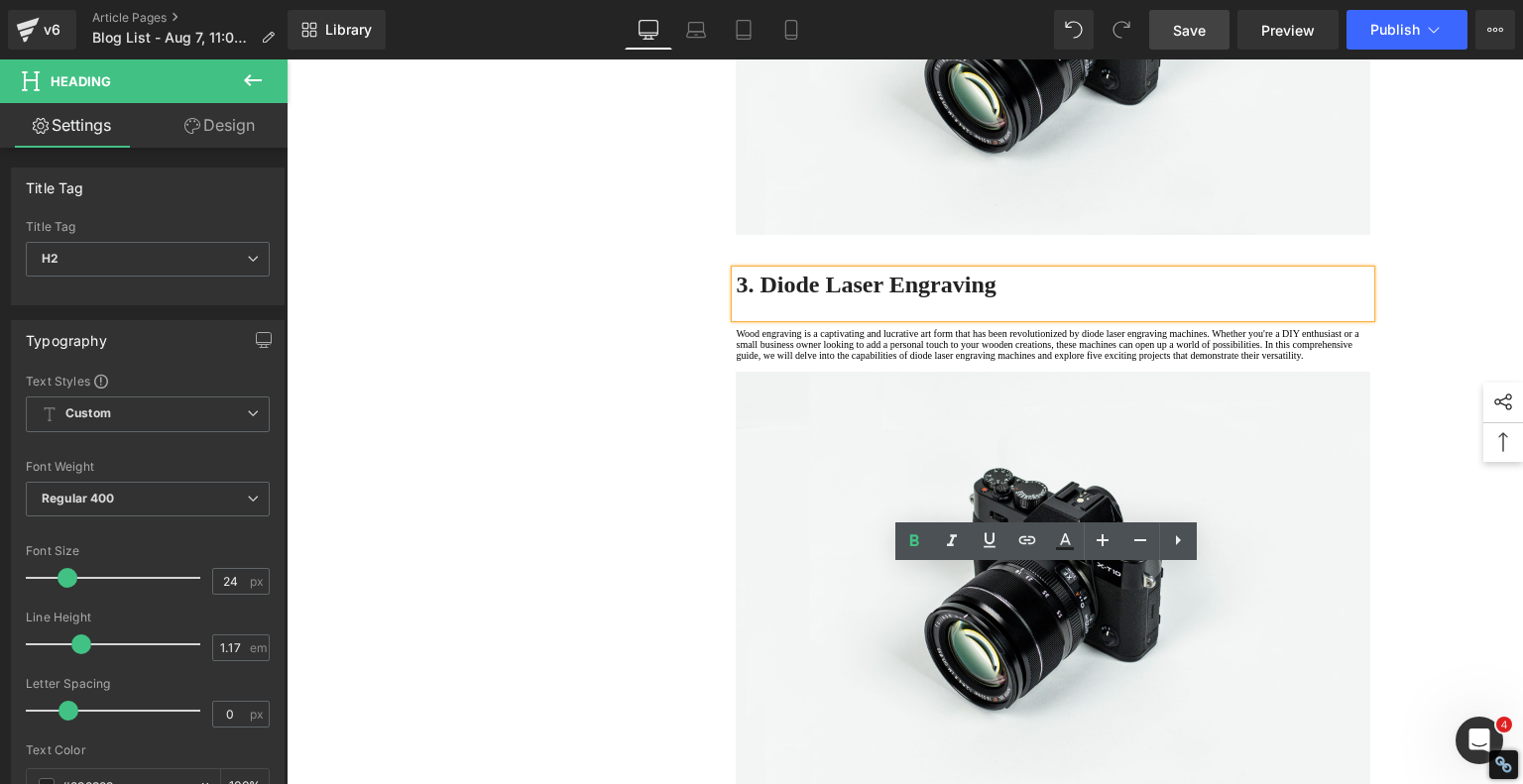 drag, startPoint x: 550, startPoint y: 471, endPoint x: 555, endPoint y: 460, distance: 12.083046 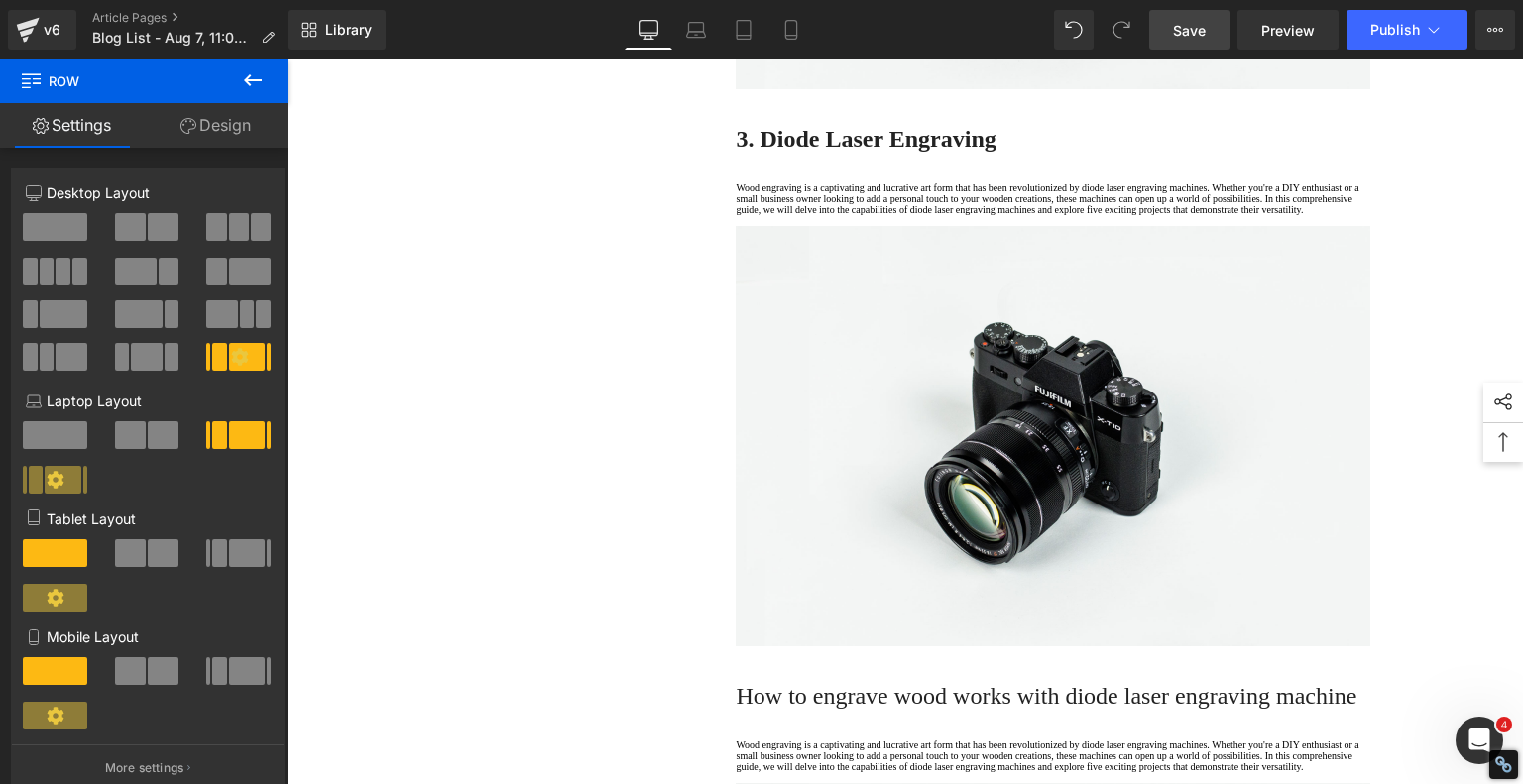 scroll, scrollTop: 3073, scrollLeft: 0, axis: vertical 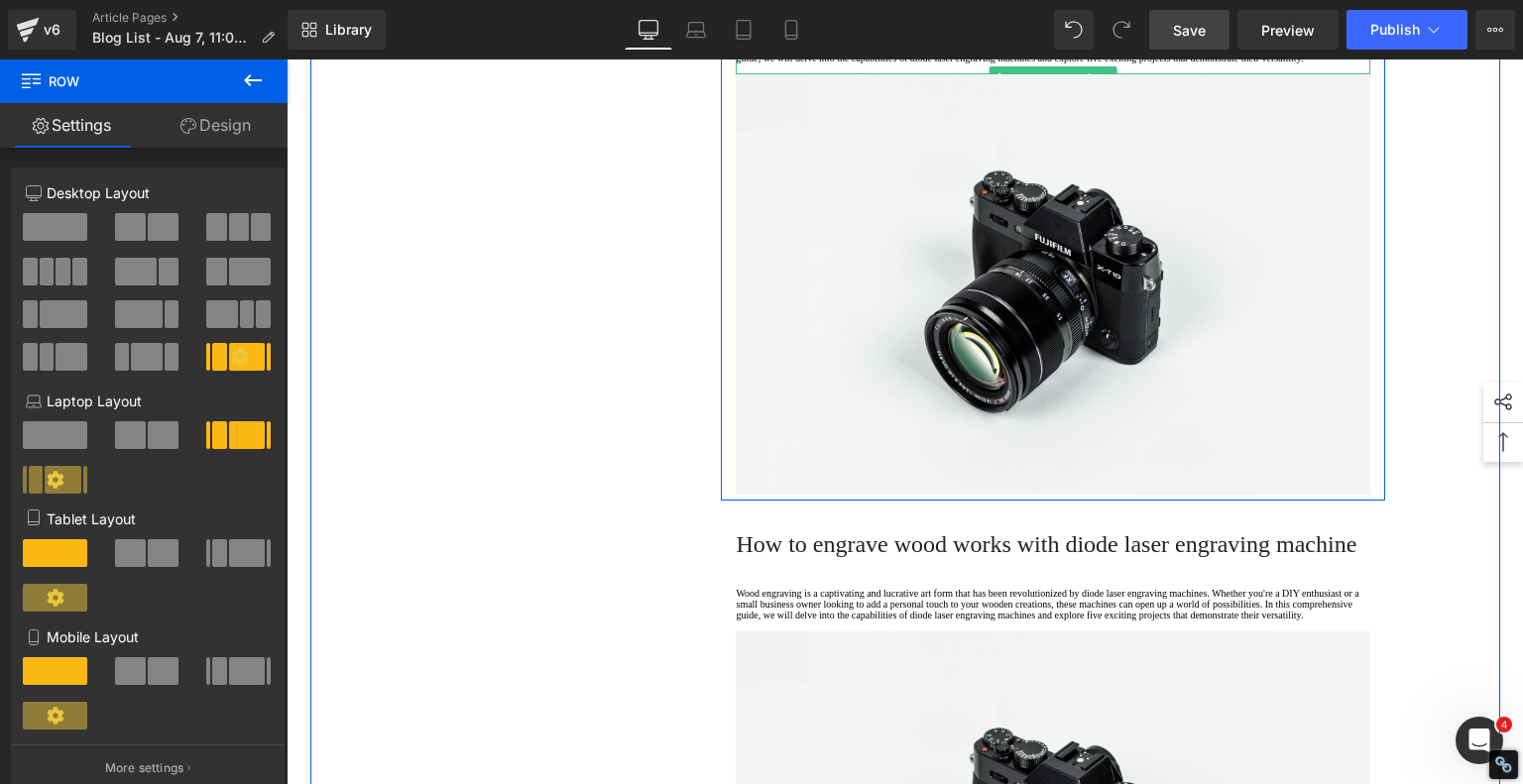 click on "Wood engraving is a captivating and lucrative art form that has been revolutionized by diode laser engraving machines. Whether you're a DIY enthusiast or a small business owner looking to add a personal touch to your wooden creations, these machines can open up a world of possibilities. In this comprehensive guide, we will delve into the capabilities of diode laser engraving machines and explore five exciting projects that demonstrate their versatility." at bounding box center (1053, 47) 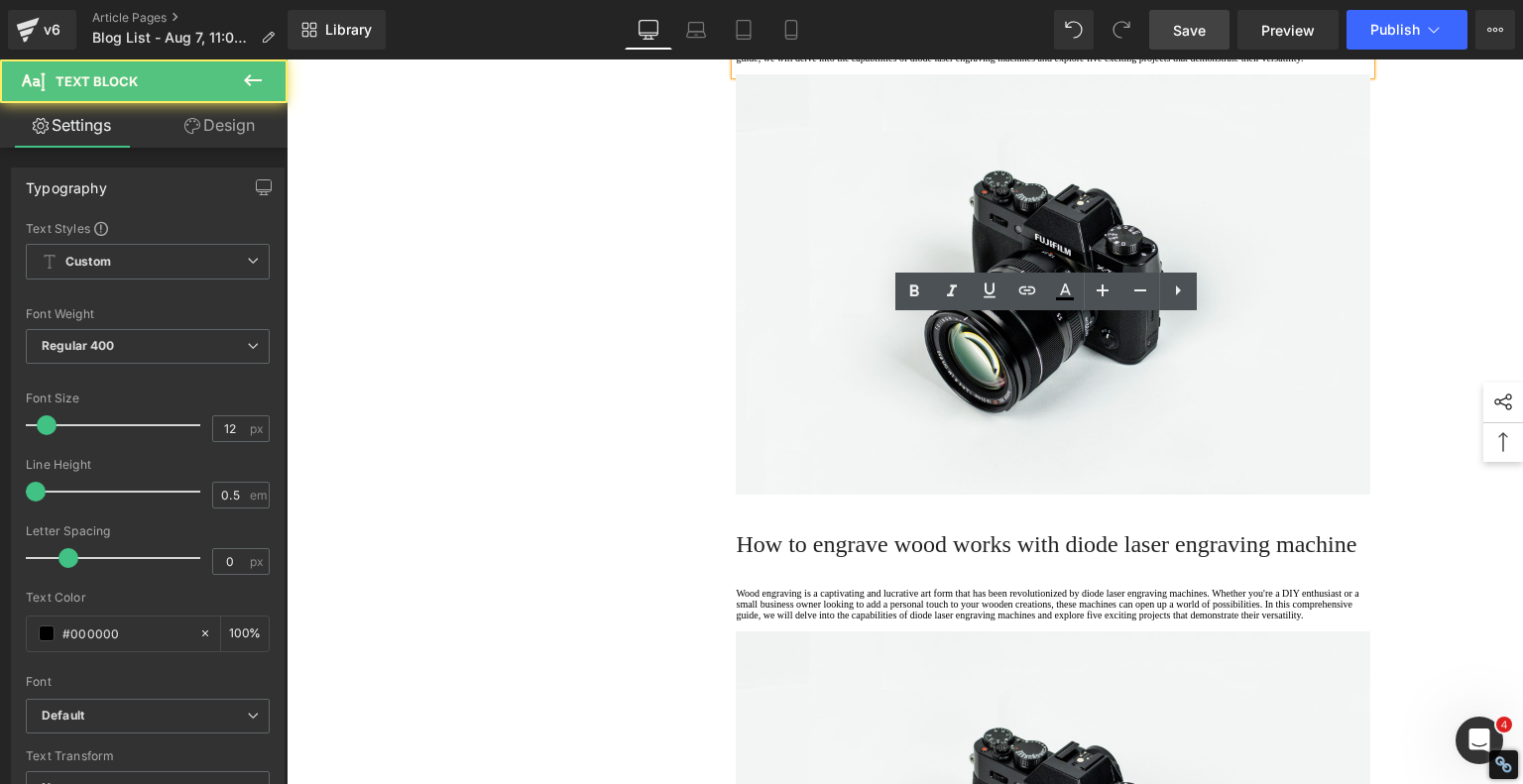 click on "Wood engraving is a captivating and lucrative art form that has been revolutionized by diode laser engraving machines. Whether you're a DIY enthusiast or a small business owner looking to add a personal touch to your wooden creations, these machines can open up a world of possibilities. In this comprehensive guide, we will delve into the capabilities of diode laser engraving machines and explore five exciting projects that demonstrate their versatility." at bounding box center [1053, 47] 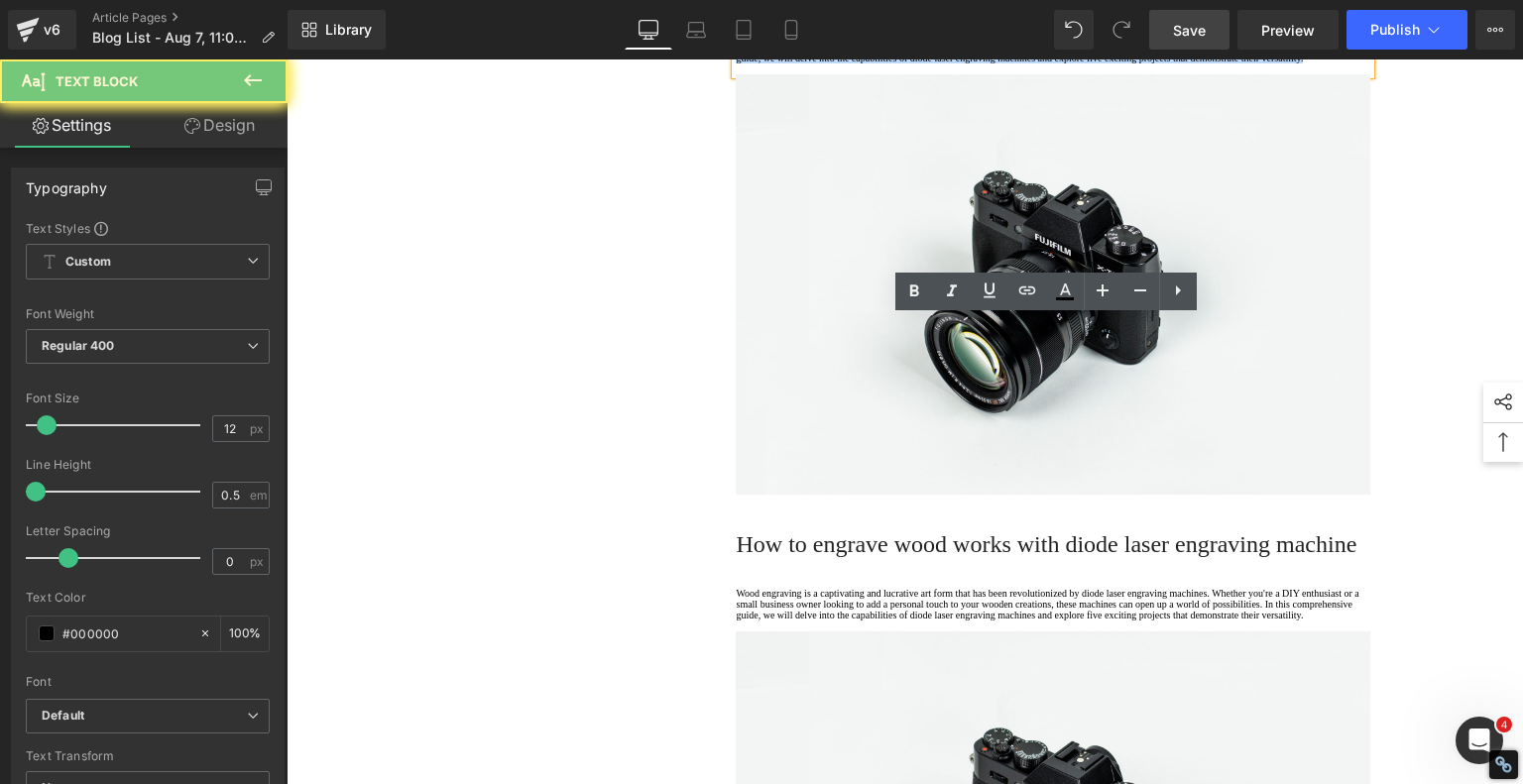 drag, startPoint x: 807, startPoint y: 410, endPoint x: 615, endPoint y: 232, distance: 261.81673 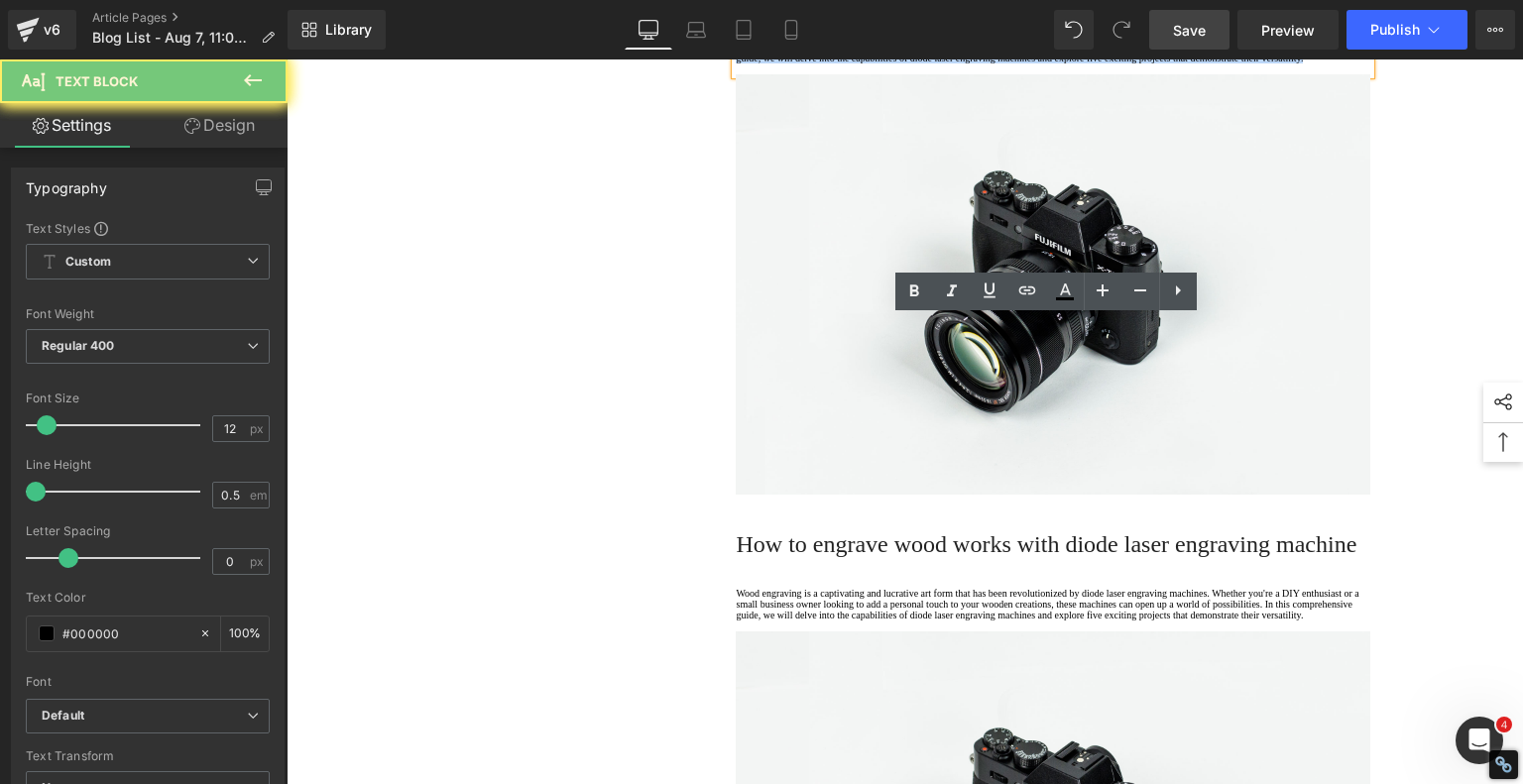 click on "1.  Is the laser engraving machine good at engraving wooden materials Text Block         2.  Laser engraving machine engraving thick paulownia wood cat claw coasters Text Block         3.  Laser engraving machine to engrave thick pine wood calendar Text Block         4.  Laser Engraving Machine to Engrave Skateboards Text Block         5.  Laser engraving machine batch engraving pencils Text Block         6 .  Laser engraving machine batch engraving pencils Text Block         7 .  Laser engraving machine batch engraving pencils Text Block         Row         Leather Engraving Techniques Compared: Which Method is Right for You? Heading         Leatherwork is an age-old craft, but in today’s world, it’s getting a high-tech upgrade. Whether you're handcrafting wallets, customizing journal covers, or designing intricate fashion accessories, there are now multiple ways to engrave leather. From traditional hand tools to cutting-edge  laser engravers
leather engraving diode laser engraving Text Block" at bounding box center (905, 526) 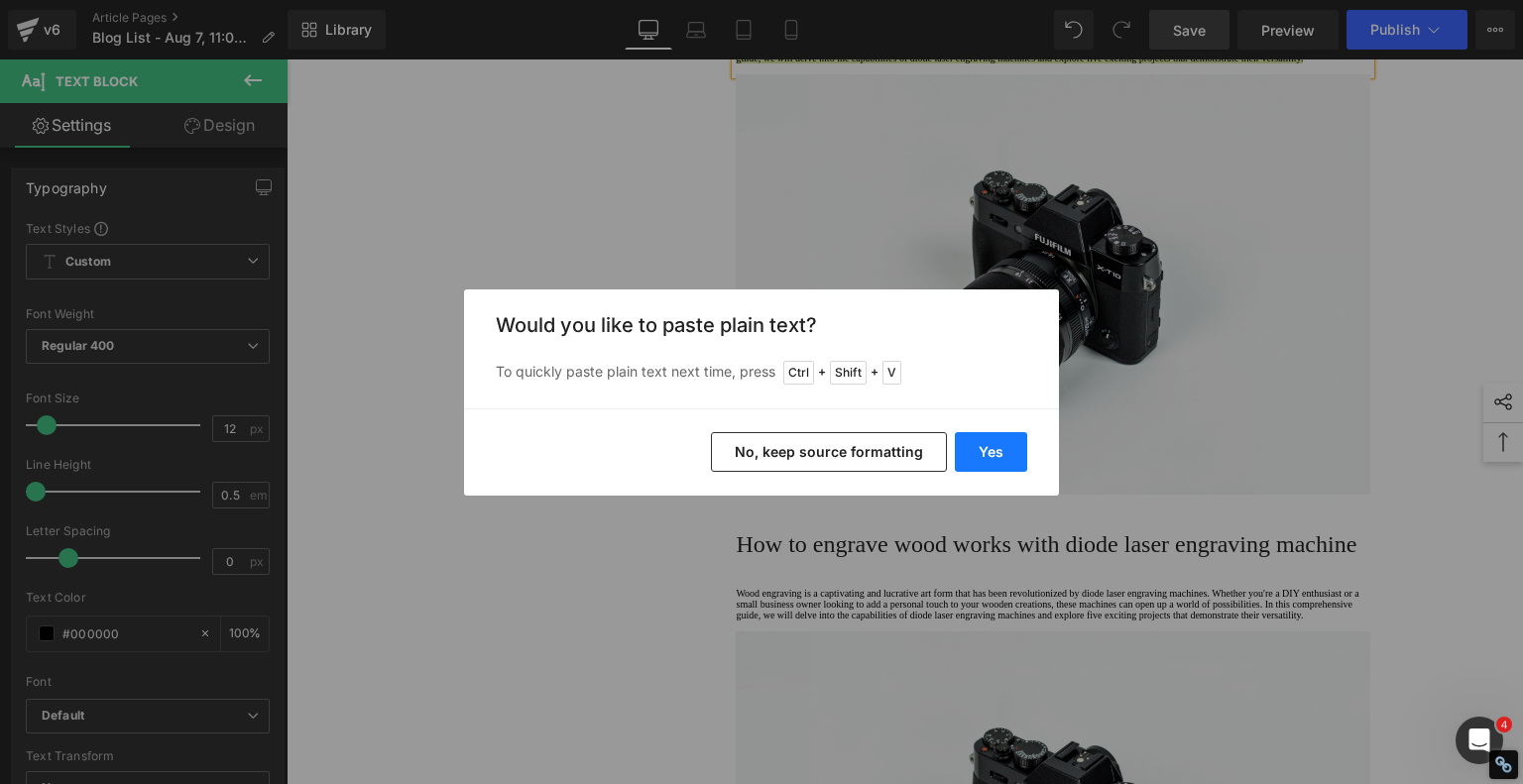 click on "Yes" at bounding box center [991, 452] 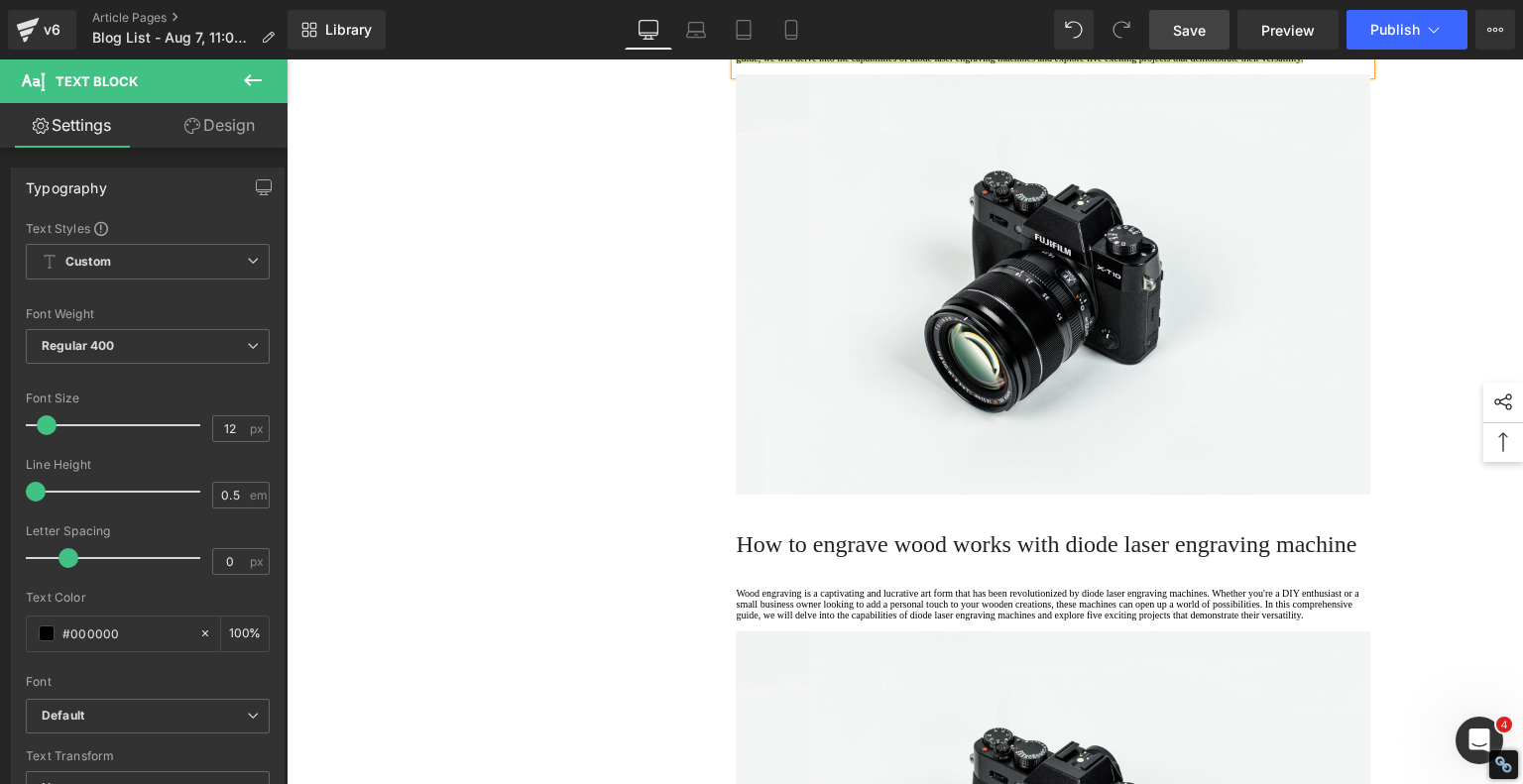 type 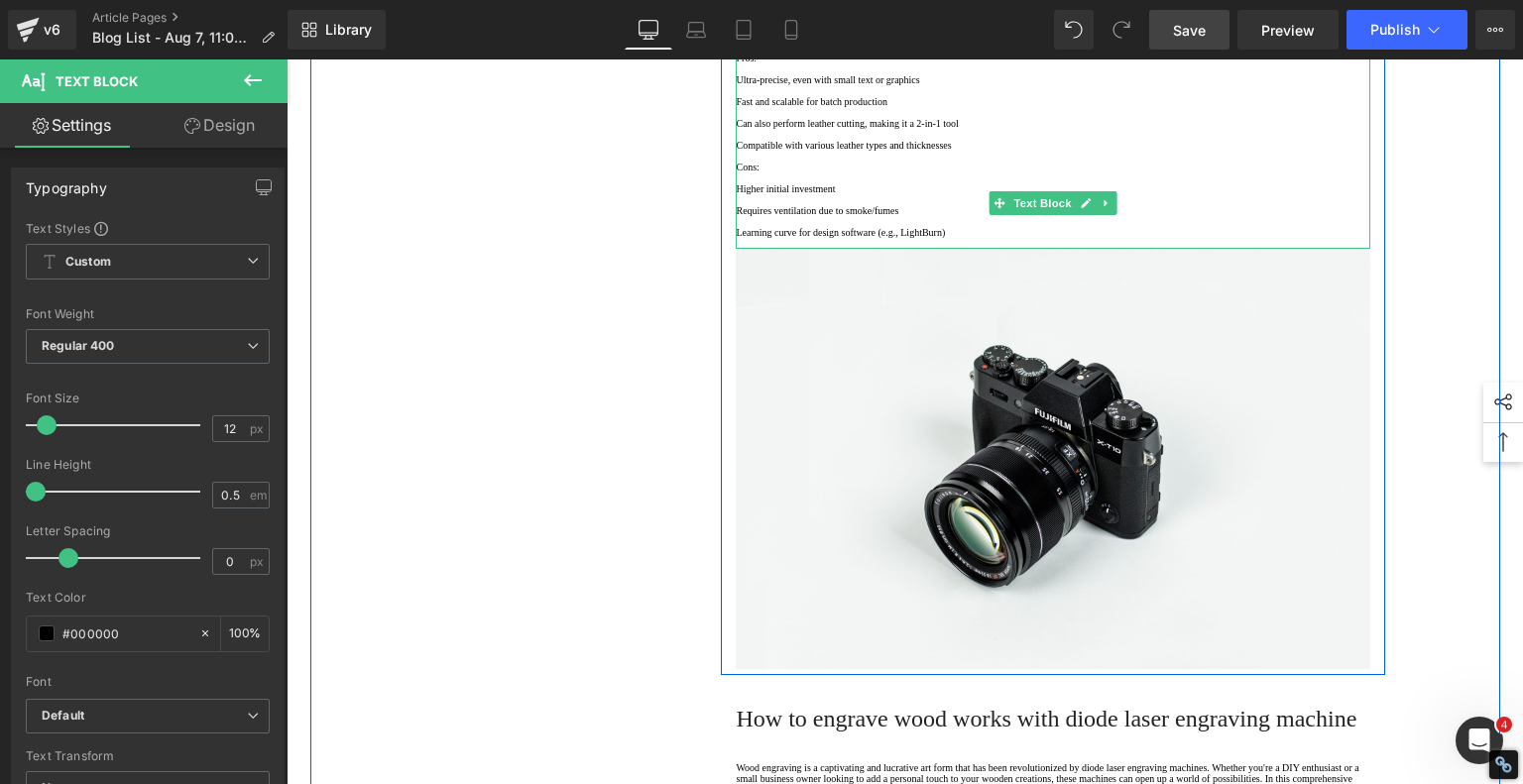 click on "Pros:" at bounding box center (1053, 57) 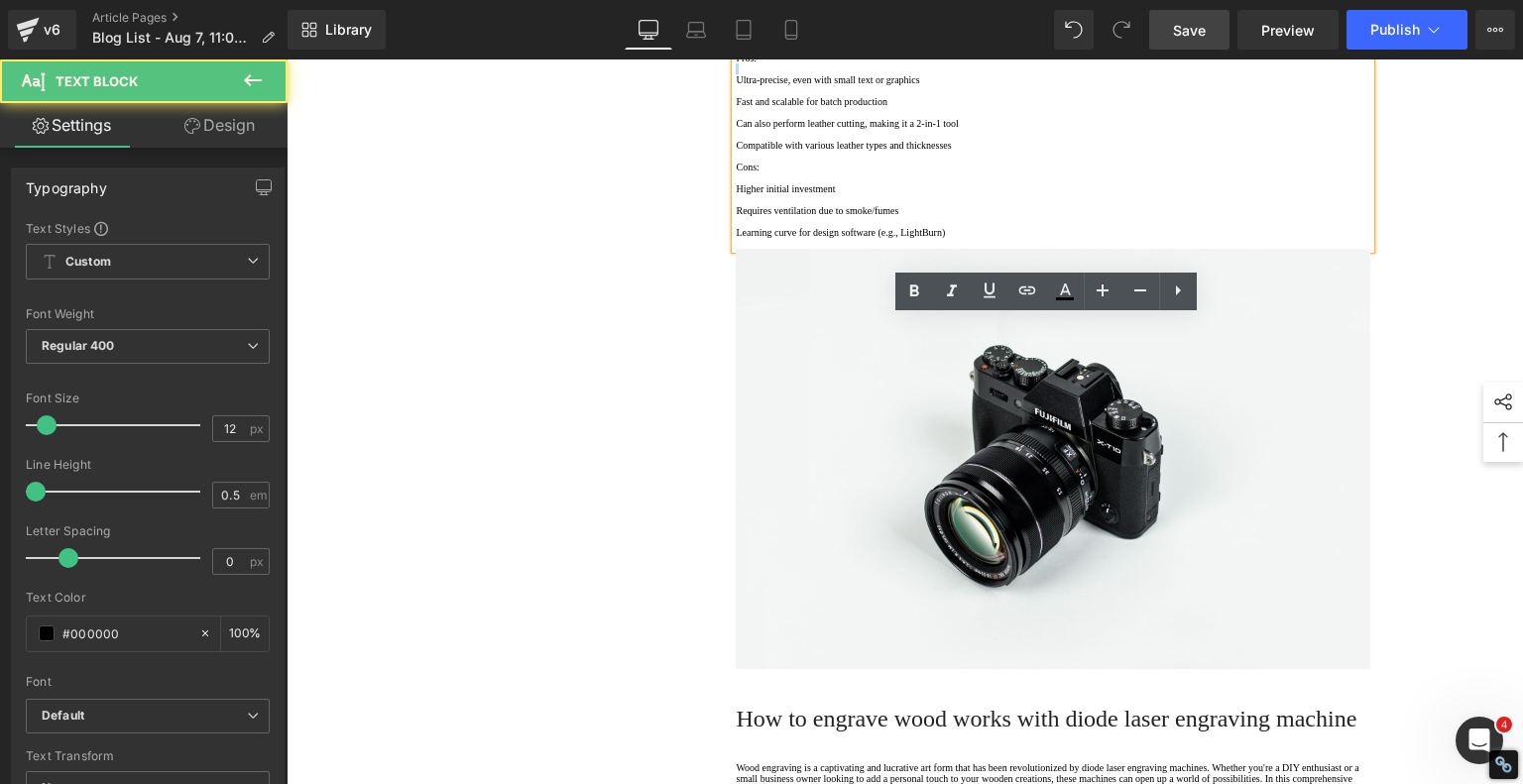 click on "Pros:" at bounding box center (1053, 57) 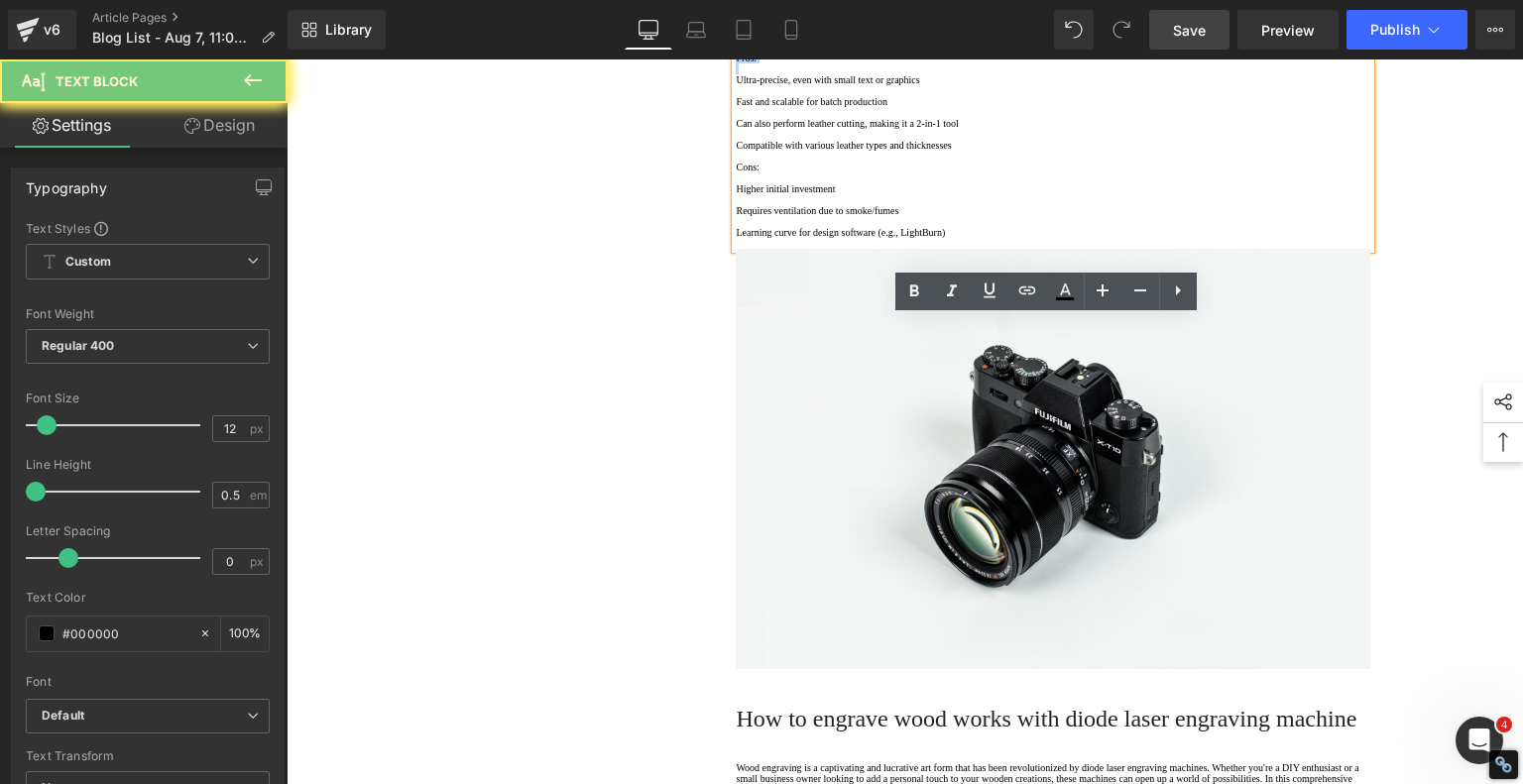click on "Pros:" at bounding box center [1053, 57] 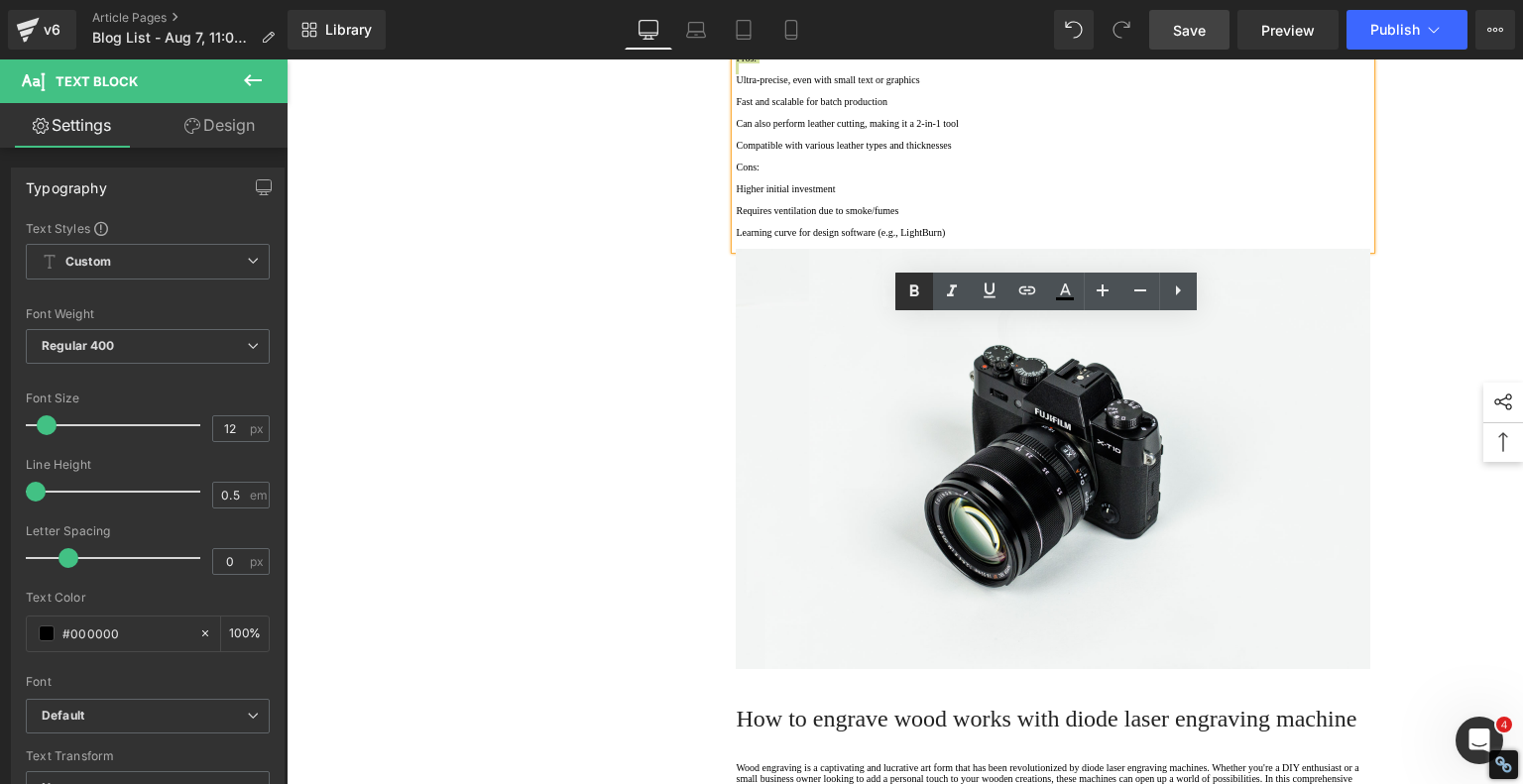 drag, startPoint x: 916, startPoint y: 288, endPoint x: 908, endPoint y: 304, distance: 17.888544 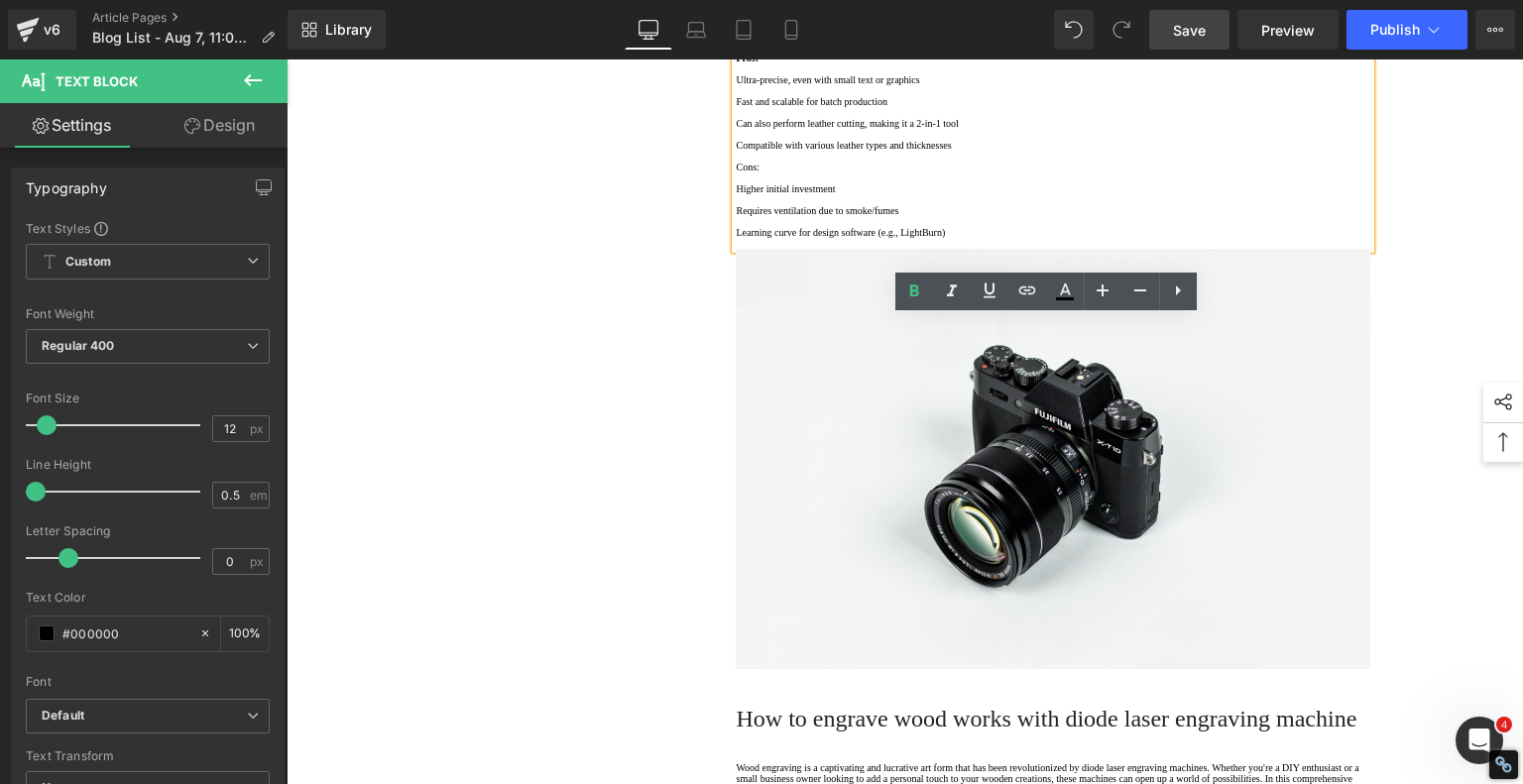 click on "Cons:" at bounding box center (1053, 167) 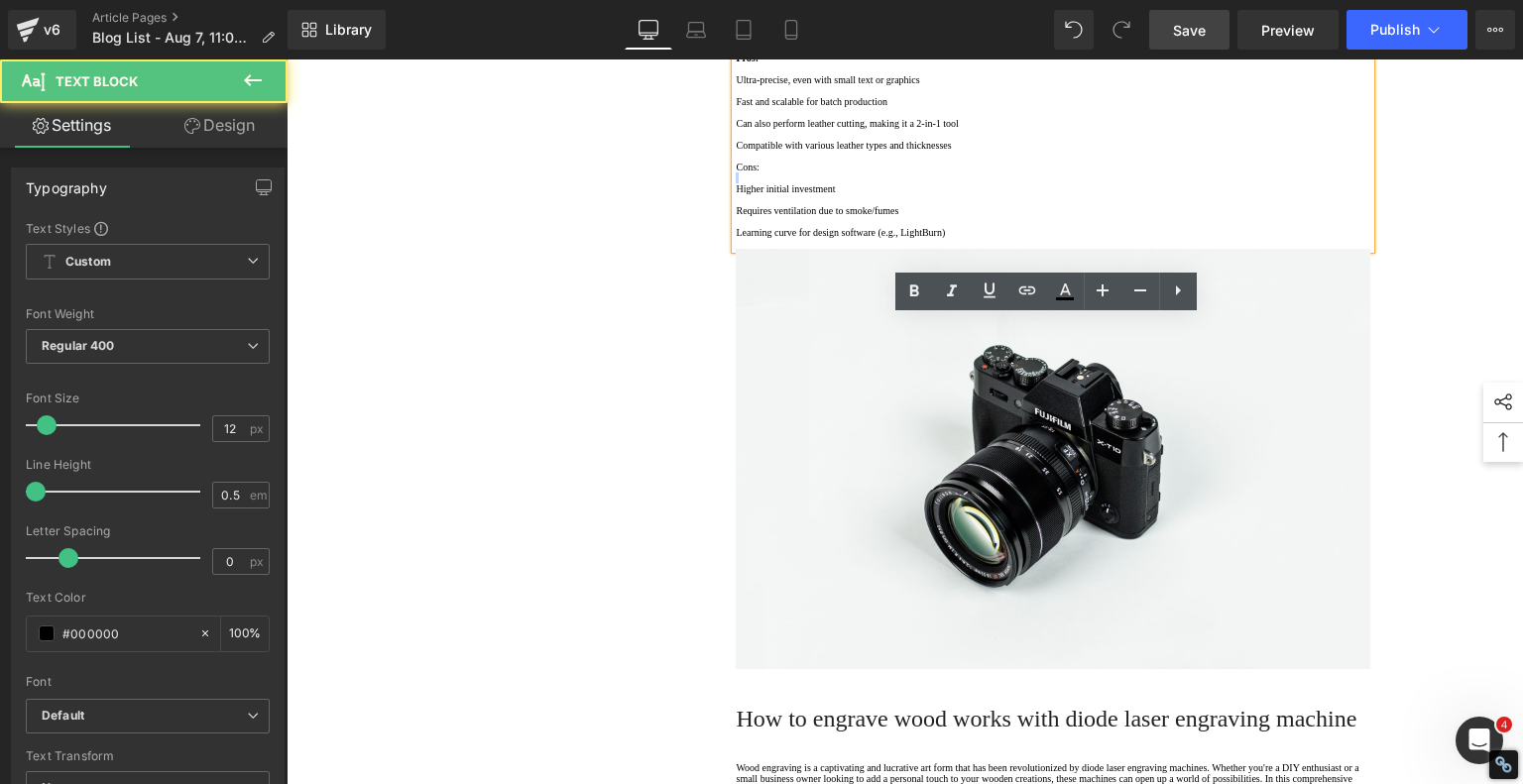 click on "Cons:" at bounding box center [1053, 167] 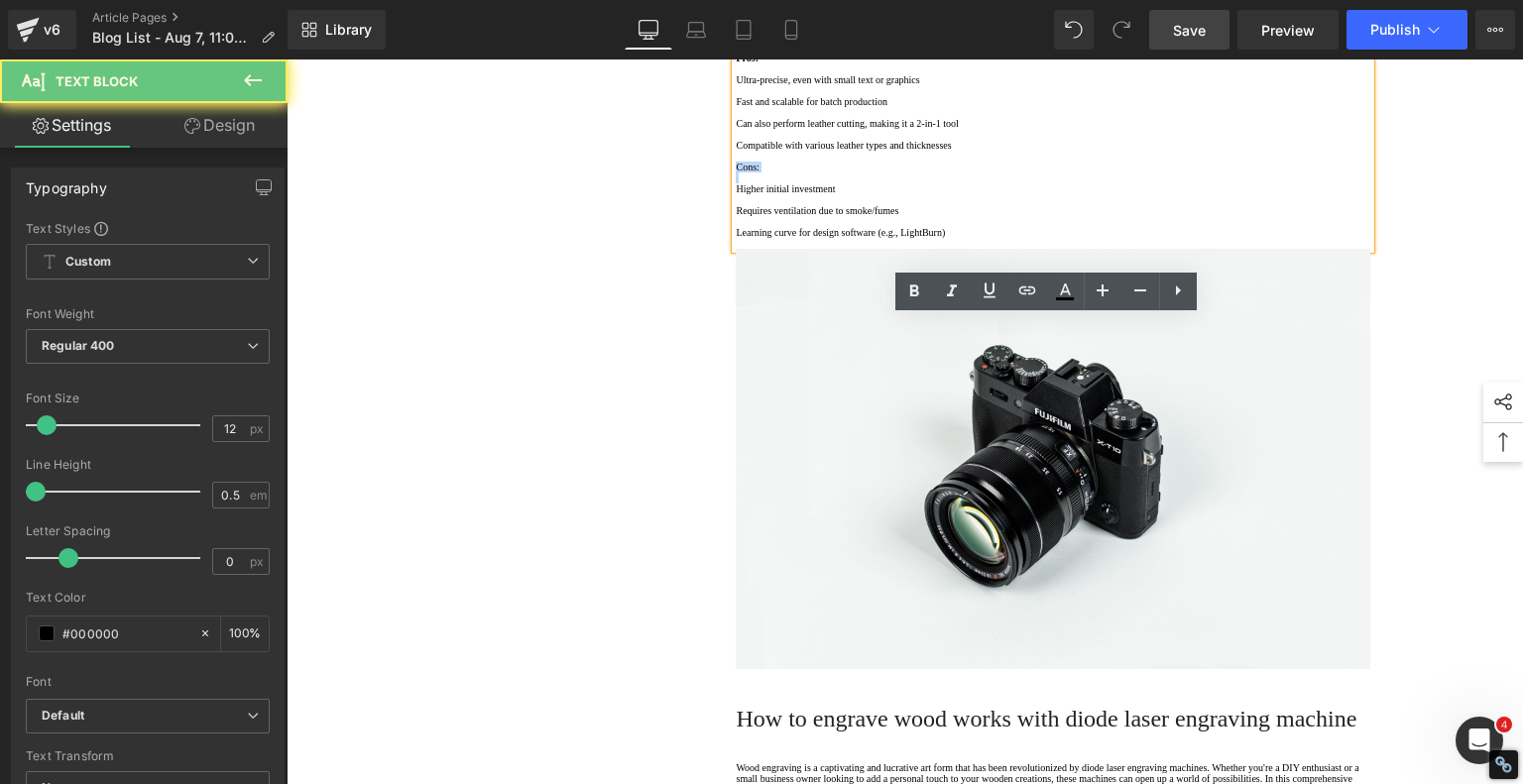 drag, startPoint x: 804, startPoint y: 556, endPoint x: 827, endPoint y: 514, distance: 47.88528 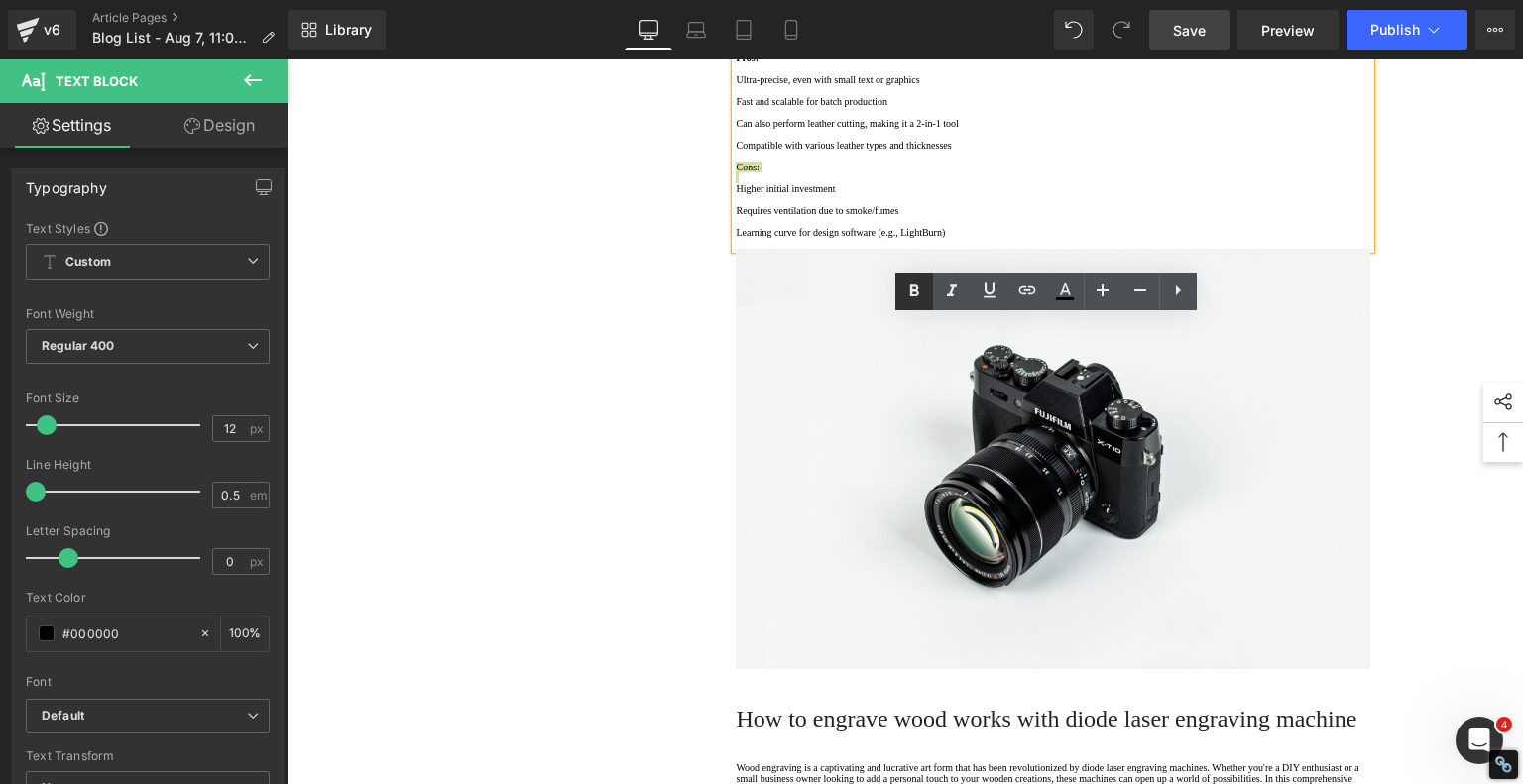 click 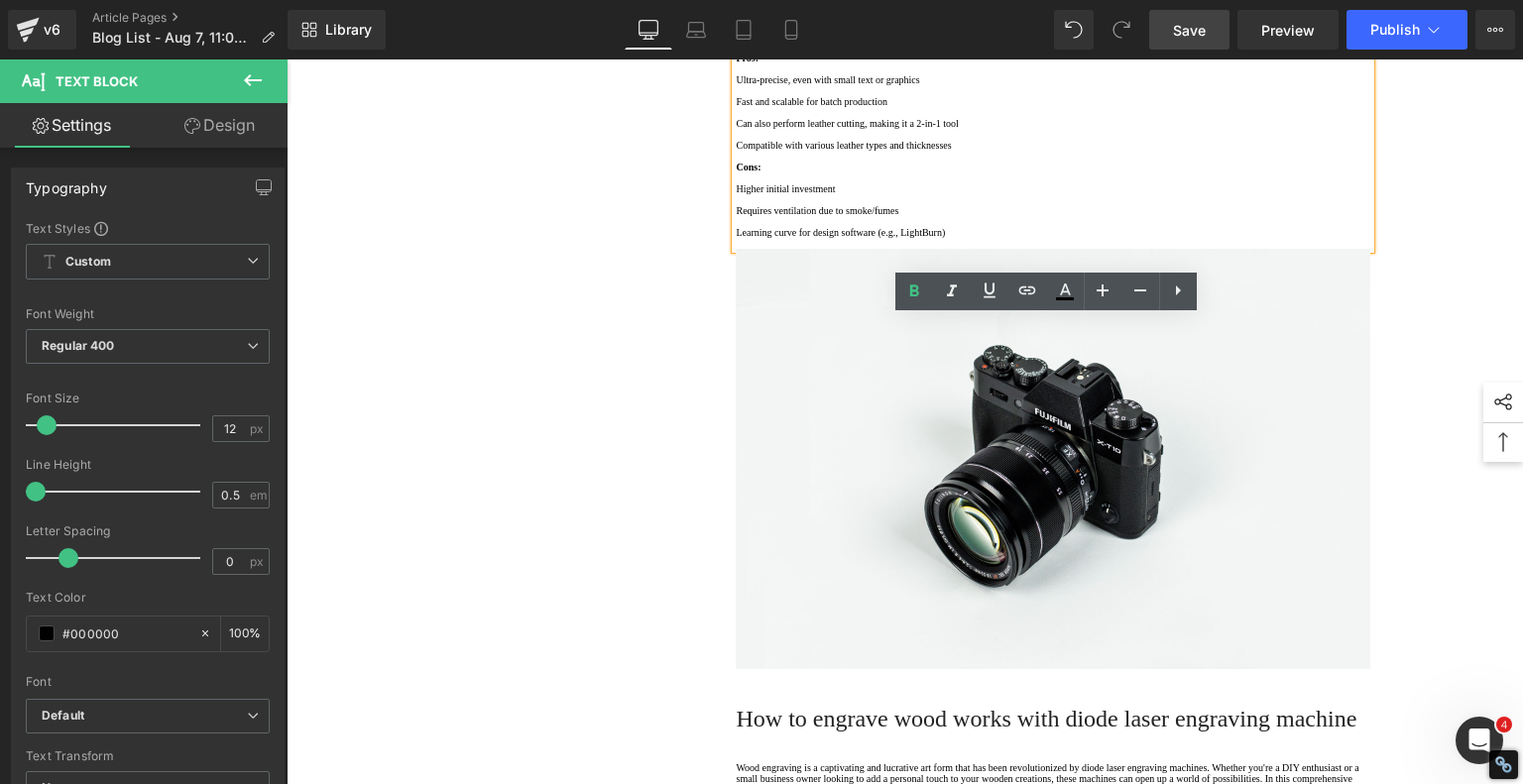click on "1.  Is the laser engraving machine good at engraving wooden materials Text Block         2.  Laser engraving machine engraving thick paulownia wood cat claw coasters Text Block         3.  Laser engraving machine to engrave thick pine wood calendar Text Block         4.  Laser Engraving Machine to Engrave Skateboards Text Block         5.  Laser engraving machine batch engraving pencils Text Block         6 .  Laser engraving machine batch engraving pencils Text Block         7 .  Laser engraving machine batch engraving pencils Text Block         Row         Leather Engraving Techniques Compared: Which Method is Right for You? Heading         Leatherwork is an age-old craft, but in today’s world, it’s getting a high-tech upgrade. Whether you're handcrafting wallets, customizing journal covers, or designing intricate fashion accessories, there are now multiple ways to engrave leather. From traditional hand tools to cutting-edge  laser engravers
leather engraving diode laser engraving Text Block" at bounding box center [905, 614] 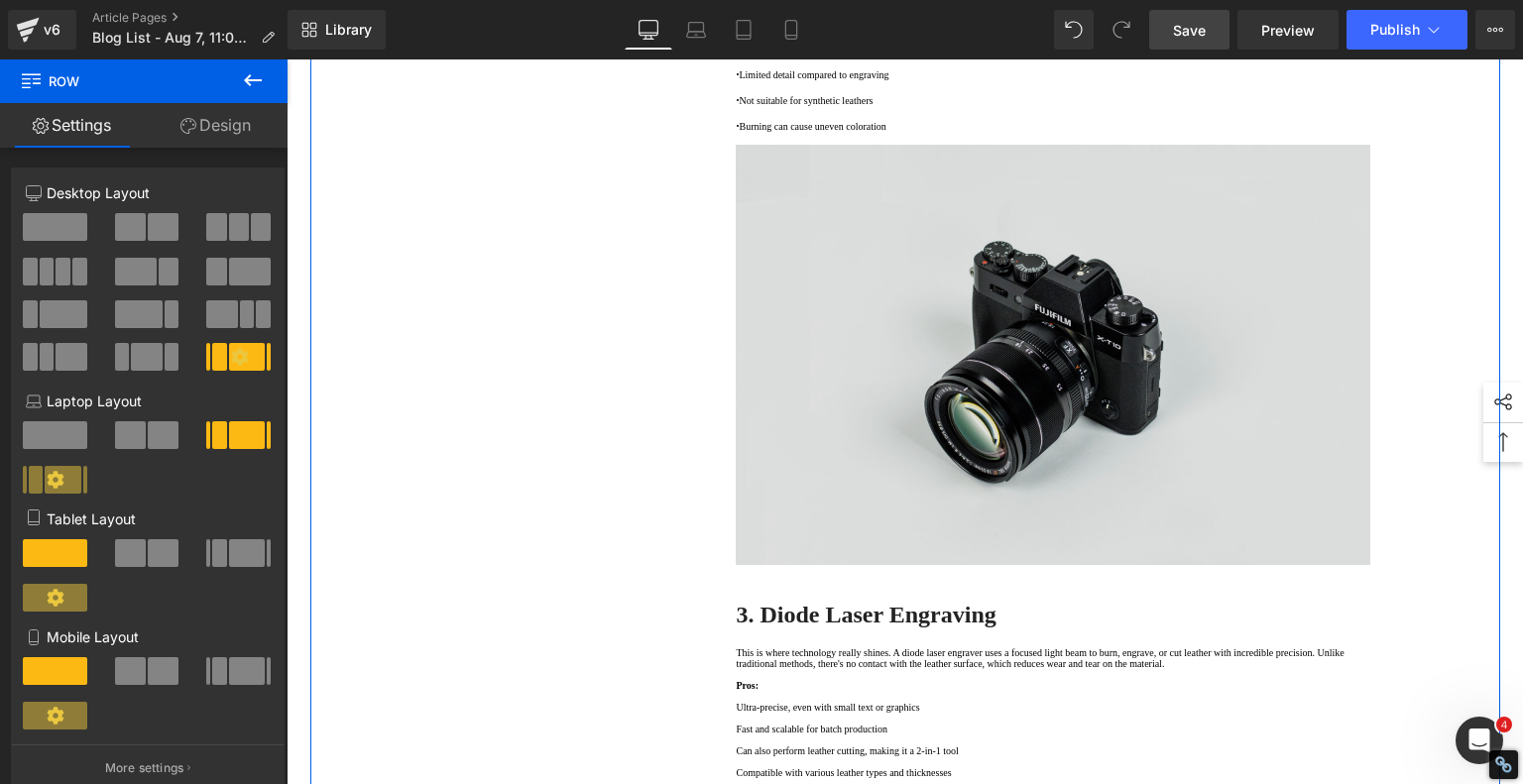 scroll, scrollTop: 2280, scrollLeft: 0, axis: vertical 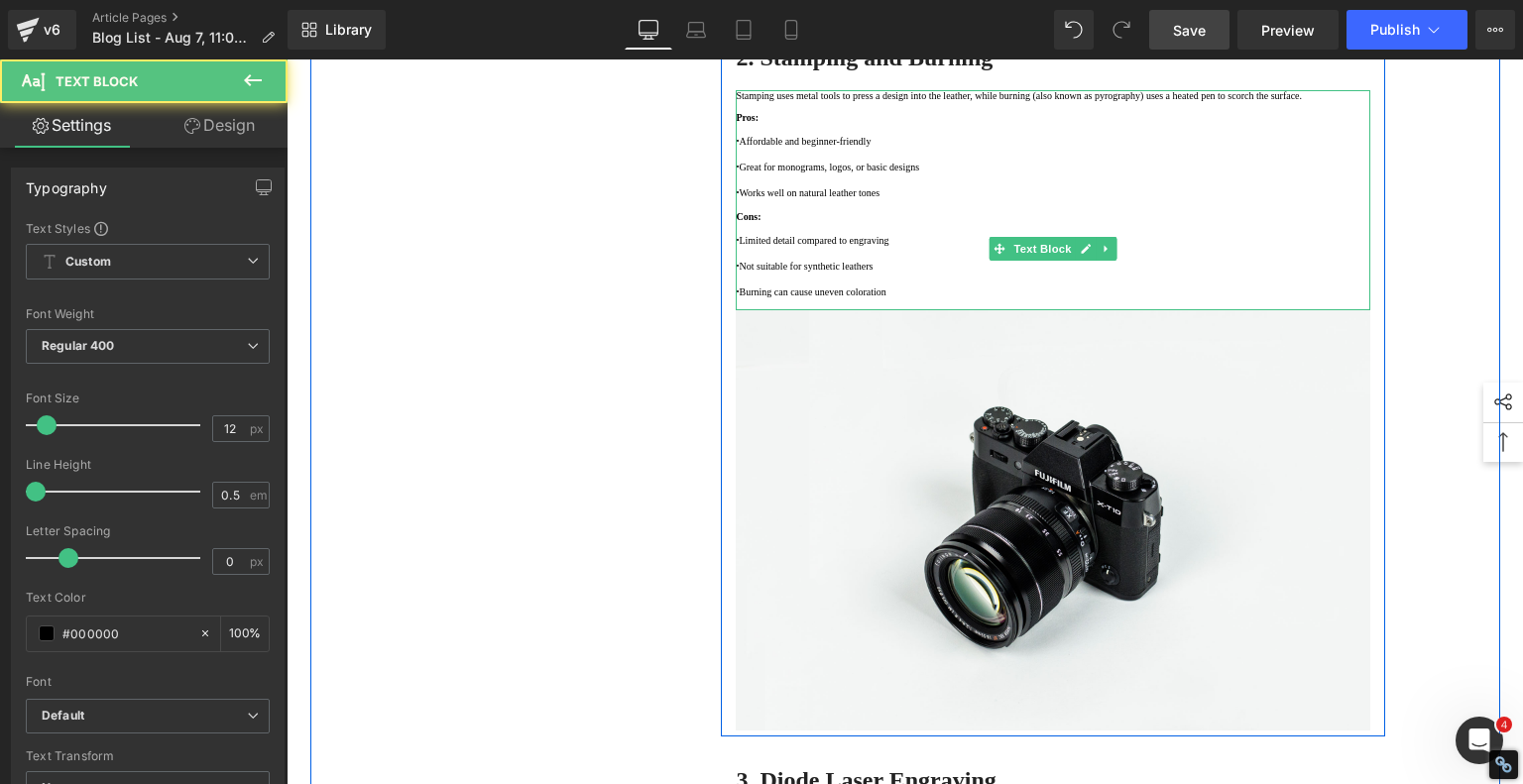 click on "·   Affordable and beginner-friendly" at bounding box center (1053, 141) 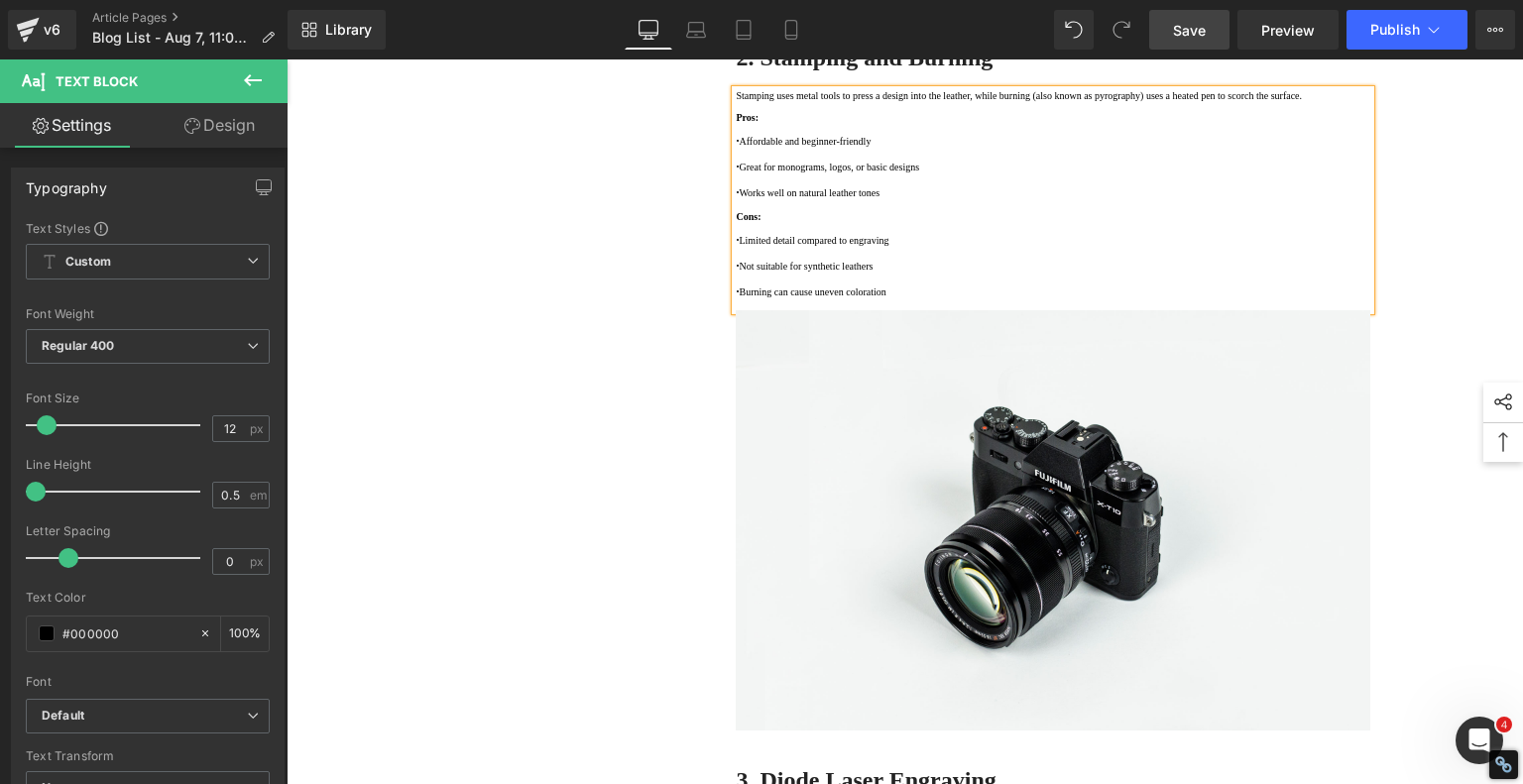 copy on "·" 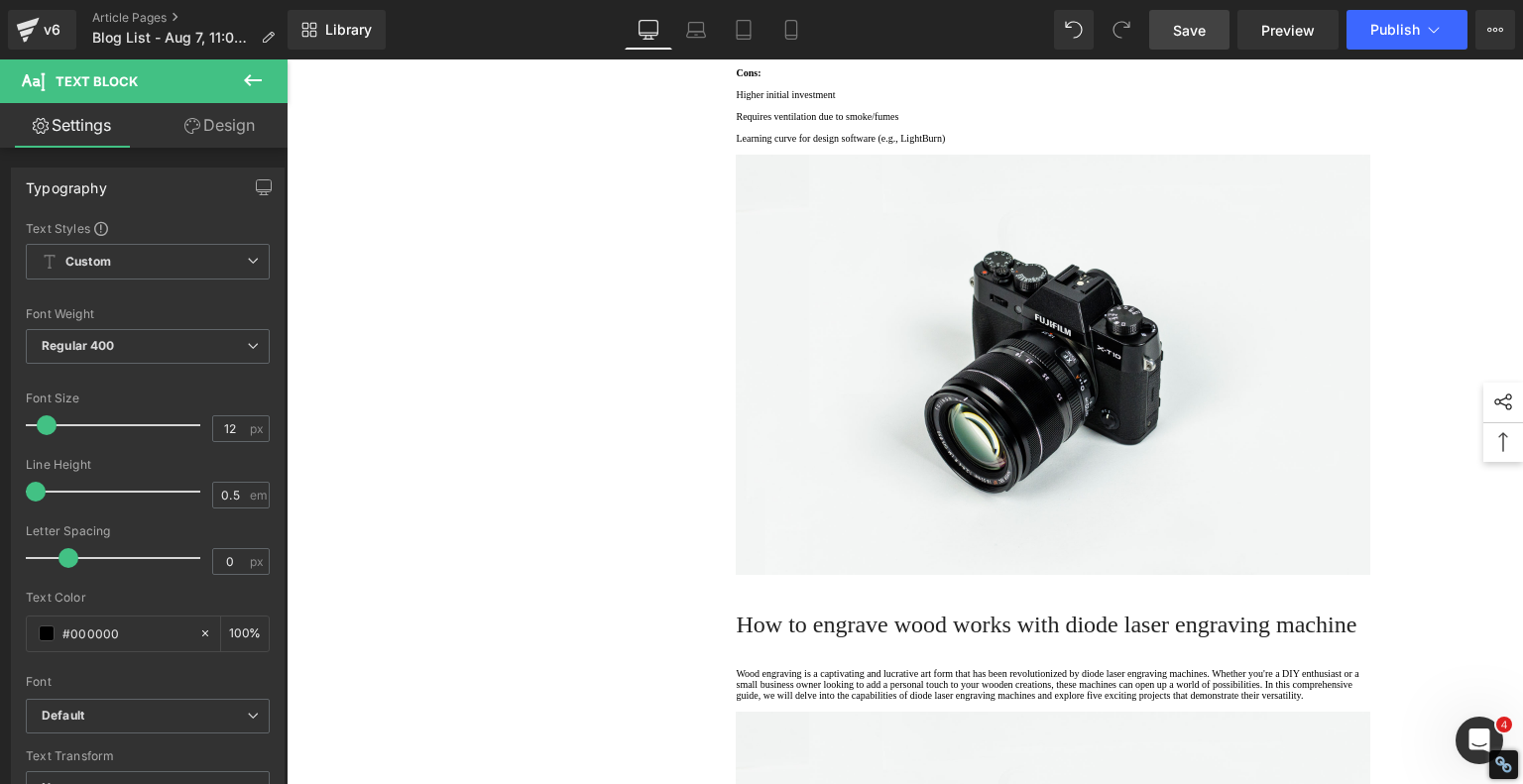 scroll, scrollTop: 3073, scrollLeft: 0, axis: vertical 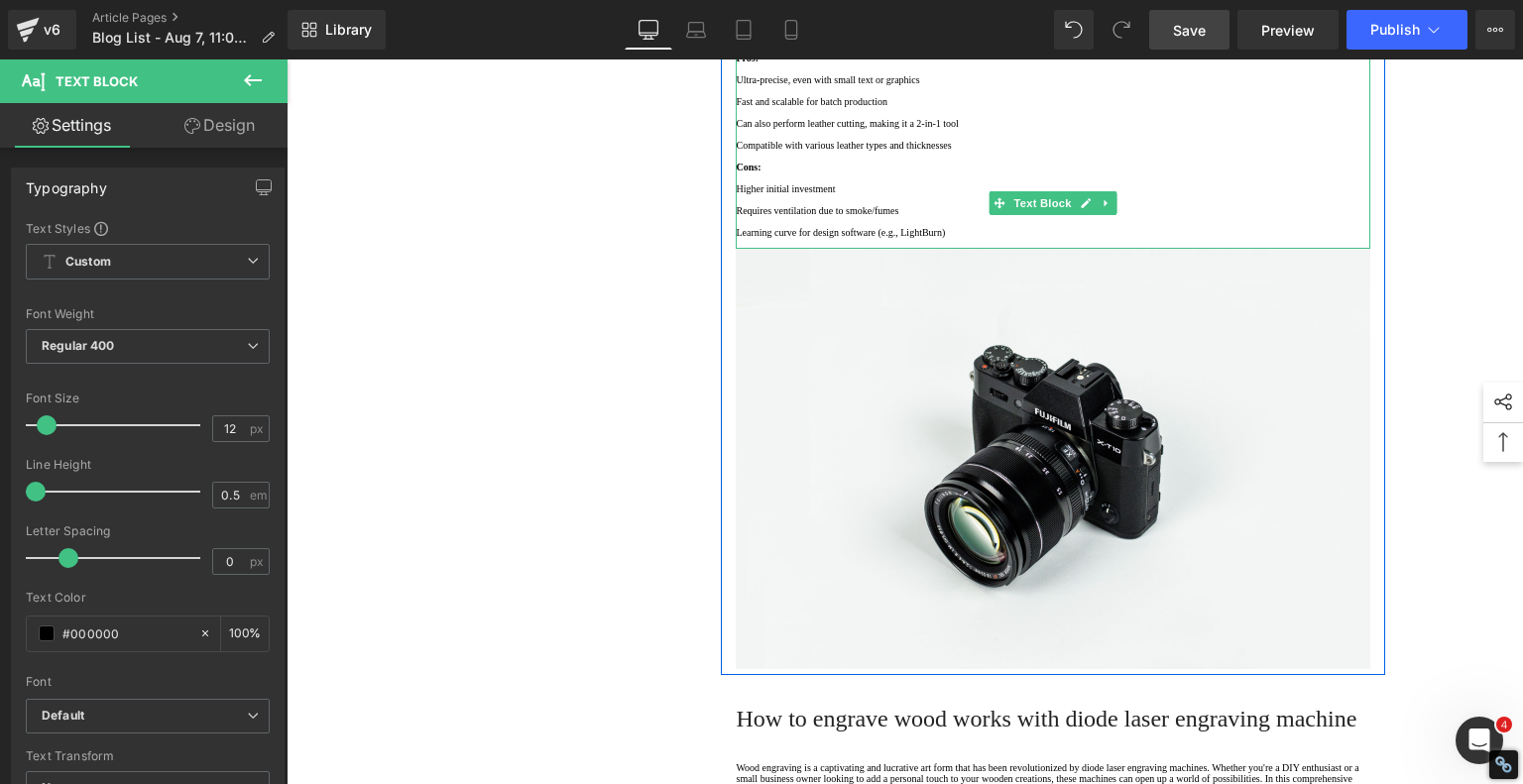 click at bounding box center [1053, 112] 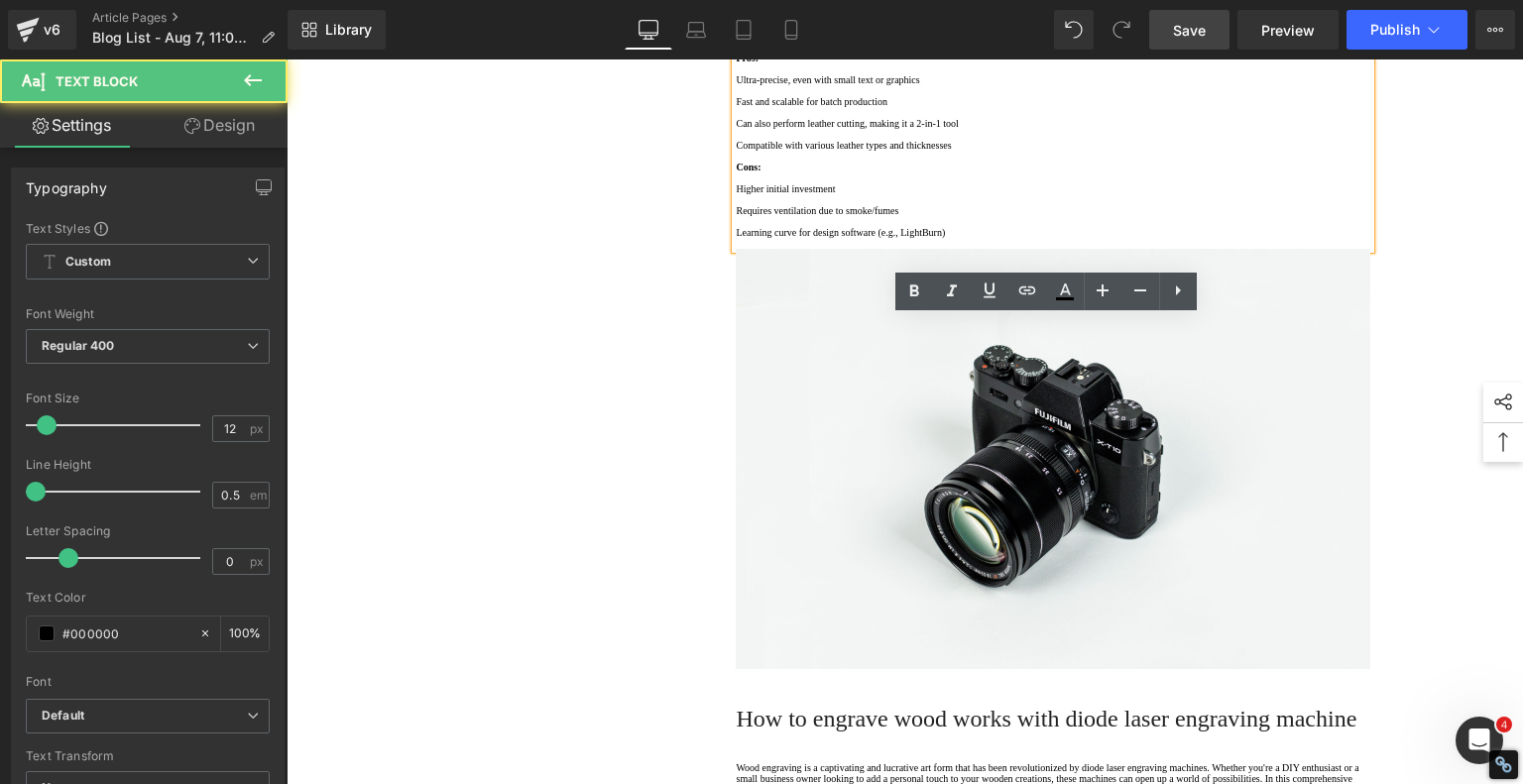 click on "Ultra-precise, even with small text or graphics" at bounding box center (1053, 79) 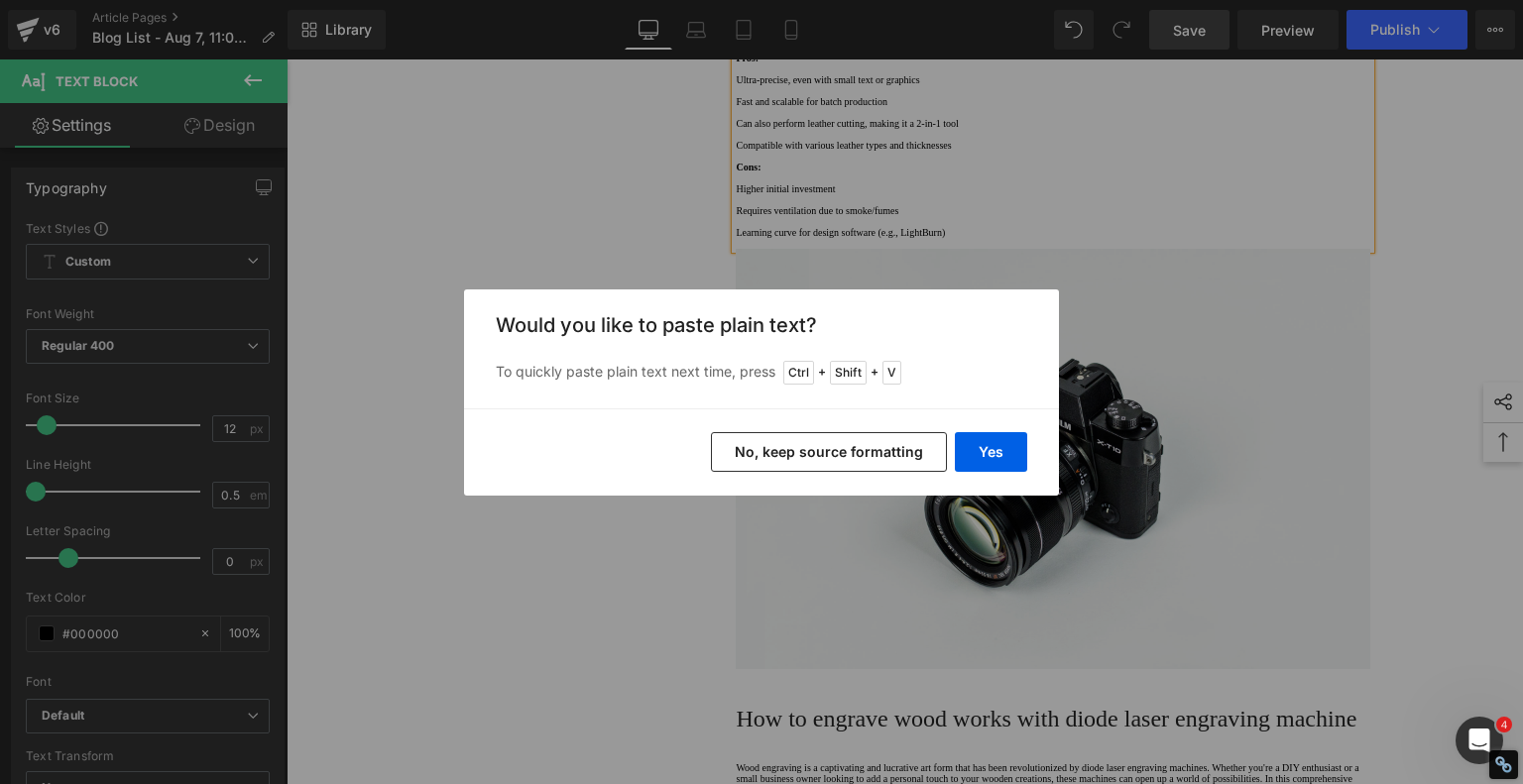 click on "No, keep source formatting" at bounding box center (829, 452) 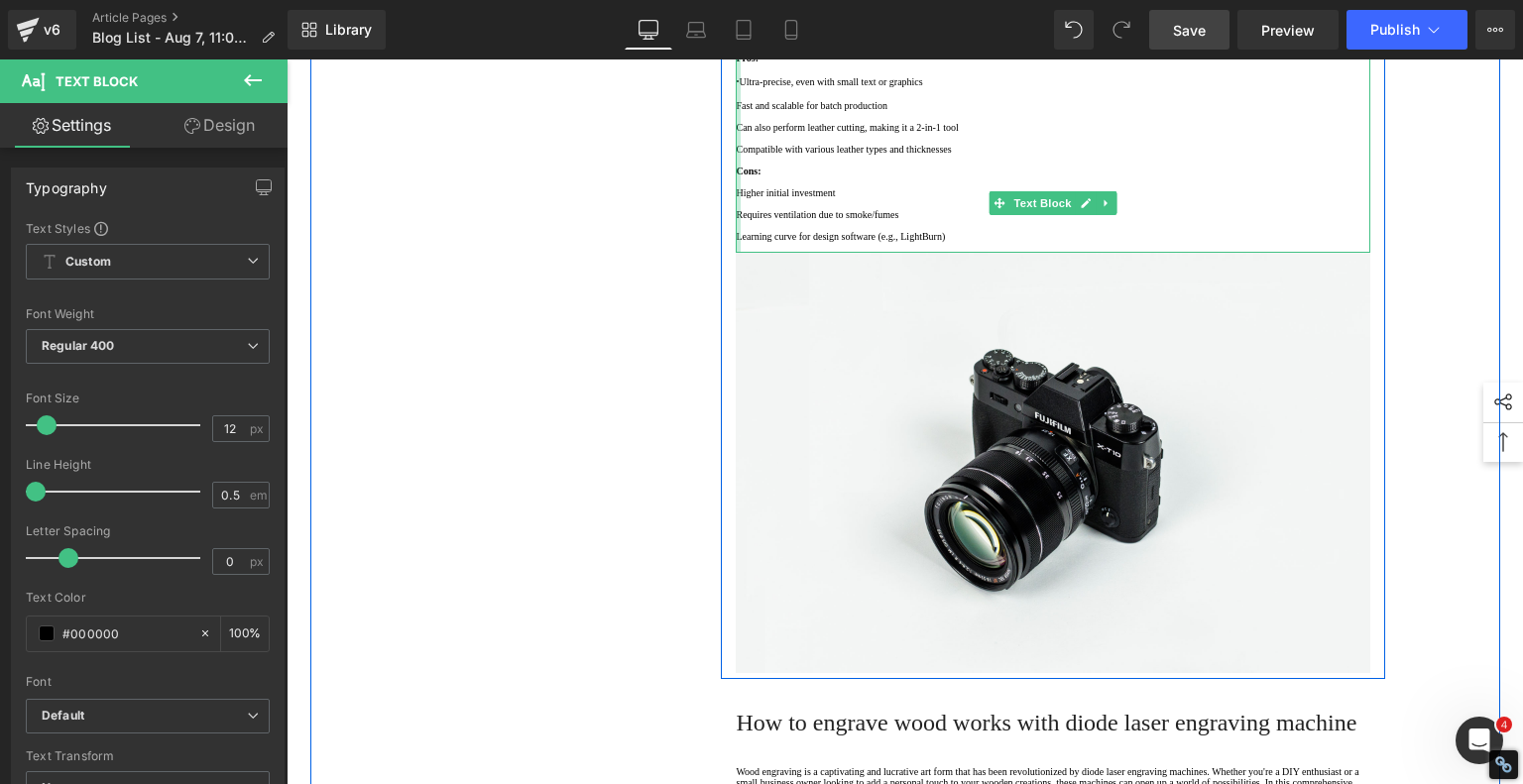 click at bounding box center [738, 136] 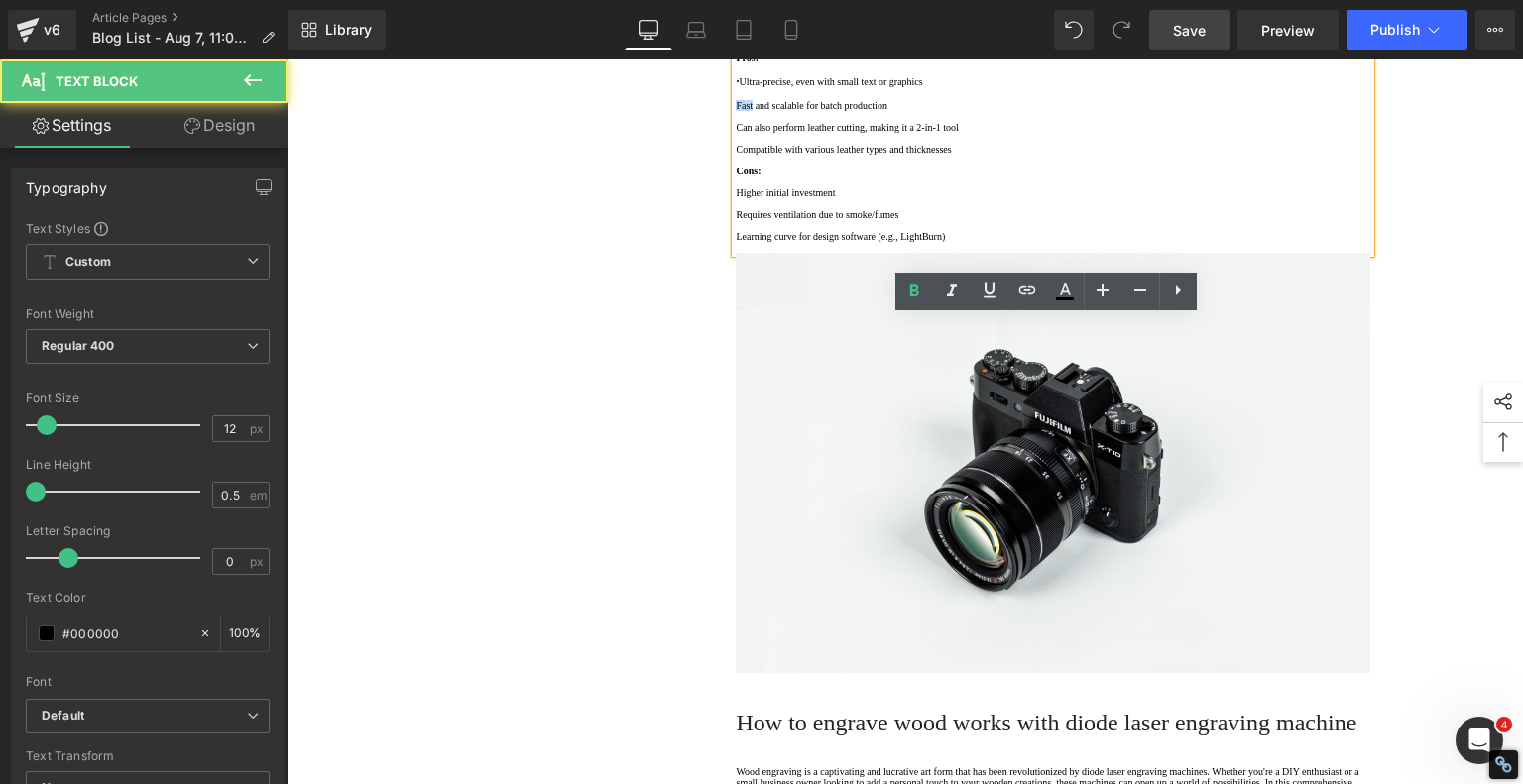 click on "Fast and scalable for batch production" at bounding box center [1053, 105] 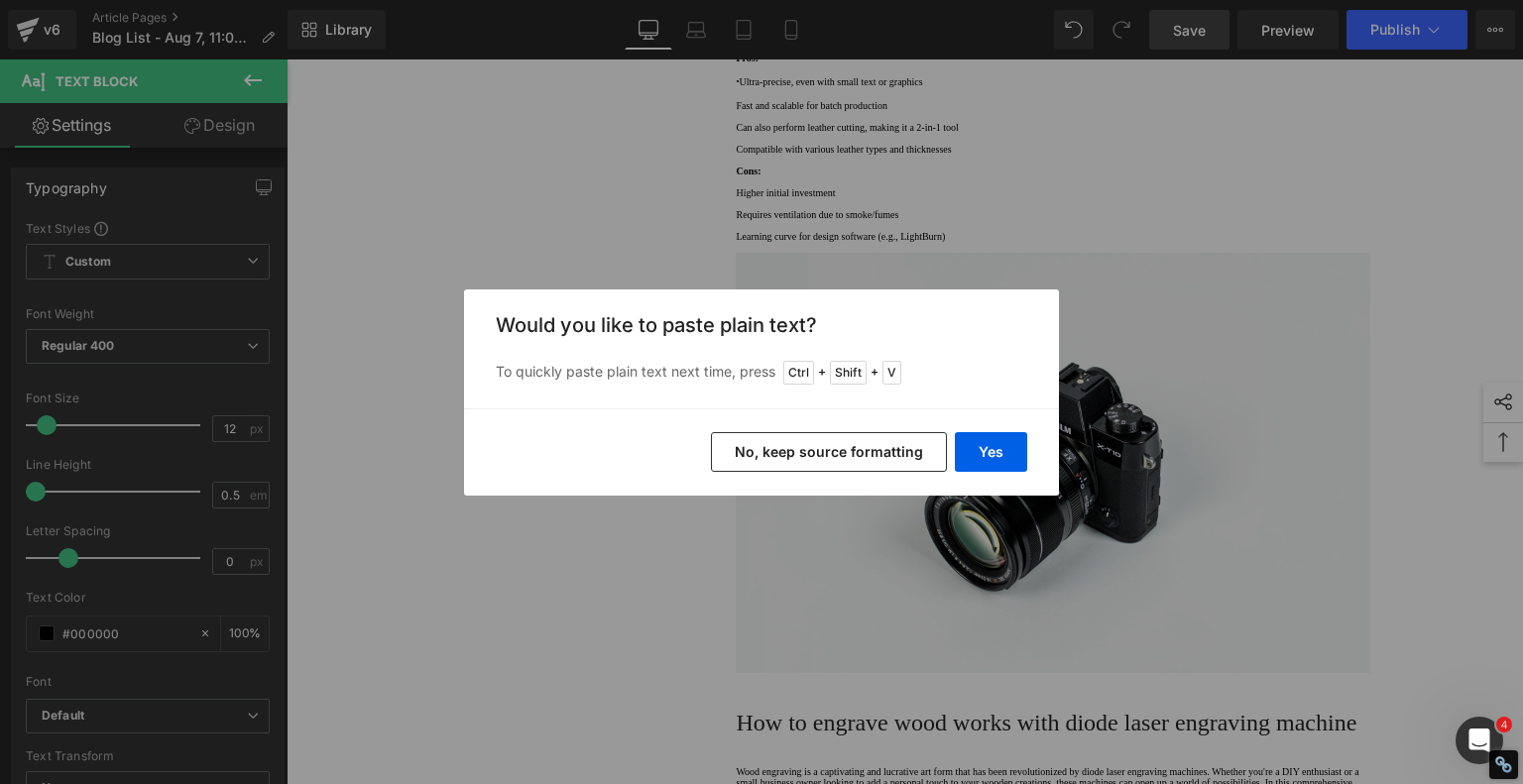 click on "No, keep source formatting" at bounding box center [829, 452] 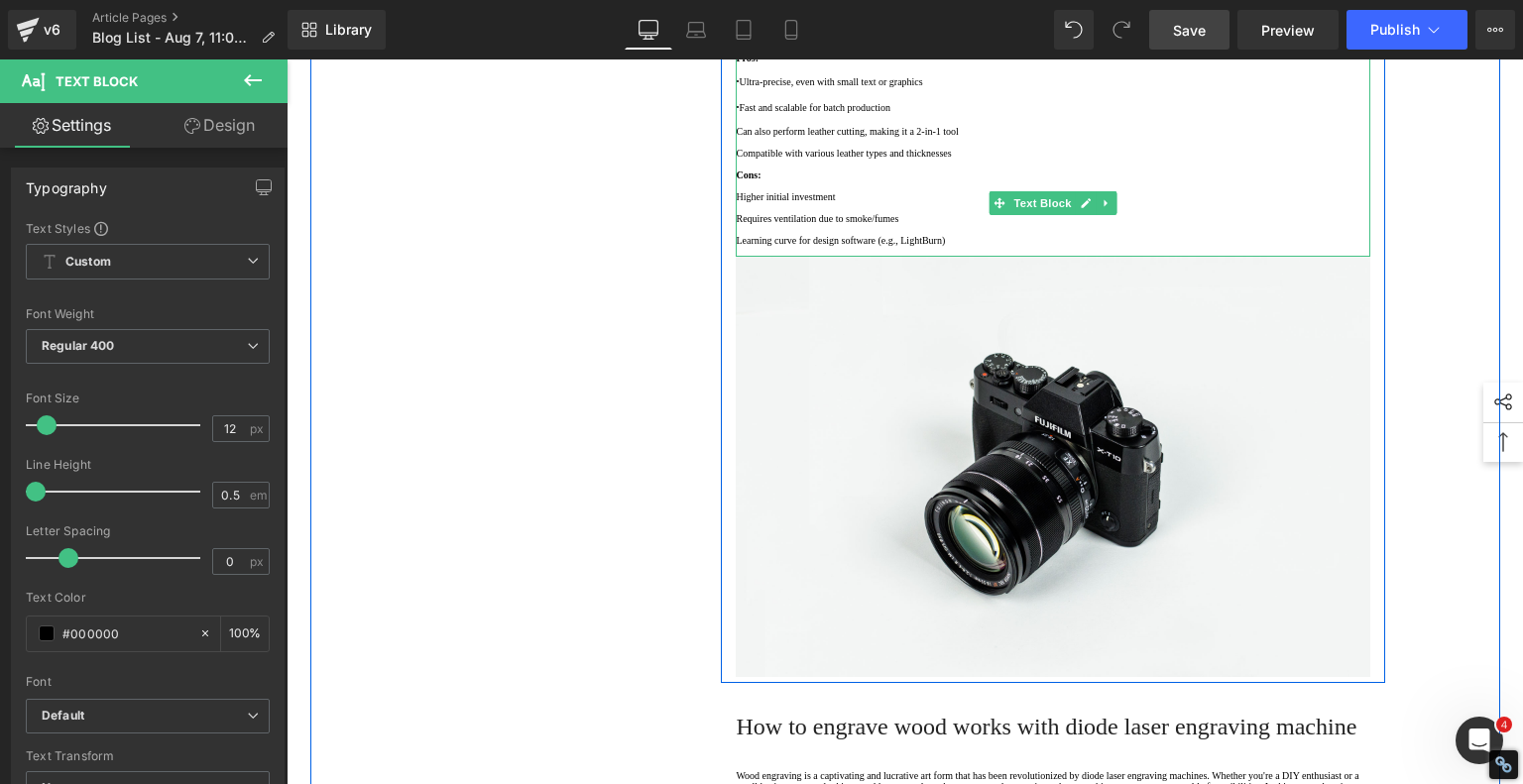 click on "Can also perform leather cutting, making it a 2-in-1 tool" at bounding box center [1053, 131] 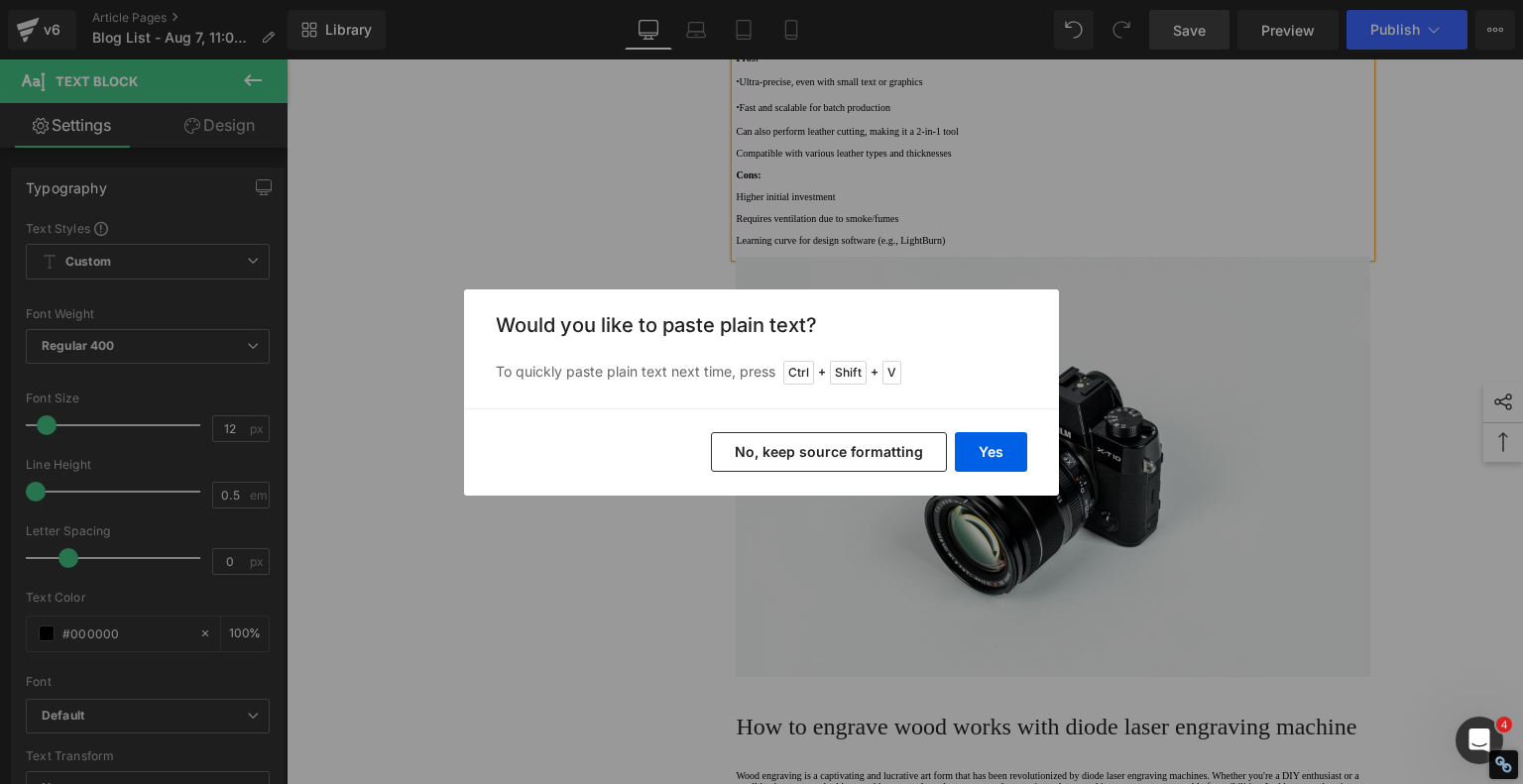 click on "No, keep source formatting" at bounding box center [829, 452] 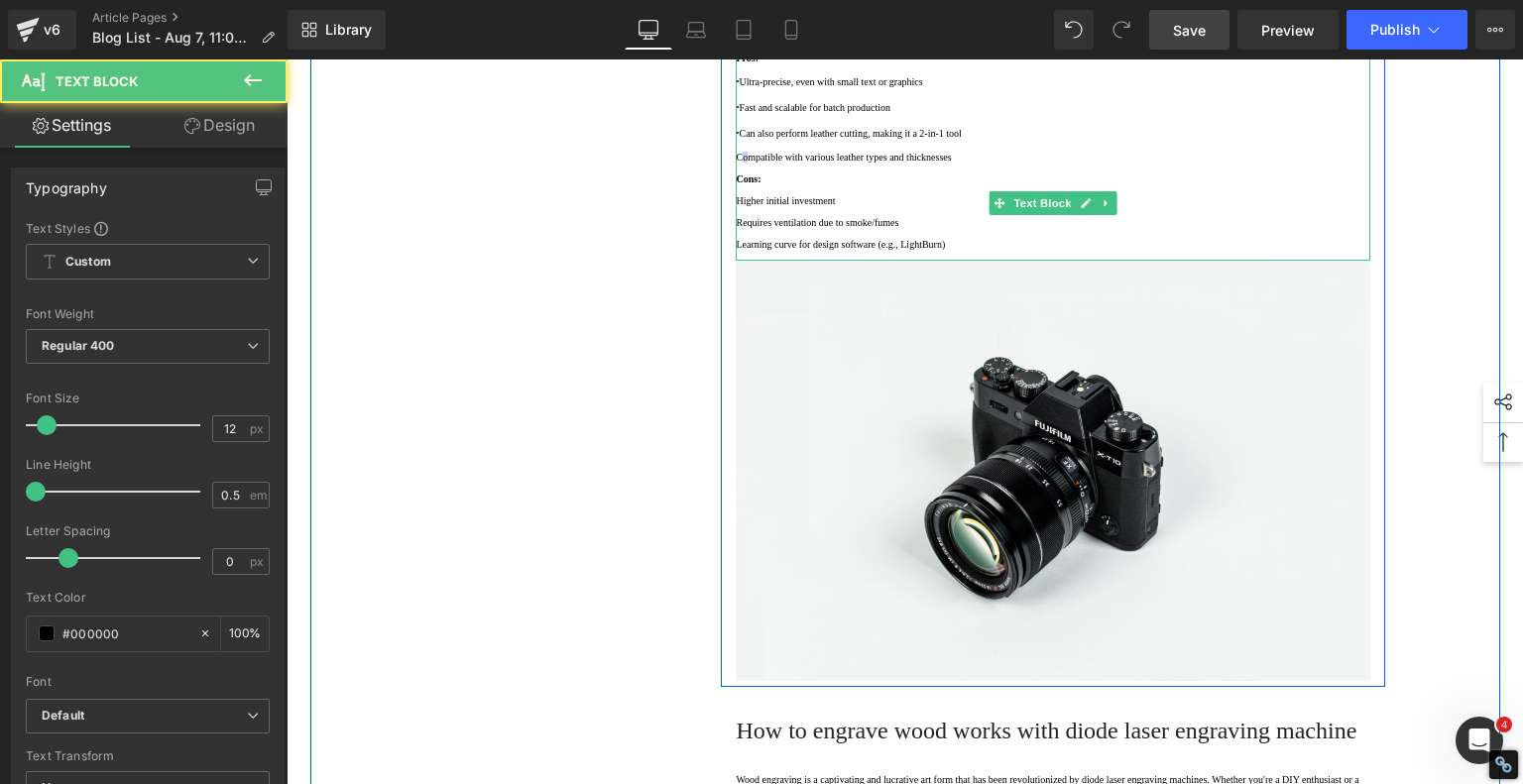 click on "Compatible with various leather types and thicknesses" at bounding box center (1053, 157) 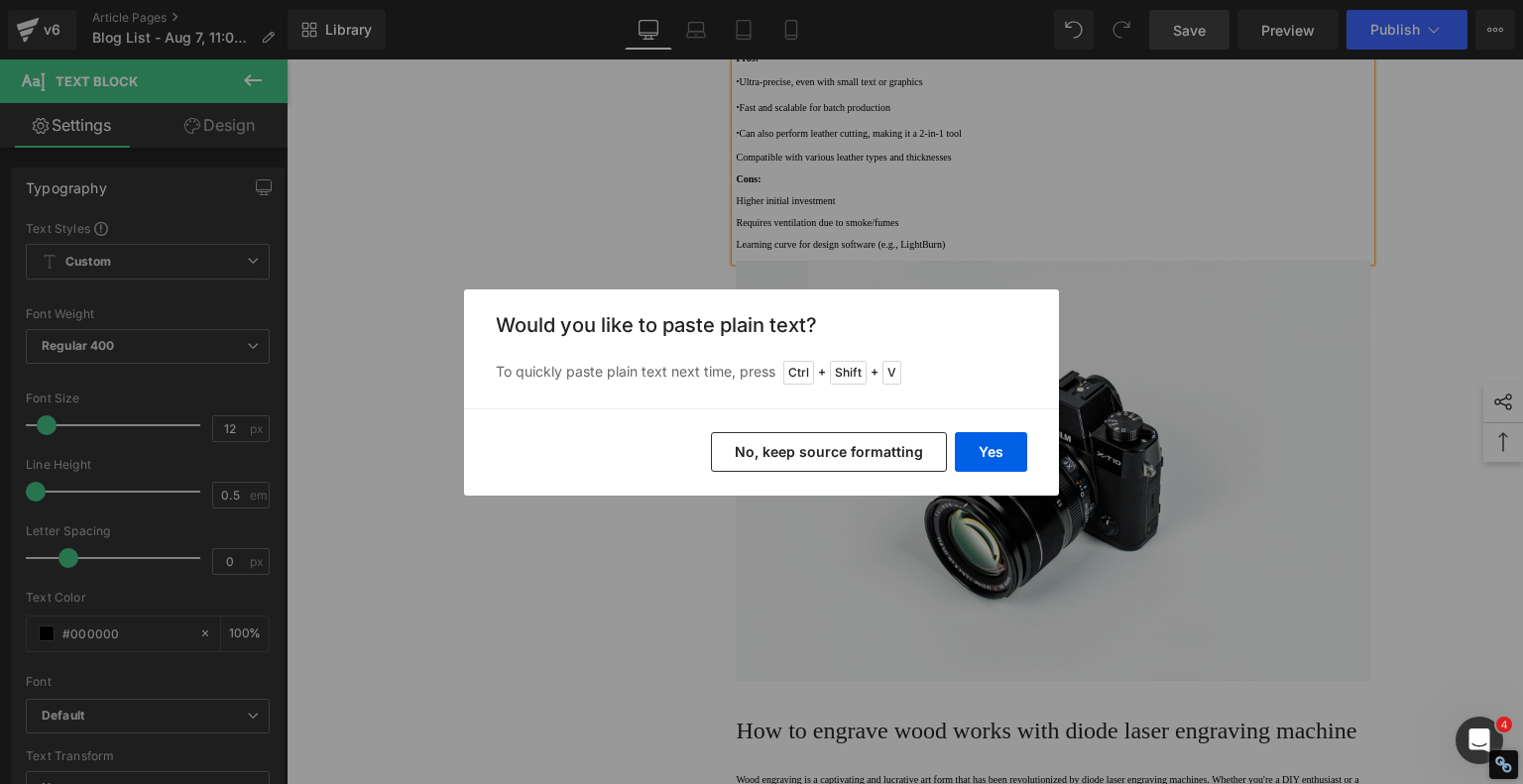 click on "No, keep source formatting" at bounding box center (829, 452) 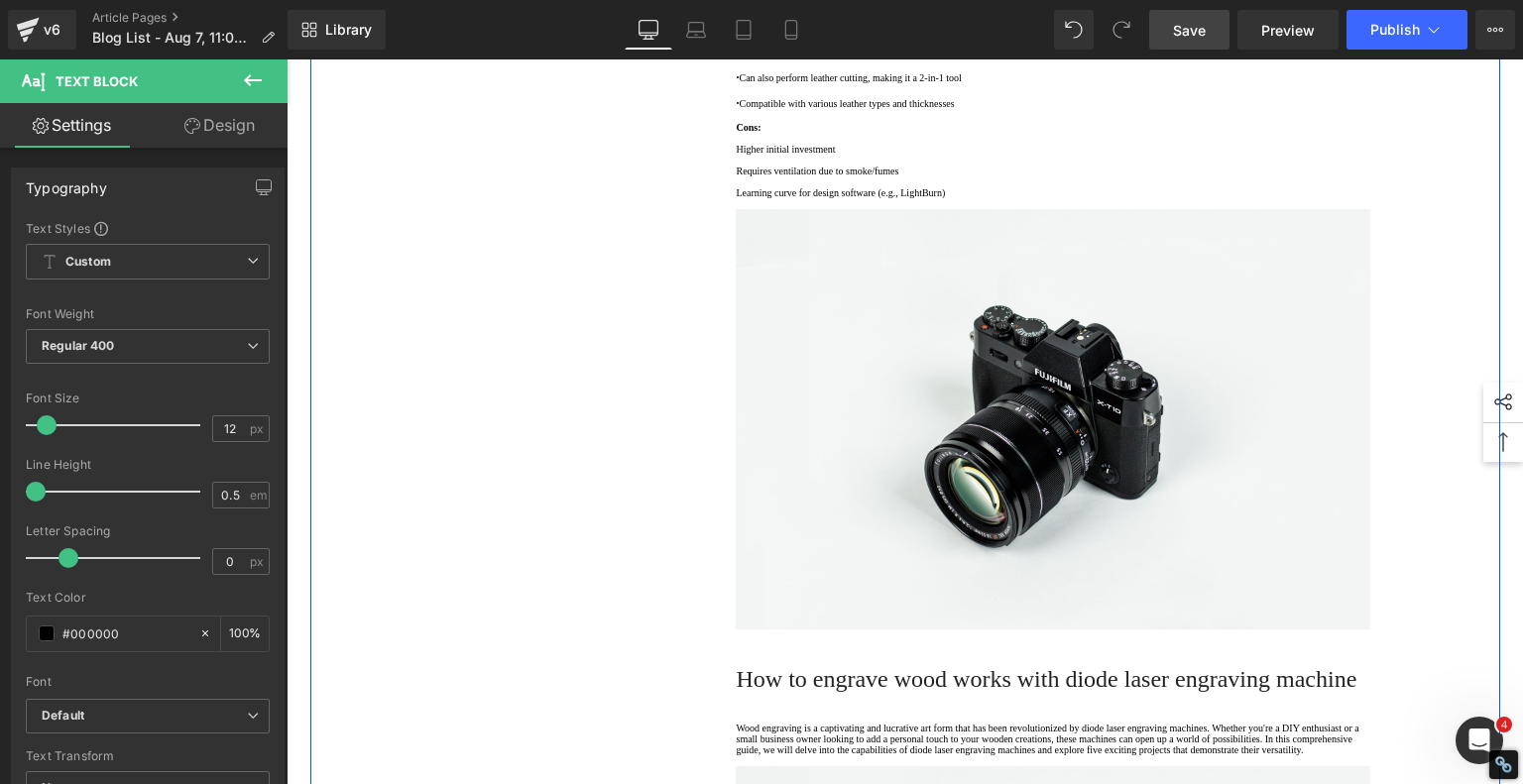 scroll, scrollTop: 3172, scrollLeft: 0, axis: vertical 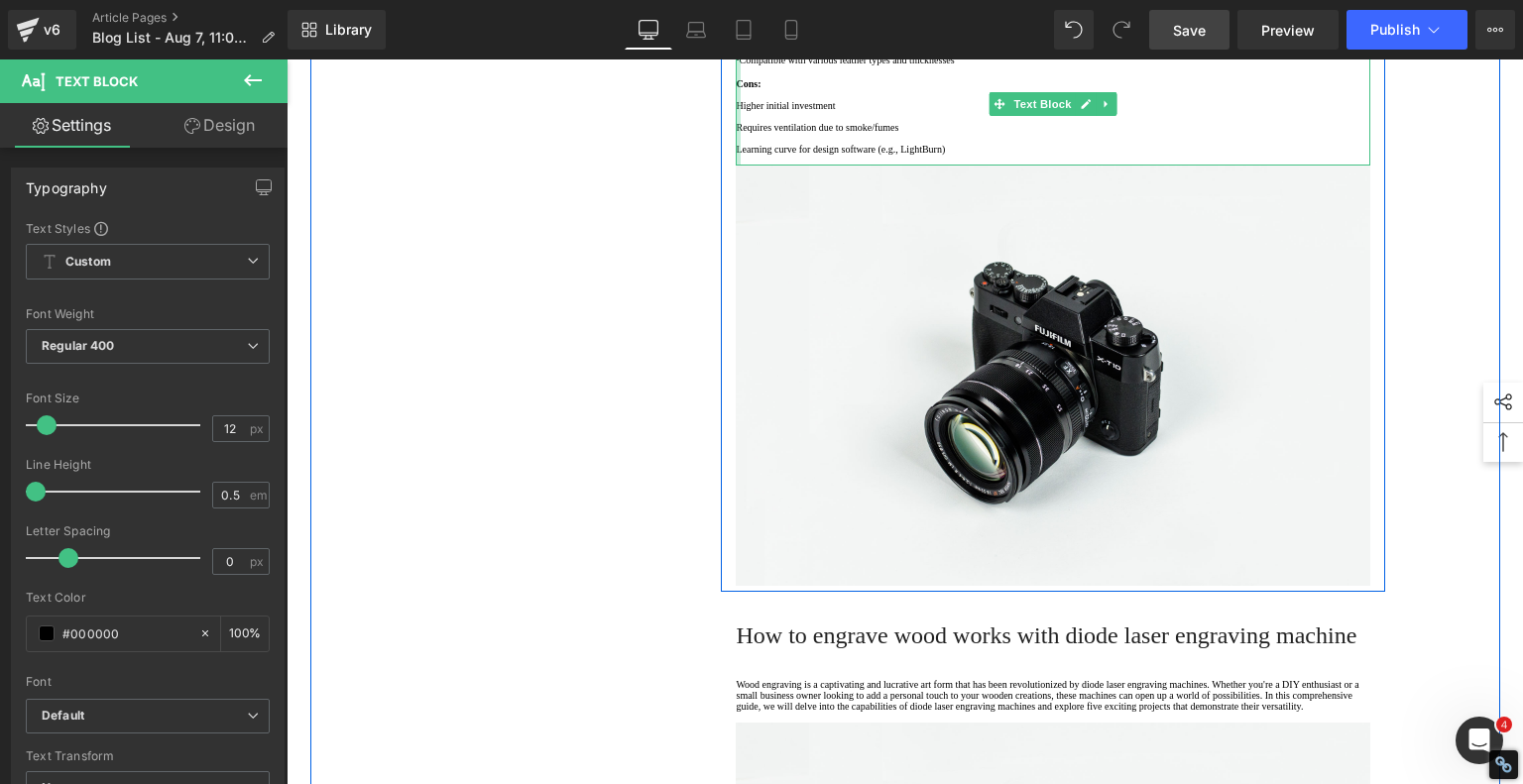 click at bounding box center (738, 43) 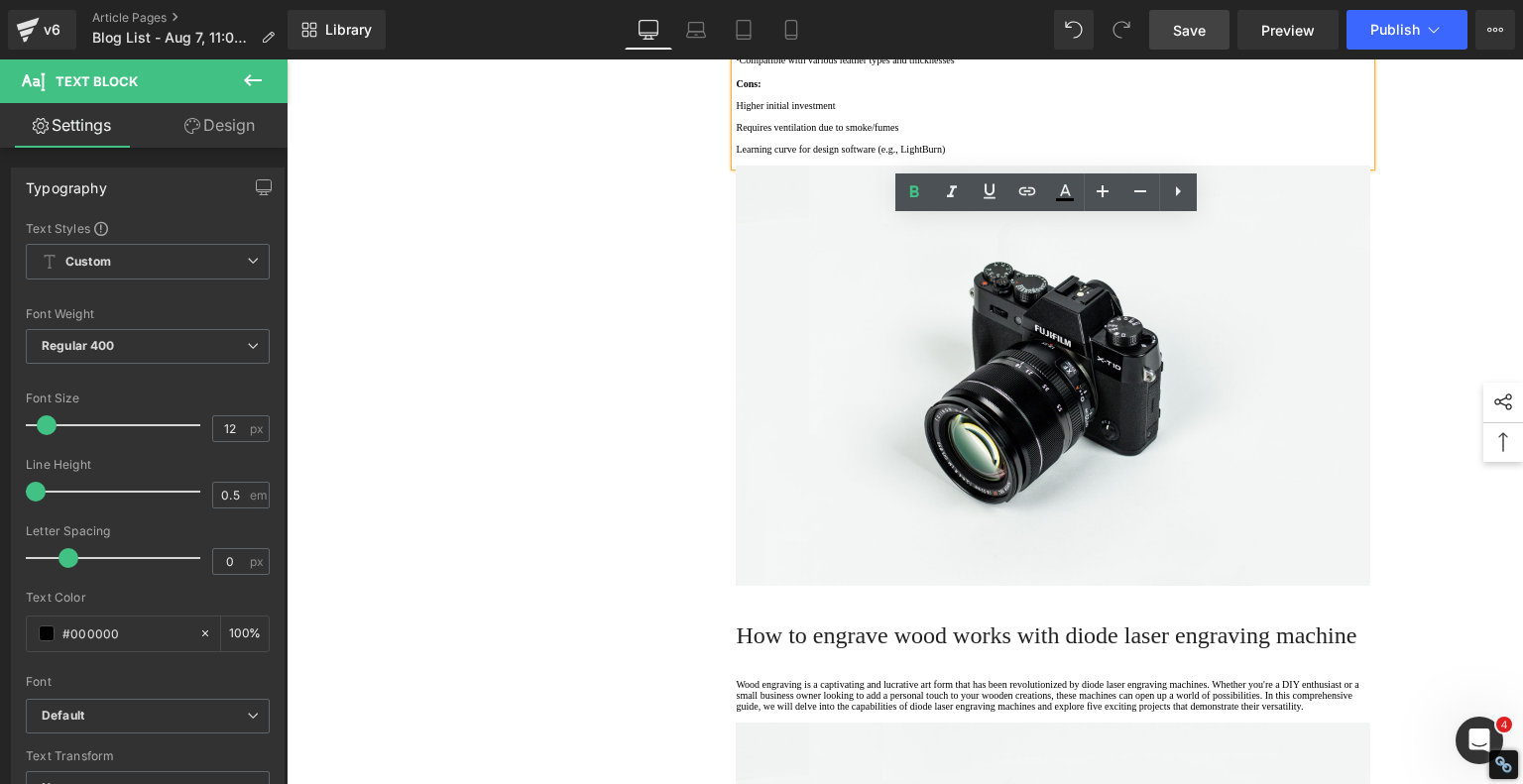 click on "Higher initial investment" at bounding box center [1053, 105] 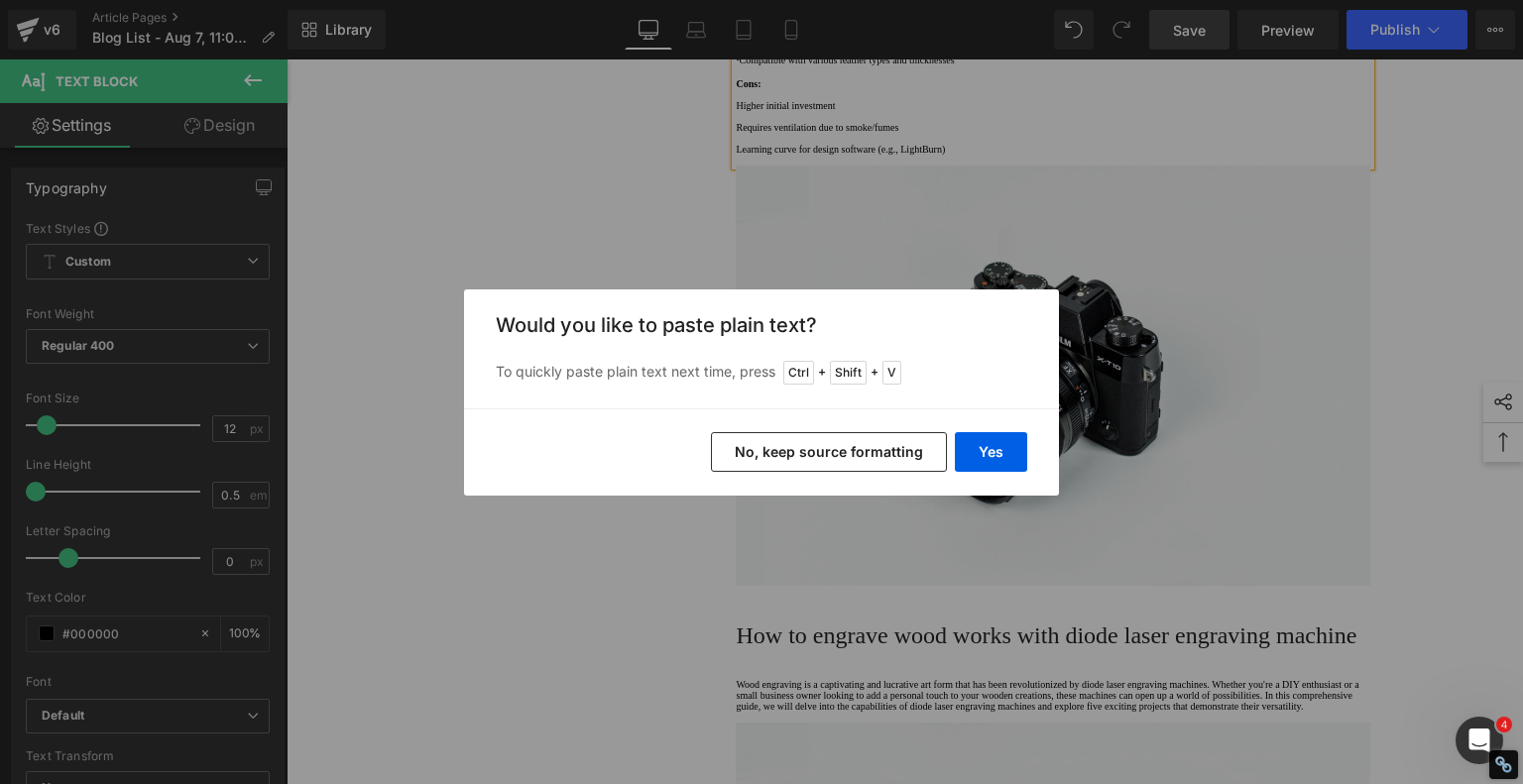 click on "No, keep source formatting" at bounding box center [829, 452] 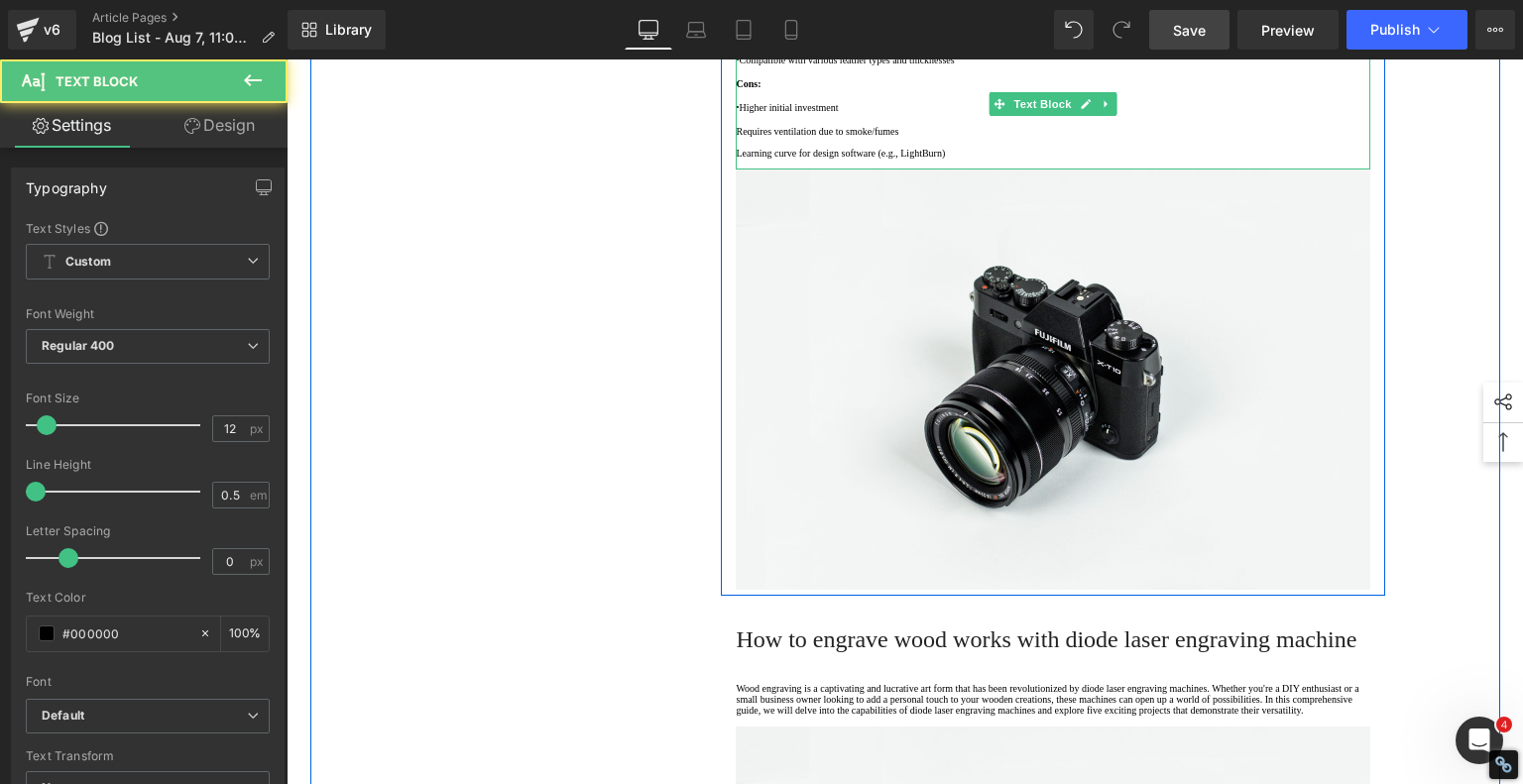 click on "Requires ventilation due to smoke/fumes" at bounding box center [1053, 131] 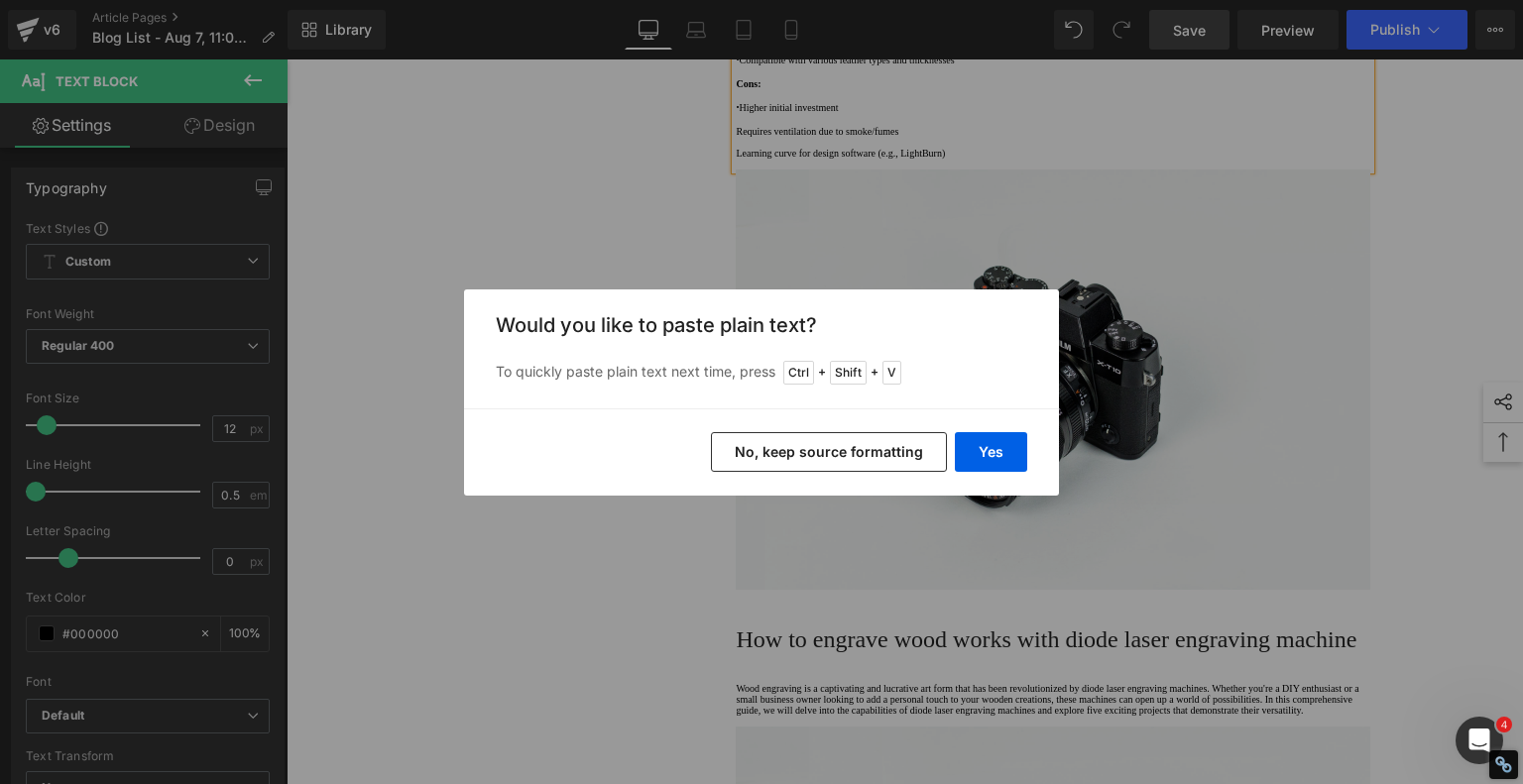 click on "No, keep source formatting" at bounding box center (829, 452) 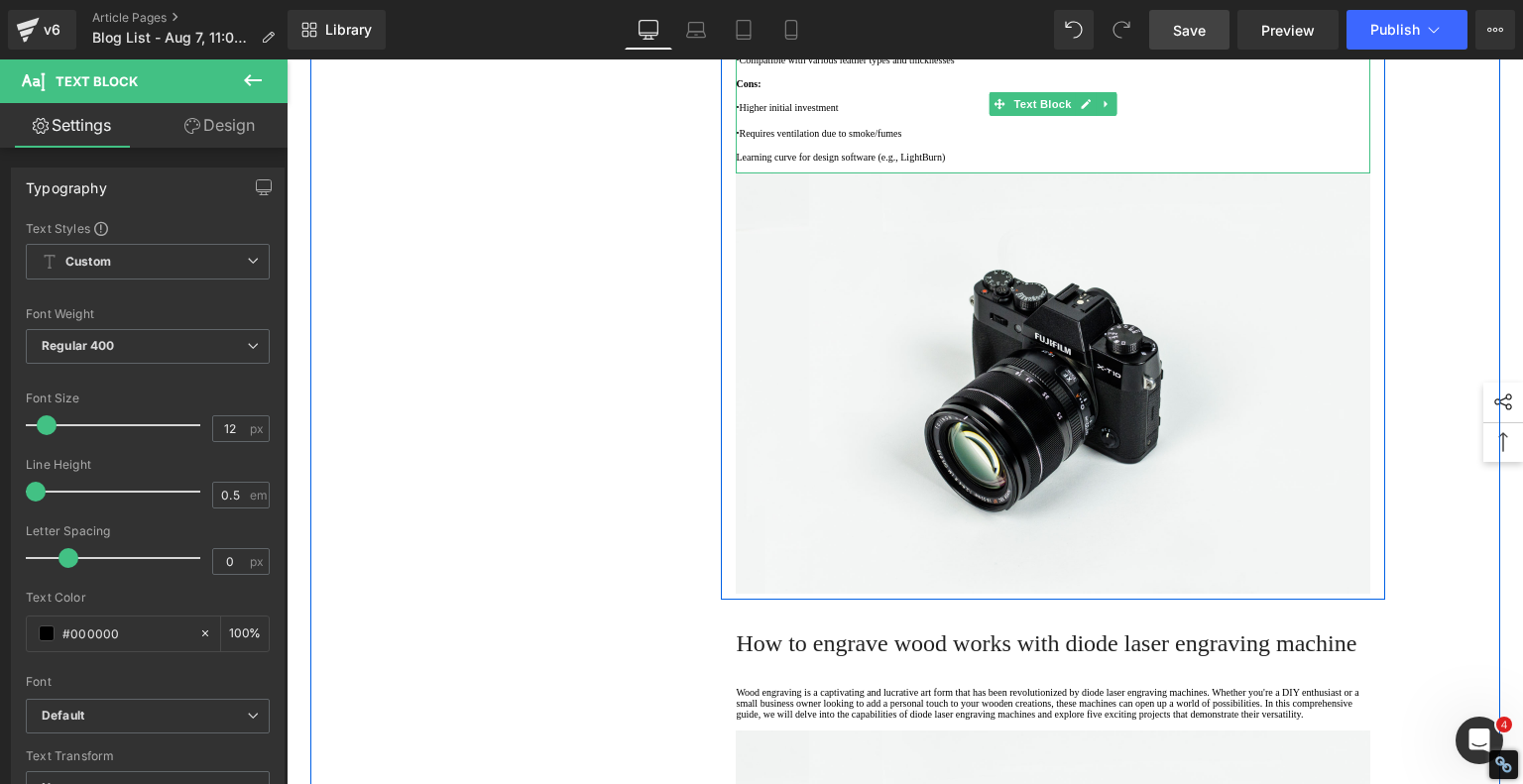 click on "Learning curve for design software (e.g., LightBurn)" at bounding box center [1053, 157] 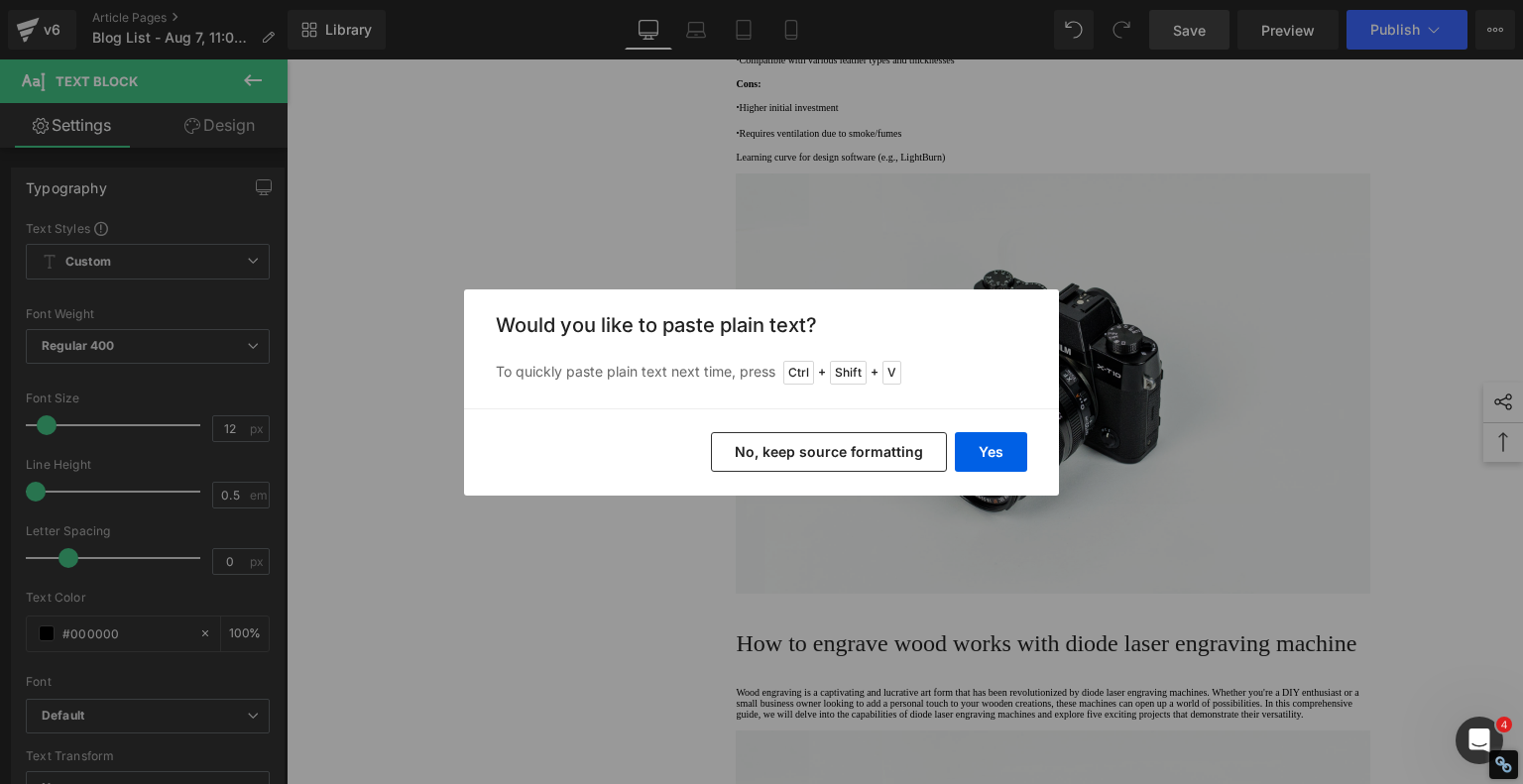 click on "No, keep source formatting" at bounding box center [829, 452] 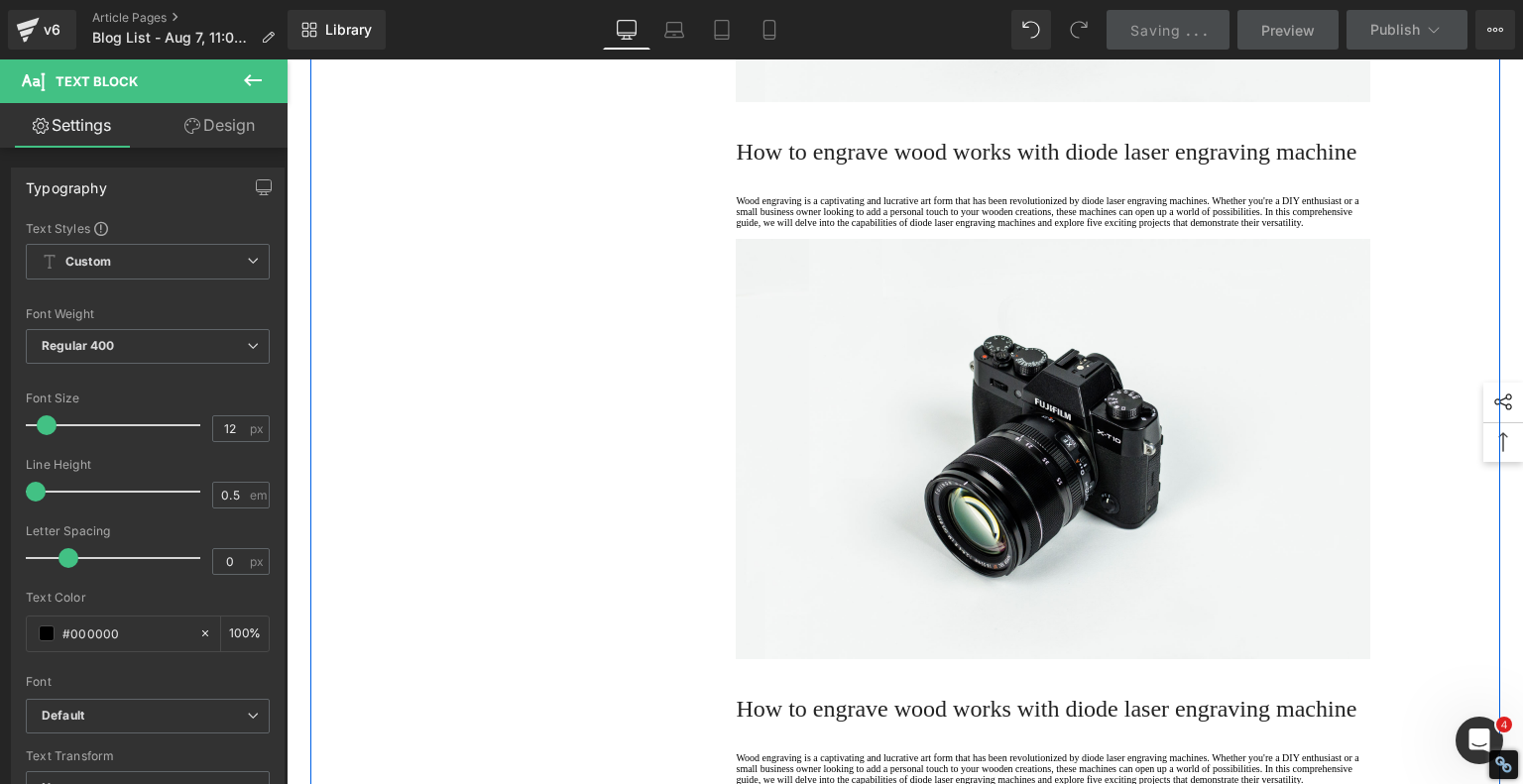 scroll, scrollTop: 3865, scrollLeft: 0, axis: vertical 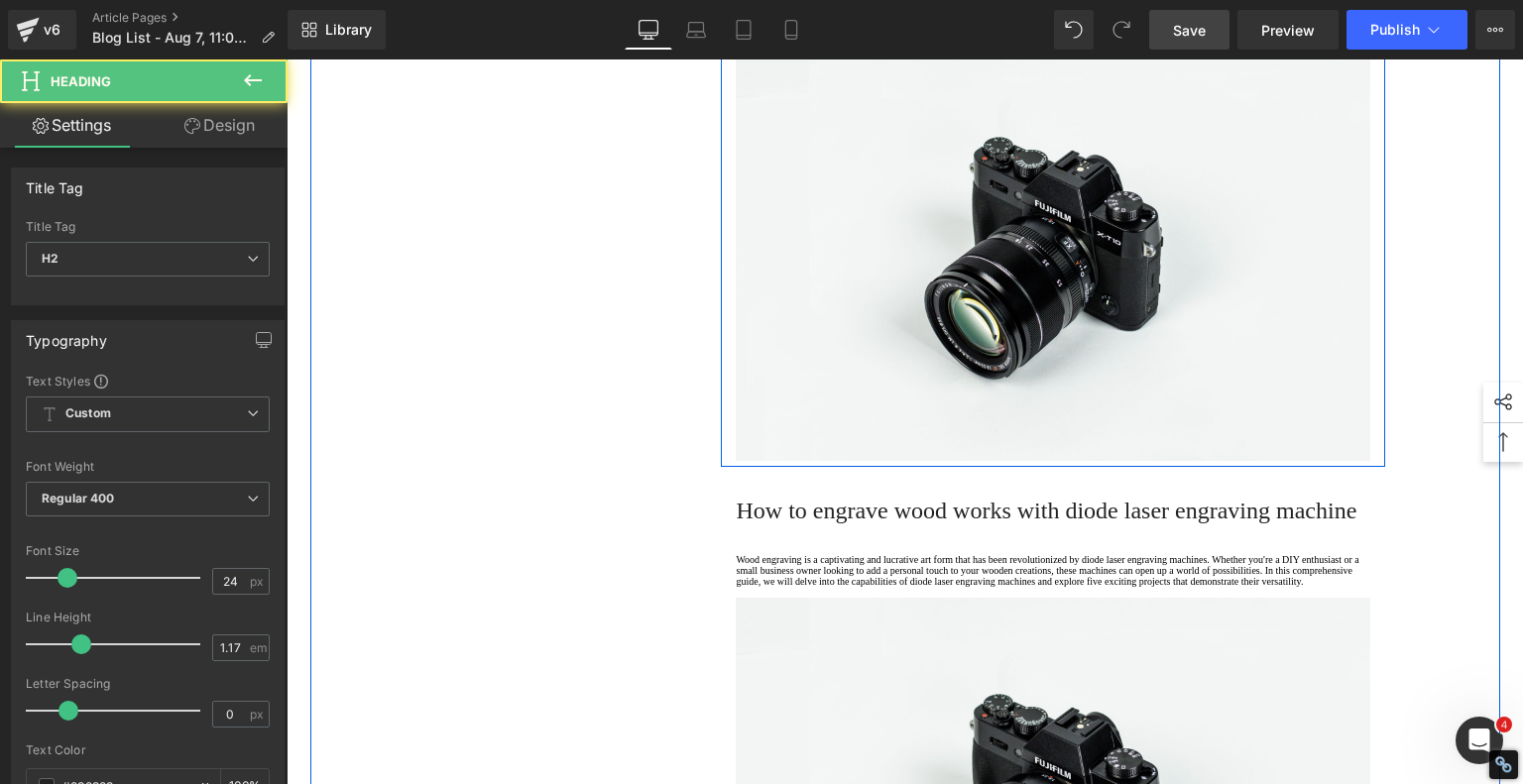 click on "How to engrave wood works with  diode laser engraving machine" at bounding box center (1046, -47) 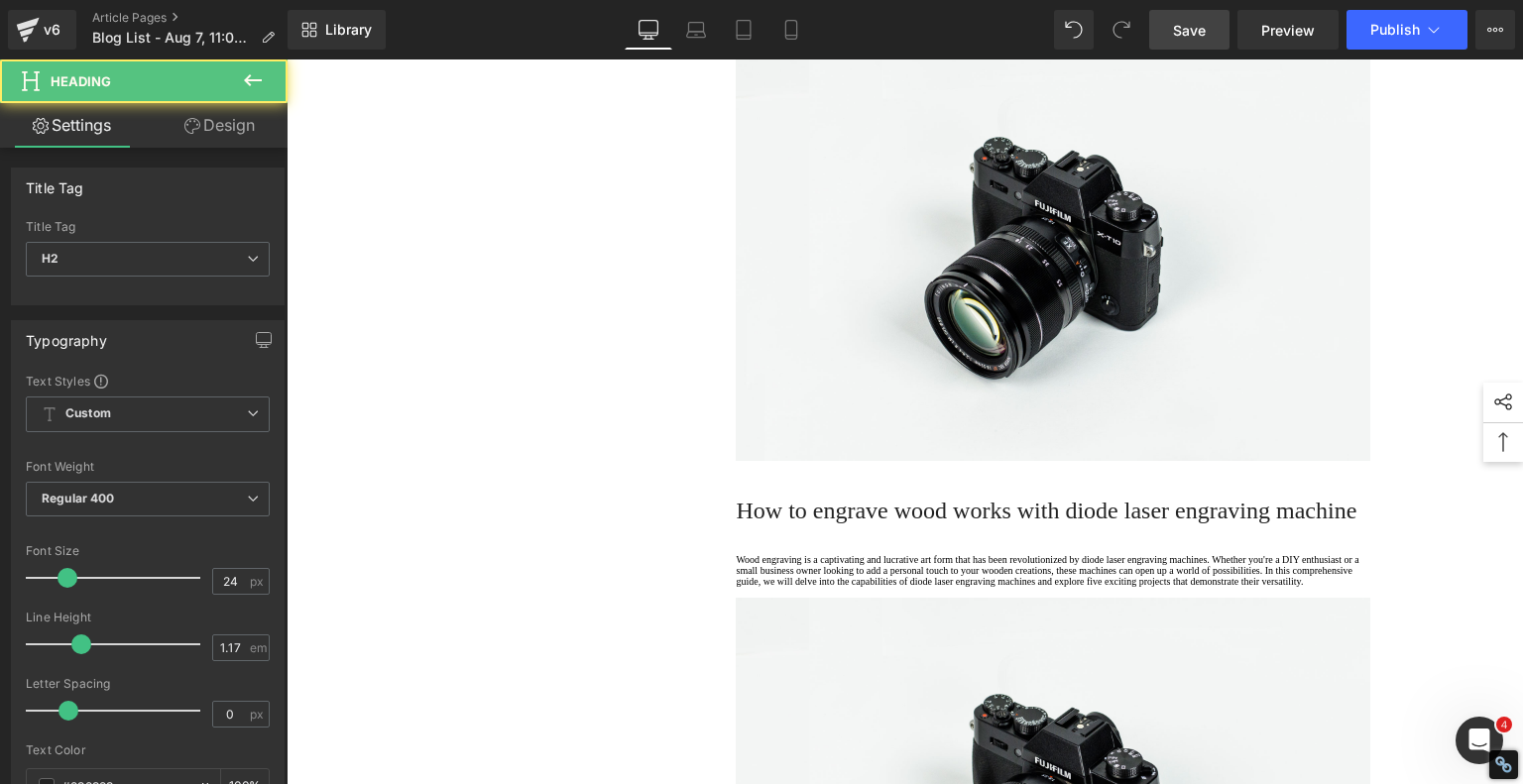 click on "How to engrave wood works with  diode laser engraving machine" at bounding box center (1046, -47) 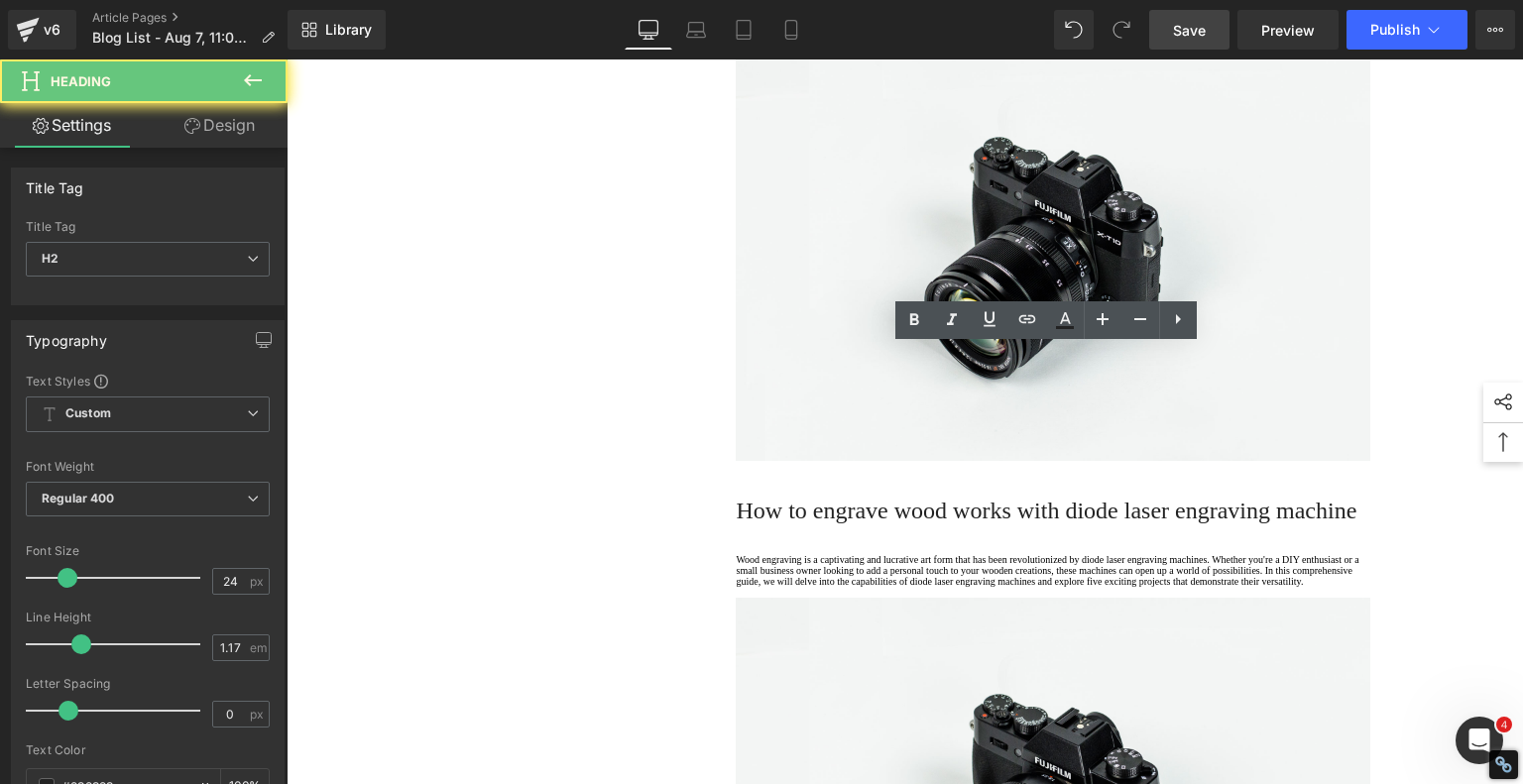 click on "How to engrave wood works with  diode laser engraving machine" at bounding box center [1046, -47] 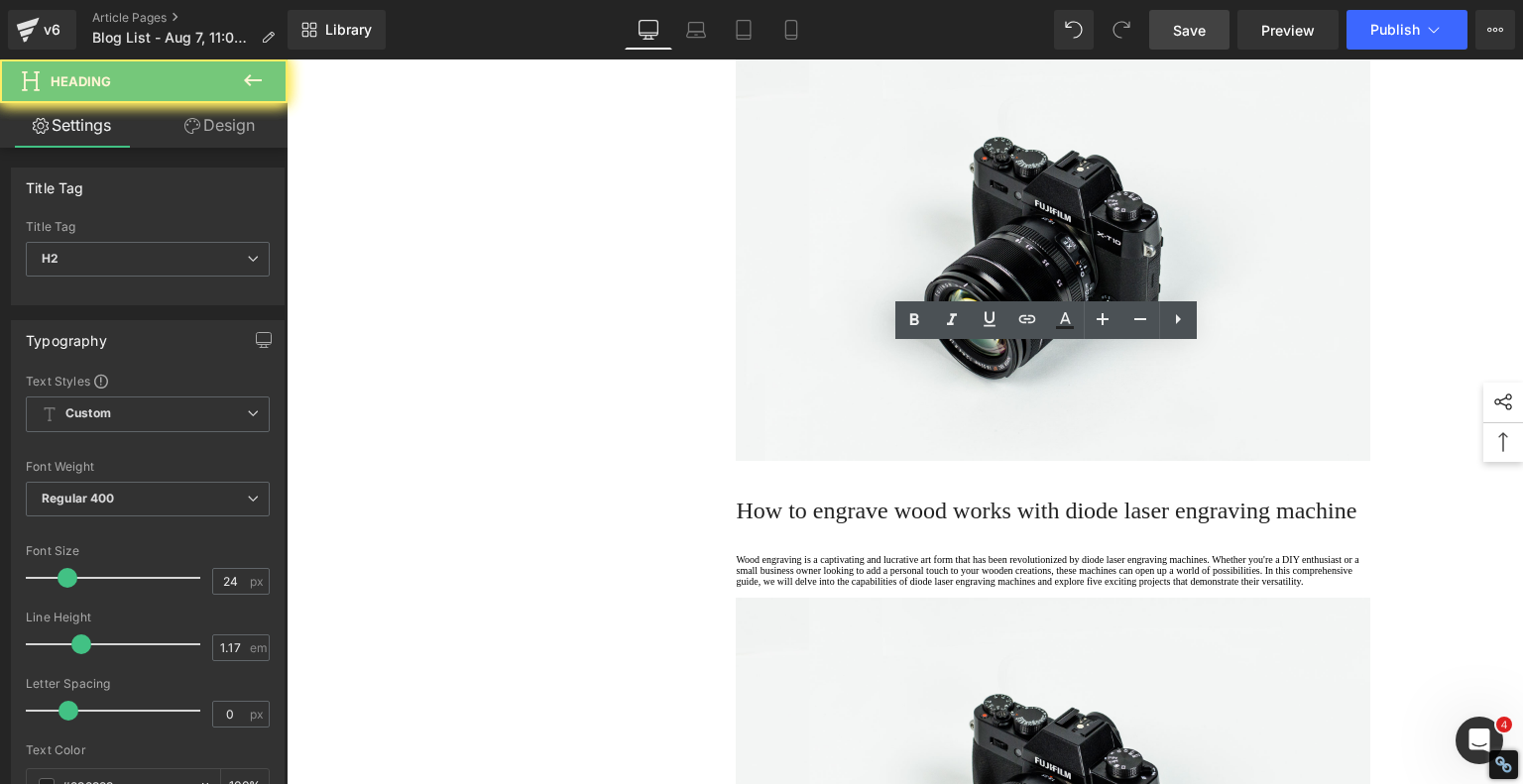 paste 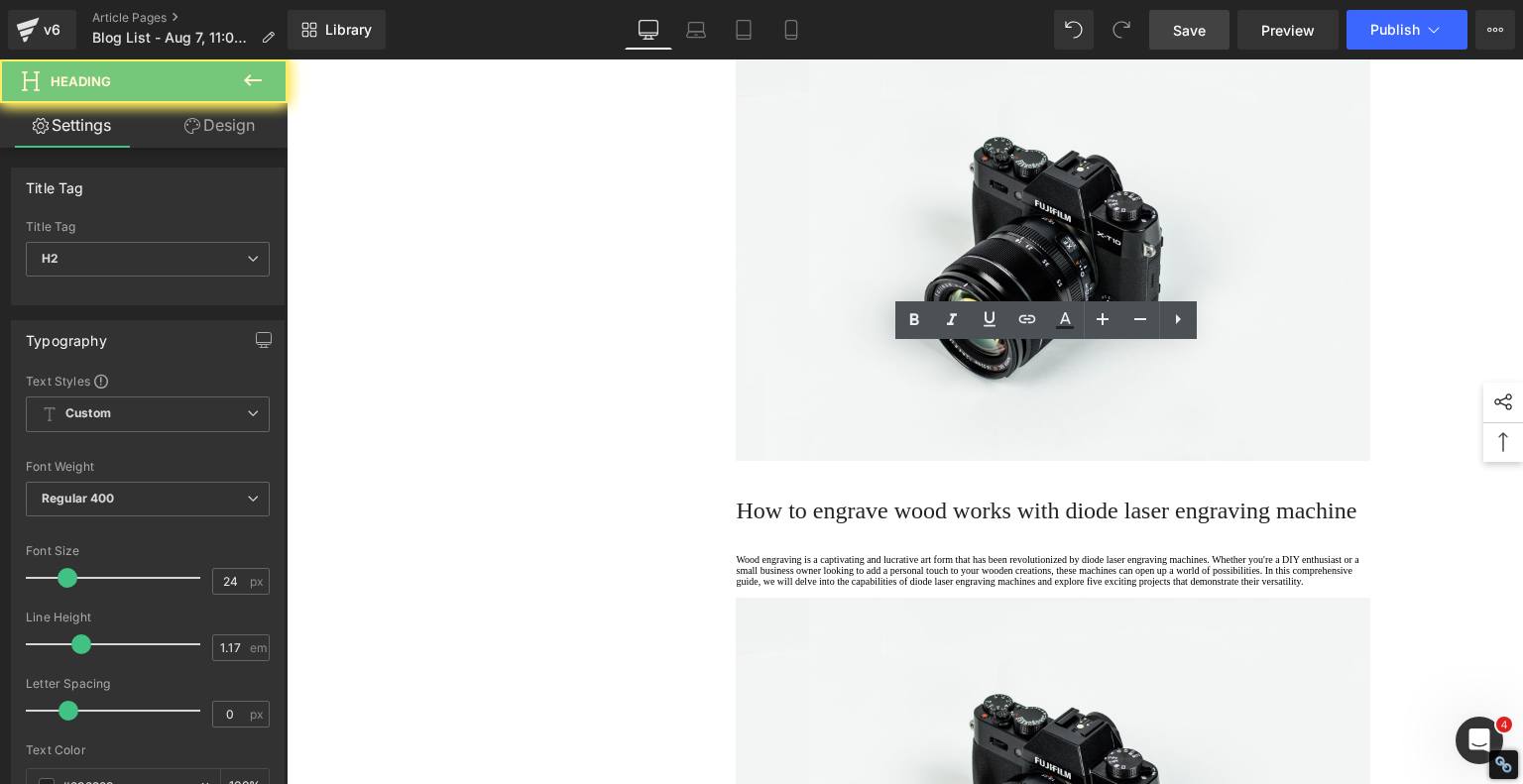 type 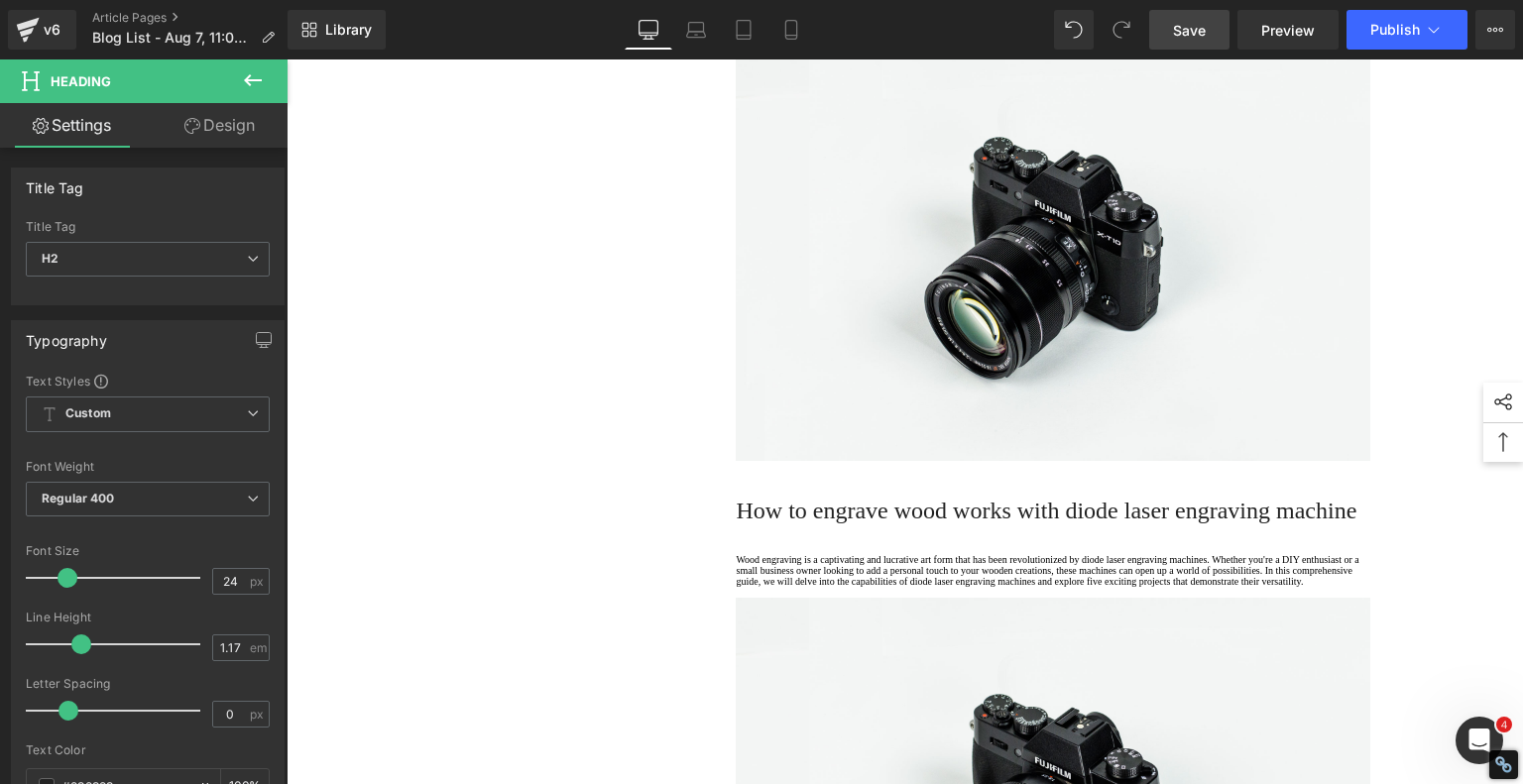 click on "What Types of Leather Can Be Engraved?" at bounding box center [1053, -47] 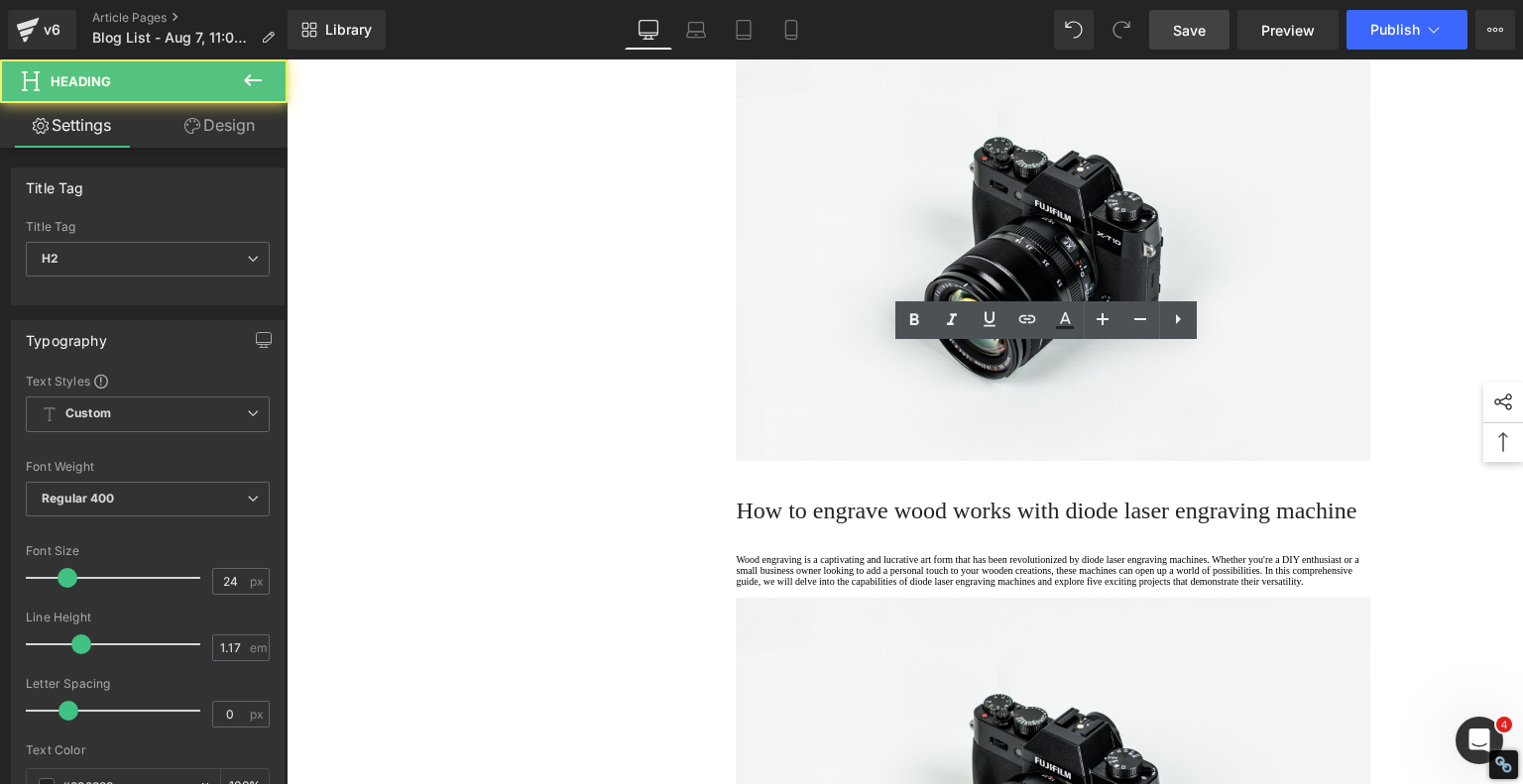 click on "What Types of Leather Can Be Engraved?" at bounding box center (1053, -47) 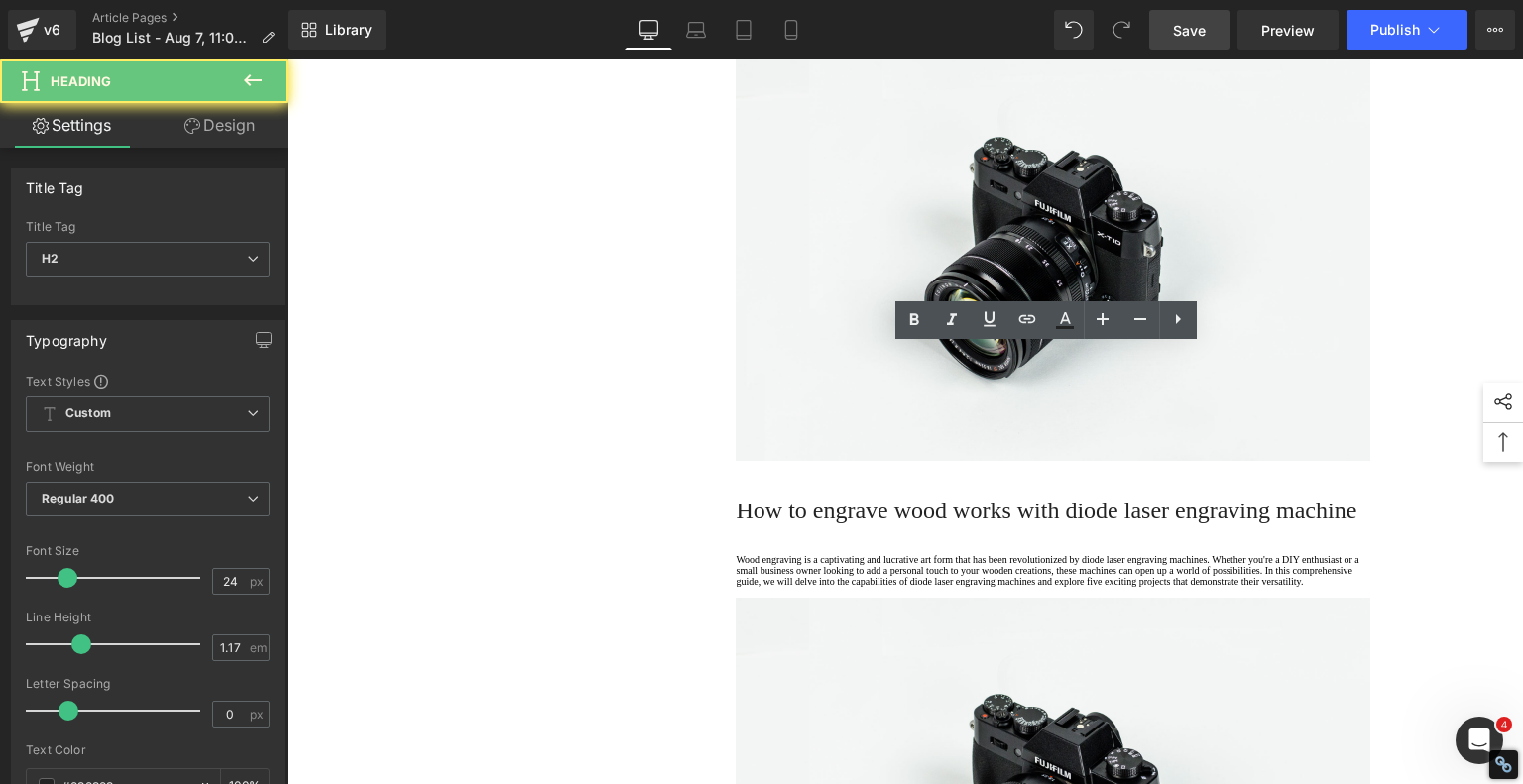 click on "What Types of Leather Can Be Engraved?" at bounding box center [1053, -47] 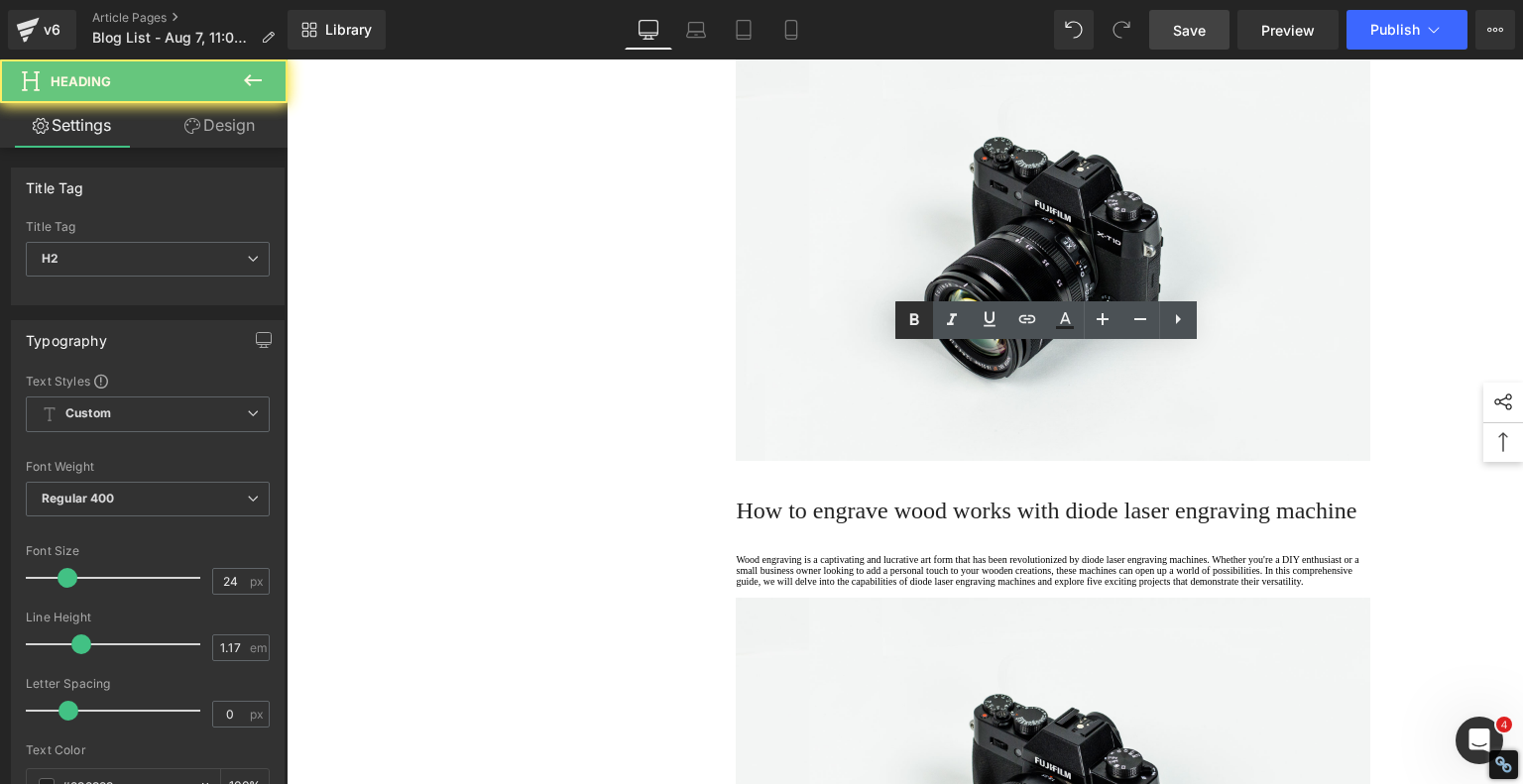 click 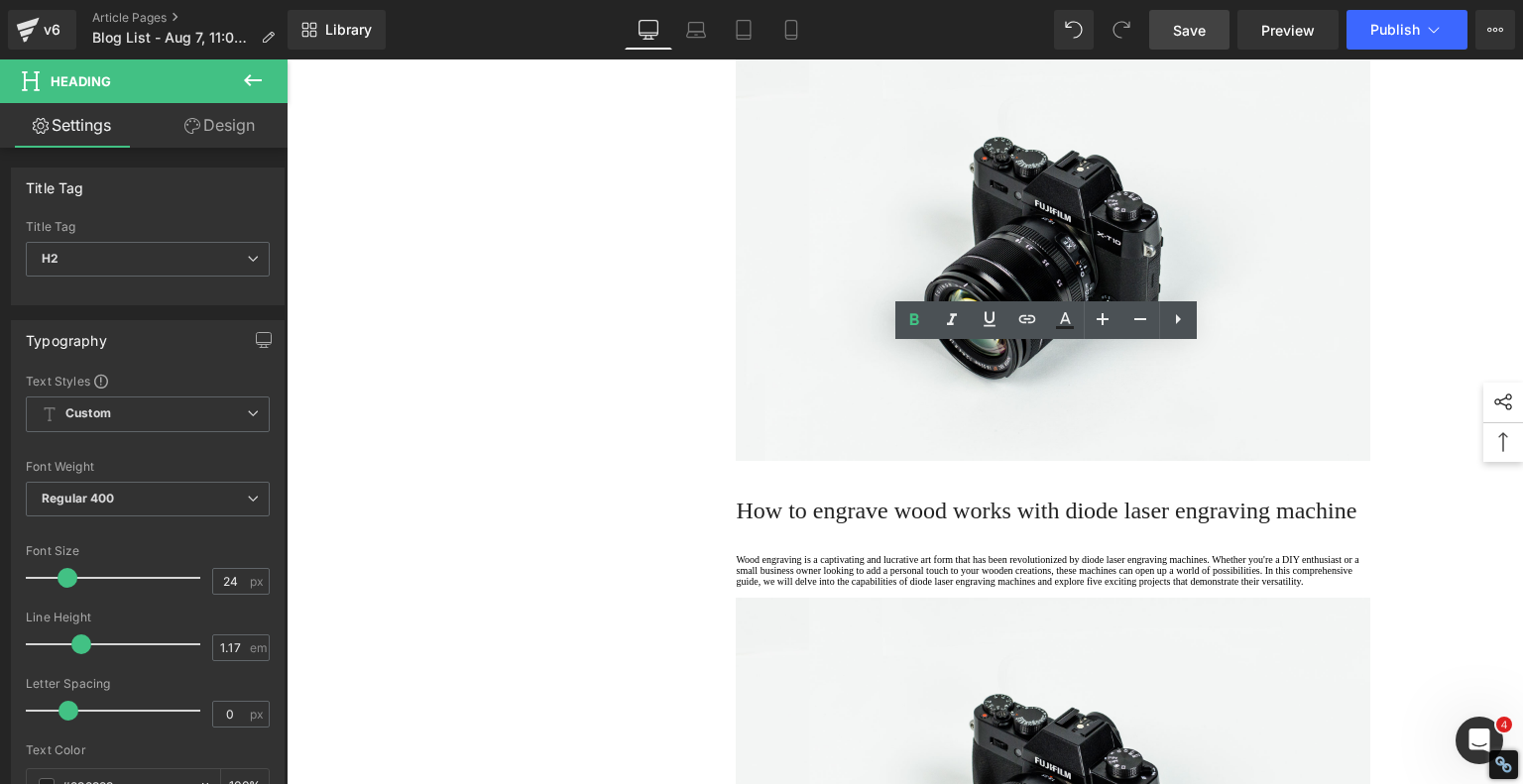 click on "1.  Is the laser engraving machine good at engraving wooden materials Text Block         2.  Laser engraving machine engraving thick paulownia wood cat claw coasters Text Block         3.  Laser engraving machine to engrave thick pine wood calendar Text Block         4.  Laser Engraving Machine to Engrave Skateboards Text Block         5.  Laser engraving machine batch engraving pencils Text Block         6 .  Laser engraving machine batch engraving pencils Text Block         7 .  Laser engraving machine batch engraving pencils Text Block         Row         Leather Engraving Techniques Compared: Which Method is Right for You? Heading         Leatherwork is an age-old craft, but in today’s world, it’s getting a high-tech upgrade. Whether you're handcrafting wallets, customizing journal covers, or designing intricate fashion accessories, there are now multiple ways to engrave leather. From traditional hand tools to cutting-edge  laser engravers
leather engraving diode laser engraving Text Block" at bounding box center [905, -166] 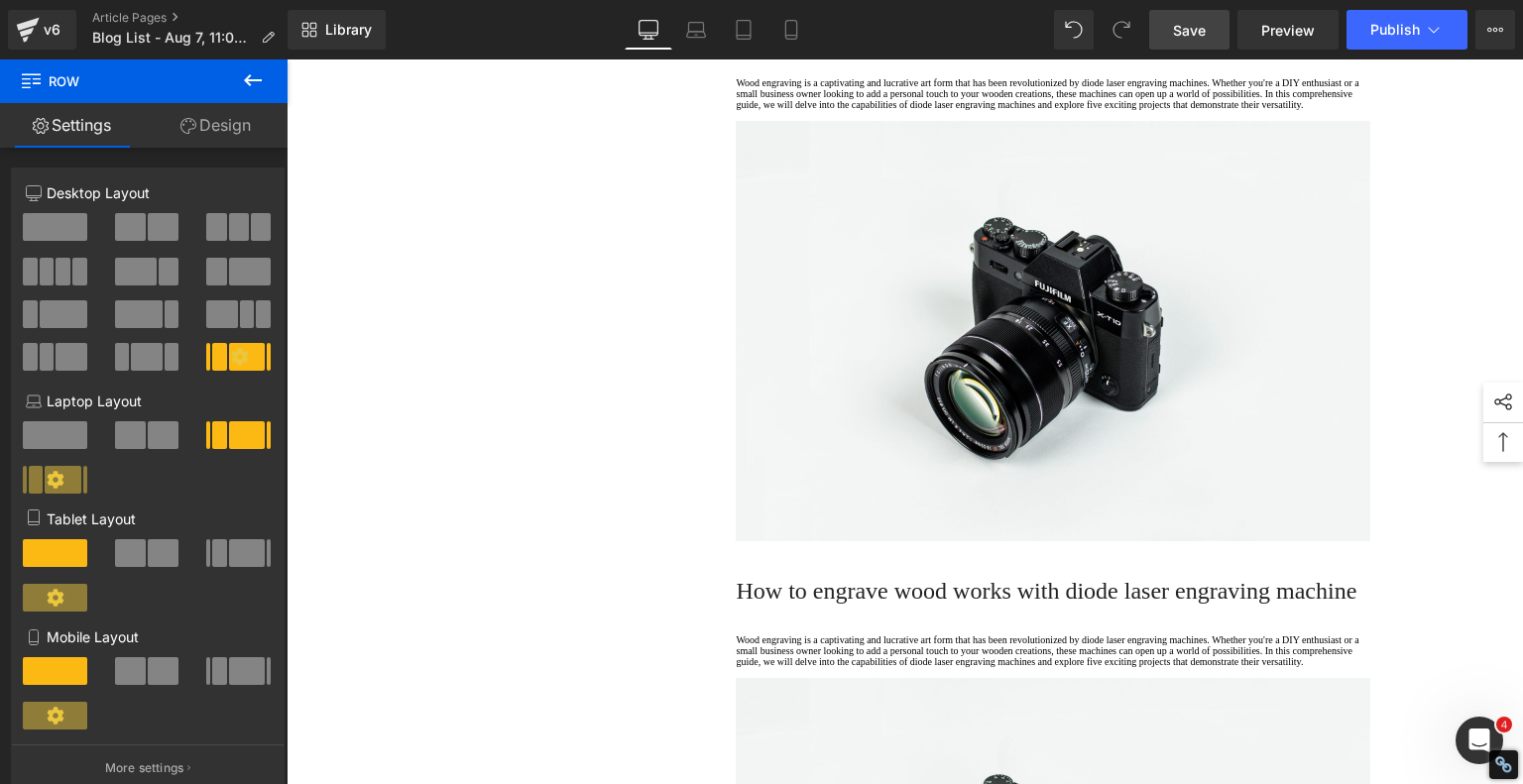 scroll, scrollTop: 3965, scrollLeft: 0, axis: vertical 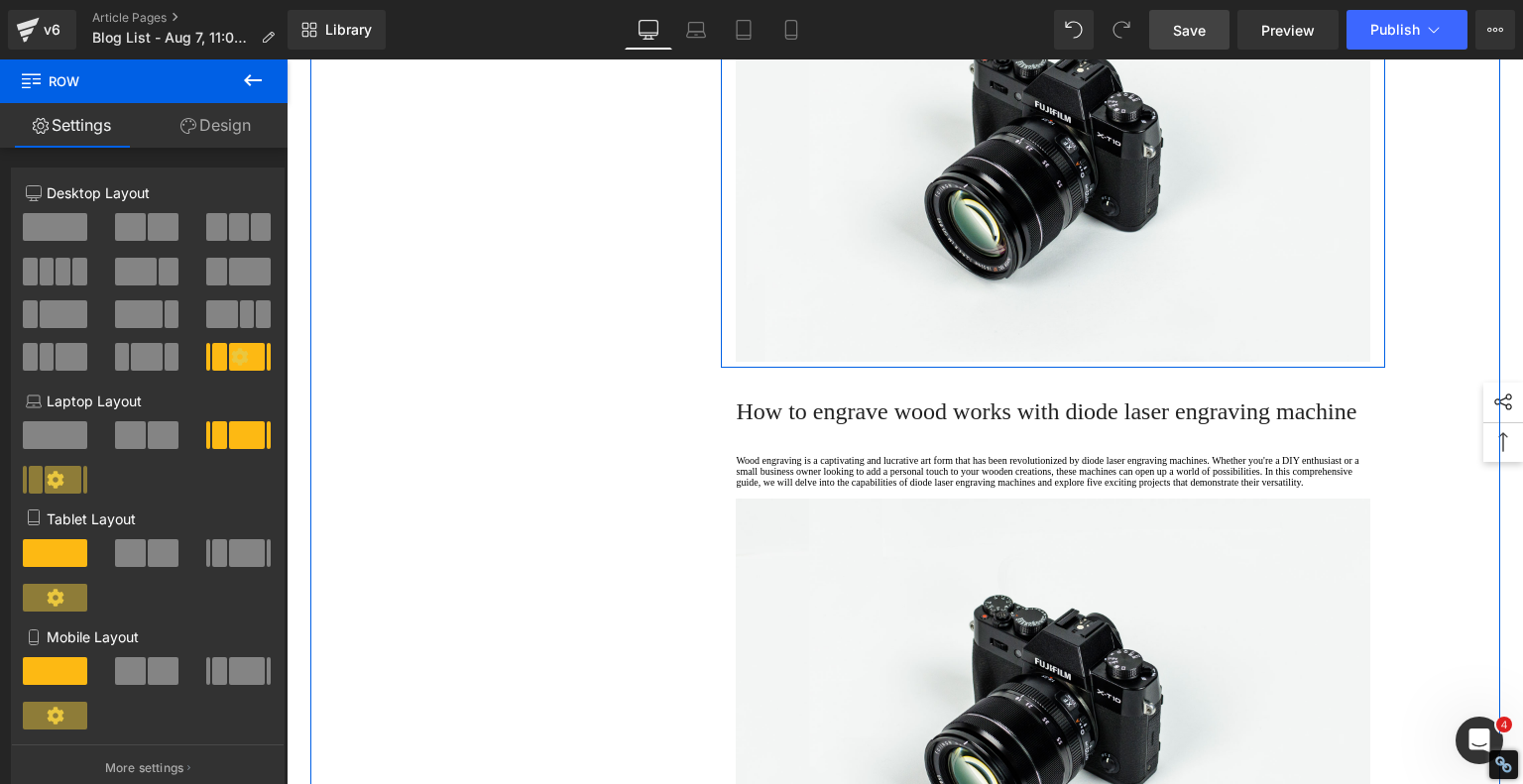 click at bounding box center (1053, -61) 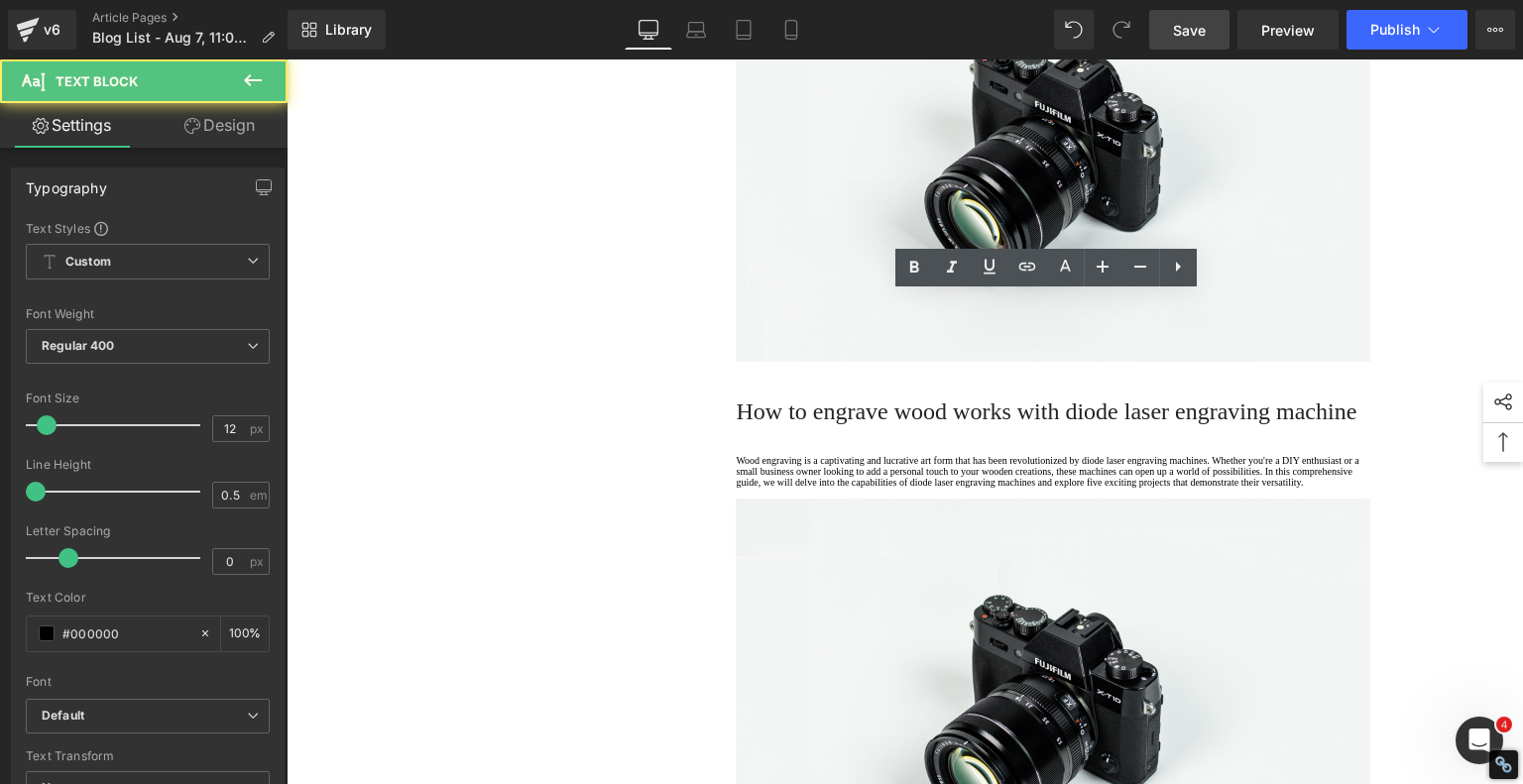 click on "Wood engraving is a captivating and lucrative art form that has been revolutionized by diode laser engraving machines. Whether you're a DIY enthusiast or a small business owner looking to add a personal touch to your wooden creations, these machines can open up a world of possibilities. In this comprehensive guide, we will delve into the capabilities of diode laser engraving machines and explore five exciting projects that demonstrate their versatility." at bounding box center [1053, -86] 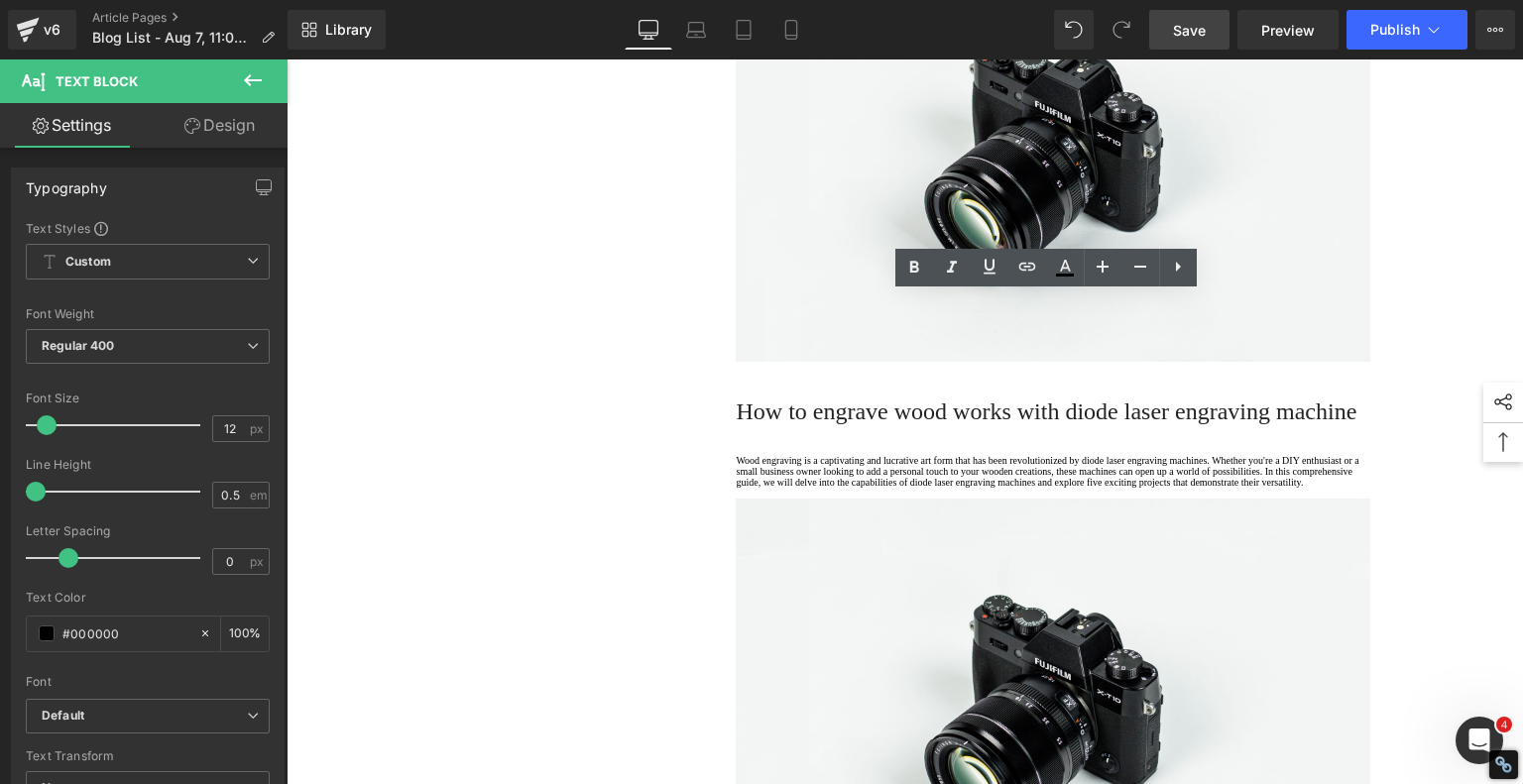 drag, startPoint x: 749, startPoint y: 340, endPoint x: 669, endPoint y: 250, distance: 120.41595 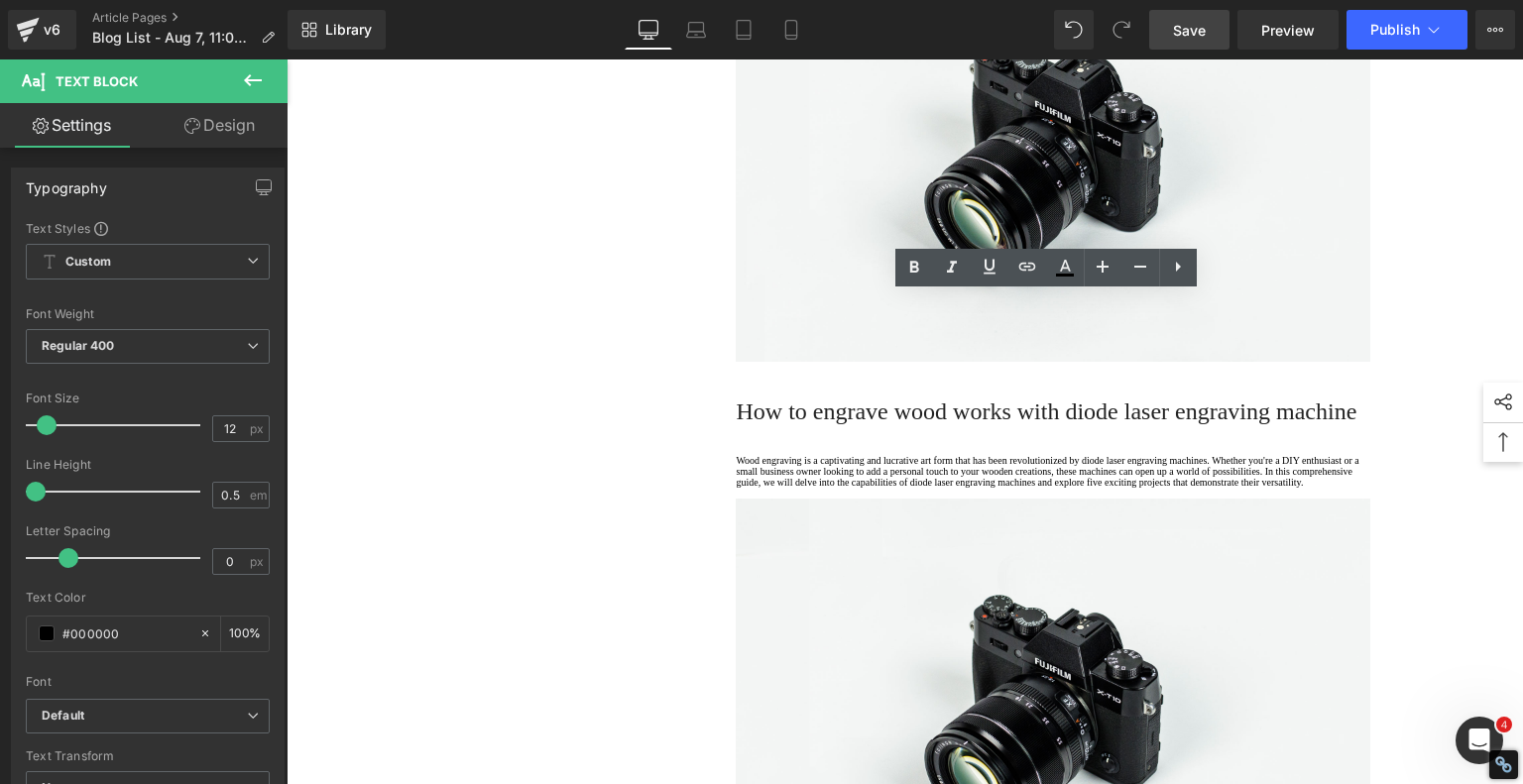 click on "1.  Is the laser engraving machine good at engraving wooden materials Text Block         2.  Laser engraving machine engraving thick paulownia wood cat claw coasters Text Block         3.  Laser engraving machine to engrave thick pine wood calendar Text Block         4.  Laser Engraving Machine to Engrave Skateboards Text Block         5.  Laser engraving machine batch engraving pencils Text Block         6 .  Laser engraving machine batch engraving pencils Text Block         7 .  Laser engraving machine batch engraving pencils Text Block         Row         Leather Engraving Techniques Compared: Which Method is Right for You? Heading         Leatherwork is an age-old craft, but in today’s world, it’s getting a high-tech upgrade. Whether you're handcrafting wallets, customizing journal covers, or designing intricate fashion accessories, there are now multiple ways to engrave leather. From traditional hand tools to cutting-edge  laser engravers
leather engraving diode laser engraving Text Block" at bounding box center (905, -265) 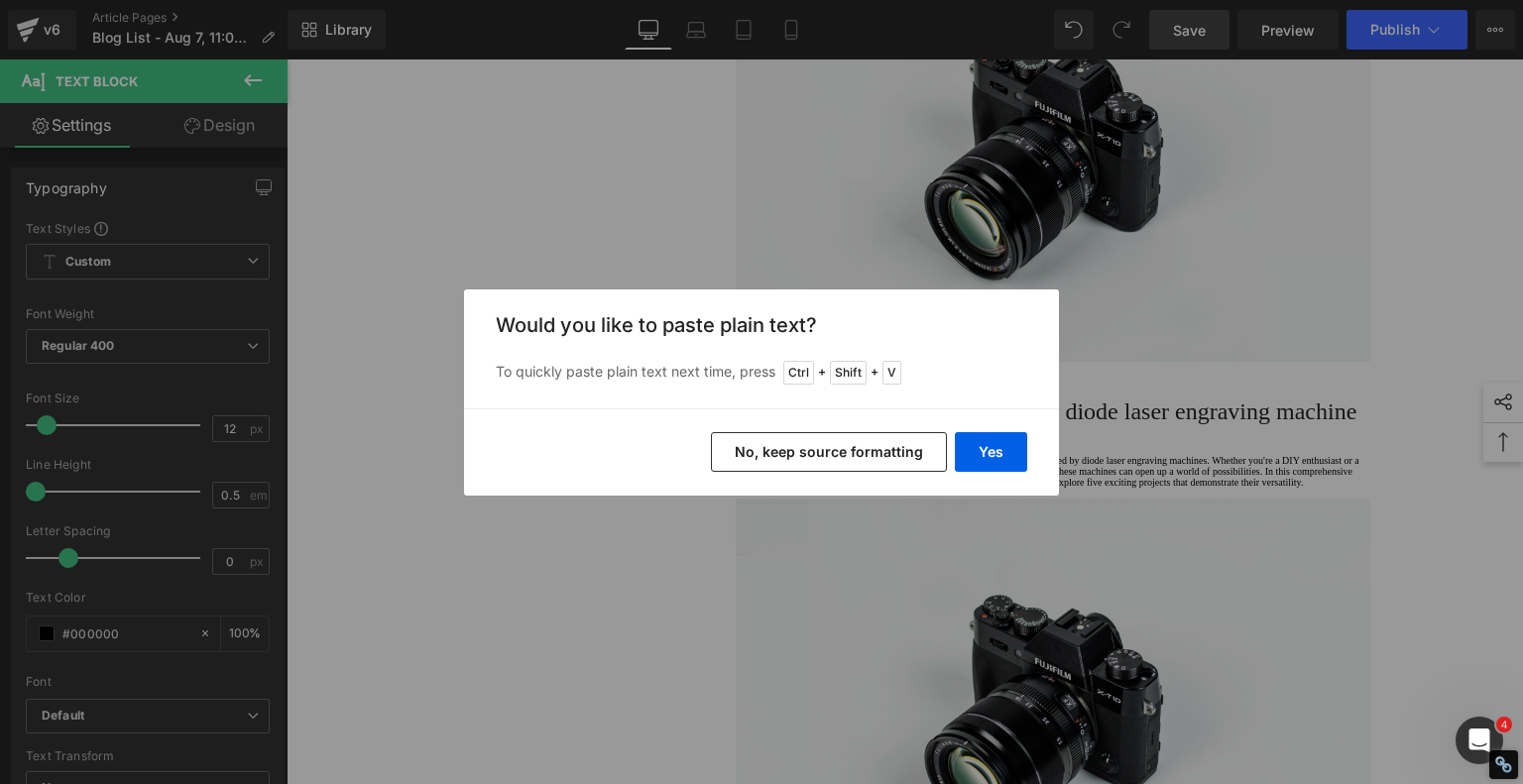 click on "No, keep source formatting" at bounding box center [829, 452] 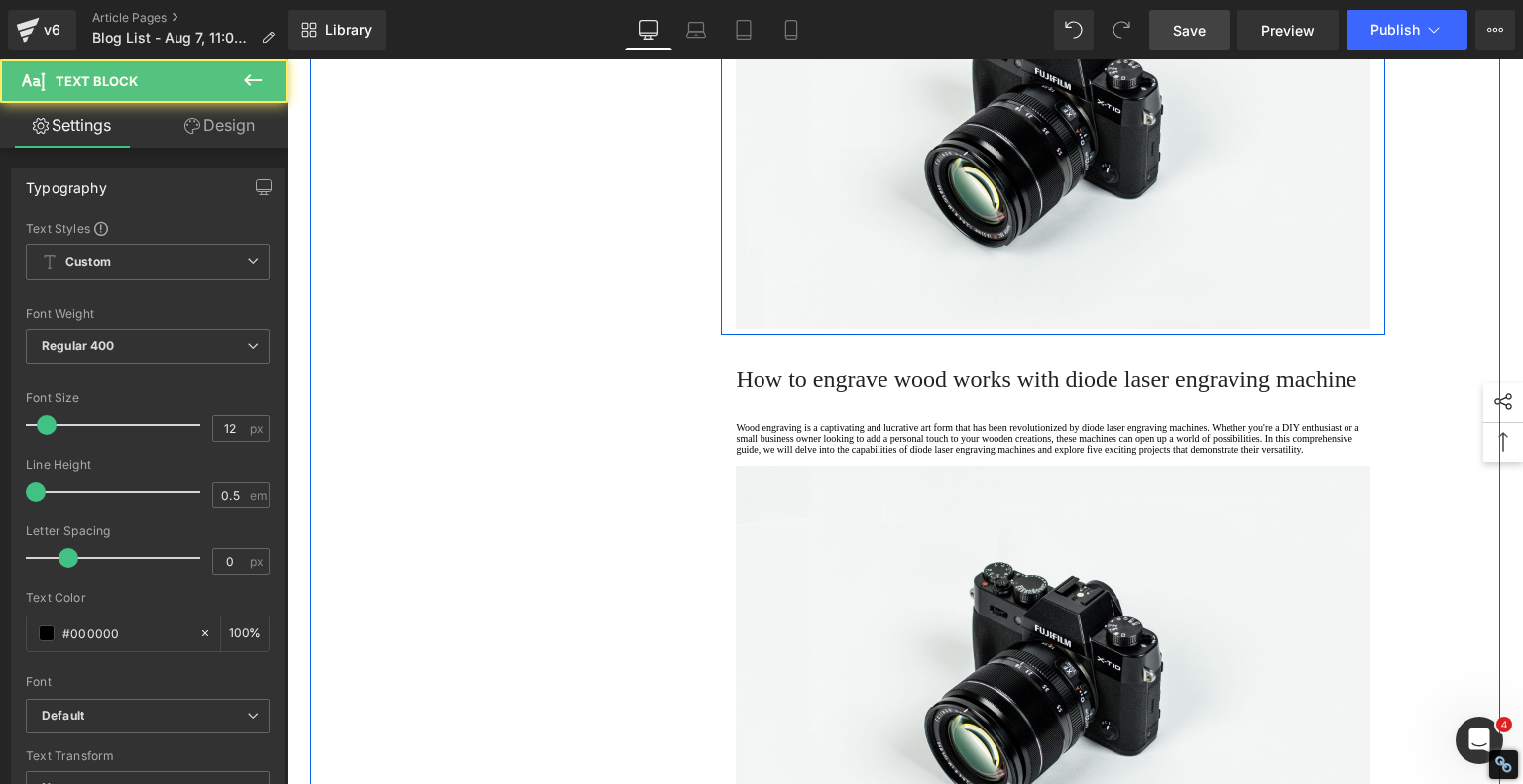 click on "Not all leather is created equal, and different types respond better to different engraving techniques:" at bounding box center (1053, -108) 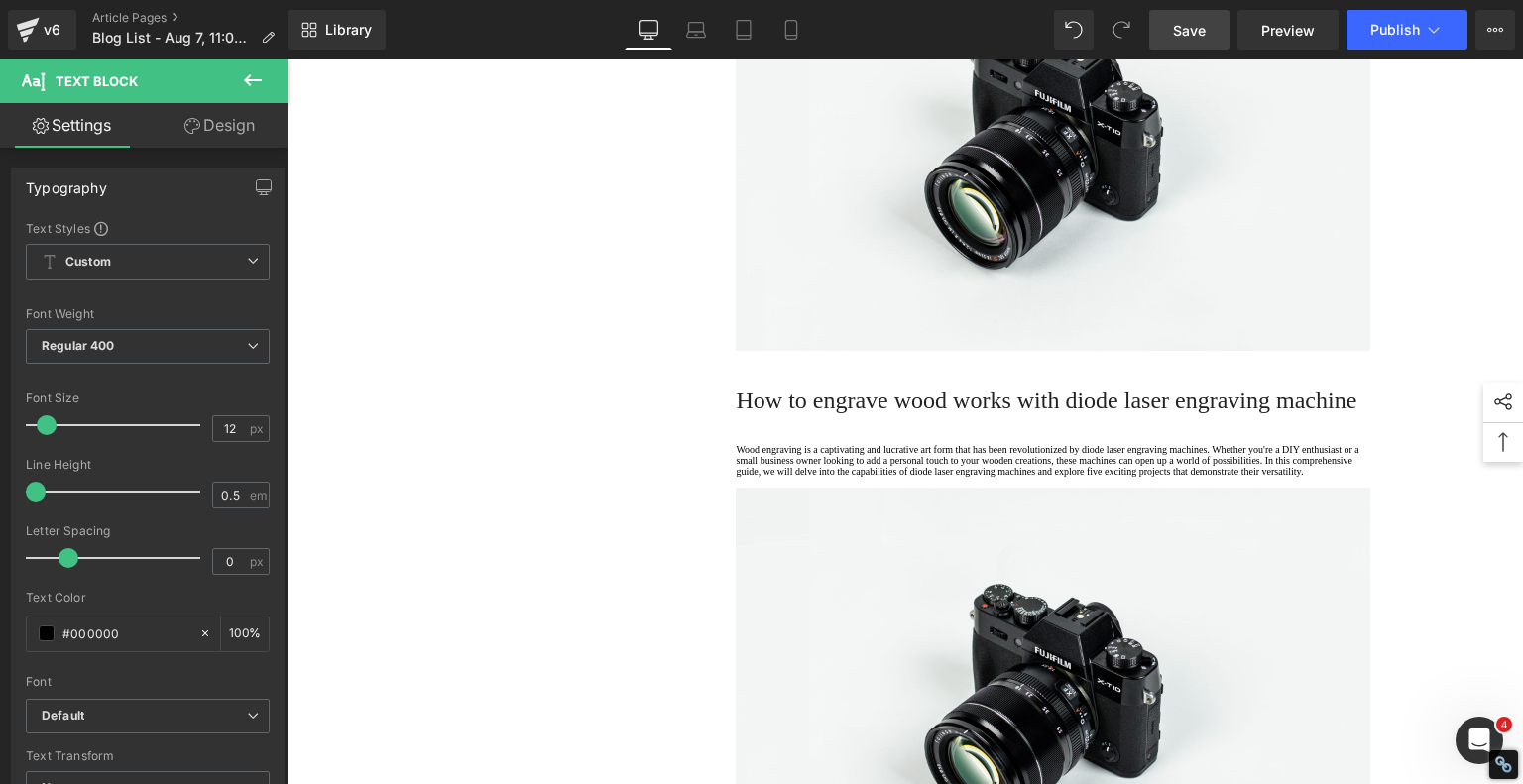 click at bounding box center [1053, -86] 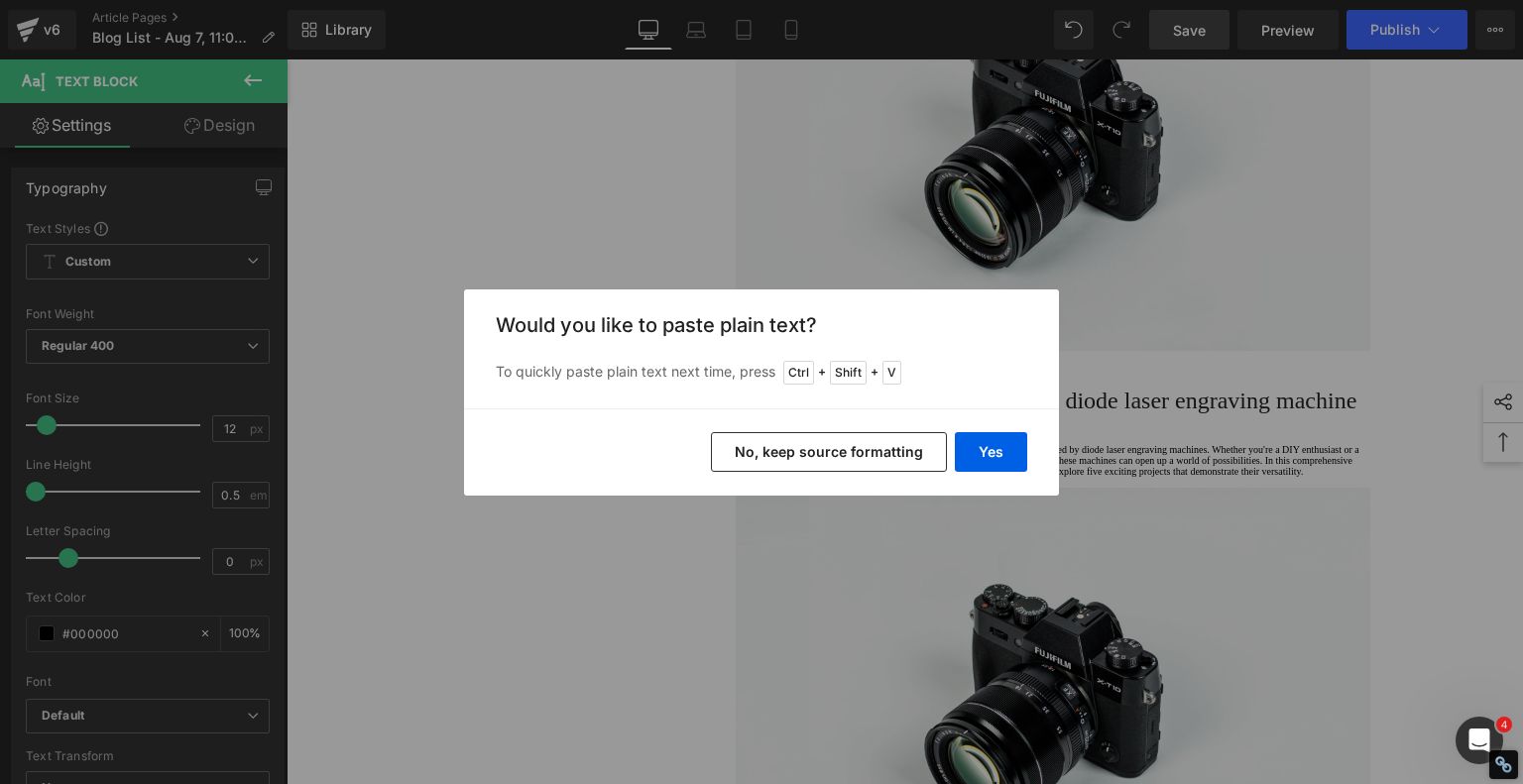 click on "No, keep source formatting" at bounding box center (829, 452) 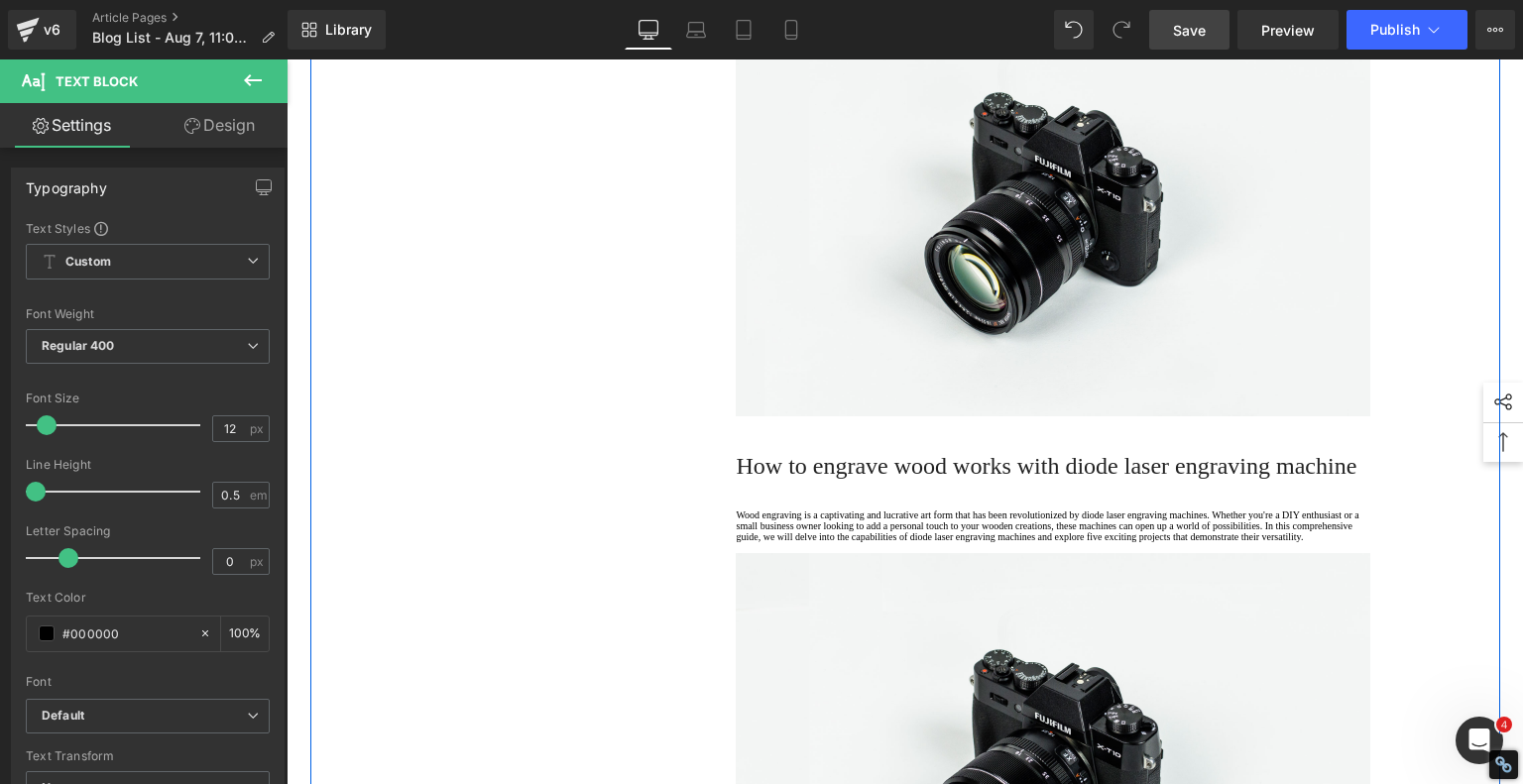 drag, startPoint x: 555, startPoint y: 352, endPoint x: 586, endPoint y: 345, distance: 31.780497 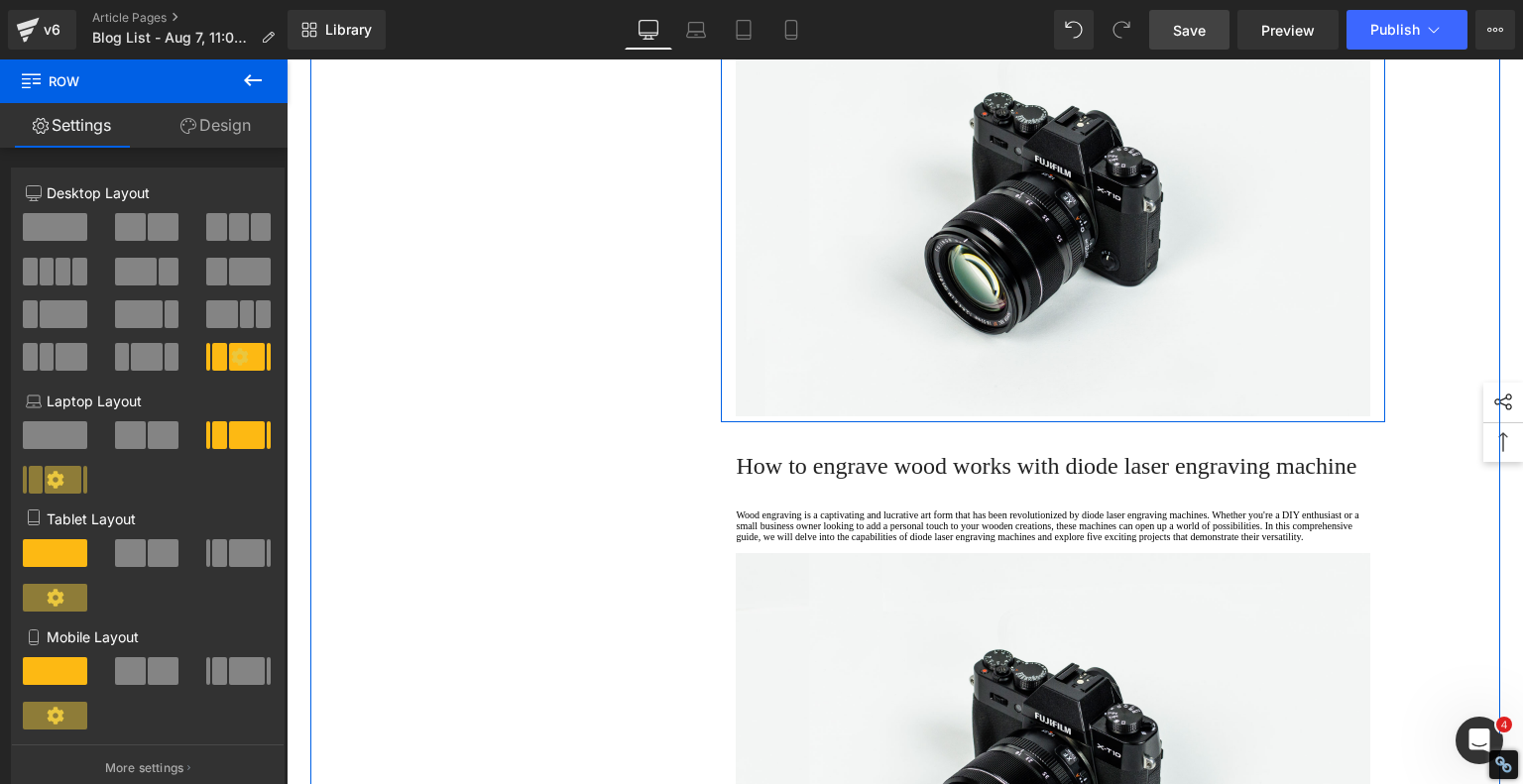 click on "Not all leather is created equal, and different types respond better to different engraving techniques:
Leather Type
Compatible Methods
Notes
Vegetable-Tanned
All techniques
Best for hand tools and laser engraving
Chrome-Tanned
Laser engraving, burning
May emit fumes; ventilation required
Suede
Stamping, light laser engraving
Soft texture, details may blur
Faux/Synthetic
Laser engraving (low power)
Risk of melting; test on small areas first" at bounding box center (1053, -58) 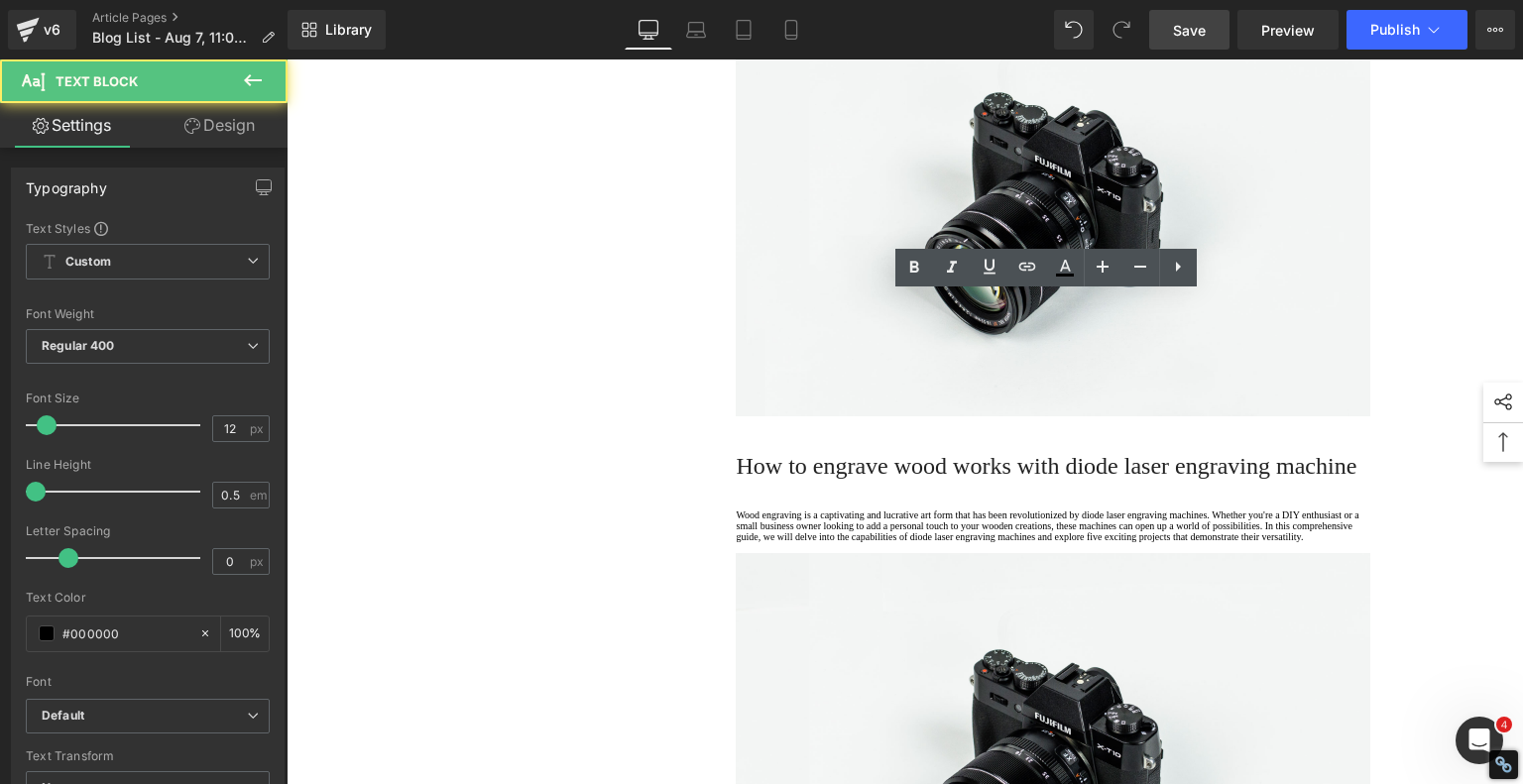 click on "1.  Is the laser engraving machine good at engraving wooden materials Text Block         2.  Laser engraving machine engraving thick paulownia wood cat claw coasters Text Block         3.  Laser engraving machine to engrave thick pine wood calendar Text Block         4.  Laser Engraving Machine to Engrave Skateboards Text Block         5.  Laser engraving machine batch engraving pencils Text Block         6 .  Laser engraving machine batch engraving pencils Text Block         7 .  Laser engraving machine batch engraving pencils Text Block         Row         Leather Engraving Techniques Compared: Which Method is Right for You? Heading         Leatherwork is an age-old craft, but in today’s world, it’s getting a high-tech upgrade. Whether you're handcrafting wallets, customizing journal covers, or designing intricate fashion accessories, there are now multiple ways to engrave leather. From traditional hand tools to cutting-edge  laser engravers
leather engraving diode laser engraving Text Block" at bounding box center (905, -237) 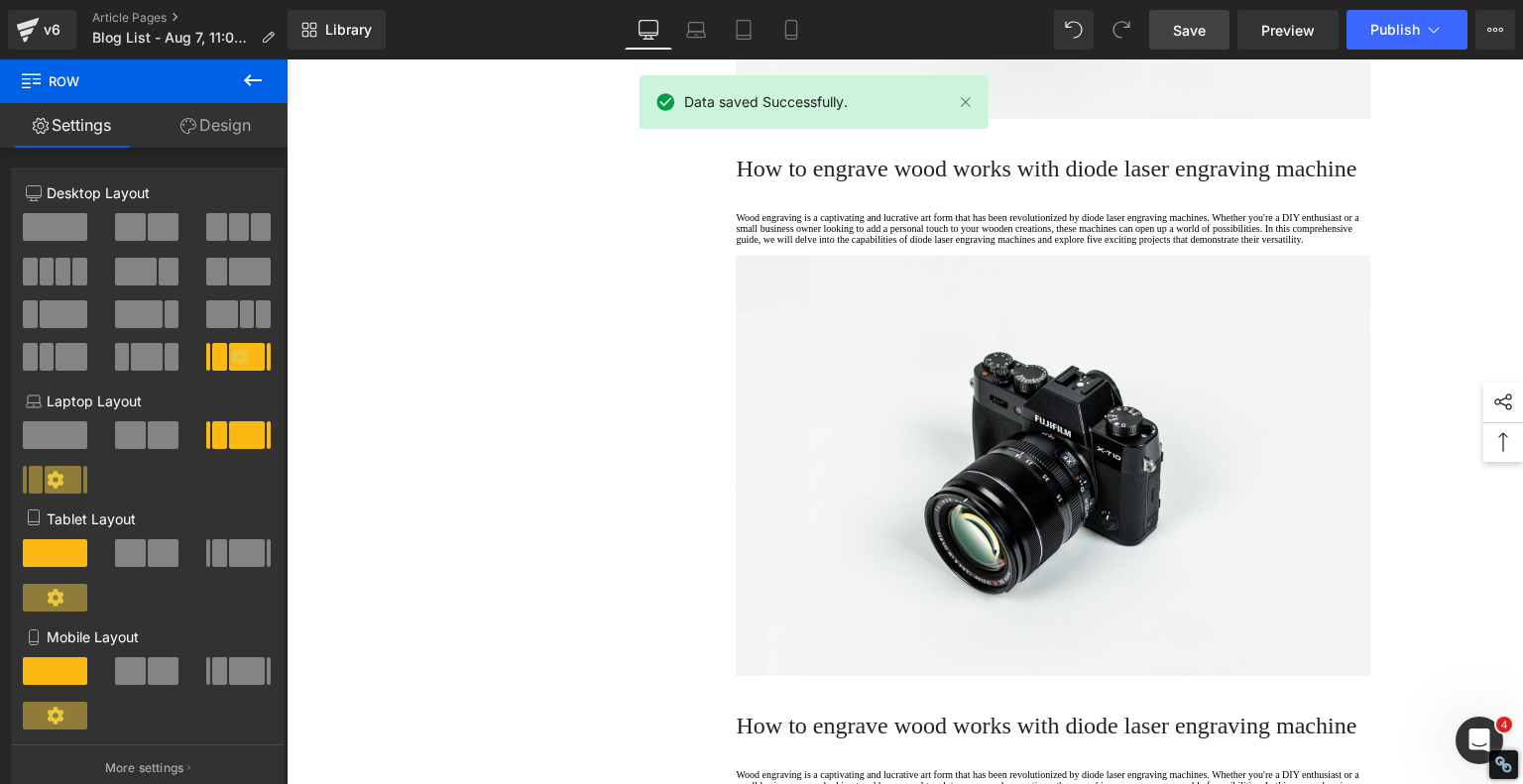 scroll, scrollTop: 4064, scrollLeft: 0, axis: vertical 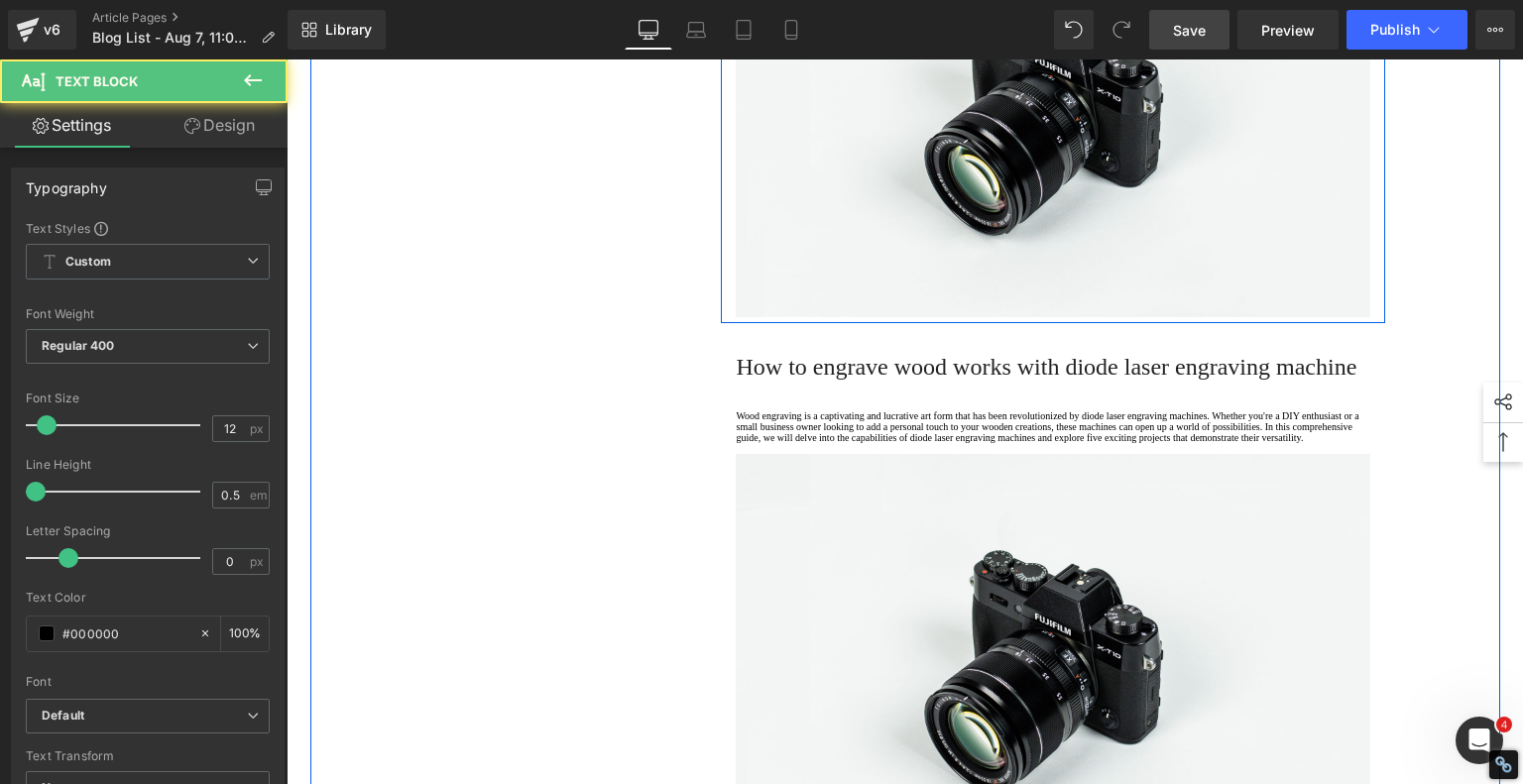click on "Vegetable-Tanned" at bounding box center (774, -168) 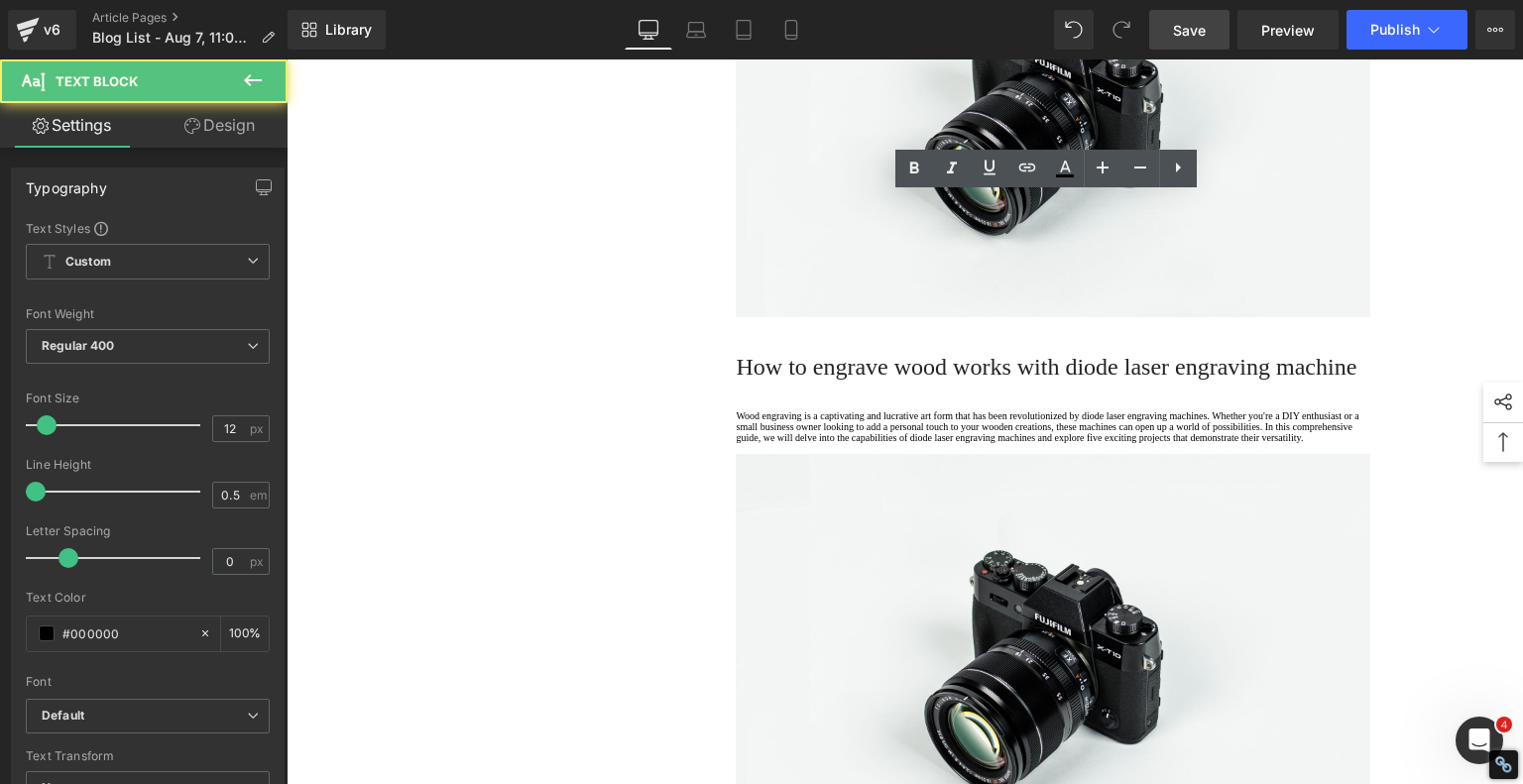 click on "Notes" at bounding box center [1022, -182] 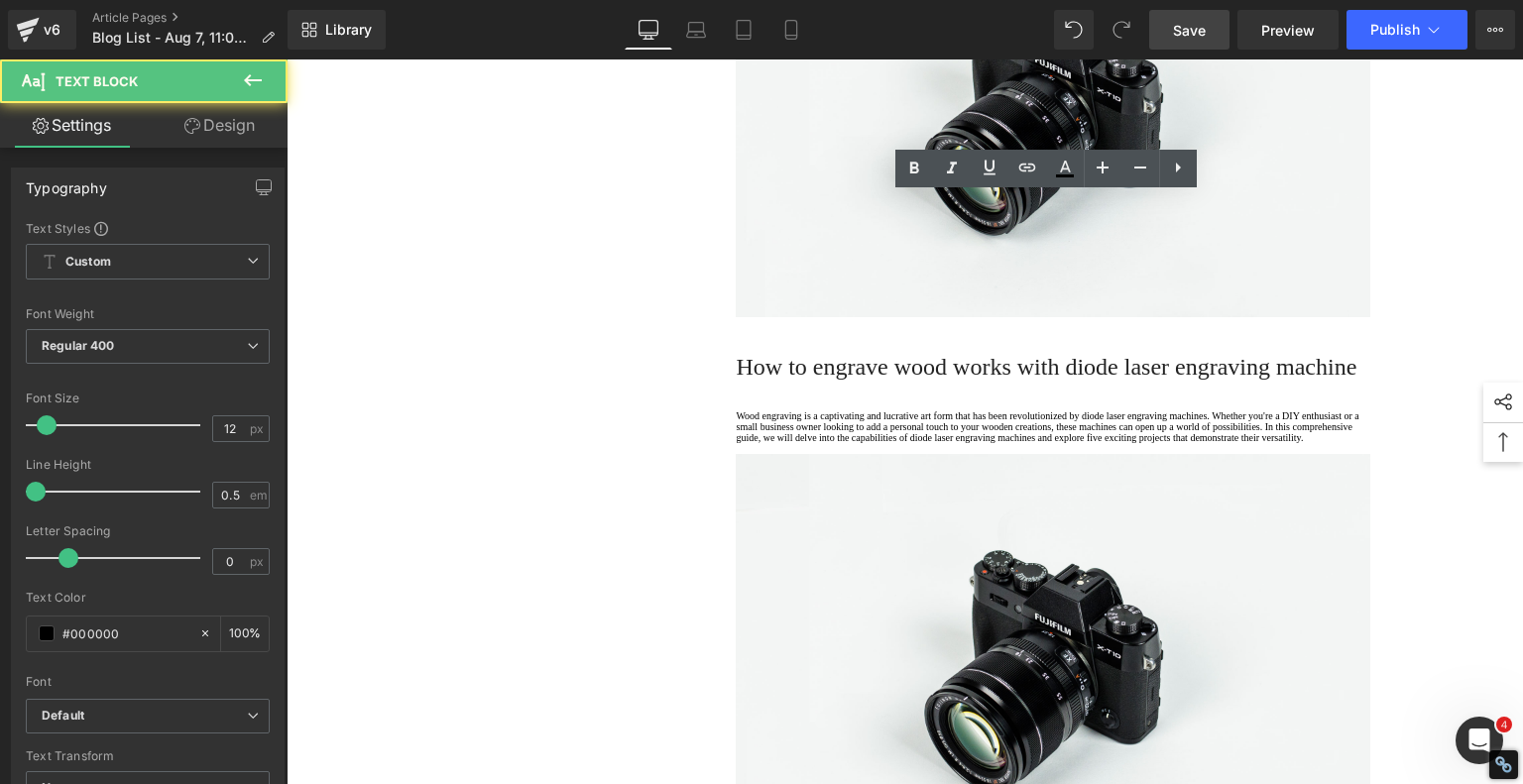 drag, startPoint x: 539, startPoint y: 316, endPoint x: 555, endPoint y: 332, distance: 22.627417 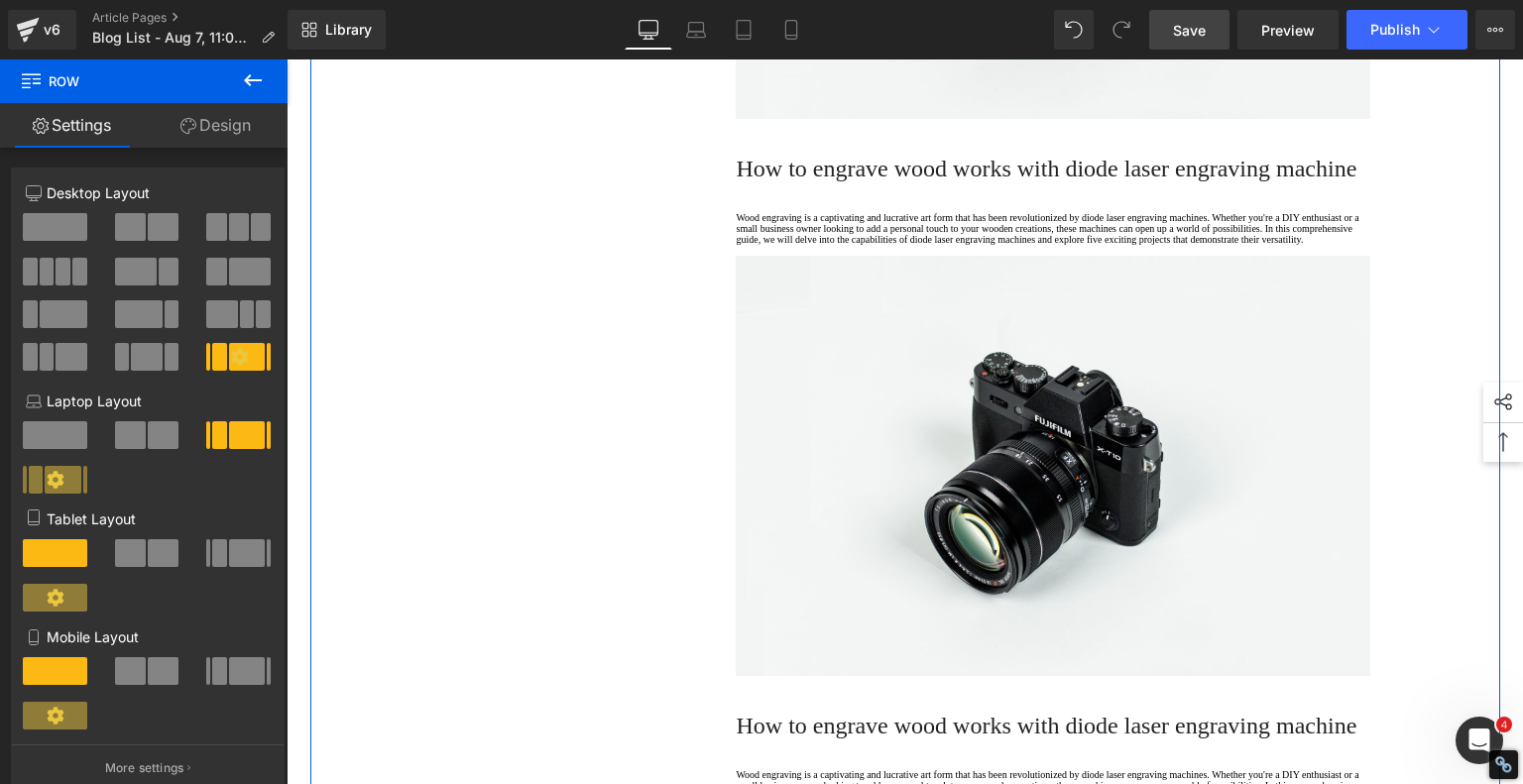 scroll, scrollTop: 4361, scrollLeft: 0, axis: vertical 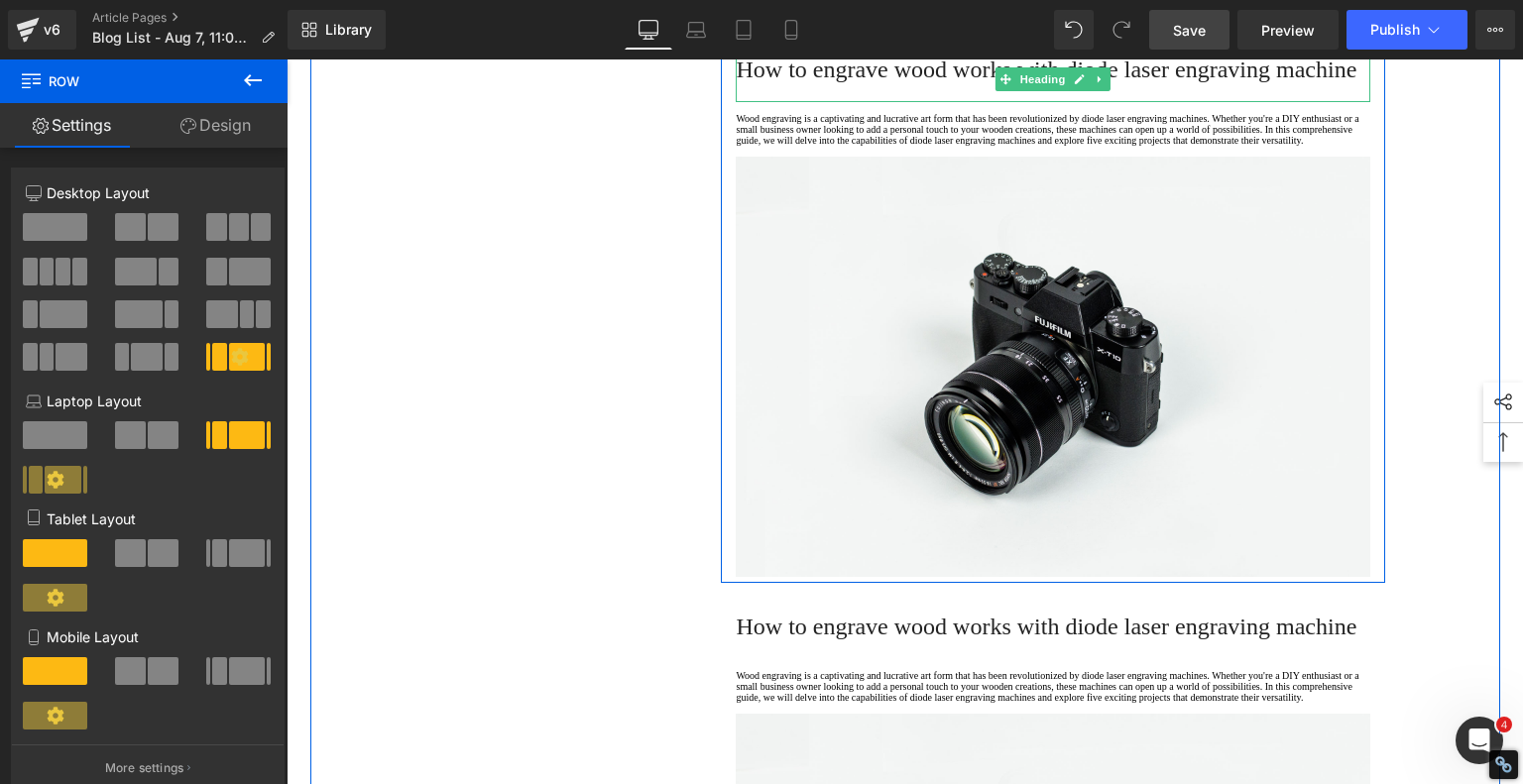 click on "How to engrave wood works with  diode laser engraving machine" at bounding box center [1046, 69] 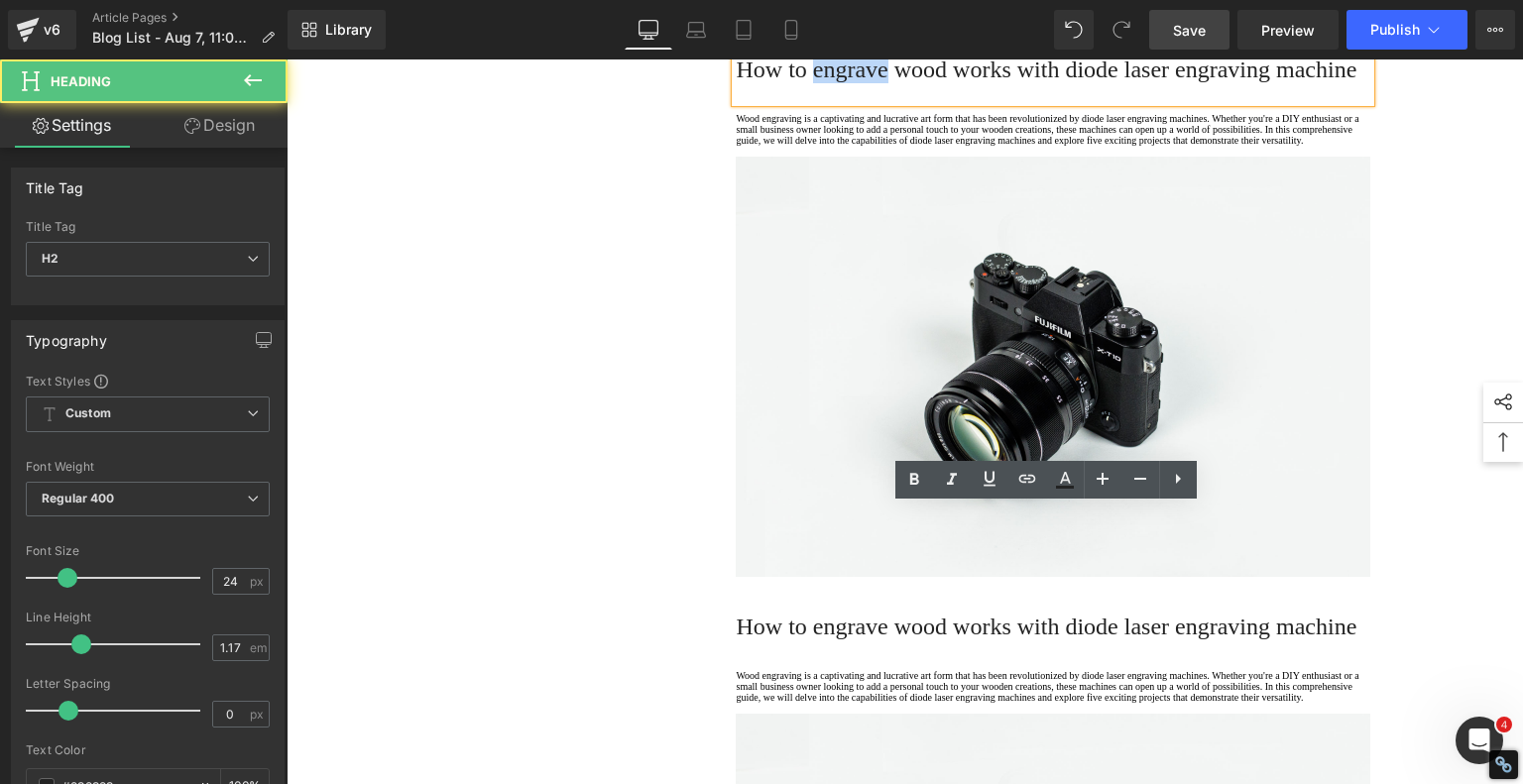 click on "How to engrave wood works with  diode laser engraving machine" at bounding box center [1046, 69] 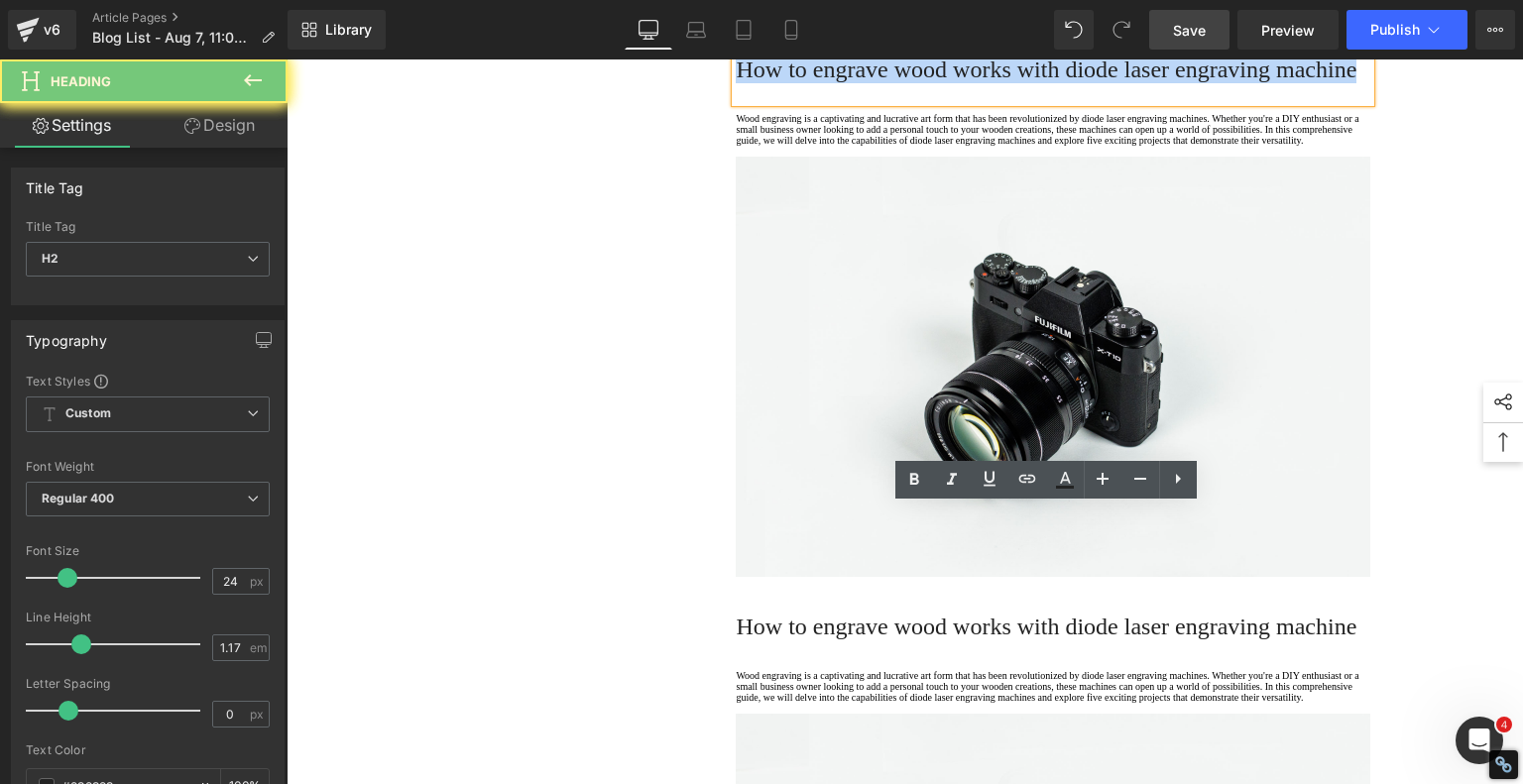 click on "How to engrave wood works with  diode laser engraving machine" at bounding box center [1046, 69] 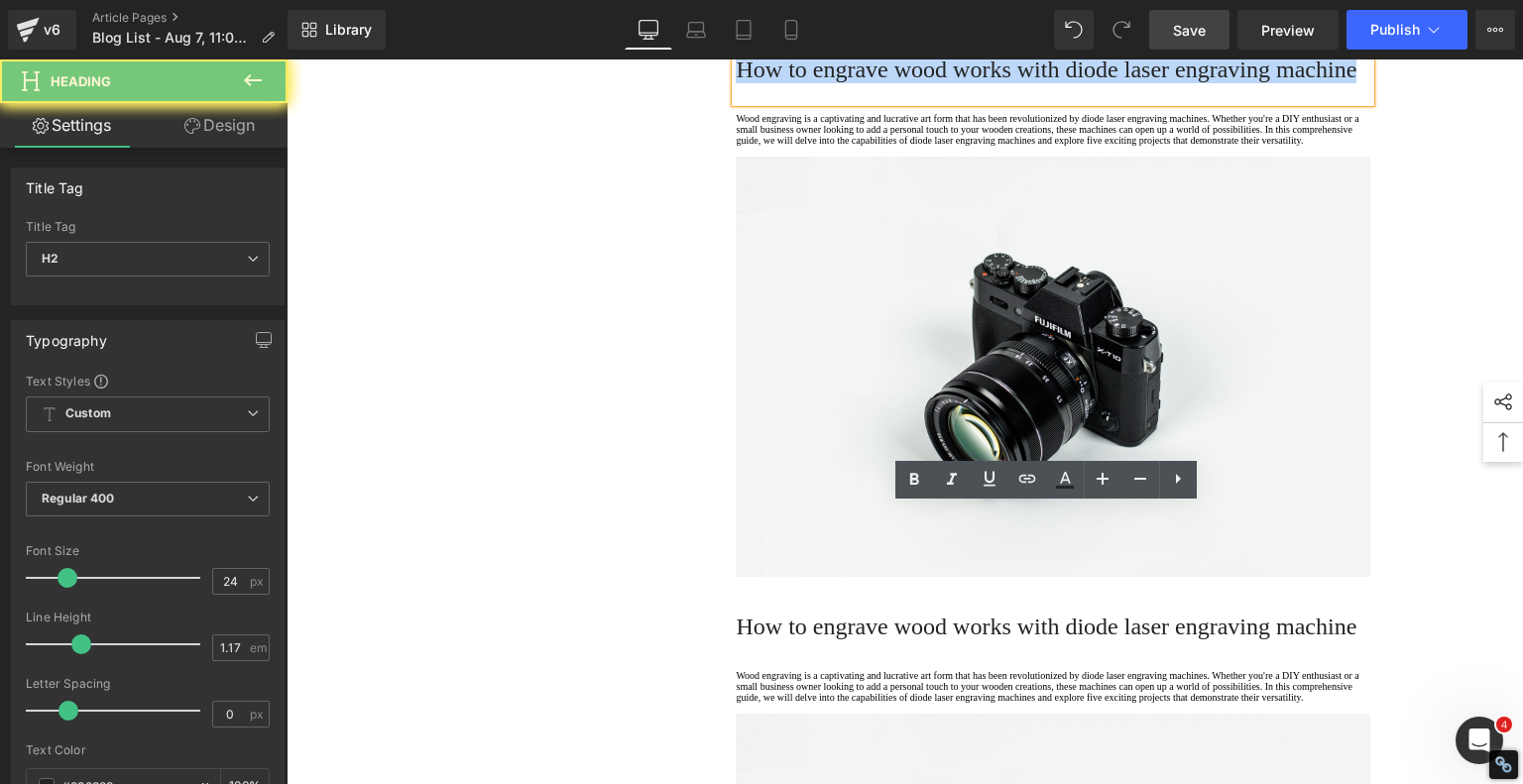 paste 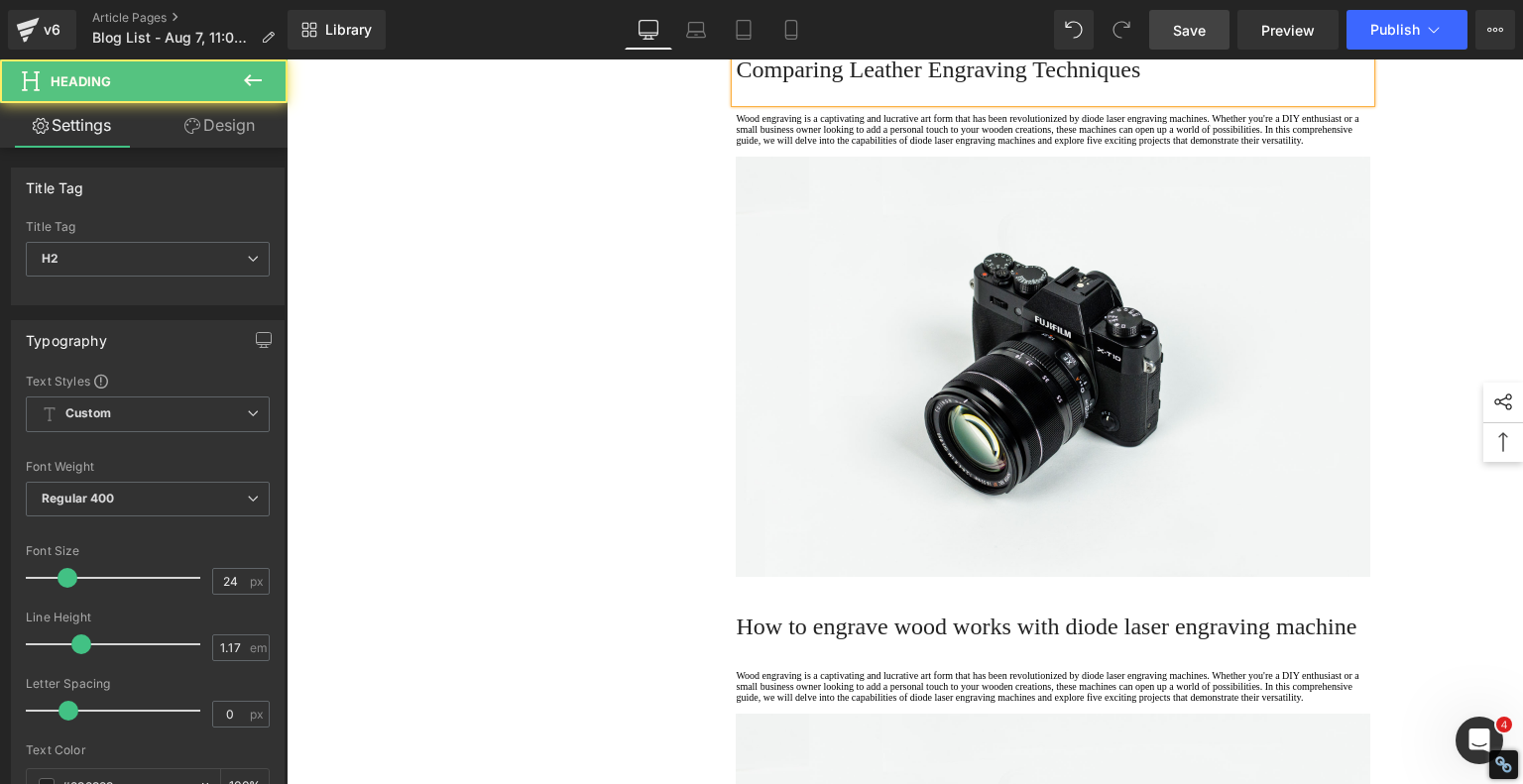 click on "Comparing Leather Engraving Techniques" at bounding box center [1053, 69] 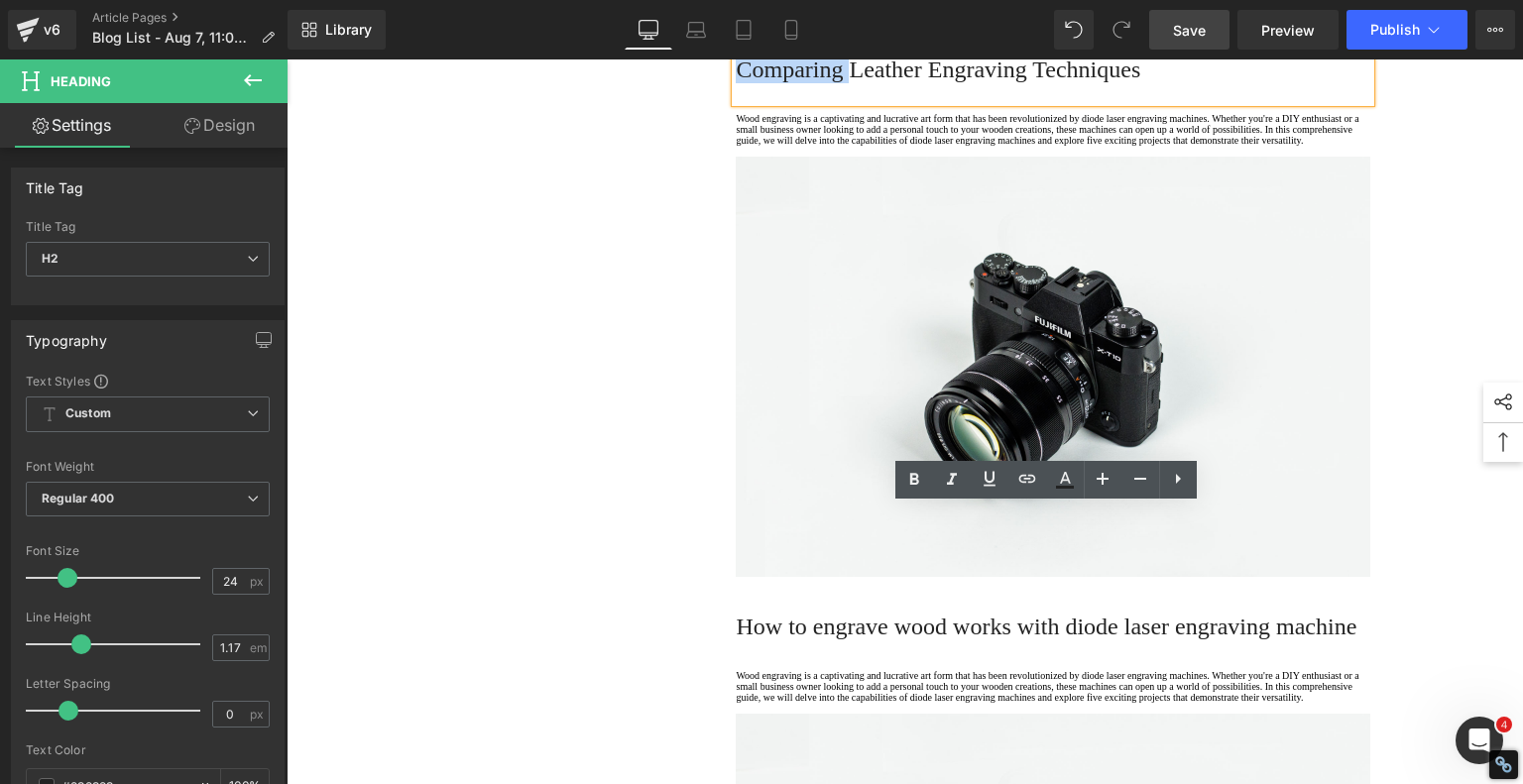 click on "Comparing Leather Engraving Techniques" at bounding box center (1053, 69) 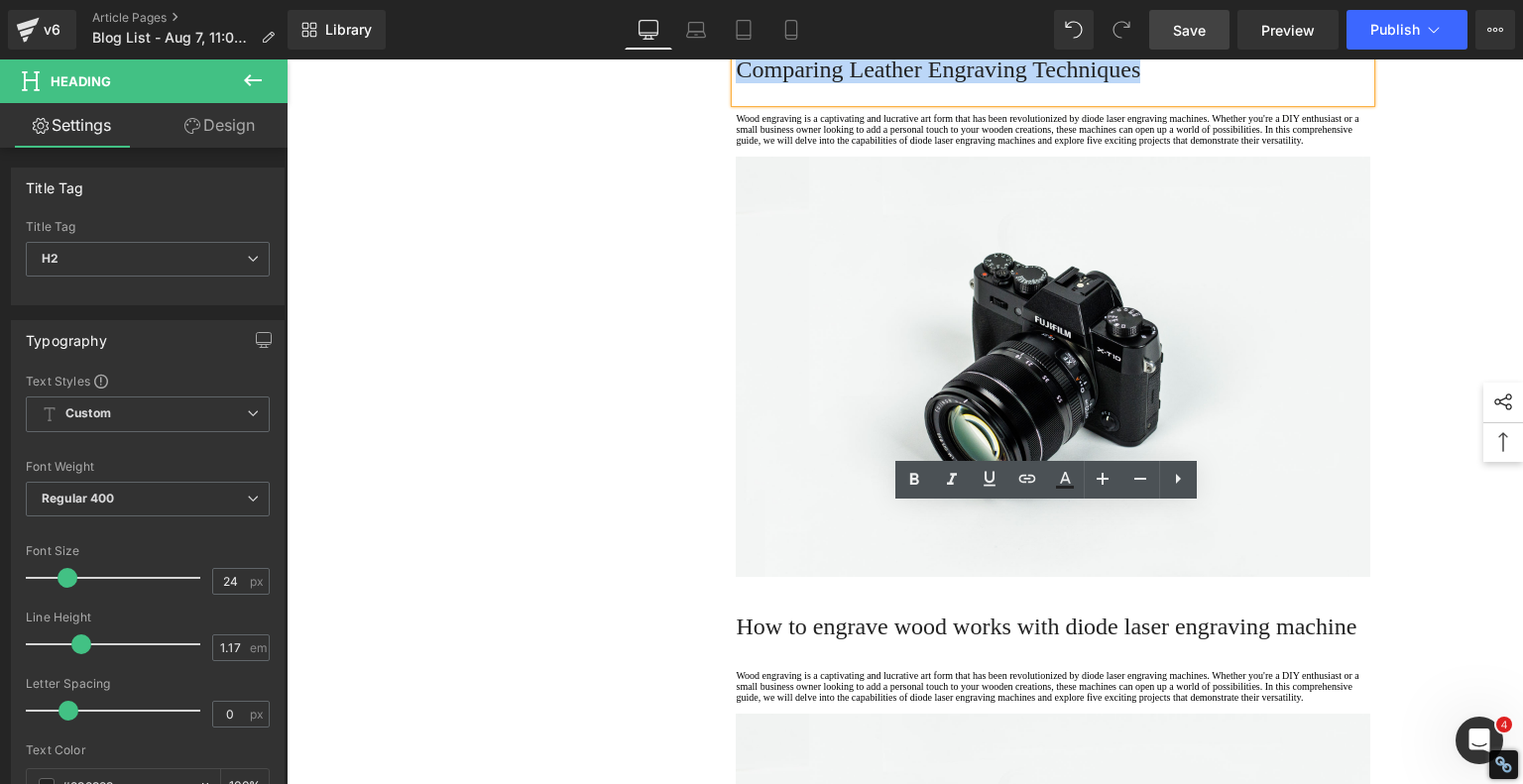 click on "Comparing Leather Engraving Techniques" at bounding box center [1053, 69] 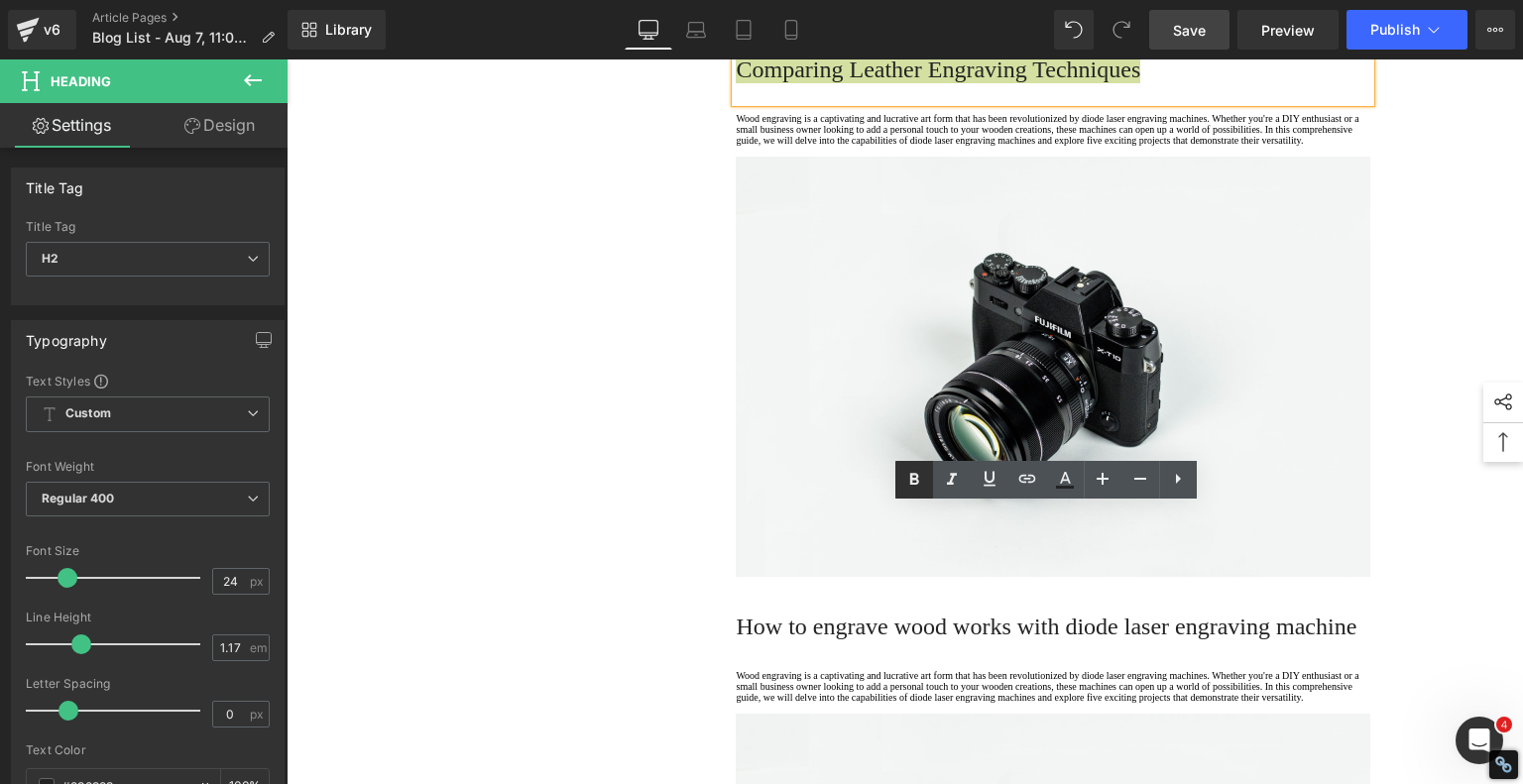 drag, startPoint x: 912, startPoint y: 475, endPoint x: 578, endPoint y: 411, distance: 340.07646 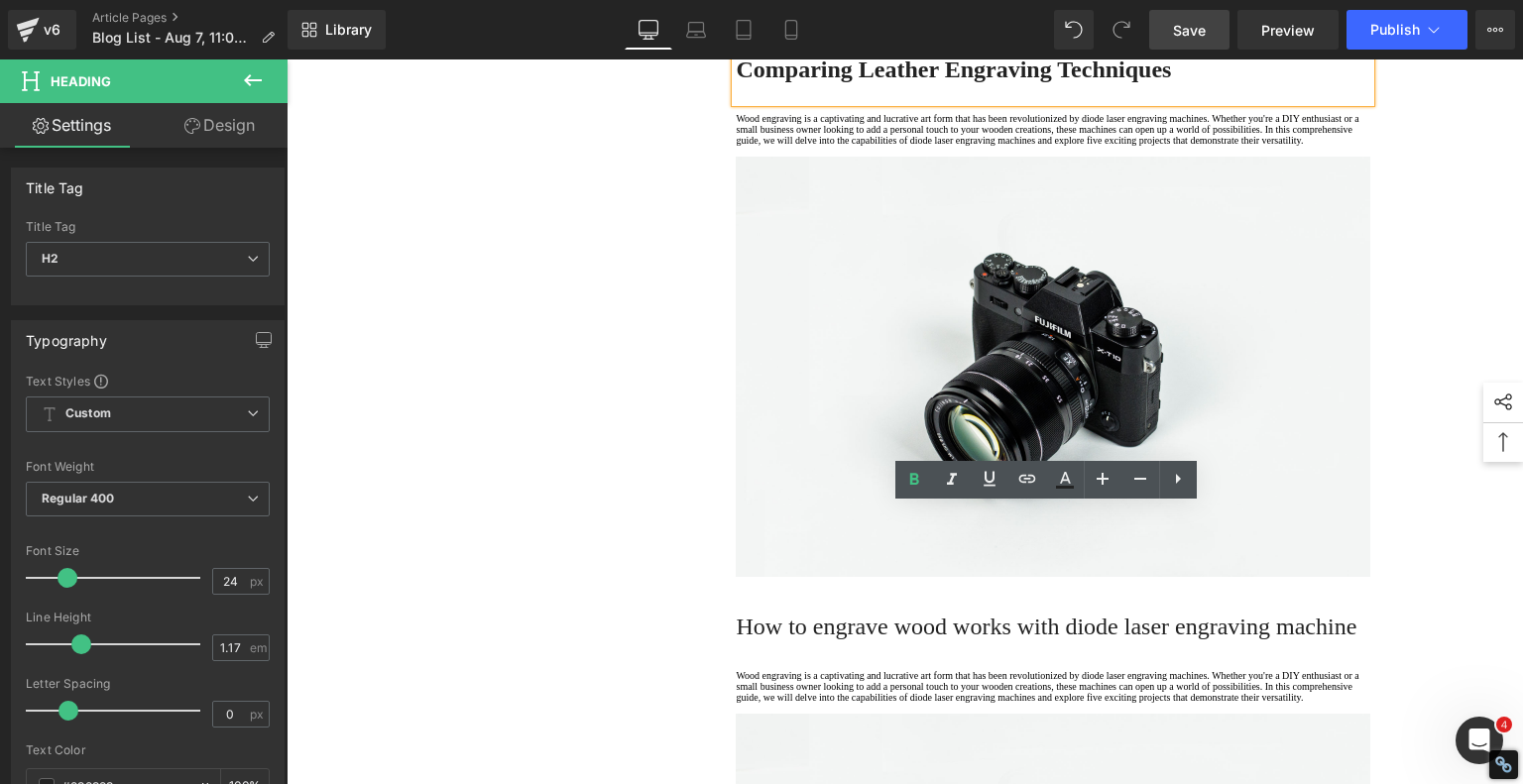 click on "1.  Is the laser engraving machine good at engraving wooden materials Text Block         2.  Laser engraving machine engraving thick paulownia wood cat claw coasters Text Block         3.  Laser engraving machine to engrave thick pine wood calendar Text Block         4.  Laser Engraving Machine to Engrave Skateboards Text Block         5.  Laser engraving machine batch engraving pencils Text Block         6 .  Laser engraving machine batch engraving pencils Text Block         7 .  Laser engraving machine batch engraving pencils Text Block         Row         Leather Engraving Techniques Compared: Which Method is Right for You? Heading         Leatherwork is an age-old craft, but in today’s world, it’s getting a high-tech upgrade. Whether you're handcrafting wallets, customizing journal covers, or designing intricate fashion accessories, there are now multiple ways to engrave leather. From traditional hand tools to cutting-edge  laser engravers
leather engraving diode laser engraving Text Block" at bounding box center [905, -633] 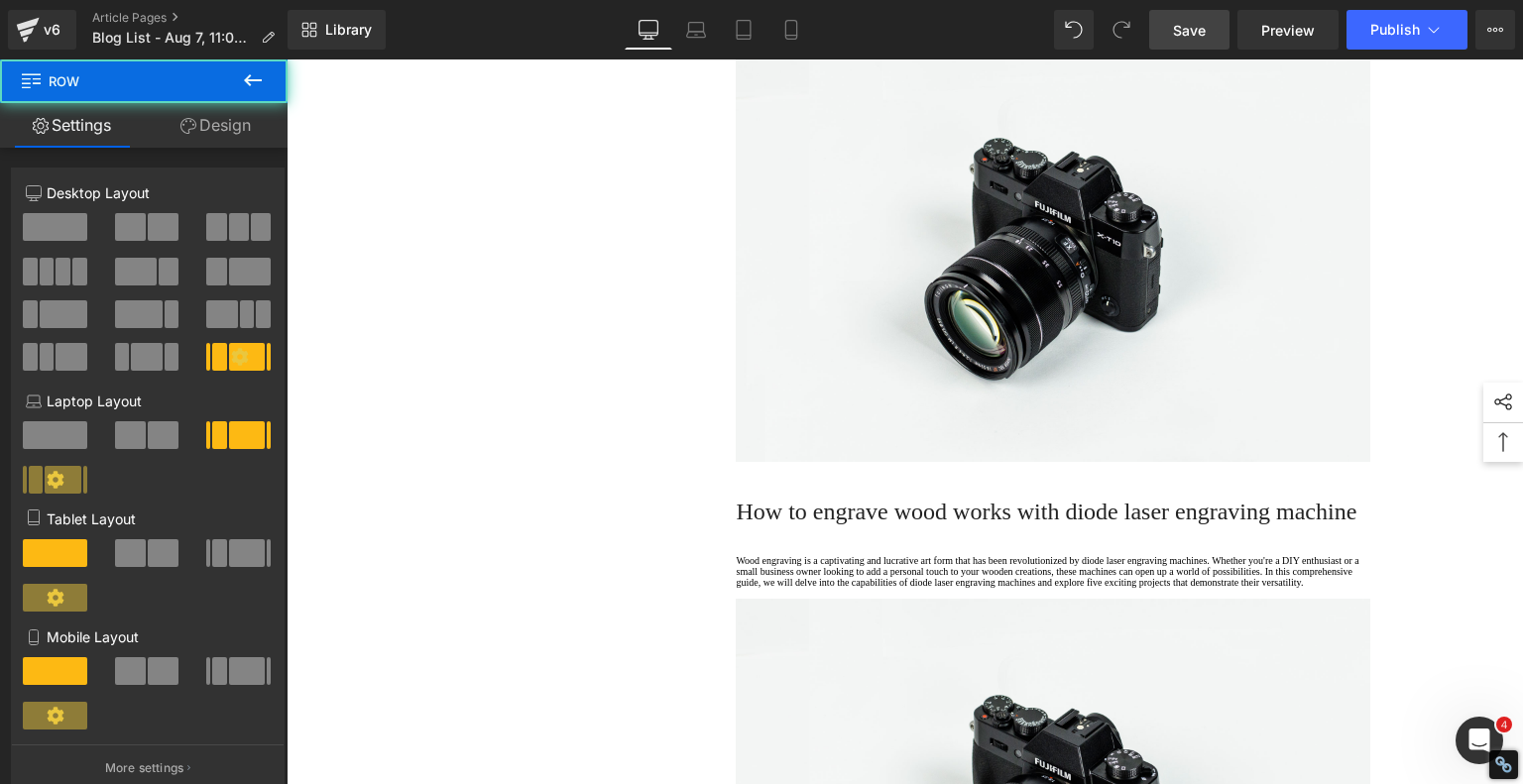 scroll, scrollTop: 4559, scrollLeft: 0, axis: vertical 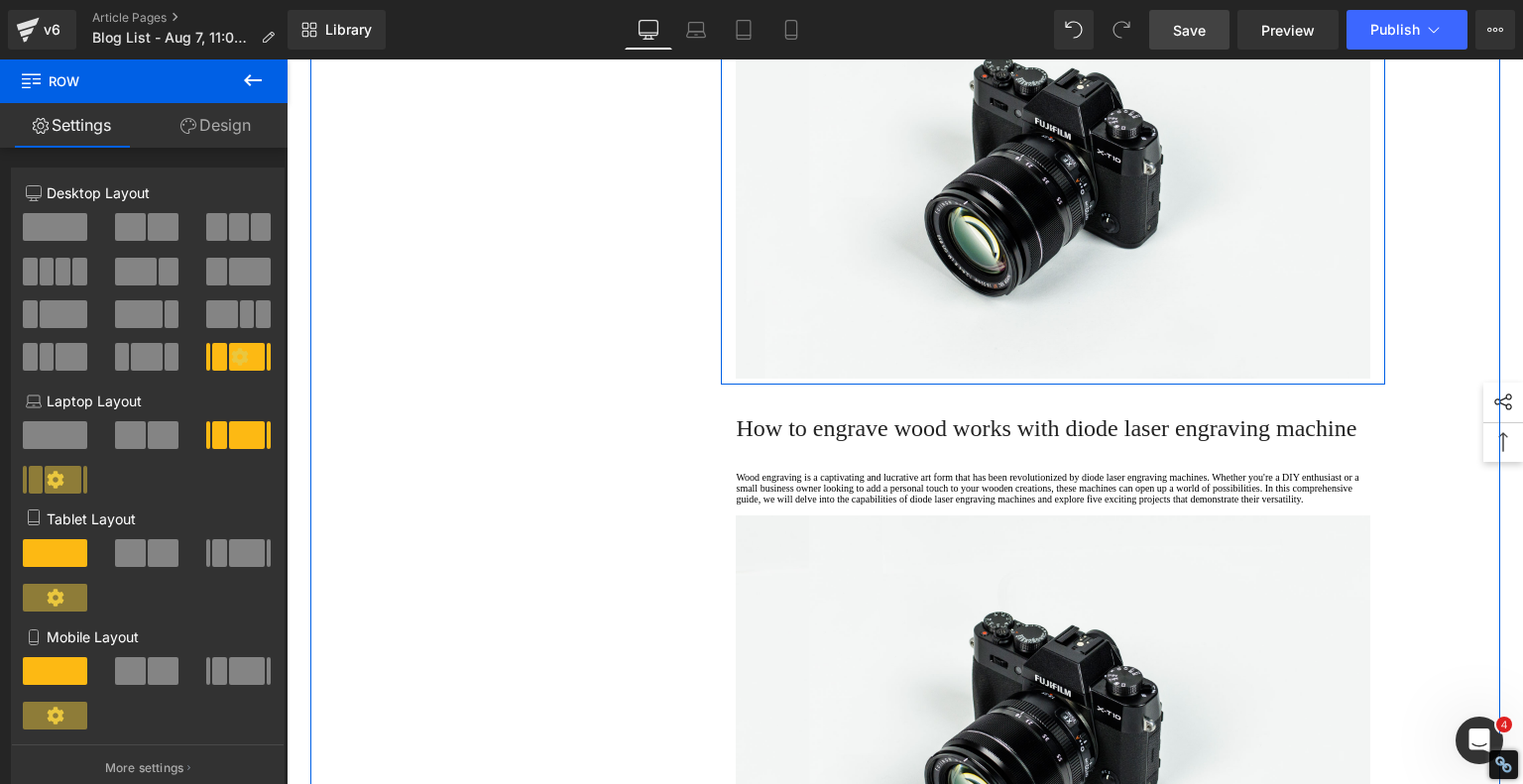 click on "Wood engraving is a captivating and lucrative art form that has been revolutionized by diode laser engraving machines. Whether you're a DIY enthusiast or a small business owner looking to add a personal touch to your wooden creations, these machines can open up a world of possibilities. In this comprehensive guide, we will delve into the capabilities of diode laser engraving machines and explore five exciting projects that demonstrate their versatility." at bounding box center [1053, -69] 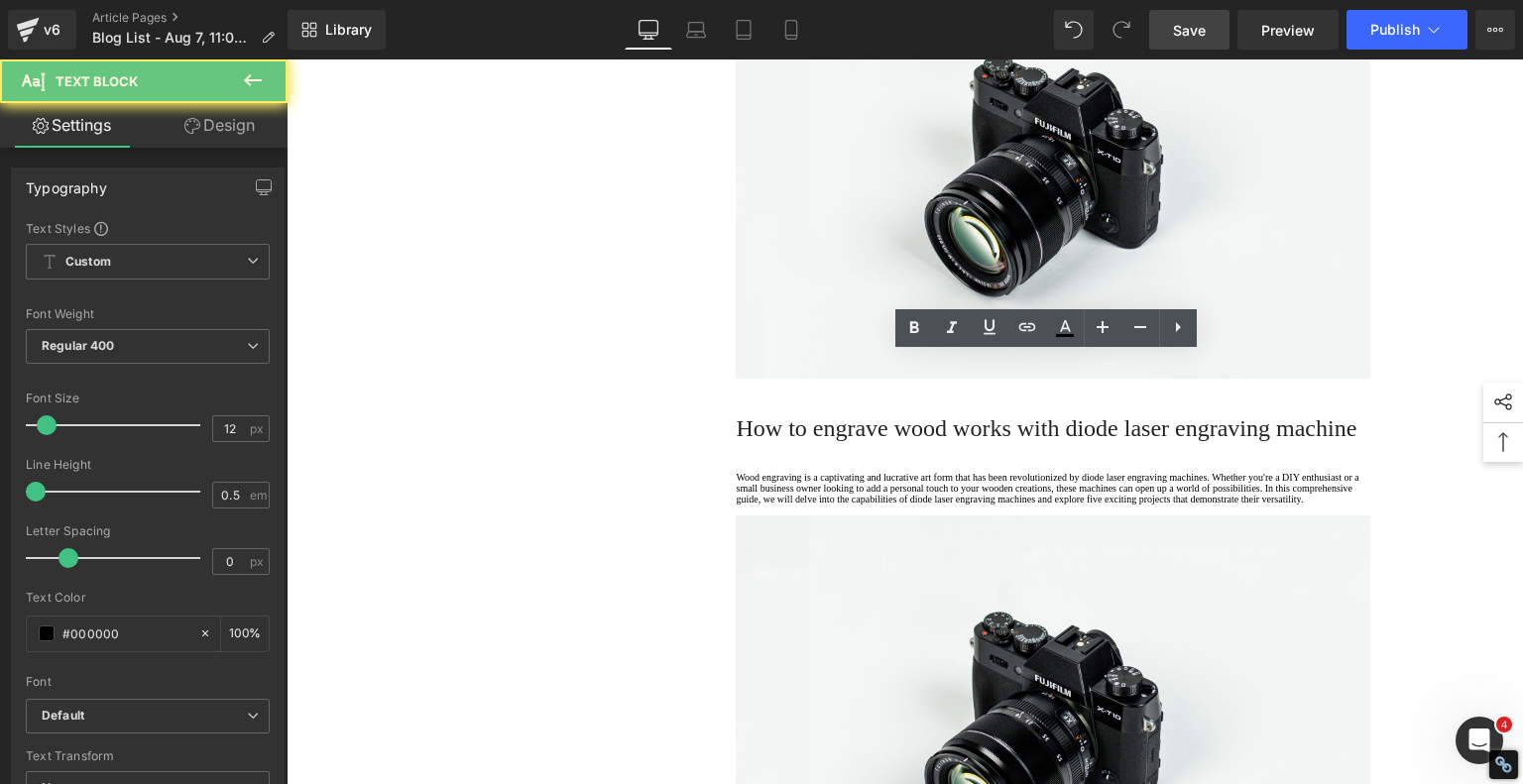 click on "Wood engraving is a captivating and lucrative art form that has been revolutionized by diode laser engraving machines. Whether you're a DIY enthusiast or a small business owner looking to add a personal touch to your wooden creations, these machines can open up a world of possibilities. In this comprehensive guide, we will delve into the capabilities of diode laser engraving machines and explore five exciting projects that demonstrate their versatility." at bounding box center [1053, -69] 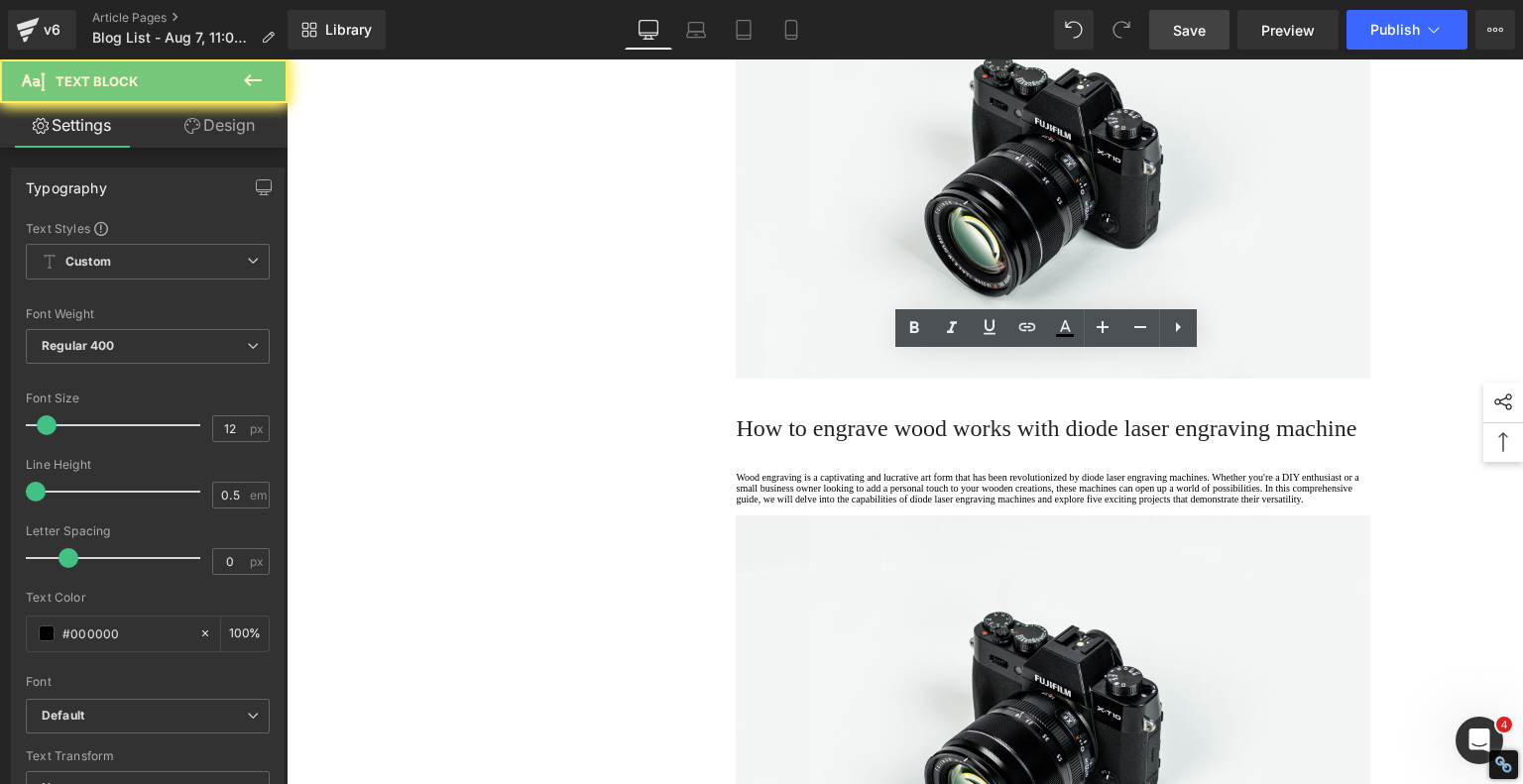 drag, startPoint x: 805, startPoint y: 447, endPoint x: 701, endPoint y: 325, distance: 160.3122 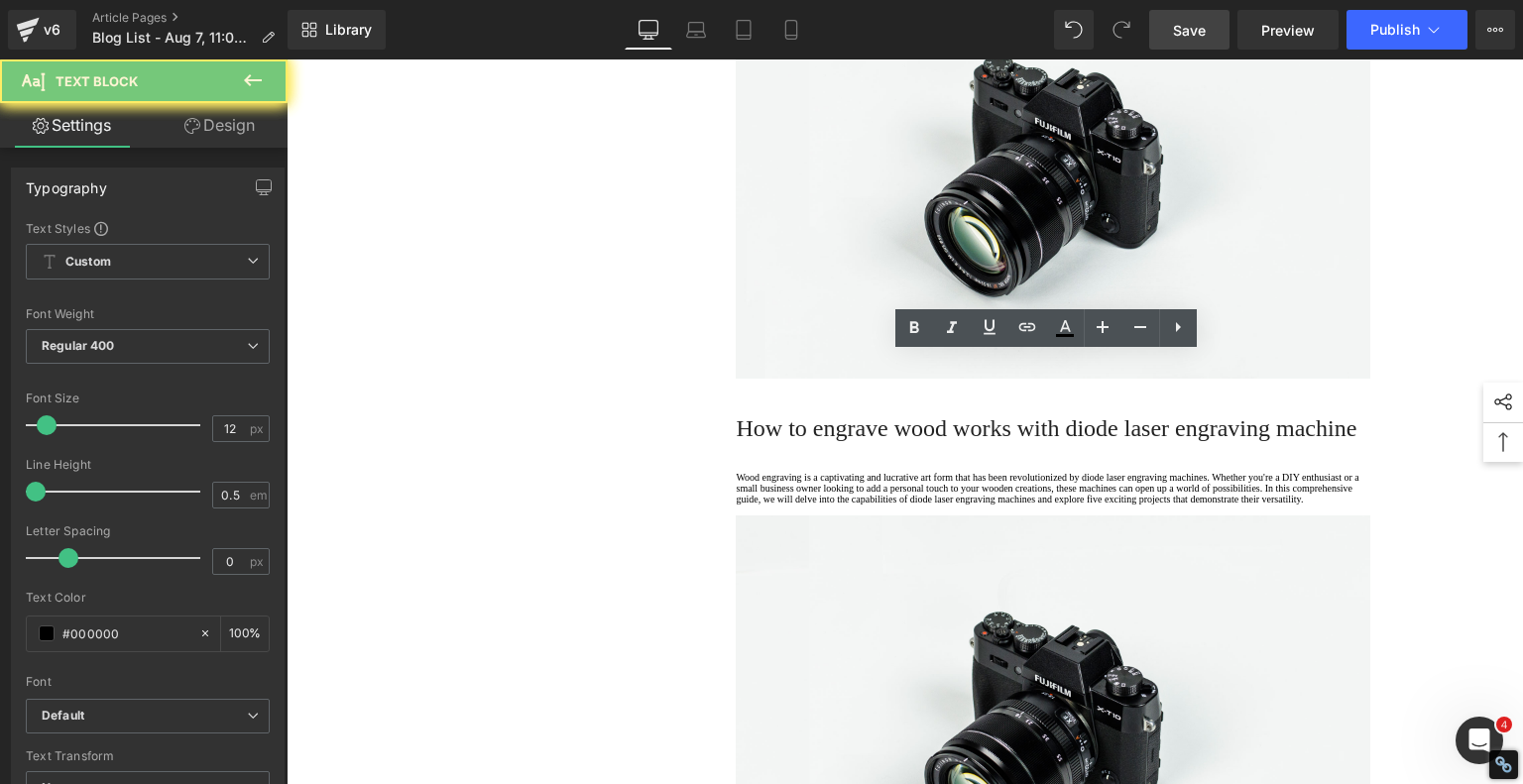 click on "Leather Engraving Techniques Compared: Which Method is Right for You? Heading         Leatherwork is an age-old craft, but in today’s world, it’s getting a high-tech upgrade. Whether you're handcrafting wallets, customizing journal covers, or designing intricate fashion accessories, there are now multiple ways to engrave leather. From traditional hand tools to cutting-edge  laser engravers , the options are vast. But which technique delivers the best results for your specific project?
In this post, we’ll walk you through the main types of  leather engraving  techniques, compare their advantages and disadvantages, and highlight why  diode laser engraving  has become a go-to solution for modern leather artists. We'll also cover  leather cutting  methods and how technology plays a role in crafting more efficiently than ever before. Text Block         Image         Row         What Are the Main Leather Engraving Techniques? Heading         There are three primary ways to engrave leather: Text Block" at bounding box center [1053, -861] 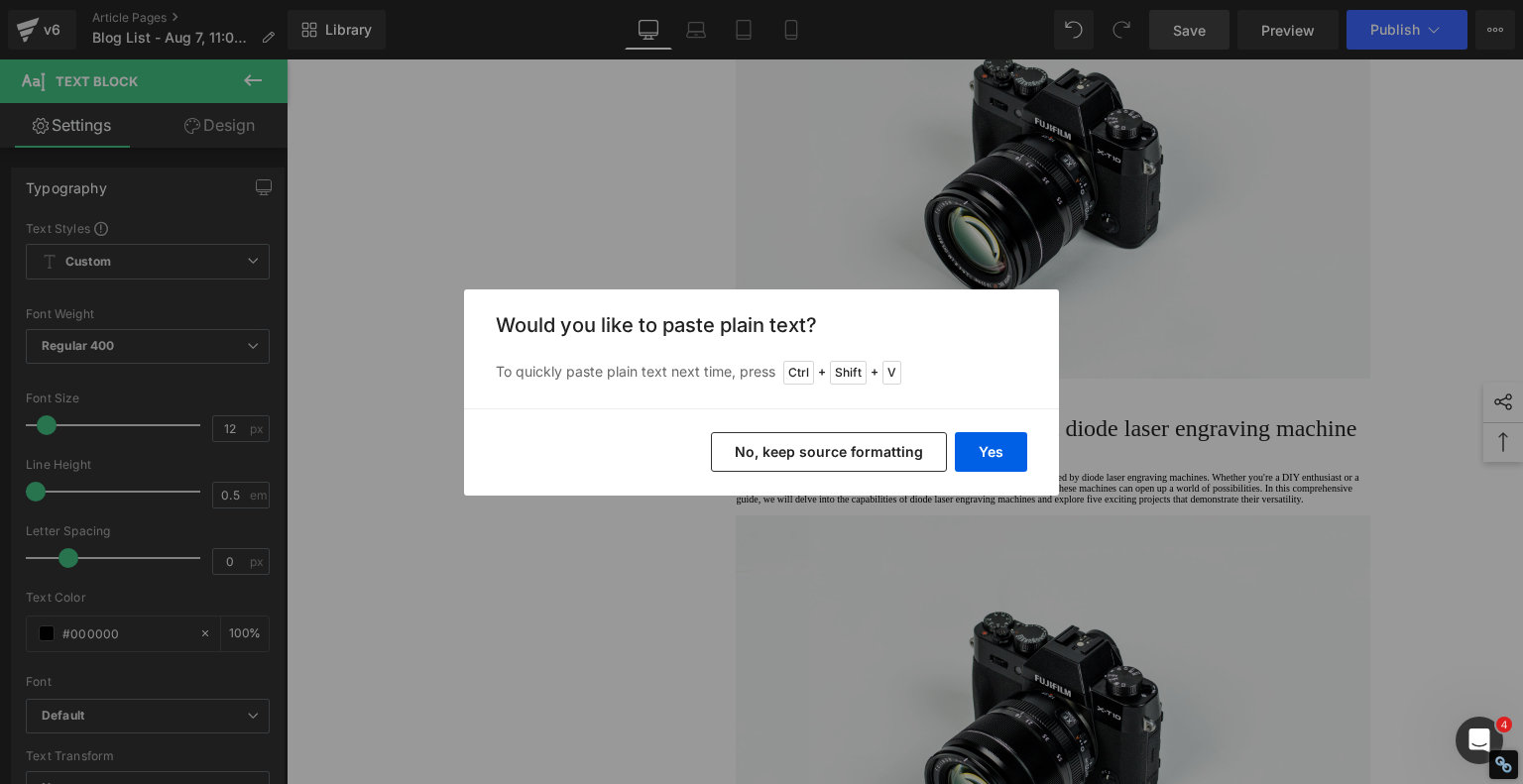 click on "No, keep source formatting" at bounding box center [829, 452] 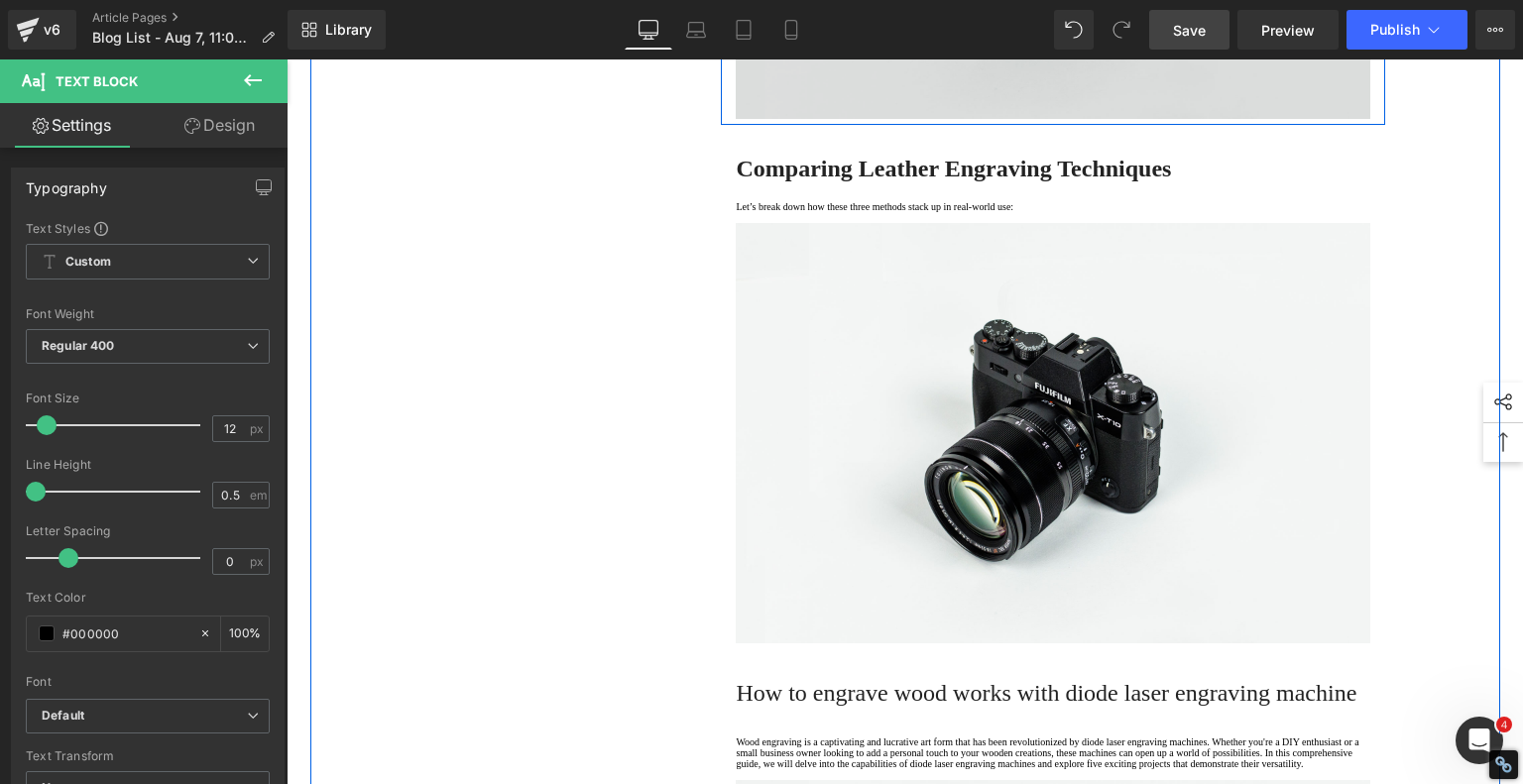 scroll, scrollTop: 4559, scrollLeft: 0, axis: vertical 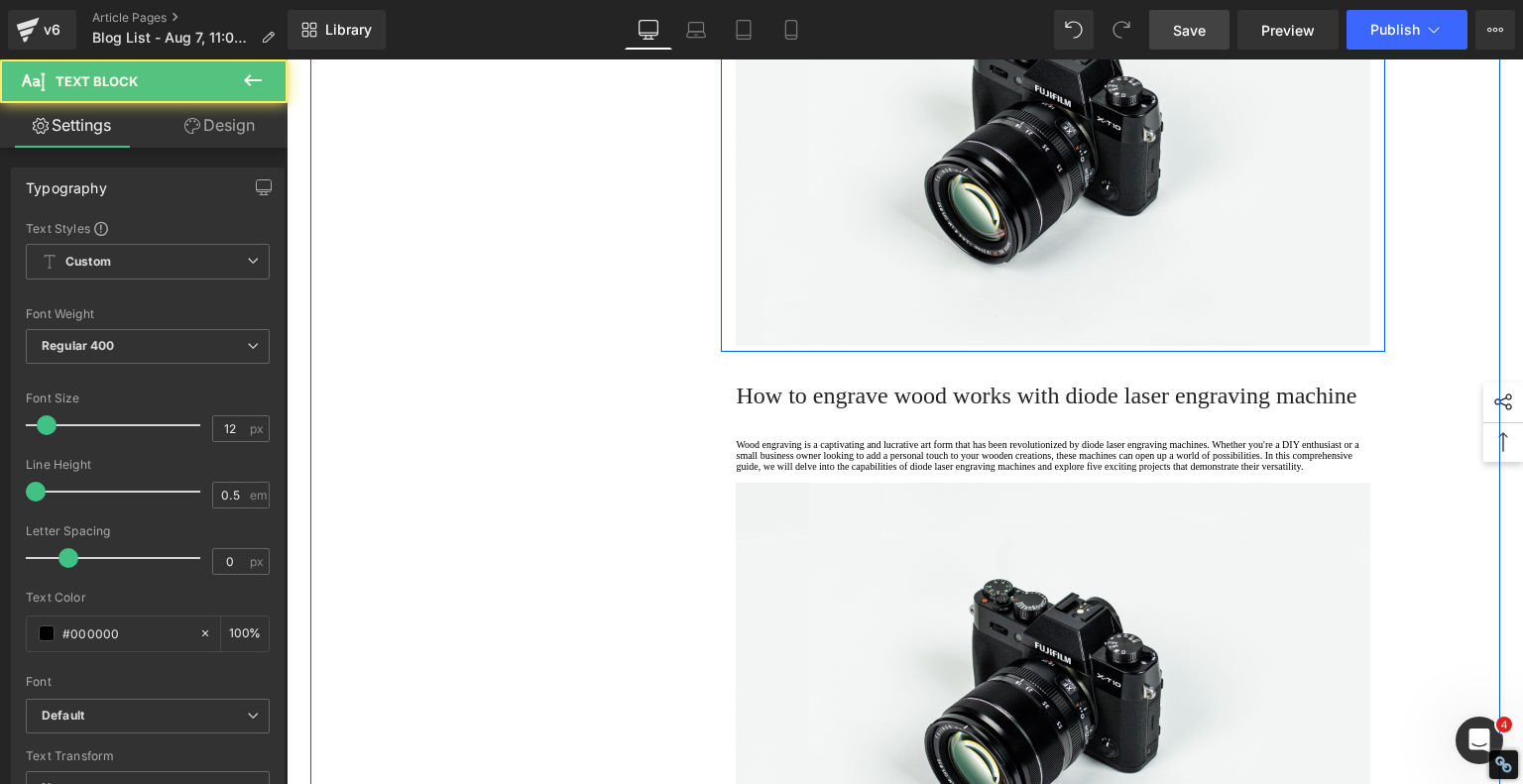click on "Let’s break down how these three methods stack up in real-world use:" at bounding box center [1053, -91] 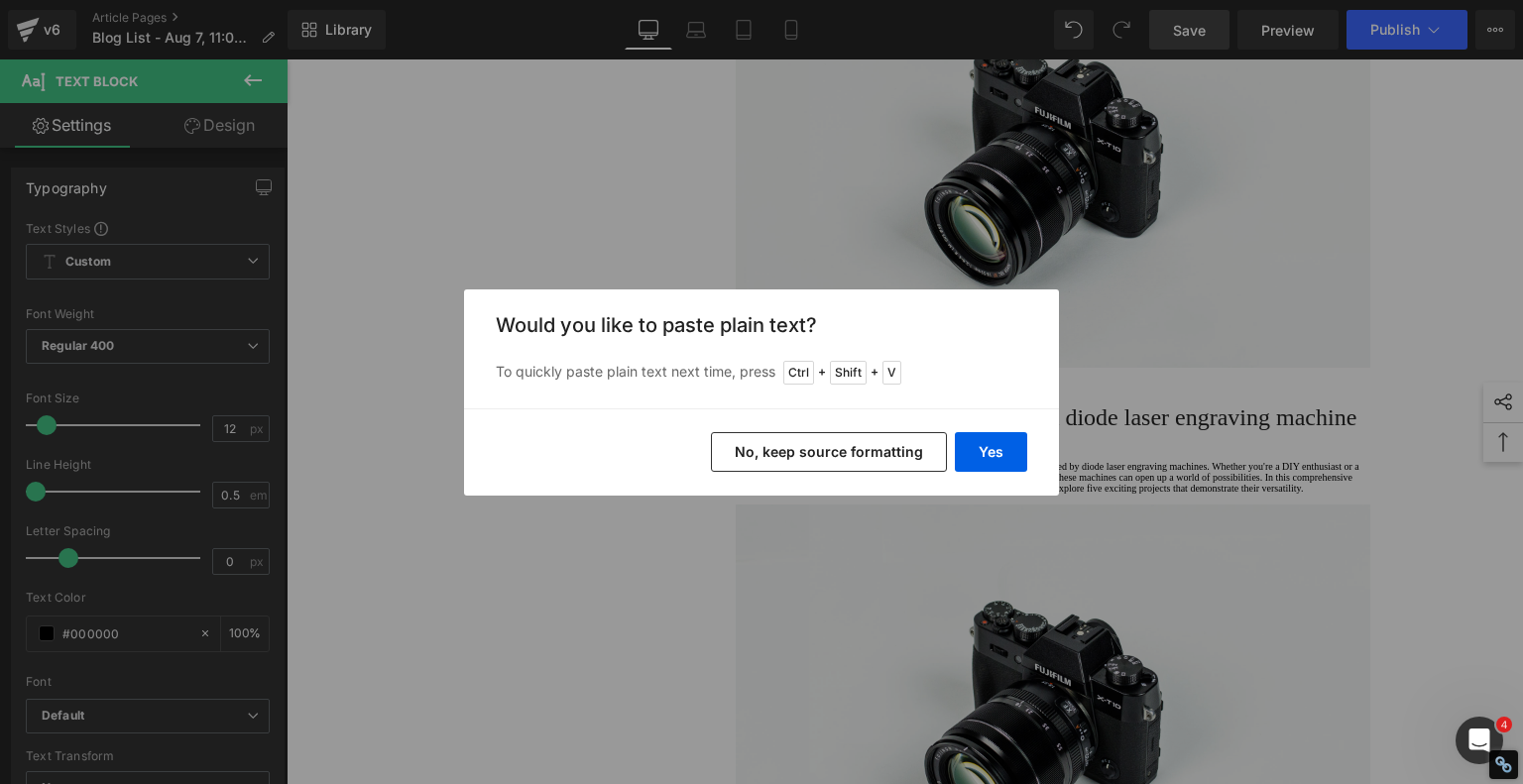 click on "No, keep source formatting" at bounding box center [829, 452] 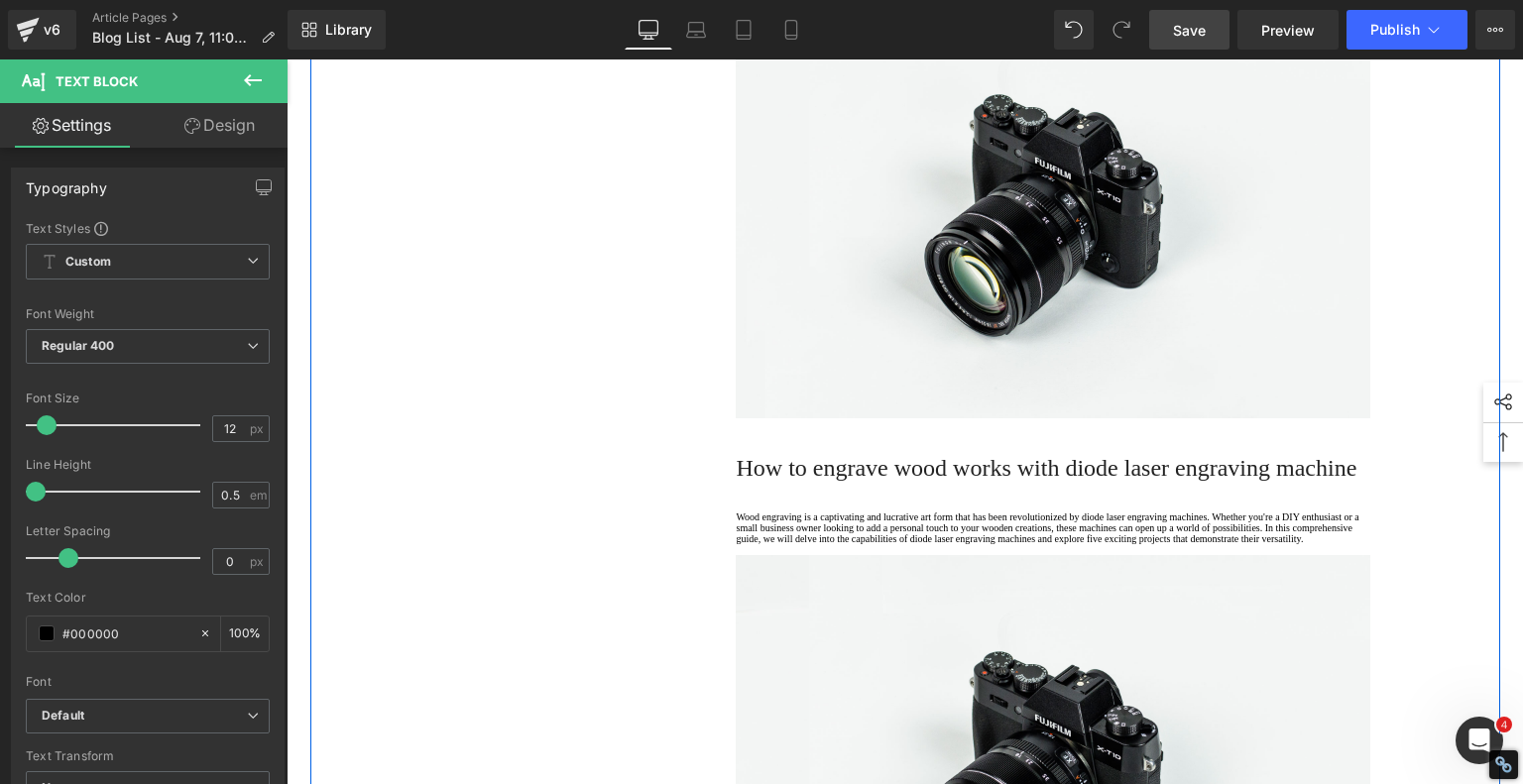 click on "1.  Is the laser engraving machine good at engraving wooden materials Text Block         2.  Laser engraving machine engraving thick paulownia wood cat claw coasters Text Block         3.  Laser engraving machine to engrave thick pine wood calendar Text Block         4.  Laser Engraving Machine to Engrave Skateboards Text Block         5.  Laser engraving machine batch engraving pencils Text Block         6 .  Laser engraving machine batch engraving pencils Text Block         7 .  Laser engraving machine batch engraving pencils Text Block         Row         Leather Engraving Techniques Compared: Which Method is Right for You? Heading         Leatherwork is an age-old craft, but in today’s world, it’s getting a high-tech upgrade. Whether you're handcrafting wallets, customizing journal covers, or designing intricate fashion accessories, there are now multiple ways to engrave leather. From traditional hand tools to cutting-edge  laser engravers
leather engraving diode laser engraving Text Block" at bounding box center (905, -812) 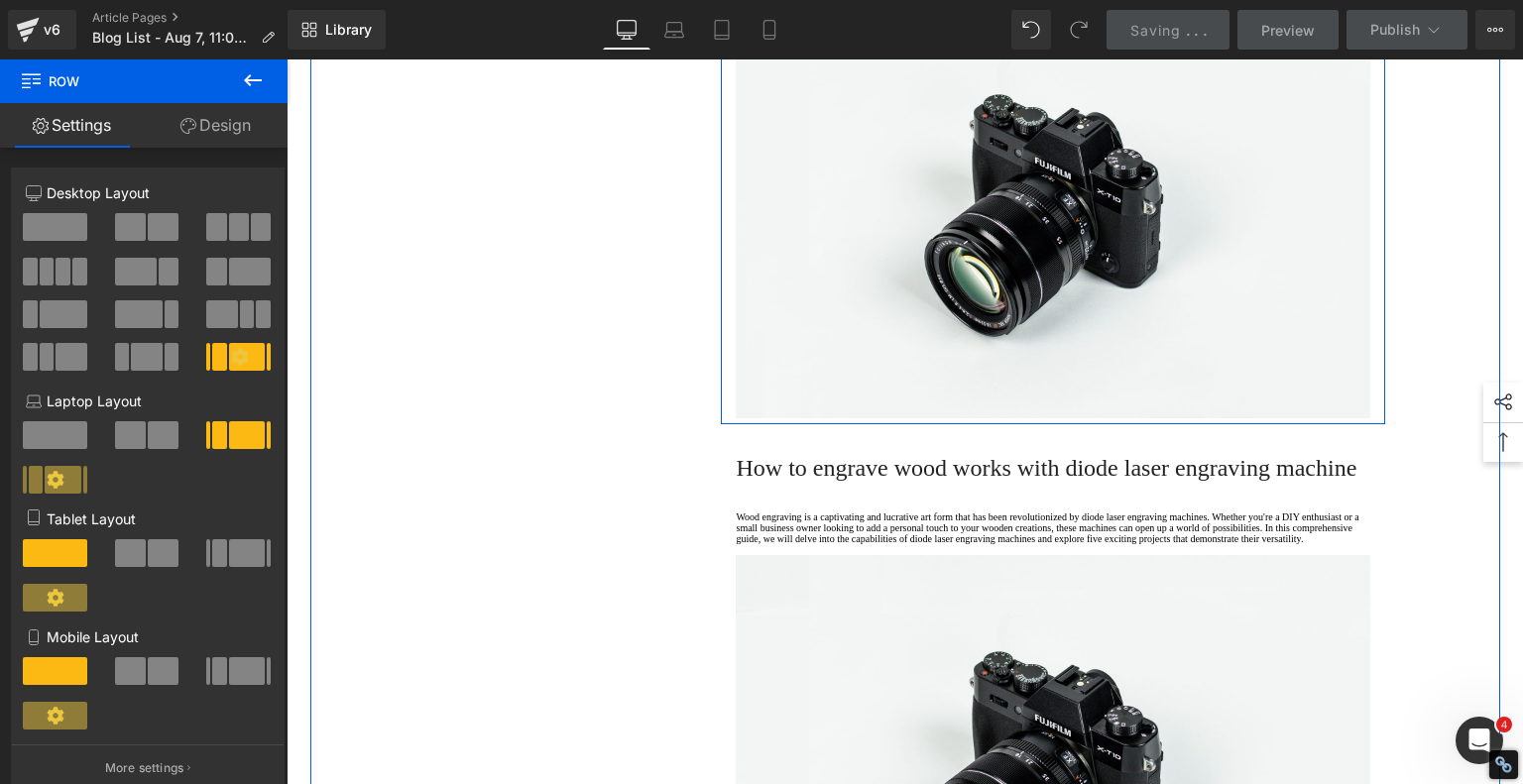 click at bounding box center [1053, -80] 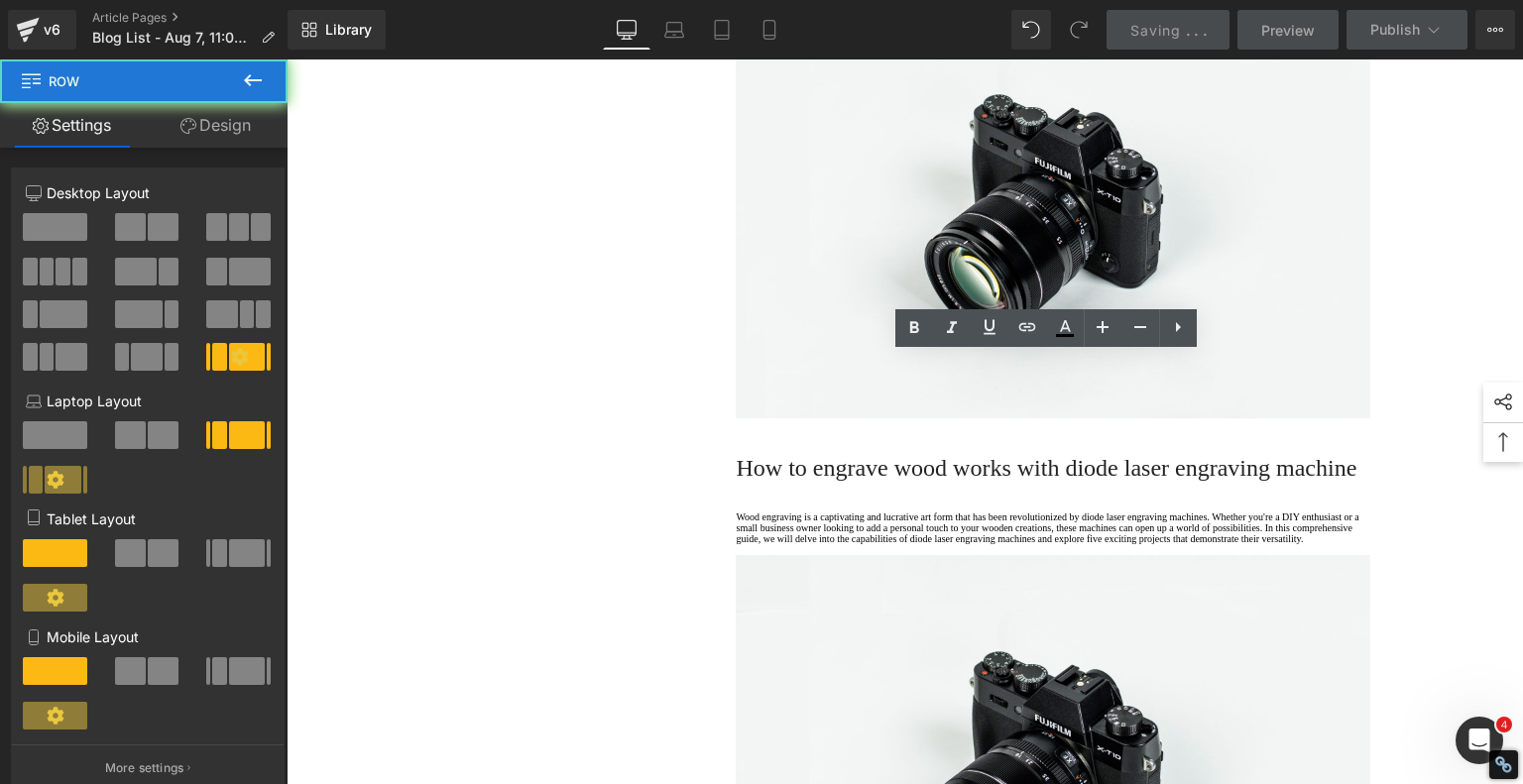 click on "1.  Is the laser engraving machine good at engraving wooden materials Text Block         2.  Laser engraving machine engraving thick paulownia wood cat claw coasters Text Block         3.  Laser engraving machine to engrave thick pine wood calendar Text Block         4.  Laser Engraving Machine to Engrave Skateboards Text Block         5.  Laser engraving machine batch engraving pencils Text Block         6 .  Laser engraving machine batch engraving pencils Text Block         7 .  Laser engraving machine batch engraving pencils Text Block         Row         Leather Engraving Techniques Compared: Which Method is Right for You? Heading         Leatherwork is an age-old craft, but in today’s world, it’s getting a high-tech upgrade. Whether you're handcrafting wallets, customizing journal covers, or designing intricate fashion accessories, there are now multiple ways to engrave leather. From traditional hand tools to cutting-edge  laser engravers
leather engraving diode laser engraving Text Block" at bounding box center (905, -812) 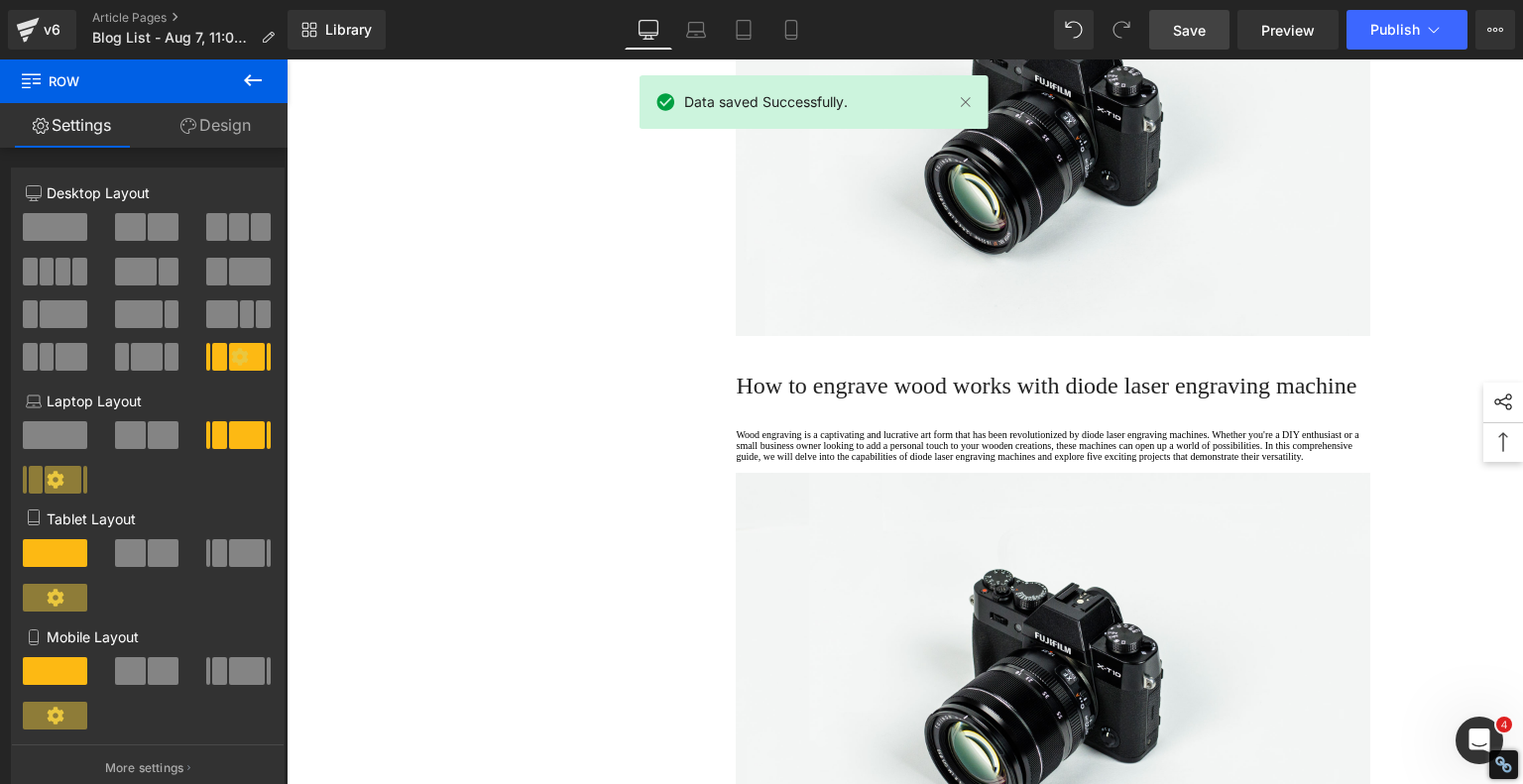 scroll, scrollTop: 4758, scrollLeft: 0, axis: vertical 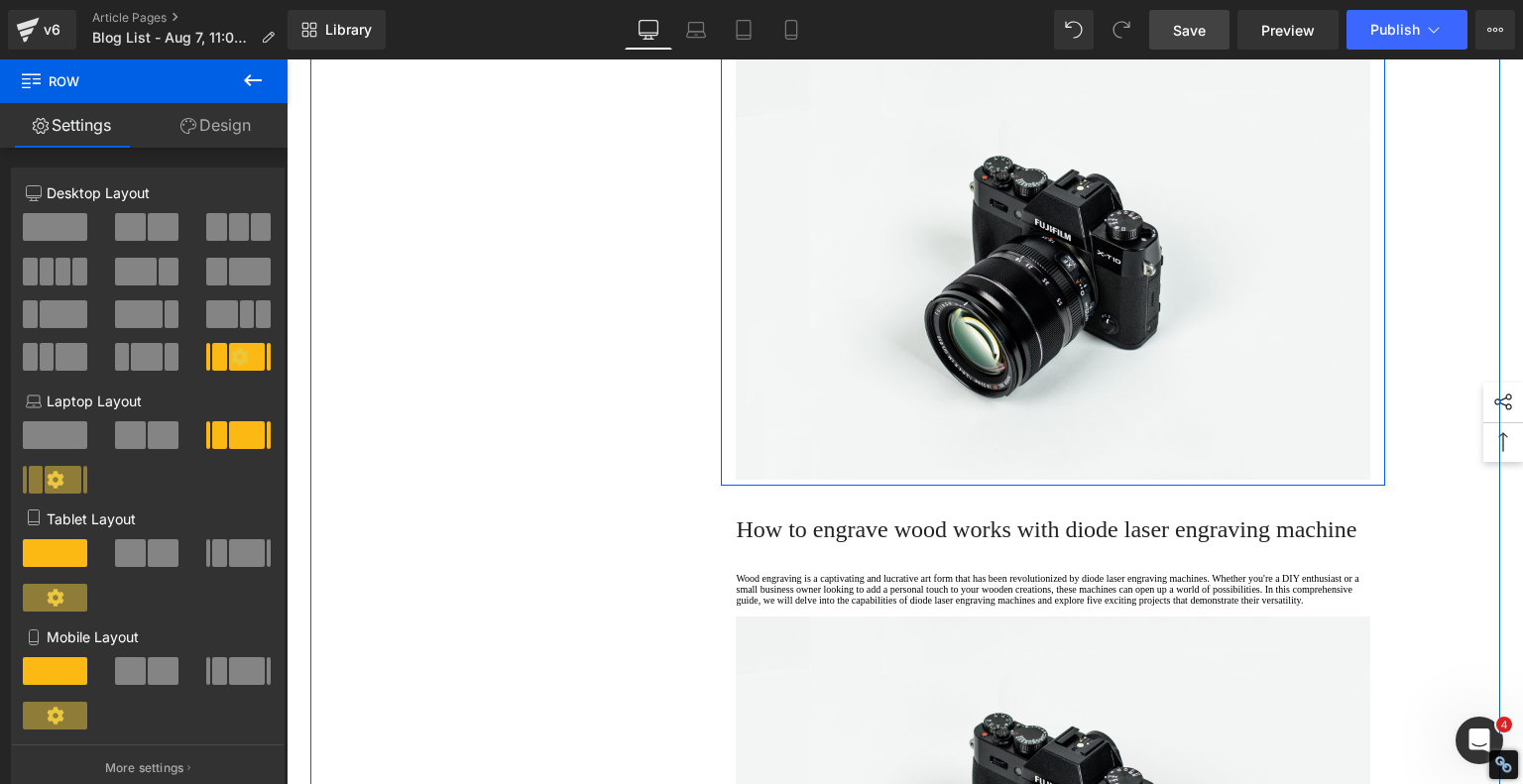 click on "How to engrave wood works with  diode laser engraving machine" at bounding box center [1046, -28] 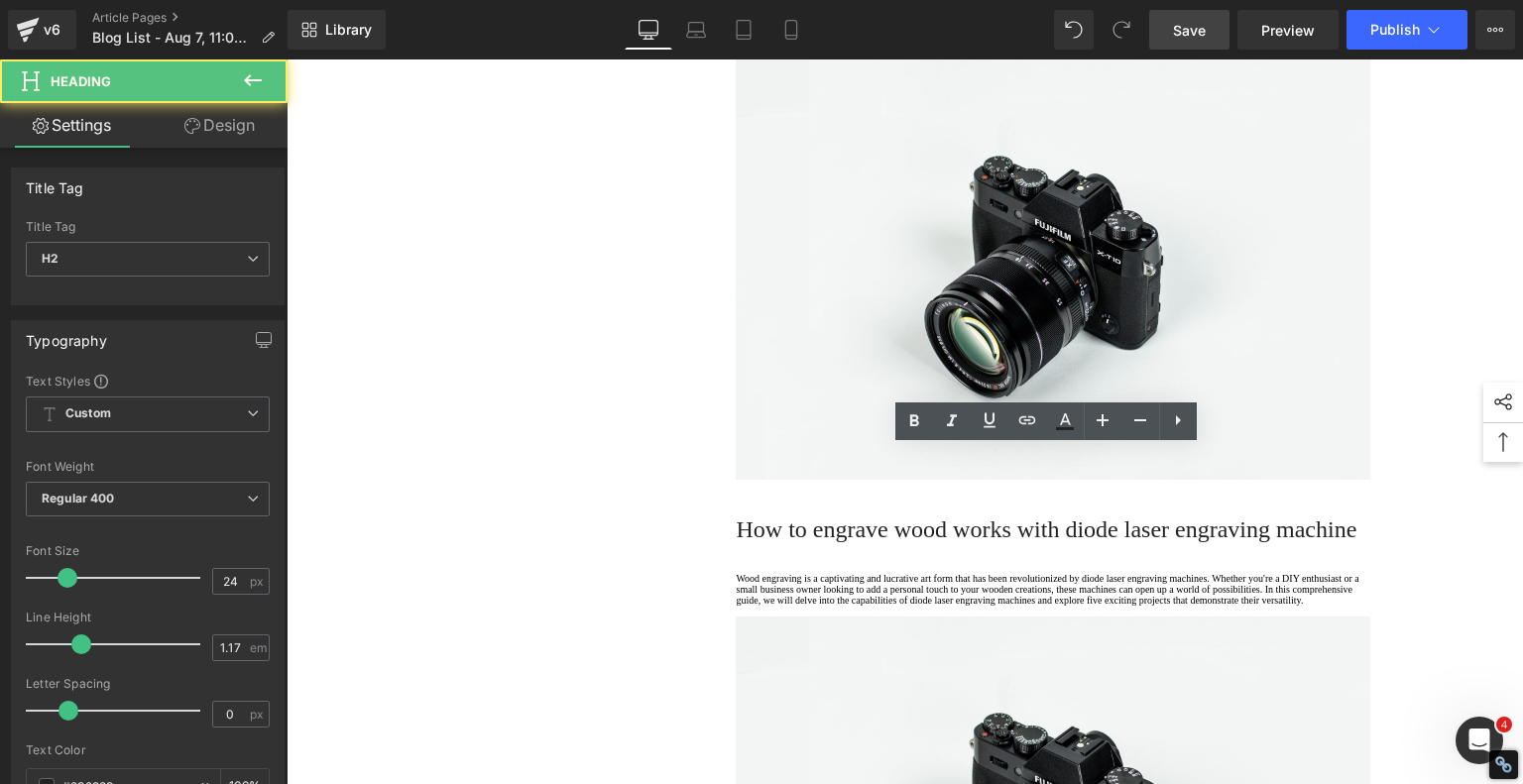 click on "How to engrave wood works with  diode laser engraving machine" at bounding box center [1046, -28] 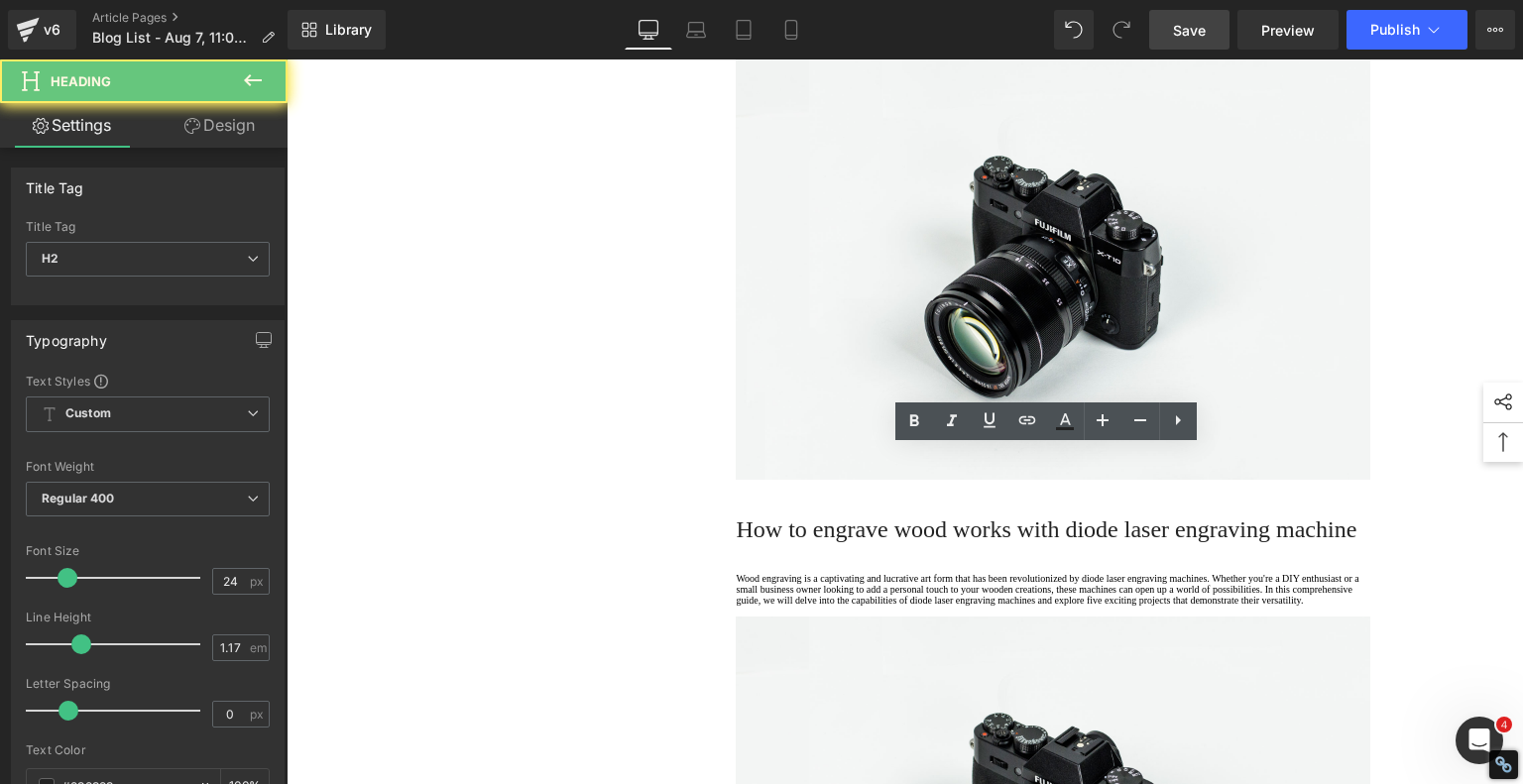 click on "How to engrave wood works with  diode laser engraving machine" at bounding box center [1046, -28] 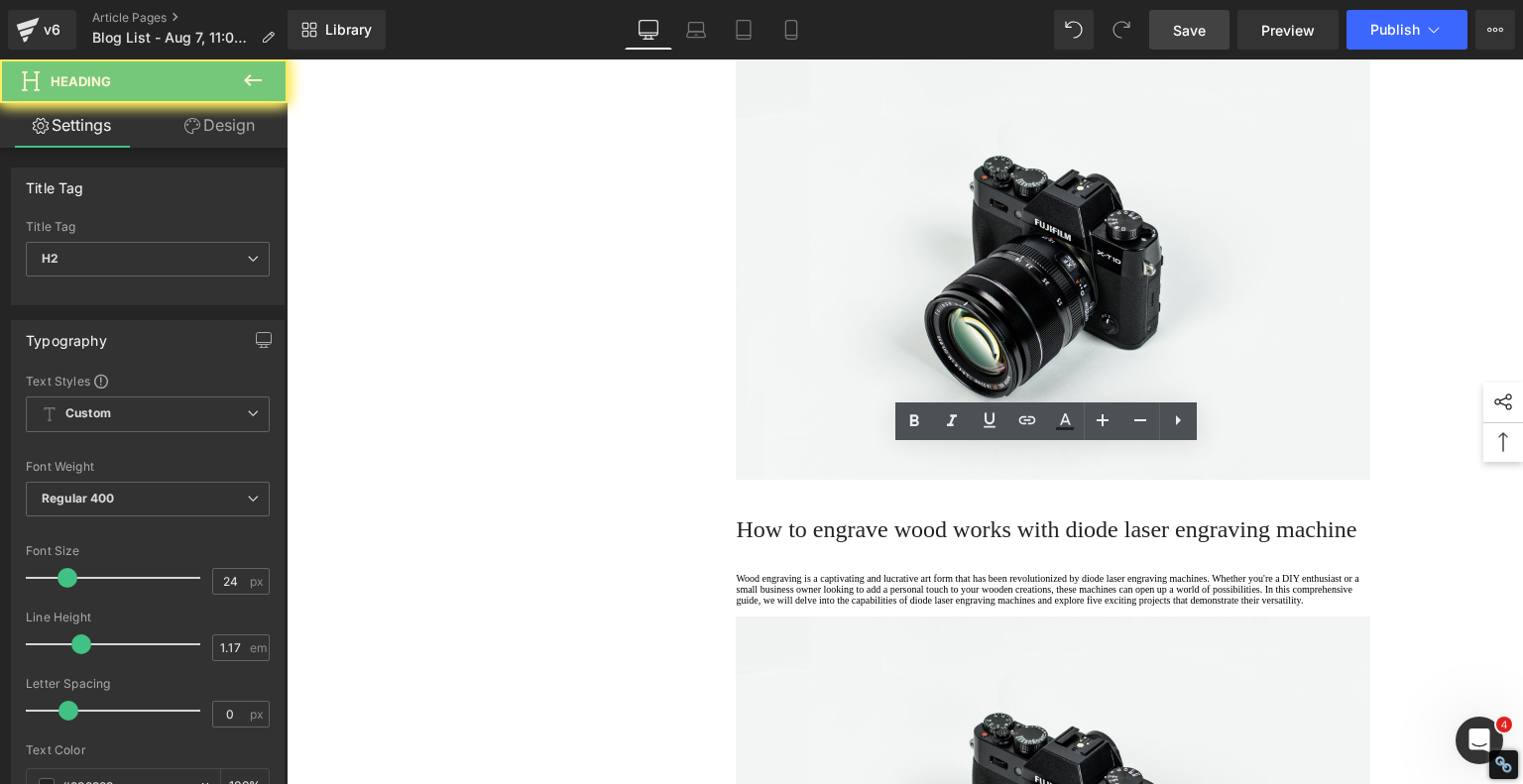 paste 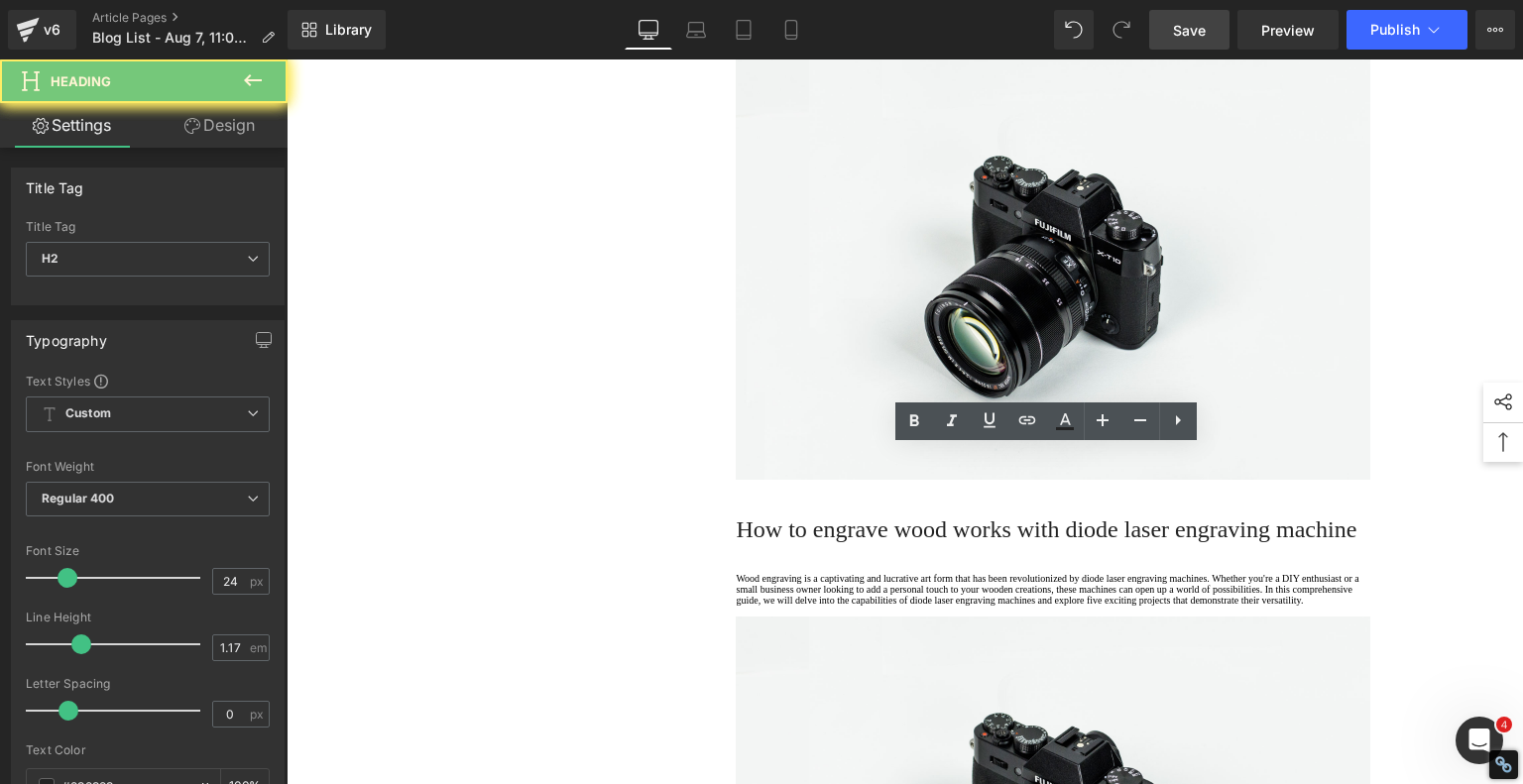 type 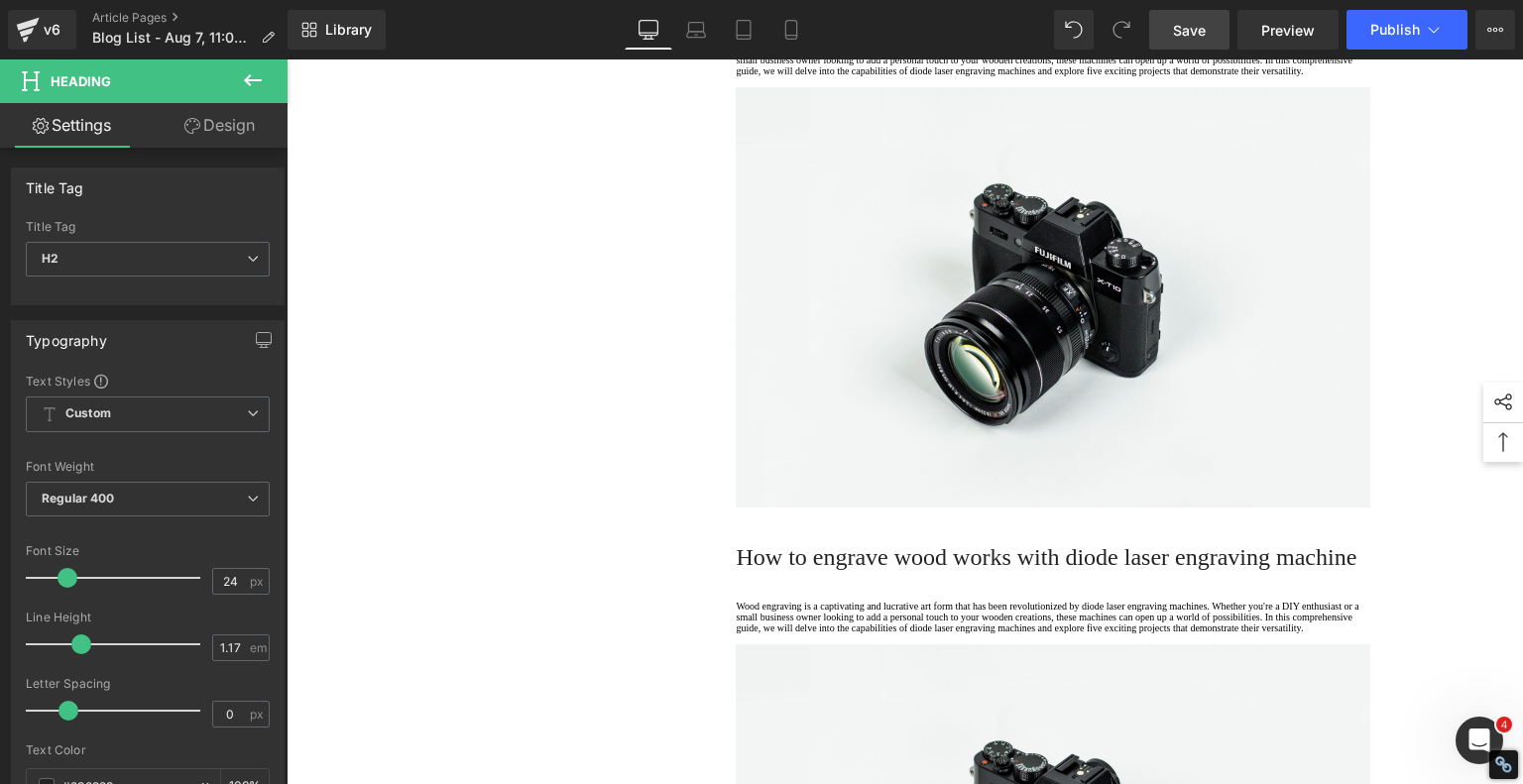 click on "Diode Laser Engraving: The Modern Leather Crafter’s Secret Weapon" at bounding box center [1053, -14] 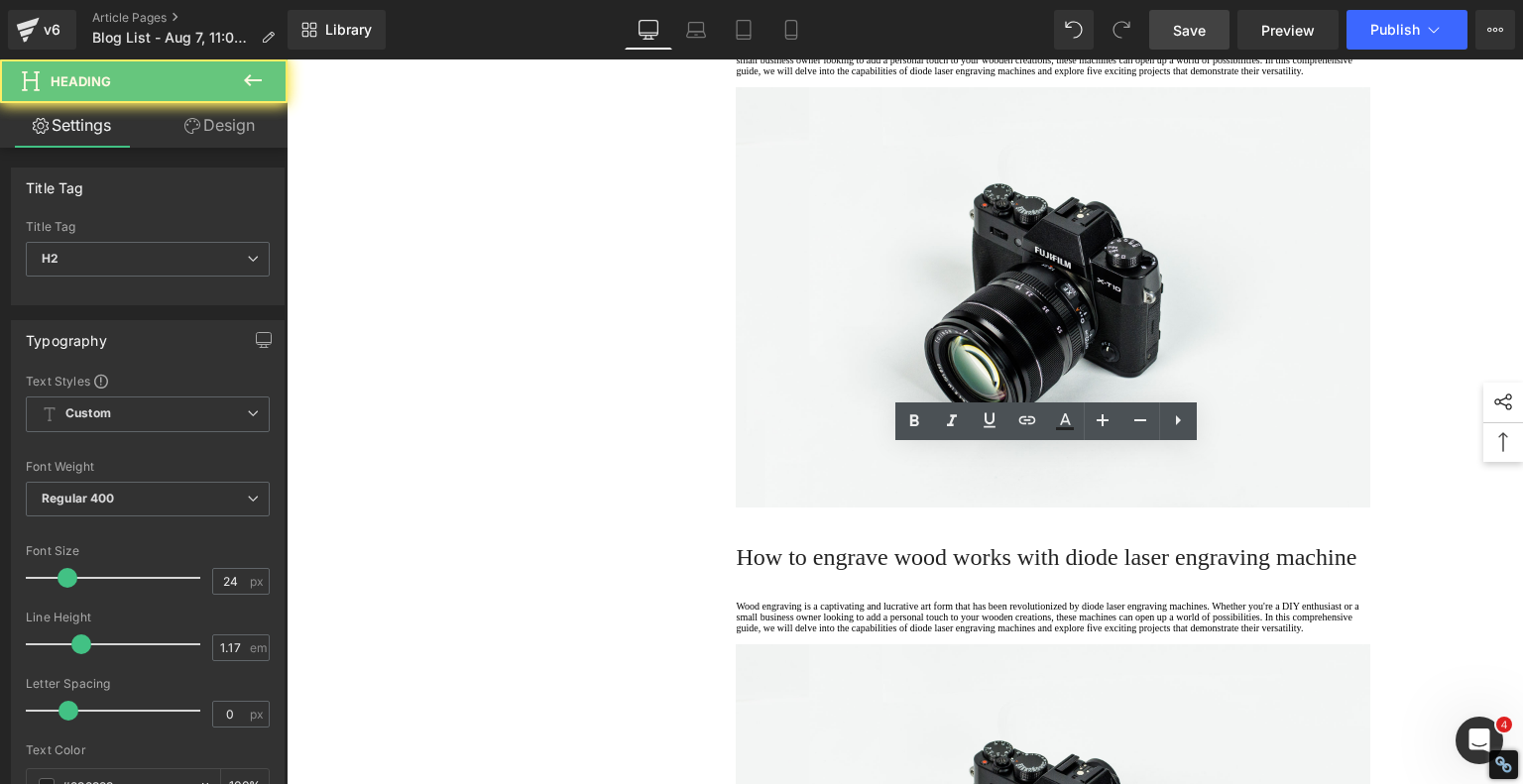 click on "Diode Laser Engraving: The Modern Leather Crafter’s Secret Weapon" at bounding box center [1053, -14] 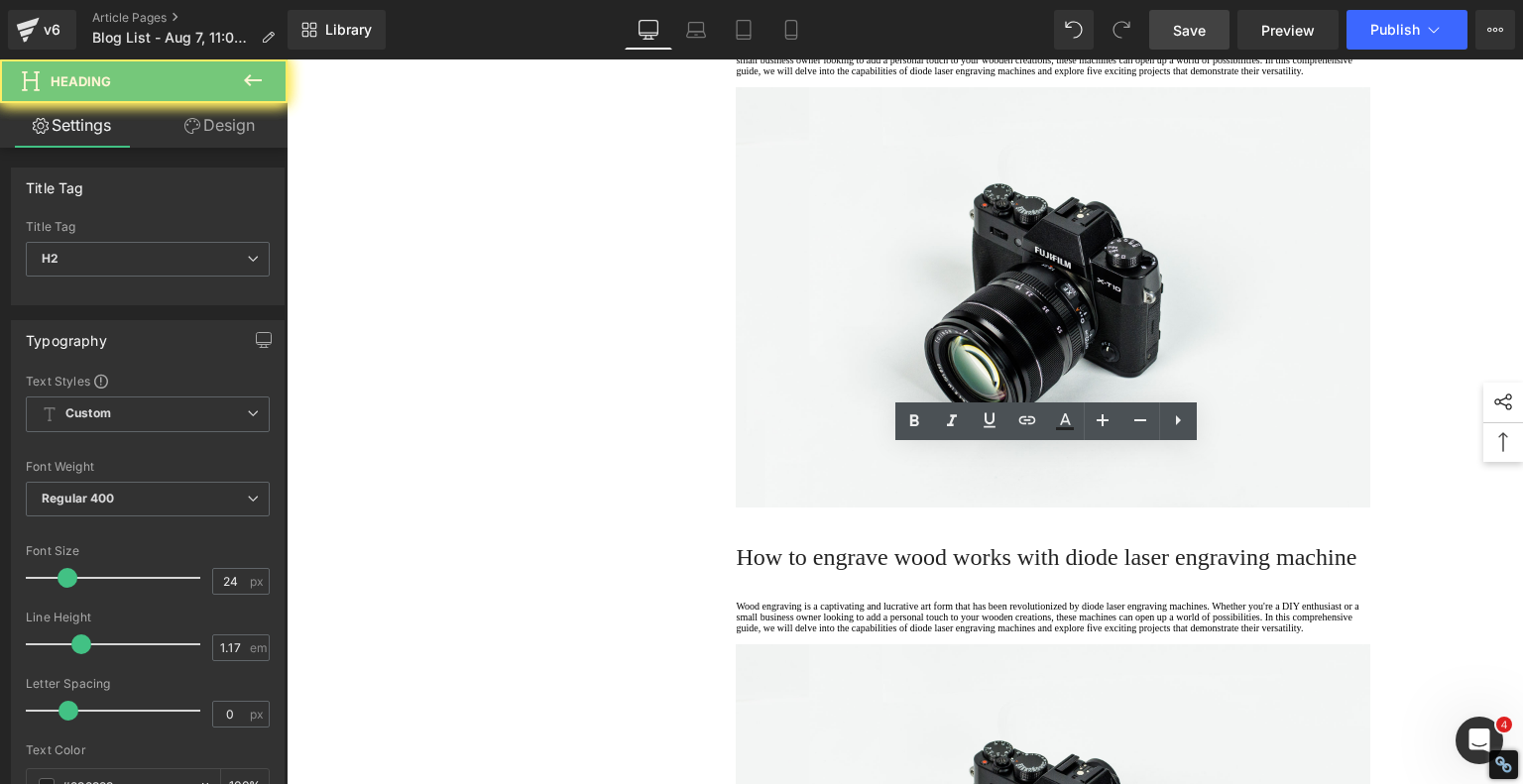 click on "Diode Laser Engraving: The Modern Leather Crafter’s Secret Weapon" at bounding box center [1053, -14] 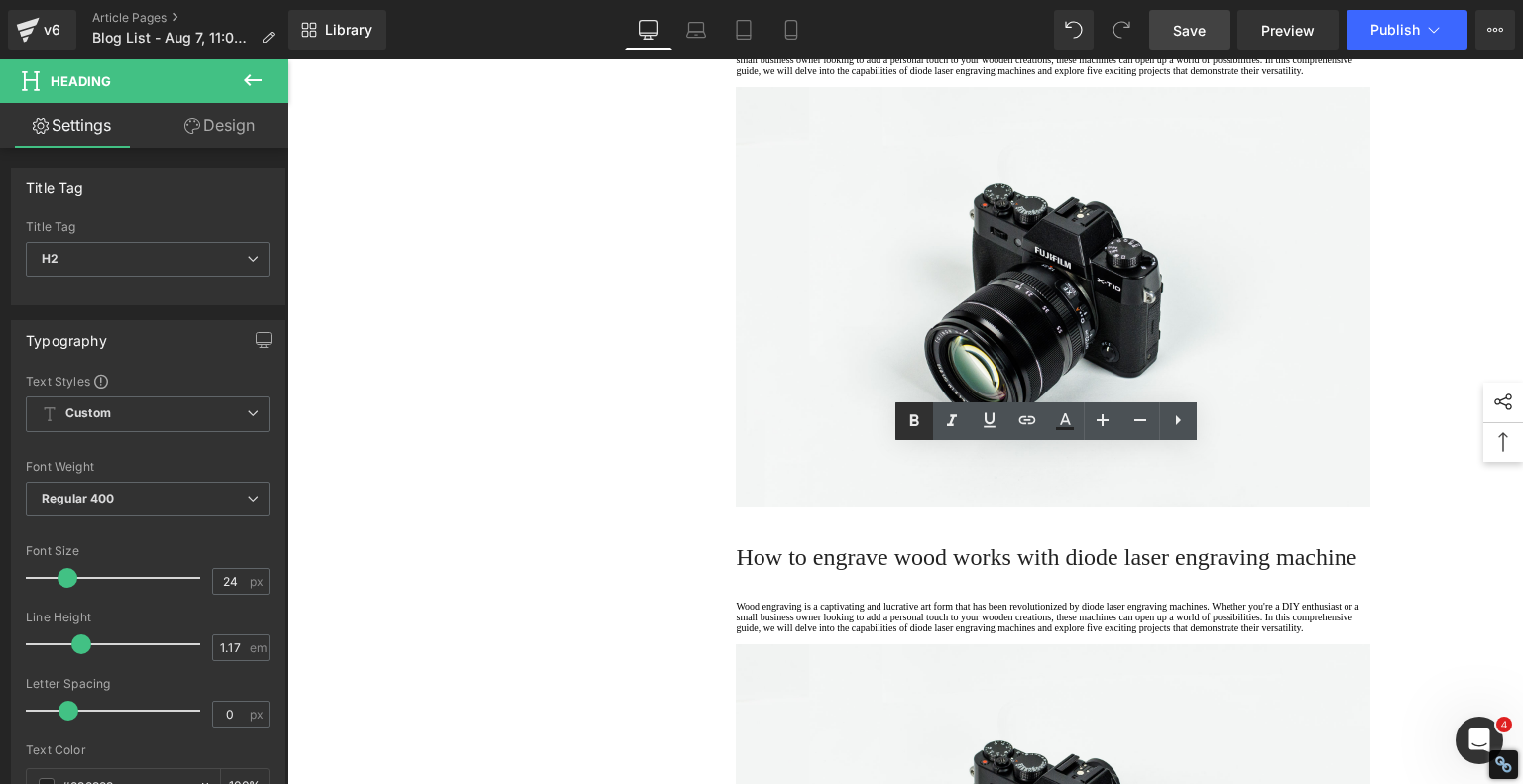 click 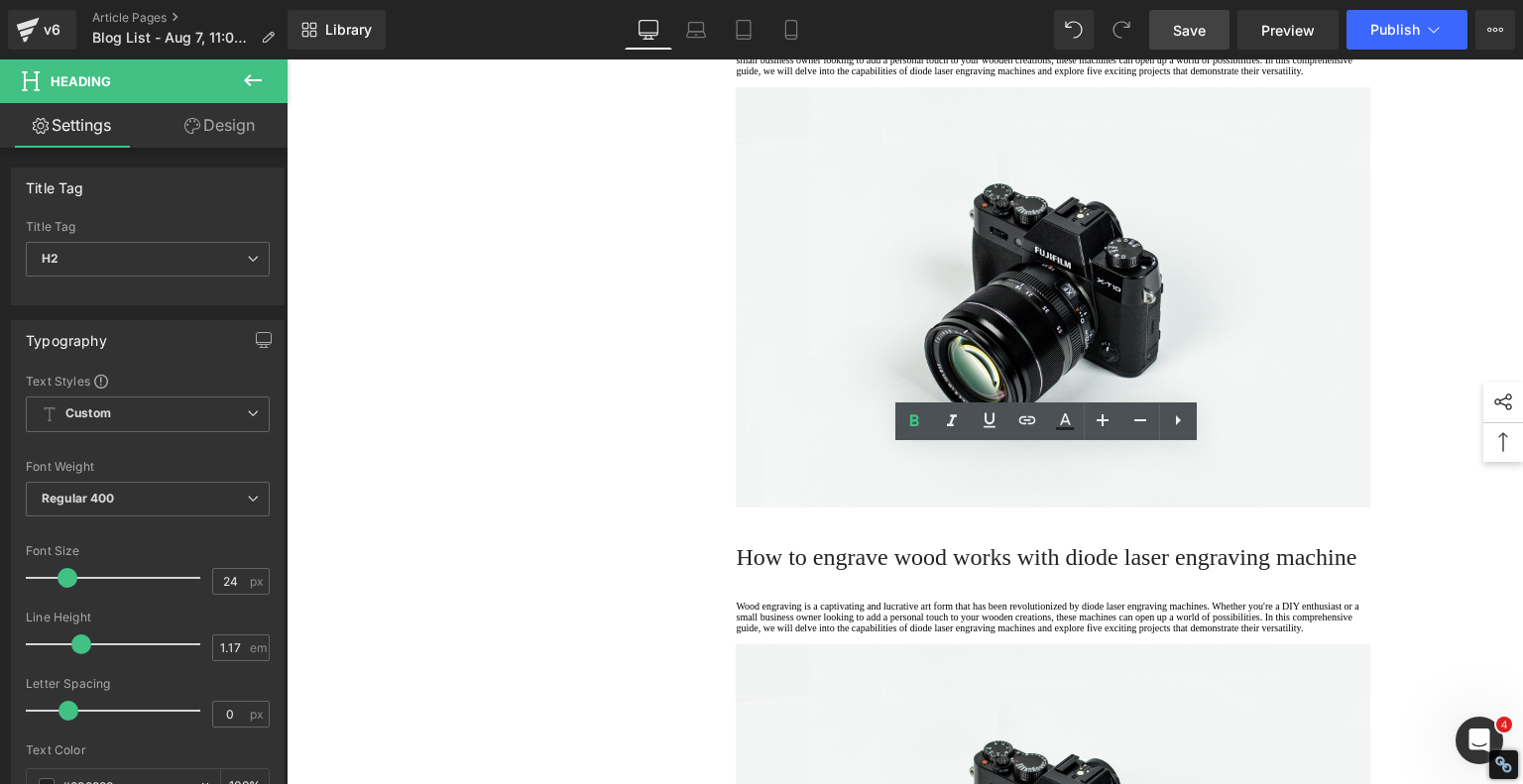 click on "1.  Is the laser engraving machine good at engraving wooden materials Text Block         2.  Laser engraving machine engraving thick paulownia wood cat claw coasters Text Block         3.  Laser engraving machine to engrave thick pine wood calendar Text Block         4.  Laser Engraving Machine to Engrave Skateboards Text Block         5.  Laser engraving machine batch engraving pencils Text Block         6 .  Laser engraving machine batch engraving pencils Text Block         7 .  Laser engraving machine batch engraving pencils Text Block         Row         Leather Engraving Techniques Compared: Which Method is Right for You? Heading         Leatherwork is an age-old craft, but in today’s world, it’s getting a high-tech upgrade. Whether you're handcrafting wallets, customizing journal covers, or designing intricate fashion accessories, there are now multiple ways to engrave leather. From traditional hand tools to cutting-edge  laser engravers
leather engraving diode laser engraving Text Block" at bounding box center (905, -1293) 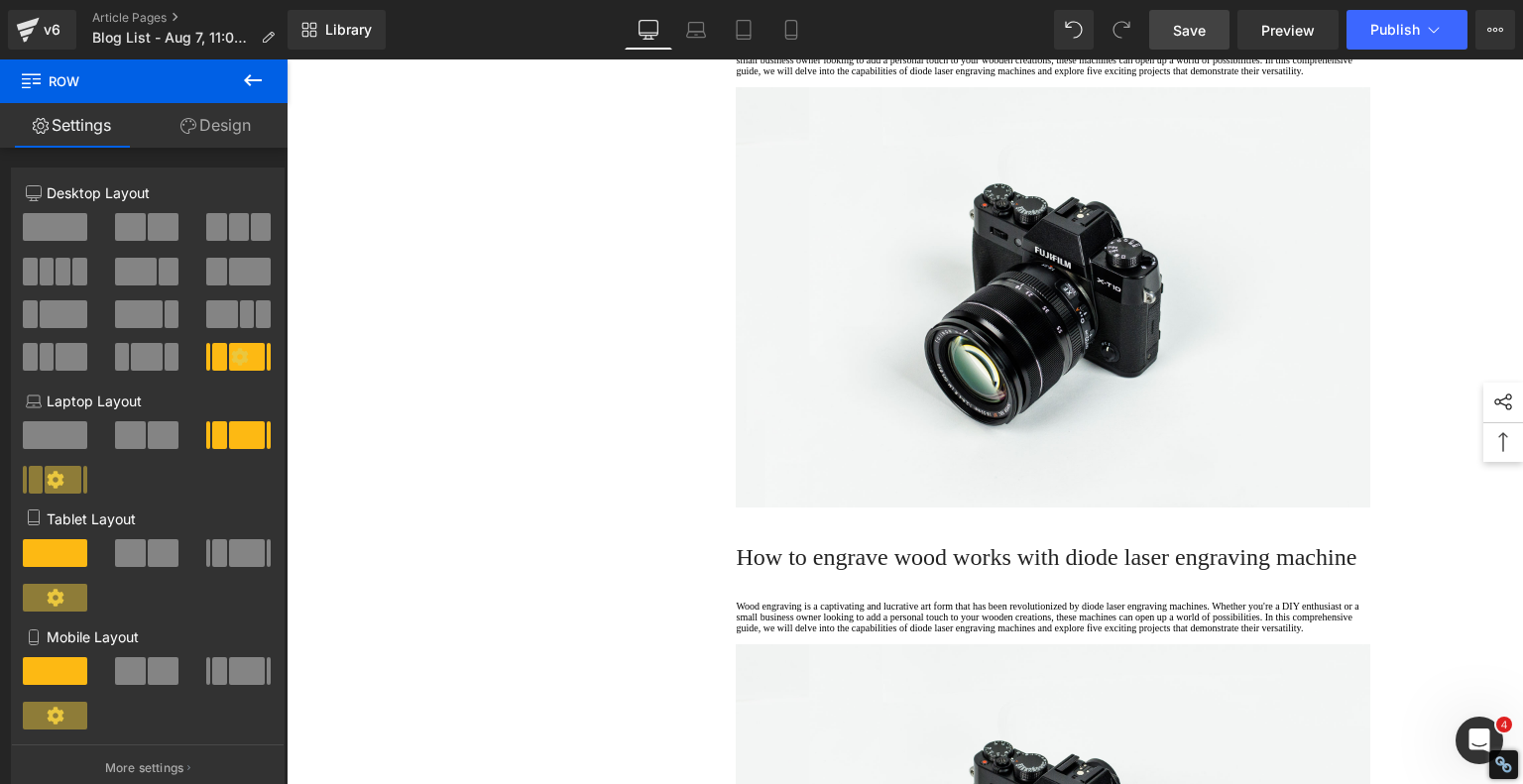 scroll, scrollTop: 5154, scrollLeft: 0, axis: vertical 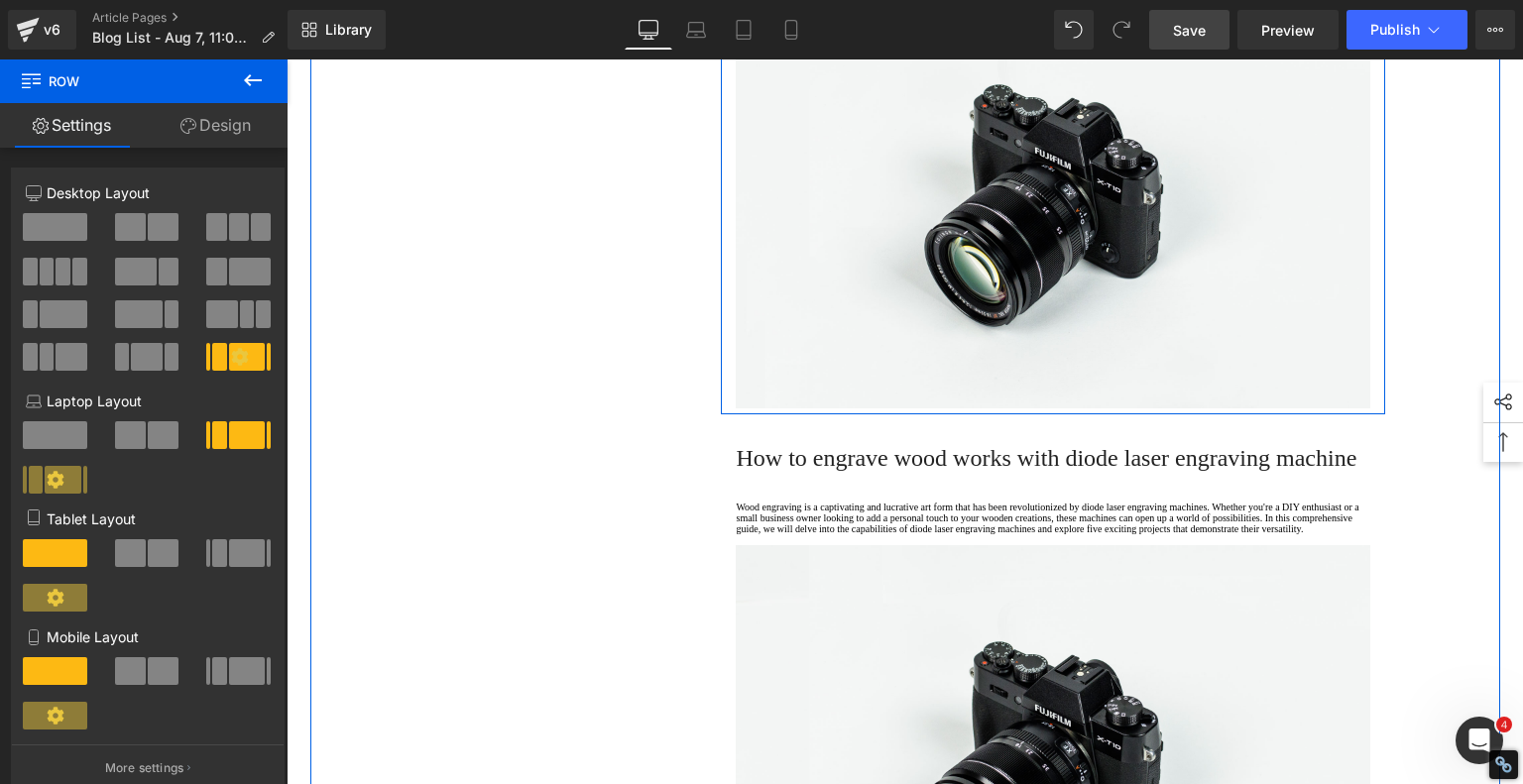 drag, startPoint x: 838, startPoint y: 514, endPoint x: 812, endPoint y: 518, distance: 26.305893 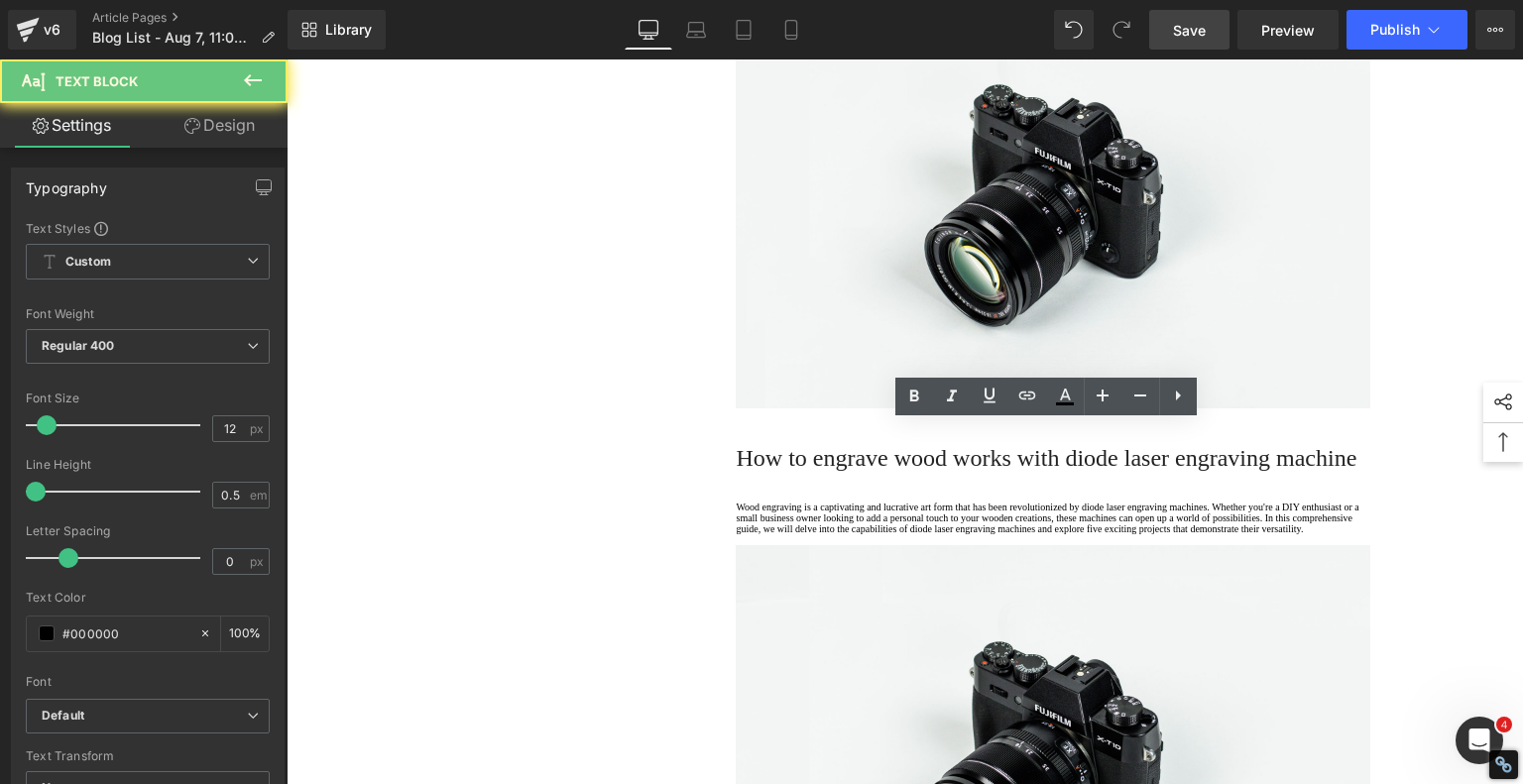 click on "Wood engraving is a captivating and lucrative art form that has been revolutionized by diode laser engraving machines. Whether you're a DIY enthusiast or a small business owner looking to add a personal touch to your wooden creations, these machines can open up a world of possibilities. In this comprehensive guide, we will delve into the capabilities of diode laser engraving machines and explore five exciting projects that demonstrate their versatility." at bounding box center (1053, -40) 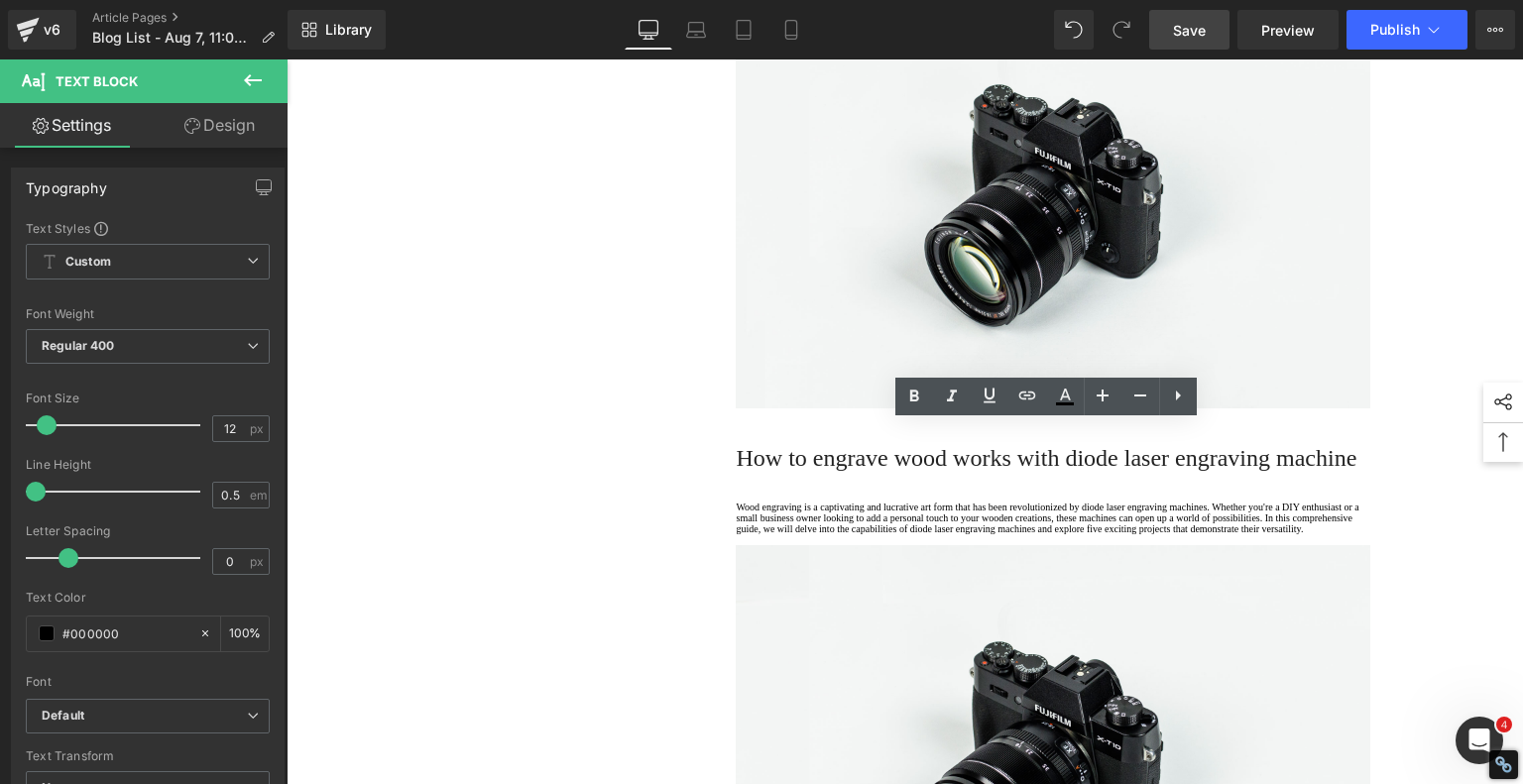 drag, startPoint x: 799, startPoint y: 514, endPoint x: 649, endPoint y: 383, distance: 199.1507 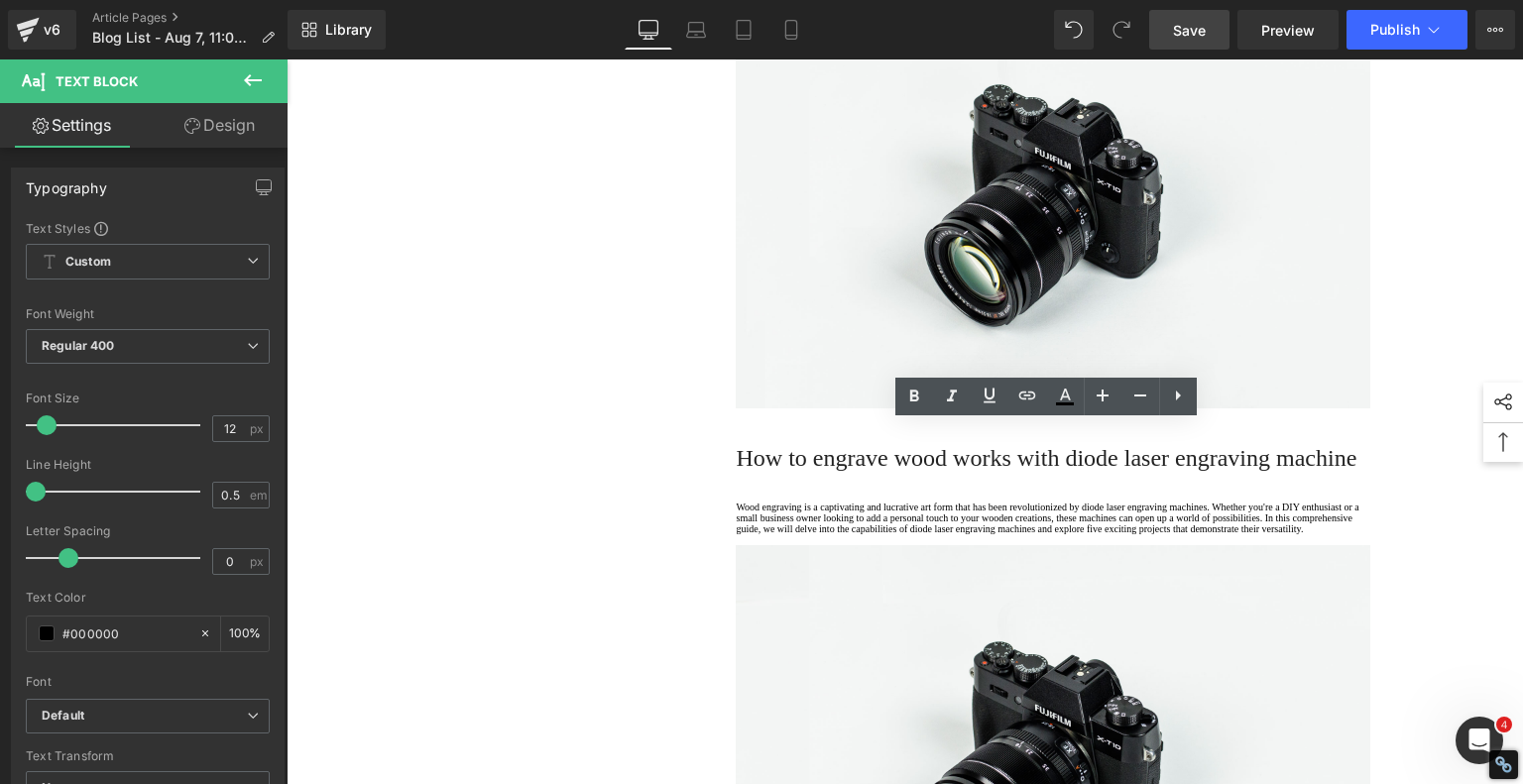 click on "1.  Is the laser engraving machine good at engraving wooden materials Text Block         2.  Laser engraving machine engraving thick paulownia wood cat claw coasters Text Block         3.  Laser engraving machine to engrave thick pine wood calendar Text Block         4.  Laser Engraving Machine to Engrave Skateboards Text Block         5.  Laser engraving machine batch engraving pencils Text Block         6 .  Laser engraving machine batch engraving pencils Text Block         7 .  Laser engraving machine batch engraving pencils Text Block         Row         Leather Engraving Techniques Compared: Which Method is Right for You? Heading         Leatherwork is an age-old craft, but in today’s world, it’s getting a high-tech upgrade. Whether you're handcrafting wallets, customizing journal covers, or designing intricate fashion accessories, there are now multiple ways to engrave leather. From traditional hand tools to cutting-edge  laser engravers
leather engraving diode laser engraving Text Block" at bounding box center [905, -1393] 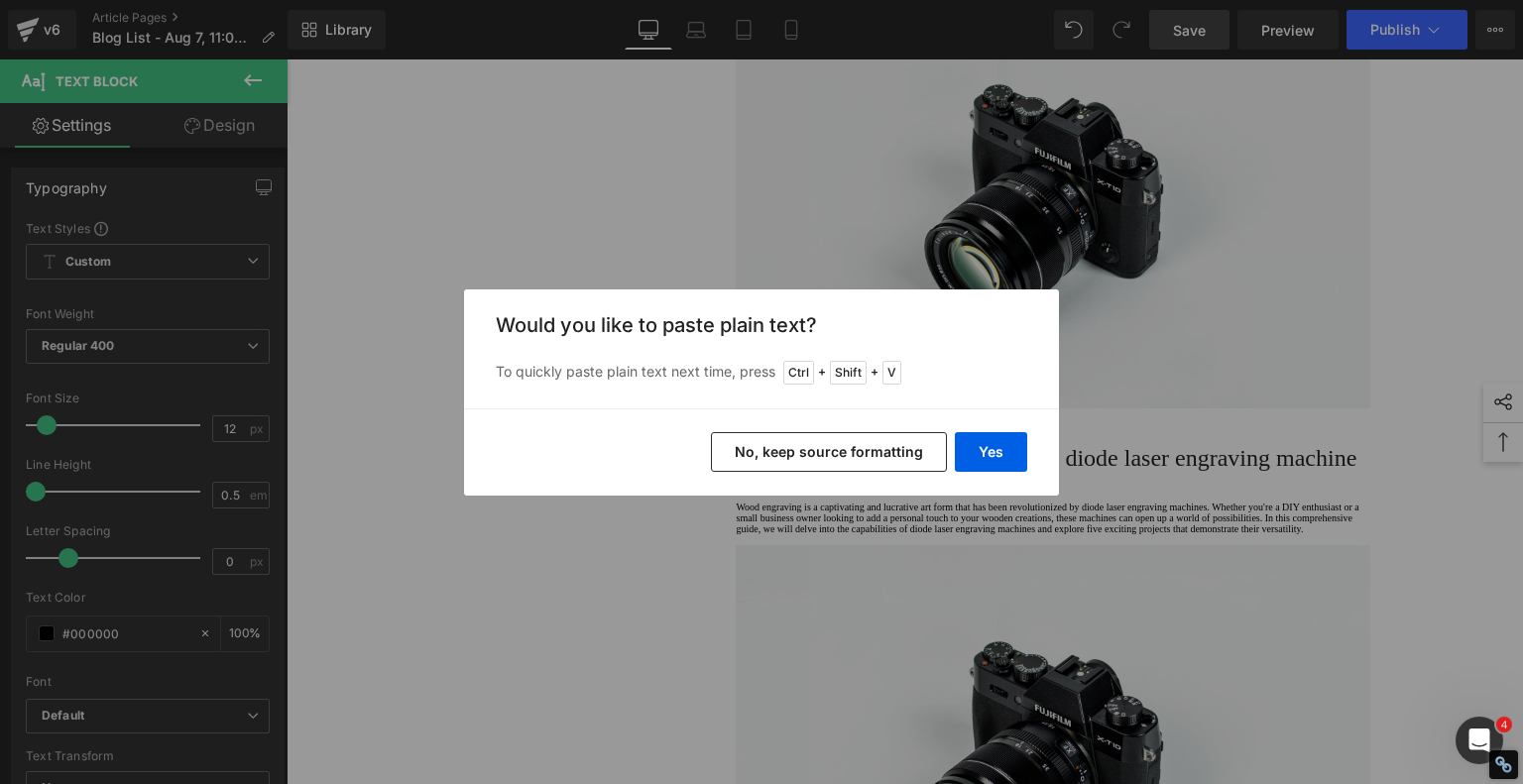 click on "No, keep source formatting" at bounding box center [829, 452] 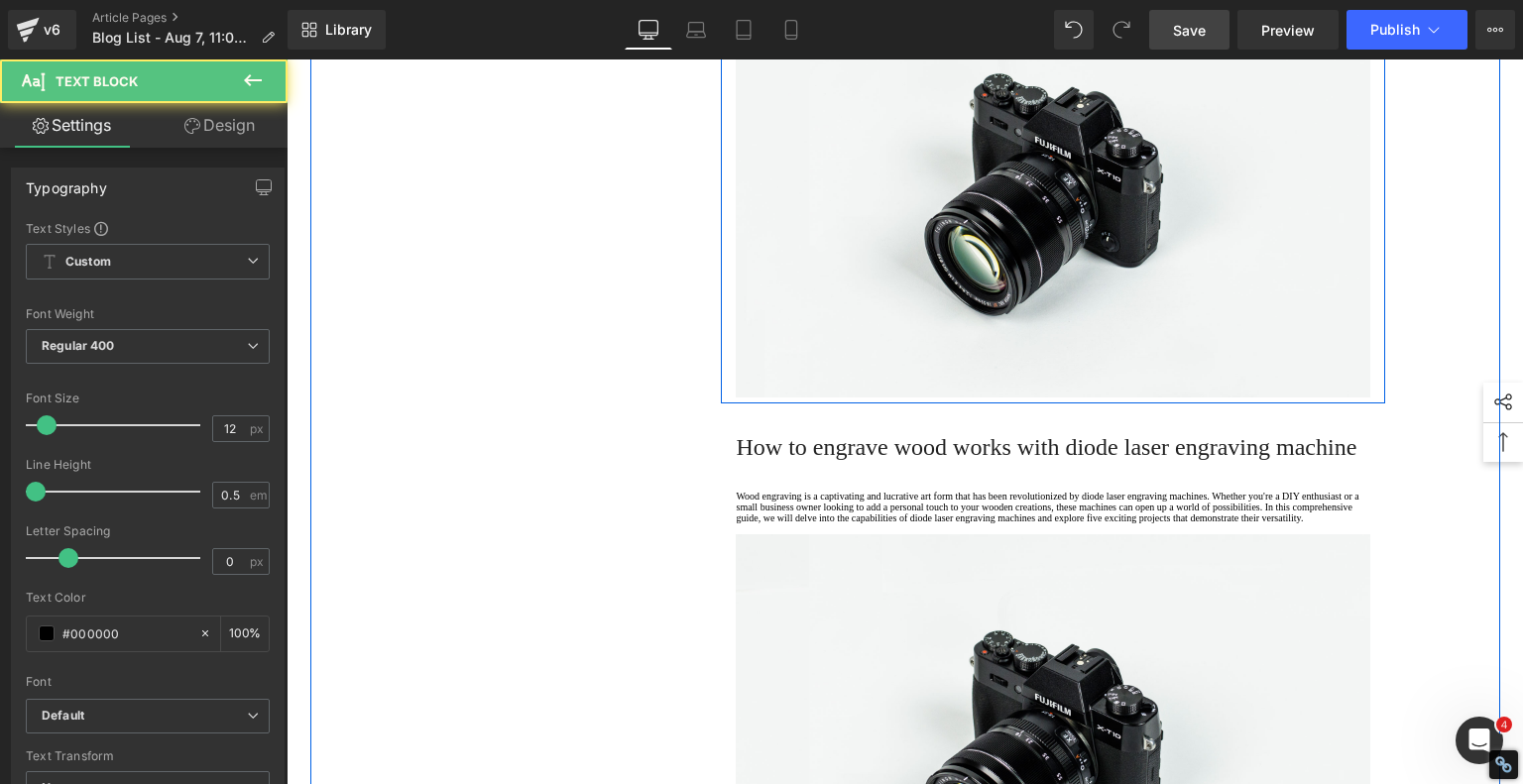 click on "If you're serious about  leather engraving  and want precision, speed, and versatility, a  diode laser engraver  is hard to beat. Machines like the AlgoLaser Alpha MK2 bring professional-grade capabilities into your home or studio. Whether you're engraving intricate patterns or performing clean  leather cutting , diode lasers deliver sharp, consistent results." at bounding box center (1053, -51) 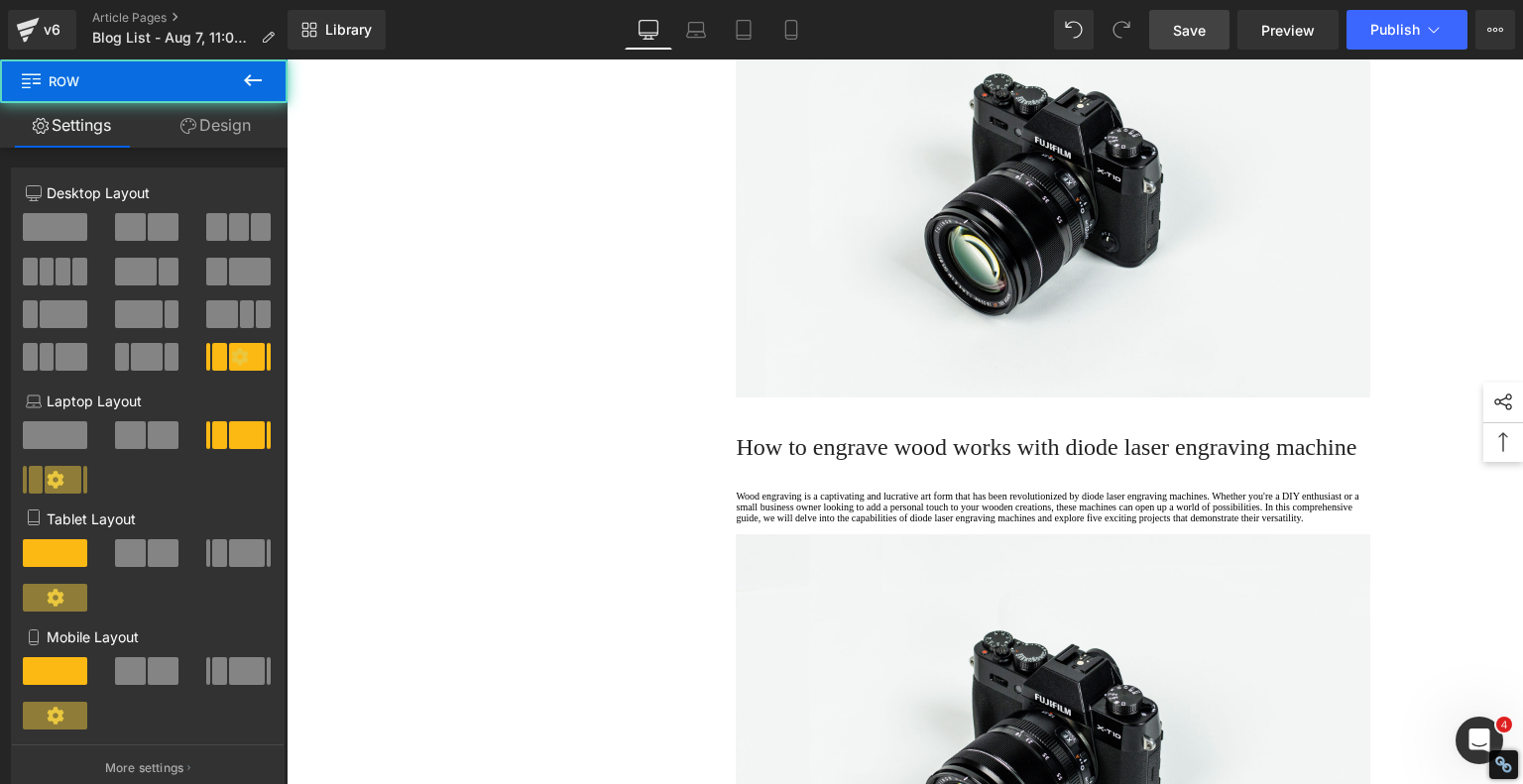 click on "1.  Is the laser engraving machine good at engraving wooden materials Text Block         2.  Laser engraving machine engraving thick paulownia wood cat claw coasters Text Block         3.  Laser engraving machine to engrave thick pine wood calendar Text Block         4.  Laser Engraving Machine to Engrave Skateboards Text Block         5.  Laser engraving machine batch engraving pencils Text Block         6 .  Laser engraving machine batch engraving pencils Text Block         7 .  Laser engraving machine batch engraving pencils Text Block         Row         Leather Engraving Techniques Compared: Which Method is Right for You? Heading         Leatherwork is an age-old craft, but in today’s world, it’s getting a high-tech upgrade. Whether you're handcrafting wallets, customizing journal covers, or designing intricate fashion accessories, there are now multiple ways to engrave leather. From traditional hand tools to cutting-edge  laser engravers
leather engraving diode laser engraving Text Block" at bounding box center (905, -1399) 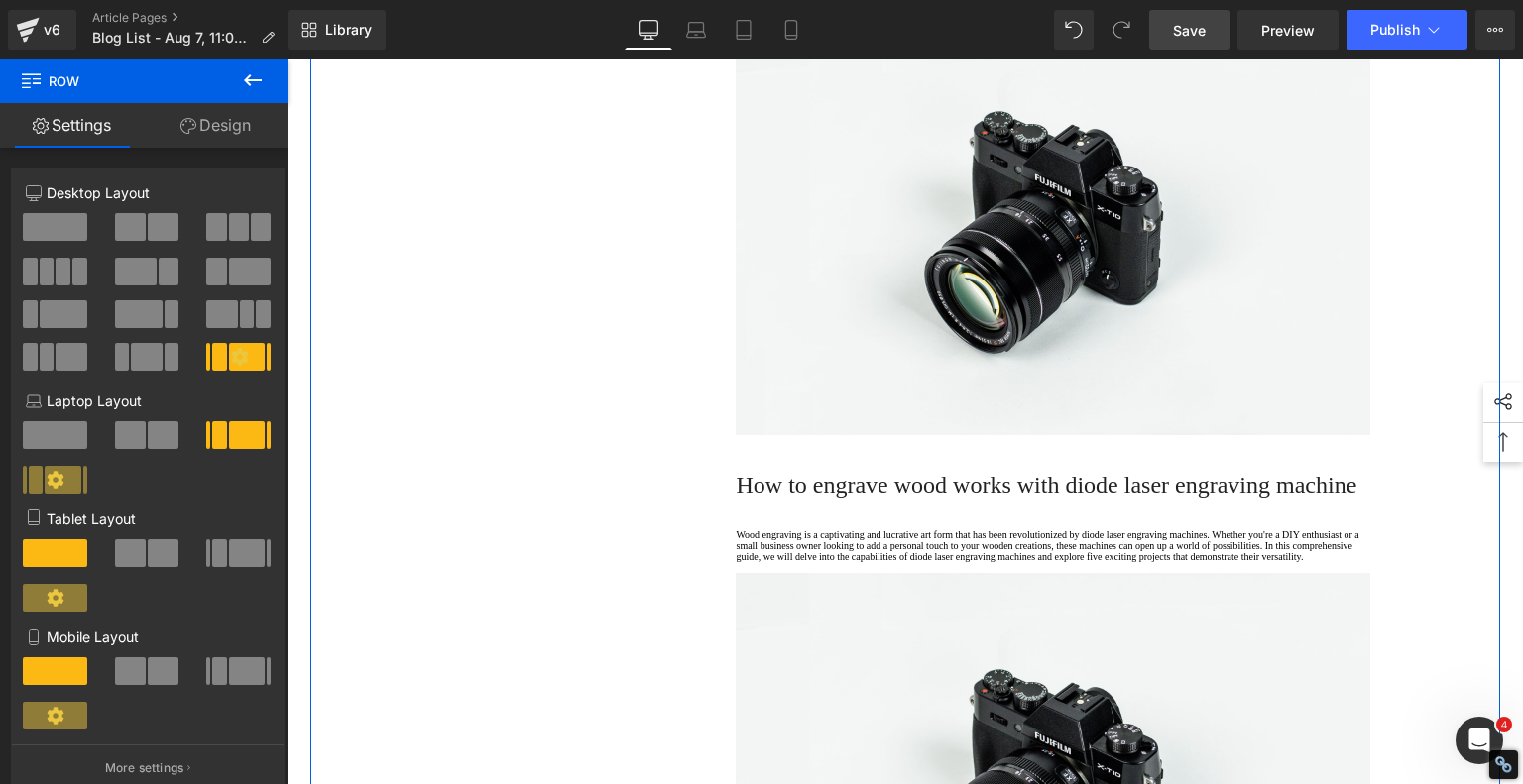 scroll, scrollTop: 5352, scrollLeft: 0, axis: vertical 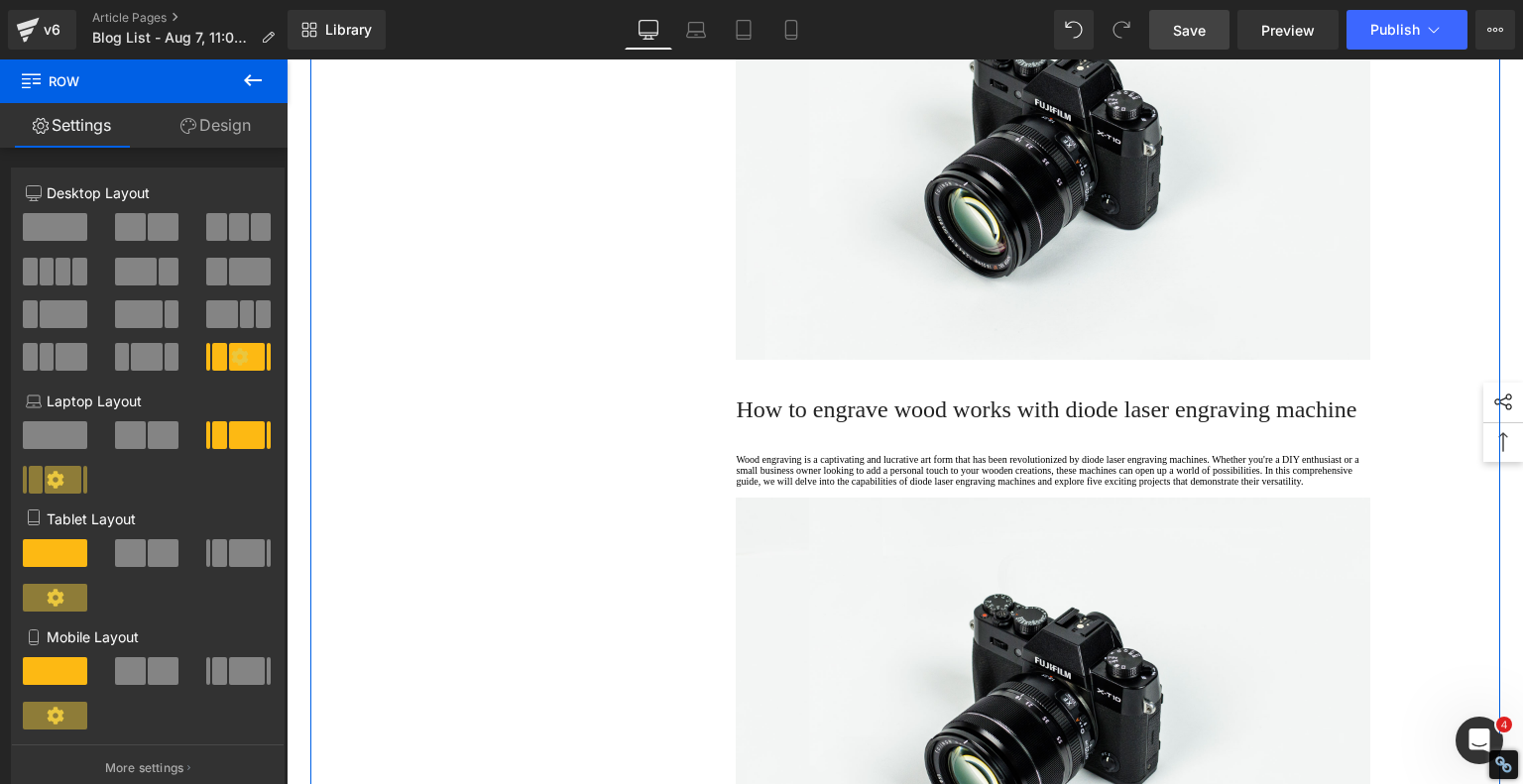 click on "How to engrave wood works with  diode laser engraving machine" at bounding box center [1046, -148] 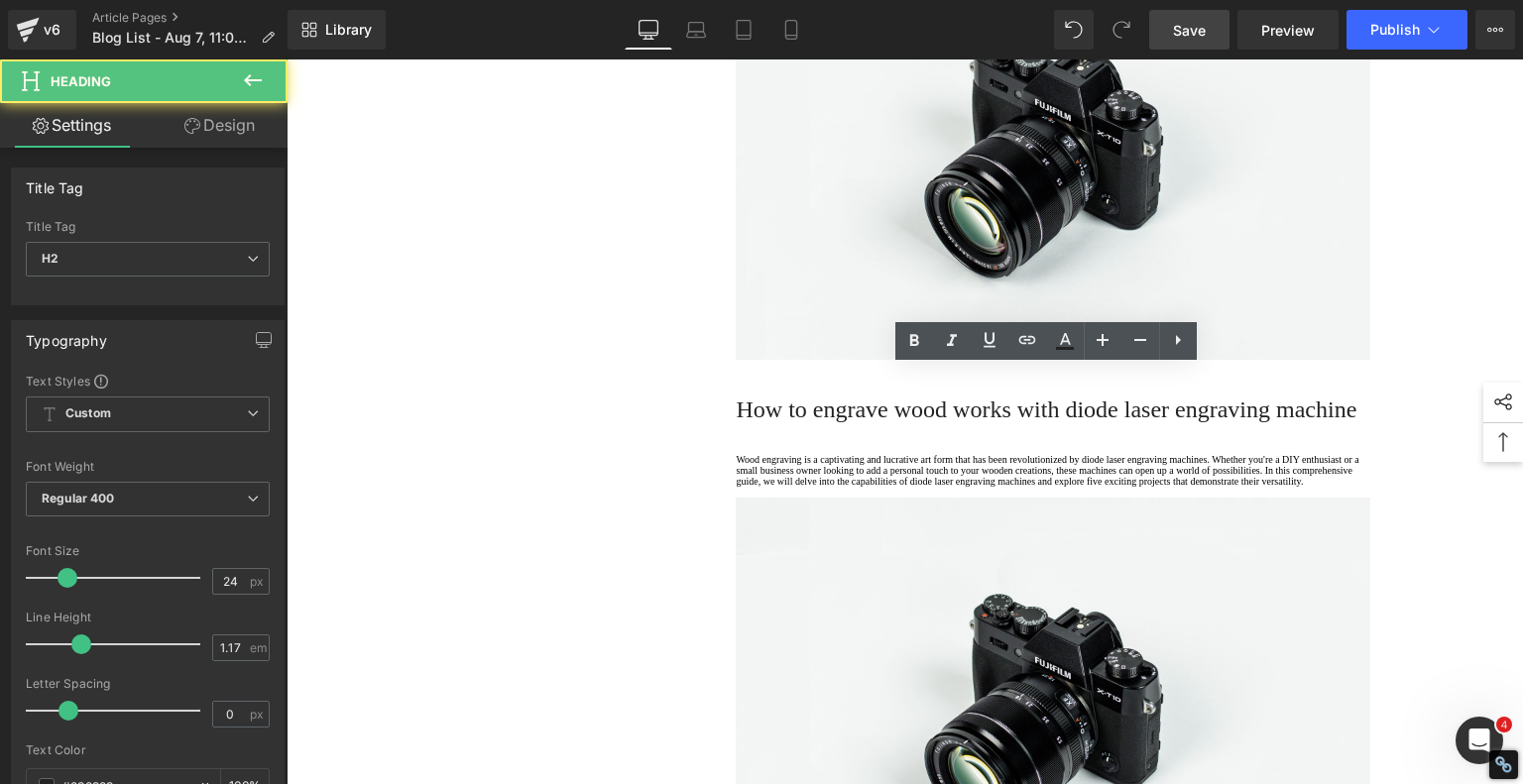 click on "How to engrave wood works with  diode laser engraving machine" at bounding box center (1046, -148) 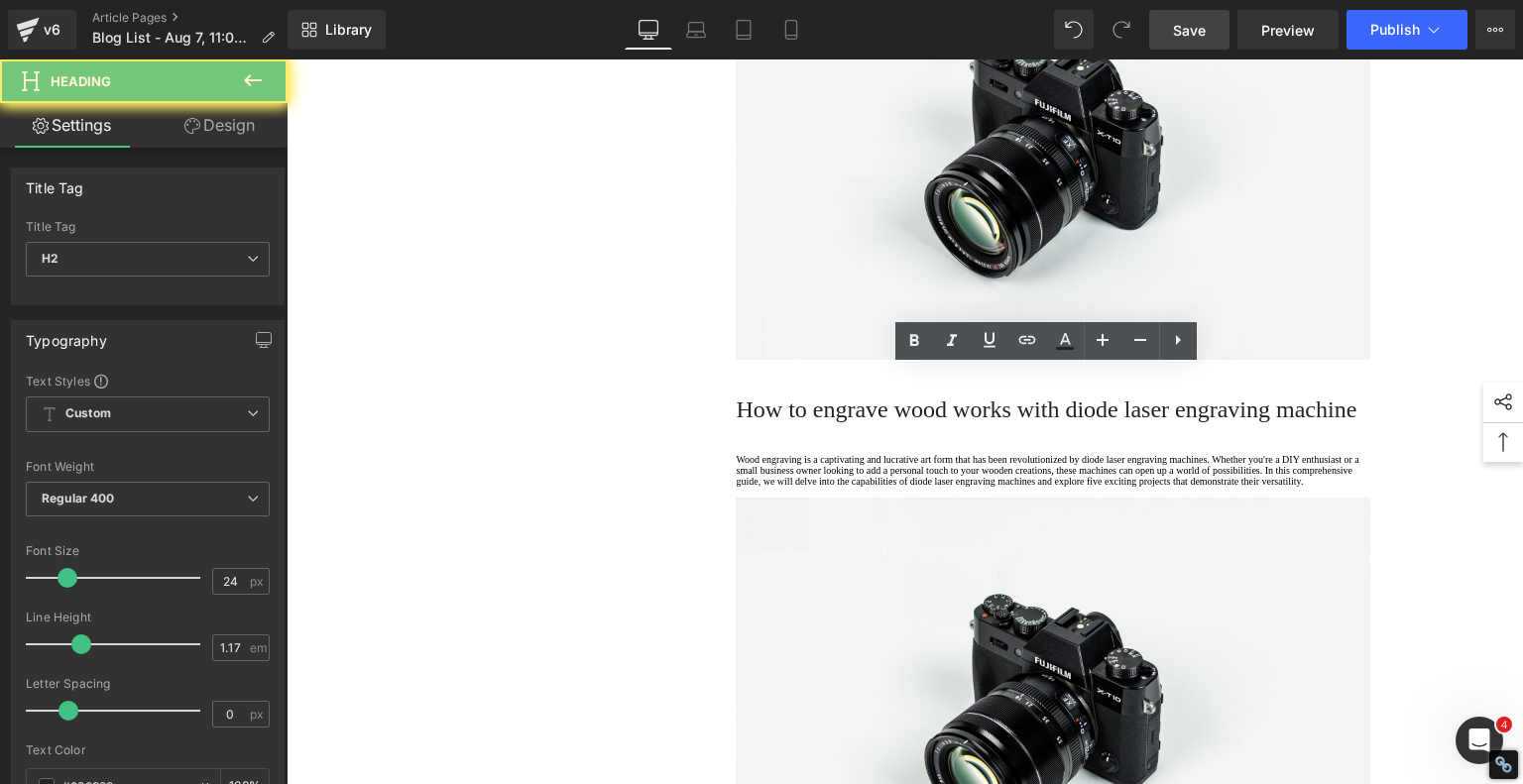 click on "How to engrave wood works with  diode laser engraving machine" at bounding box center (1046, -148) 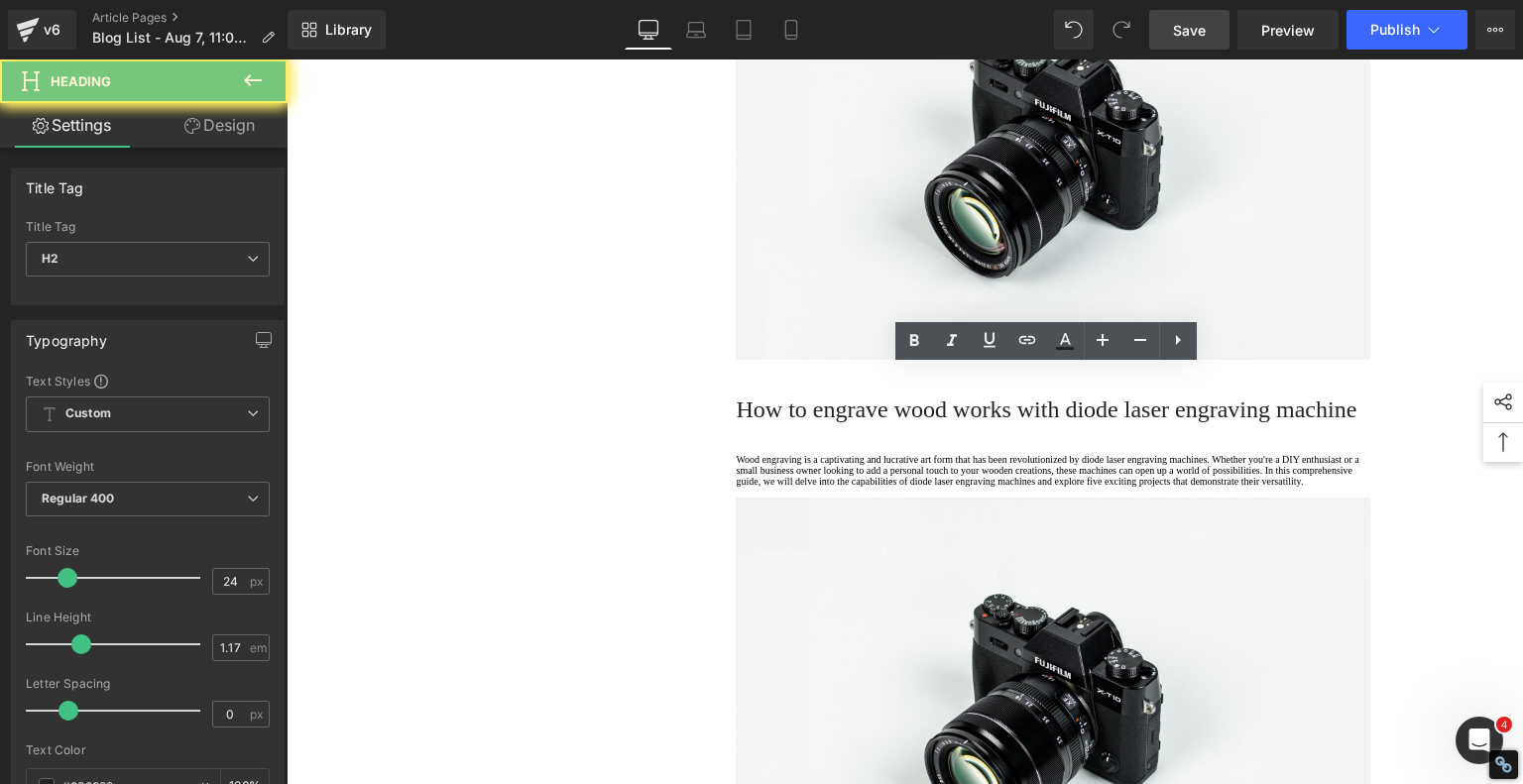 paste 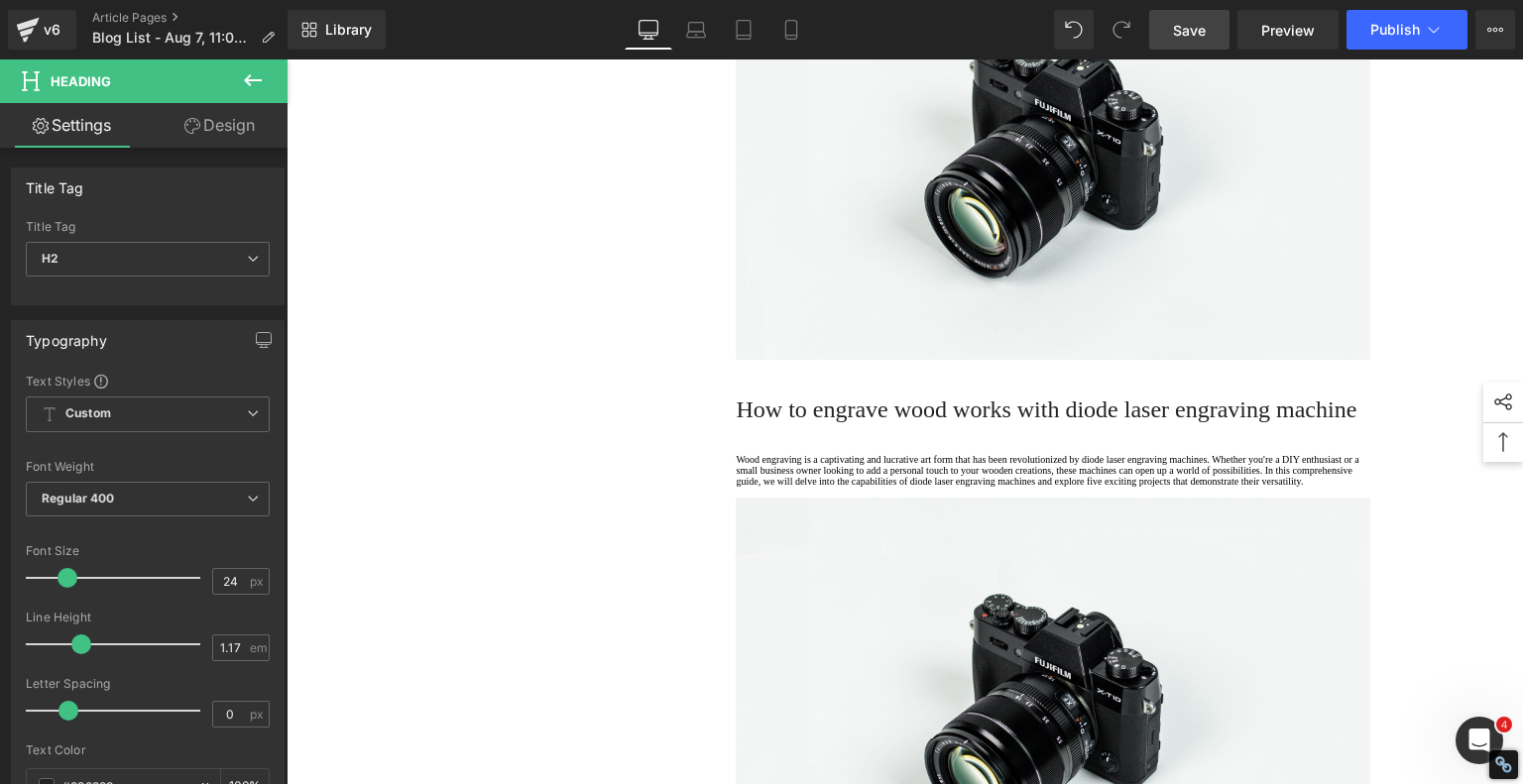 click on "Why Choose a Diode Laser?" at bounding box center [1053, -148] 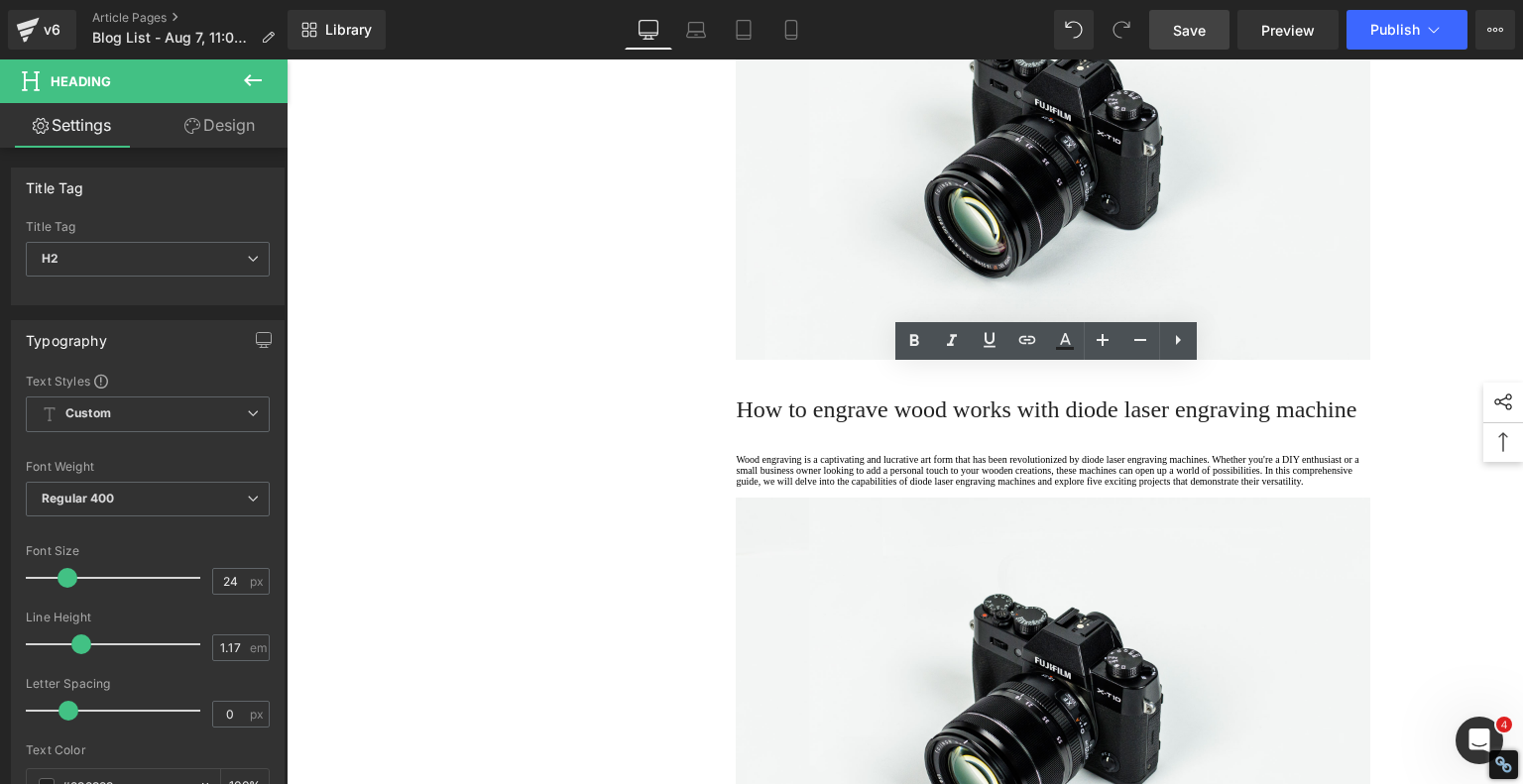 click on "Why Choose a Diode Laser?" at bounding box center (1053, -148) 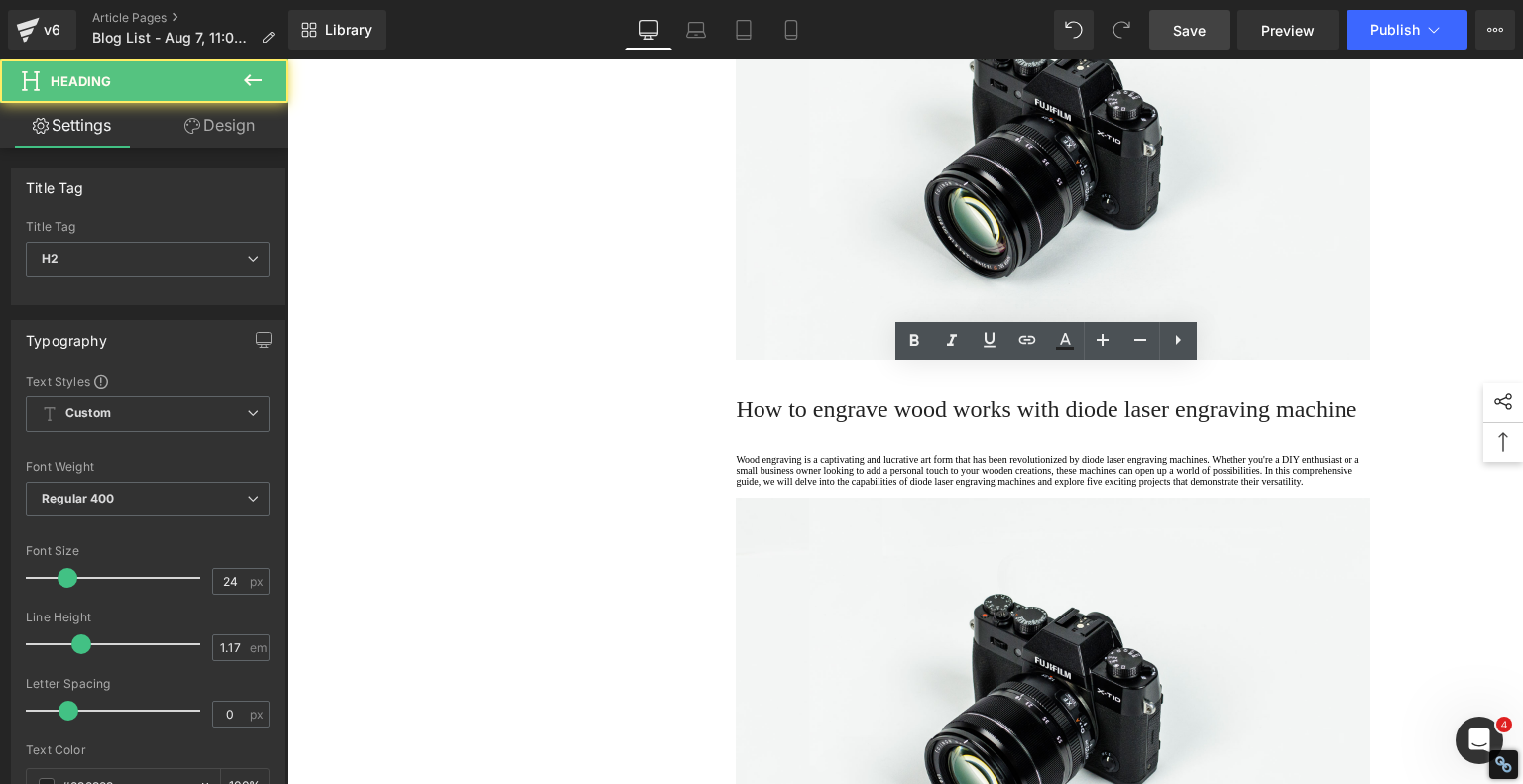 drag, startPoint x: 811, startPoint y: 388, endPoint x: 837, endPoint y: 375, distance: 29.068884 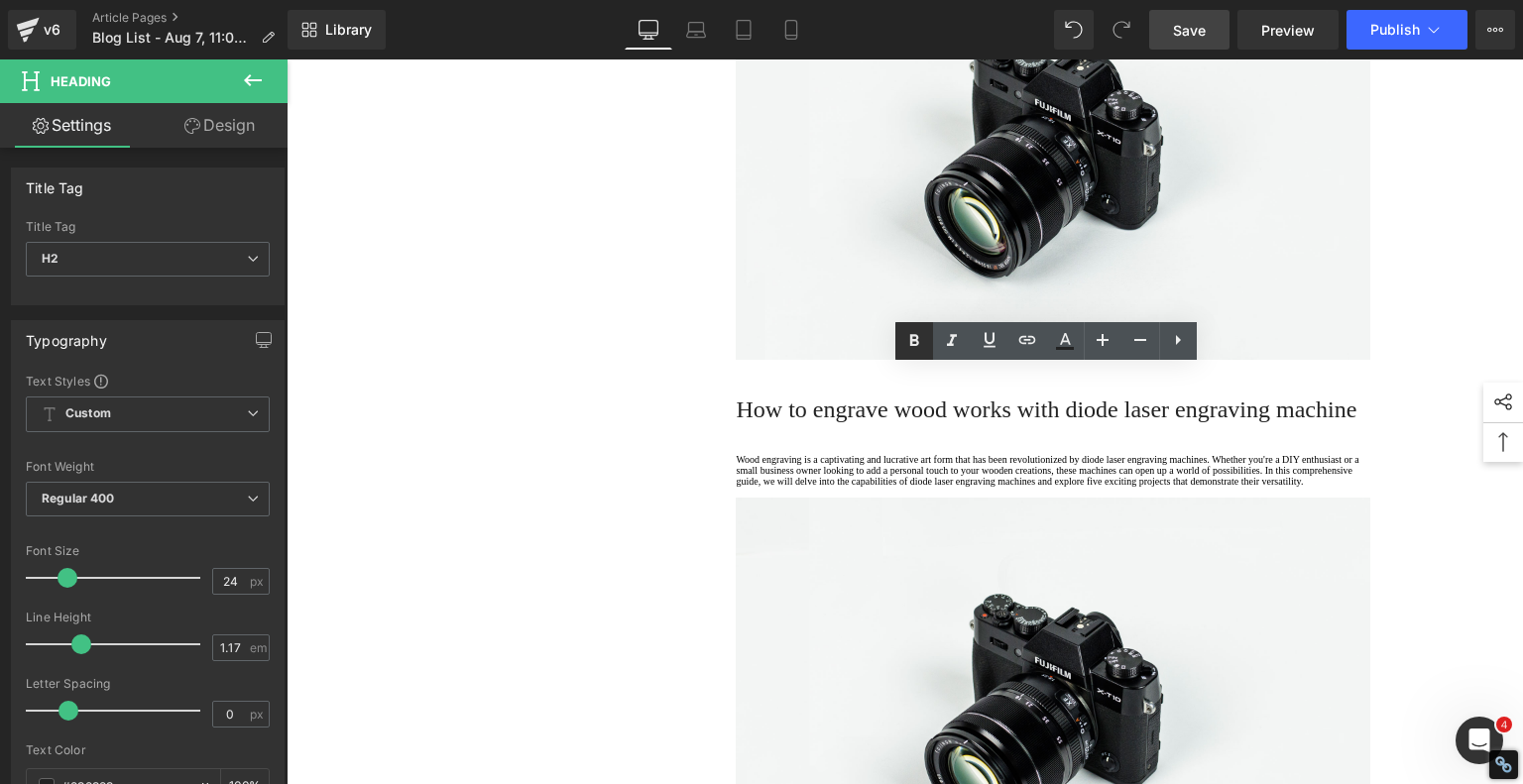 click 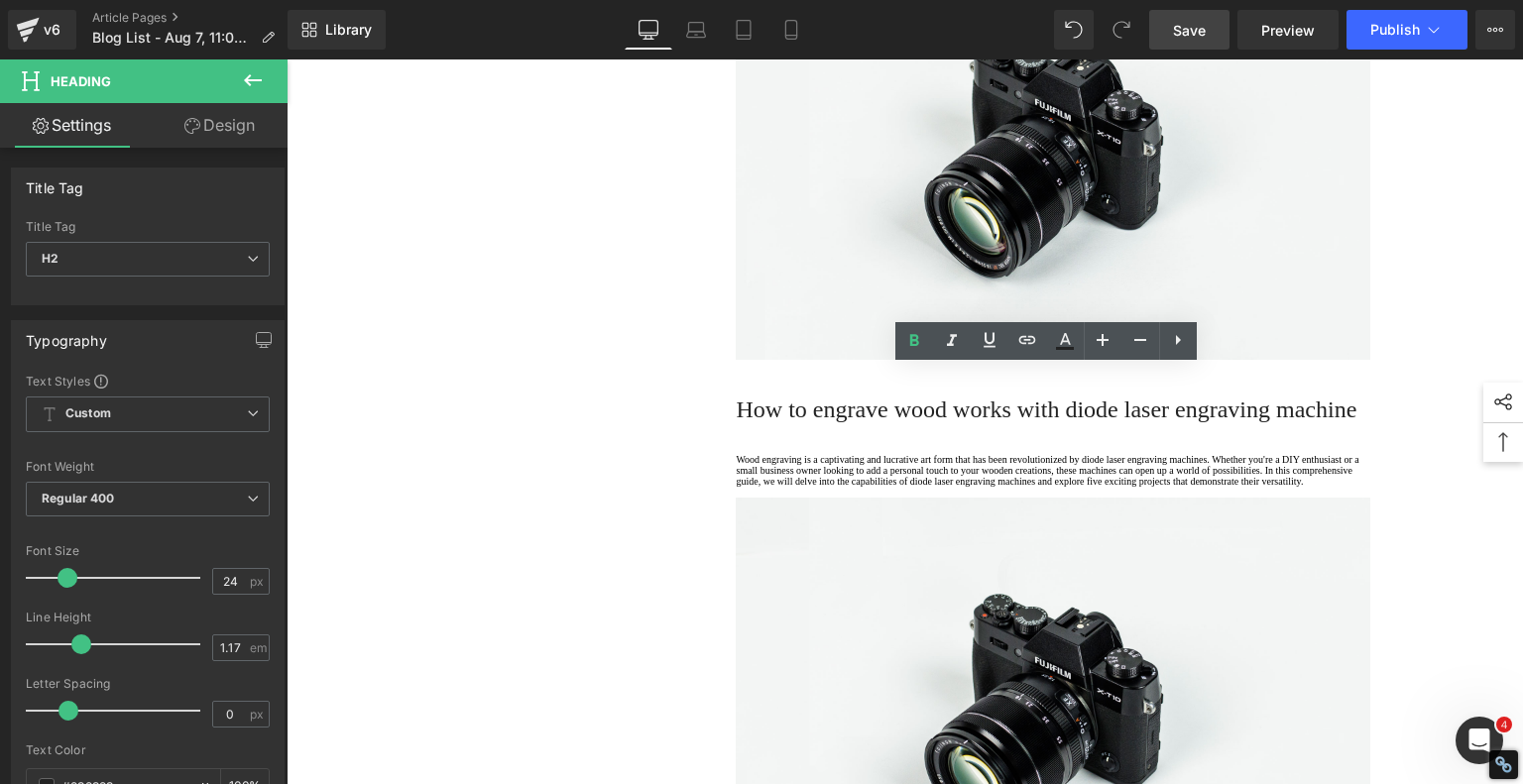 click on "1.  Is the laser engraving machine good at engraving wooden materials Text Block         2.  Laser engraving machine engraving thick paulownia wood cat claw coasters Text Block         3.  Laser engraving machine to engrave thick pine wood calendar Text Block         4.  Laser Engraving Machine to Engrave Skateboards Text Block         5.  Laser engraving machine batch engraving pencils Text Block         6 .  Laser engraving machine batch engraving pencils Text Block         7 .  Laser engraving machine batch engraving pencils Text Block         Row         Leather Engraving Techniques Compared: Which Method is Right for You? Heading         Leatherwork is an age-old craft, but in today’s world, it’s getting a high-tech upgrade. Whether you're handcrafting wallets, customizing journal covers, or designing intricate fashion accessories, there are now multiple ways to engrave leather. From traditional hand tools to cutting-edge  laser engravers
leather engraving diode laser engraving Text Block" at bounding box center (905, -1993) 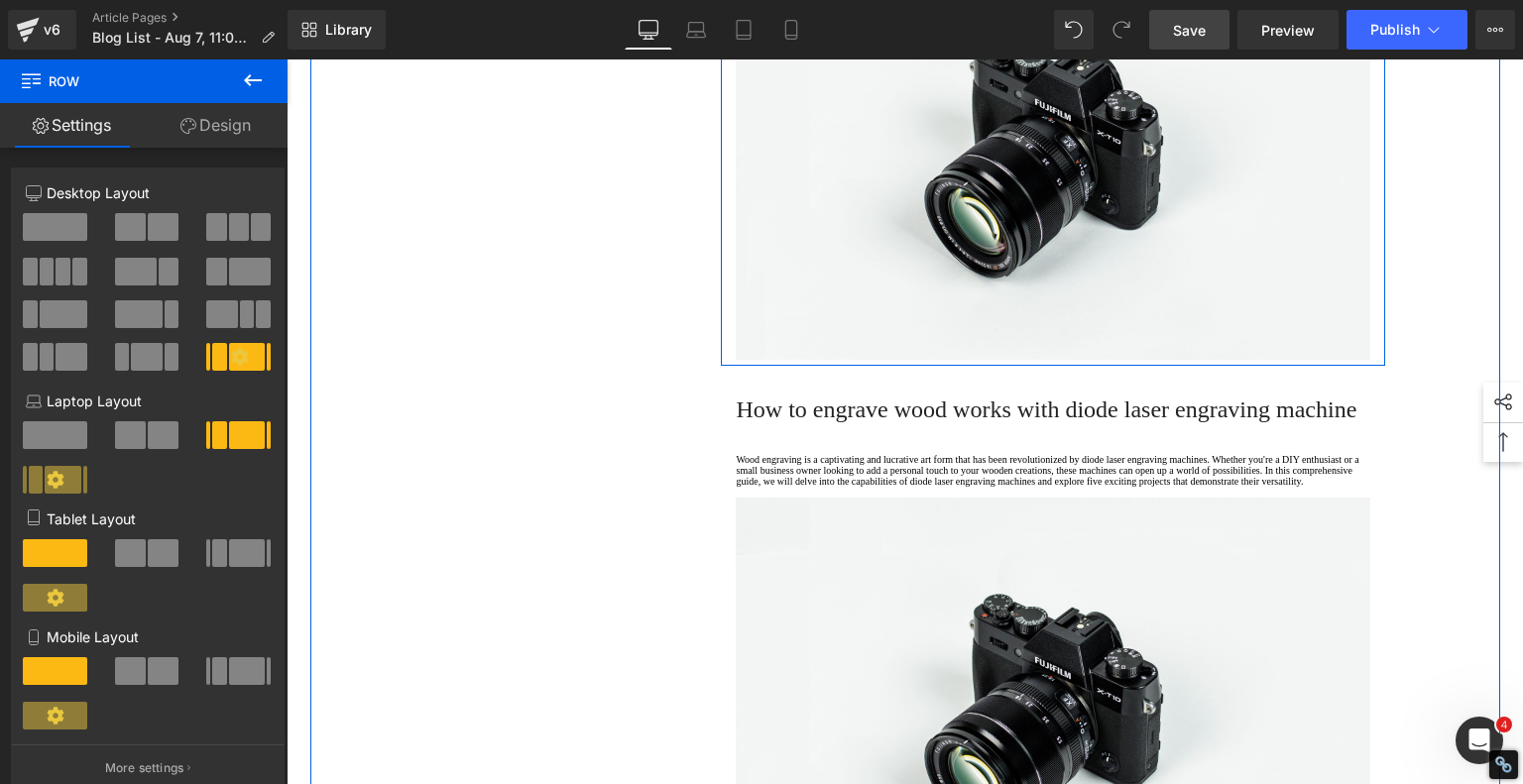 click on "Wood engraving is a captivating and lucrative art form that has been revolutionized by diode laser engraving machines. Whether you're a DIY enthusiast or a small business owner looking to add a personal touch to your wooden creations, these machines can open up a world of possibilities. In this comprehensive guide, we will delve into the capabilities of diode laser engraving machines and explore five exciting projects that demonstrate their versatility." at bounding box center (1053, -88) 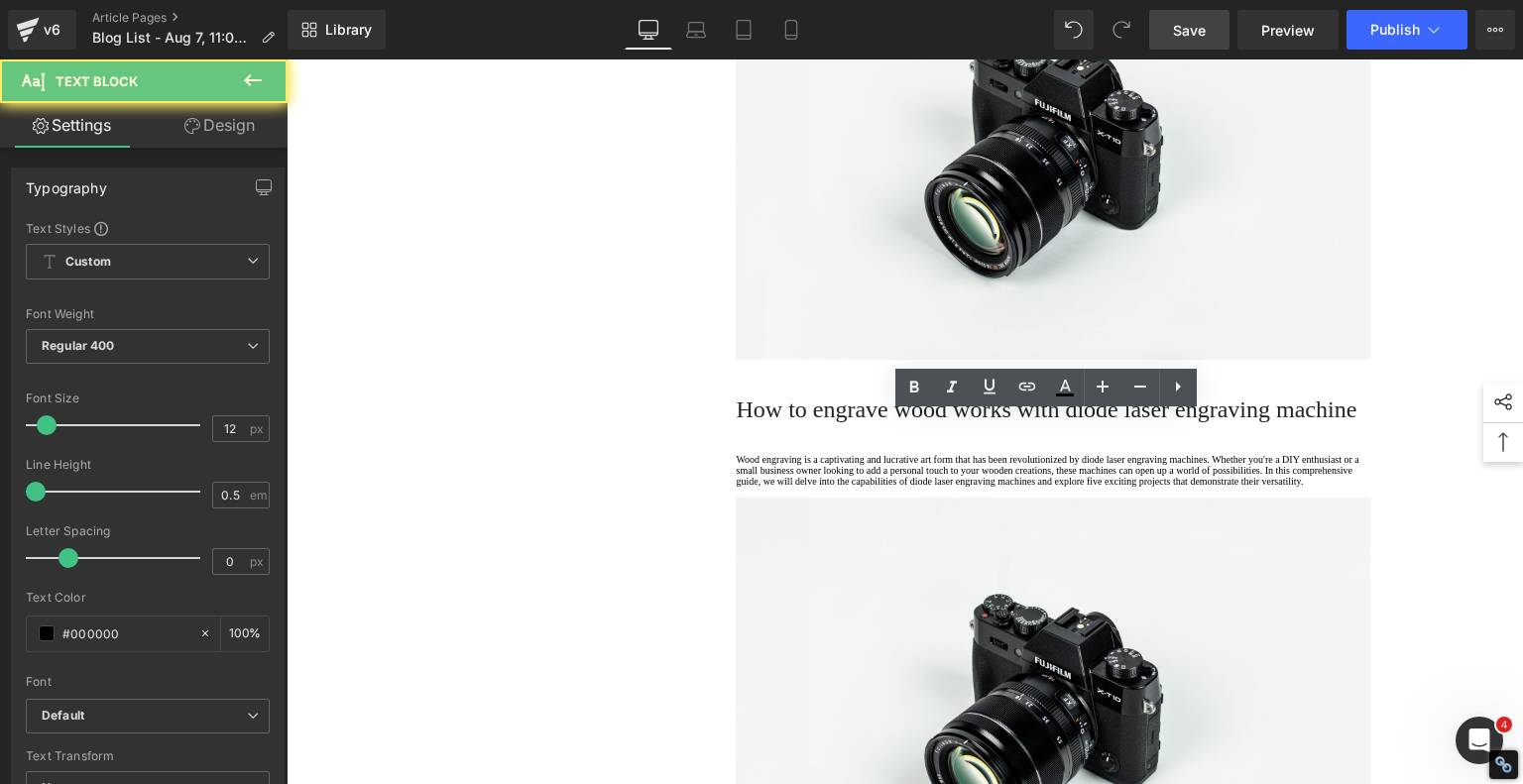 click on "Wood engraving is a captivating and lucrative art form that has been revolutionized by diode laser engraving machines. Whether you're a DIY enthusiast or a small business owner looking to add a personal touch to your wooden creations, these machines can open up a world of possibilities. In this comprehensive guide, we will delve into the capabilities of diode laser engraving machines and explore five exciting projects that demonstrate their versatility." at bounding box center [1053, -88] 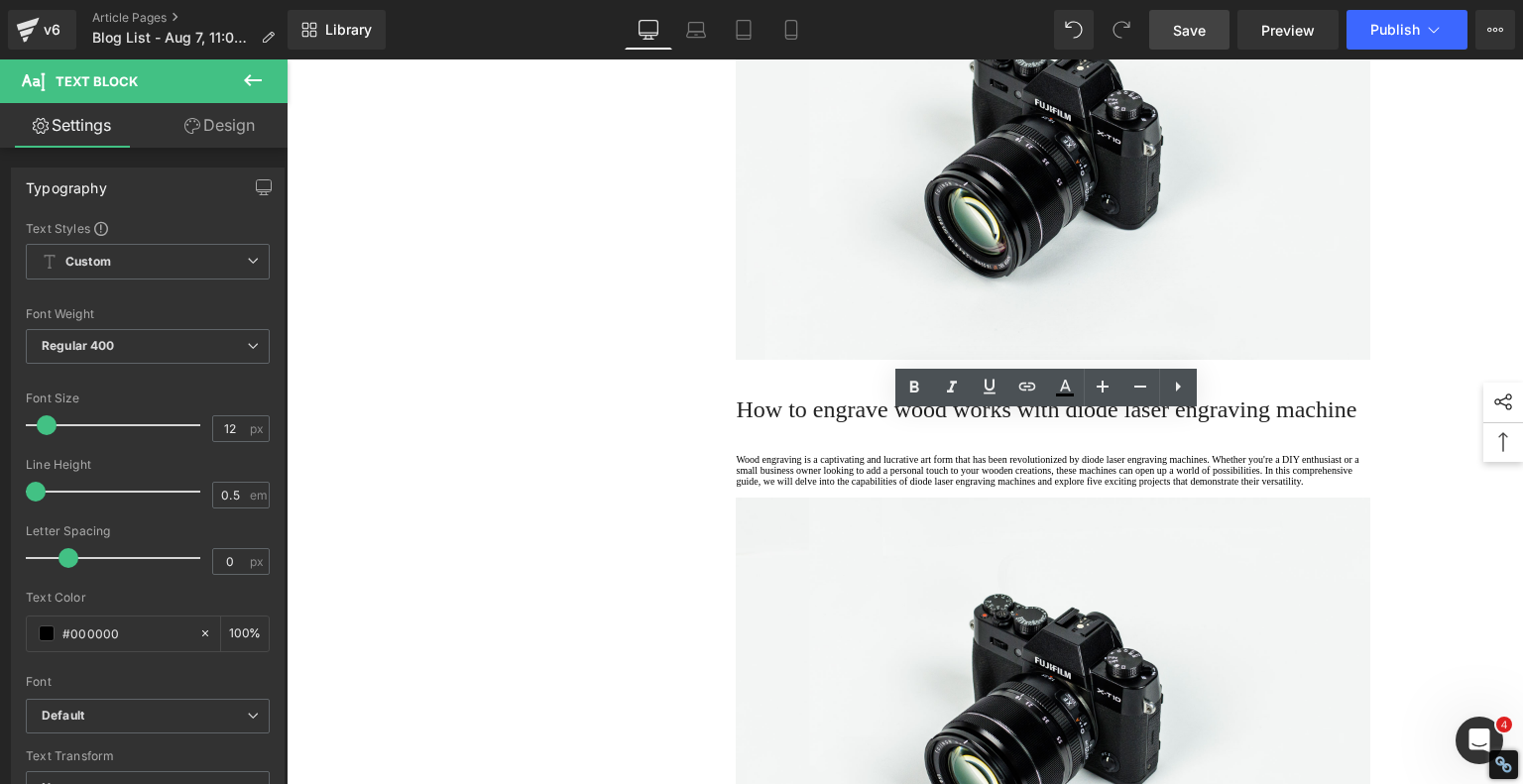 drag, startPoint x: 797, startPoint y: 504, endPoint x: 602, endPoint y: 303, distance: 280.04642 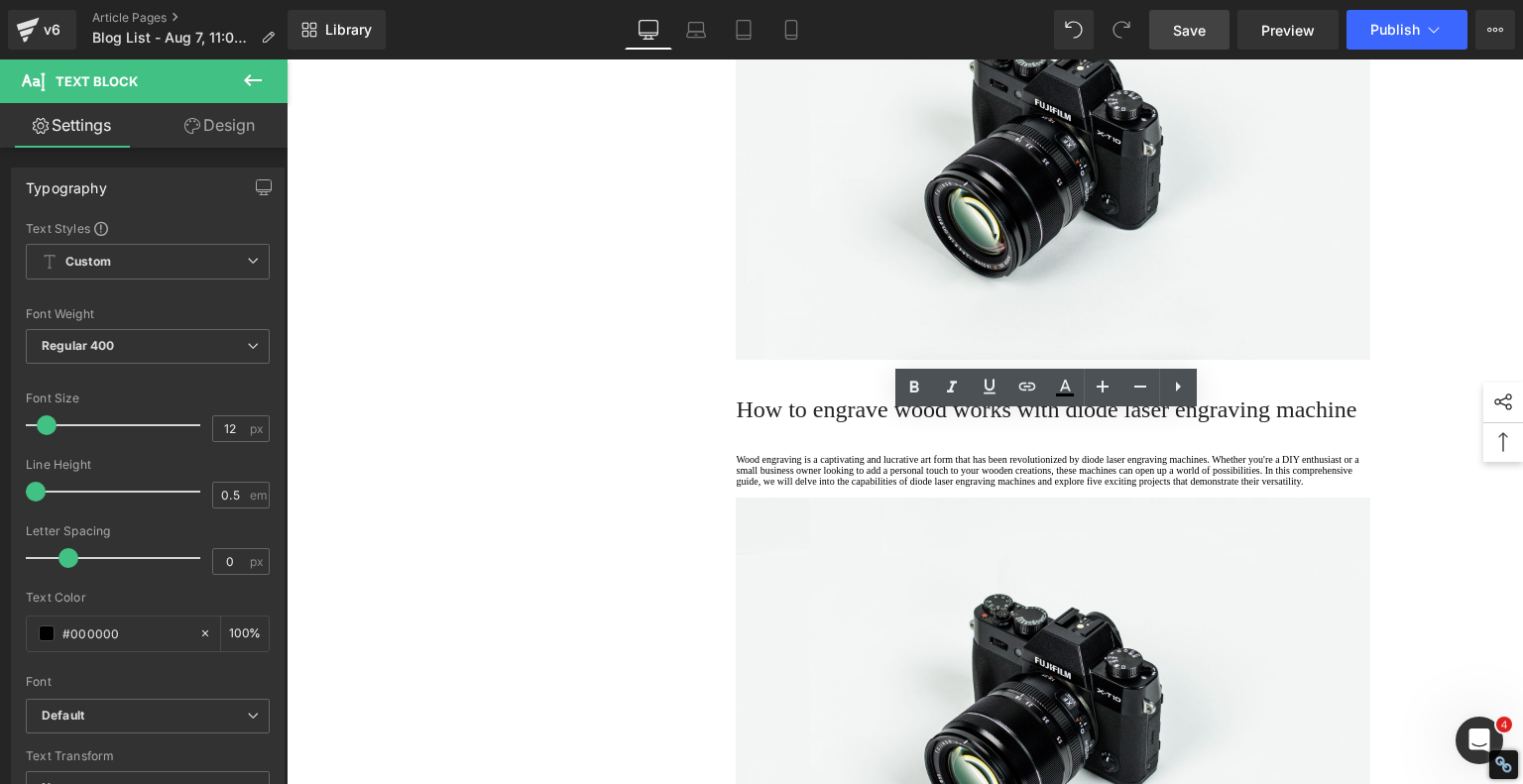 click on "1.  Is the laser engraving machine good at engraving wooden materials Text Block         2.  Laser engraving machine engraving thick paulownia wood cat claw coasters Text Block         3.  Laser engraving machine to engrave thick pine wood calendar Text Block         4.  Laser Engraving Machine to Engrave Skateboards Text Block         5.  Laser engraving machine batch engraving pencils Text Block         6 .  Laser engraving machine batch engraving pencils Text Block         7 .  Laser engraving machine batch engraving pencils Text Block         Row         Leather Engraving Techniques Compared: Which Method is Right for You? Heading         Leatherwork is an age-old craft, but in today’s world, it’s getting a high-tech upgrade. Whether you're handcrafting wallets, customizing journal covers, or designing intricate fashion accessories, there are now multiple ways to engrave leather. From traditional hand tools to cutting-edge  laser engravers
leather engraving diode laser engraving Text Block" at bounding box center (905, -1993) 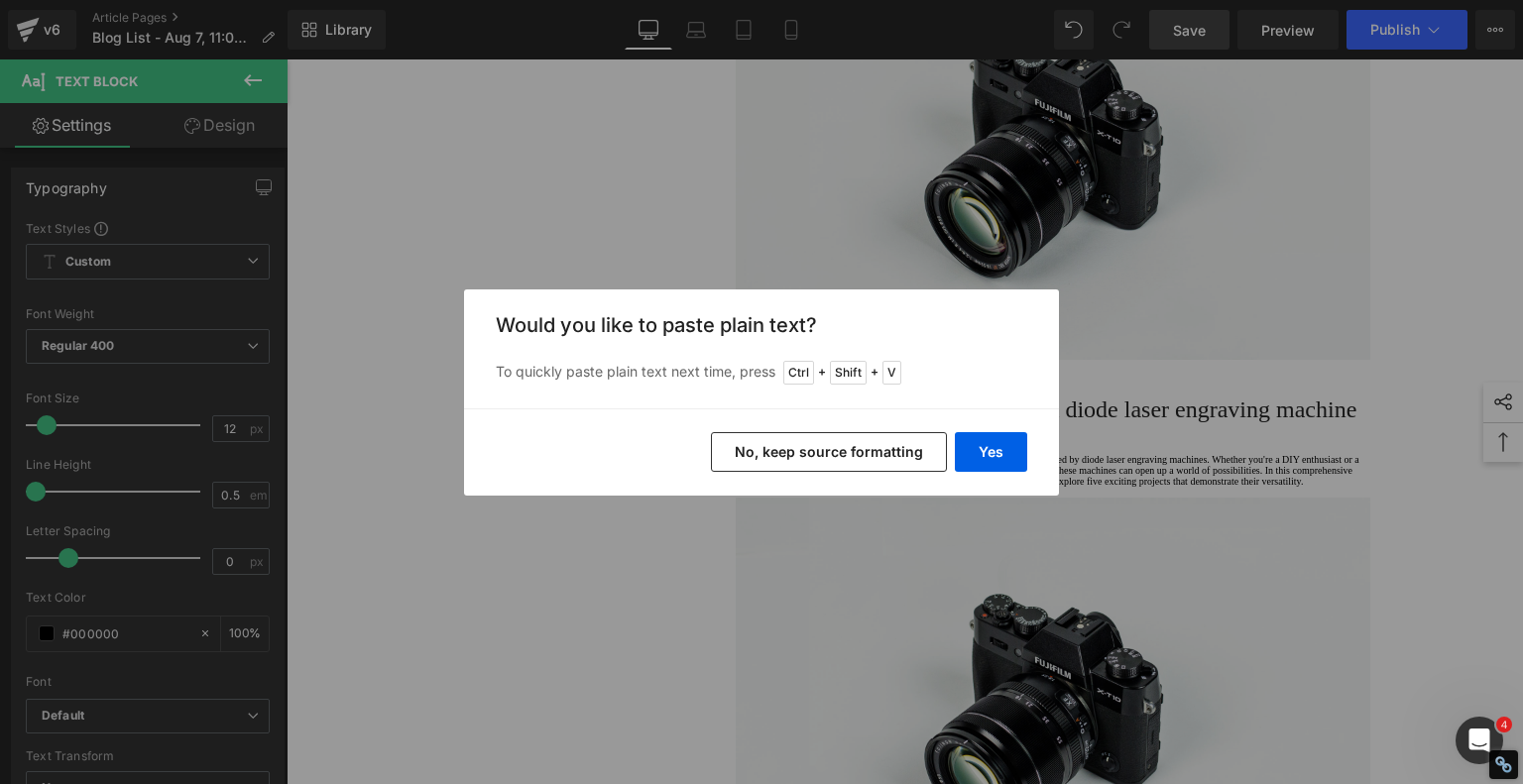 click on "No, keep source formatting" at bounding box center (829, 452) 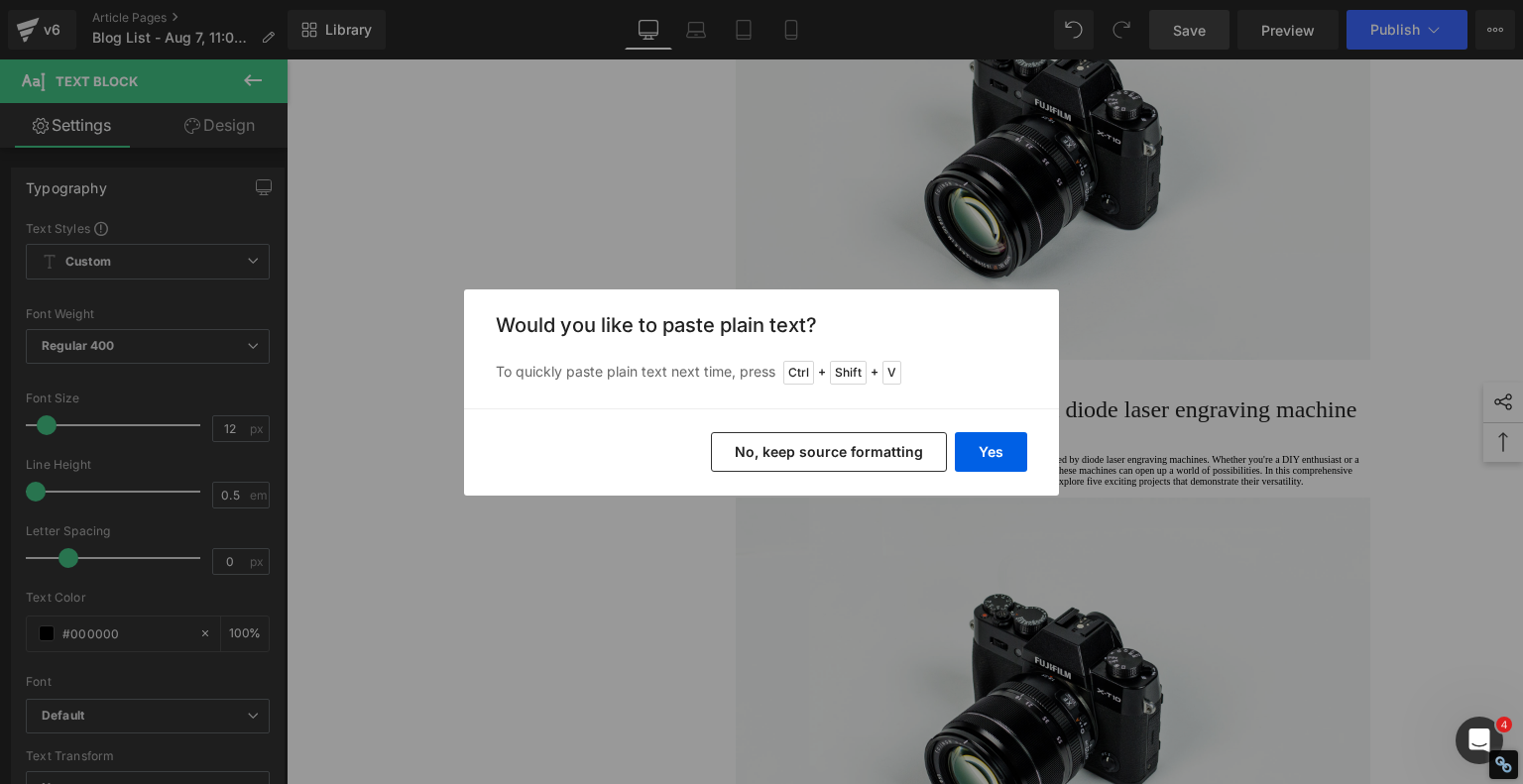 type 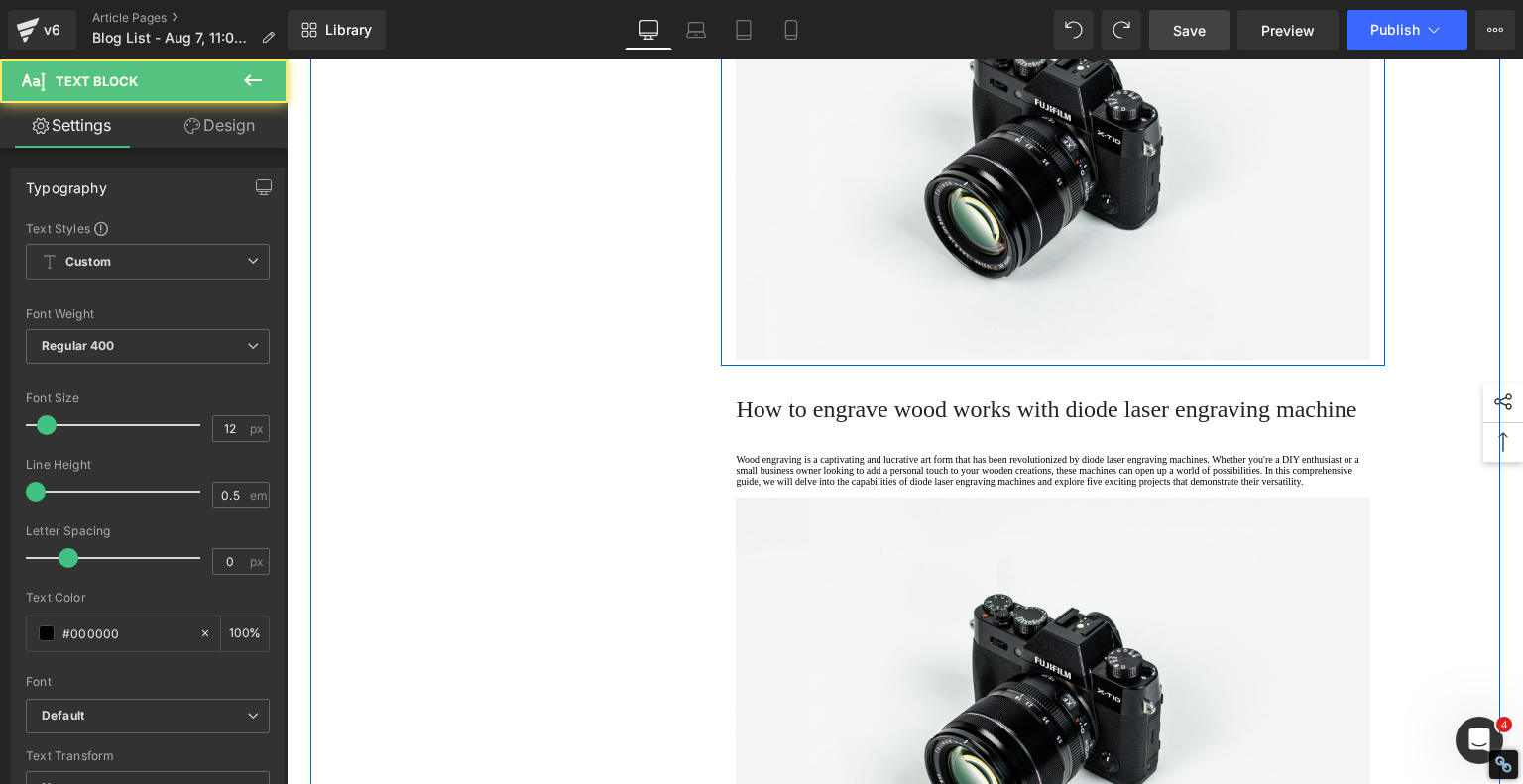 click on "Wood engraving is a captivating and lucrative art form that has been revolutionized by diode laser engraving machines. Whether you're a DIY enthusiast or a small business owner looking to add a personal touch to your wooden creations, these machines can open up a world of possibilities. In this comprehensive guide, we will delve into the capabilities of diode laser engraving machines and explore five exciting projects that demonstrate their versatility." at bounding box center (1053, -88) 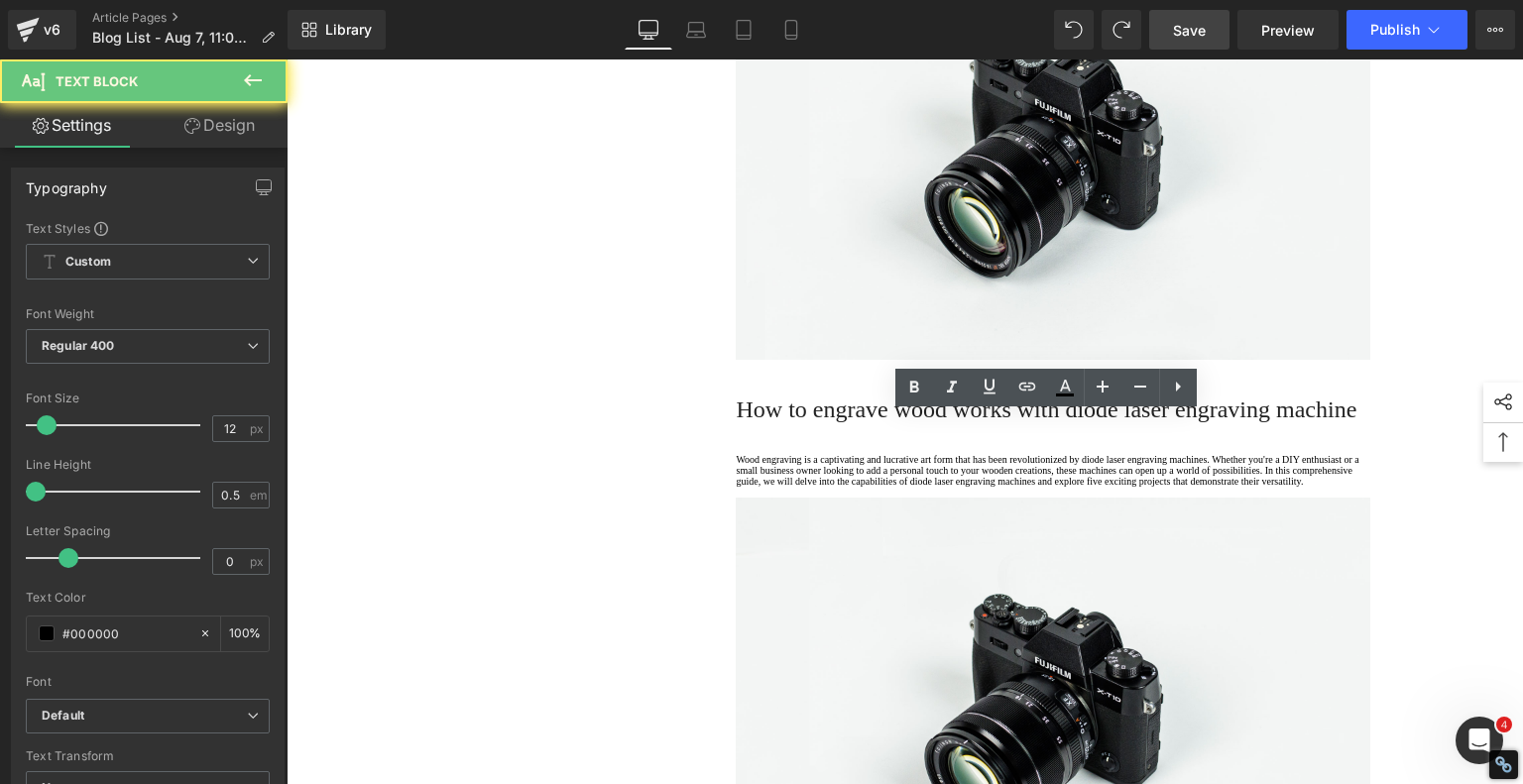drag, startPoint x: 801, startPoint y: 506, endPoint x: 654, endPoint y: 381, distance: 192.96114 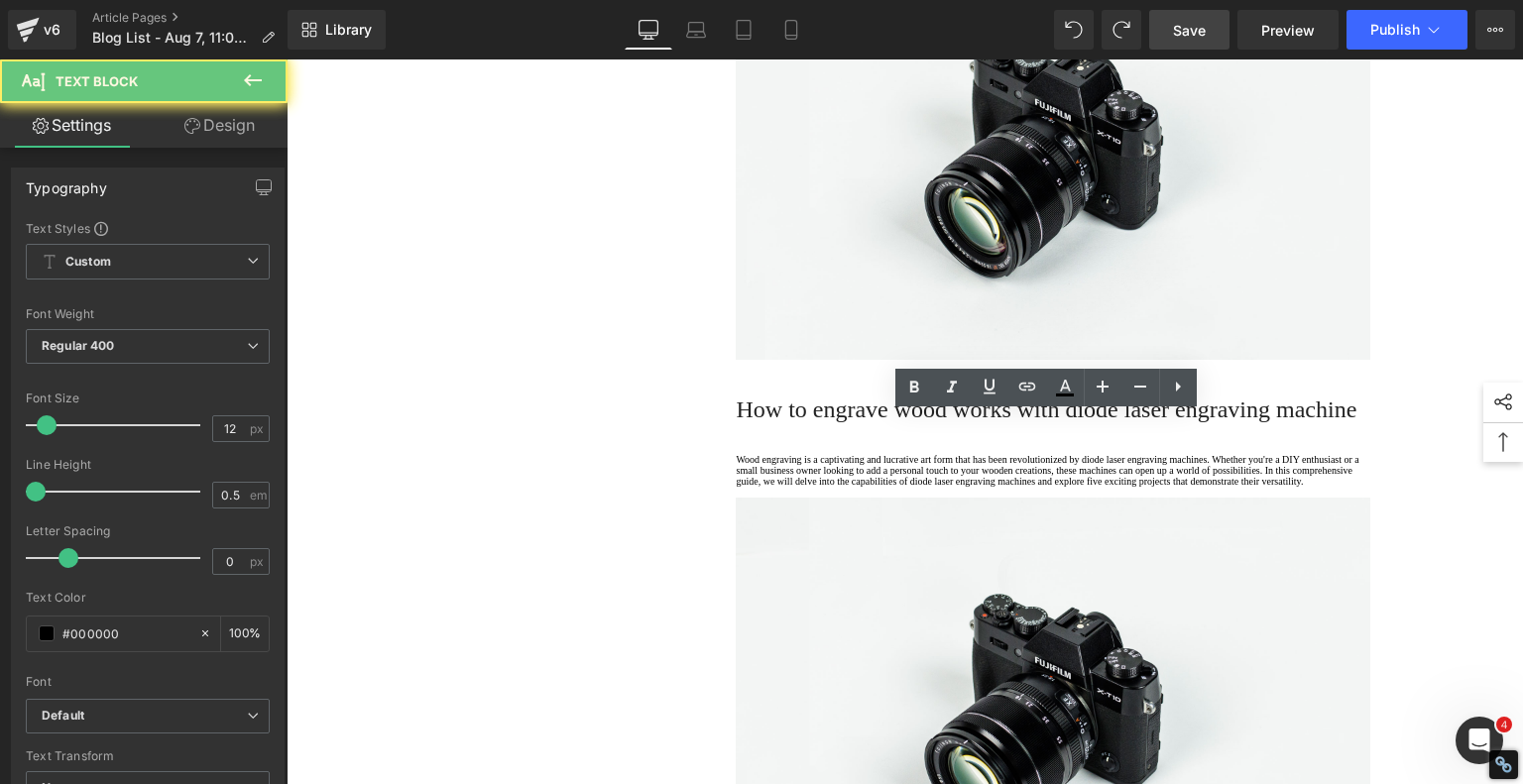 click on "1.  Is the laser engraving machine good at engraving wooden materials Text Block         2.  Laser engraving machine engraving thick paulownia wood cat claw coasters Text Block         3.  Laser engraving machine to engrave thick pine wood calendar Text Block         4.  Laser Engraving Machine to Engrave Skateboards Text Block         5.  Laser engraving machine batch engraving pencils Text Block         6 .  Laser engraving machine batch engraving pencils Text Block         7 .  Laser engraving machine batch engraving pencils Text Block         Row         Leather Engraving Techniques Compared: Which Method is Right for You? Heading         Leatherwork is an age-old craft, but in today’s world, it’s getting a high-tech upgrade. Whether you're handcrafting wallets, customizing journal covers, or designing intricate fashion accessories, there are now multiple ways to engrave leather. From traditional hand tools to cutting-edge  laser engravers
leather engraving diode laser engraving Text Block" at bounding box center [905, -1993] 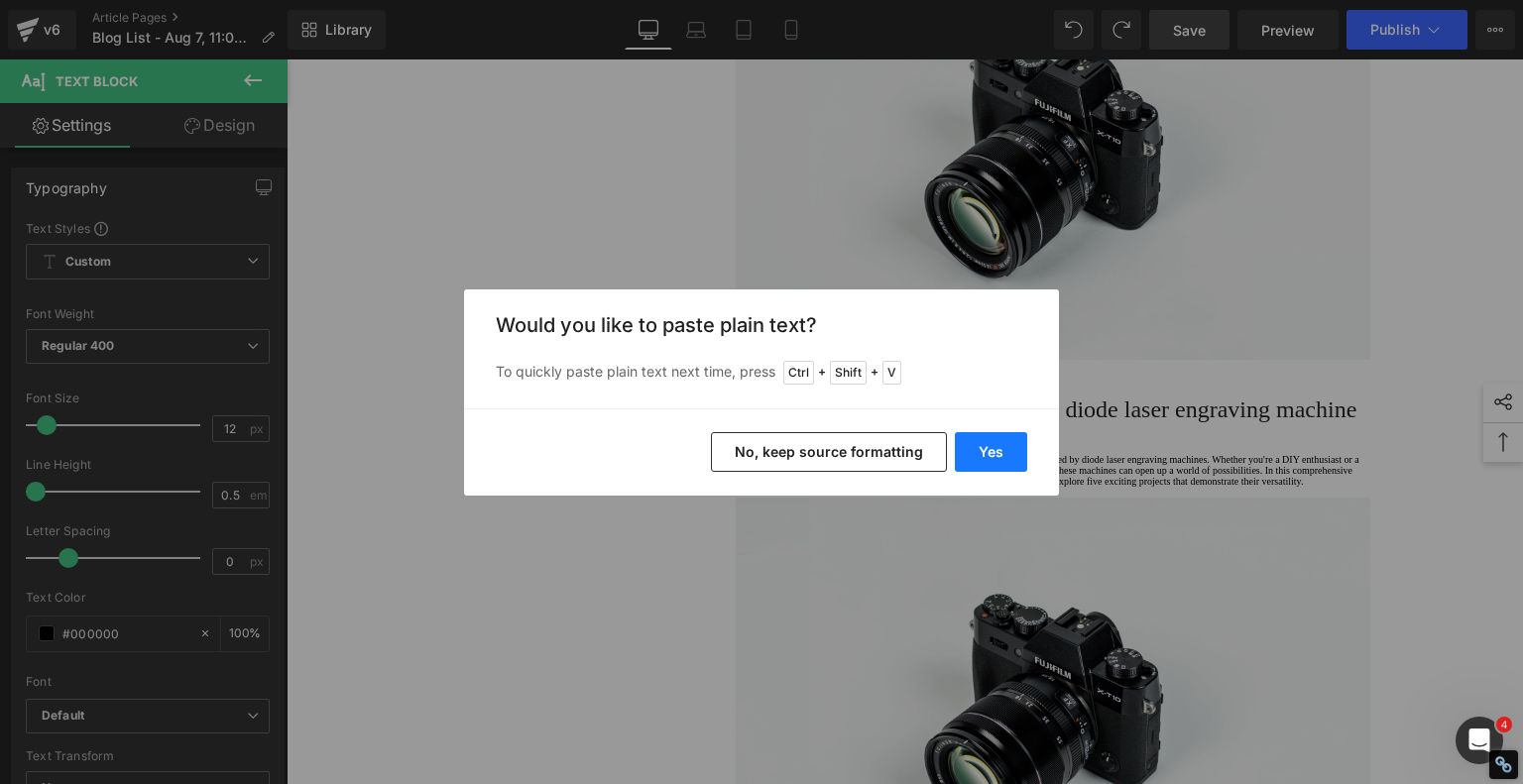 click on "Yes" at bounding box center [991, 452] 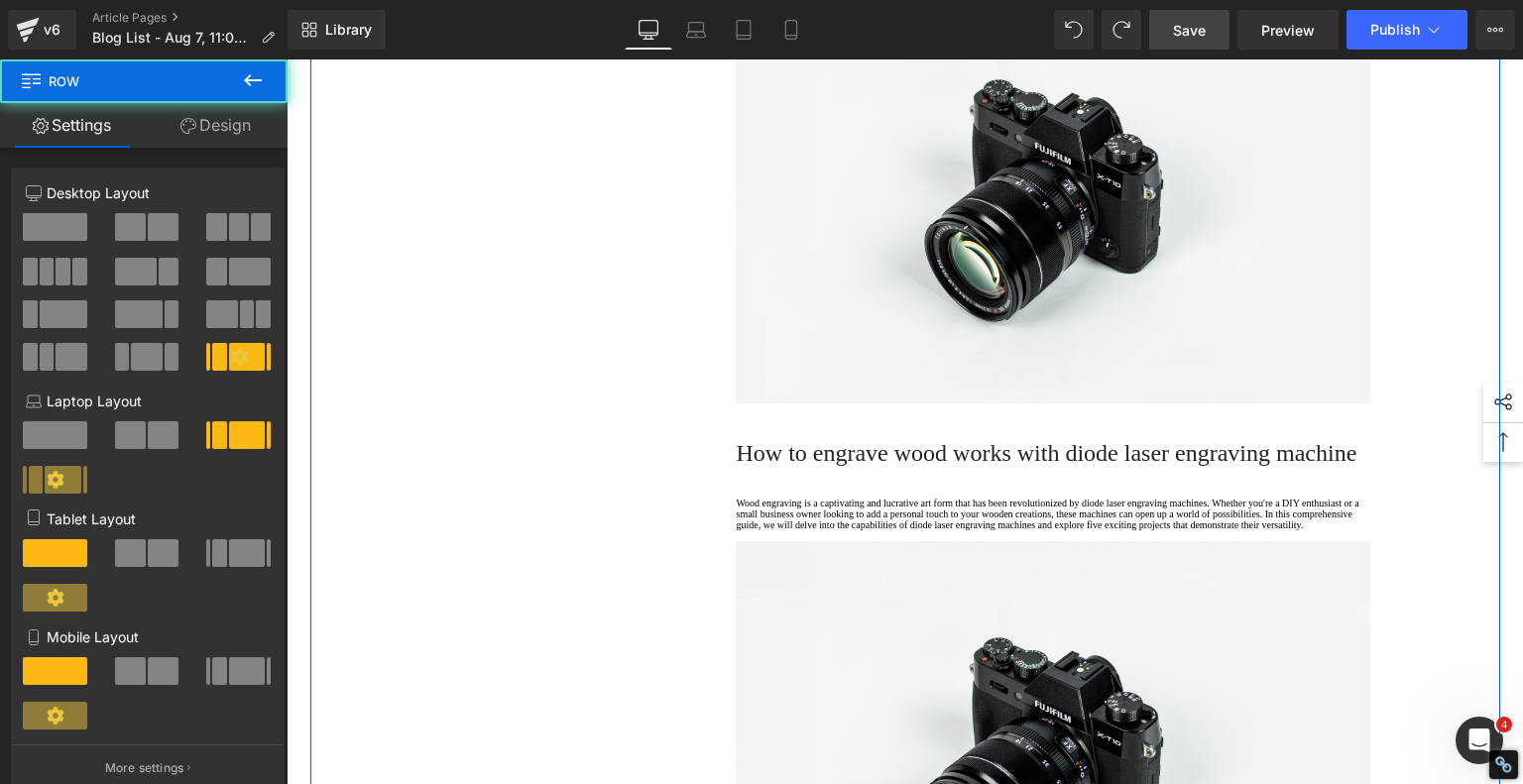 click on "1.  Is the laser engraving machine good at engraving wooden materials Text Block         2.  Laser engraving machine engraving thick paulownia wood cat claw coasters Text Block         3.  Laser engraving machine to engrave thick pine wood calendar Text Block         4.  Laser Engraving Machine to Engrave Skateboards Text Block         5.  Laser engraving machine batch engraving pencils Text Block         6 .  Laser engraving machine batch engraving pencils Text Block         7 .  Laser engraving machine batch engraving pencils Text Block         Row         Leather Engraving Techniques Compared: Which Method is Right for You? Heading         Leatherwork is an age-old craft, but in today’s world, it’s getting a high-tech upgrade. Whether you're handcrafting wallets, customizing journal covers, or designing intricate fashion accessories, there are now multiple ways to engrave leather. From traditional hand tools to cutting-edge  laser engravers
leather engraving diode laser engraving Text Block" at bounding box center (905, -1971) 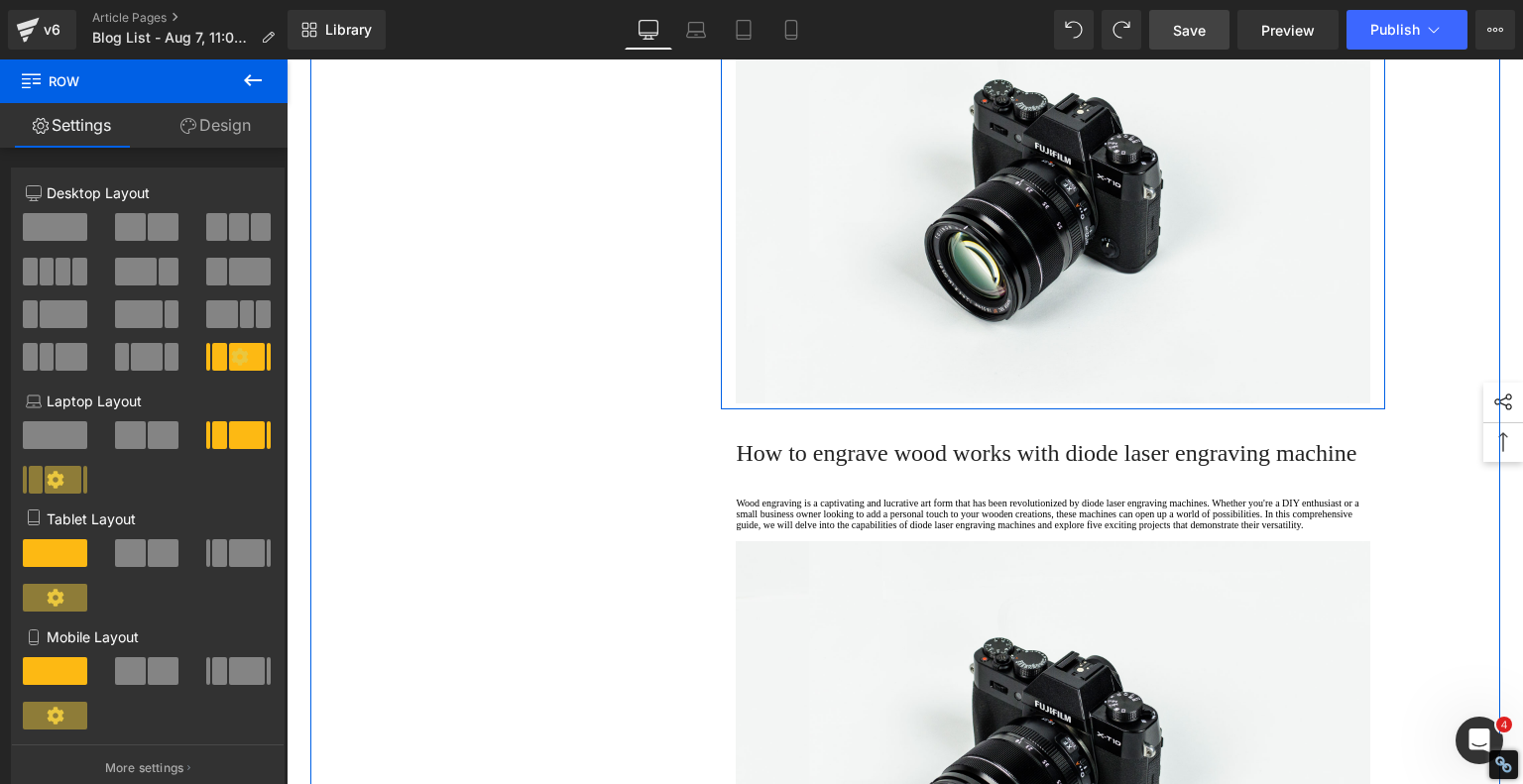 click on "Plus, with design software like LightBurn or LaserGRBL, you can bring any image to life directly on leather—no hand tracing needed." at bounding box center [1053, -23] 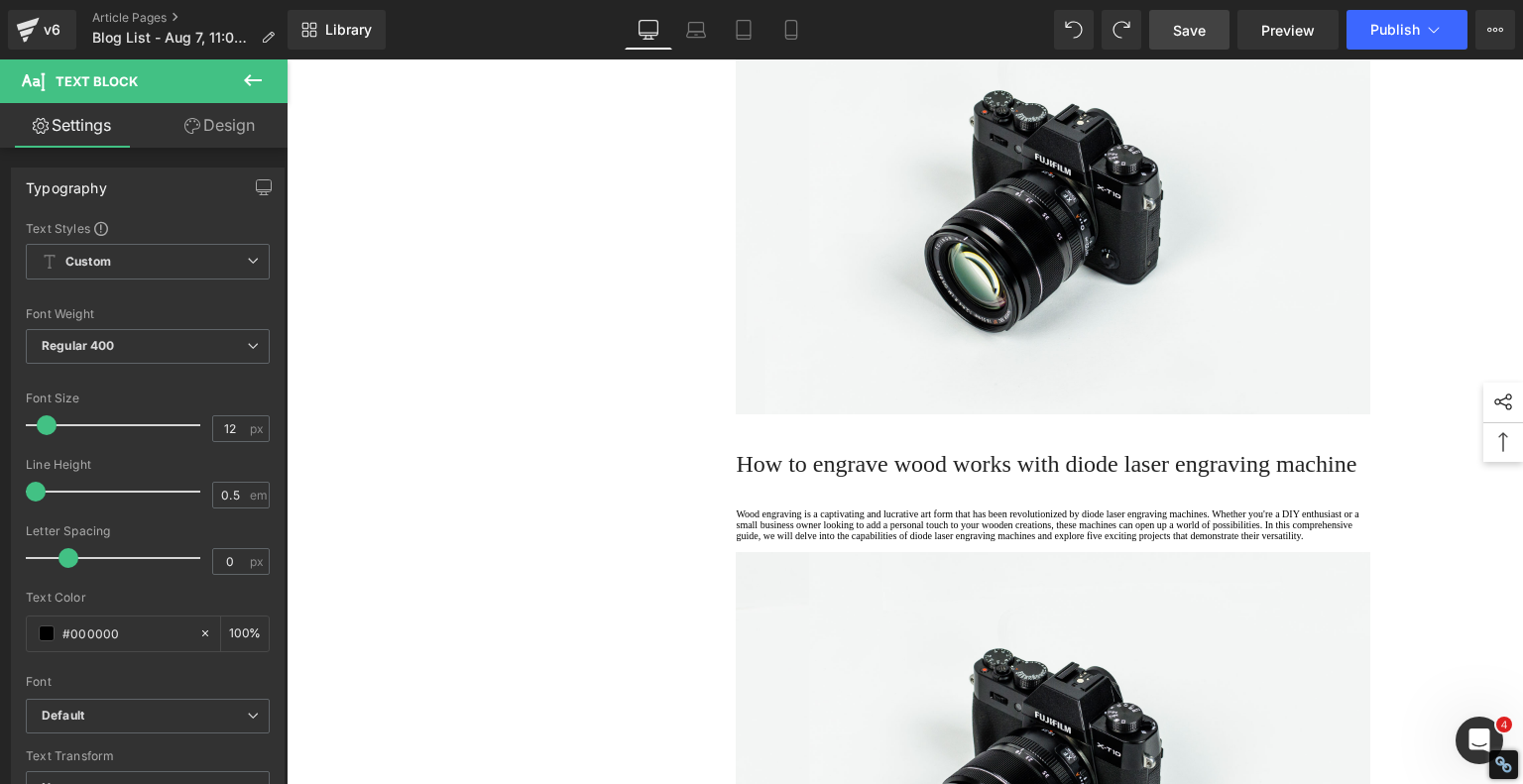 click on "1.  Is the laser engraving machine good at engraving wooden materials Text Block         2.  Laser engraving machine engraving thick paulownia wood cat claw coasters Text Block         3.  Laser engraving machine to engrave thick pine wood calendar Text Block         4.  Laser Engraving Machine to Engrave Skateboards Text Block         5.  Laser engraving machine batch engraving pencils Text Block         6 .  Laser engraving machine batch engraving pencils Text Block         7 .  Laser engraving machine batch engraving pencils Text Block         Row         Leather Engraving Techniques Compared: Which Method is Right for You? Heading         Leatherwork is an age-old craft, but in today’s world, it’s getting a high-tech upgrade. Whether you're handcrafting wallets, customizing journal covers, or designing intricate fashion accessories, there are now multiple ways to engrave leather. From traditional hand tools to cutting-edge  laser engravers
leather engraving diode laser engraving Text Block" at bounding box center (905, -1965) 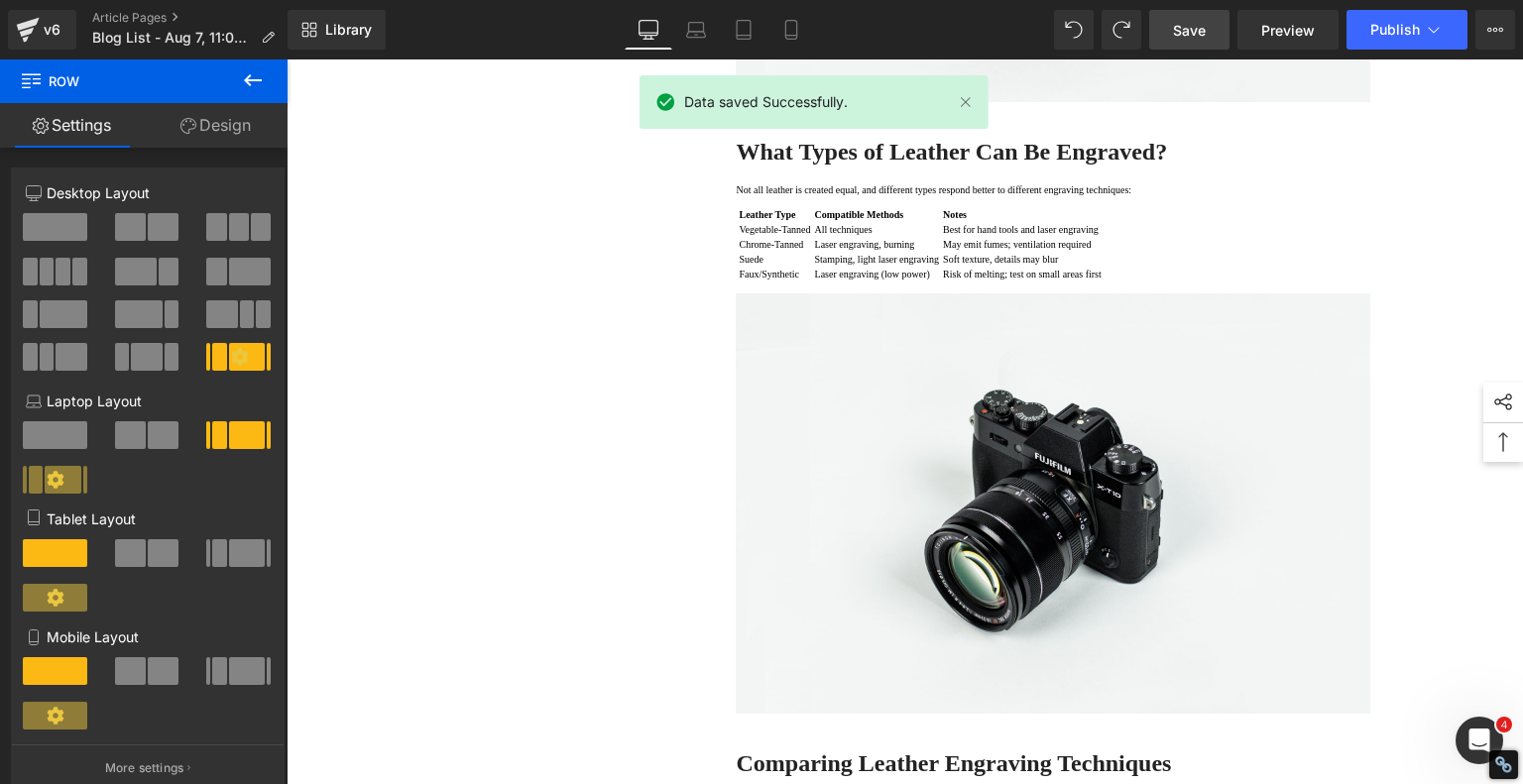 scroll, scrollTop: 3172, scrollLeft: 0, axis: vertical 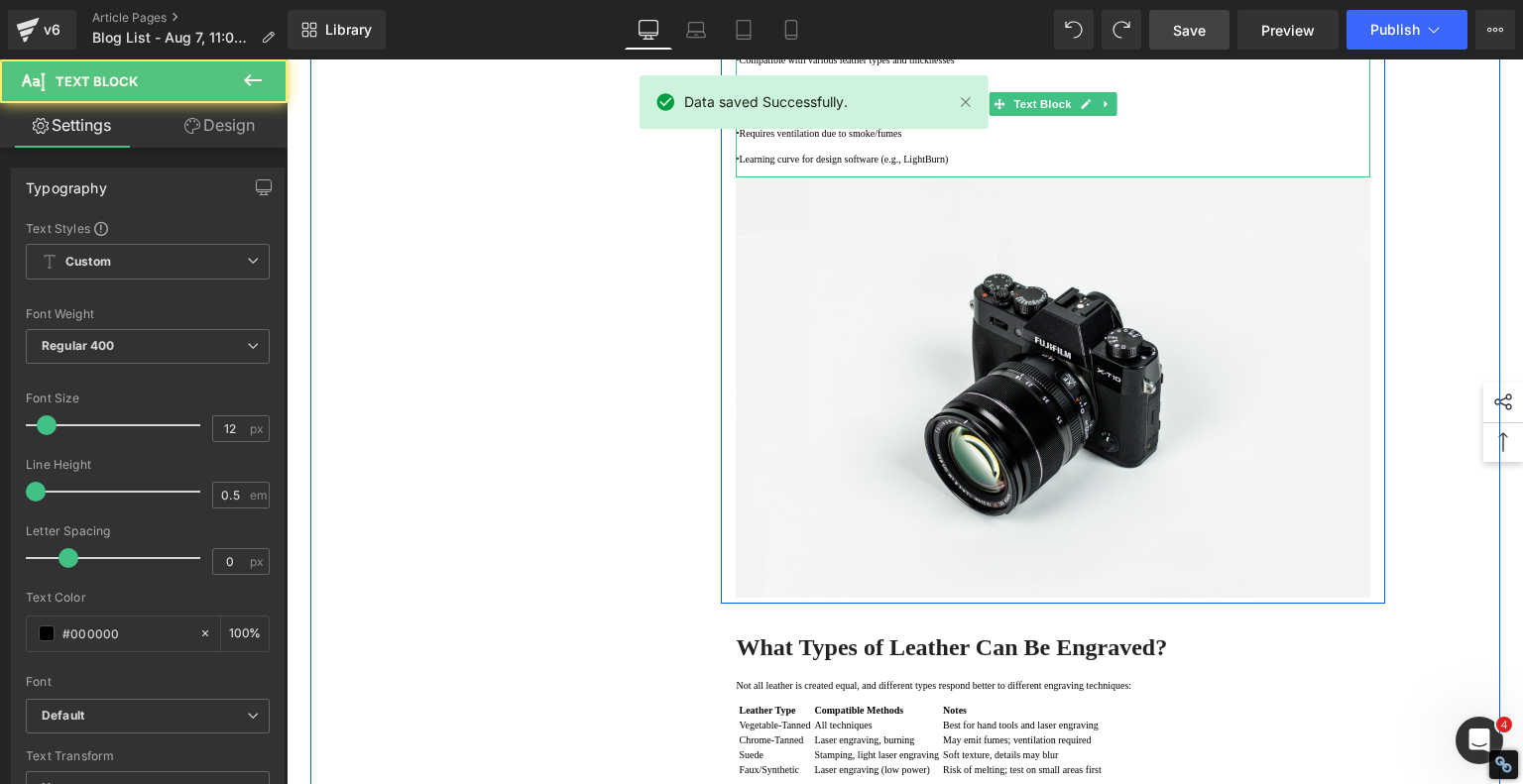 click on "·" at bounding box center [737, -18] 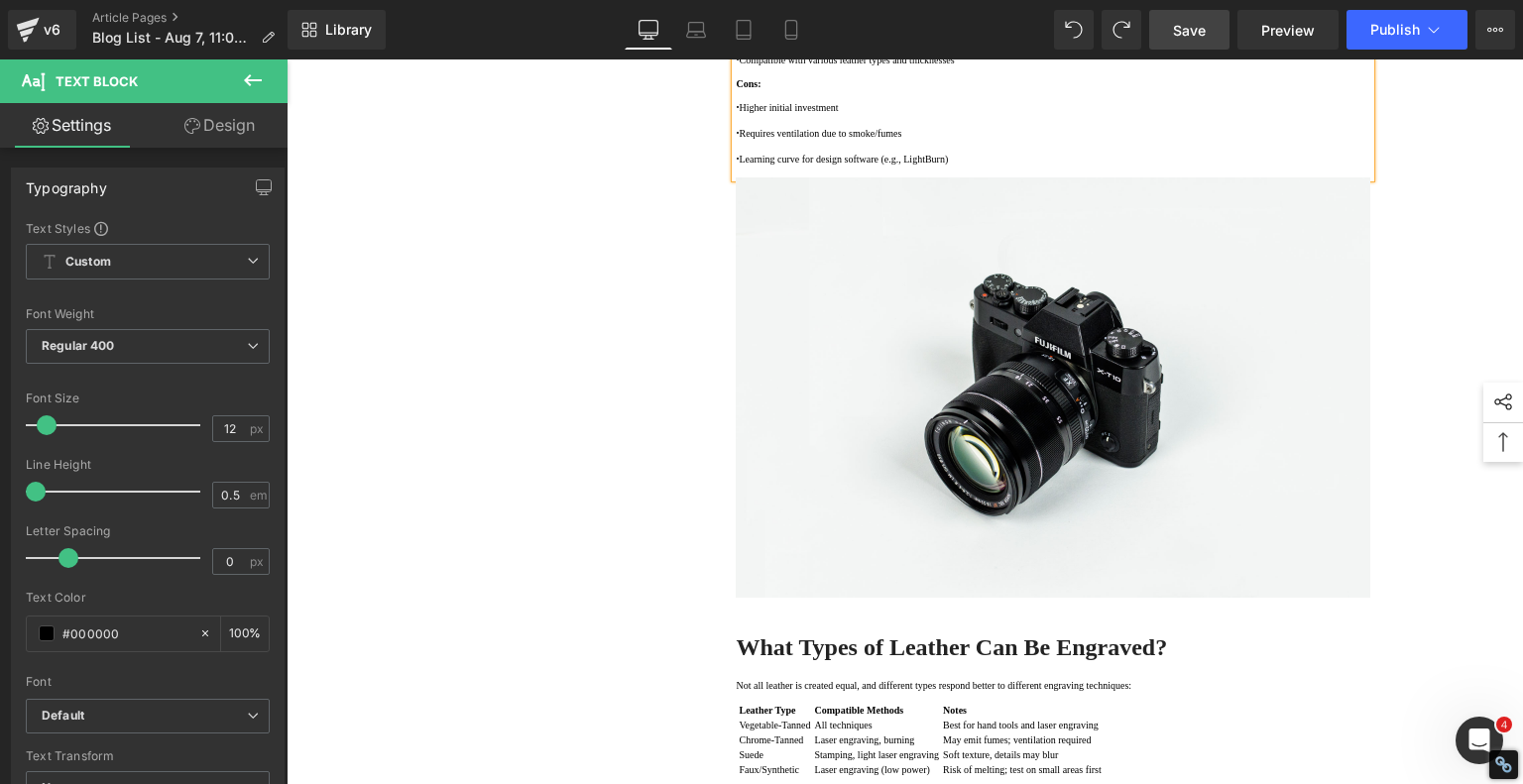 copy on "·" 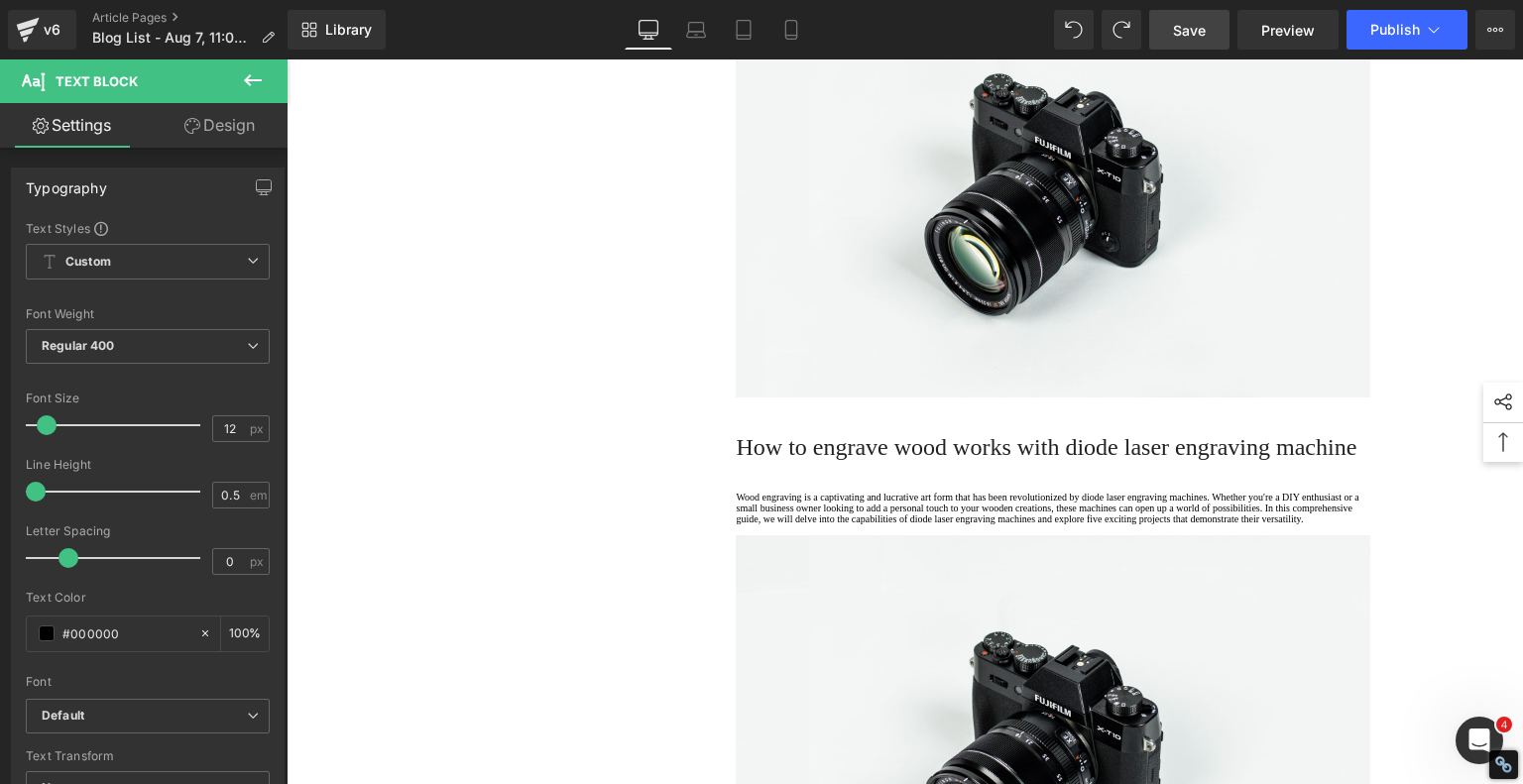 scroll, scrollTop: 6046, scrollLeft: 0, axis: vertical 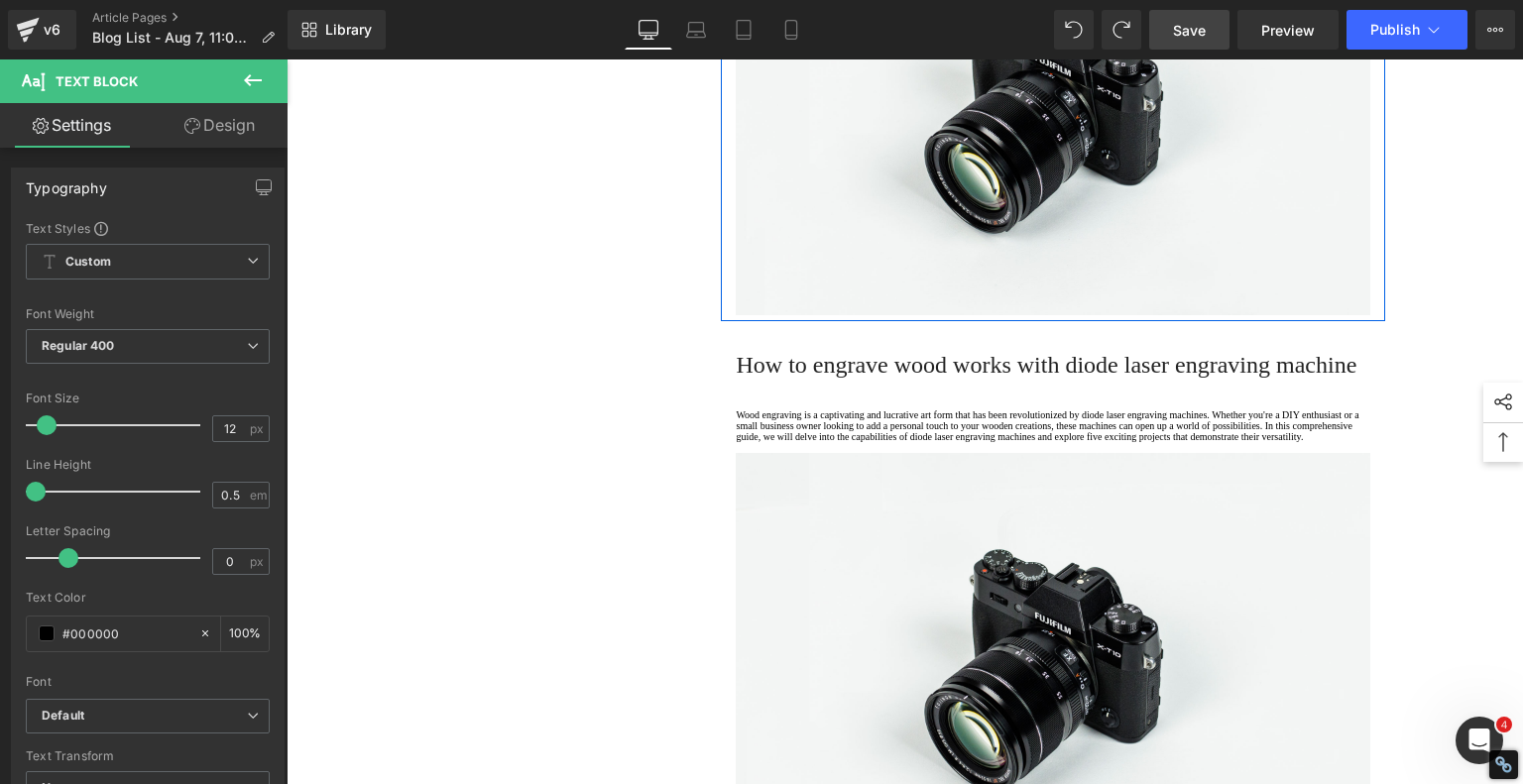 click on "Pinpoint detail: Perfect for logos, typography, and complex patterns" at bounding box center (1053, -209) 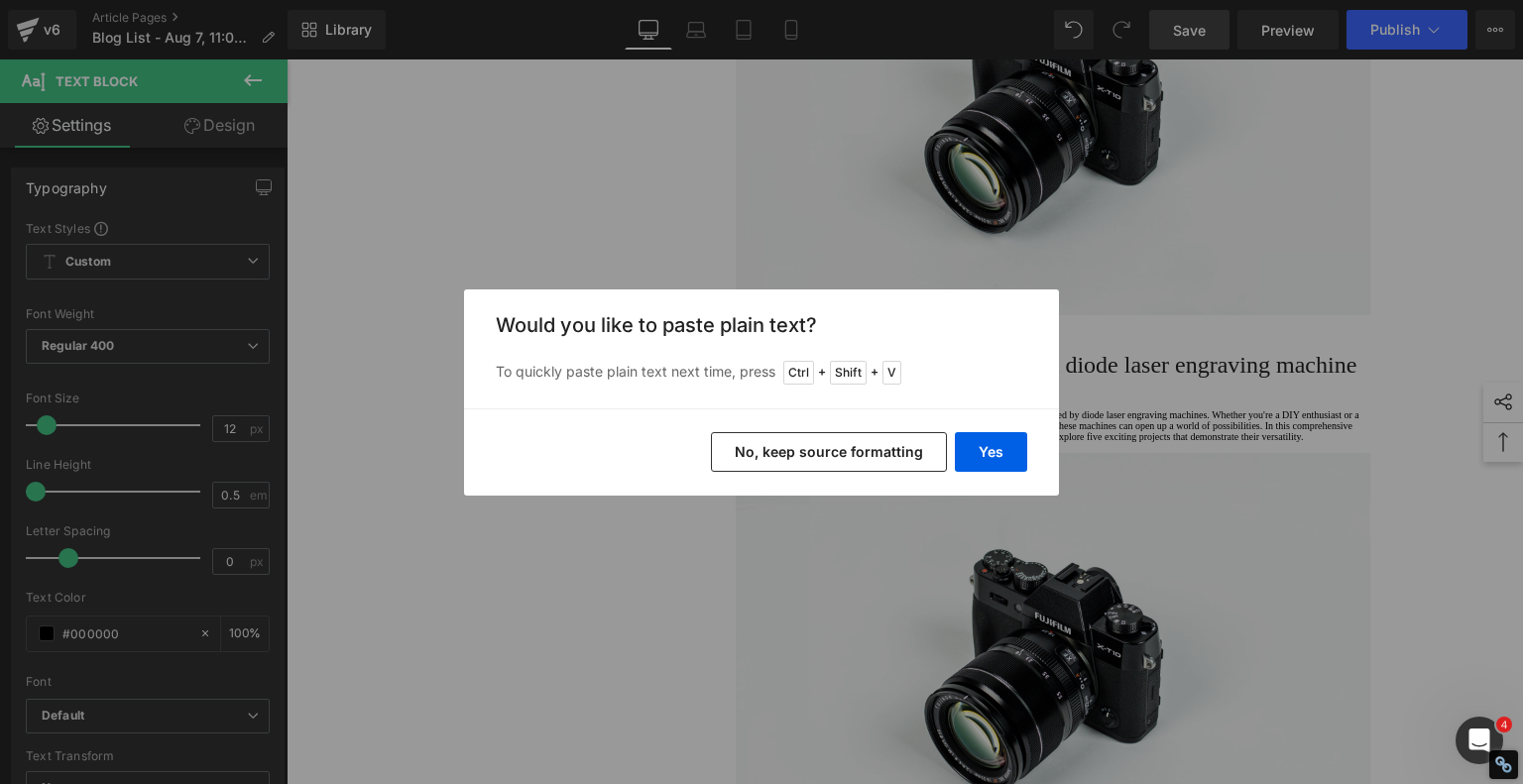 click on "No, keep source formatting" at bounding box center (829, 452) 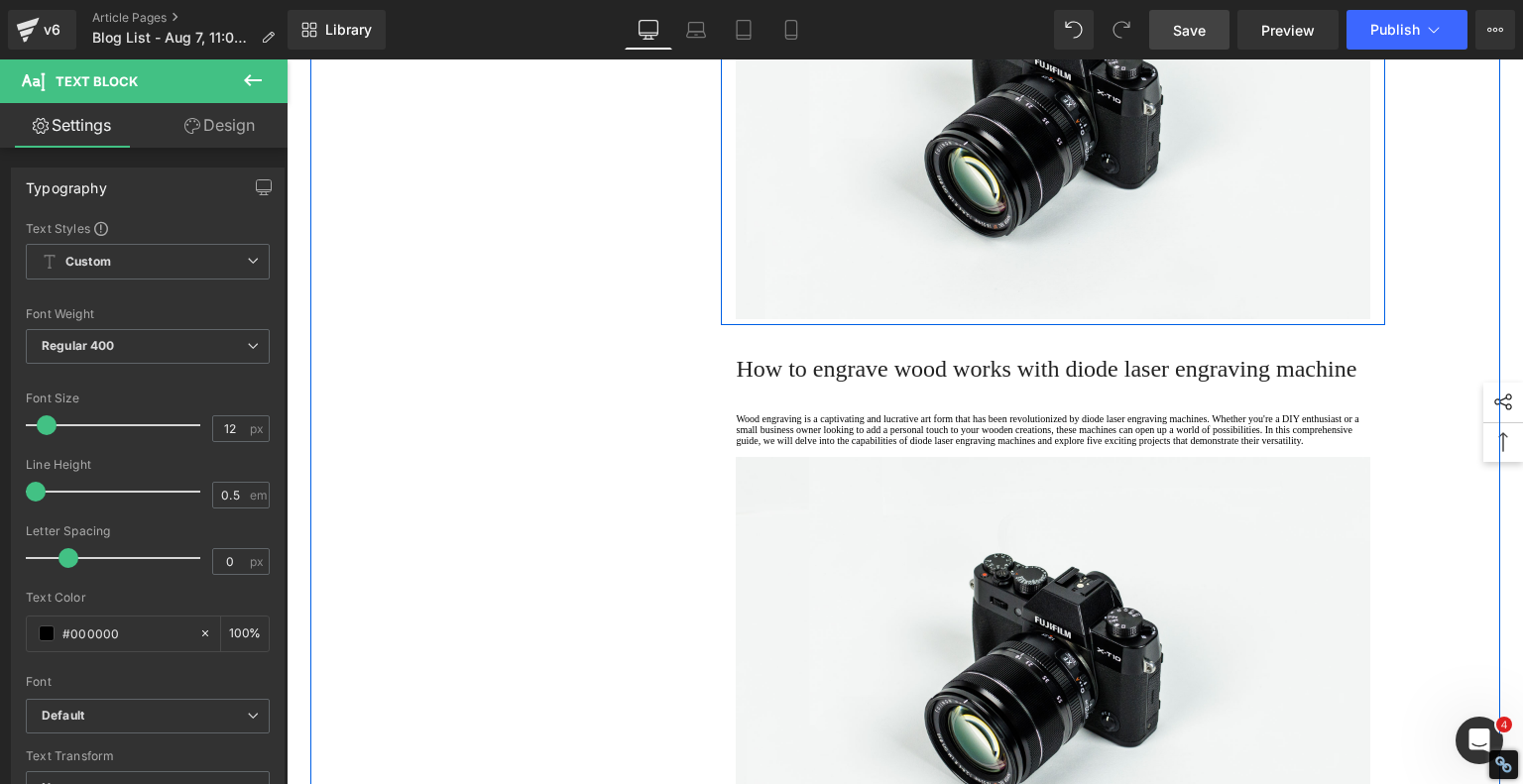 click at bounding box center [738, -158] 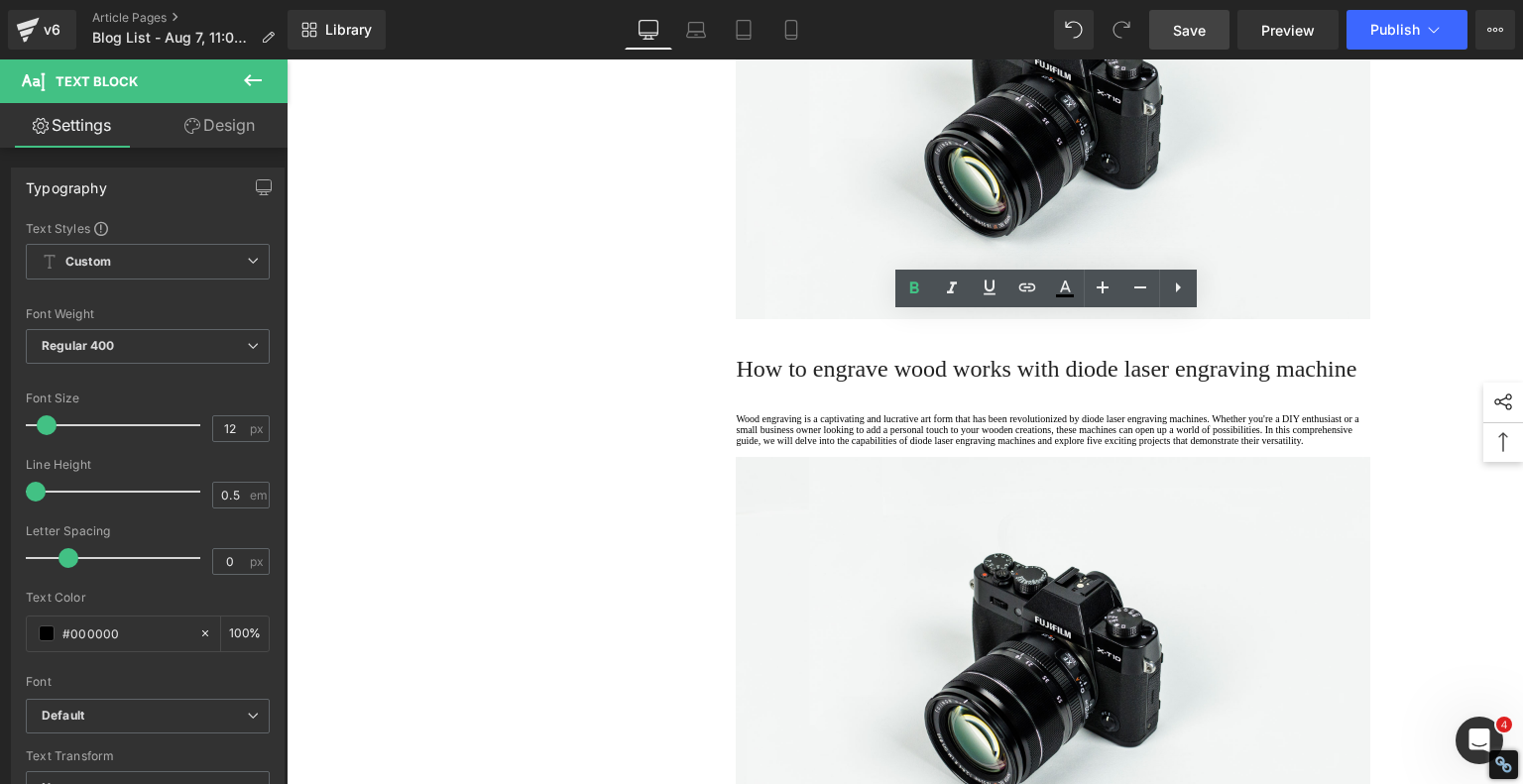click on "Dual use: Engrave and cut with one machine" at bounding box center (1053, -183) 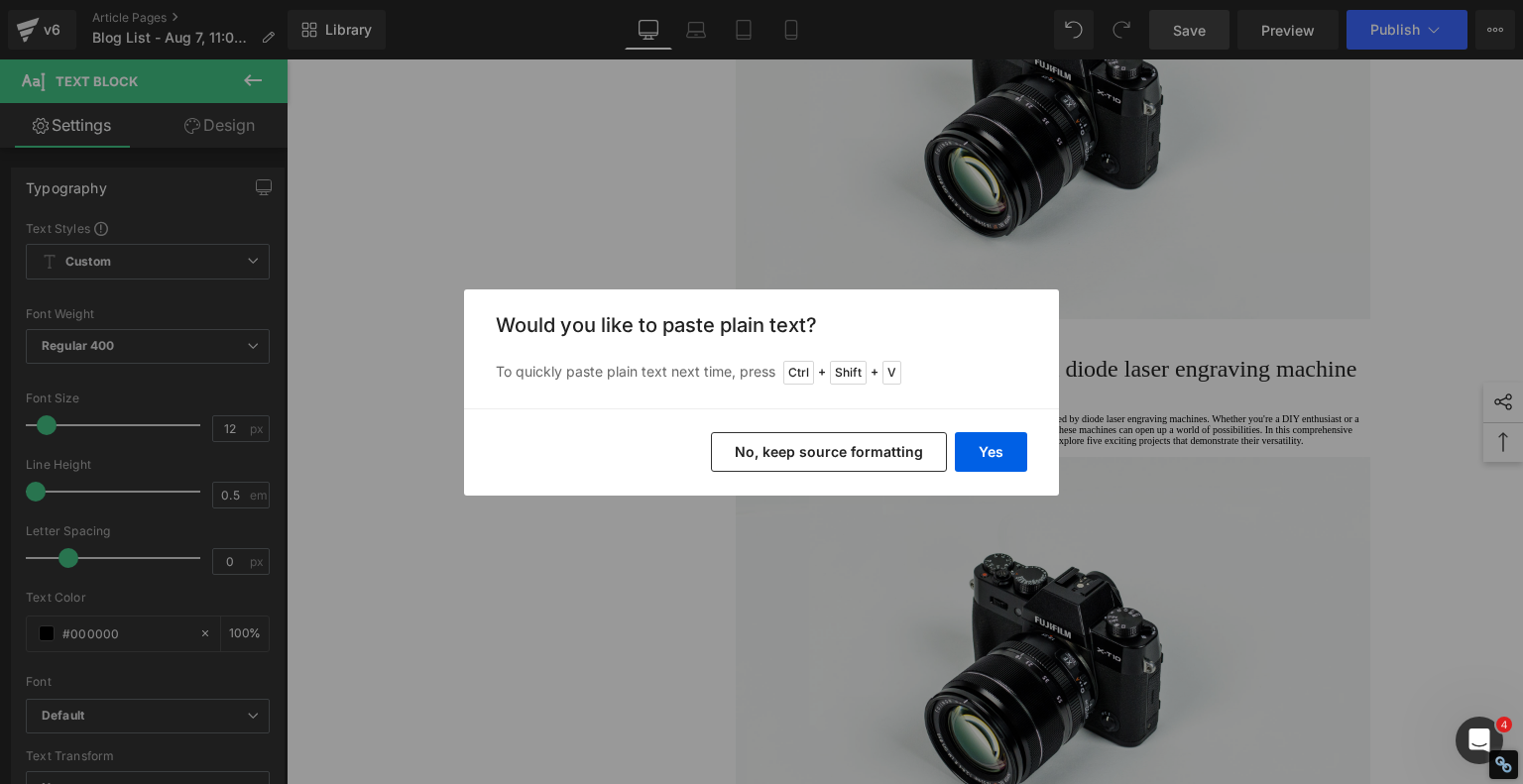 click on "No, keep source formatting" at bounding box center [829, 452] 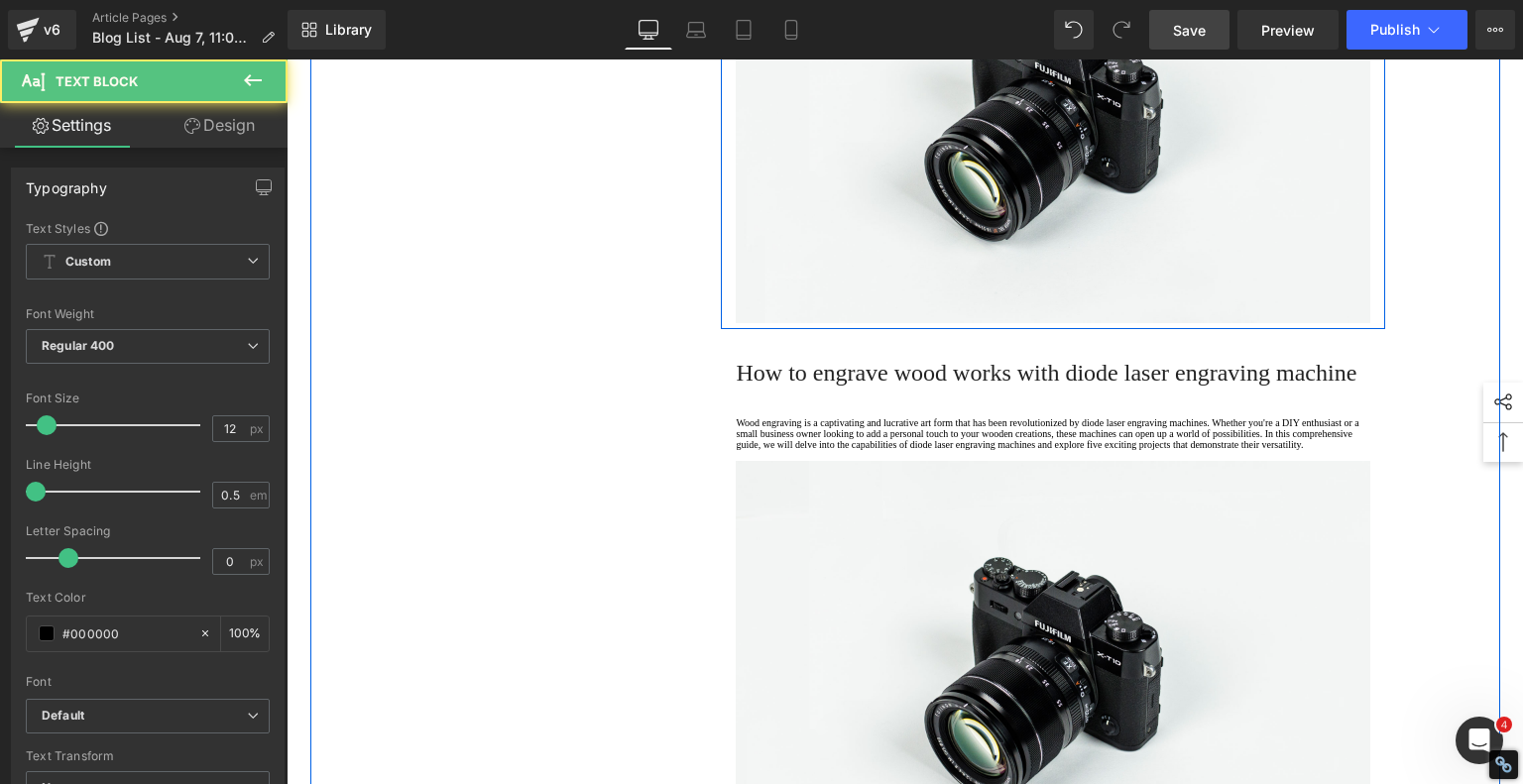click on "Repeatability: Great for small business or batch production" at bounding box center [1053, -158] 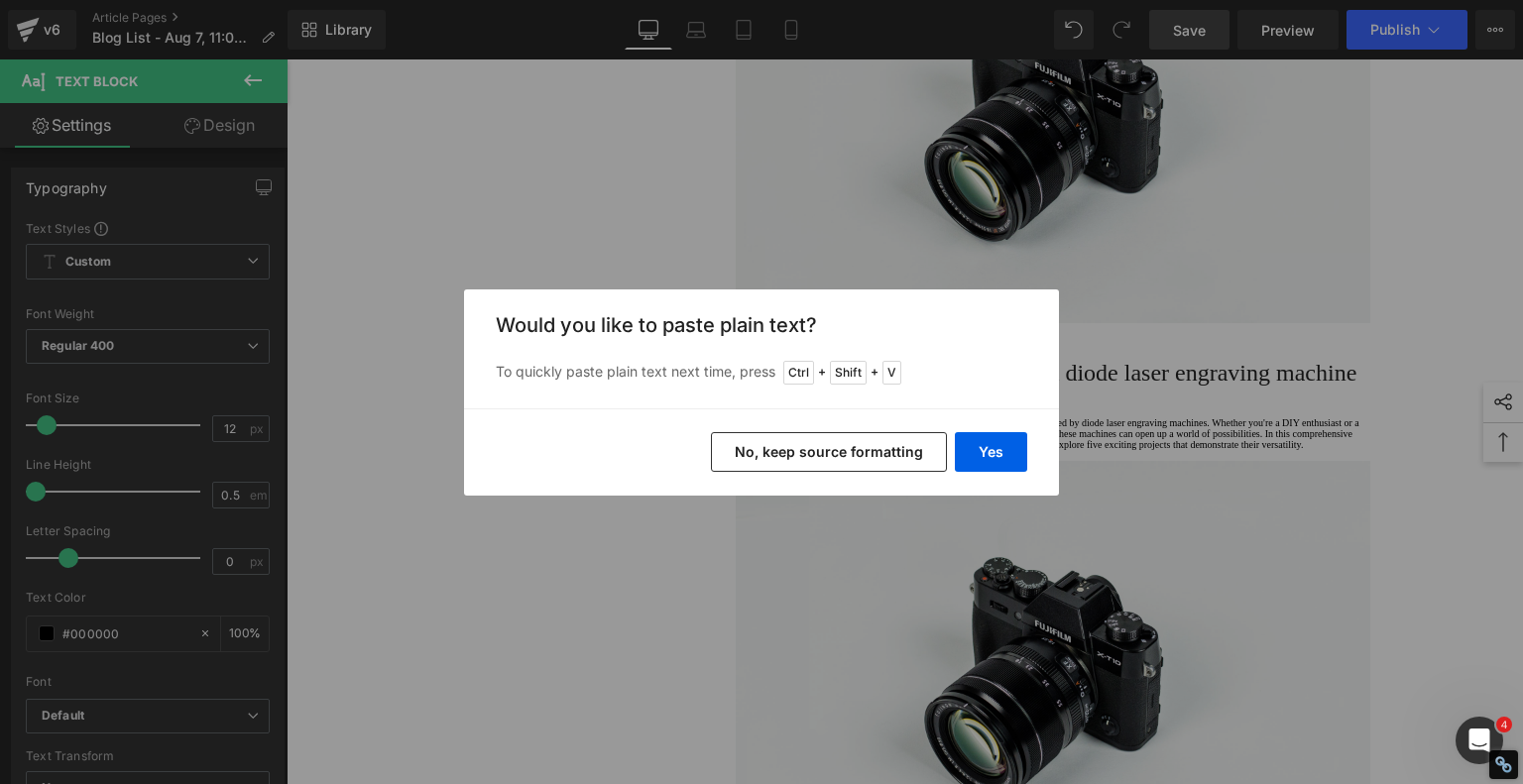 click on "No, keep source formatting" at bounding box center (829, 452) 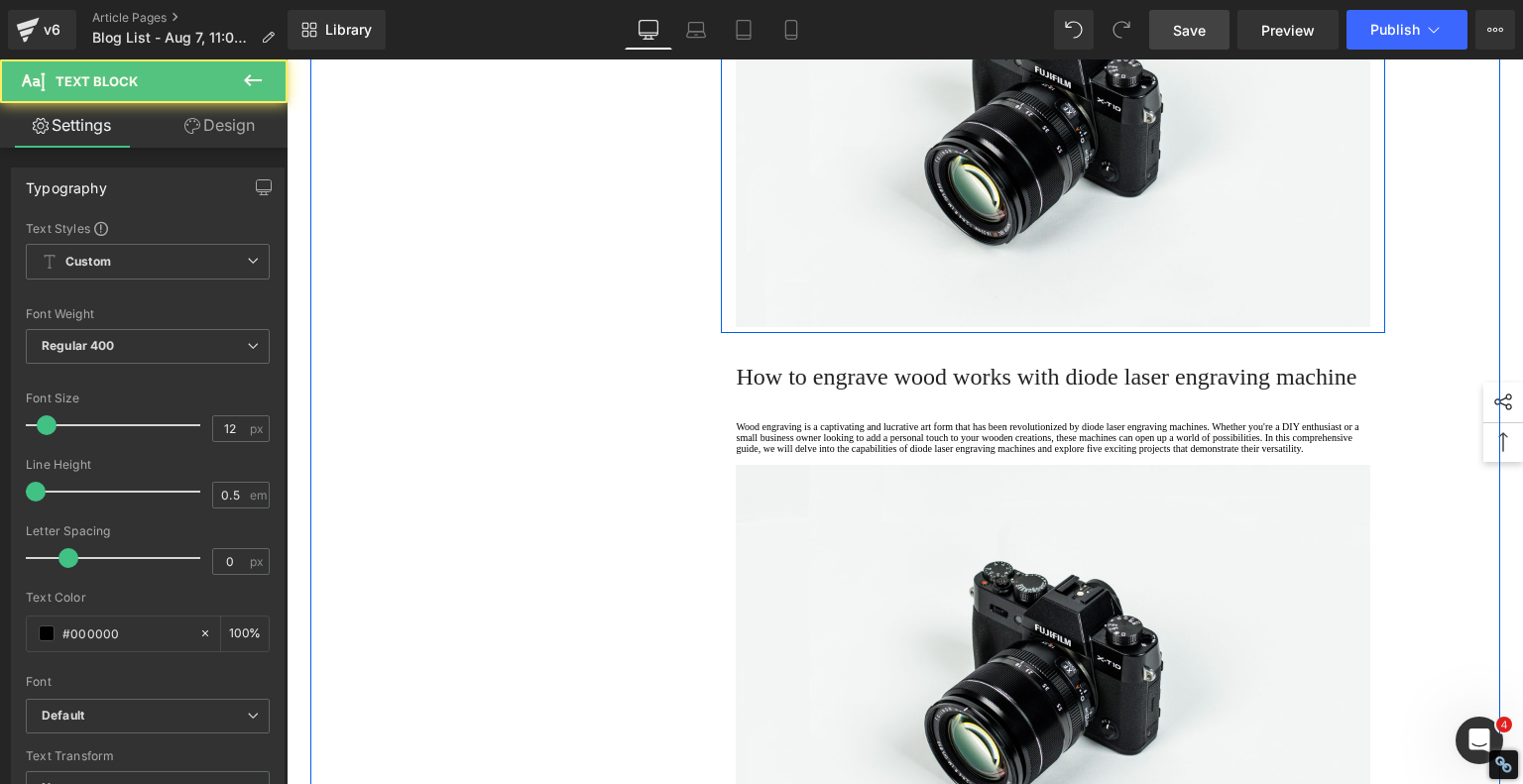 click on "Time-saving: Projects that take hours by hand are done in minutes" at bounding box center (1053, -132) 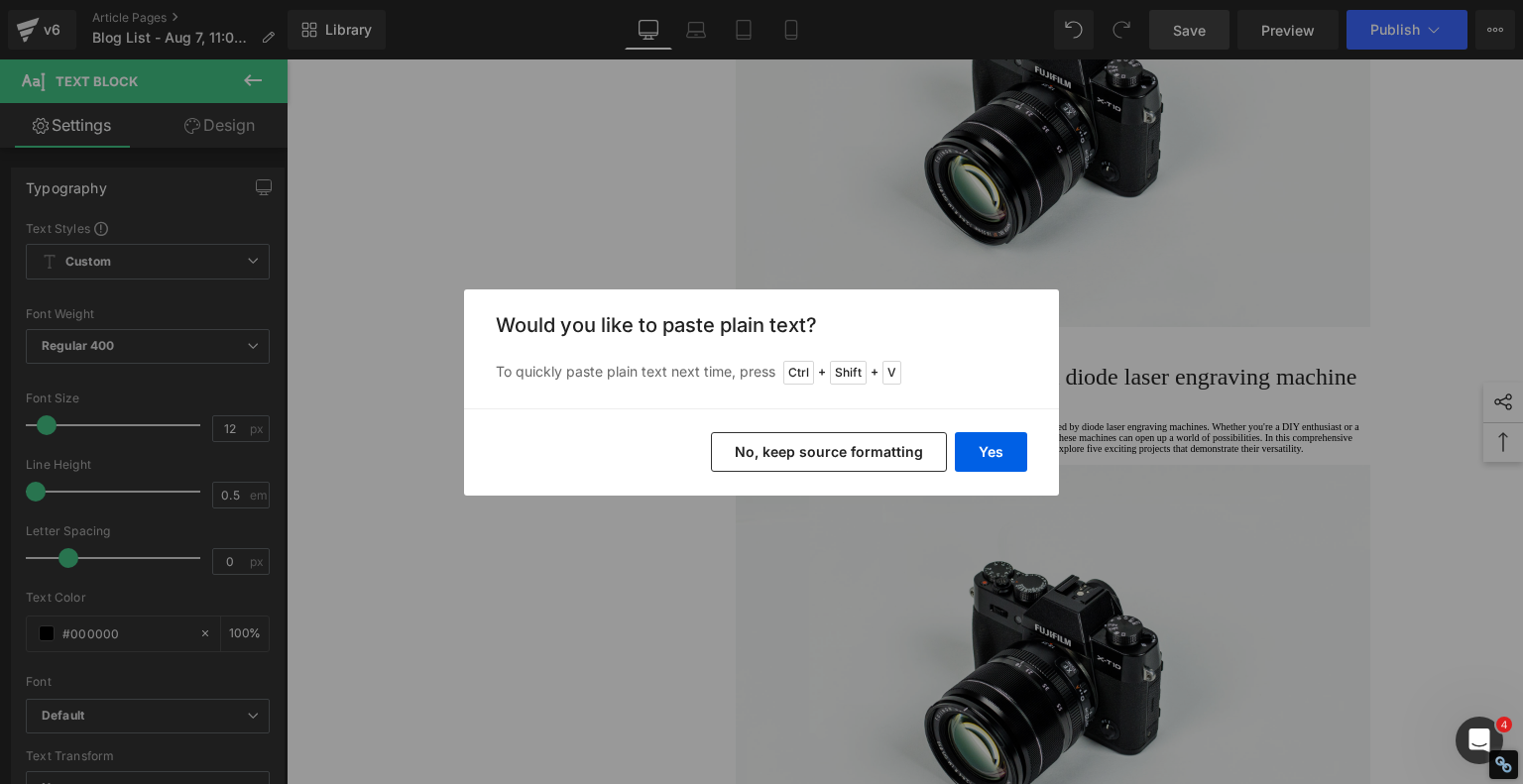 click on "No, keep source formatting" at bounding box center (829, 452) 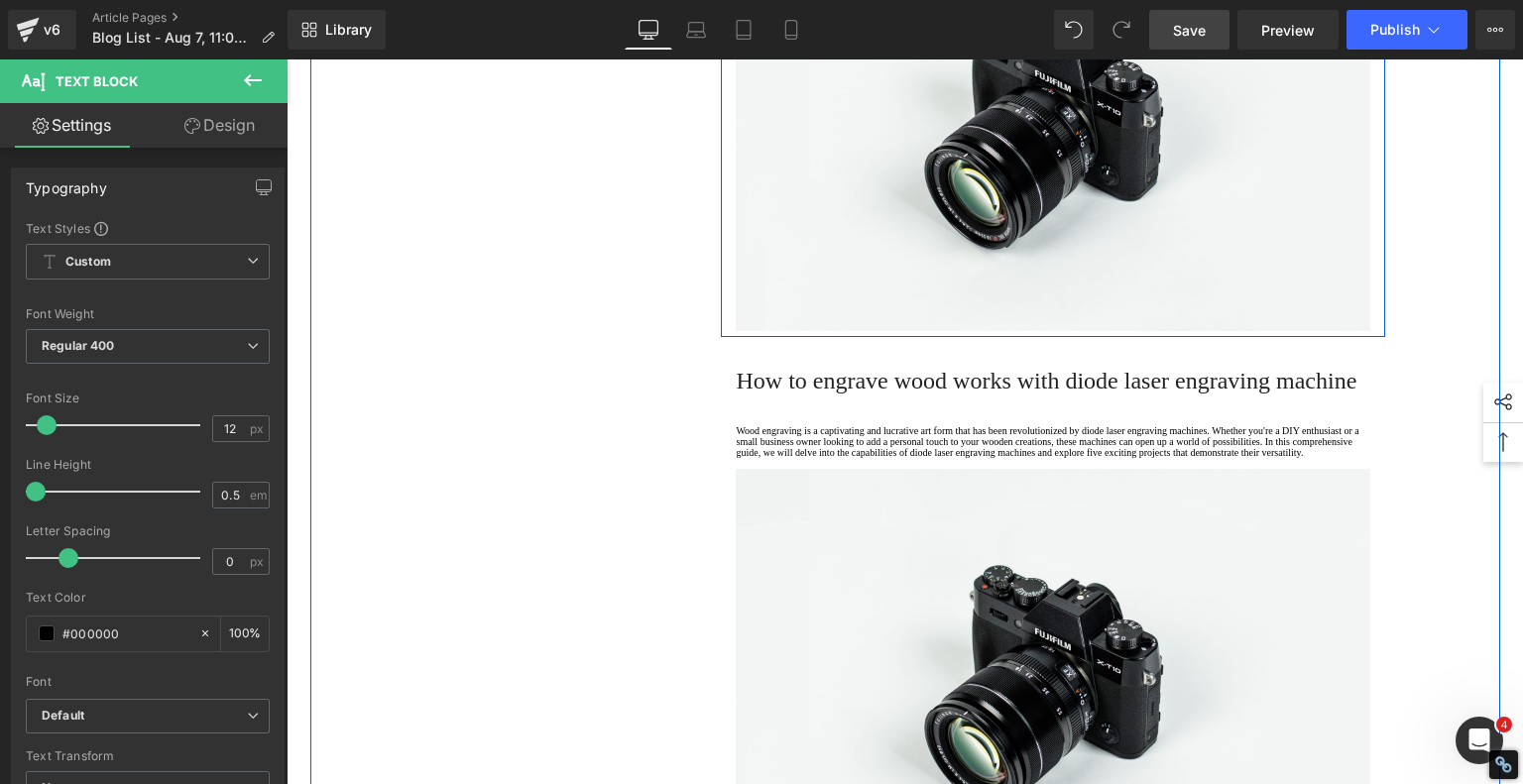 click on "·   Pinpoint detail: Perfect for logos, typography, and complex patterns" at bounding box center (1053, -207) 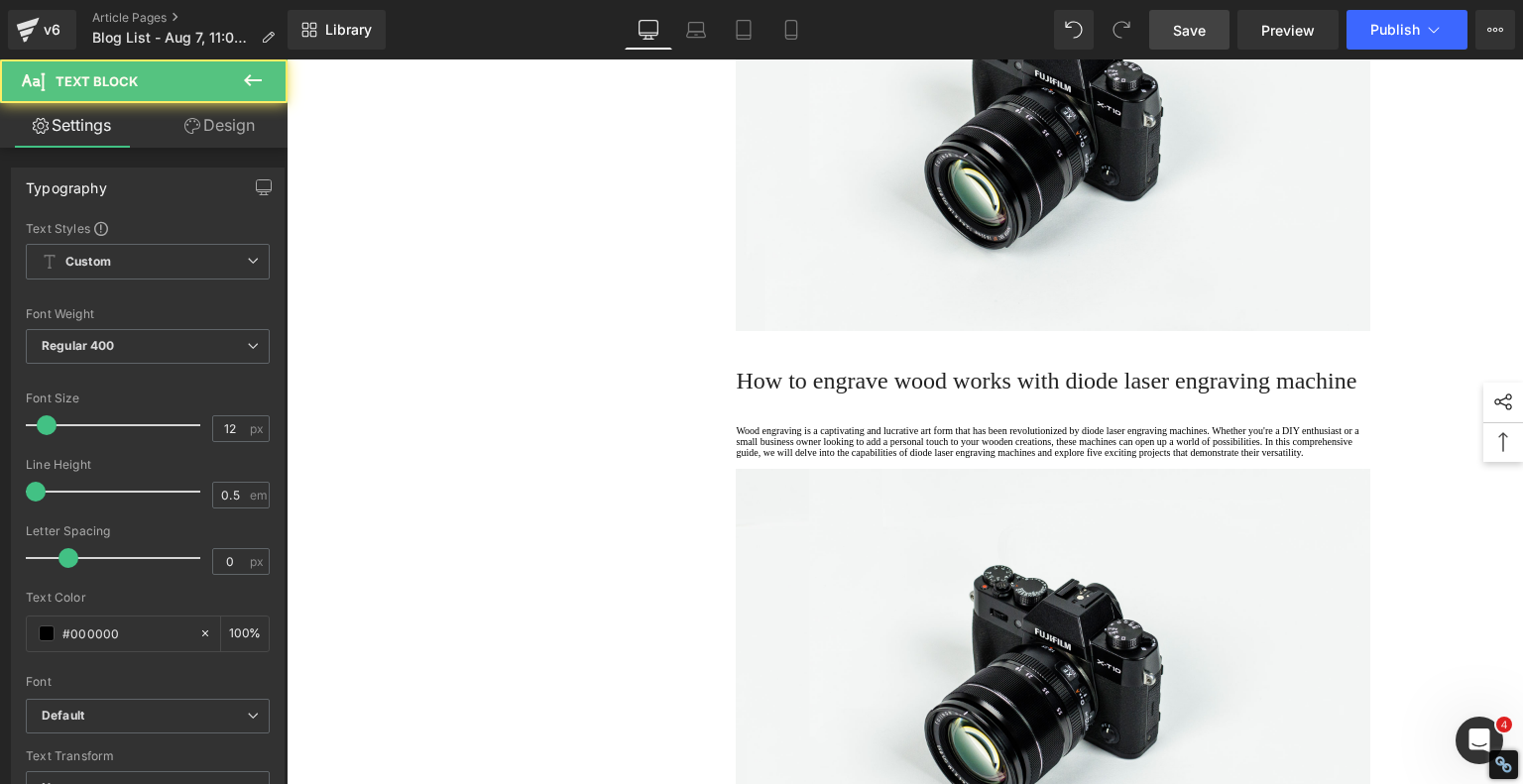 drag, startPoint x: 833, startPoint y: 326, endPoint x: 720, endPoint y: 322, distance: 113.07077 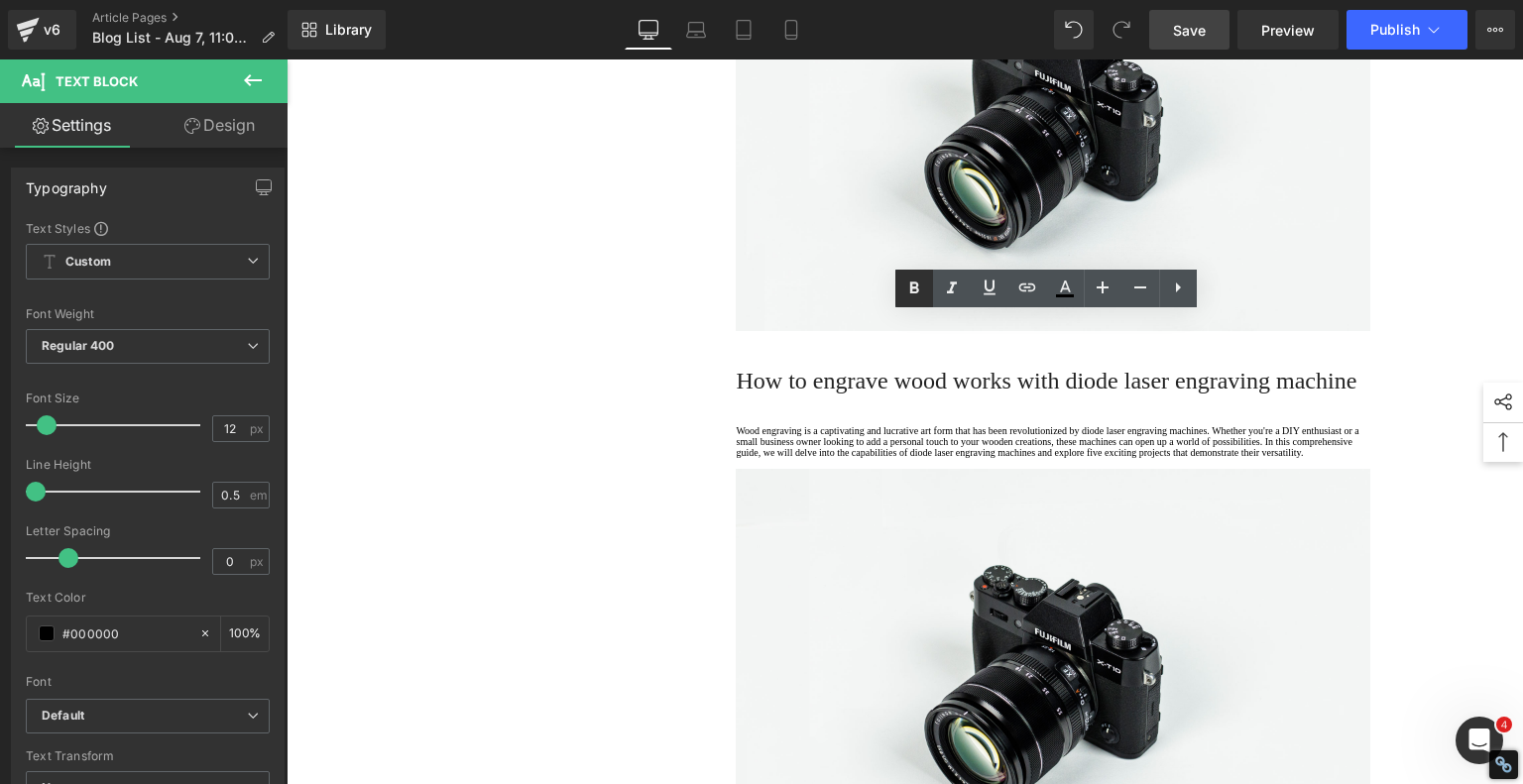 click 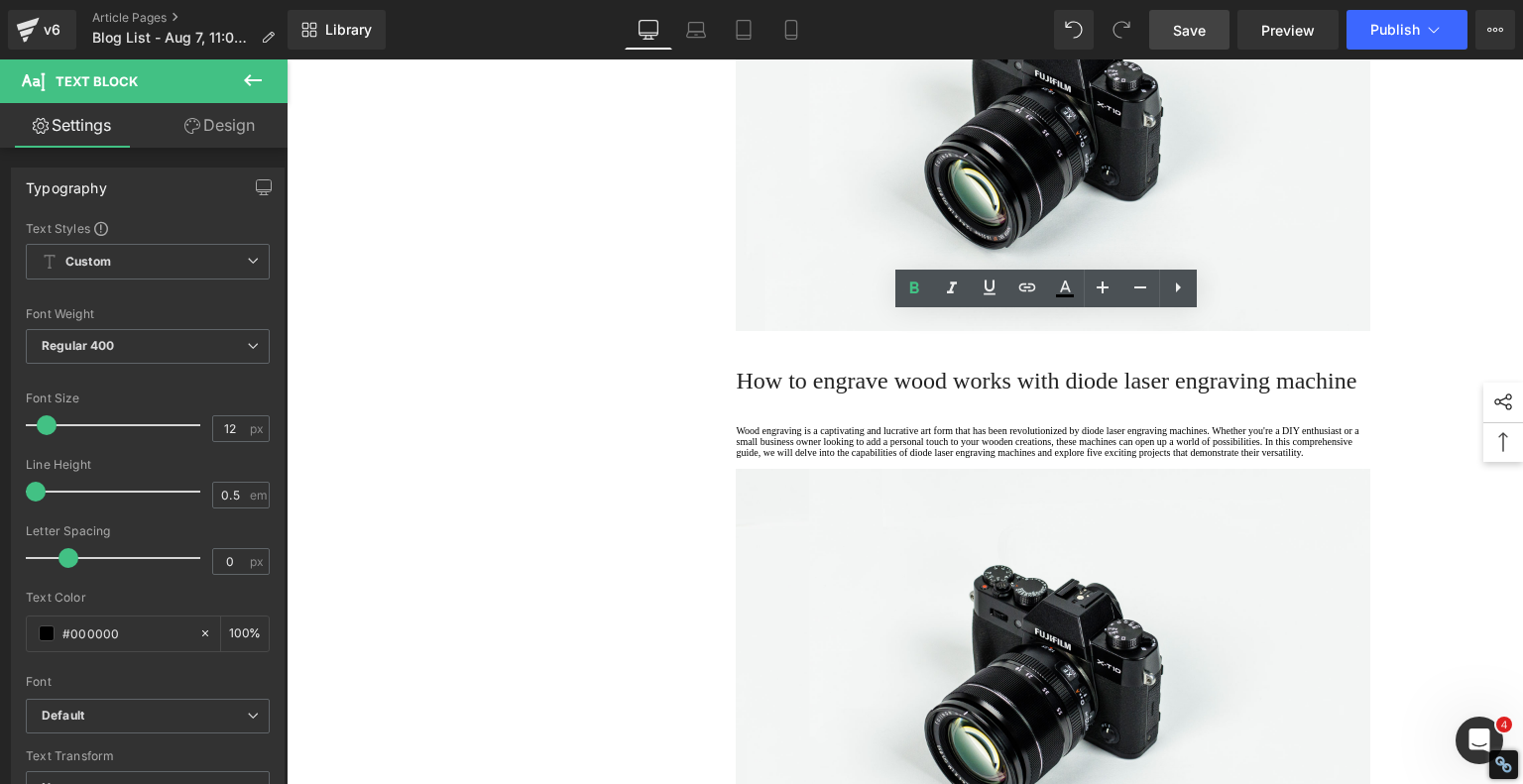 click at bounding box center [1053, -168] 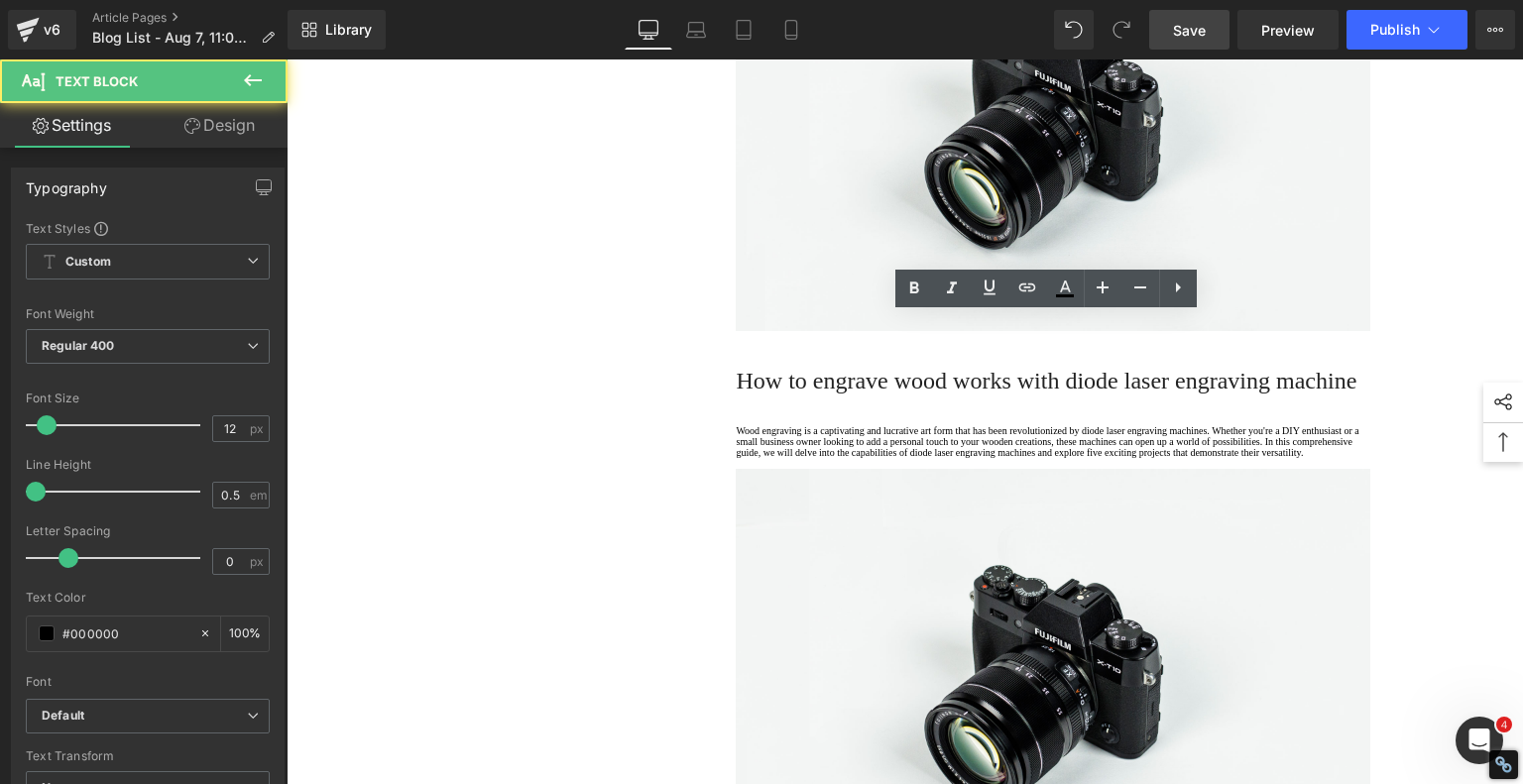 drag, startPoint x: 797, startPoint y: 358, endPoint x: 671, endPoint y: 356, distance: 126.01587 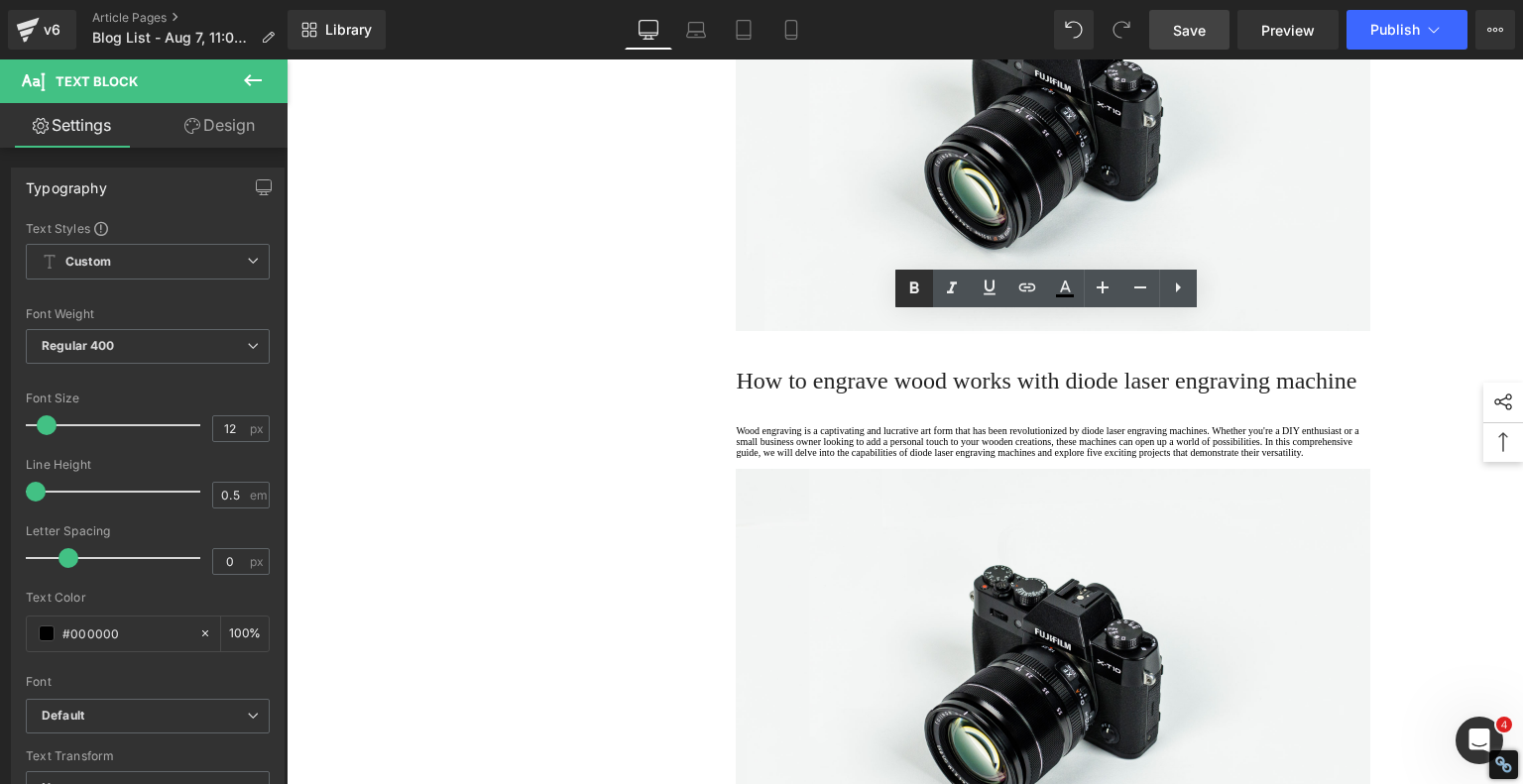 click 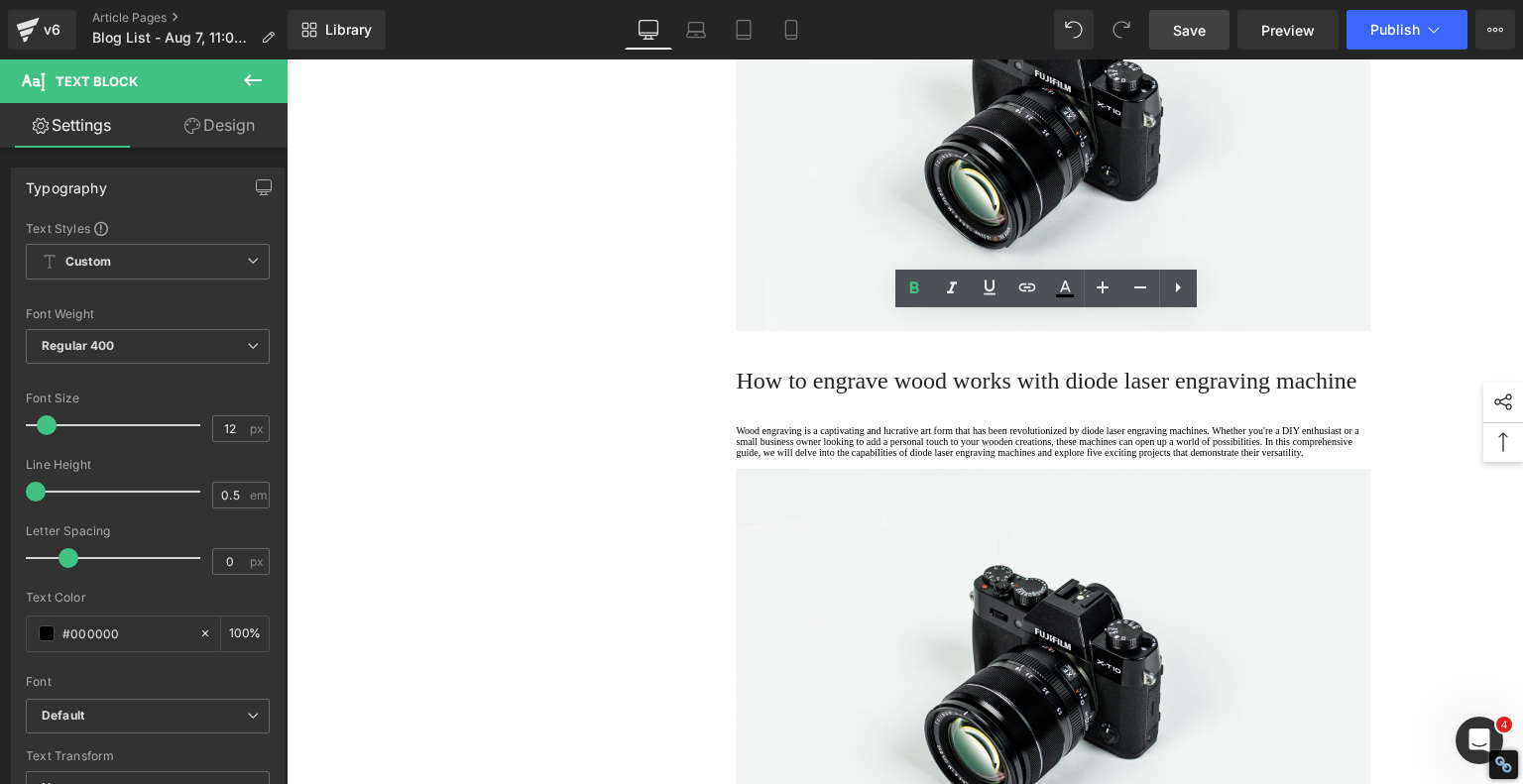 drag, startPoint x: 754, startPoint y: 409, endPoint x: 773, endPoint y: 399, distance: 21.47091 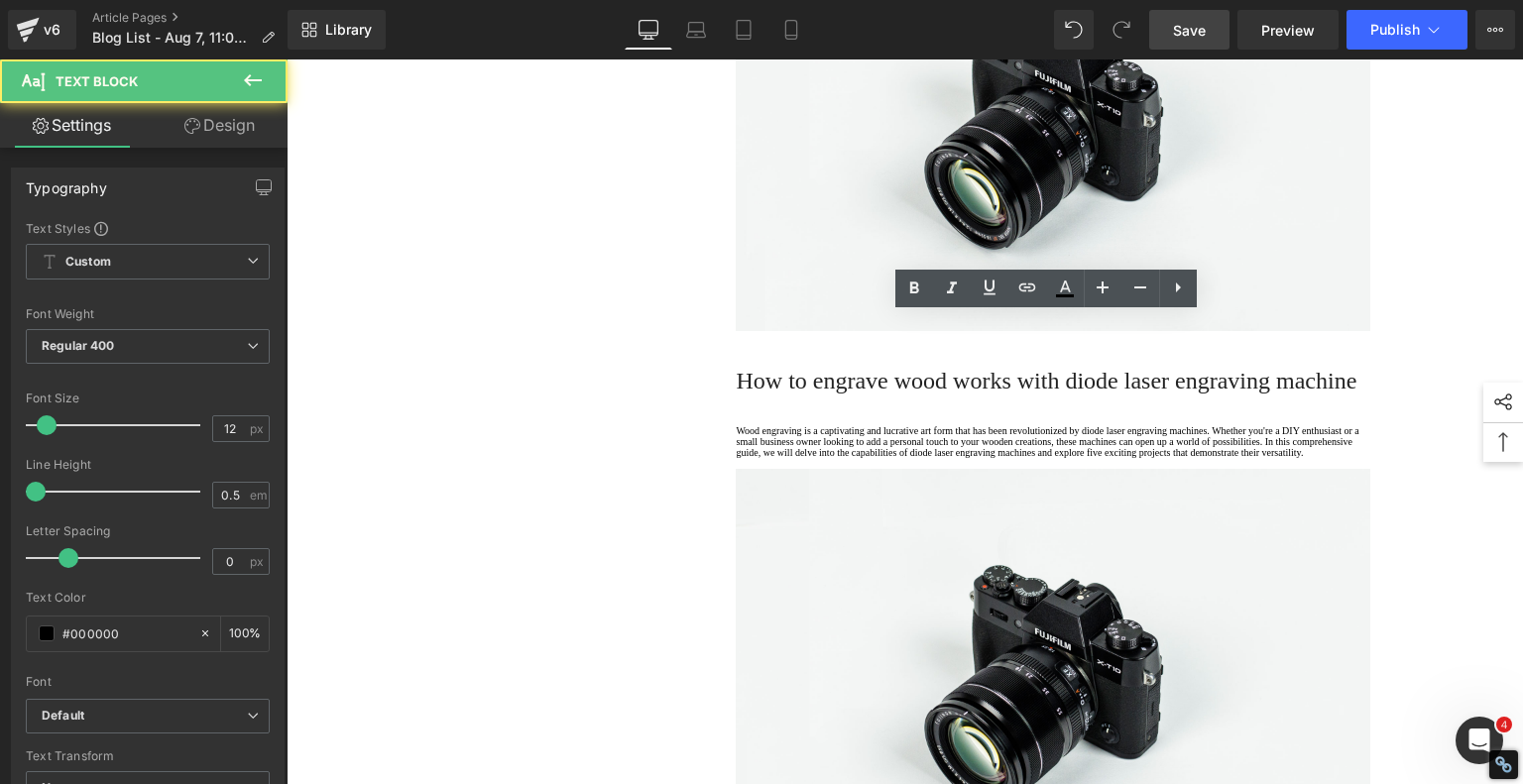 drag, startPoint x: 822, startPoint y: 391, endPoint x: 682, endPoint y: 388, distance: 140.0321 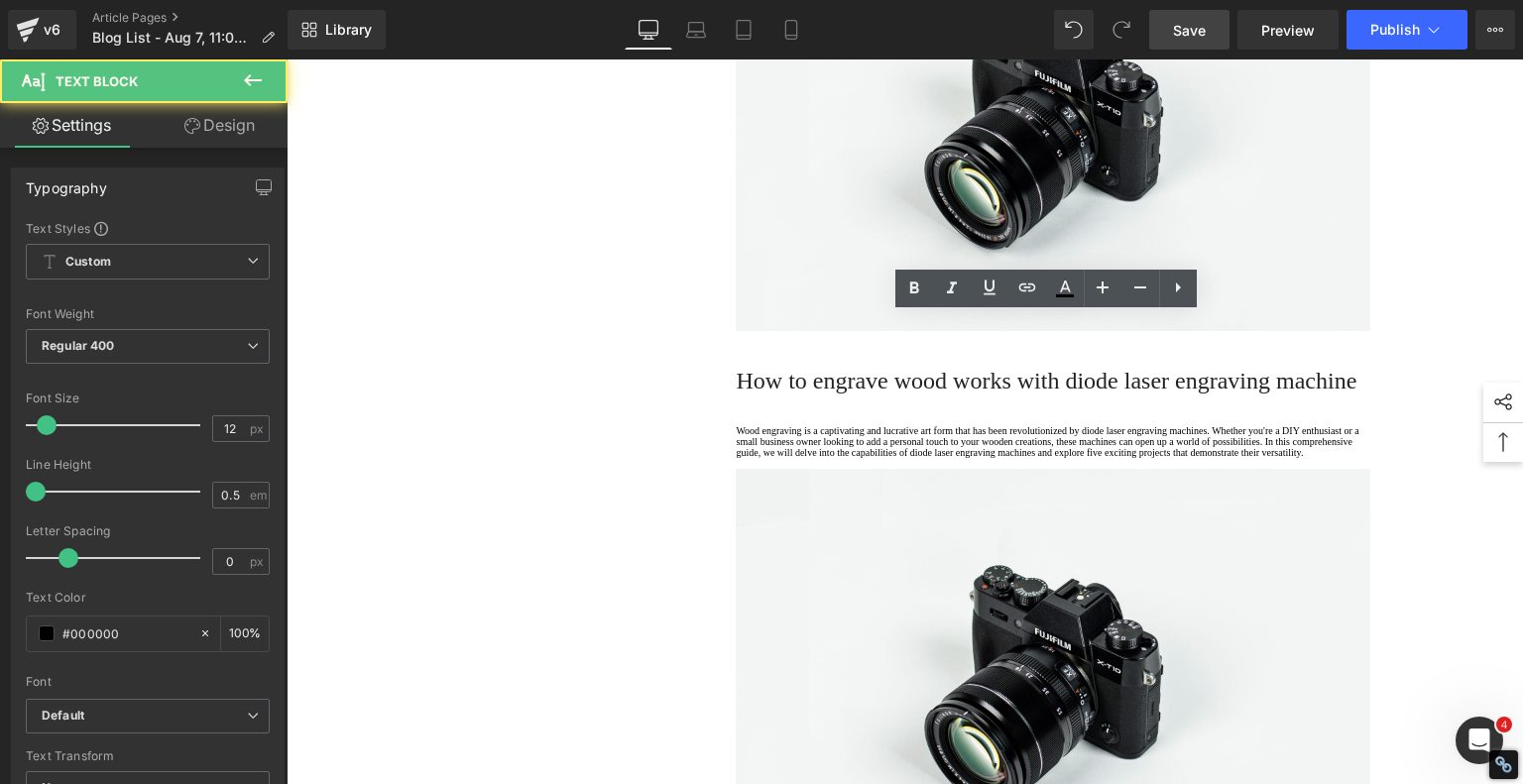 click on "1.  Is the laser engraving machine good at engraving wooden materials Text Block         2.  Laser engraving machine engraving thick paulownia wood cat claw coasters Text Block         3.  Laser engraving machine to engrave thick pine wood calendar Text Block         4.  Laser Engraving Machine to Engrave Skateboards Text Block         5.  Laser engraving machine batch engraving pencils Text Block         6 .  Laser engraving machine batch engraving pencils Text Block         7 .  Laser engraving machine batch engraving pencils Text Block         Row         Leather Engraving Techniques Compared: Which Method is Right for You? Heading         Leatherwork is an age-old craft, but in today’s world, it’s getting a high-tech upgrade. Whether you're handcrafting wallets, customizing journal covers, or designing intricate fashion accessories, there are now multiple ways to engrave leather. From traditional hand tools to cutting-edge  laser engravers
leather engraving diode laser engraving Text Block" at bounding box center (905, -2057) 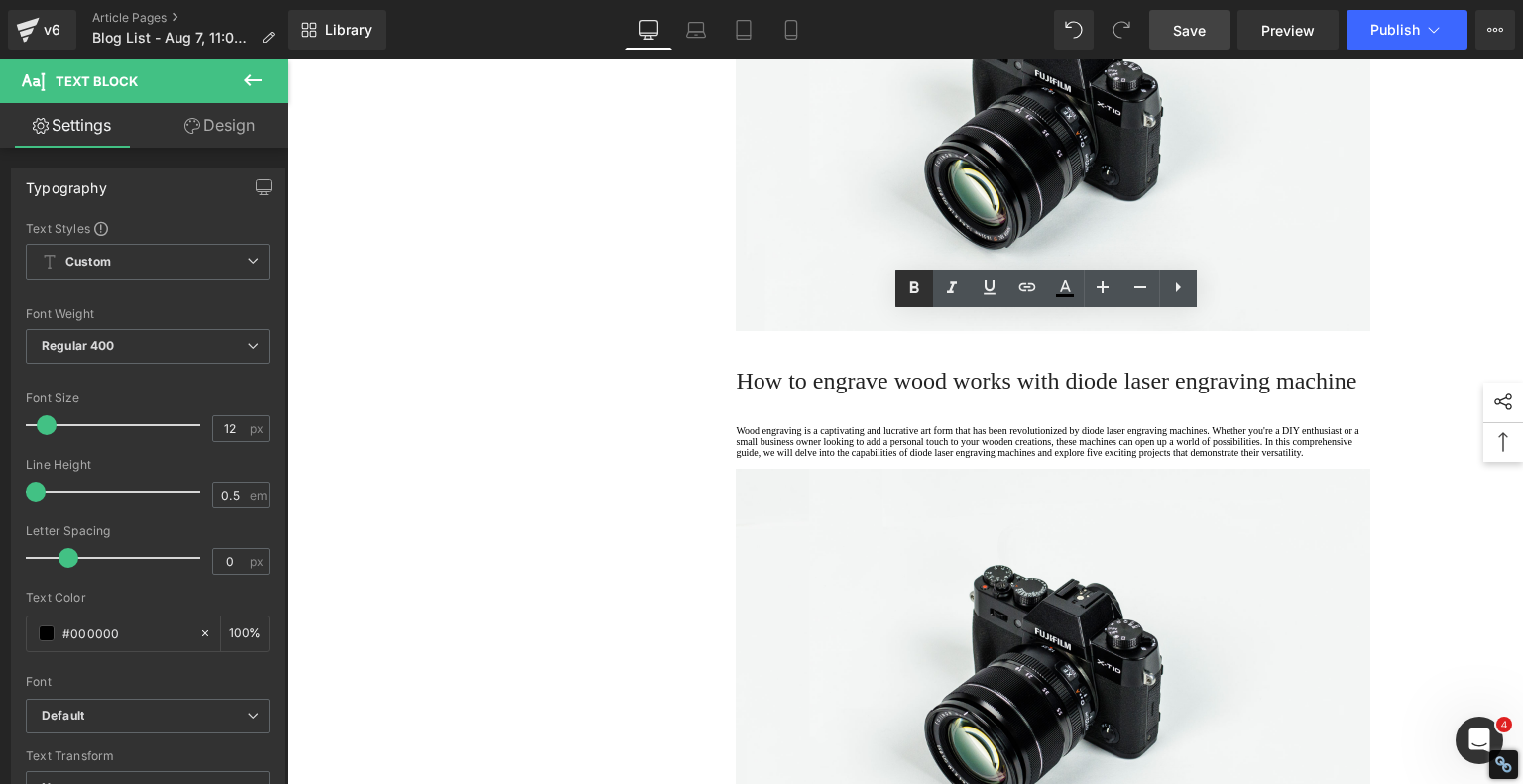 drag, startPoint x: 912, startPoint y: 287, endPoint x: 894, endPoint y: 301, distance: 22.803509 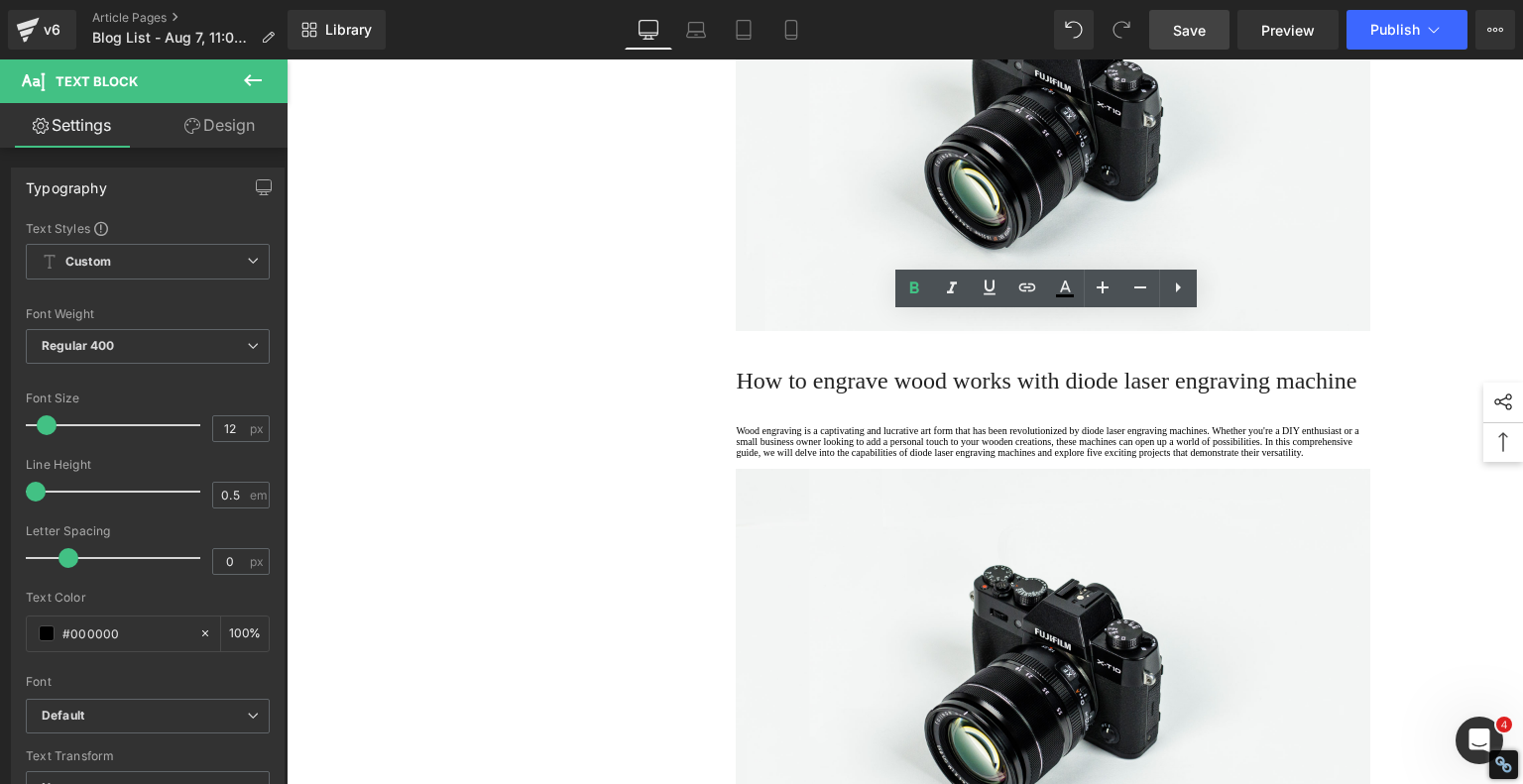 click on "·   Time-saving: Projects that take hours by hand are done in minutes" at bounding box center (1053, -130) 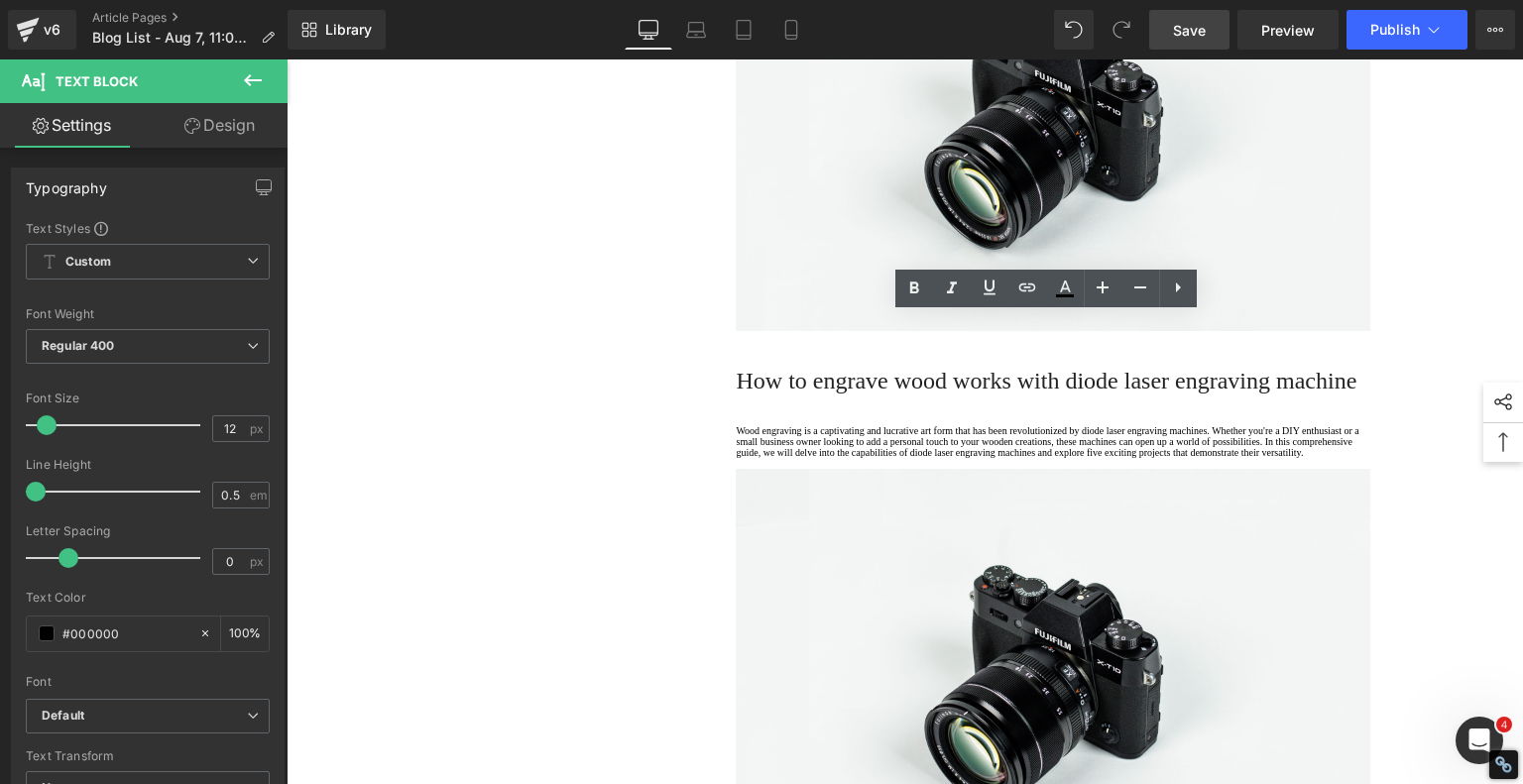 drag, startPoint x: 816, startPoint y: 426, endPoint x: 732, endPoint y: 426, distance: 84 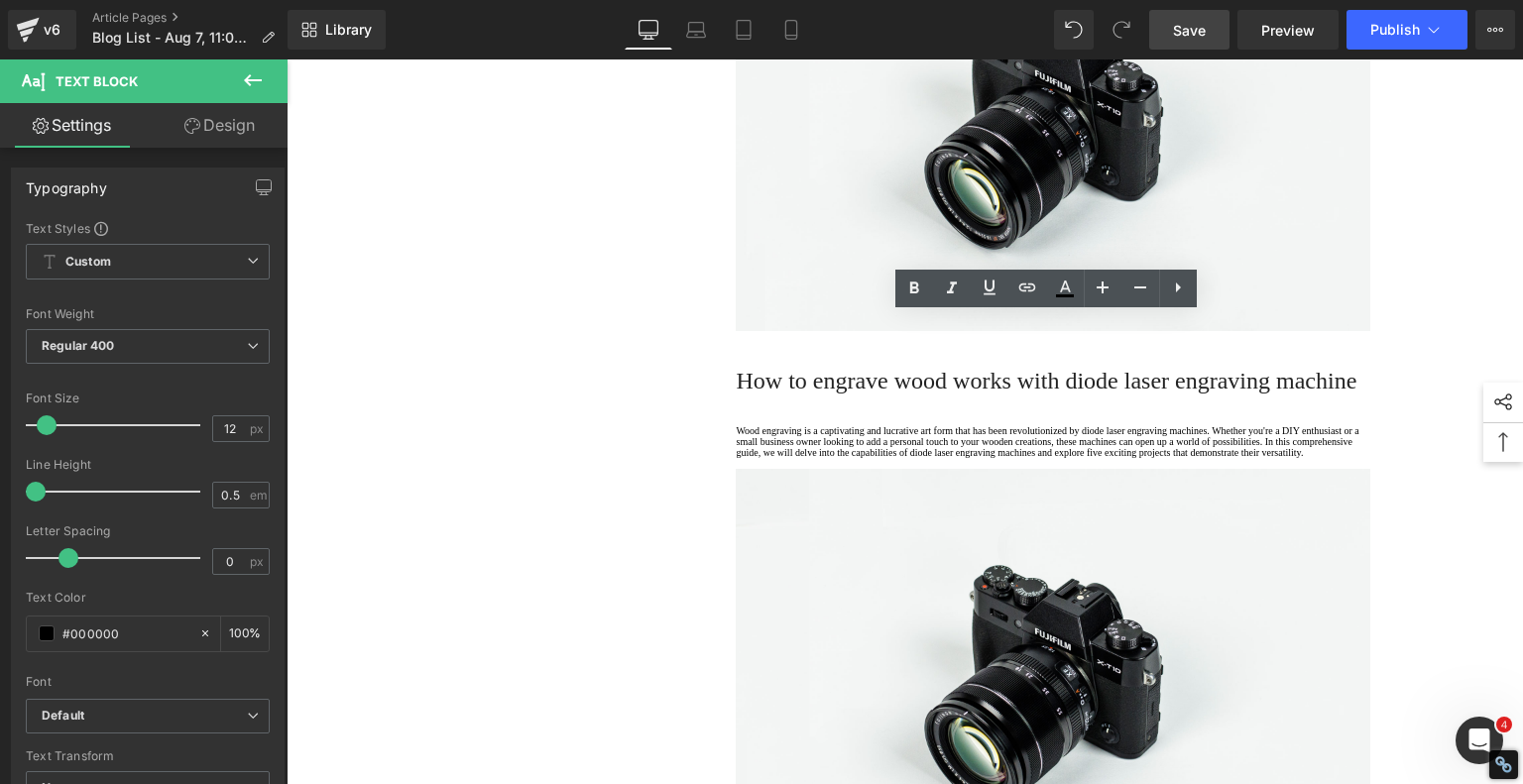 click on "·   Time-saving: Projects that take hours by hand are done in minutes" at bounding box center [1053, -130] 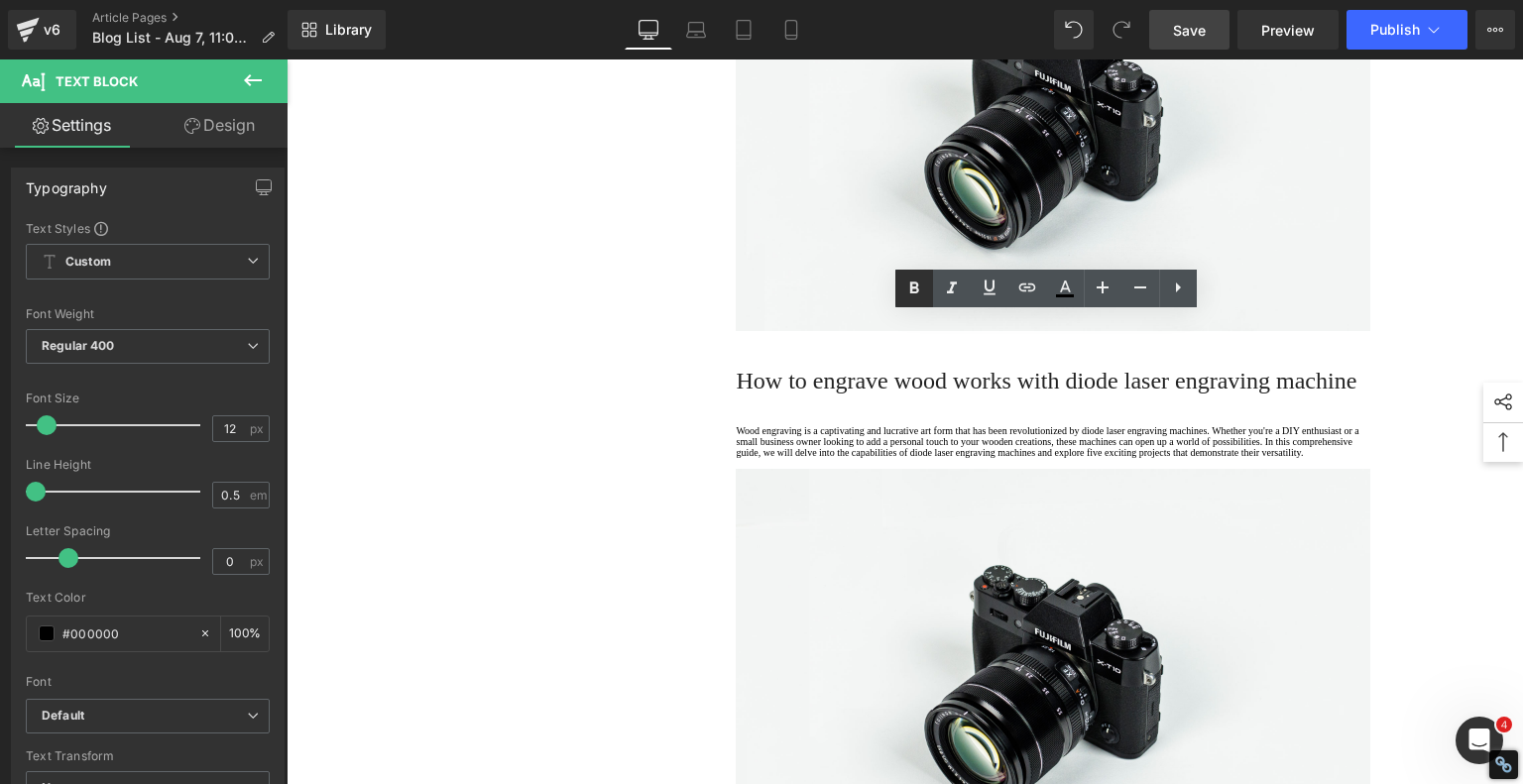 click 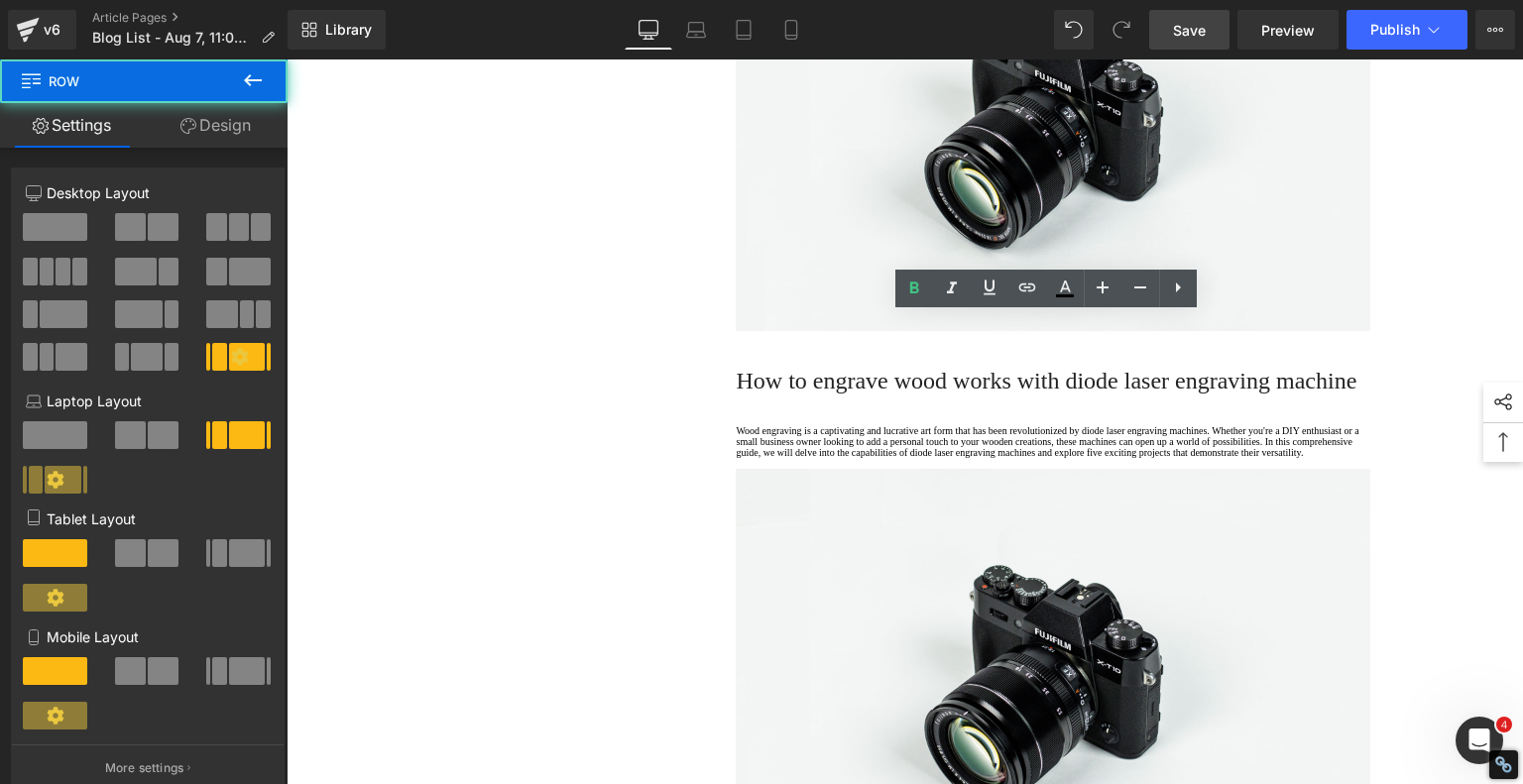 click on "1.  Is the laser engraving machine good at engraving wooden materials Text Block         2.  Laser engraving machine engraving thick paulownia wood cat claw coasters Text Block         3.  Laser engraving machine to engrave thick pine wood calendar Text Block         4.  Laser Engraving Machine to Engrave Skateboards Text Block         5.  Laser engraving machine batch engraving pencils Text Block         6 .  Laser engraving machine batch engraving pencils Text Block         7 .  Laser engraving machine batch engraving pencils Text Block         Row         Leather Engraving Techniques Compared: Which Method is Right for You? Heading         Leatherwork is an age-old craft, but in today’s world, it’s getting a high-tech upgrade. Whether you're handcrafting wallets, customizing journal covers, or designing intricate fashion accessories, there are now multiple ways to engrave leather. From traditional hand tools to cutting-edge  laser engravers
leather engraving diode laser engraving Text Block" at bounding box center [905, -2057] 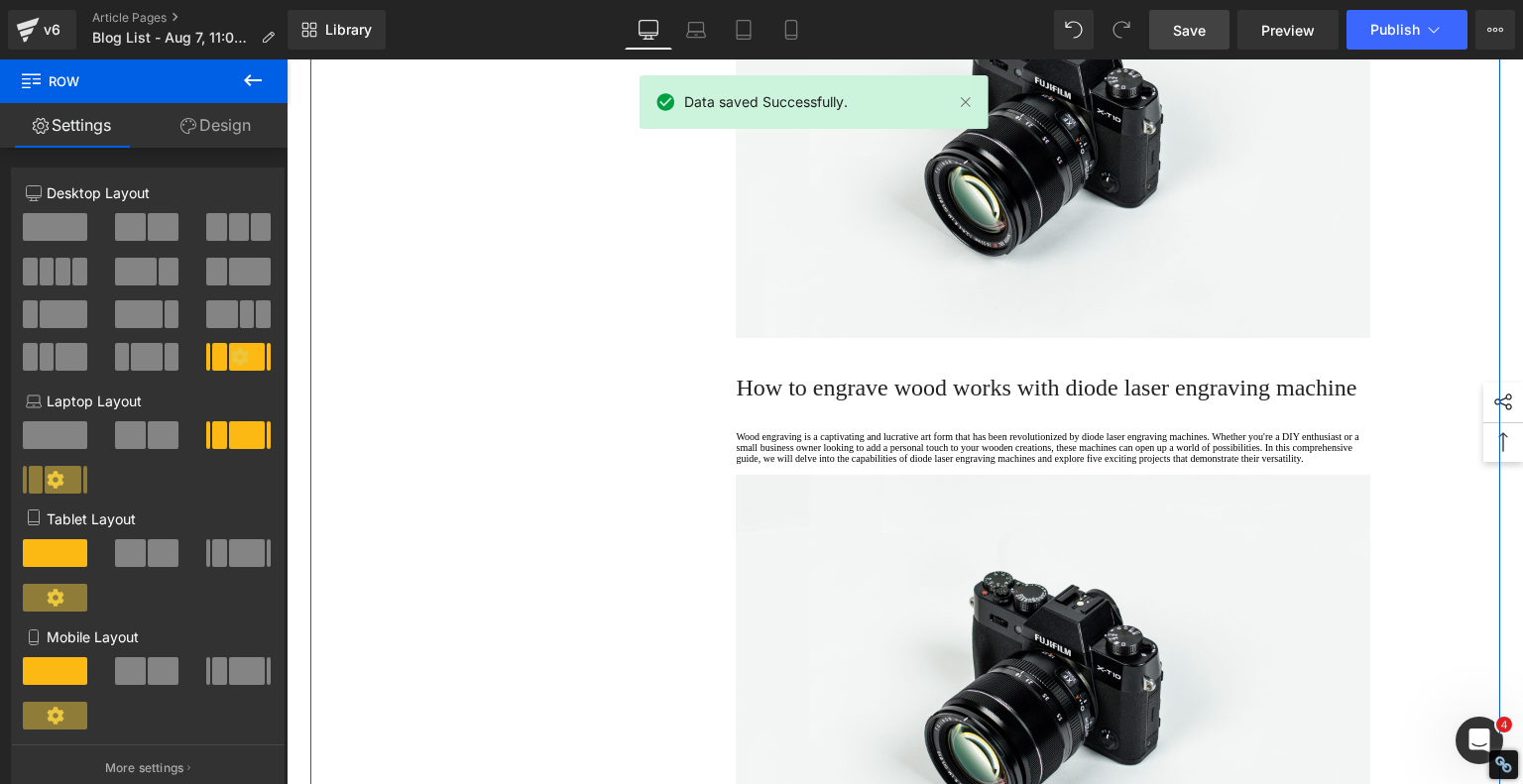 scroll, scrollTop: 6442, scrollLeft: 0, axis: vertical 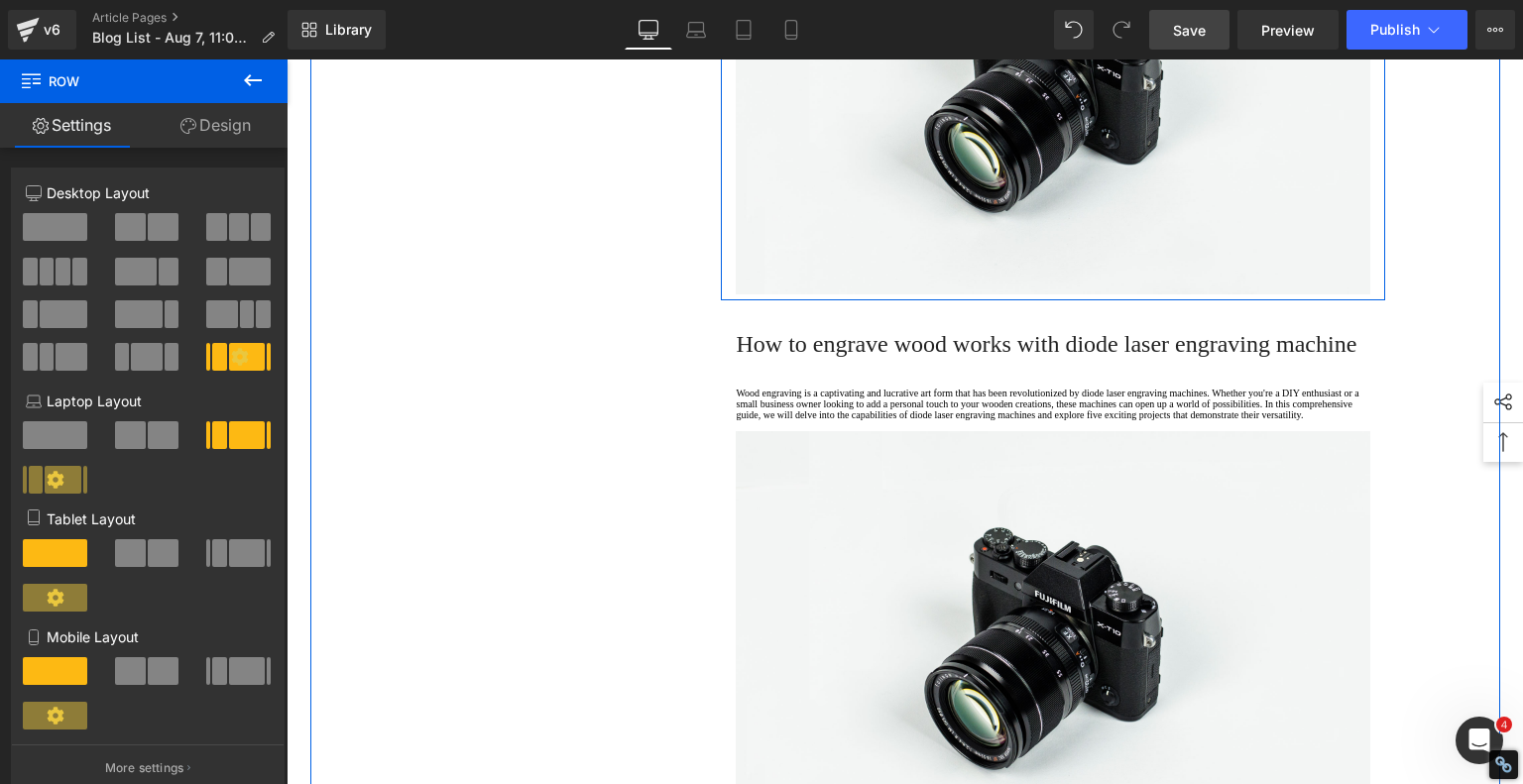 click on "How to engrave wood works with  diode laser engraving machine" at bounding box center (1046, -214) 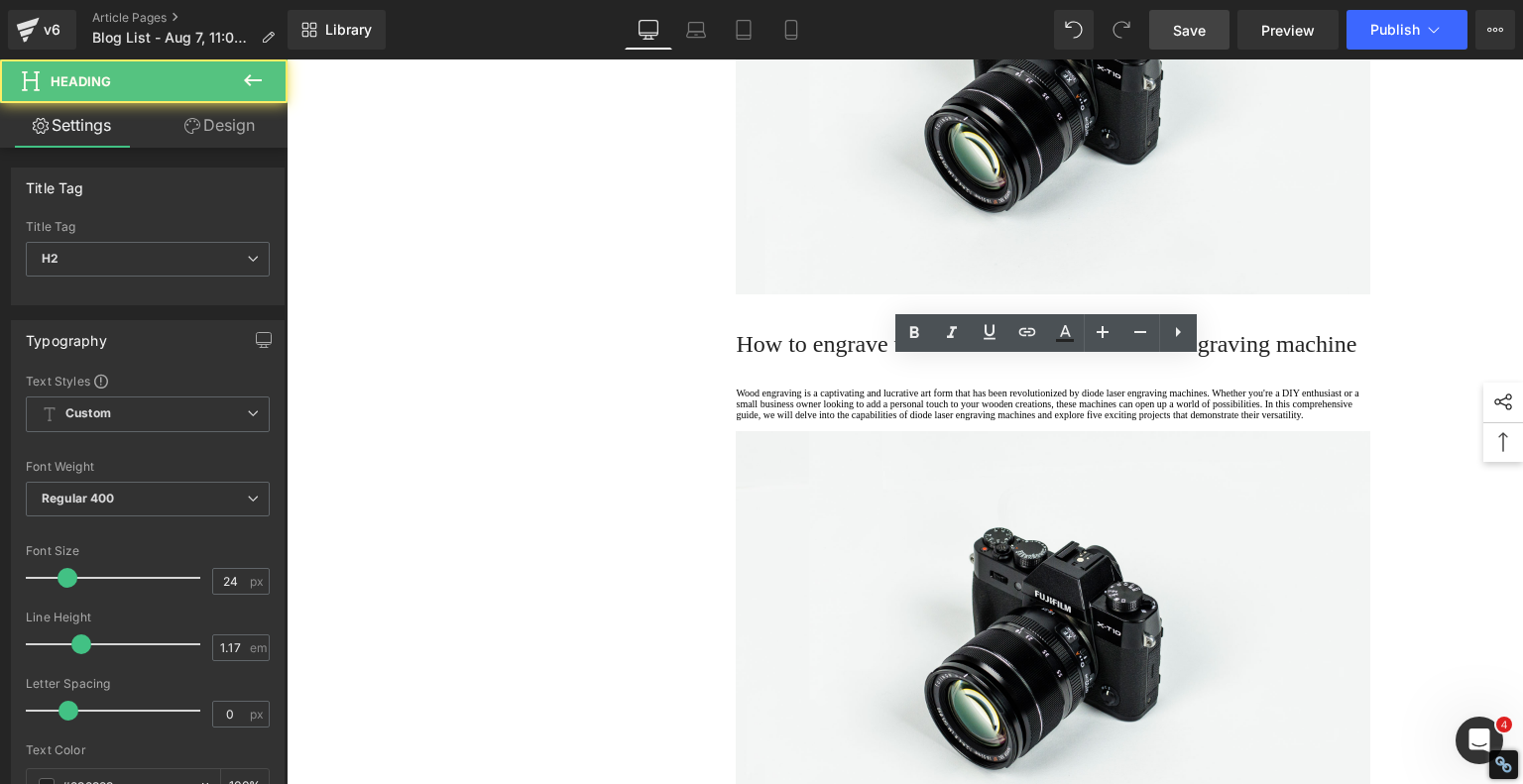 click on "How to engrave wood works with  diode laser engraving machine" at bounding box center (1046, -214) 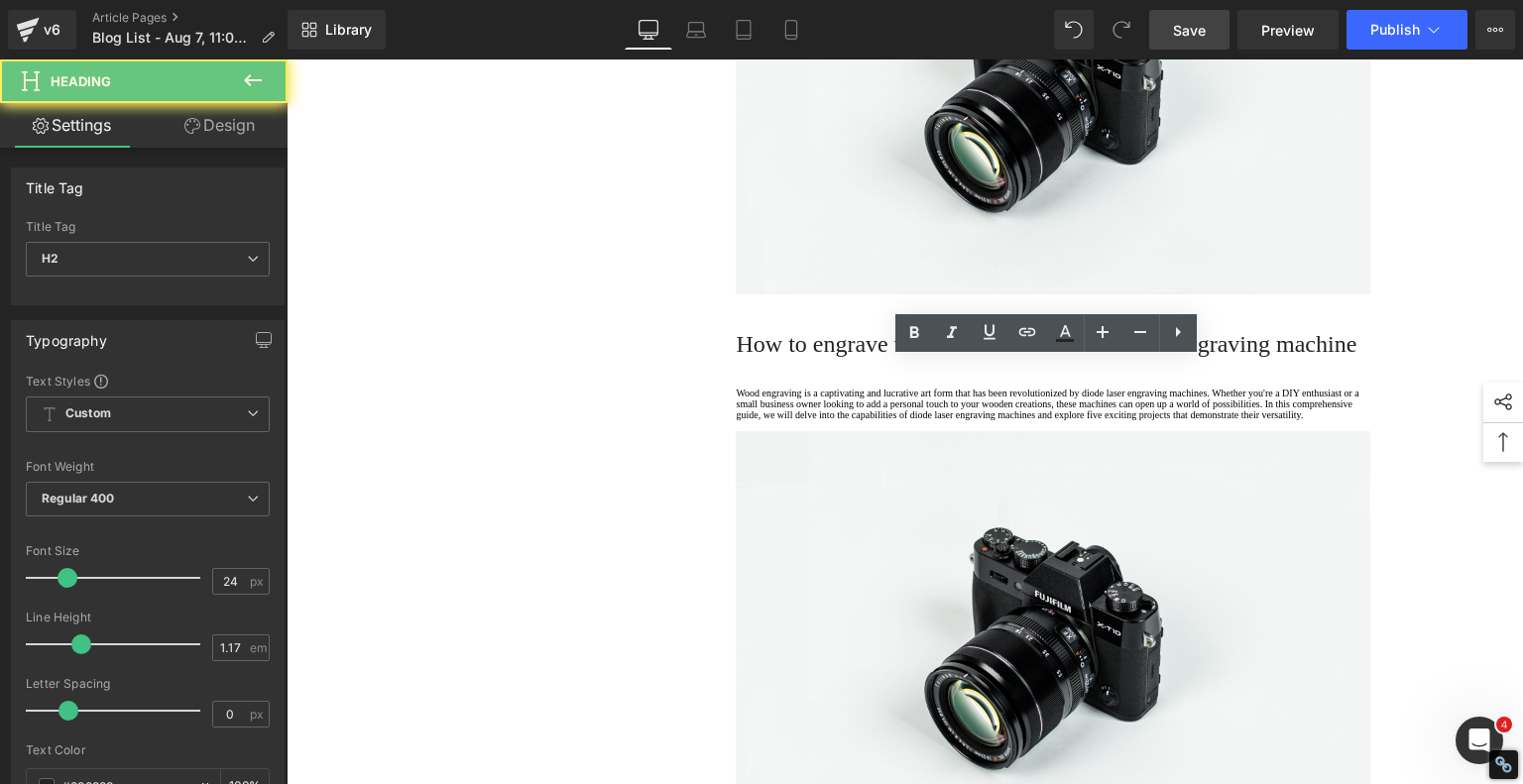 click on "How to engrave wood works with  diode laser engraving machine" at bounding box center [1046, -214] 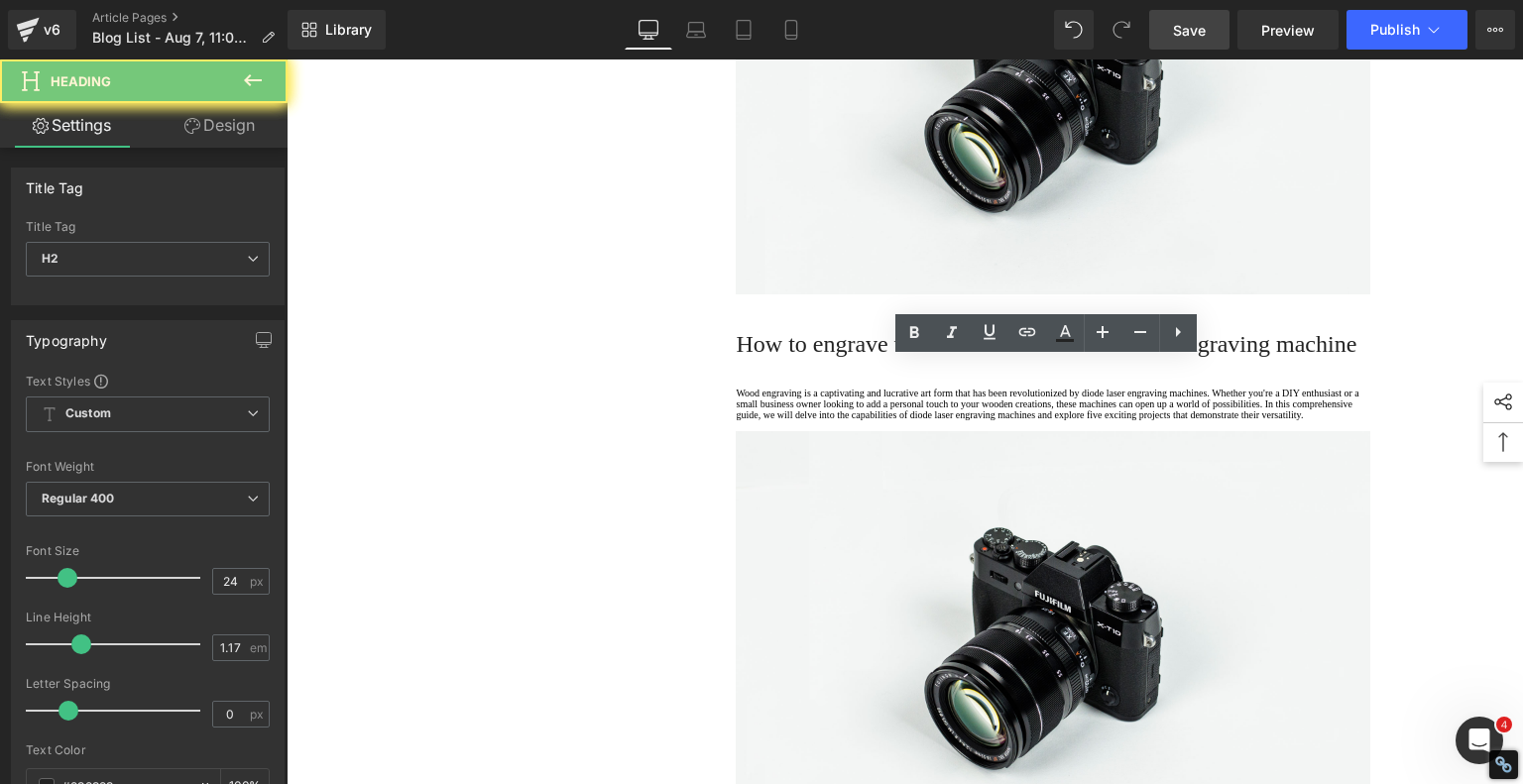 paste 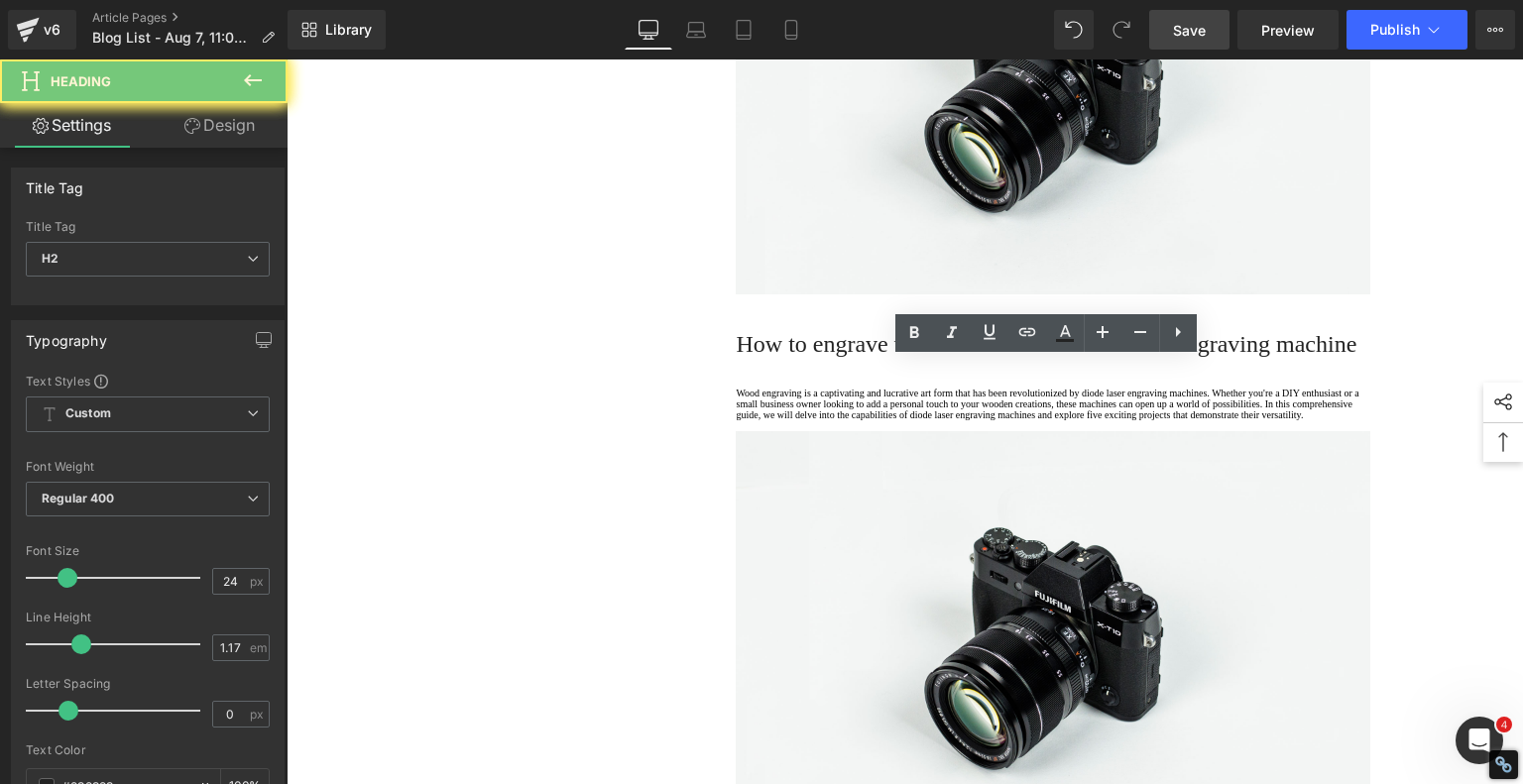 type 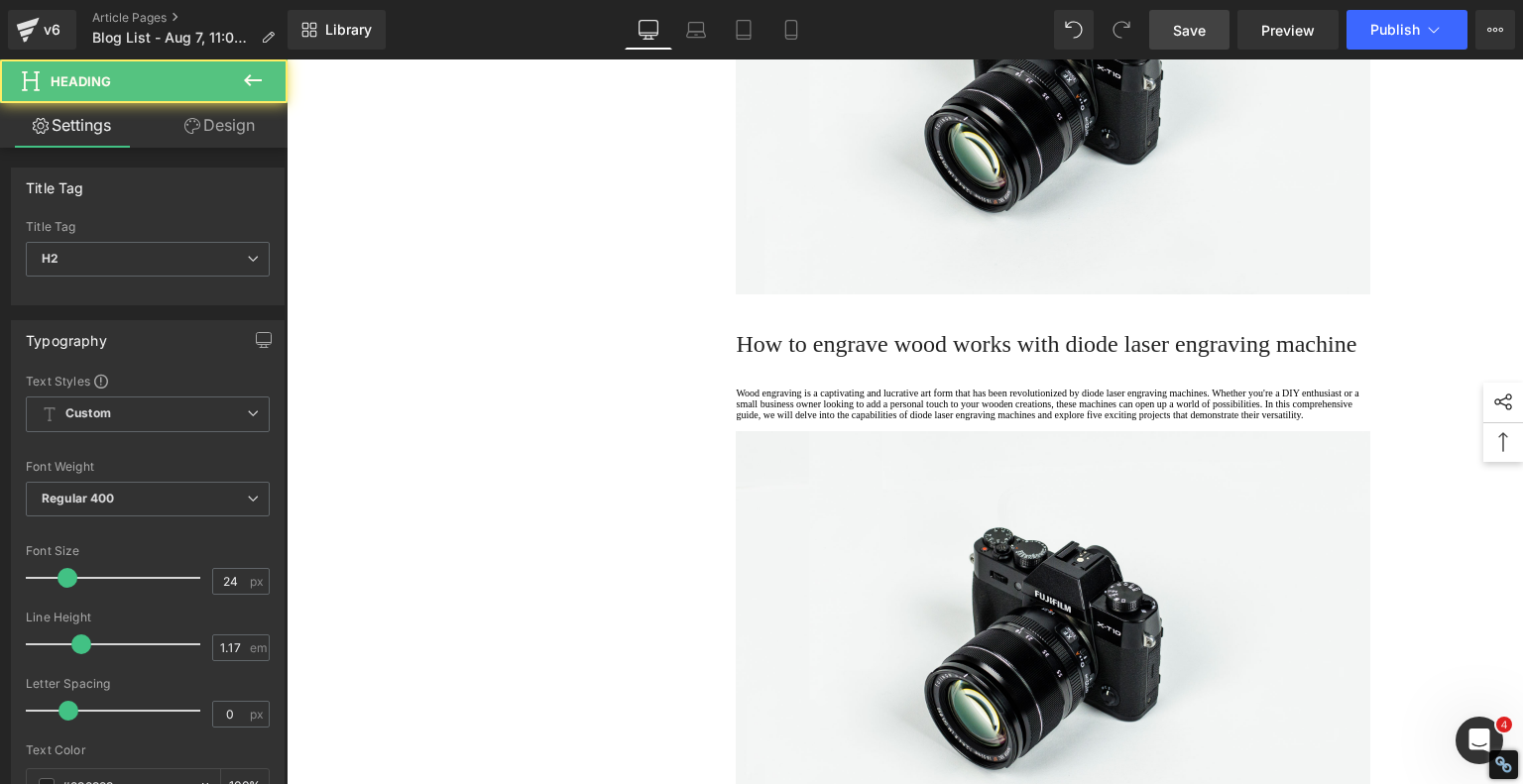 click on "Leather Cutting with a Laser Engraver" at bounding box center [1053, -214] 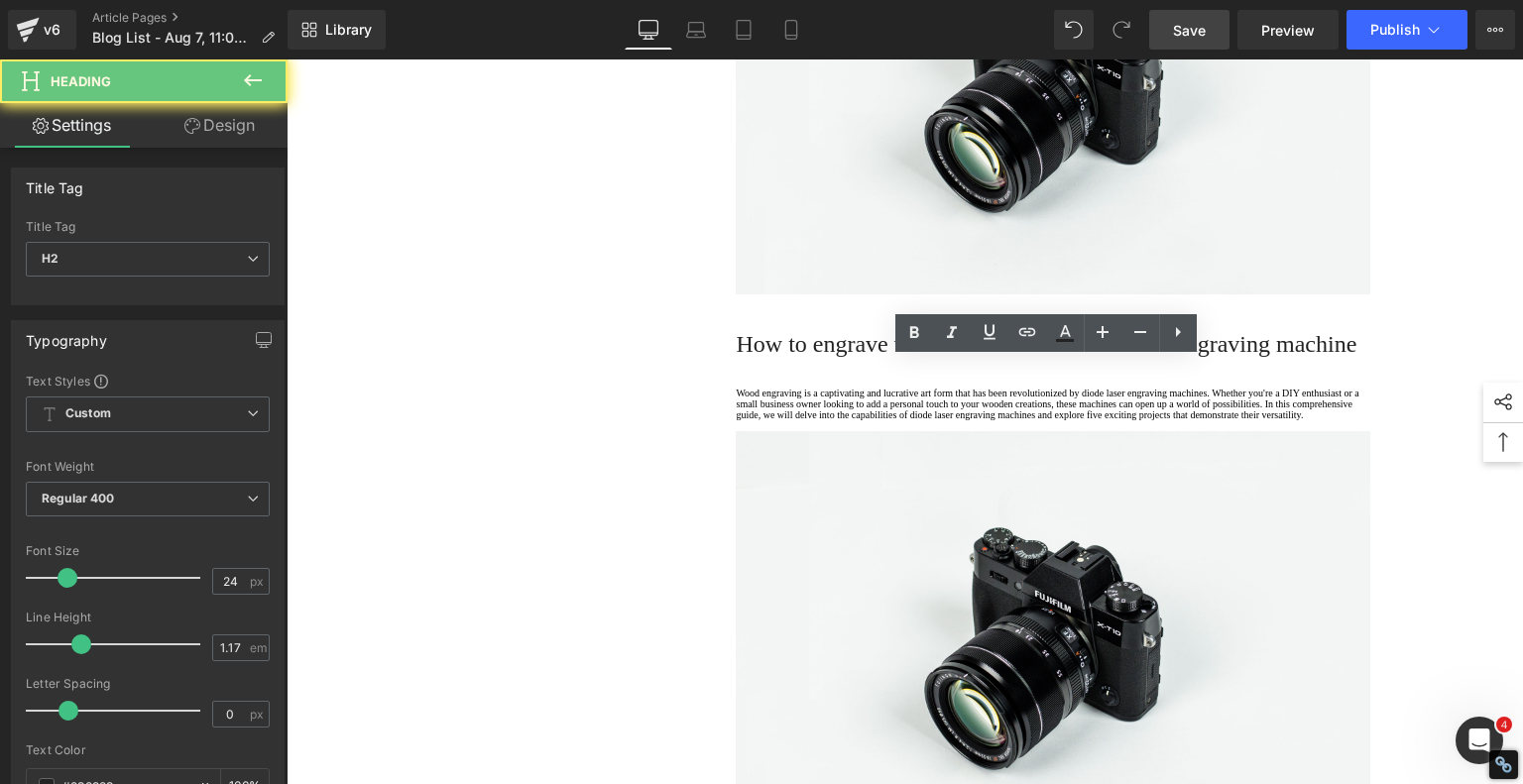 click on "Leather Cutting with a Laser Engraver" at bounding box center [1053, -214] 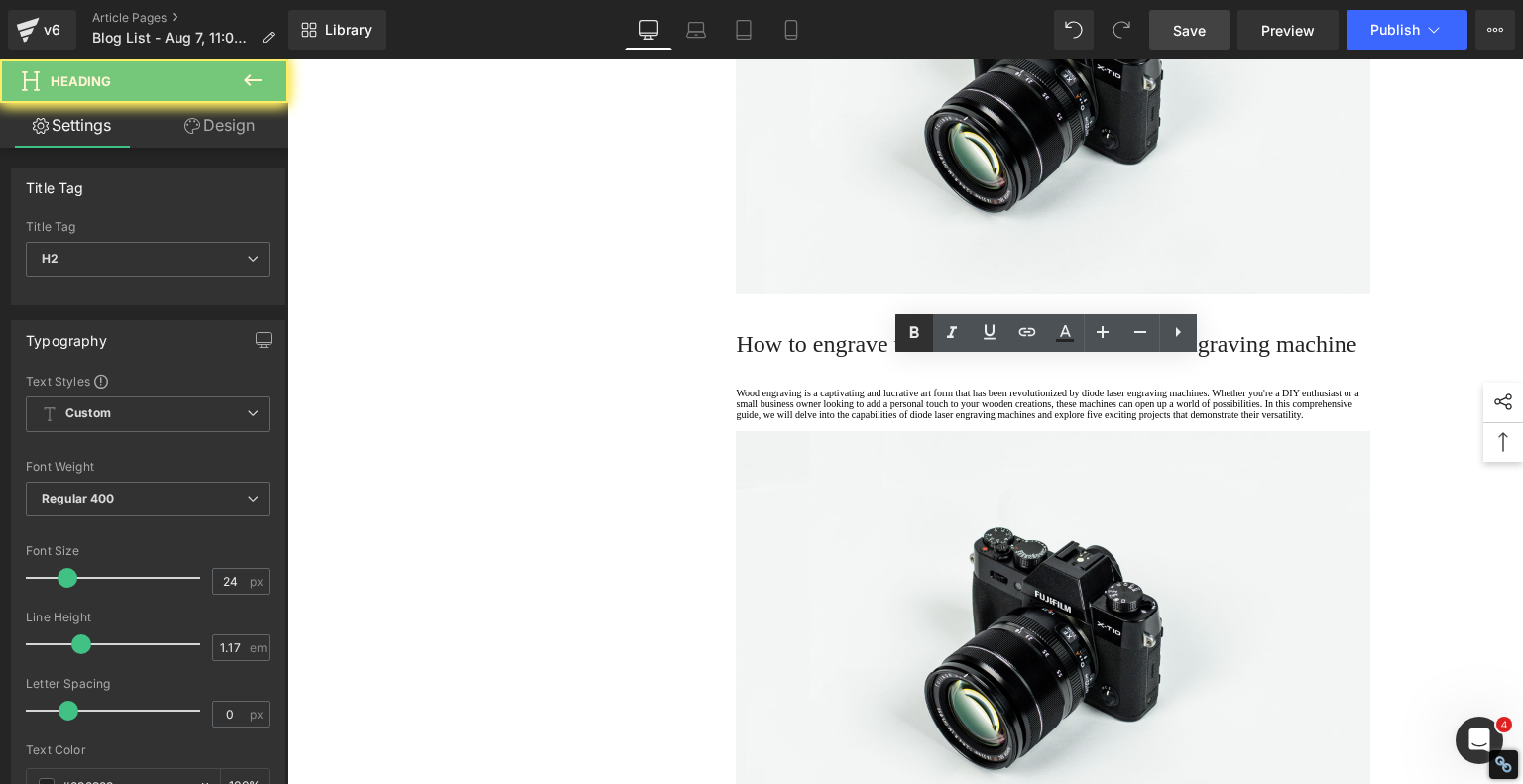 click 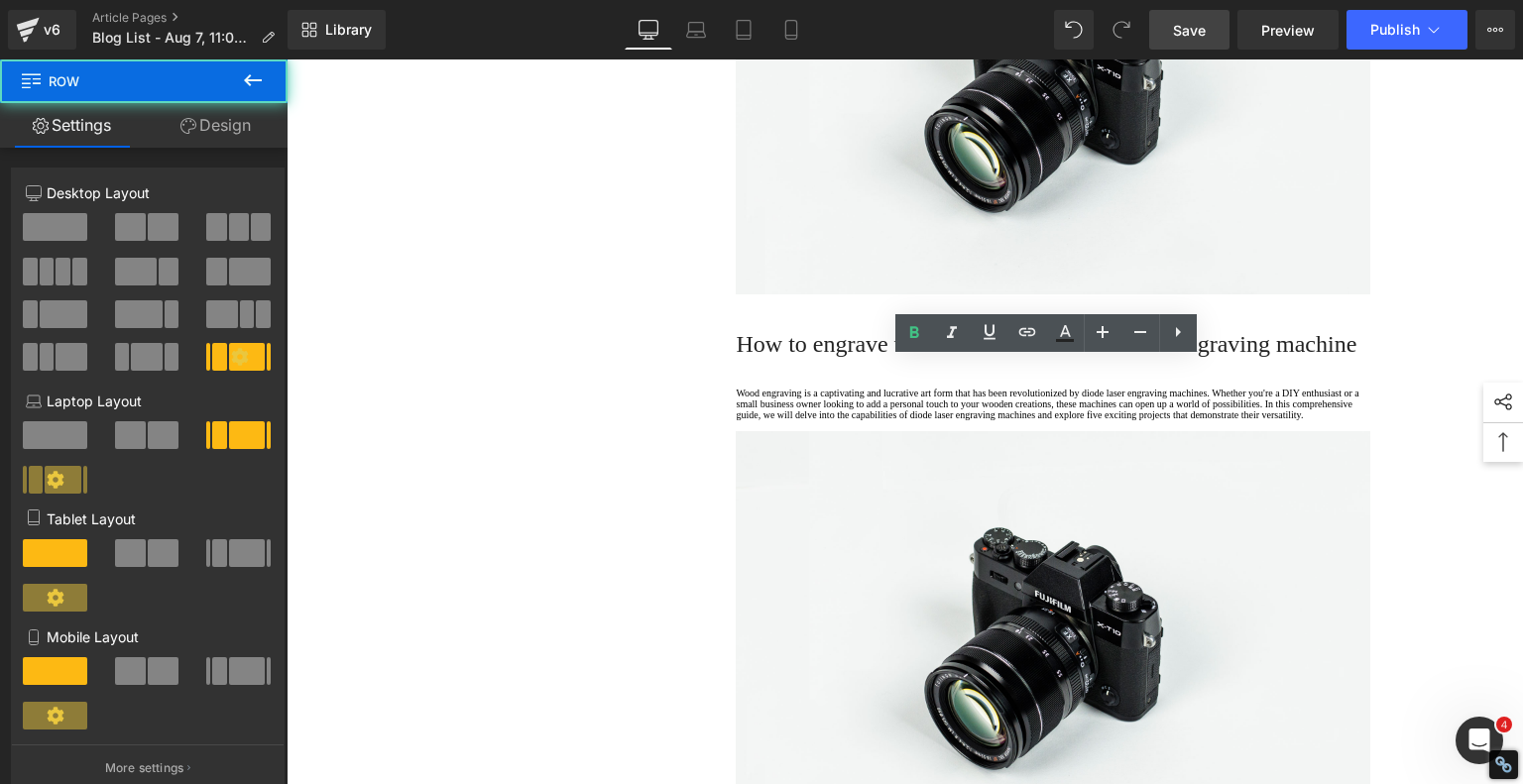 click on "1.  Is the laser engraving machine good at engraving wooden materials Text Block         2.  Laser engraving machine engraving thick paulownia wood cat claw coasters Text Block         3.  Laser engraving machine to engrave thick pine wood calendar Text Block         4.  Laser Engraving Machine to Engrave Skateboards Text Block         5.  Laser engraving machine batch engraving pencils Text Block         6 .  Laser engraving machine batch engraving pencils Text Block         7 .  Laser engraving machine batch engraving pencils Text Block         Row         Leather Engraving Techniques Compared: Which Method is Right for You? Heading         Leatherwork is an age-old craft, but in today’s world, it’s getting a high-tech upgrade. Whether you're handcrafting wallets, customizing journal covers, or designing intricate fashion accessories, there are now multiple ways to engrave leather. From traditional hand tools to cutting-edge  laser engravers
leather engraving diode laser engraving Text Block" at bounding box center [905, -2651] 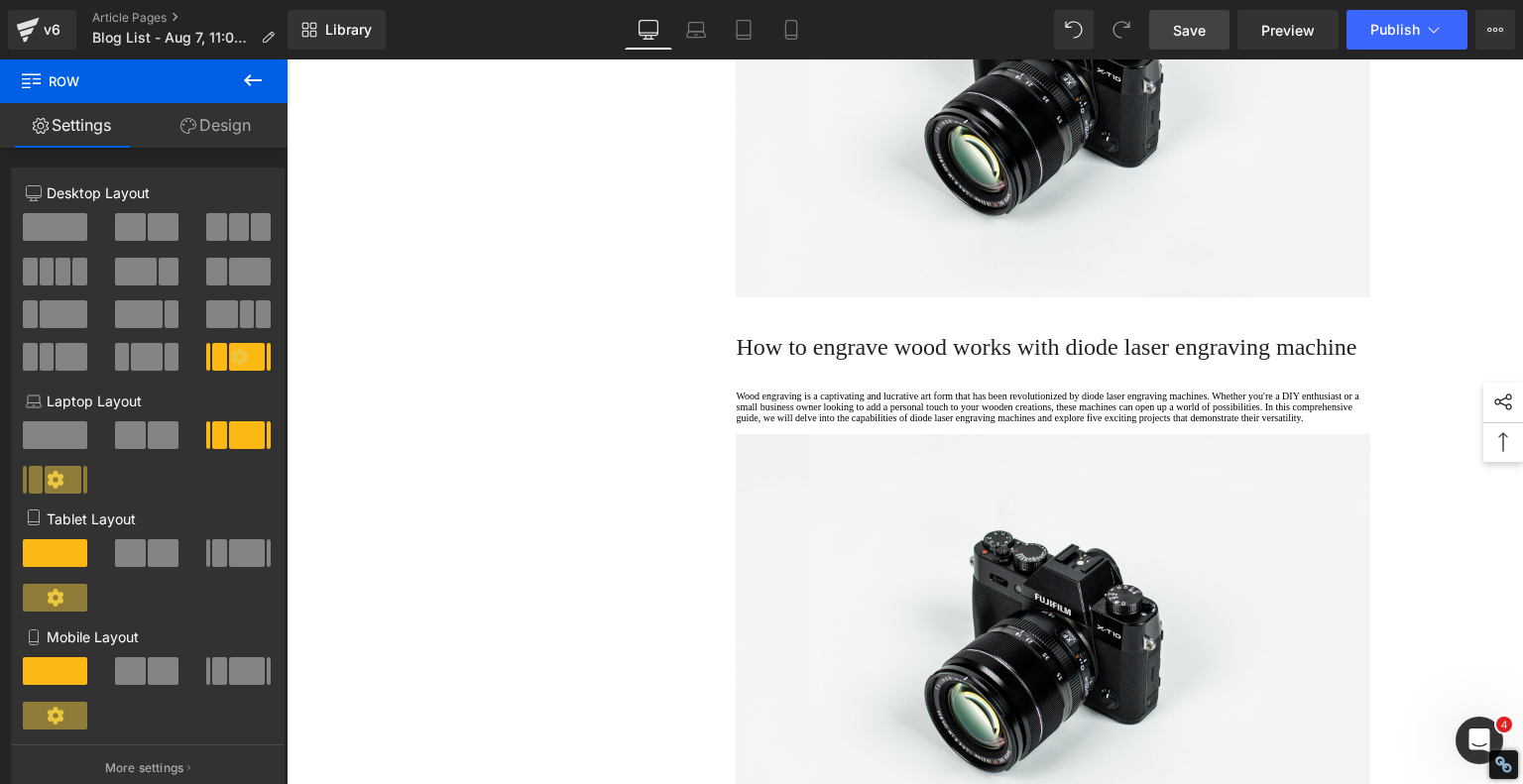 scroll, scrollTop: 6442, scrollLeft: 0, axis: vertical 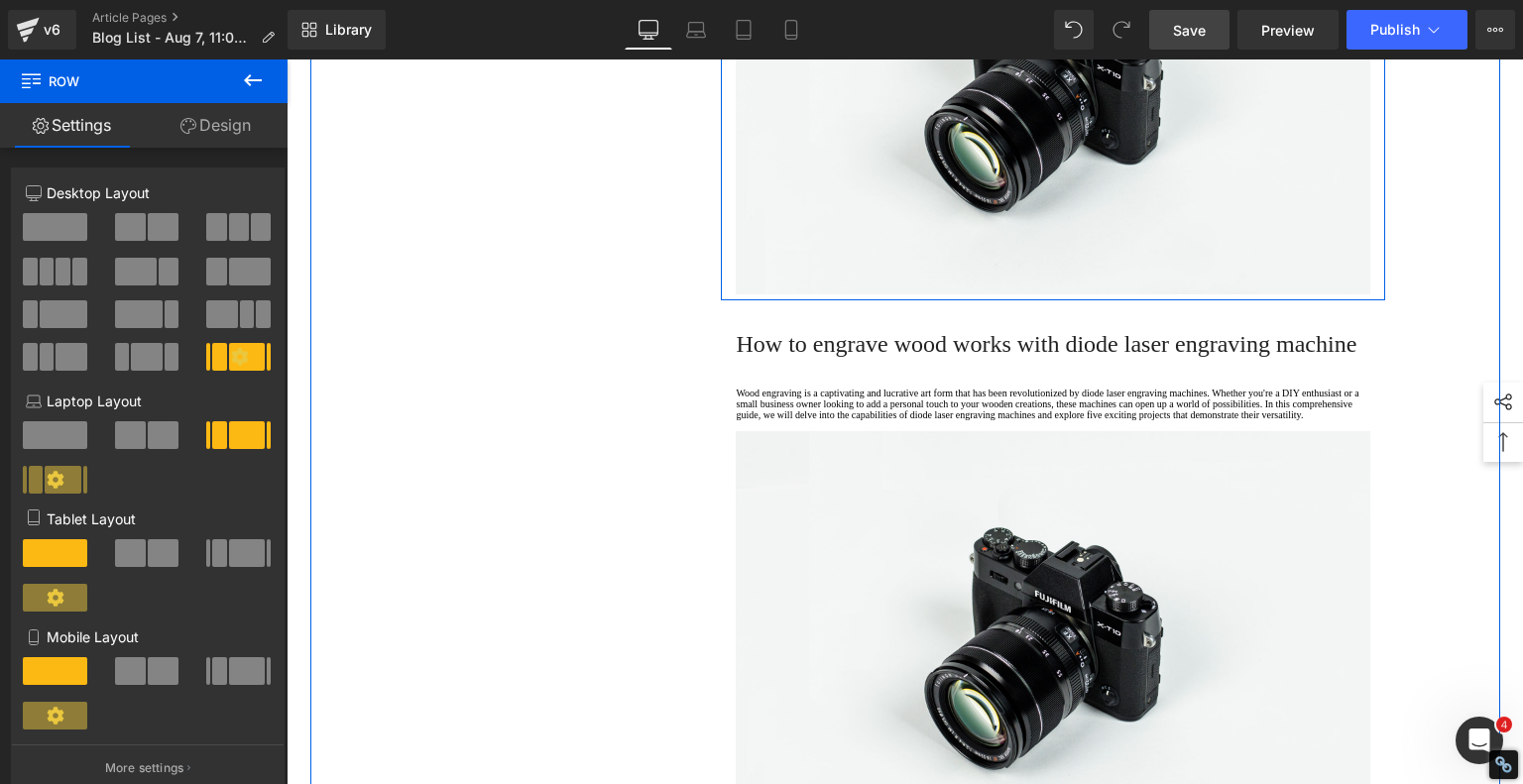 click on "Wood engraving is a captivating and lucrative art form that has been revolutionized by diode laser engraving machines. Whether you're a DIY enthusiast or a small business owner looking to add a personal touch to your wooden creations, these machines can open up a world of possibilities. In this comprehensive guide, we will delve into the capabilities of diode laser engraving machines and explore five exciting projects that demonstrate their versatility." at bounding box center [1053, -154] 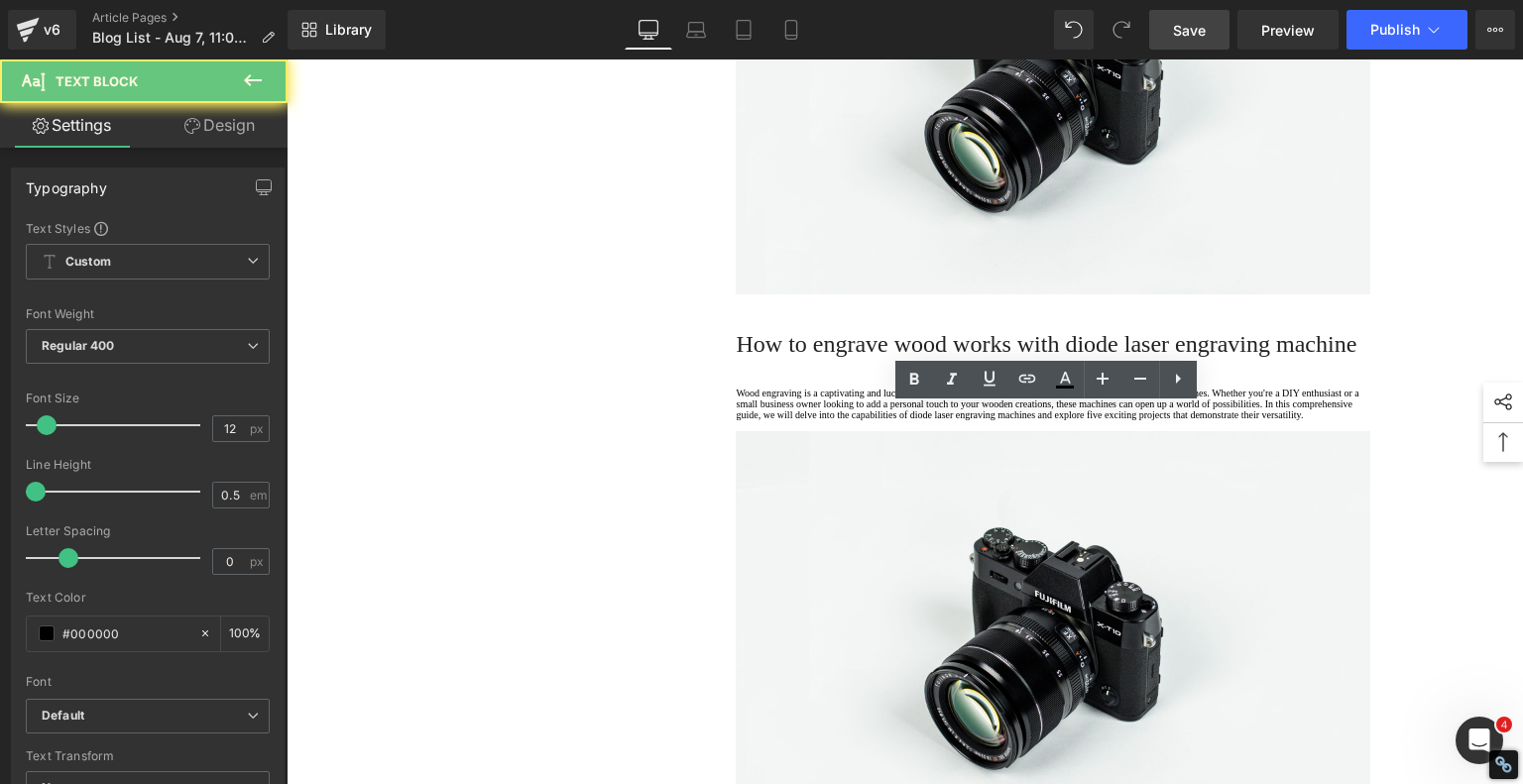 click on "Wood engraving is a captivating and lucrative art form that has been revolutionized by diode laser engraving machines. Whether you're a DIY enthusiast or a small business owner looking to add a personal touch to your wooden creations, these machines can open up a world of possibilities. In this comprehensive guide, we will delve into the capabilities of diode laser engraving machines and explore five exciting projects that demonstrate their versatility." at bounding box center [1053, -154] 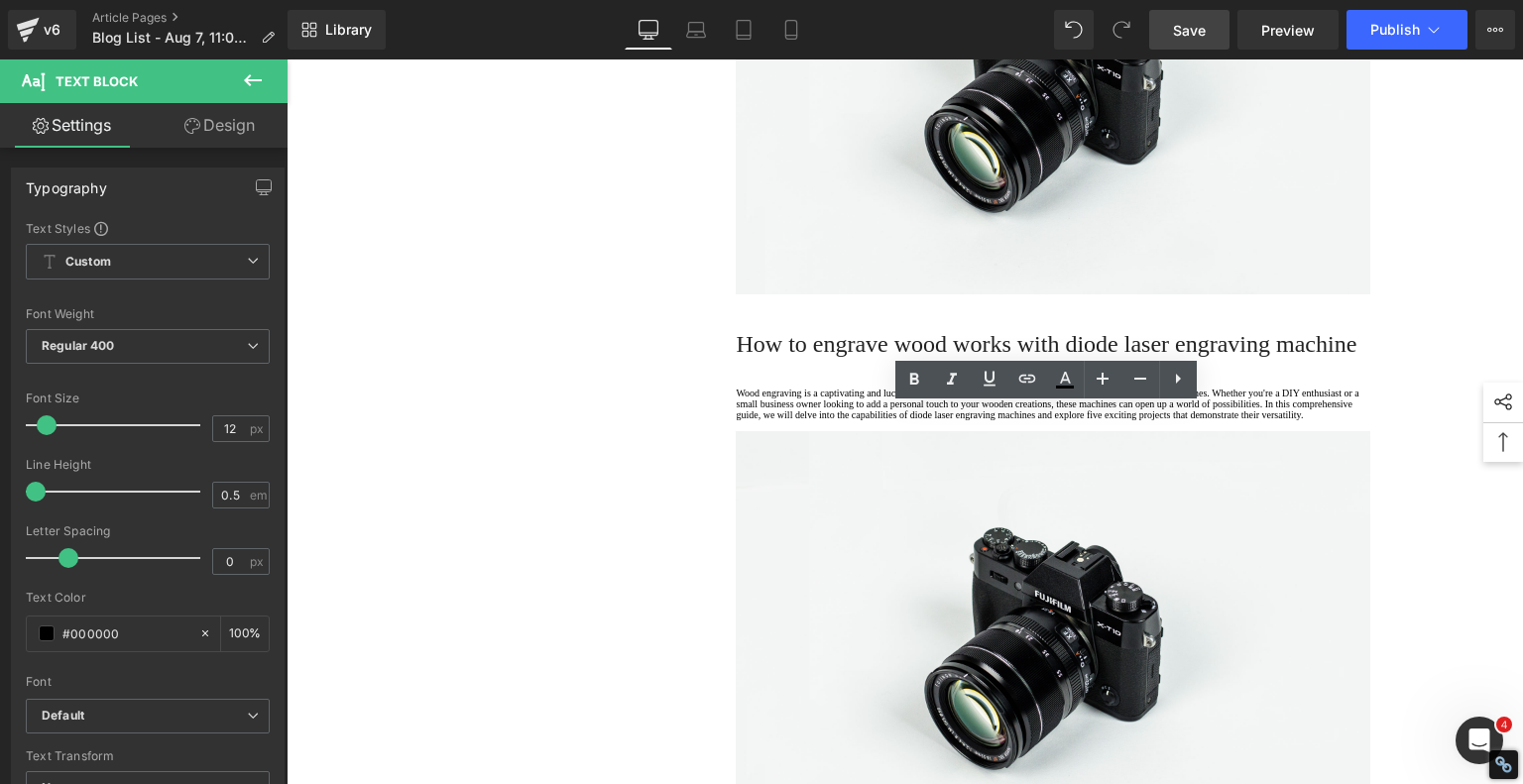drag, startPoint x: 802, startPoint y: 497, endPoint x: 674, endPoint y: 401, distance: 160 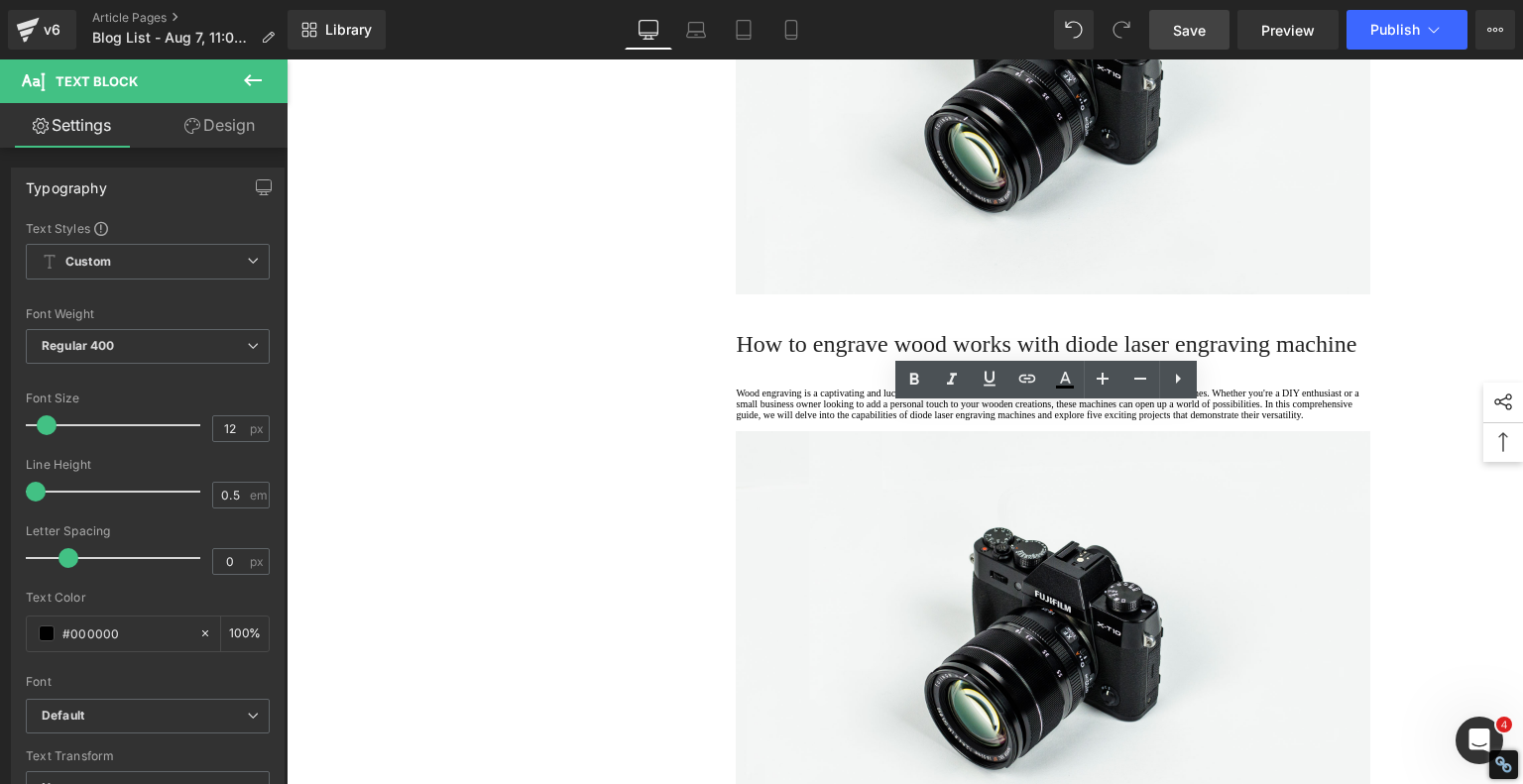 click on "1.  Is the laser engraving machine good at engraving wooden materials Text Block         2.  Laser engraving machine engraving thick paulownia wood cat claw coasters Text Block         3.  Laser engraving machine to engrave thick pine wood calendar Text Block         4.  Laser Engraving Machine to Engrave Skateboards Text Block         5.  Laser engraving machine batch engraving pencils Text Block         6 .  Laser engraving machine batch engraving pencils Text Block         7 .  Laser engraving machine batch engraving pencils Text Block         Row         Leather Engraving Techniques Compared: Which Method is Right for You? Heading         Leatherwork is an age-old craft, but in today’s world, it’s getting a high-tech upgrade. Whether you're handcrafting wallets, customizing journal covers, or designing intricate fashion accessories, there are now multiple ways to engrave leather. From traditional hand tools to cutting-edge  laser engravers
leather engraving diode laser engraving Text Block" at bounding box center [905, -2651] 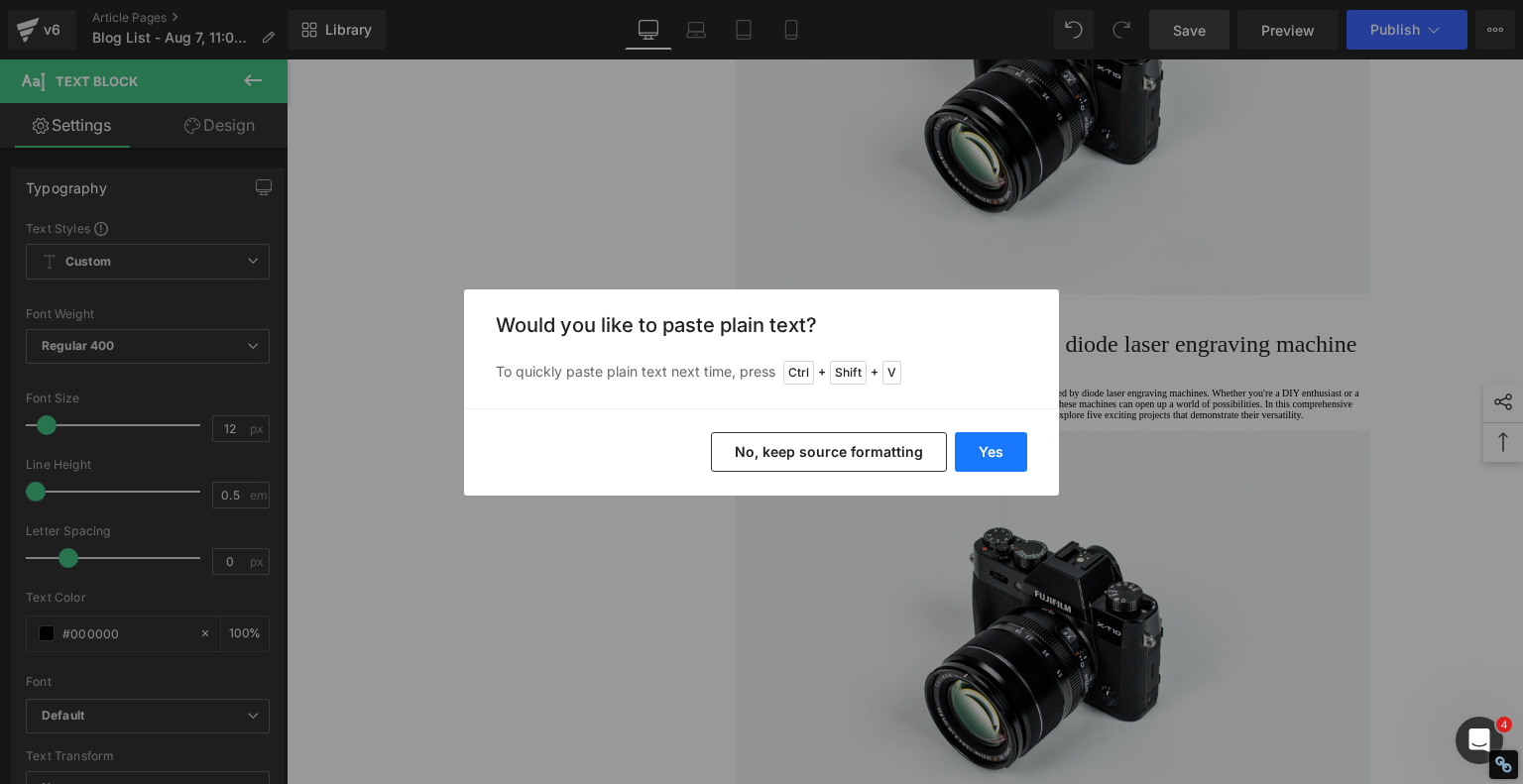 click on "Yes" at bounding box center [991, 452] 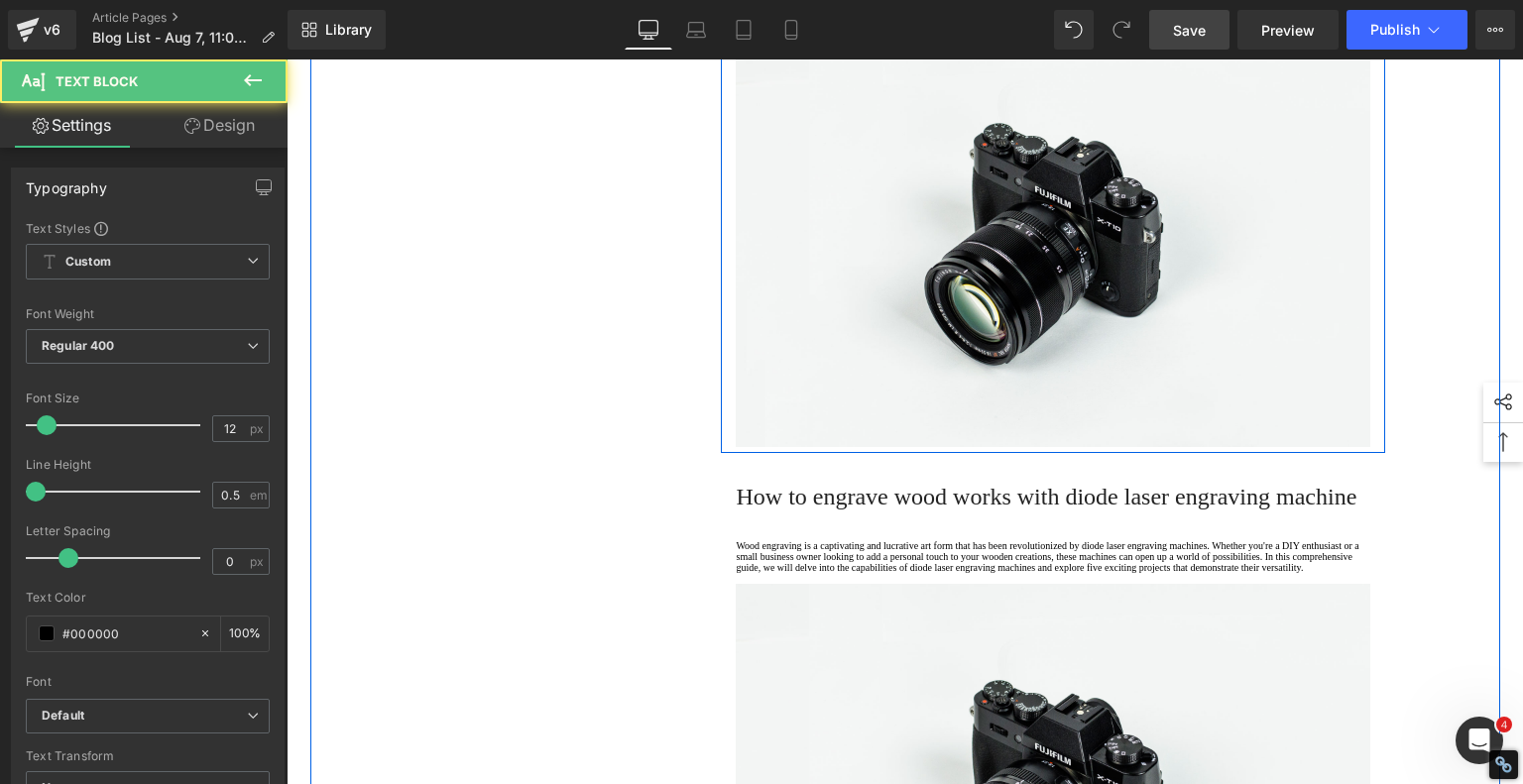 click on "Test cut small samples before mass production" at bounding box center [1053, 21] 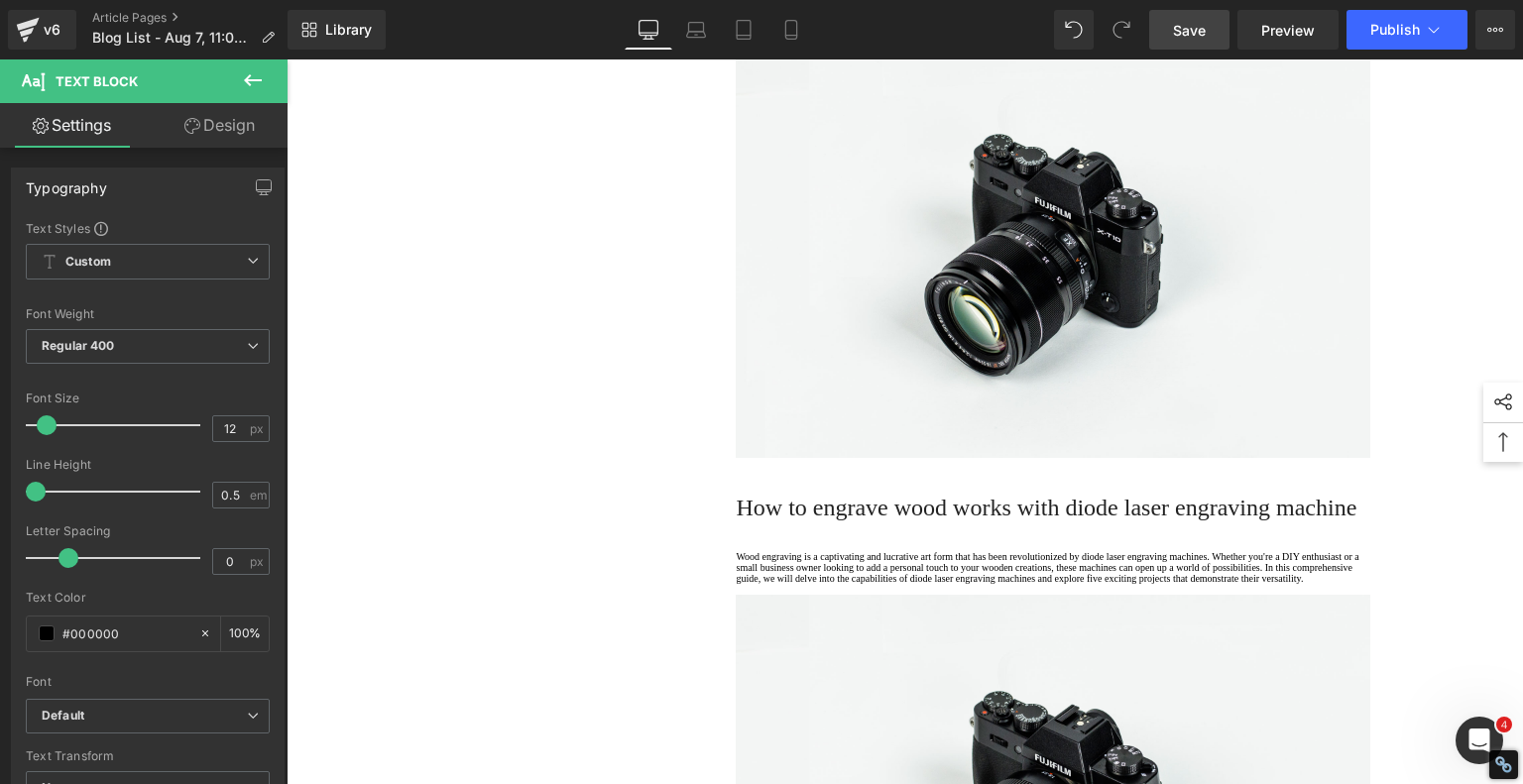 click on "1.  Is the laser engraving machine good at engraving wooden materials Text Block         2.  Laser engraving machine engraving thick paulownia wood cat claw coasters Text Block         3.  Laser engraving machine to engrave thick pine wood calendar Text Block         4.  Laser Engraving Machine to Engrave Skateboards Text Block         5.  Laser engraving machine batch engraving pencils Text Block         6 .  Laser engraving machine batch engraving pencils Text Block         7 .  Laser engraving machine batch engraving pencils Text Block         Row         Leather Engraving Techniques Compared: Which Method is Right for You? Heading         Leatherwork is an age-old craft, but in today’s world, it’s getting a high-tech upgrade. Whether you're handcrafting wallets, customizing journal covers, or designing intricate fashion accessories, there are now multiple ways to engrave leather. From traditional hand tools to cutting-edge  laser engravers
leather engraving diode laser engraving Text Block" at bounding box center [905, -2570] 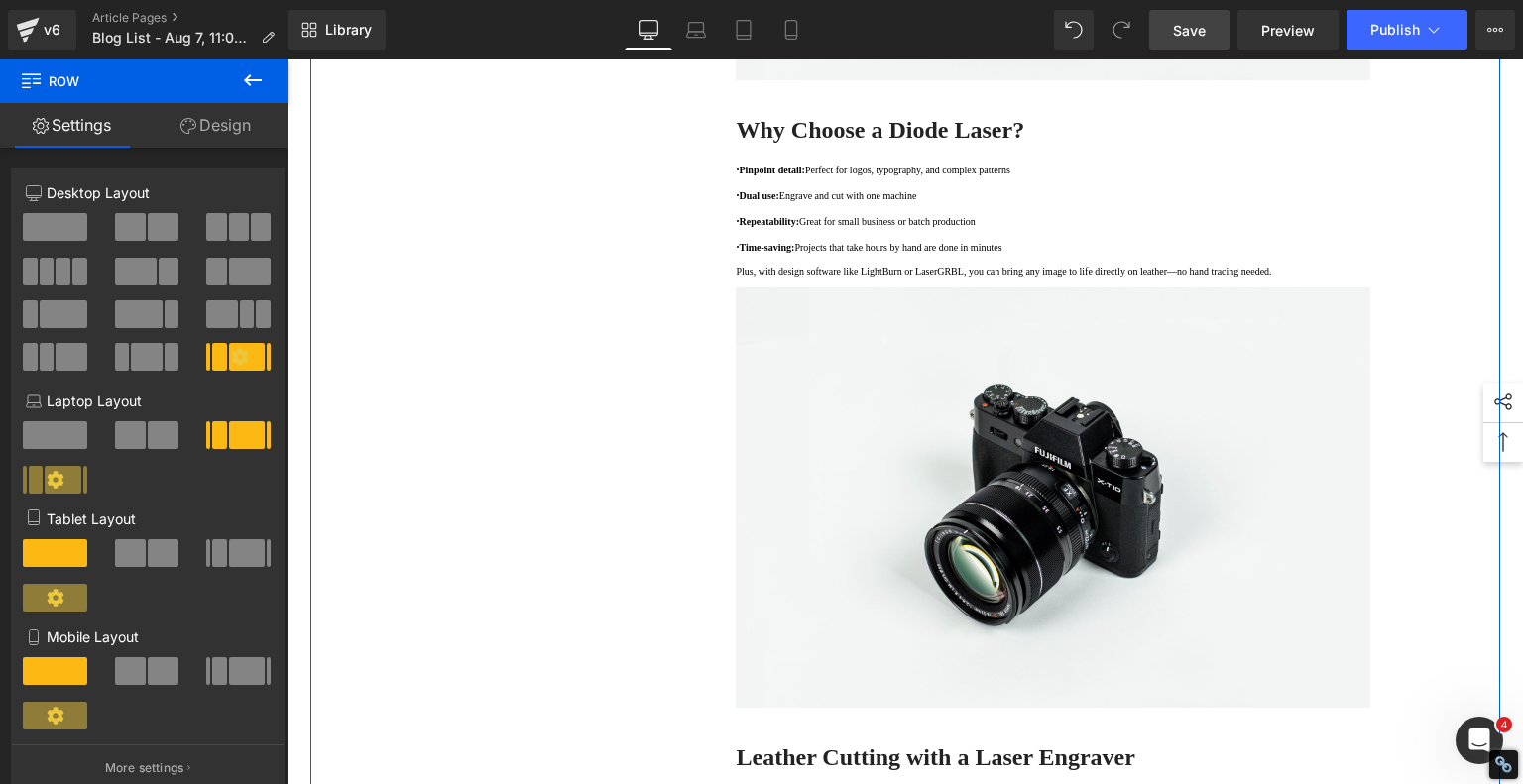 scroll, scrollTop: 5253, scrollLeft: 0, axis: vertical 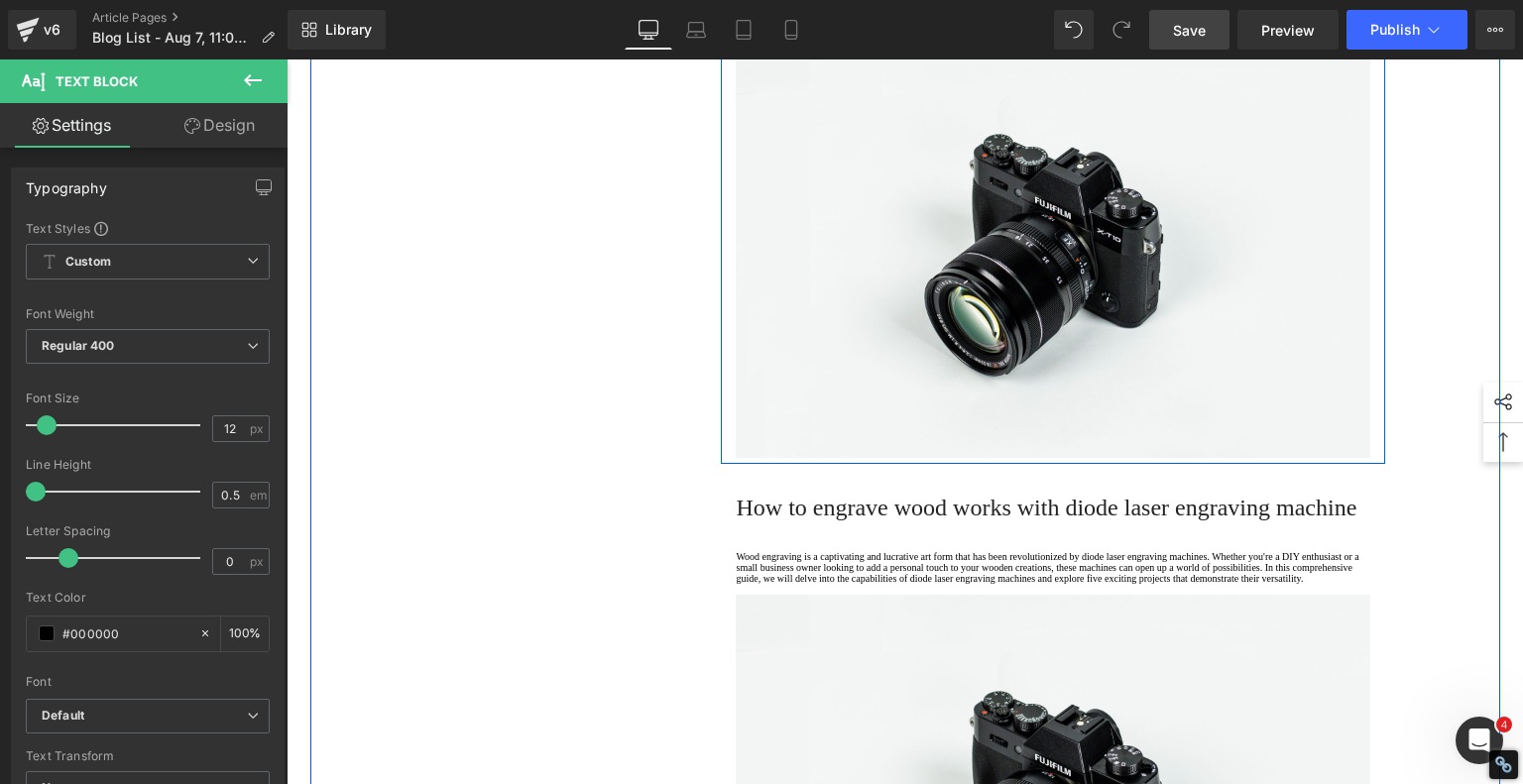 drag, startPoint x: 1295, startPoint y: 415, endPoint x: 766, endPoint y: 435, distance: 529.3779 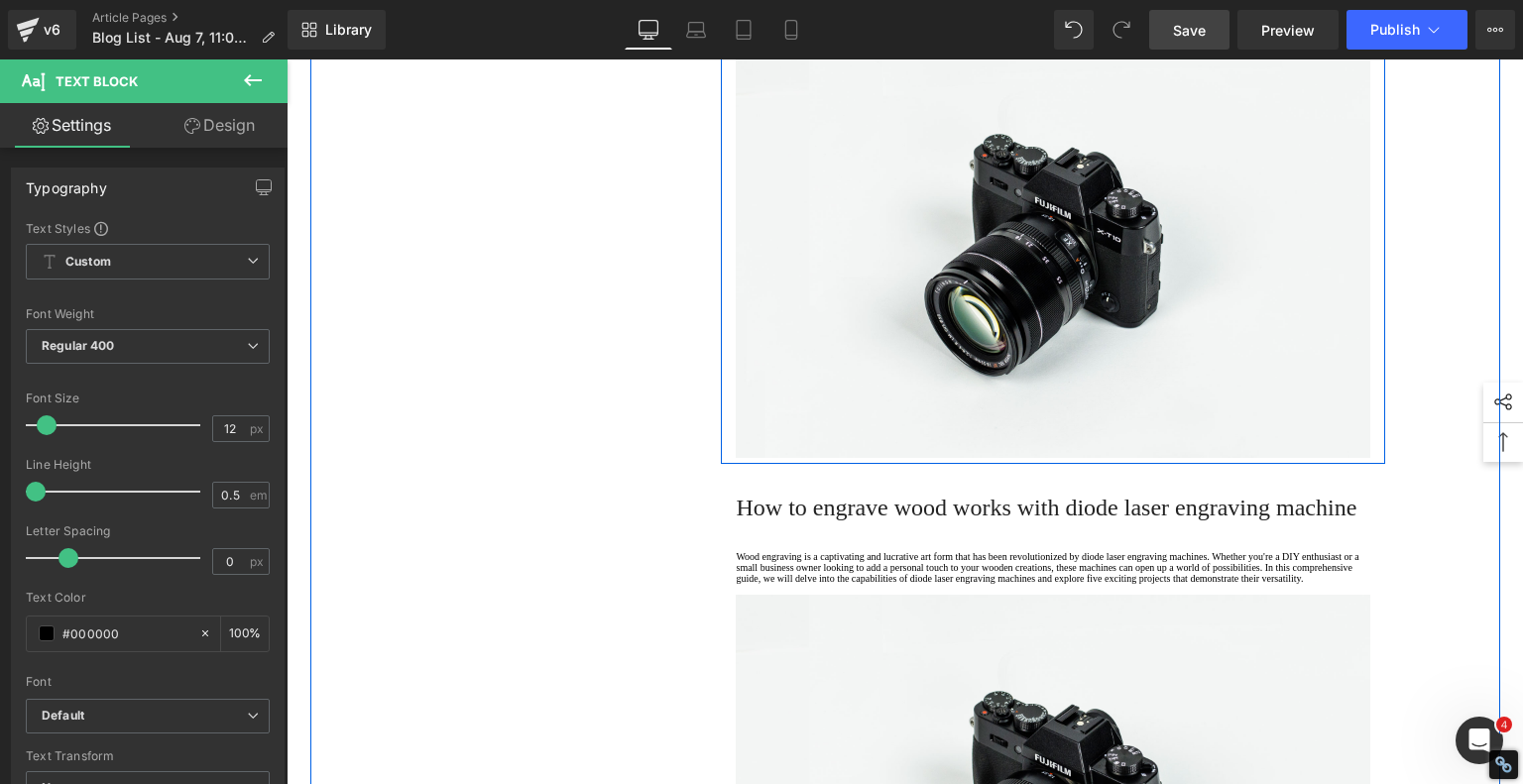 click on "Many users are surprised to learn that laser machines aren’t just for engraving—they’re excellent for leather cutting as well. A powerful 10W or 20W diode laser can slice through most natural leathers, allowing for:" at bounding box center (1053, -169) 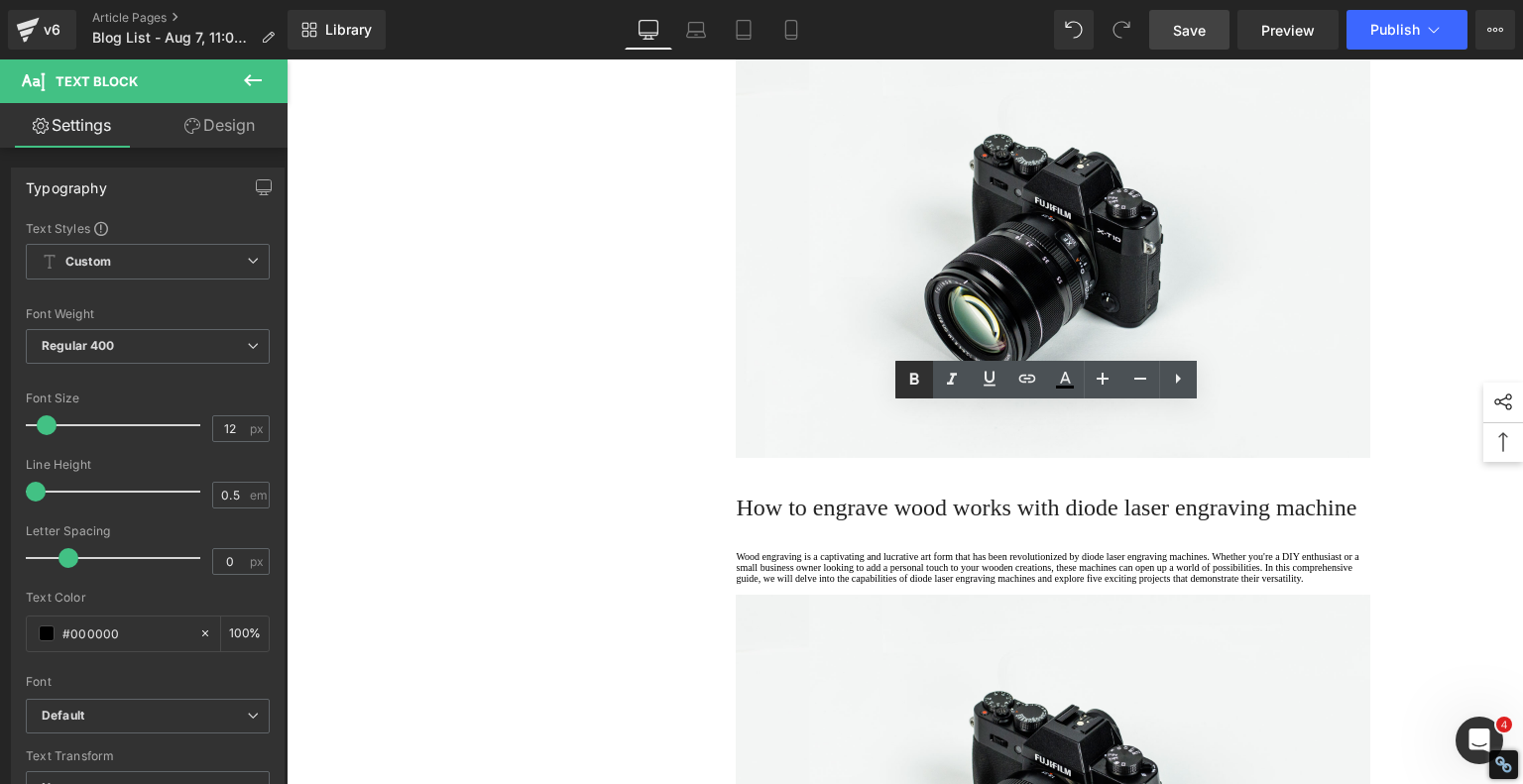 click 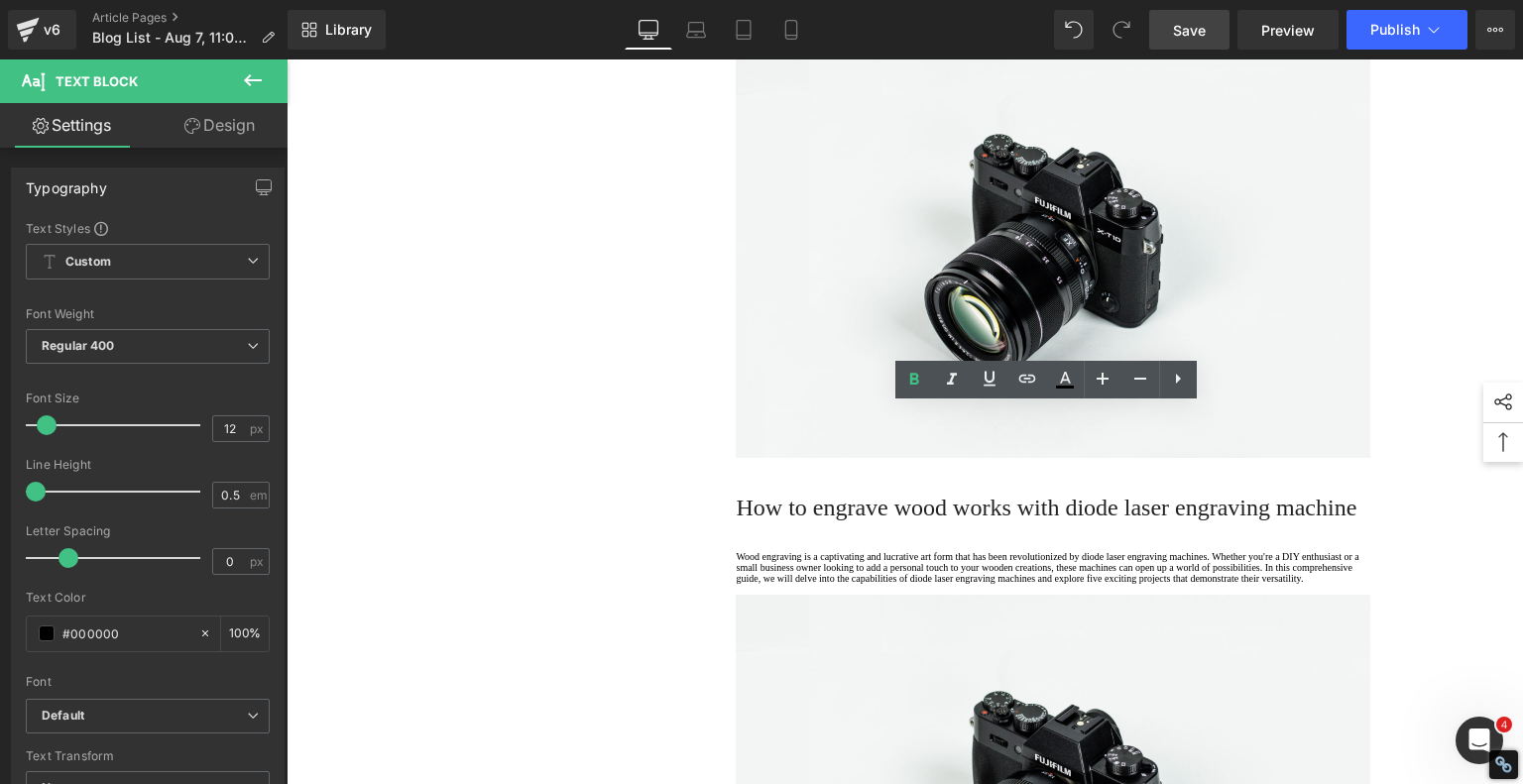 click on "1.  Is the laser engraving machine good at engraving wooden materials Text Block         2.  Laser engraving machine engraving thick paulownia wood cat claw coasters Text Block         3.  Laser engraving machine to engrave thick pine wood calendar Text Block         4.  Laser Engraving Machine to Engrave Skateboards Text Block         5.  Laser engraving machine batch engraving pencils Text Block         6 .  Laser engraving machine batch engraving pencils Text Block         7 .  Laser engraving machine batch engraving pencils Text Block         Row         Leather Engraving Techniques Compared: Which Method is Right for You? Heading         Leatherwork is an age-old craft, but in today’s world, it’s getting a high-tech upgrade. Whether you're handcrafting wallets, customizing journal covers, or designing intricate fashion accessories, there are now multiple ways to engrave leather. From traditional hand tools to cutting-edge  laser engravers
leather engraving diode laser engraving Text Block" at bounding box center [905, -2570] 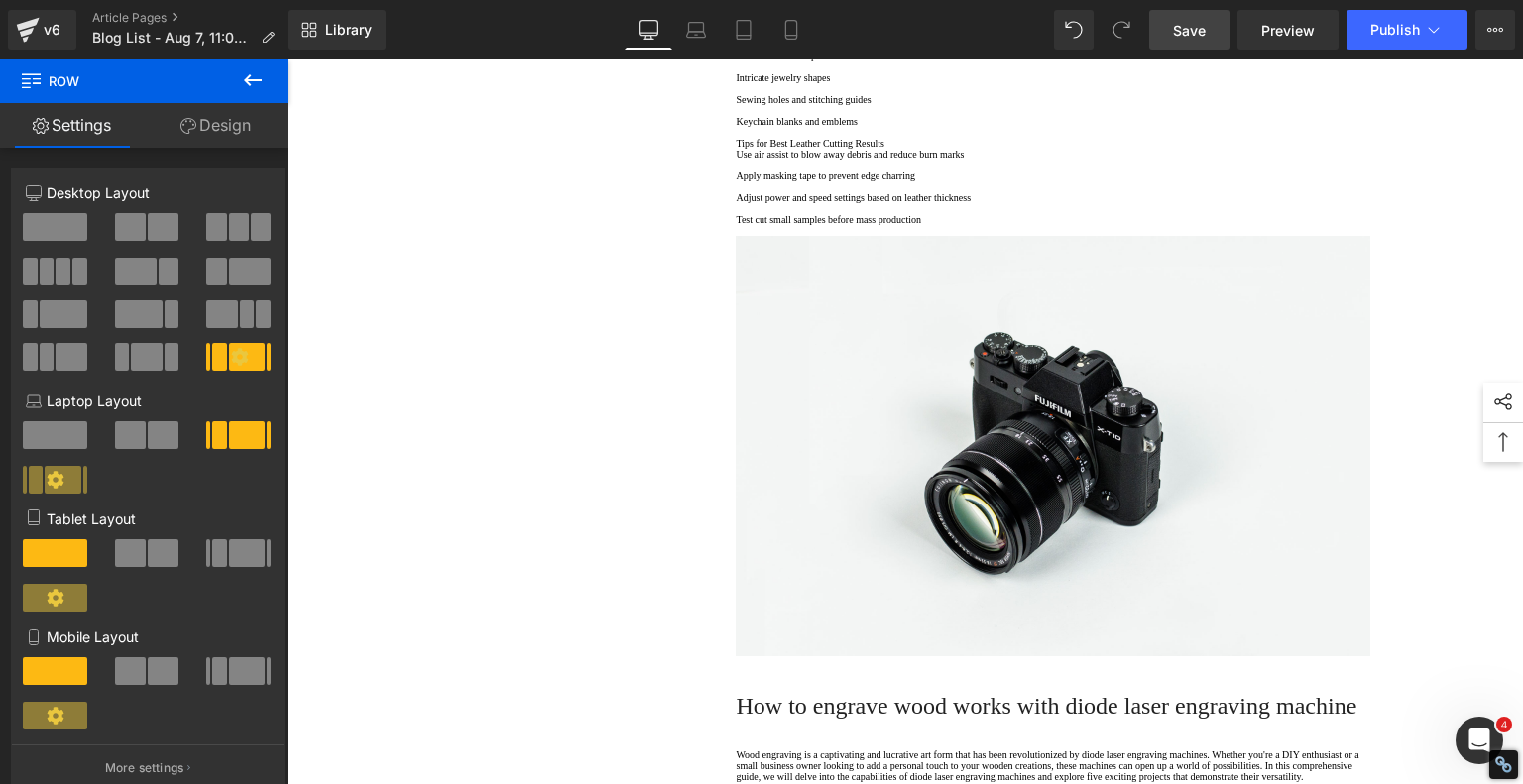 scroll, scrollTop: 5749, scrollLeft: 0, axis: vertical 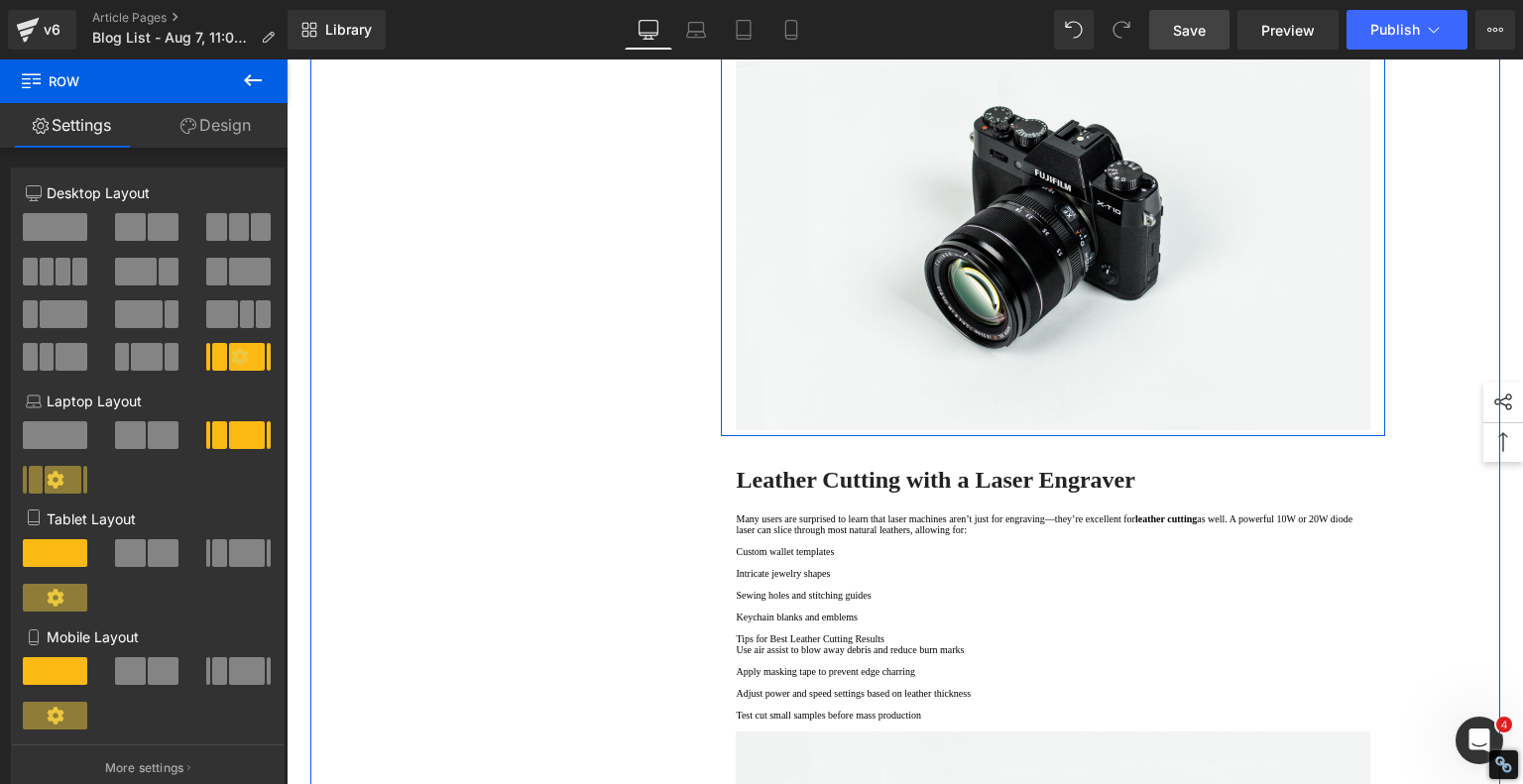 drag, startPoint x: 744, startPoint y: 425, endPoint x: 845, endPoint y: 419, distance: 101.178061 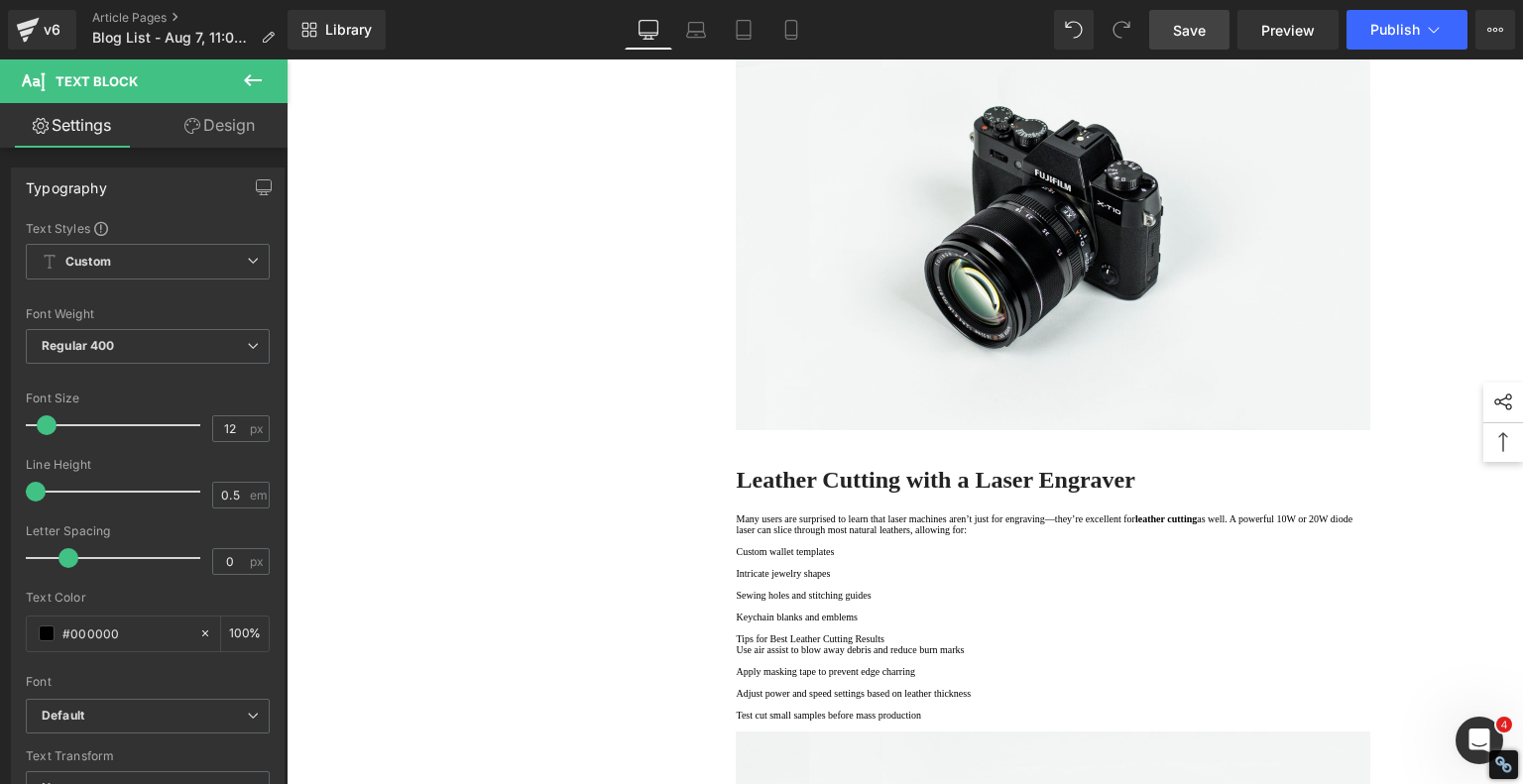 copy on "·" 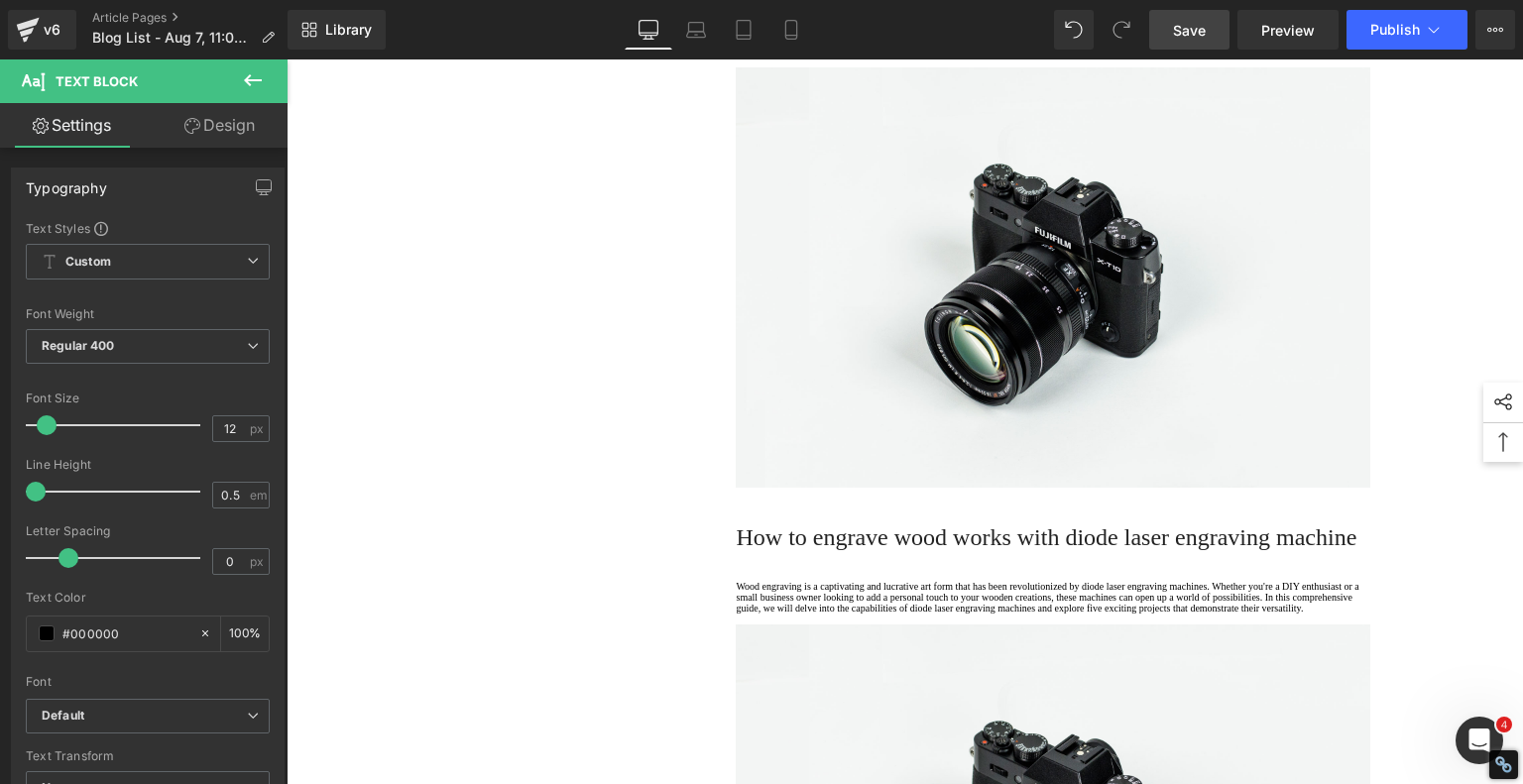 scroll, scrollTop: 6641, scrollLeft: 0, axis: vertical 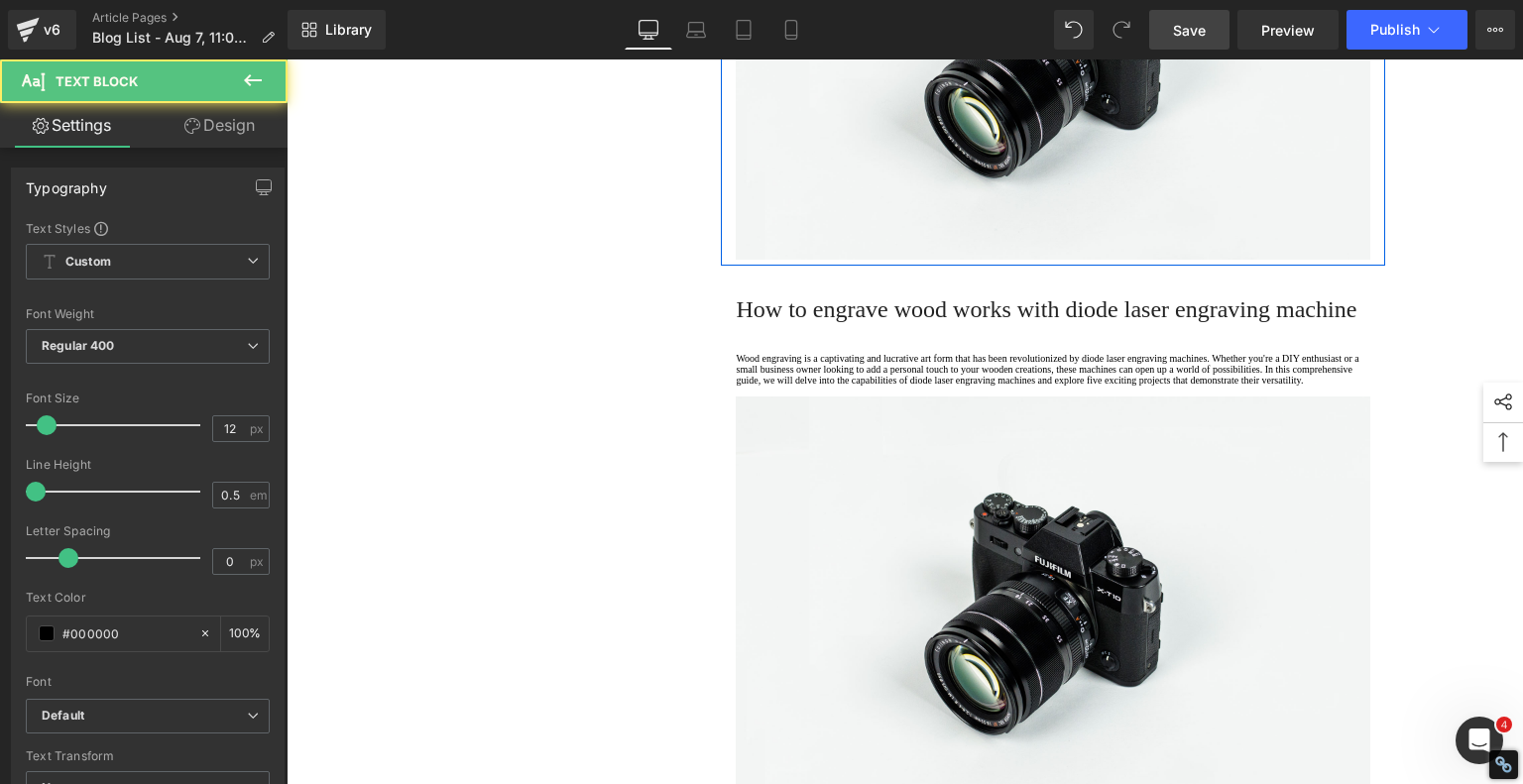 click on "Custom wallet templates" at bounding box center [1053, -341] 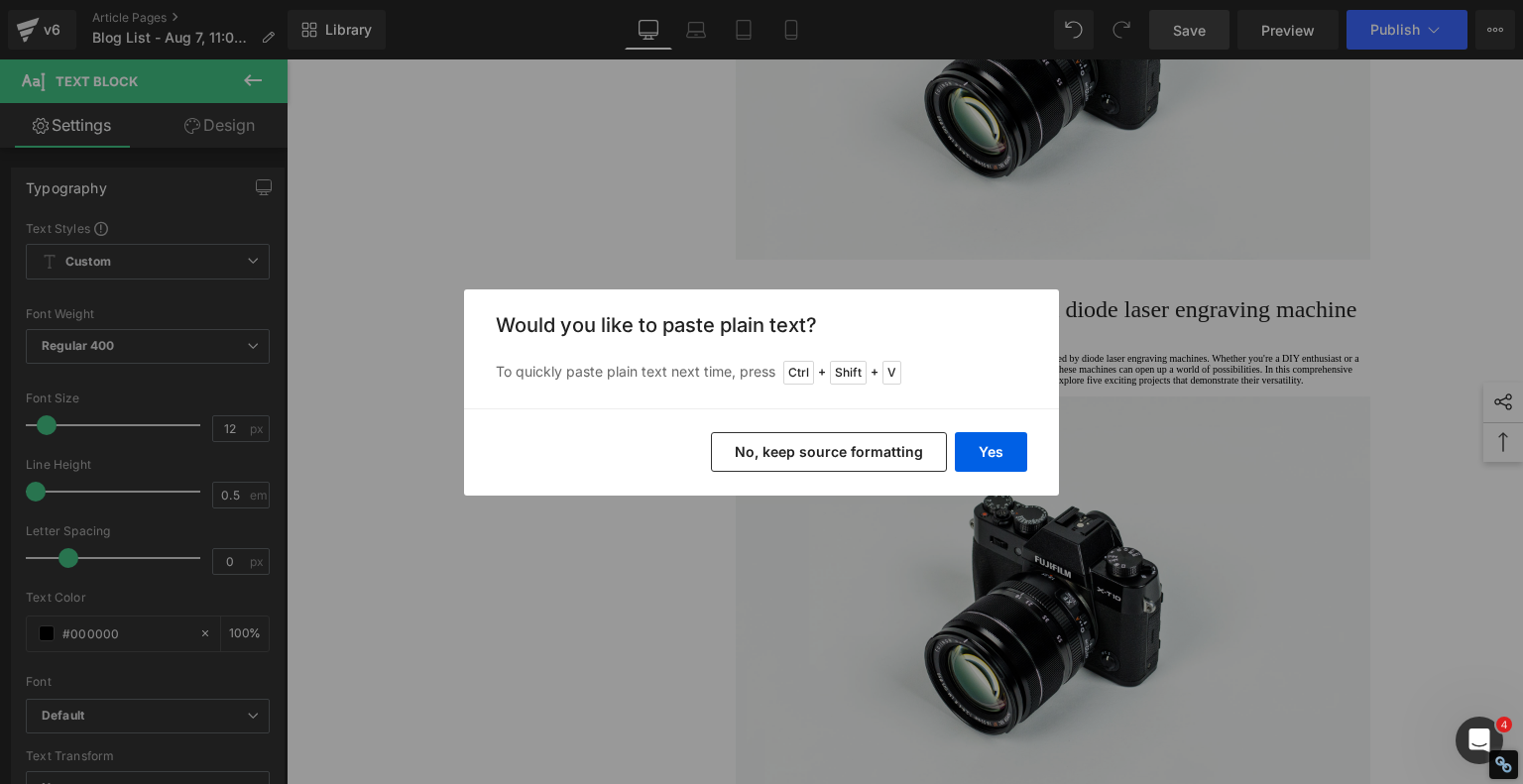 click on "No, keep source formatting" at bounding box center (829, 452) 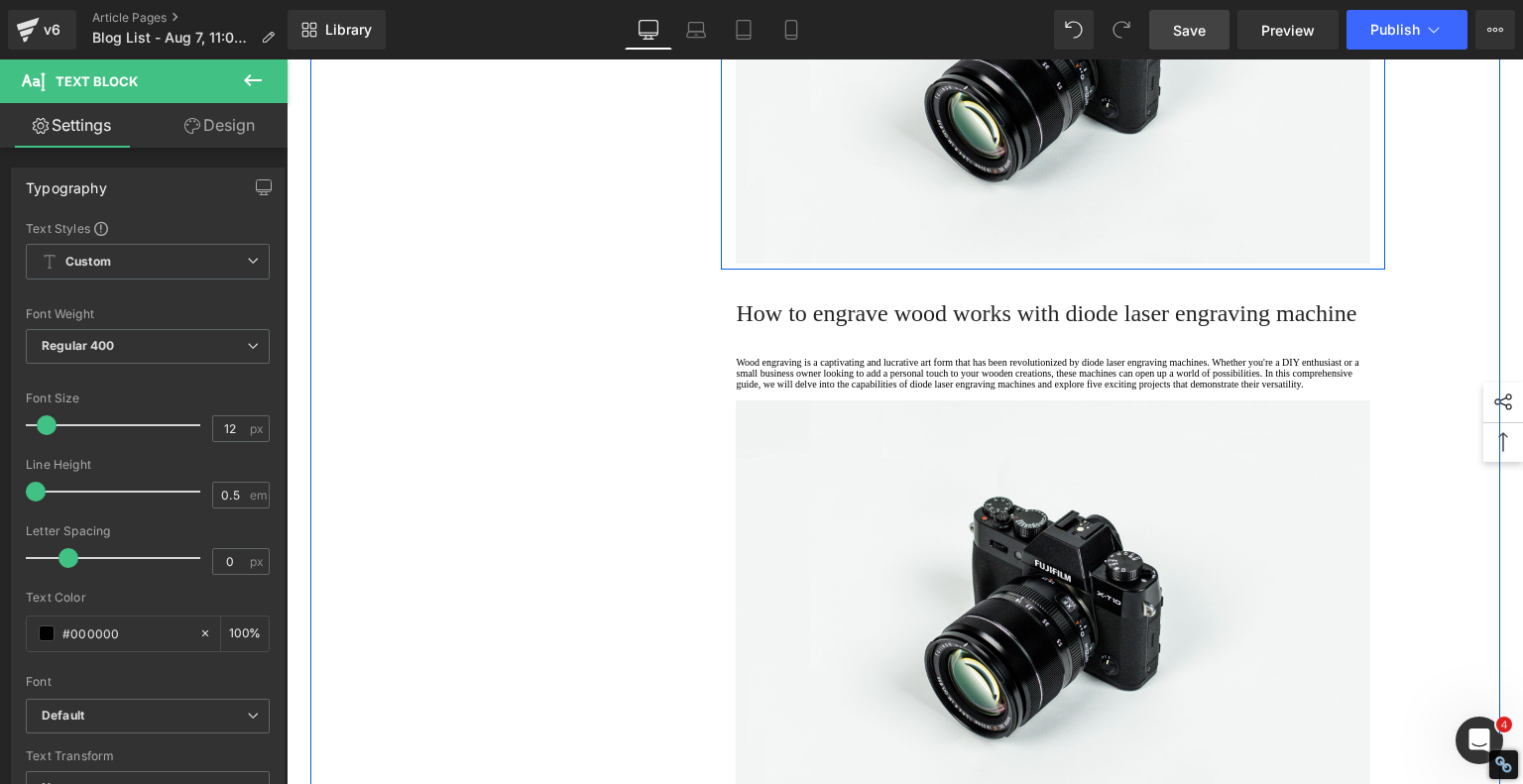 click on "Intricate jewelry shapes" at bounding box center [1053, -315] 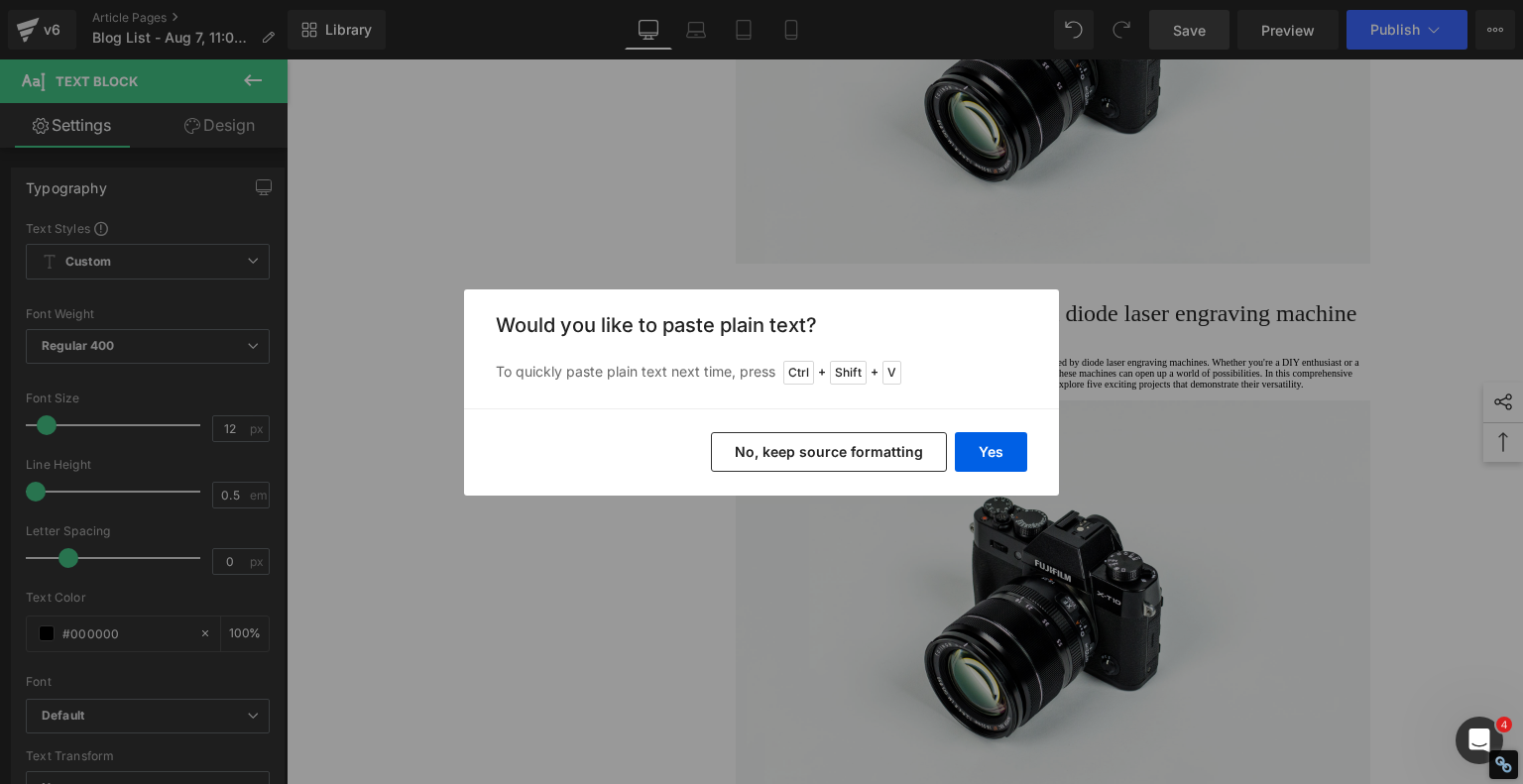 click on "No, keep source formatting" at bounding box center [829, 452] 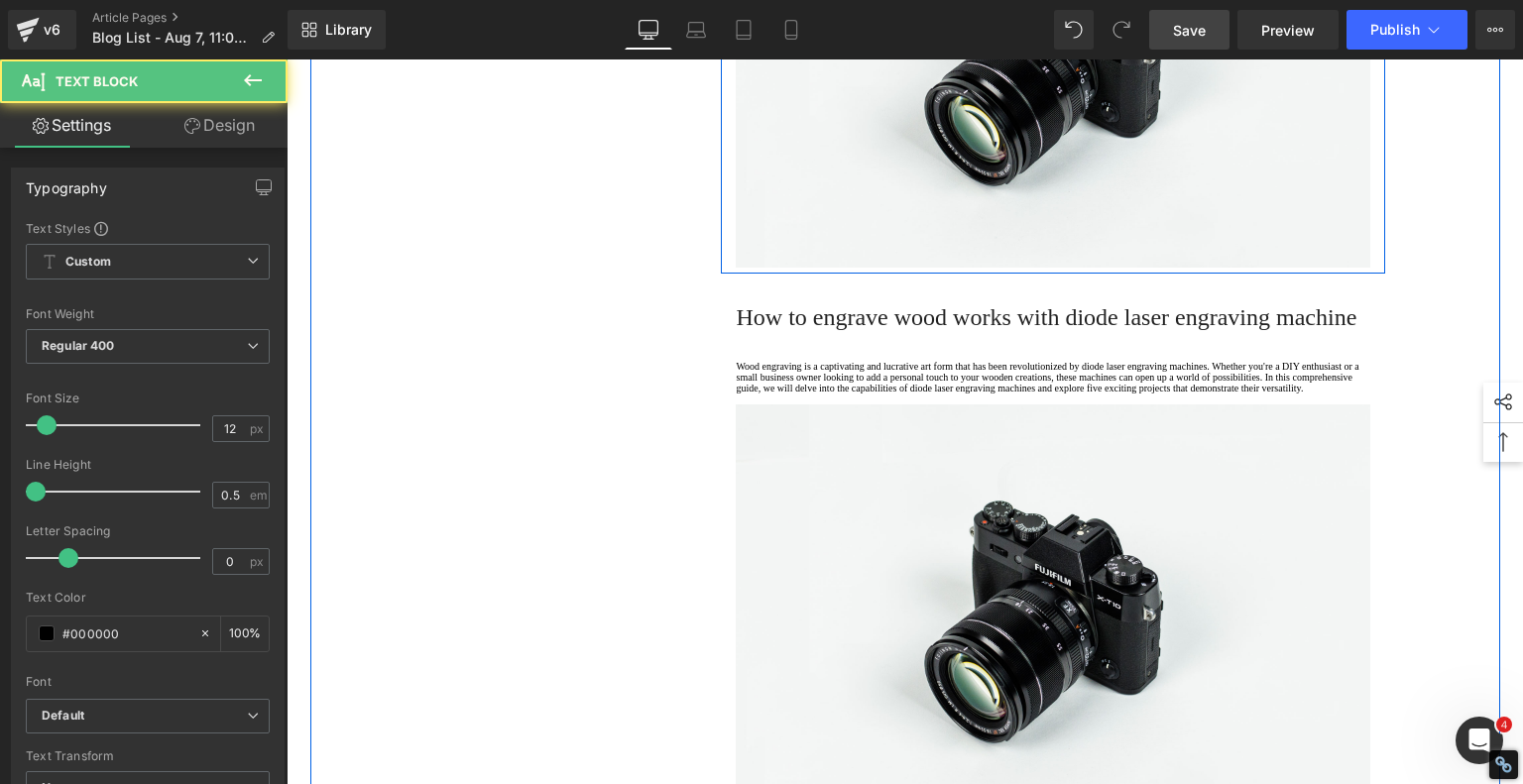 drag, startPoint x: 738, startPoint y: 336, endPoint x: 754, endPoint y: 335, distance: 16.03122 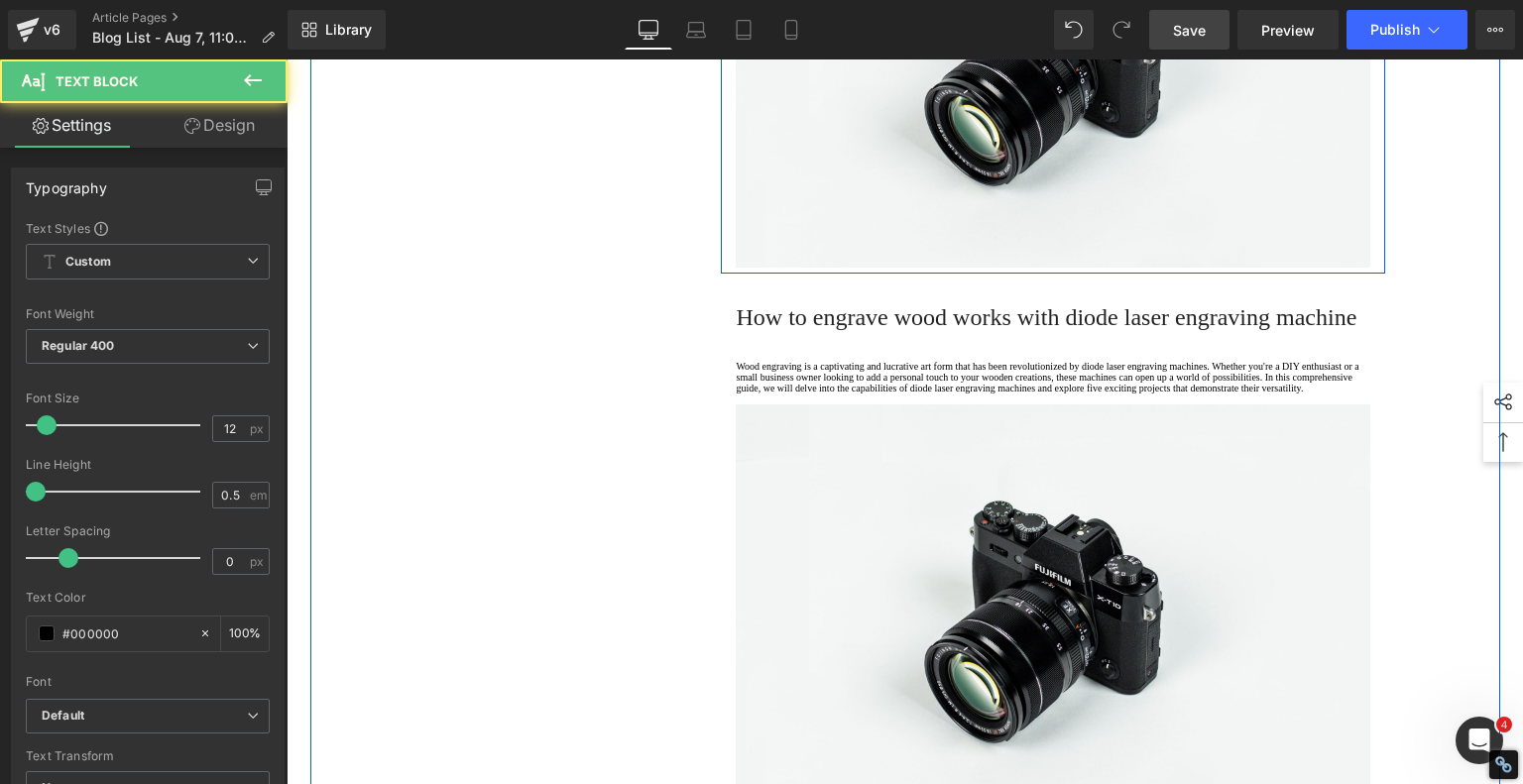 click on "Sewing holes and stitching guides" at bounding box center [1053, -289] 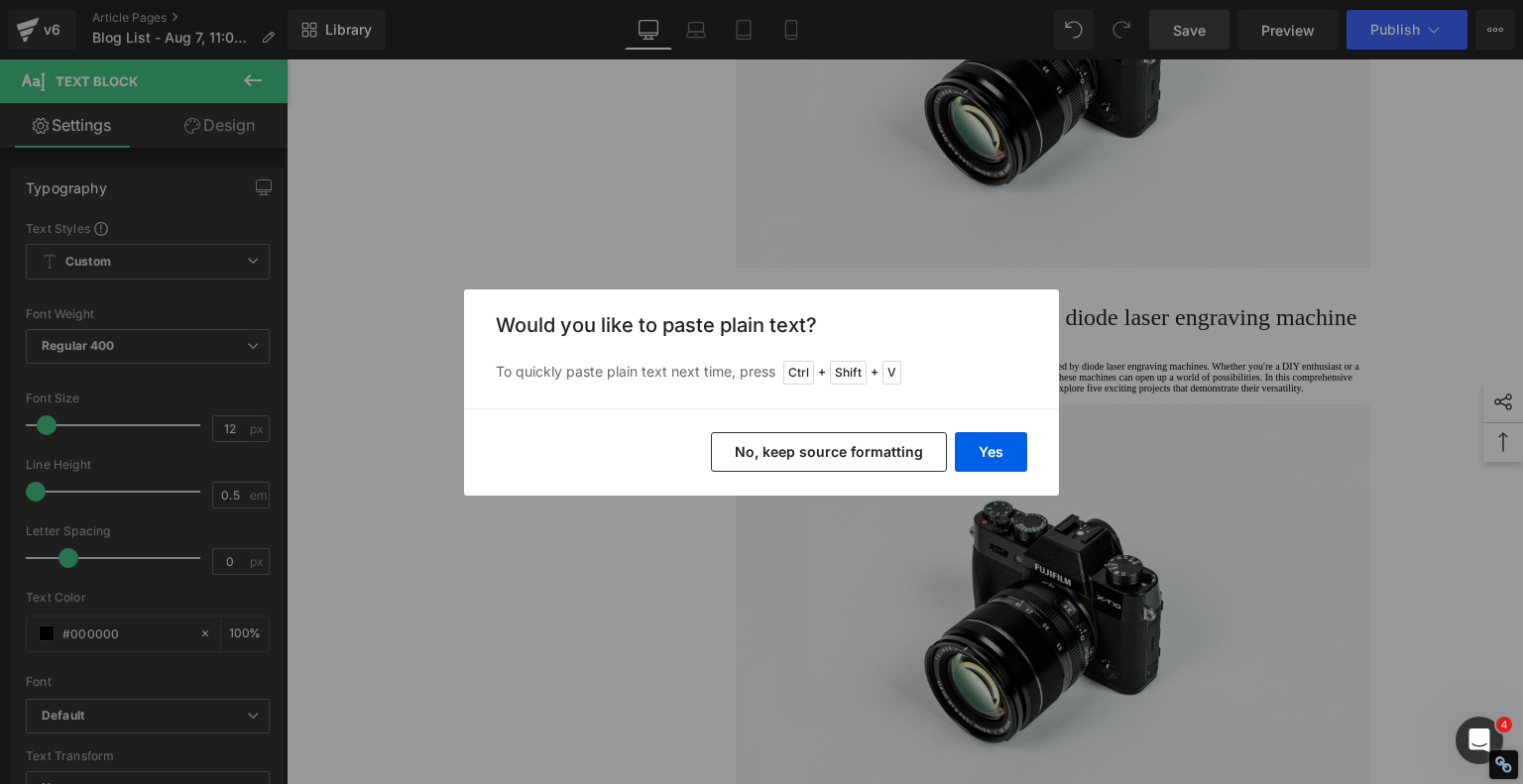 drag, startPoint x: 882, startPoint y: 461, endPoint x: 593, endPoint y: 398, distance: 295.78709 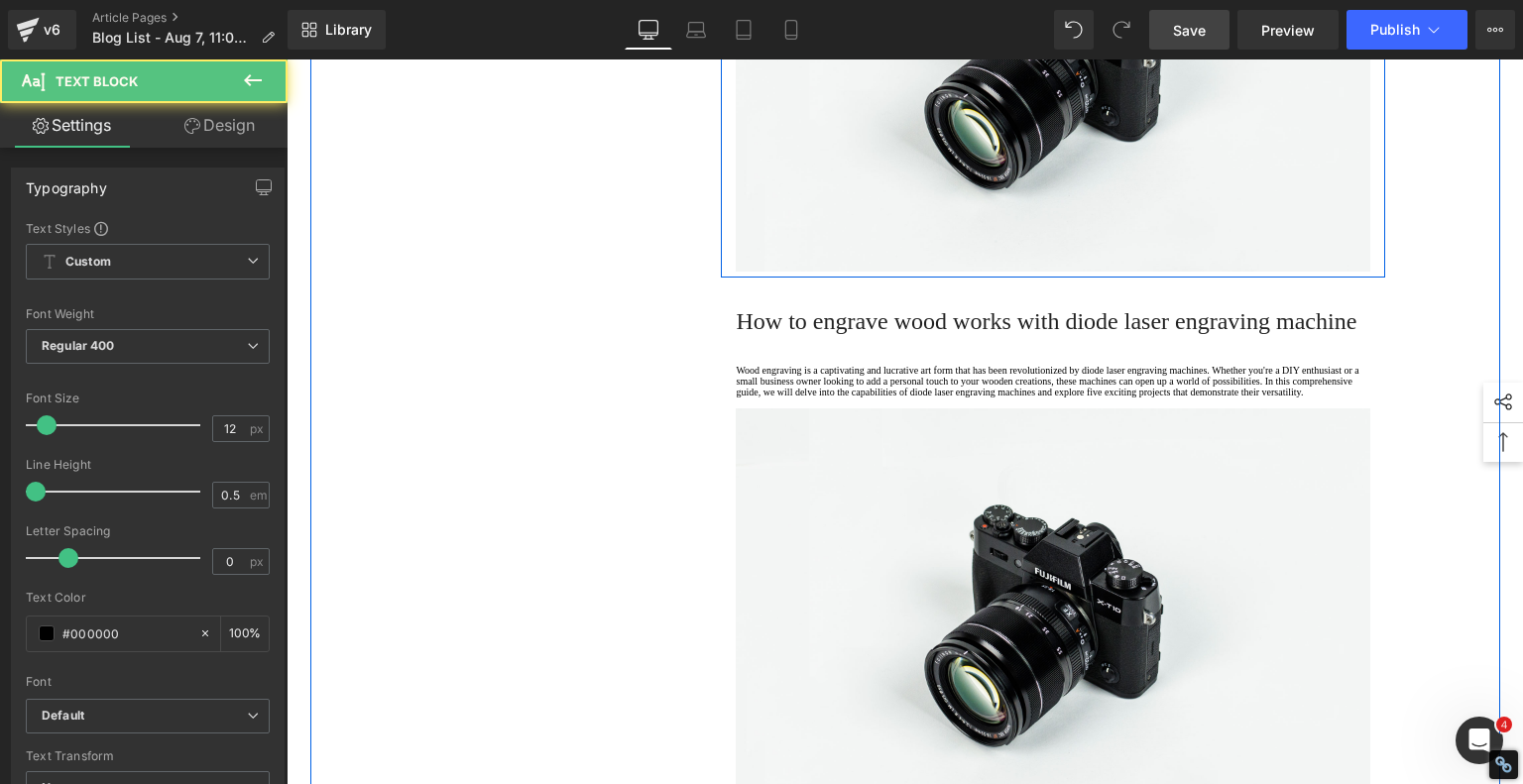click on "Keychain blanks and emblems" at bounding box center (1053, -264) 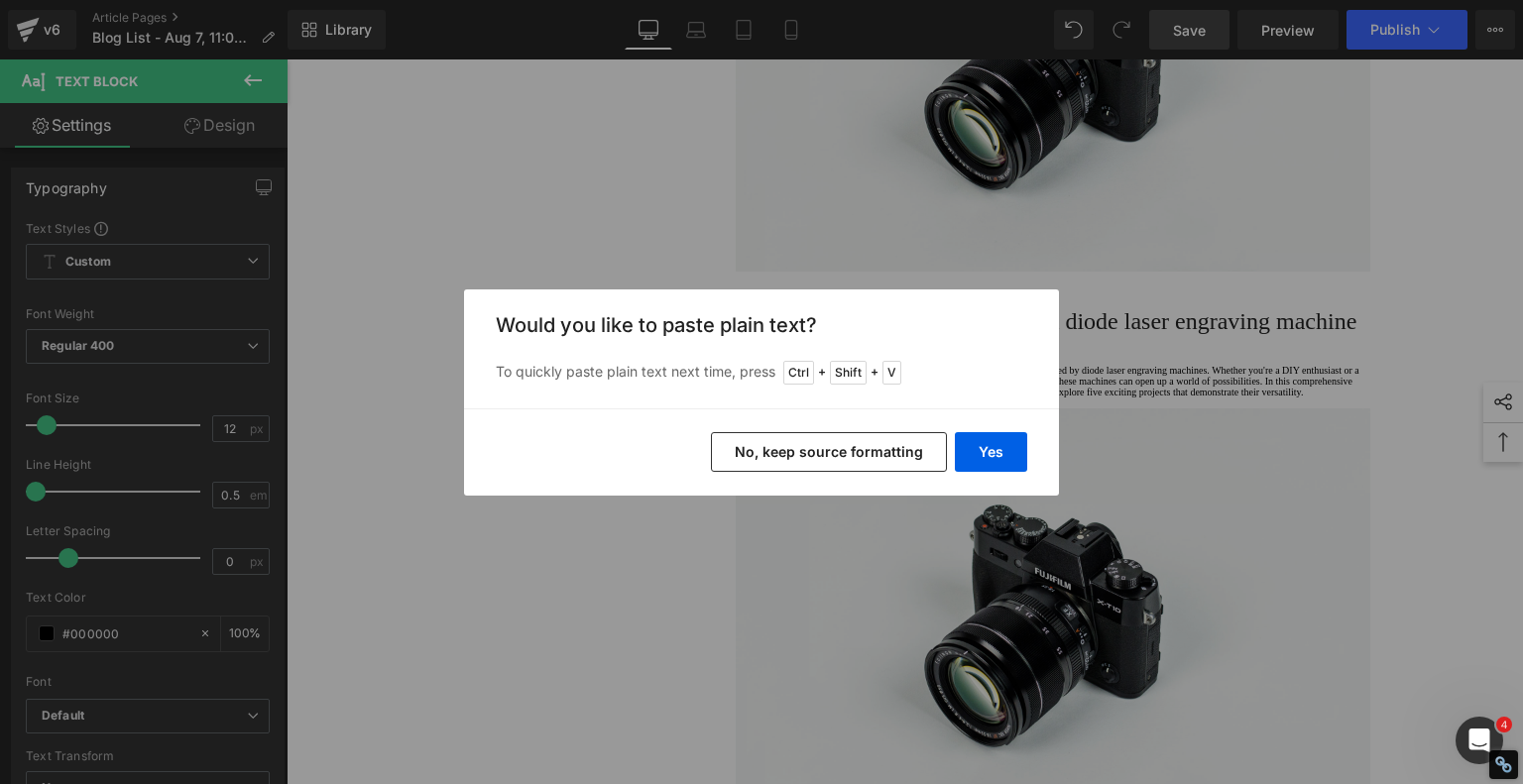 click on "No, keep source formatting" at bounding box center (829, 452) 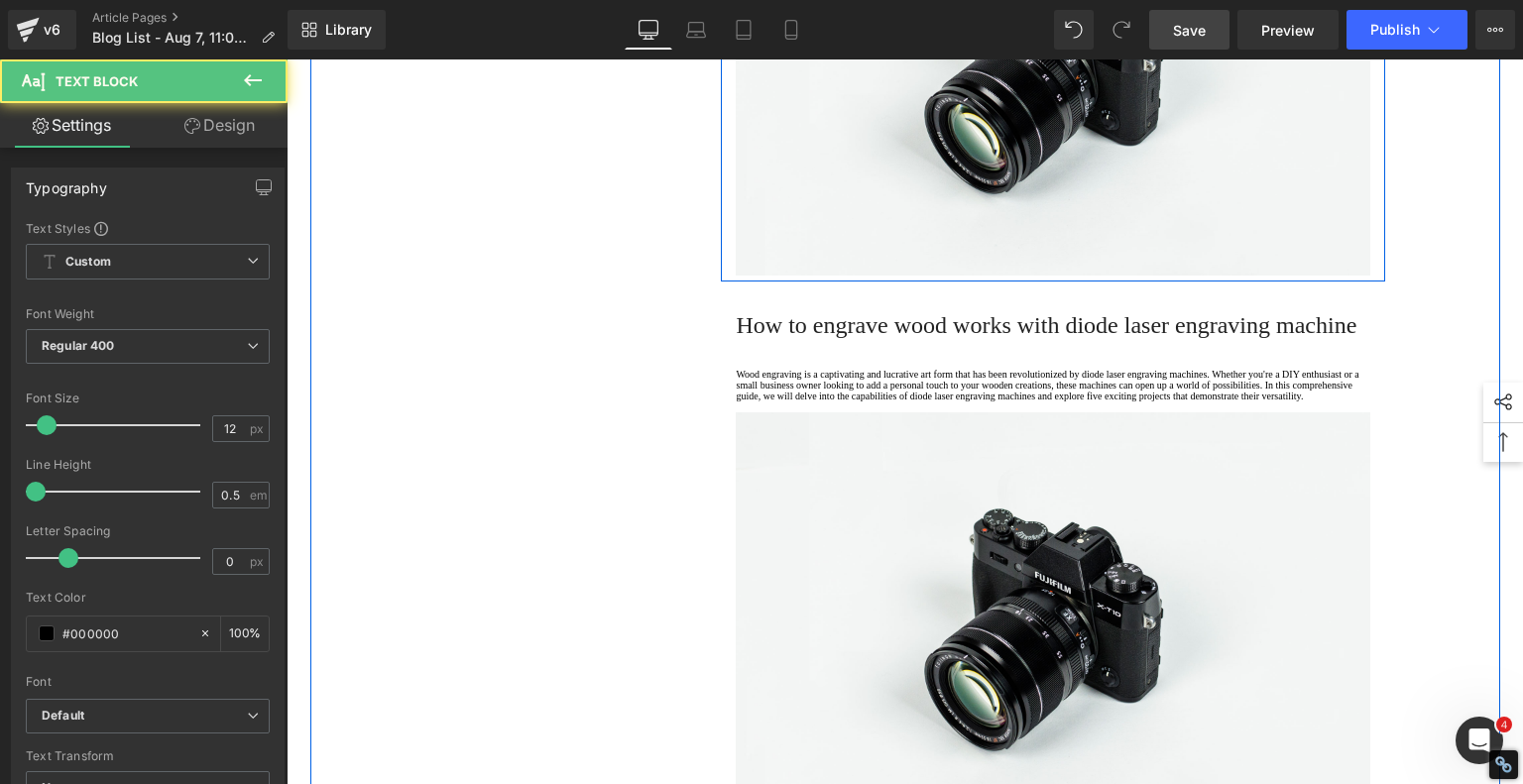 click on "Tips for Best Leather Cutting Results" at bounding box center (1053, -238) 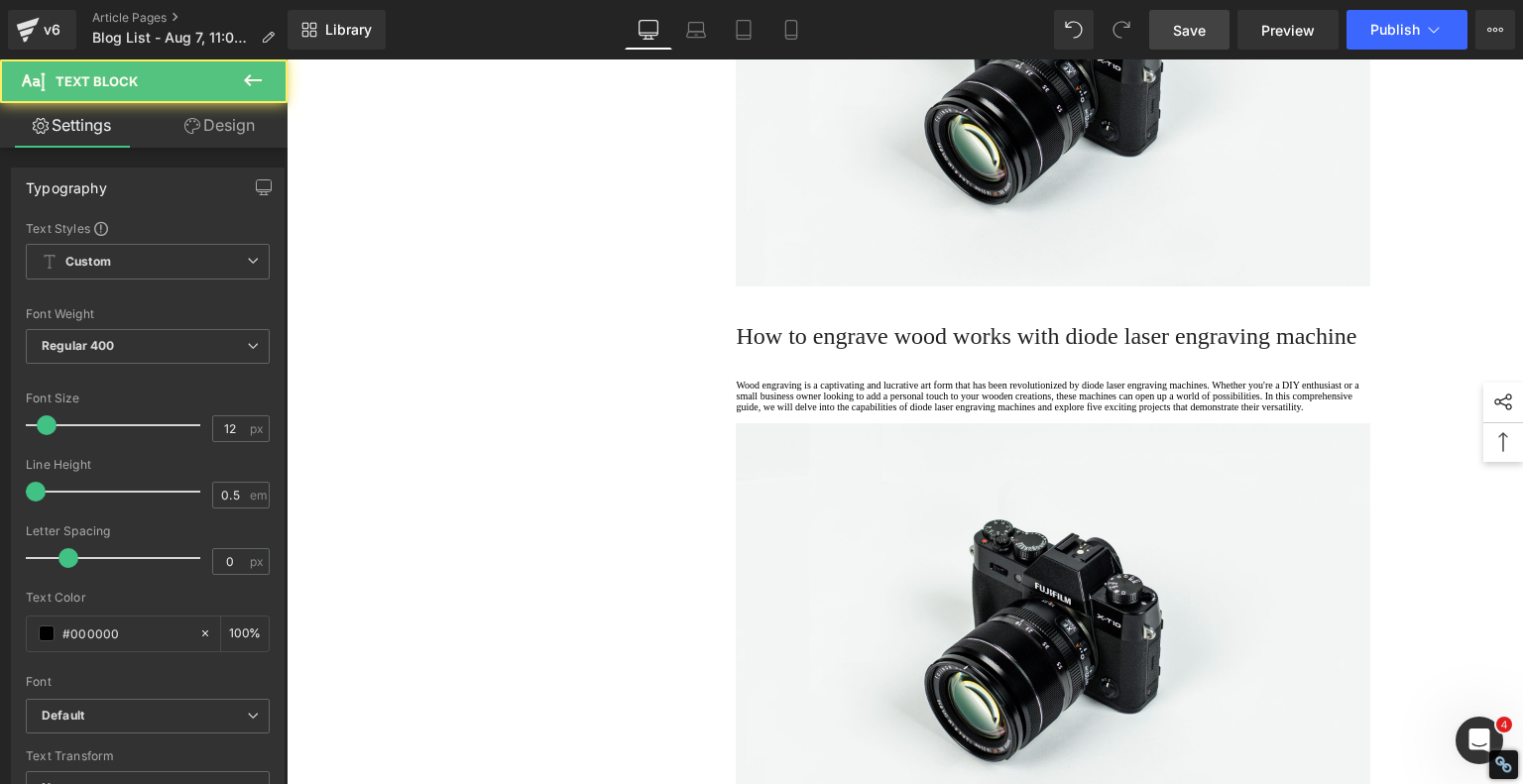click on "Tips for Best Leather Cutting Results" at bounding box center [1053, -238] 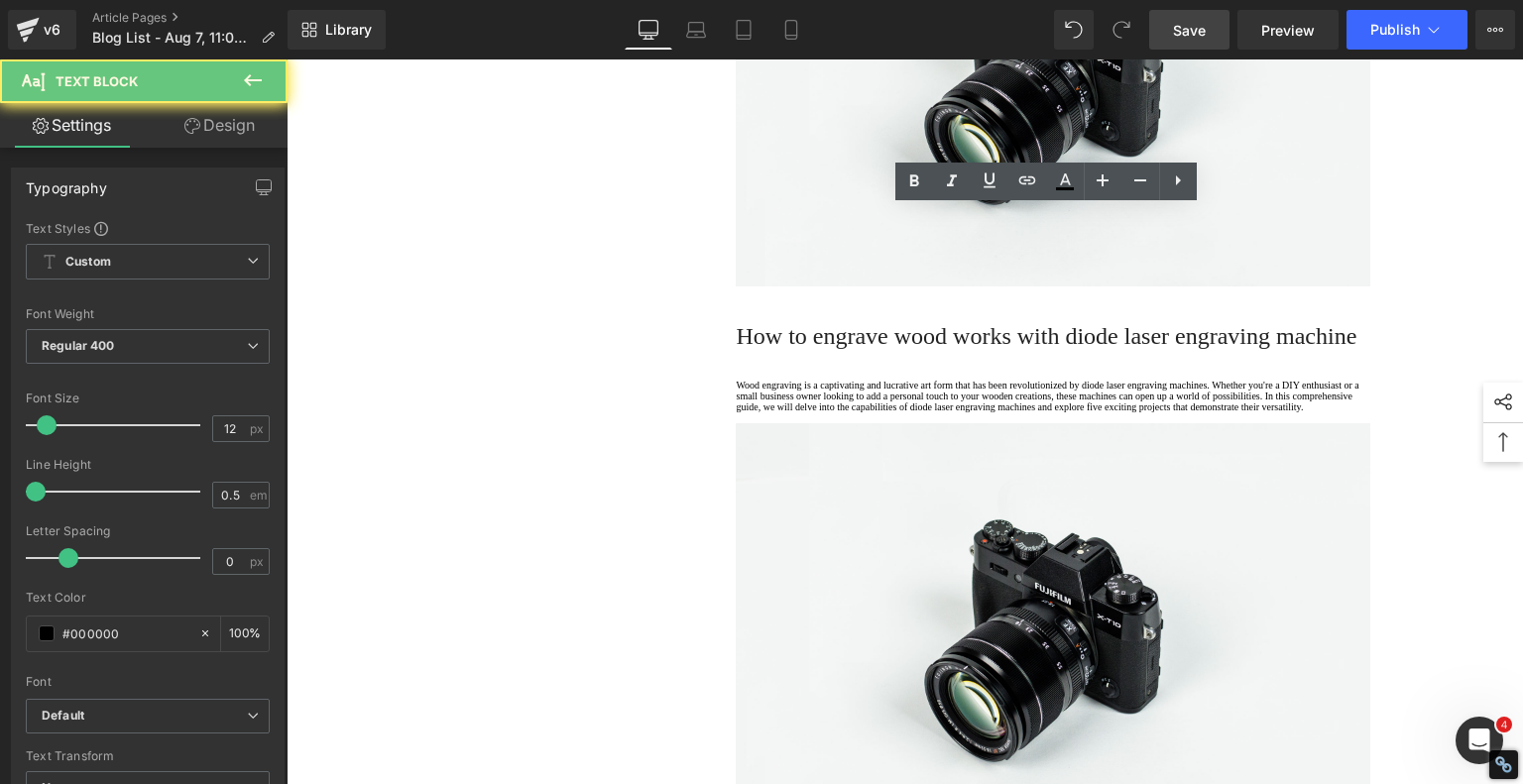 click on "Tips for Best Leather Cutting Results" at bounding box center [1053, -238] 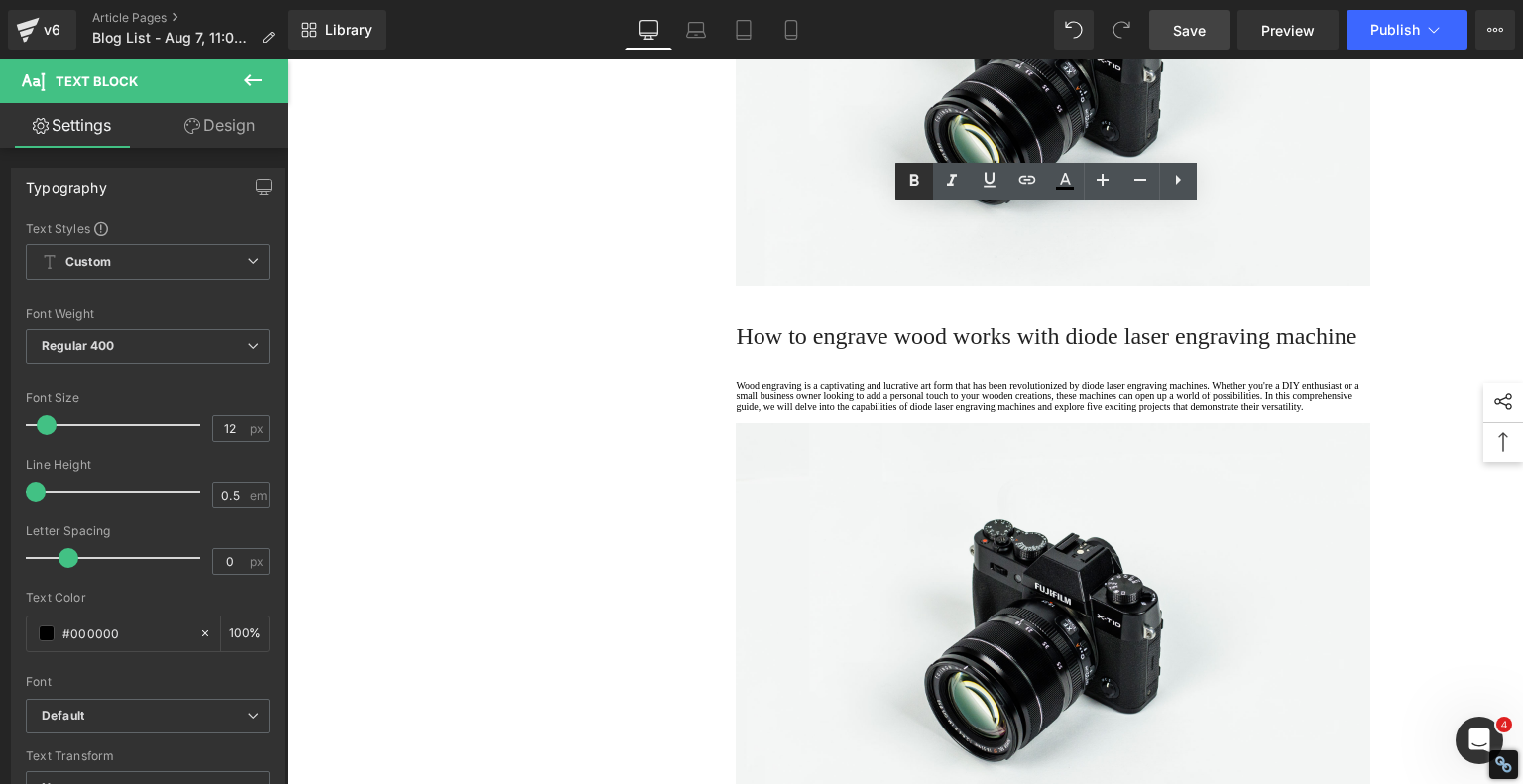 click 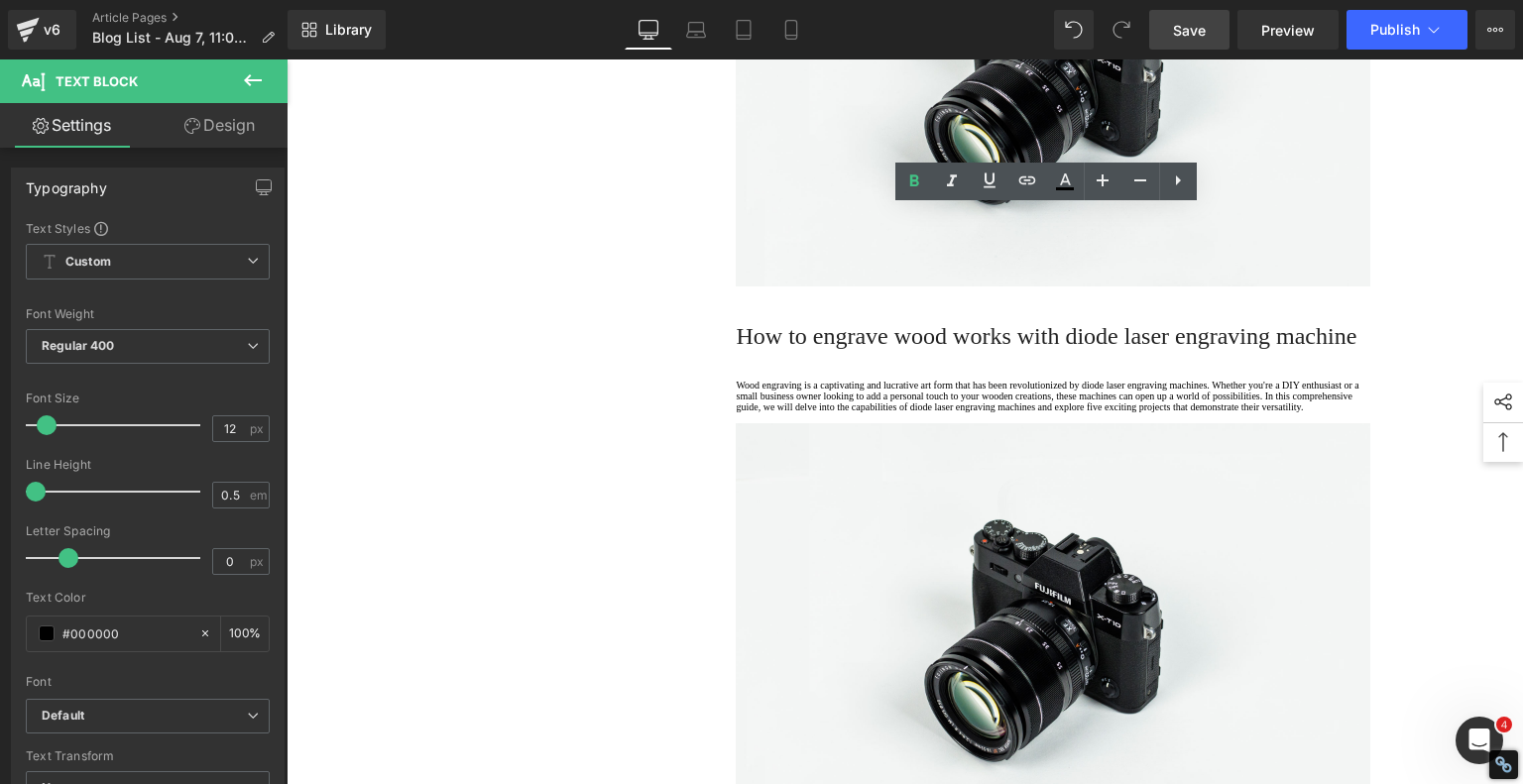 click on "Use air assist to blow away debris and reduce burn marks" at bounding box center [1053, -216] 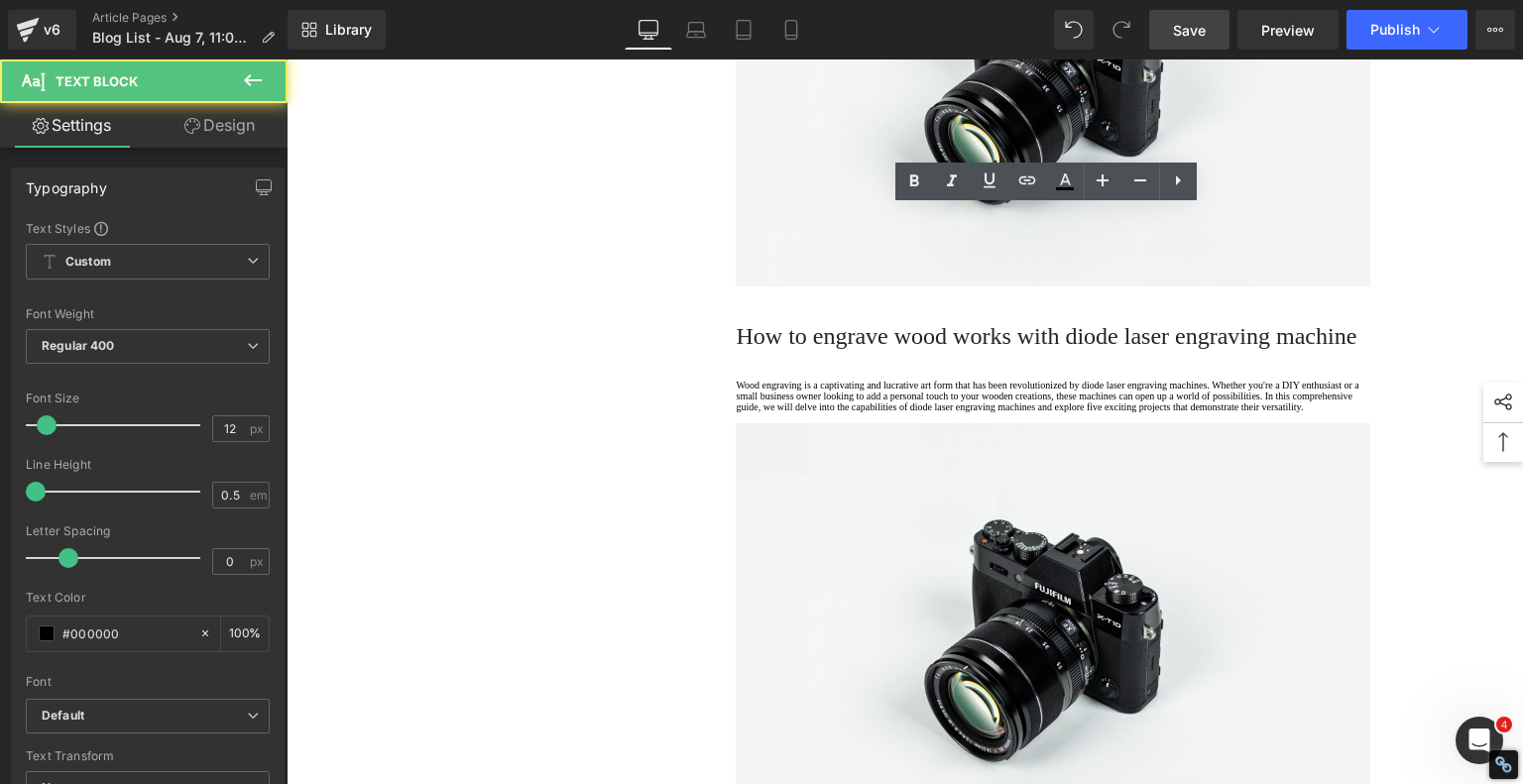 click on "Use air assist to blow away debris and reduce burn marks" at bounding box center (1053, -216) 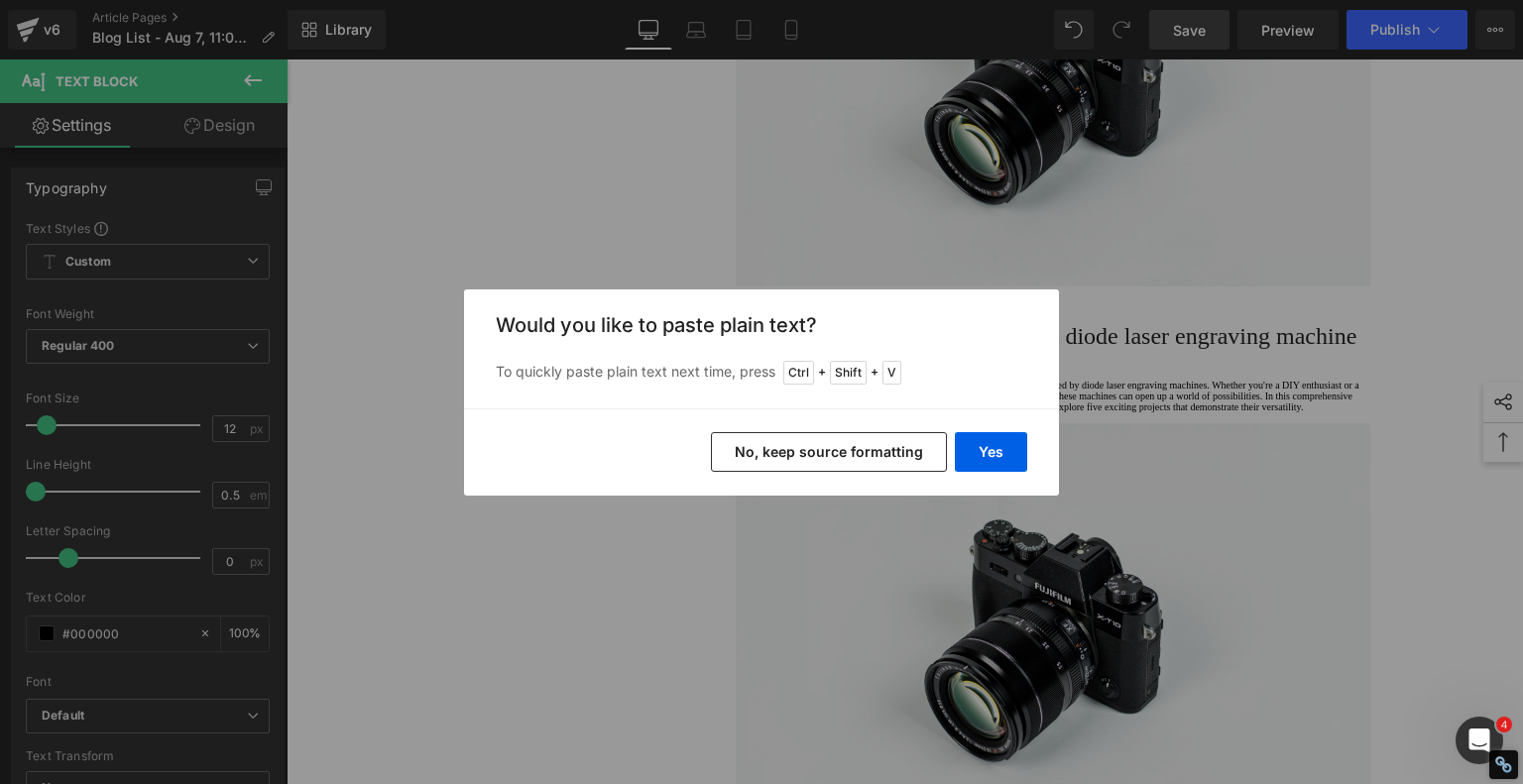 drag, startPoint x: 901, startPoint y: 452, endPoint x: 611, endPoint y: 392, distance: 296.14186 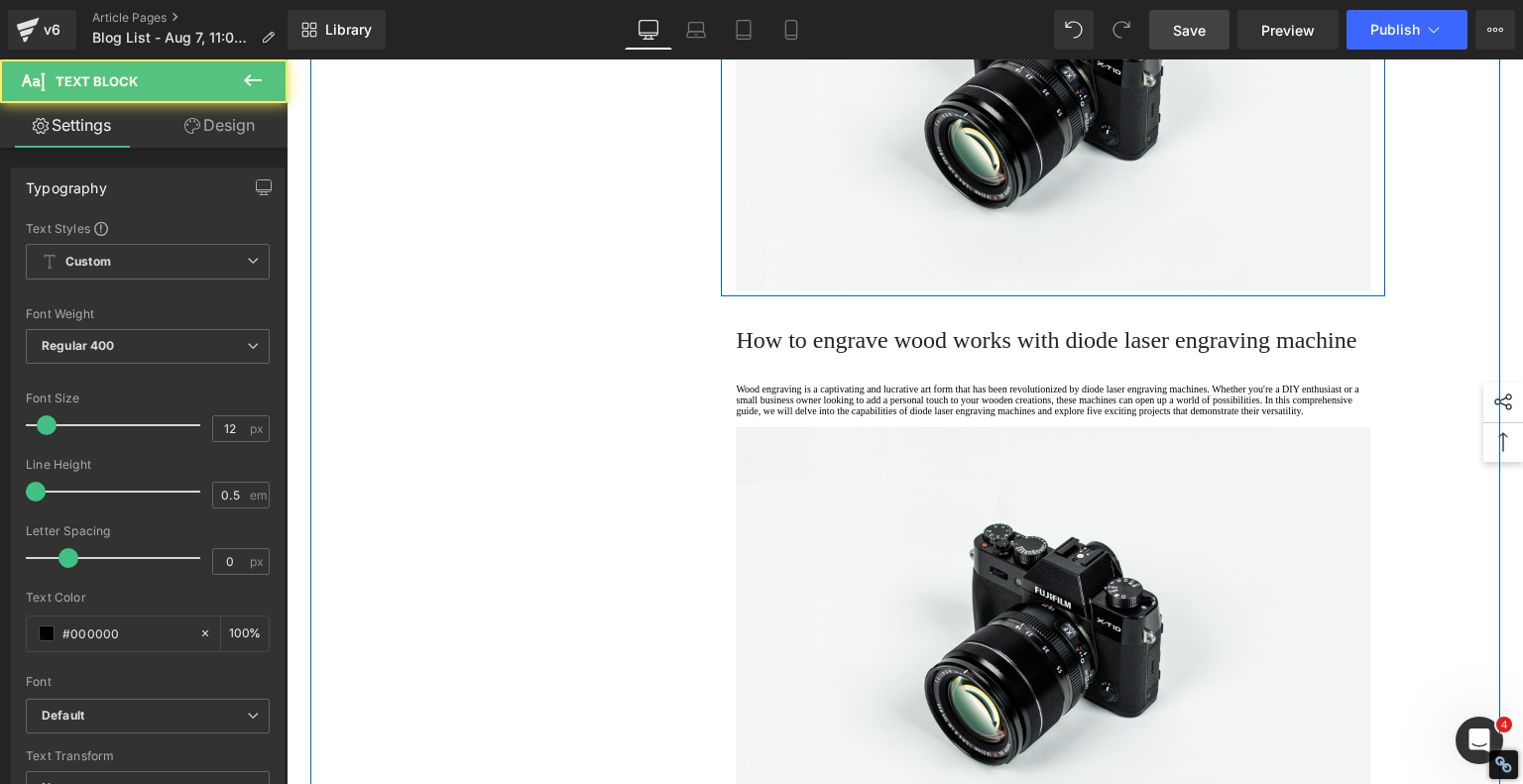 click on "Apply masking tape to prevent edge charring" at bounding box center (1053, -190) 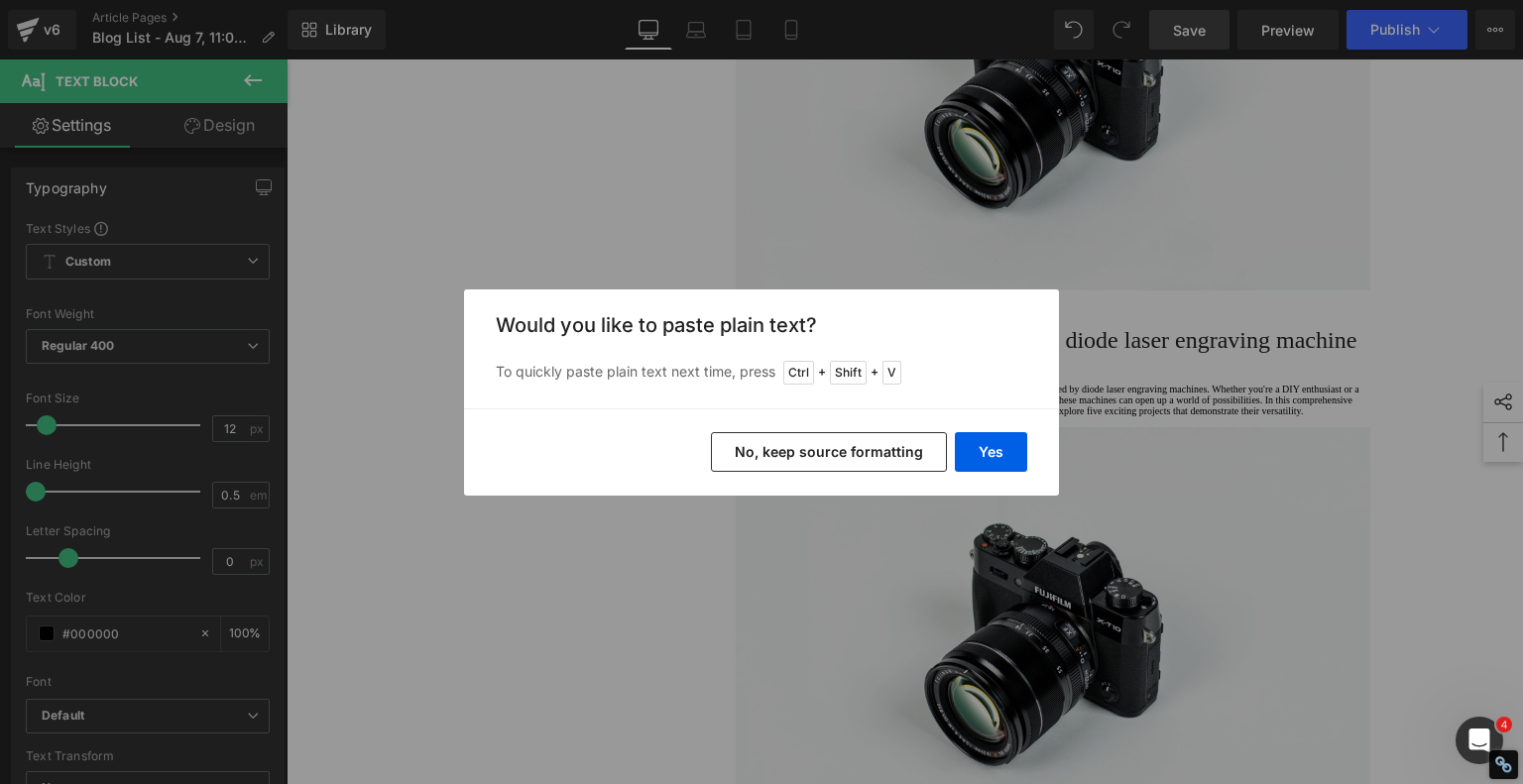 click on "No, keep source formatting" at bounding box center [829, 452] 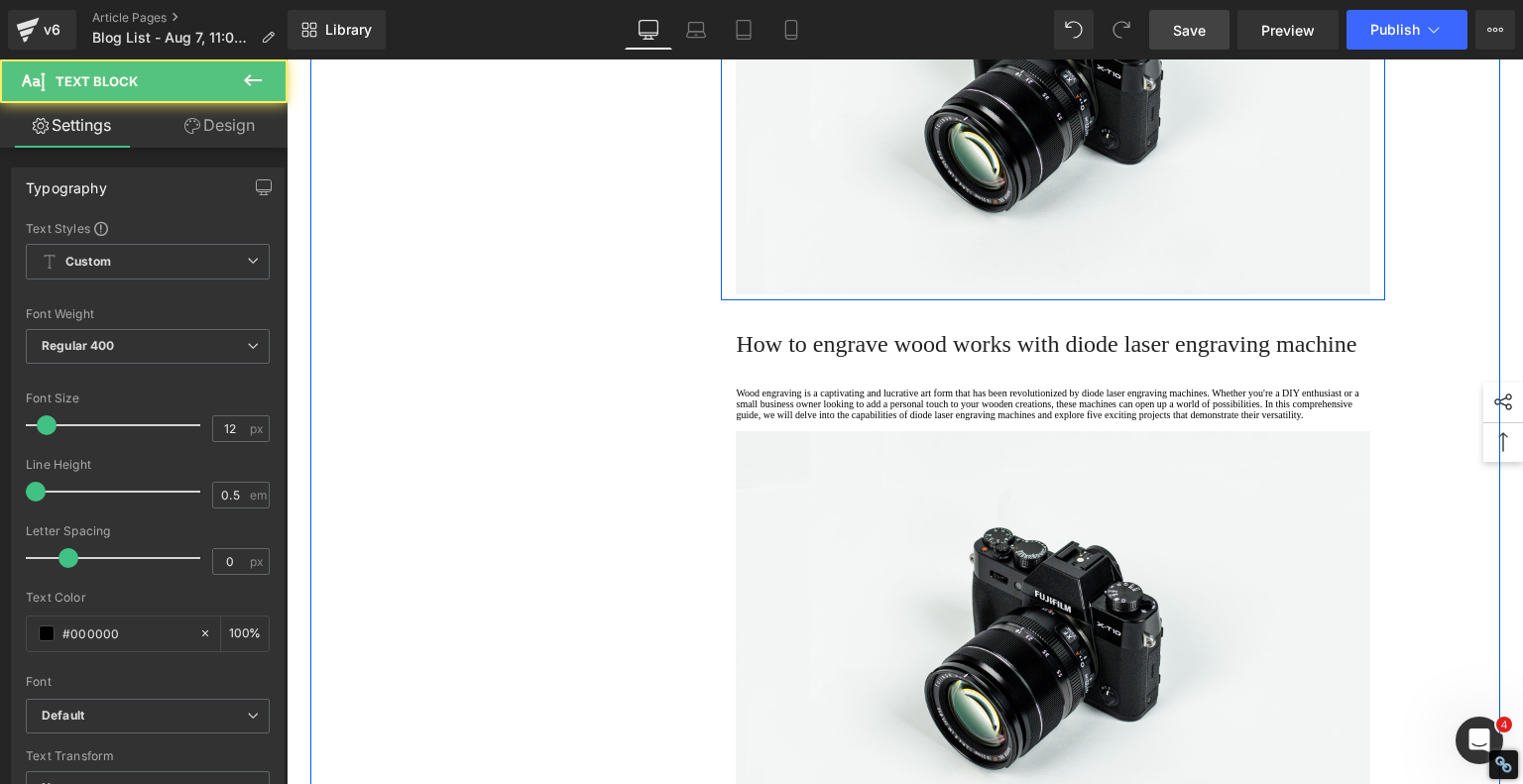 click on "Adjust power and speed settings based on leather thickness" at bounding box center [1053, -165] 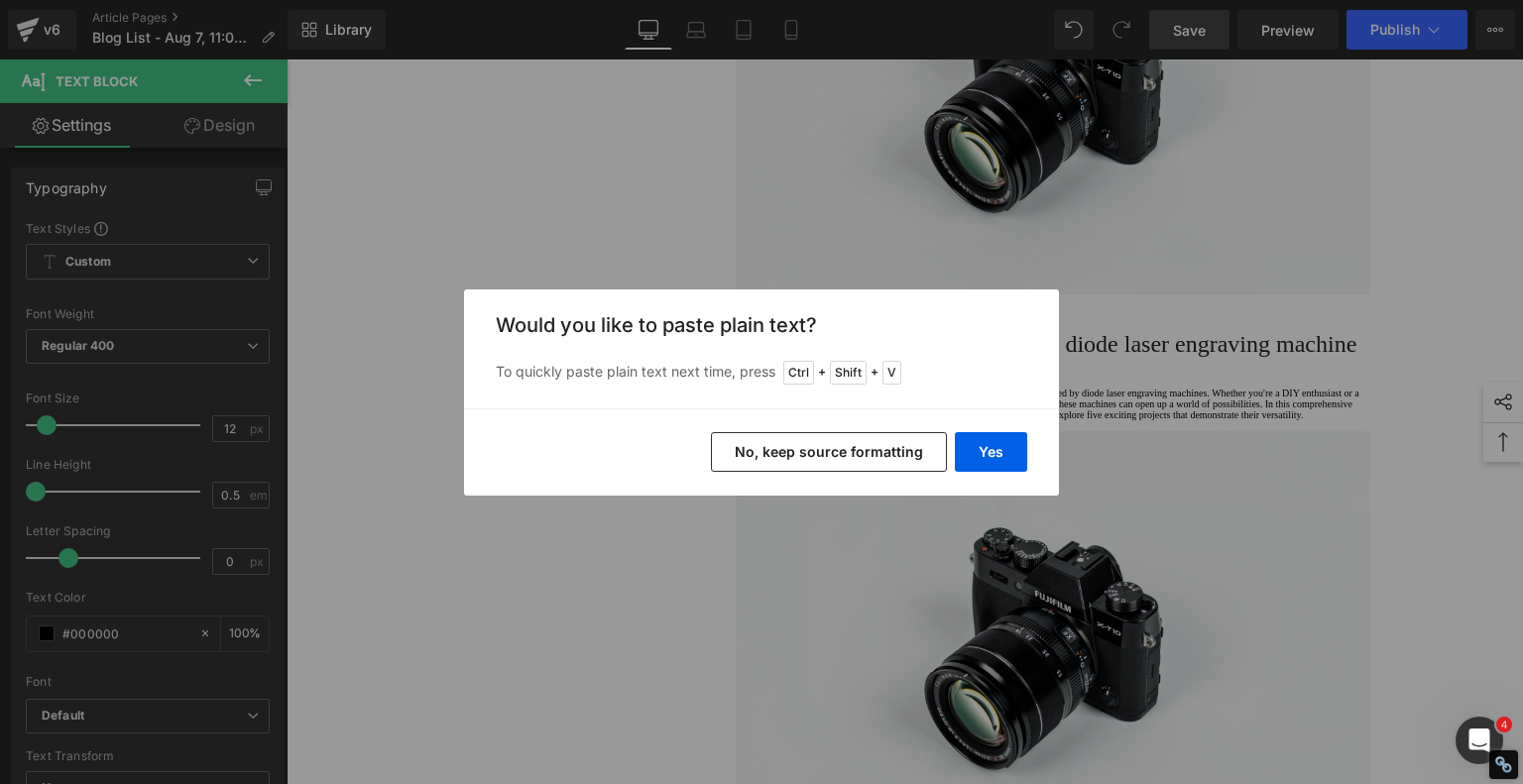 click on "No, keep source formatting" at bounding box center [829, 452] 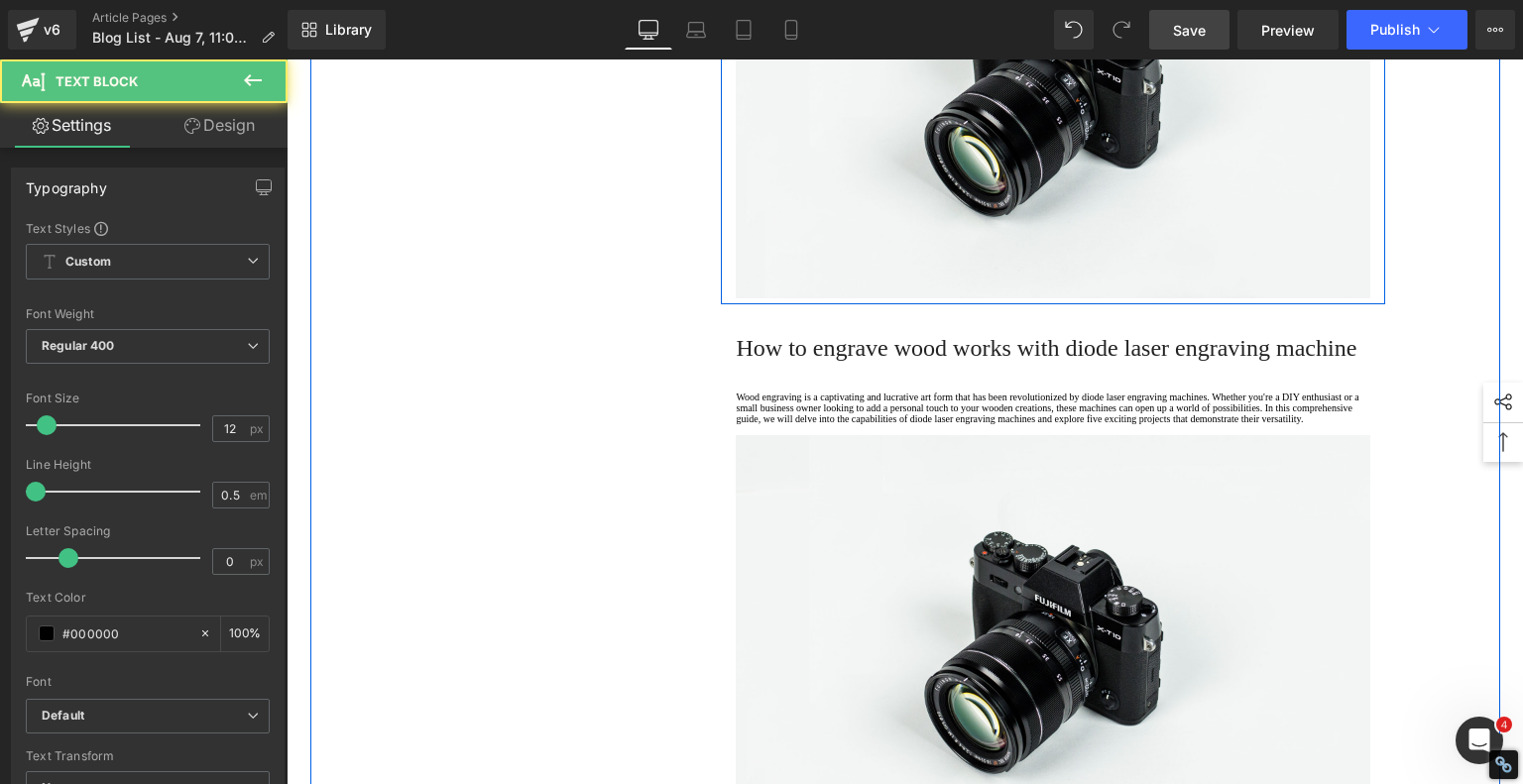 click on "Test cut small samples before mass production" at bounding box center (1053, -139) 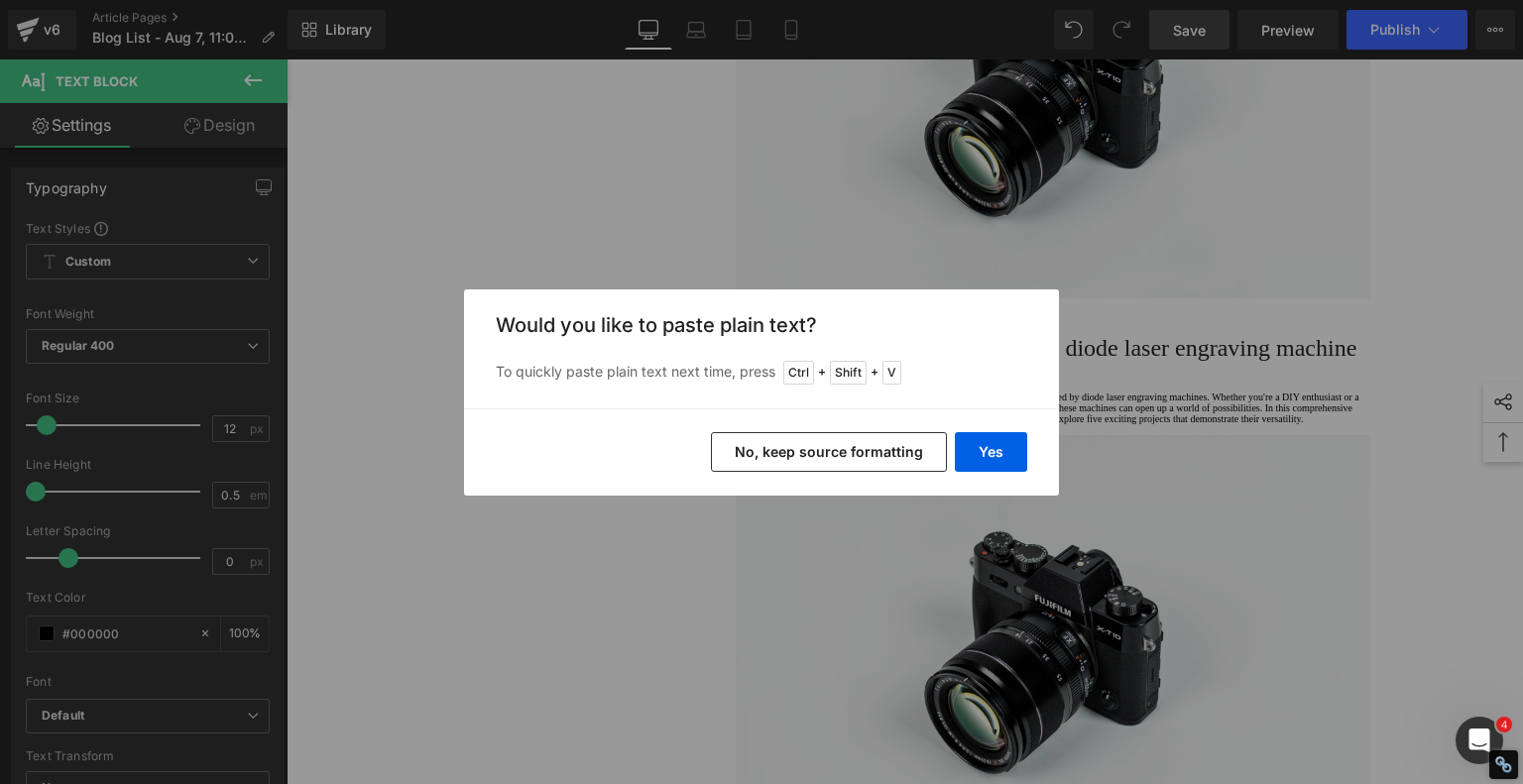 click on "No, keep source formatting" at bounding box center (829, 452) 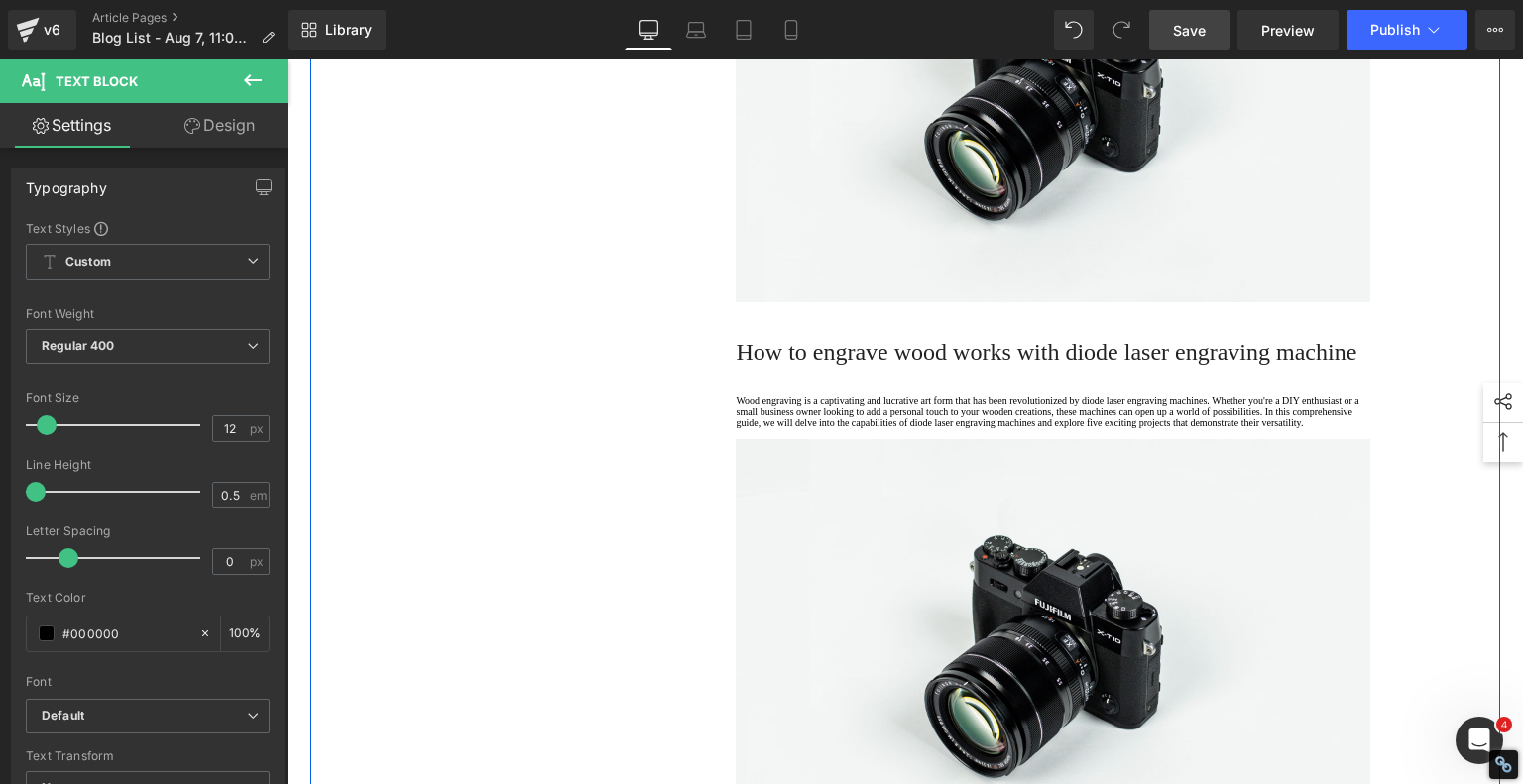 click on "1.  Is the laser engraving machine good at engraving wooden materials Text Block         2.  Laser engraving machine engraving thick paulownia wood cat claw coasters Text Block         3.  Laser engraving machine to engrave thick pine wood calendar Text Block         4.  Laser Engraving Machine to Engrave Skateboards Text Block         5.  Laser engraving machine batch engraving pencils Text Block         6 .  Laser engraving machine batch engraving pencils Text Block         7 .  Laser engraving machine batch engraving pencils Text Block         Row         Leather Engraving Techniques Compared: Which Method is Right for You? Heading         Leatherwork is an age-old craft, but in today’s world, it’s getting a high-tech upgrade. Whether you're handcrafting wallets, customizing journal covers, or designing intricate fashion accessories, there are now multiple ways to engrave leather. From traditional hand tools to cutting-edge  laser engravers
leather engraving diode laser engraving Text Block" at bounding box center [905, -2746] 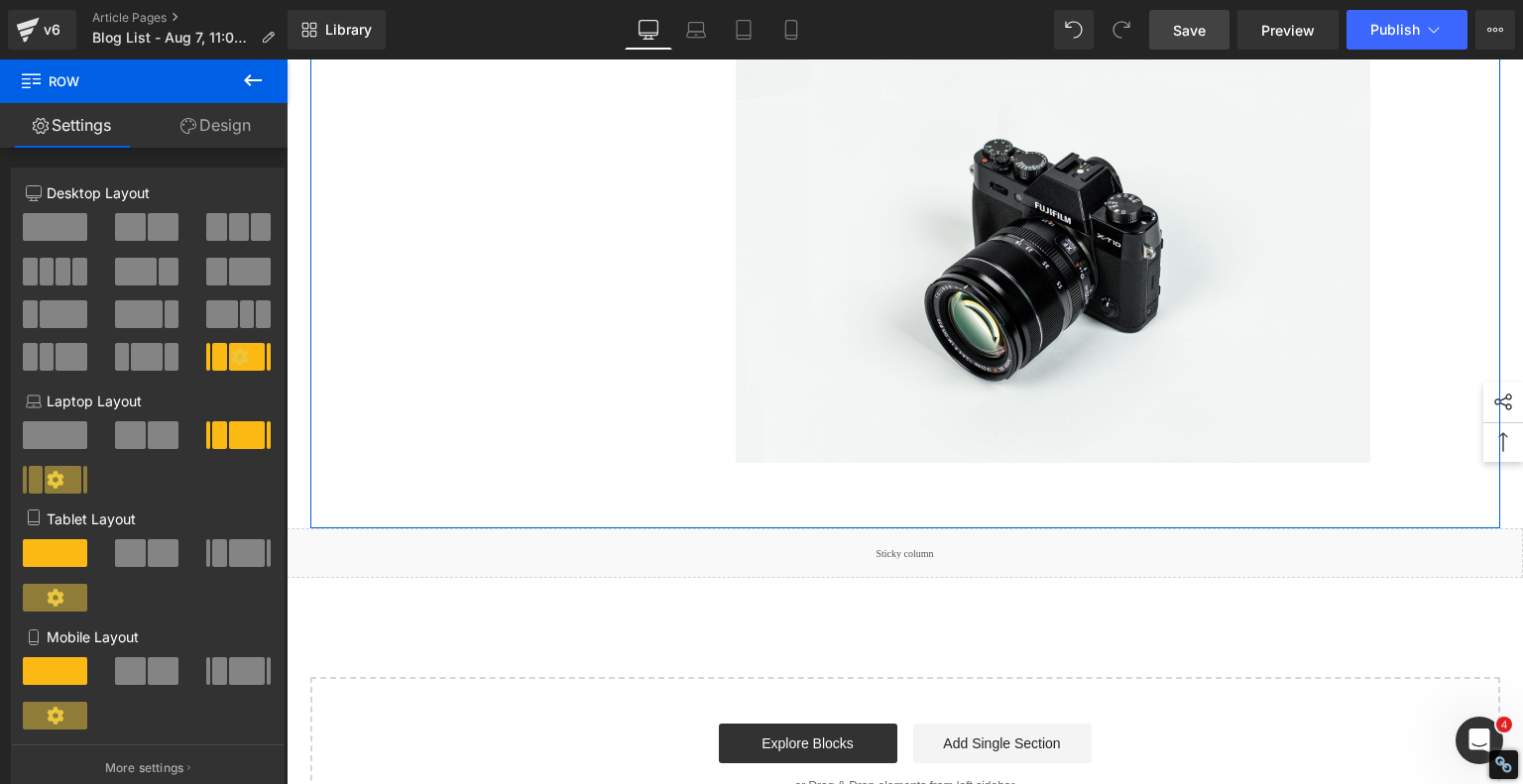 scroll, scrollTop: 7136, scrollLeft: 0, axis: vertical 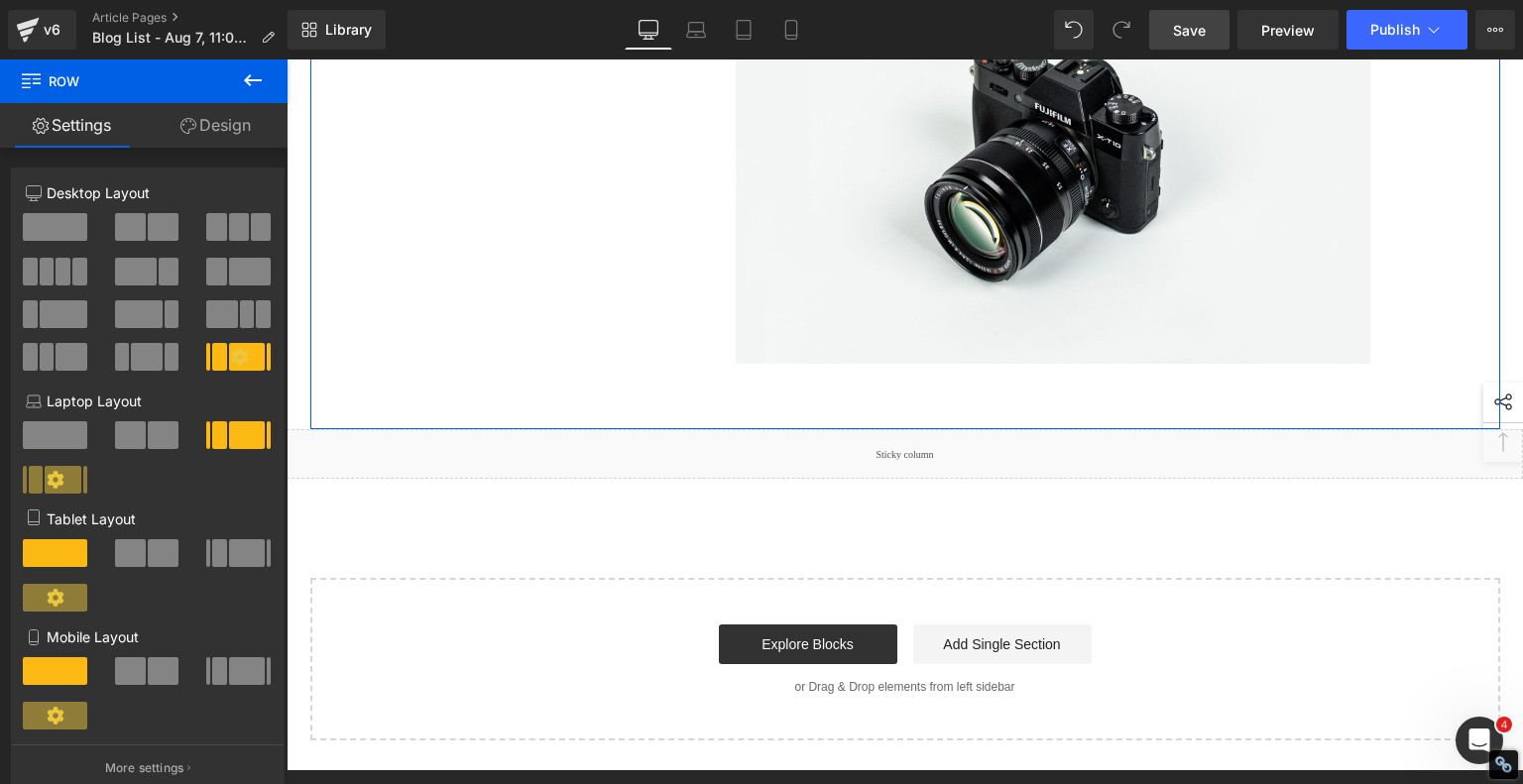 click on "How to engrave wood works with  diode laser engraving machine" at bounding box center [1046, -144] 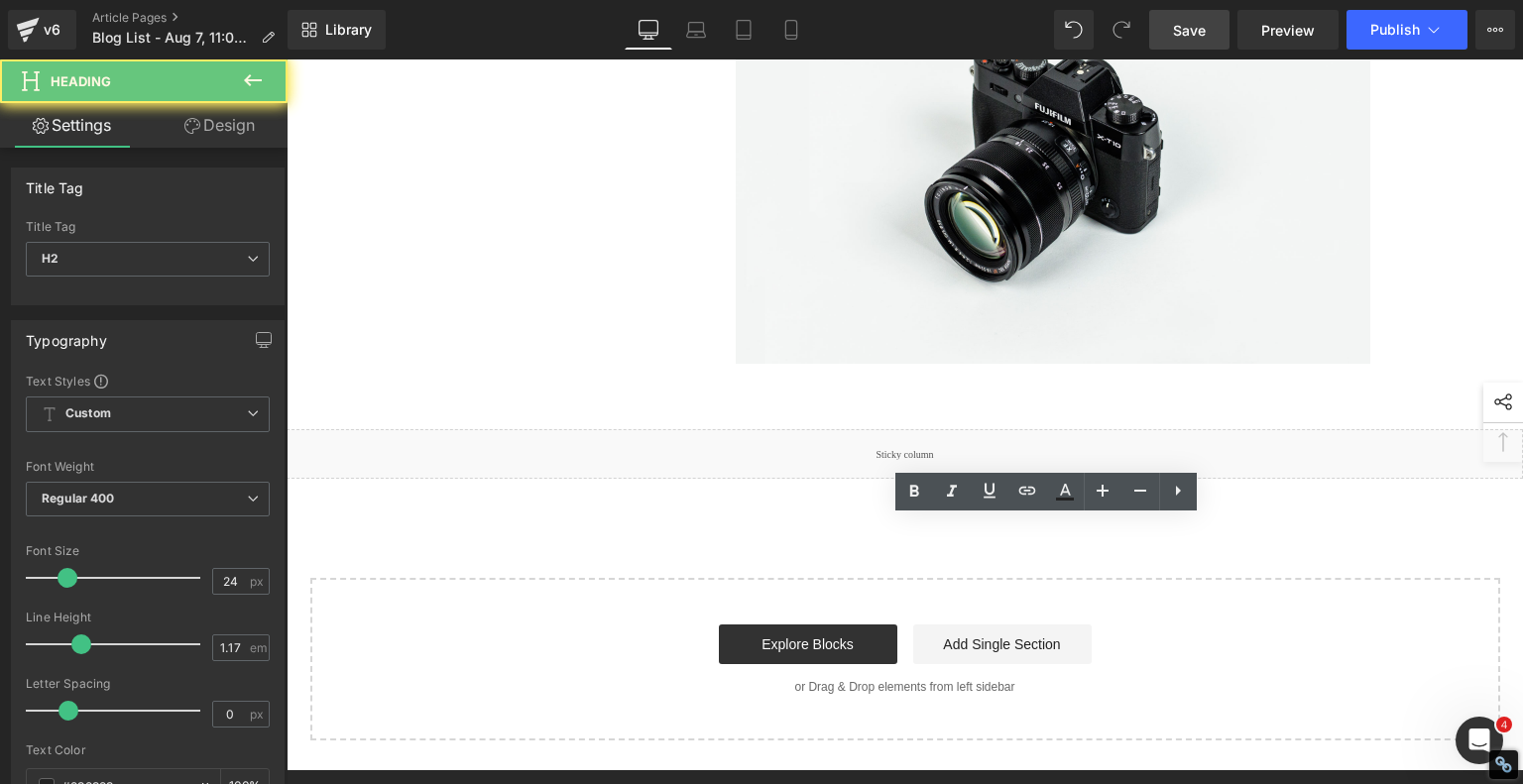 click on "How to engrave wood works with  diode laser engraving machine" at bounding box center (1046, -144) 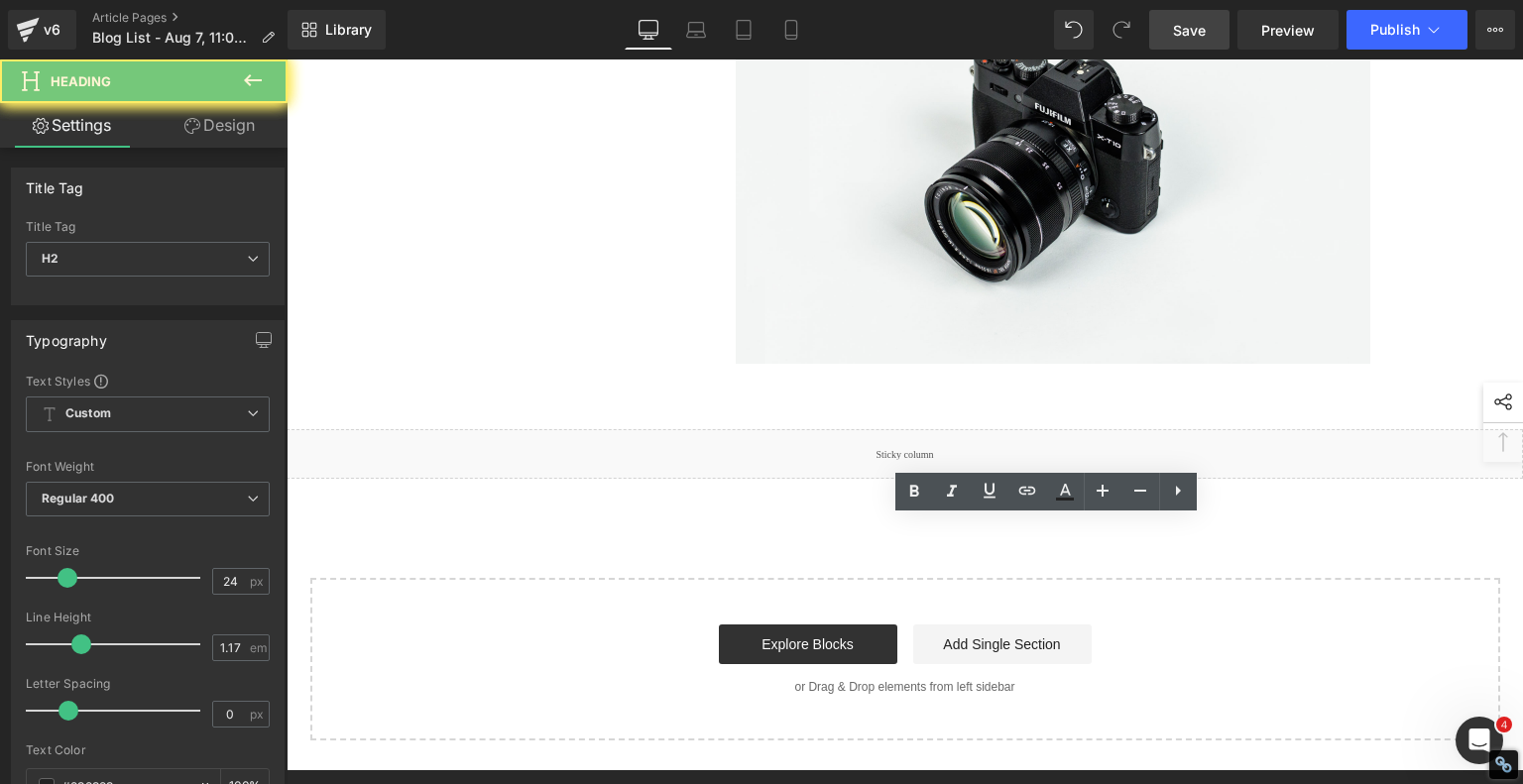 paste 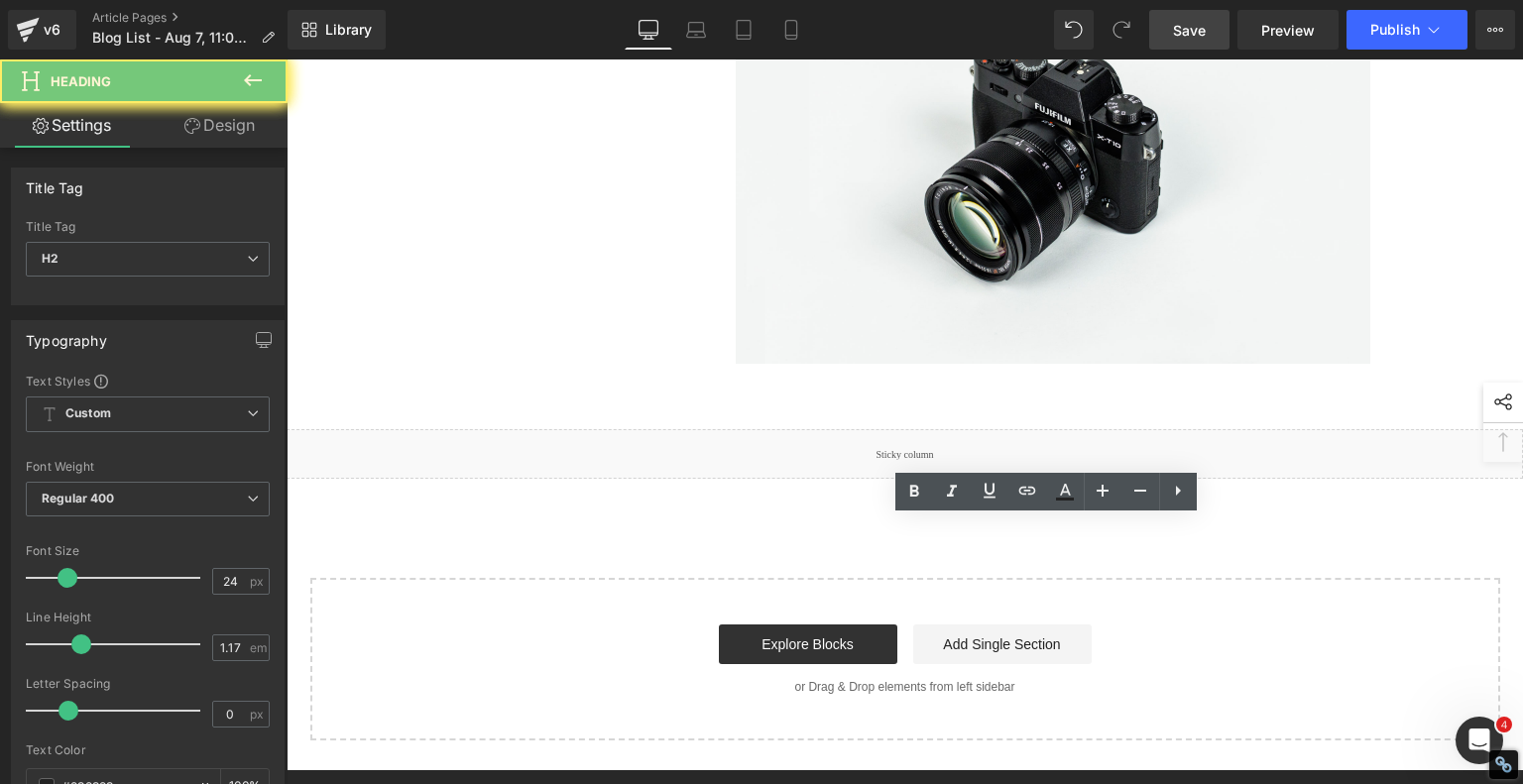 type 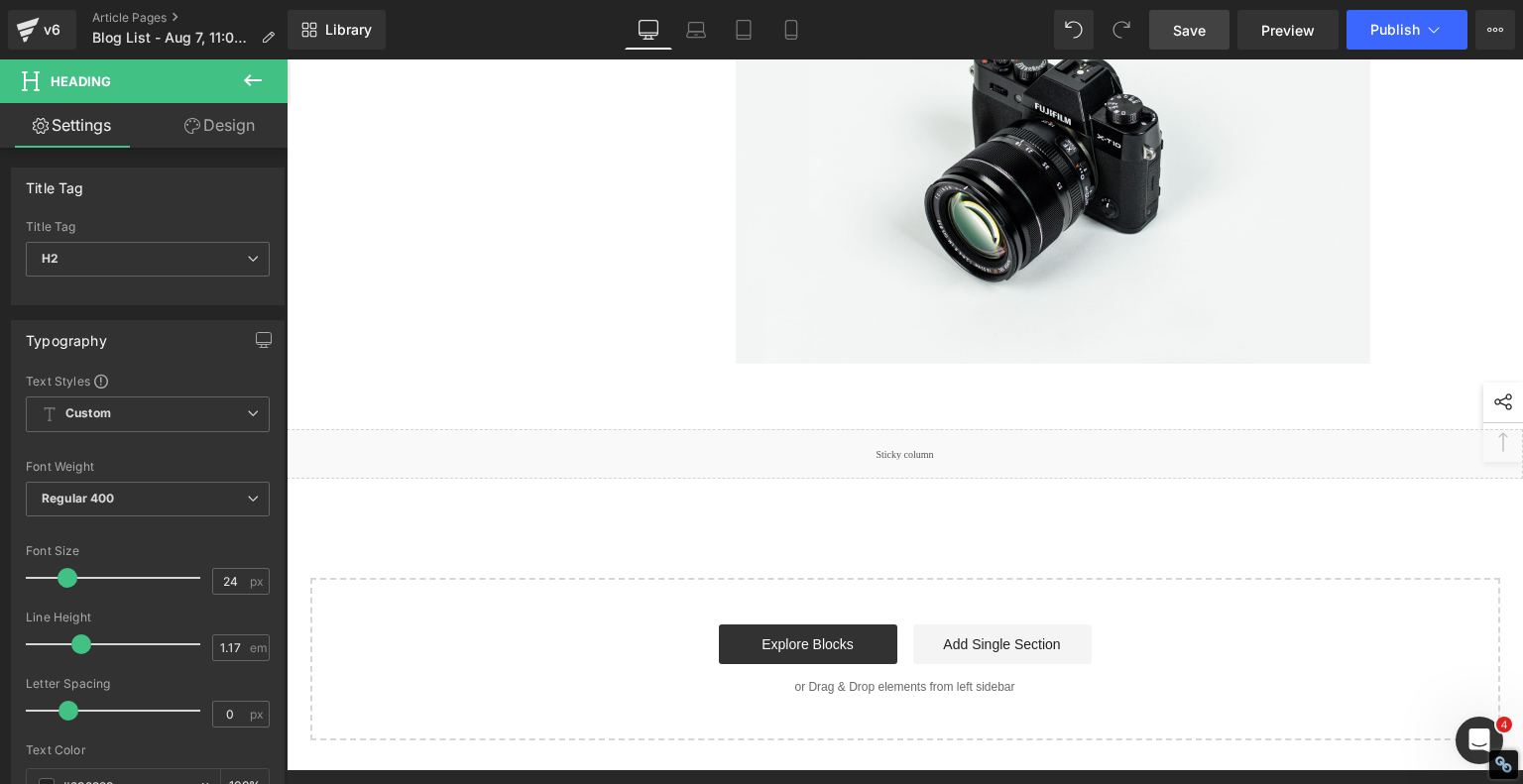 click on "1.  Is the laser engraving machine good at engraving wooden materials Text Block         2.  Laser engraving machine engraving thick paulownia wood cat claw coasters Text Block         3.  Laser engraving machine to engrave thick pine wood calendar Text Block         4.  Laser Engraving Machine to Engrave Skateboards Text Block         5.  Laser engraving machine batch engraving pencils Text Block         6 .  Laser engraving machine batch engraving pencils Text Block         7 .  Laser engraving machine batch engraving pencils Text Block         Row         Leather Engraving Techniques Compared: Which Method is Right for You? Heading         Leatherwork is an age-old craft, but in today’s world, it’s getting a high-tech upgrade. Whether you're handcrafting wallets, customizing journal covers, or designing intricate fashion accessories, there are now multiple ways to engrave leather. From traditional hand tools to cutting-edge  laser engravers
leather engraving diode laser engraving Text Block" at bounding box center [905, -3242] 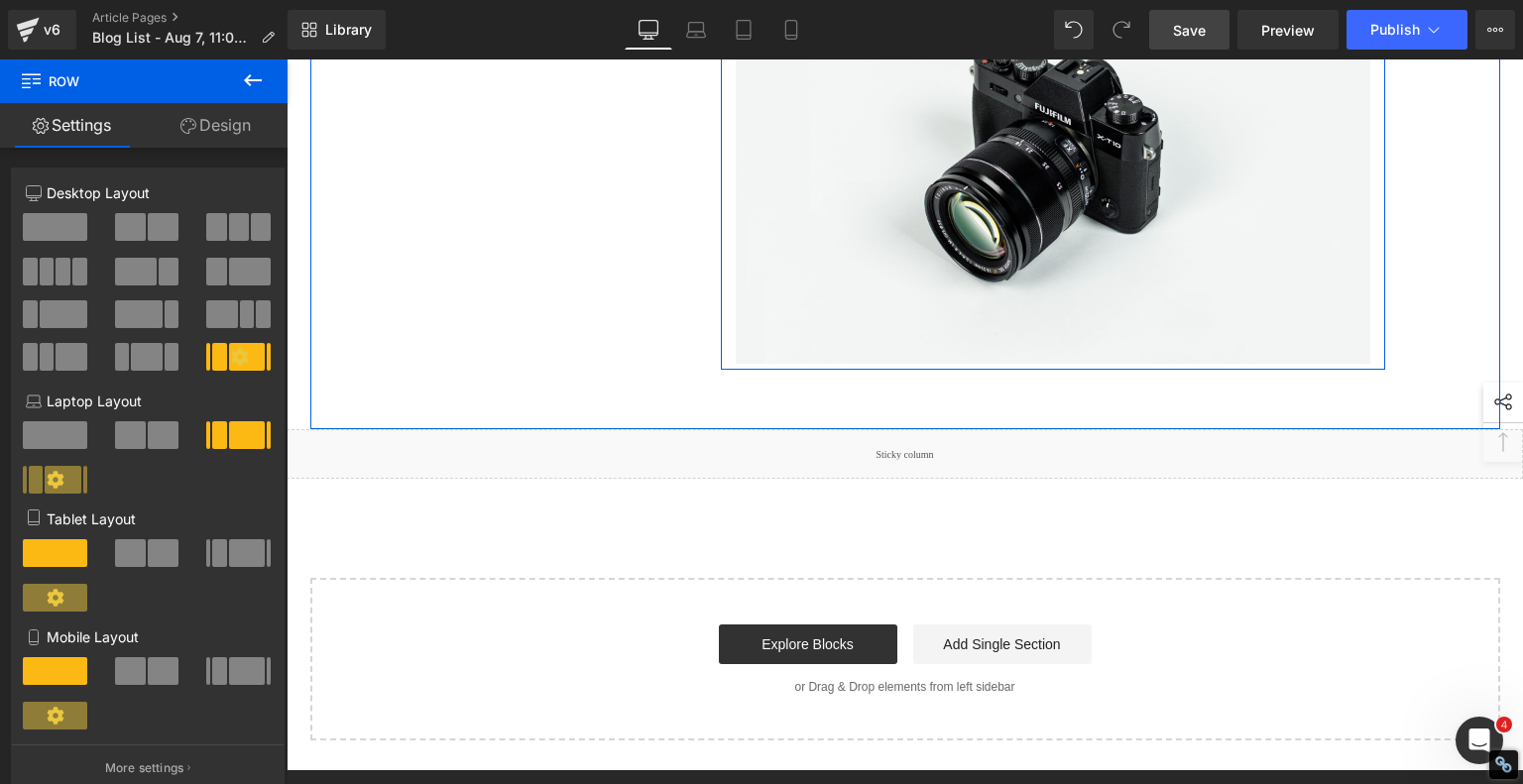 click on "Which Leather Engraving Method Should You Use?" at bounding box center [1053, -144] 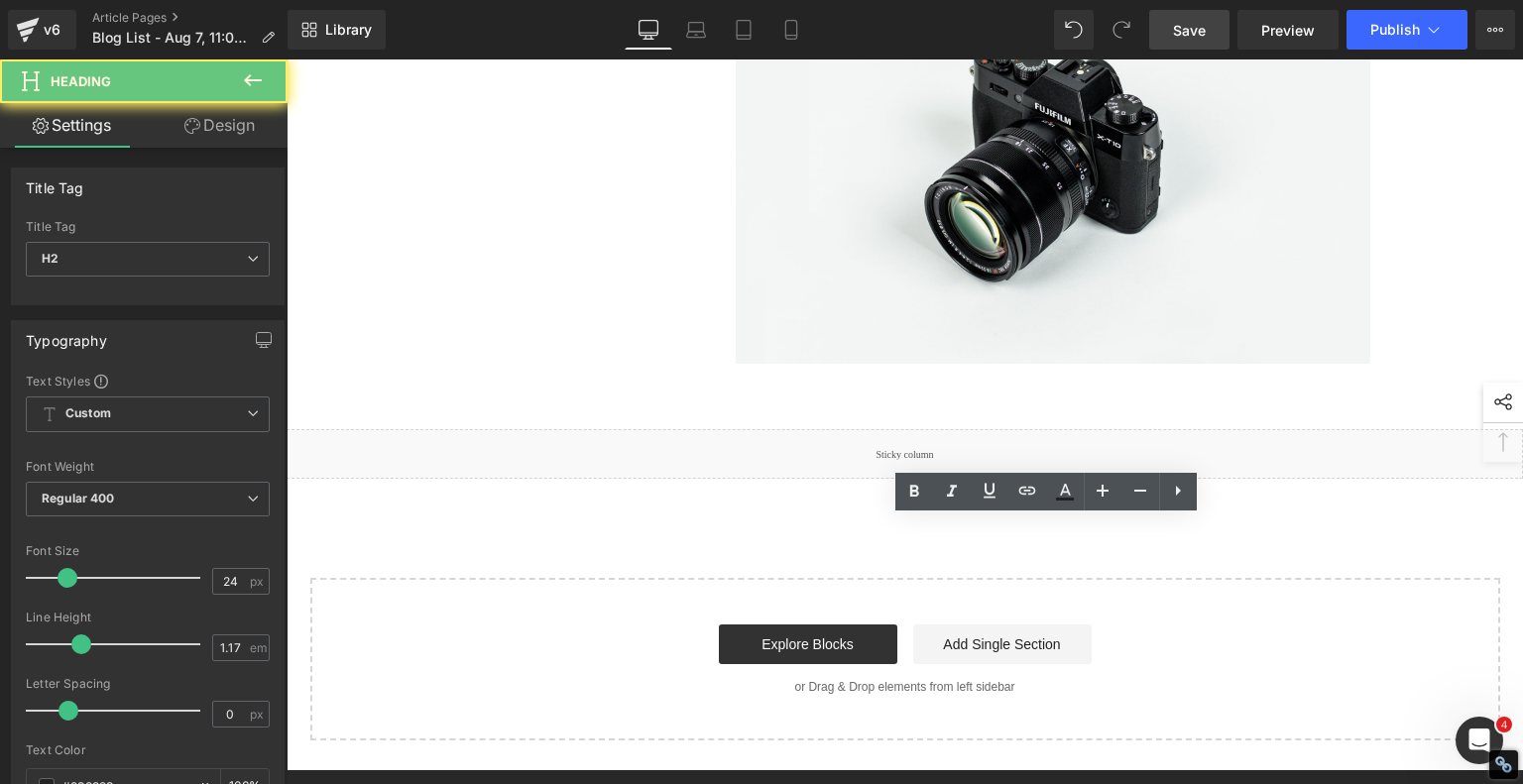 click on "Which Leather Engraving Method Should You Use?" at bounding box center (1053, -144) 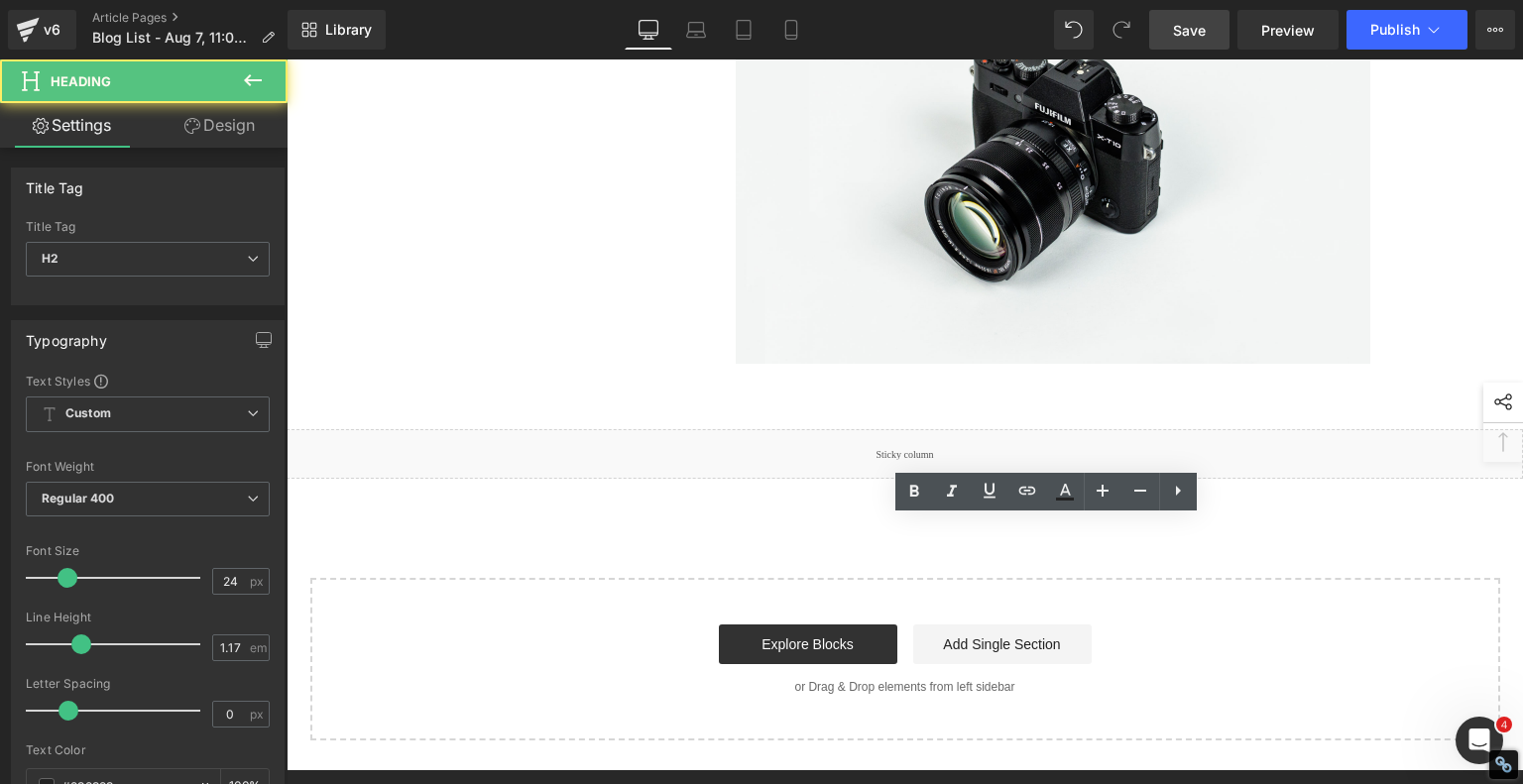 click on "Which Leather Engraving Method Should You Use?" at bounding box center (1053, -144) 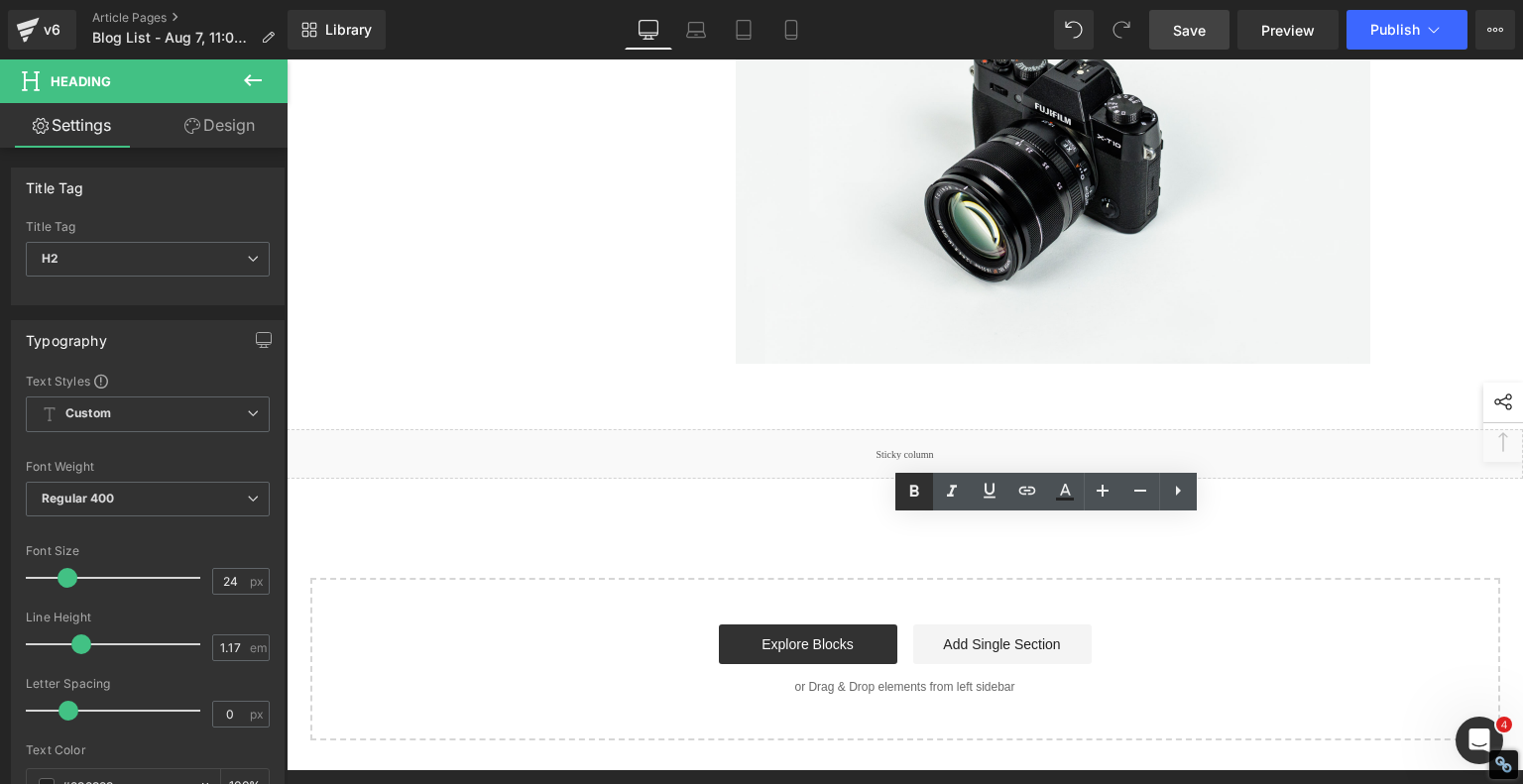 click 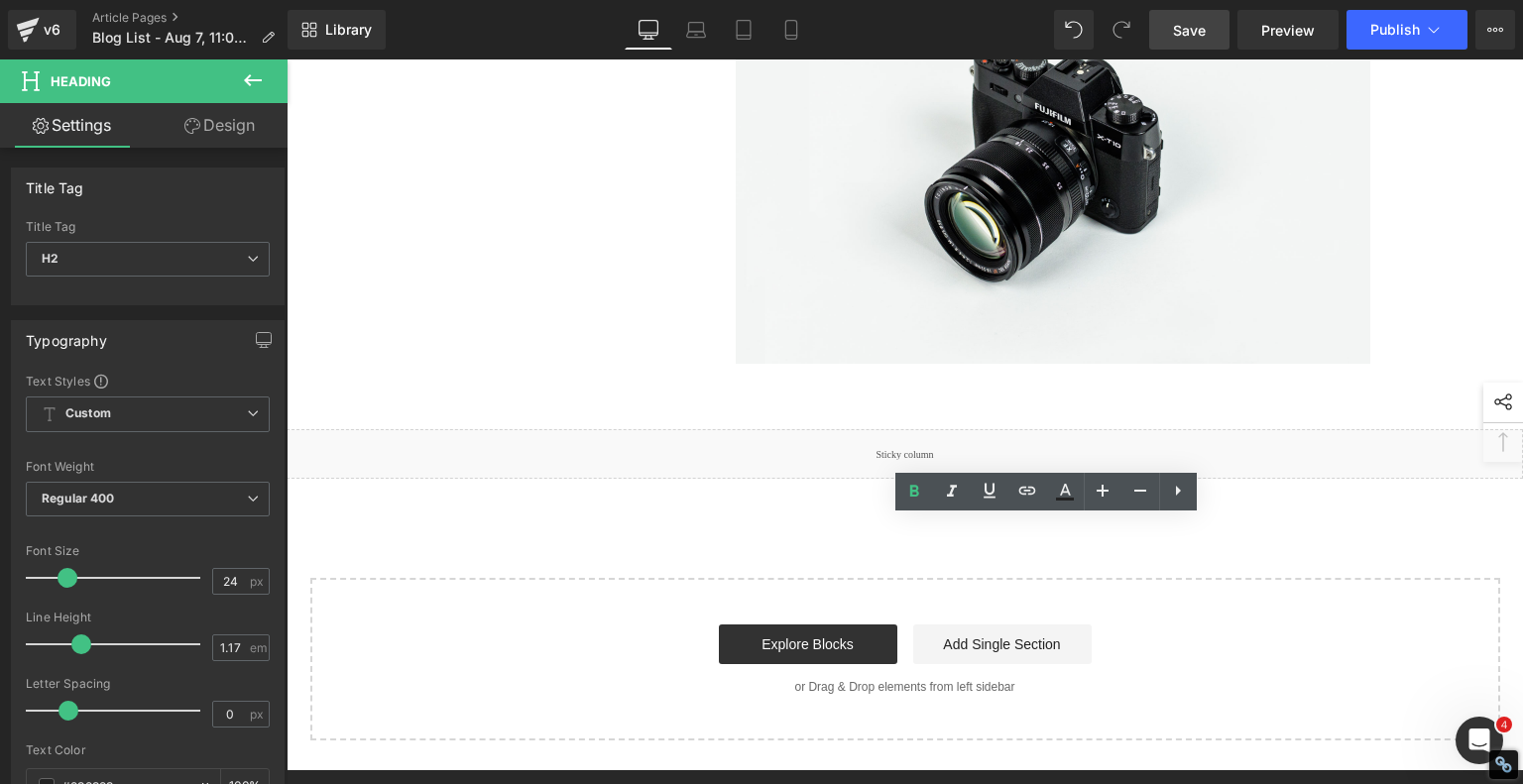 click on "Leather Engraving Techniques Compared: Which Method is Right for You? Heading         Leatherwork is an age-old craft, but in today’s world, it’s getting a high-tech upgrade. Whether you're handcrafting wallets, customizing journal covers, or designing intricate fashion accessories, there are now multiple ways to engrave leather. From traditional hand tools to cutting-edge  laser engravers , the options are vast. But which technique delivers the best results for your specific project?
In this post, we’ll walk you through the main types of  leather engraving  techniques, compare their advantages and disadvantages, and highlight why  diode laser engraving  has become a go-to solution for modern leather artists. We'll also cover  leather cutting  methods and how technology plays a role in crafting more efficiently than ever before. Text Block         Image         Row         What Are the Main Leather Engraving Techniques? Heading         There are three primary ways to engrave leather: Text Block" at bounding box center [1053, -3272] 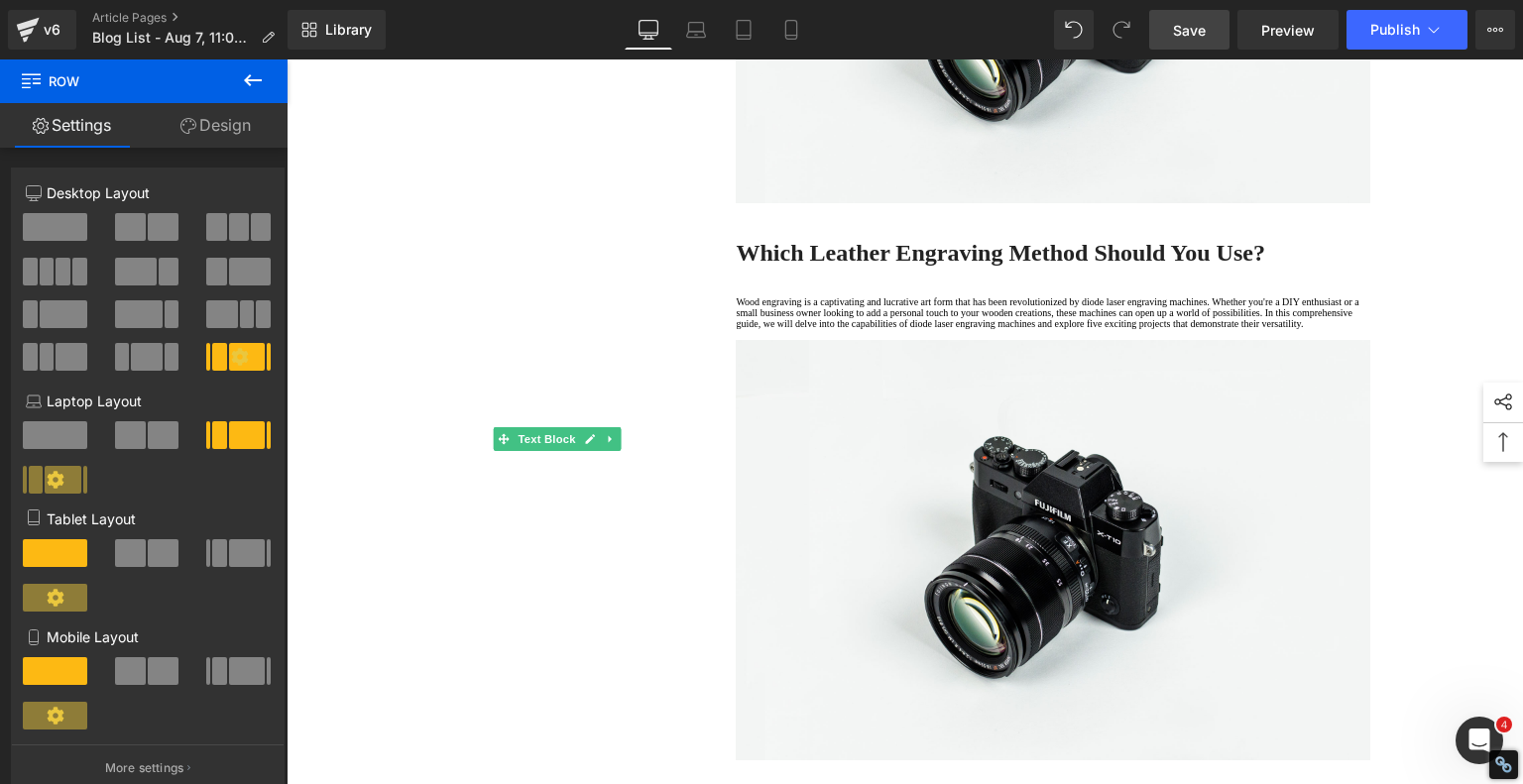 scroll, scrollTop: 7235, scrollLeft: 0, axis: vertical 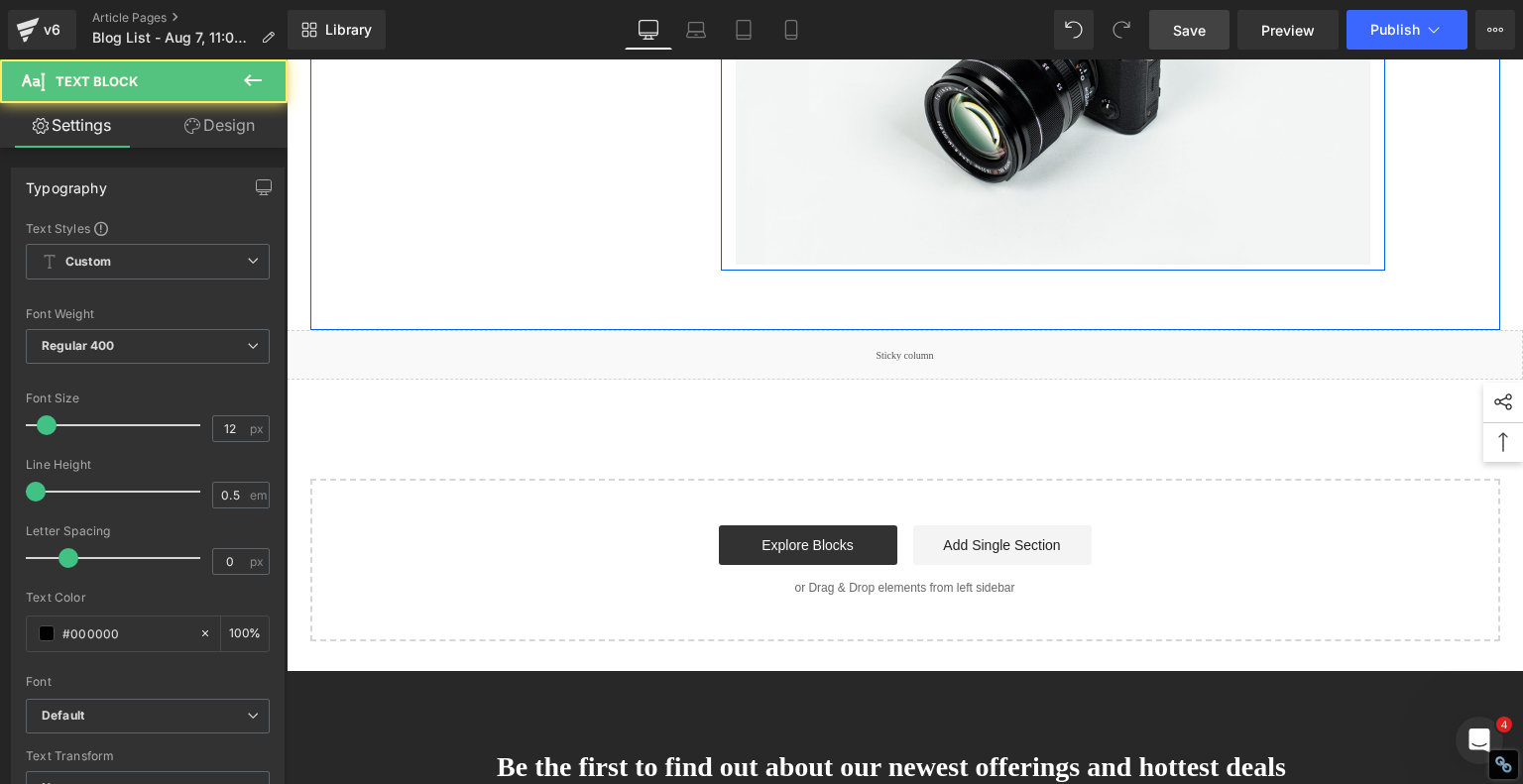 click on "Wood engraving is a captivating and lucrative art form that has been revolutionized by diode laser engraving machines. Whether you're a DIY enthusiast or a small business owner looking to add a personal touch to your wooden creations, these machines can open up a world of possibilities. In this comprehensive guide, we will delve into the capabilities of diode laser engraving machines and explore five exciting projects that demonstrate their versatility." at bounding box center (1053, -183) 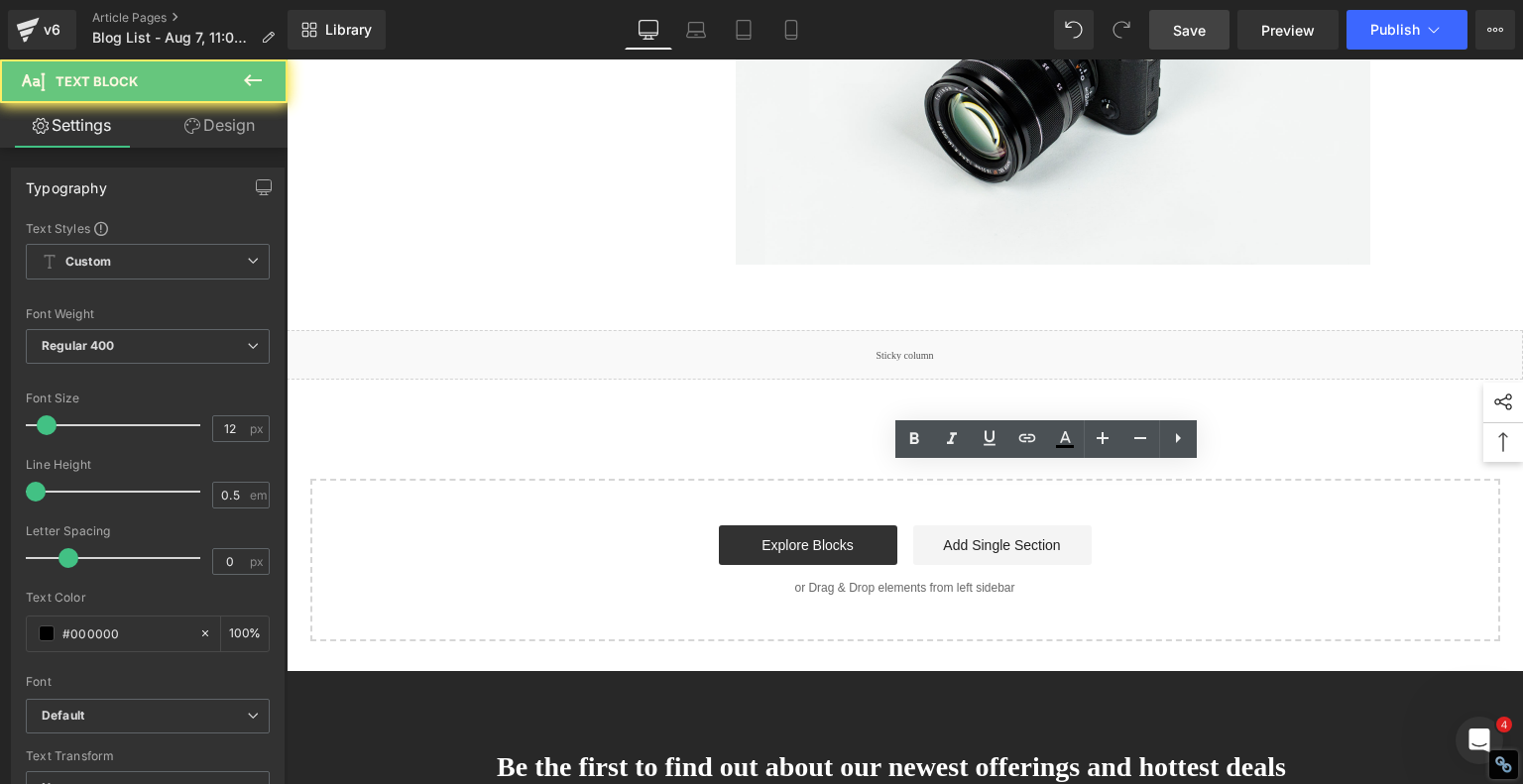 click on "Wood engraving is a captivating and lucrative art form that has been revolutionized by diode laser engraving machines. Whether you're a DIY enthusiast or a small business owner looking to add a personal touch to your wooden creations, these machines can open up a world of possibilities. In this comprehensive guide, we will delve into the capabilities of diode laser engraving machines and explore five exciting projects that demonstrate their versatility." at bounding box center [1053, -183] 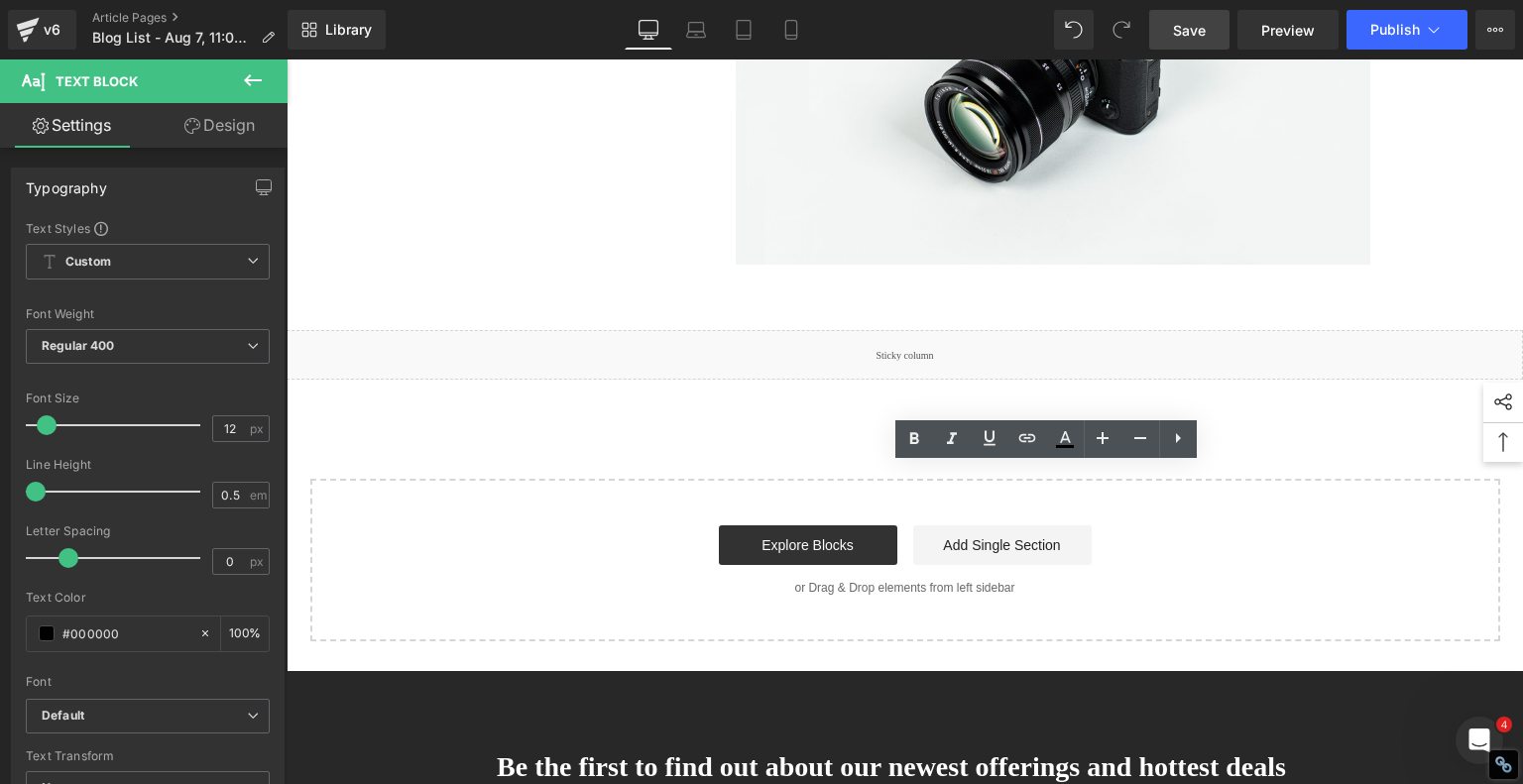 drag, startPoint x: 802, startPoint y: 556, endPoint x: 705, endPoint y: 460, distance: 136.47344 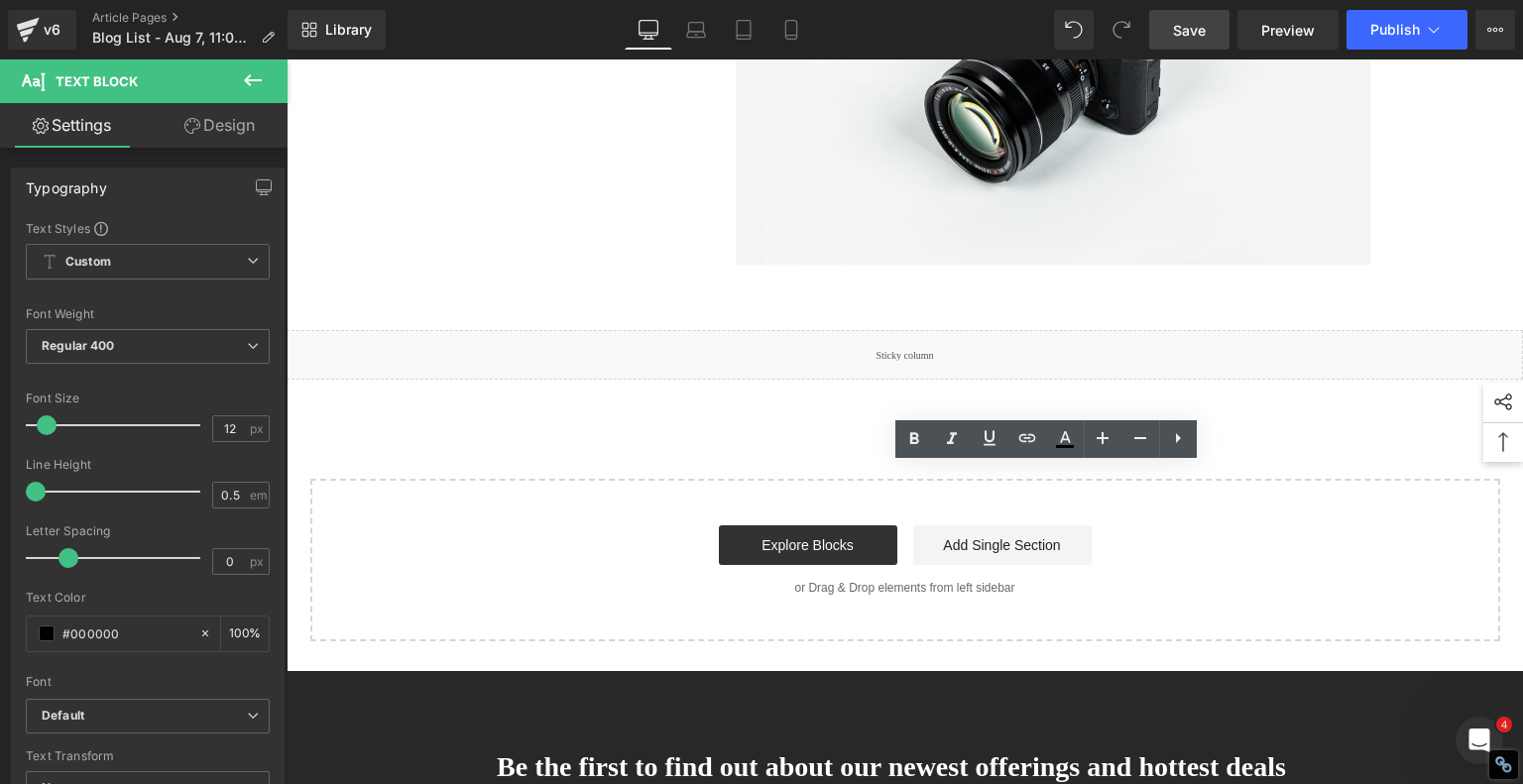 click on "Leather Engraving Techniques Compared: Which Method is Right for You? Heading         Leatherwork is an age-old craft, but in today’s world, it’s getting a high-tech upgrade. Whether you're handcrafting wallets, customizing journal covers, or designing intricate fashion accessories, there are now multiple ways to engrave leather. From traditional hand tools to cutting-edge  laser engravers , the options are vast. But which technique delivers the best results for your specific project?
In this post, we’ll walk you through the main types of  leather engraving  techniques, compare their advantages and disadvantages, and highlight why  diode laser engraving  has become a go-to solution for modern leather artists. We'll also cover  leather cutting  methods and how technology plays a role in crafting more efficiently than ever before. Text Block         Image         Row         What Are the Main Leather Engraving Techniques? Heading         There are three primary ways to engrave leather: Text Block" at bounding box center (1053, -3371) 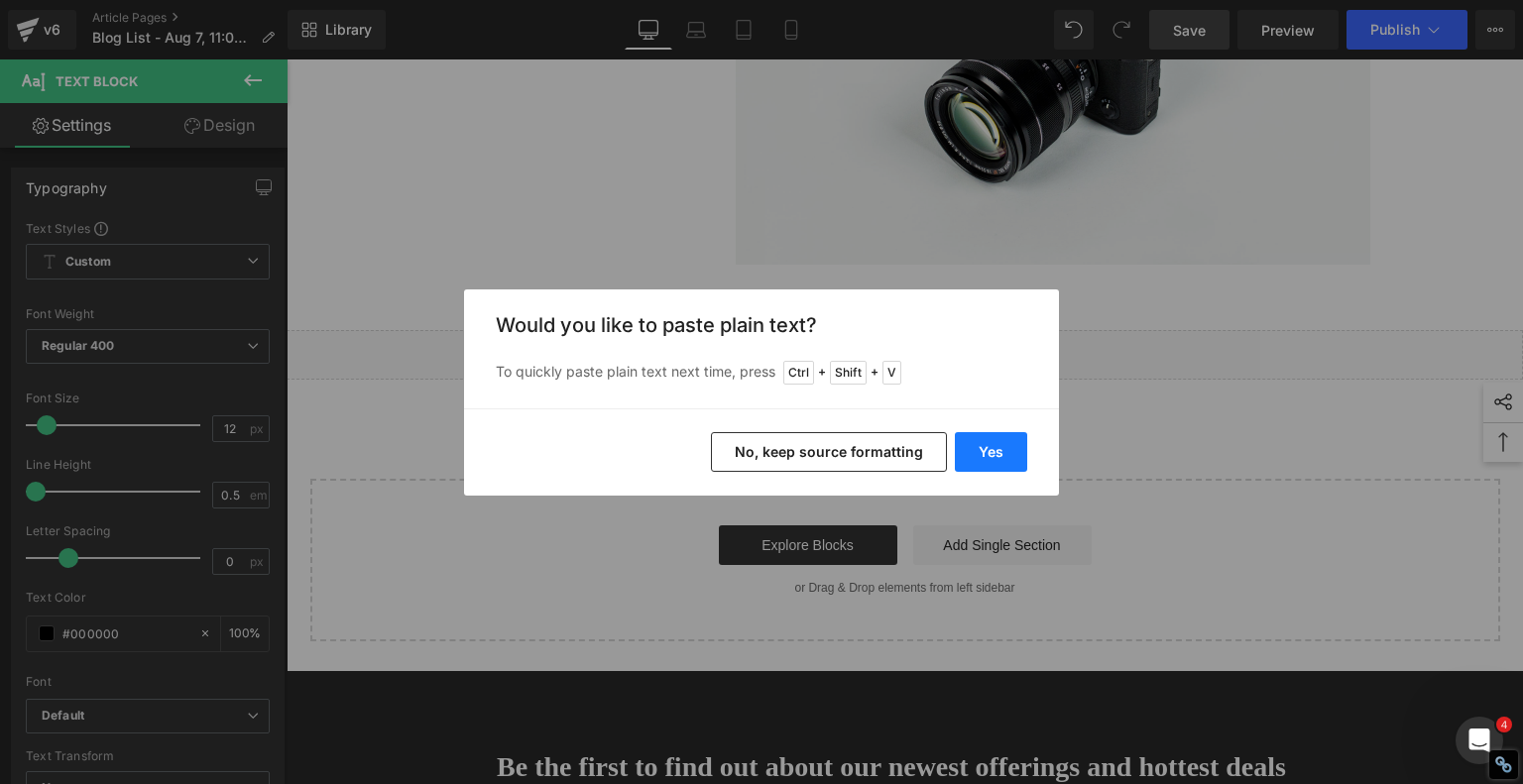 click on "Yes" at bounding box center (991, 452) 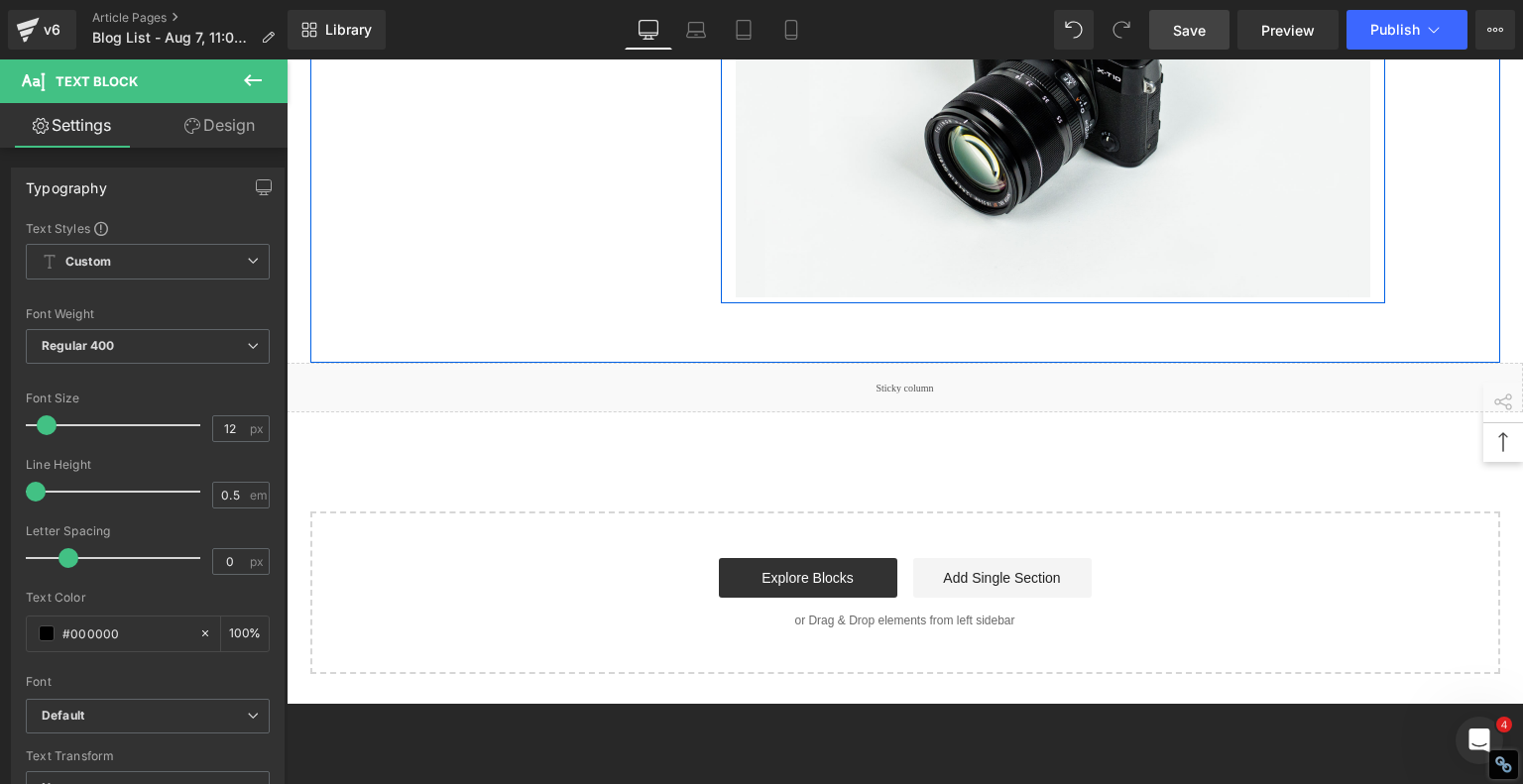 click on "1.  Is the laser engraving machine good at engraving wooden materials Text Block         2.  Laser engraving machine engraving thick paulownia wood cat claw coasters Text Block         3.  Laser engraving machine to engrave thick pine wood calendar Text Block         4.  Laser Engraving Machine to Engrave Skateboards Text Block         5.  Laser engraving machine batch engraving pencils Text Block         6 .  Laser engraving machine batch engraving pencils Text Block         7 .  Laser engraving machine batch engraving pencils Text Block         Row         Leather Engraving Techniques Compared: Which Method is Right for You? Heading         Leatherwork is an age-old craft, but in today’s world, it’s getting a high-tech upgrade. Whether you're handcrafting wallets, customizing journal covers, or designing intricate fashion accessories, there are now multiple ways to engrave leather. From traditional hand tools to cutting-edge  laser engravers
leather engraving diode laser engraving Text Block" at bounding box center (905, -3325) 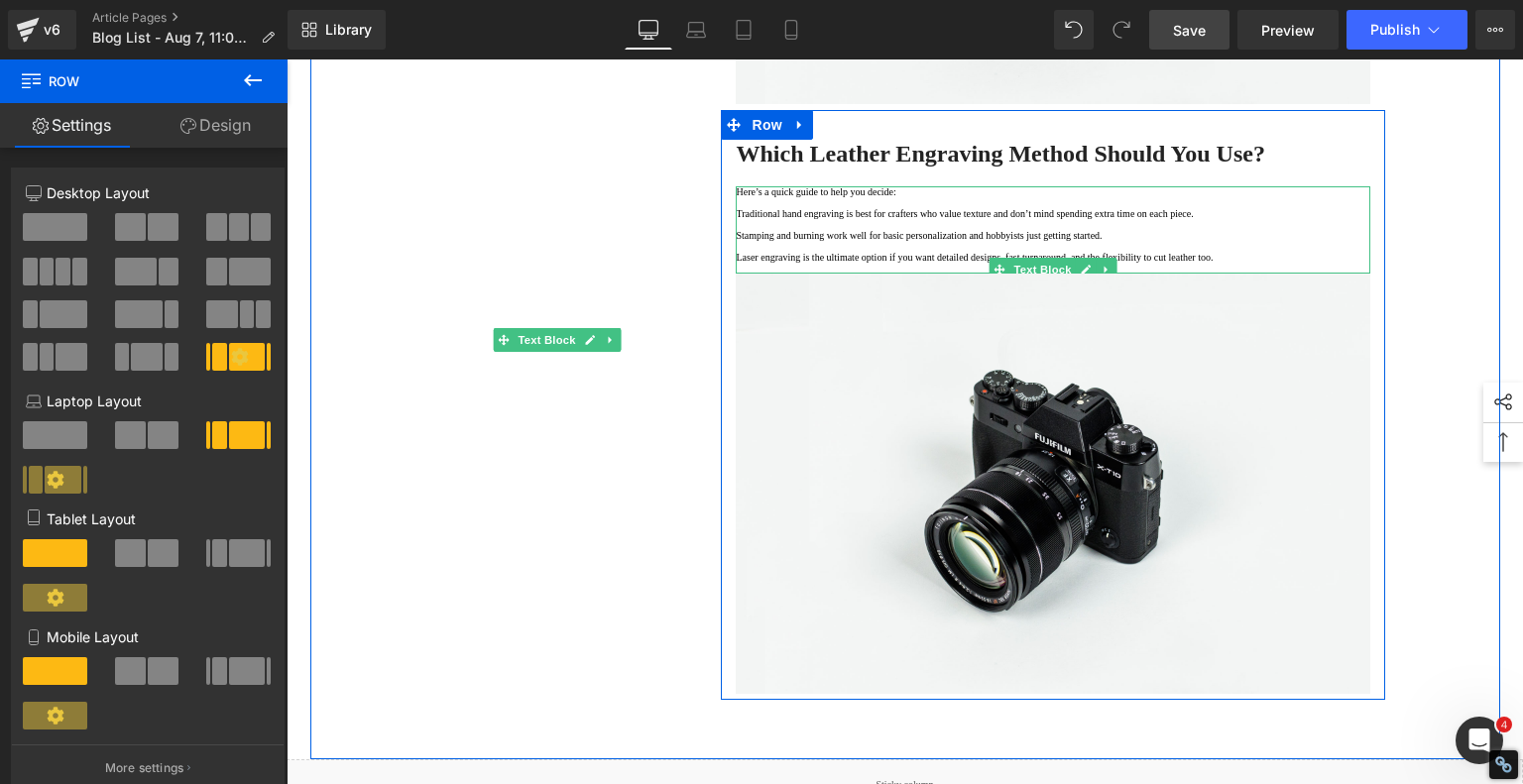 scroll, scrollTop: 6740, scrollLeft: 0, axis: vertical 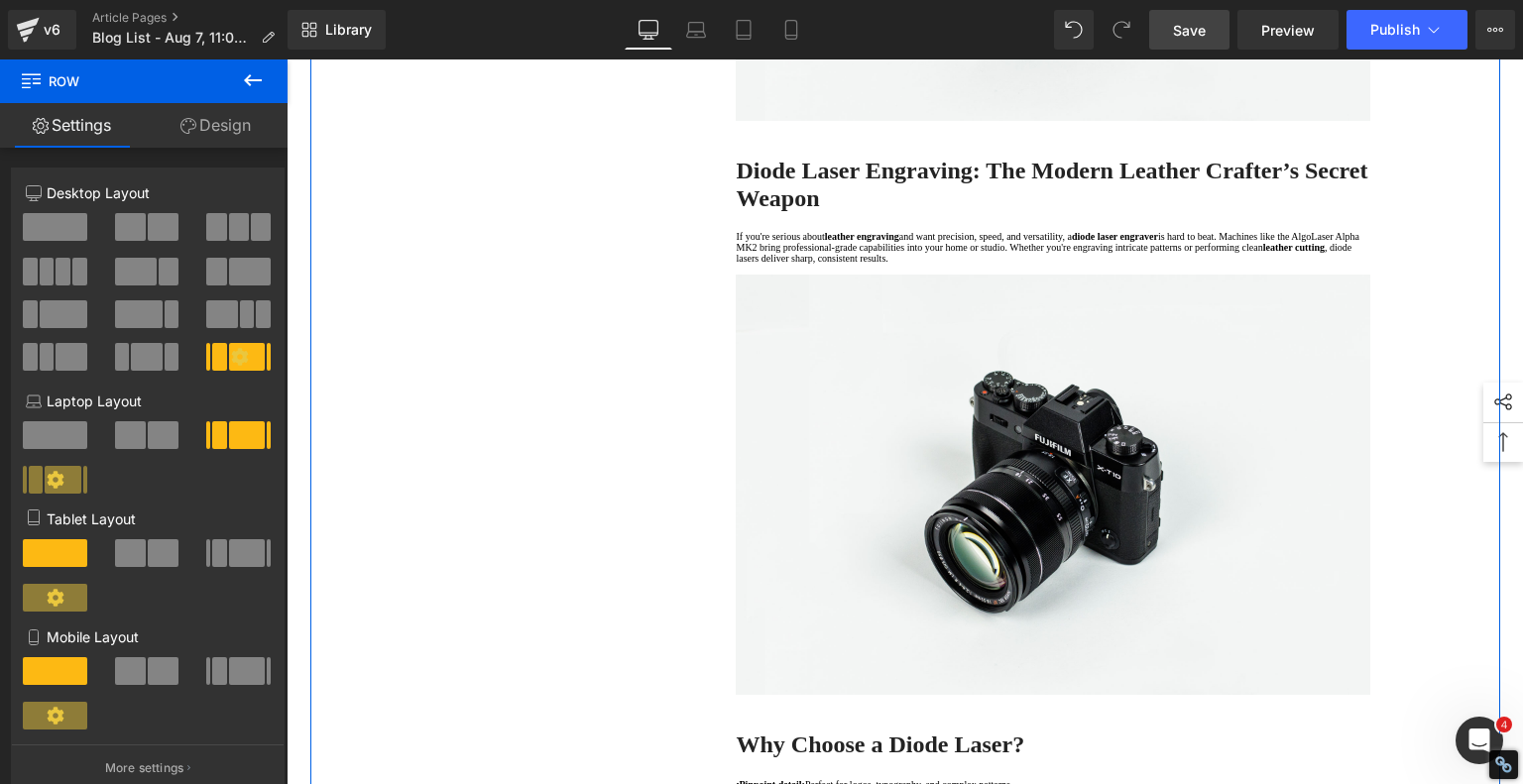 click on "1.  Is the laser engraving machine good at engraving wooden materials Text Block         2.  Laser engraving machine engraving thick paulownia wood cat claw coasters Text Block         3.  Laser engraving machine to engrave thick pine wood calendar Text Block         4.  Laser Engraving Machine to Engrave Skateboards Text Block         5.  Laser engraving machine batch engraving pencils Text Block         6 .  Laser engraving machine batch engraving pencils Text Block         7 .  Laser engraving machine batch engraving pencils Text Block         Row         Leather Engraving Techniques Compared: Which Method is Right for You? Heading         Leatherwork is an age-old craft, but in today’s world, it’s getting a high-tech upgrade. Whether you're handcrafting wallets, customizing journal covers, or designing intricate fashion accessories, there are now multiple ways to engrave leather. From traditional hand tools to cutting-edge  laser engravers
leather engraving diode laser engraving Text Block" at bounding box center (905, -947) 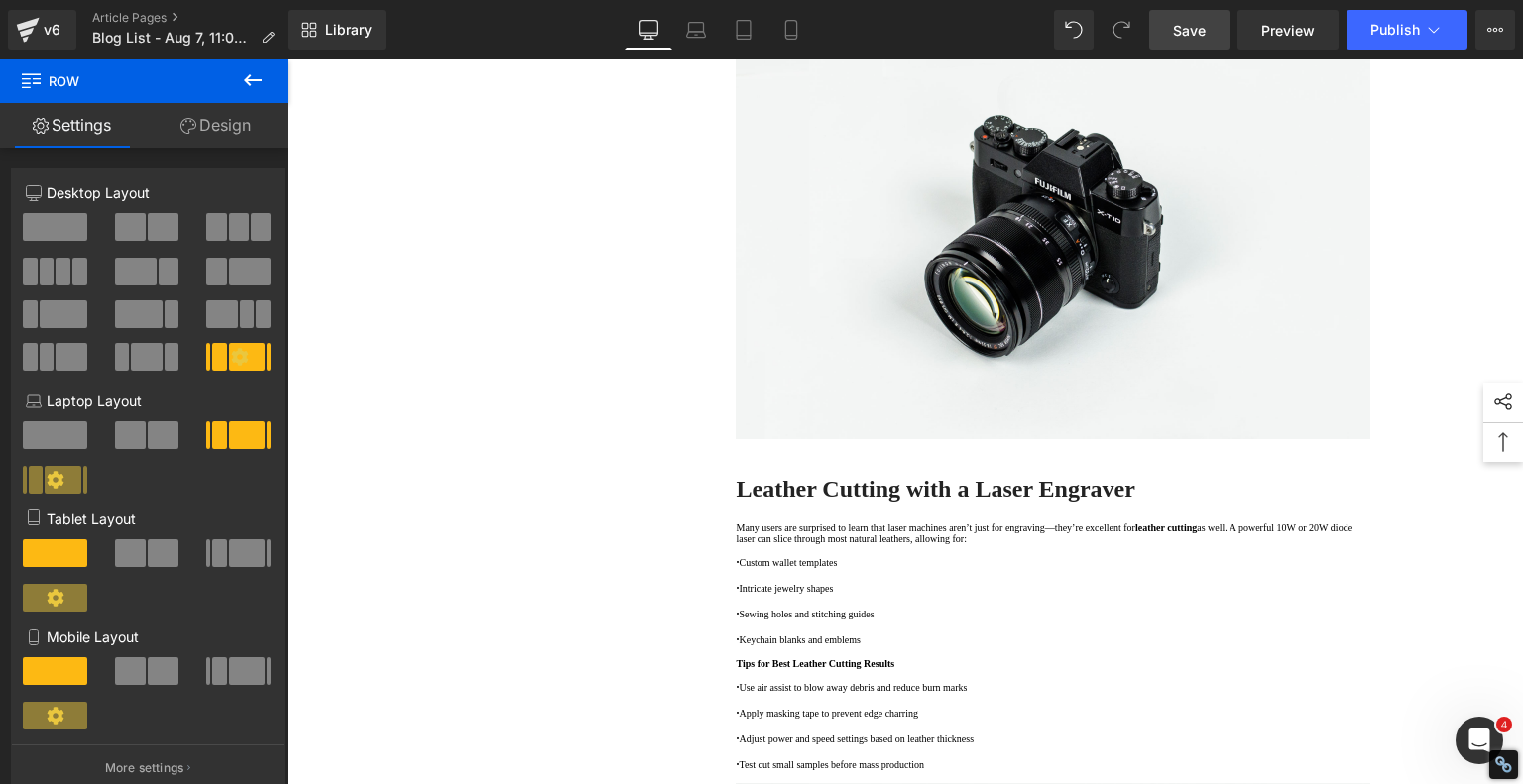 scroll, scrollTop: 5772, scrollLeft: 0, axis: vertical 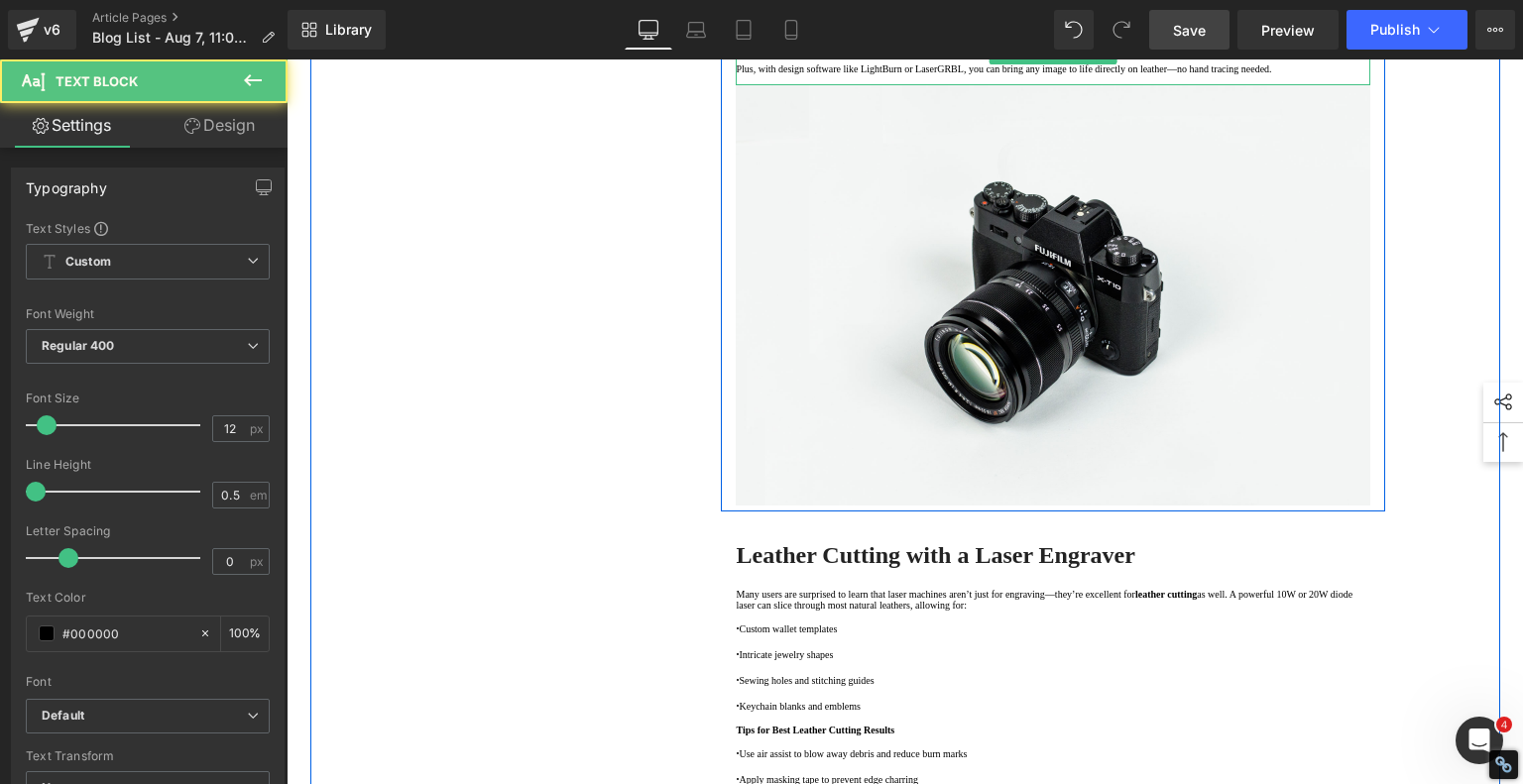 click on "·   Pinpoint detail:" at bounding box center (769, -33) 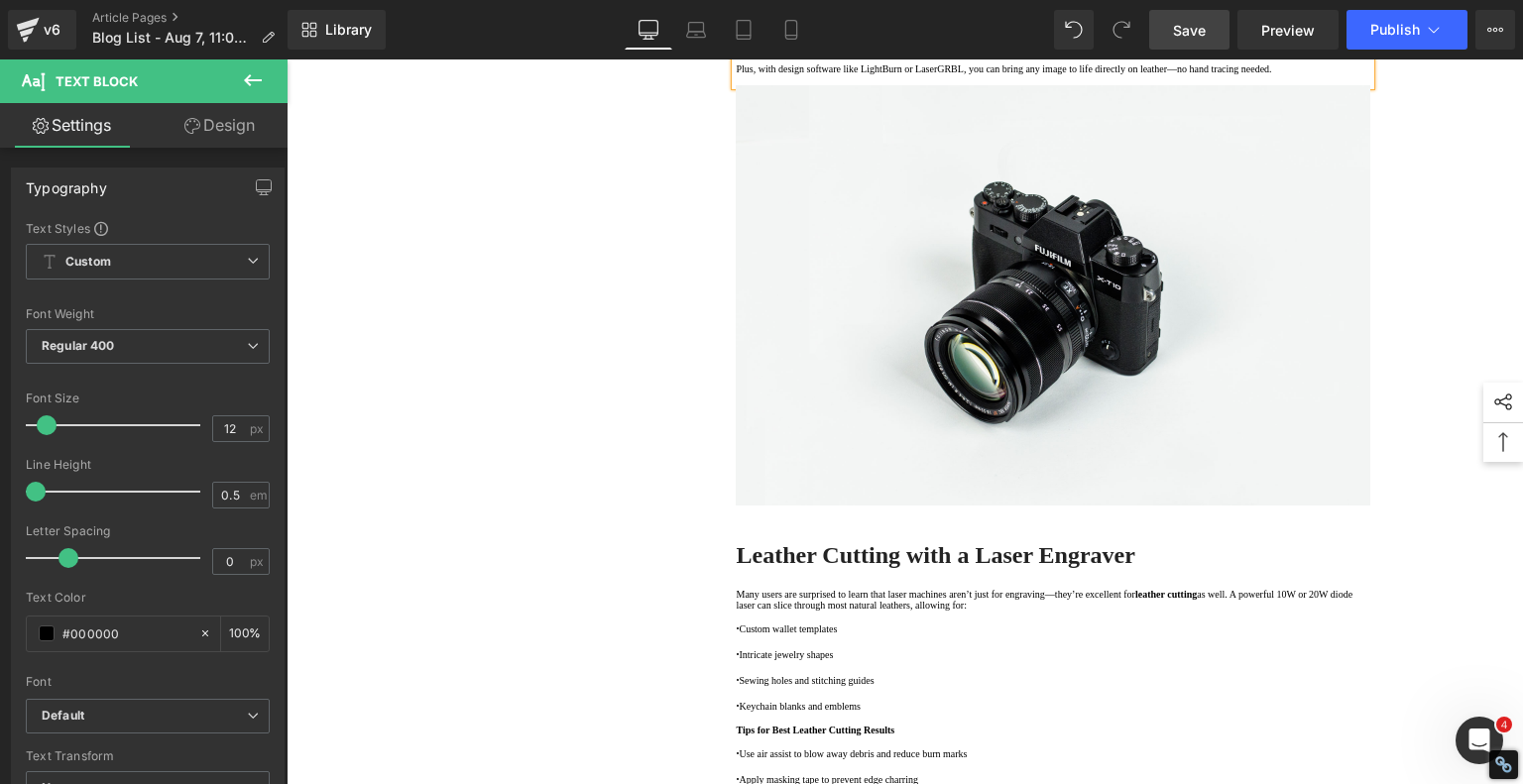 copy on "·" 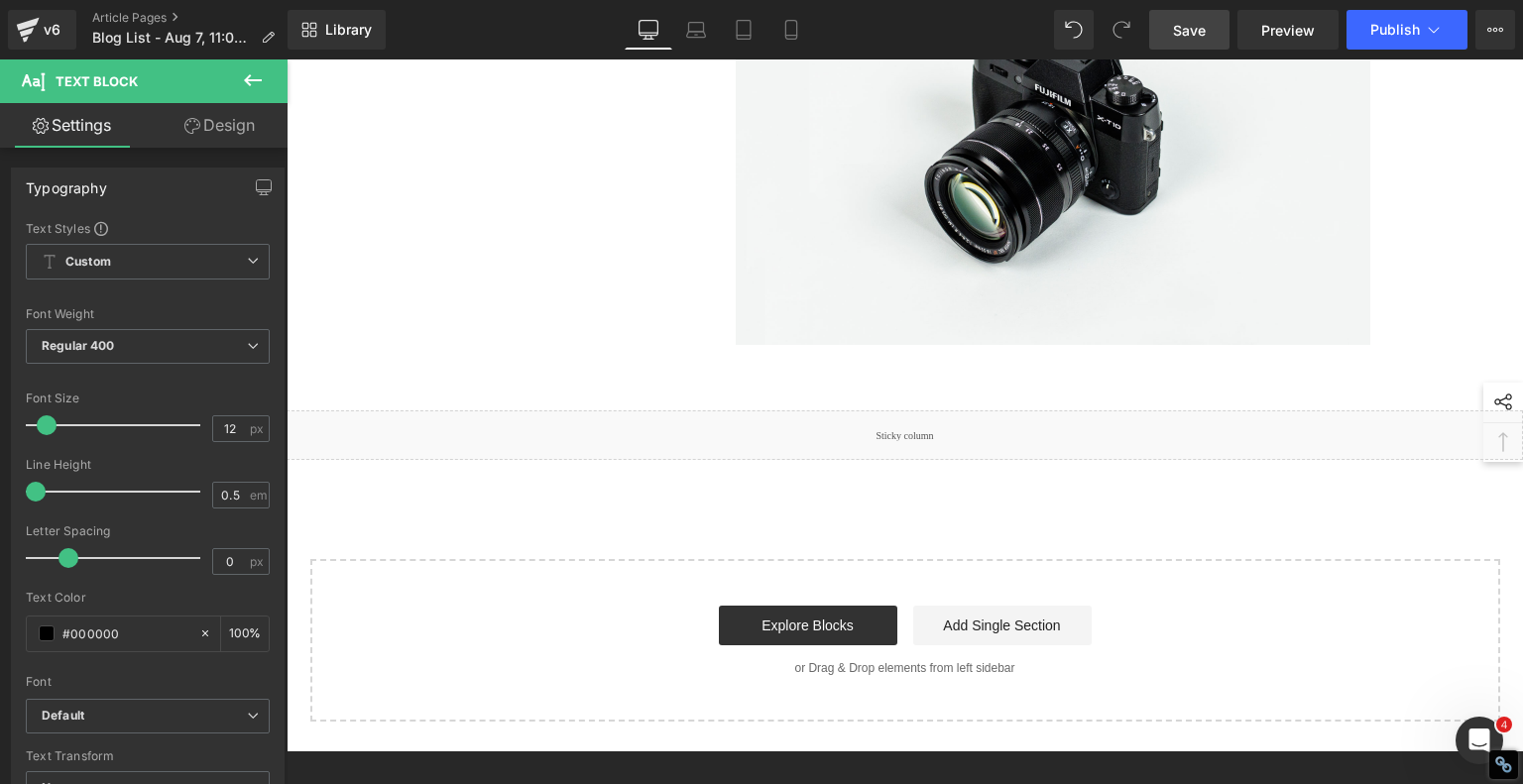 scroll, scrollTop: 7259, scrollLeft: 0, axis: vertical 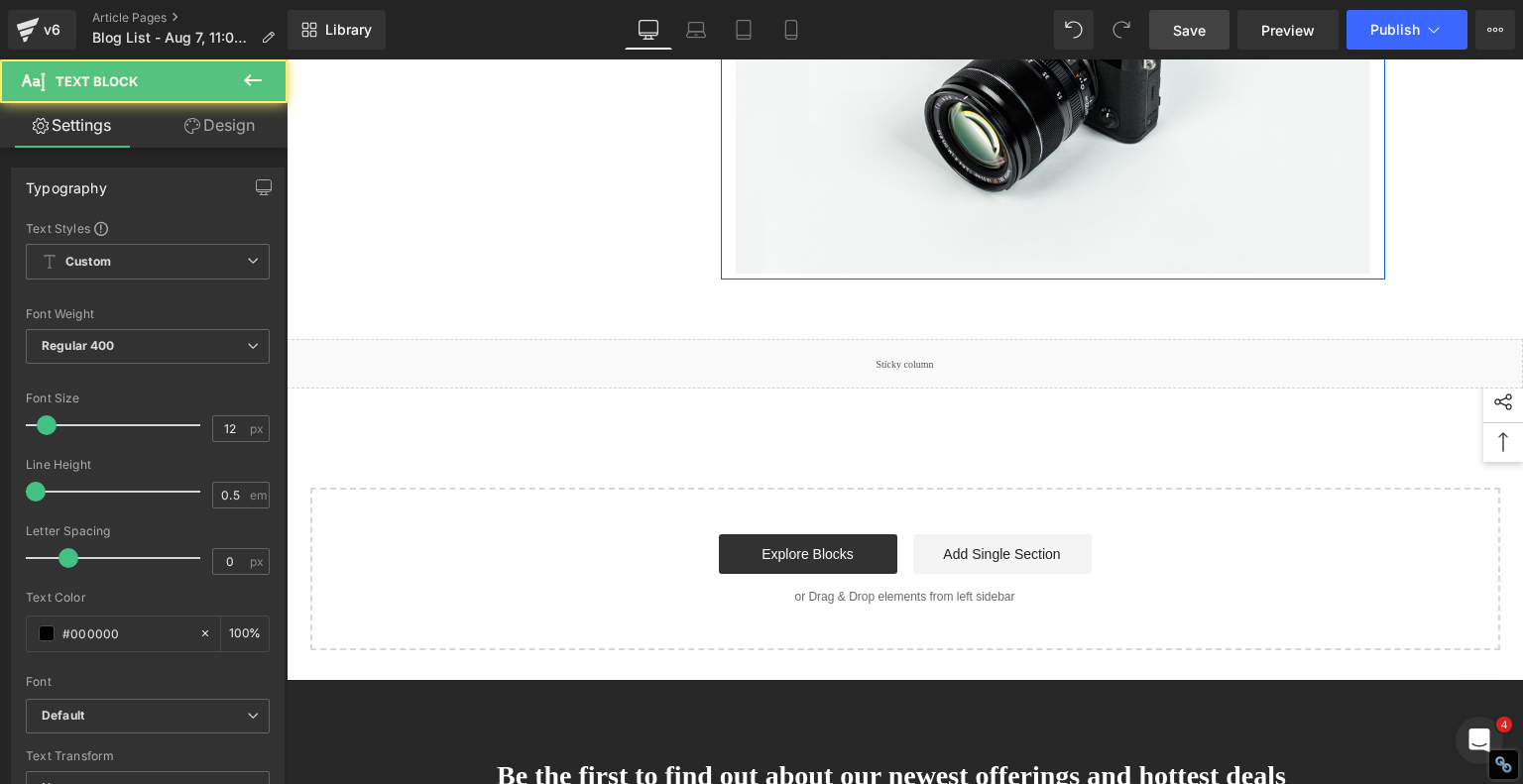drag, startPoint x: 737, startPoint y: 484, endPoint x: 851, endPoint y: 457, distance: 117.15375 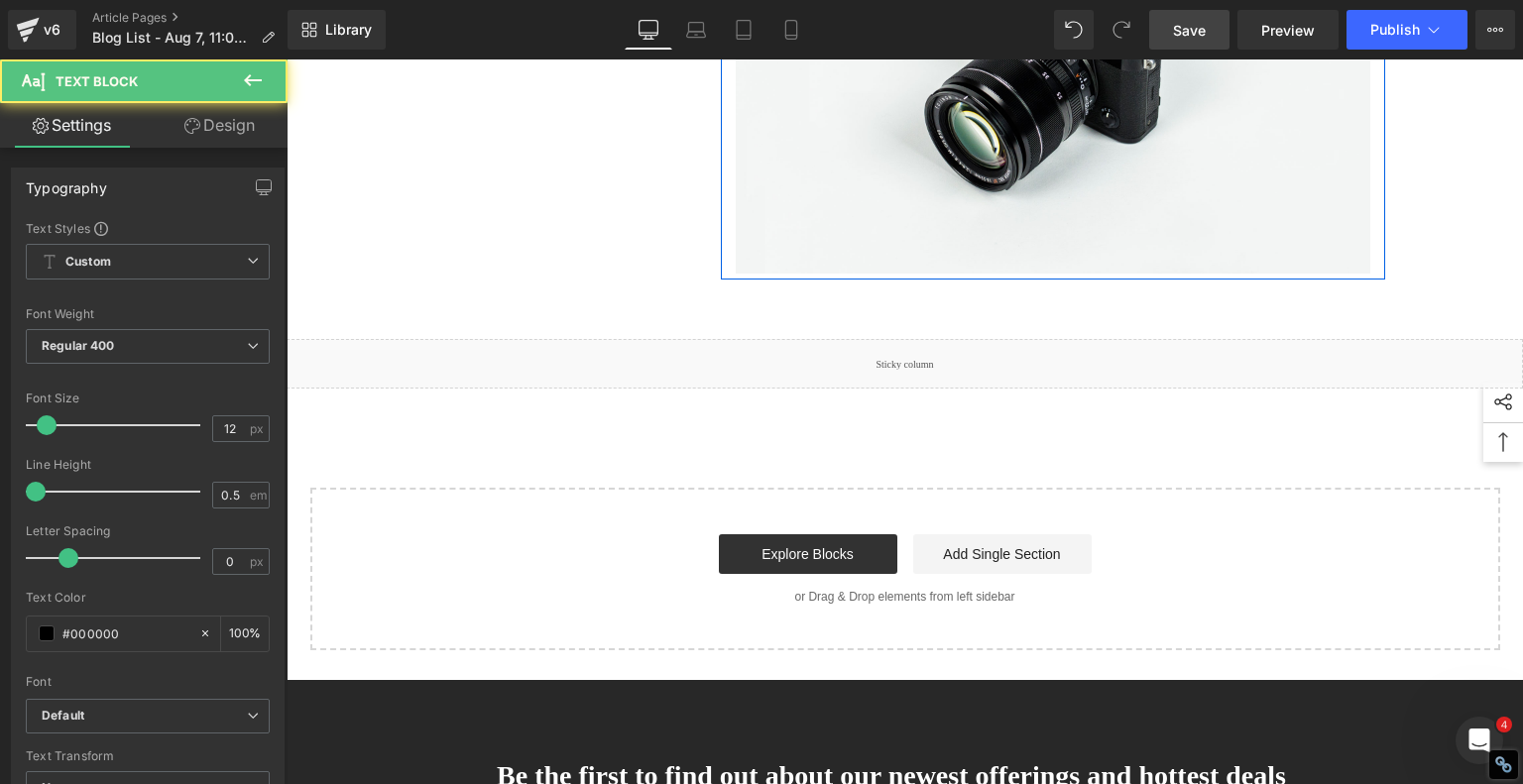 click on "Traditional hand engraving is best for crafters who value texture and don’t mind spending extra time on each piece." at bounding box center [1053, -207] 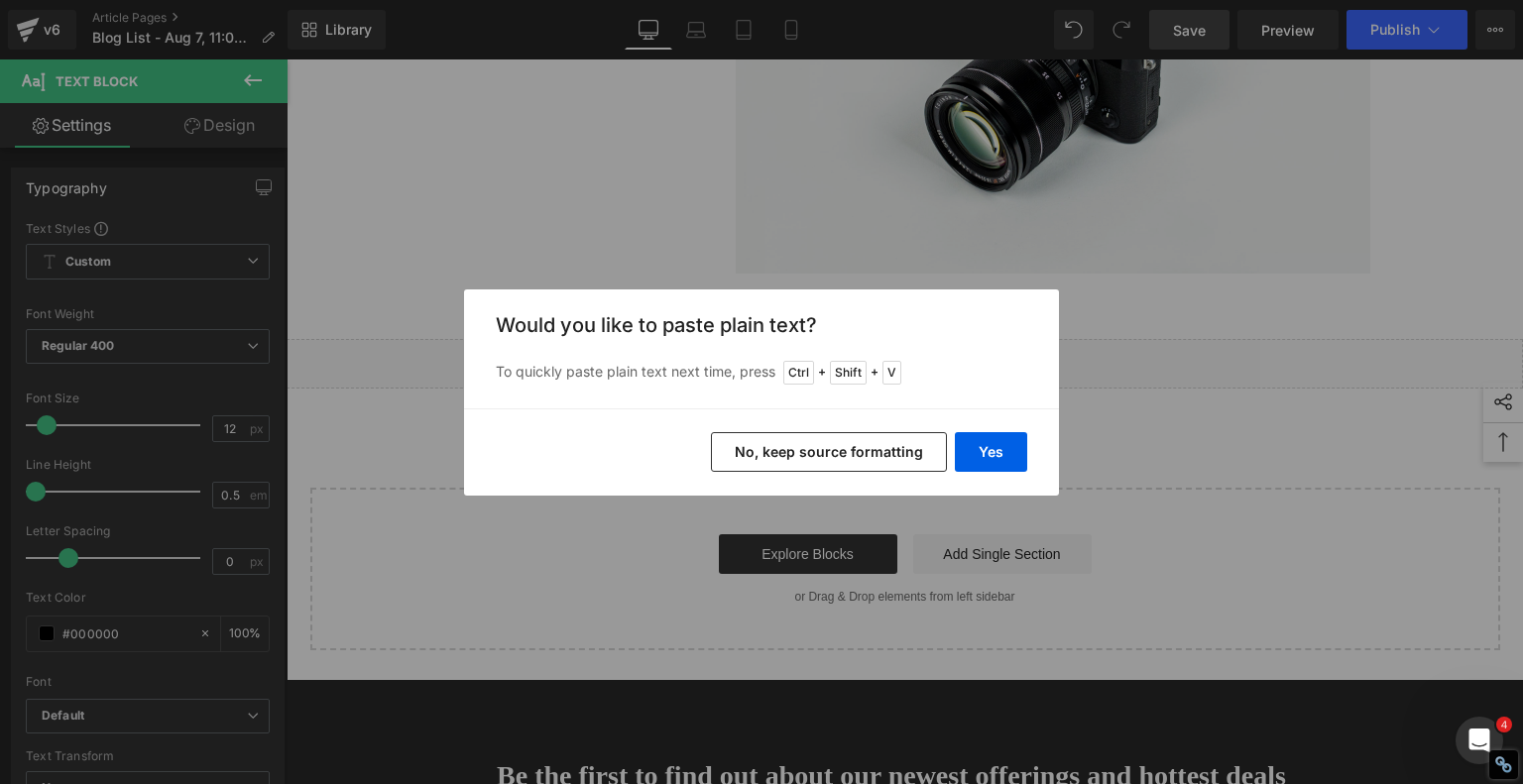 click on "No, keep source formatting" at bounding box center (829, 452) 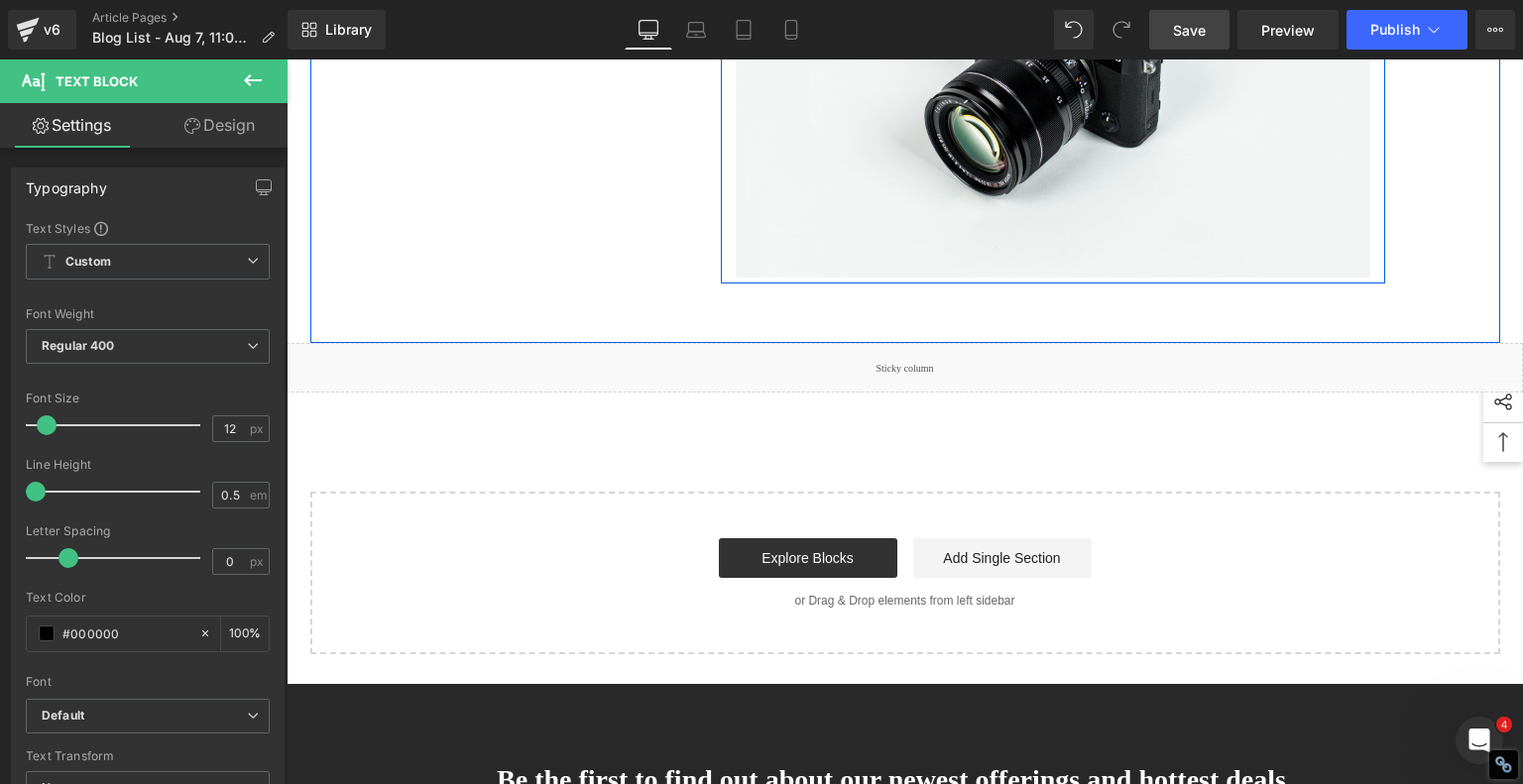 click on "Stamping and burning work well for basic personalization and hobbyists just getting started." at bounding box center (1053, -181) 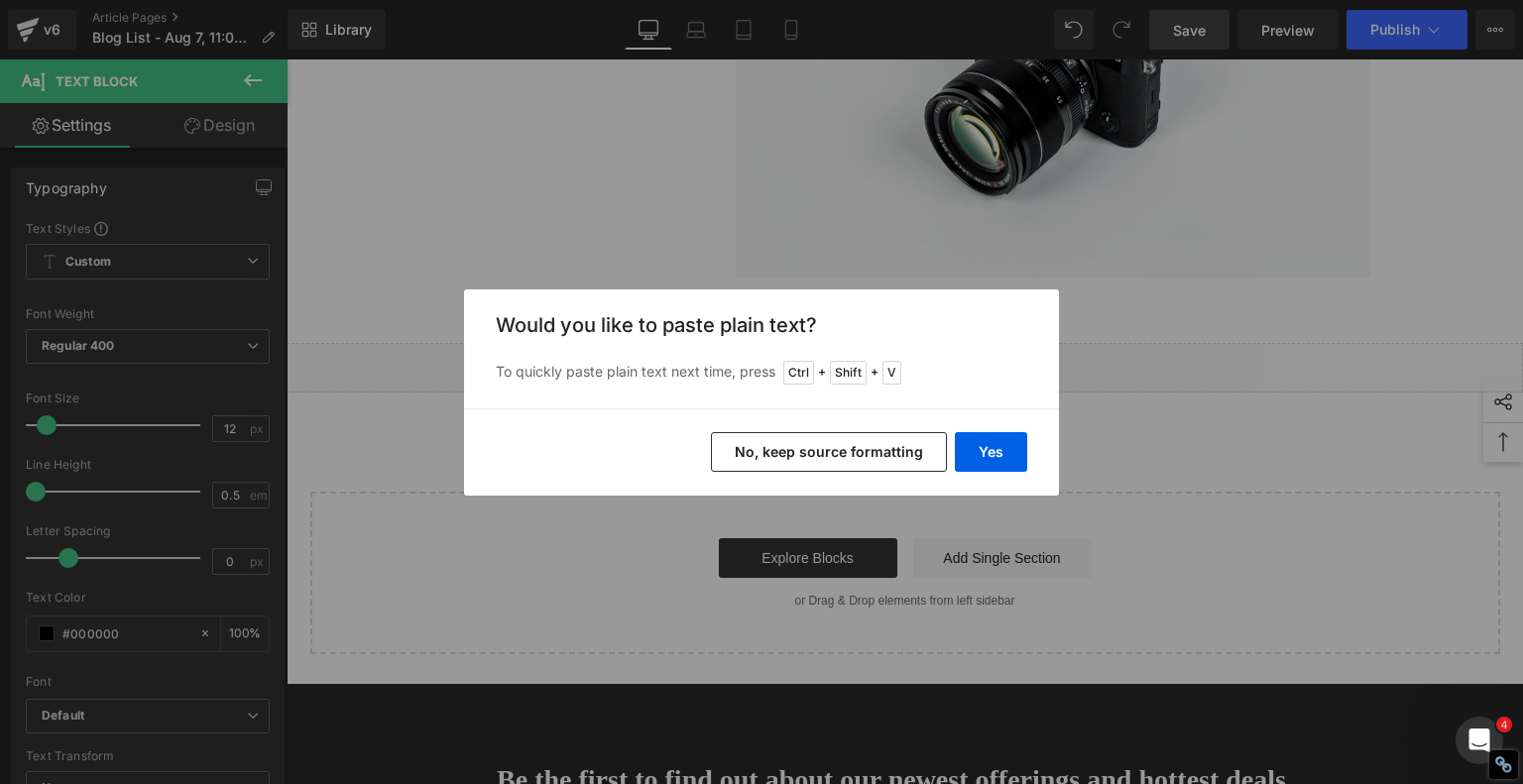 click on "No, keep source formatting" at bounding box center (829, 452) 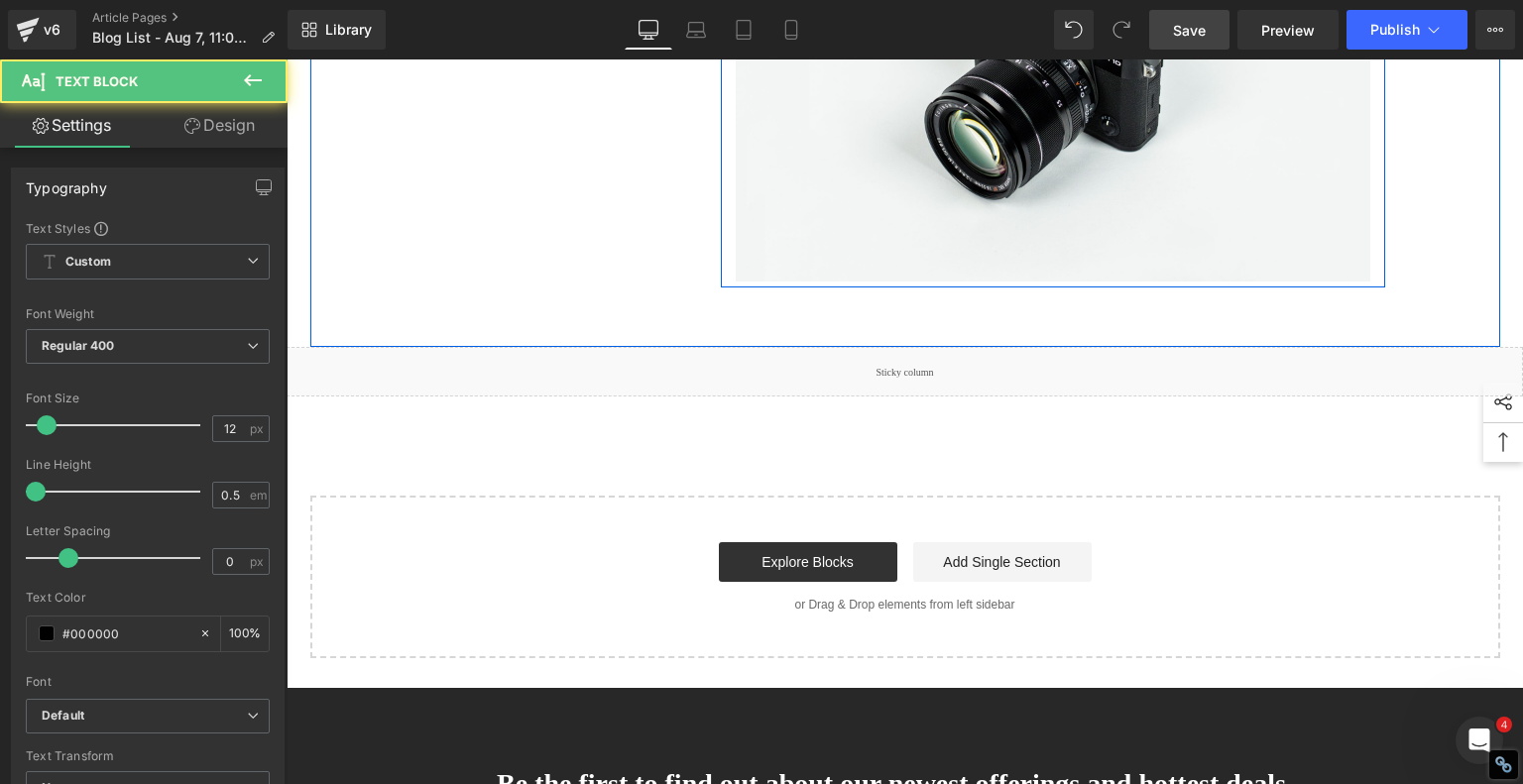 click on "Laser engraving is the ultimate option if you want detailed designs, fast turnaround, and the flexibility to cut leather too." at bounding box center (1053, -156) 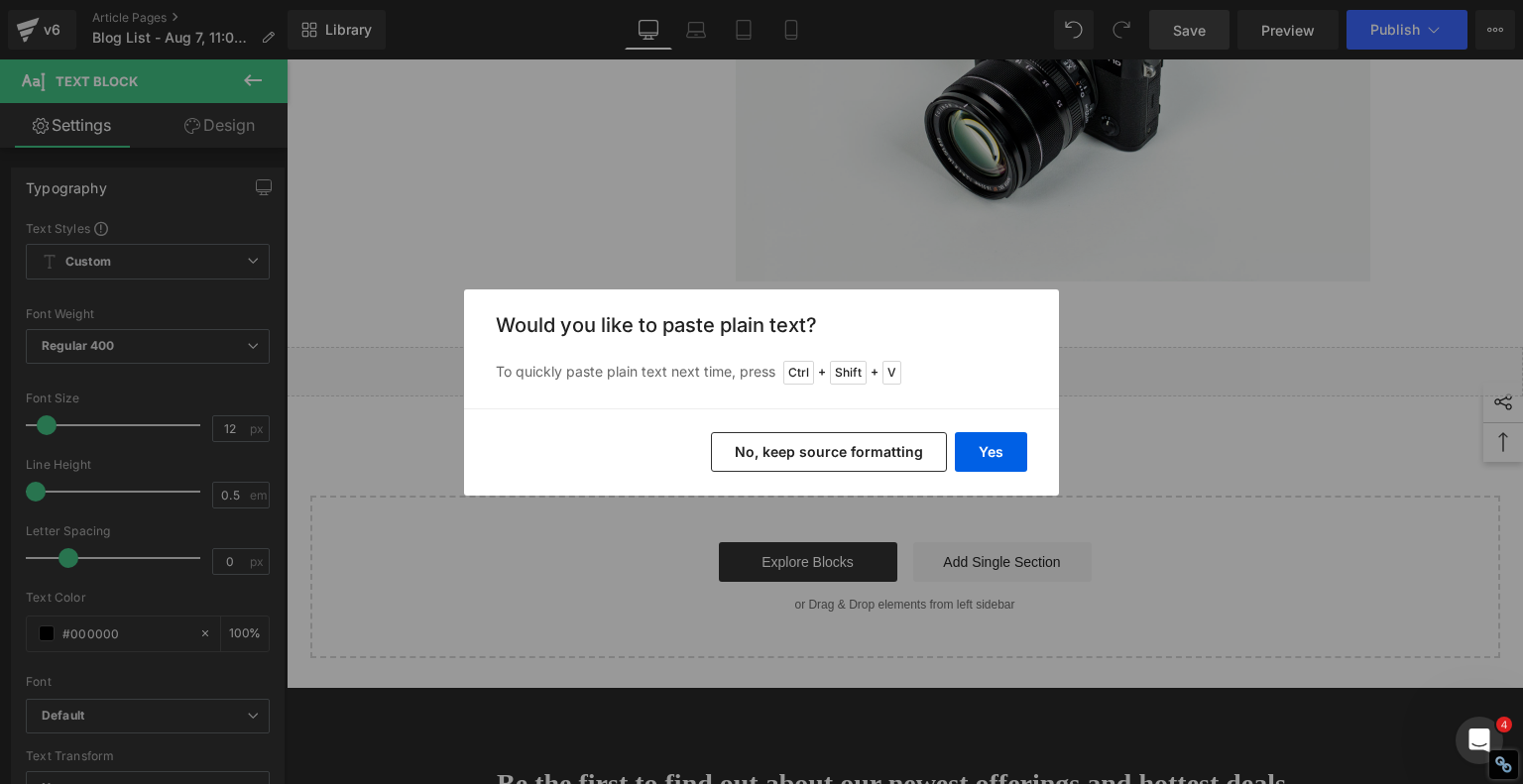click on "No, keep source formatting" at bounding box center (829, 452) 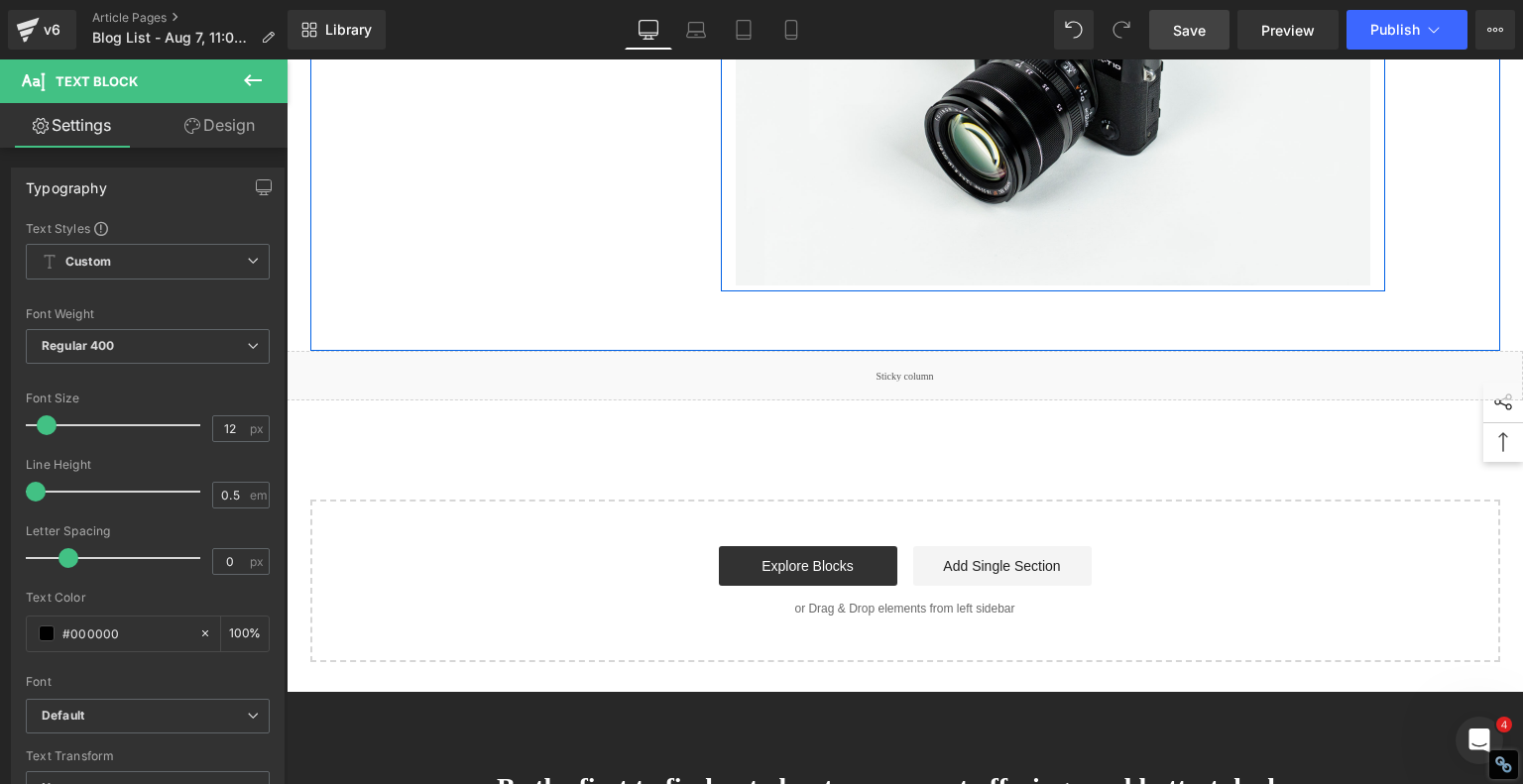 click on "1.  Is the laser engraving machine good at engraving wooden materials Text Block         2.  Laser engraving machine engraving thick paulownia wood cat claw coasters Text Block         3.  Laser engraving machine to engrave thick pine wood calendar Text Block         4.  Laser Engraving Machine to Engrave Skateboards Text Block         5.  Laser engraving machine batch engraving pencils Text Block         6 .  Laser engraving machine batch engraving pencils Text Block         7 .  Laser engraving machine batch engraving pencils Text Block         Row         Leather Engraving Techniques Compared: Which Method is Right for You? Heading         Leatherwork is an age-old craft, but in today’s world, it’s getting a high-tech upgrade. Whether you're handcrafting wallets, customizing journal covers, or designing intricate fashion accessories, there are now multiple ways to engrave leather. From traditional hand tools to cutting-edge  laser engravers
leather engraving diode laser engraving Text Block" at bounding box center [905, -3343] 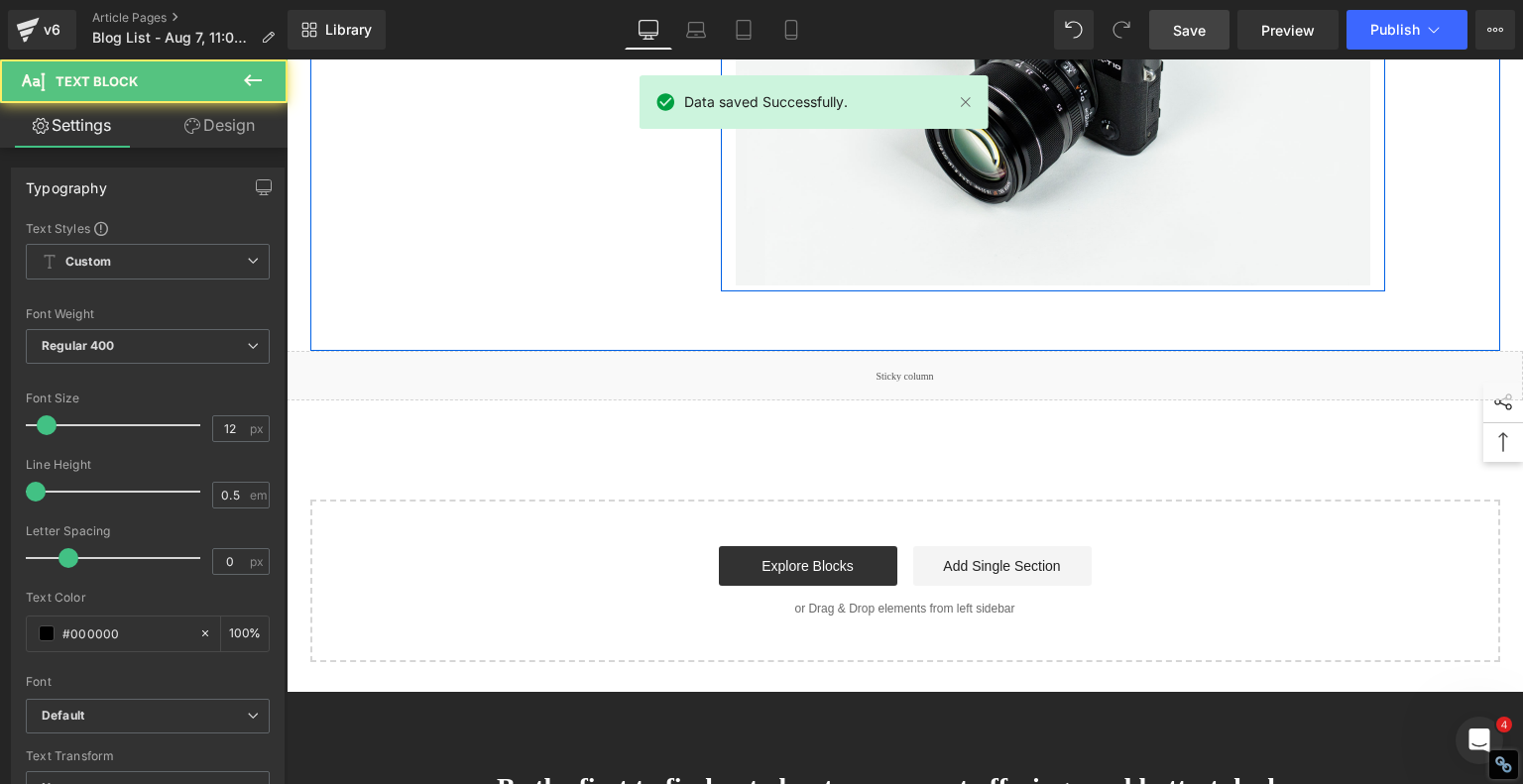 drag, startPoint x: 895, startPoint y: 485, endPoint x: 744, endPoint y: 479, distance: 151.1192 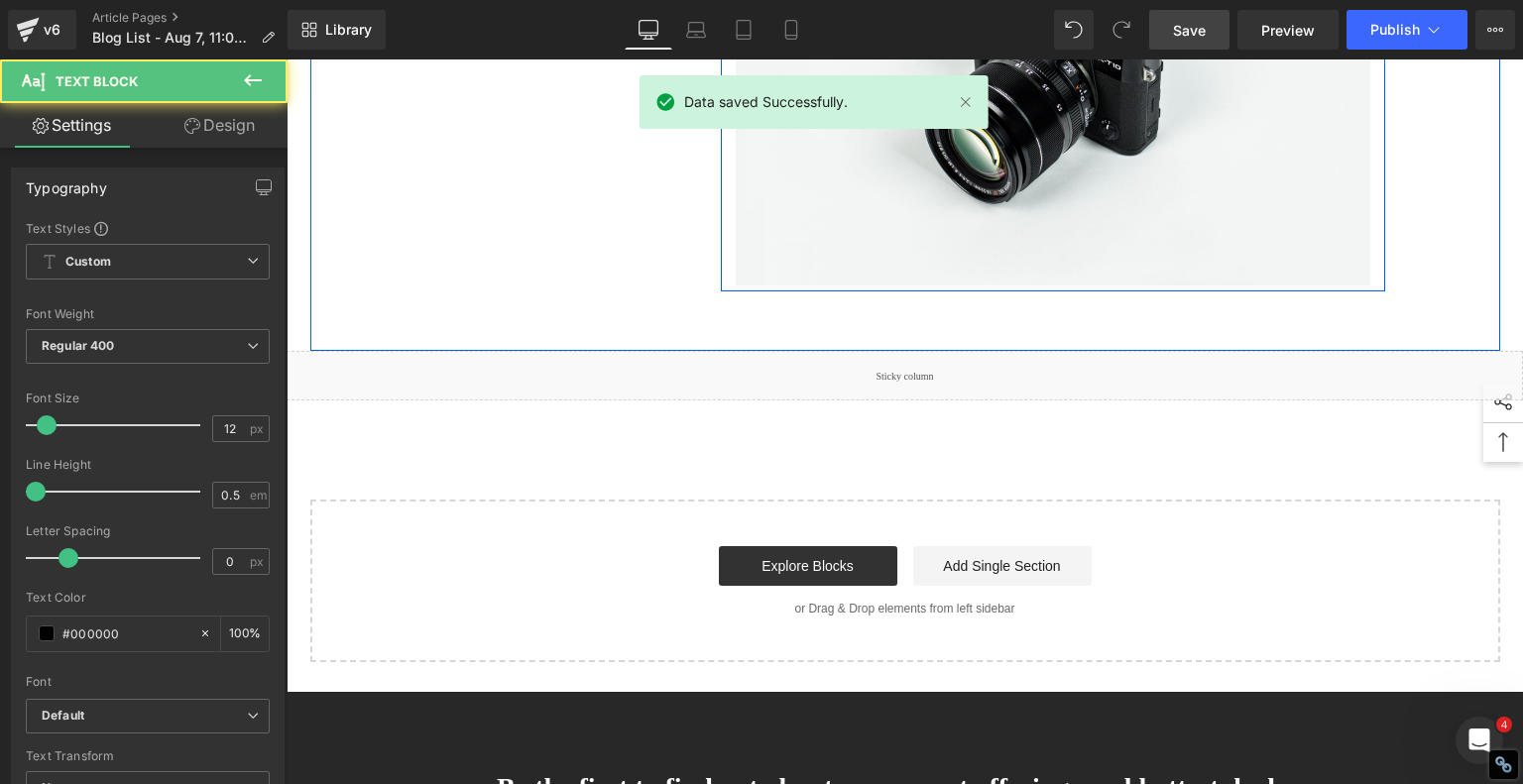 click on "·   Traditional hand engraving is best for crafters who value texture and don’t mind spending extra time on each piece." at bounding box center (1053, -205) 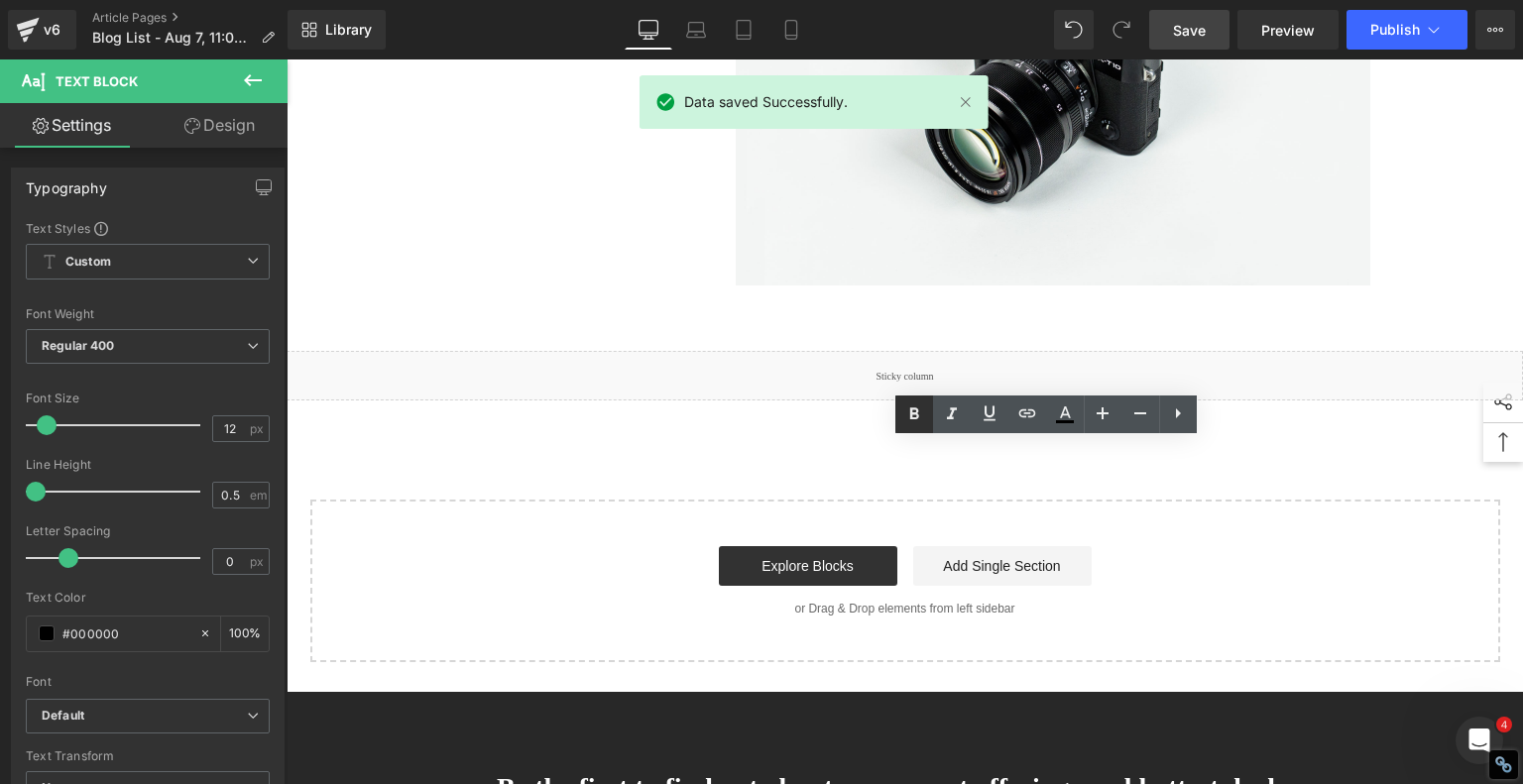 click 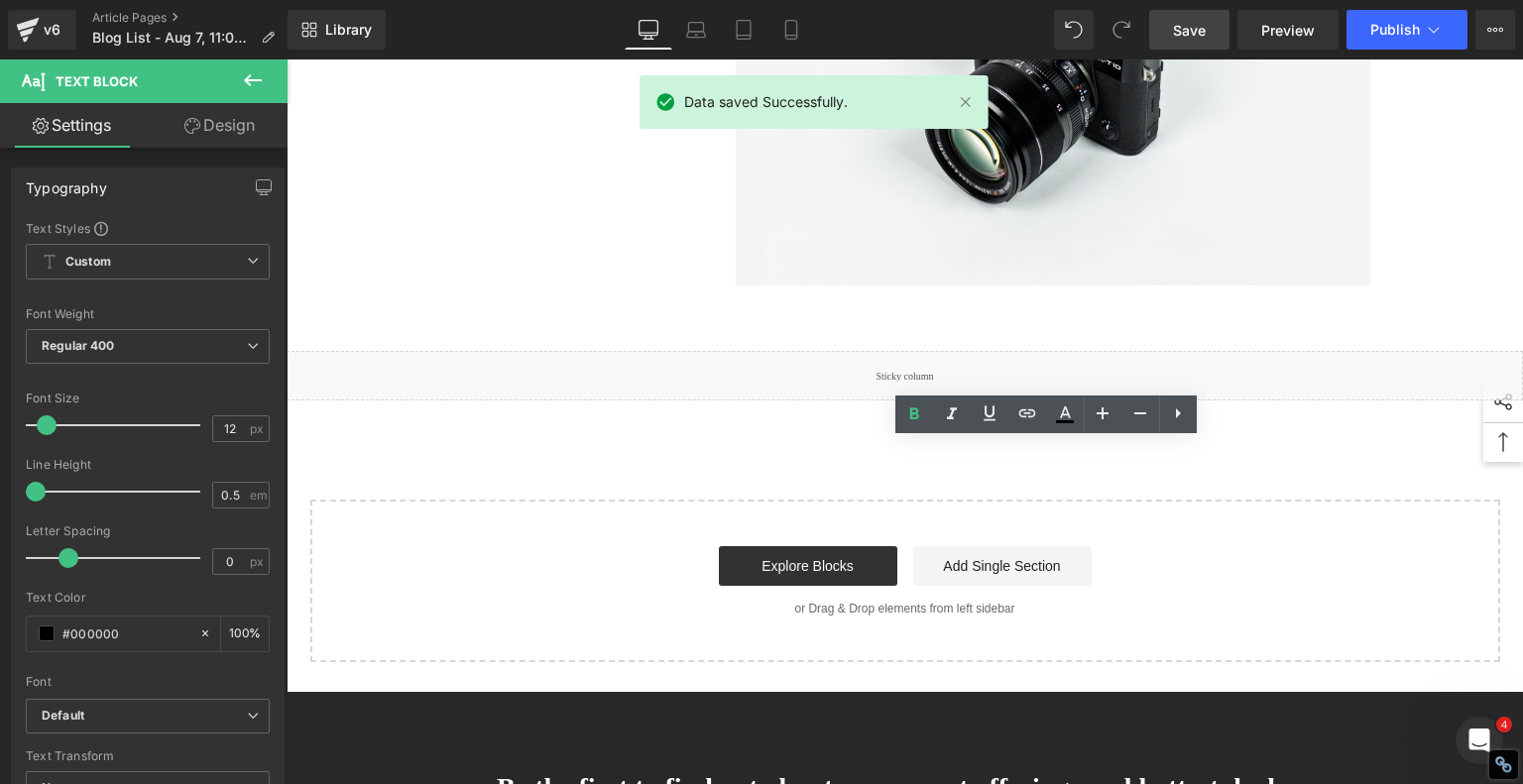 click at bounding box center [1053, -167] 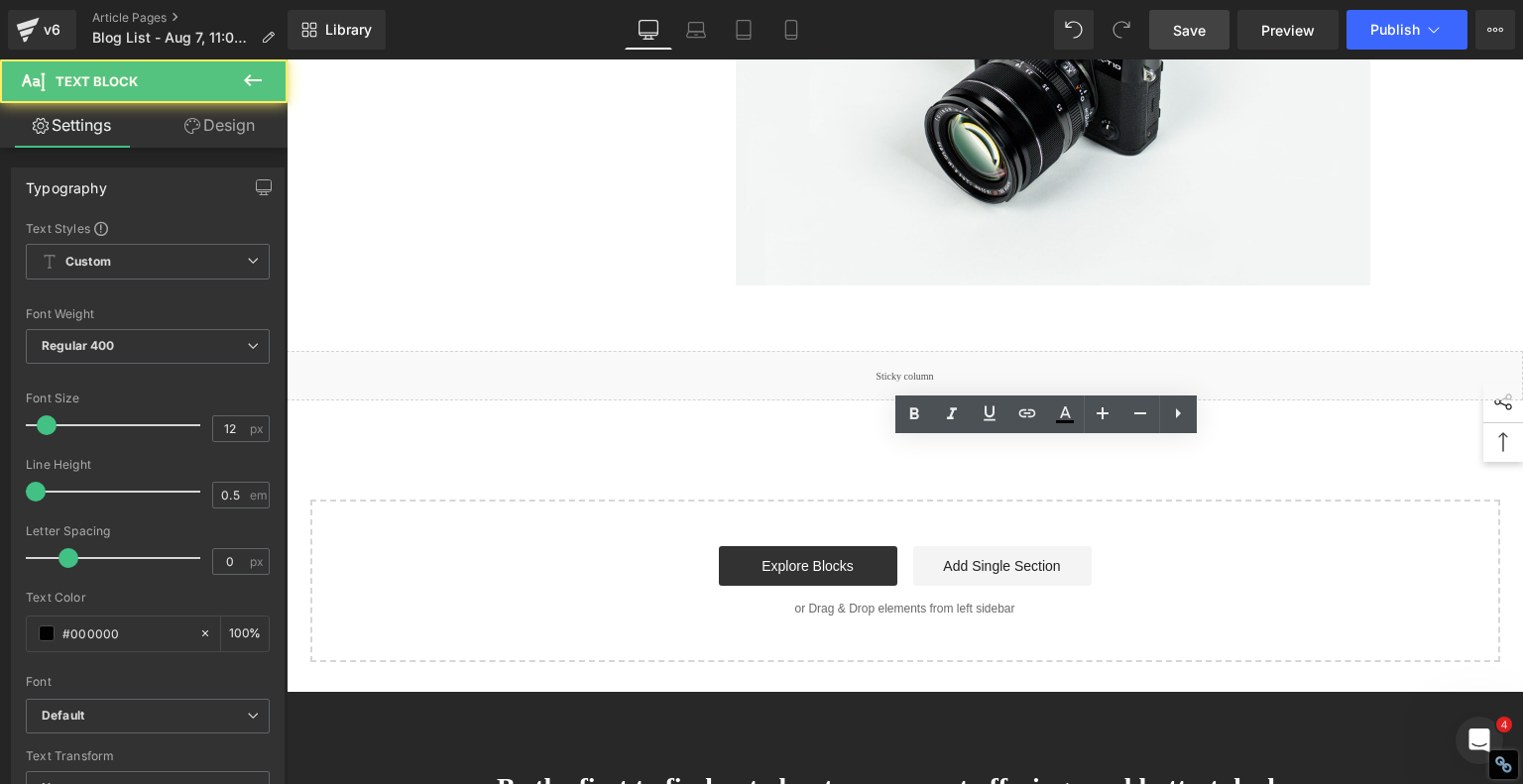 click on "·   Stamping and burning work well for basic personalization and hobbyists just getting started." at bounding box center [1053, -179] 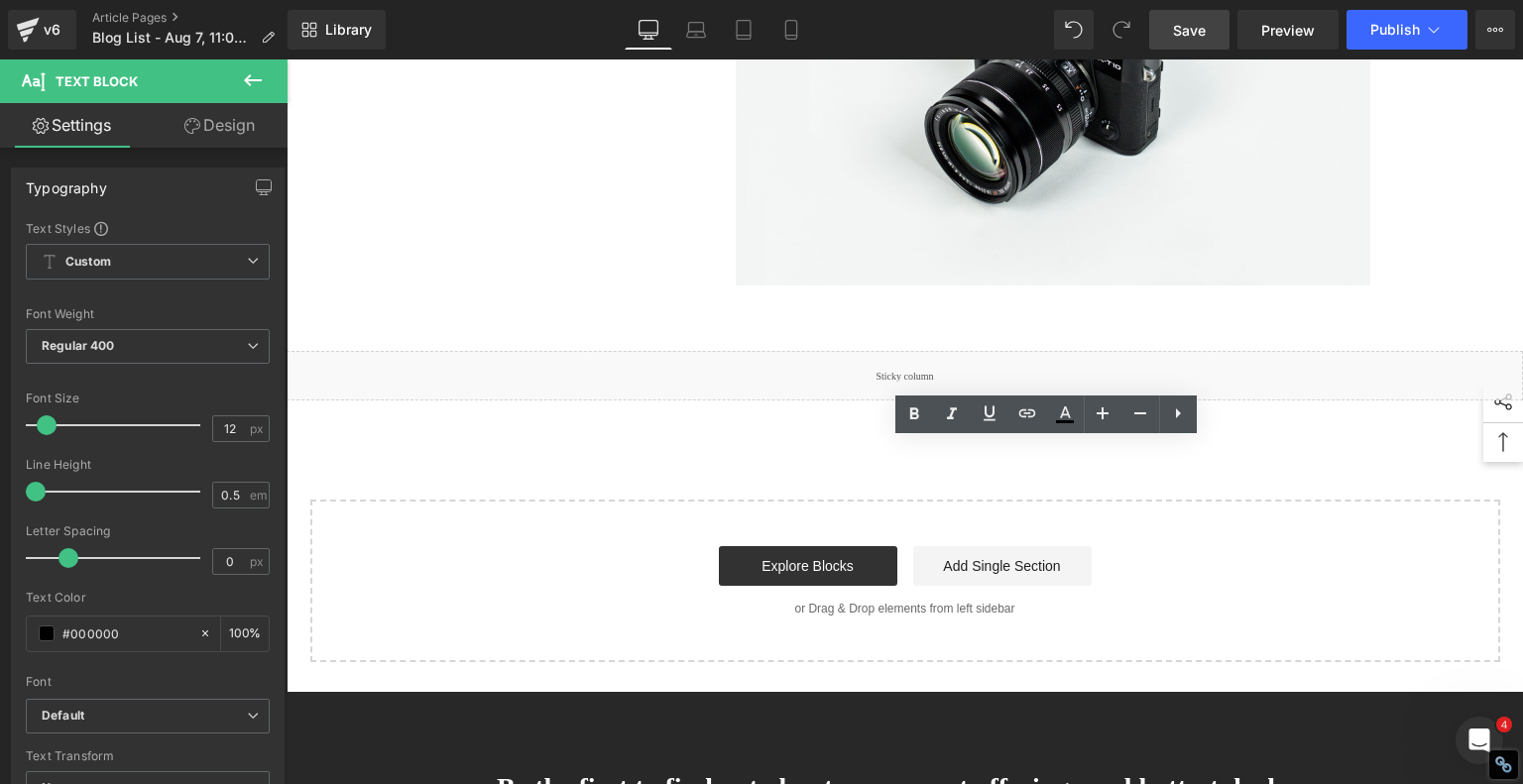 drag, startPoint x: 869, startPoint y: 532, endPoint x: 748, endPoint y: 531, distance: 121.0041 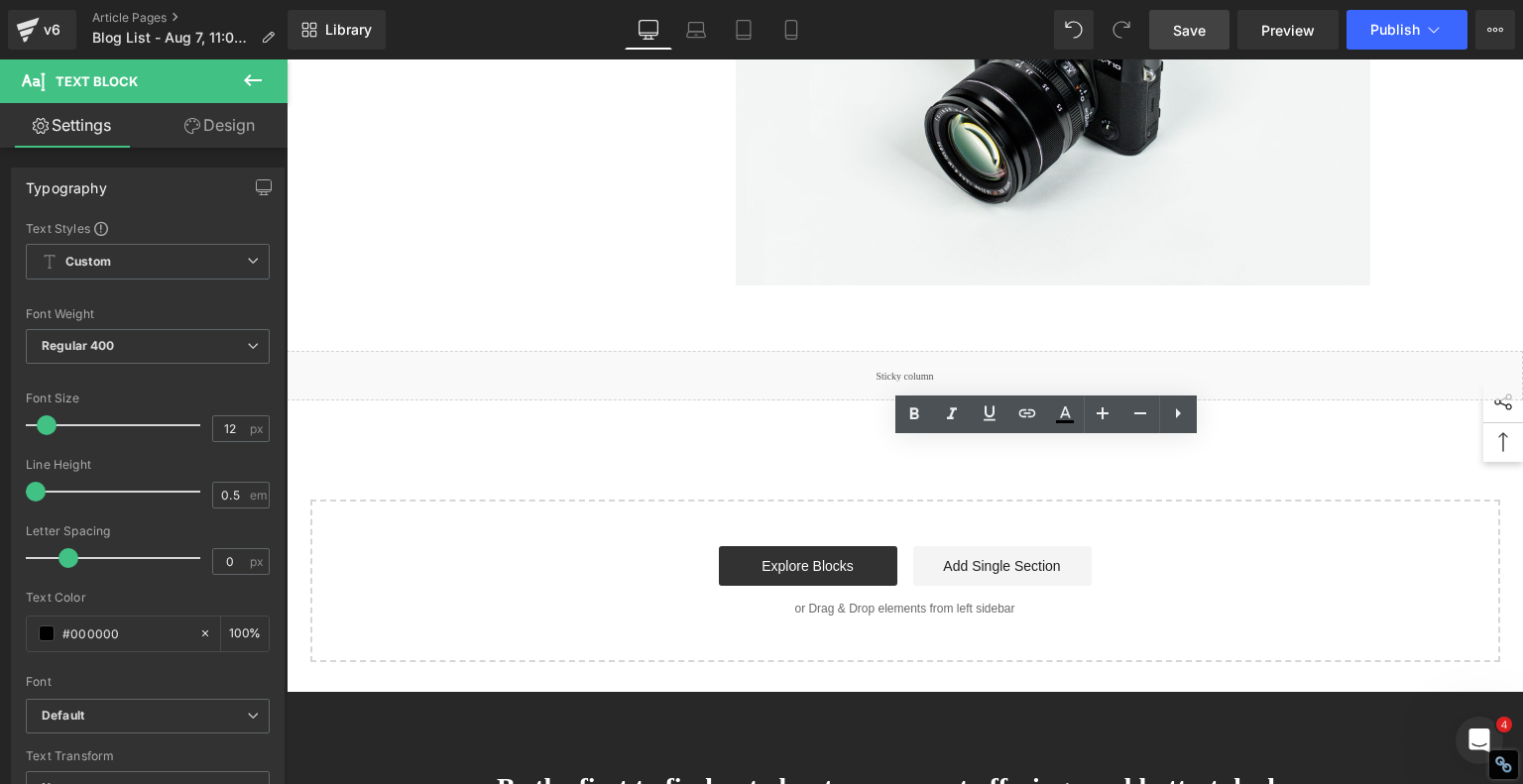 click on "·   Stamping and burning work well for basic personalization and hobbyists just getting started." at bounding box center [1053, -179] 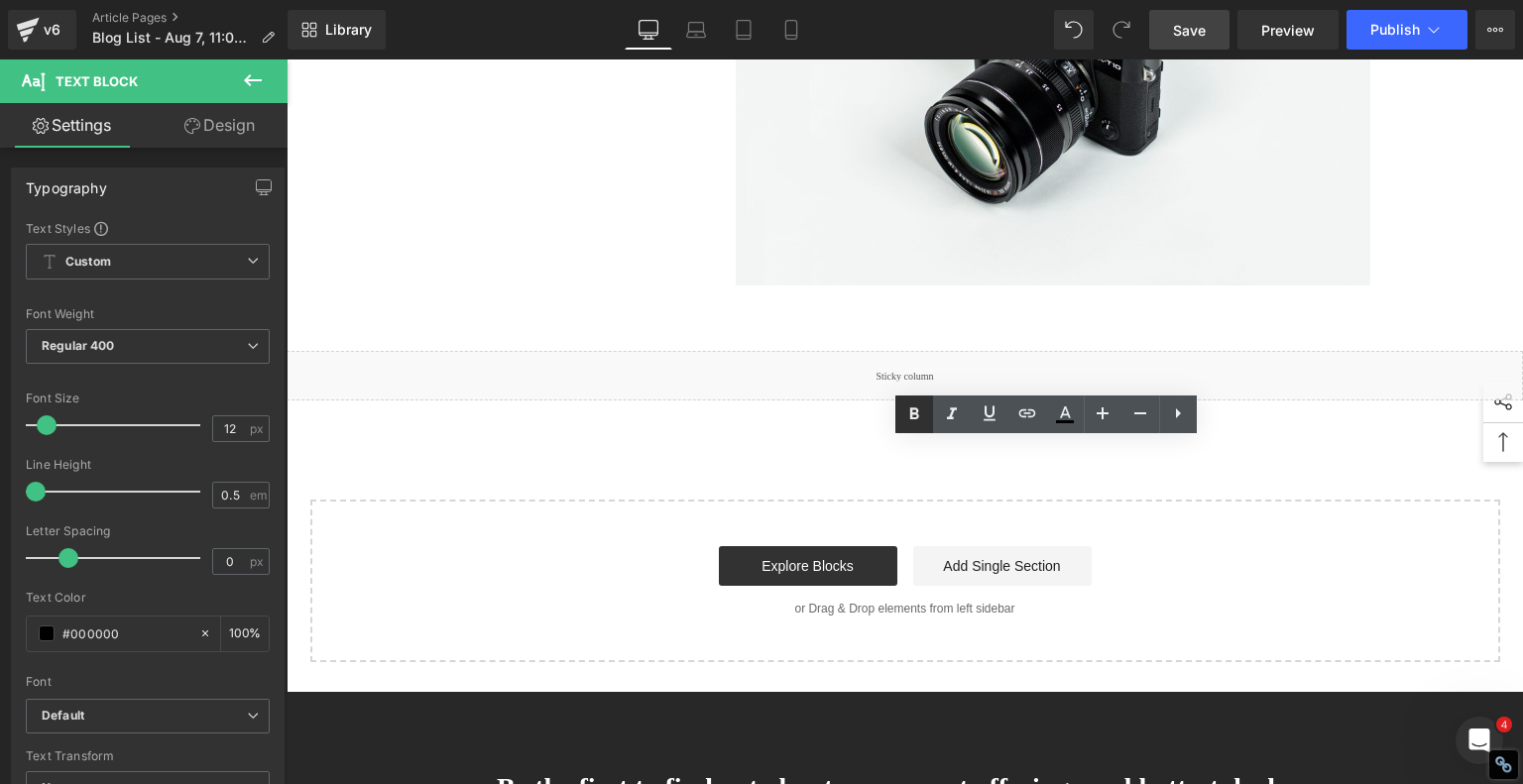 click 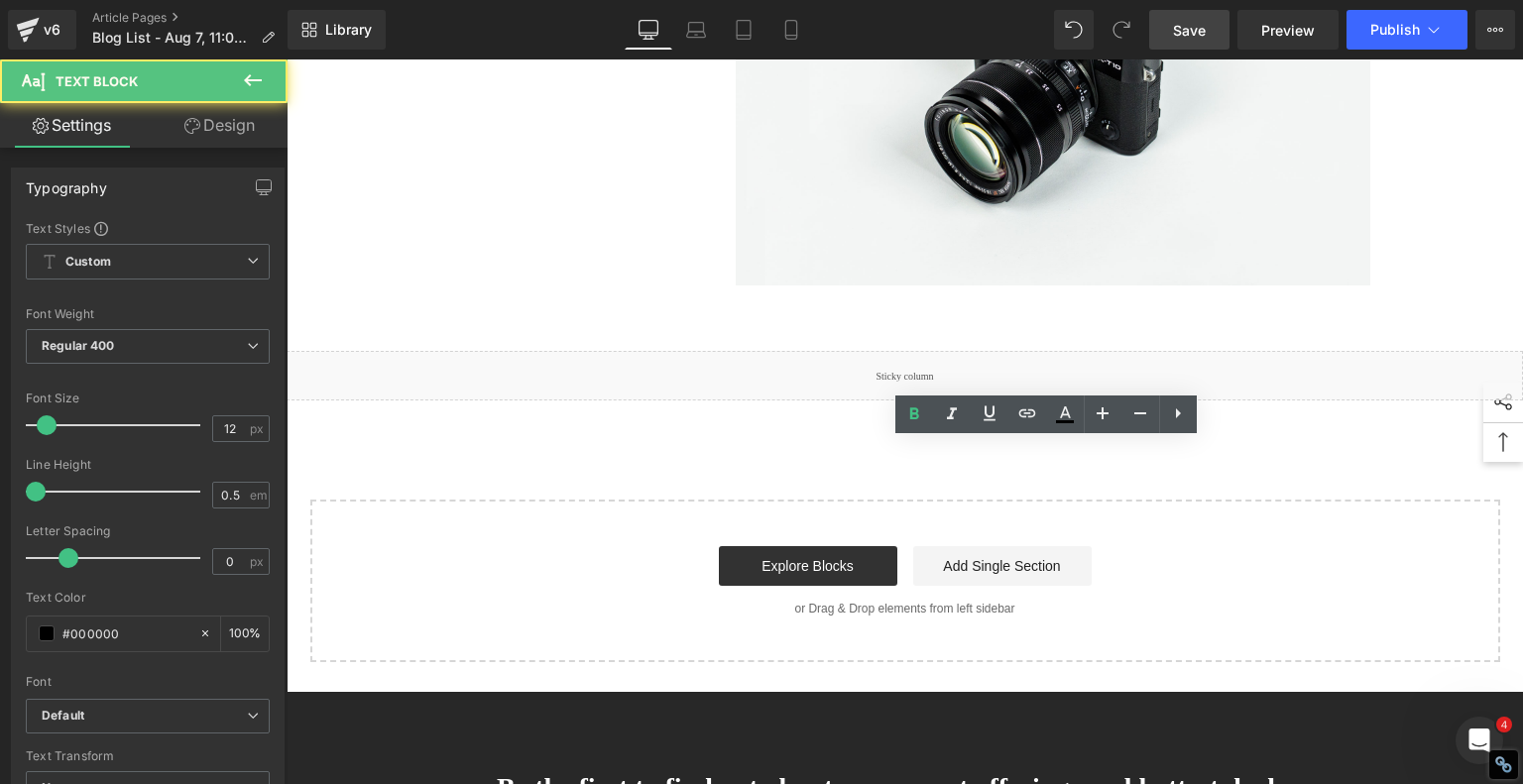 click on "·   Laser engraving is the ultimate option if you want detailed designs, fast turnaround, and the flexibility to cut leather too." at bounding box center (1053, -154) 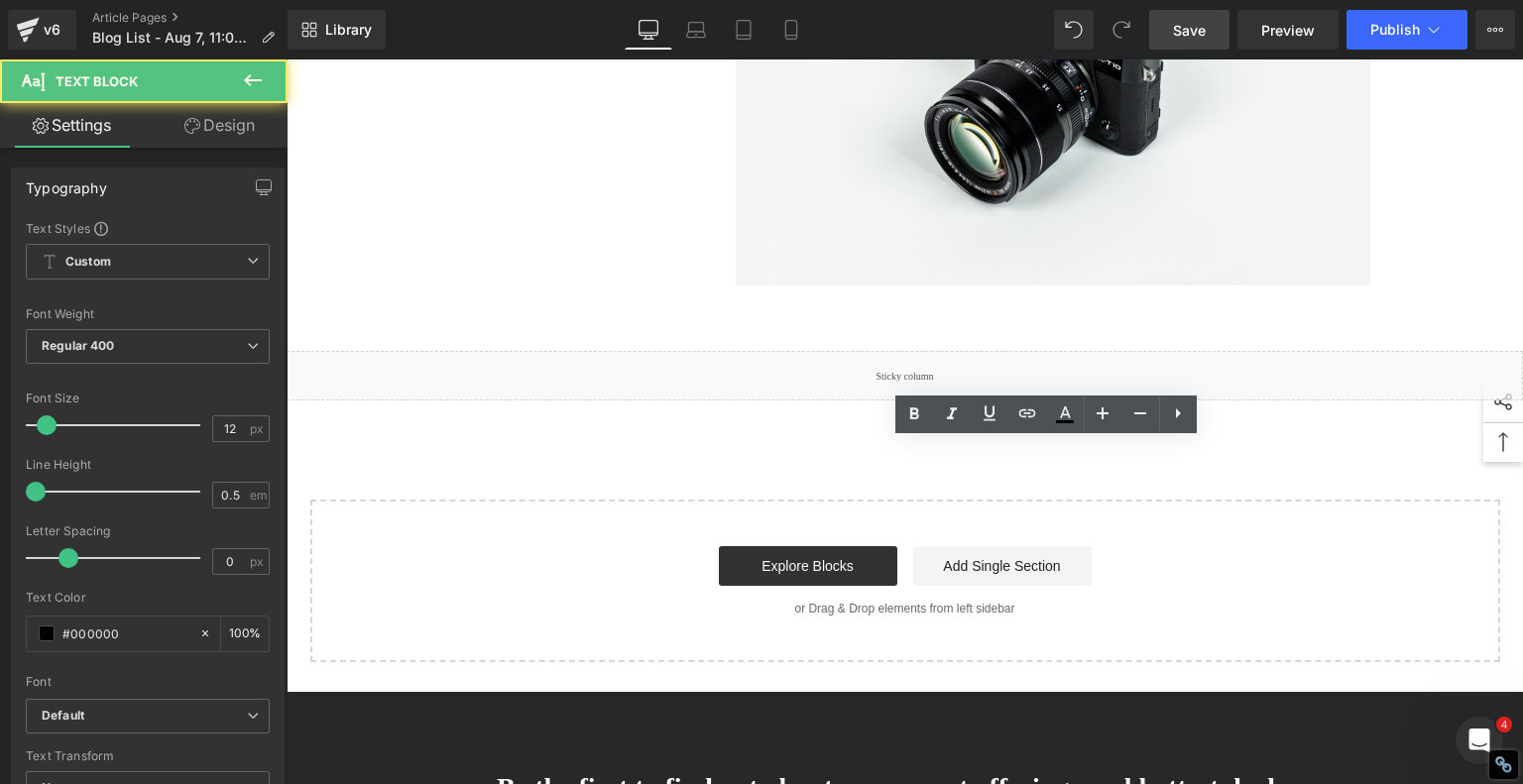 drag, startPoint x: 833, startPoint y: 567, endPoint x: 748, endPoint y: 566, distance: 85.00588 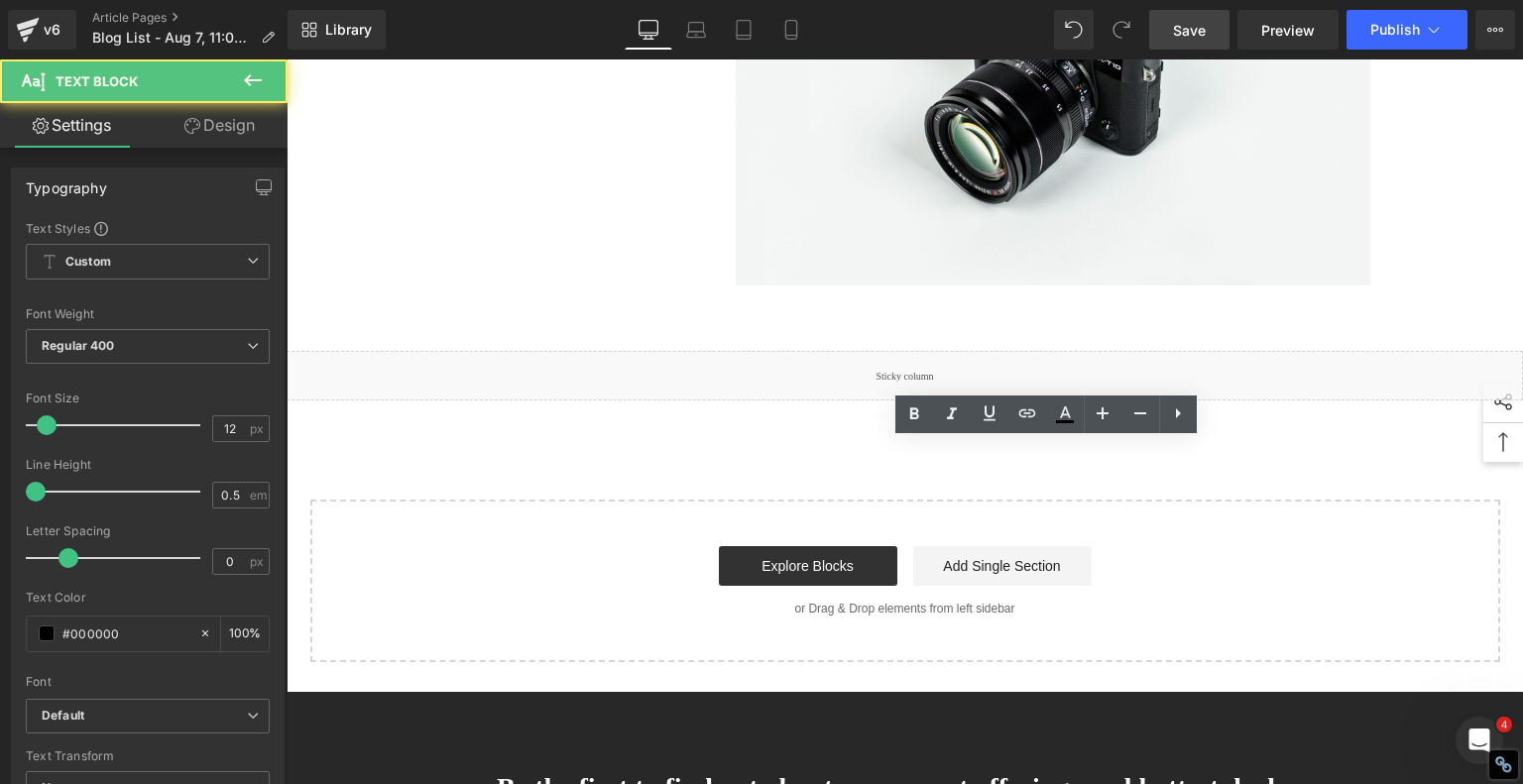 click on "·   Laser engraving is the ultimate option if you want detailed designs, fast turnaround, and the flexibility to cut leather too." at bounding box center (1053, -154) 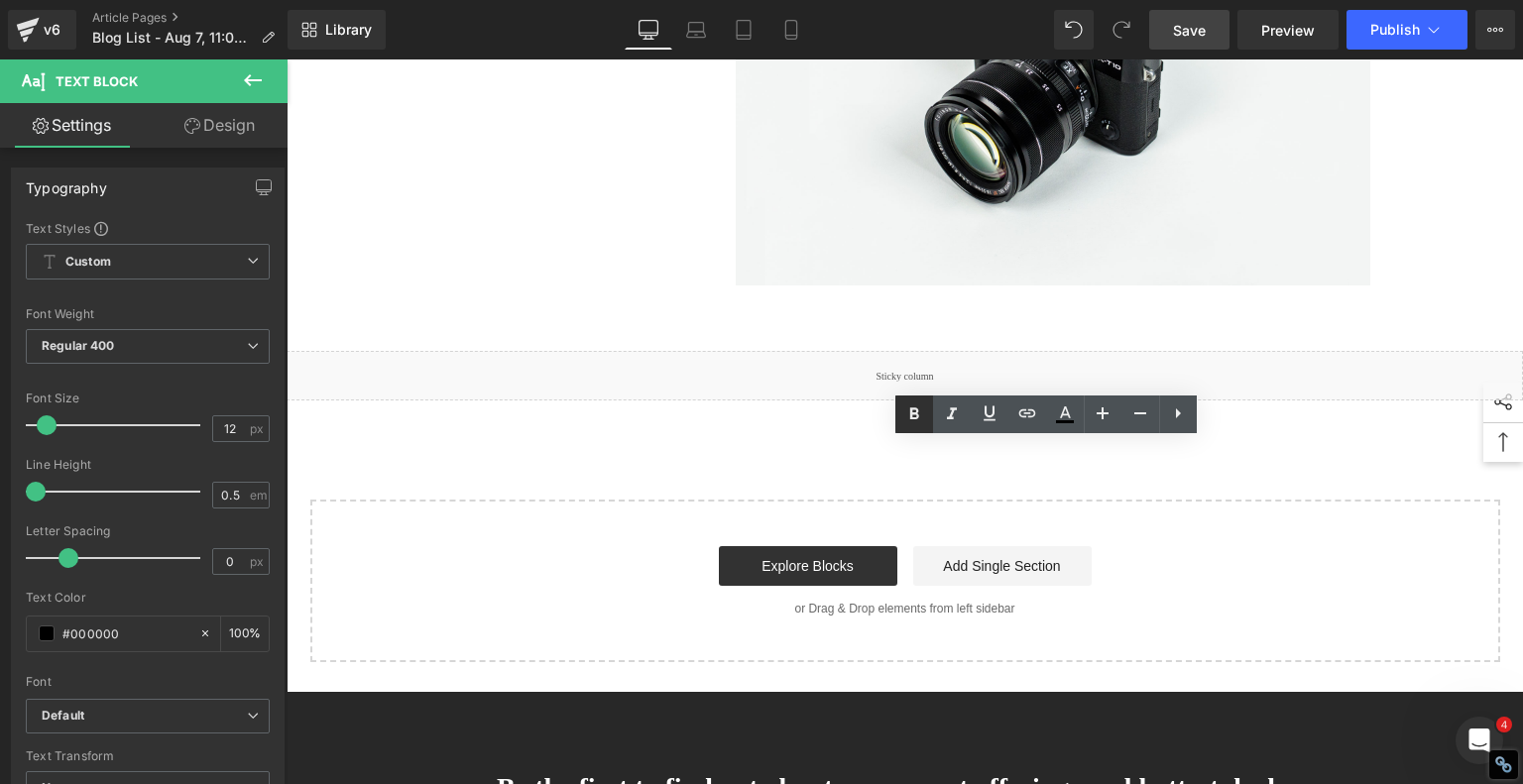 drag, startPoint x: 916, startPoint y: 413, endPoint x: 606, endPoint y: 363, distance: 314.00637 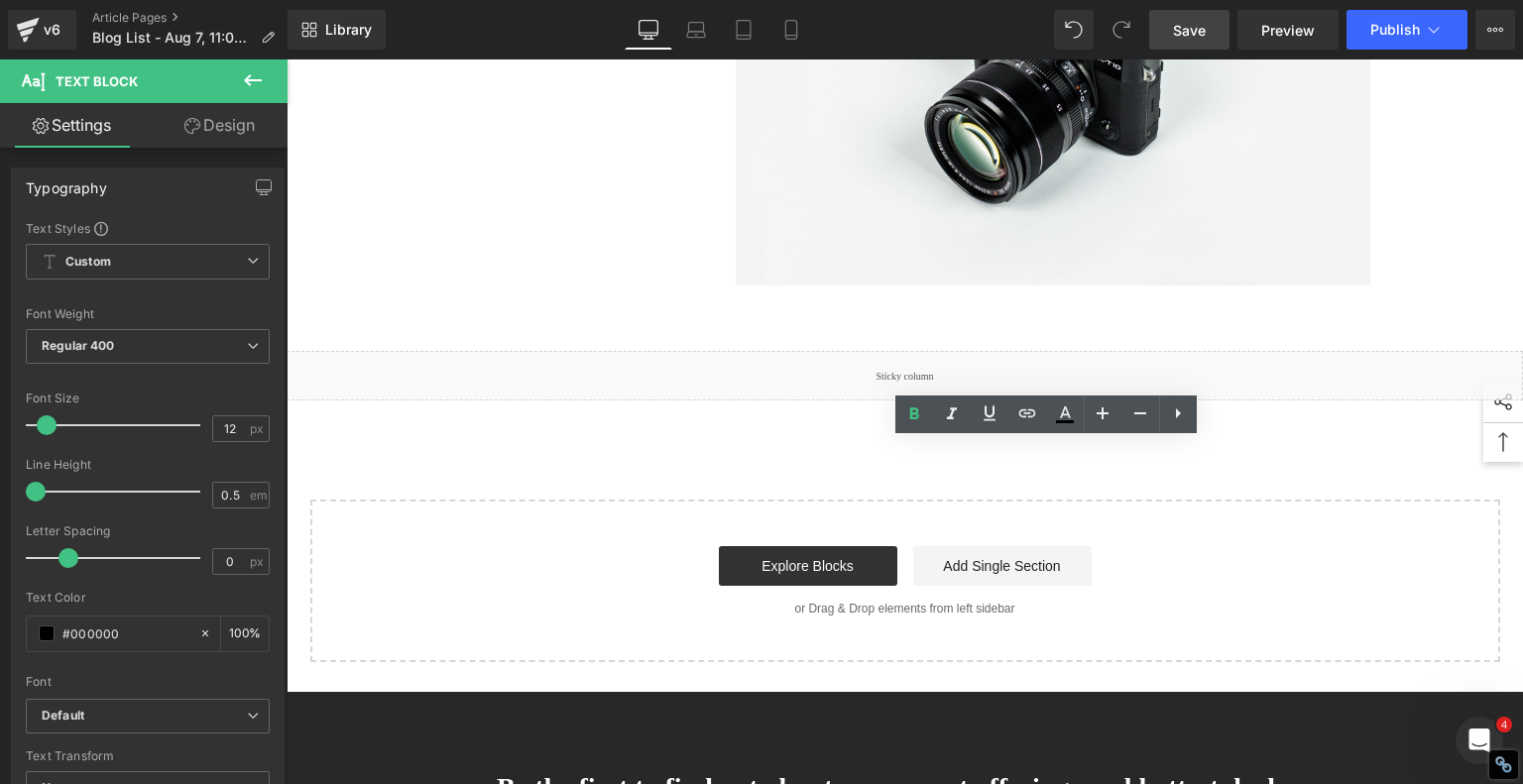 click on "1.  Is the laser engraving machine good at engraving wooden materials Text Block         2.  Laser engraving machine engraving thick paulownia wood cat claw coasters Text Block         3.  Laser engraving machine to engrave thick pine wood calendar Text Block         4.  Laser Engraving Machine to Engrave Skateboards Text Block         5.  Laser engraving machine batch engraving pencils Text Block         6 .  Laser engraving machine batch engraving pencils Text Block         7 .  Laser engraving machine batch engraving pencils Text Block         Row         Leather Engraving Techniques Compared: Which Method is Right for You? Heading         Leatherwork is an age-old craft, but in today’s world, it’s getting a high-tech upgrade. Whether you're handcrafting wallets, customizing journal covers, or designing intricate fashion accessories, there are now multiple ways to engrave leather. From traditional hand tools to cutting-edge  laser engravers
leather engraving diode laser engraving Text Block" at bounding box center [905, -3343] 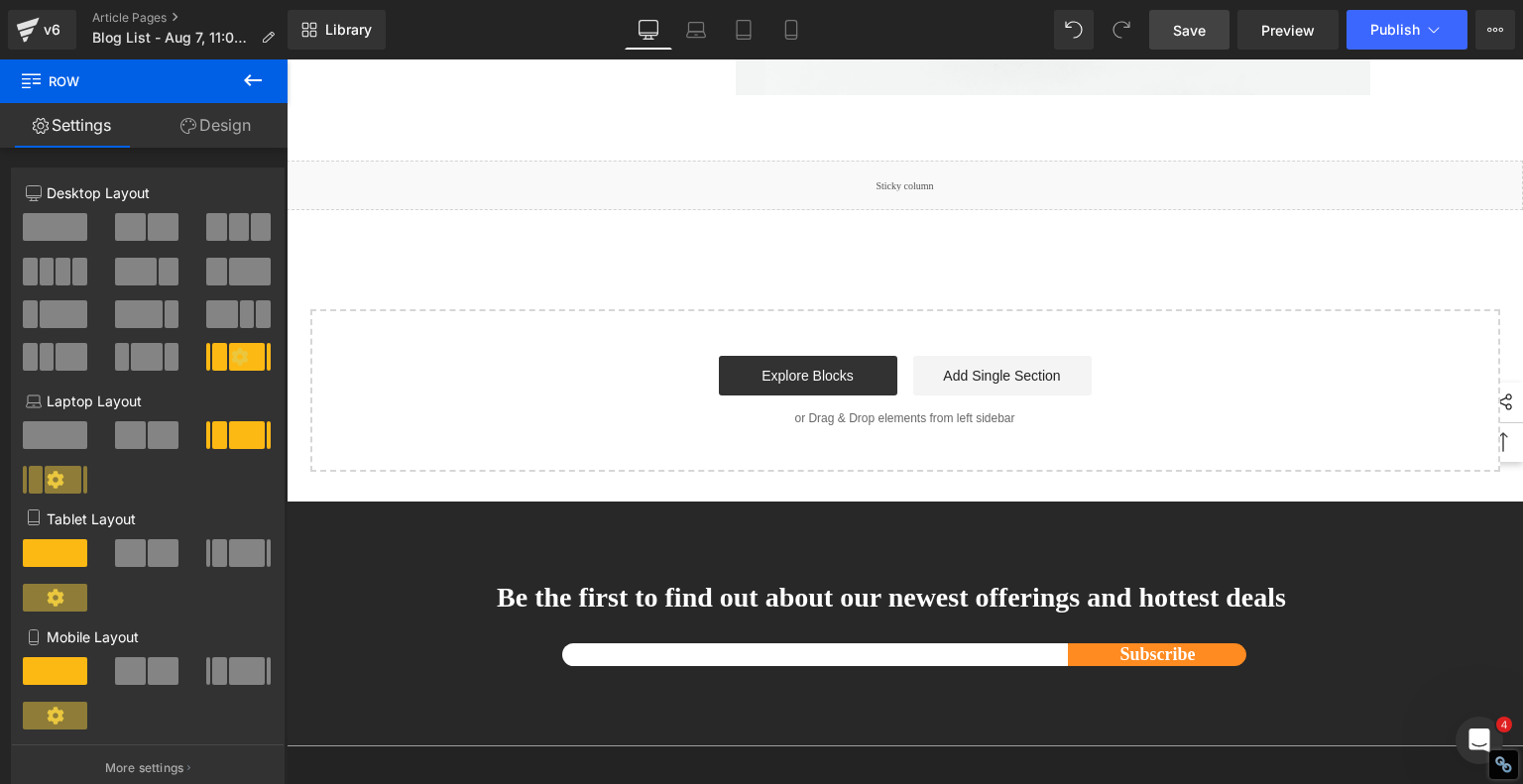 scroll, scrollTop: 7457, scrollLeft: 0, axis: vertical 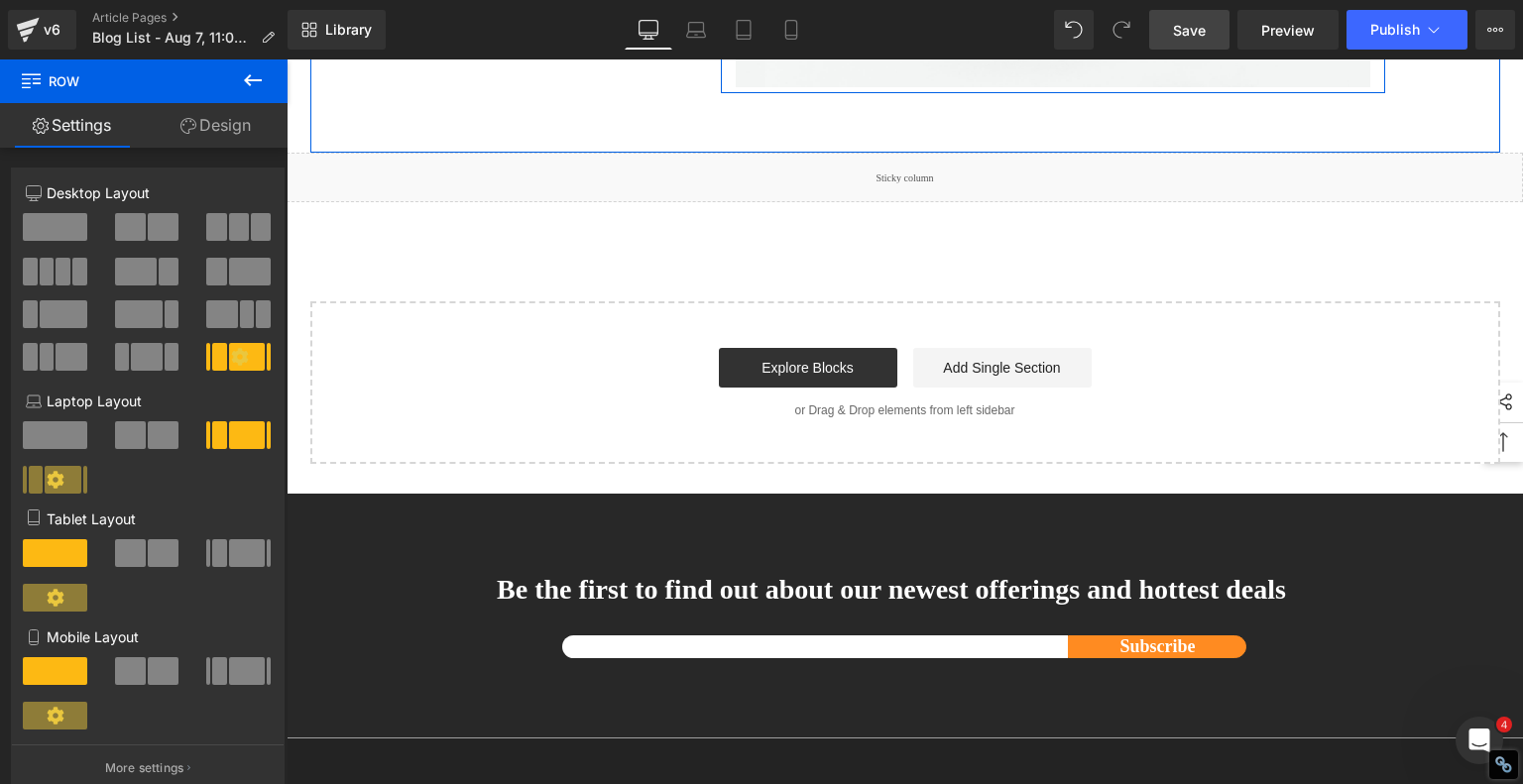 click 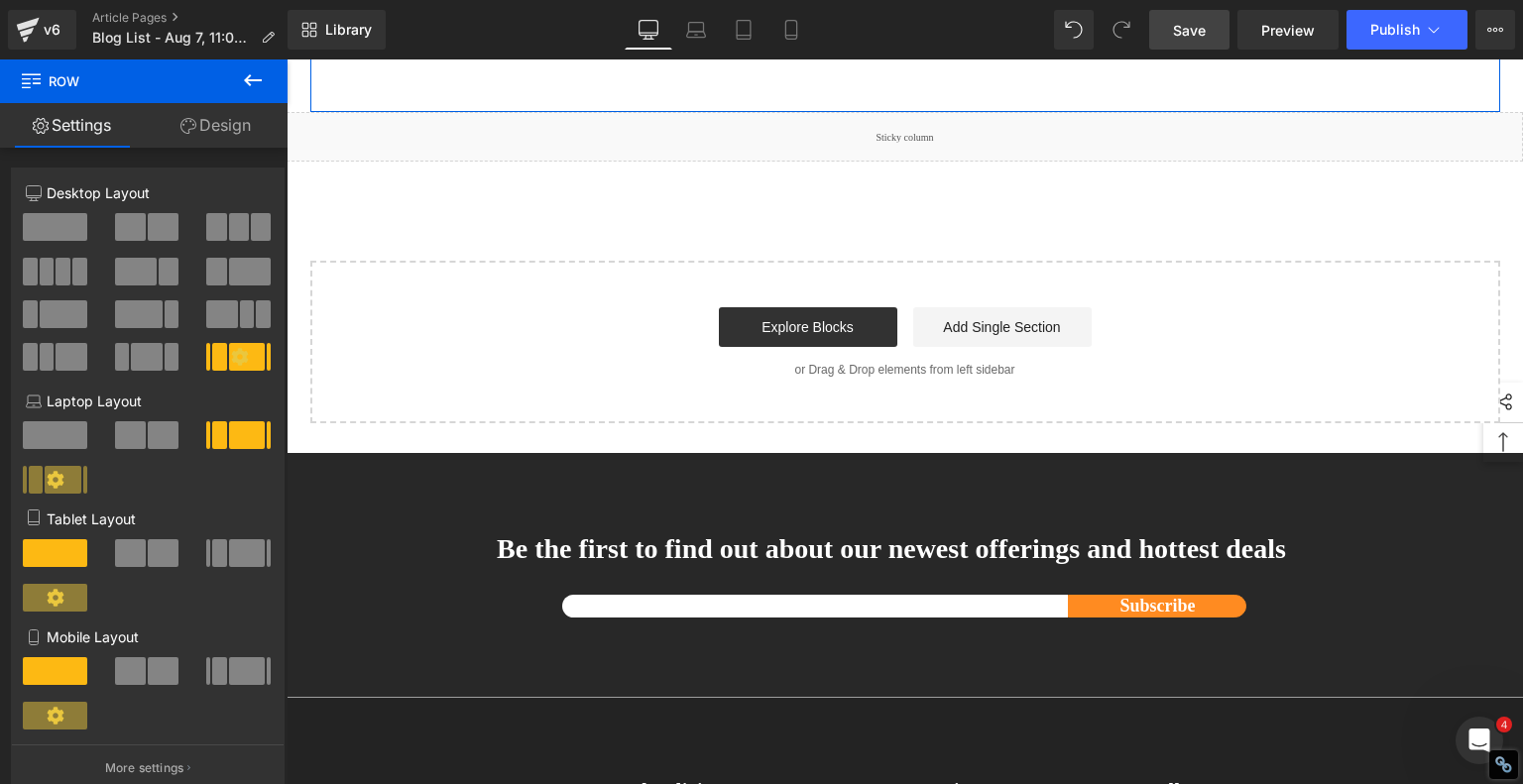 scroll, scrollTop: 8155, scrollLeft: 0, axis: vertical 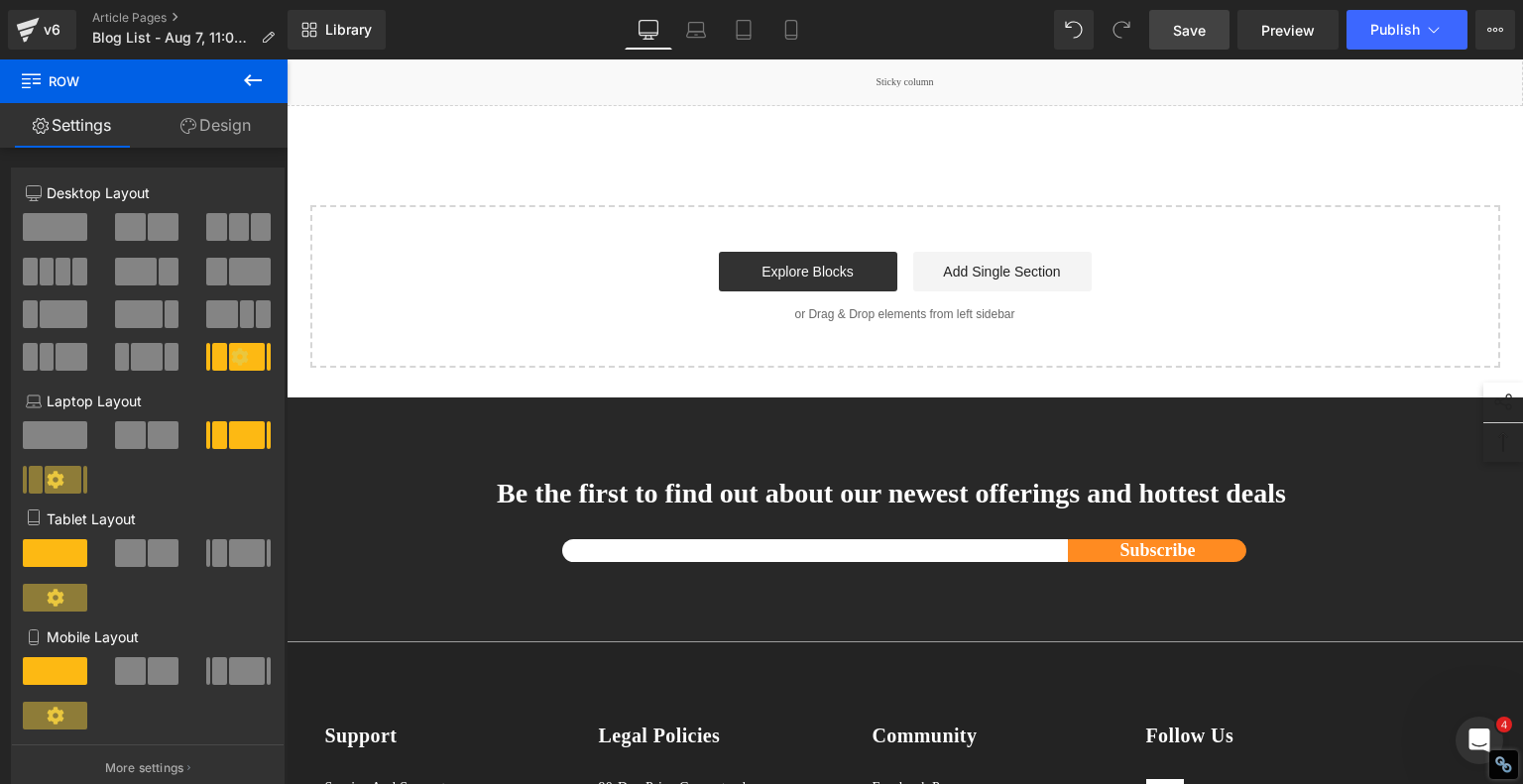 click on "Which Leather Engraving Method Should You Use?" at bounding box center [999, -561] 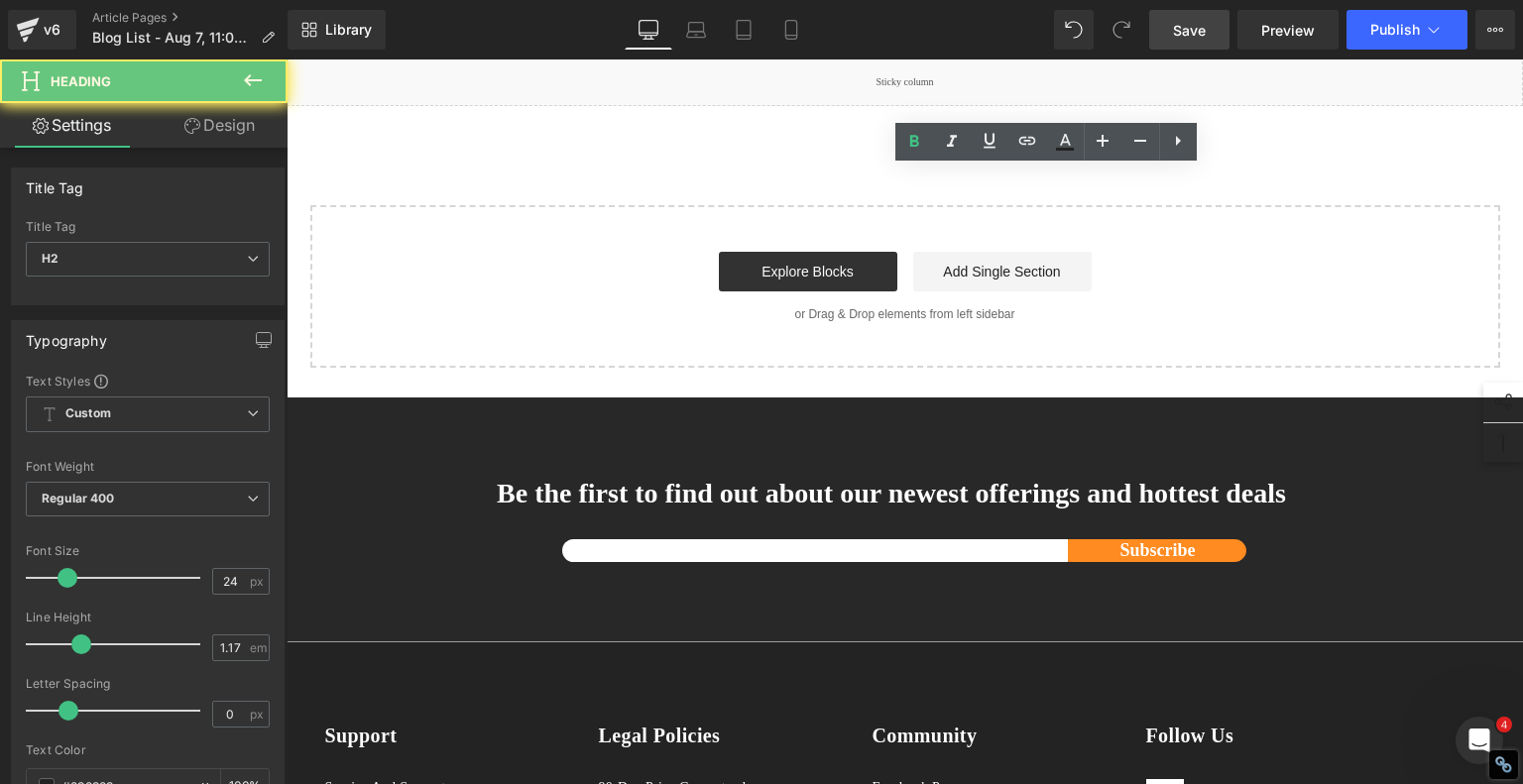 click on "Which Leather Engraving Method Should You Use?" at bounding box center (999, -561) 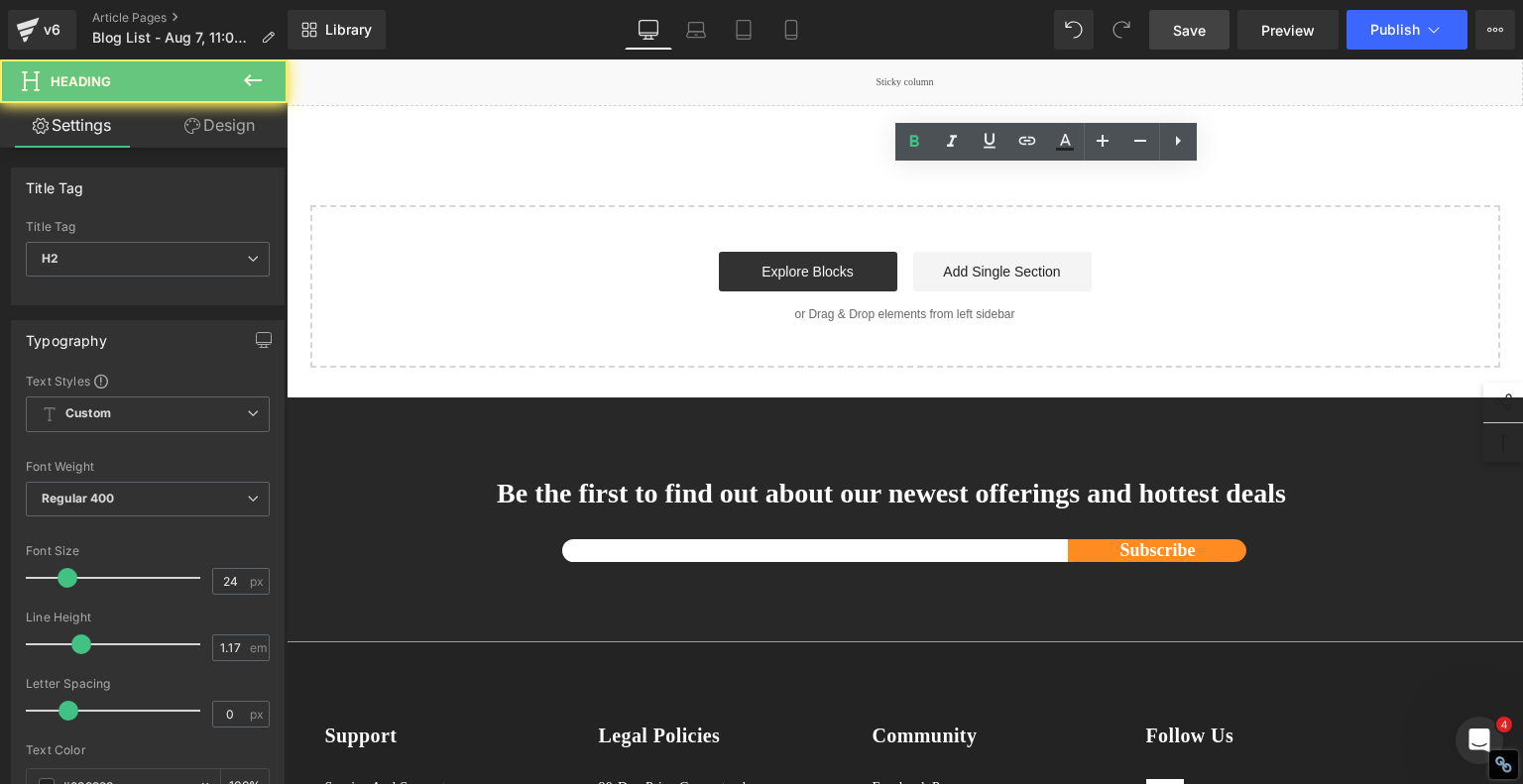 click on "Which Leather Engraving Method Should You Use?" at bounding box center [999, -561] 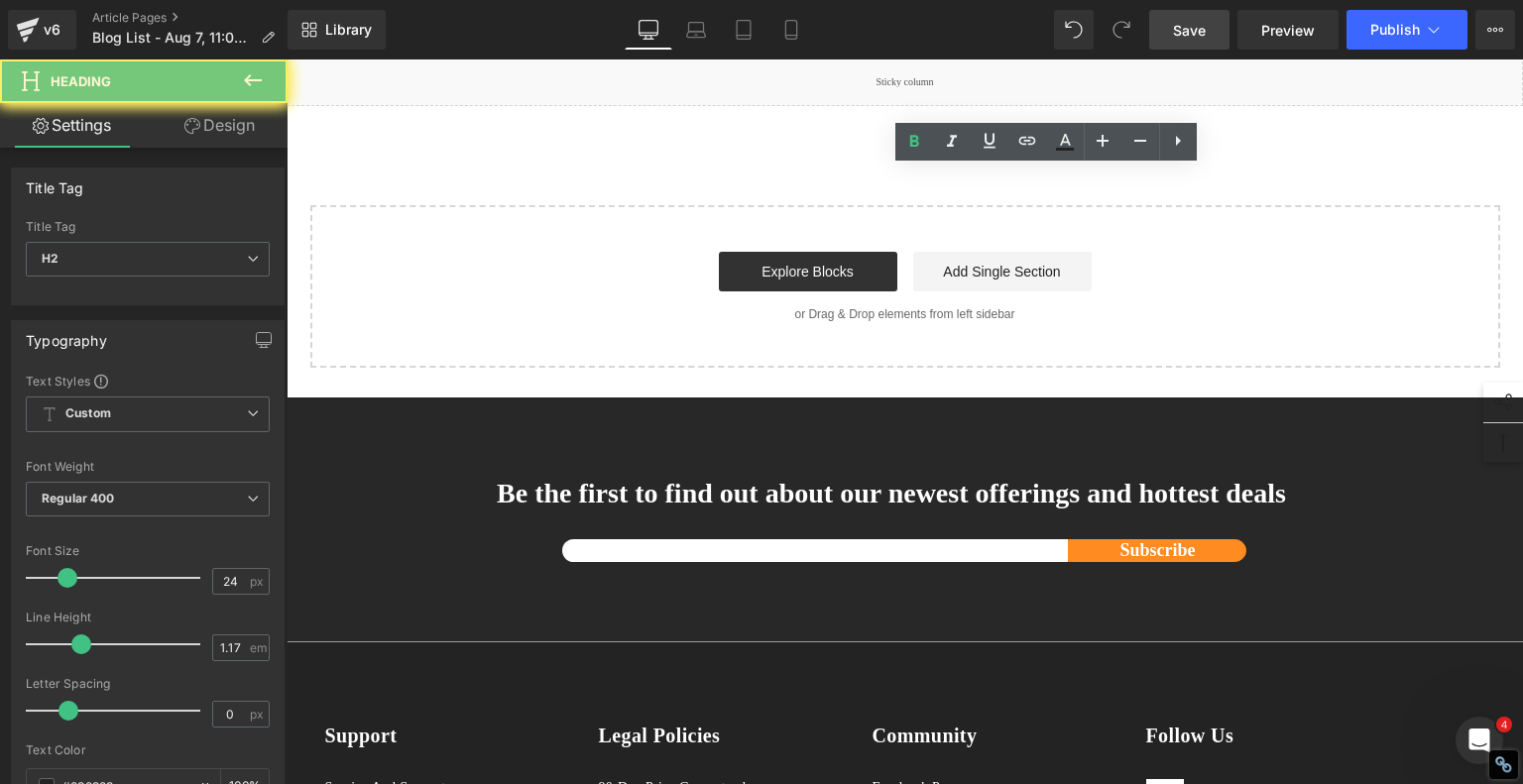 paste 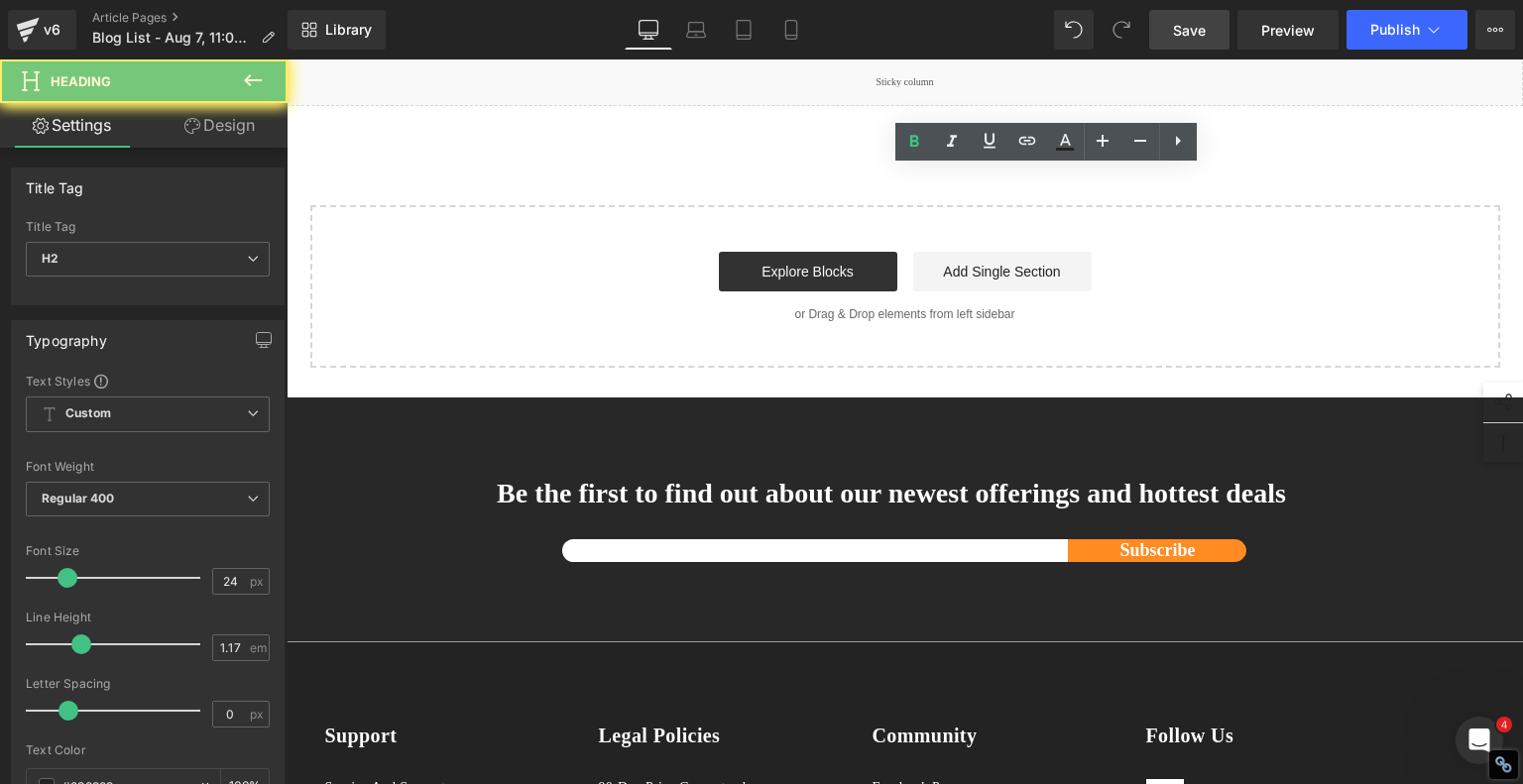type 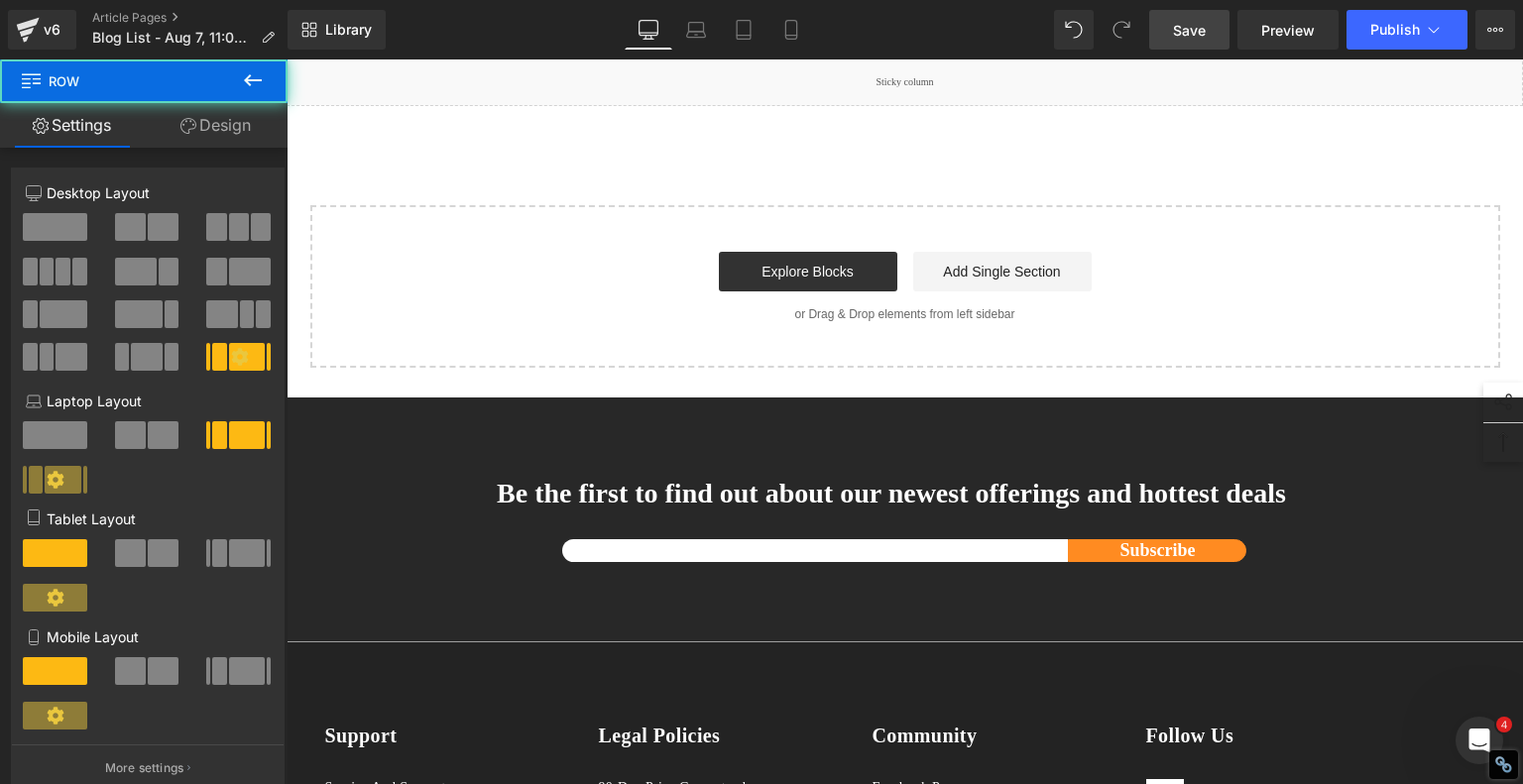 click on "1.  Is the laser engraving machine good at engraving wooden materials Text Block         2.  Laser engraving machine engraving thick paulownia wood cat claw coasters Text Block         3.  Laser engraving machine to engrave thick pine wood calendar Text Block         4.  Laser Engraving Machine to Engrave Skateboards Text Block         5.  Laser engraving machine batch engraving pencils Text Block         6 .  Laser engraving machine batch engraving pencils Text Block         7 .  Laser engraving machine batch engraving pencils Text Block         Row         Leather Engraving Techniques Compared: Which Method is Right for You? Heading         Leatherwork is an age-old craft, but in today’s world, it’s getting a high-tech upgrade. Whether you're handcrafting wallets, customizing journal covers, or designing intricate fashion accessories, there are now multiple ways to engrave leather. From traditional hand tools to cutting-edge  laser engravers
leather engraving diode laser engraving Text Block" at bounding box center (905, -3938) 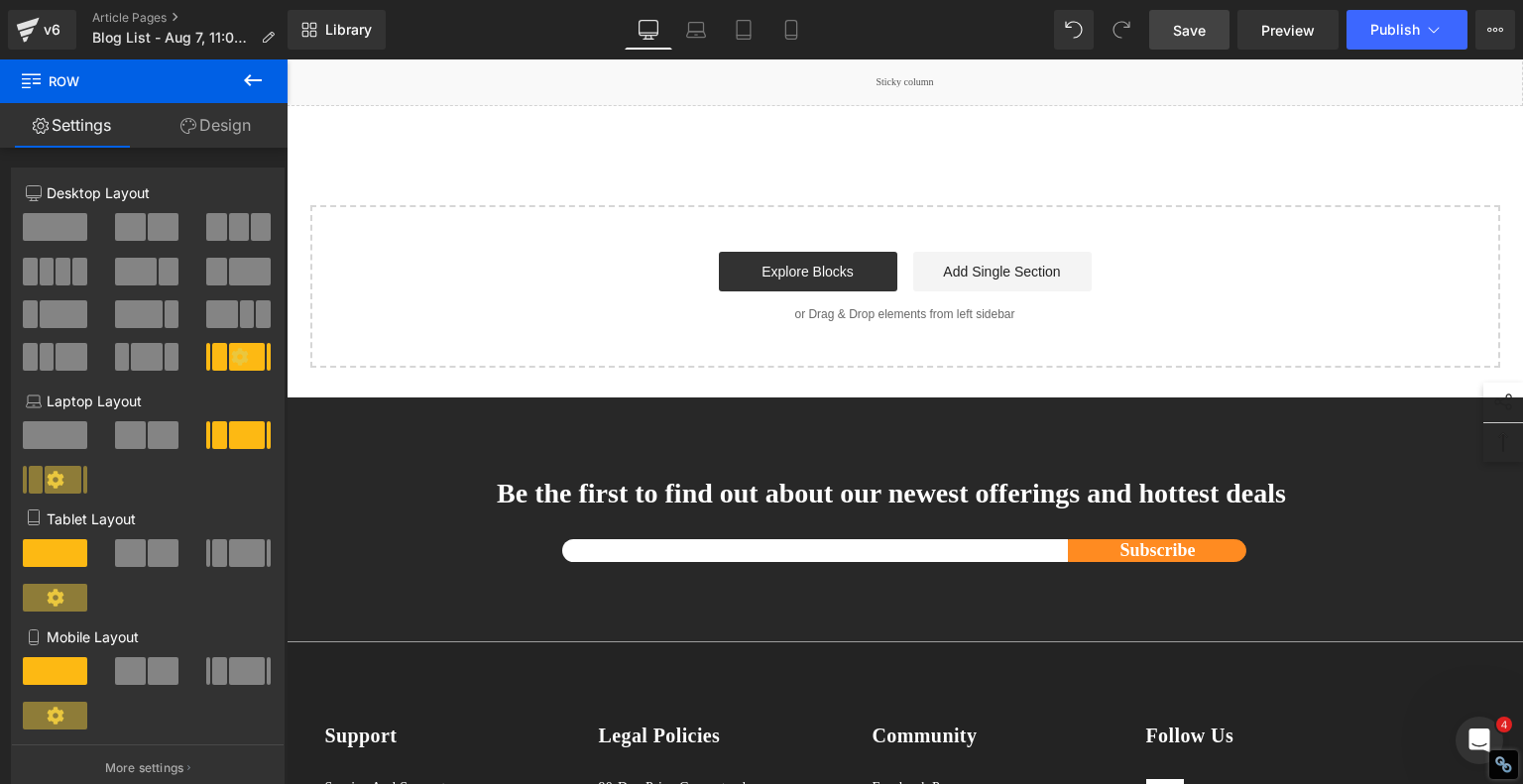 click at bounding box center (1053, -435) 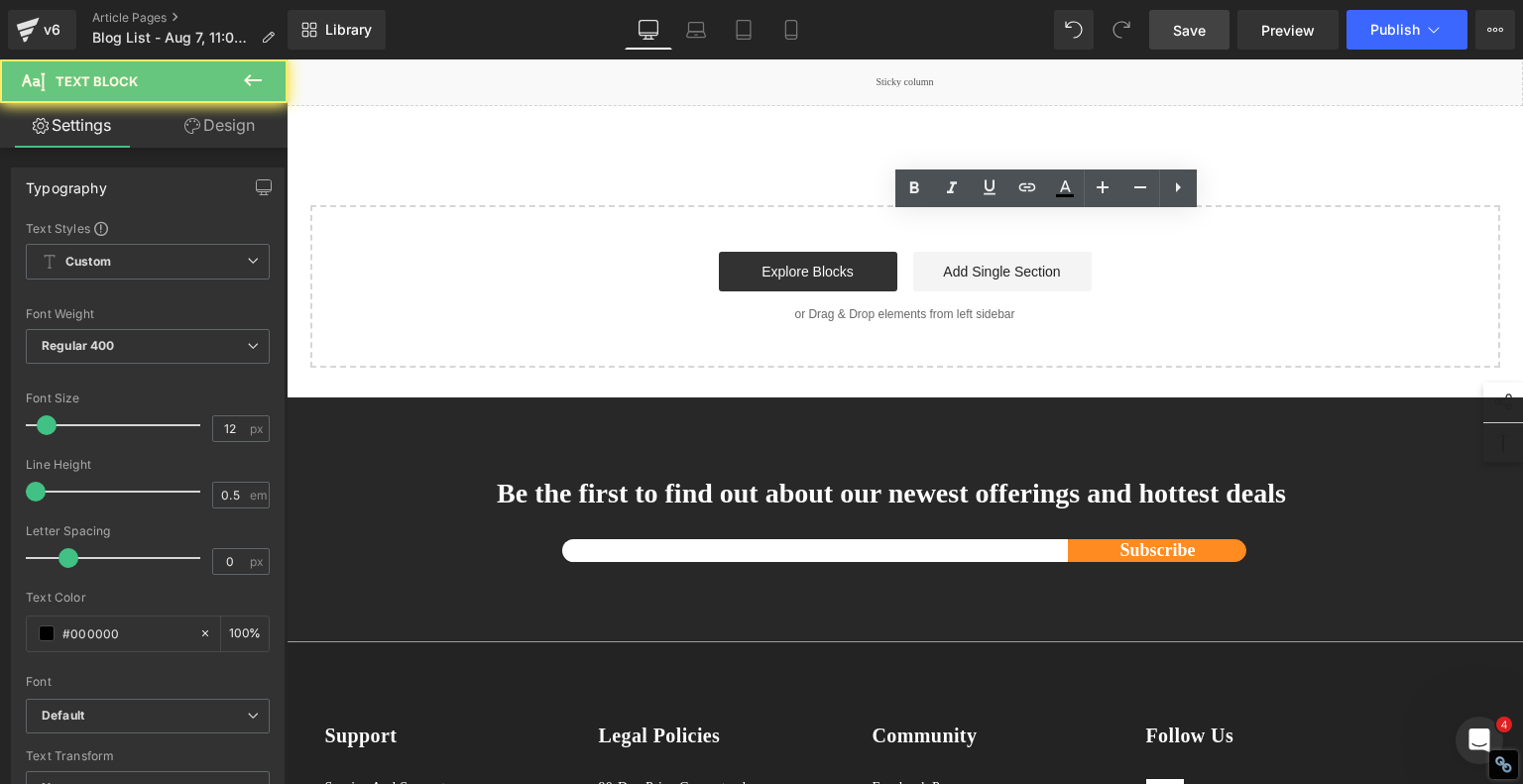 click on "·   Laser engraving  is the ultimate option if you want detailed designs, fast turnaround, and the flexibility to cut leather too." at bounding box center [1053, -448] 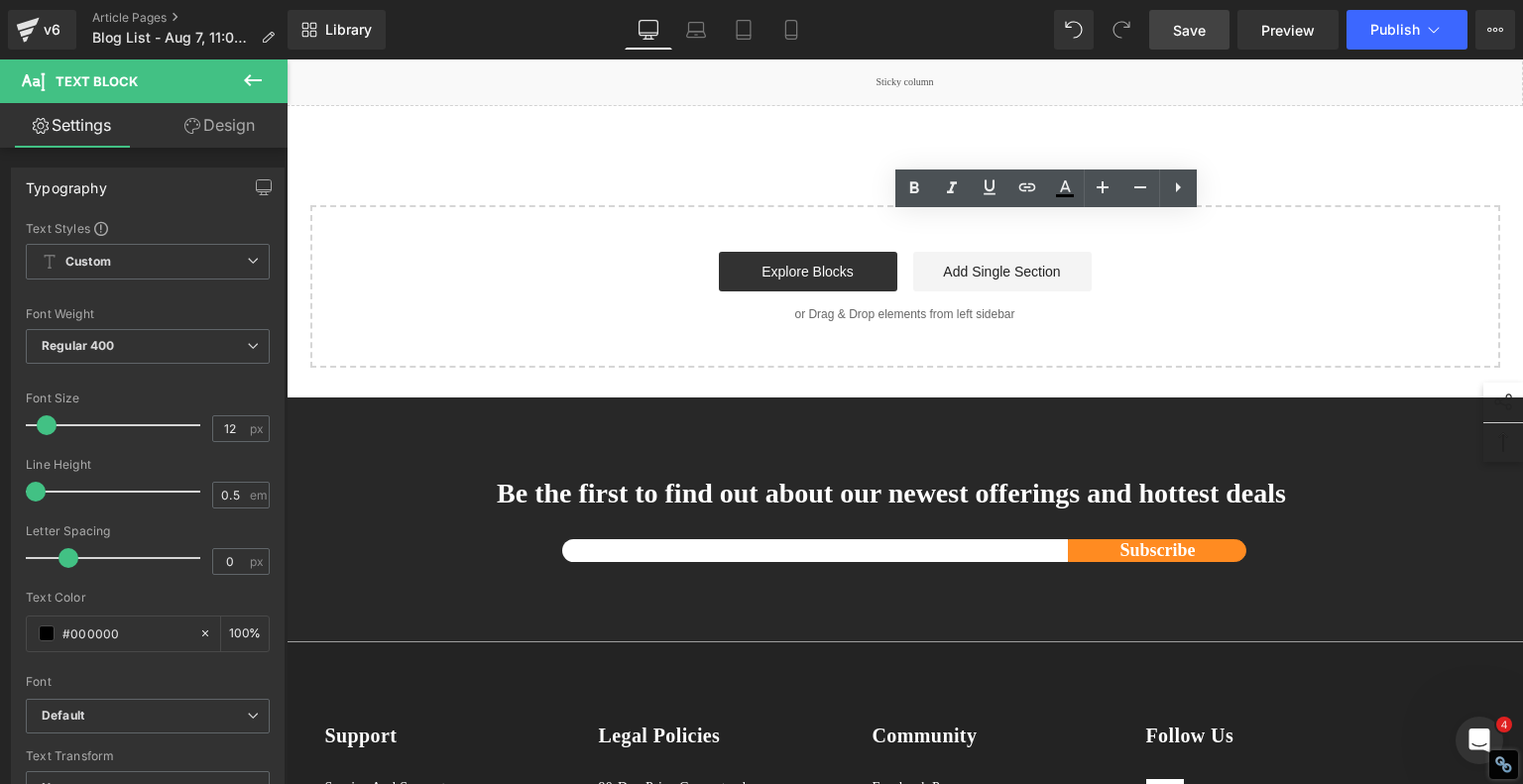 drag, startPoint x: 819, startPoint y: 354, endPoint x: 672, endPoint y: 206, distance: 208.5977 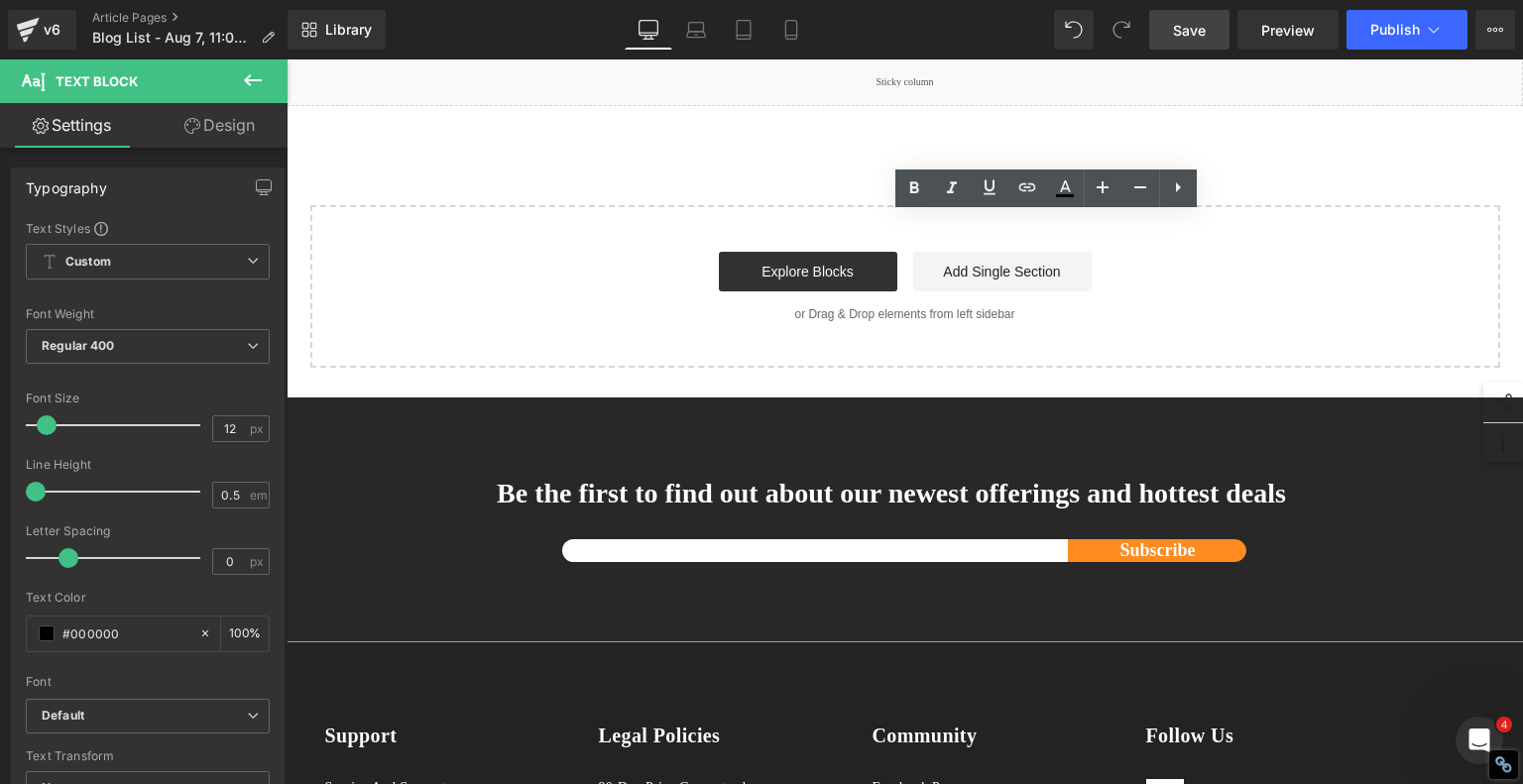 click on "1.  Is the laser engraving machine good at engraving wooden materials Text Block         2.  Laser engraving machine engraving thick paulownia wood cat claw coasters Text Block         3.  Laser engraving machine to engrave thick pine wood calendar Text Block         4.  Laser Engraving Machine to Engrave Skateboards Text Block         5.  Laser engraving machine batch engraving pencils Text Block         6 .  Laser engraving machine batch engraving pencils Text Block         7 .  Laser engraving machine batch engraving pencils Text Block         Row         Leather Engraving Techniques Compared: Which Method is Right for You? Heading         Leatherwork is an age-old craft, but in today’s world, it’s getting a high-tech upgrade. Whether you're handcrafting wallets, customizing journal covers, or designing intricate fashion accessories, there are now multiple ways to engrave leather. From traditional hand tools to cutting-edge  laser engravers
leather engraving diode laser engraving Text Block" at bounding box center [905, -3938] 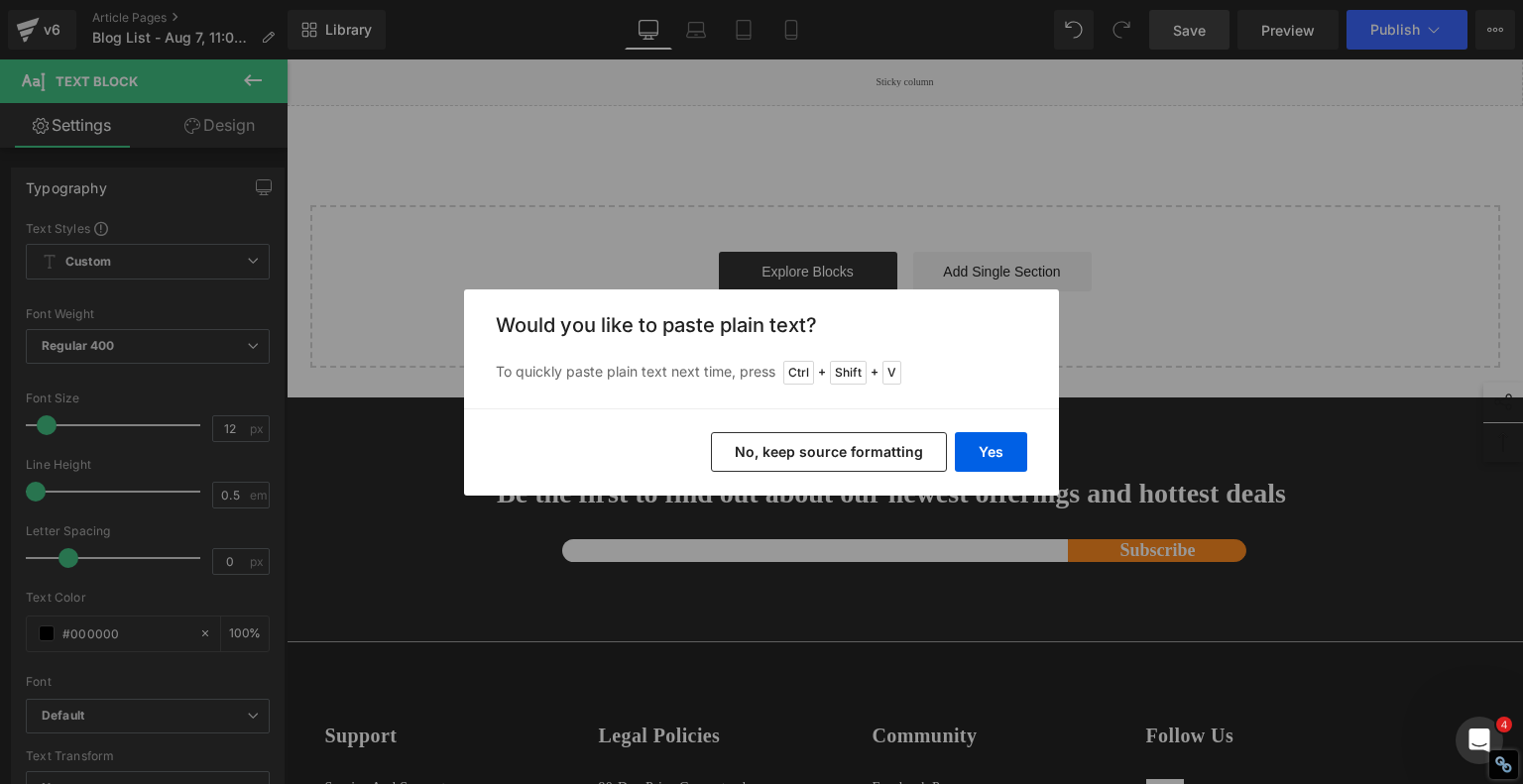 click on "No, keep source formatting" at bounding box center (829, 452) 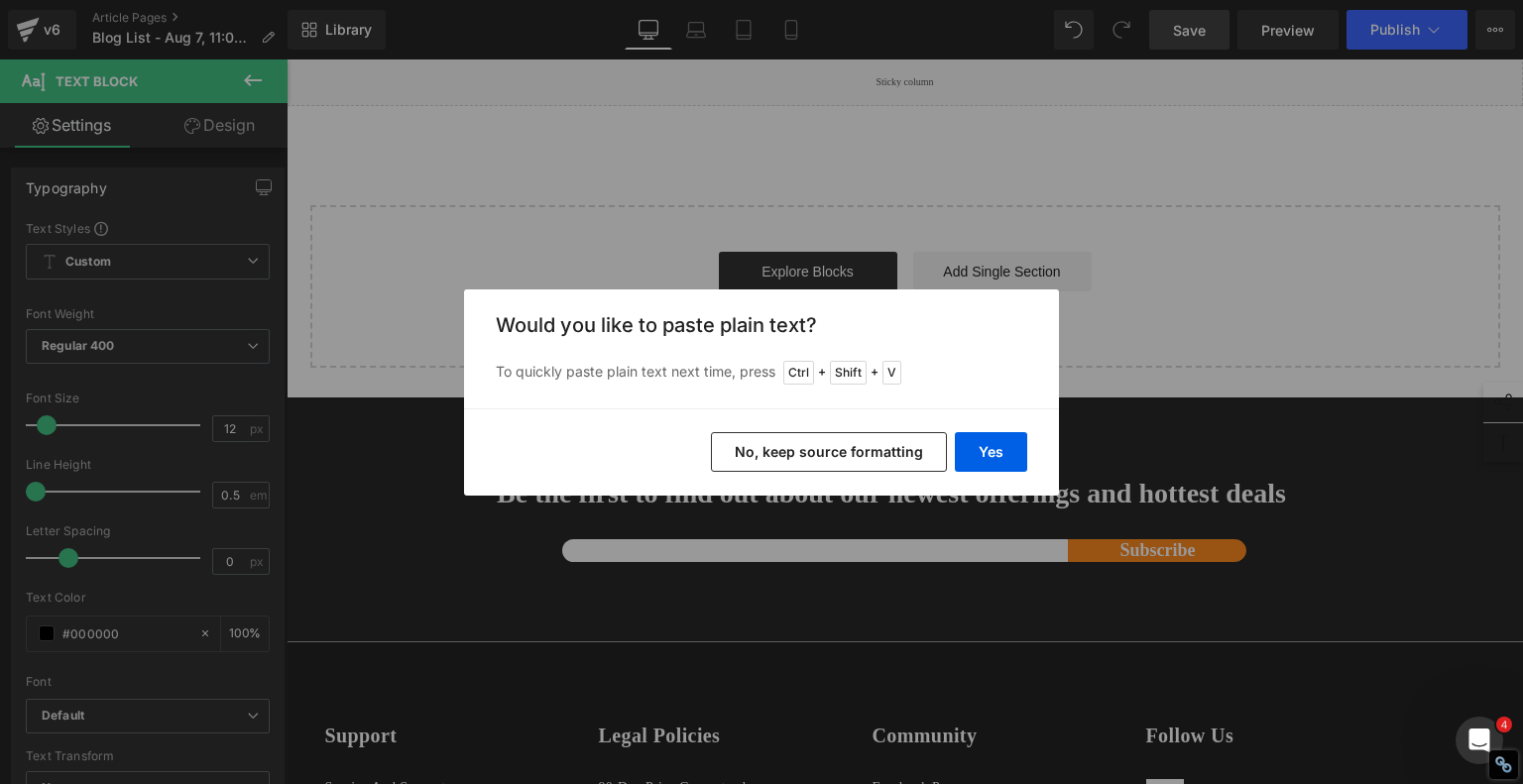type 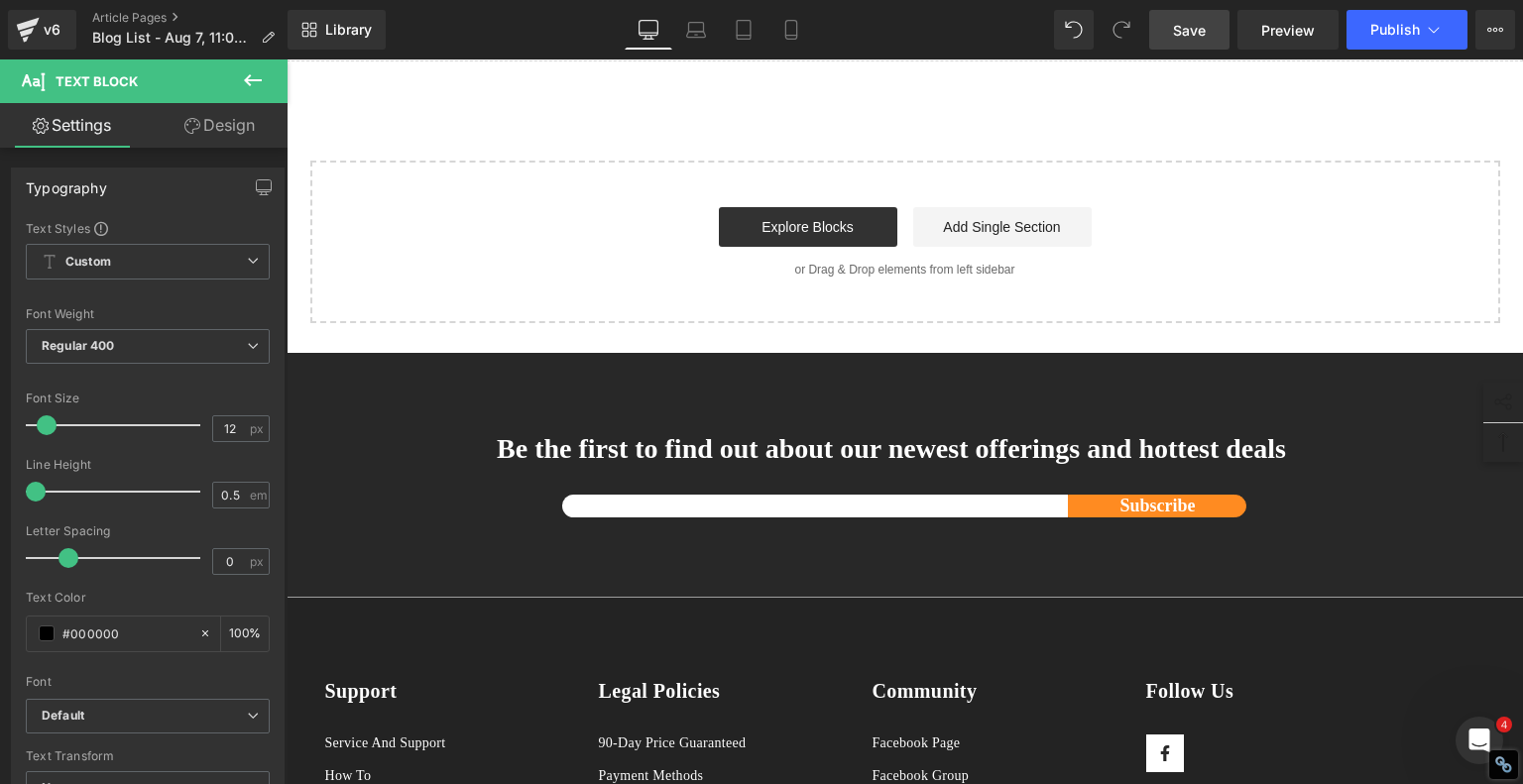 click on "Ready to take your leather projects to the next level? A diode  laser engraver  might be the tool you’ve been waiting for." at bounding box center [1053, -480] 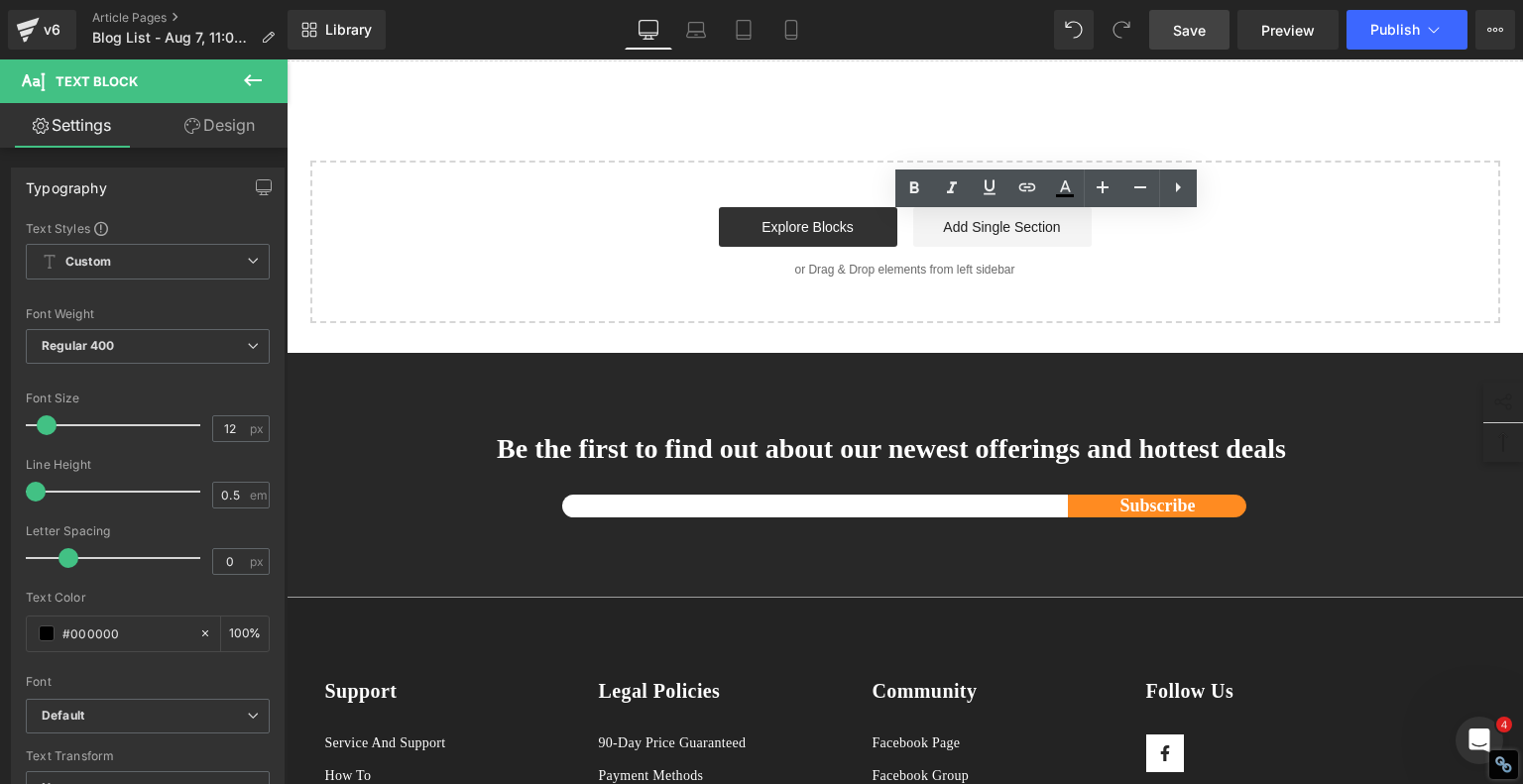 click 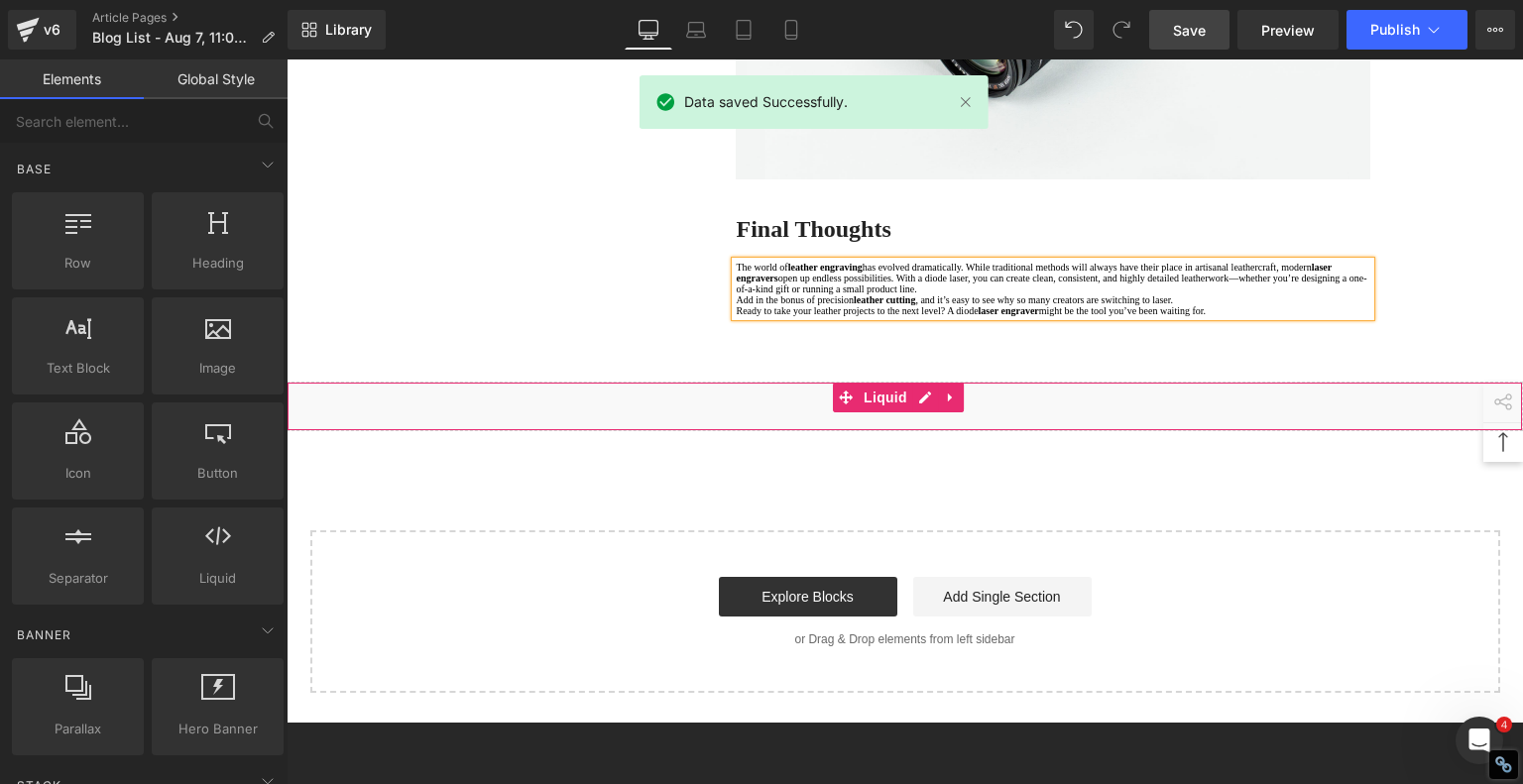 scroll, scrollTop: 7362, scrollLeft: 0, axis: vertical 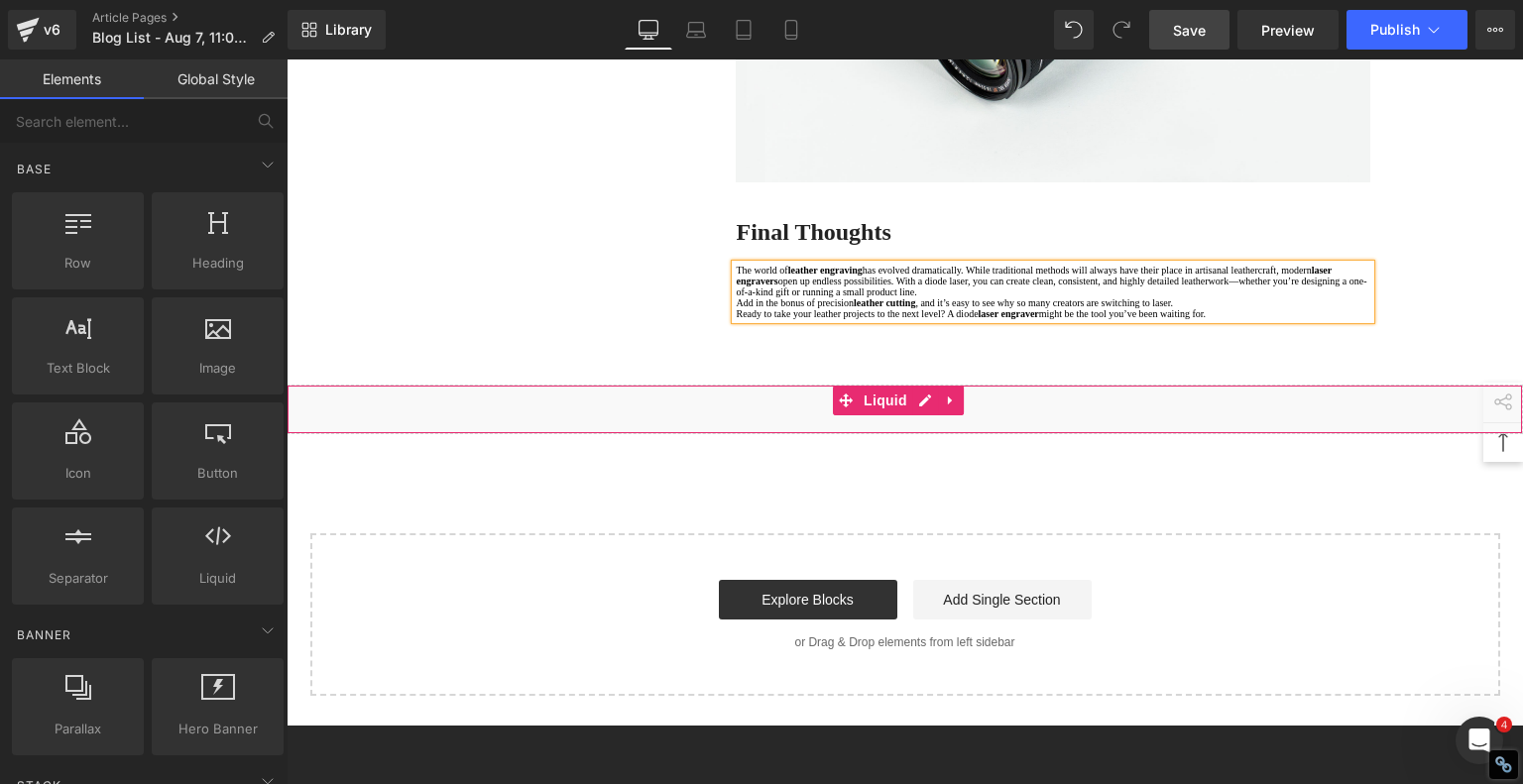 click on "1.  Is the laser engraving machine good at engraving wooden materials Text Block         2.  Laser engraving machine engraving thick paulownia wood cat claw coasters Text Block         3.  Laser engraving machine to engrave thick pine wood calendar Text Block         4.  Laser Engraving Machine to Engrave Skateboards Text Block         5.  Laser engraving machine batch engraving pencils Text Block         6 .  Laser engraving machine batch engraving pencils Text Block         7 .  Laser engraving machine batch engraving pencils Text Block         Row         Leather Engraving Techniques Compared: Which Method is Right for You? Heading         Leatherwork is an age-old craft, but in today’s world, it’s getting a high-tech upgrade. Whether you're handcrafting wallets, customizing journal covers, or designing intricate fashion accessories, there are now multiple ways to engrave leather. From traditional hand tools to cutting-edge  laser engravers
leather engraving diode laser engraving Text Block" at bounding box center (905, -3378) 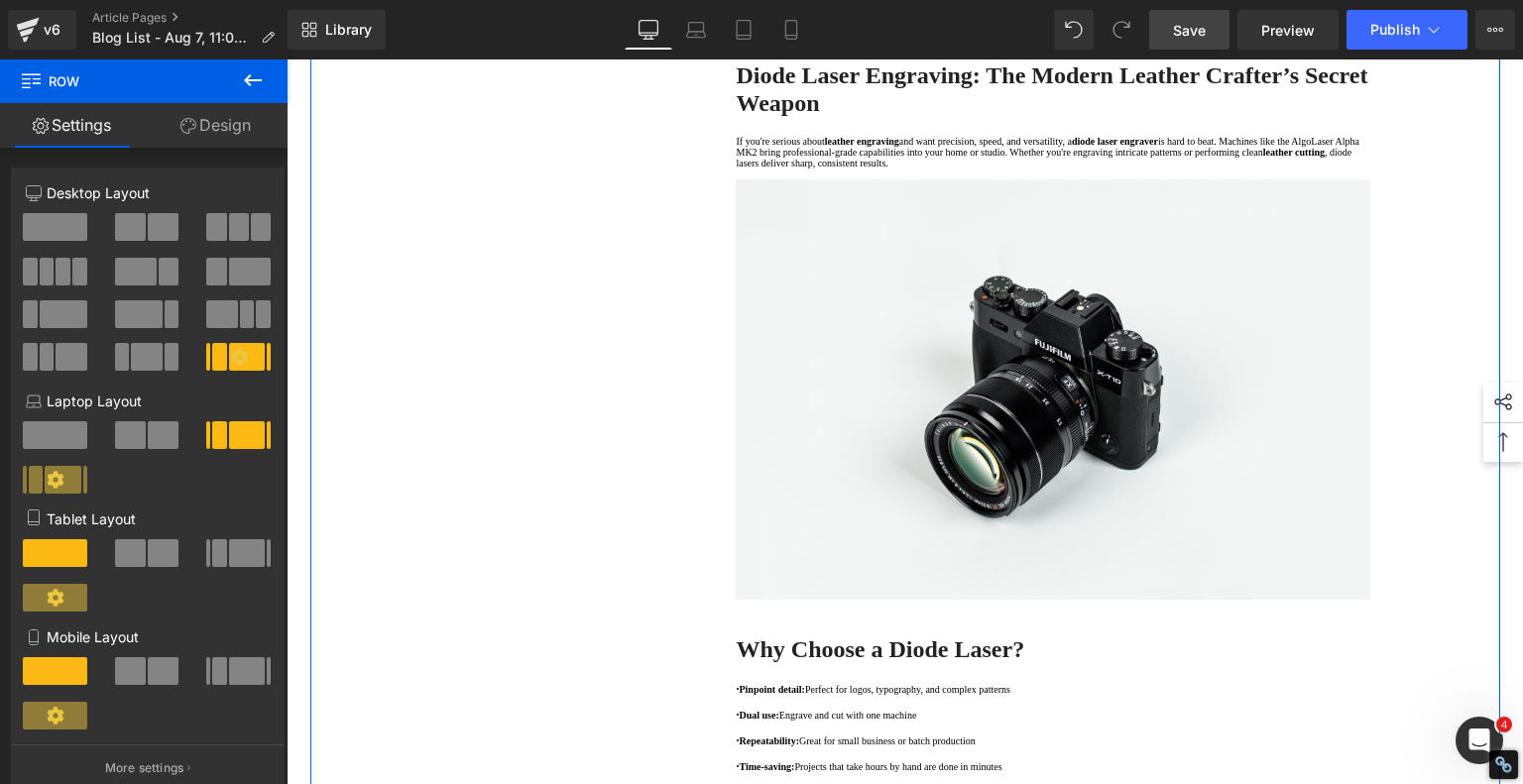 scroll, scrollTop: 4956, scrollLeft: 0, axis: vertical 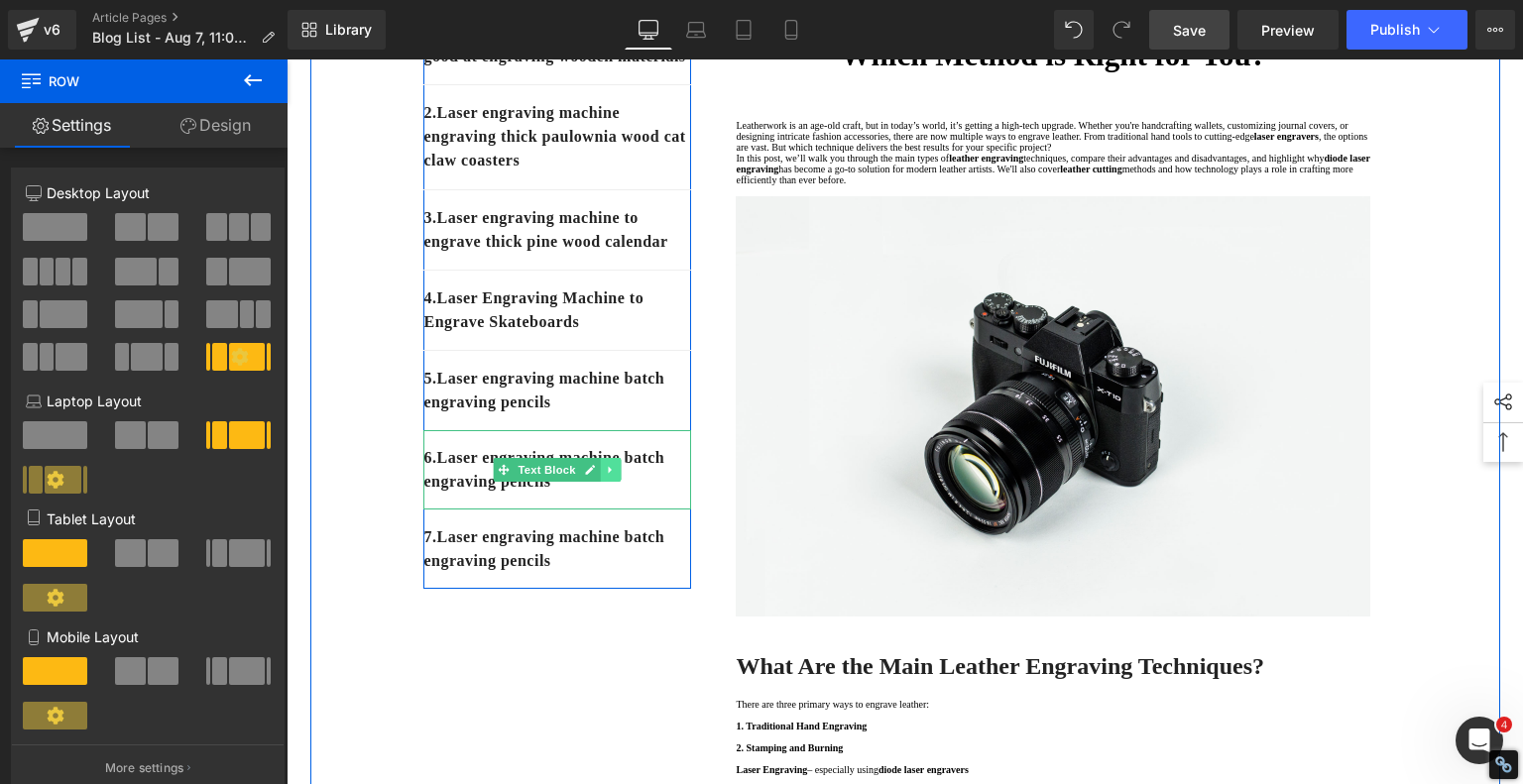 click 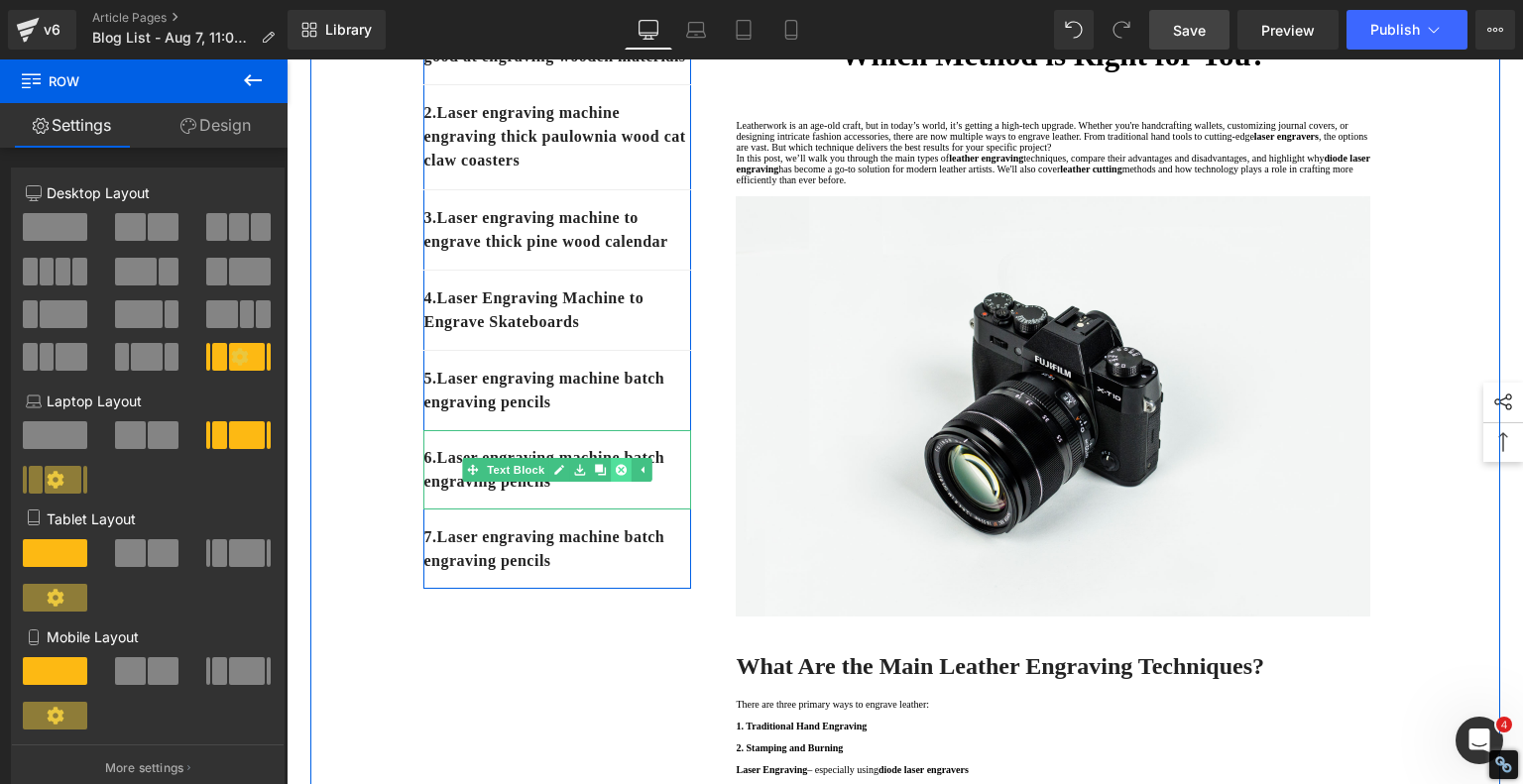click 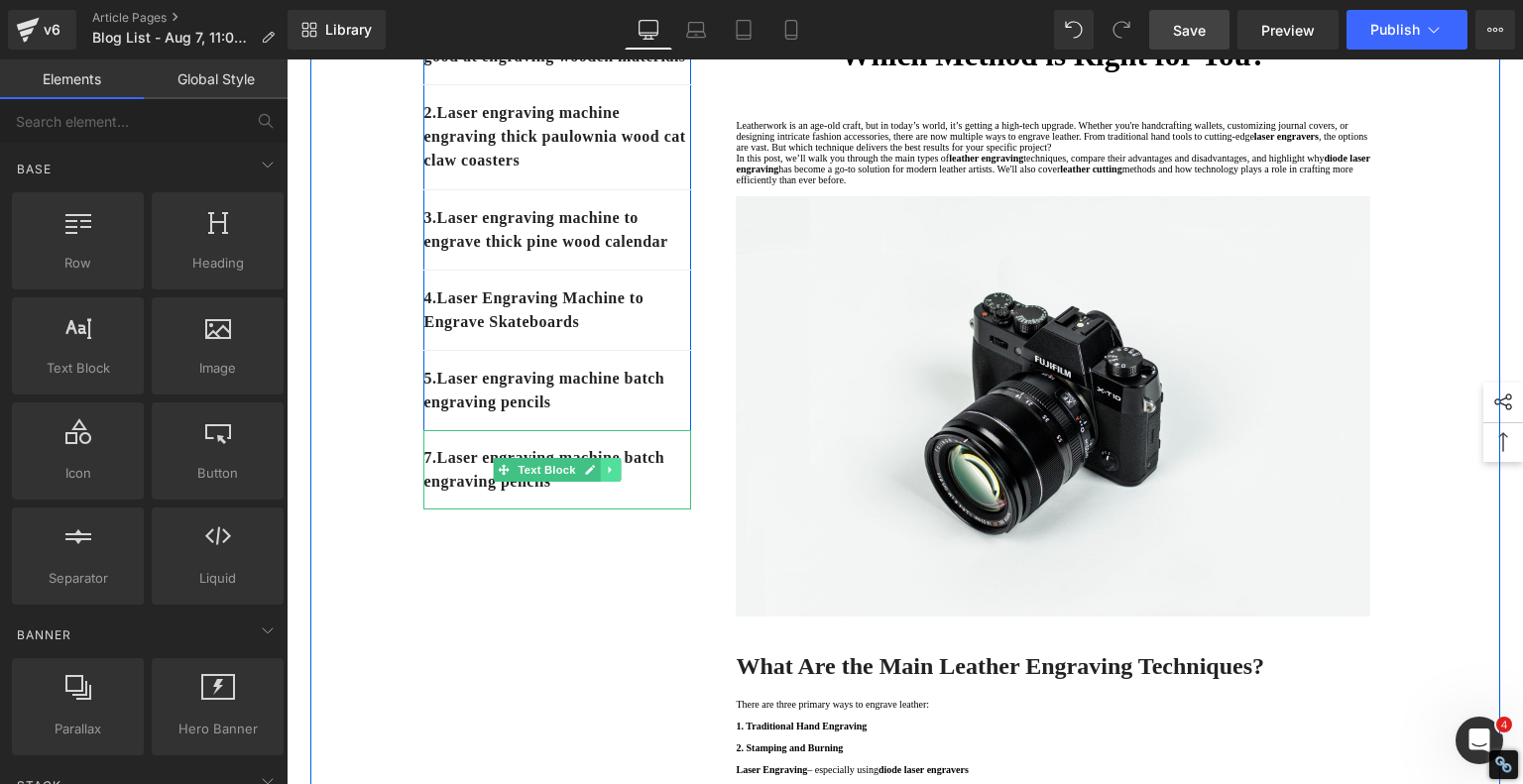 click 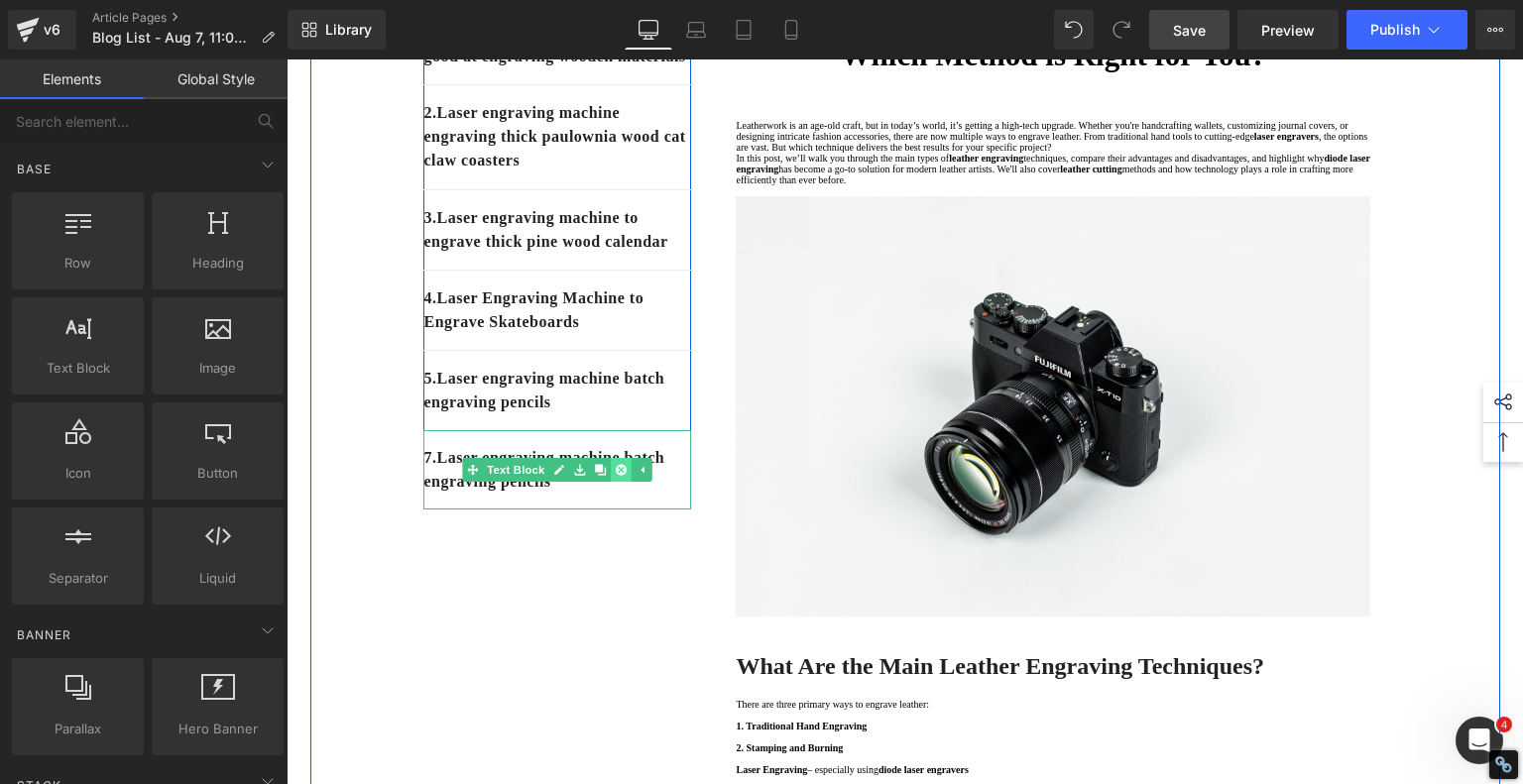 click 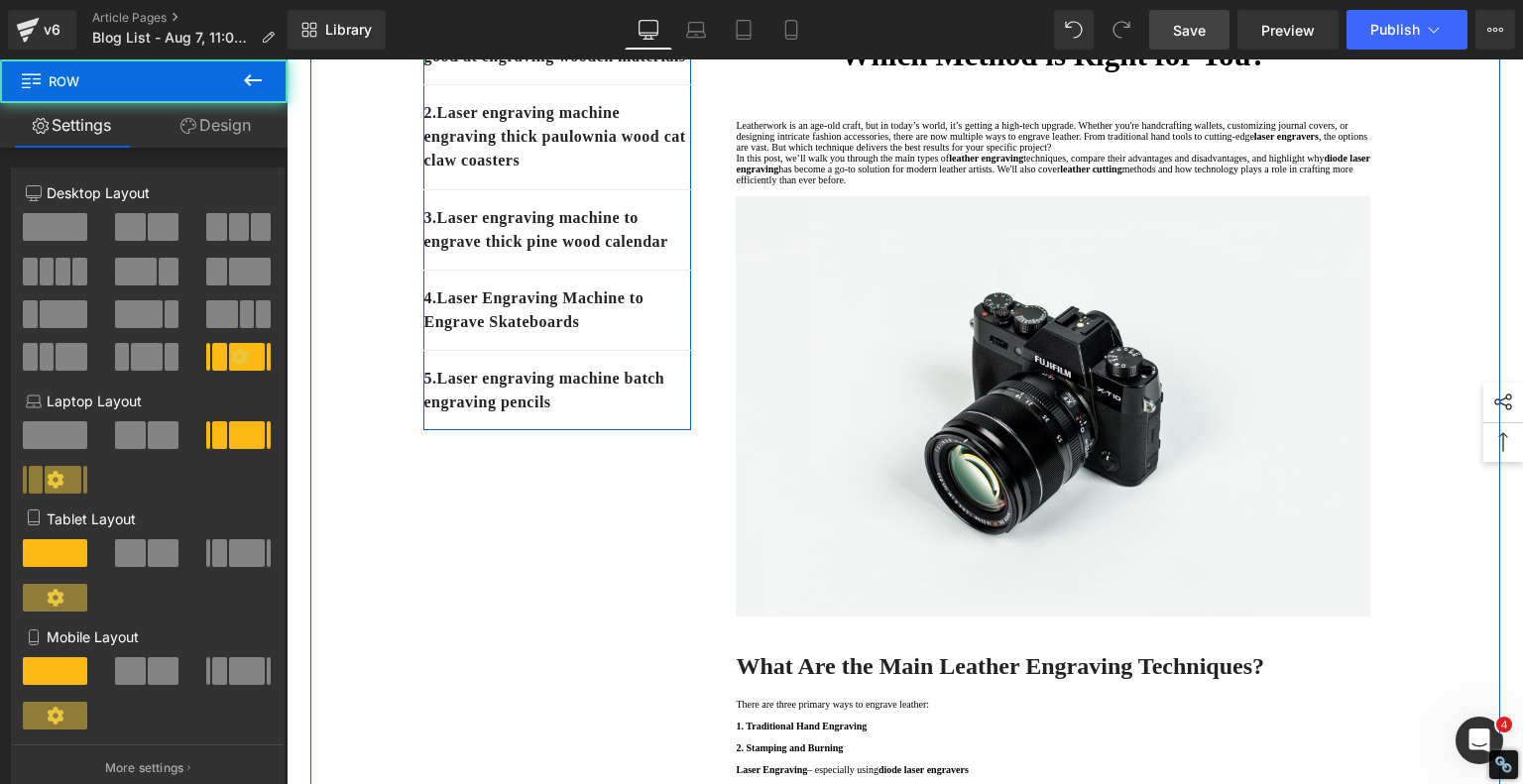 click on "1.  Is the laser engraving machine good at engraving wooden materials Text Block         2.  Laser engraving machine engraving thick paulownia wood cat claw coasters Text Block         3.  Laser engraving machine to engrave thick pine wood calendar Text Block         4.  Laser Engraving Machine to Engrave Skateboards Text Block         5.  Laser engraving machine batch engraving pencils Text Block         Row         Leather Engraving Techniques Compared: Which Method is Right for You? Heading         Leatherwork is an age-old craft, but in today’s world, it’s getting a high-tech upgrade. Whether you're handcrafting wallets, customizing journal covers, or designing intricate fashion accessories, there are now multiple ways to engrave leather. From traditional hand tools to cutting-edge  laser engravers , the options are vast. But which technique delivers the best results for your specific project?
In this post, we’ll walk you through the main types of  leather engraving diode laser engraving" at bounding box center (905, 3687) 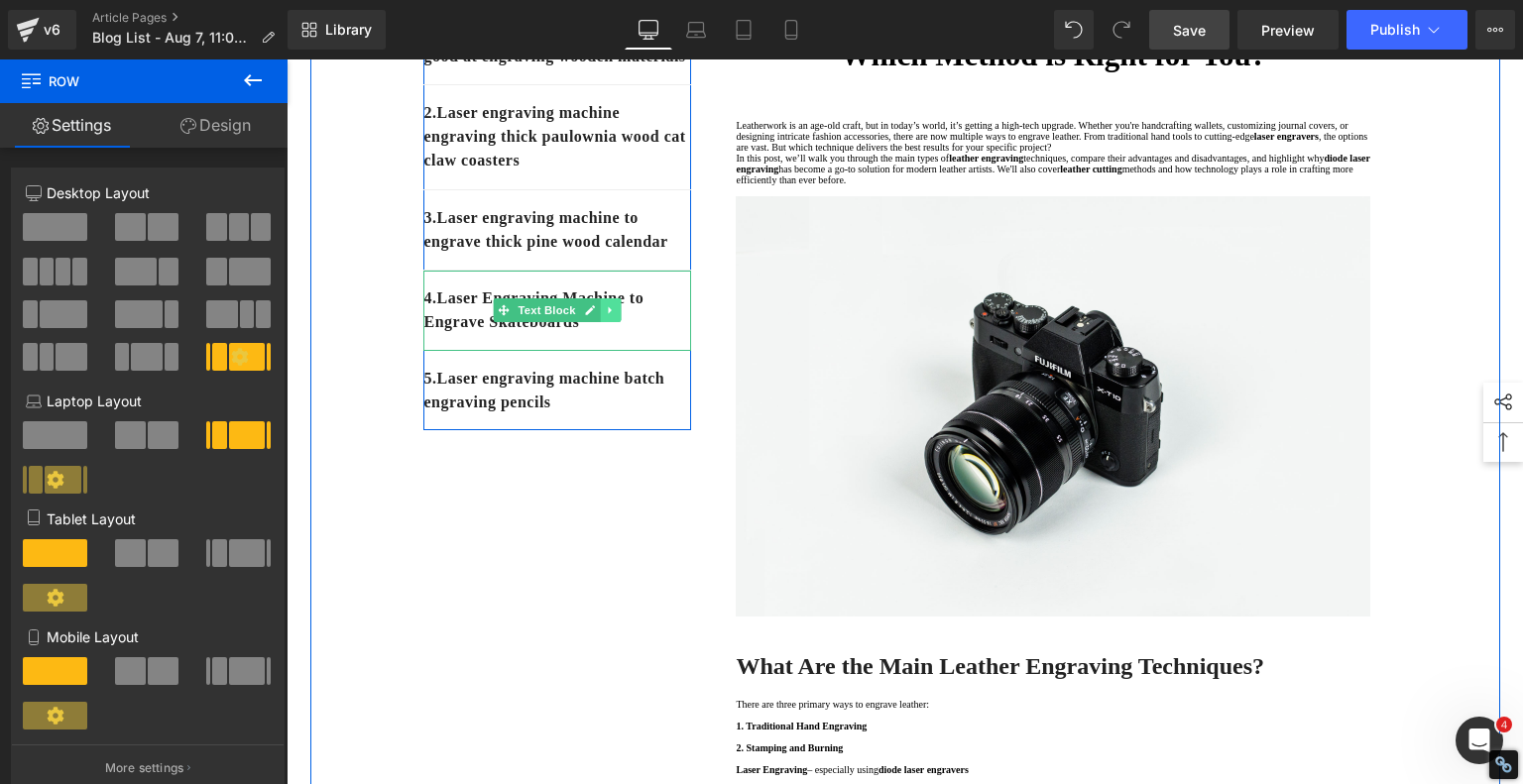 click 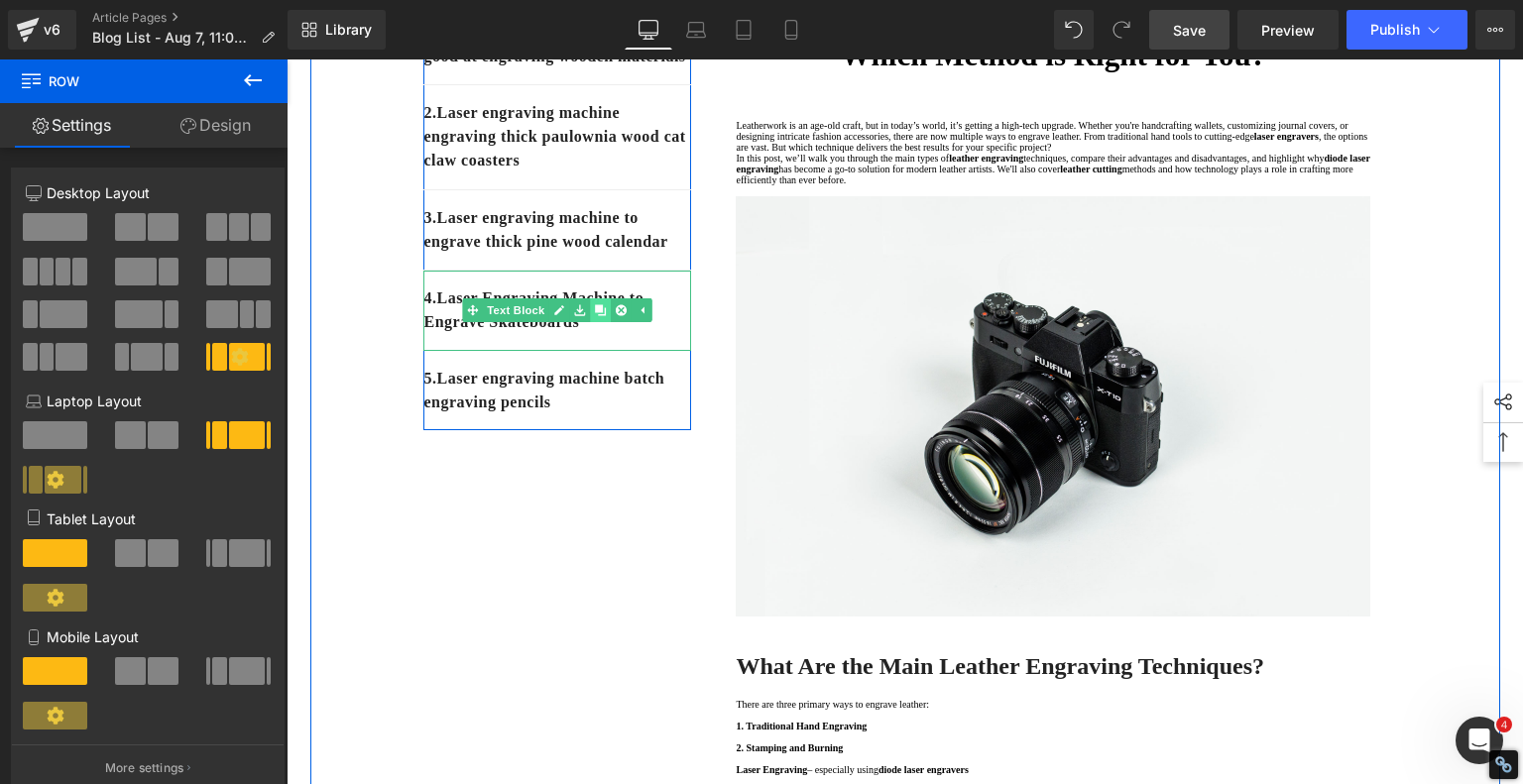 click 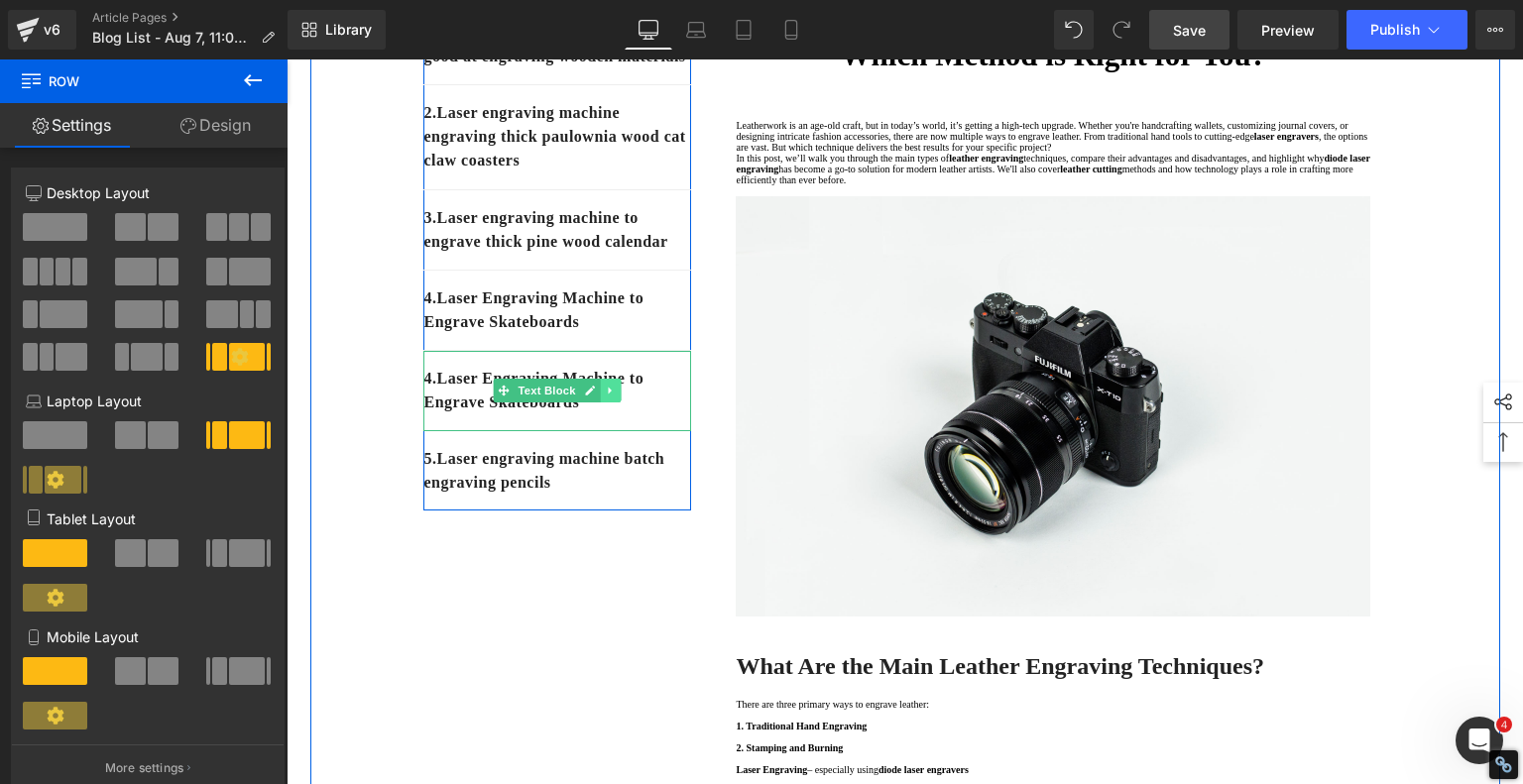 click 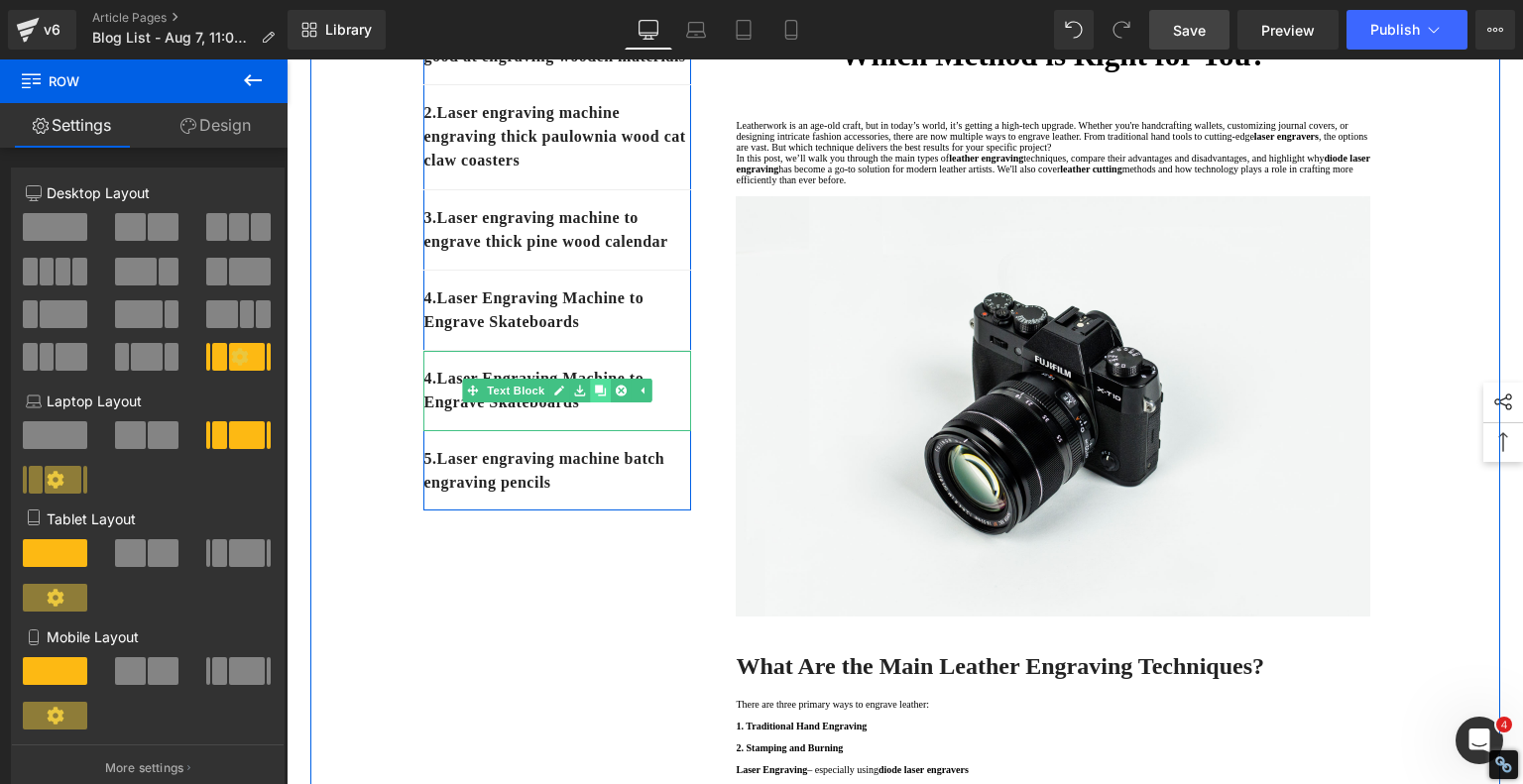 click 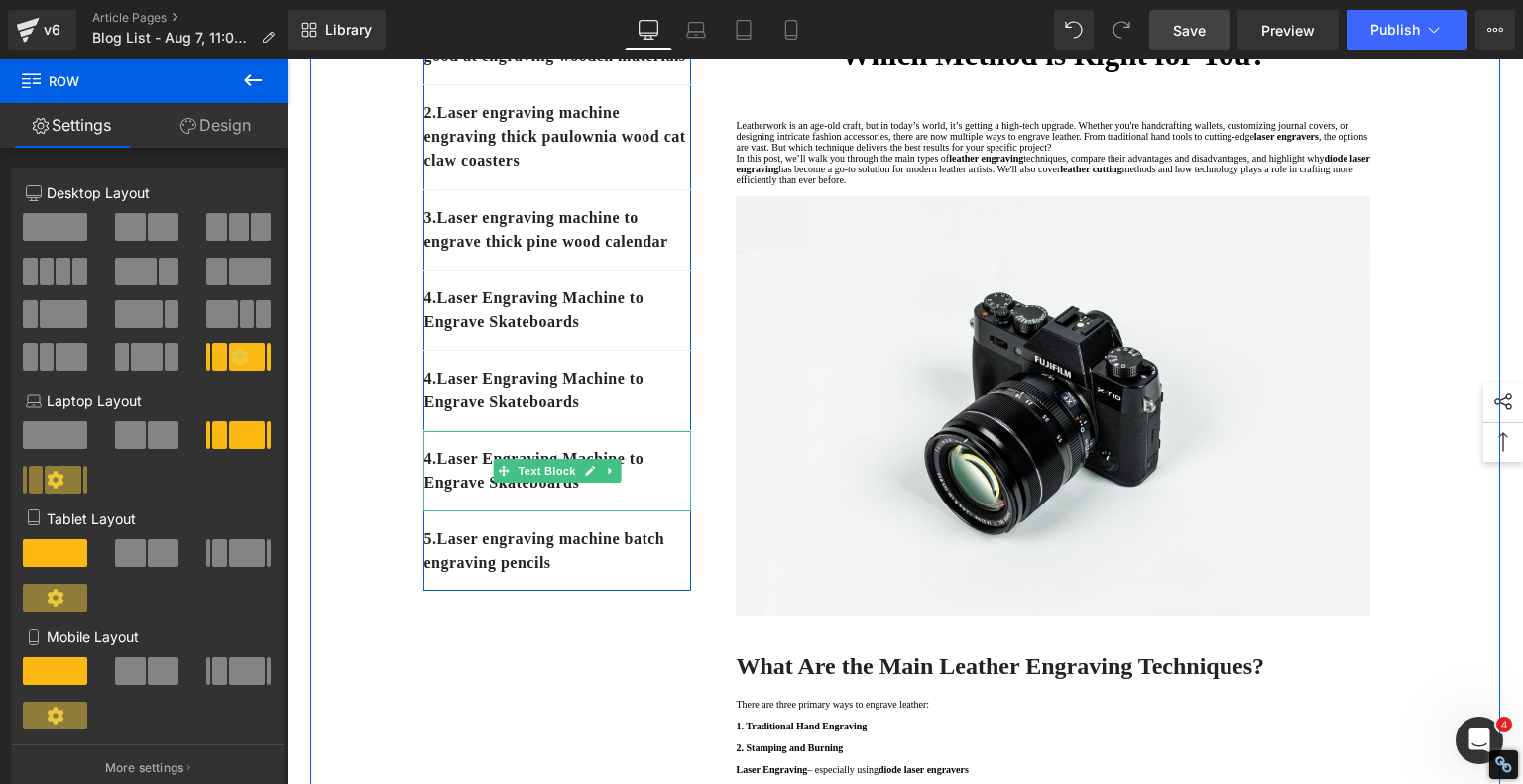 click 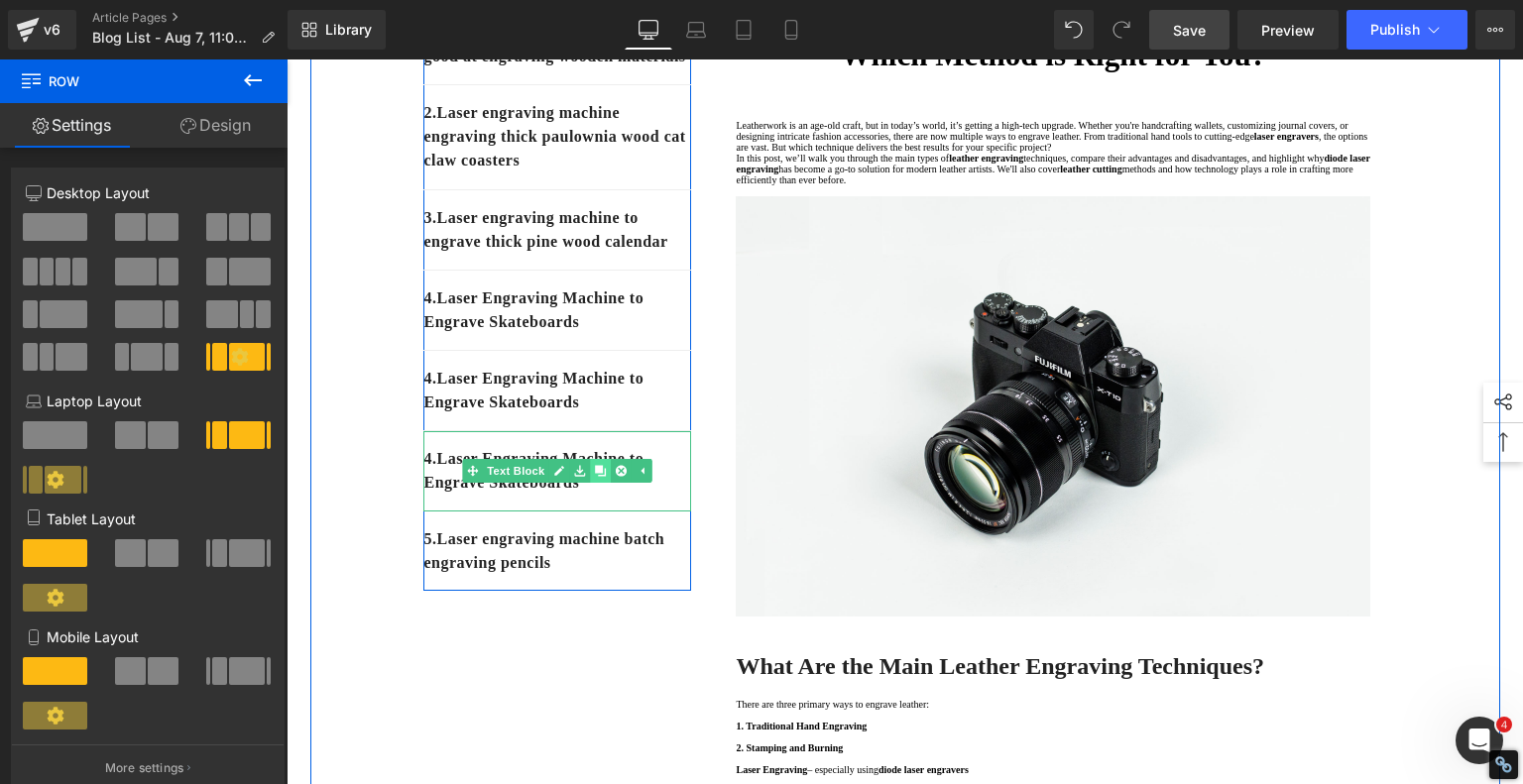 click 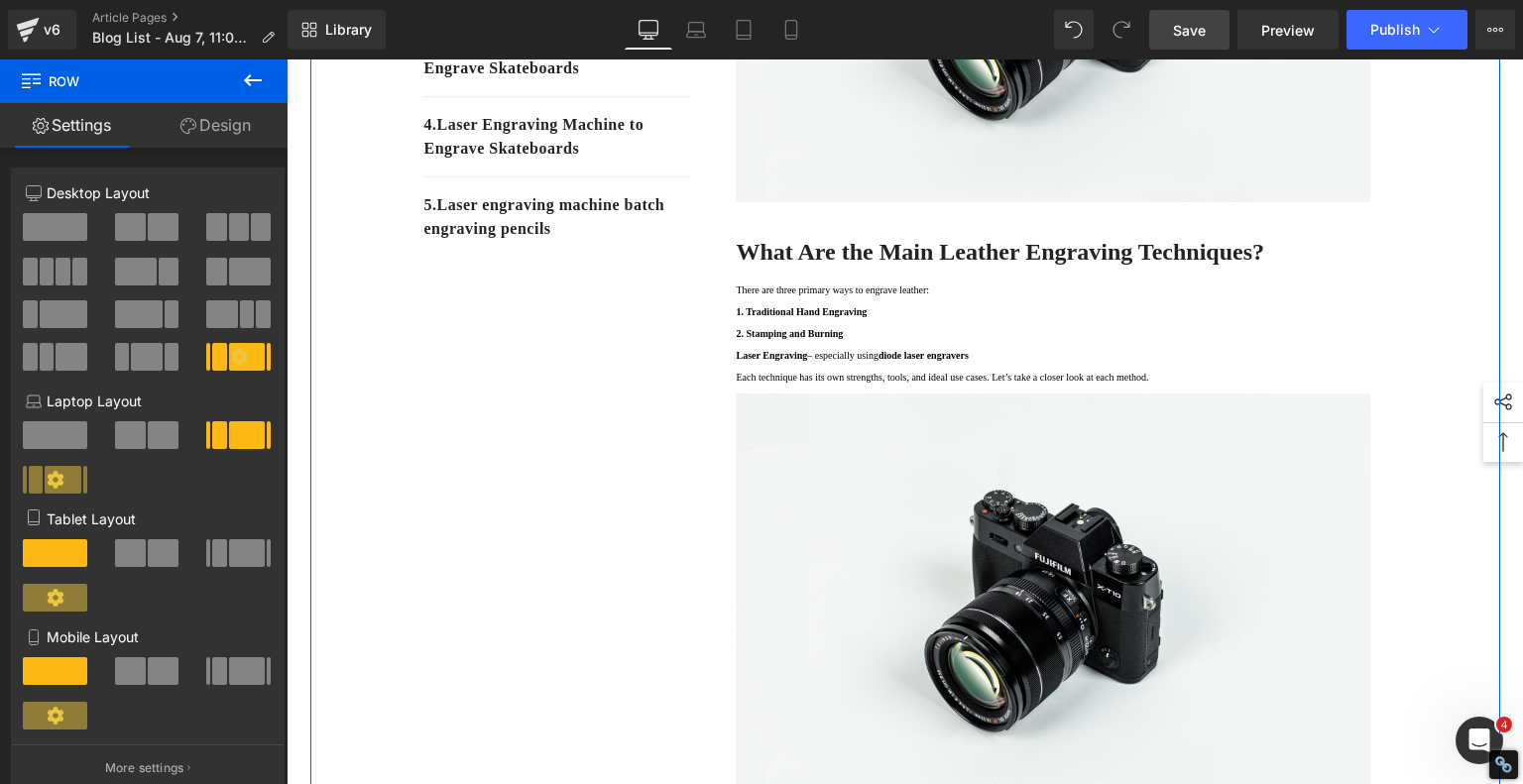 scroll, scrollTop: 729, scrollLeft: 0, axis: vertical 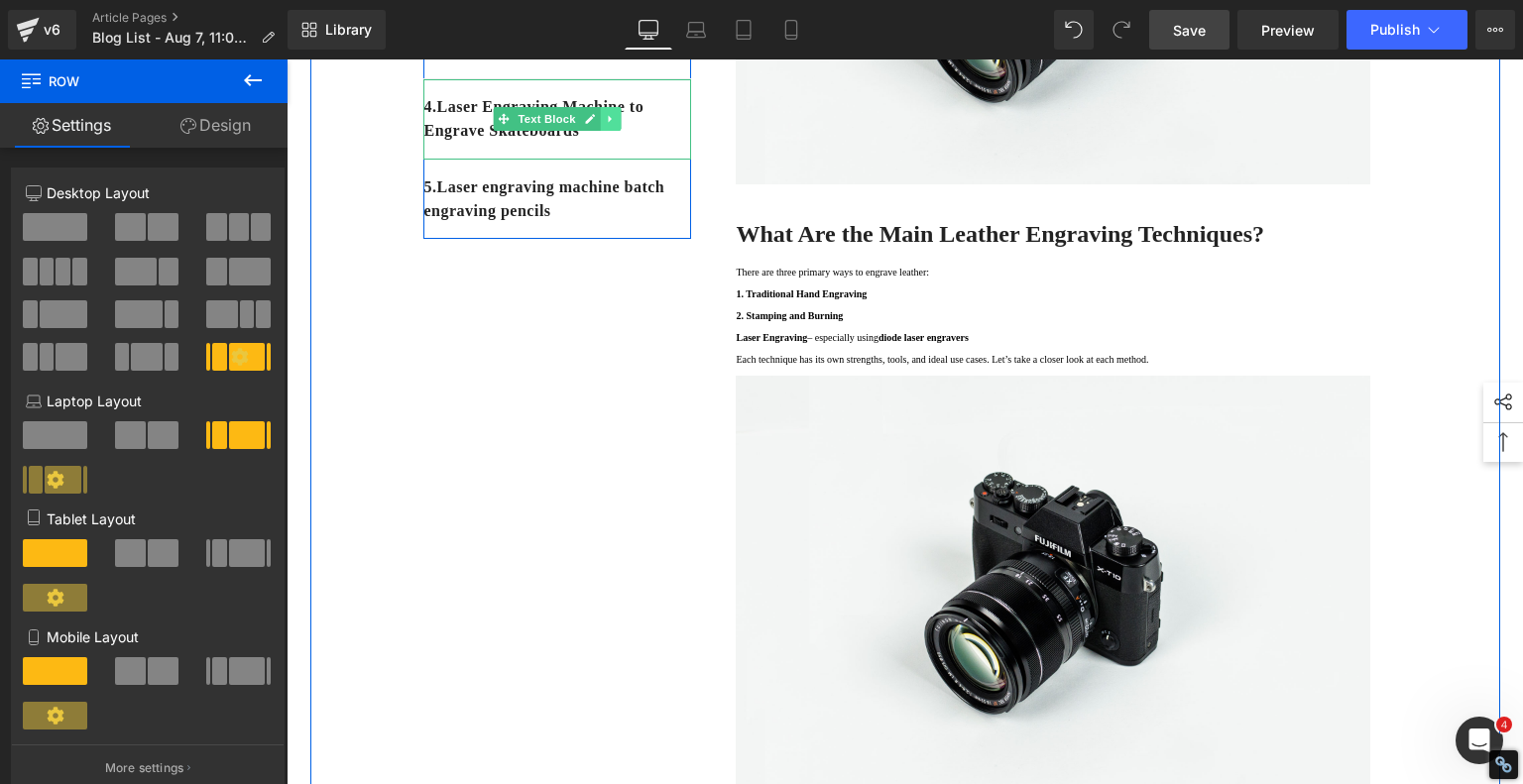 click 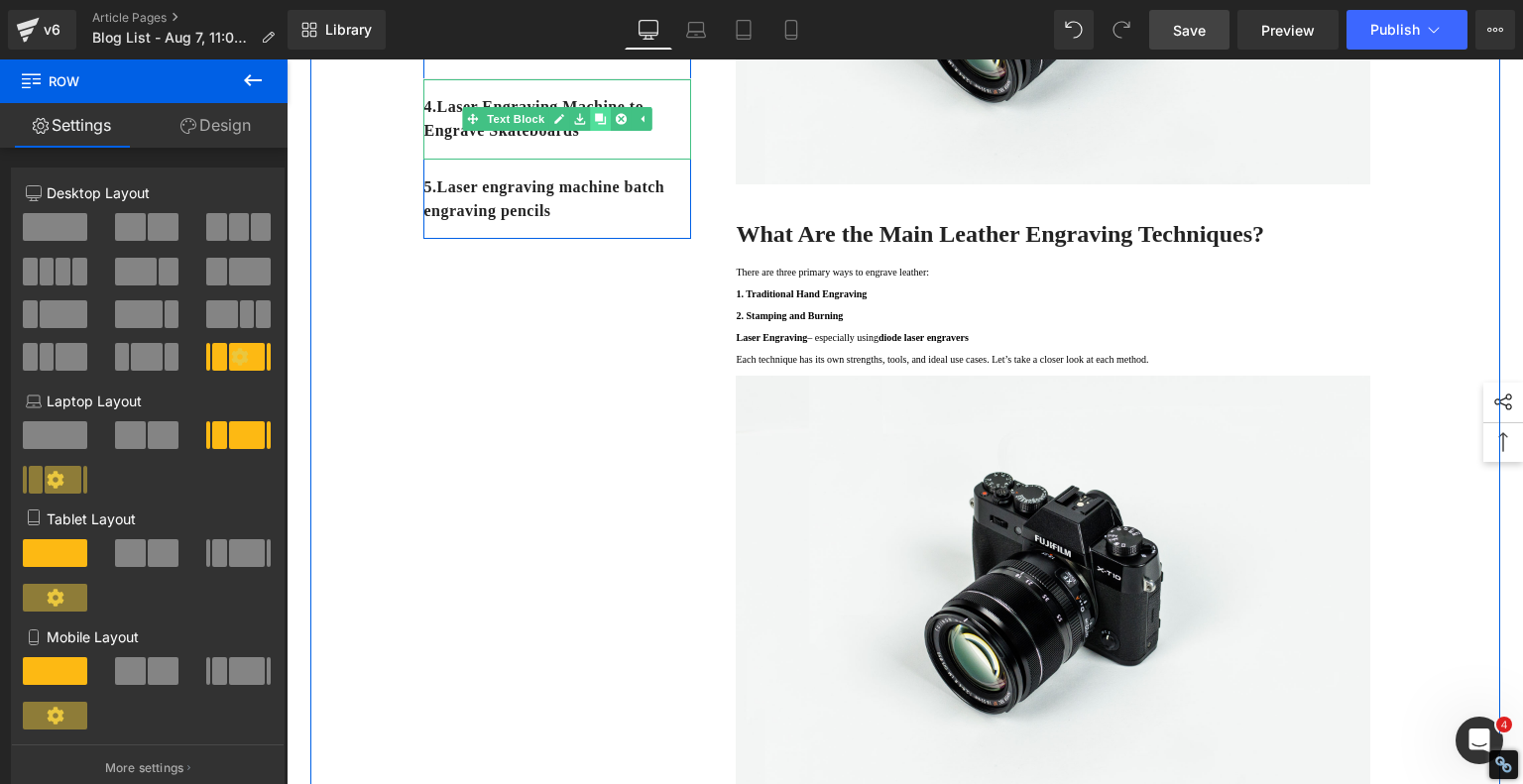 click 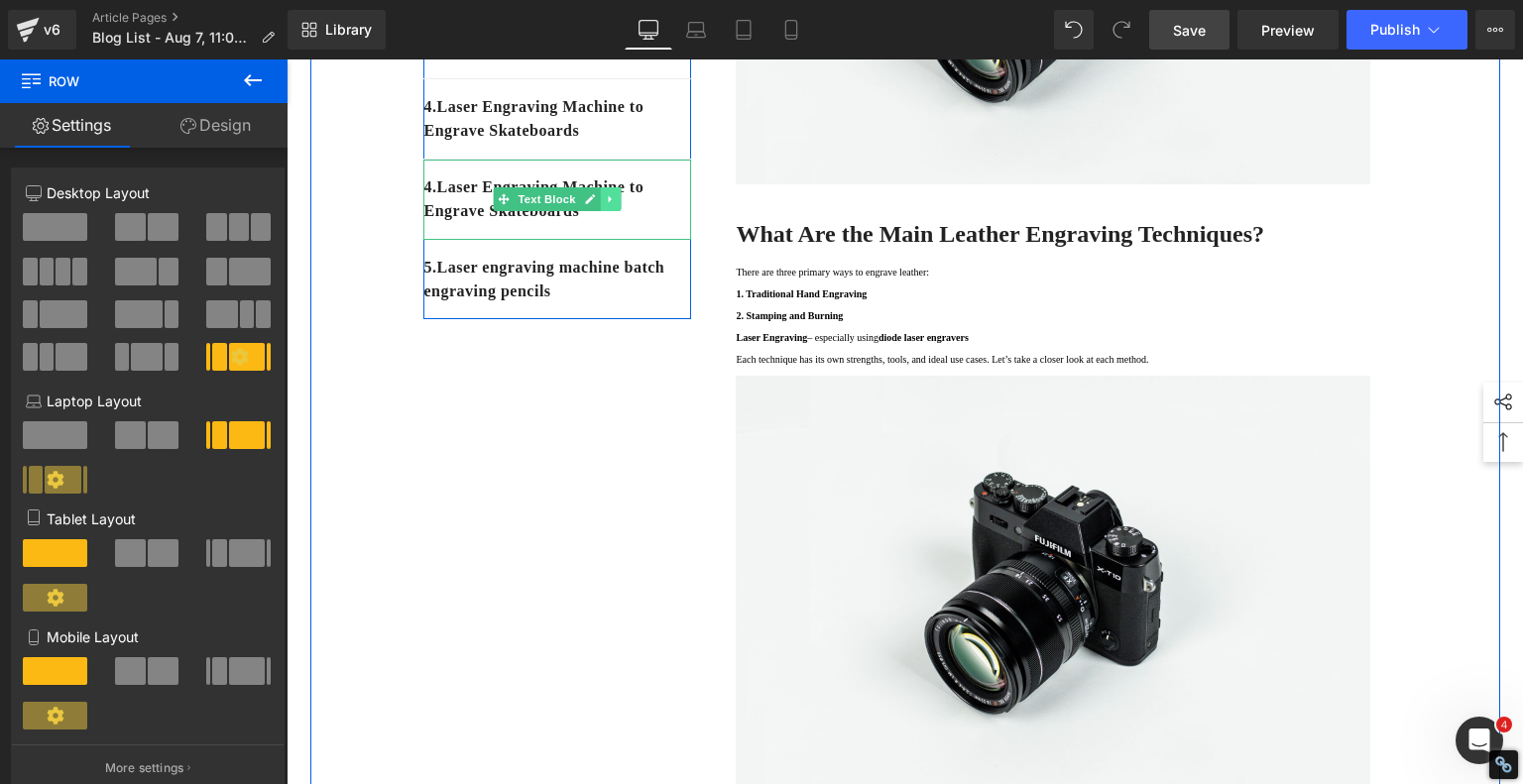 click 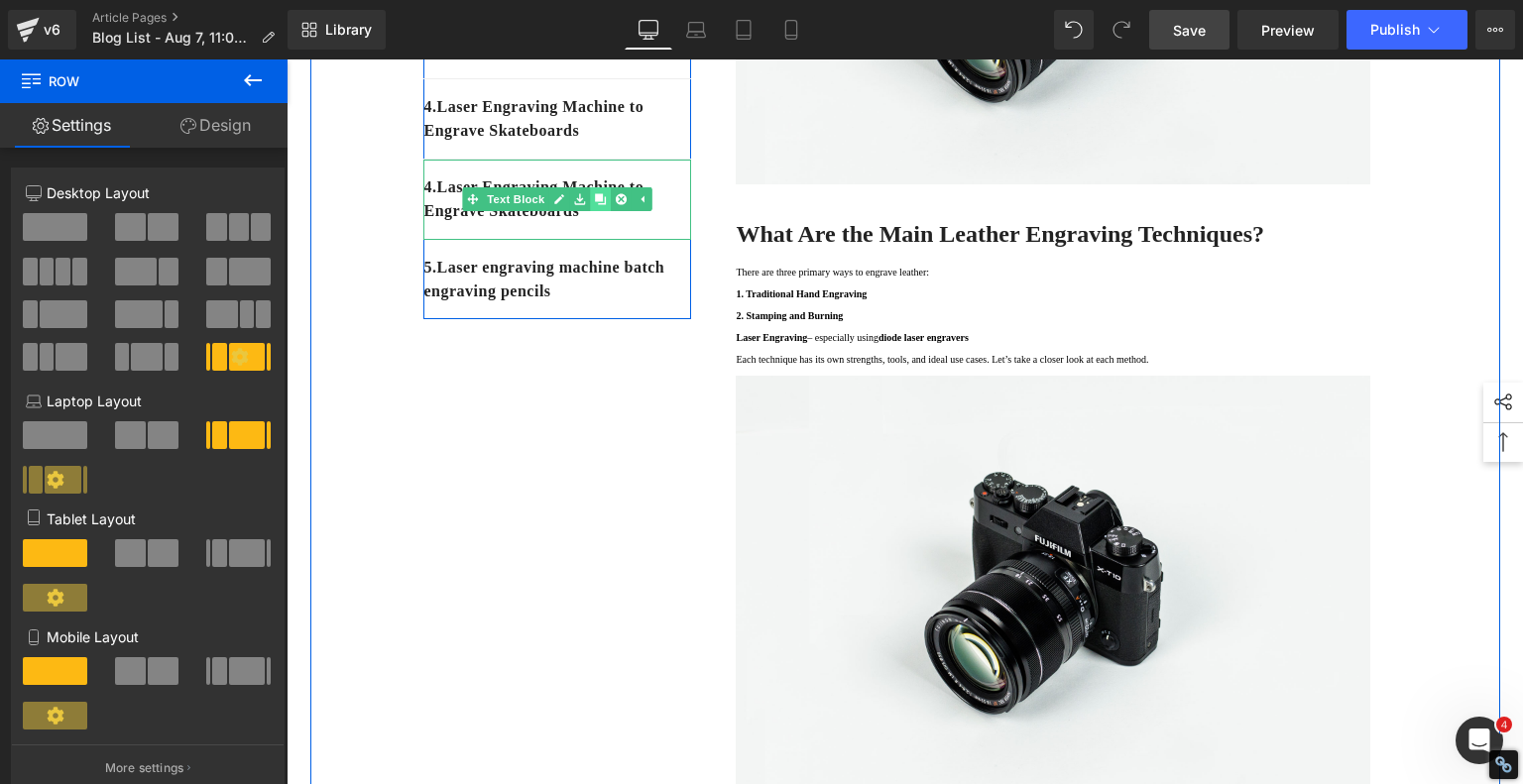 click 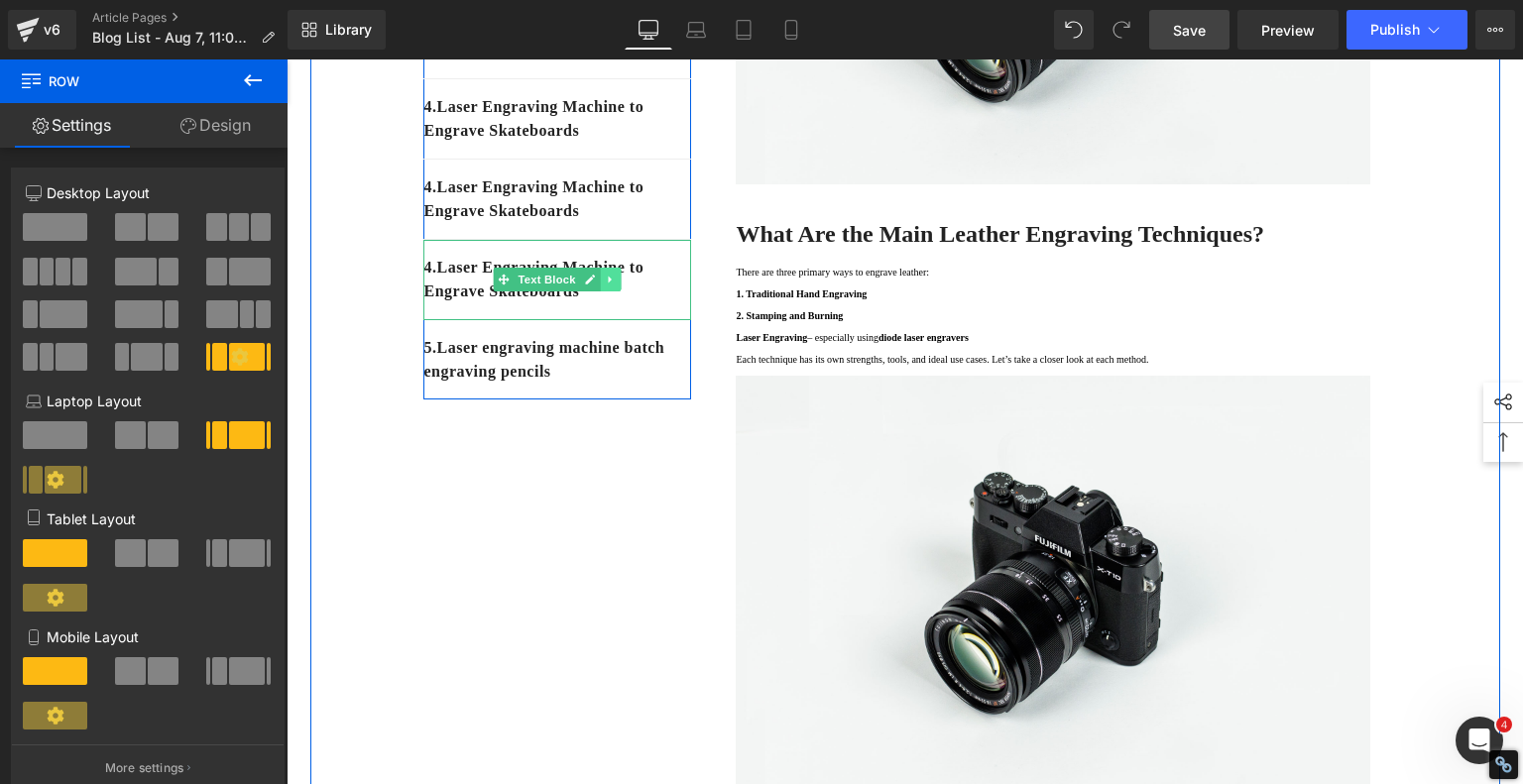 click 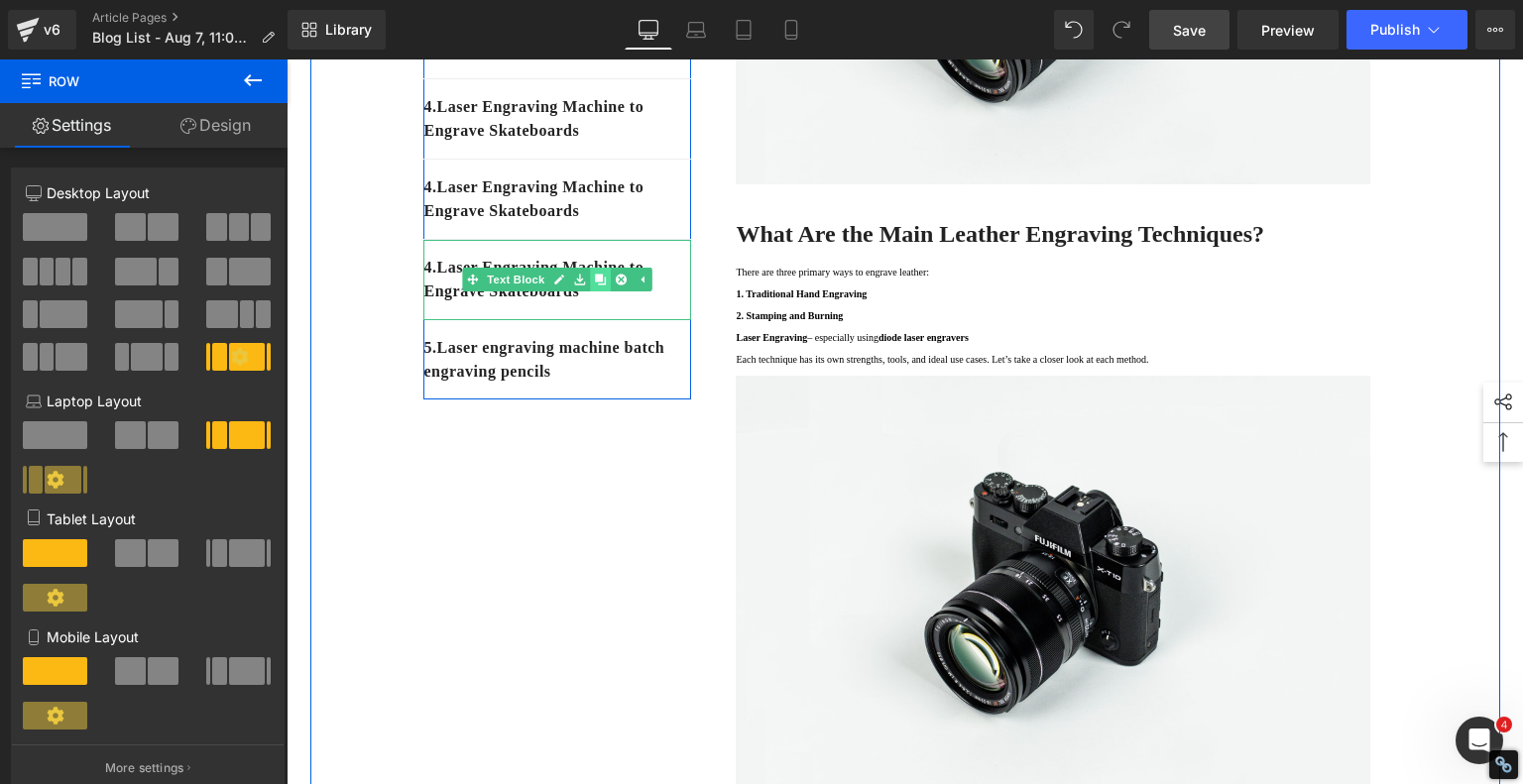 click 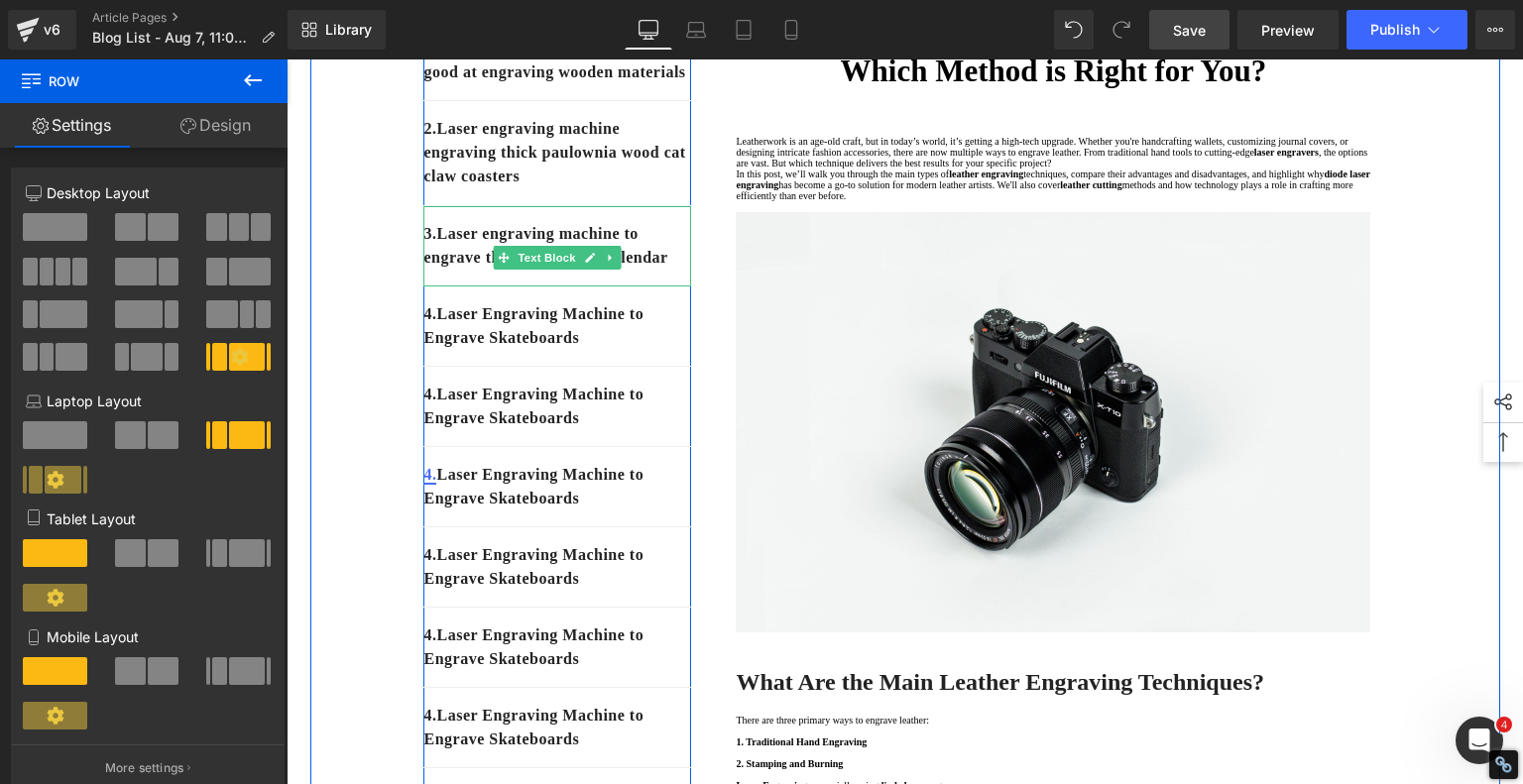 scroll, scrollTop: 297, scrollLeft: 0, axis: vertical 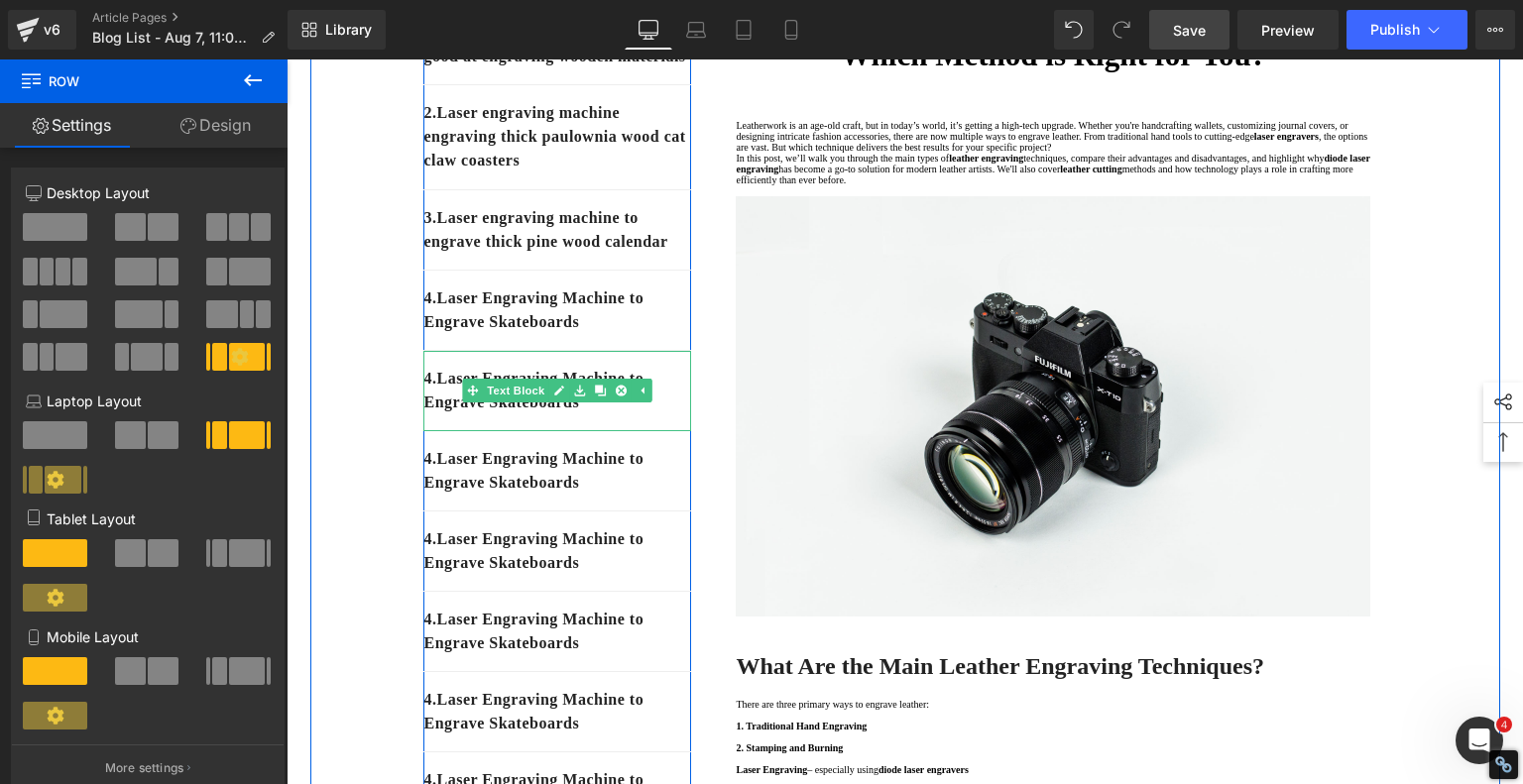 click on "4.  Laser Engraving Machine to Engrave Skateboards" at bounding box center (557, 391) 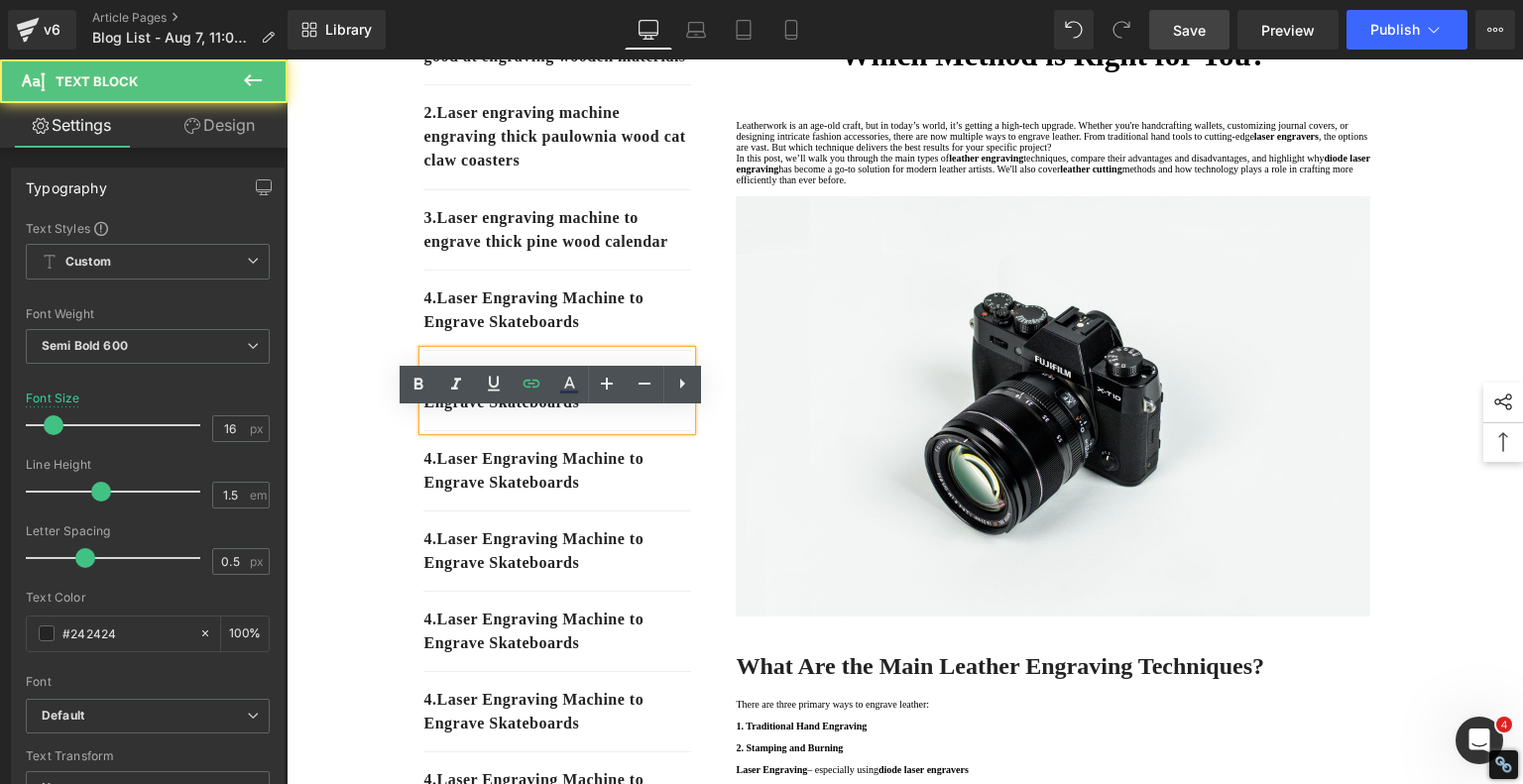 click on "4.  Laser Engraving Machine to Engrave Skateboards" at bounding box center (557, 391) 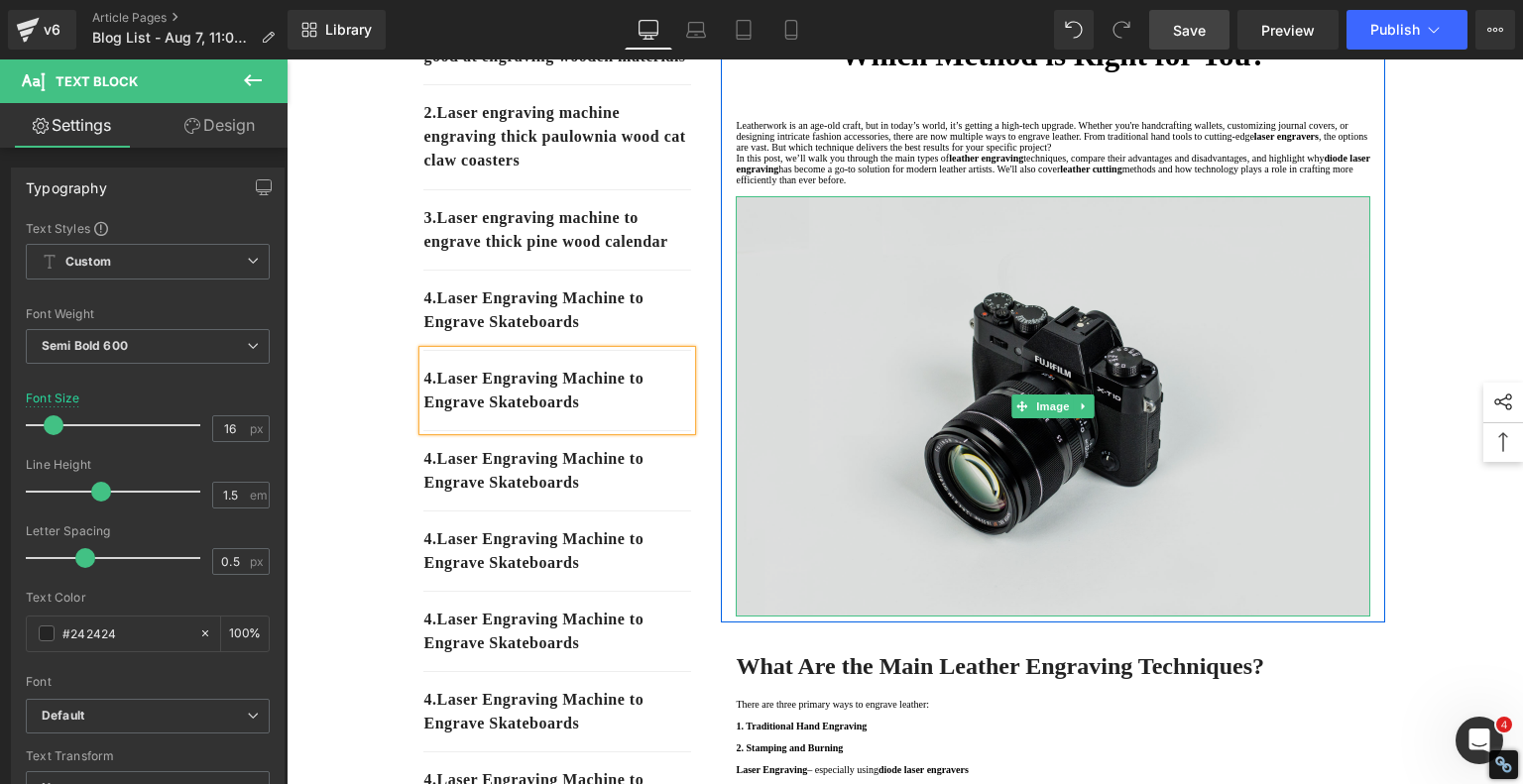 type 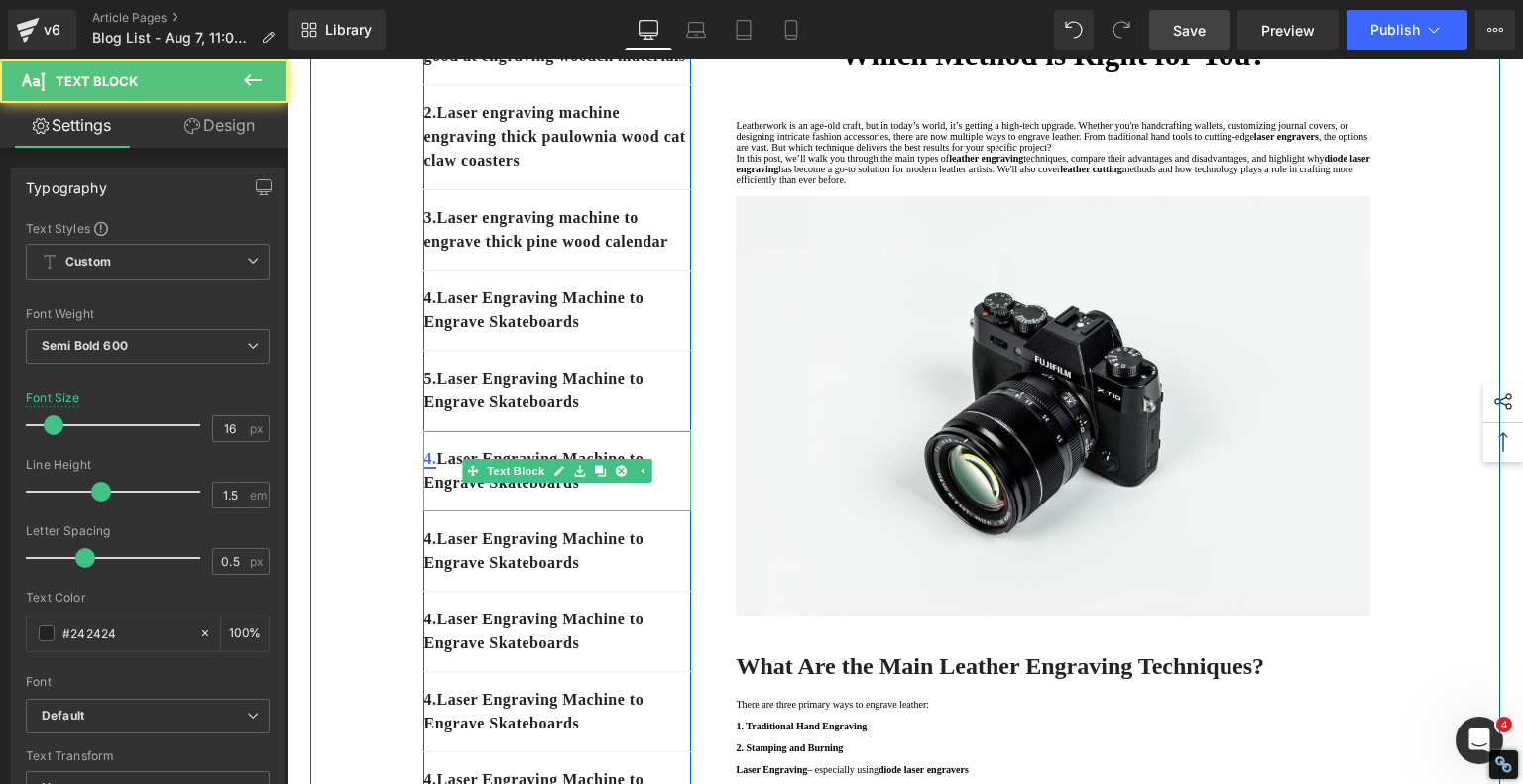 click on "4." at bounding box center (429, 458) 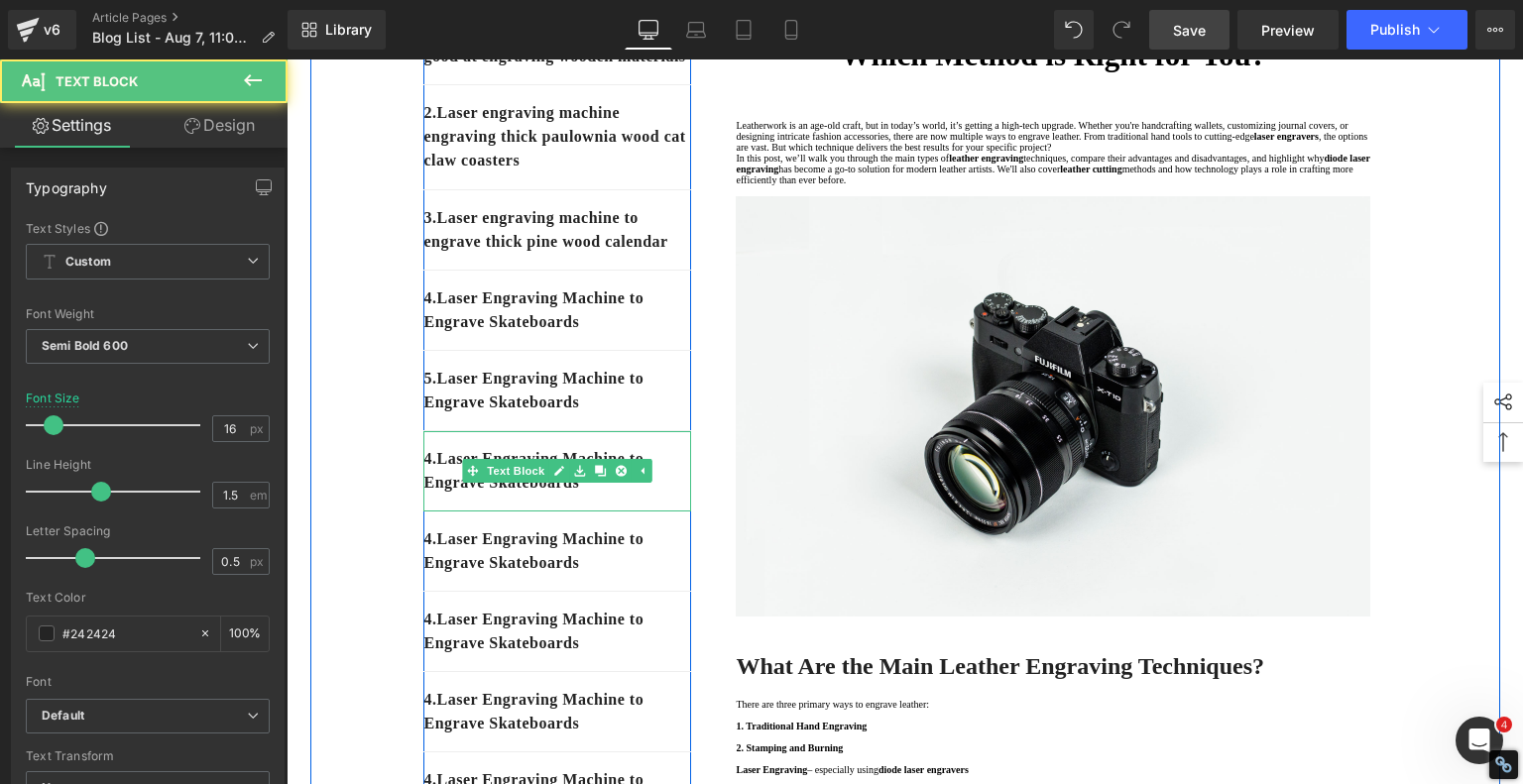 click on "4.  Laser Engraving Machine to Engrave Skateboards" at bounding box center [557, 471] 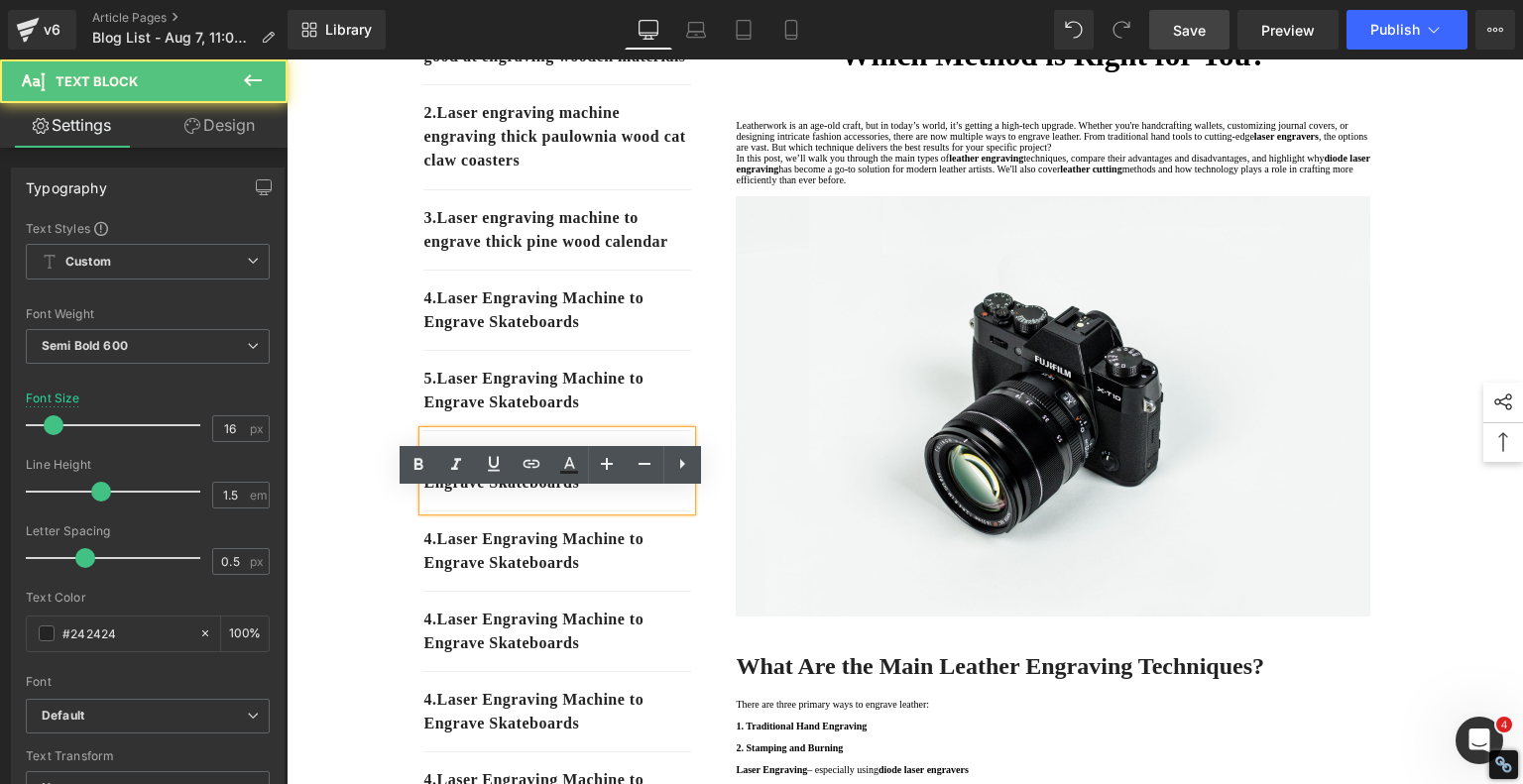 click on "4." at bounding box center (429, 458) 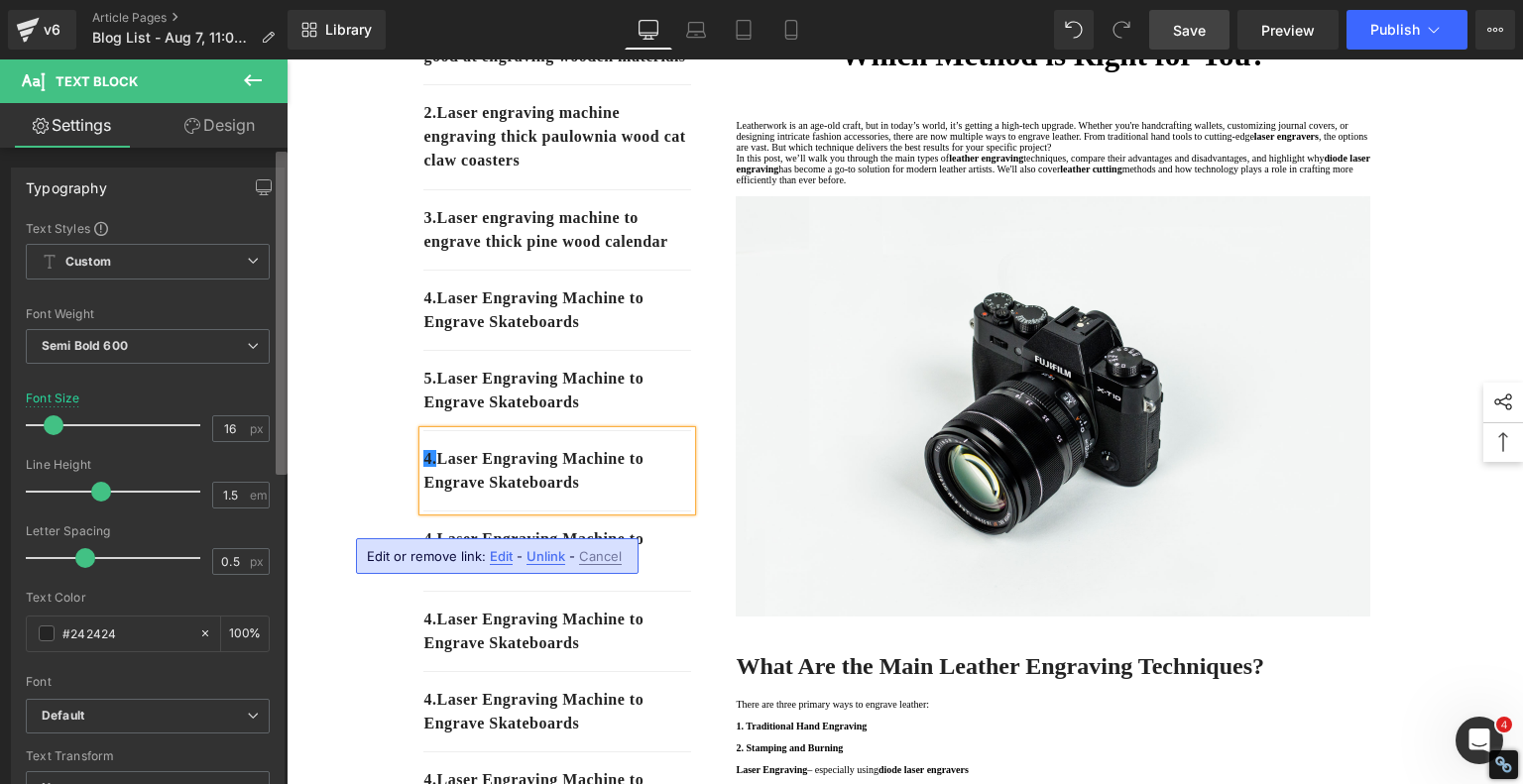 type 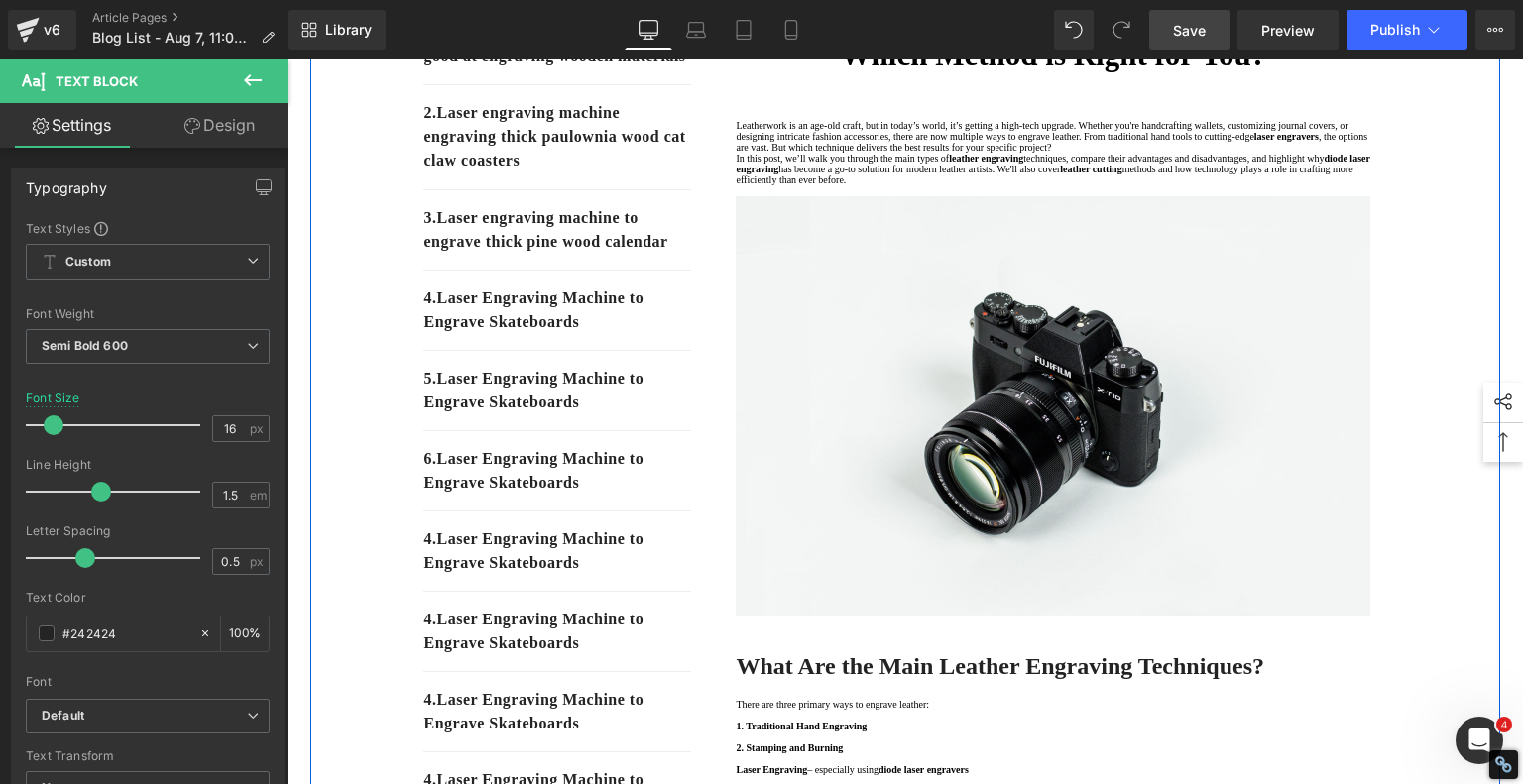 click on "1.  Is the laser engraving machine good at engraving wooden materials Text Block         2.  Laser engraving machine engraving thick paulownia wood cat claw coasters Text Block         3.  Laser engraving machine to engrave thick pine wood calendar Text Block         4.  Laser Engraving Machine to Engrave Skateboards Text Block         5 .  Laser Engraving Machine to Engrave Skateboards Text Block         6 .  Laser Engraving Machine to Engrave Skateboards Text Block         4.  Laser Engraving Machine to Engrave Skateboards Text Block         4.  Laser Engraving Machine to Engrave Skateboards Text Block         4.  Laser Engraving Machine to Engrave Skateboards Text Block         4.  Laser Engraving Machine to Engrave Skateboards Text Block         5.  Laser engraving machine batch engraving pencils Text Block         Row         Leather Engraving Techniques Compared: Which Method is Right for You? Heading         laser engravers
In this post, we’ll walk you through the main types of" at bounding box center [905, 3687] 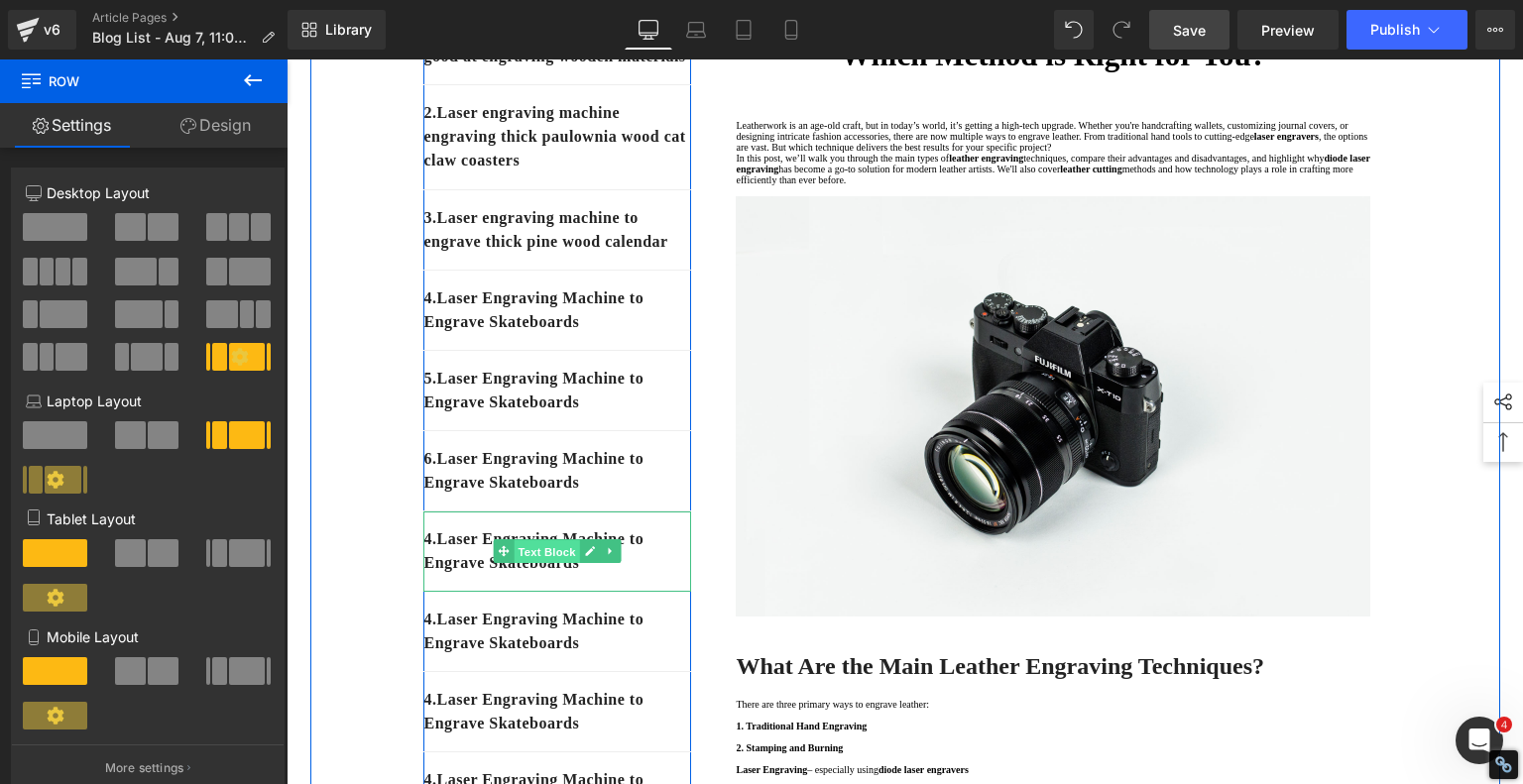 click on "4.  Laser Engraving Machine to Engrave Skateboards Text Block" at bounding box center (557, 551) 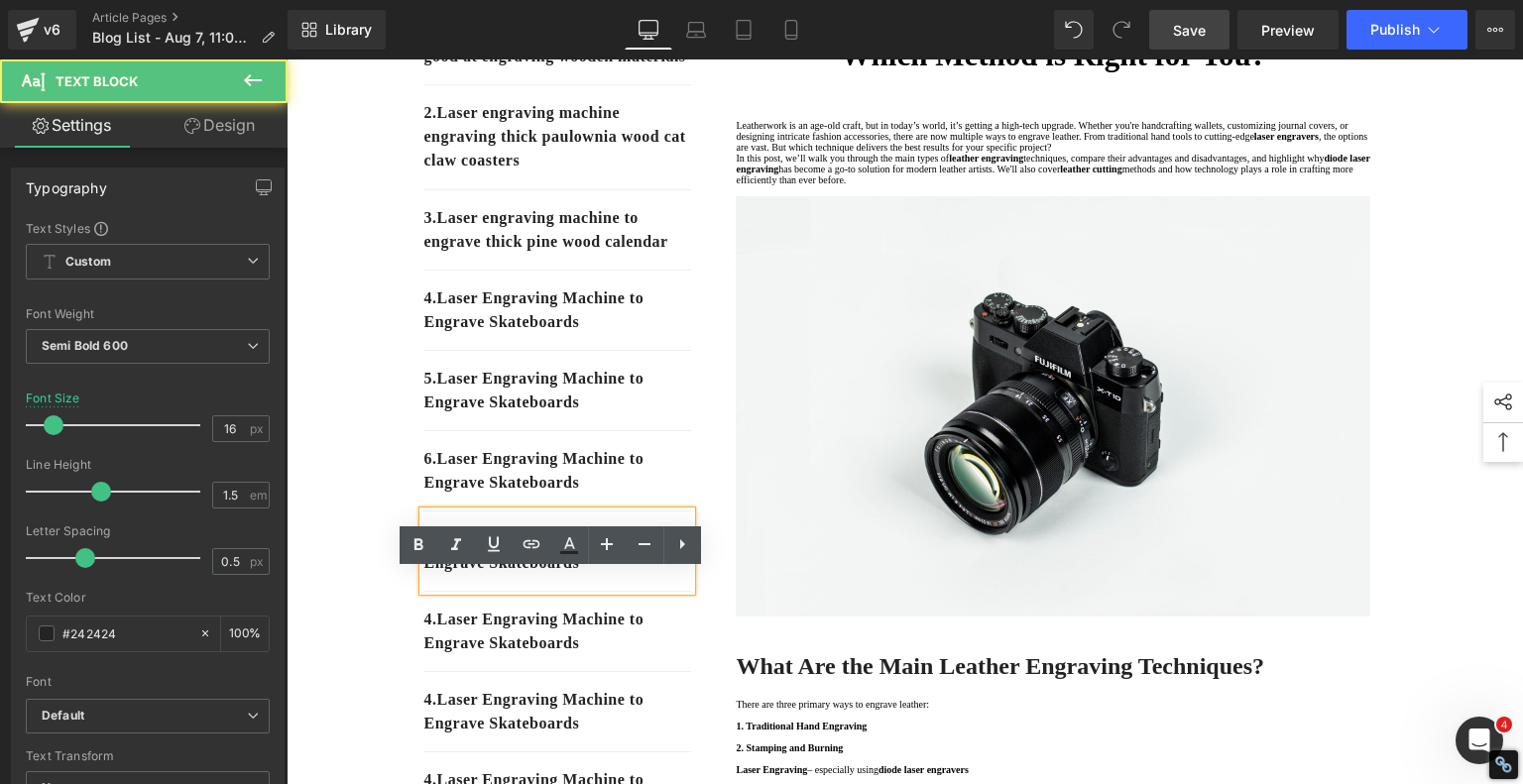 click on "4.  Laser Engraving Machine to Engrave Skateboards" at bounding box center (557, 551) 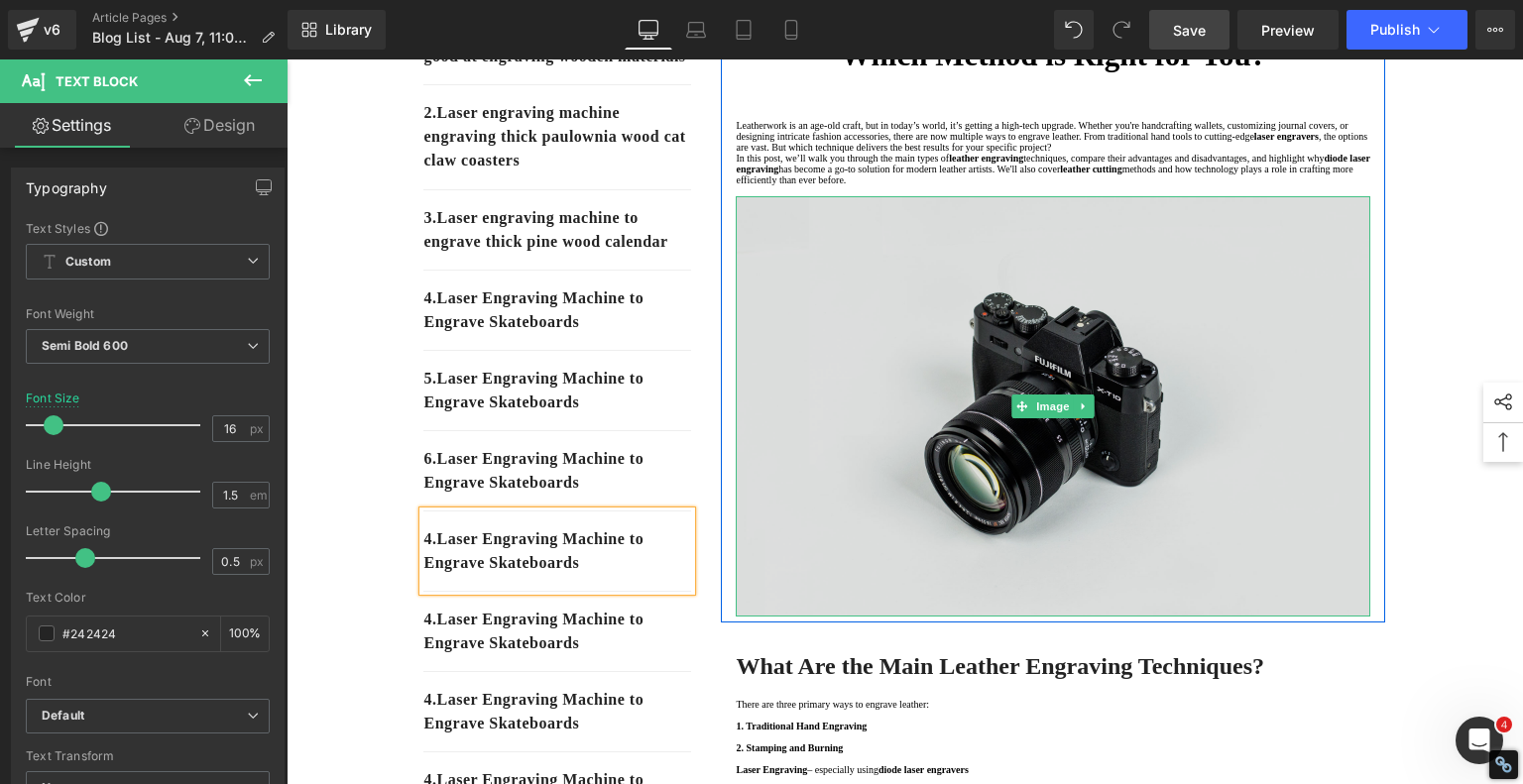 type 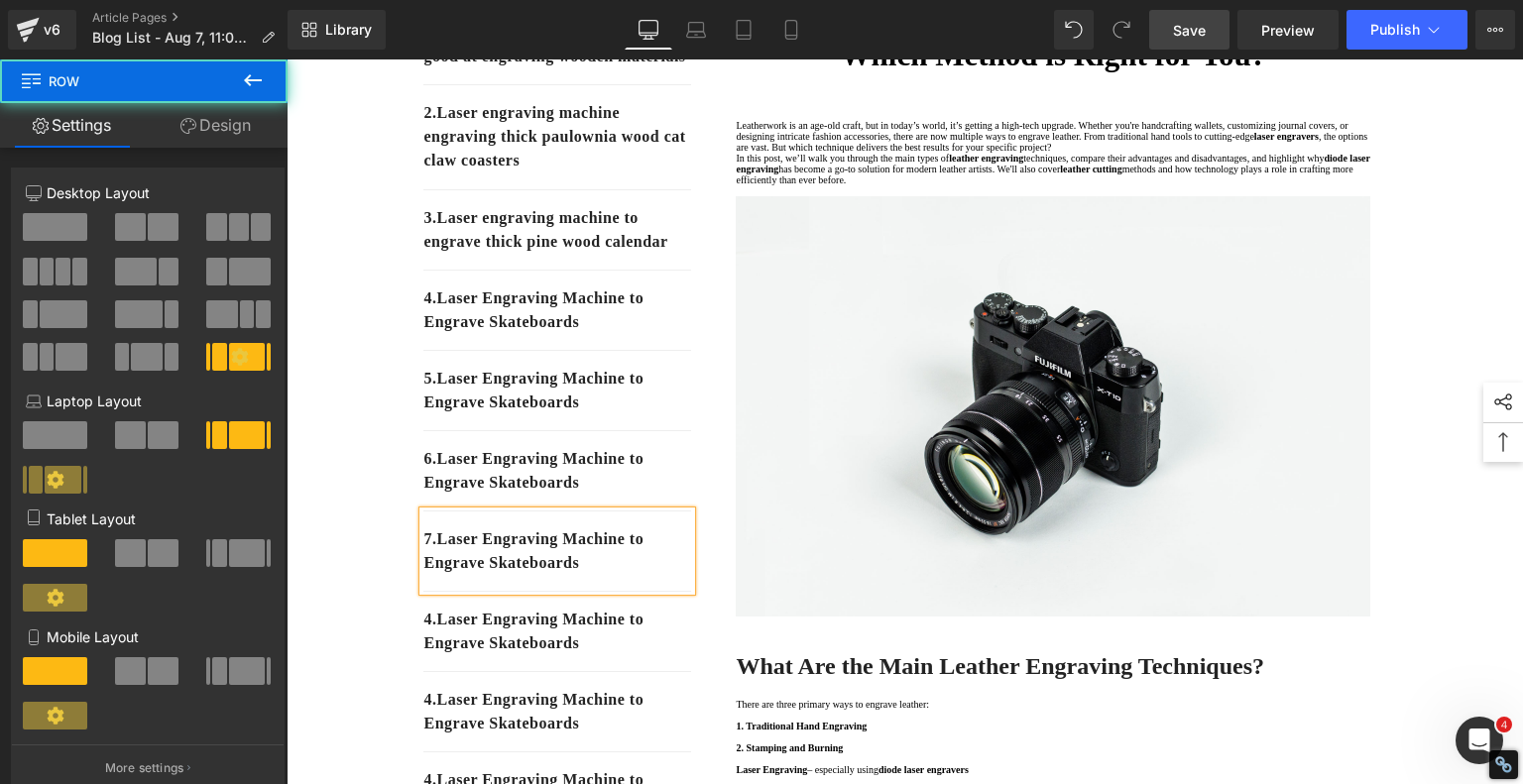 click on "1.  Is the laser engraving machine good at engraving wooden materials Text Block         2.  Laser engraving machine engraving thick paulownia wood cat claw coasters Text Block         3.  Laser engraving machine to engrave thick pine wood calendar Text Block         4.  Laser Engraving Machine to Engrave Skateboards Text Block         5 .  Laser Engraving Machine to Engrave Skateboards Text Block         6 .  Laser Engraving Machine to Engrave Skateboards Text Block         7 .  Laser Engraving Machine to Engrave Skateboards Text Block         4.  Laser Engraving Machine to Engrave Skateboards Text Block         4.  Laser Engraving Machine to Engrave Skateboards Text Block         4.  Laser Engraving Machine to Engrave Skateboards Text Block         5.  Laser engraving machine batch engraving pencils Text Block         Row         Leather Engraving Techniques Compared: Which Method is Right for You? Heading         laser engravers
In this post, we’ll walk you through the main types of" at bounding box center [905, 3687] 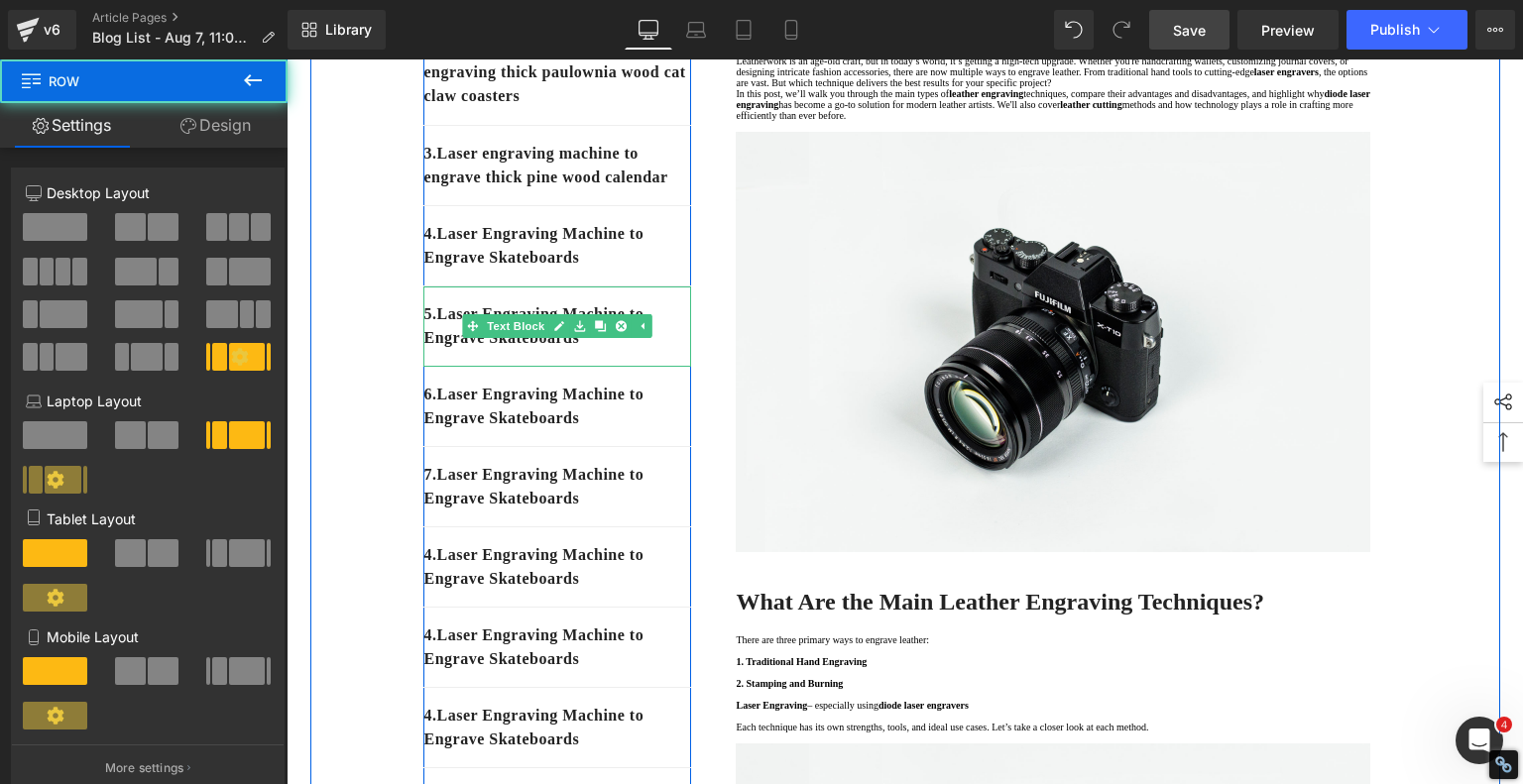 scroll, scrollTop: 396, scrollLeft: 0, axis: vertical 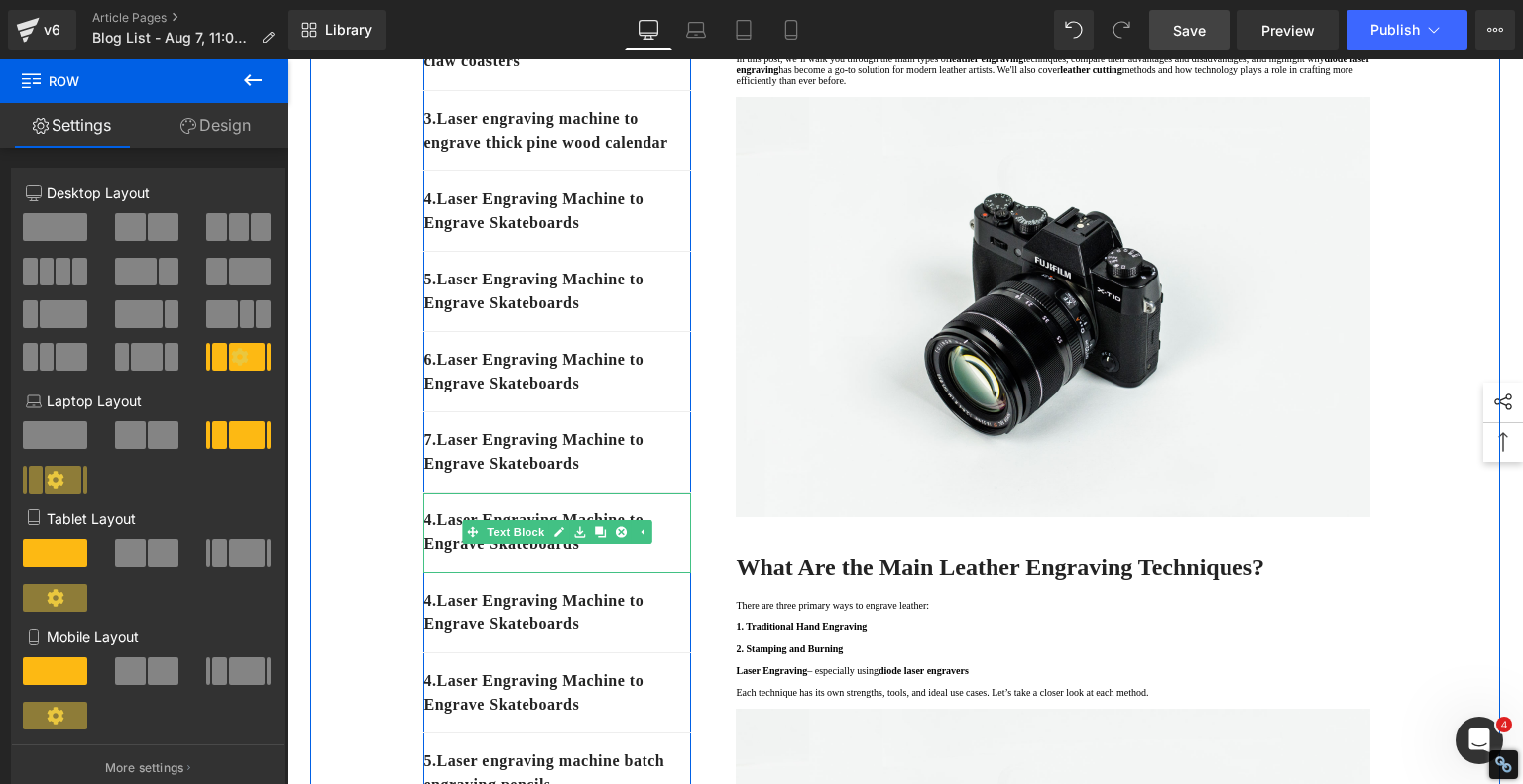 click on "4.  Laser Engraving Machine to Engrave Skateboards" at bounding box center (557, 532) 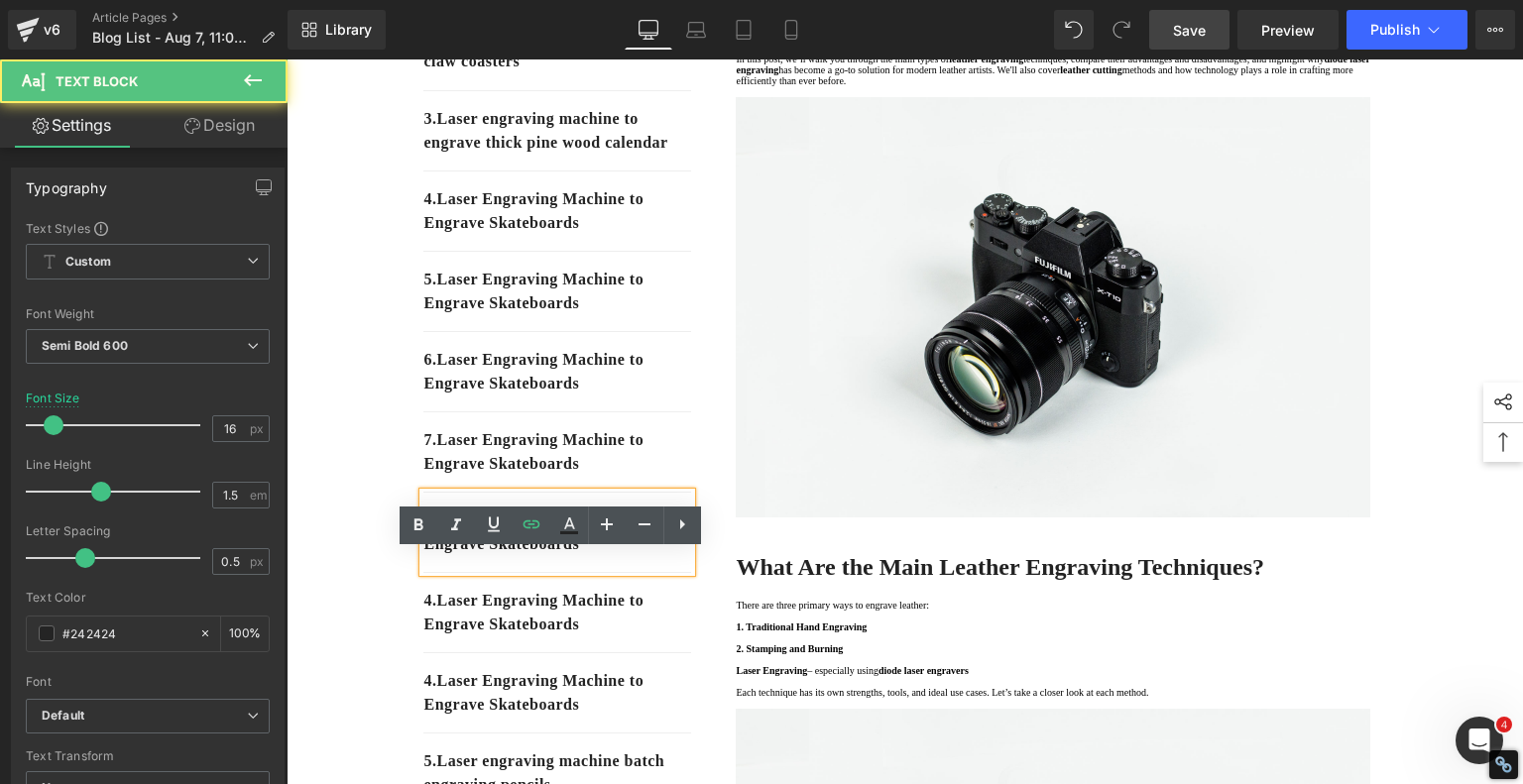 click on "4.  Laser Engraving Machine to Engrave Skateboards" at bounding box center [557, 532] 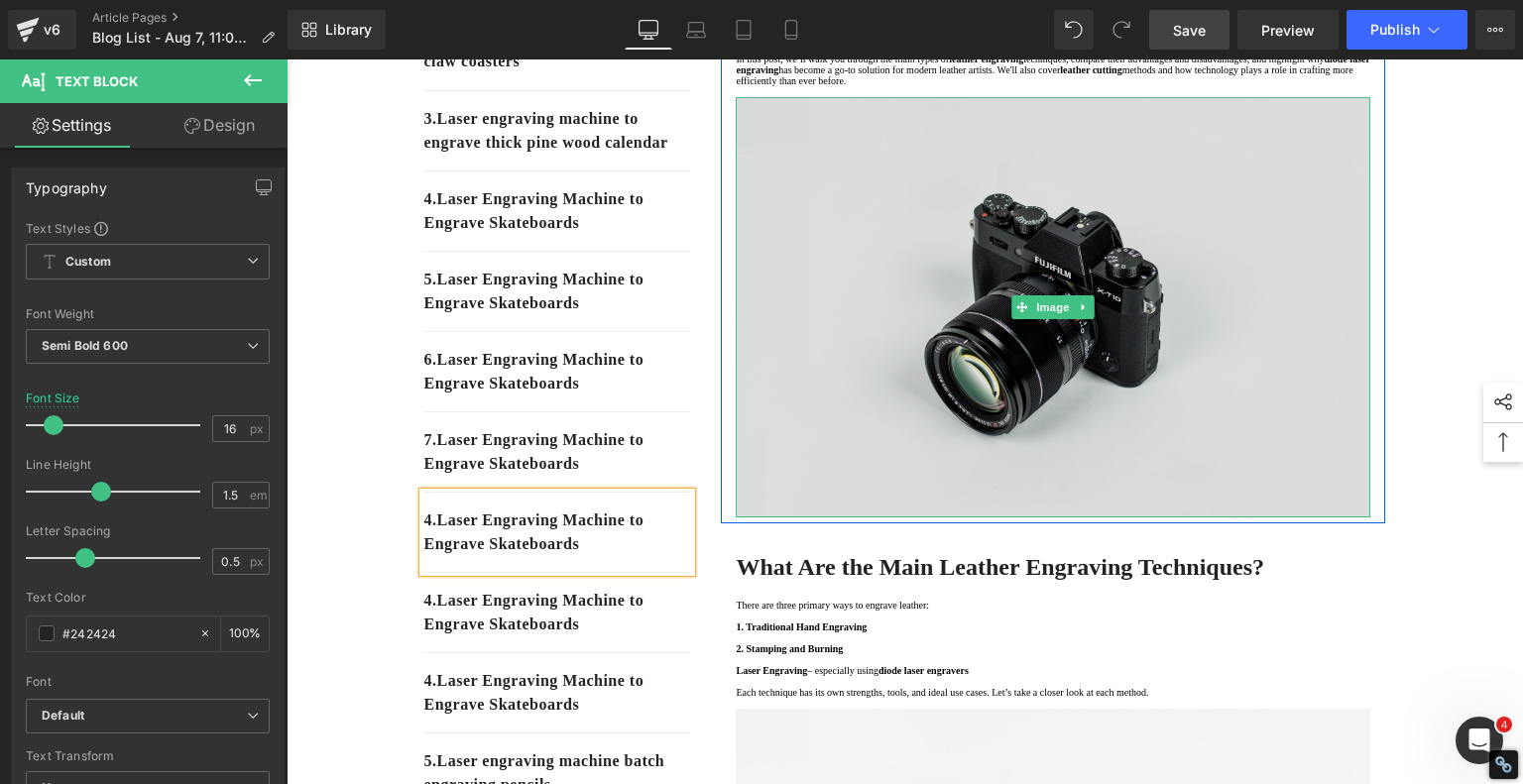 type 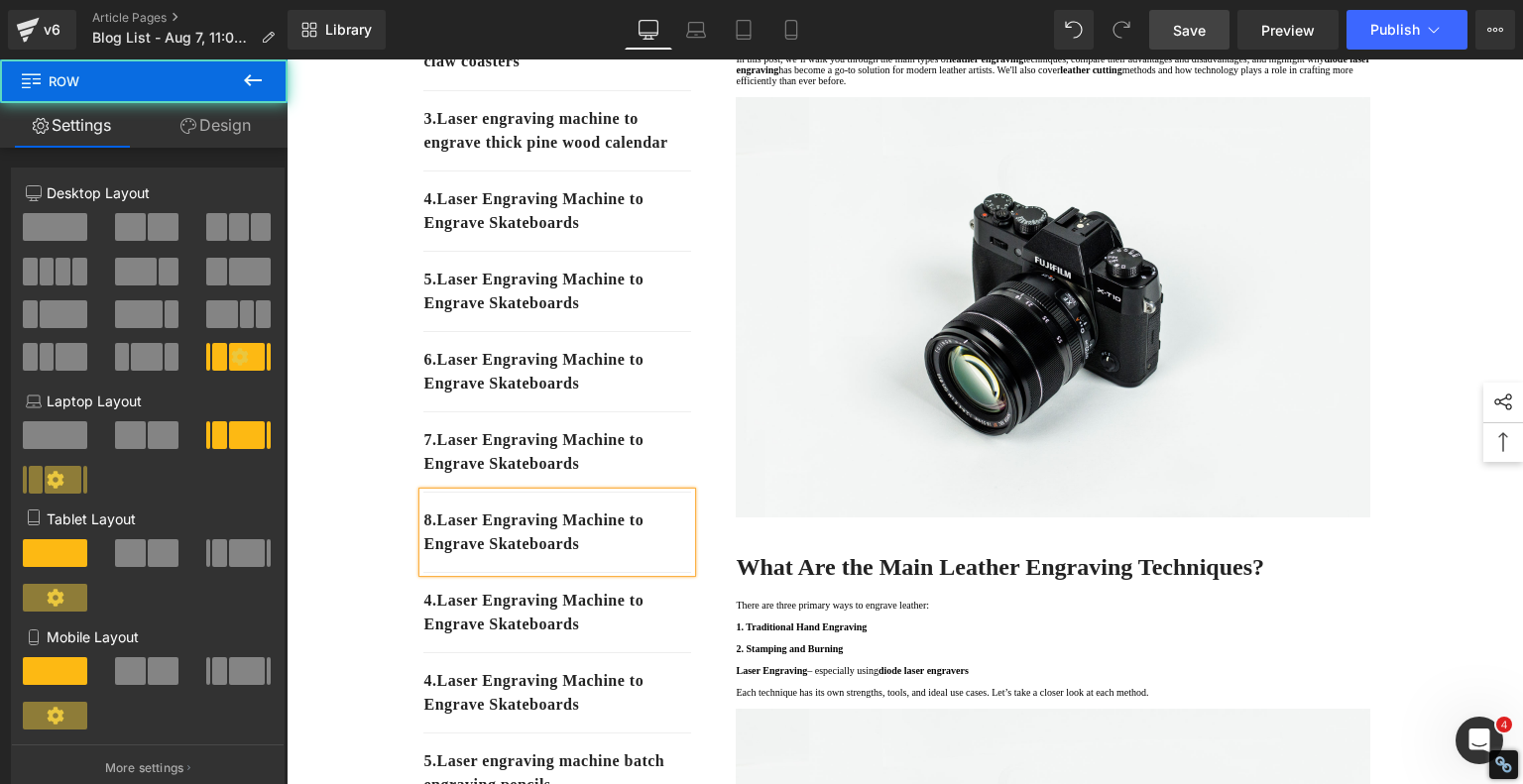 click on "1.  Is the laser engraving machine good at engraving wooden materials Text Block         2.  Laser engraving machine engraving thick paulownia wood cat claw coasters Text Block         3.  Laser engraving machine to engrave thick pine wood calendar Text Block         4.  Laser Engraving Machine to Engrave Skateboards Text Block         5 .  Laser Engraving Machine to Engrave Skateboards Text Block         6 .  Laser Engraving Machine to Engrave Skateboards Text Block         7 .  Laser Engraving Machine to Engrave Skateboards Text Block         8 .  Laser Engraving Machine to Engrave Skateboards Text Block         4.  Laser Engraving Machine to Engrave Skateboards Text Block         4.  Laser Engraving Machine to Engrave Skateboards Text Block         5.  Laser engraving machine batch engraving pencils Text Block         Row         Leather Engraving Techniques Compared: Which Method is Right for You? Heading         laser engravers
In this post, we’ll walk you through the main types of" at bounding box center (905, 3588) 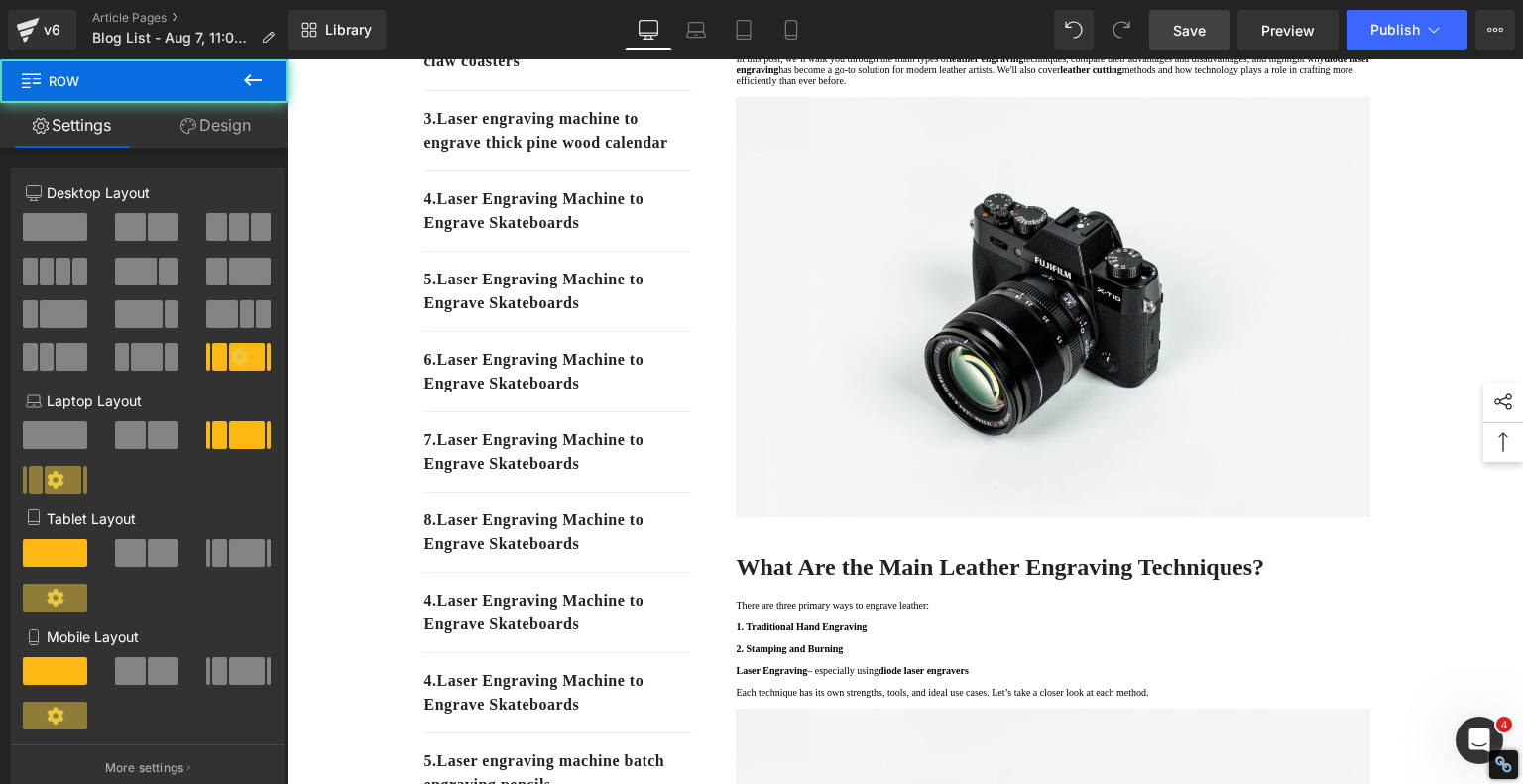 scroll, scrollTop: 496, scrollLeft: 0, axis: vertical 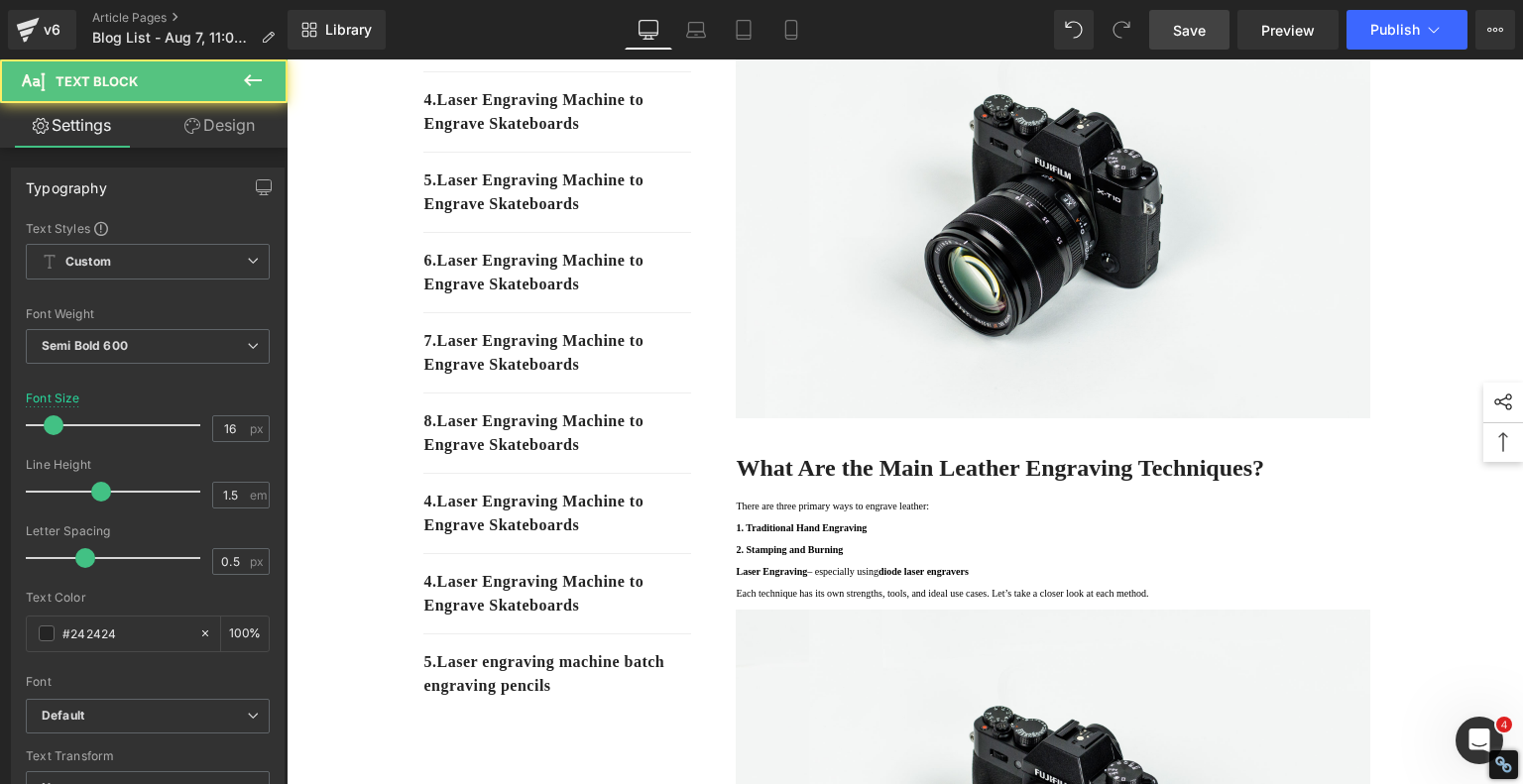 click on "4.  Laser Engraving Machine to Engrave Skateboards Text Block" at bounding box center [557, 513] 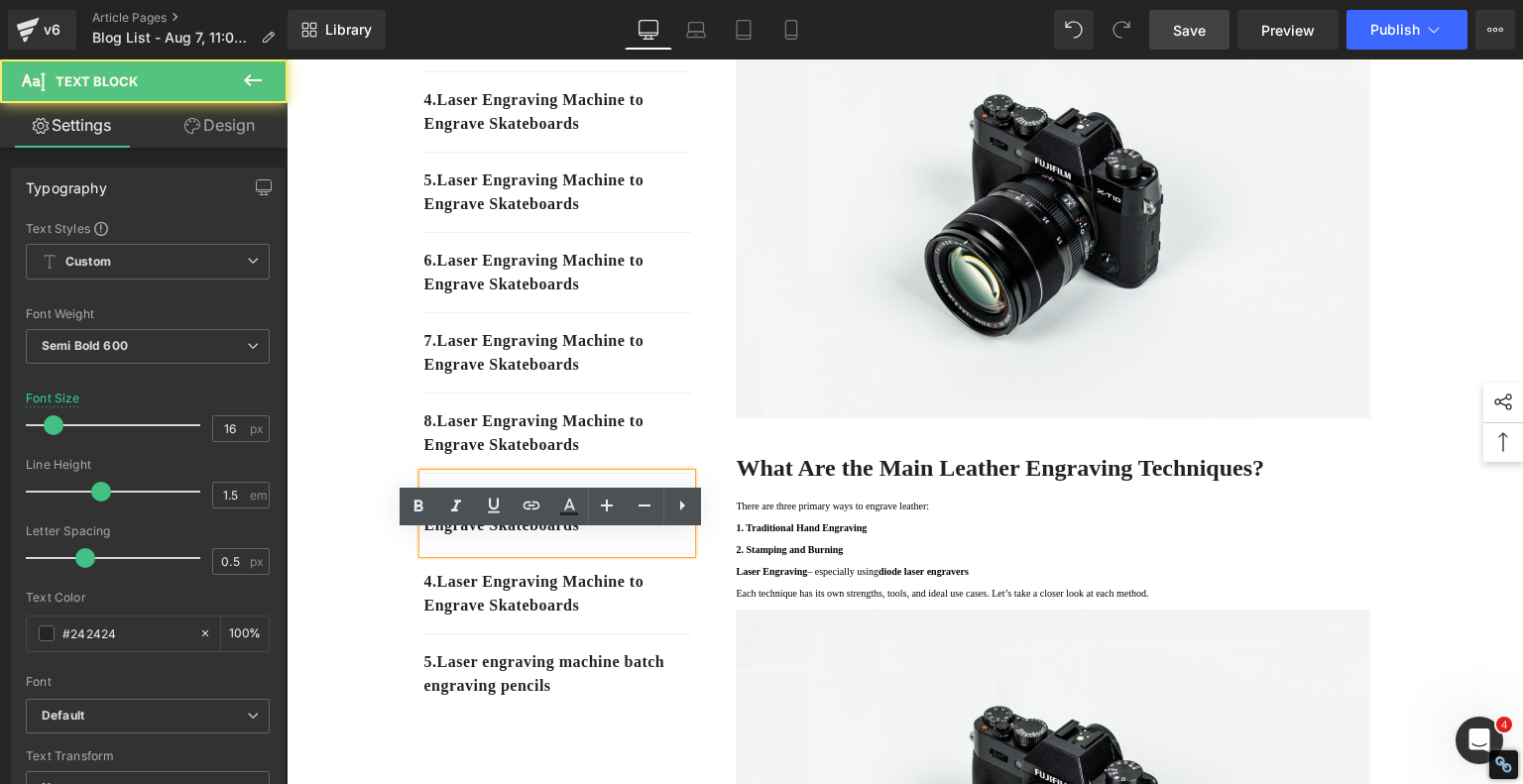 drag, startPoint x: 436, startPoint y: 556, endPoint x: 450, endPoint y: 558, distance: 14.142136 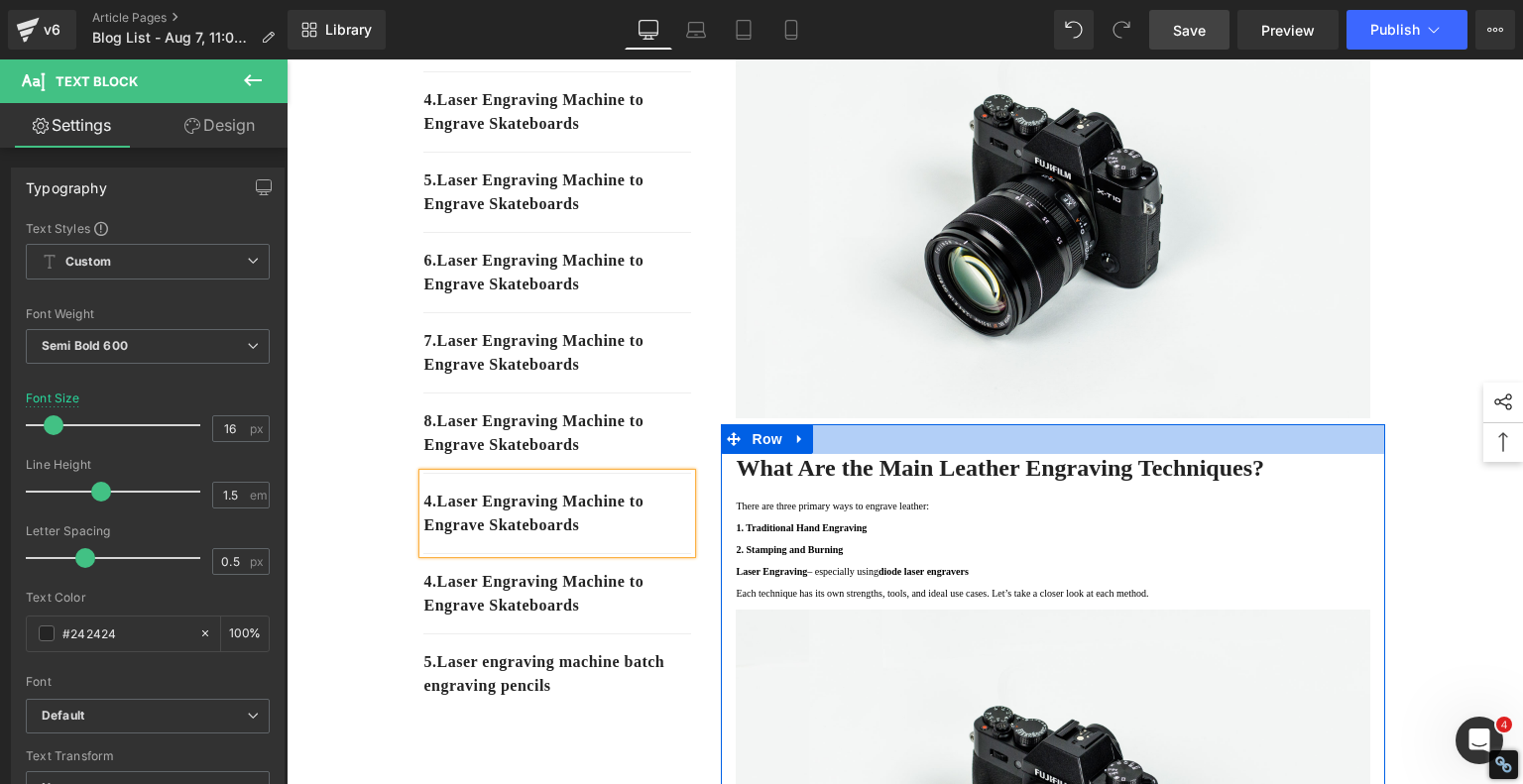 type 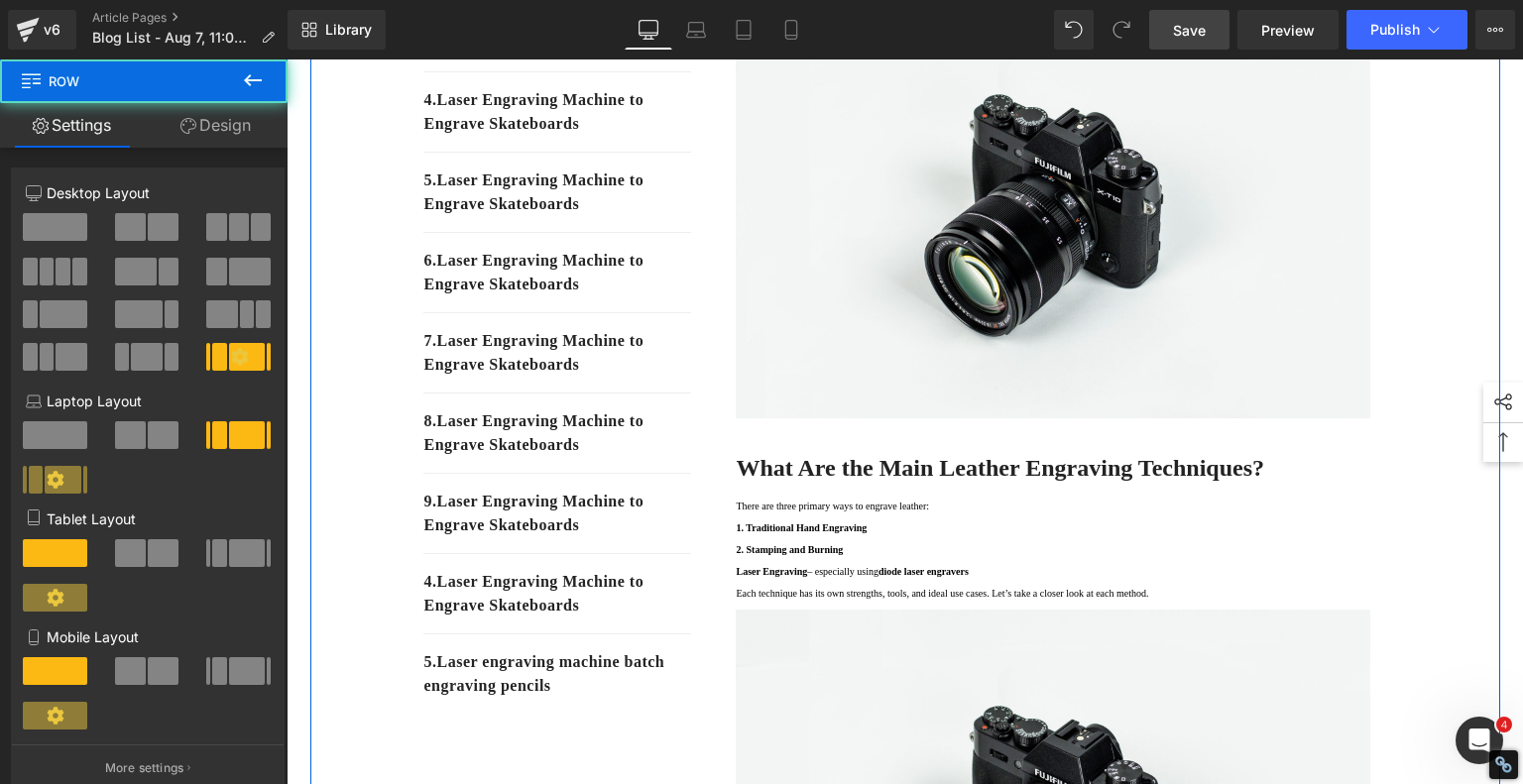 drag, startPoint x: 321, startPoint y: 622, endPoint x: 353, endPoint y: 625, distance: 32.140317 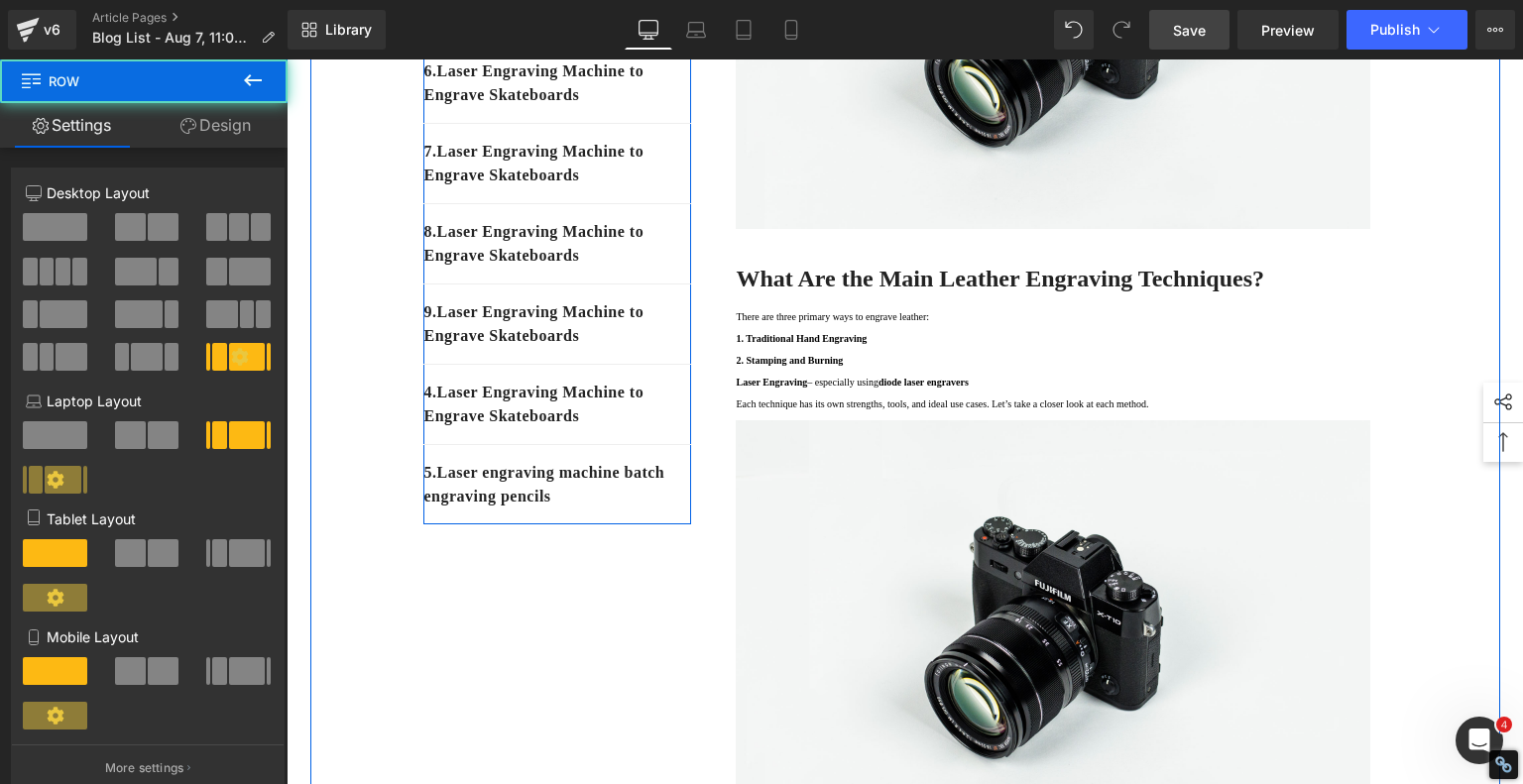 scroll, scrollTop: 694, scrollLeft: 0, axis: vertical 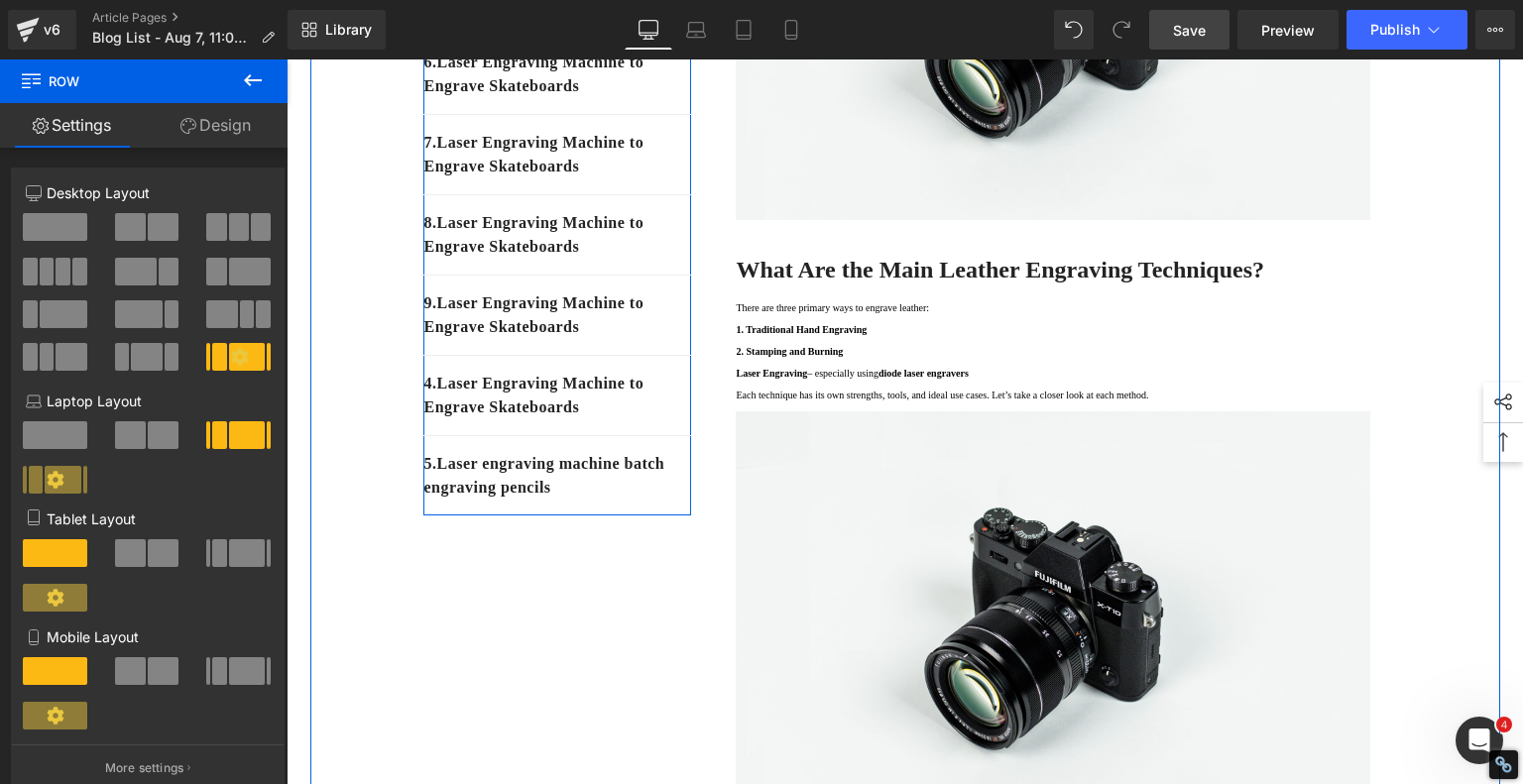 click on "4.  Laser Engraving Machine to Engrave Skateboards" at bounding box center (557, 395) 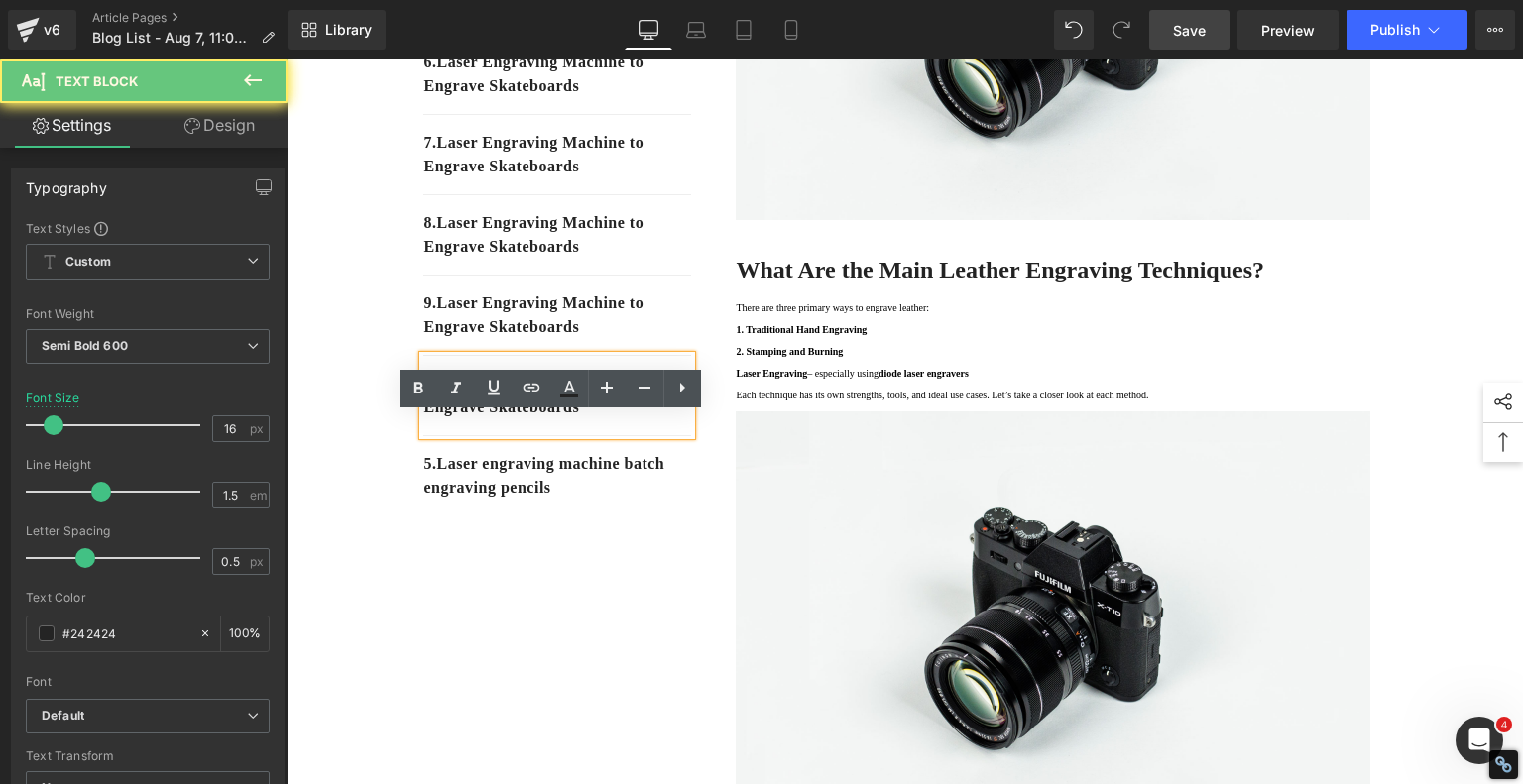 click on "4.  Laser Engraving Machine to Engrave Skateboards" at bounding box center (557, 395) 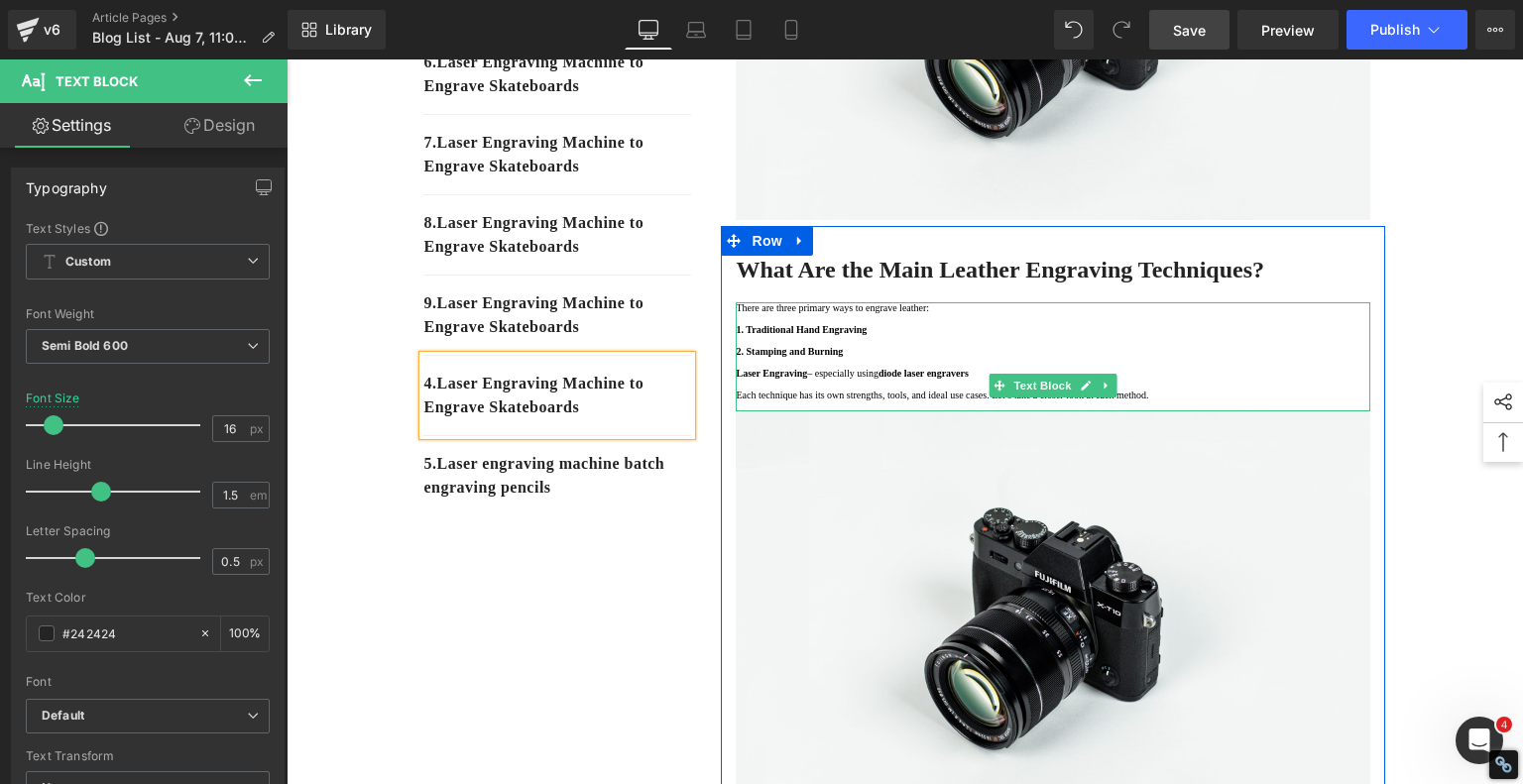 type 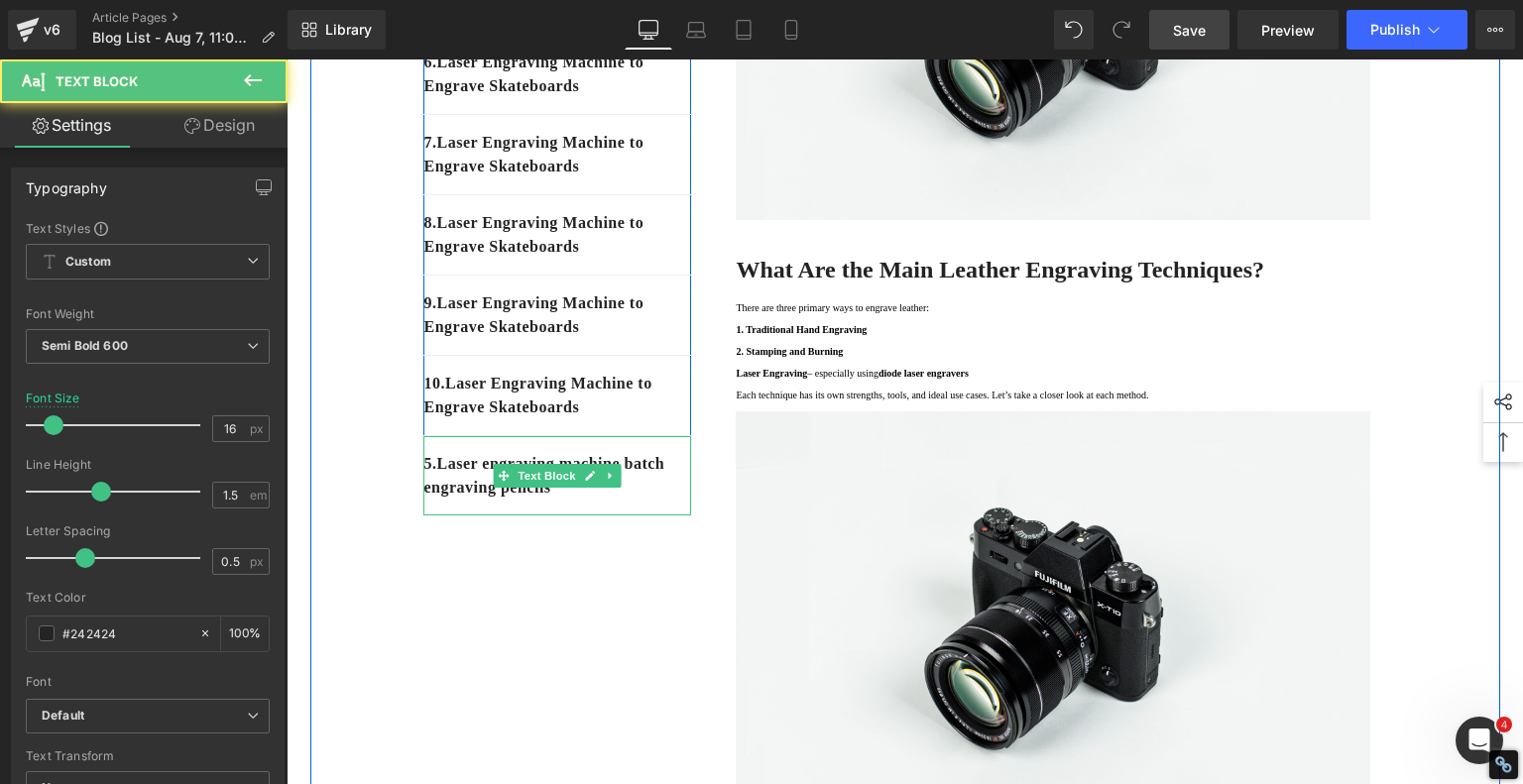 click on "5.  Laser engraving machine batch engraving pencils" at bounding box center (557, 476) 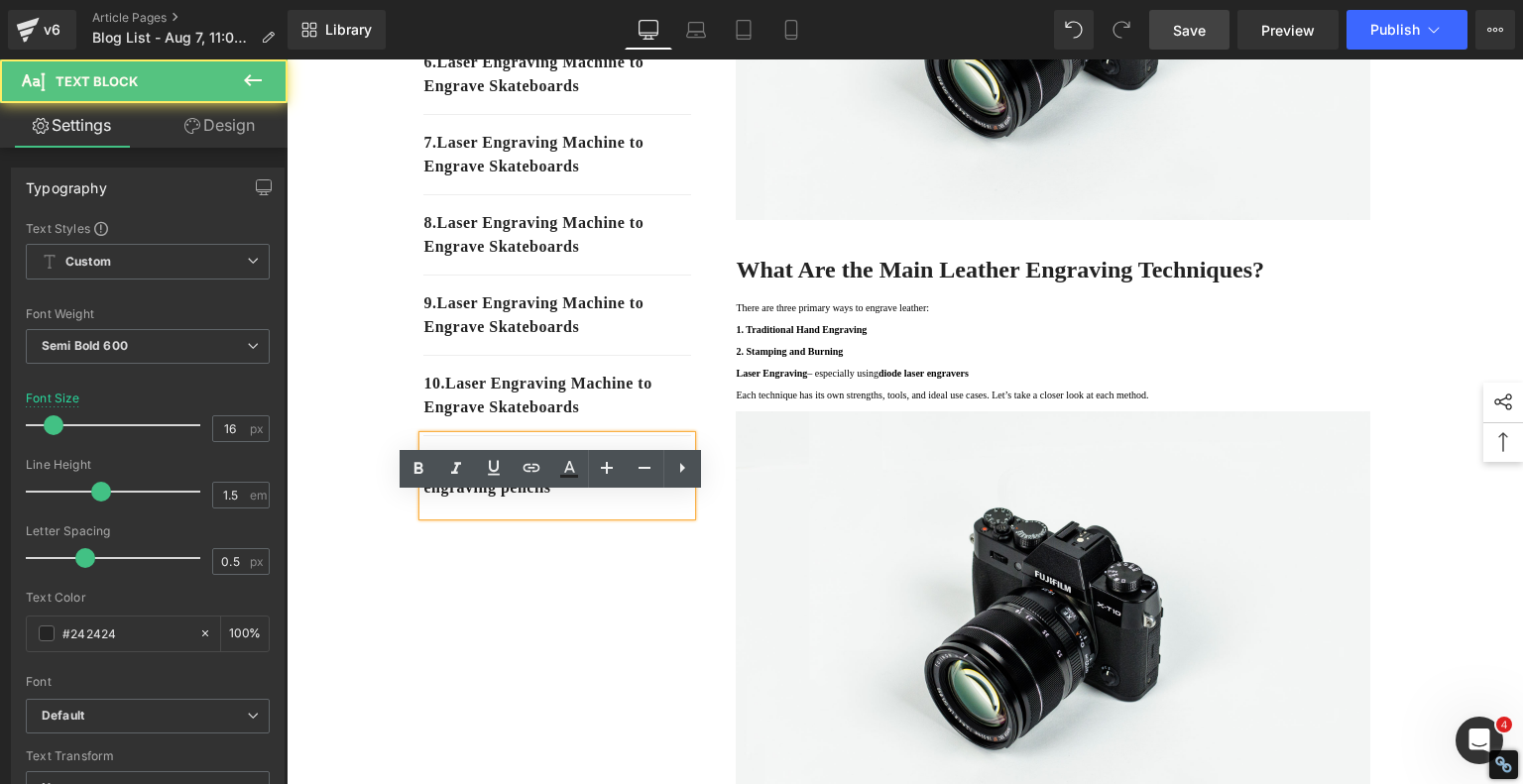 click on "5.  Laser engraving machine batch engraving pencils" at bounding box center (557, 476) 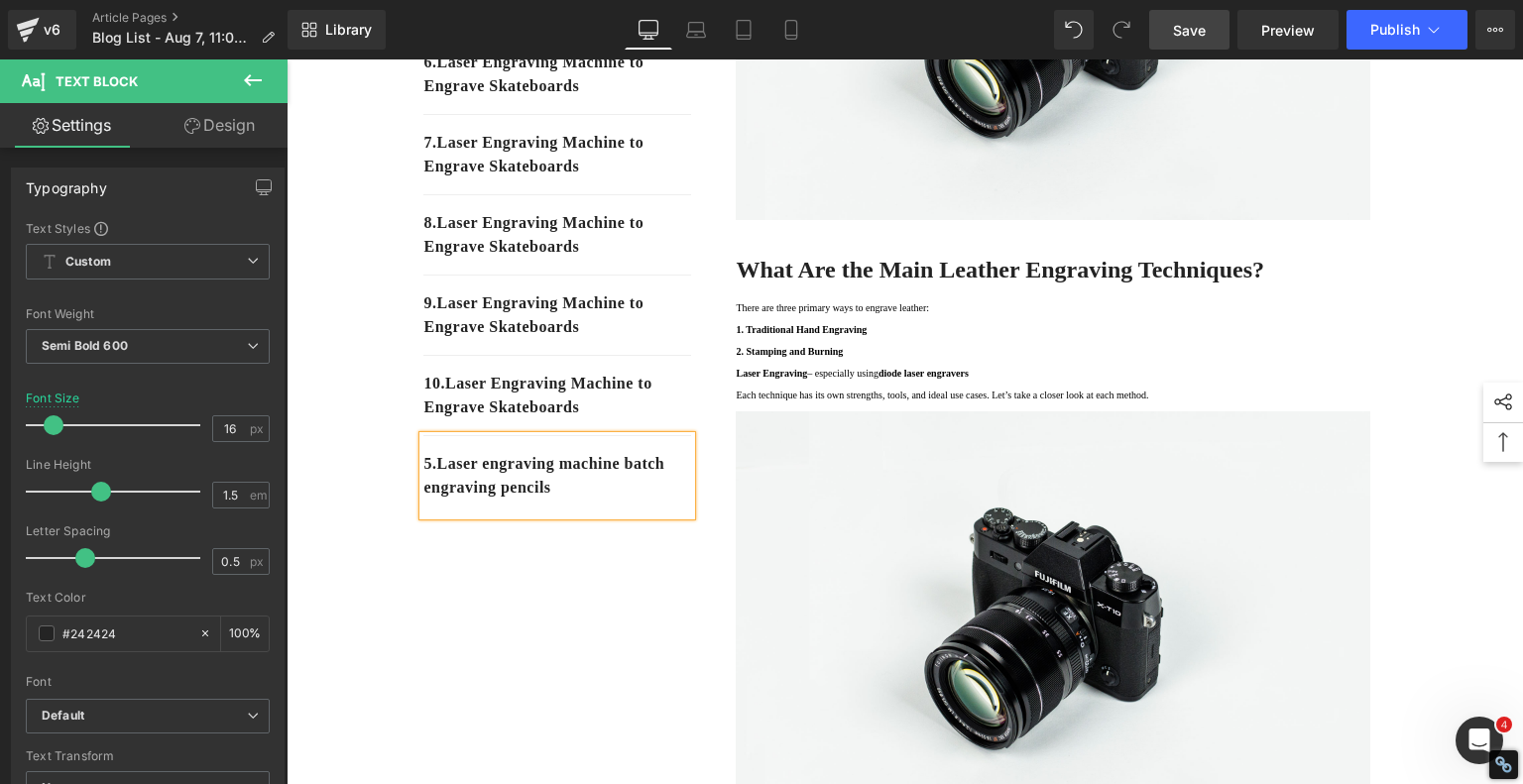 type 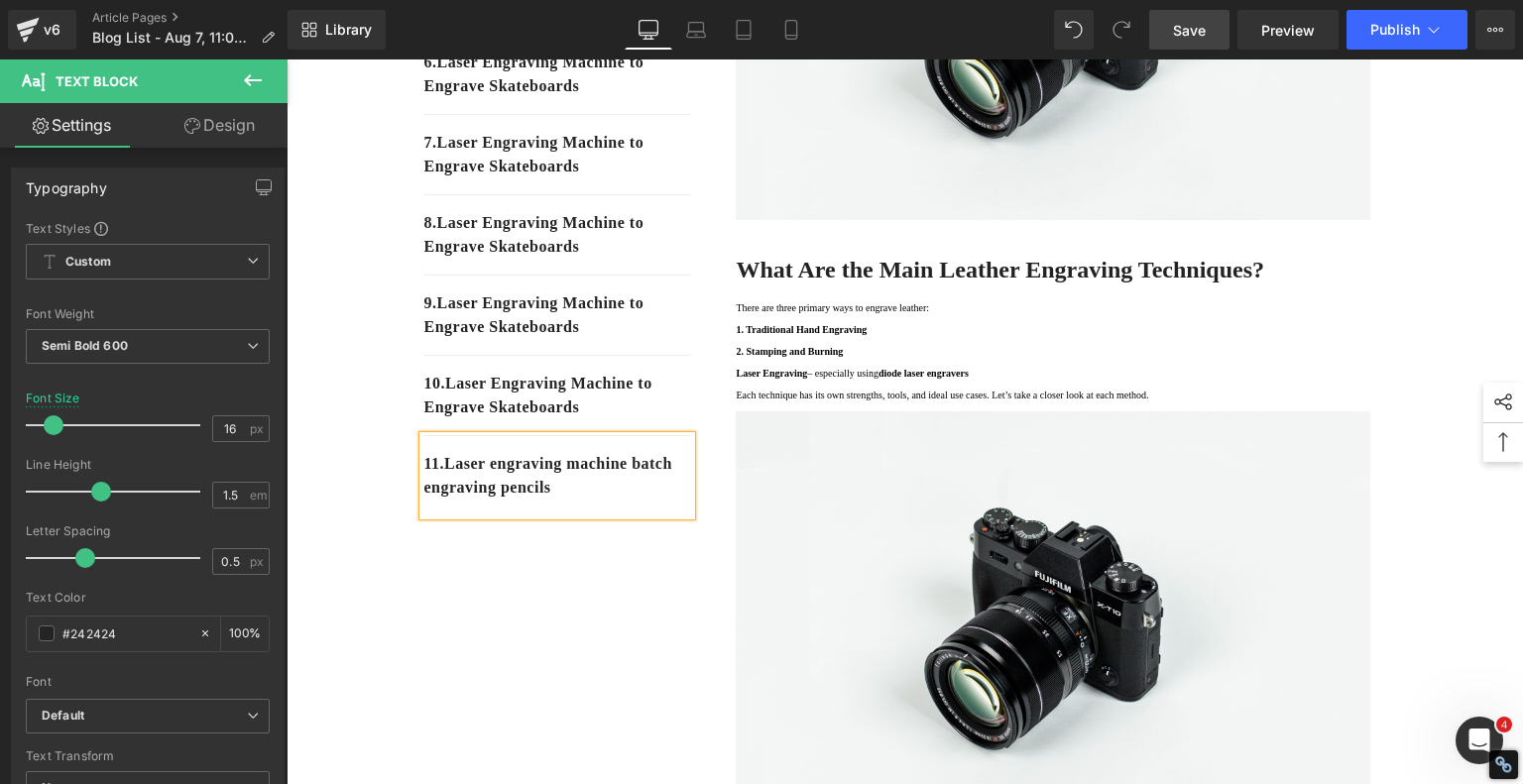 click on "1.  Is the laser engraving machine good at engraving wooden materials Text Block         2.  Laser engraving machine engraving thick paulownia wood cat claw coasters Text Block         3.  Laser engraving machine to engrave thick pine wood calendar Text Block         4.  Laser Engraving Machine to Engrave Skateboards Text Block         5 .  Laser Engraving Machine to Engrave Skateboards Text Block         6 .  Laser Engraving Machine to Engrave Skateboards Text Block         7 .  Laser Engraving Machine to Engrave Skateboards Text Block         8 .  Laser Engraving Machine to Engrave Skateboards Text Block         9 .  Laser Engraving Machine to Engrave Skateboards Text Block         10 .  Laser Engraving Machine to Engrave Skateboards Text Block         11 .  Laser engraving machine batch engraving pencils Text Block         Row         Leather Engraving Techniques Compared: Which Method is Right for You? Heading         laser engravers
In this post, we’ll walk you through the main types of" at bounding box center [905, 3291] 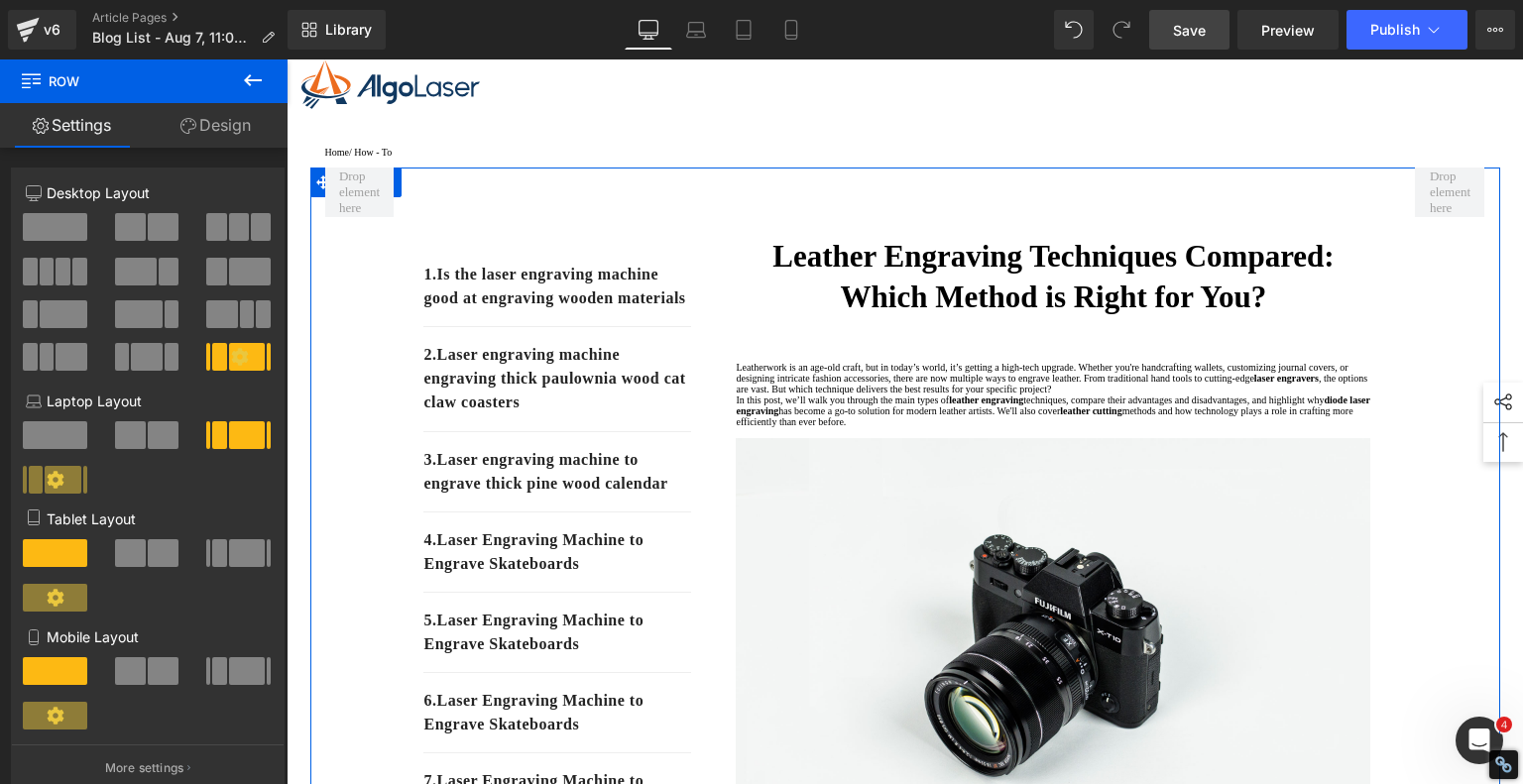 scroll, scrollTop: 0, scrollLeft: 0, axis: both 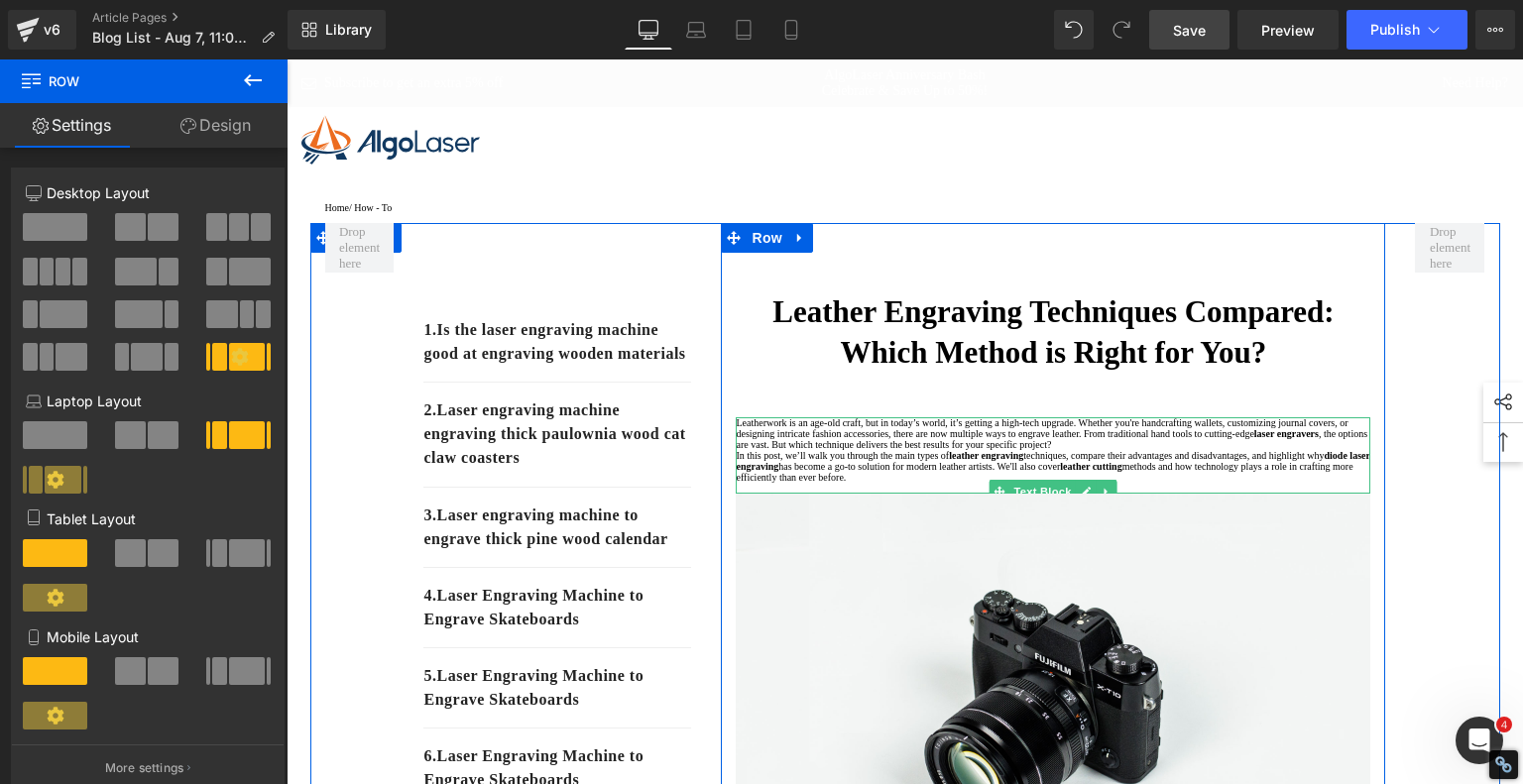 click on "Leatherwork is an age-old craft, but in today’s world, it’s getting a high-tech upgrade. Whether you're handcrafting wallets, customizing journal covers, or designing intricate fashion accessories, there are now multiple ways to engrave leather. From traditional hand tools to cutting-edge  laser engravers , the options are vast. But which technique delivers the best results for your specific project?" at bounding box center [1053, 433] 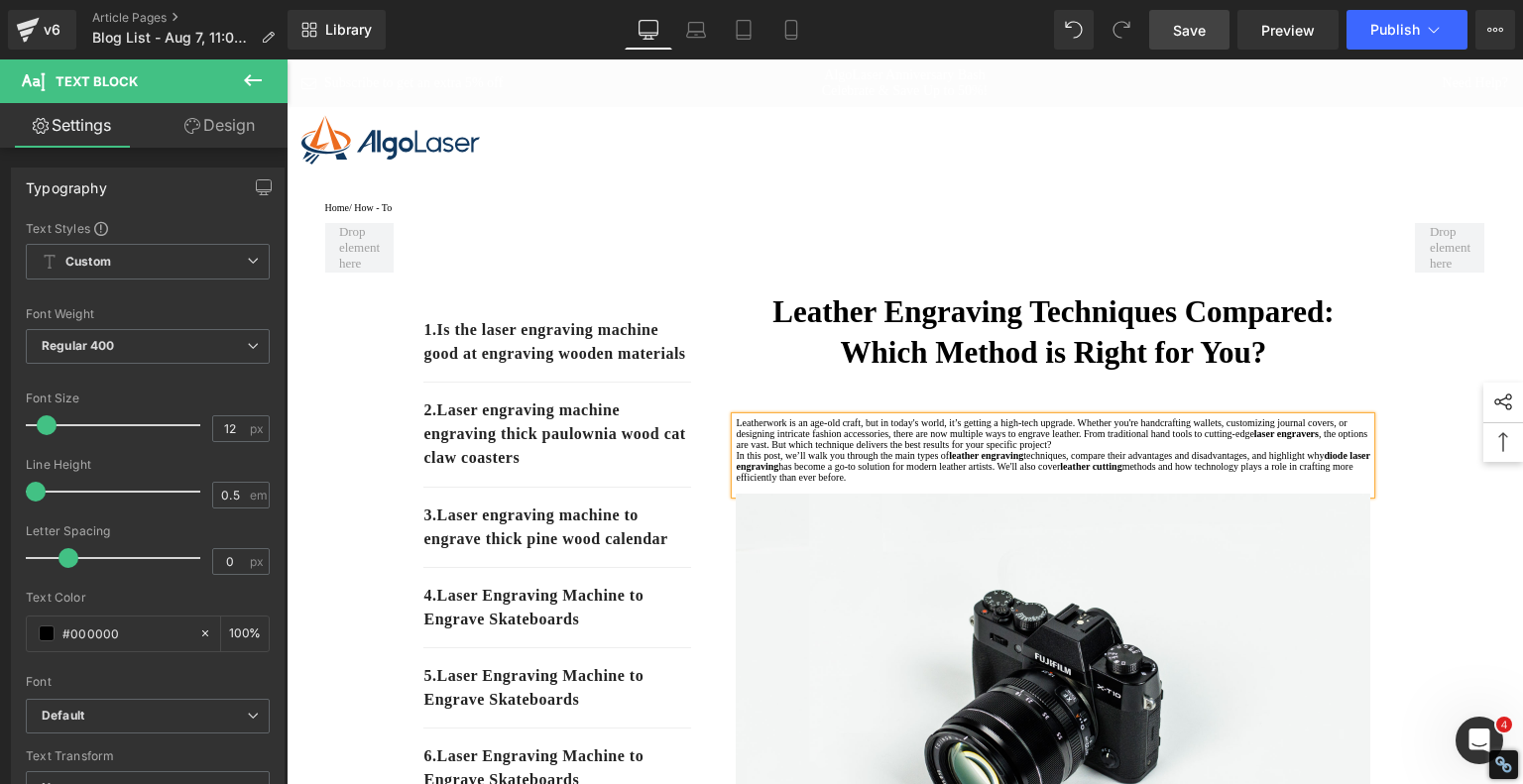 click on "Leatherwork is an age-old craft, but in today's world, it’s getting a high-tech upgrade. Whether you're handcrafting wallets, customizing journal covers, or designing intricate fashion accessories, there are now multiple ways to engrave leather. From traditional hand tools to cutting-edge  laser engravers , the options are vast. But which technique delivers the best results for your specific project?" at bounding box center (1053, 433) 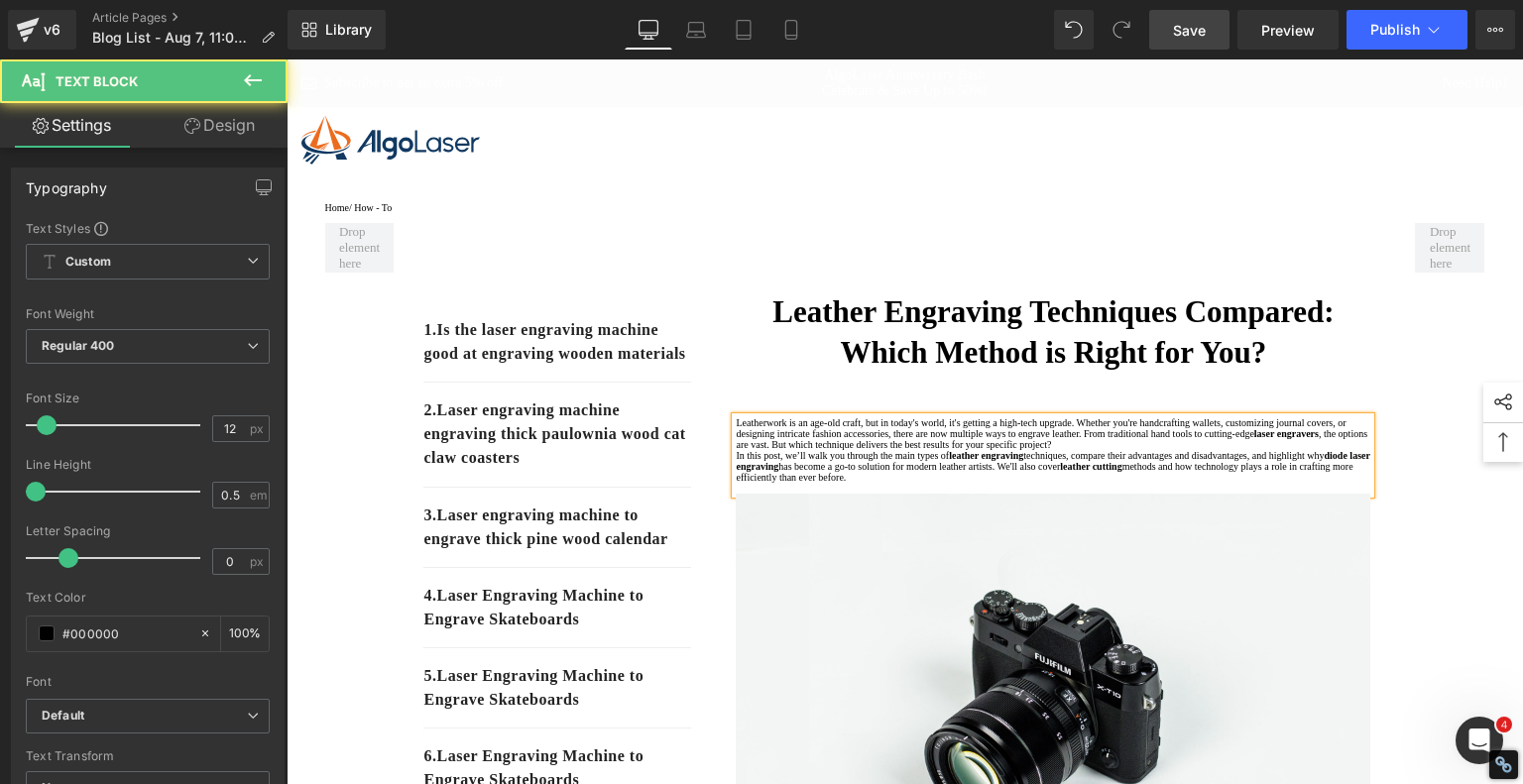 click on "In this post, we’ll walk you through the main types of  leather engraving  techniques, compare their advantages and disadvantages, and highlight why  diode laser engraving  has become a go-to solution for modern leather artists. We'll also cover  leather cutting  methods and how technology plays a role in crafting more efficiently than ever before." at bounding box center [1053, 466] 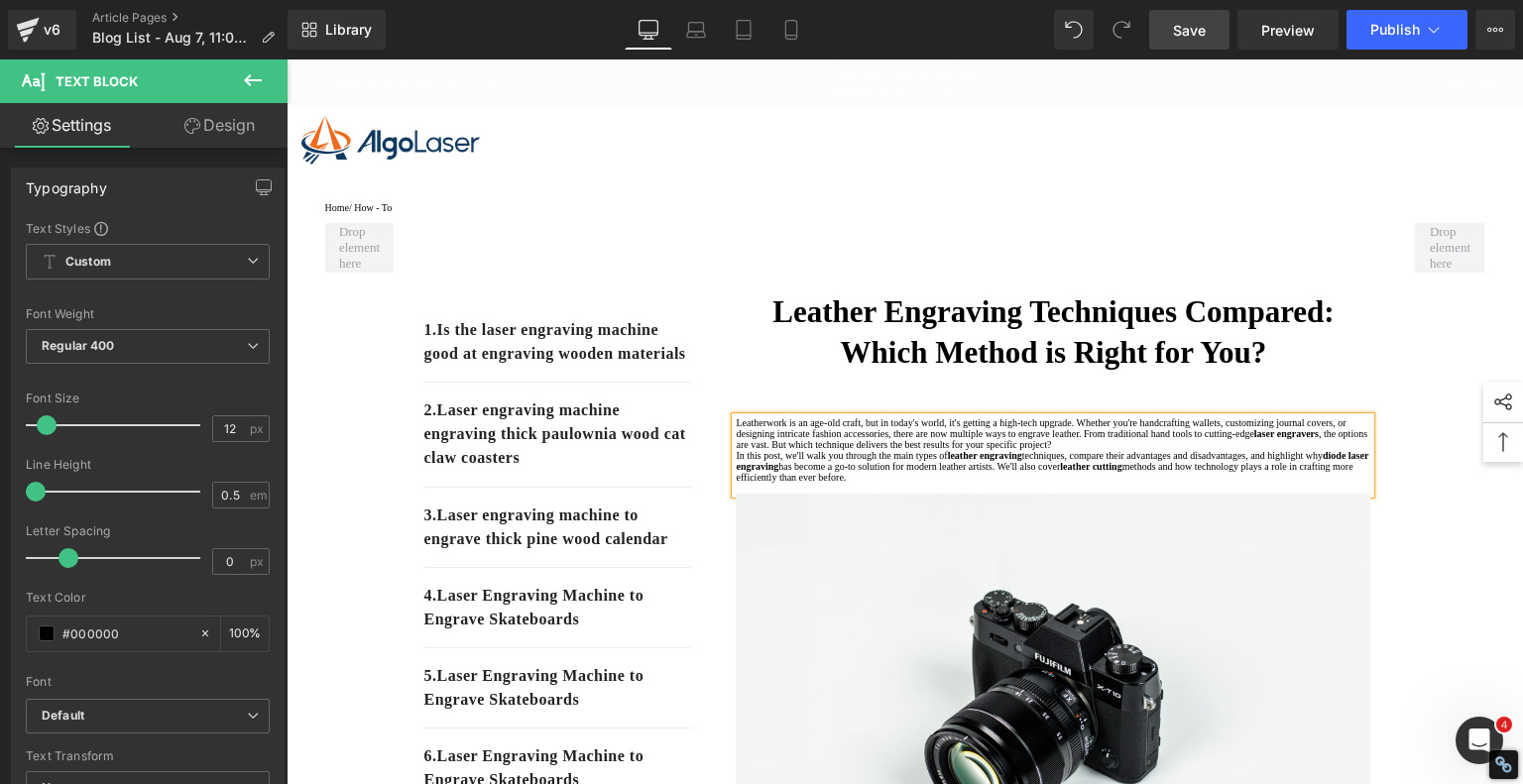 click at bounding box center (1053, 488) 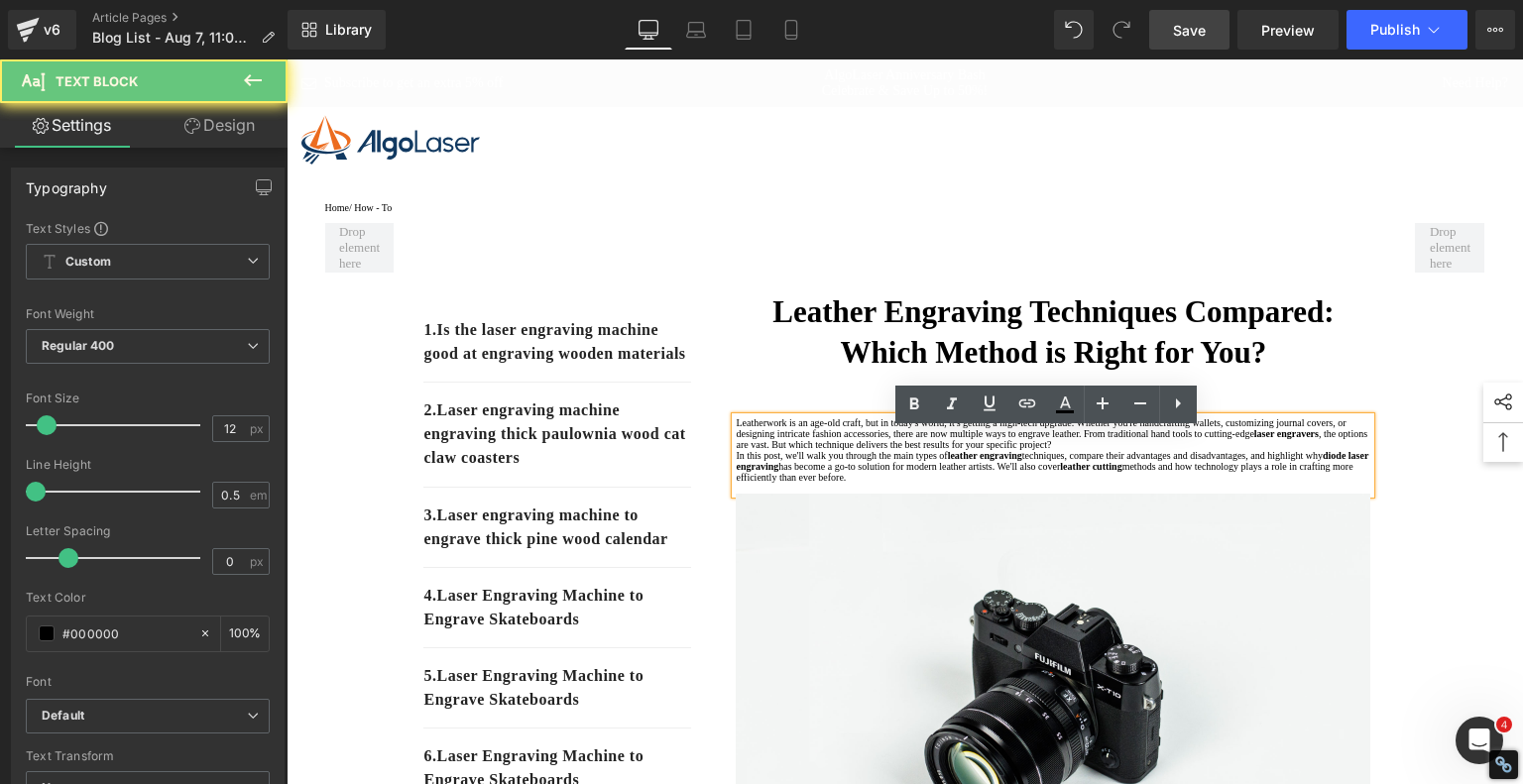 click on "In this post, we'll walk you through the main types of  leather engraving  techniques, compare their advantages and disadvantages, and highlight why  diode laser engraving  has become a go-to solution for modern leather artists. We'll also cover  leather cutting  methods and how technology plays a role in crafting more efficiently than ever before." at bounding box center [1053, 466] 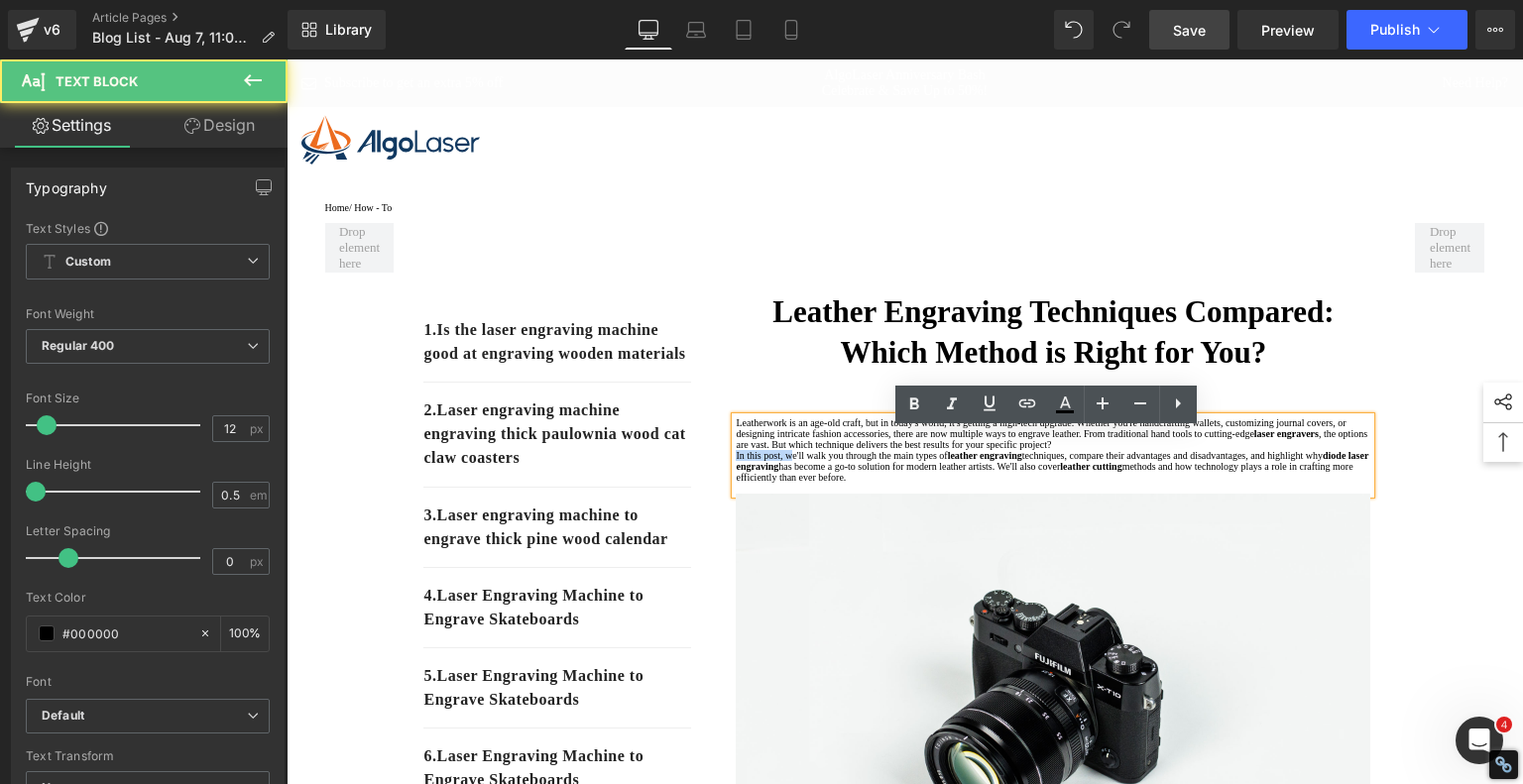 drag, startPoint x: 803, startPoint y: 508, endPoint x: 729, endPoint y: 513, distance: 74.16873 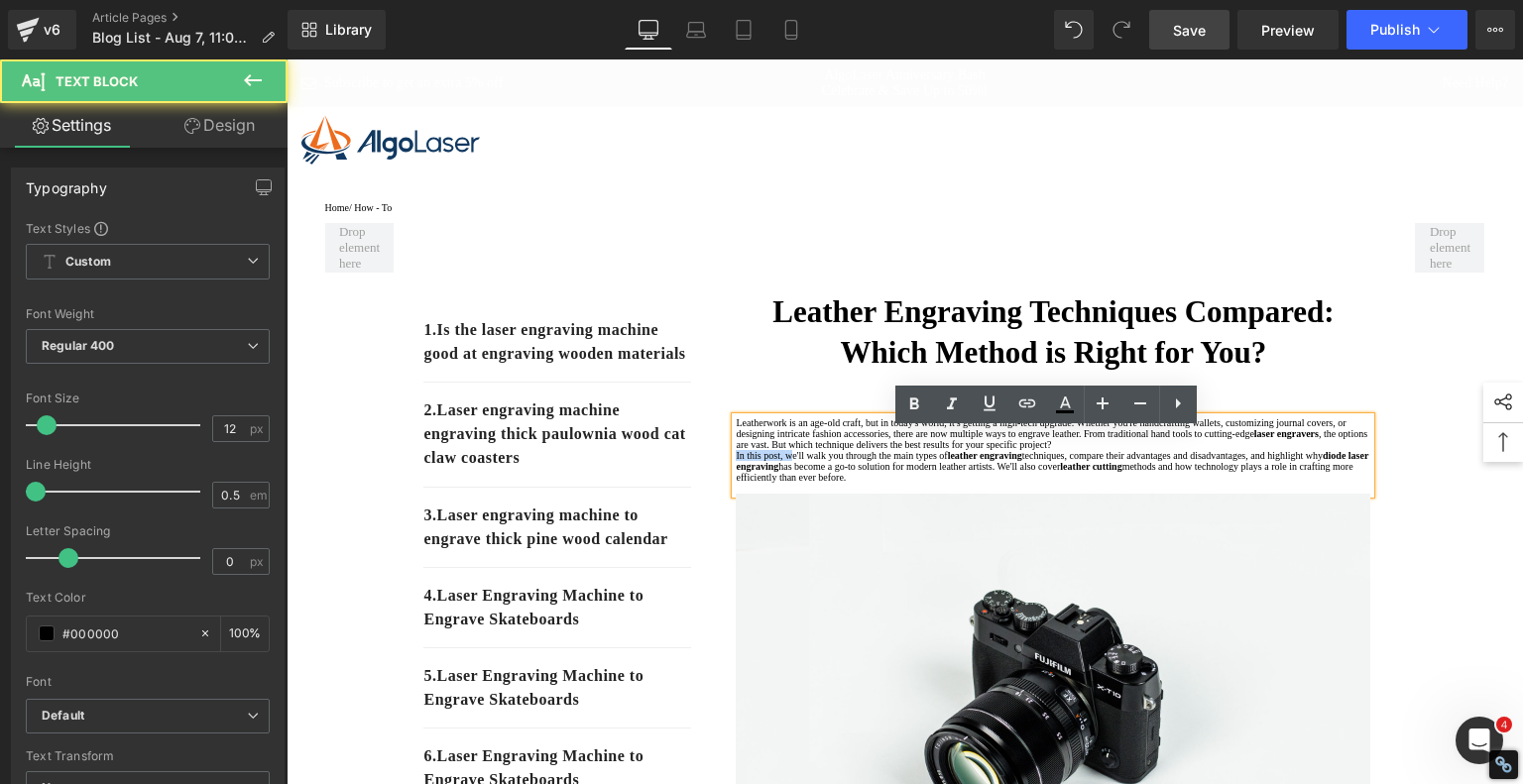 click on "In this post, we'll walk you through the main types of  leather engraving  techniques, compare their advantages and disadvantages, and highlight why  diode laser engraving  has become a go-to solution for modern leather artists. We'll also cover  leather cutting  methods and how technology plays a role in crafting more efficiently than ever before." at bounding box center [1053, 466] 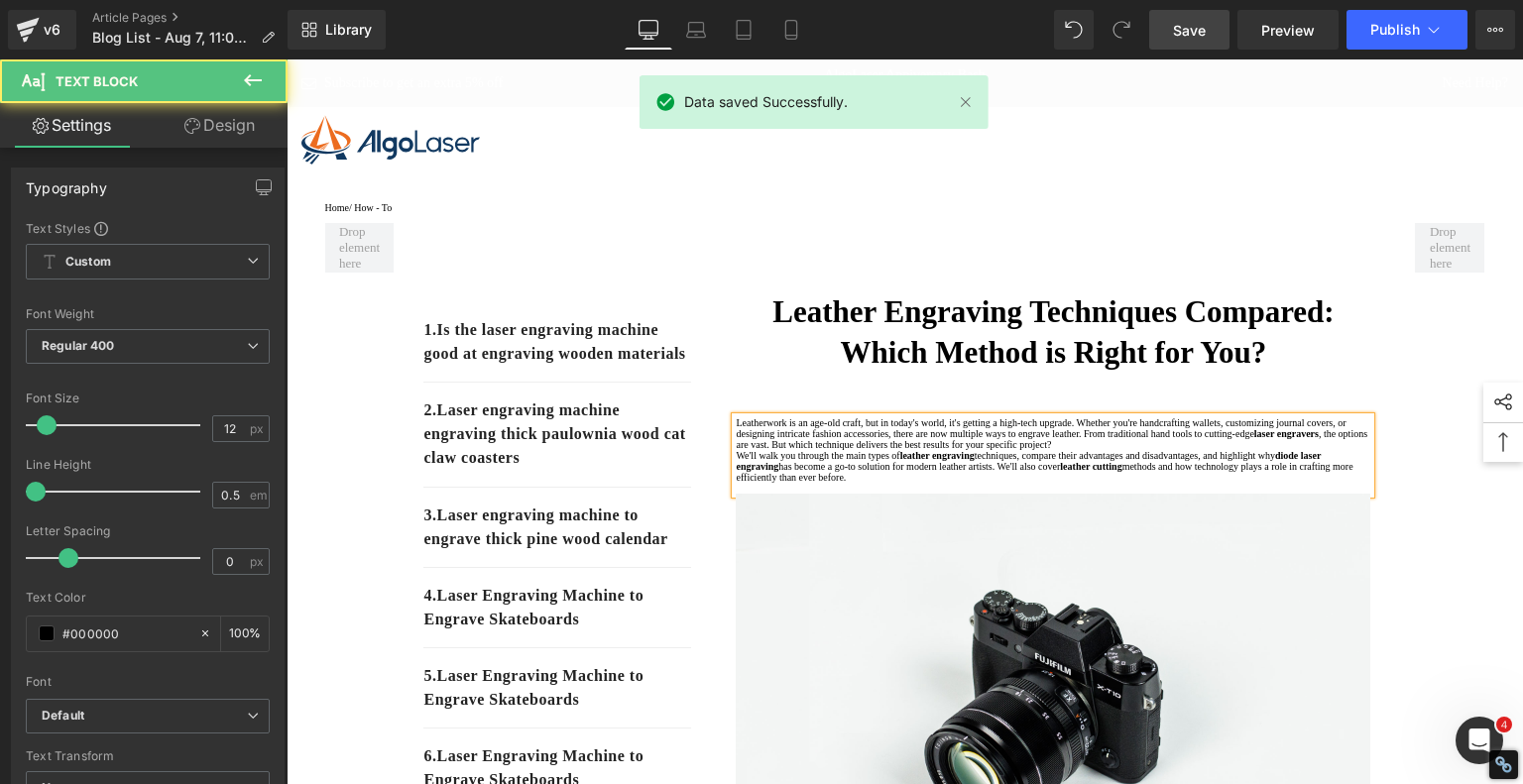 click on "Leatherwork is an age-old craft, but in today's world, it's getting a high-tech upgrade. Whether you're handcrafting wallets, customizing journal covers, or designing intricate fashion accessories, there are now multiple ways to engrave leather. From traditional hand tools to cutting-edge  laser engravers , the options are vast. But which technique delivers the best results for your specific project?" at bounding box center (1053, 433) 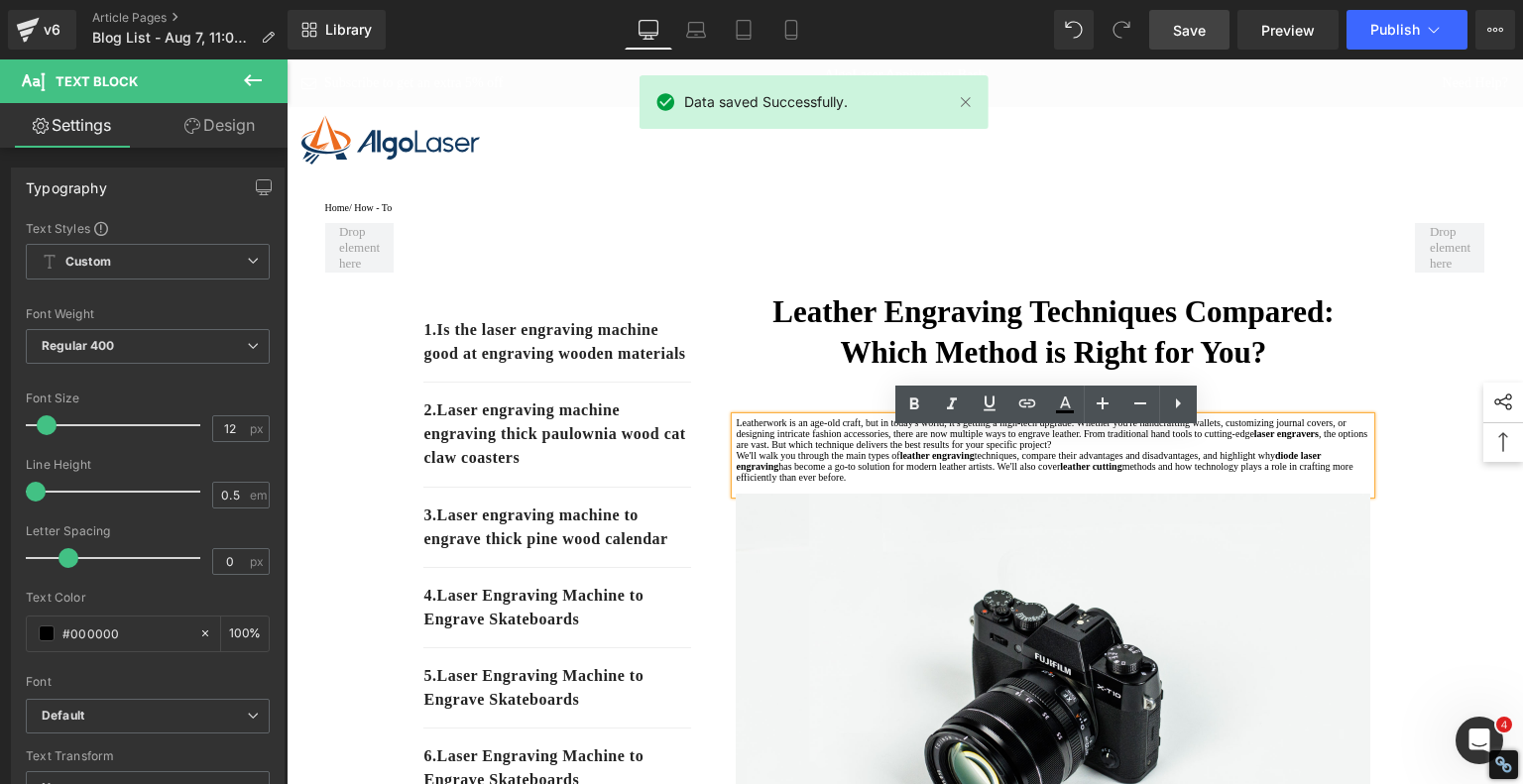 click on "1.  Is the laser engraving machine good at engraving wooden materials Text Block         2.  Laser engraving machine engraving thick paulownia wood cat claw coasters Text Block         3.  Laser engraving machine to engrave thick pine wood calendar Text Block         4.  Laser Engraving Machine to Engrave Skateboards Text Block         5 .  Laser Engraving Machine to Engrave Skateboards Text Block         6 .  Laser Engraving Machine to Engrave Skateboards Text Block         7 .  Laser Engraving Machine to Engrave Skateboards Text Block         8 .  Laser Engraving Machine to Engrave Skateboards Text Block         9 .  Laser Engraving Machine to Engrave Skateboards Text Block         10 .  Laser Engraving Machine to Engrave Skateboards Text Block         11 .  Laser engraving machine batch engraving pencils Text Block         Row         Leather Engraving Techniques Compared: Which Method is Right for You? Heading         laser engravers
We'll walk you through the main types of  leather engraving" at bounding box center [905, 3984] 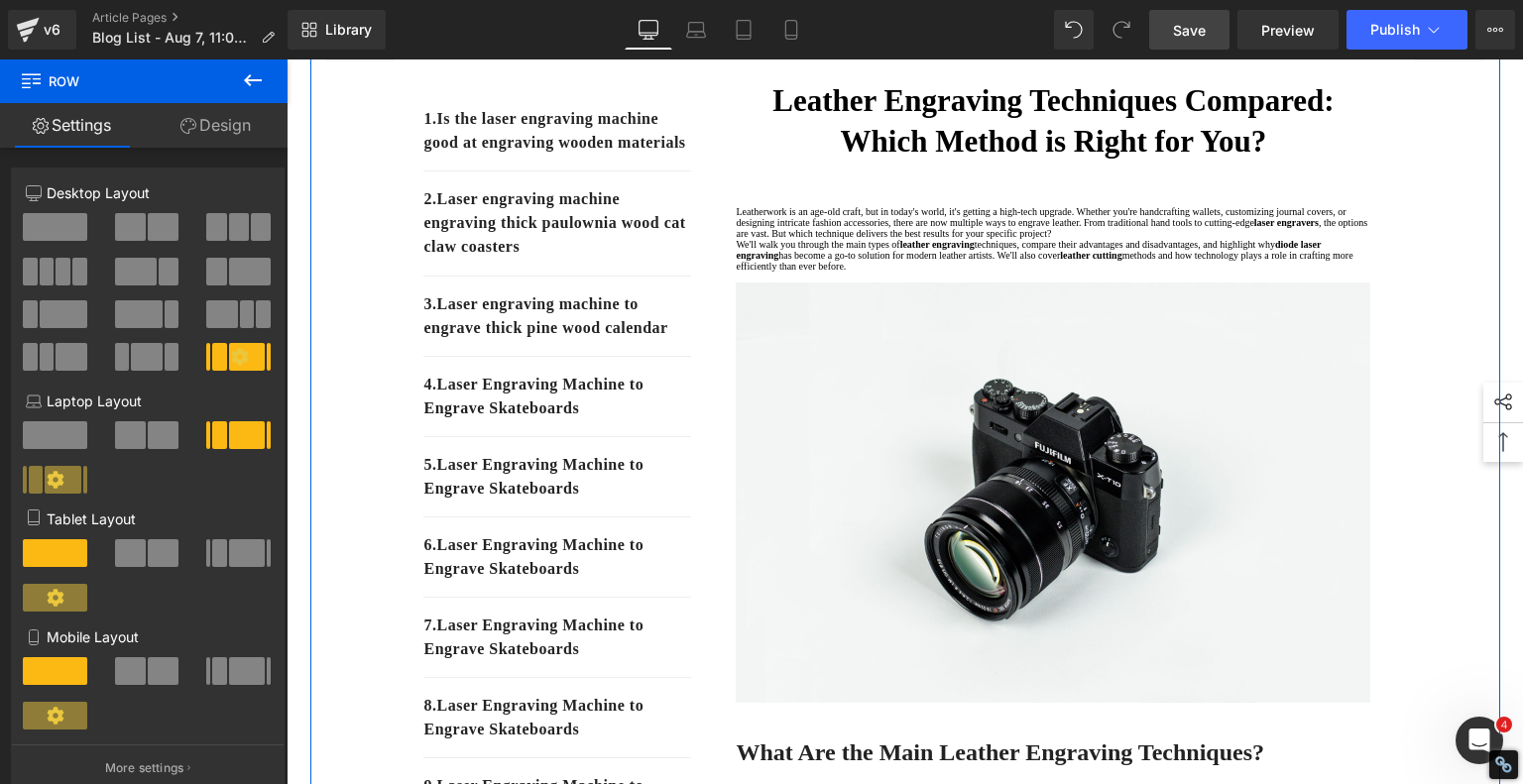 scroll, scrollTop: 99, scrollLeft: 0, axis: vertical 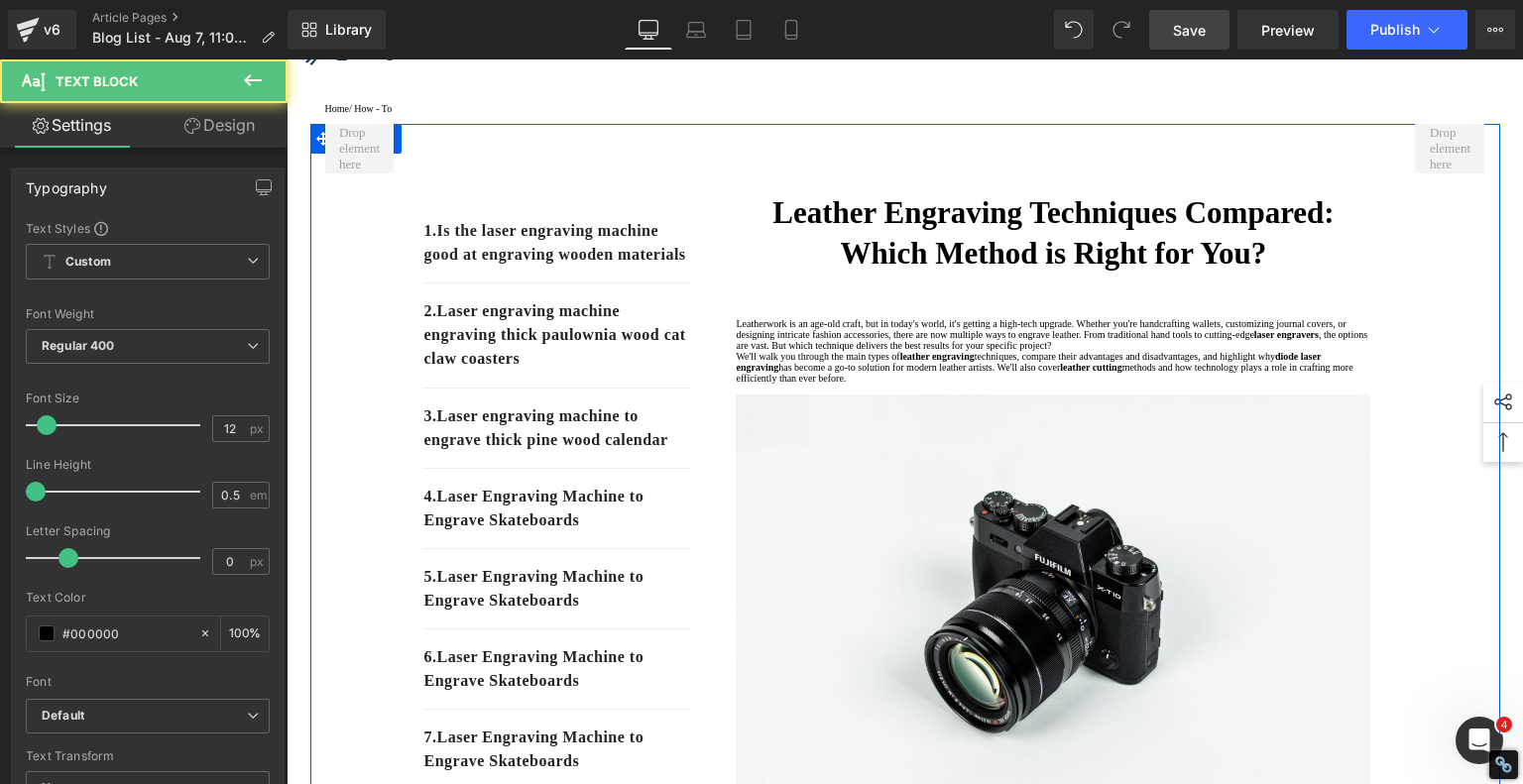 click on "Leatherwork is an age-old craft, but in today's world, it's getting a high-tech upgrade. Whether you're handcrafting wallets, customizing journal covers, or designing intricate fashion accessories, there are now multiple ways to engrave leather. From traditional hand tools to cutting-edge  laser engravers , the options are vast. But which technique delivers the best results for your specific project?" at bounding box center (1053, 334) 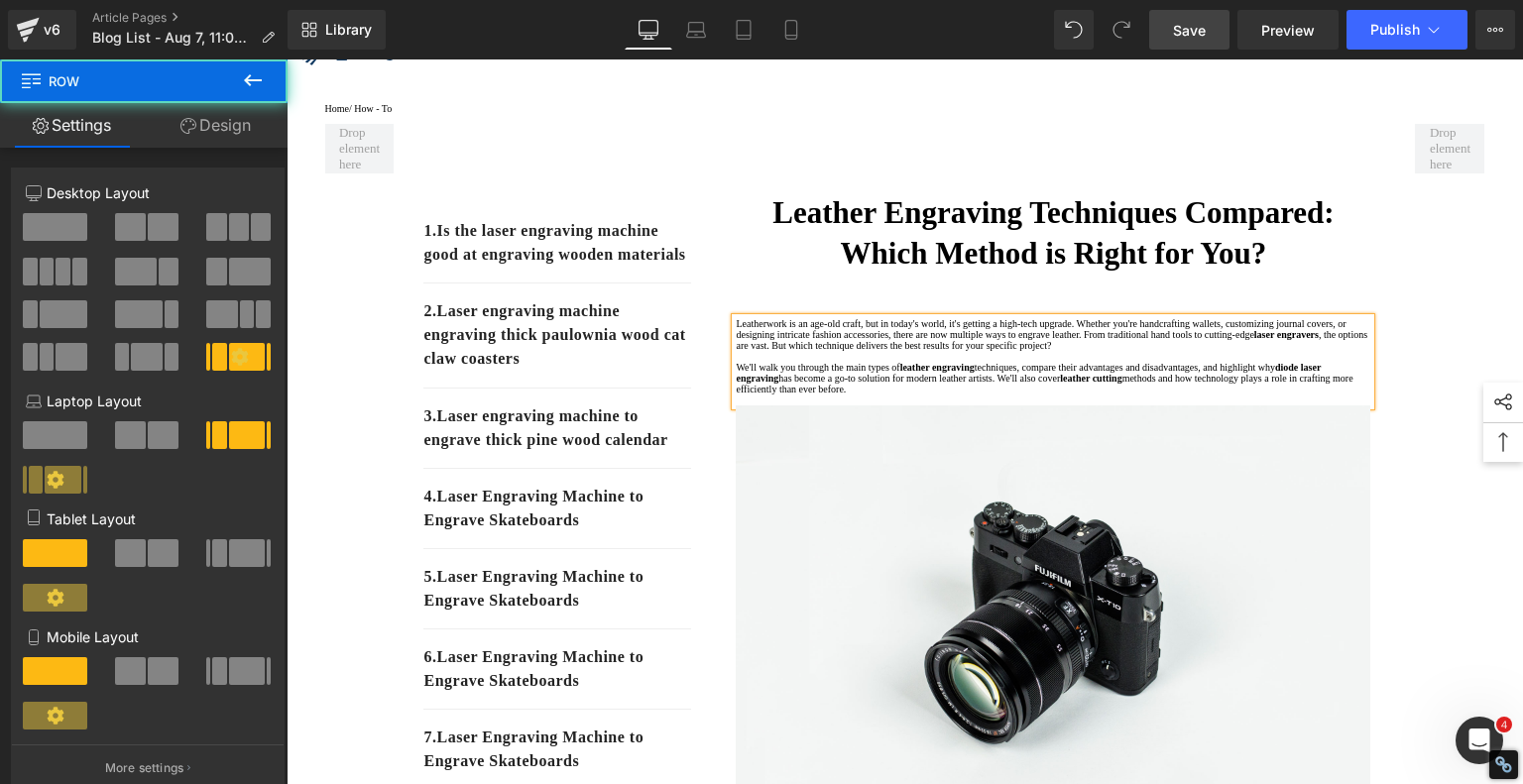 click on "1.  Is the laser engraving machine good at engraving wooden materials Text Block         2.  Laser engraving machine engraving thick paulownia wood cat claw coasters Text Block         3.  Laser engraving machine to engrave thick pine wood calendar Text Block         4.  Laser Engraving Machine to Engrave Skateboards Text Block         5 .  Laser Engraving Machine to Engrave Skateboards Text Block         6 .  Laser Engraving Machine to Engrave Skateboards Text Block         7 .  Laser Engraving Machine to Engrave Skateboards Text Block         8 .  Laser Engraving Machine to Engrave Skateboards Text Block         9 .  Laser Engraving Machine to Engrave Skateboards Text Block         10 .  Laser Engraving Machine to Engrave Skateboards Text Block         11 .  Laser engraving machine batch engraving pencils Text Block         Row         Leather Engraving Techniques Compared: Which Method is Right for You? Heading         laser engravers
We'll walk you through the main types of  leather engraving" at bounding box center (905, 3891) 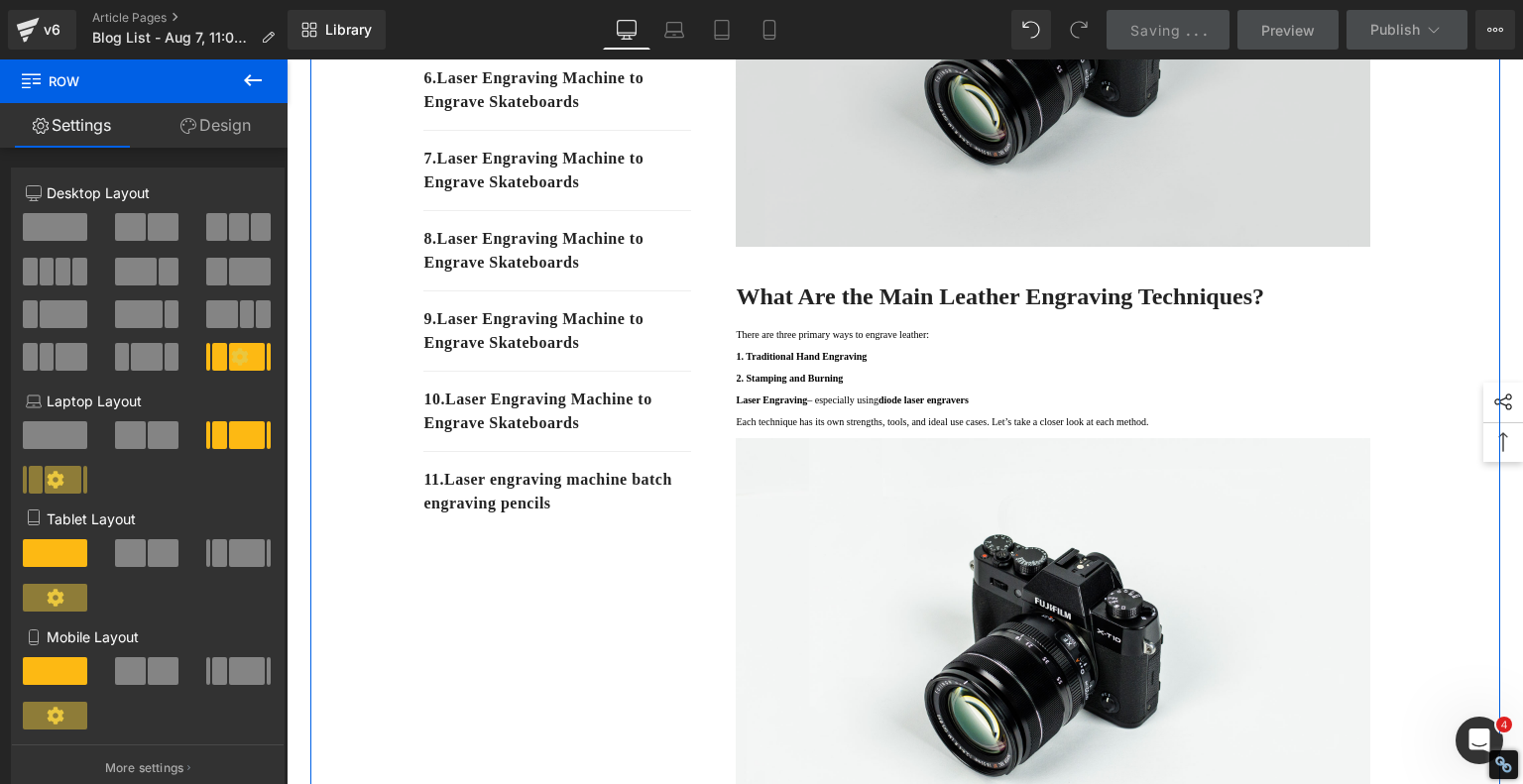 scroll, scrollTop: 694, scrollLeft: 0, axis: vertical 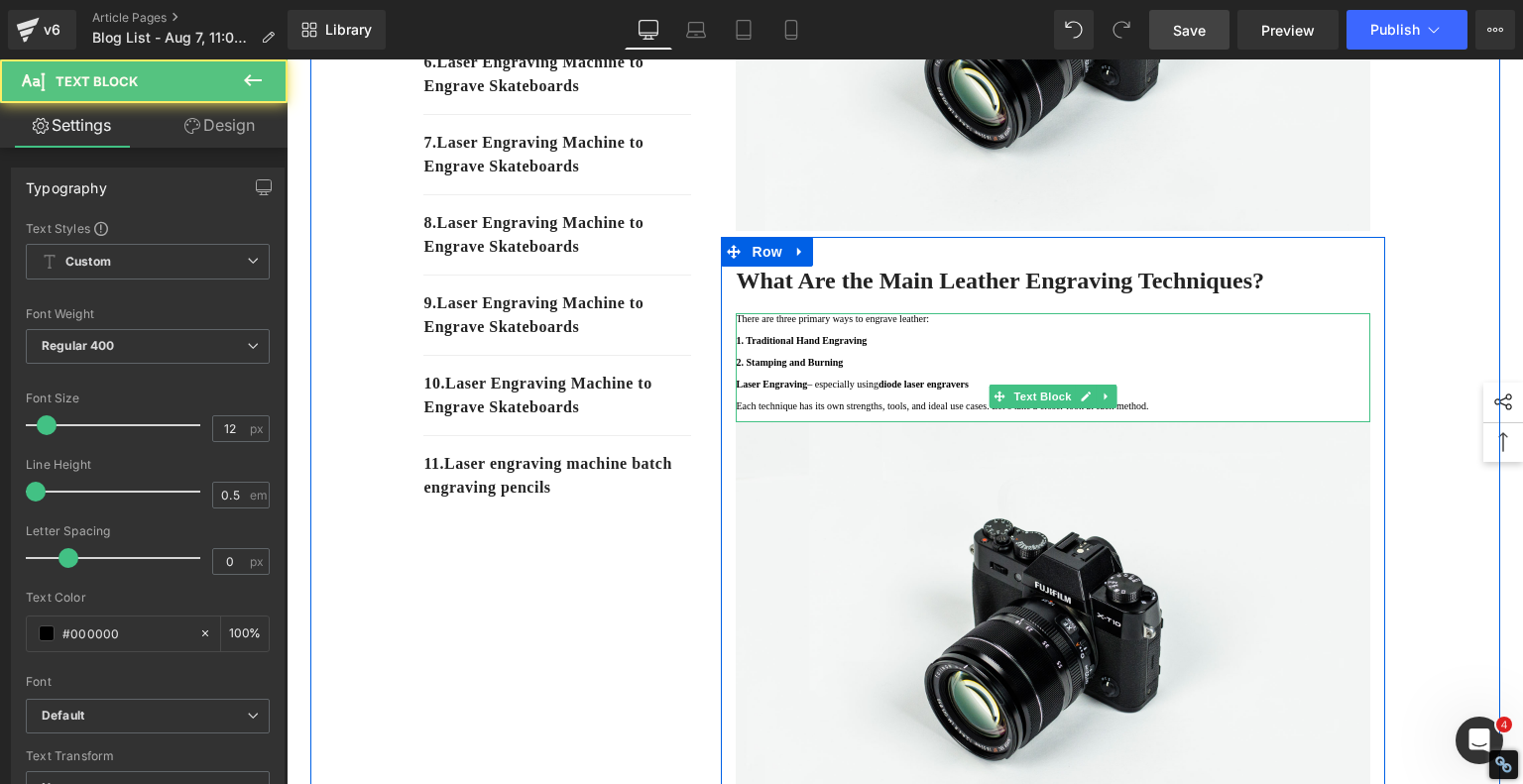 click on "Each technique has its own strengths, tools, and ideal use cases. Let’s take a closer look at each method." at bounding box center [1053, 405] 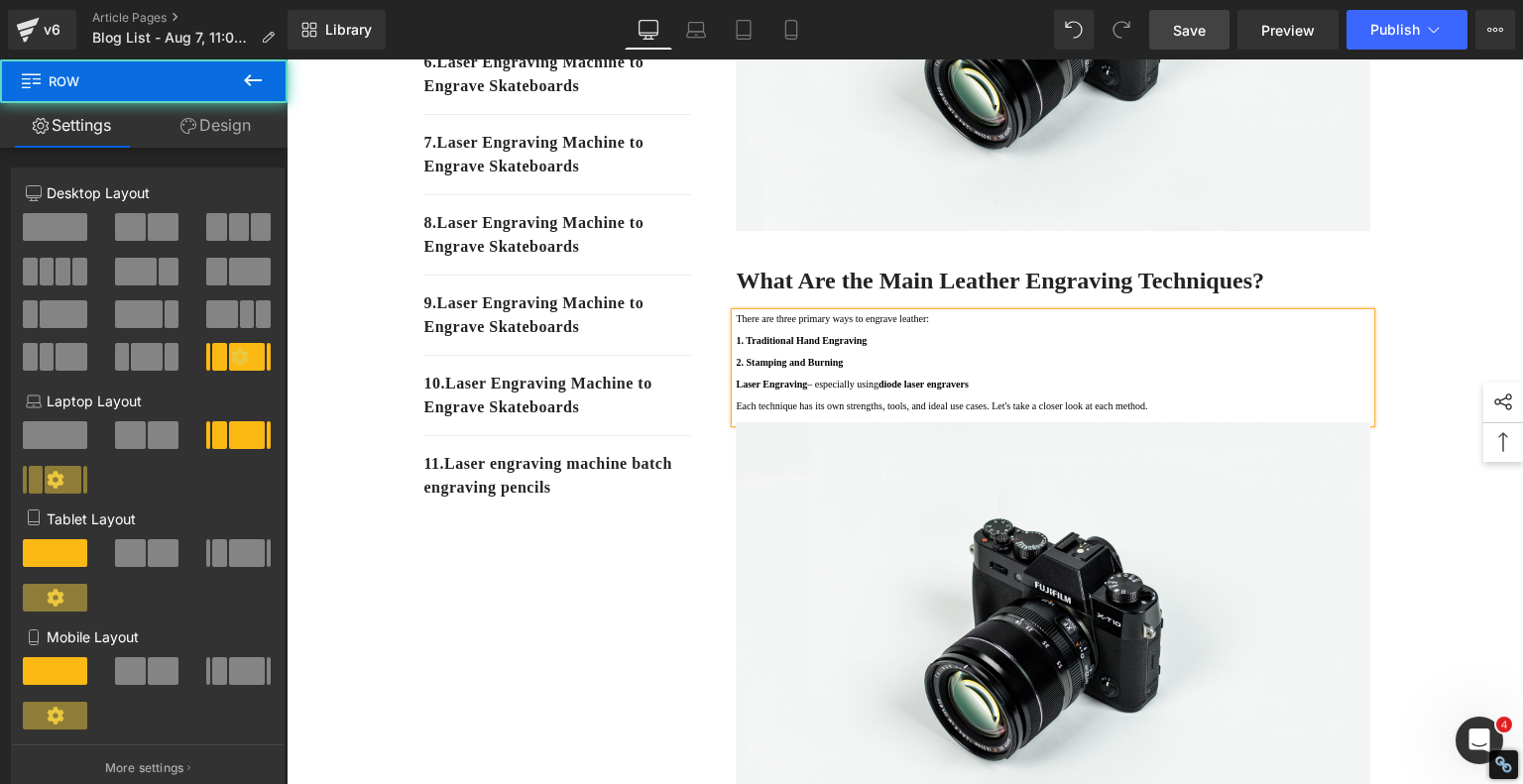 click on "1.  Is the laser engraving machine good at engraving wooden materials Text Block         2.  Laser engraving machine engraving thick paulownia wood cat claw coasters Text Block         3.  Laser engraving machine to engrave thick pine wood calendar Text Block         4.  Laser Engraving Machine to Engrave Skateboards Text Block         5 .  Laser Engraving Machine to Engrave Skateboards Text Block         6 .  Laser Engraving Machine to Engrave Skateboards Text Block         7 .  Laser Engraving Machine to Engrave Skateboards Text Block         8 .  Laser Engraving Machine to Engrave Skateboards Text Block         9 .  Laser Engraving Machine to Engrave Skateboards Text Block         10 .  Laser Engraving Machine to Engrave Skateboards Text Block         11 .  Laser engraving machine batch engraving pencils Text Block         Row         Leather Engraving Techniques Compared: Which Method is Right for You? Heading         laser engravers
We'll walk you through the main types of  leather engraving" at bounding box center (905, 3297) 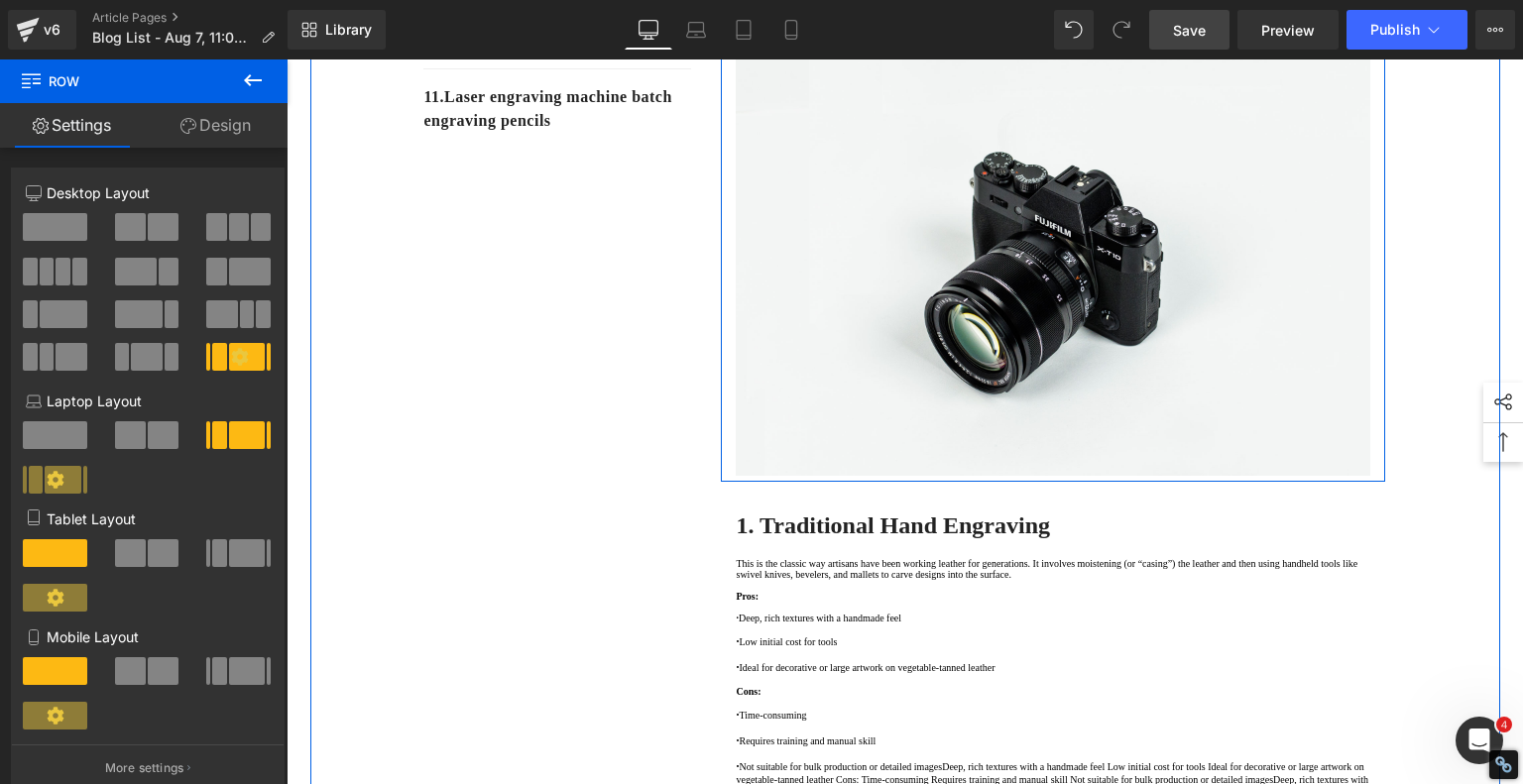 scroll, scrollTop: 1090, scrollLeft: 0, axis: vertical 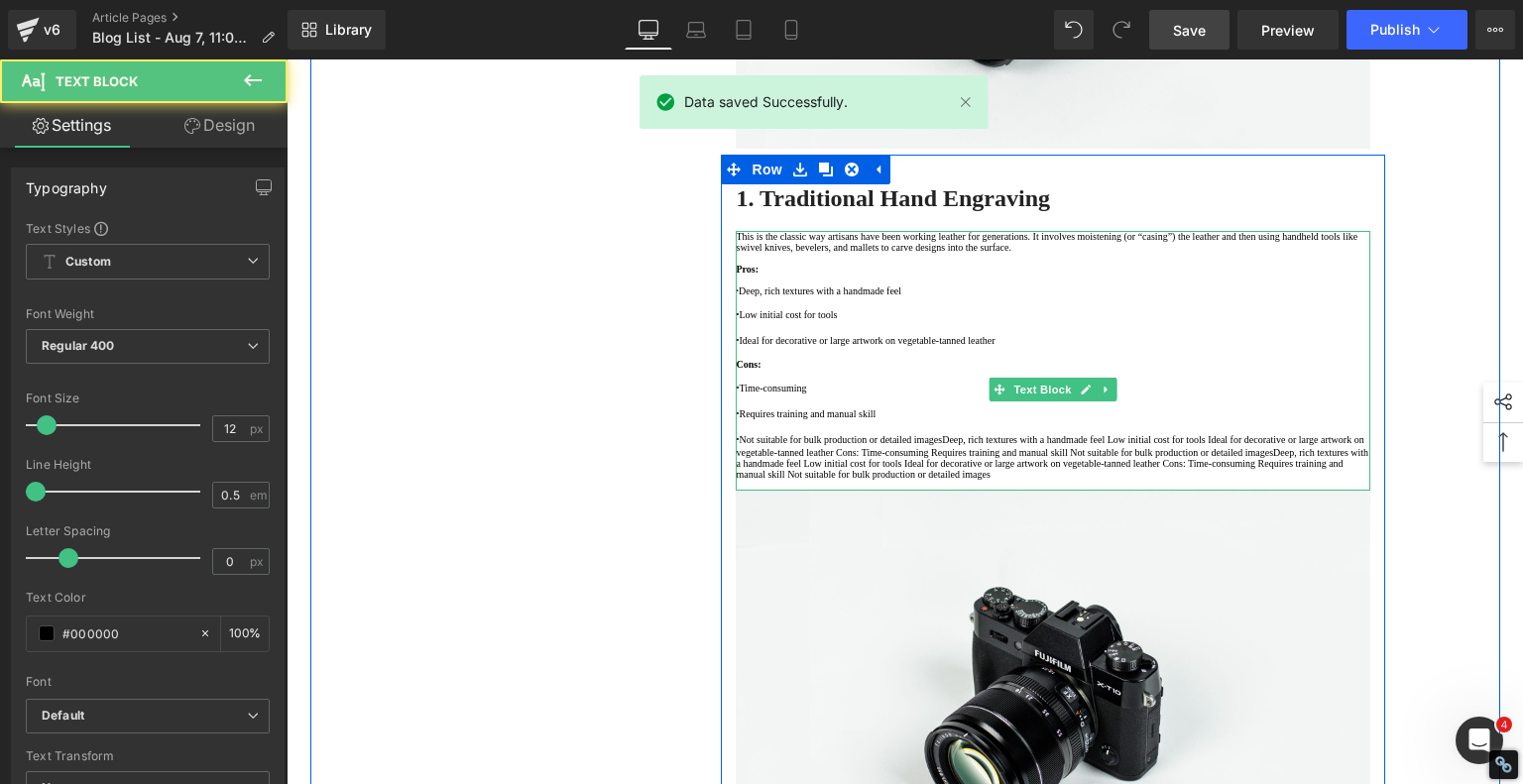 click on "This is the classic way artisans have been working leather for generations. It involves moistening (or “casing”) the leather and then using handheld tools like swivel knives, bevelers, and mallets to carve designs into the surface." at bounding box center [1053, 242] 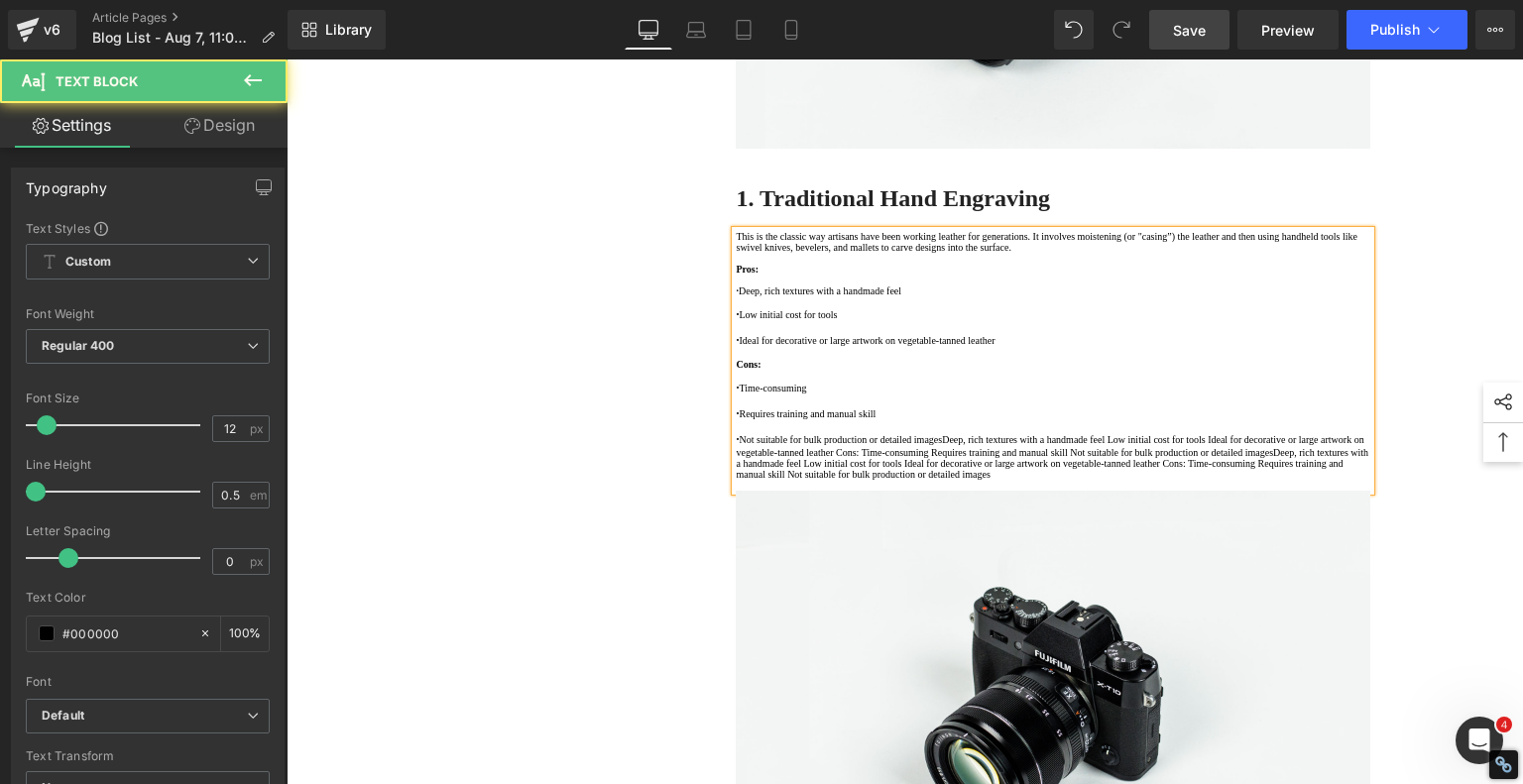 click on "This is the classic way artisans have been working leather for generations. It involves moistening (or "casing”) the leather and then using handheld tools like swivel knives, bevelers, and mallets to carve designs into the surface." at bounding box center (1053, 242) 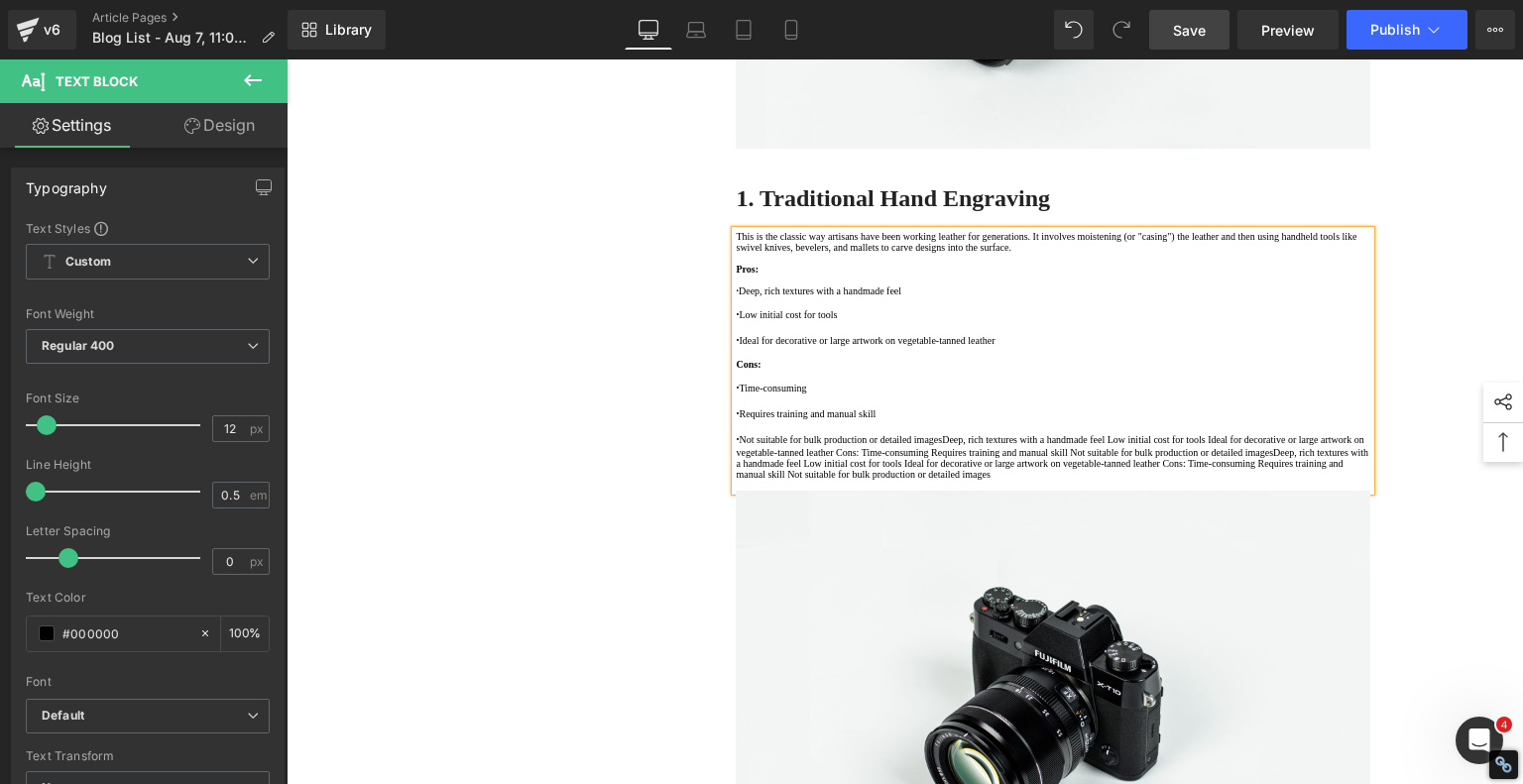 click on "Pros:" at bounding box center (1053, 269) 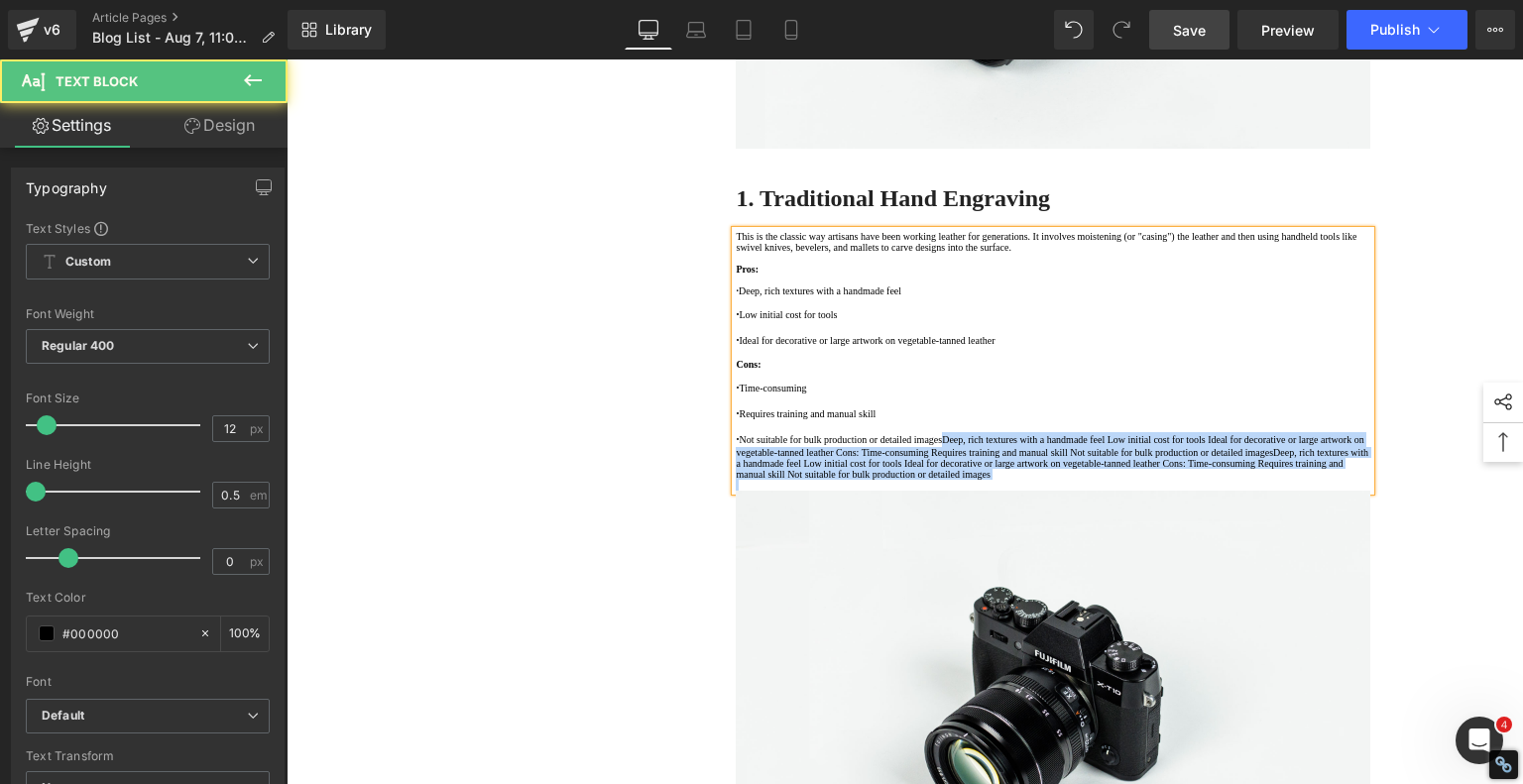 drag, startPoint x: 1025, startPoint y: 671, endPoint x: 1269, endPoint y: 683, distance: 244.2949 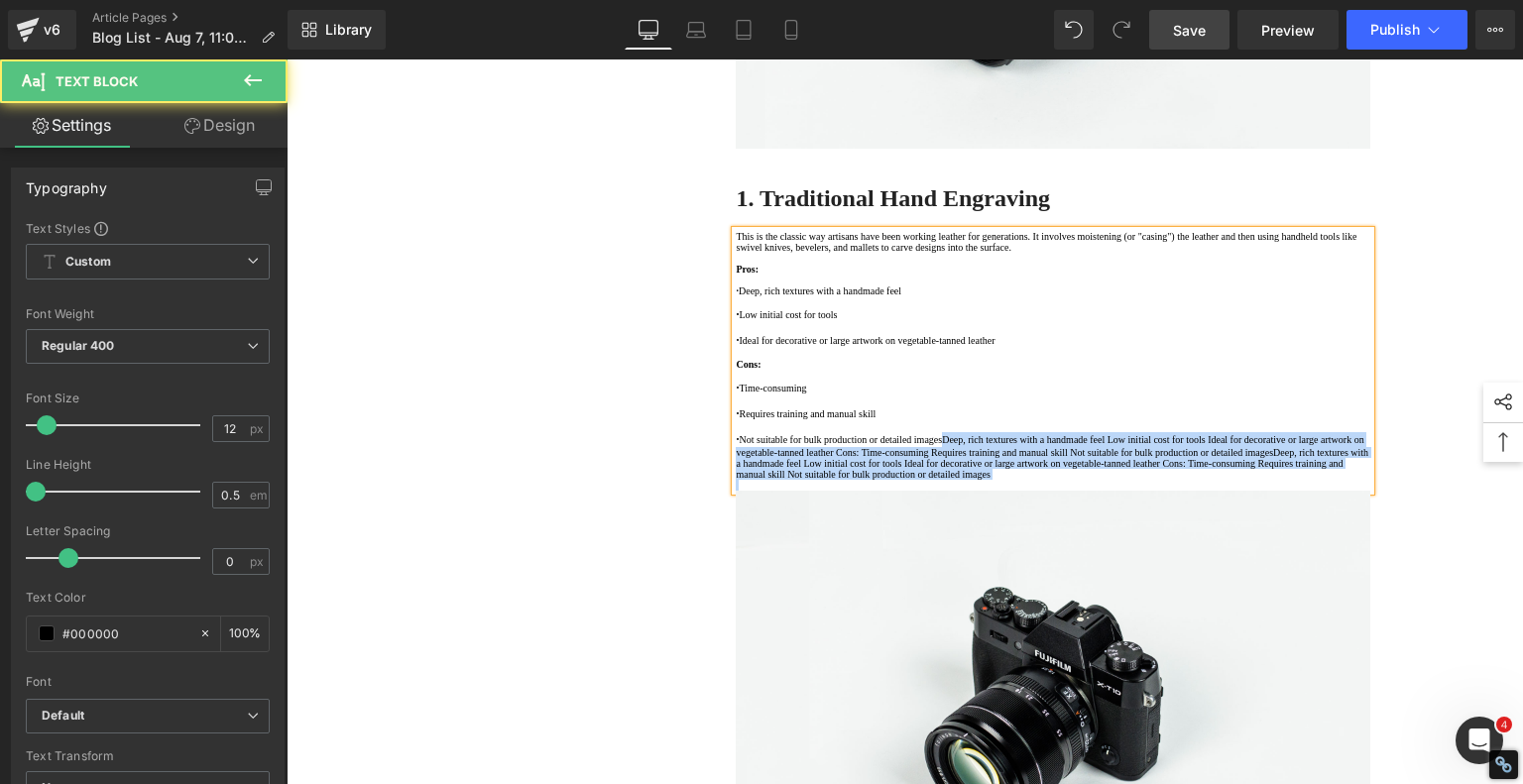 click on "This is the classic way artisans have been working leather for generations. It involves moistening (or "casing") the leather and then using handheld tools like swivel knives, bevelers, and mallets to carve designs into the surface. Pros: ·   Deep, rich textures with a handmade feel ·   Low initial cost for tools ·   Ideal for decorative or large artwork on vegetable-tanned leather Cons: ·   Time-consuming ·   Requires training and manual skill ·   Not suitable for bulk production or detailed imagesDeep, rich textures with a handmade feel" at bounding box center (1053, 361) 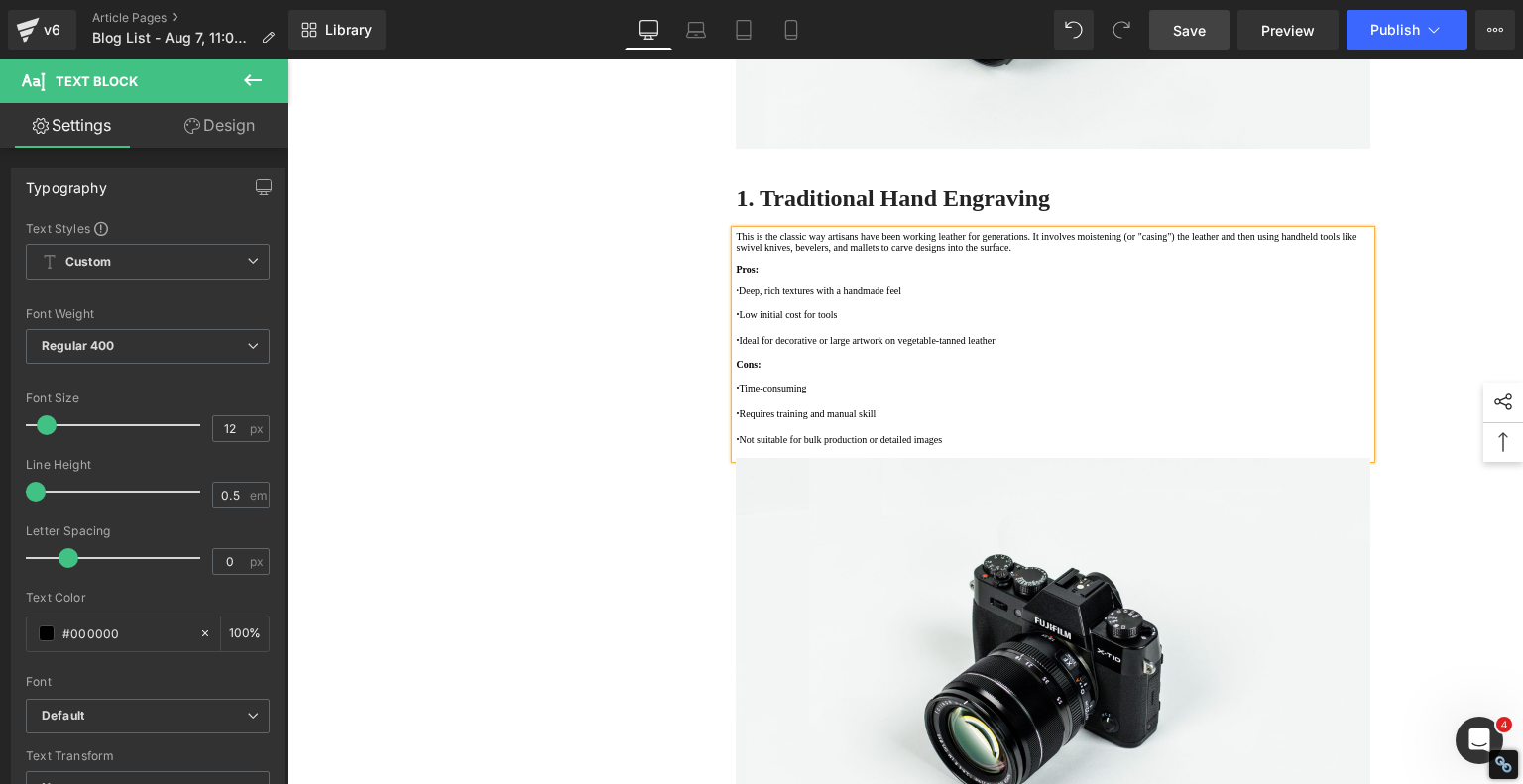 click on "1.  Is the laser engraving machine good at engraving wooden materials Text Block         2.  Laser engraving machine engraving thick paulownia wood cat claw coasters Text Block         3.  Laser engraving machine to engrave thick pine wood calendar Text Block         4.  Laser Engraving Machine to Engrave Skateboards Text Block         5 .  Laser Engraving Machine to Engrave Skateboards Text Block         6 .  Laser Engraving Machine to Engrave Skateboards Text Block         7 .  Laser Engraving Machine to Engrave Skateboards Text Block         8 .  Laser Engraving Machine to Engrave Skateboards Text Block         9 .  Laser Engraving Machine to Engrave Skateboards Text Block         10 .  Laser Engraving Machine to Engrave Skateboards Text Block         11 .  Laser engraving machine batch engraving pencils Text Block         Row         Leather Engraving Techniques Compared: Which Method is Right for You? Heading         laser engravers
We'll walk you through the main types of  leather engraving" at bounding box center (905, 2586) 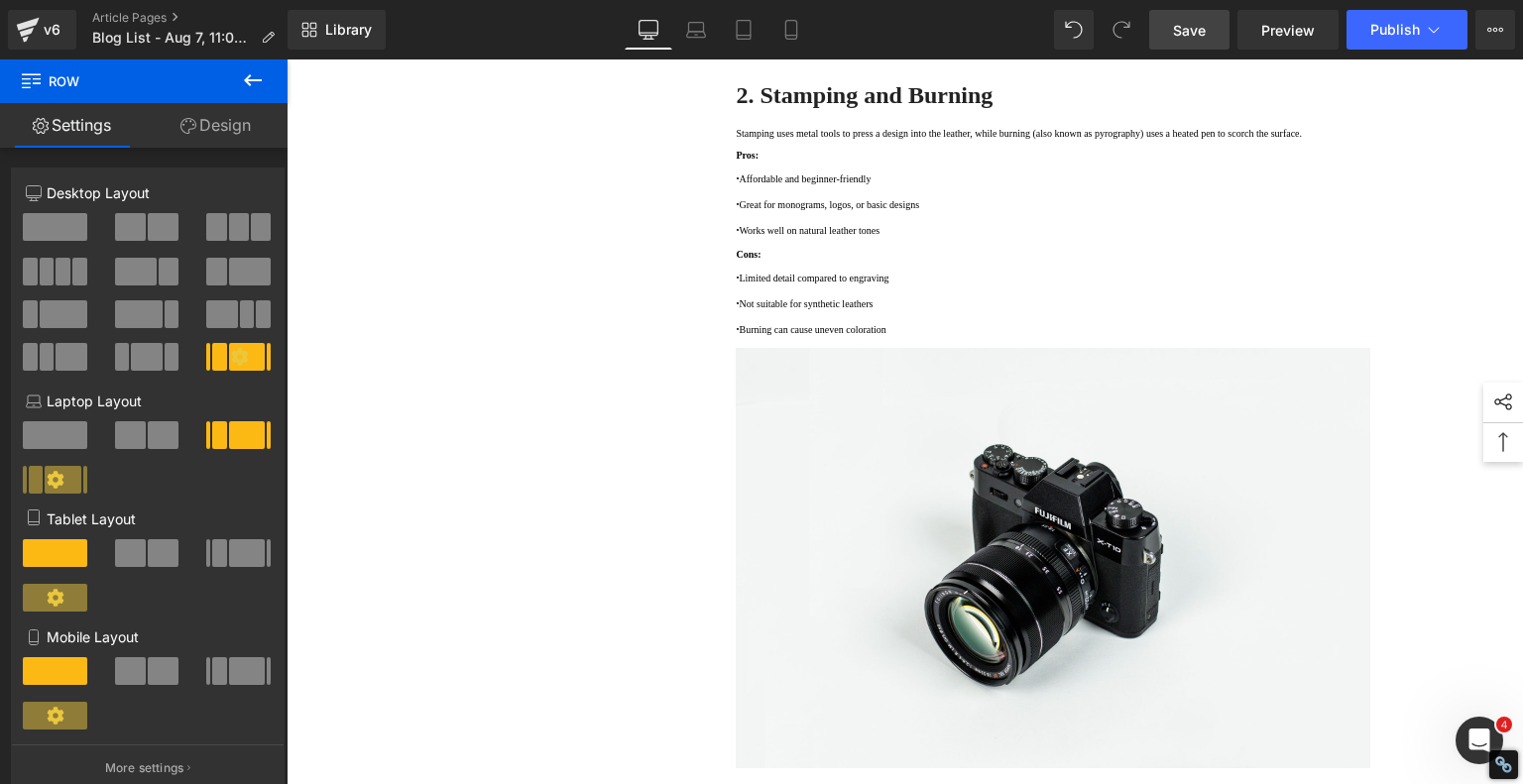 scroll, scrollTop: 2280, scrollLeft: 0, axis: vertical 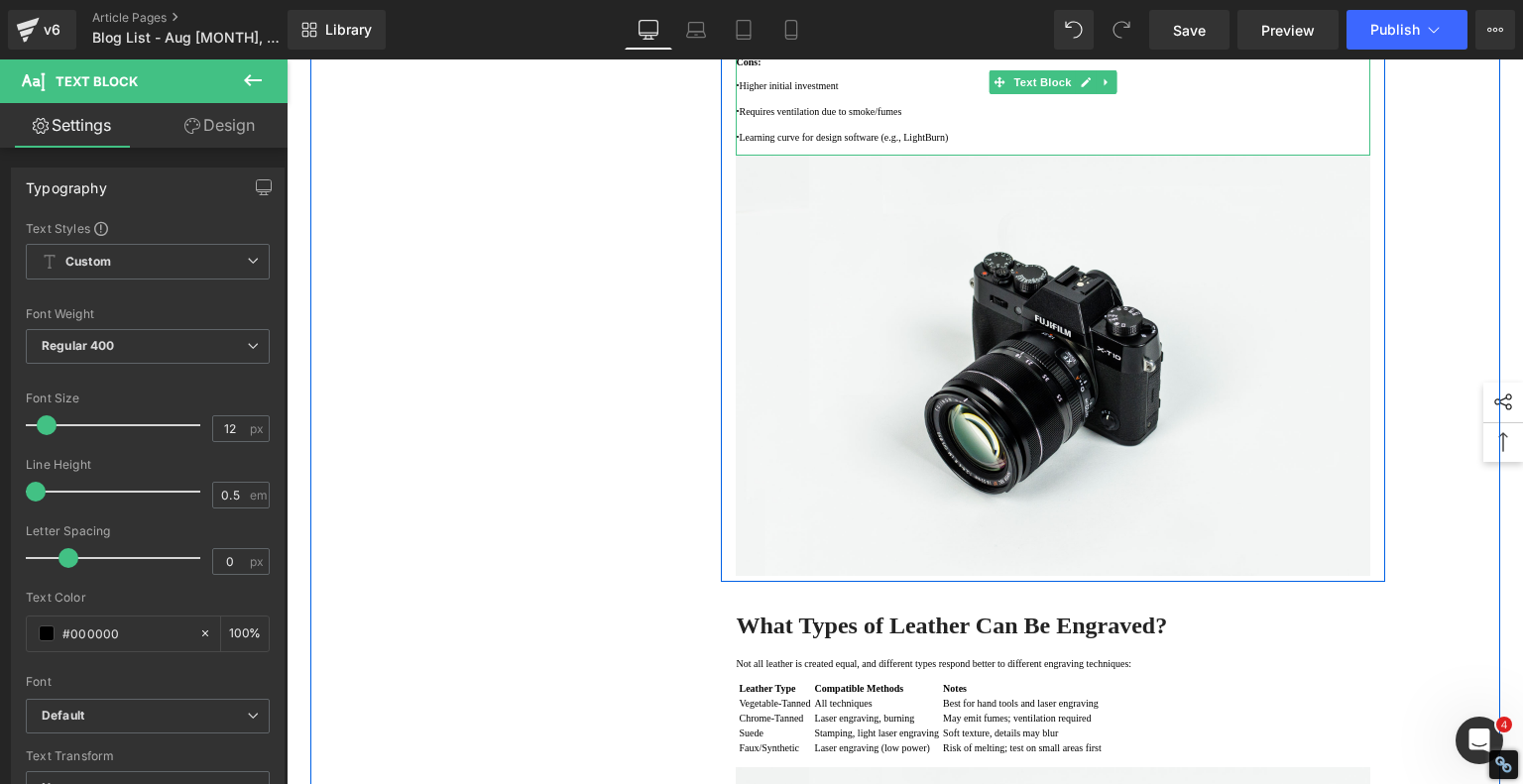 drag, startPoint x: 956, startPoint y: 241, endPoint x: 1066, endPoint y: 248, distance: 110.222502 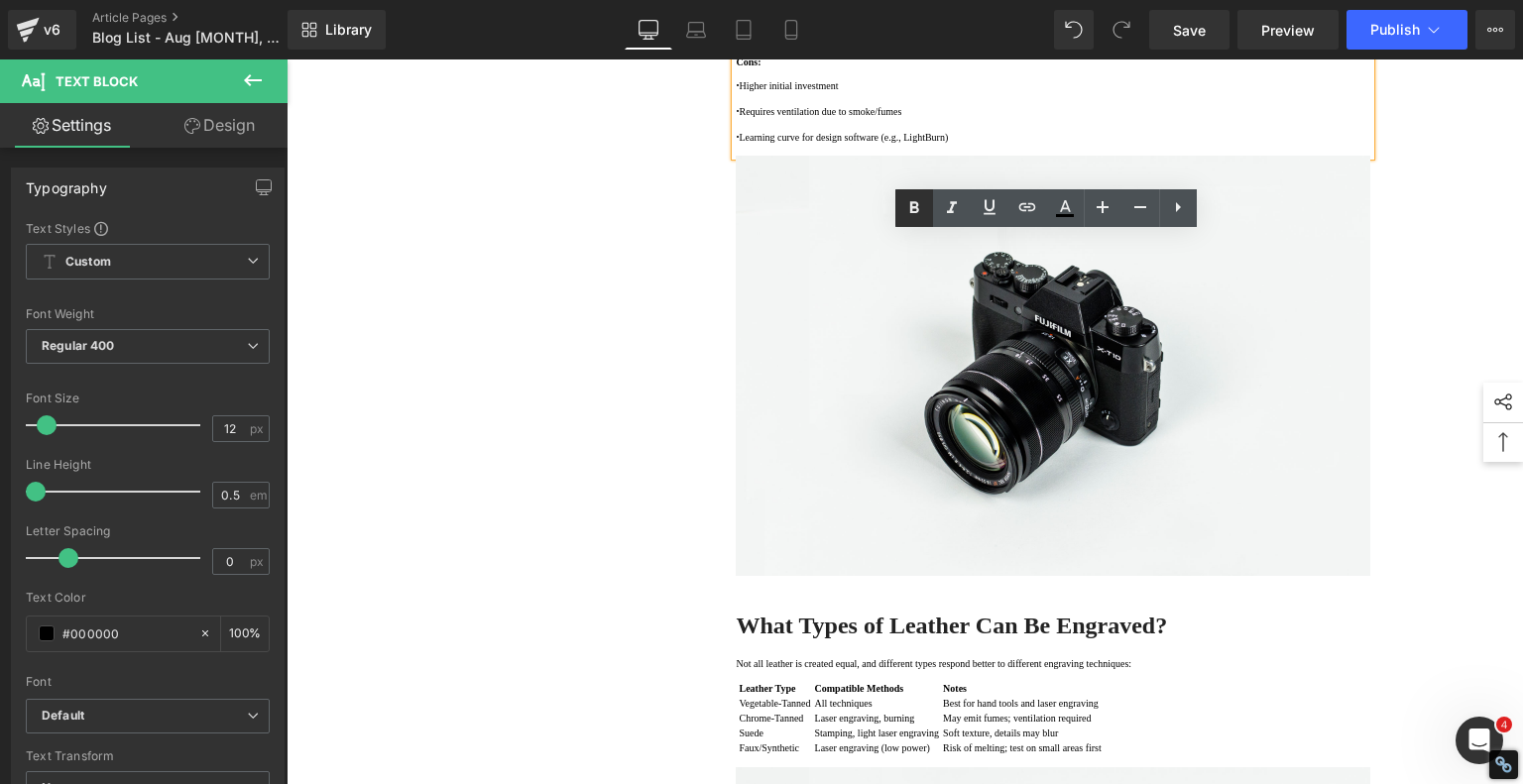 click 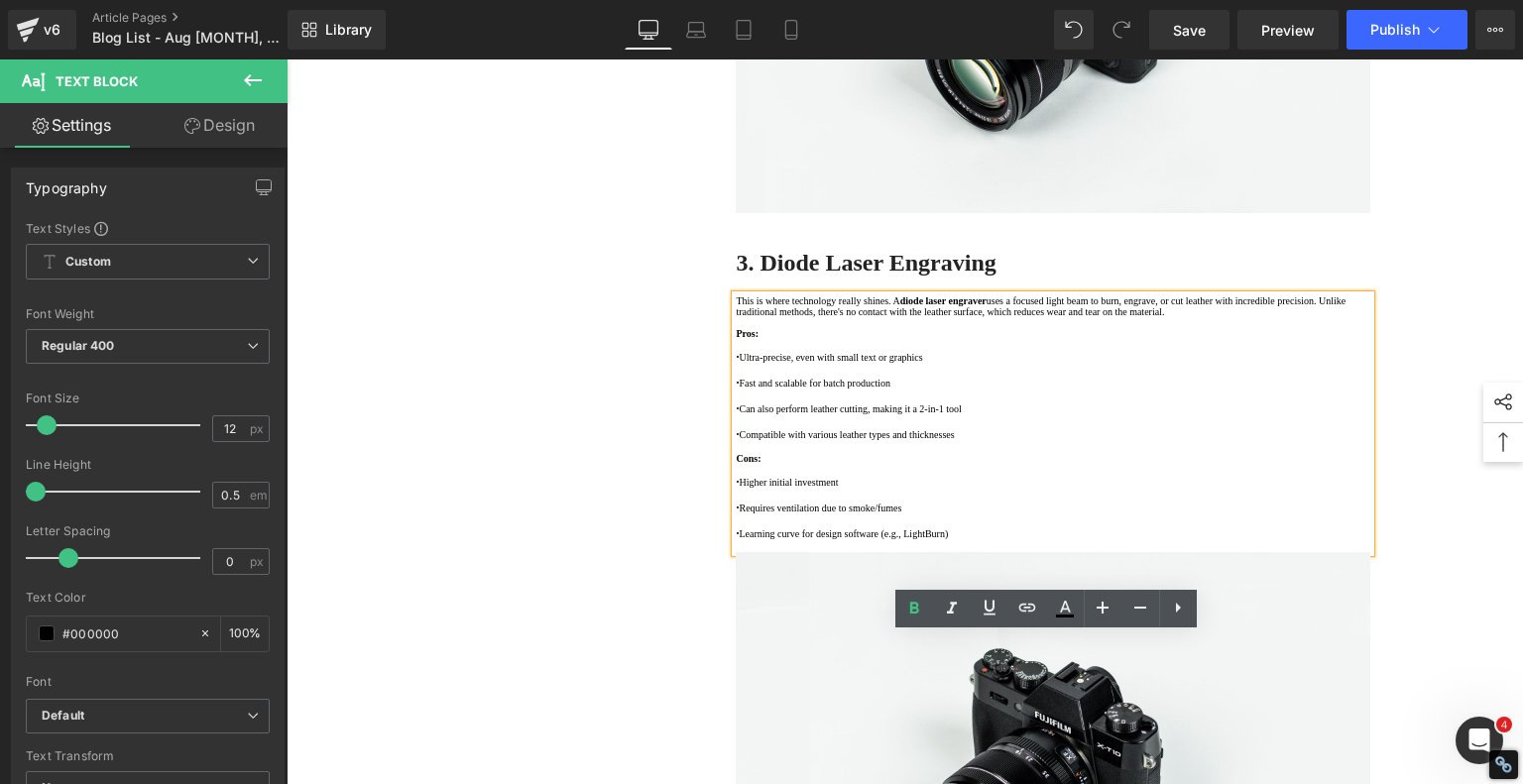 scroll, scrollTop: 2379, scrollLeft: 0, axis: vertical 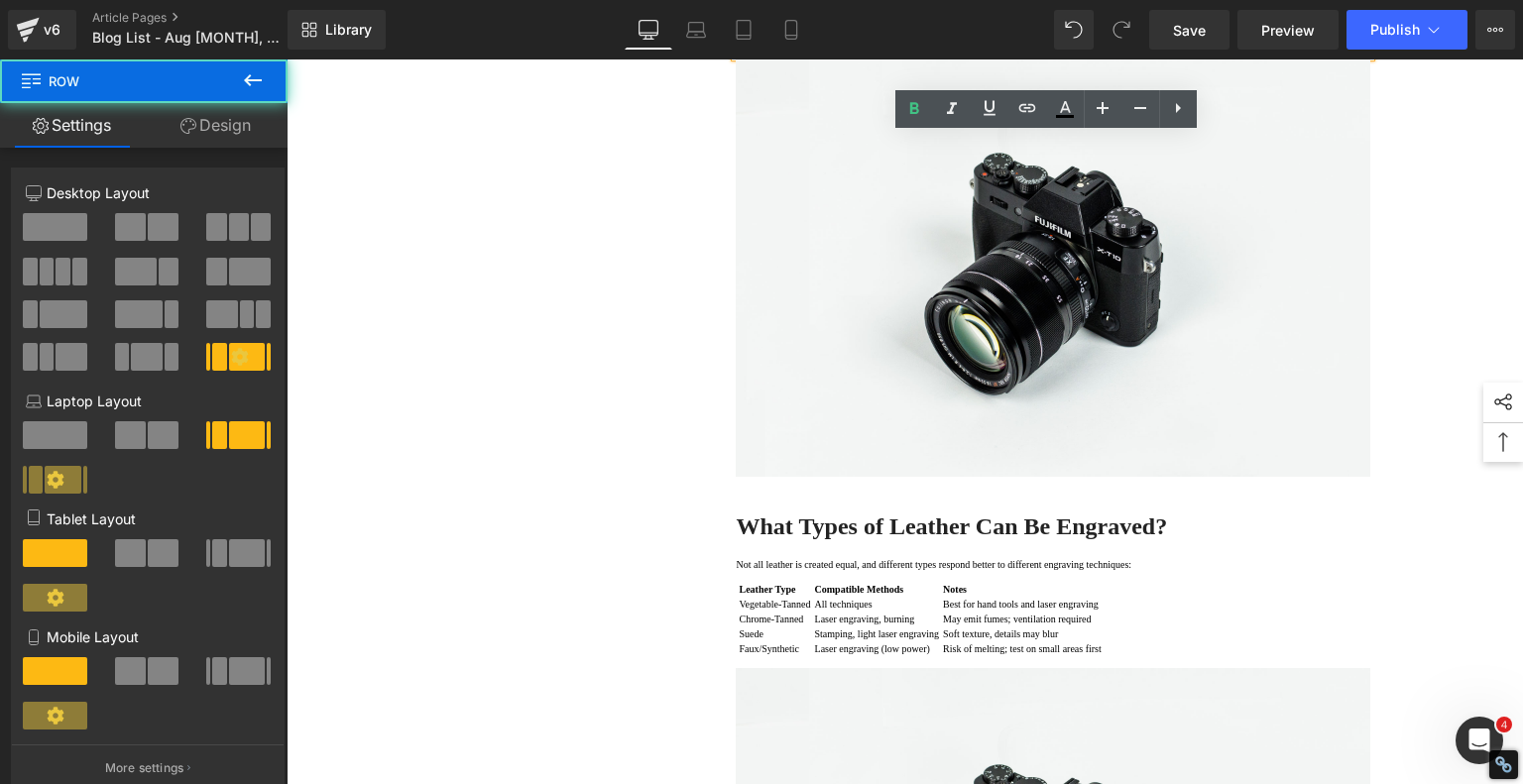 click on "1.  Is the laser engraving machine good at engraving wooden materials Text Block         2.  Laser engraving machine engraving thick paulownia wood cat claw coasters Text Block         3.  Laser engraving machine to engrave thick pine wood calendar Text Block         4.  Laser Engraving Machine to Engrave Skateboards Text Block         5 .  Laser Engraving Machine to Engrave Skateboards Text Block         6 .  Laser Engraving Machine to Engrave Skateboards Text Block         7 .  Laser Engraving Machine to Engrave Skateboards Text Block         8 .  Laser Engraving Machine to Engrave Skateboards Text Block         9 .  Laser Engraving Machine to Engrave Skateboards Text Block         10 .  Laser Engraving Machine to Engrave Skateboards Text Block         11 .  Laser engraving machine batch engraving pencils Text Block         Row         Leather Engraving Techniques Compared: Which Method is Right for You? Heading         laser engravers
We'll walk you through the main types of  leather engraving" at bounding box center [905, 703] 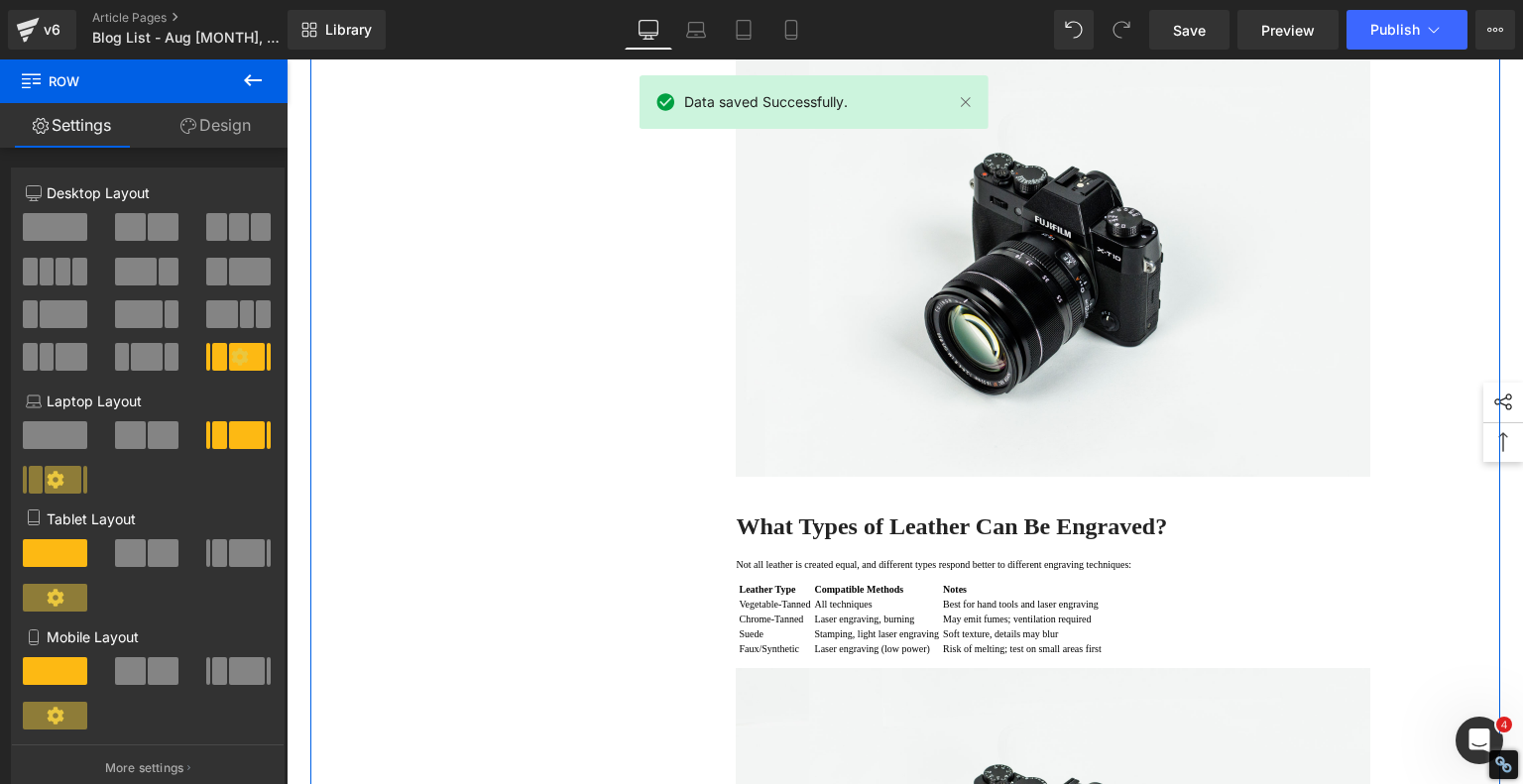 click on "1.  Is the laser engraving machine good at engraving wooden materials Text Block         2.  Laser engraving machine engraving thick paulownia wood cat claw coasters Text Block         3.  Laser engraving machine to engrave thick pine wood calendar Text Block         4.  Laser Engraving Machine to Engrave Skateboards Text Block         5 .  Laser Engraving Machine to Engrave Skateboards Text Block         6 .  Laser Engraving Machine to Engrave Skateboards Text Block         7 .  Laser Engraving Machine to Engrave Skateboards Text Block         8 .  Laser Engraving Machine to Engrave Skateboards Text Block         9 .  Laser Engraving Machine to Engrave Skateboards Text Block         10 .  Laser Engraving Machine to Engrave Skateboards Text Block         11 .  Laser engraving machine batch engraving pencils Text Block         Row         Leather Engraving Techniques Compared: Which Method is Right for You? Heading         laser engravers
We'll walk you through the main types of  leather engraving" at bounding box center (905, 703) 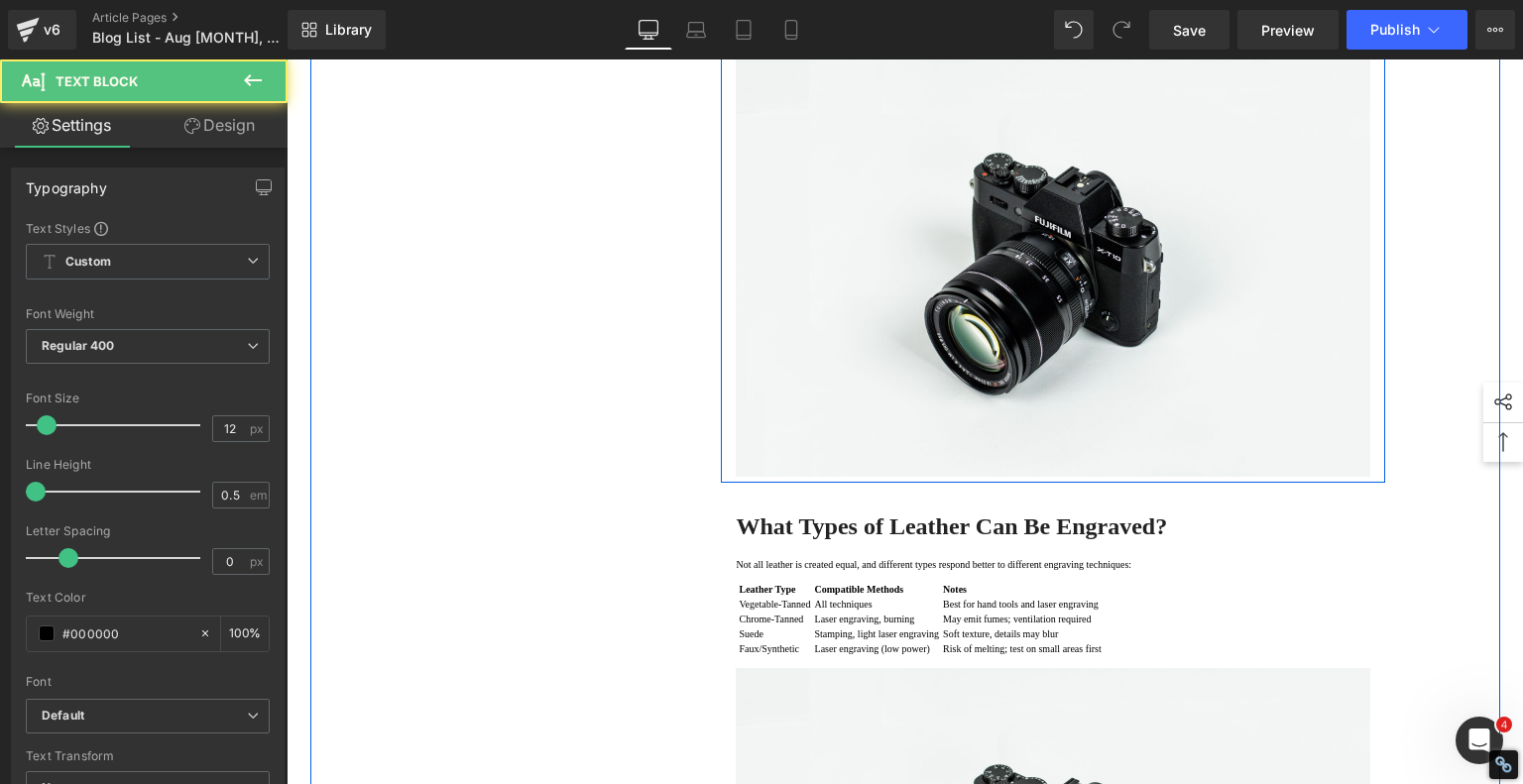 click on "·   Can also perform leather cutting, making it a 2-in-1 tool" at bounding box center [1053, -87] 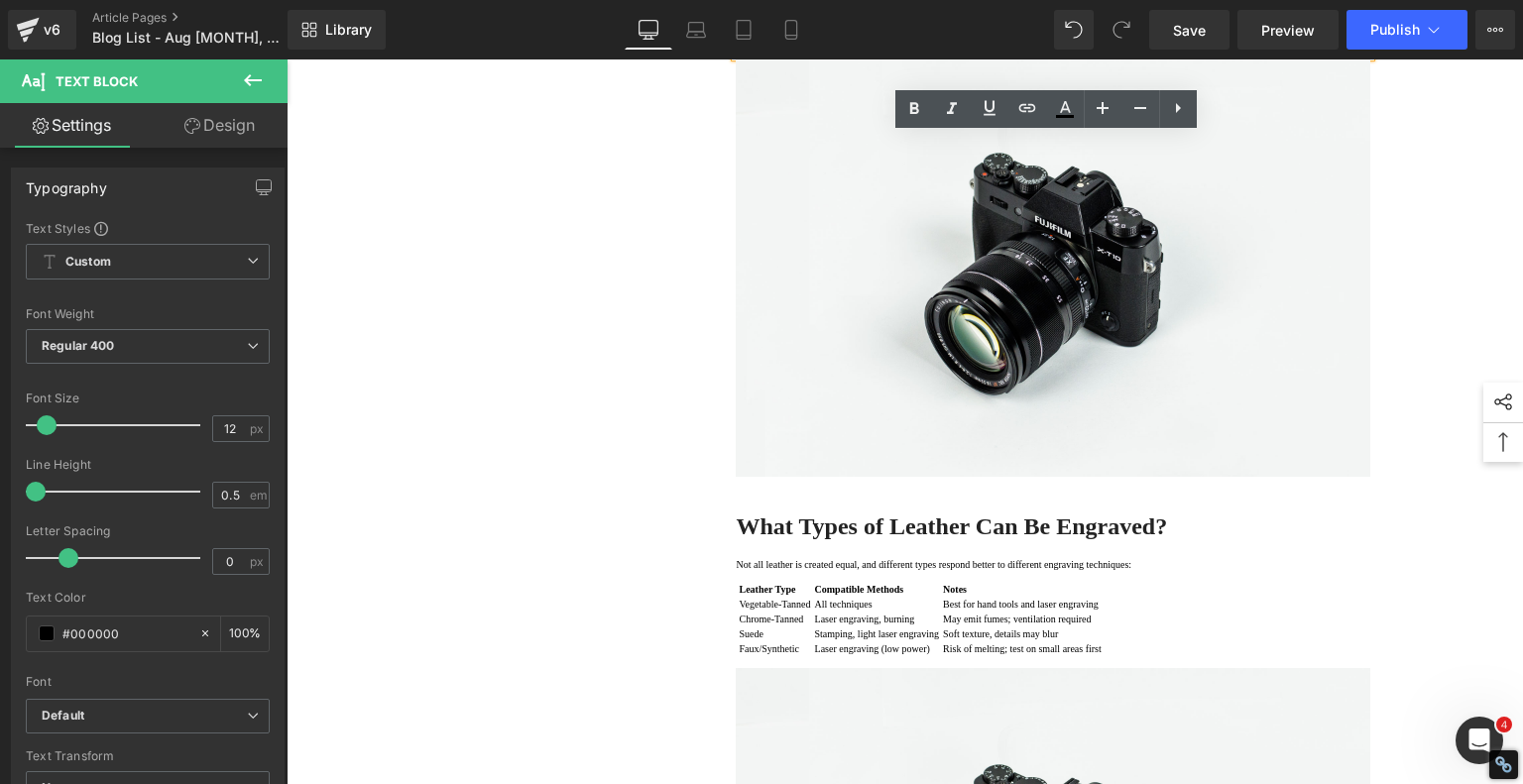 drag, startPoint x: 844, startPoint y: 312, endPoint x: 923, endPoint y: 310, distance: 79.025312 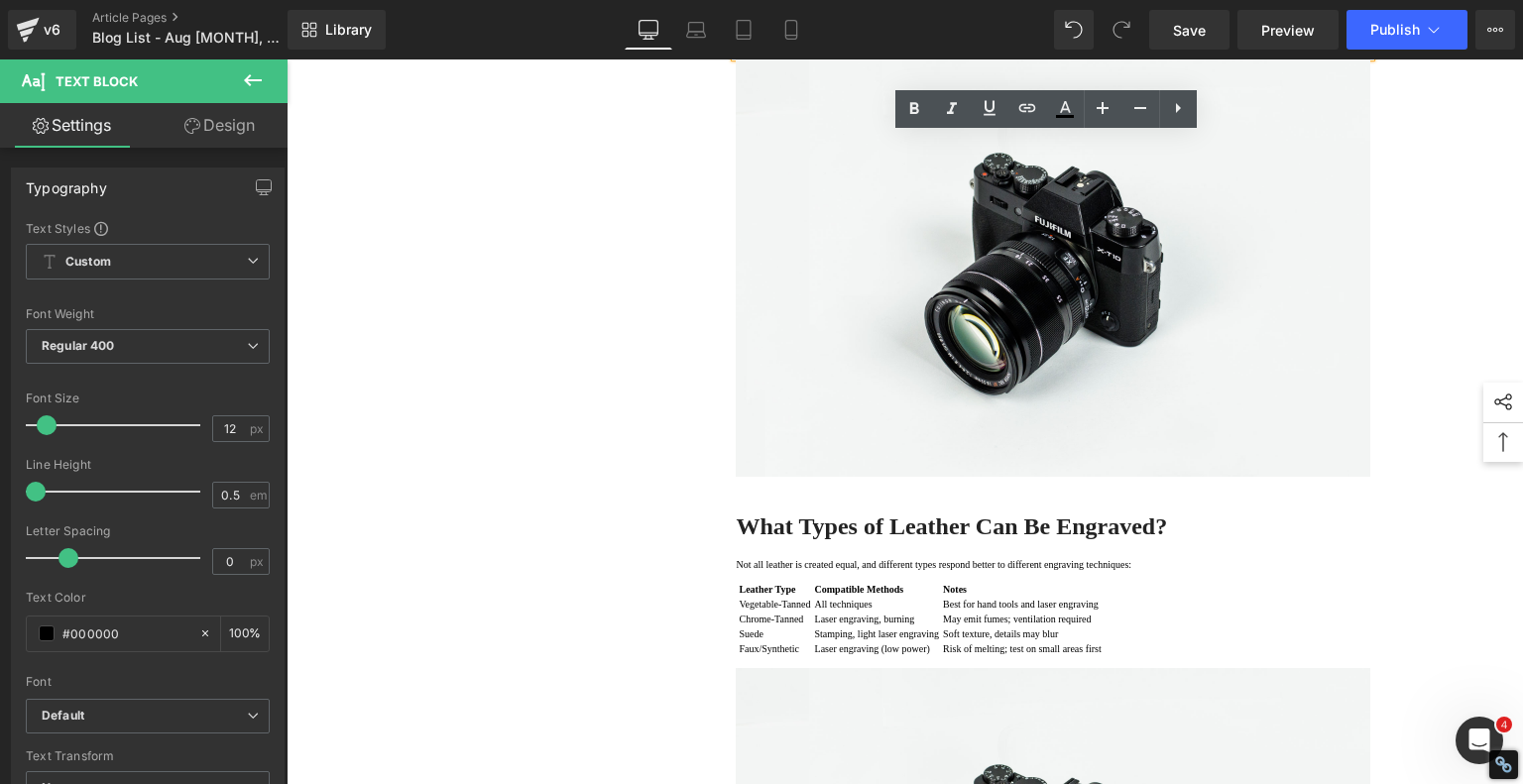 click on "·   Can also perform leather cutting, making it a 2-in-1 tool" at bounding box center (1053, -87) 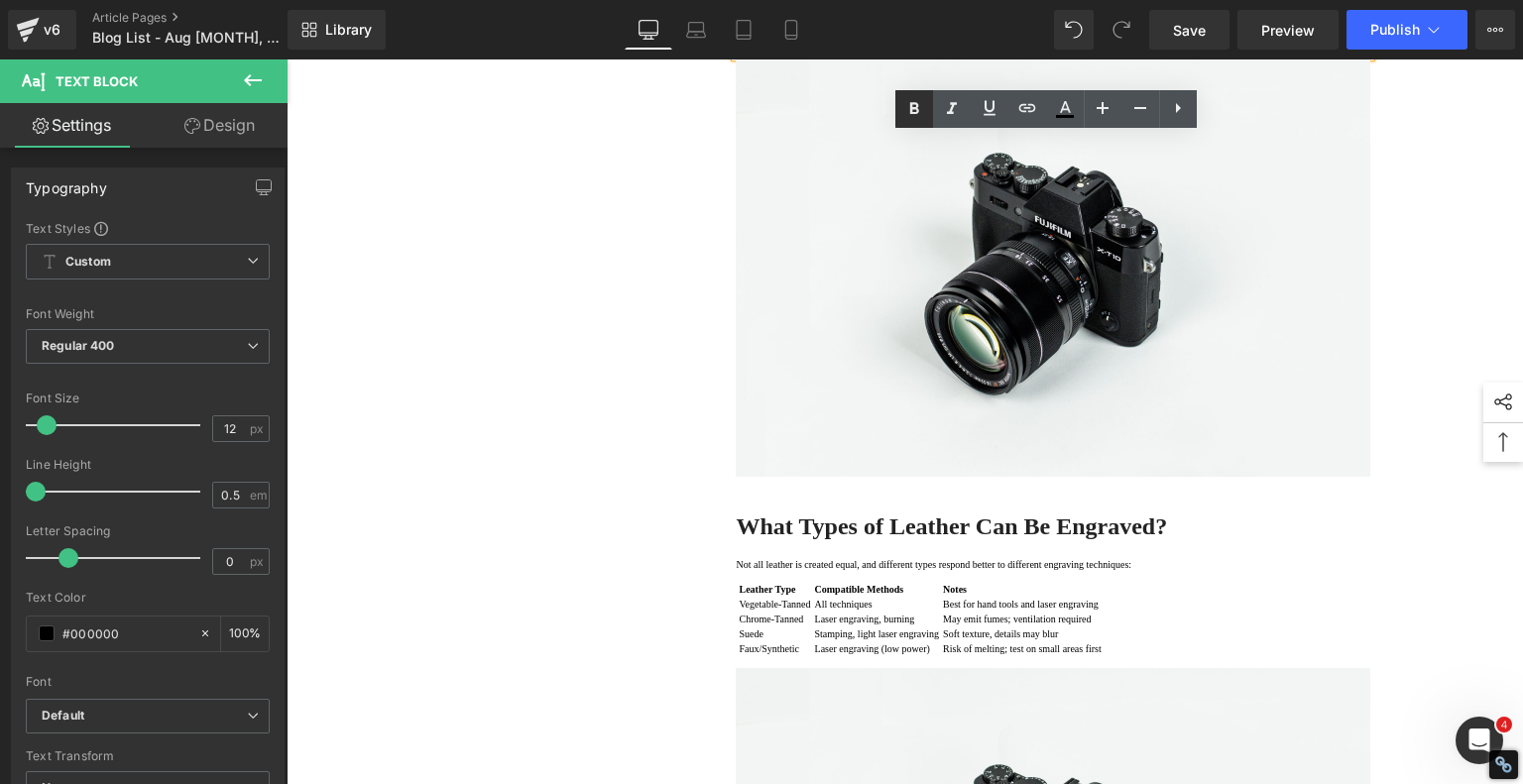 click 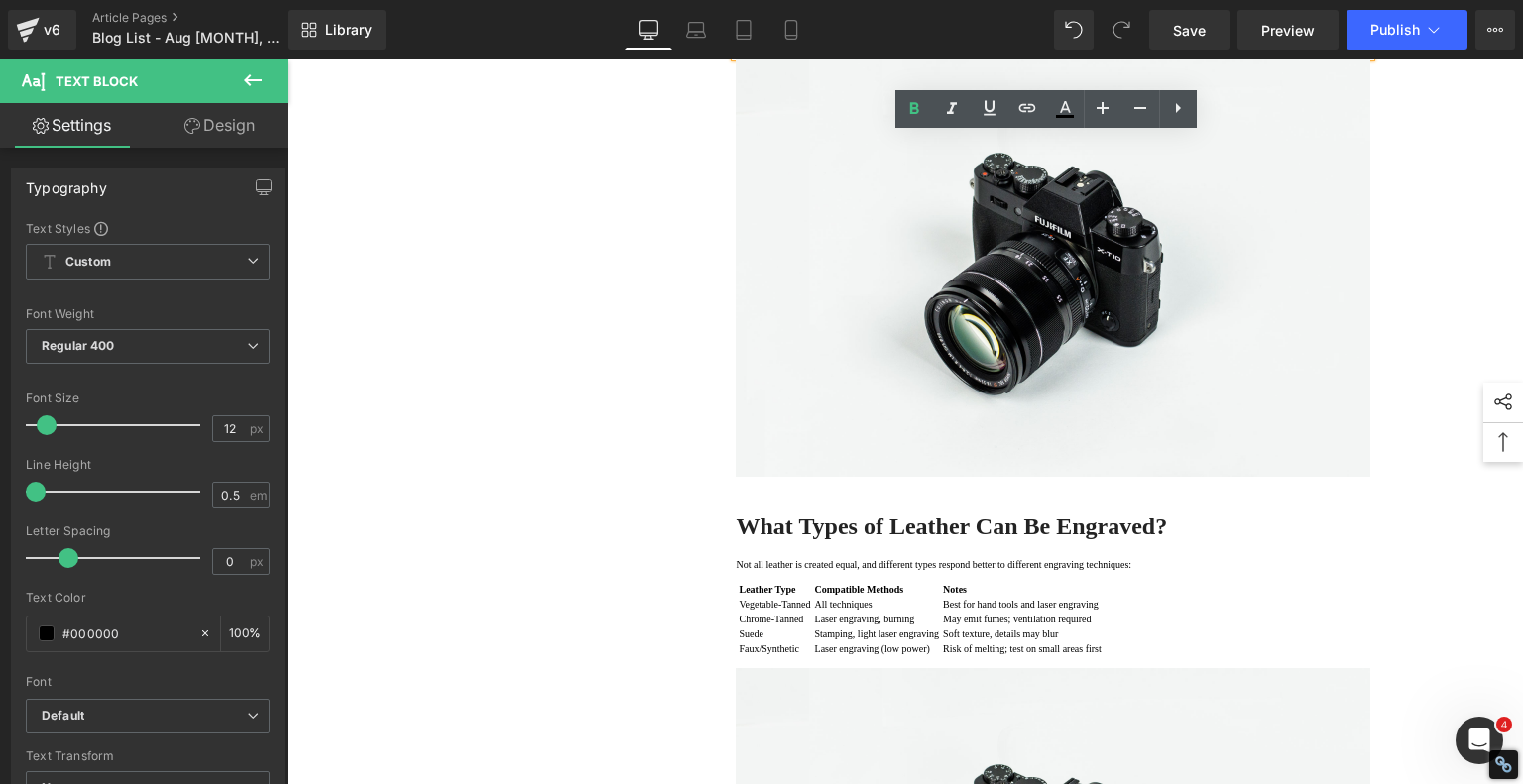 click on "1.  Is the laser engraving machine good at engraving wooden materials Text Block         2.  Laser engraving machine engraving thick paulownia wood cat claw coasters Text Block         3.  Laser engraving machine to engrave thick pine wood calendar Text Block         4.  Laser Engraving Machine to Engrave Skateboards Text Block         5 .  Laser Engraving Machine to Engrave Skateboards Text Block         6 .  Laser Engraving Machine to Engrave Skateboards Text Block         7 .  Laser Engraving Machine to Engrave Skateboards Text Block         8 .  Laser Engraving Machine to Engrave Skateboards Text Block         9 .  Laser Engraving Machine to Engrave Skateboards Text Block         10 .  Laser Engraving Machine to Engrave Skateboards Text Block         11 .  Laser engraving machine batch engraving pencils Text Block         Row         Leather Engraving Techniques Compared: Which Method is Right for You? Heading         laser engravers
We'll walk you through the main types of  leather engraving" at bounding box center [905, 703] 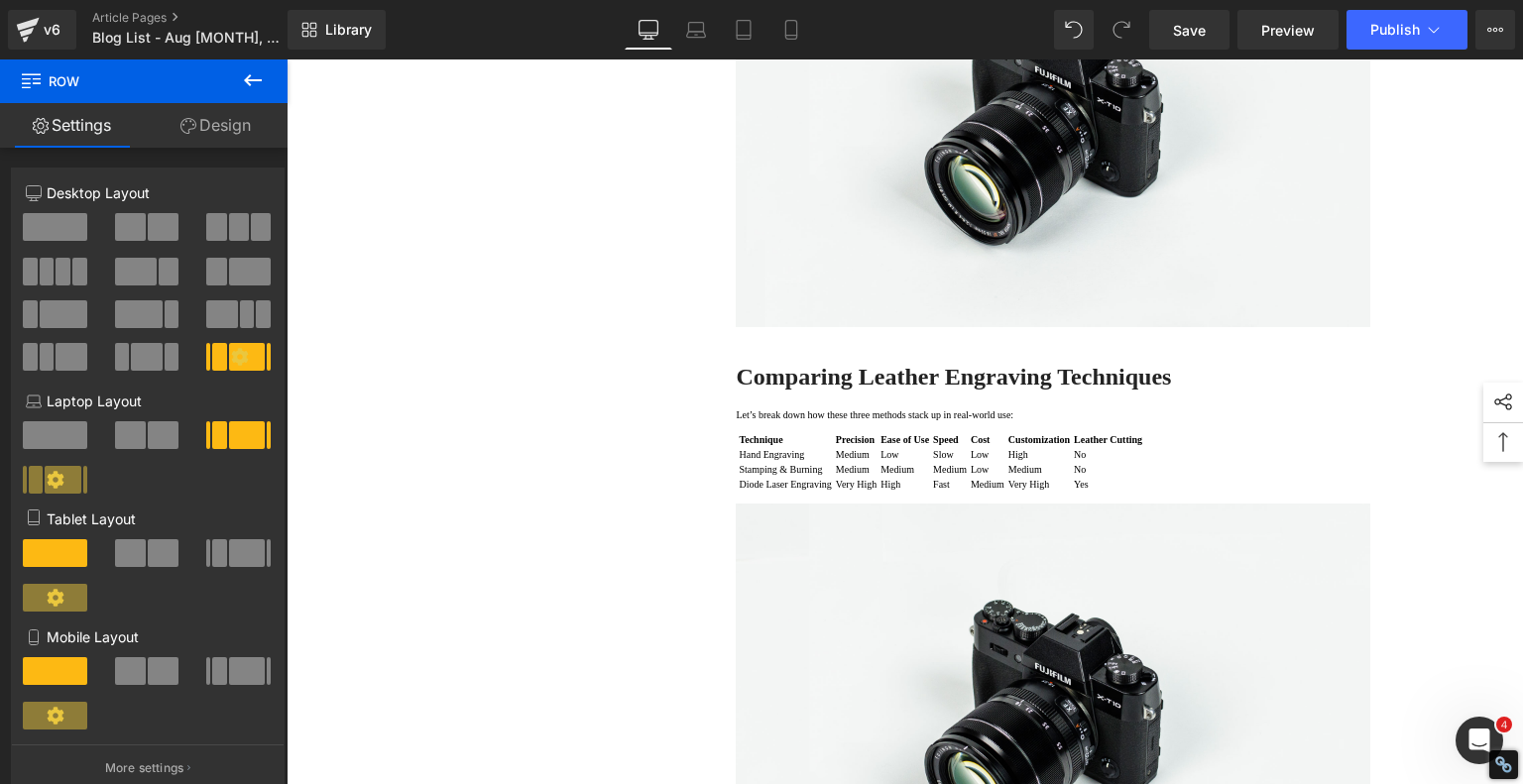 scroll, scrollTop: 4064, scrollLeft: 0, axis: vertical 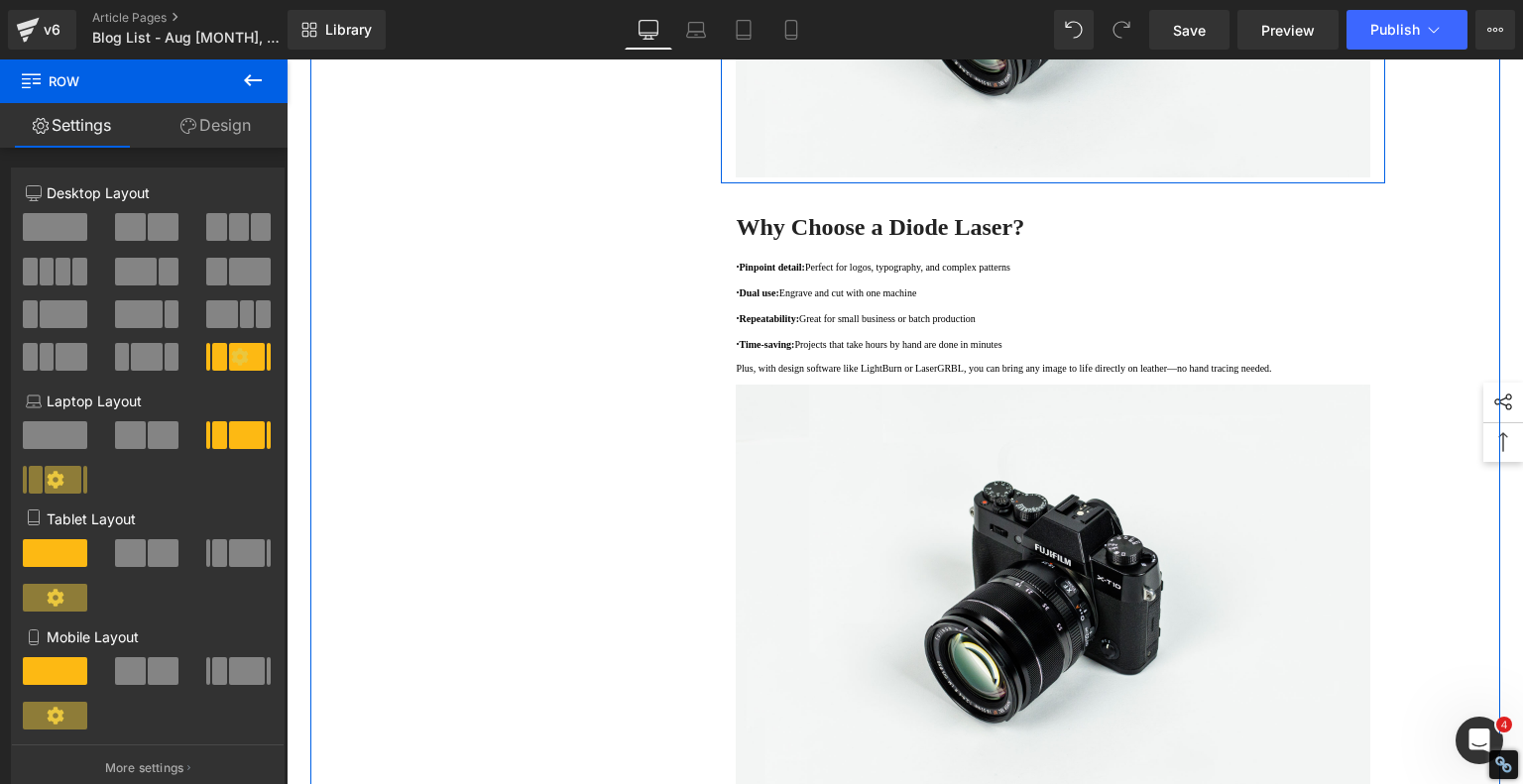 click on "Diode Laser Engraving: The Modern Leather Crafter’s Secret Weapon" at bounding box center [1051, -333] 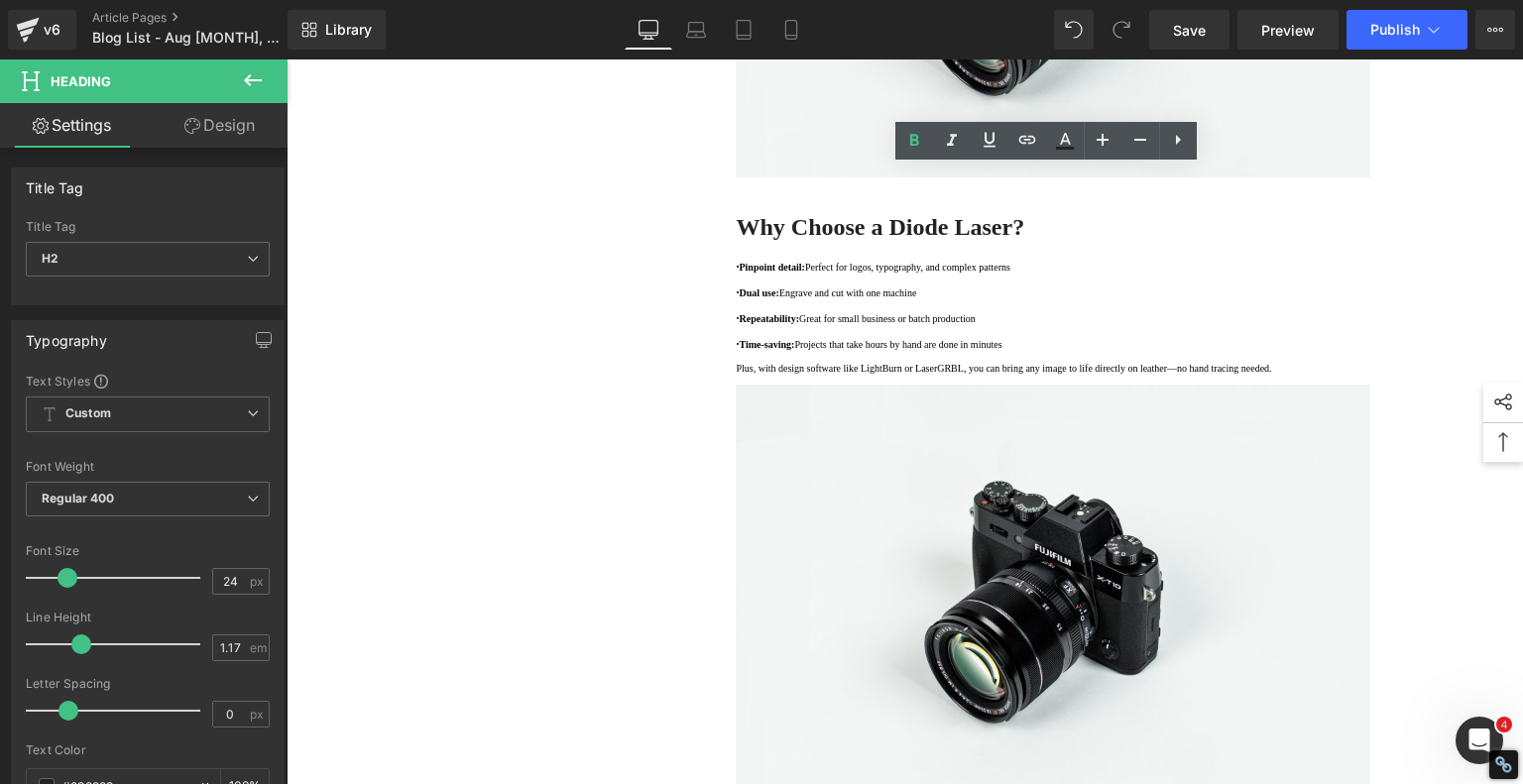 type 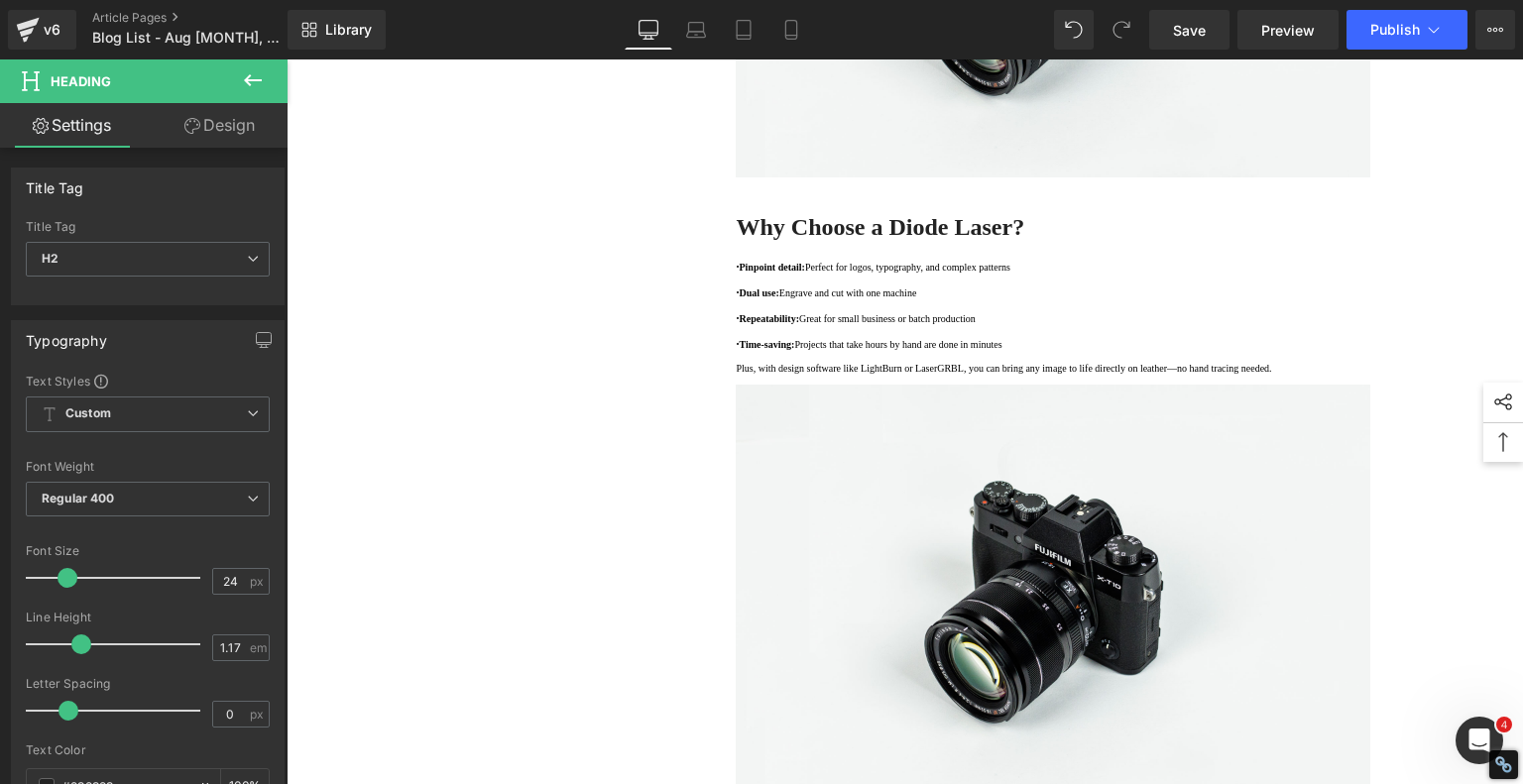 click on "1.  Is the laser engraving machine good at engraving wooden materials Text Block         2.  Laser engraving machine engraving thick paulownia wood cat claw coasters Text Block         3.  Laser engraving machine to engrave thick pine wood calendar Text Block         4.  Laser Engraving Machine to Engrave Skateboards Text Block         5 .  Laser Engraving Machine to Engrave Skateboards Text Block         6 .  Laser Engraving Machine to Engrave Skateboards Text Block         7 .  Laser Engraving Machine to Engrave Skateboards Text Block         8 .  Laser Engraving Machine to Engrave Skateboards Text Block         9 .  Laser Engraving Machine to Engrave Skateboards Text Block         10 .  Laser Engraving Machine to Engrave Skateboards Text Block         11 .  Laser engraving machine batch engraving pencils Text Block         Row         Leather Engraving Techniques Compared: Which Method is Right for You? Heading         laser engravers
We'll walk you through the main types of  leather engraving" at bounding box center [905, -1379] 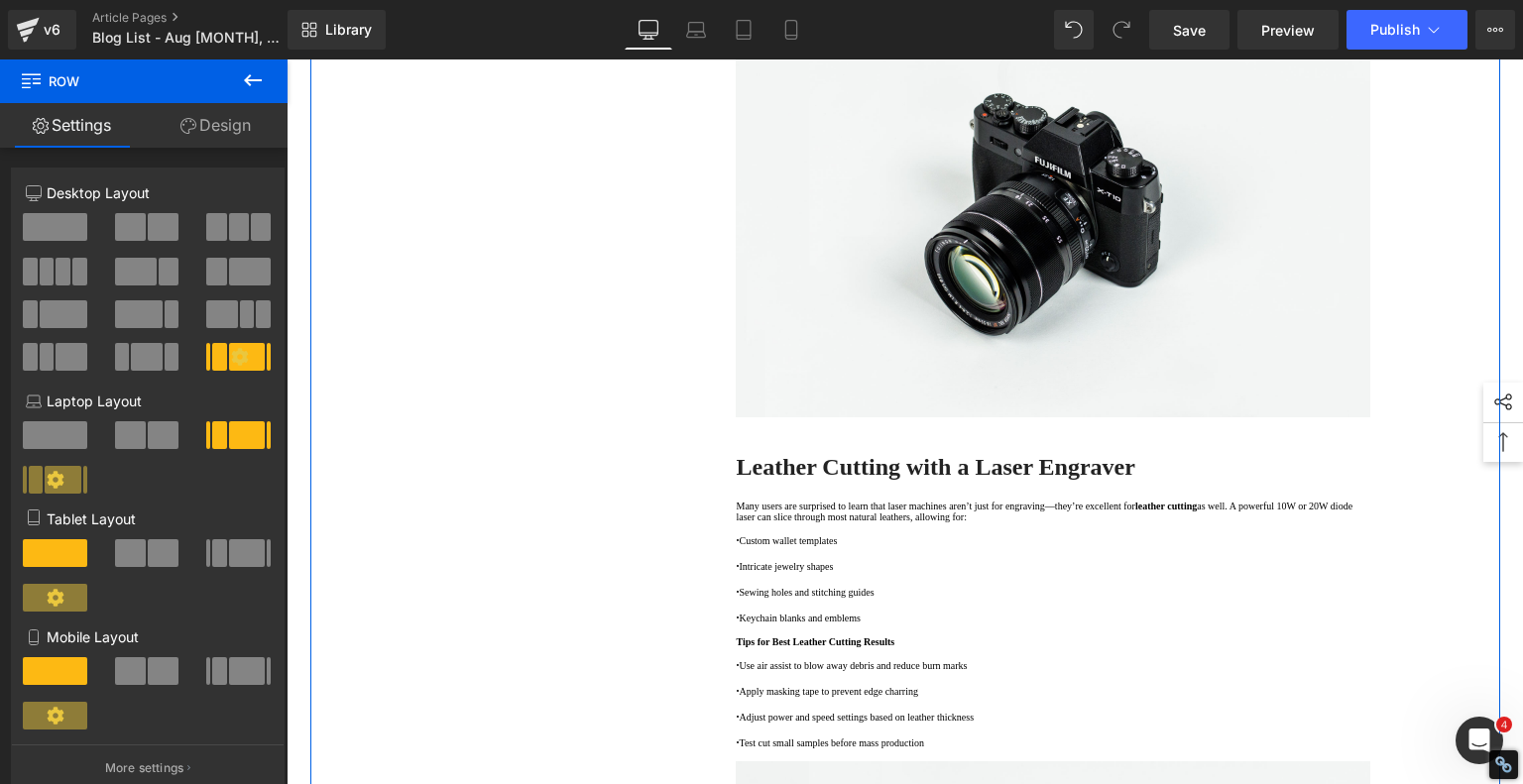 scroll, scrollTop: 5848, scrollLeft: 0, axis: vertical 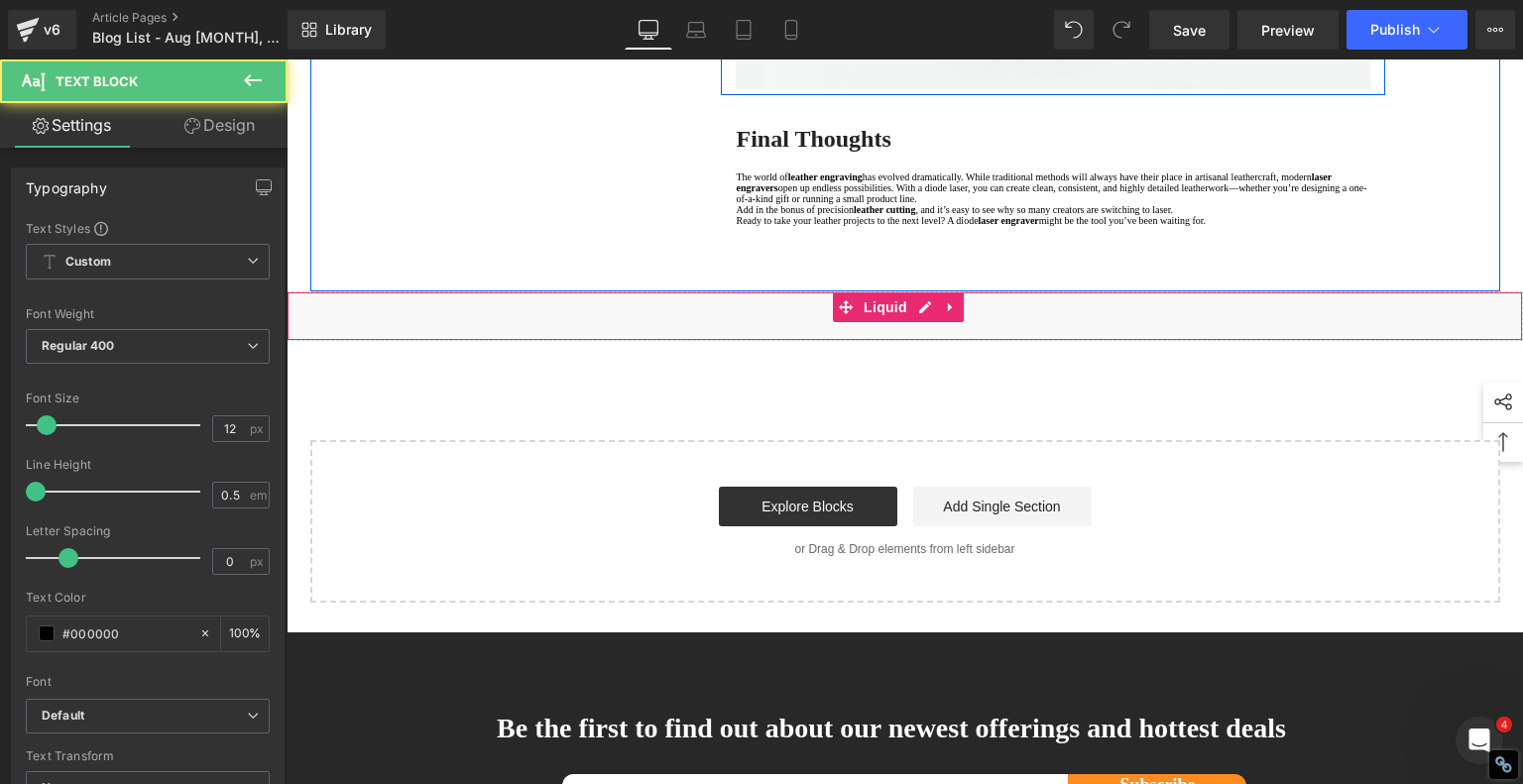 click on "Here’s a quick guide to help you decide:" at bounding box center [1053, -425] 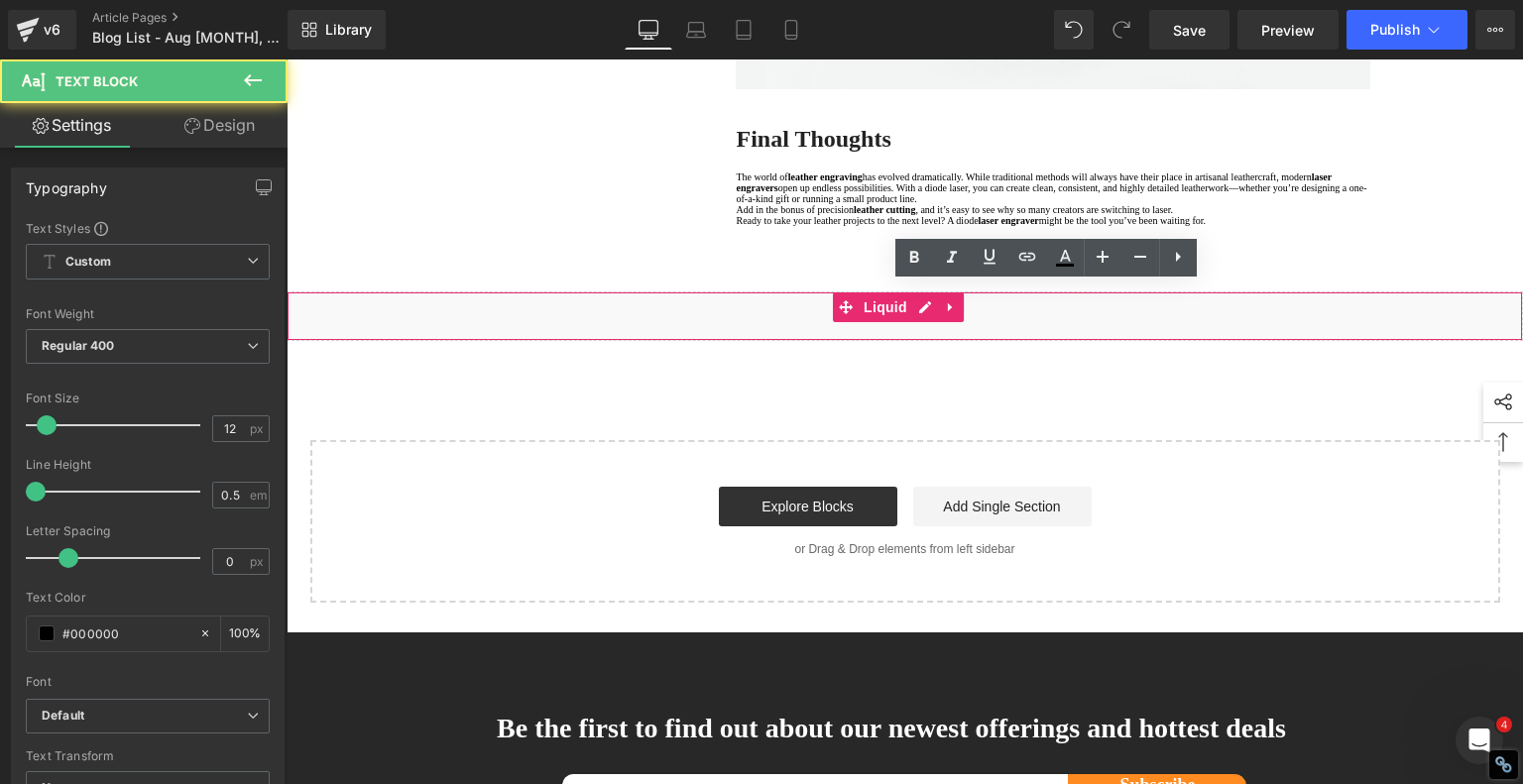 type 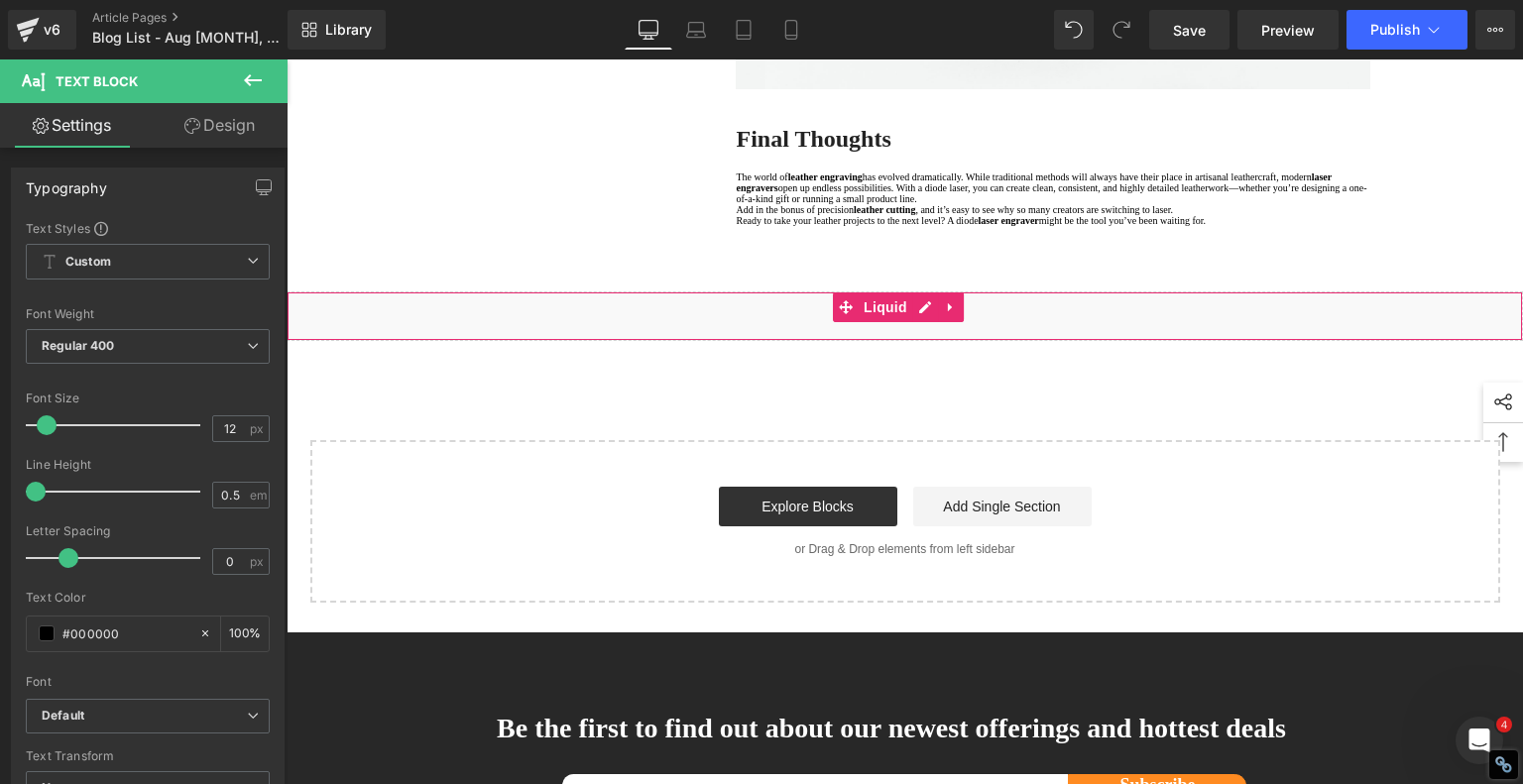 click on "1.  Is the laser engraving machine good at engraving wooden materials Text Block         2.  Laser engraving machine engraving thick paulownia wood cat claw coasters Text Block         3.  Laser engraving machine to engrave thick pine wood calendar Text Block         4.  Laser Engraving Machine to Engrave Skateboards Text Block         5 .  Laser Engraving Machine to Engrave Skateboards Text Block         6 .  Laser Engraving Machine to Engrave Skateboards Text Block         7 .  Laser Engraving Machine to Engrave Skateboards Text Block         8 .  Laser Engraving Machine to Engrave Skateboards Text Block         9 .  Laser Engraving Machine to Engrave Skateboards Text Block         10 .  Laser Engraving Machine to Engrave Skateboards Text Block         11 .  Laser engraving machine batch engraving pencils Text Block         Row         Leather Engraving Techniques Compared: Which Method is Right for You? Heading         laser engravers
We'll walk you through the main types of  leather engraving" at bounding box center (905, -3460) 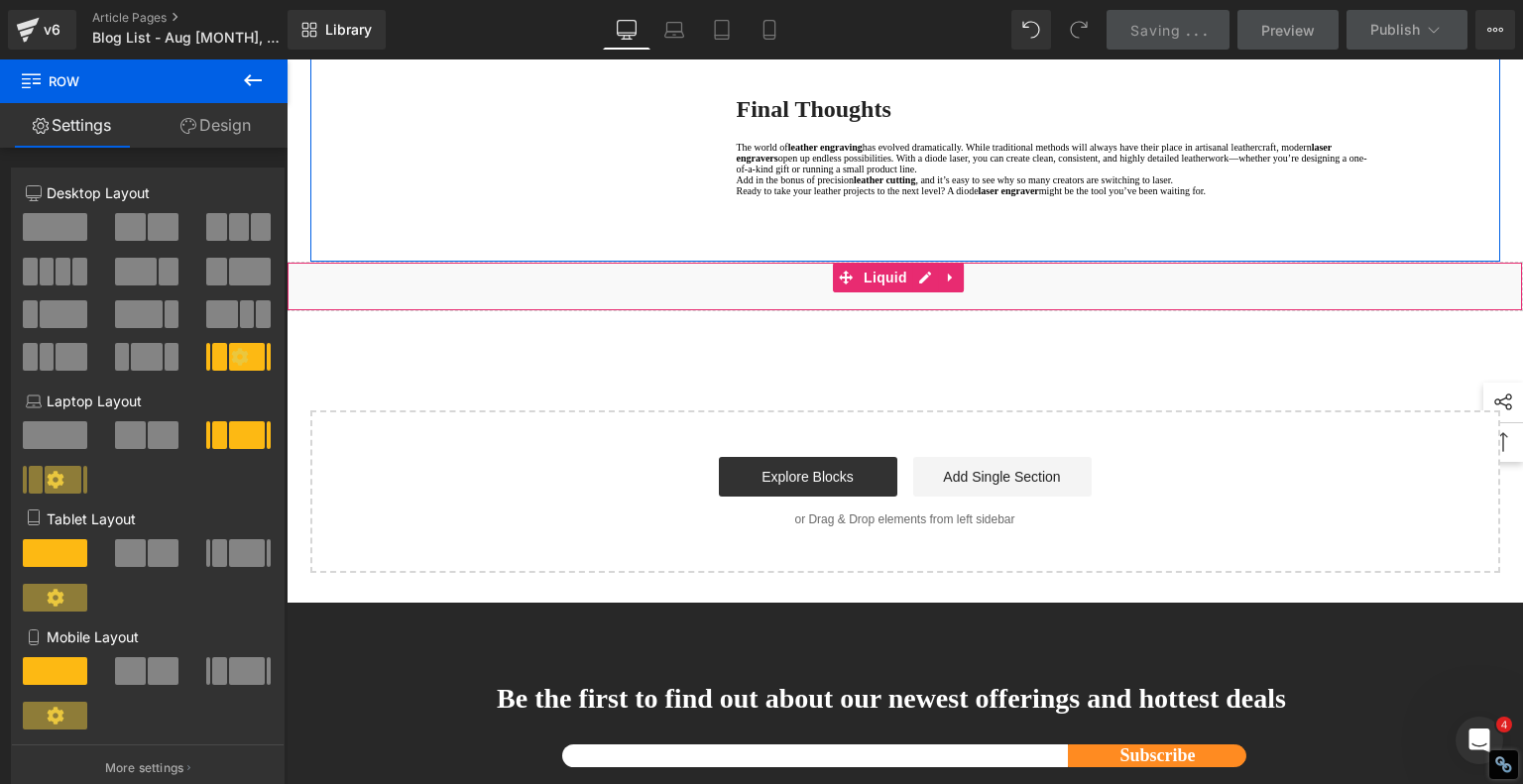 scroll, scrollTop: 7830, scrollLeft: 0, axis: vertical 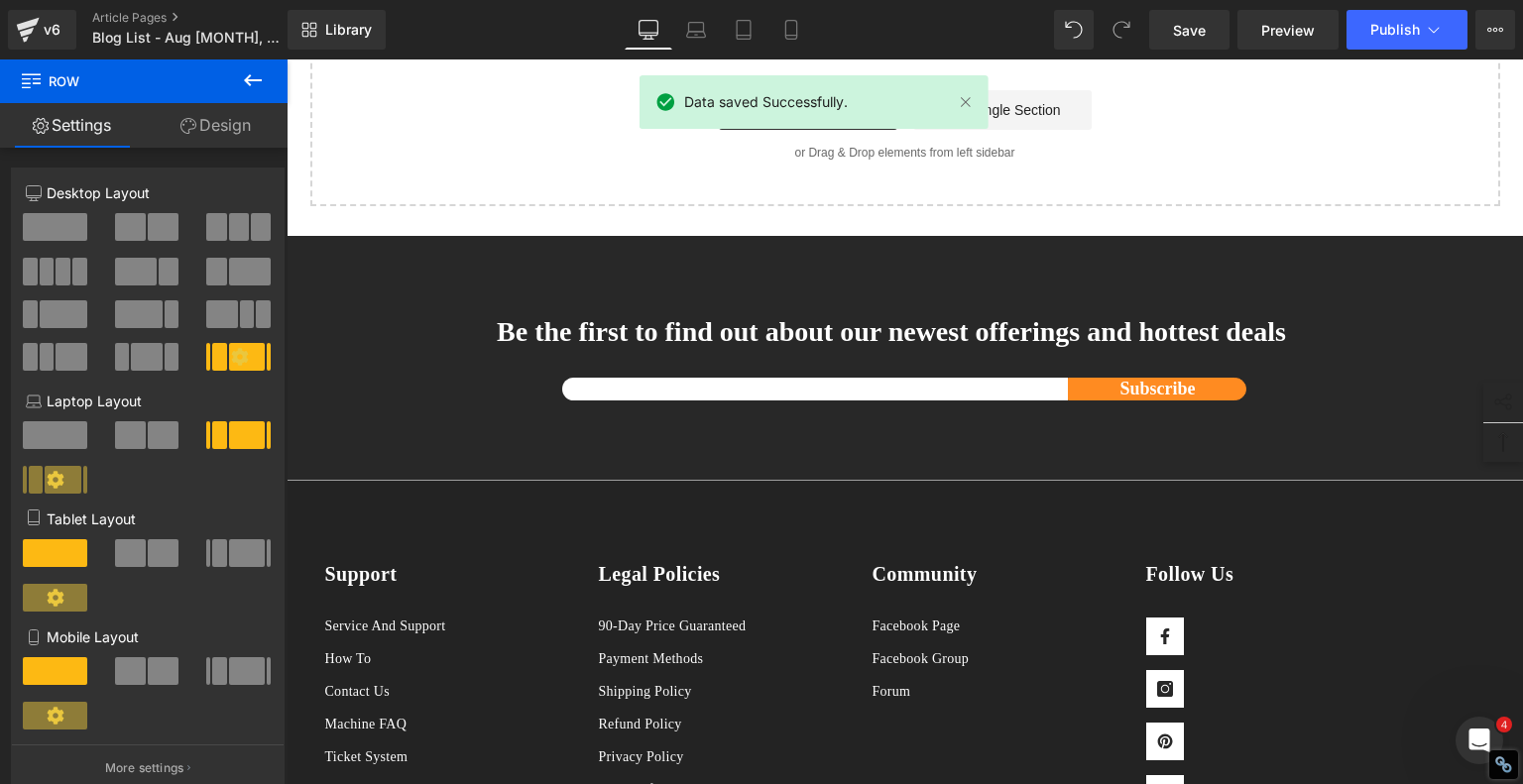 click on "The world of  leather engraving  has evolved dramatically. While traditional methods will always have their place in artisanal leathercraft, modern  laser engravers  open up endless possibilities. With a diode laser, you can create clean, consistent, and highly detailed leatherwork—whether you’re designing a one-of-a-kind gift or running a small product line." at bounding box center (1053, -209) 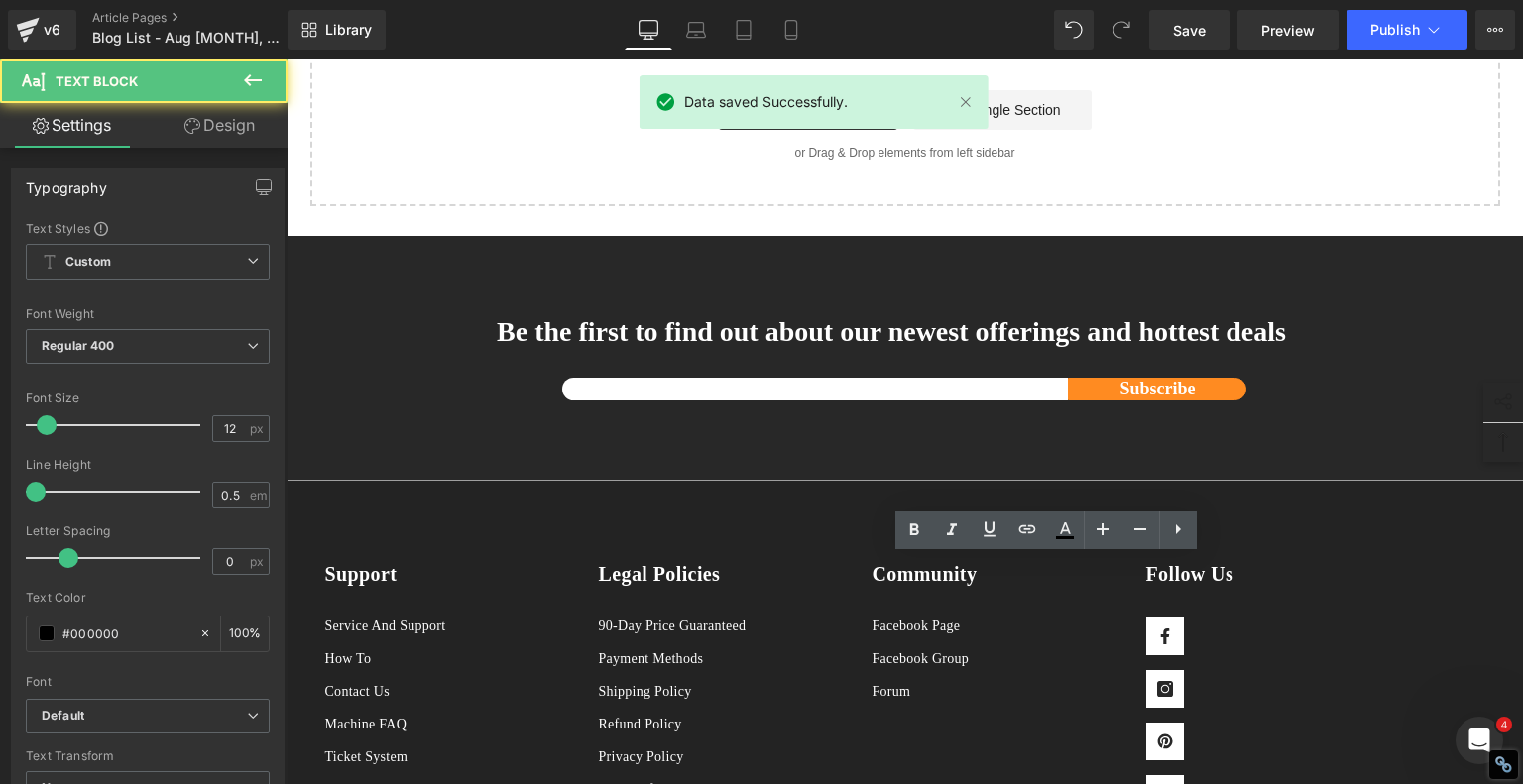 click on "1.  Is the laser engraving machine good at engraving wooden materials Text Block         2.  Laser engraving machine engraving thick paulownia wood cat claw coasters Text Block         3.  Laser engraving machine to engrave thick pine wood calendar Text Block         4.  Laser Engraving Machine to Engrave Skateboards Text Block         5 .  Laser Engraving Machine to Engrave Skateboards Text Block         6 .  Laser Engraving Machine to Engrave Skateboards Text Block         7 .  Laser Engraving Machine to Engrave Skateboards Text Block         8 .  Laser Engraving Machine to Engrave Skateboards Text Block         9 .  Laser Engraving Machine to Engrave Skateboards Text Block         10 .  Laser Engraving Machine to Engrave Skateboards Text Block         11 .  Laser engraving machine batch engraving pencils Text Block         Row         Leather Engraving Techniques Compared: Which Method is Right for You? Heading         laser engravers
We'll walk you through the main types of  leather engraving" at bounding box center (905, -3857) 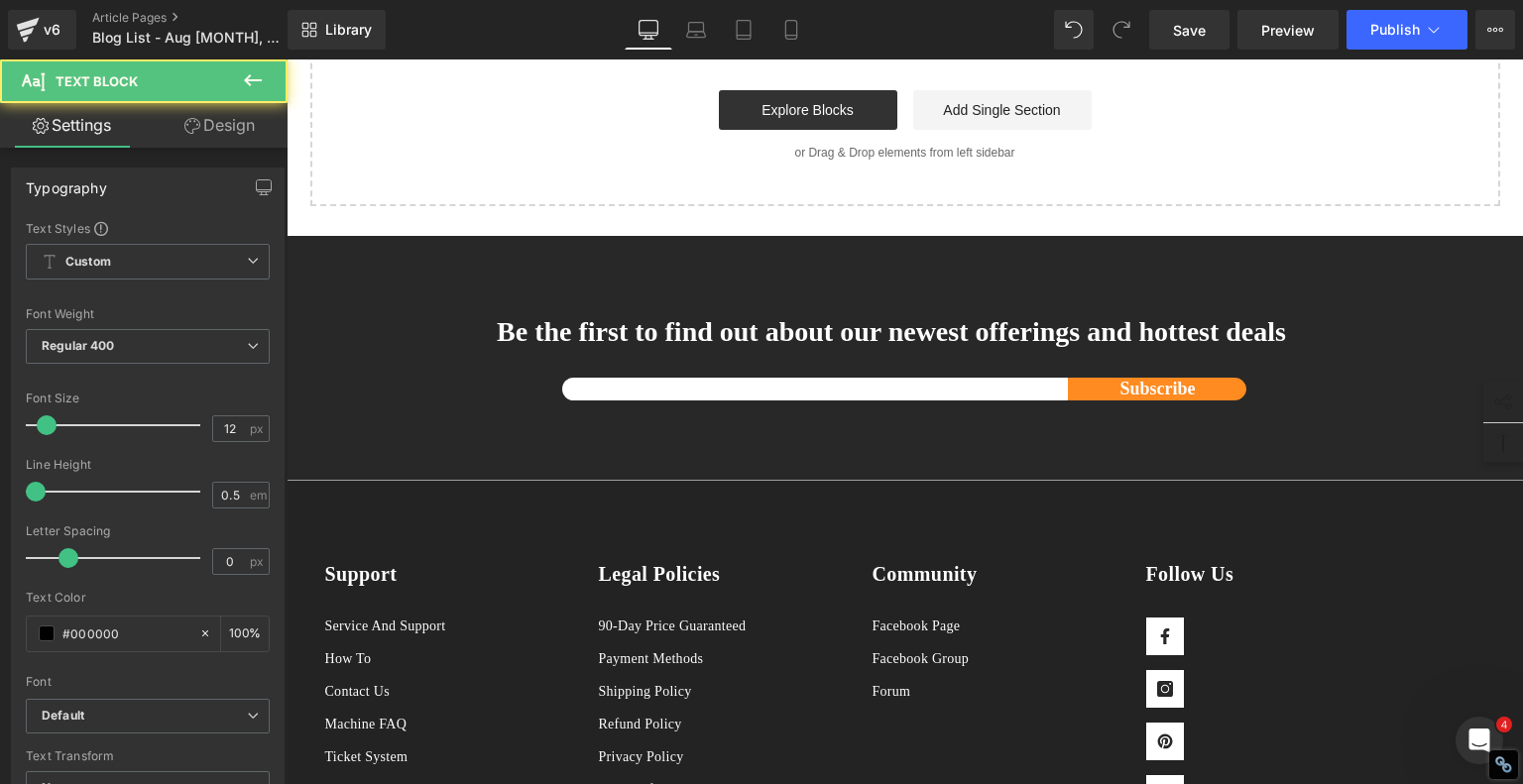 click on "The world of  leather engraving  has evolved dramatically. While traditional methods will always have their place in artisanal leathercraft, modern  laser engravers  open up endless possibilities. With a diode laser, you can create clean, consistent, and highly detailed leatherwork—whether you’re designing a one-of-a-kind gift or running a small product line." at bounding box center [1053, -209] 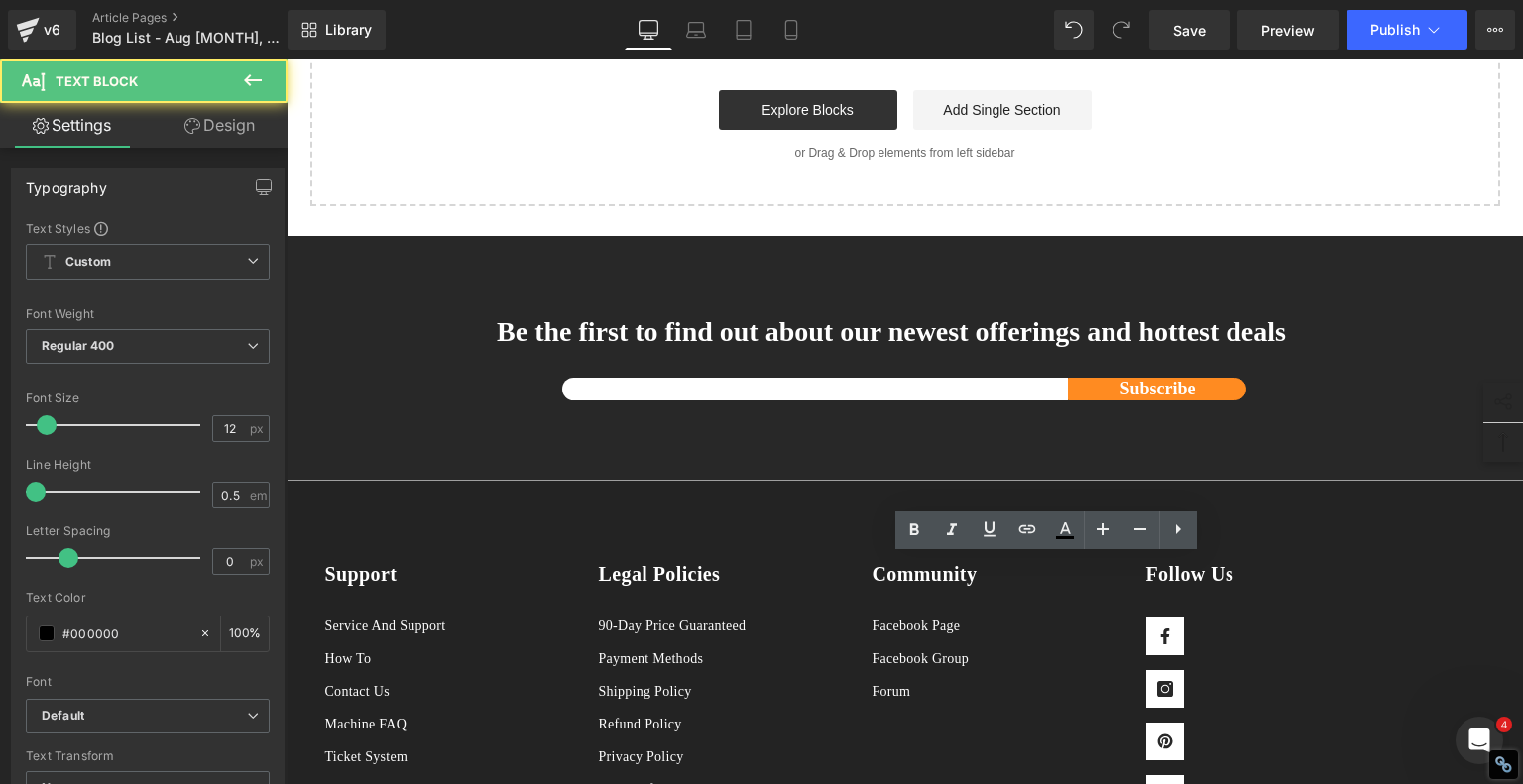 type 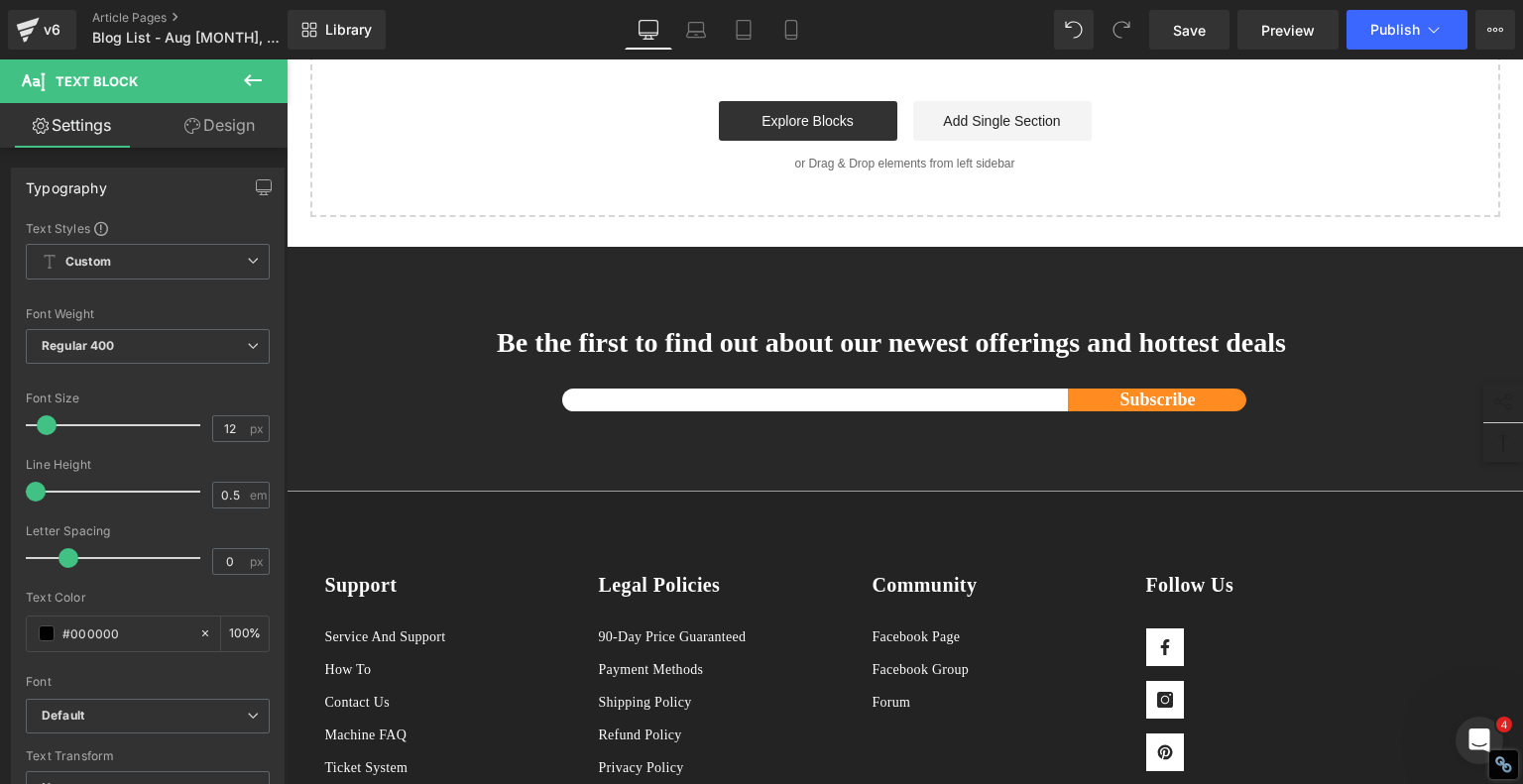 click on "Ready to take your leather projects to the next level? A diode  laser engraver  might be the tool you’ve been waiting for." at bounding box center (1053, -166) 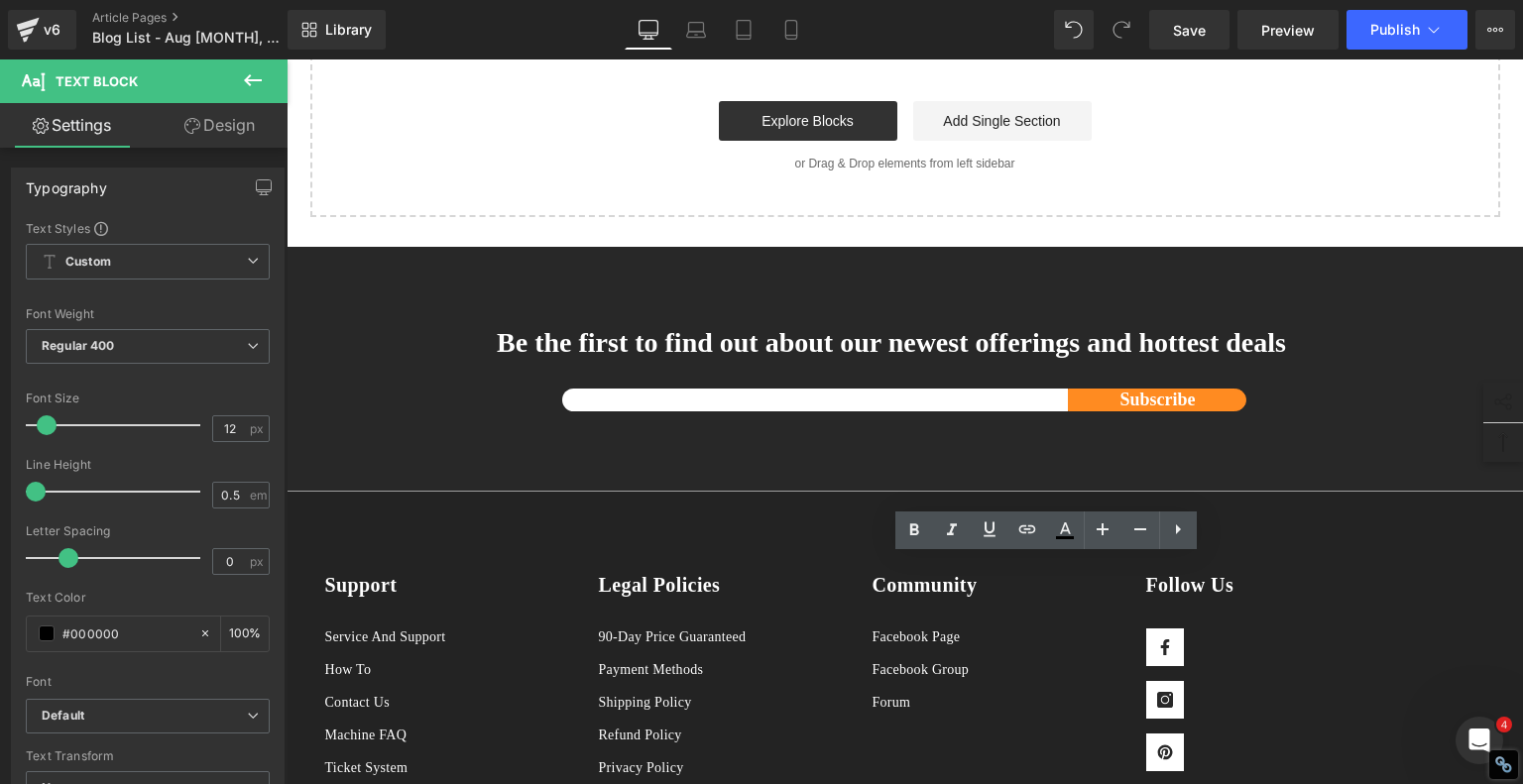 click on "Add in the bonus of precision  leather cutting , and it’s easy to see why so many creators are switching to laser." at bounding box center [1053, -176] 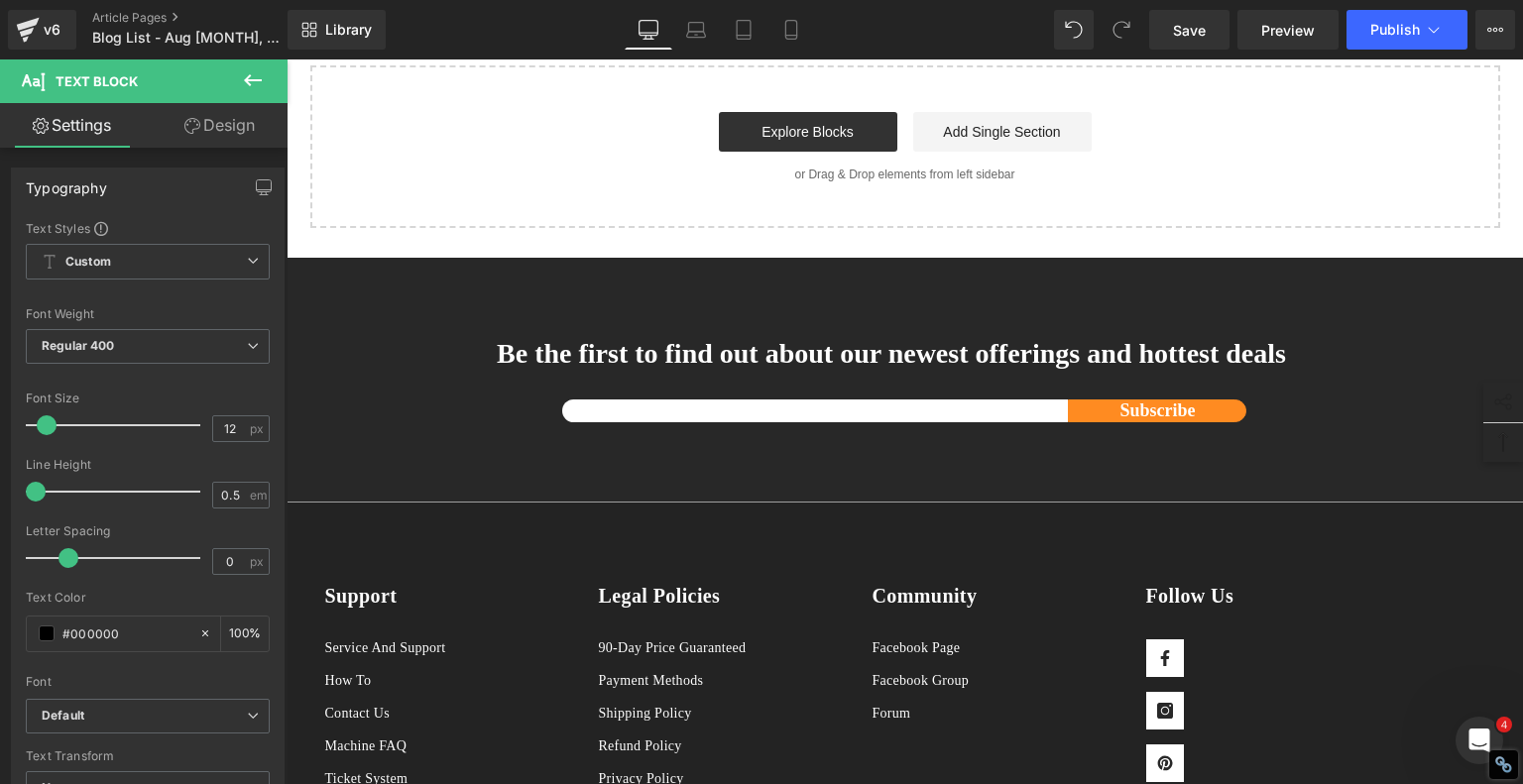 click on "1.  Is the laser engraving machine good at engraving wooden materials Text Block         2.  Laser engraving machine engraving thick paulownia wood cat claw coasters Text Block         3.  Laser engraving machine to engrave thick pine wood calendar Text Block         4.  Laser Engraving Machine to Engrave Skateboards Text Block         5 .  Laser Engraving Machine to Engrave Skateboards Text Block         6 .  Laser Engraving Machine to Engrave Skateboards Text Block         7 .  Laser Engraving Machine to Engrave Skateboards Text Block         8 .  Laser Engraving Machine to Engrave Skateboards Text Block         9 .  Laser Engraving Machine to Engrave Skateboards Text Block         10 .  Laser Engraving Machine to Engrave Skateboards Text Block         11 .  Laser engraving machine batch engraving pencils Text Block         Row         Leather Engraving Techniques Compared: Which Method is Right for You? Heading         laser engravers
We'll walk you through the main types of  leather engraving" at bounding box center (905, -3846) 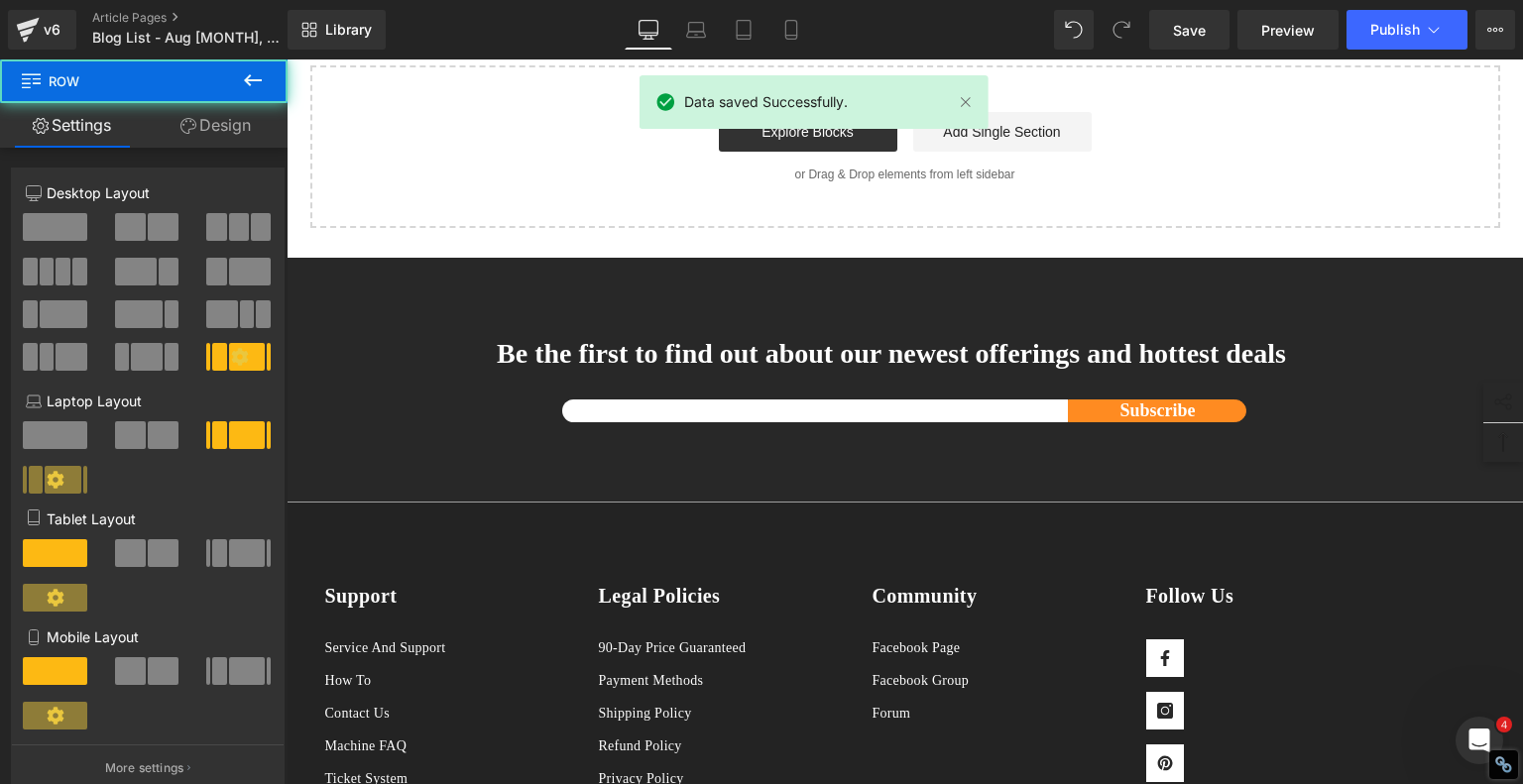 click on "1.  Is the laser engraving machine good at engraving wooden materials Text Block         2.  Laser engraving machine engraving thick paulownia wood cat claw coasters Text Block         3.  Laser engraving machine to engrave thick pine wood calendar Text Block         4.  Laser Engraving Machine to Engrave Skateboards Text Block         5 .  Laser Engraving Machine to Engrave Skateboards Text Block         6 .  Laser Engraving Machine to Engrave Skateboards Text Block         7 .  Laser Engraving Machine to Engrave Skateboards Text Block         8 .  Laser Engraving Machine to Engrave Skateboards Text Block         9 .  Laser Engraving Machine to Engrave Skateboards Text Block         10 .  Laser Engraving Machine to Engrave Skateboards Text Block         11 .  Laser engraving machine batch engraving pencils Text Block         Row         Leather Engraving Techniques Compared: Which Method is Right for You? Heading         laser engravers
We'll walk you through the main types of  leather engraving" at bounding box center [905, -3846] 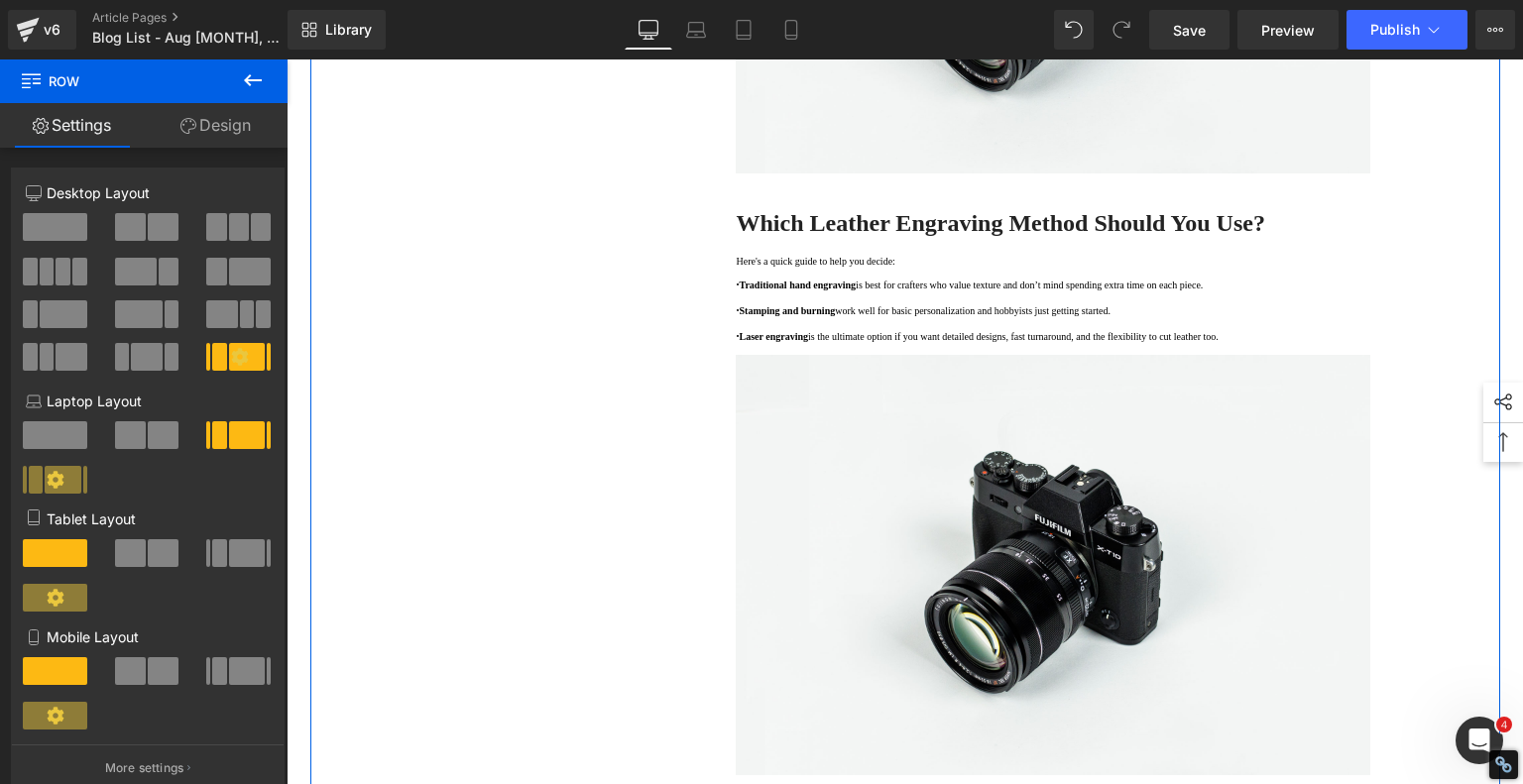 scroll, scrollTop: 6641, scrollLeft: 0, axis: vertical 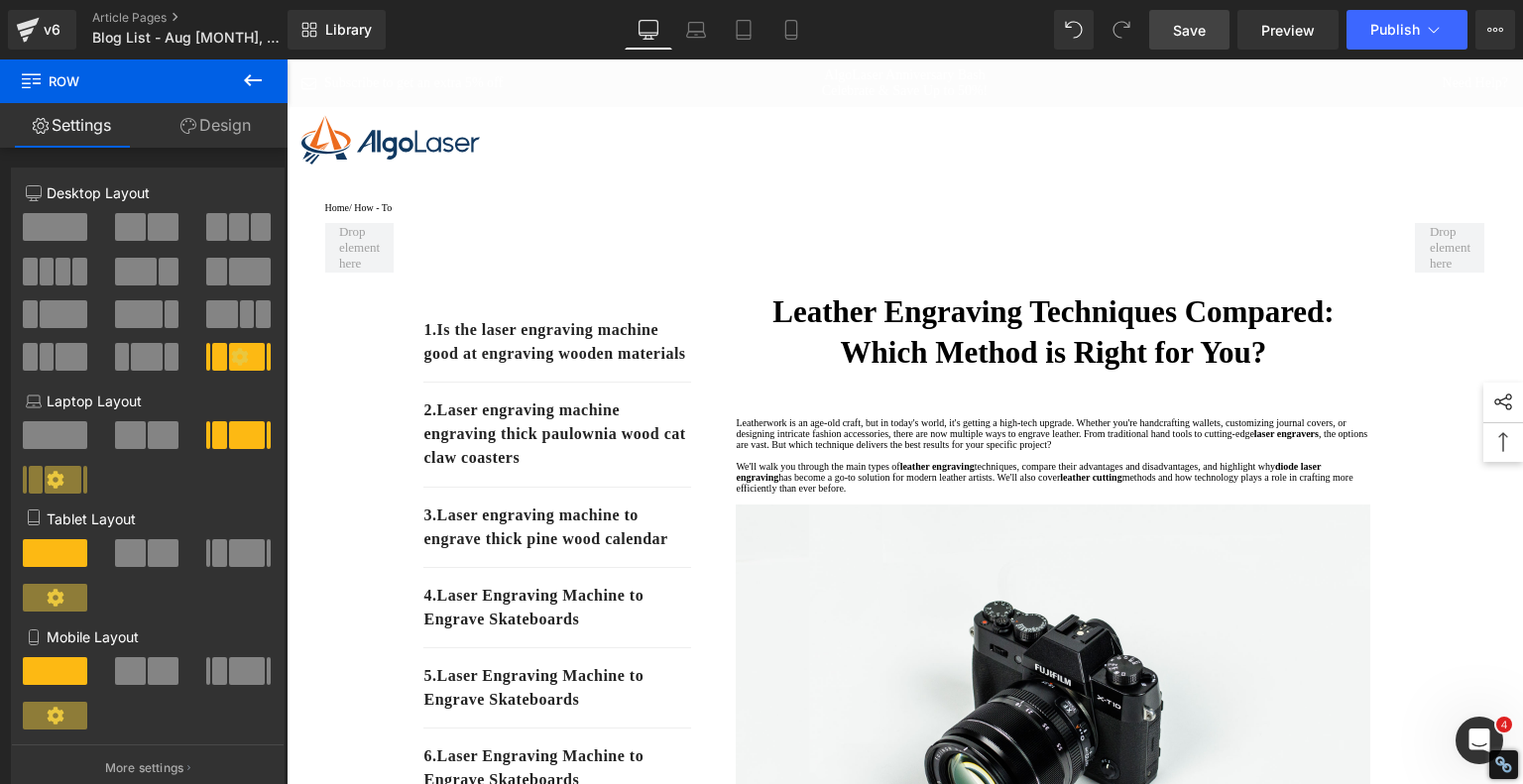 click on "Save" at bounding box center [1189, 30] 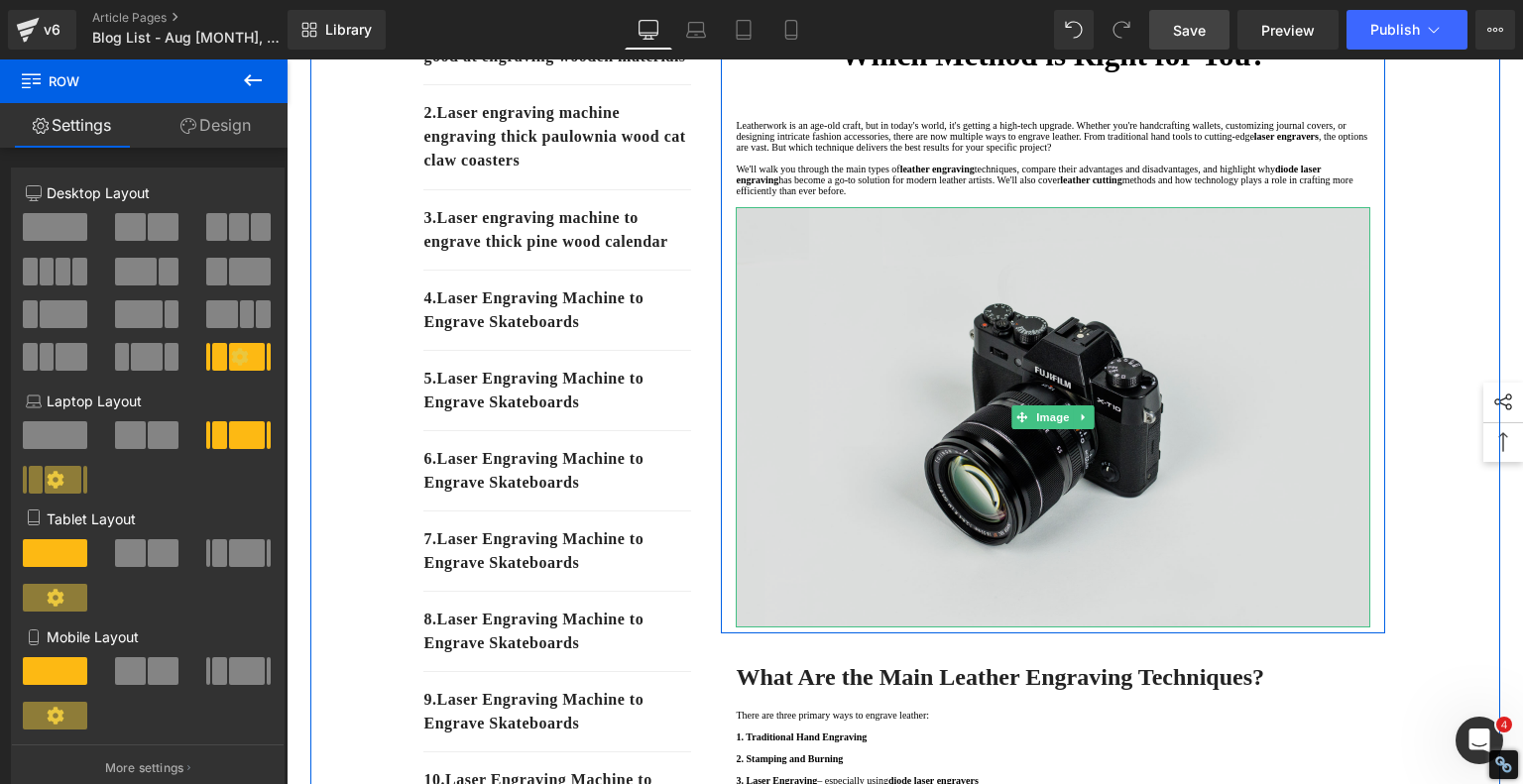 scroll, scrollTop: 496, scrollLeft: 0, axis: vertical 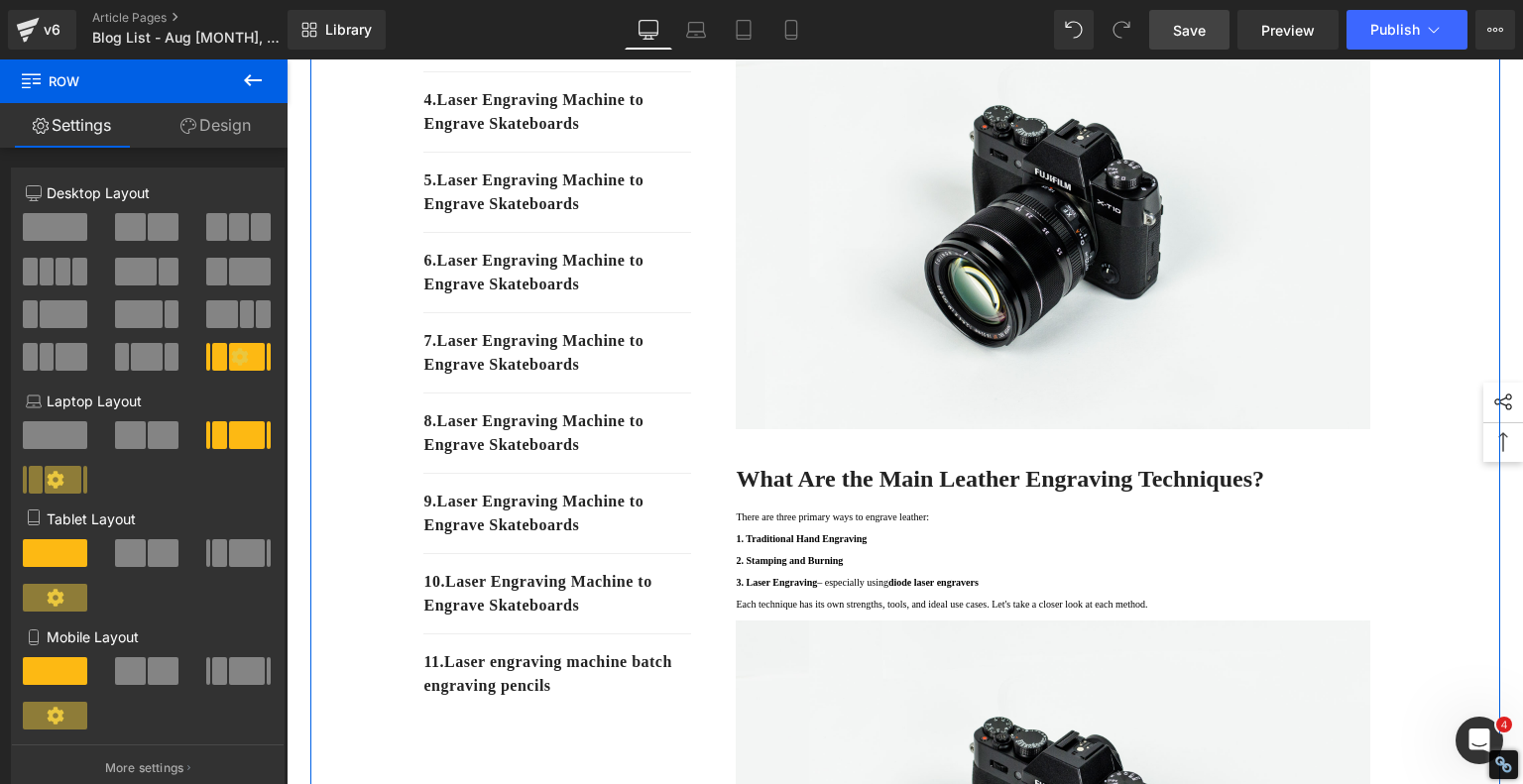 click on "What Are the Main Leather Engraving Techniques?" at bounding box center (999, 479) 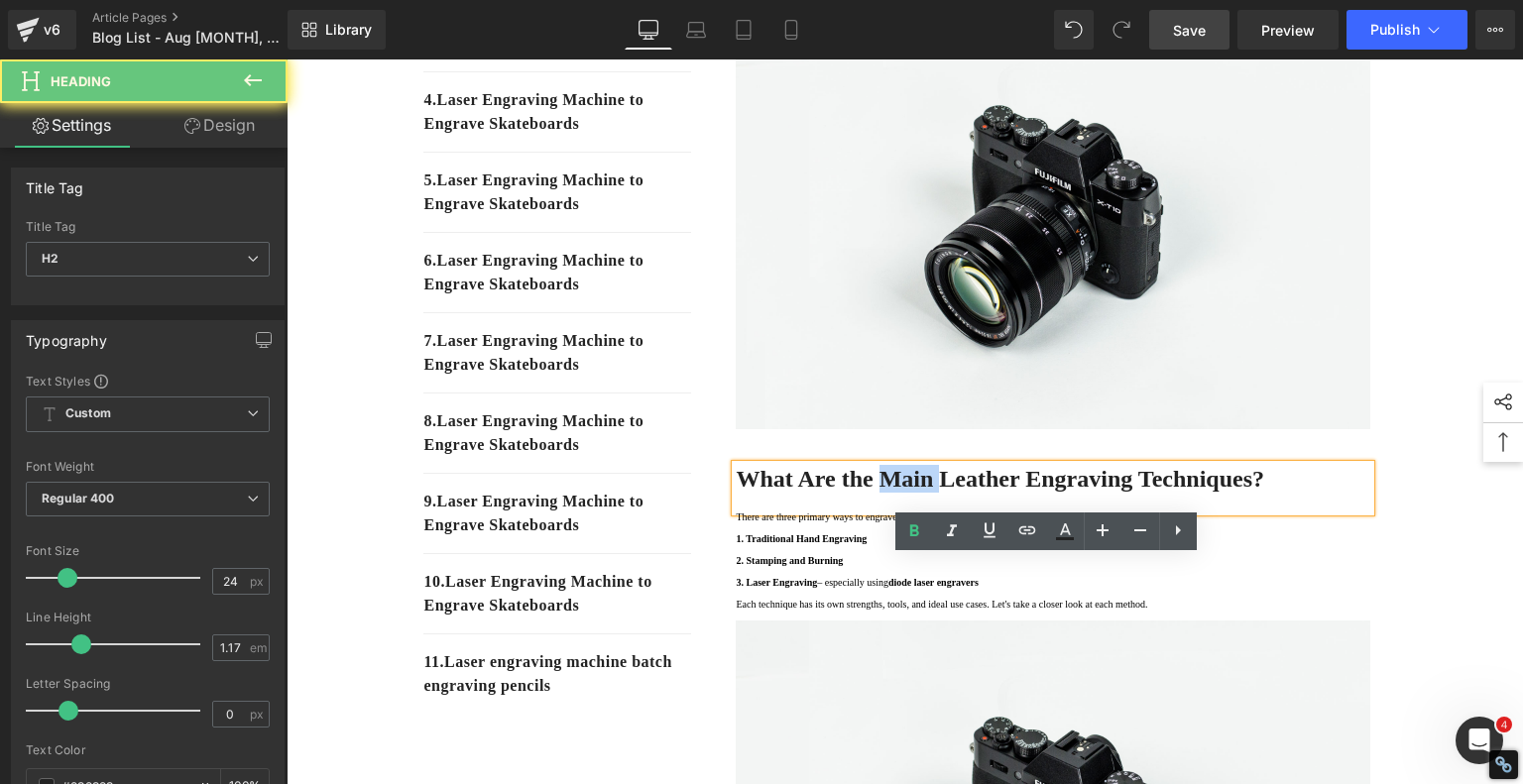 click on "What Are the Main Leather Engraving Techniques?" at bounding box center [999, 479] 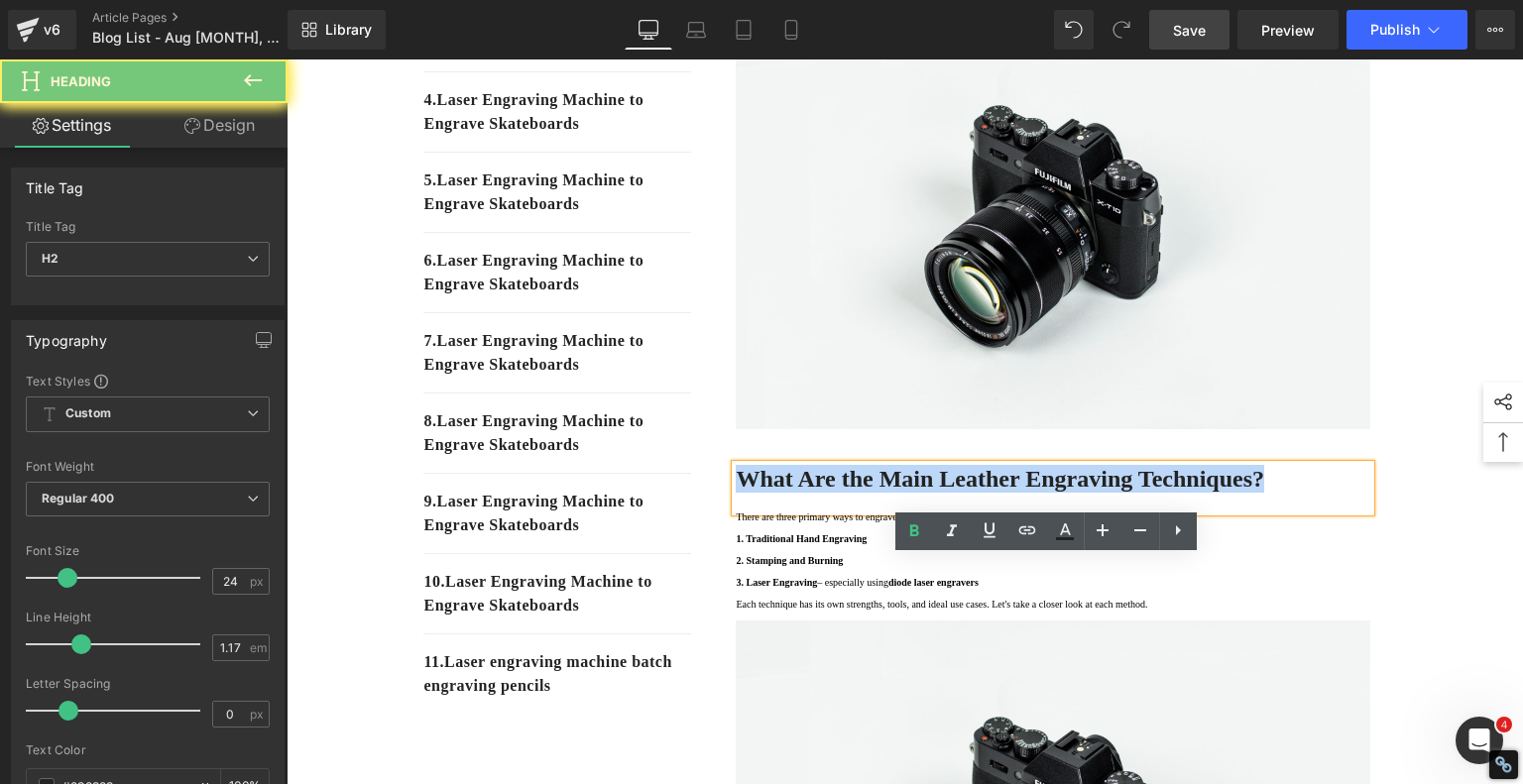 click on "What Are the Main Leather Engraving Techniques?" at bounding box center (999, 479) 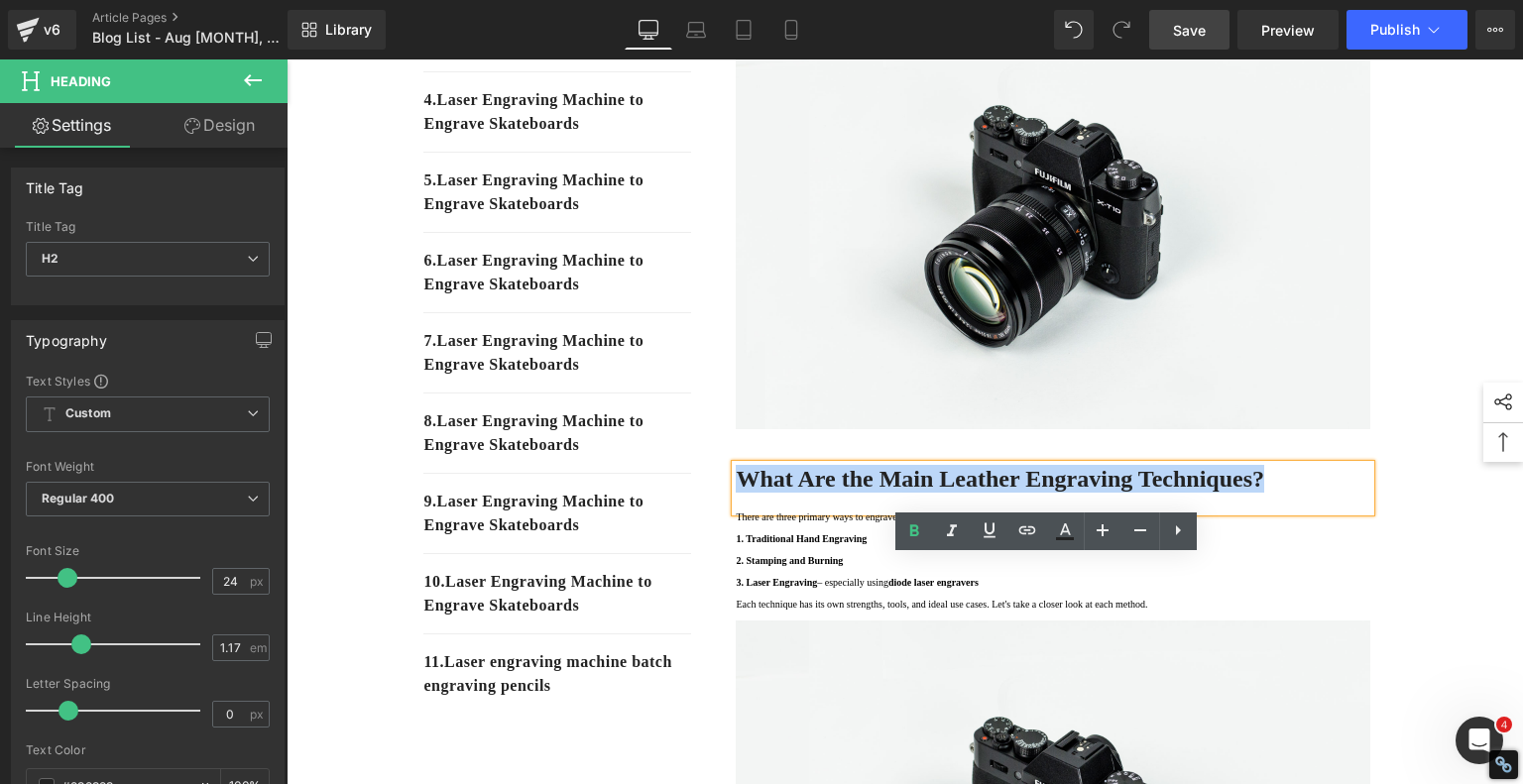 copy on "What Are the Main Leather Engraving Techniques?" 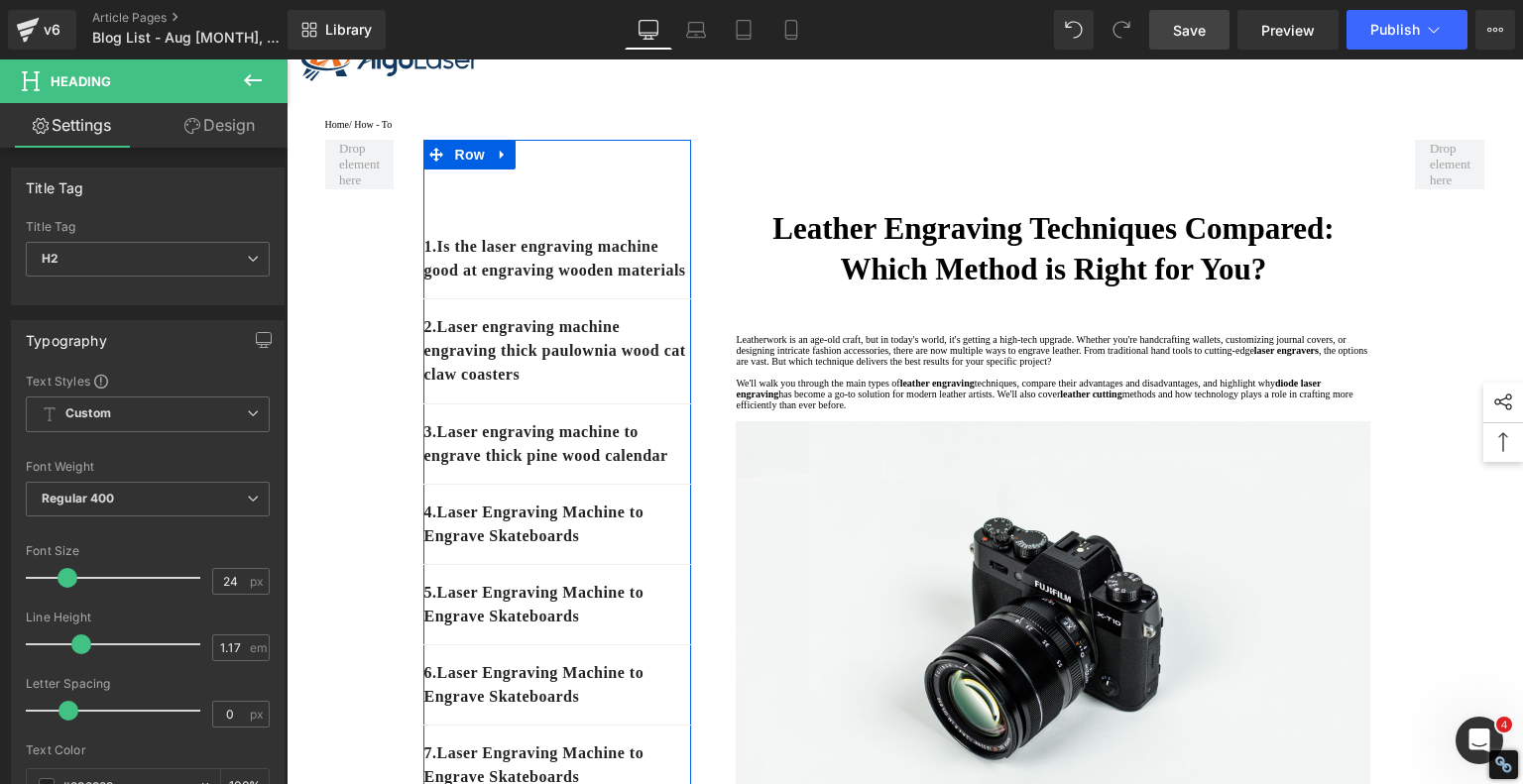 scroll, scrollTop: 0, scrollLeft: 0, axis: both 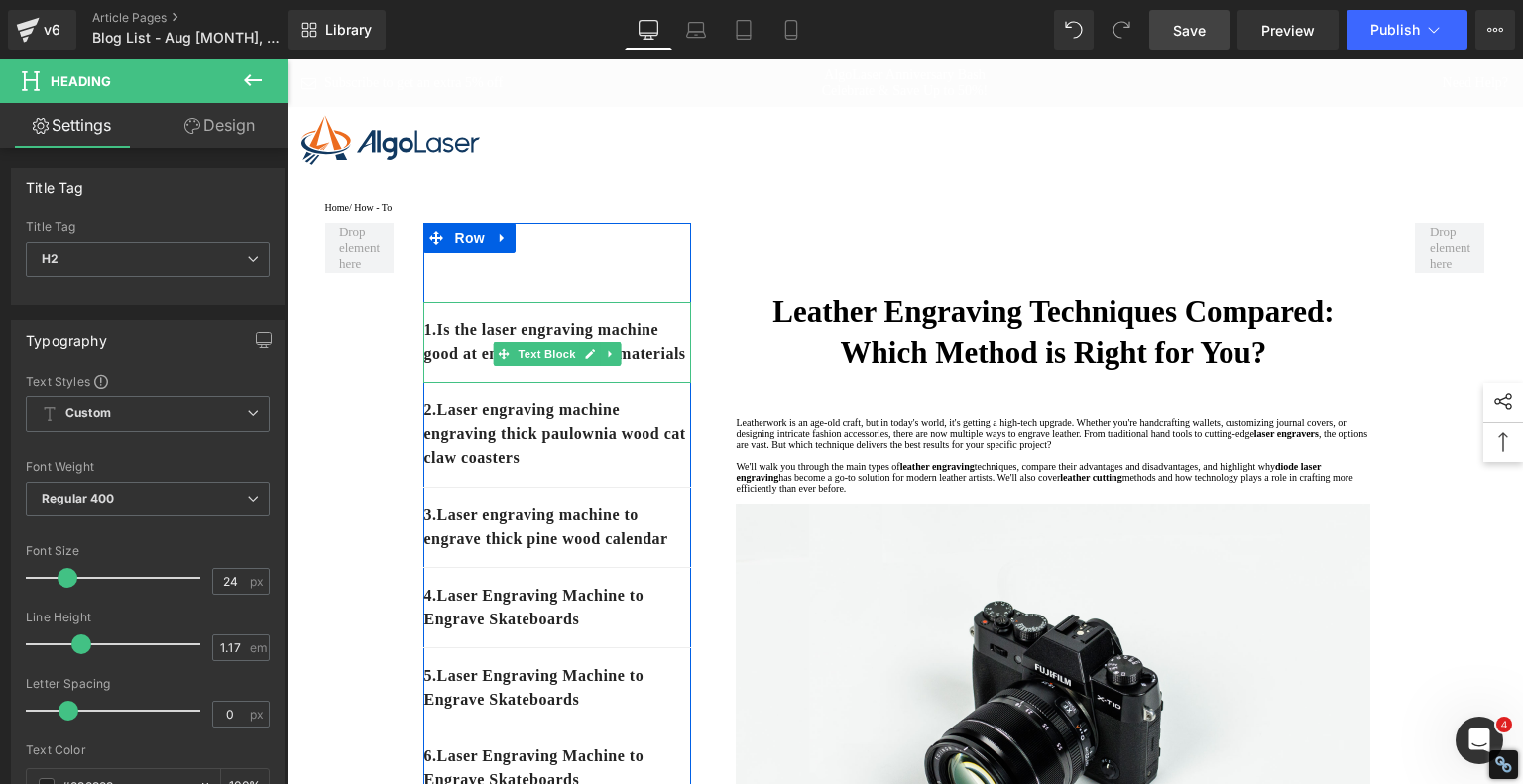 click on "1.  Is the laser engraving machine good at engraving wooden materials" at bounding box center [557, 342] 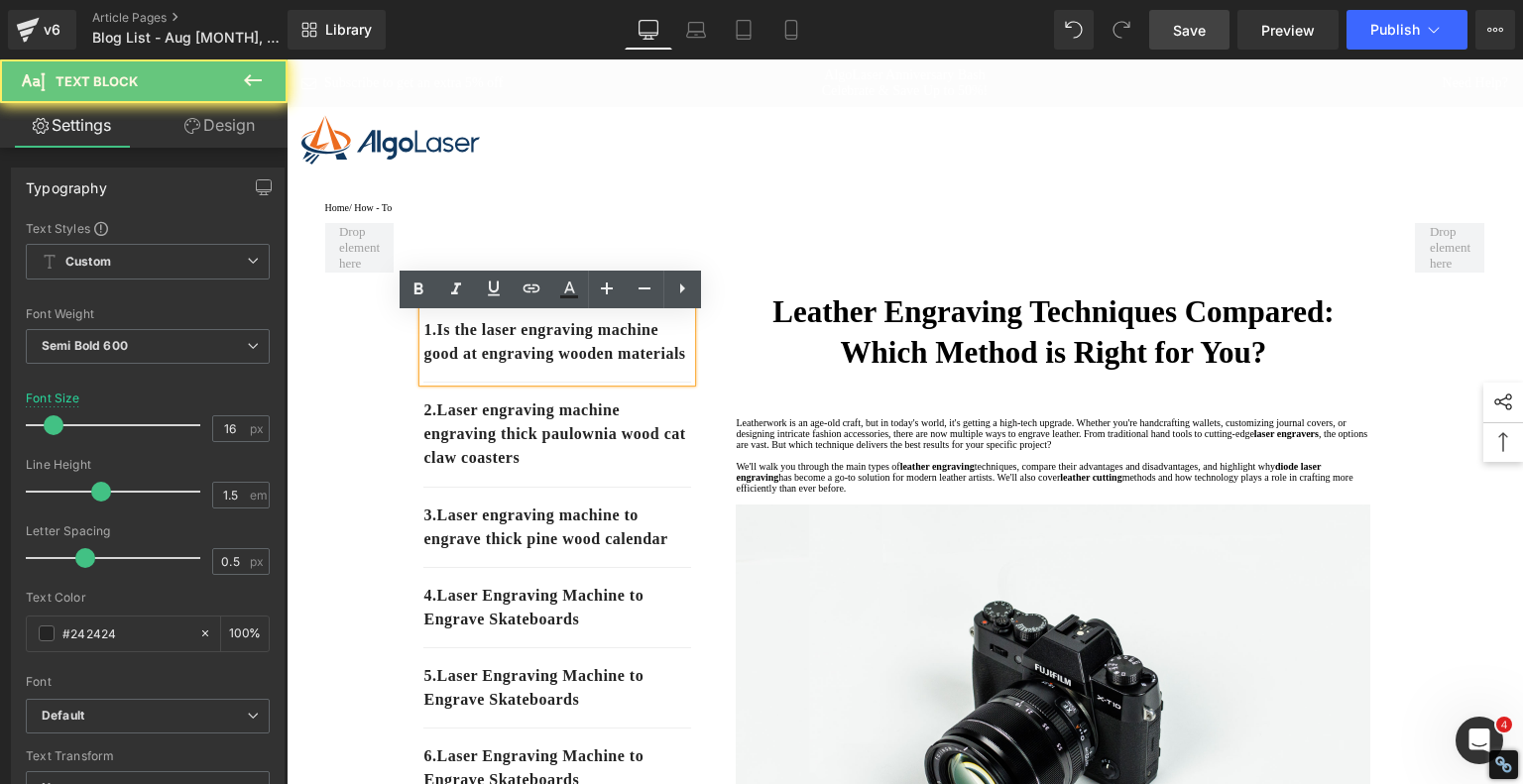 click on "1.  Is the laser engraving machine good at engraving wooden materials" at bounding box center (557, 342) 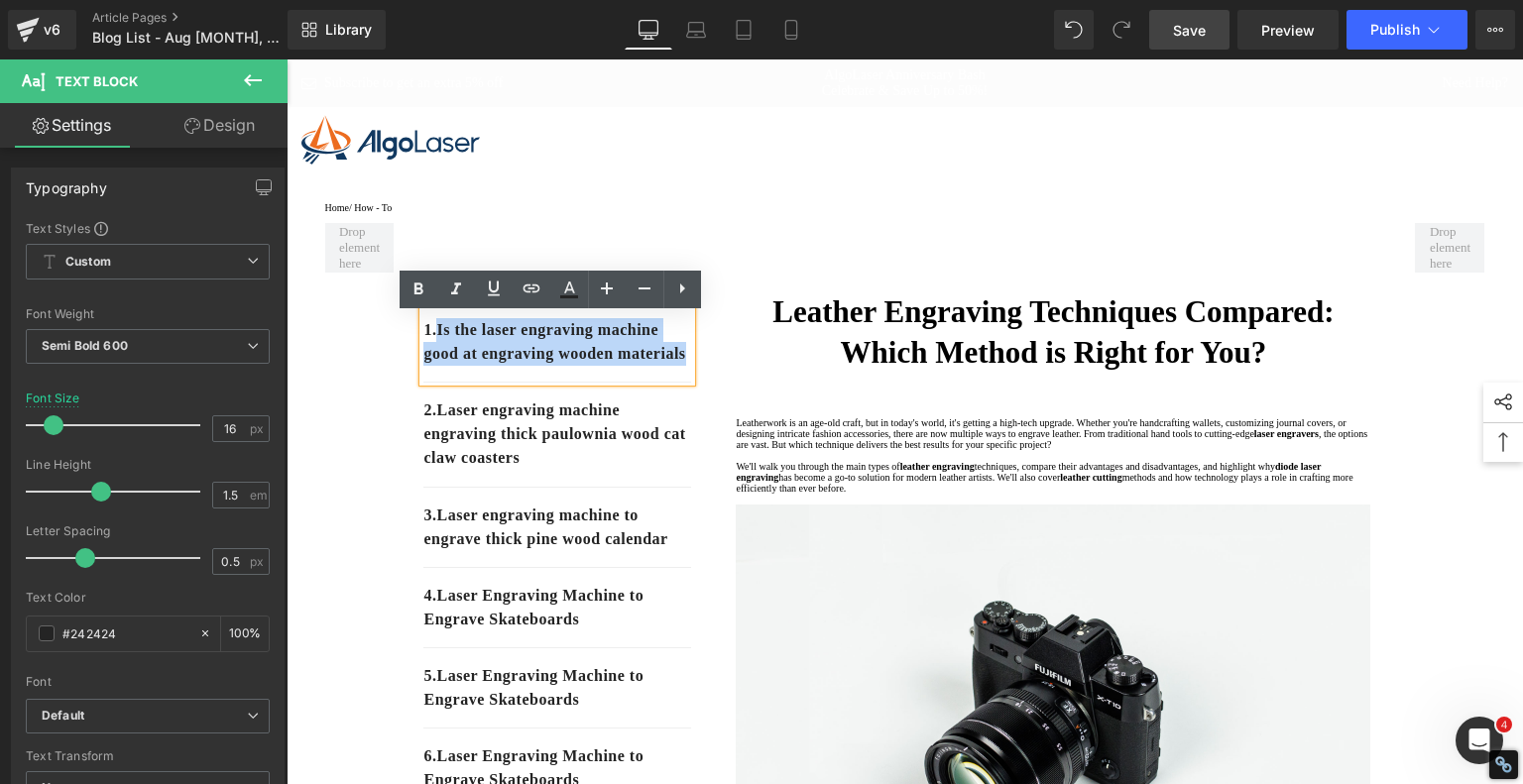 drag, startPoint x: 571, startPoint y: 392, endPoint x: 438, endPoint y: 340, distance: 142.80406 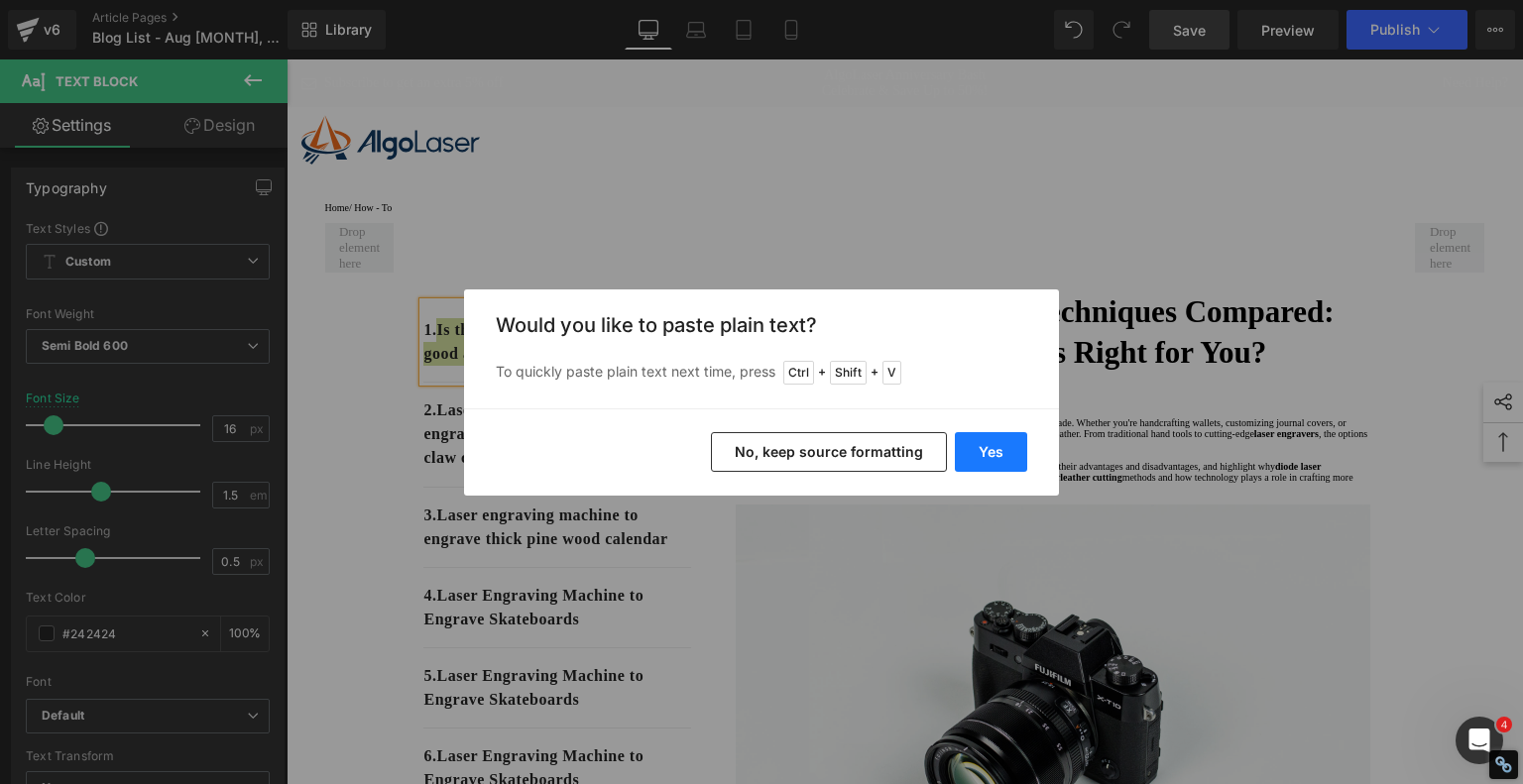 click on "Yes" at bounding box center (991, 452) 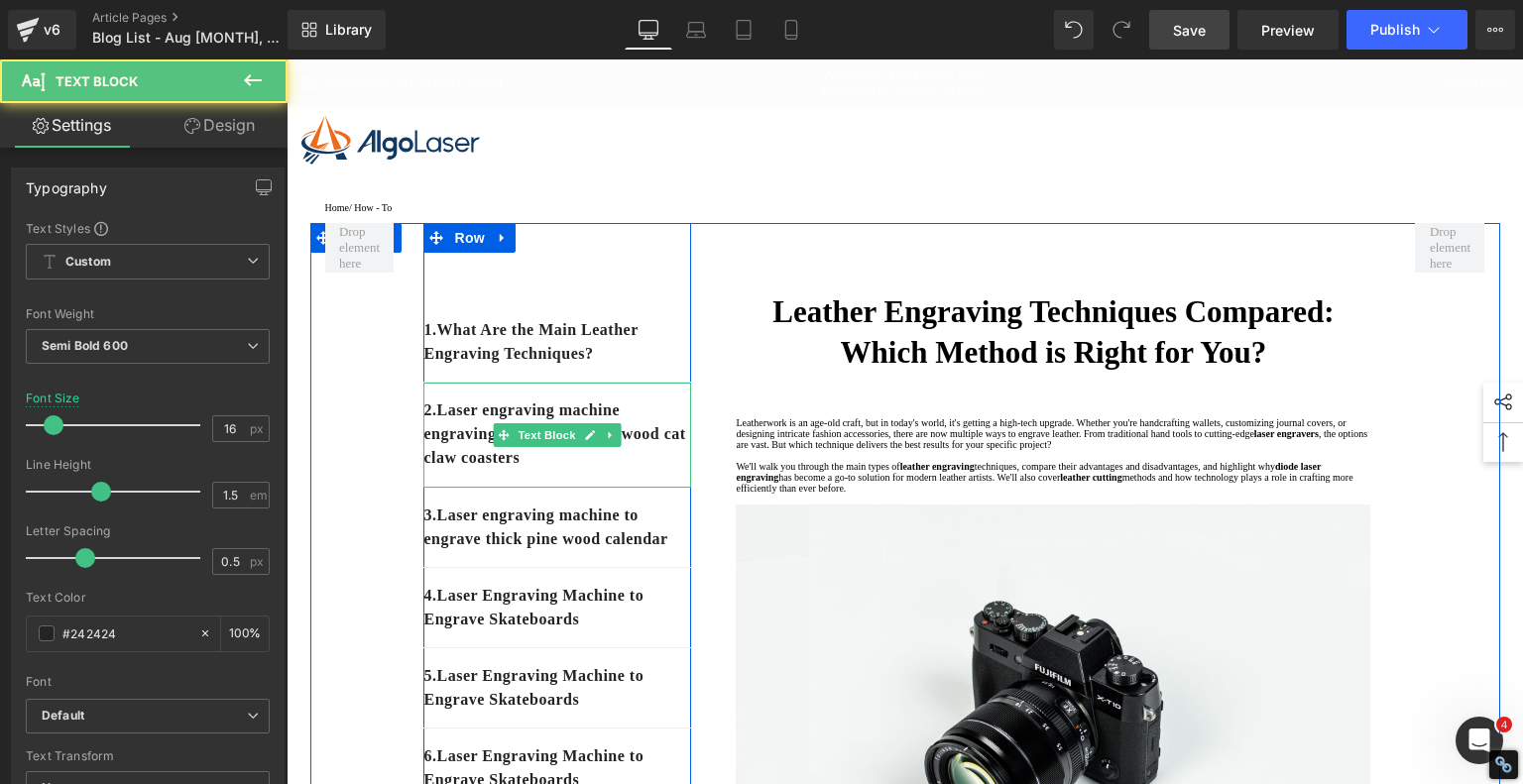 click on "2.  Laser engraving machine engraving thick paulownia wood cat claw coasters" at bounding box center (557, 434) 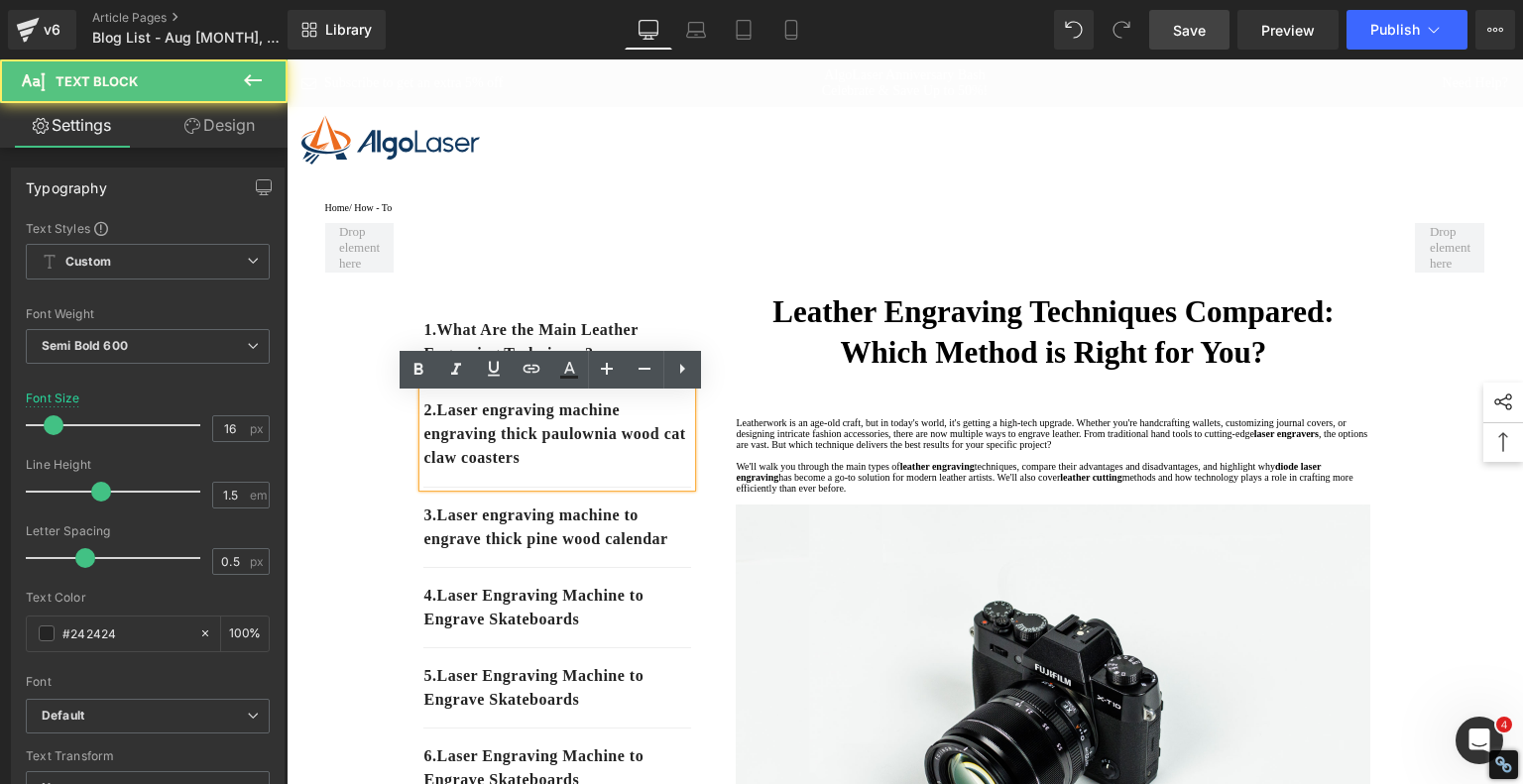 click on "2.  Laser engraving machine engraving thick paulownia wood cat claw coasters" at bounding box center [557, 434] 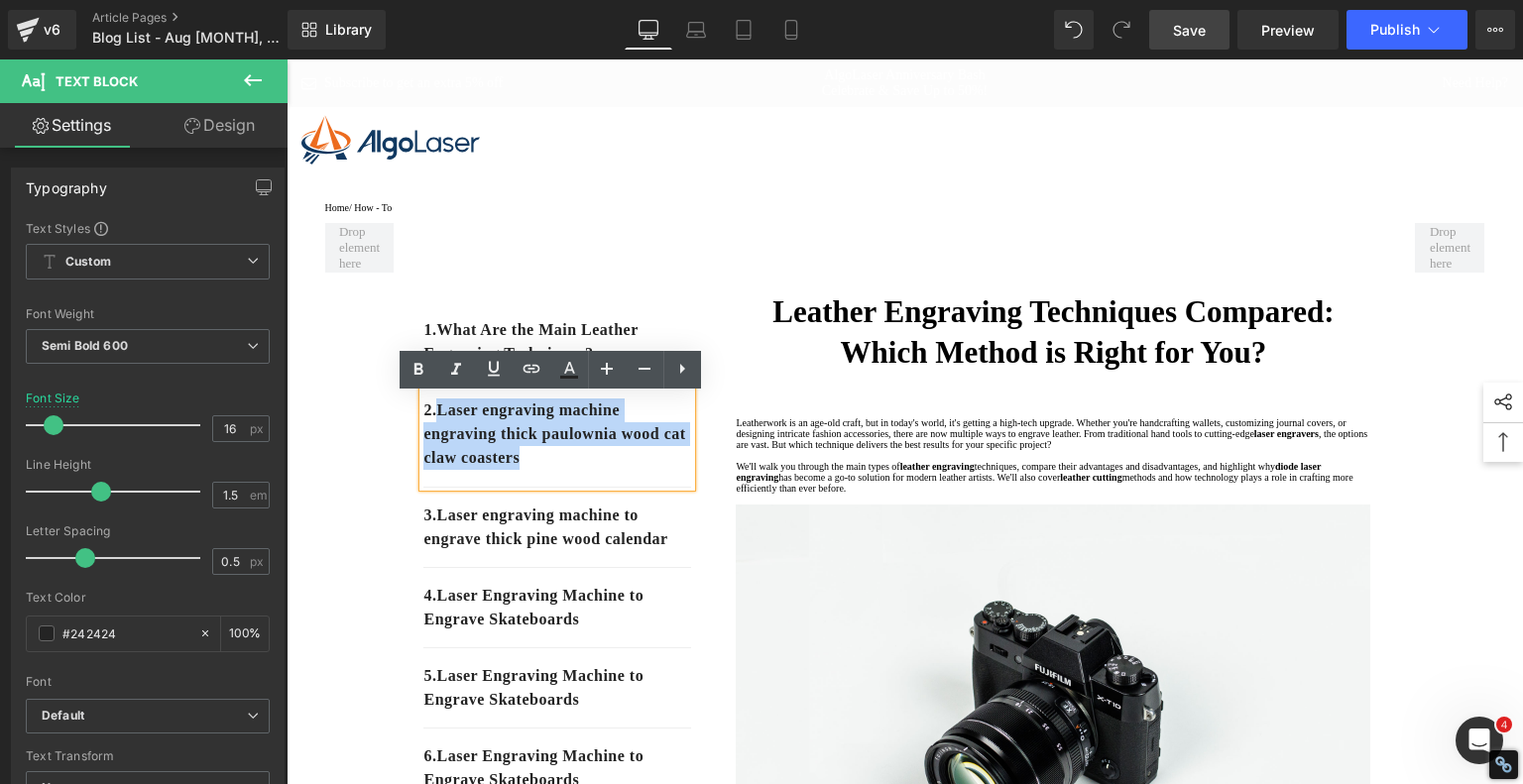 drag, startPoint x: 619, startPoint y: 471, endPoint x: 439, endPoint y: 428, distance: 185.06485 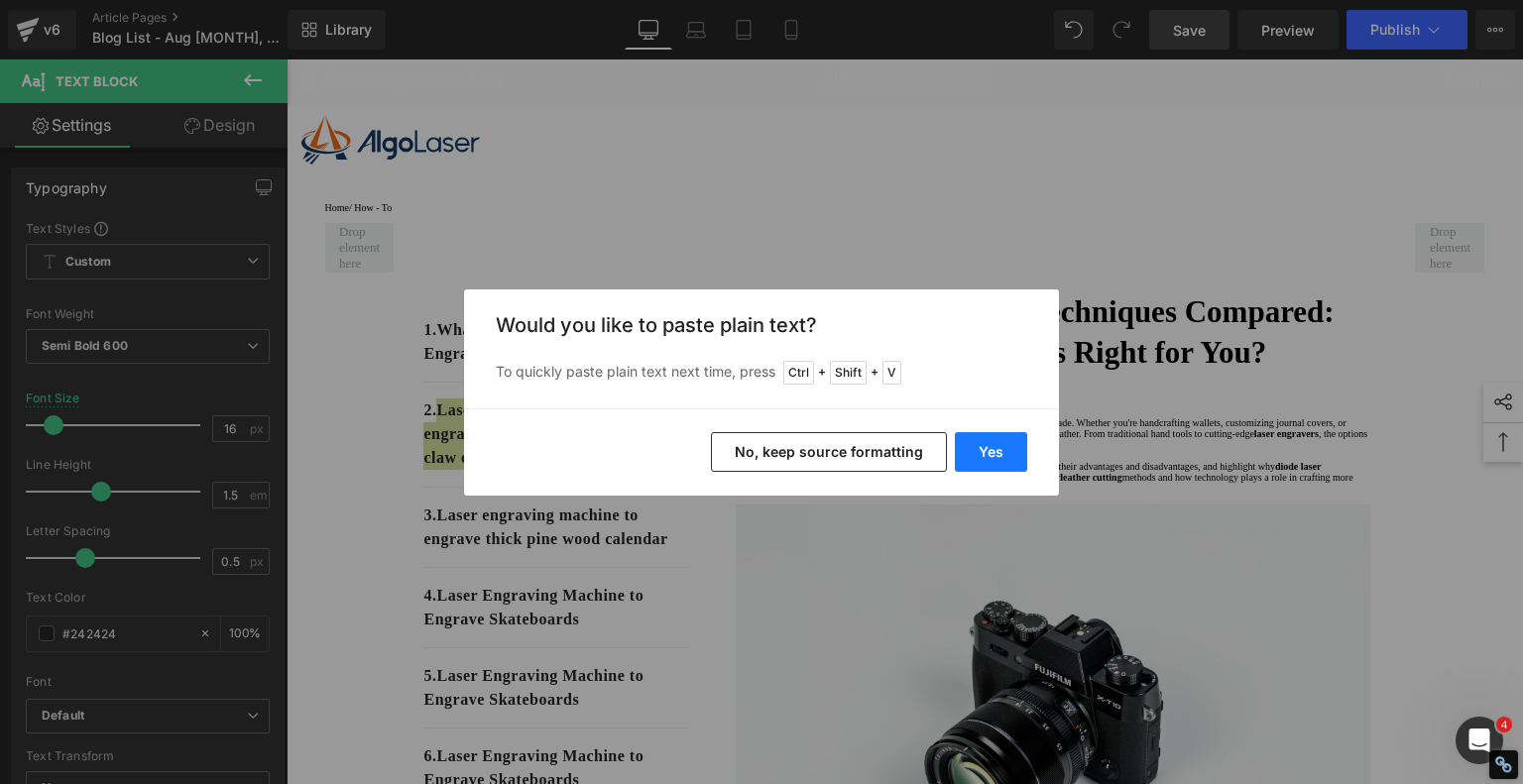 click on "Yes" at bounding box center [991, 452] 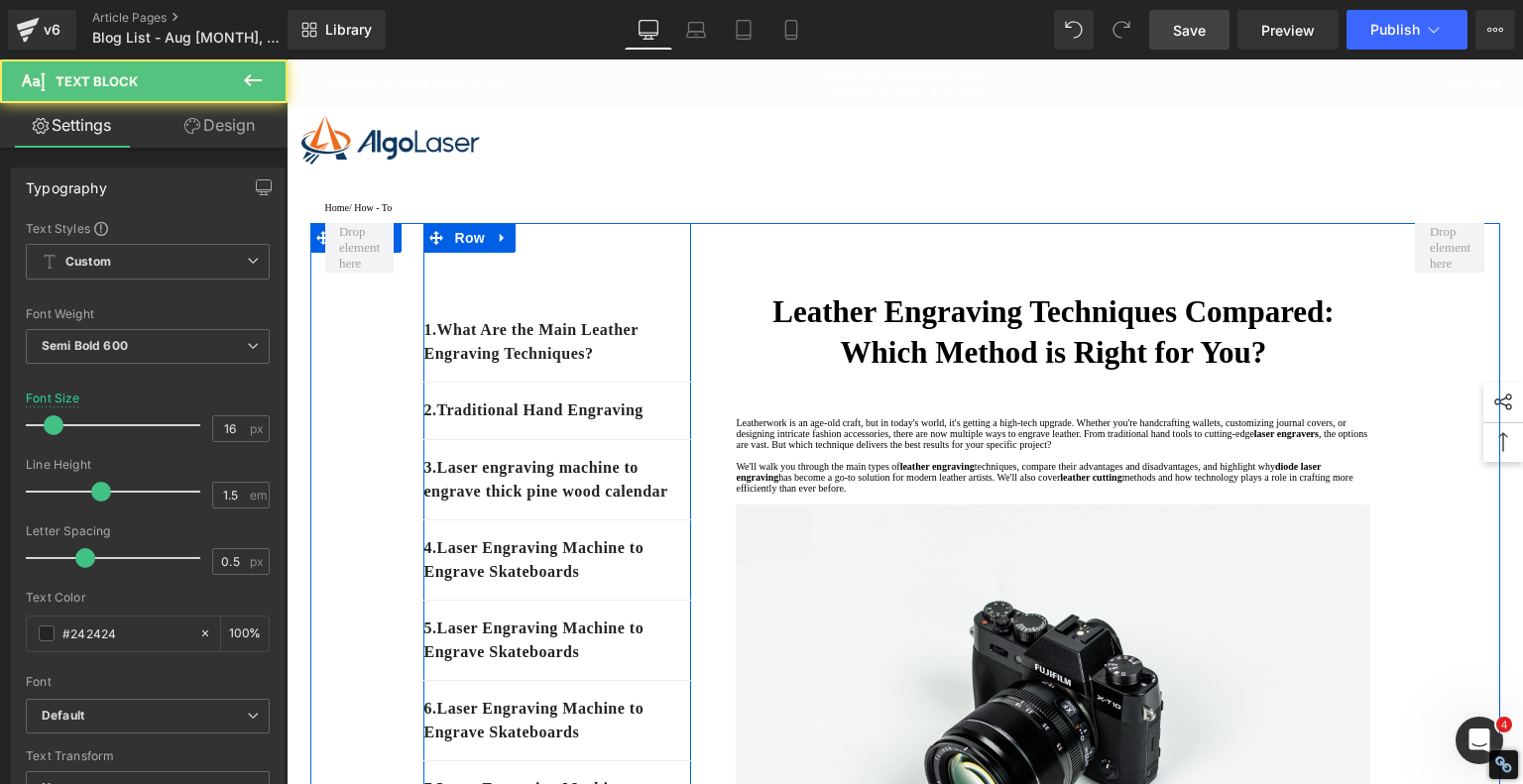 click on "3.  Laser engraving machine to engrave thick pine wood calendar" at bounding box center (557, 480) 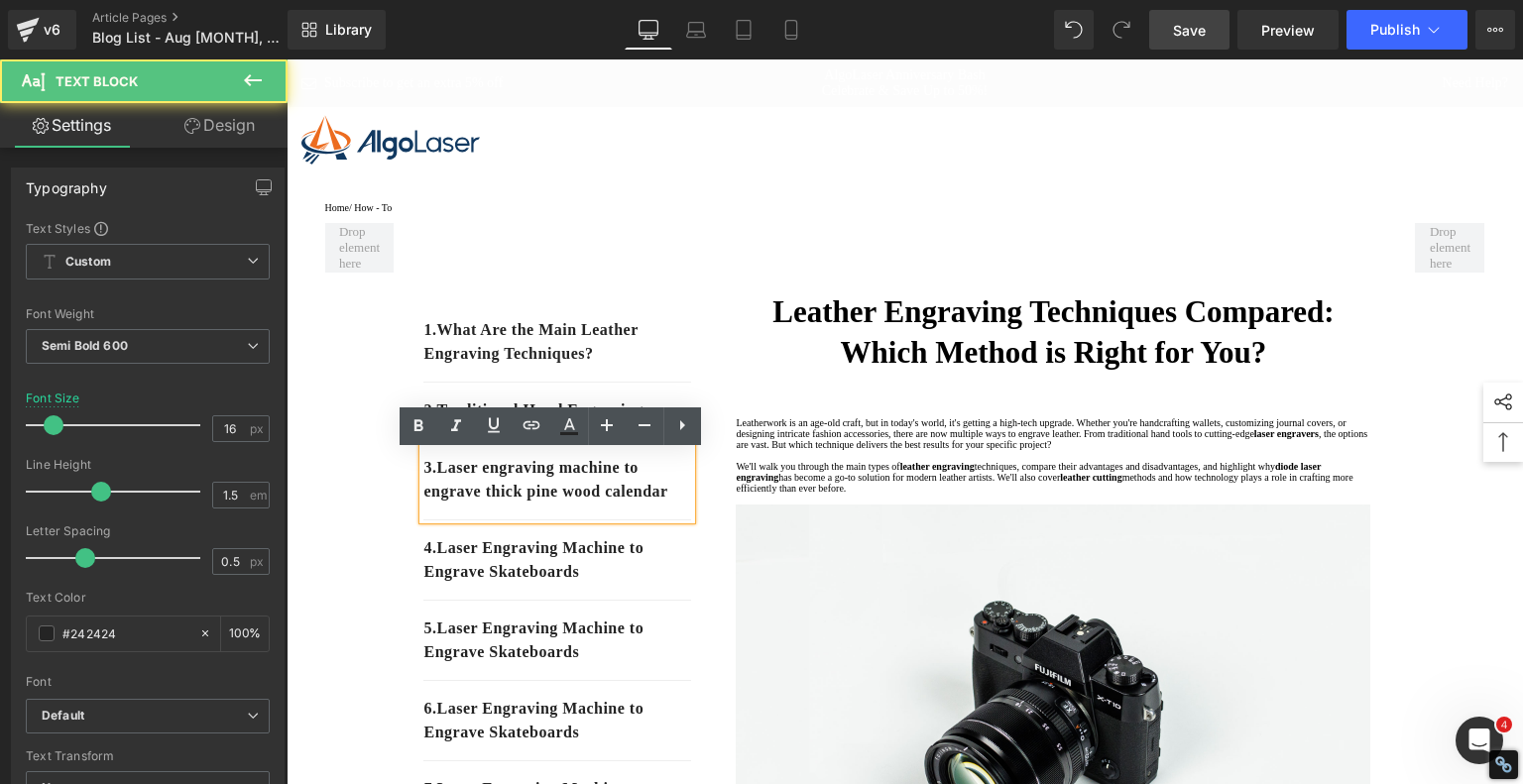 click on "3.  Laser engraving machine to engrave thick pine wood calendar" at bounding box center (557, 480) 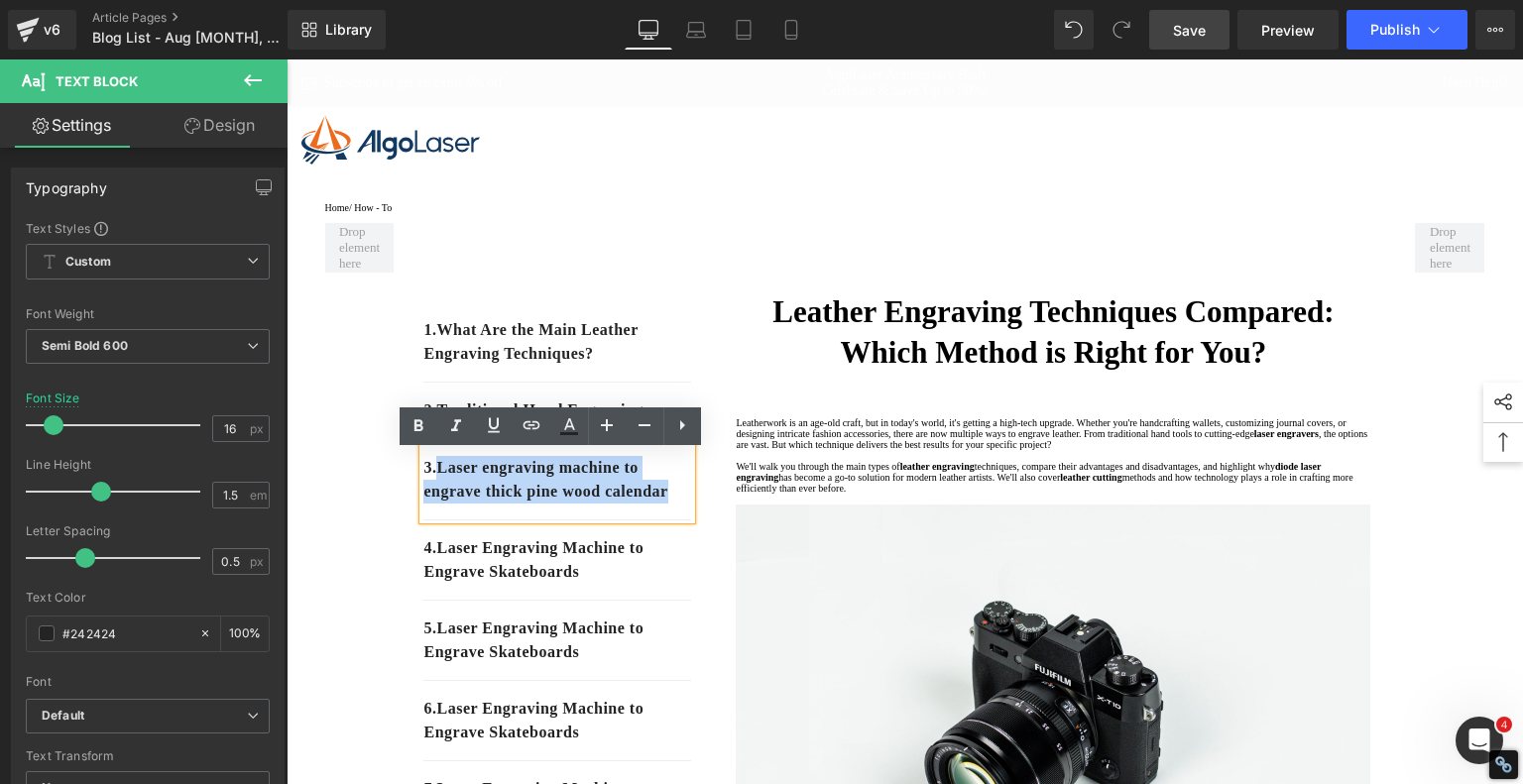 drag, startPoint x: 500, startPoint y: 530, endPoint x: 439, endPoint y: 487, distance: 74.63243 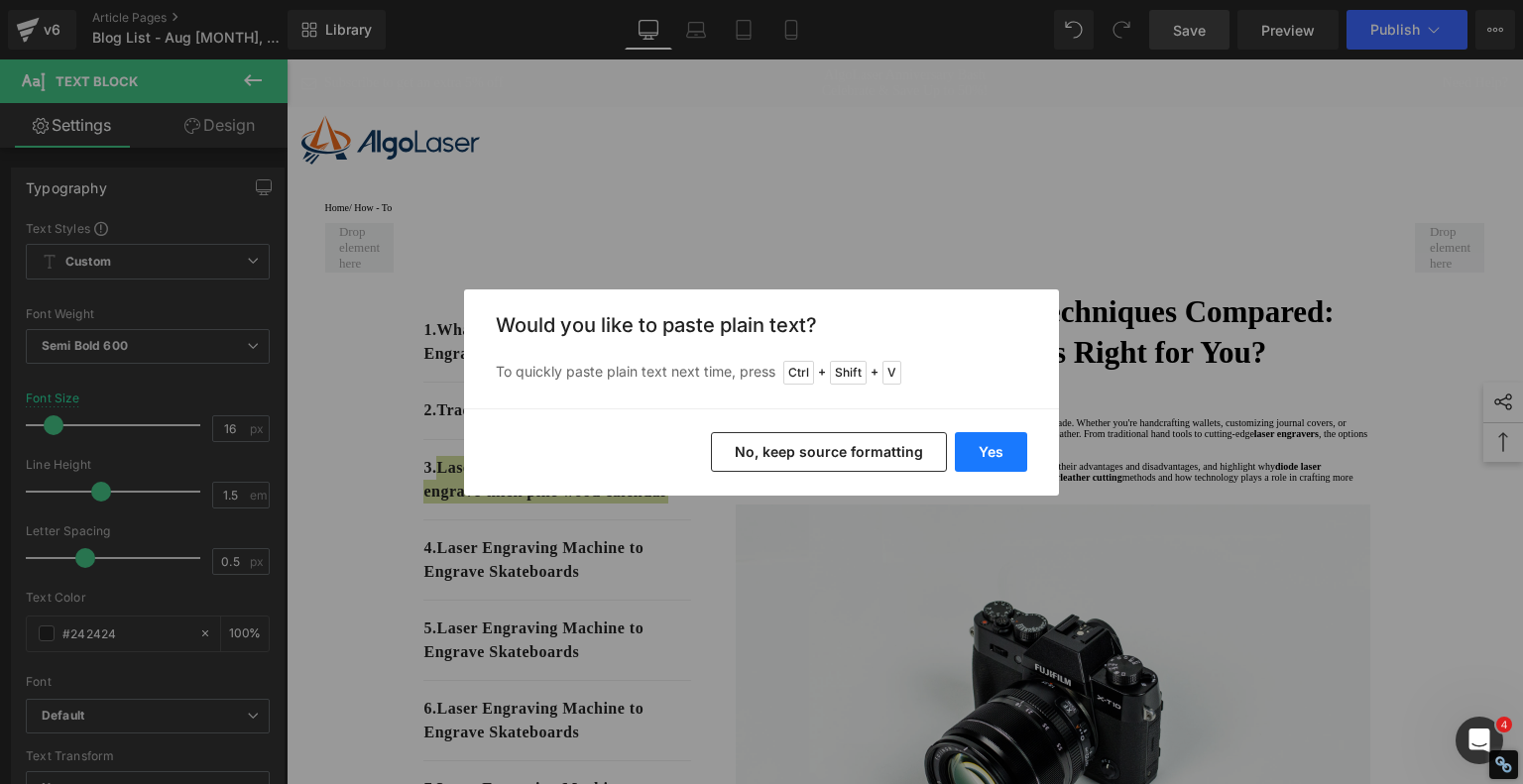 click on "Yes" at bounding box center (991, 452) 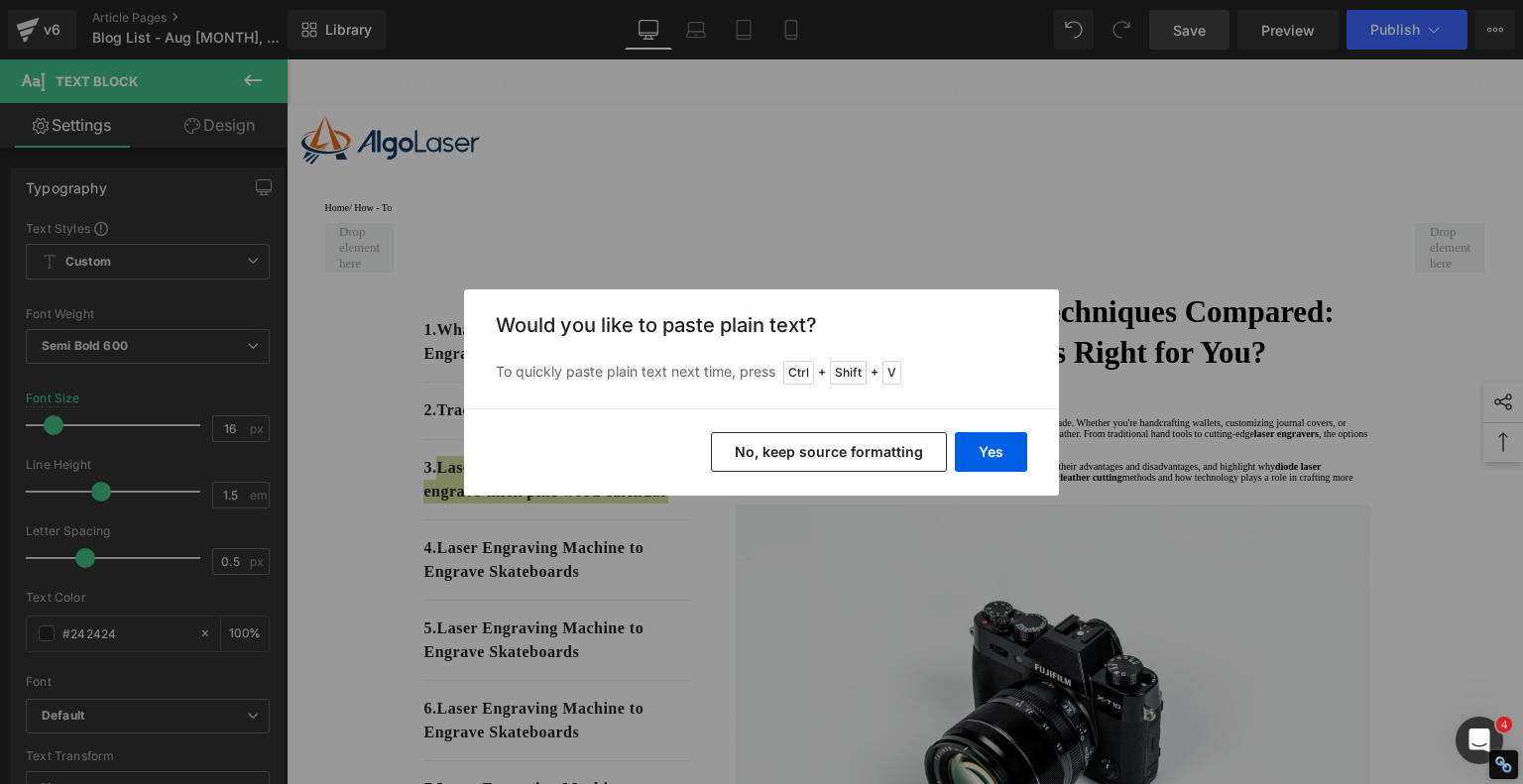 type 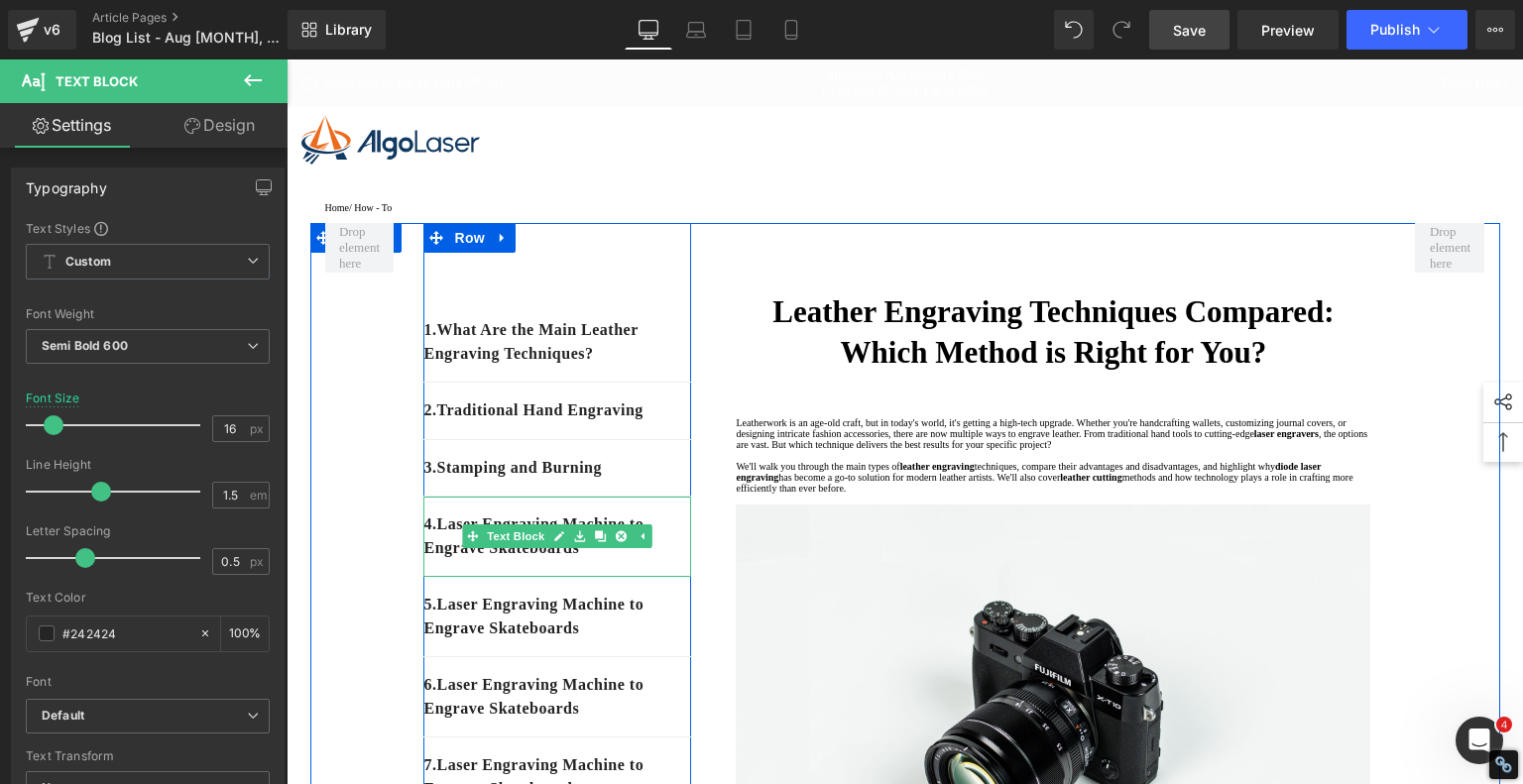 click on "4.  Laser Engraving Machine to Engrave Skateboards" at bounding box center (557, 536) 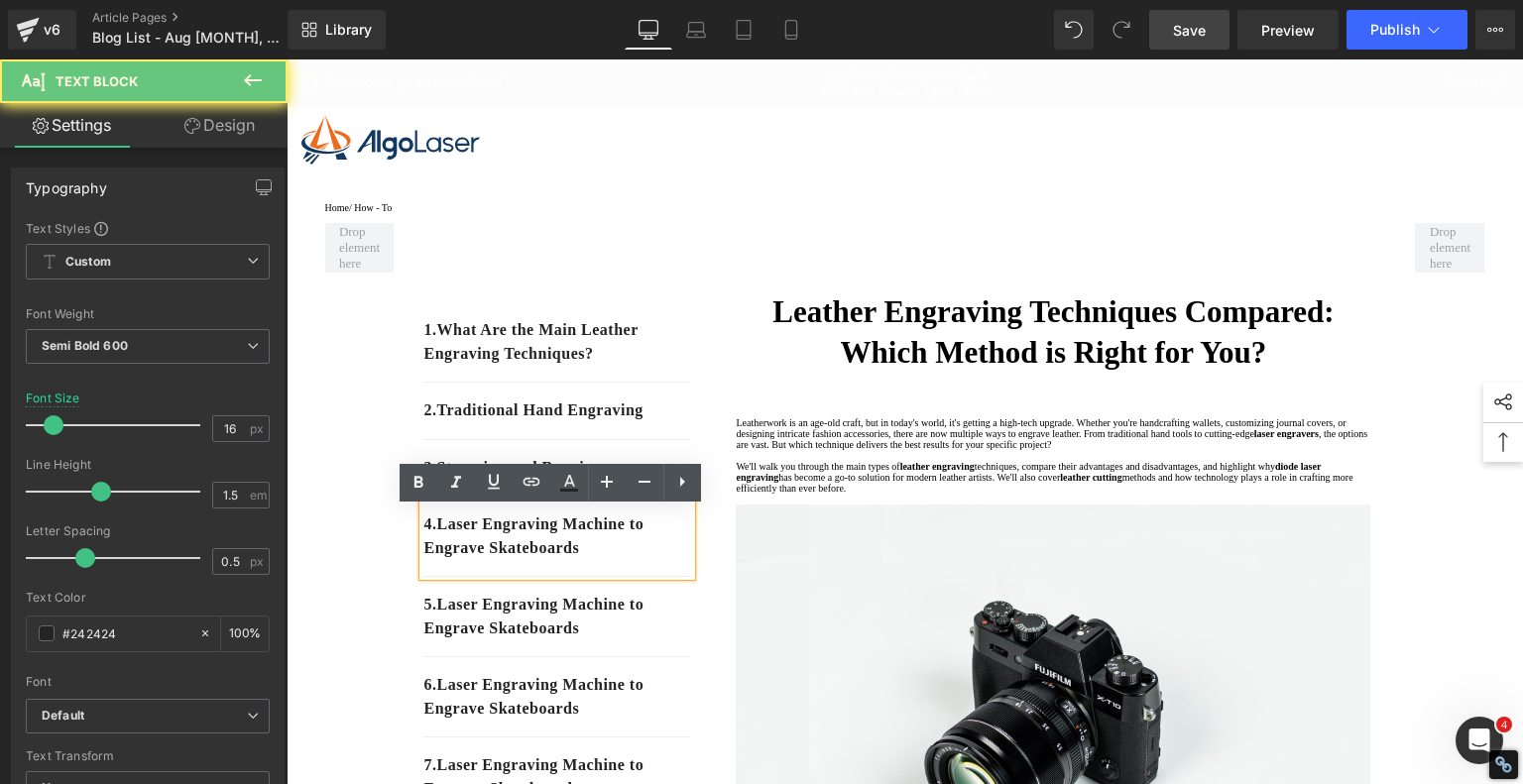 click on "4.  Laser Engraving Machine to Engrave Skateboards" at bounding box center (557, 536) 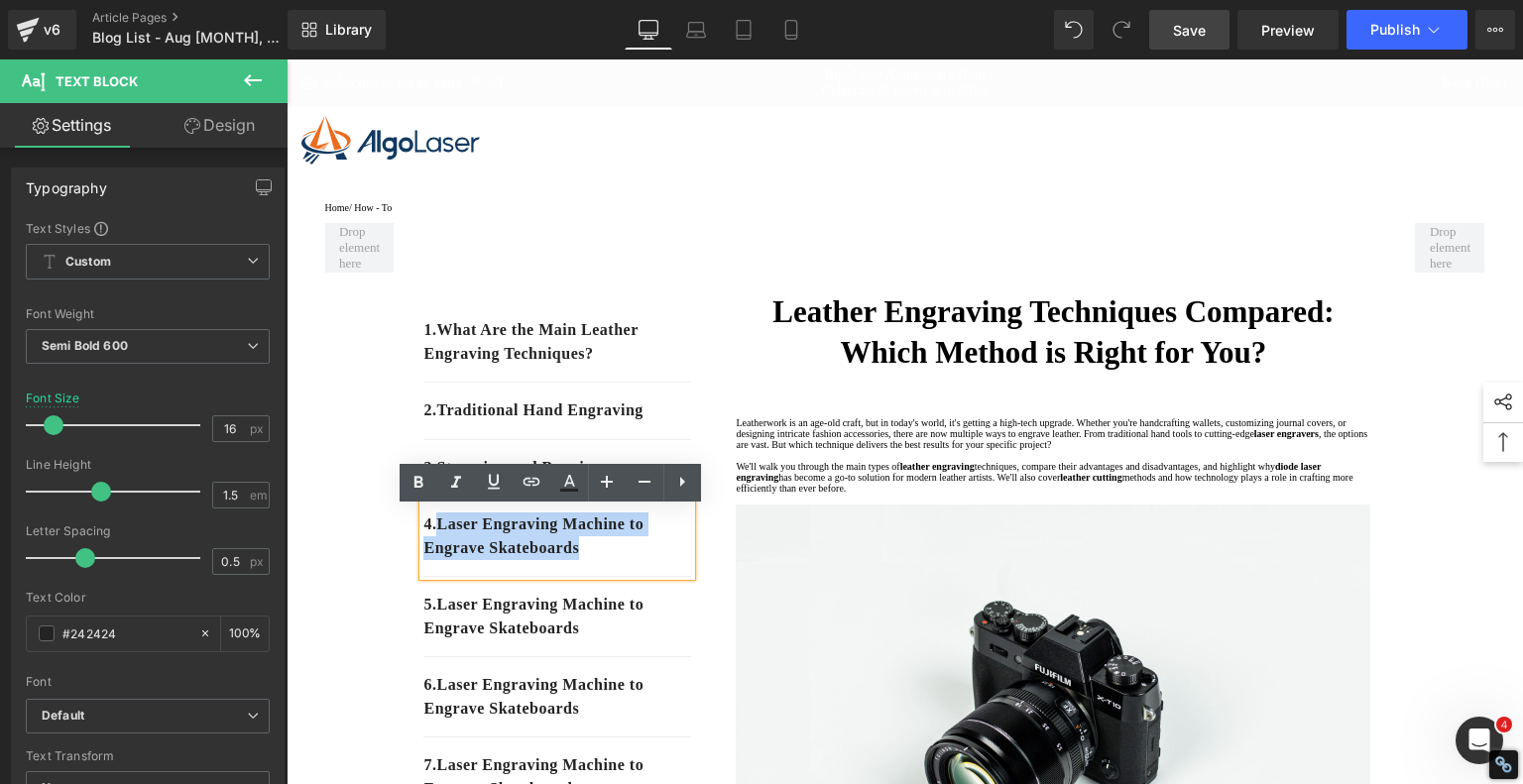 drag, startPoint x: 599, startPoint y: 560, endPoint x: 435, endPoint y: 534, distance: 166.04819 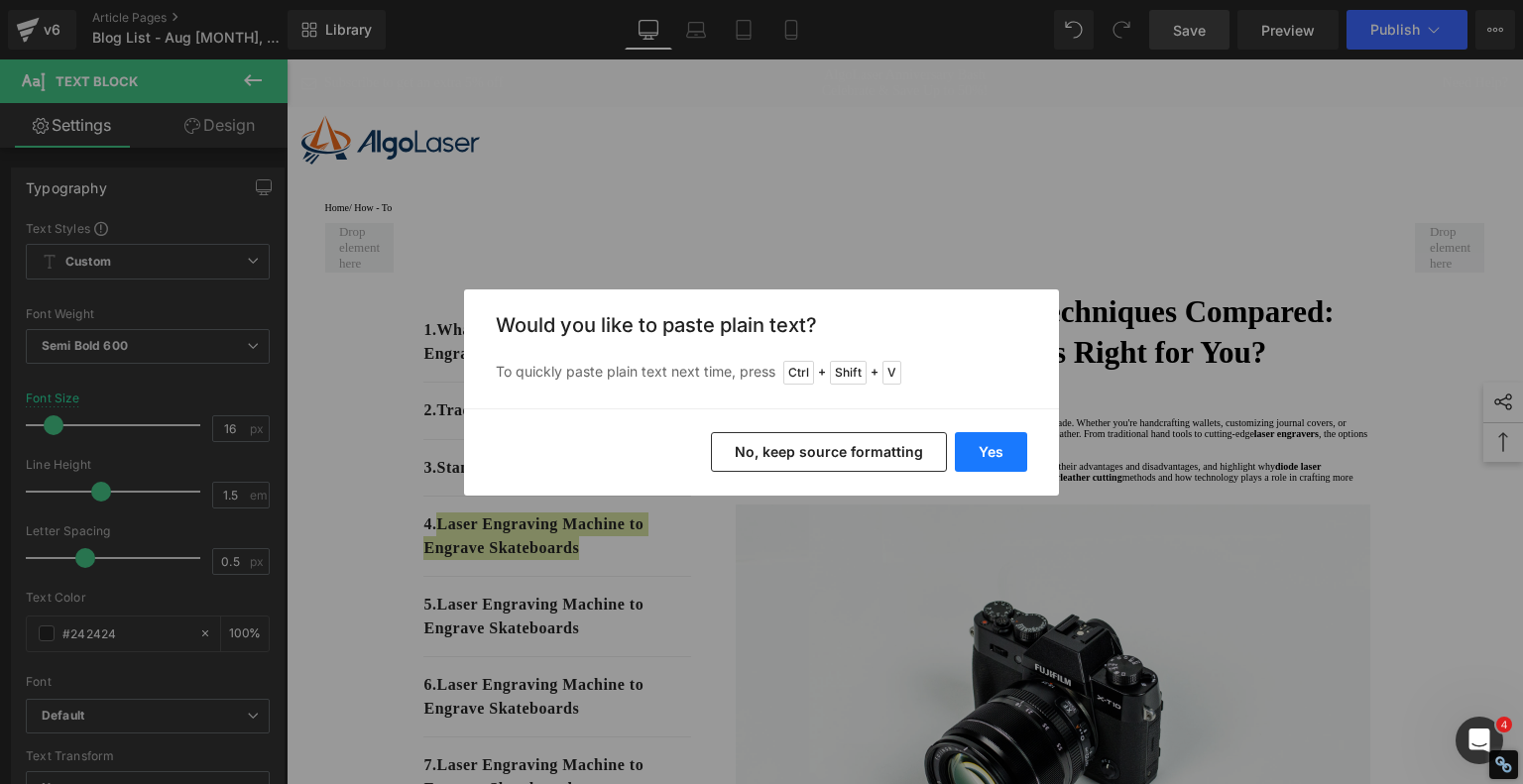 click on "Yes" at bounding box center (991, 452) 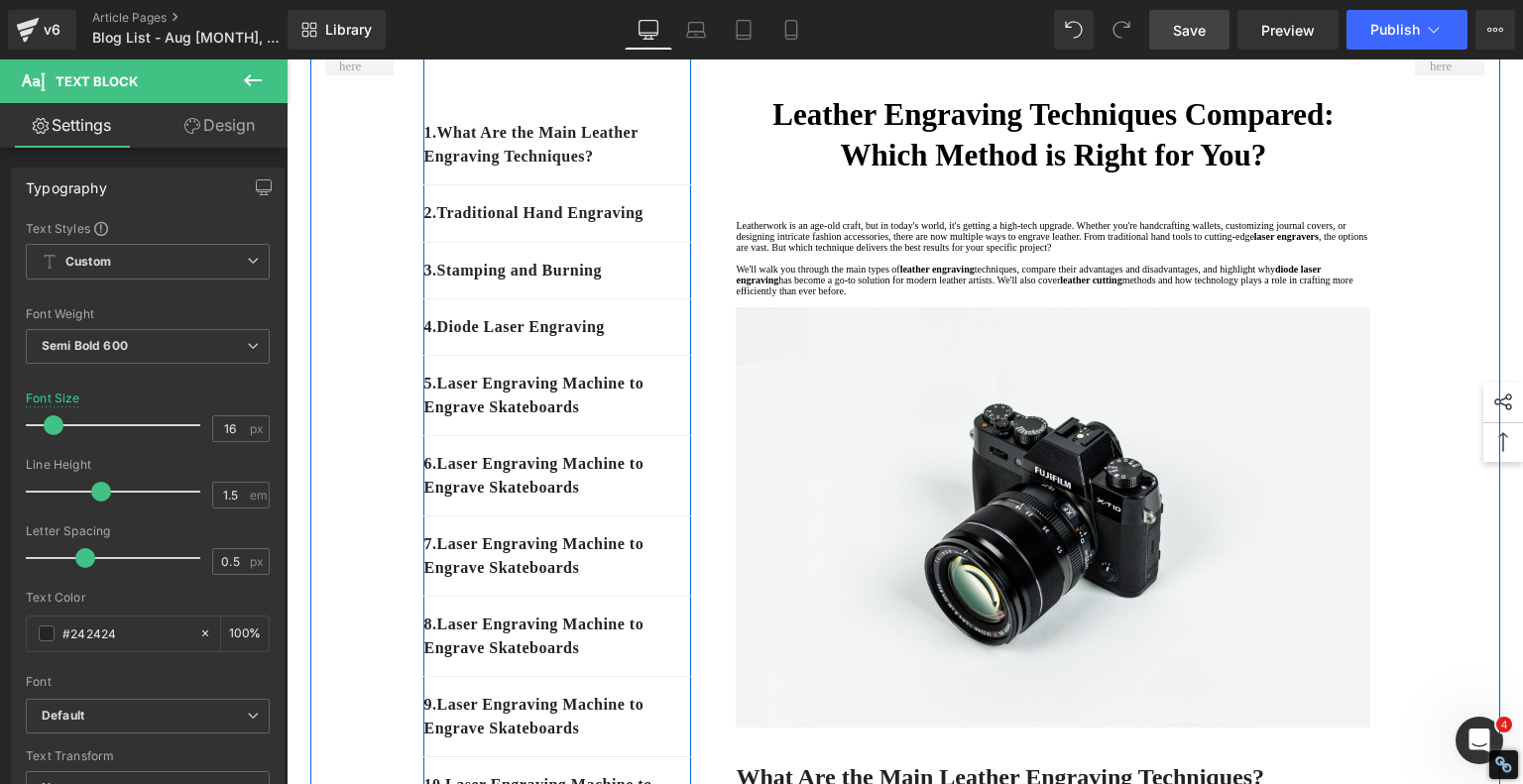 scroll, scrollTop: 198, scrollLeft: 0, axis: vertical 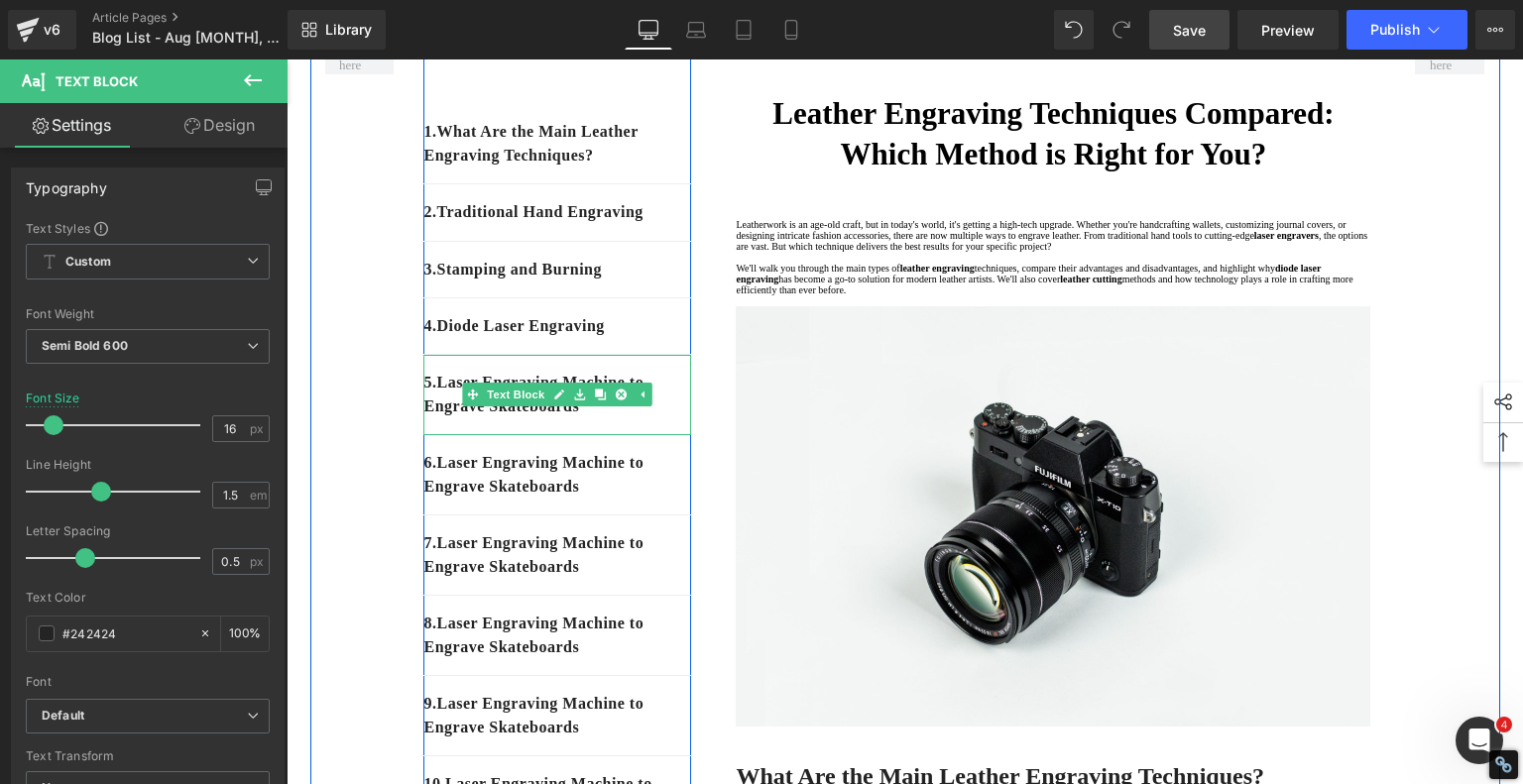 click on "5 .  Laser Engraving Machine to Engrave Skateboards" at bounding box center (557, 394) 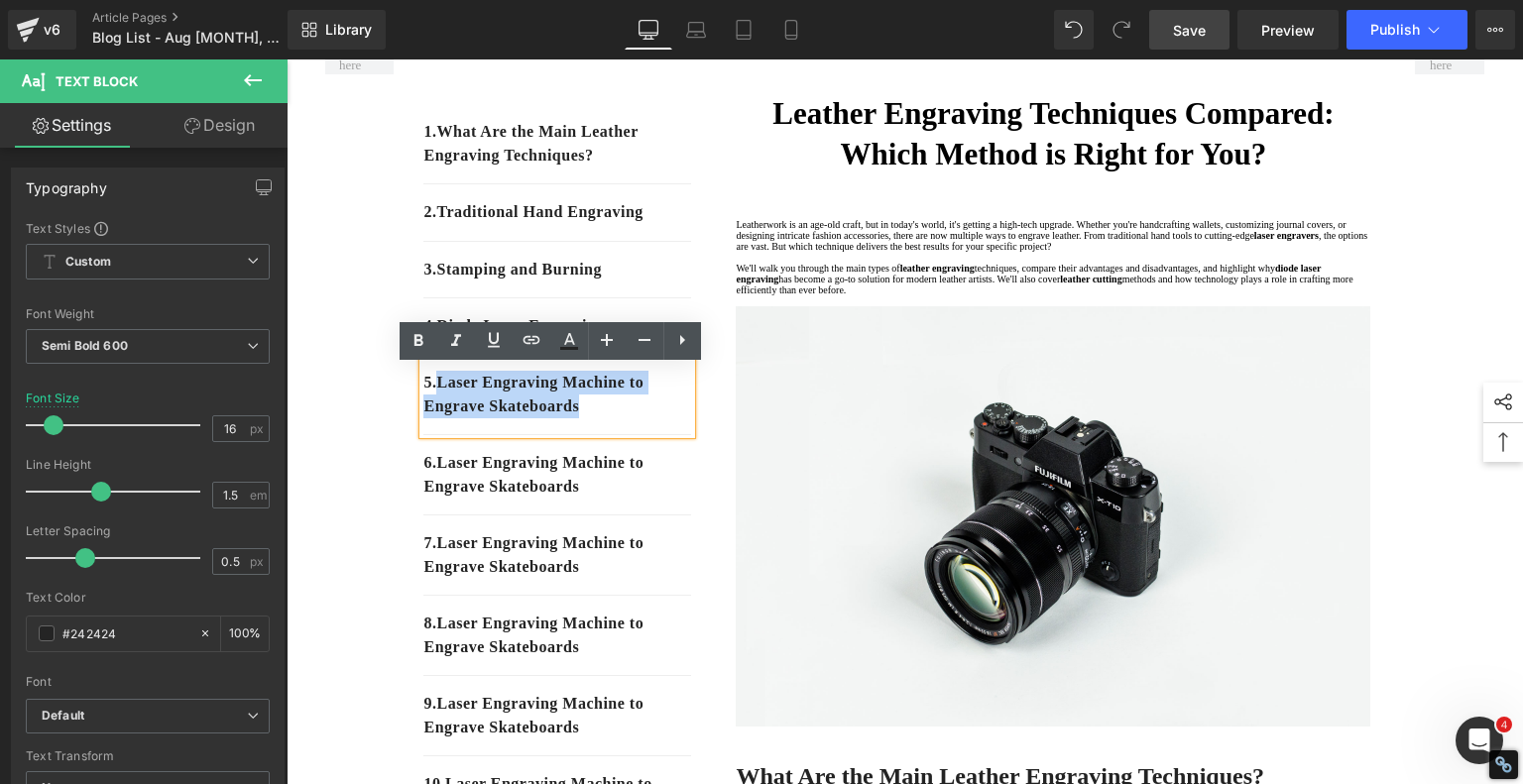 drag, startPoint x: 606, startPoint y: 415, endPoint x: 437, endPoint y: 397, distance: 169.95588 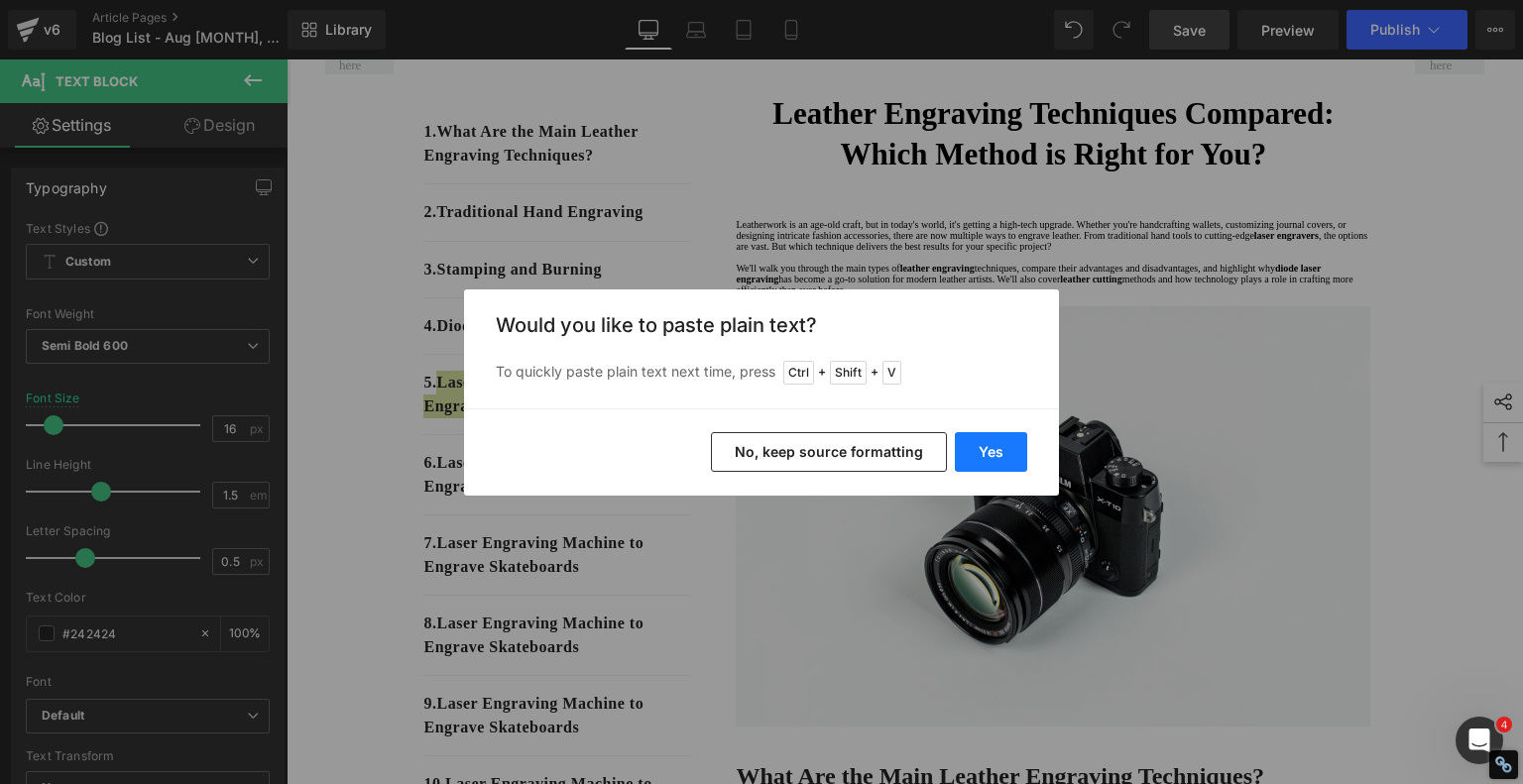 click on "Yes" at bounding box center [991, 452] 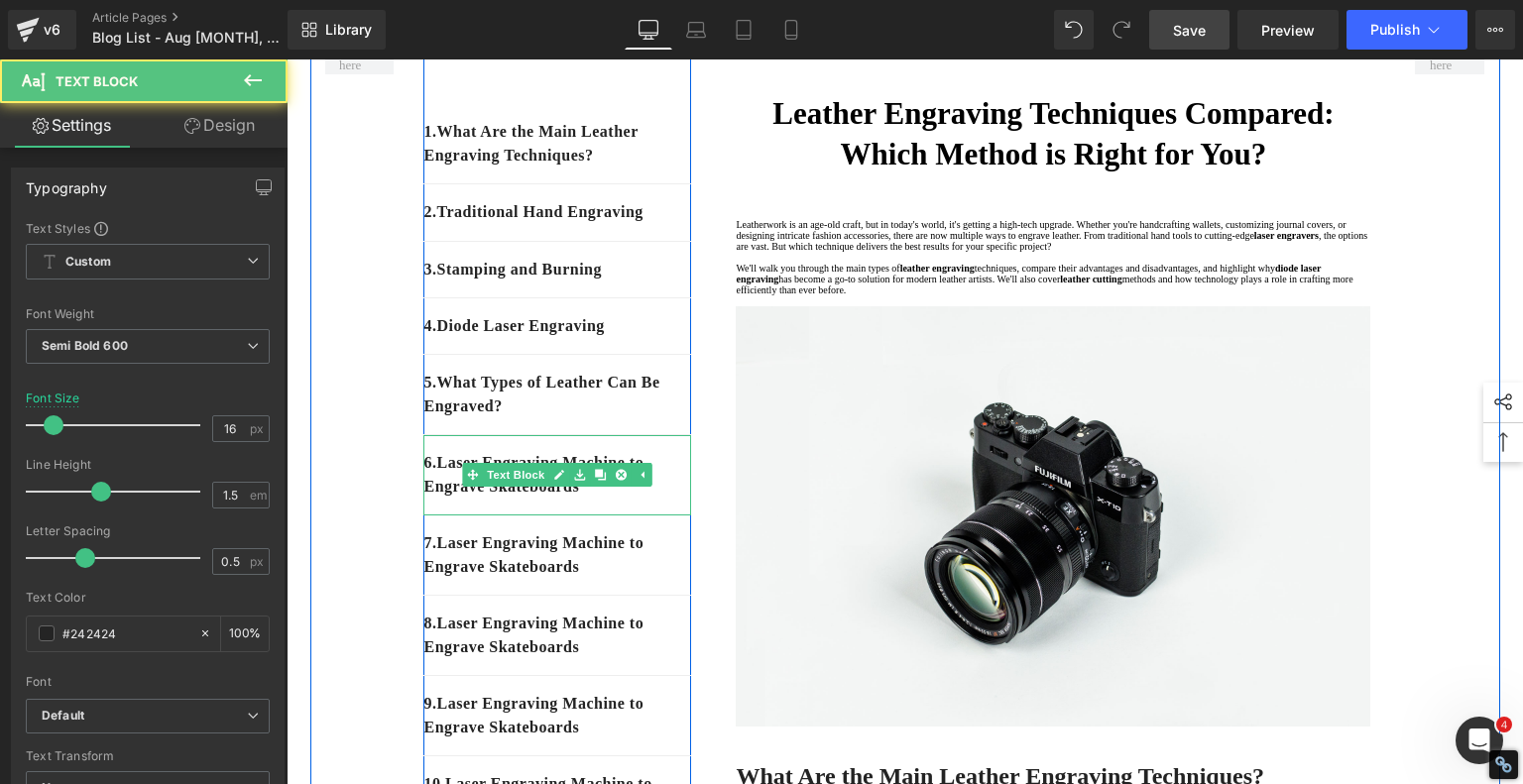 click on "6 .  Laser Engraving Machine to Engrave Skateboards" at bounding box center (557, 475) 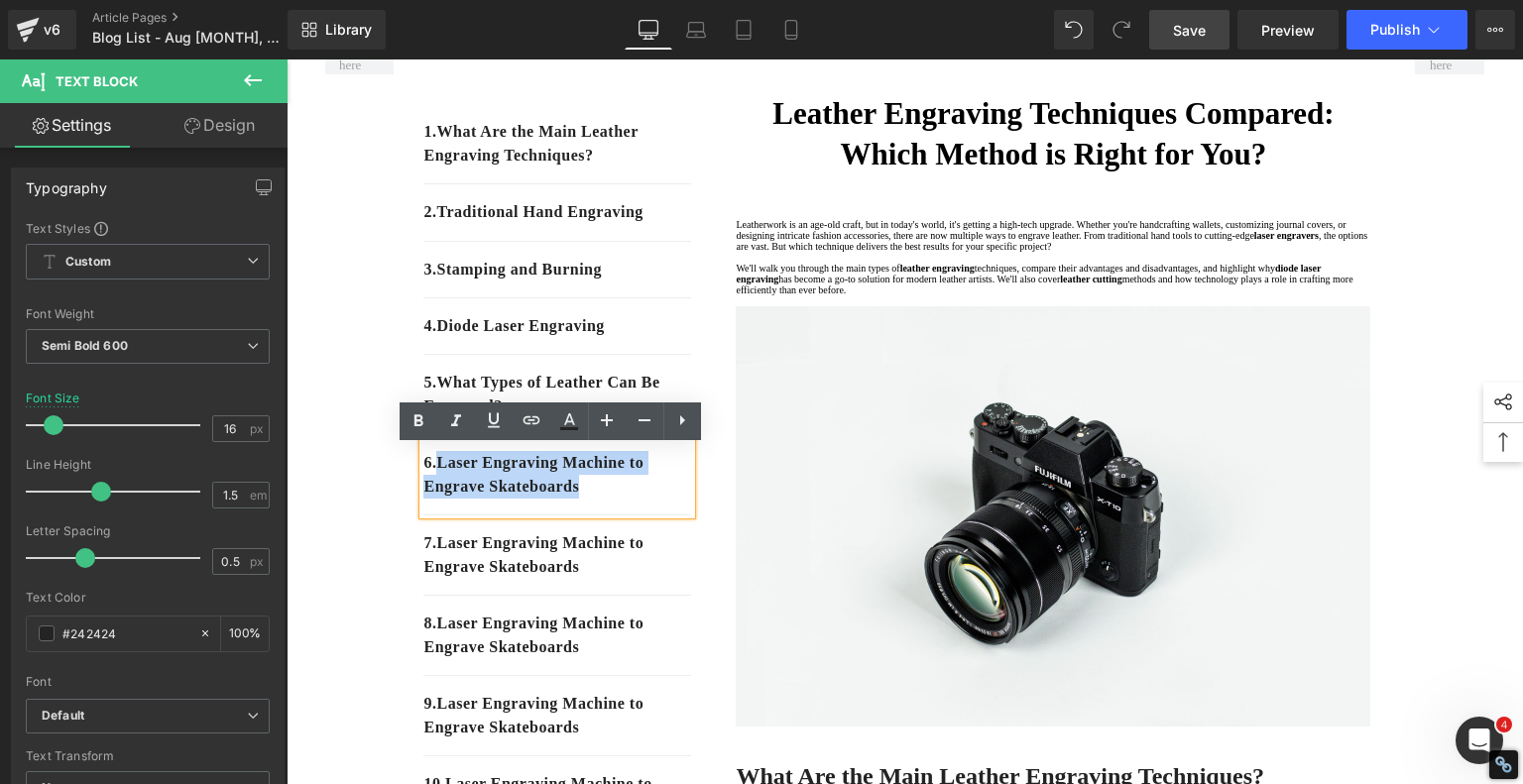 drag, startPoint x: 616, startPoint y: 501, endPoint x: 437, endPoint y: 474, distance: 181.02486 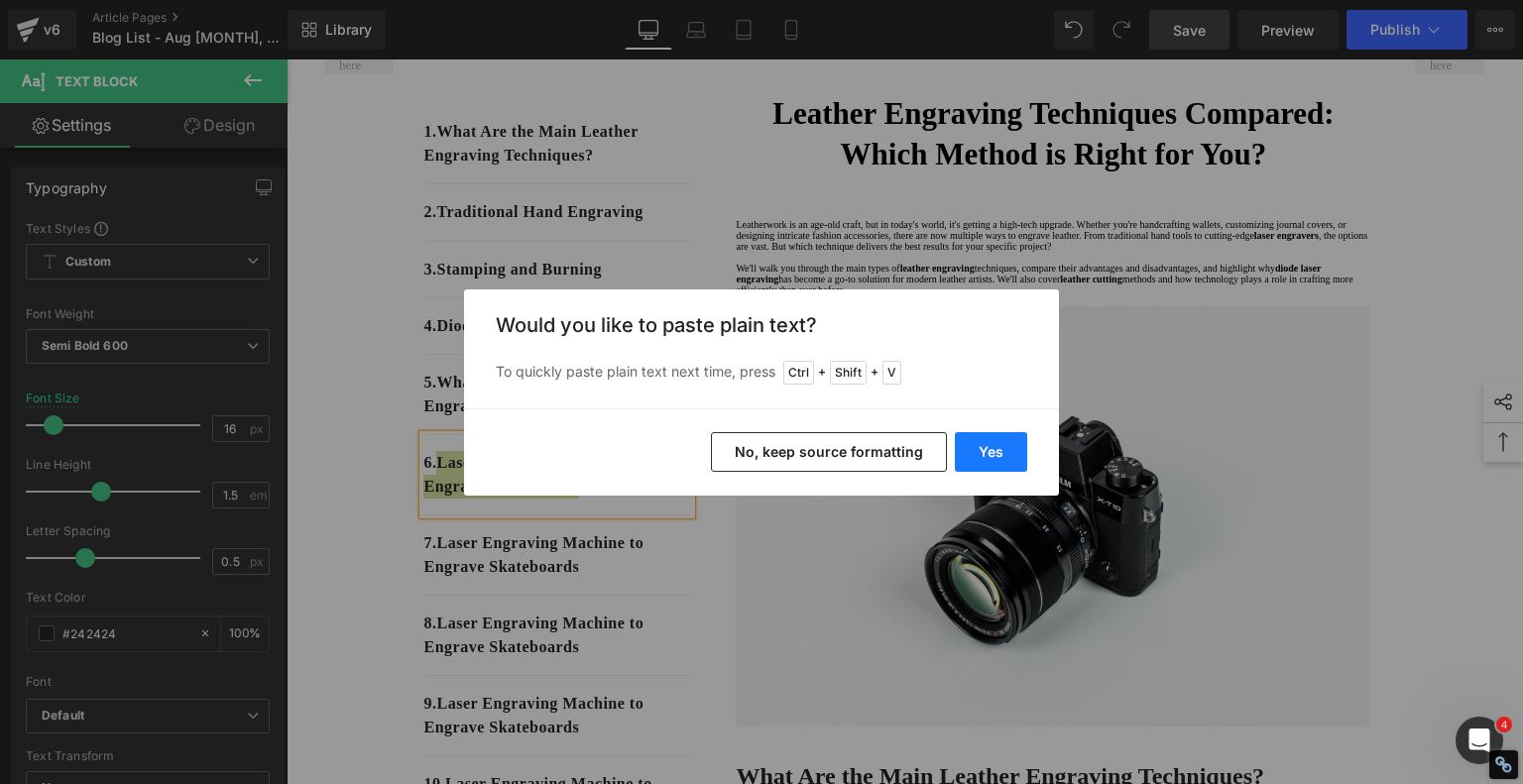 click on "Yes" at bounding box center (991, 452) 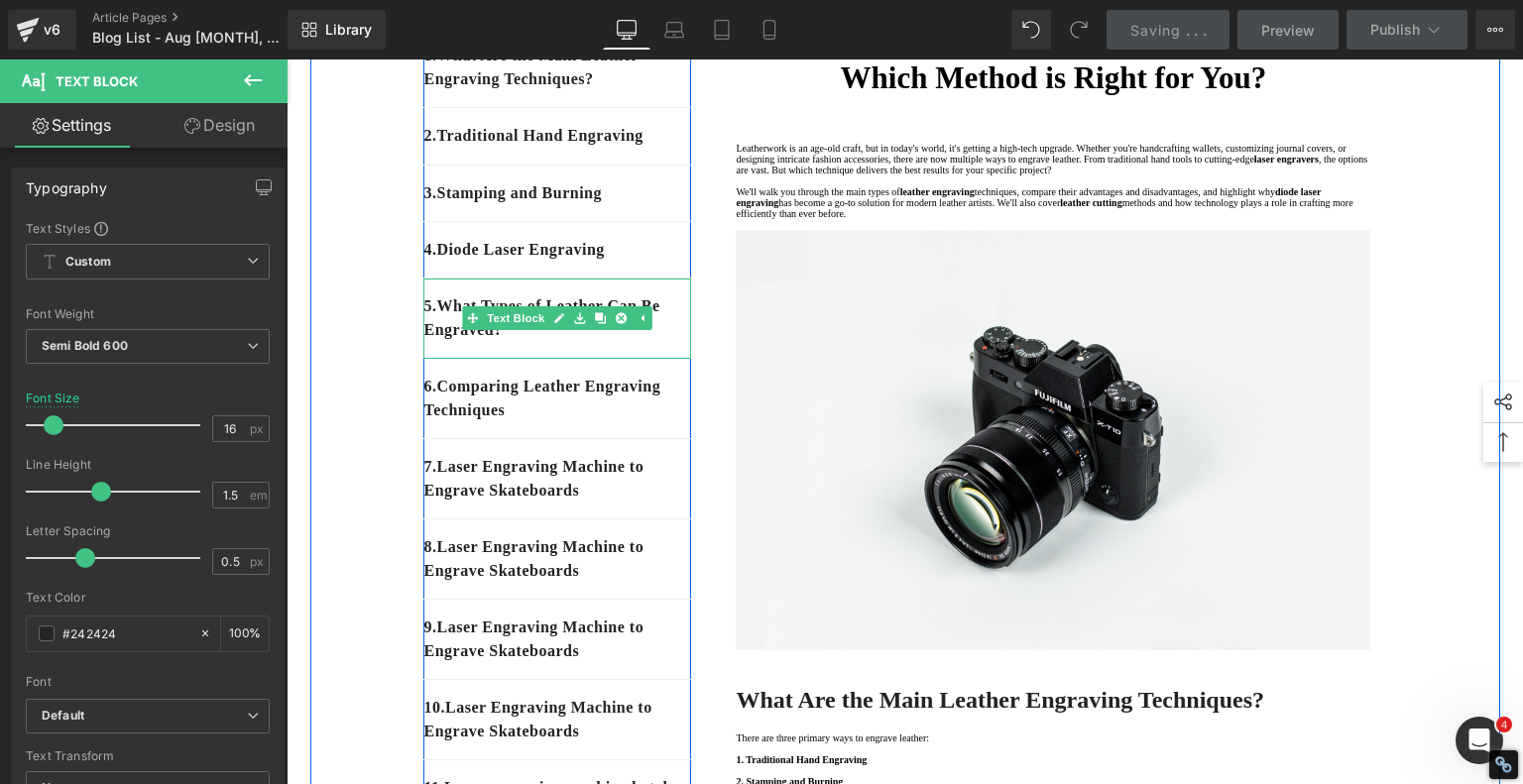 scroll, scrollTop: 297, scrollLeft: 0, axis: vertical 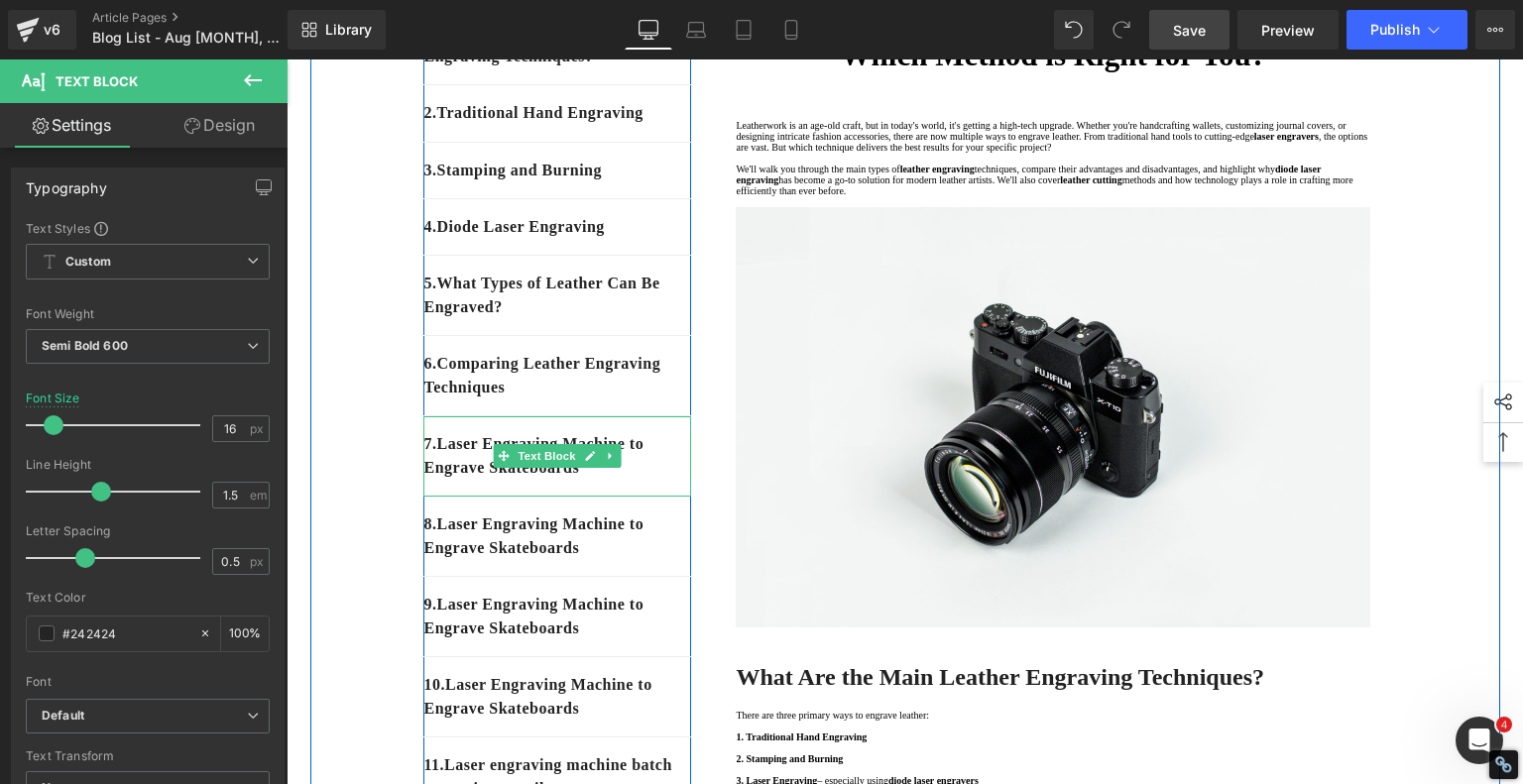 click on "7 .  Laser Engraving Machine to Engrave Skateboards" at bounding box center [557, 456] 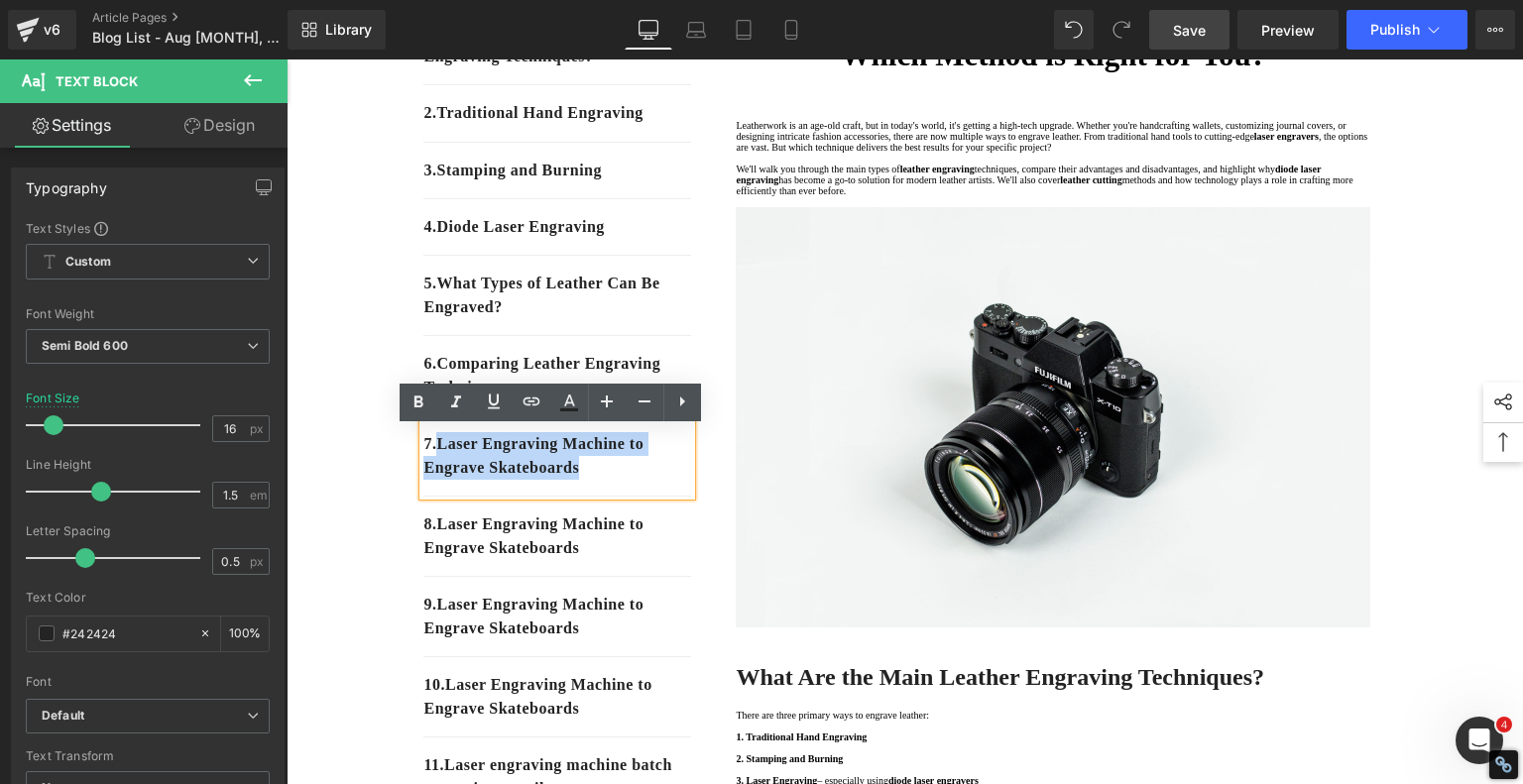 drag, startPoint x: 611, startPoint y: 479, endPoint x: 440, endPoint y: 460, distance: 172.05232 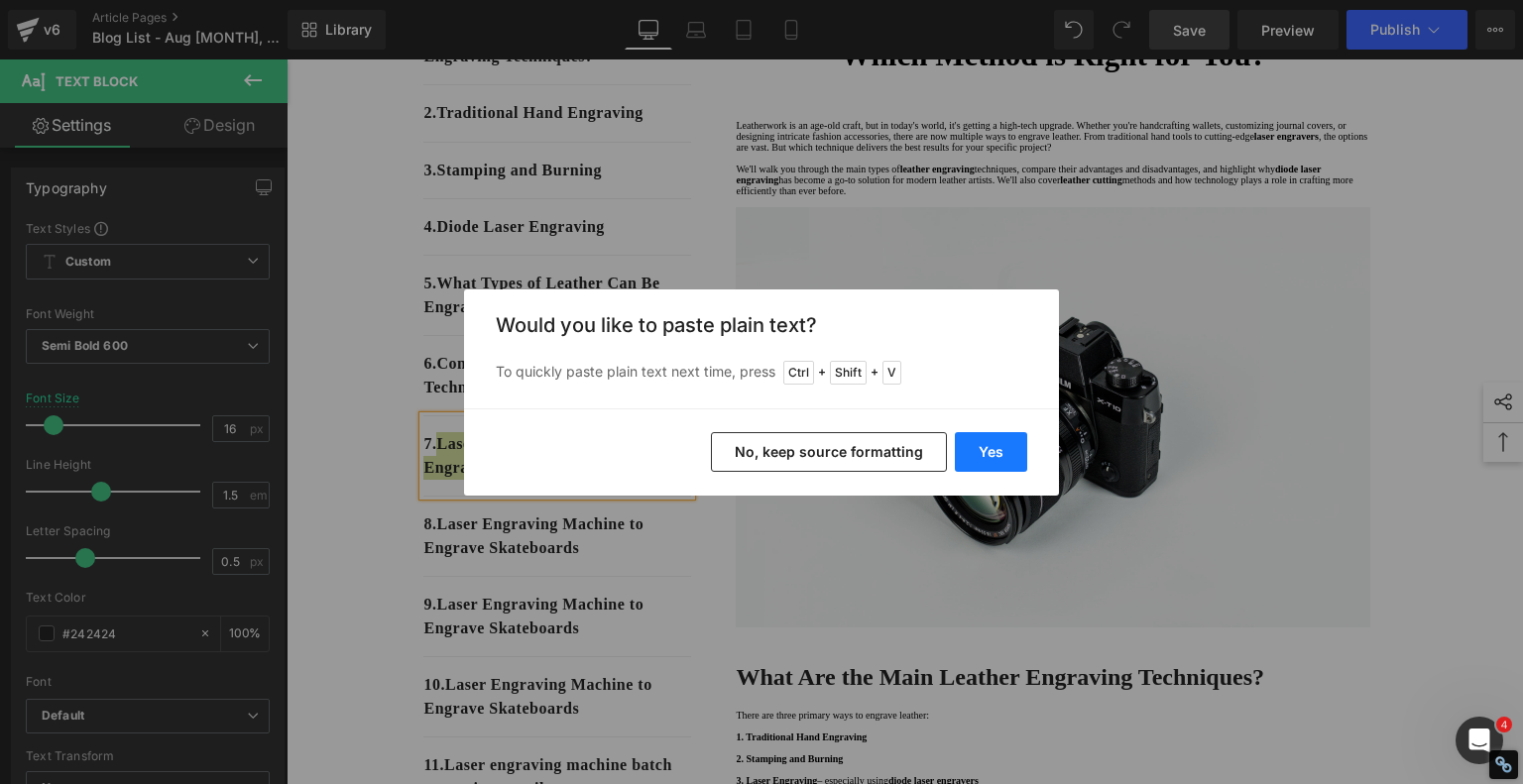 click on "Yes" at bounding box center [991, 452] 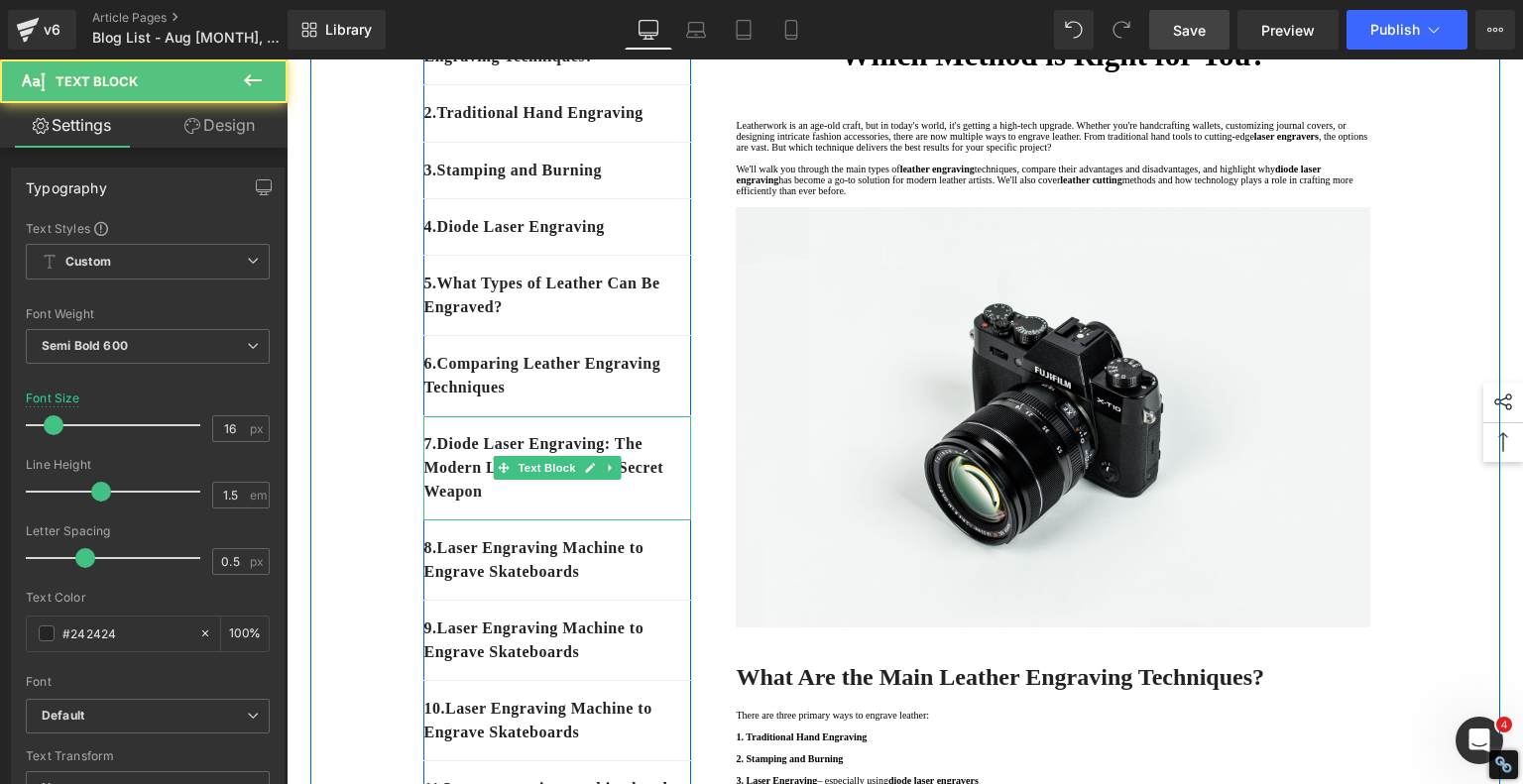 click on "7 .  Diode Laser Engraving: The Modern Leather Crafter’s Secret Weapon" at bounding box center [557, 468] 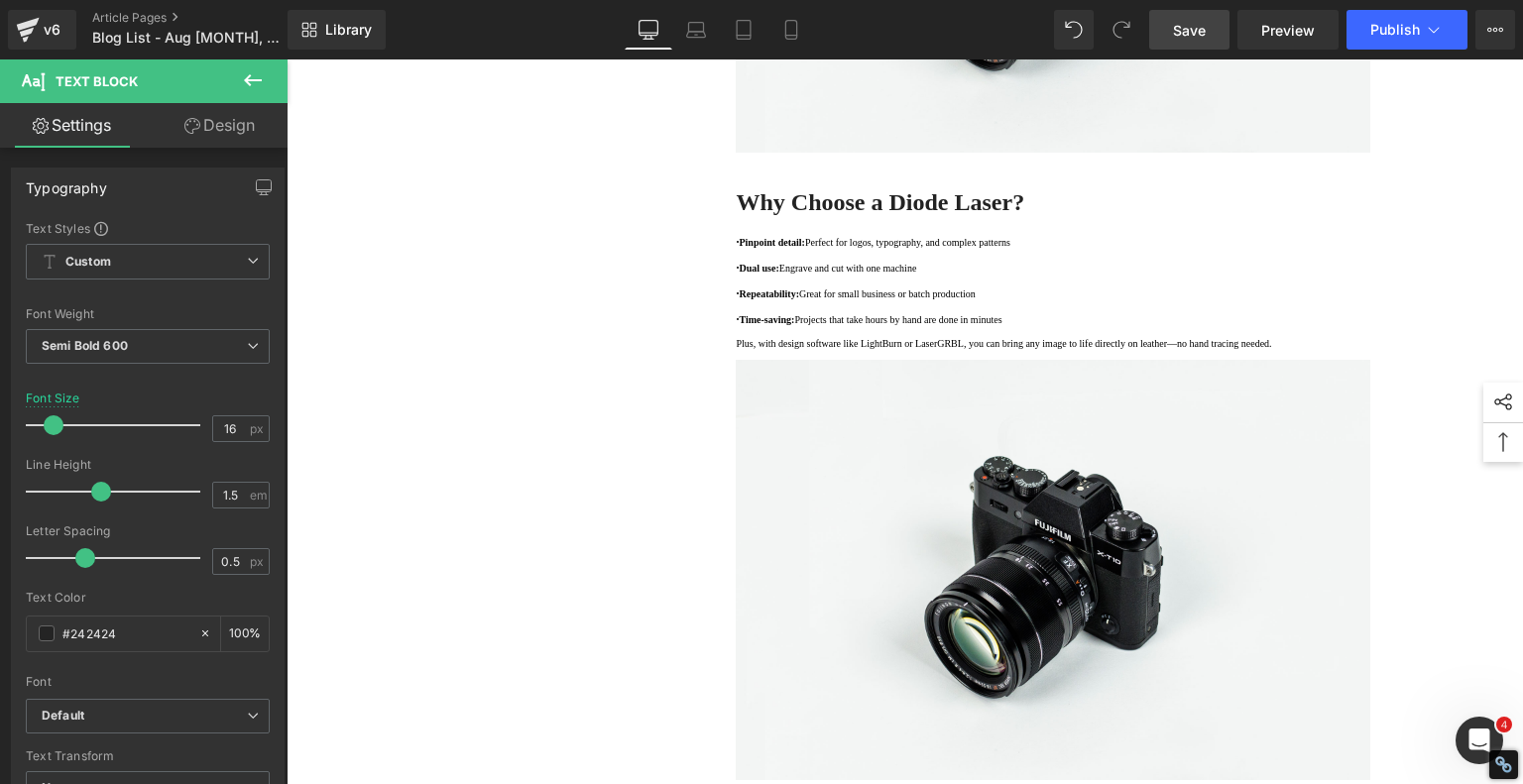 scroll, scrollTop: 5154, scrollLeft: 0, axis: vertical 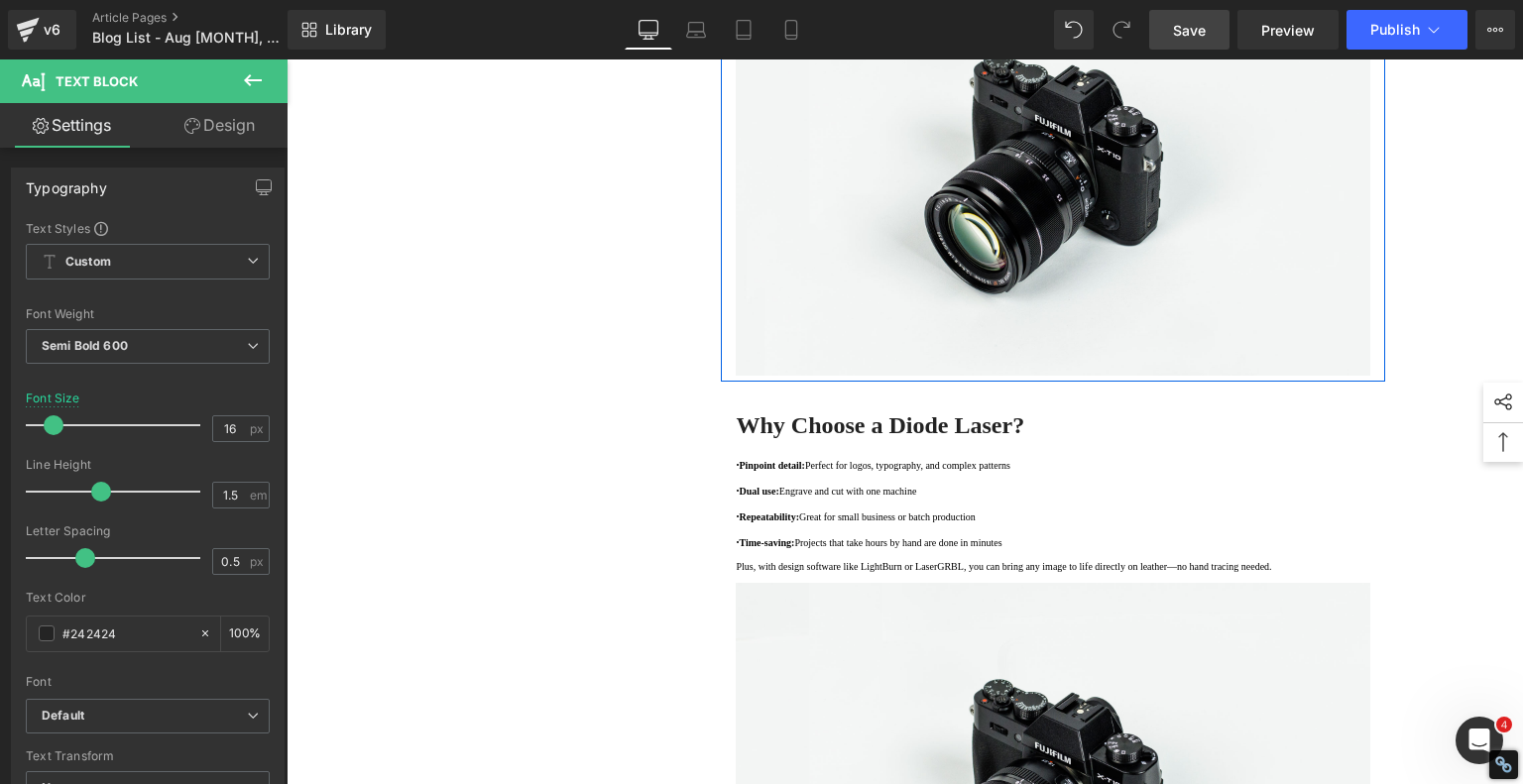 click on "If you're serious about  leather engraving  and want precision, speed, and versatility, a  diode laser engraver  is hard to beat. Machines like the AlgoLaser Alpha MK2 bring professional-grade capabilities into your home or studio. Whether you're engraving intricate patterns or performing clean  leather cutting , diode lasers deliver sharp, consistent results." at bounding box center [1053, -72] 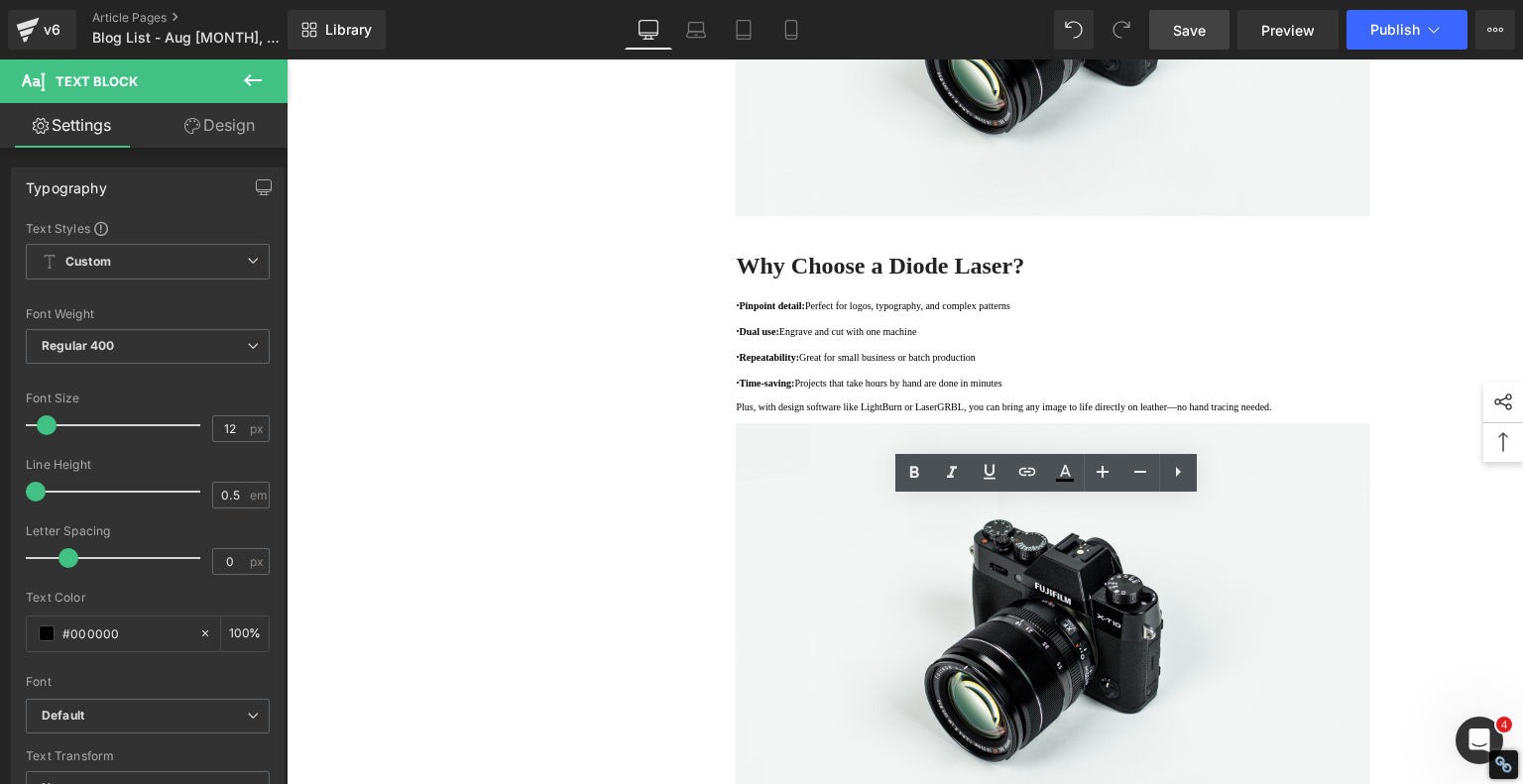 scroll, scrollTop: 5352, scrollLeft: 0, axis: vertical 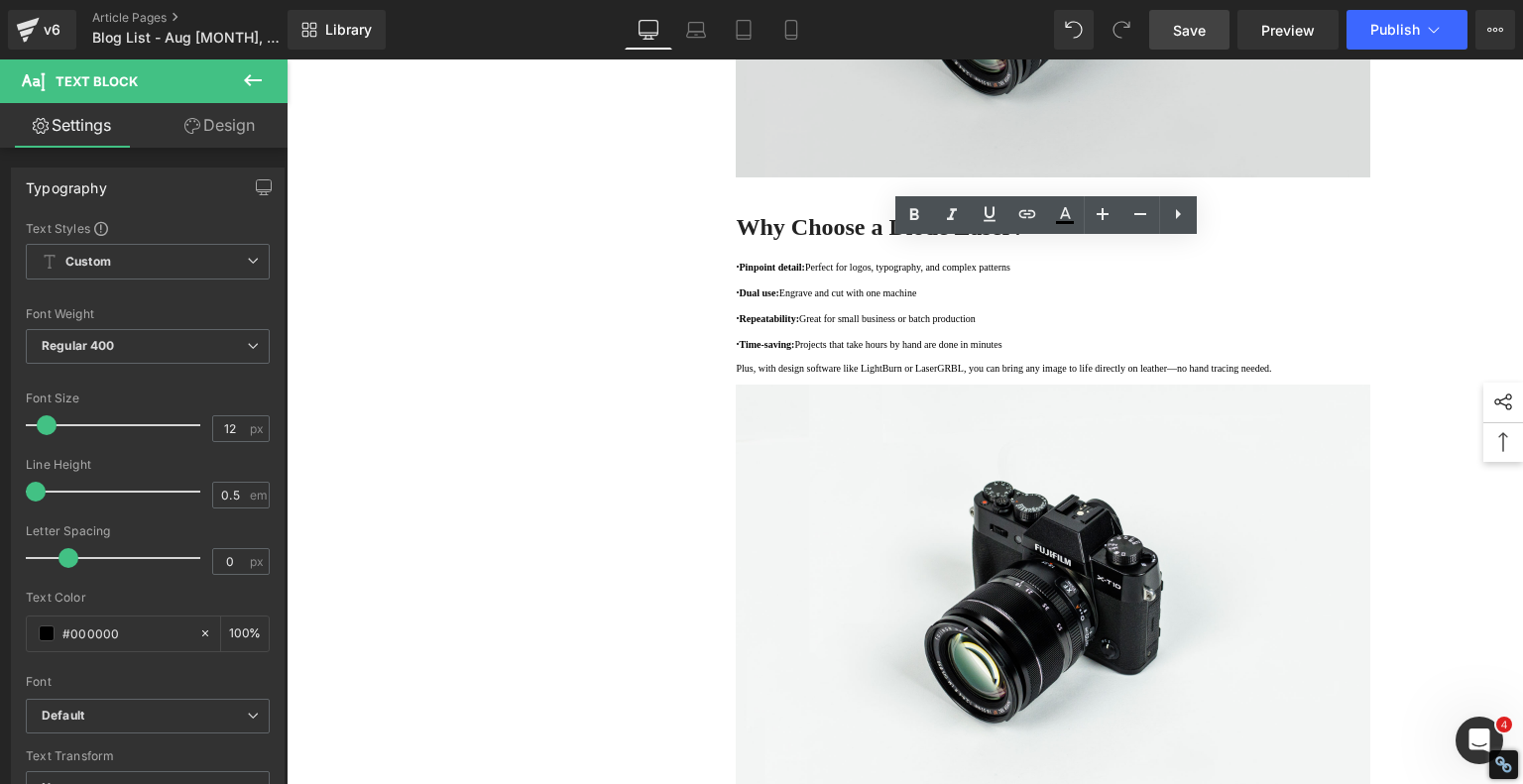 type 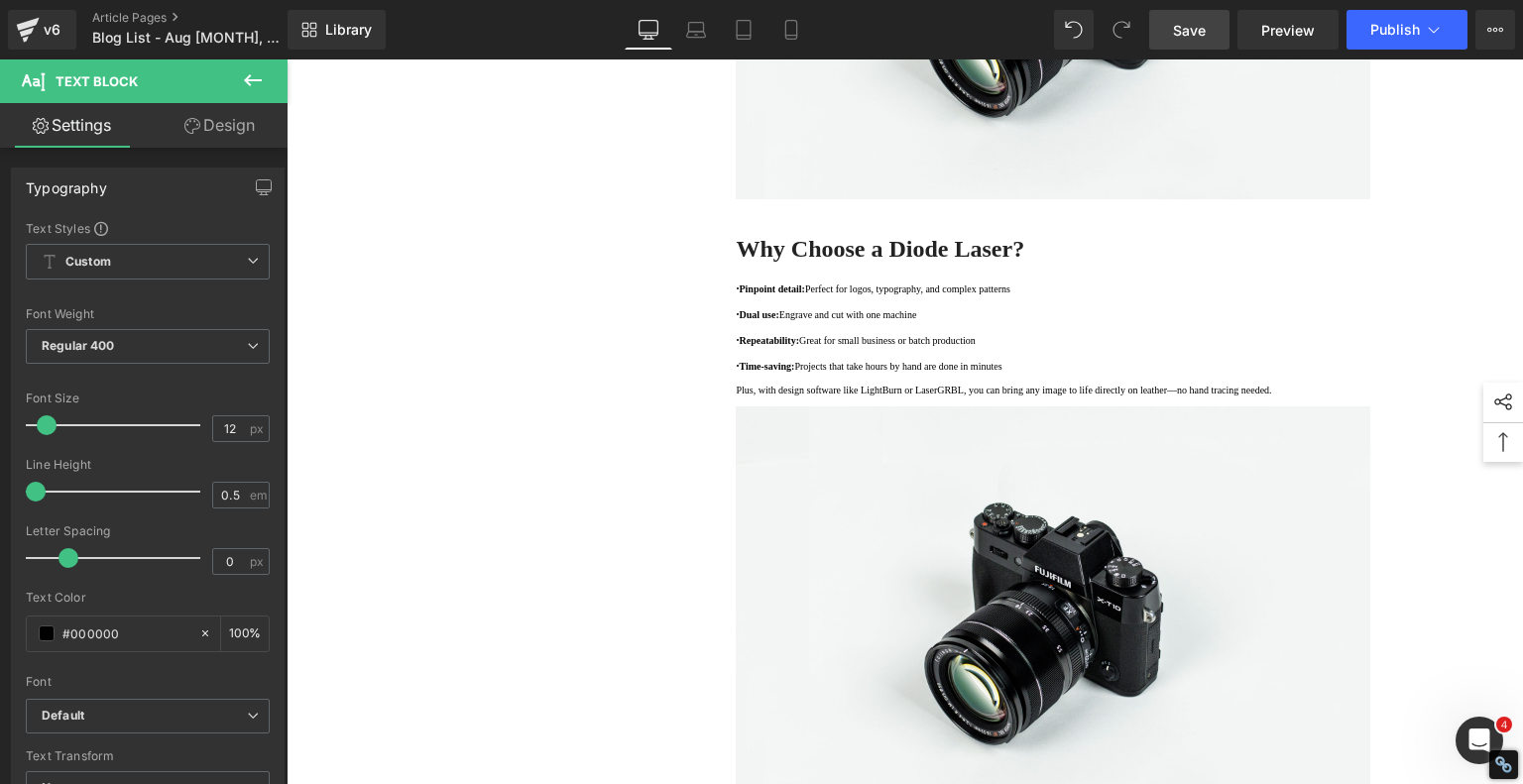click at bounding box center (1053, -238) 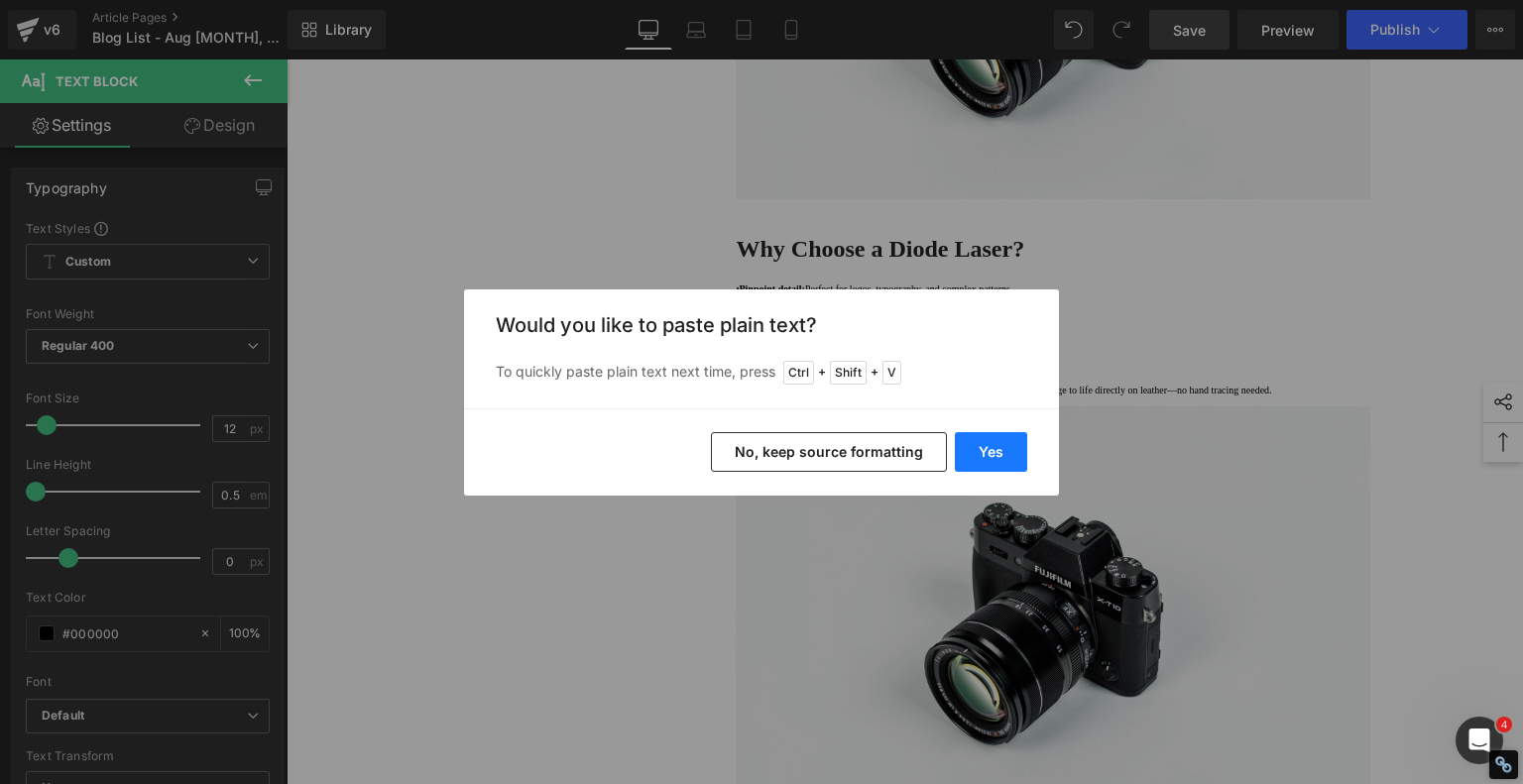 click on "Yes" at bounding box center [991, 452] 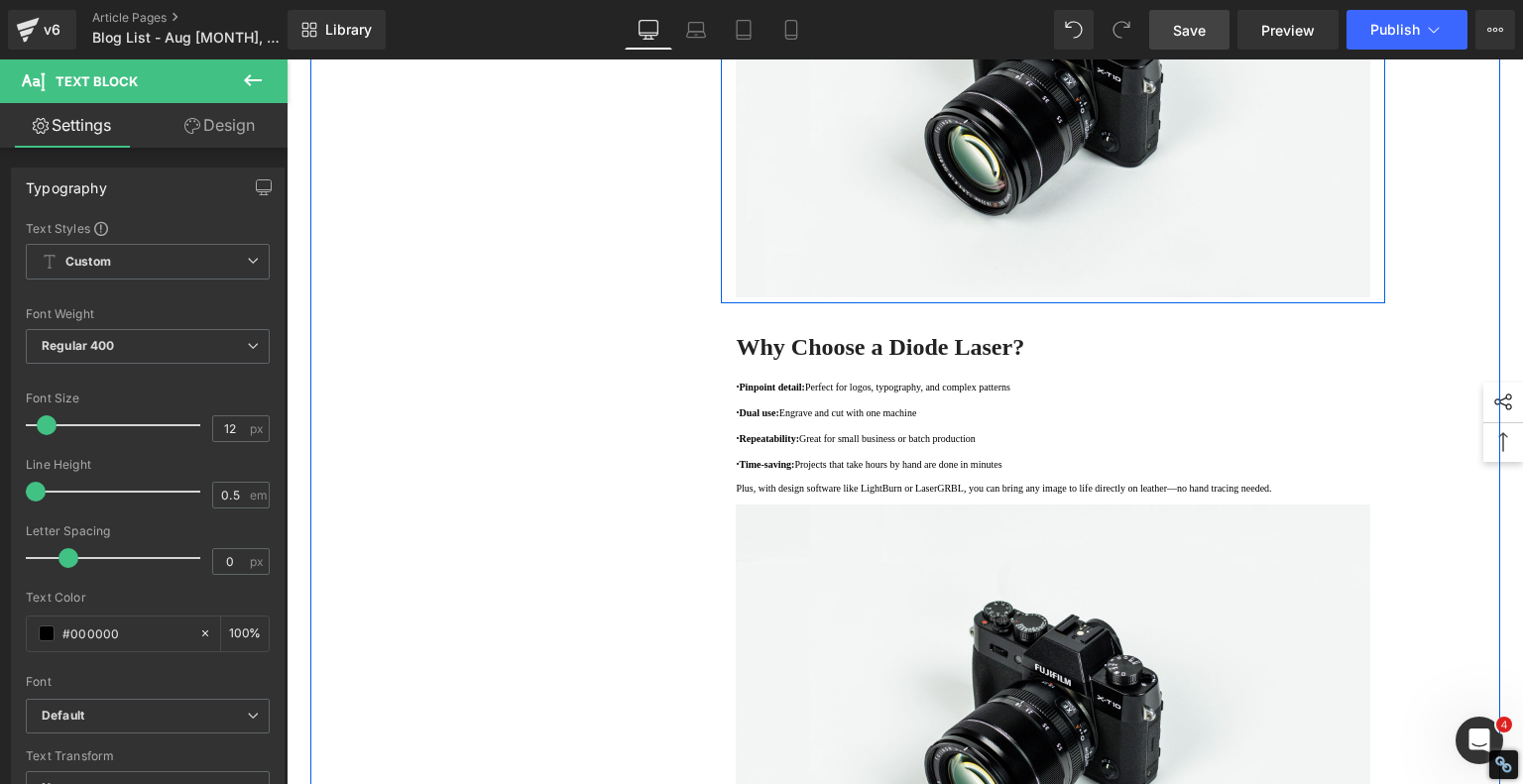 click on "Why Choose a Diode Laser?" at bounding box center (1053, -238) 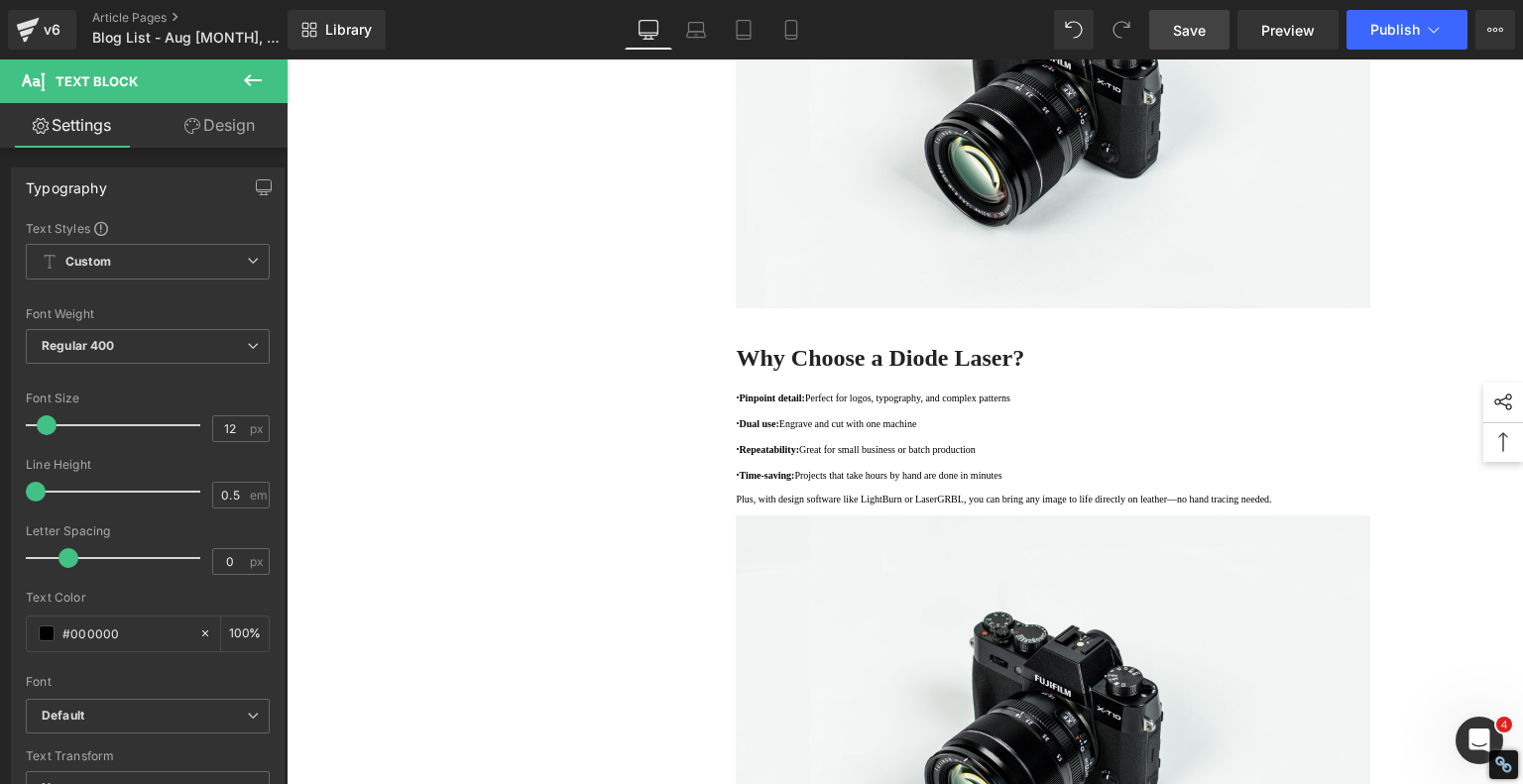click on "Why Choose a Diode Laser?" at bounding box center (1053, -238) 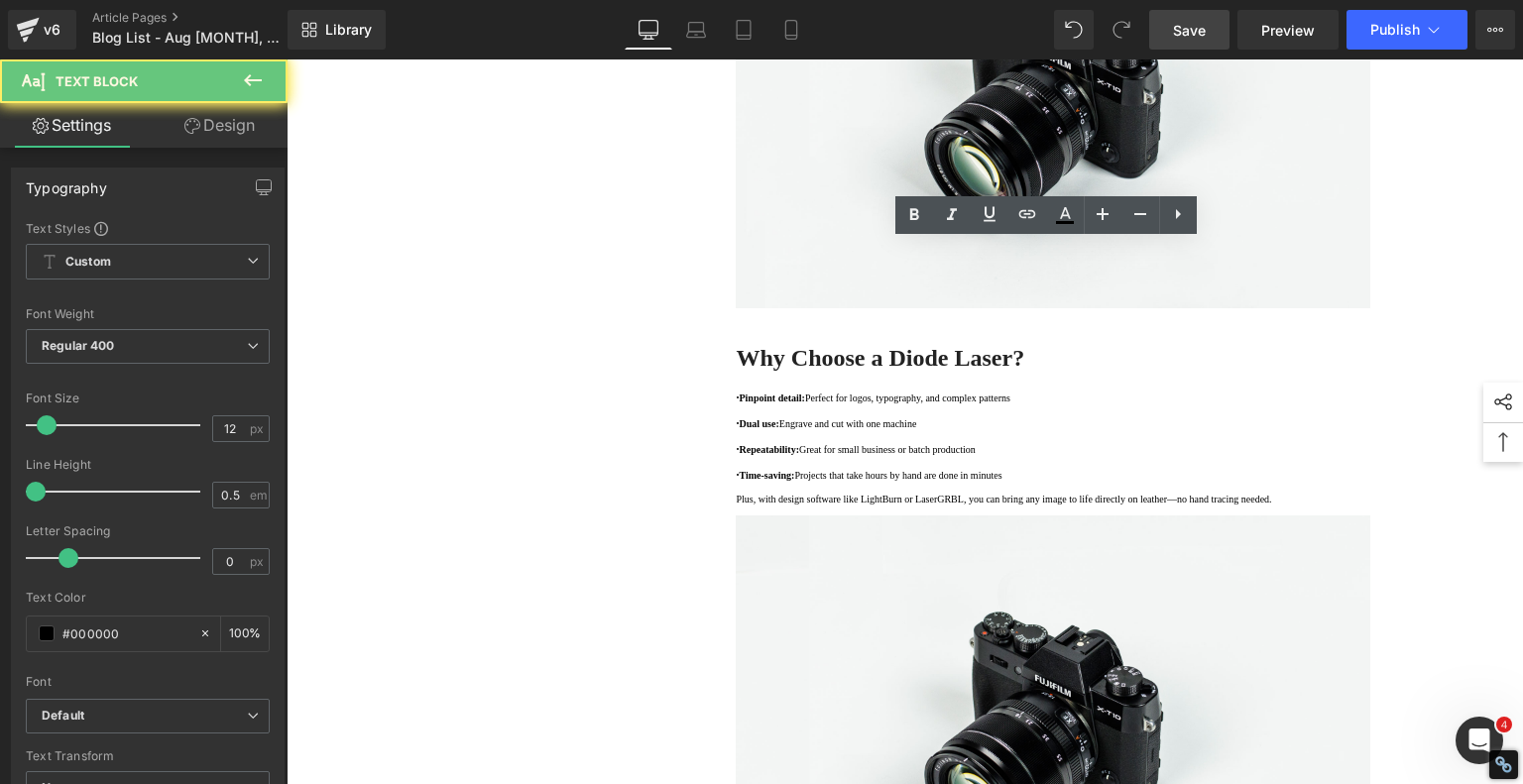 click on "Why Choose a Diode Laser?" at bounding box center [1053, -238] 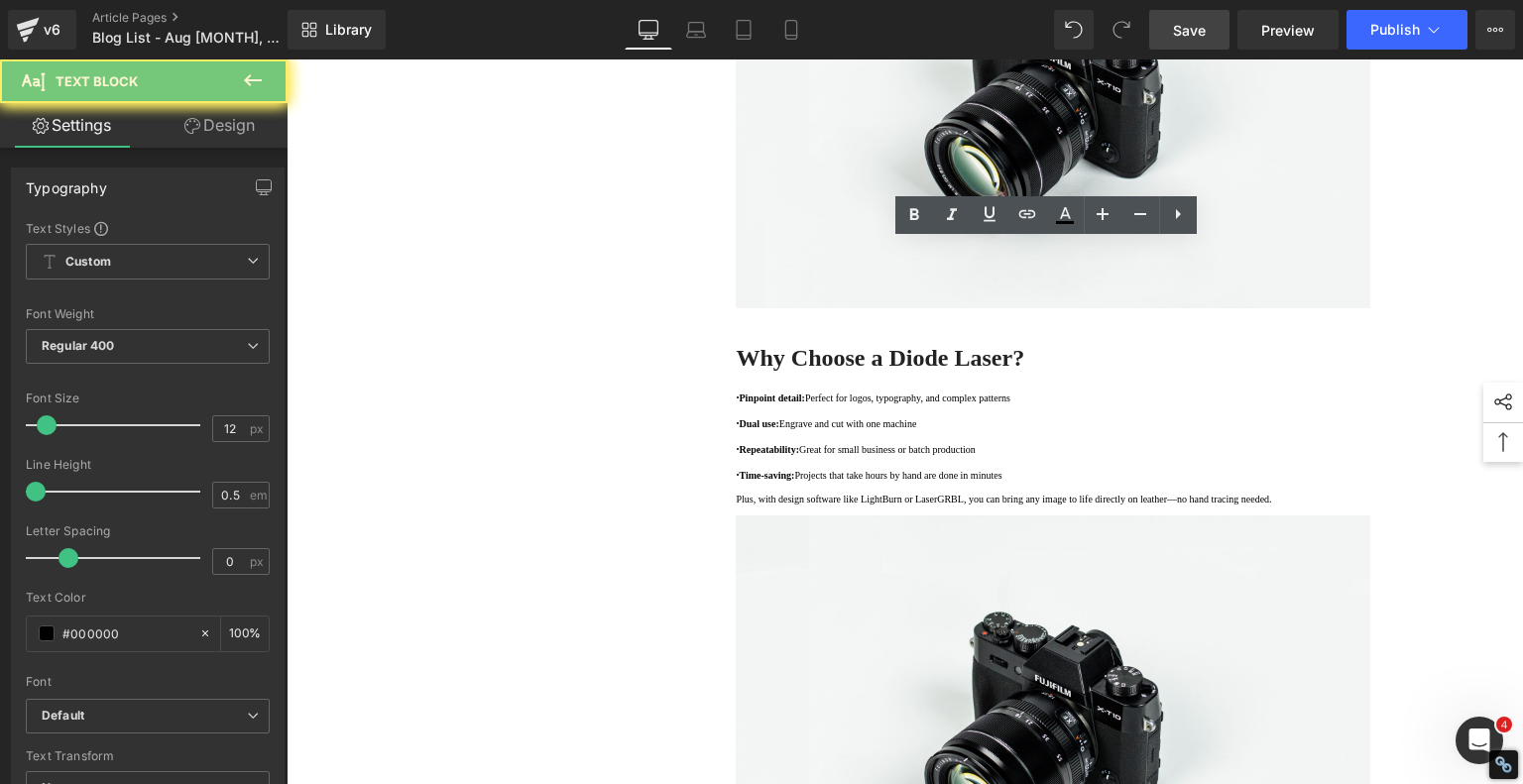 click on "Why Choose a Diode Laser?" at bounding box center [1053, -238] 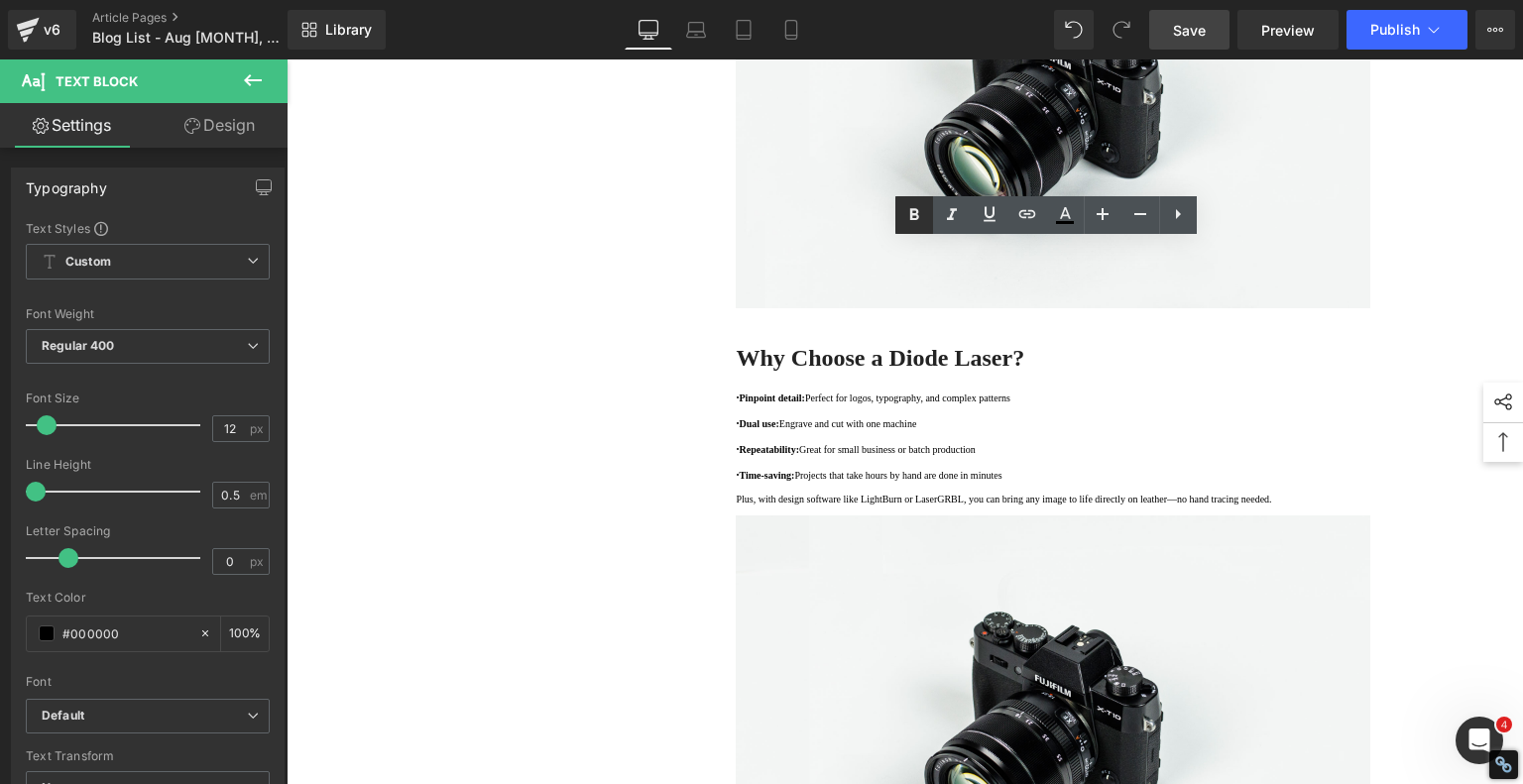 click 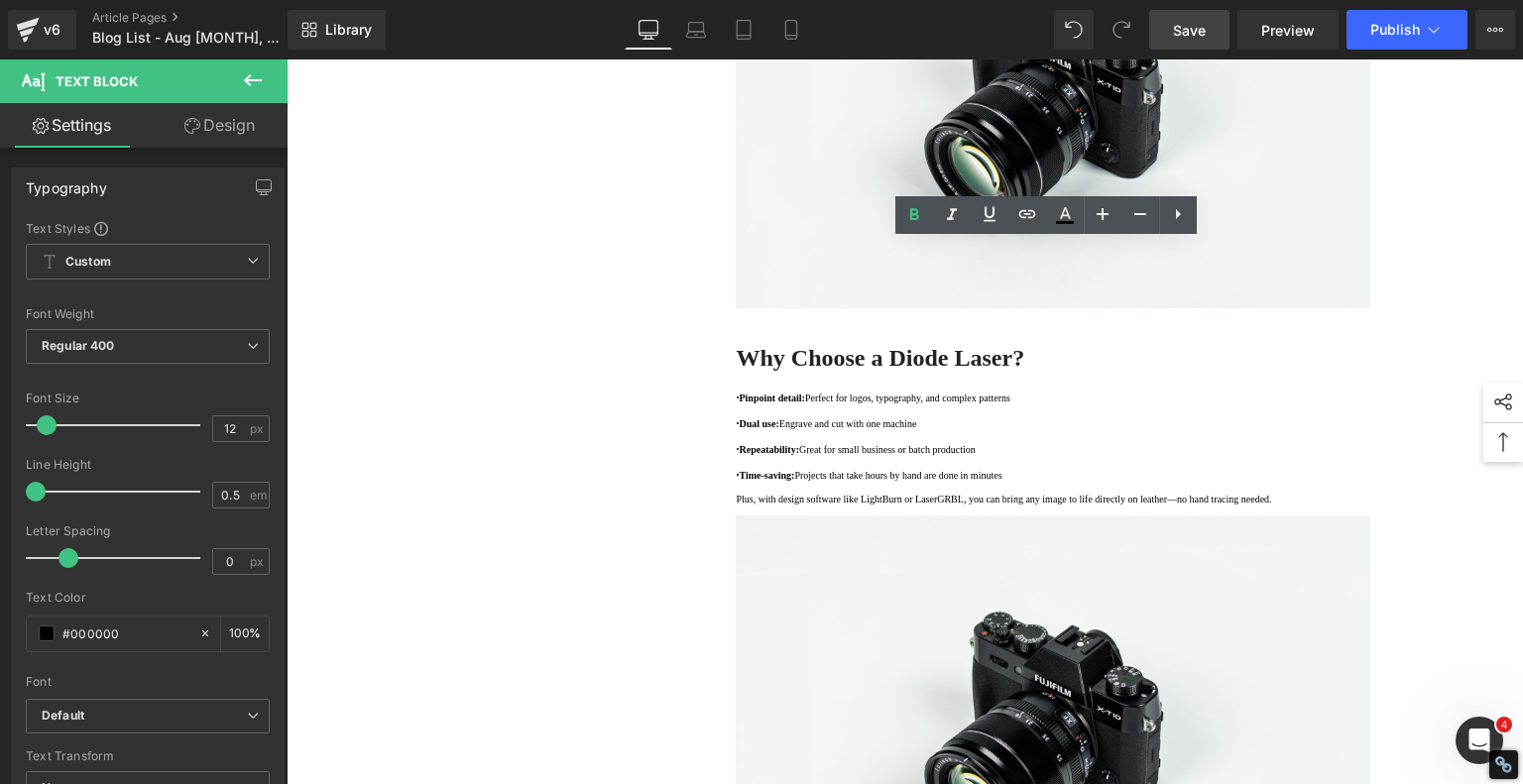 click on "Time-saving: Projects that take hours by hand are done in minutes" at bounding box center [1053, -151] 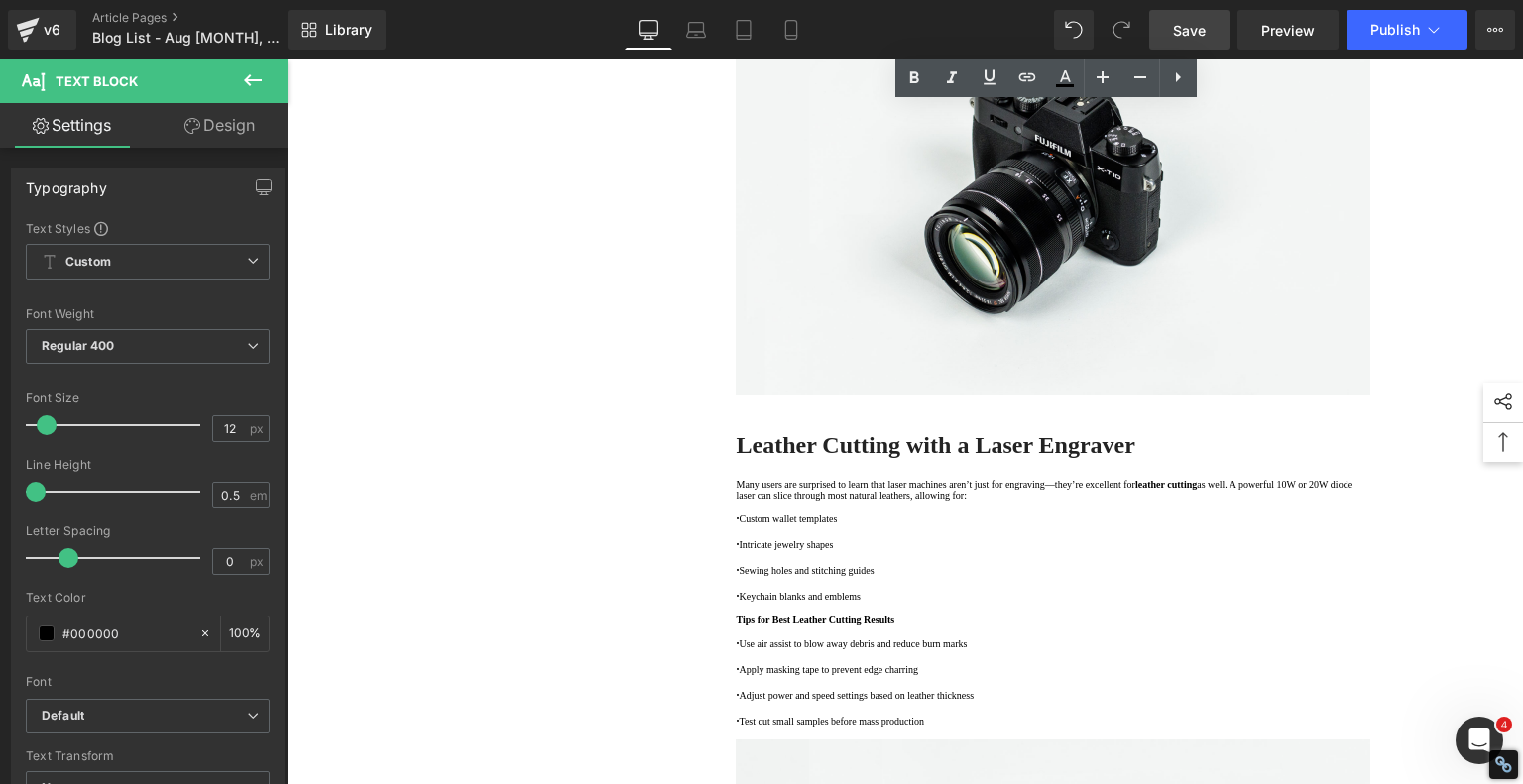 scroll, scrollTop: 5947, scrollLeft: 0, axis: vertical 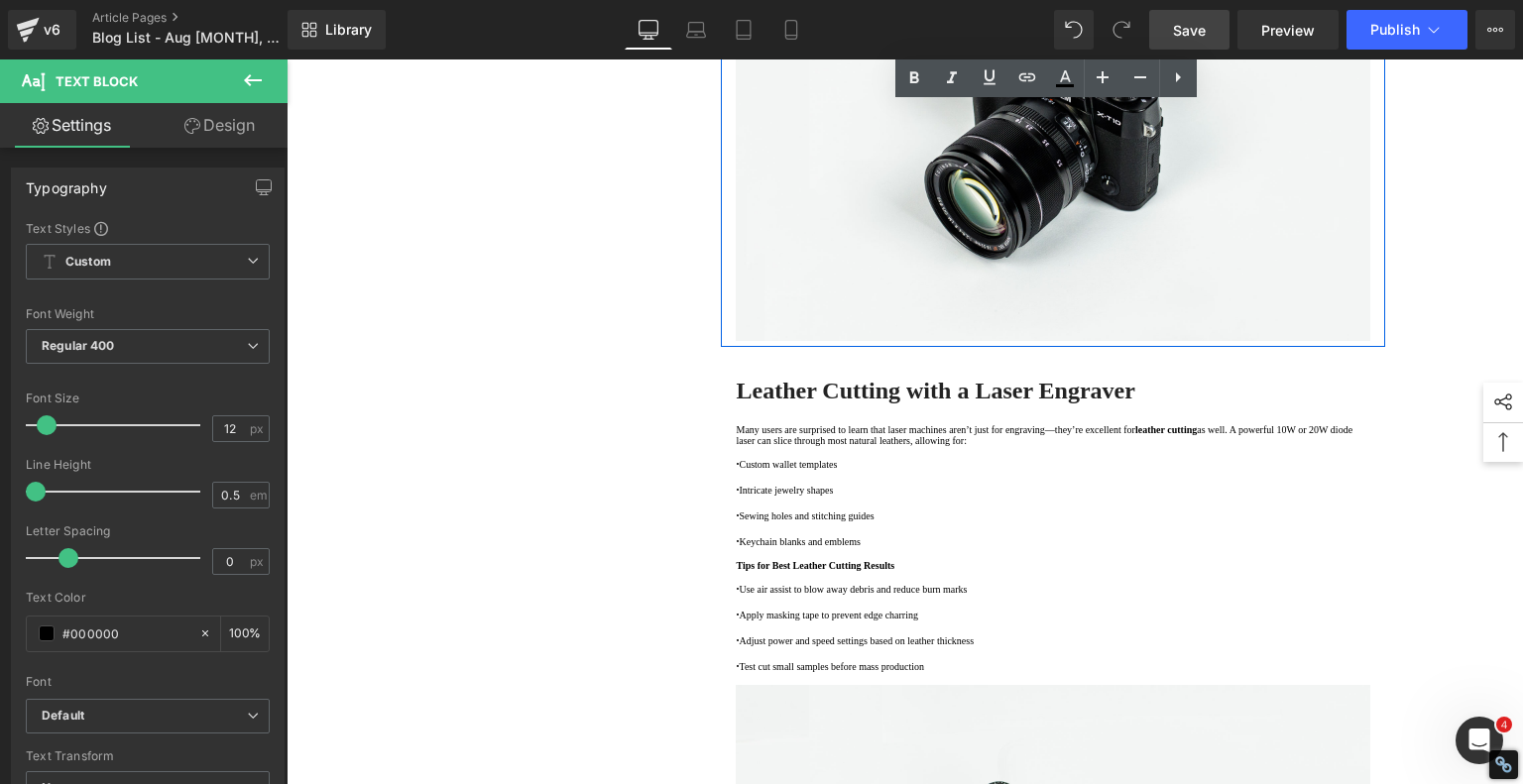 click at bounding box center [1053, -85] 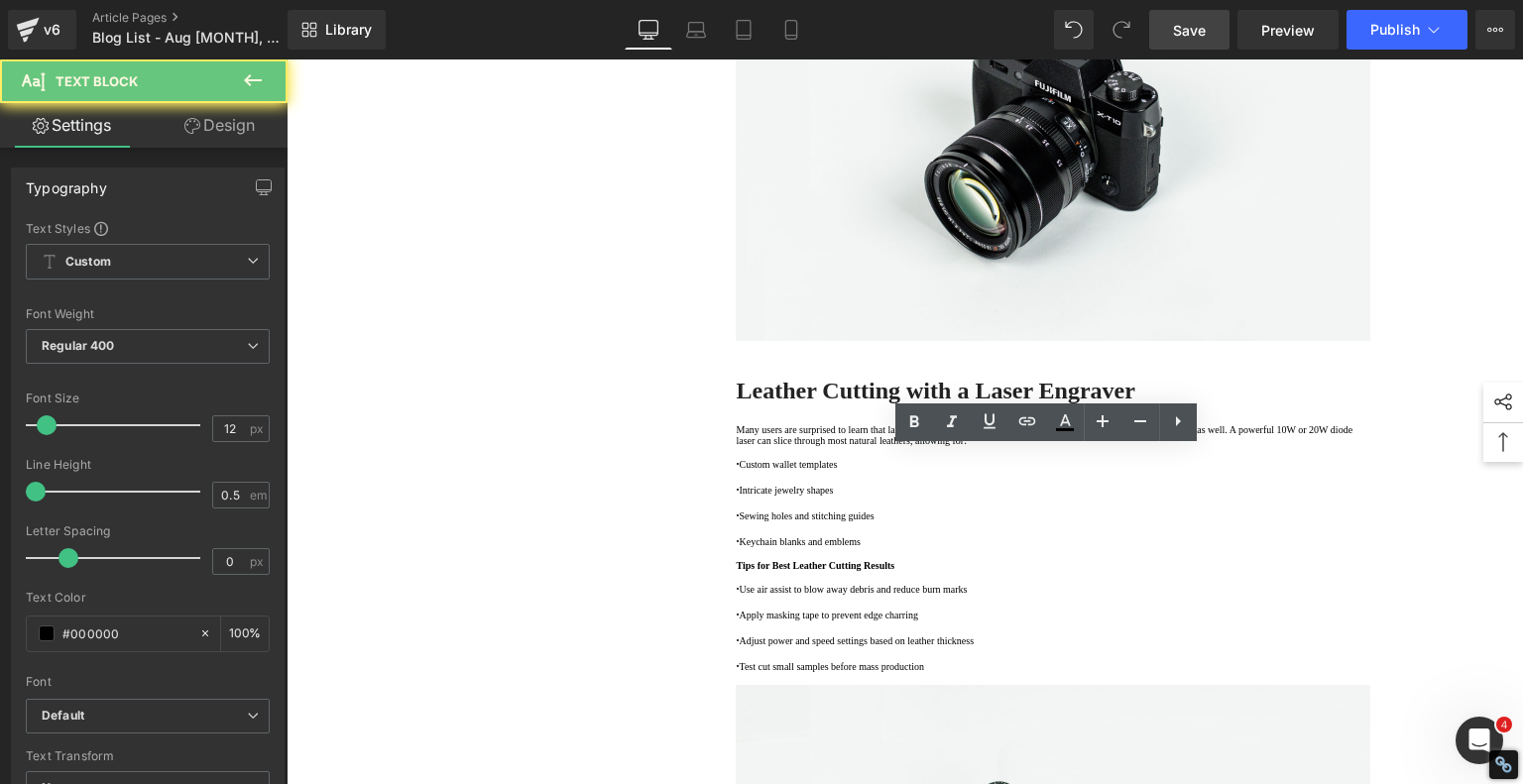 click on "Plus, with design software like LightBurn or LaserGRBL, you can bring any image to life directly on leather—no hand tracing needed." at bounding box center (1053, -96) 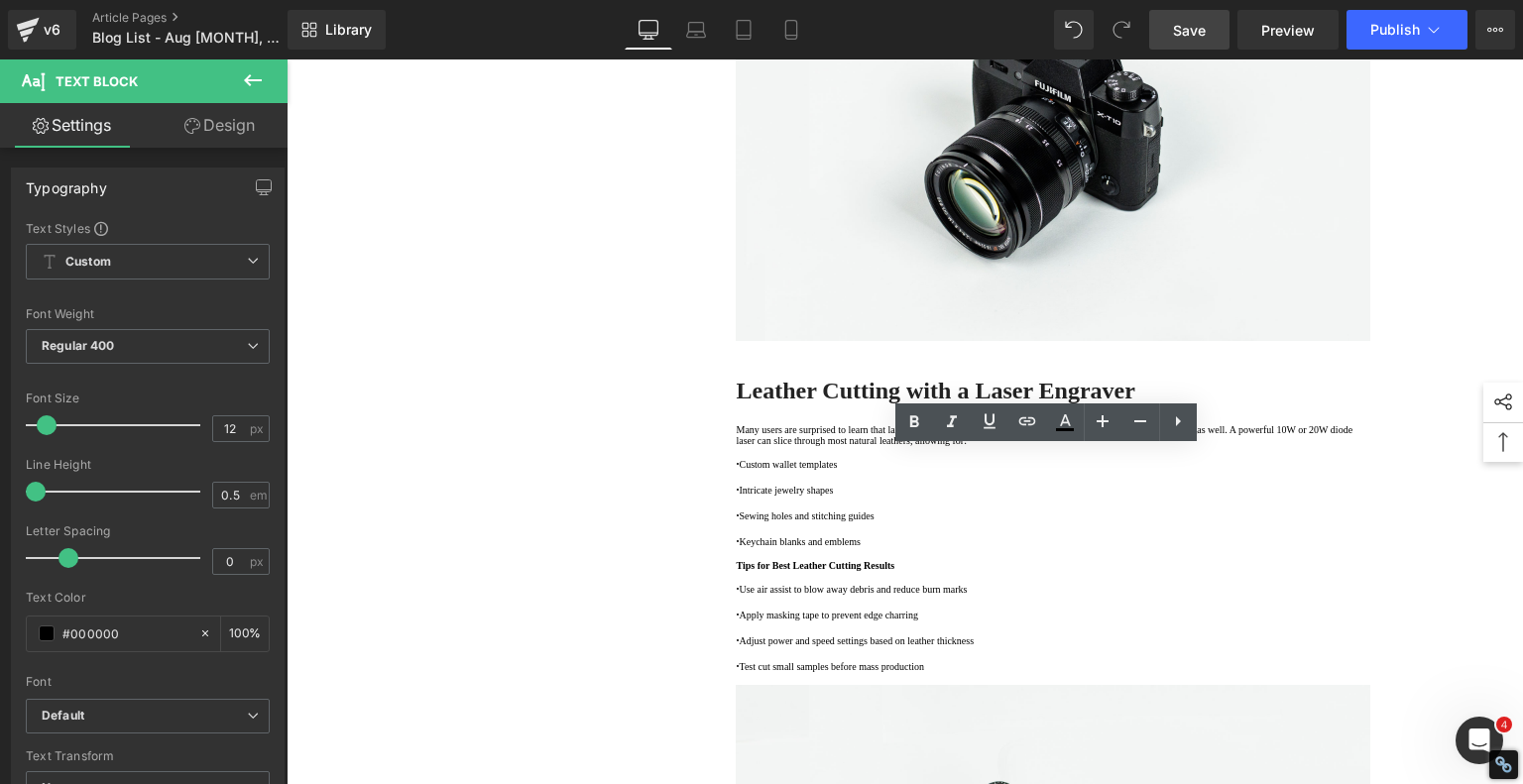 drag, startPoint x: 868, startPoint y: 608, endPoint x: 651, endPoint y: 452, distance: 267.25456 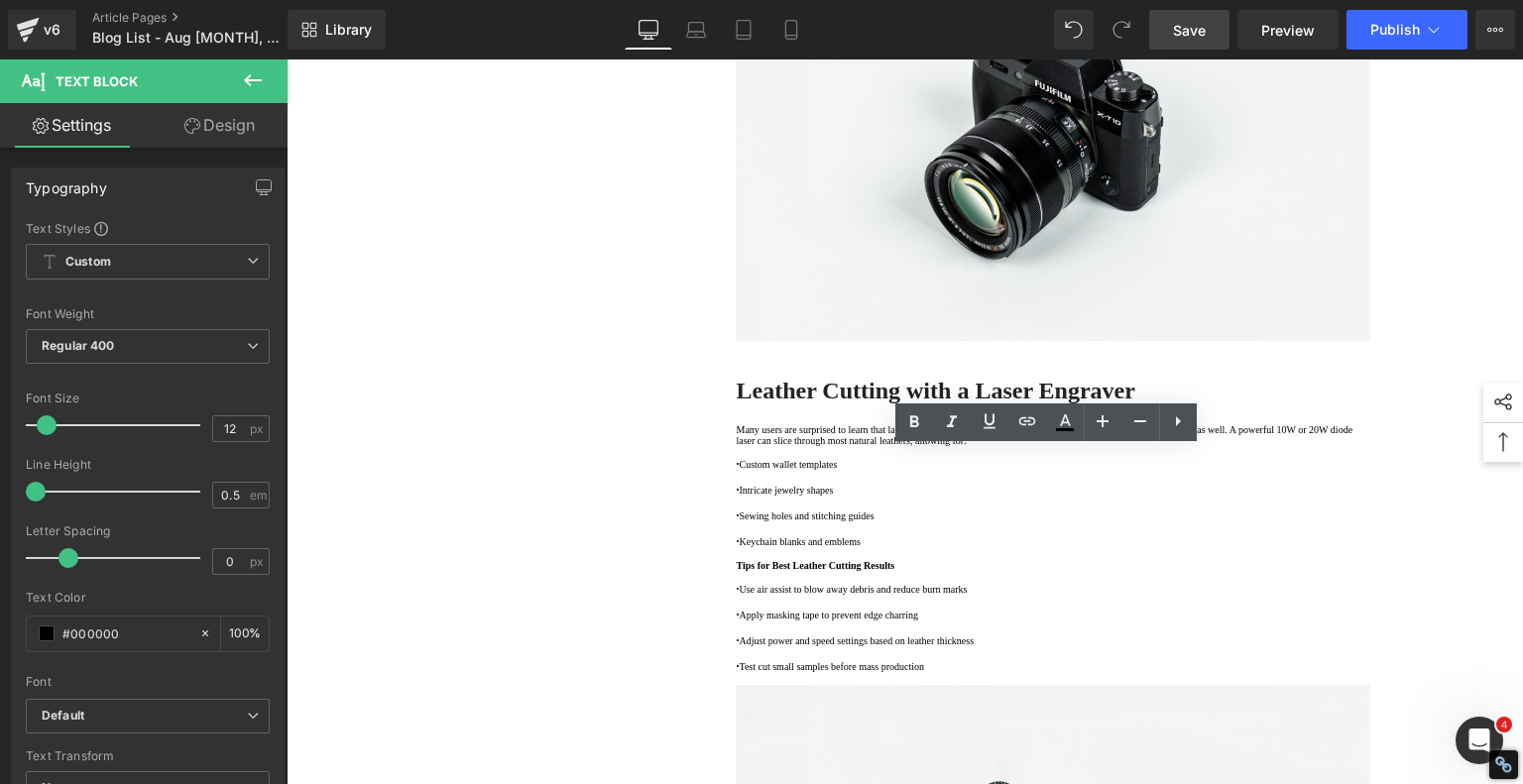 click on "1.  What Are the Main Leather Engraving Techniques? Text Block         2.  Traditional Hand Engraving Text Block         3.  Stamping and Burning Text Block         4.  Diode Laser Engraving Text Block         5 .  What Types of Leather Can Be Engraved? Text Block         6 .  Comparing Leather Engraving Techniques Text Block         7 .  Diode Laser Engraving: The Modern Leather Crafter's Secret Weapon Text Block         8 .  Laser Engraving Machine to Engrave Skateboards Text Block         9 .  Laser Engraving Machine to Engrave Skateboards Text Block         10 .  Laser Engraving Machine to Engrave Skateboards Text Block         11 .  Laser engraving machine batch engraving pencils Text Block         Row         Leather Engraving Techniques Compared: Which Method is Right for You? Heading         laser engravers , the options are vast. But which technique delivers the best results for your specific project?
We'll walk you through the main types of  leather engraving diode laser engraving" at bounding box center (905, -1897) 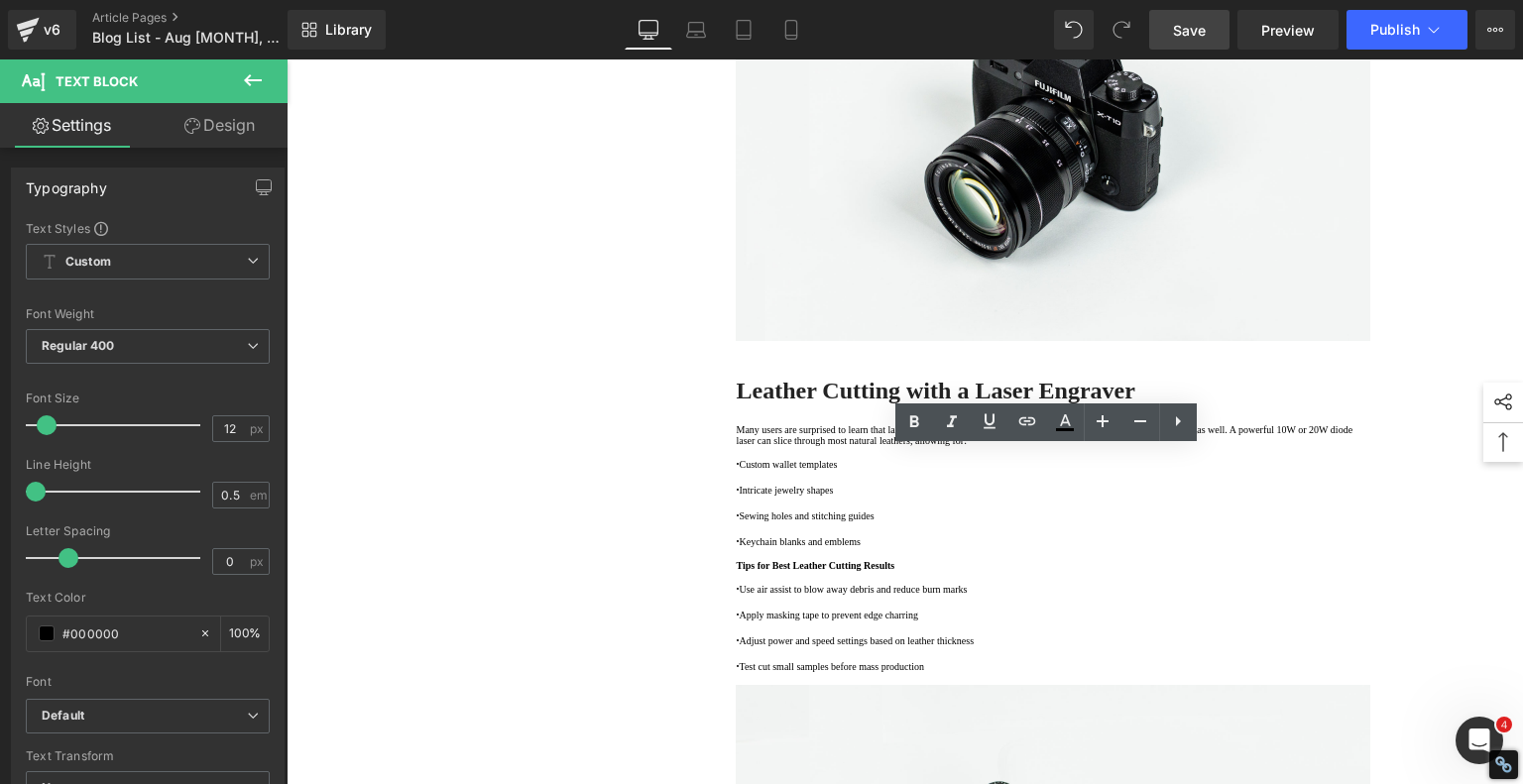 copy on "·   Pinpoint detail:  Perfect for logos, typography, and complex patterns ·   Dual use:  Engrave and cut with one machine ·   Repeatability:  Great for small business or batch production ·   Time-saving:  Projects that take hours by hand are done in minutes Plus, with design software like LightBurn or LaserGRBL, you can bring any image to life directly on leather—no hand tracing needed." 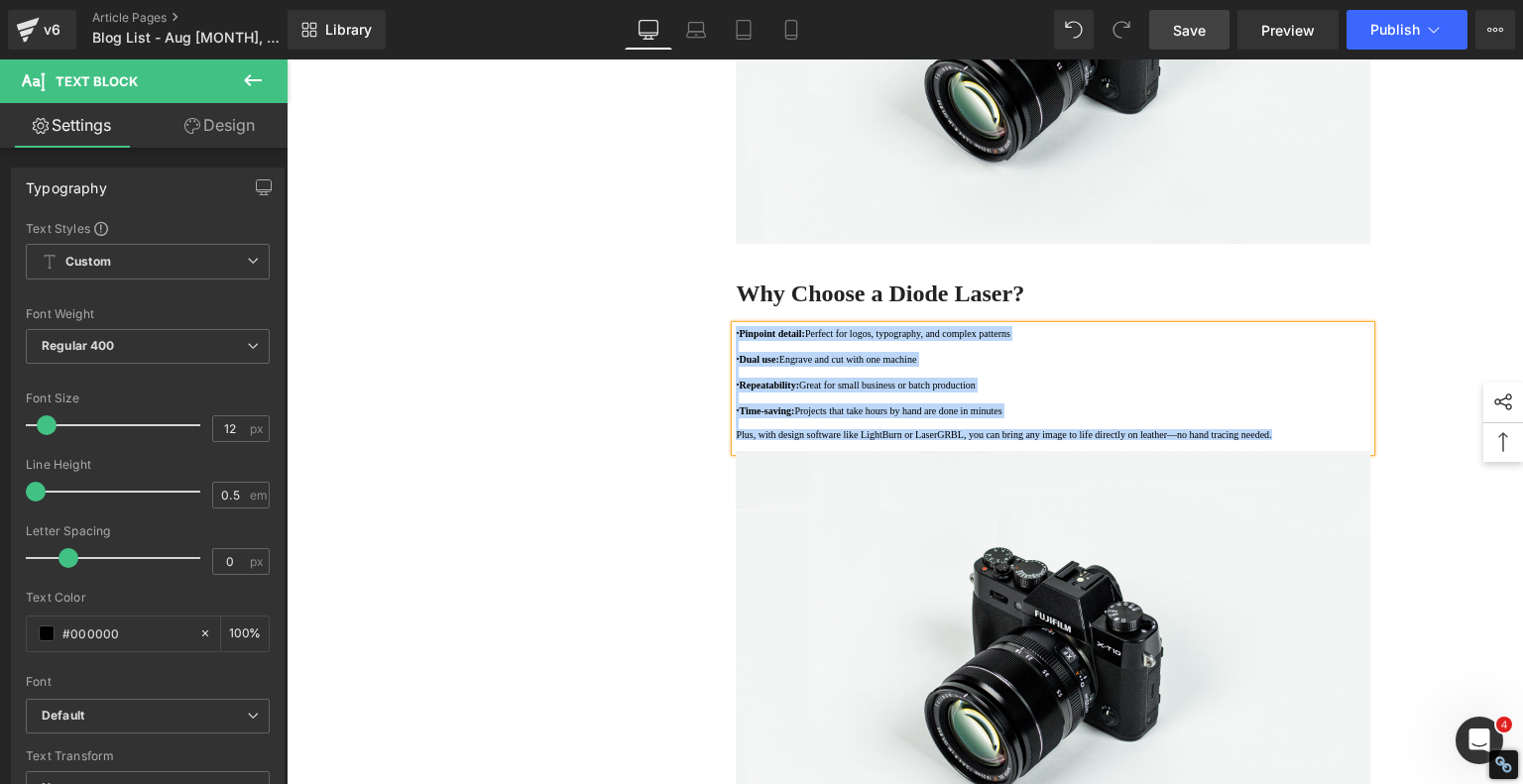 scroll, scrollTop: 5352, scrollLeft: 0, axis: vertical 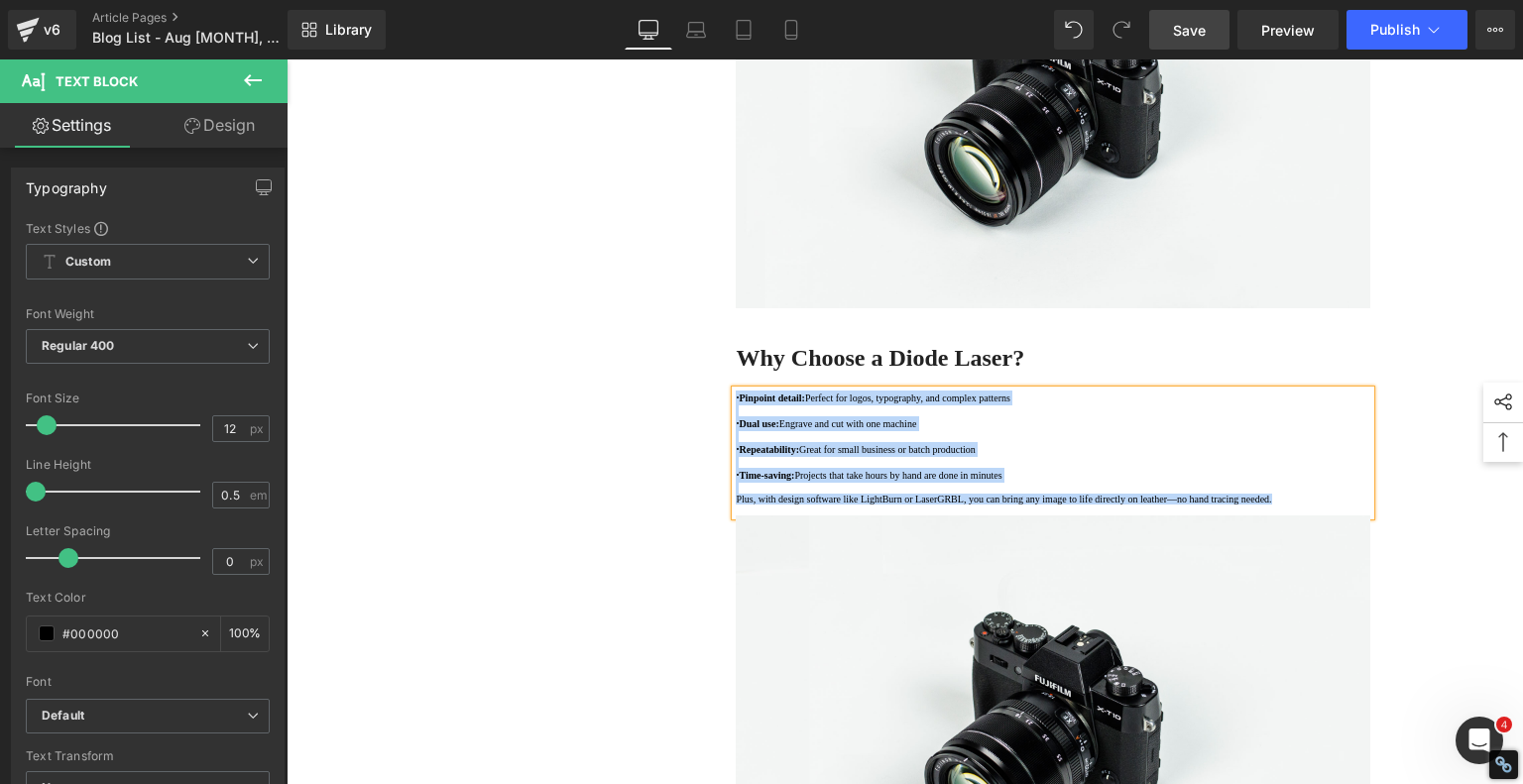 click on "Plus, with design software like LightBurn or LaserGRBL, you can bring any image to life directly on leather—no hand tracing needed." at bounding box center (1053, -129) 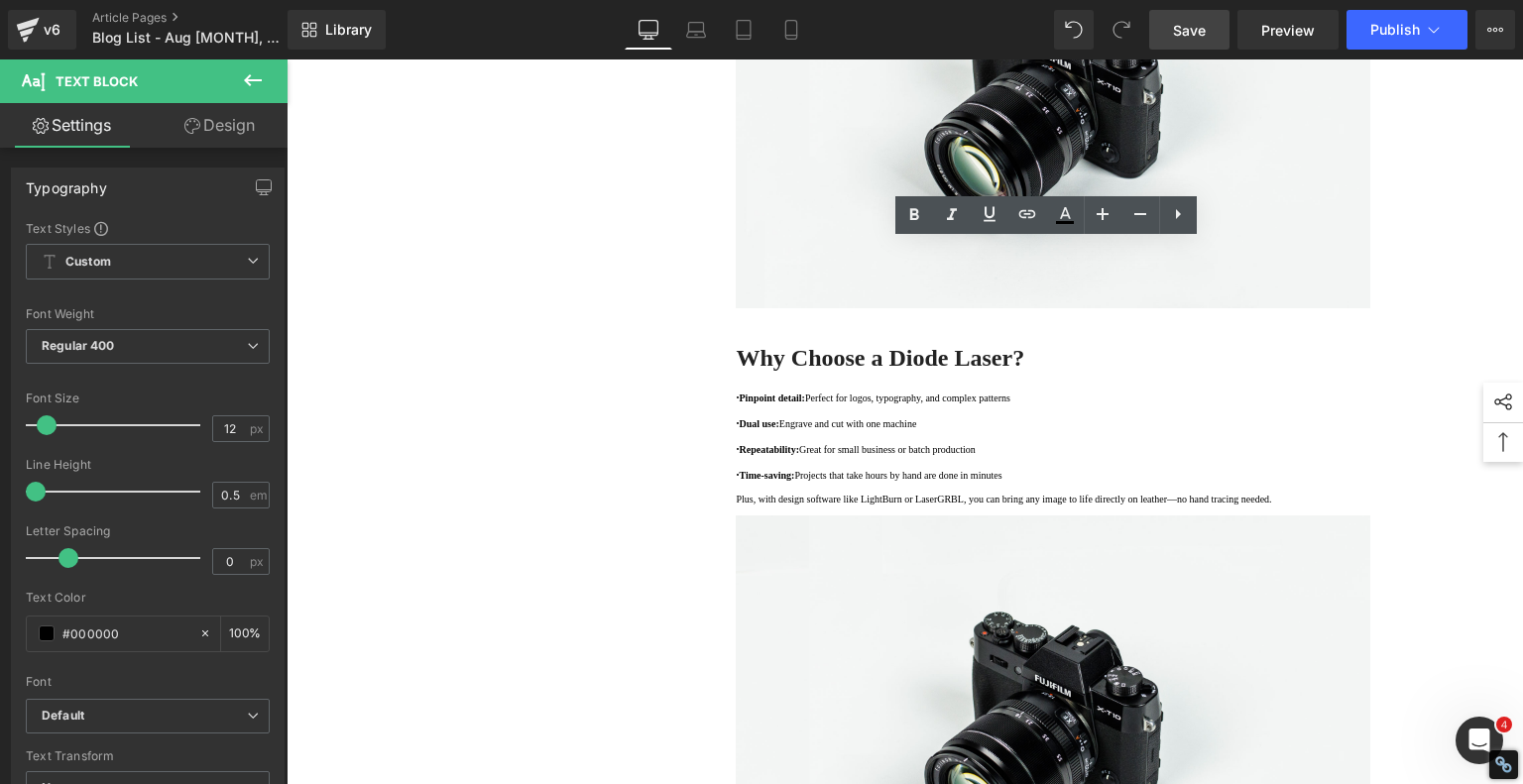 drag, startPoint x: 875, startPoint y: 516, endPoint x: 706, endPoint y: 371, distance: 222.67914 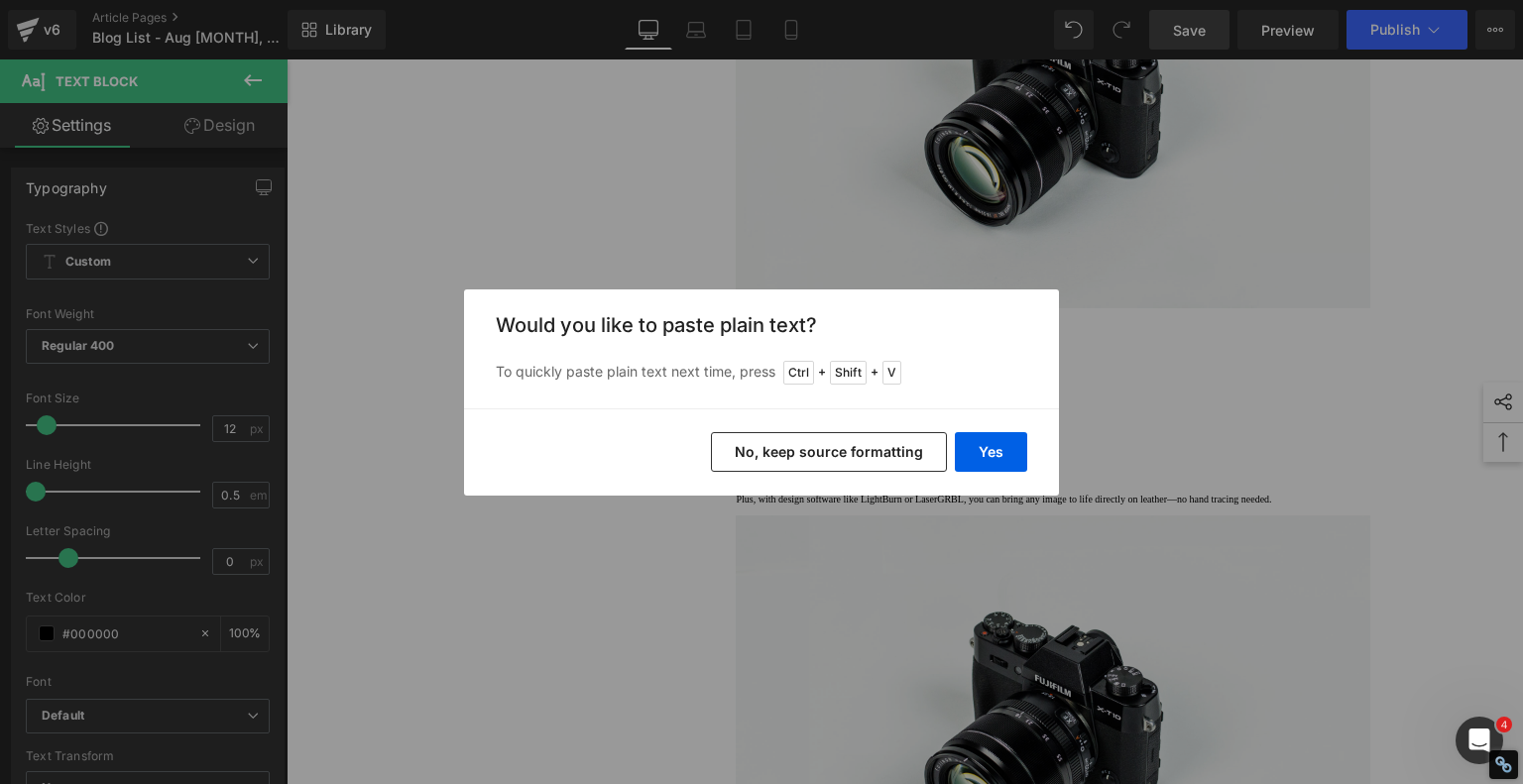 click on "No, keep source formatting" at bounding box center (829, 452) 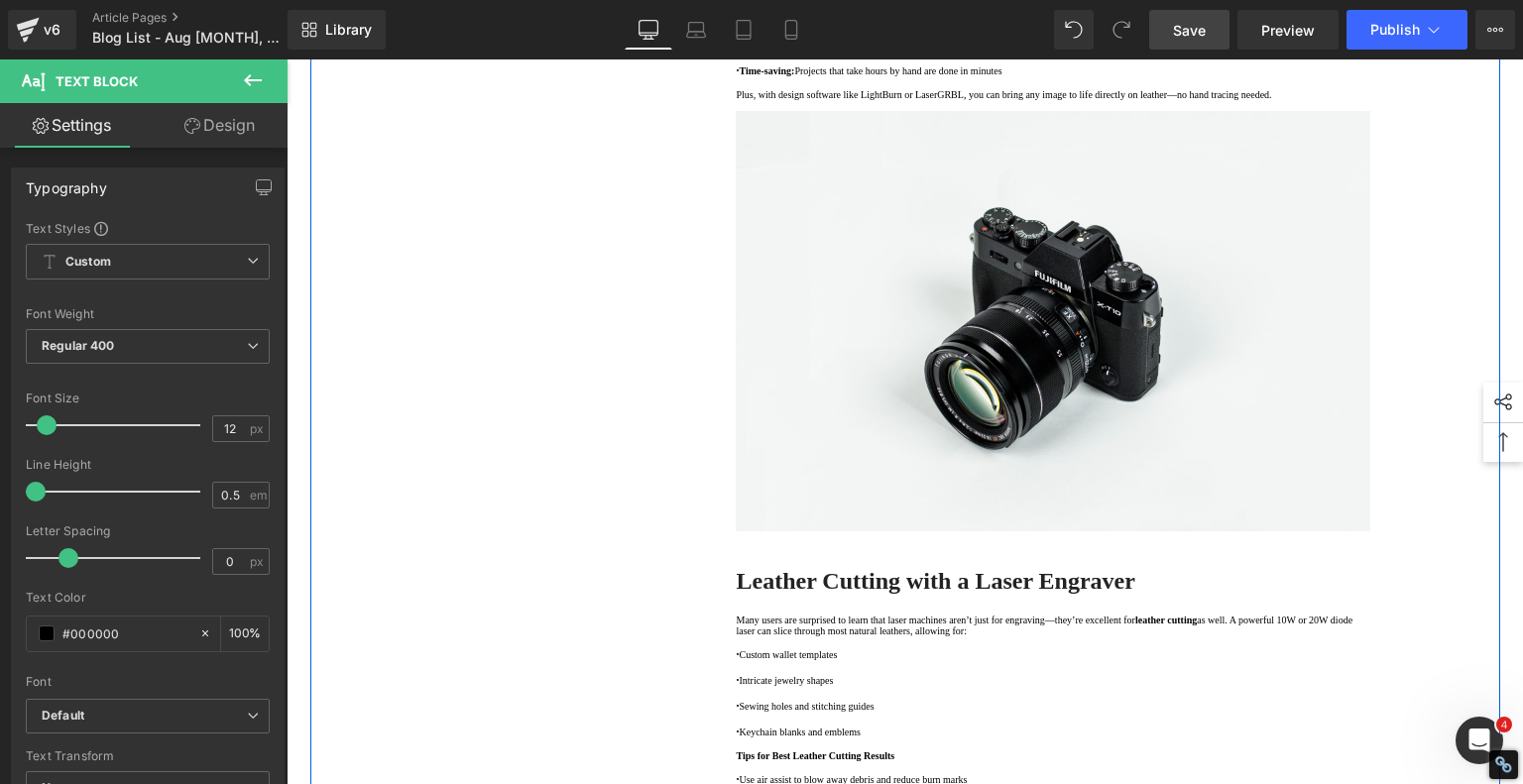 scroll, scrollTop: 5947, scrollLeft: 0, axis: vertical 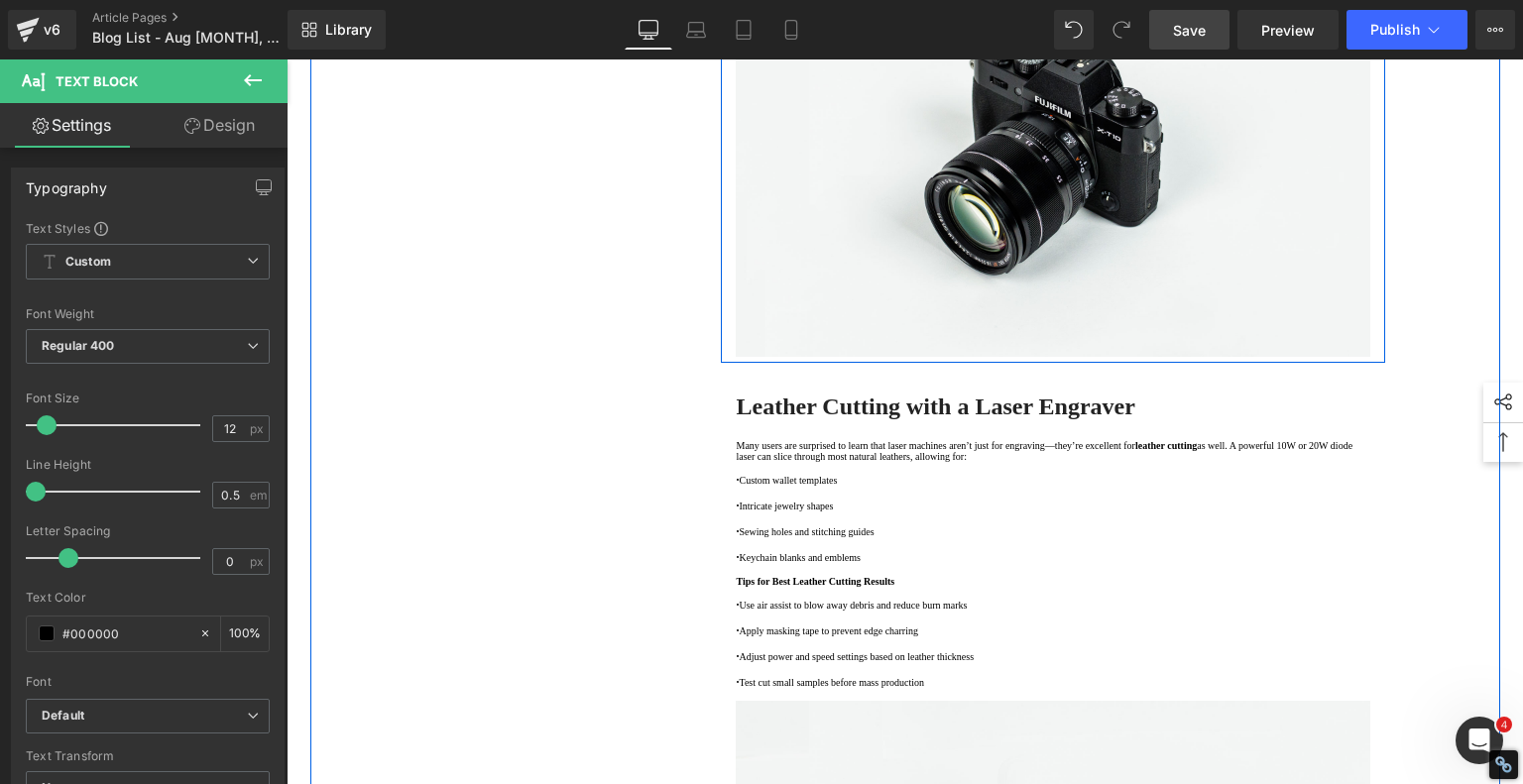 click 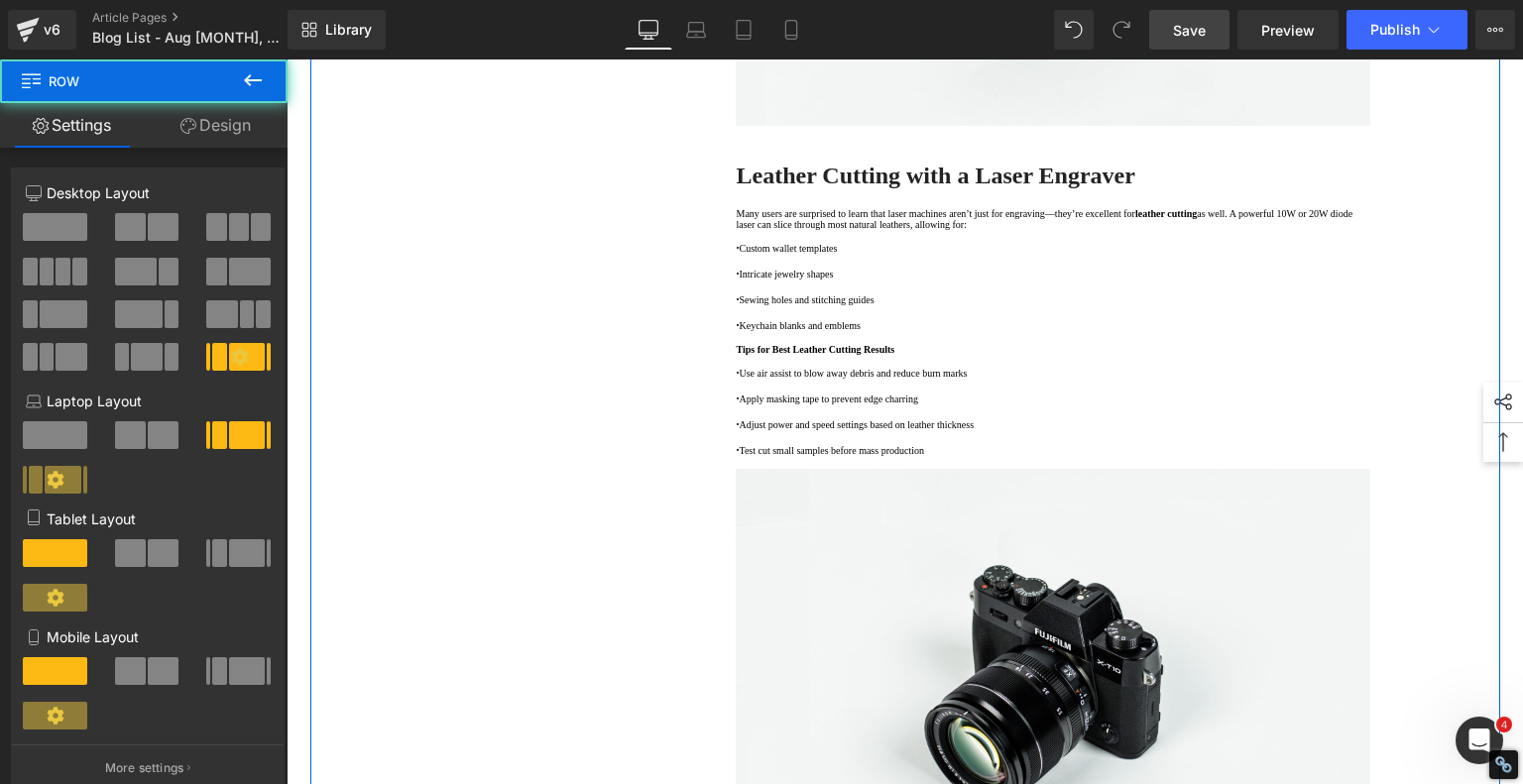click on "1.  What Are the Main Leather Engraving Techniques? Text Block         2.  Traditional Hand Engraving Text Block         3.  Stamping and Burning Text Block         4.  Diode Laser Engraving Text Block         5 .  What Types of Leather Can Be Engraved? Text Block         6 .  Comparing Leather Engraving Techniques Text Block         7 .  Diode Laser Engraving: The Modern Leather Crafter's Secret Weapon Text Block         8 .  Laser Engraving Machine to Engrave Skateboards Text Block         9 .  Laser Engraving Machine to Engrave Skateboards Text Block         10 .  Laser Engraving Machine to Engrave Skateboards Text Block         11 .  Laser engraving machine batch engraving pencils Text Block         Row         Leather Engraving Techniques Compared: Which Method is Right for You? Heading         laser engravers , the options are vast. But which technique delivers the best results for your specific project?
We'll walk you through the main types of  leather engraving diode laser engraving" at bounding box center (905, -1806) 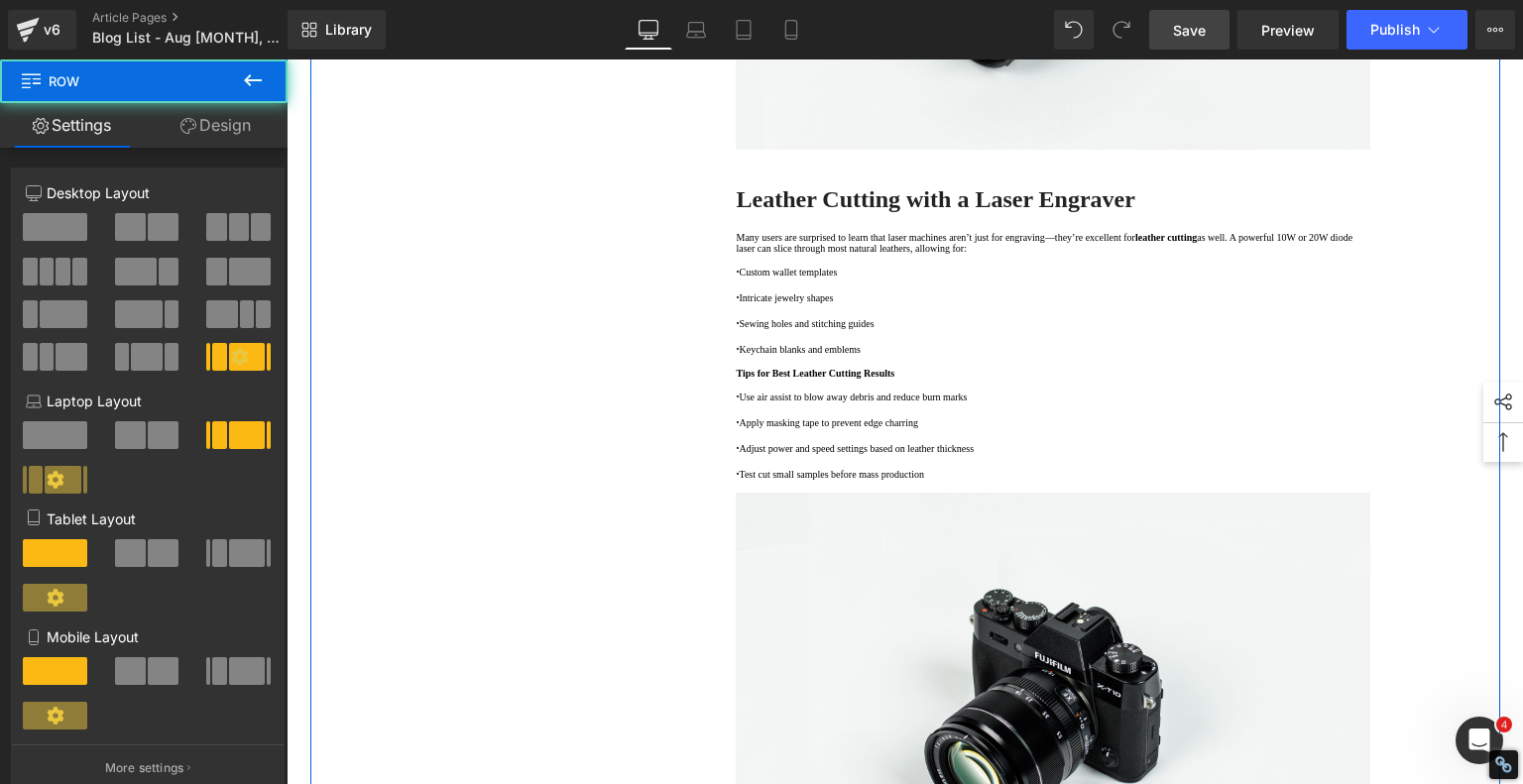 scroll, scrollTop: 5154, scrollLeft: 0, axis: vertical 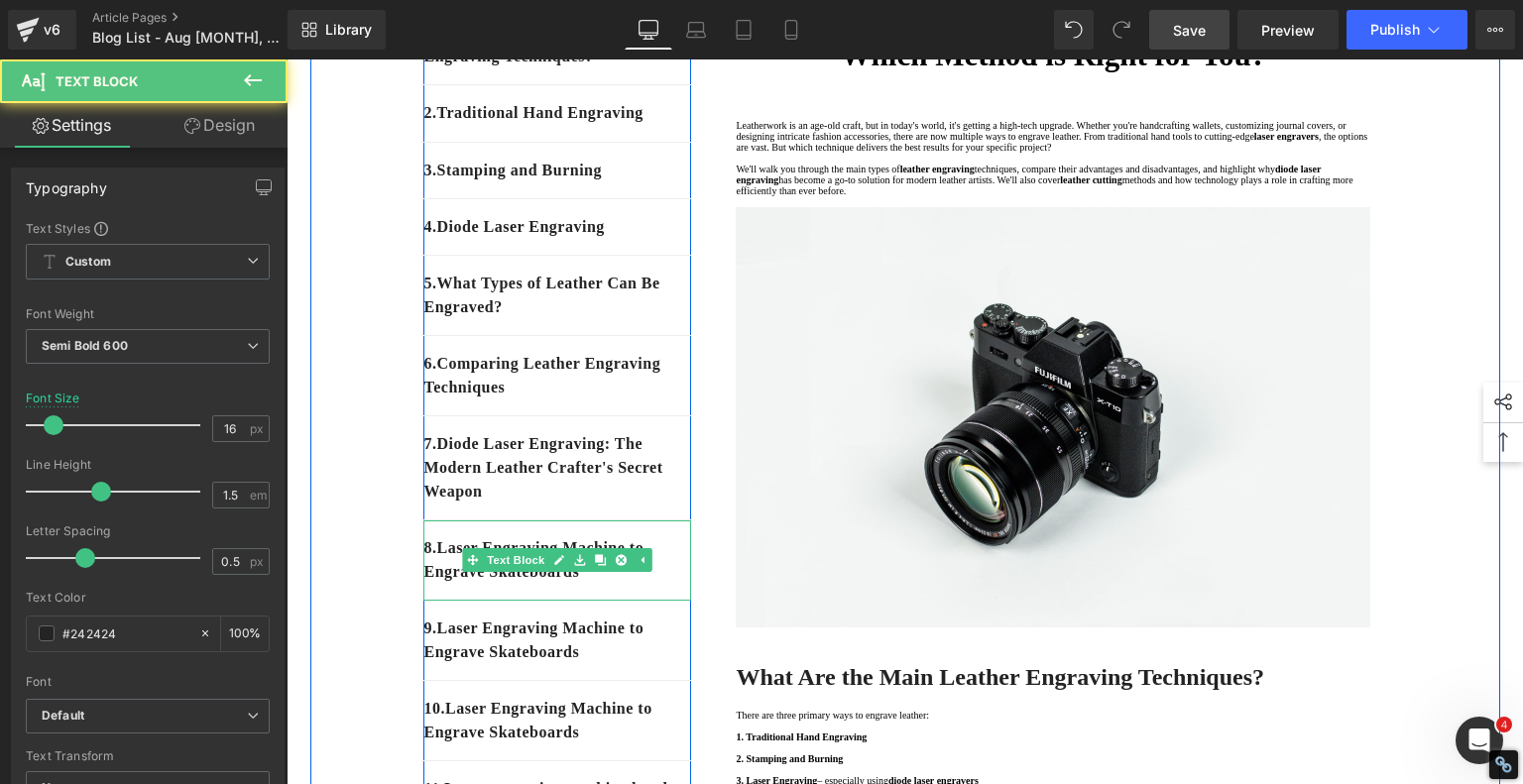 click on "8 .  Laser Engraving Machine to Engrave Skateboards" at bounding box center (557, 560) 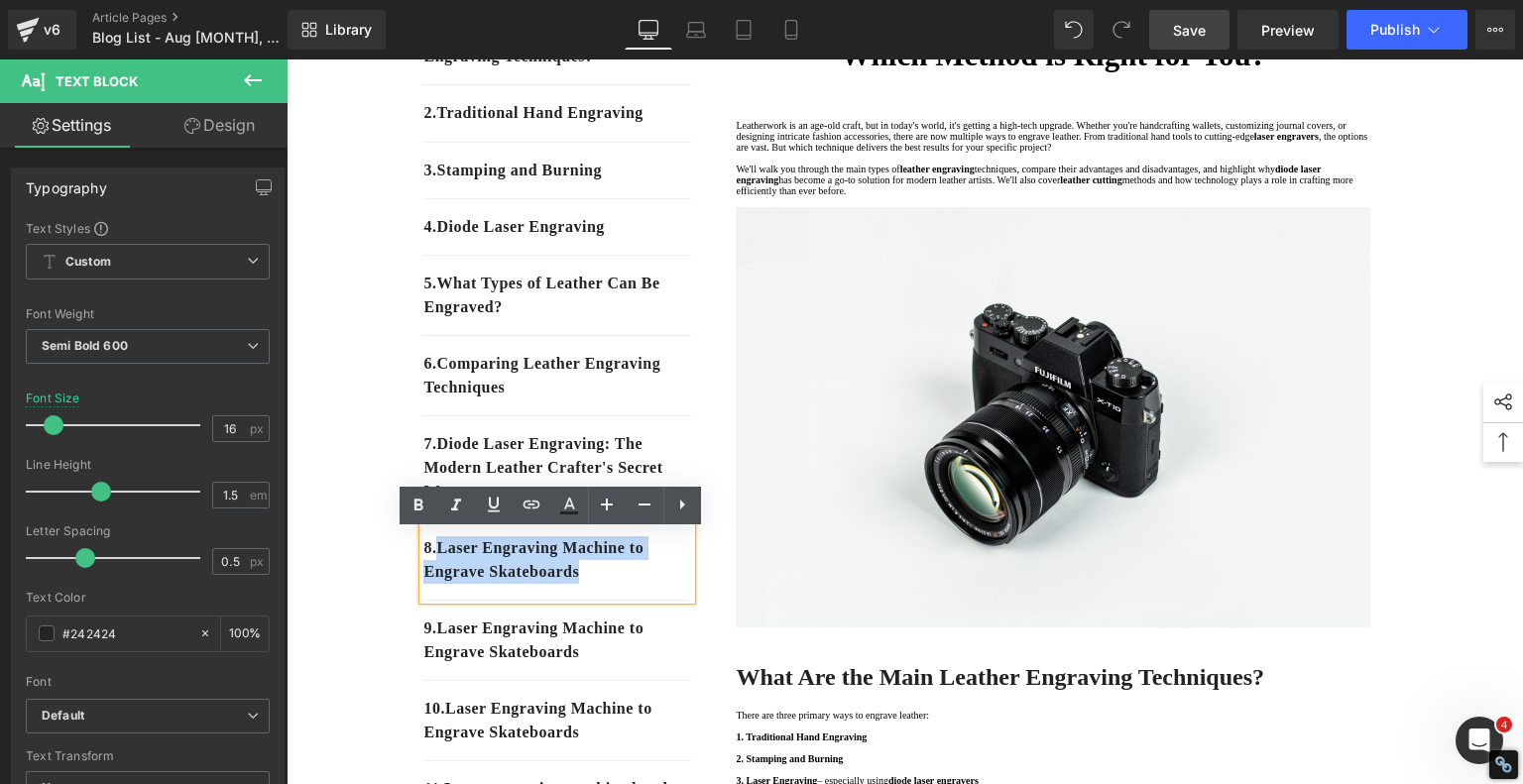 drag, startPoint x: 611, startPoint y: 585, endPoint x: 438, endPoint y: 562, distance: 174.5222 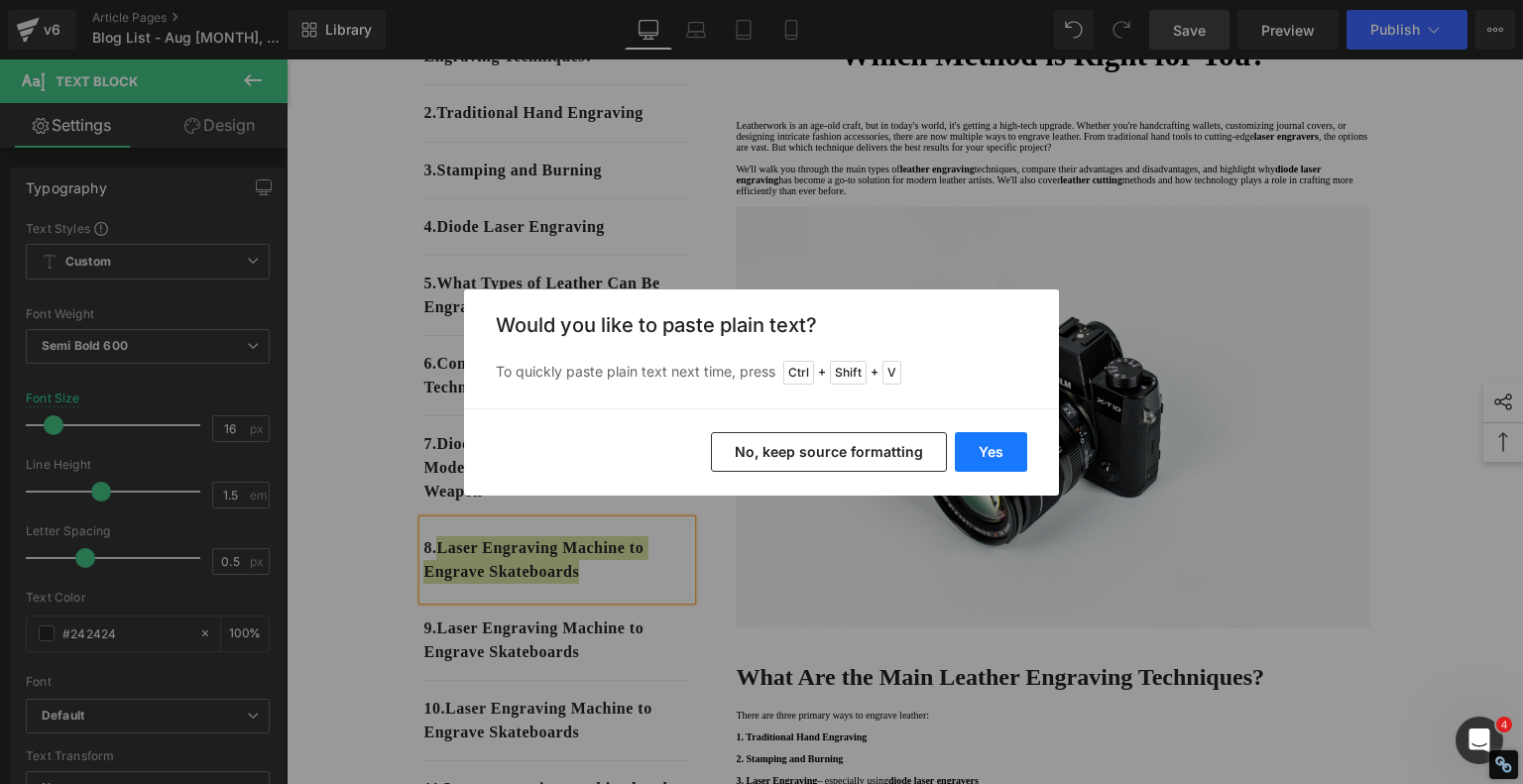 click on "Yes" at bounding box center [991, 452] 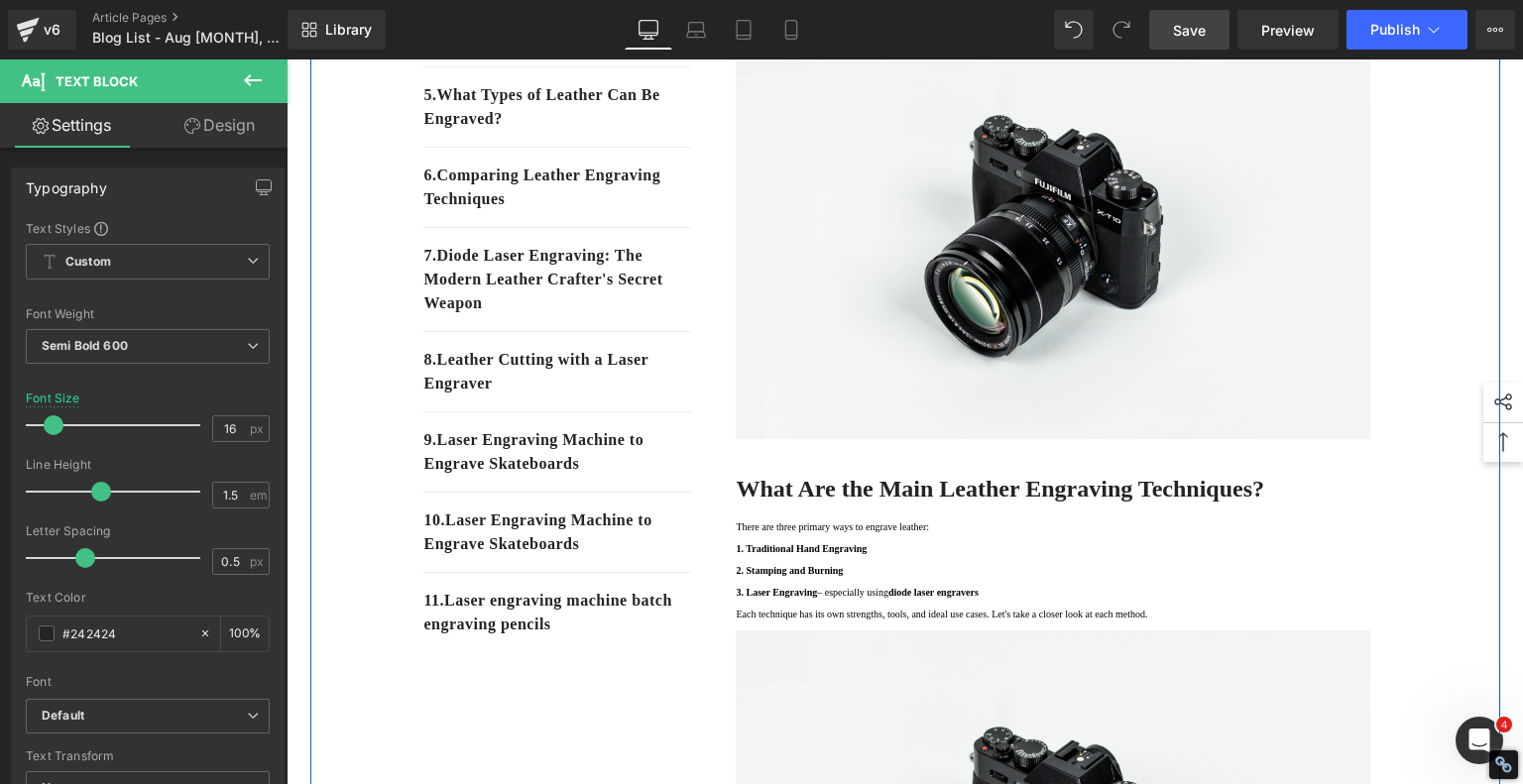 scroll, scrollTop: 595, scrollLeft: 0, axis: vertical 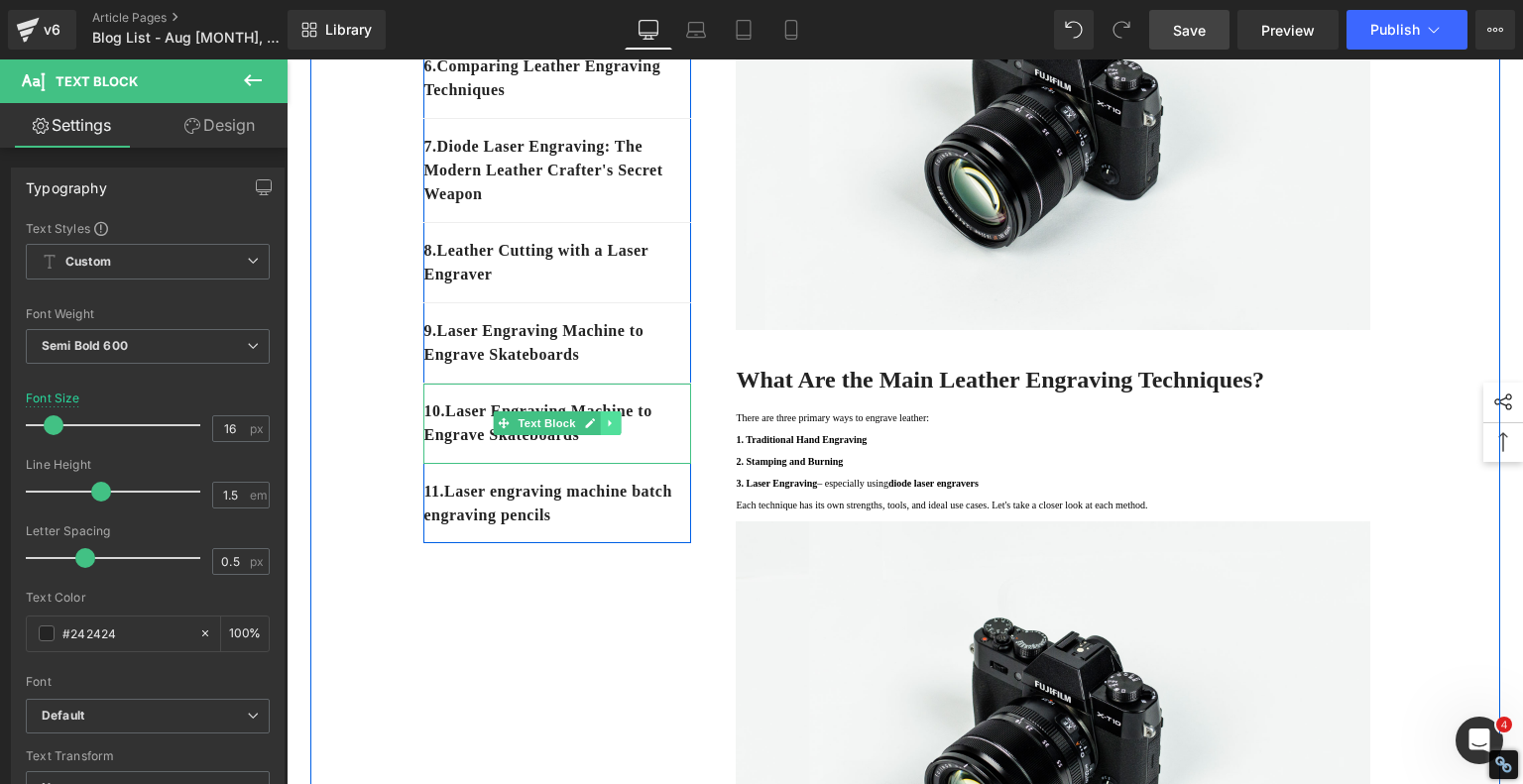 click at bounding box center (611, 423) 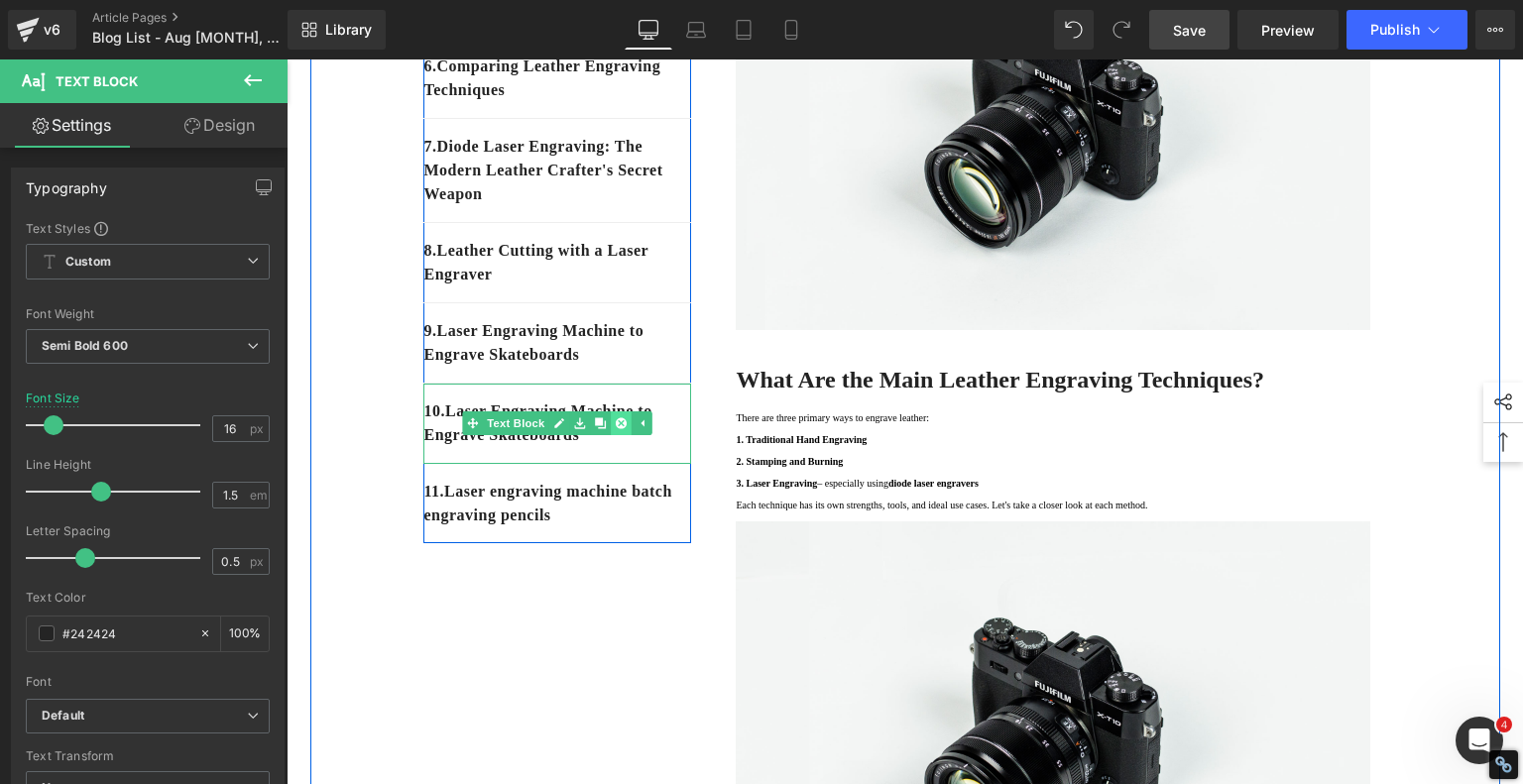 click 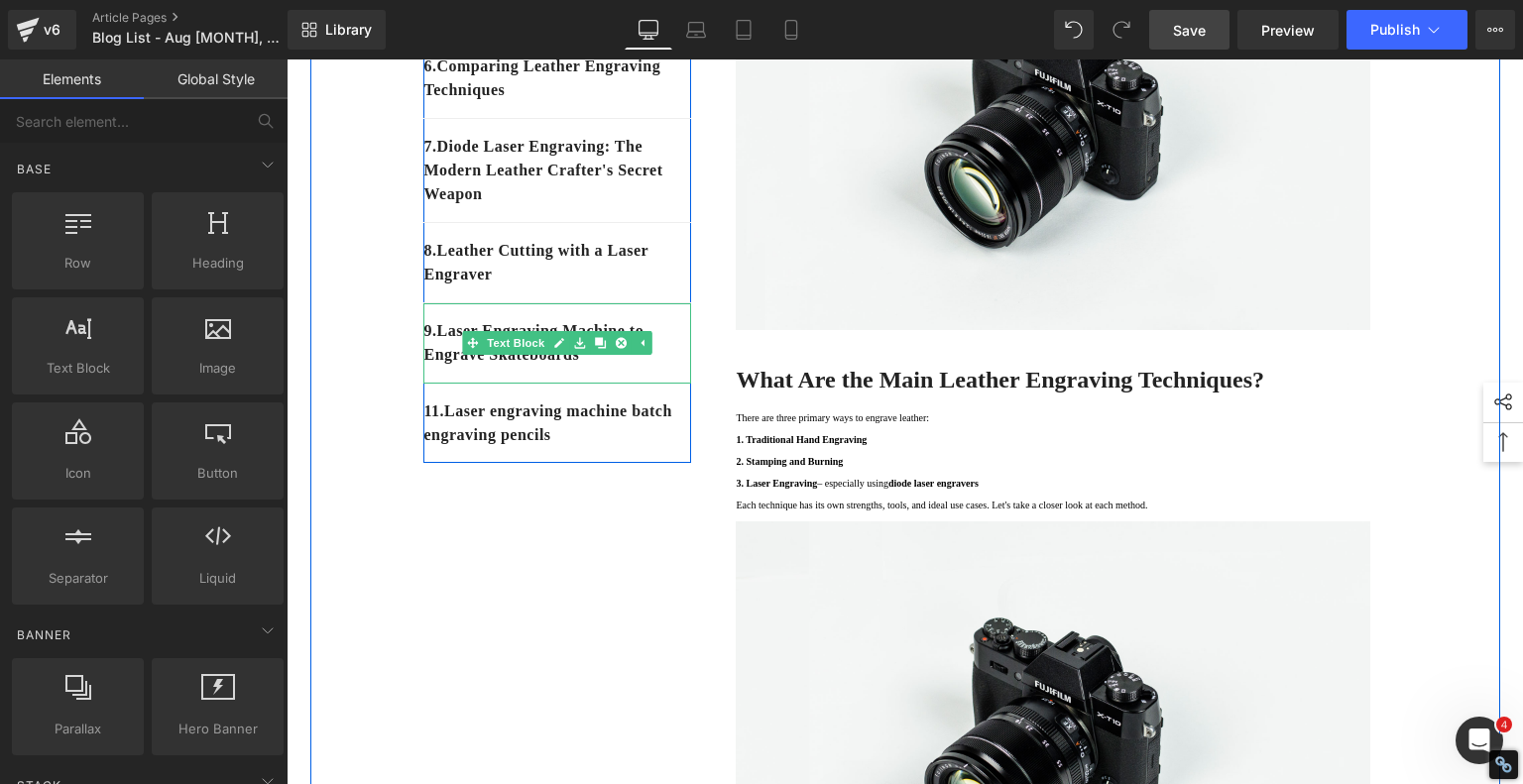 click on "9 .  Laser Engraving Machine to Engrave Skateboards" at bounding box center [557, 343] 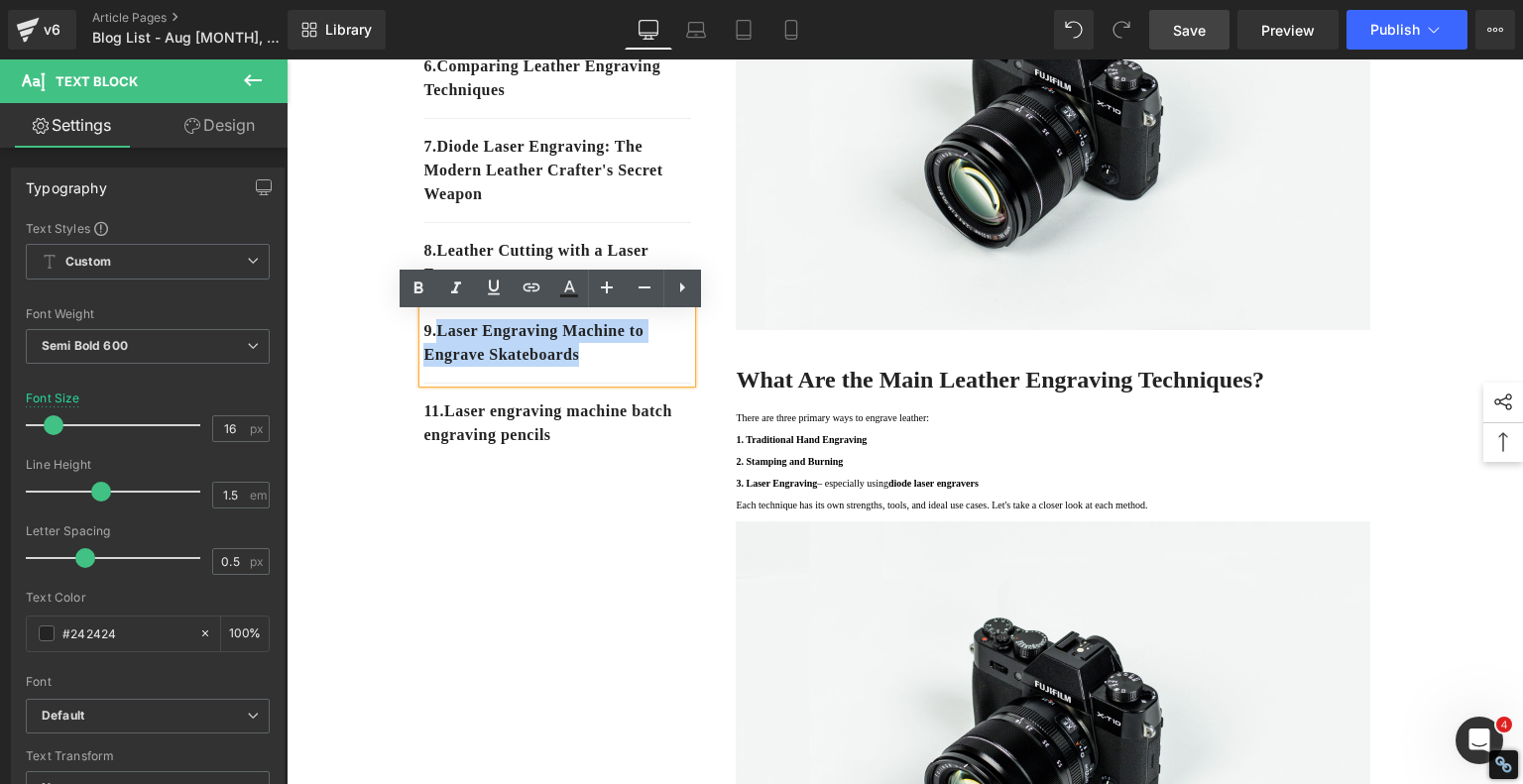 drag, startPoint x: 601, startPoint y: 371, endPoint x: 438, endPoint y: 340, distance: 165.92167 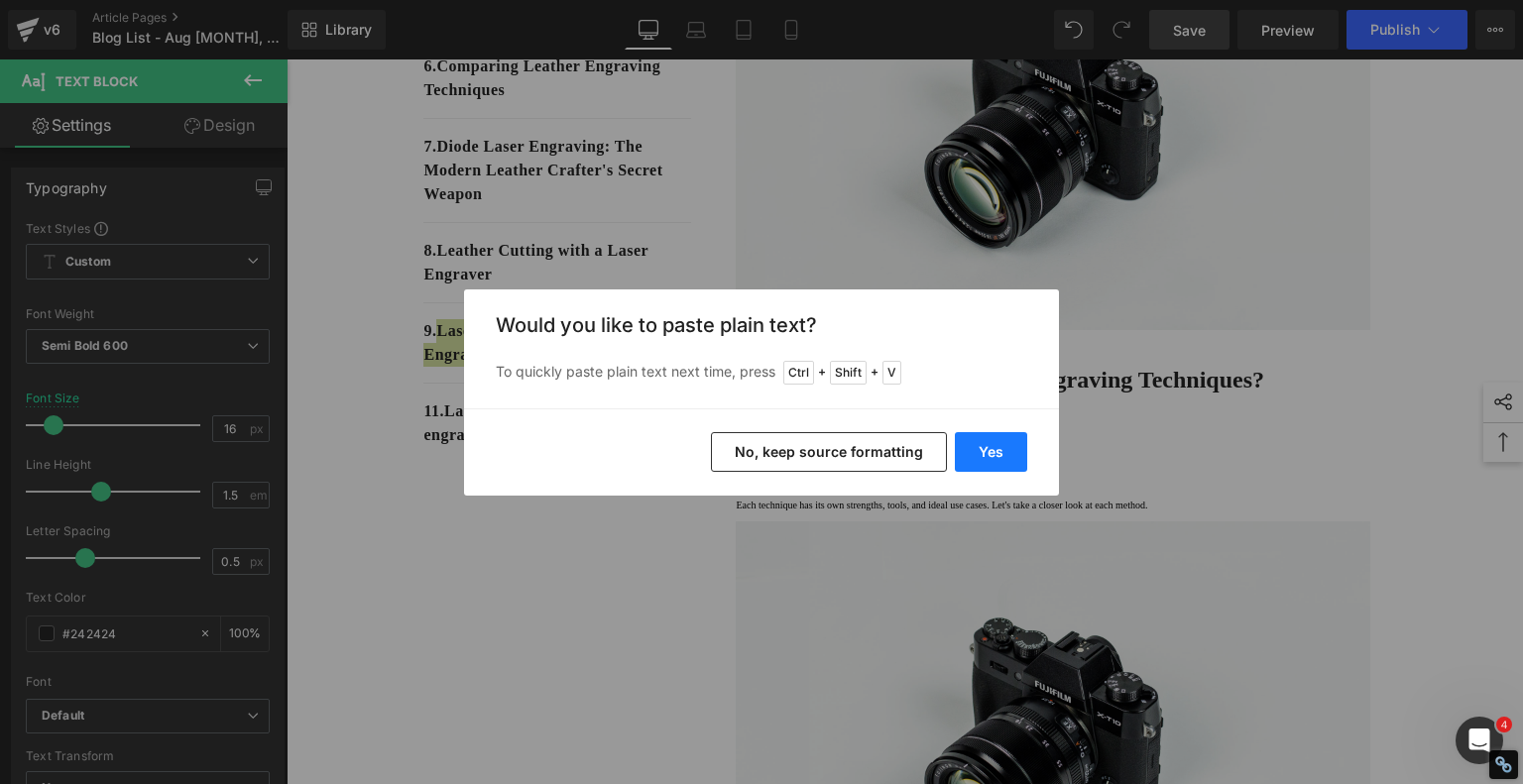 click on "Yes" at bounding box center (991, 452) 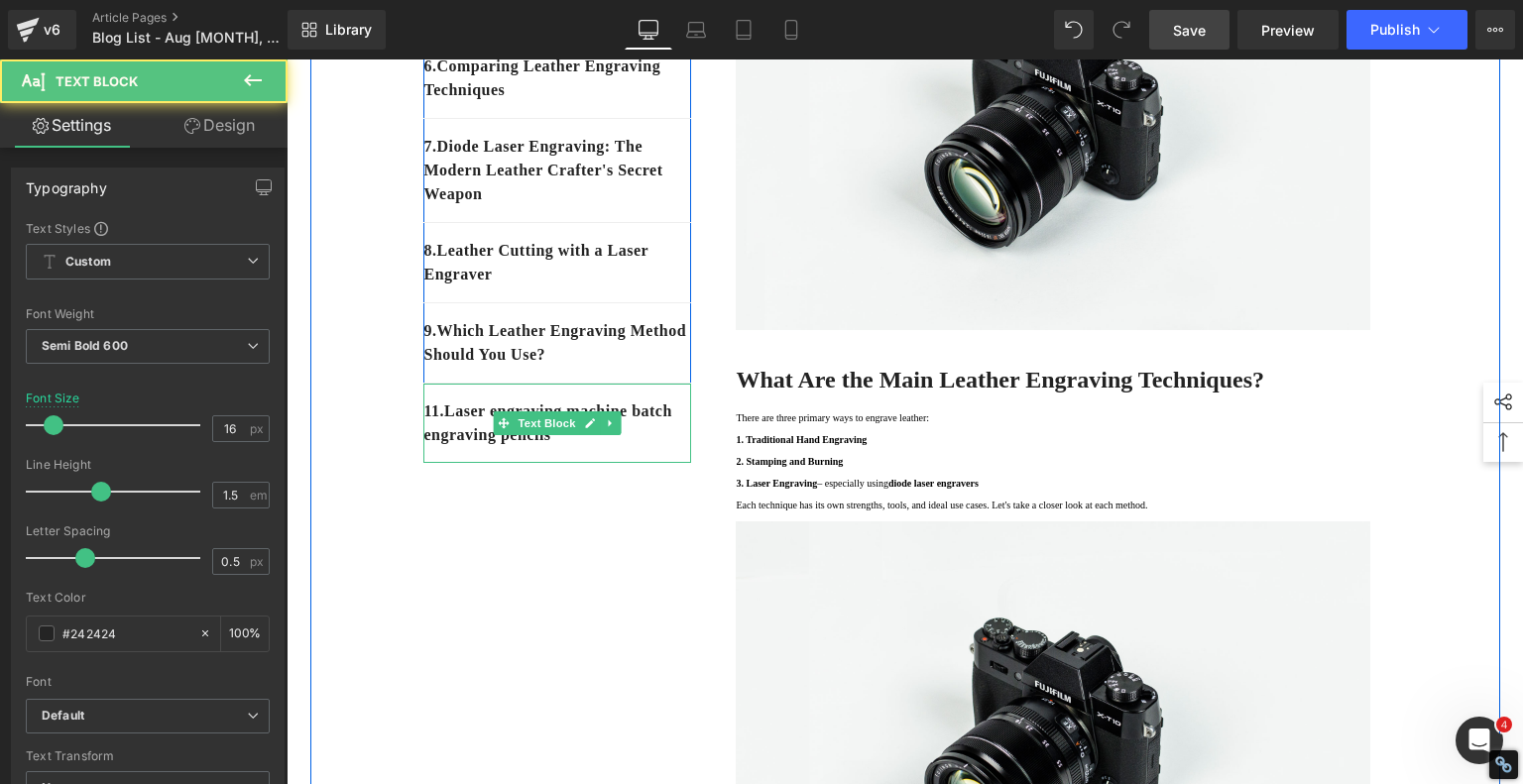 click on "11 .  Laser engraving machine batch engraving pencils" at bounding box center (557, 423) 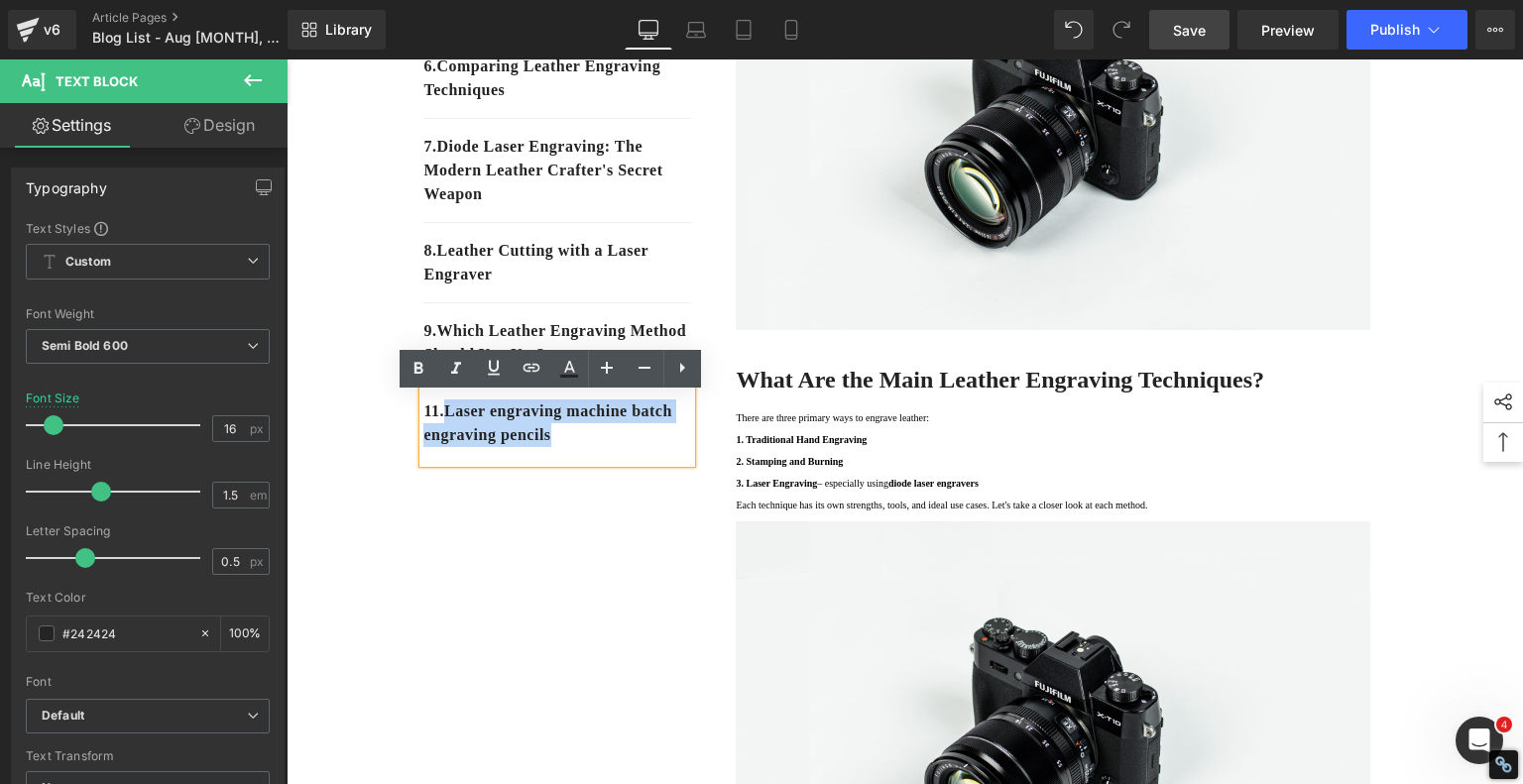 drag, startPoint x: 626, startPoint y: 448, endPoint x: 446, endPoint y: 426, distance: 181.3395 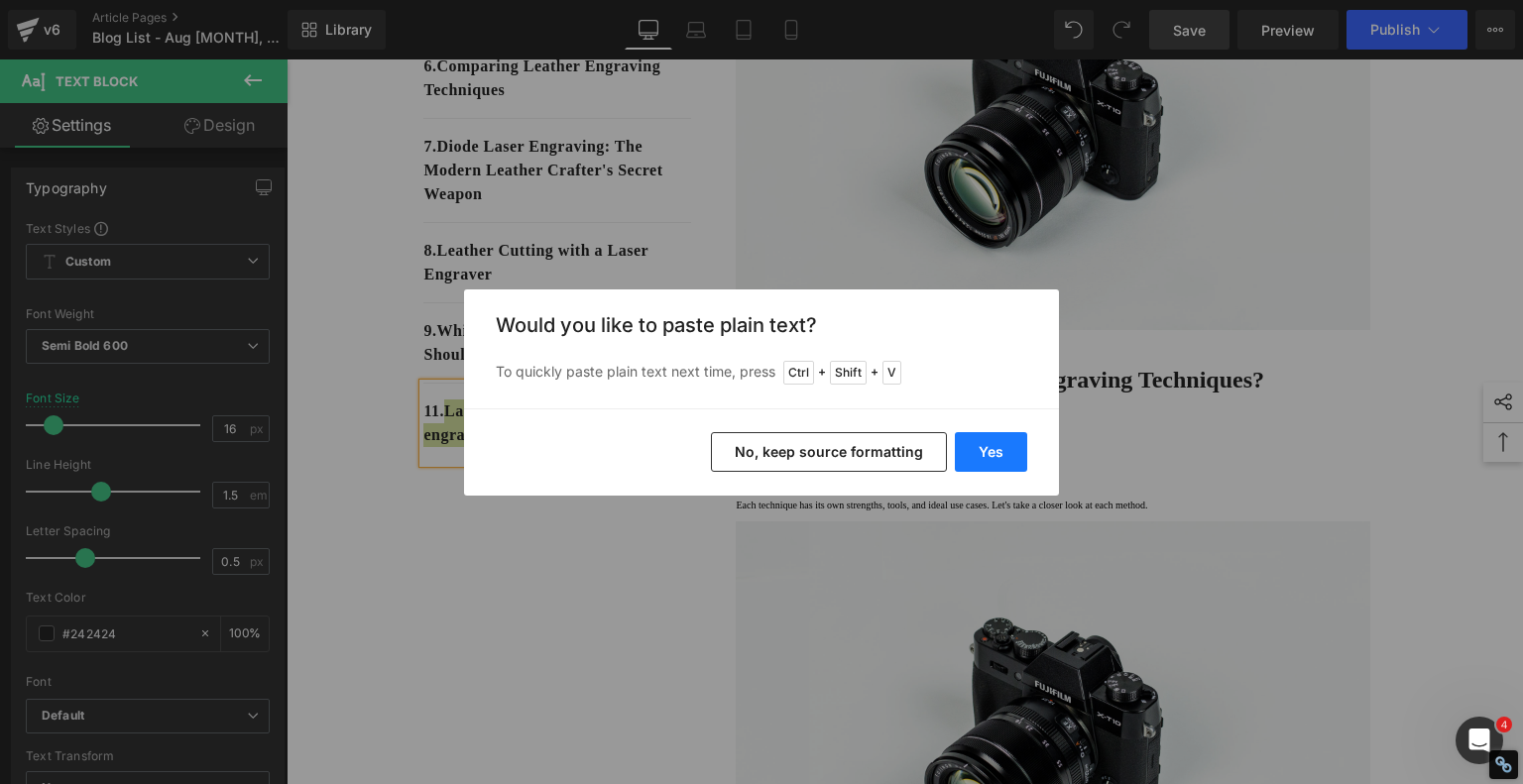 click on "Yes" at bounding box center (991, 452) 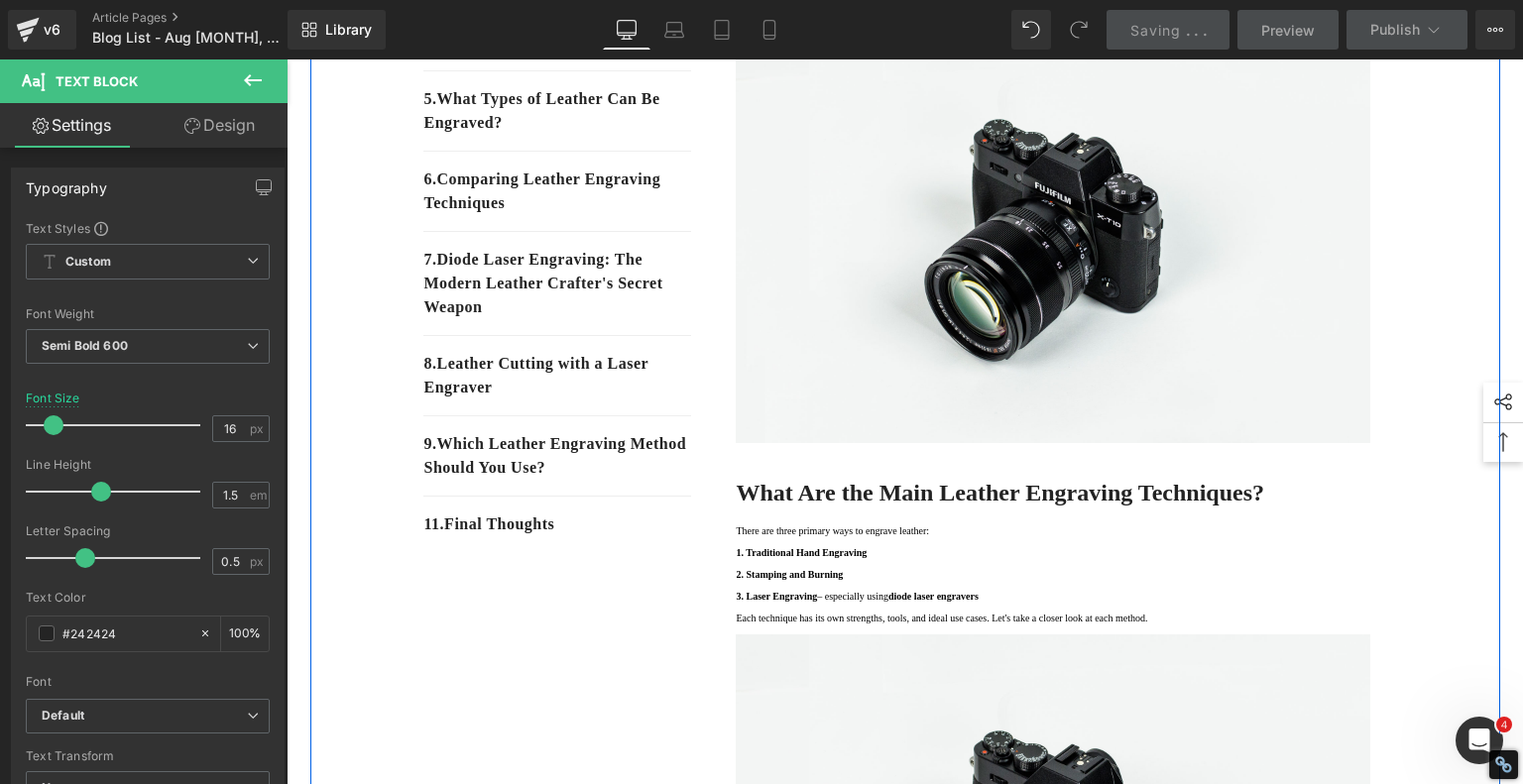 scroll, scrollTop: 396, scrollLeft: 0, axis: vertical 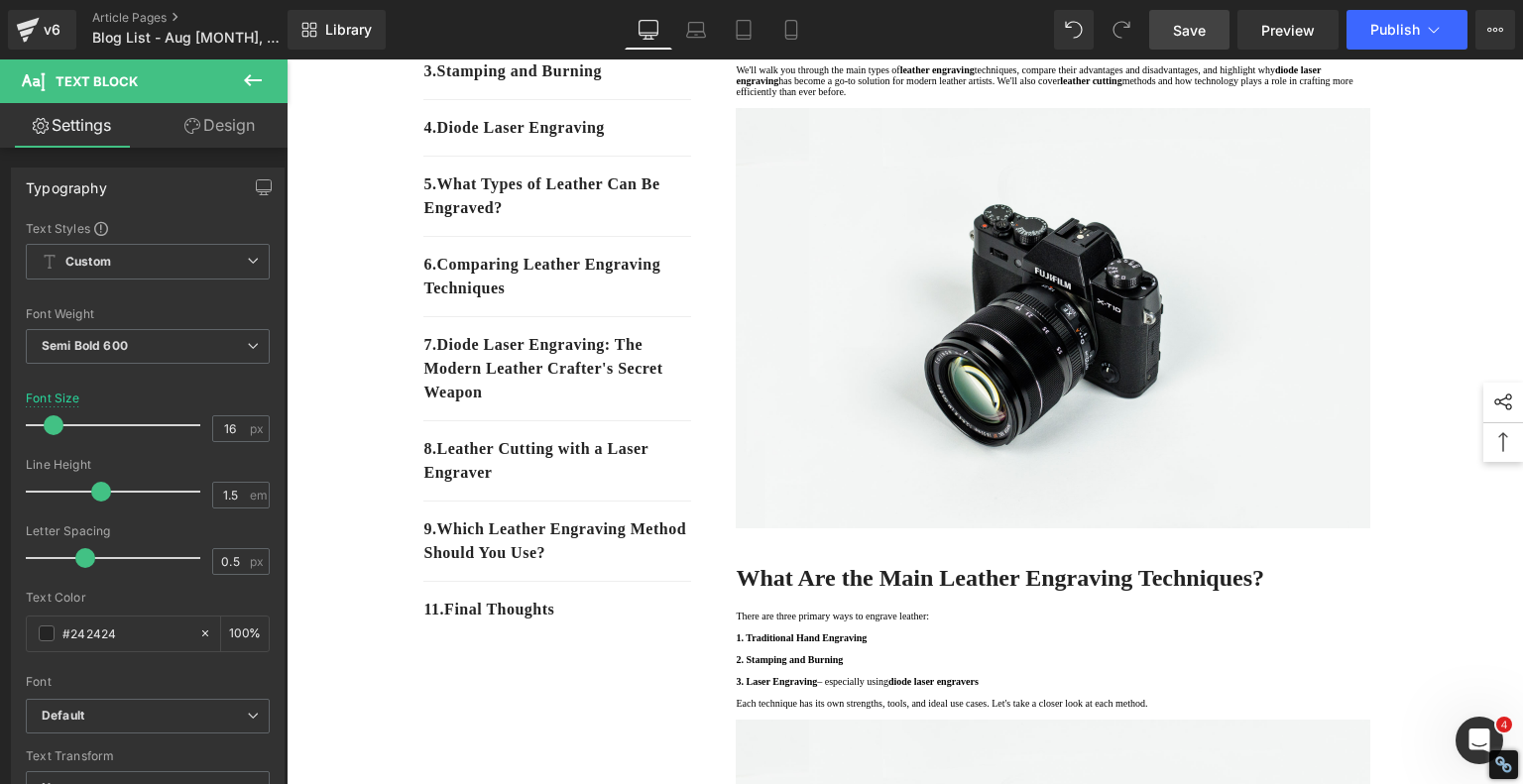 click on "Save" at bounding box center (1189, 30) 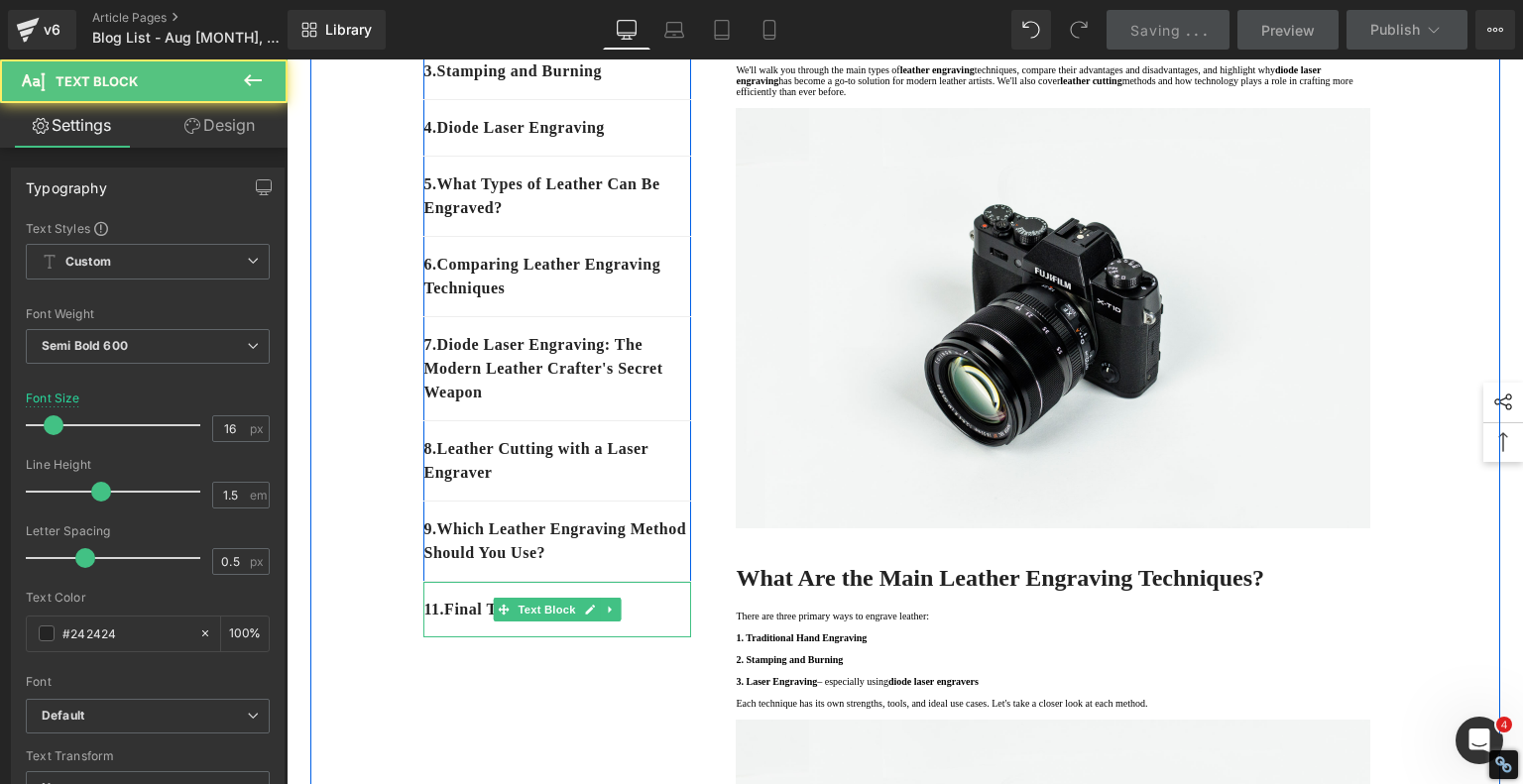click on "11 .  Final Thoughts" at bounding box center (557, 610) 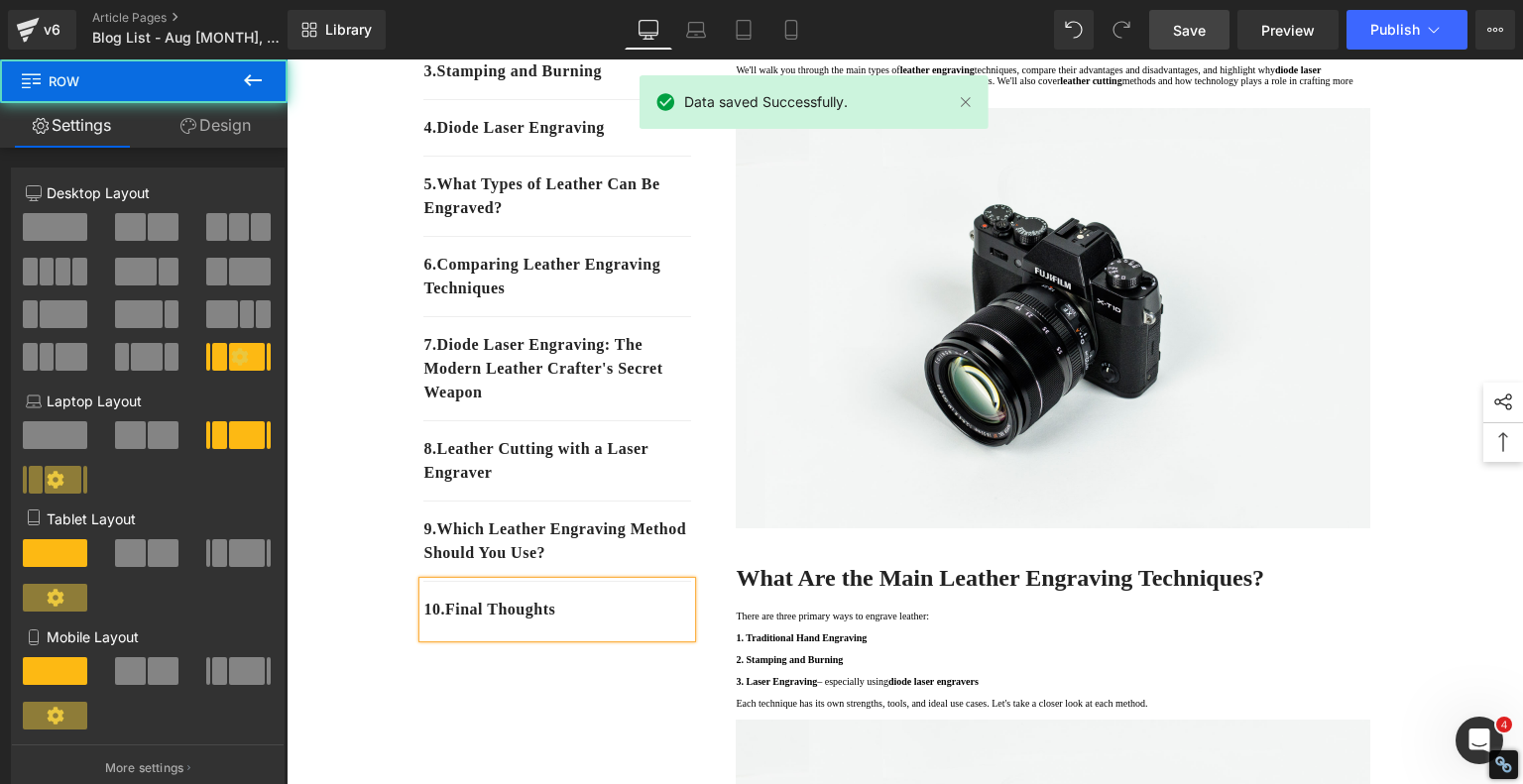 drag, startPoint x: 405, startPoint y: 703, endPoint x: 361, endPoint y: 590, distance: 121.26417 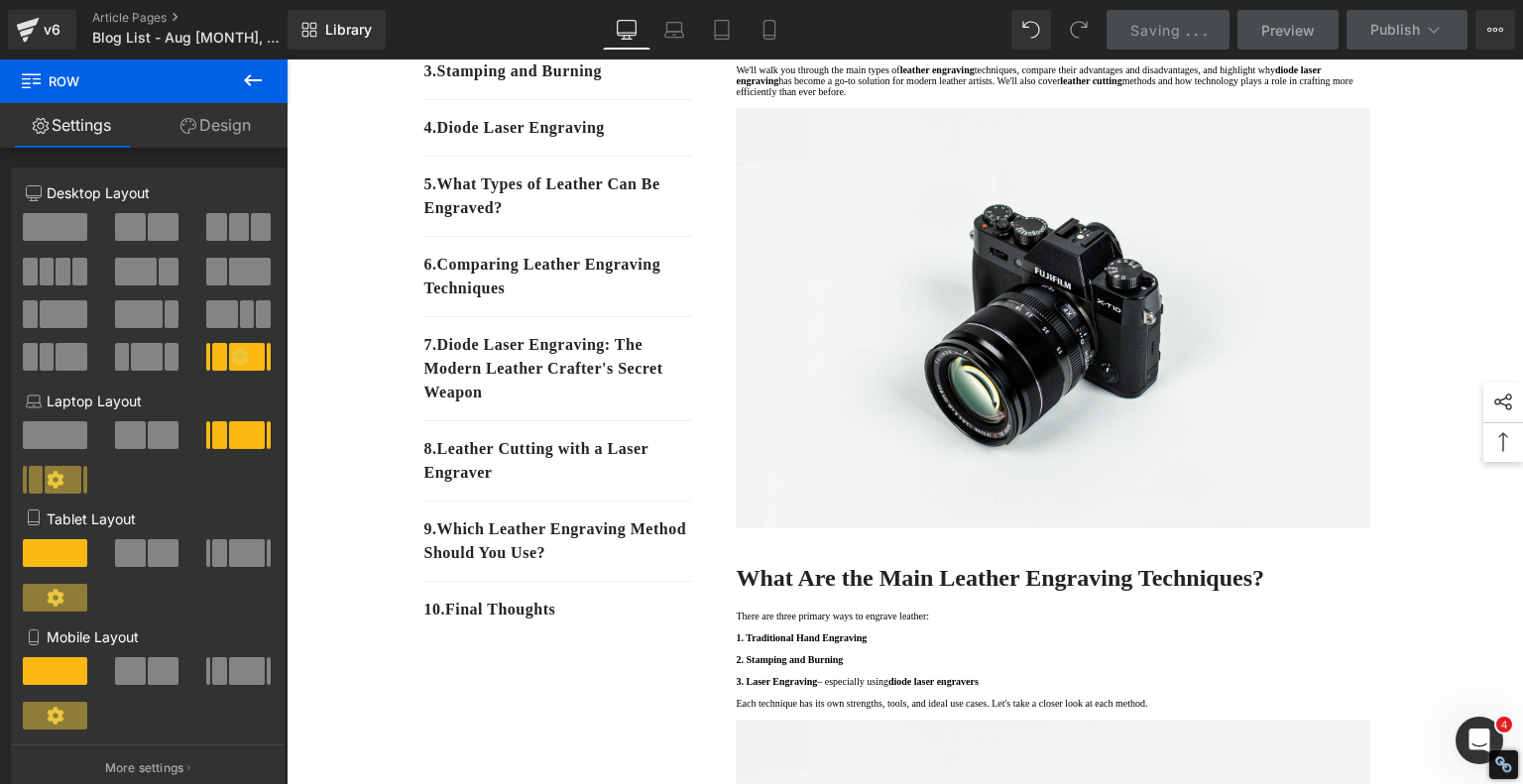 scroll, scrollTop: 99, scrollLeft: 0, axis: vertical 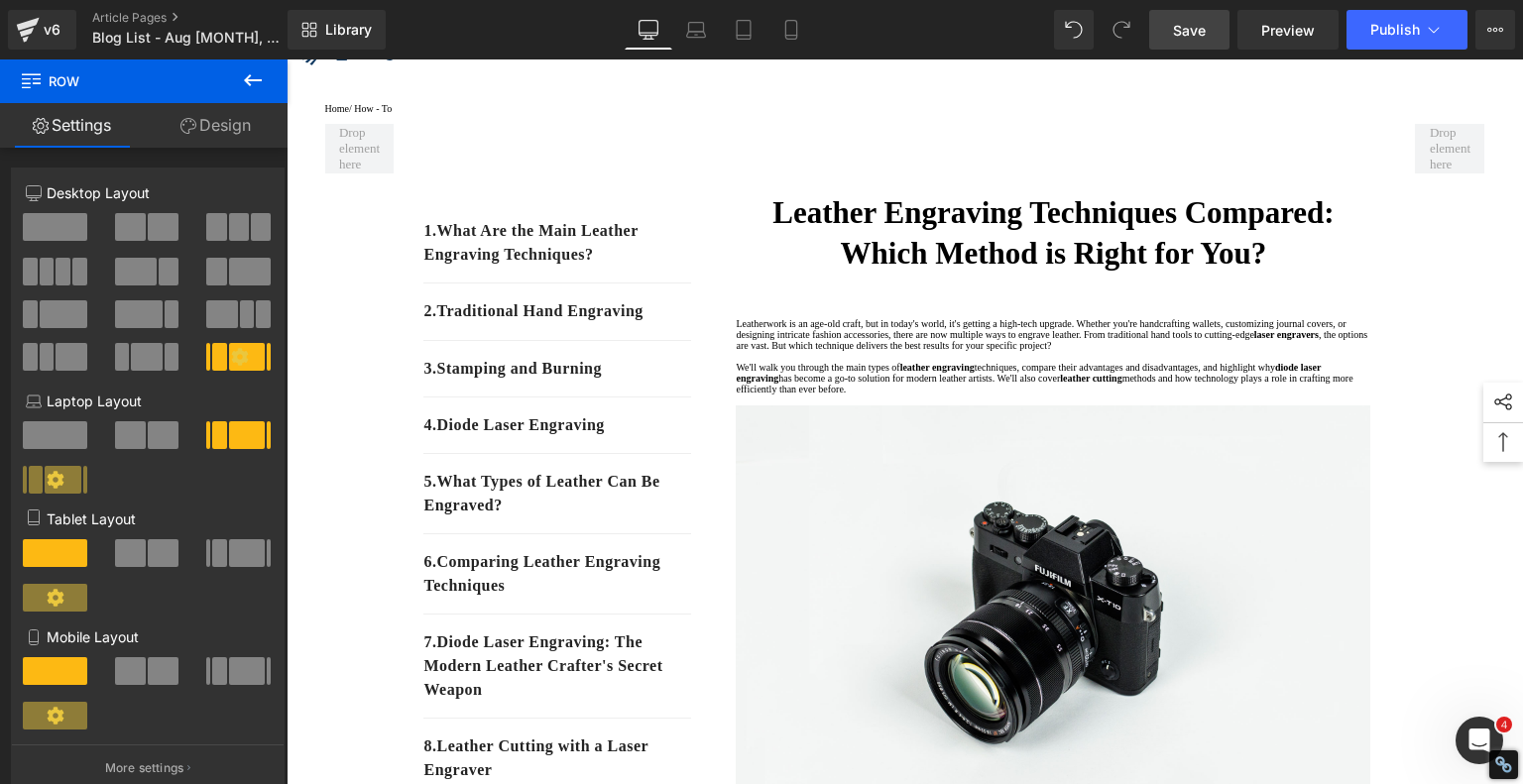 click on "Save" at bounding box center (1189, 30) 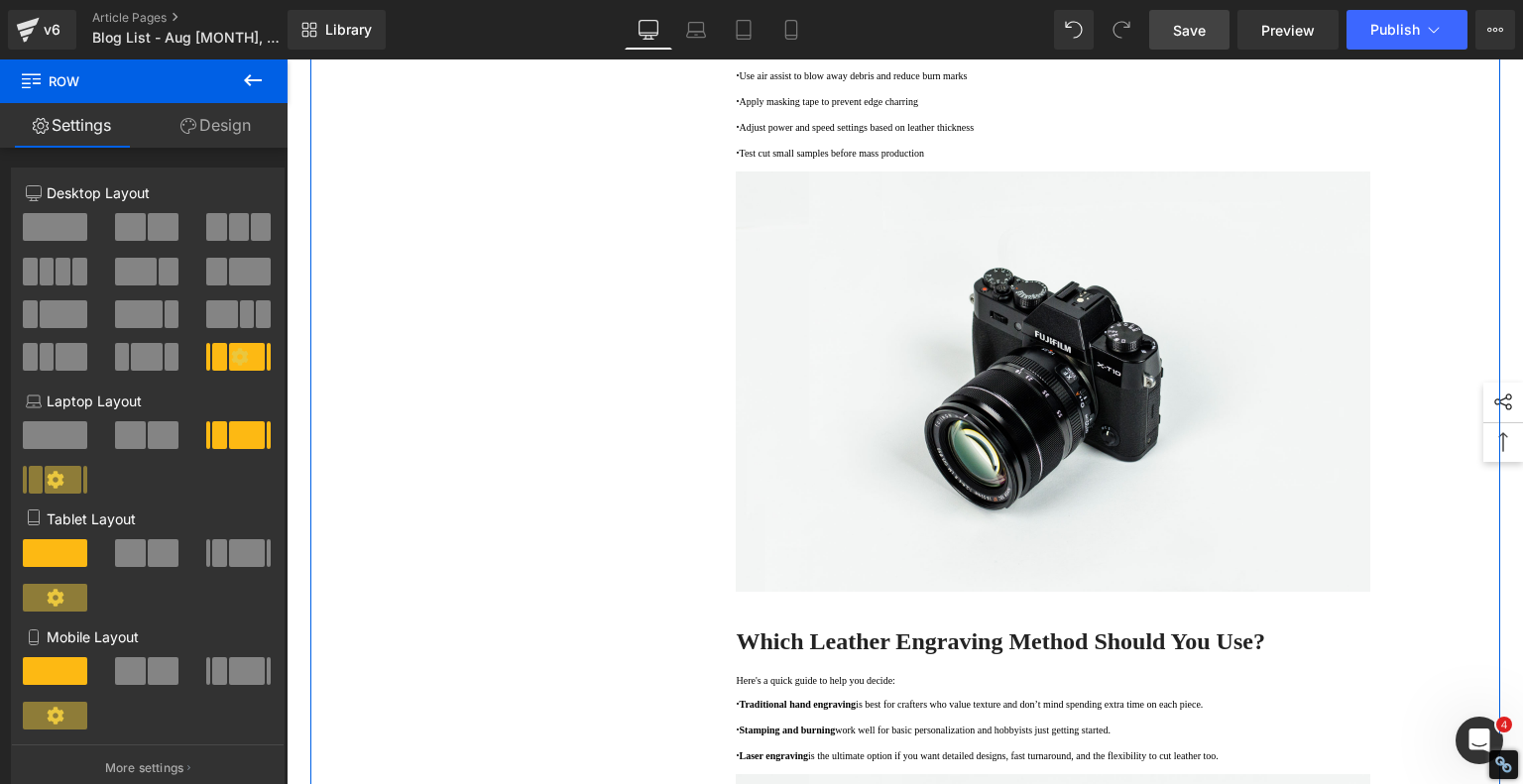scroll, scrollTop: 5550, scrollLeft: 0, axis: vertical 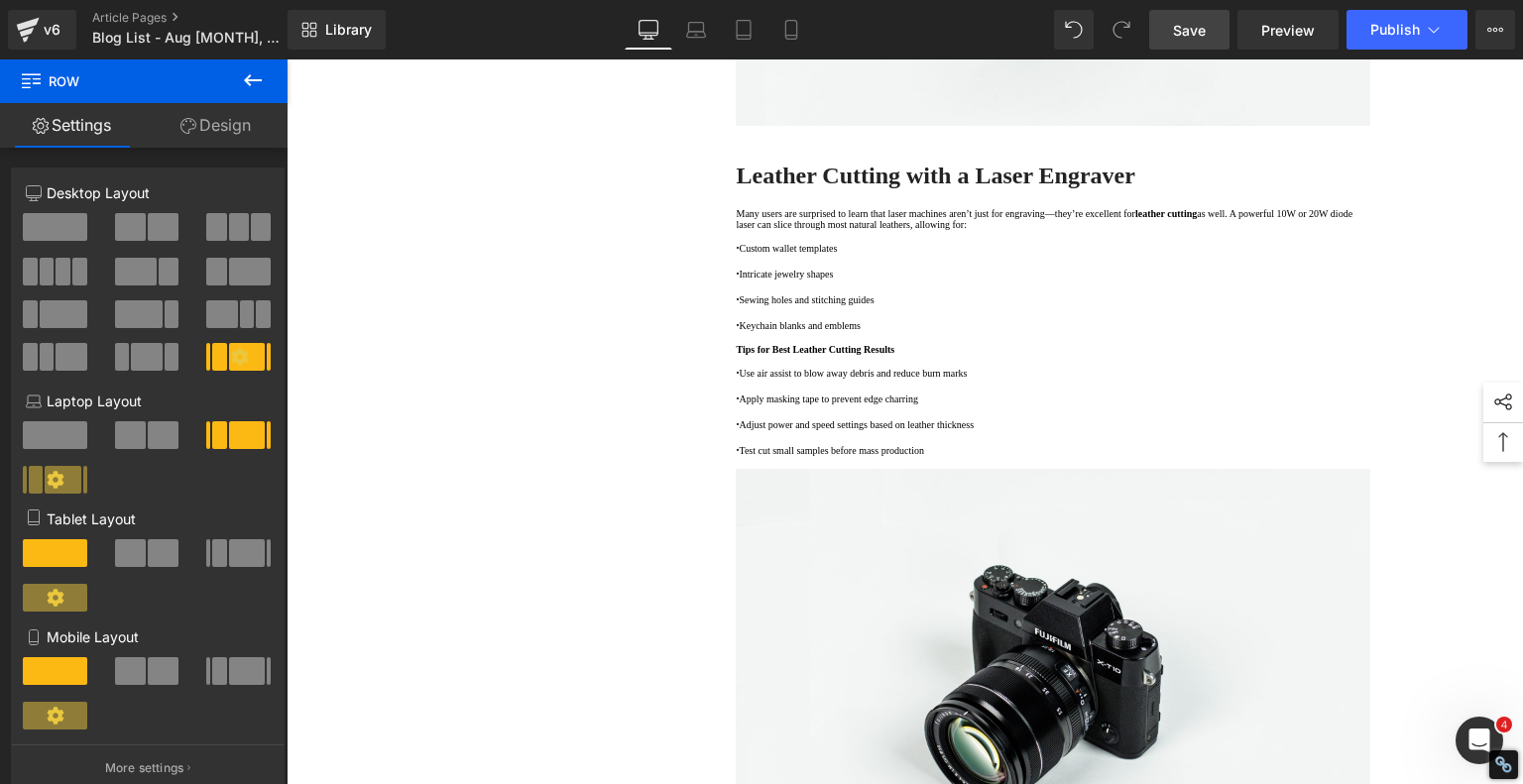 click on "Save" at bounding box center [1189, 30] 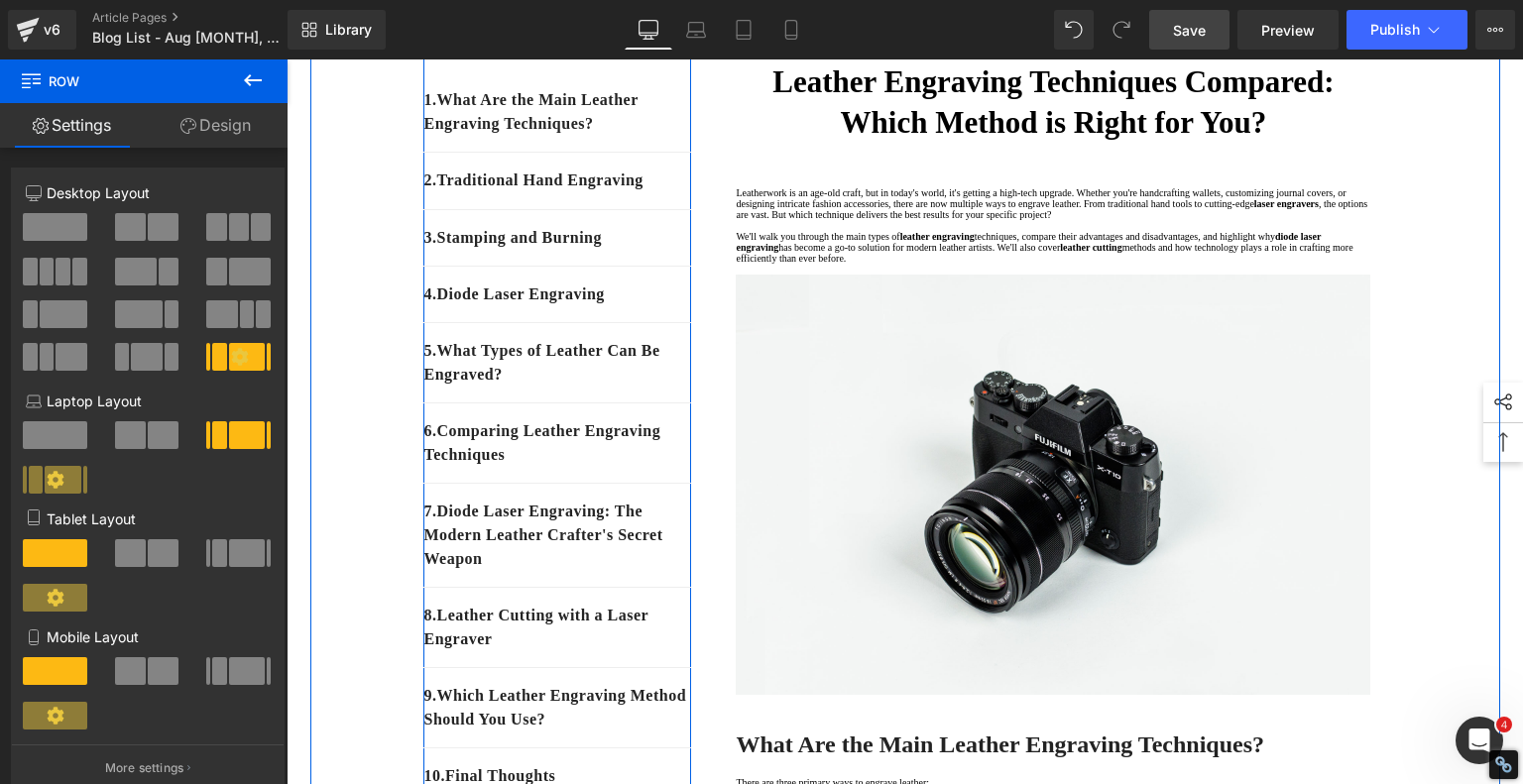scroll, scrollTop: 99, scrollLeft: 0, axis: vertical 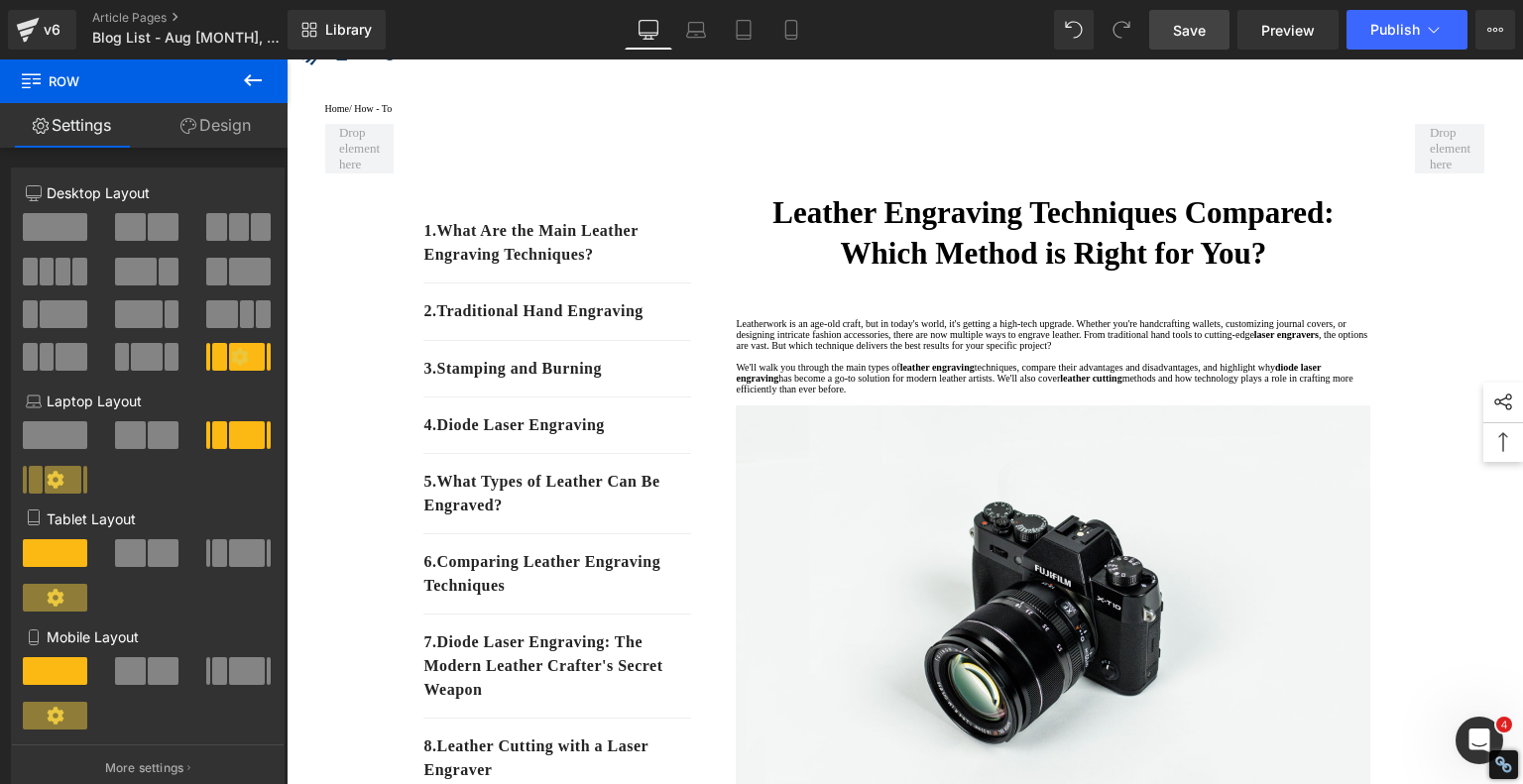 click on "Save" at bounding box center (1189, 30) 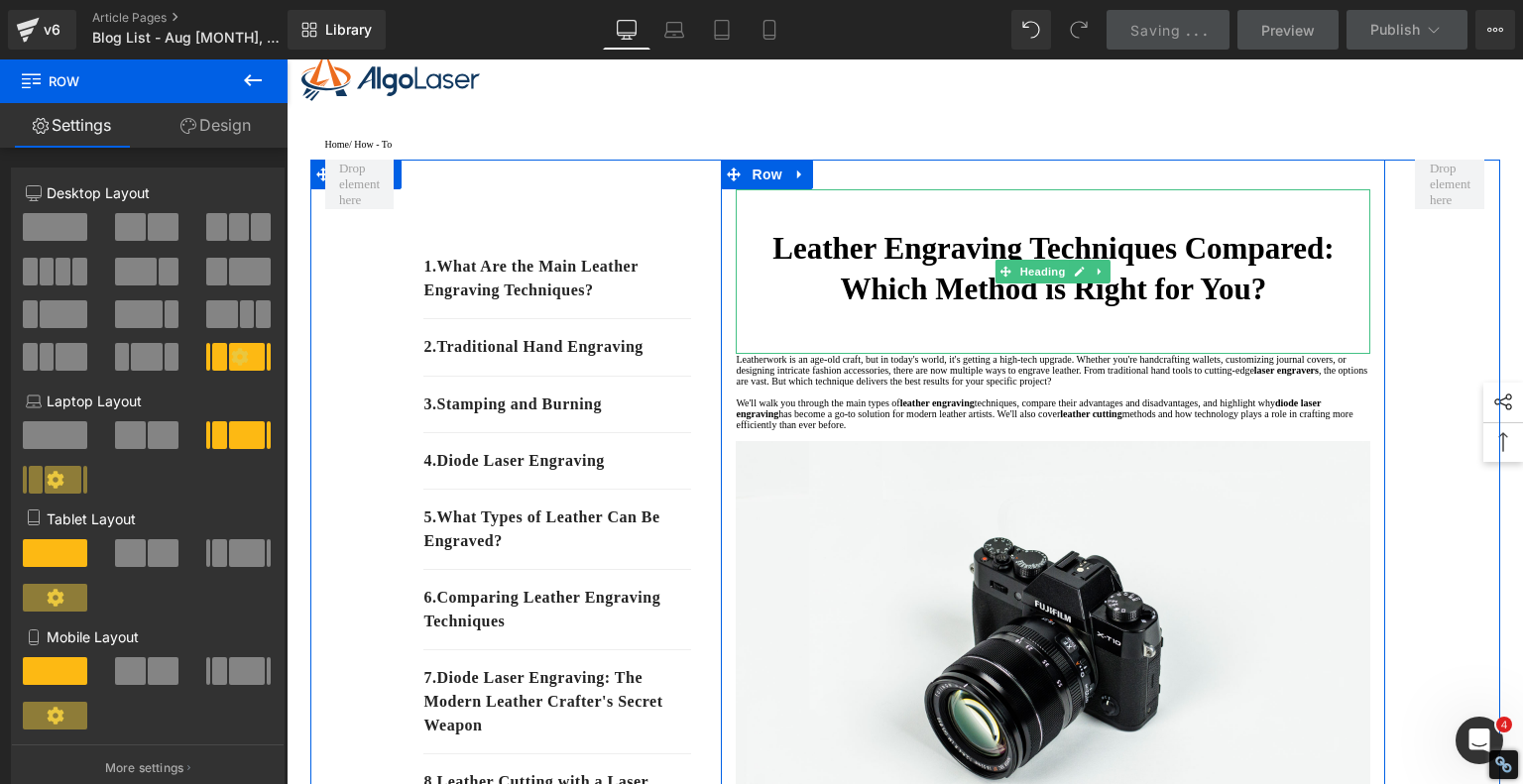scroll, scrollTop: 99, scrollLeft: 0, axis: vertical 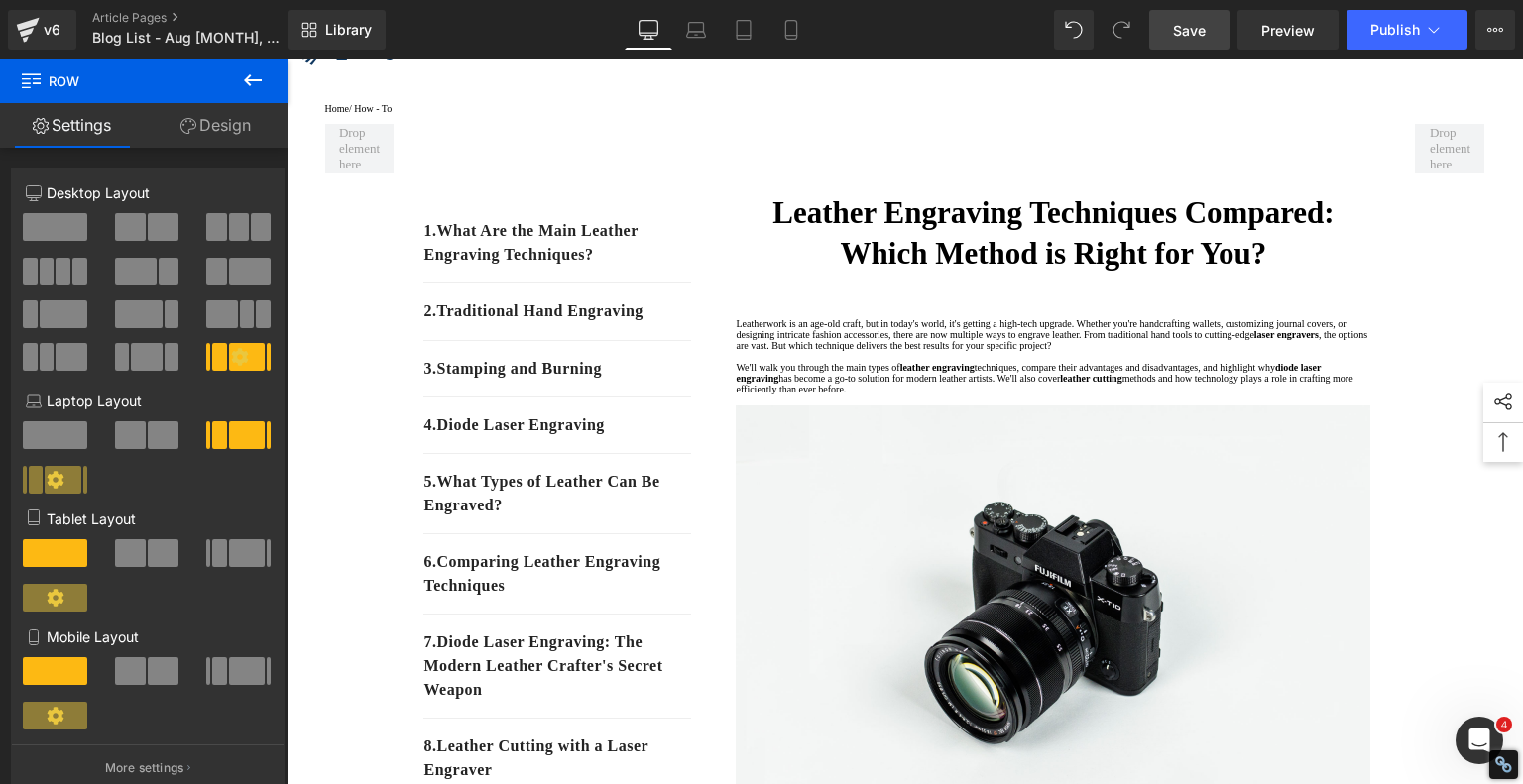 click on "Save" at bounding box center (1189, 30) 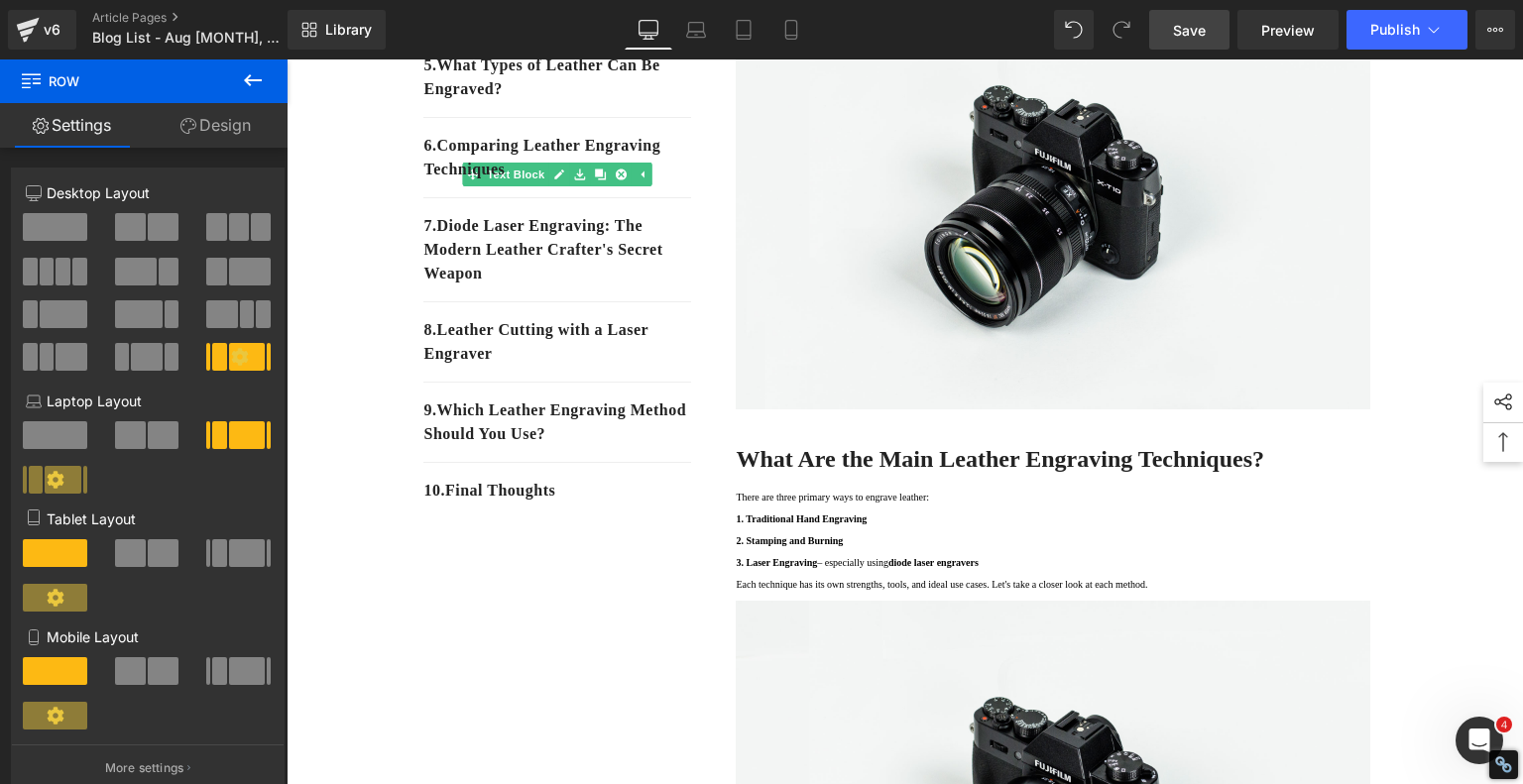 scroll, scrollTop: 297, scrollLeft: 0, axis: vertical 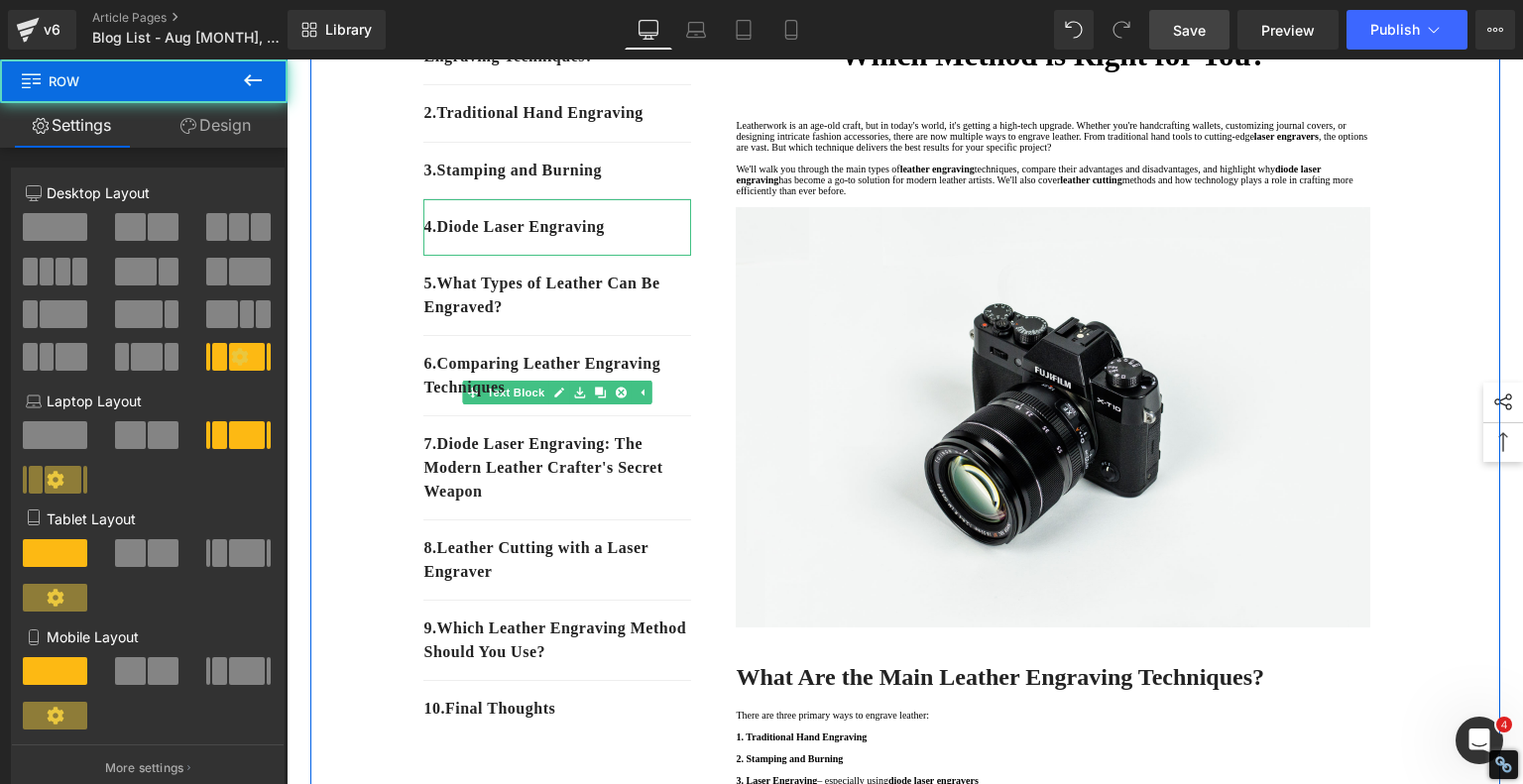 click on "1.  What Are the Main Leather Engraving Techniques? Text Block         2.  Traditional Hand Engraving Text Block         3.  Stamping and Burning Text Block         4.  Diode Laser Engraving Text Block         5 .  What Types of Leather Can Be Engraved? Text Block         6 .  Comparing Leather Engraving Techniques Text Block         7 .  Diode Laser Engraving: The Modern Leather Crafter's Secret Weapon Text Block         8 .  Leather Cutting with a Laser Engraver Text Block         9 .  Which Leather Engraving Method Should You Use? Text Block         10 .  Final Thoughts Text Block         Row         Leather Engraving Techniques Compared: Which Method is Right for You? Heading         Leatherwork is an age-old craft, but in today's world, it's getting a high-tech upgrade. Whether you're handcrafting wallets, customizing journal covers, or designing intricate fashion accessories, there are now multiple ways to engrave leather. From traditional hand tools to cutting-edge  laser engravers" at bounding box center [905, 3447] 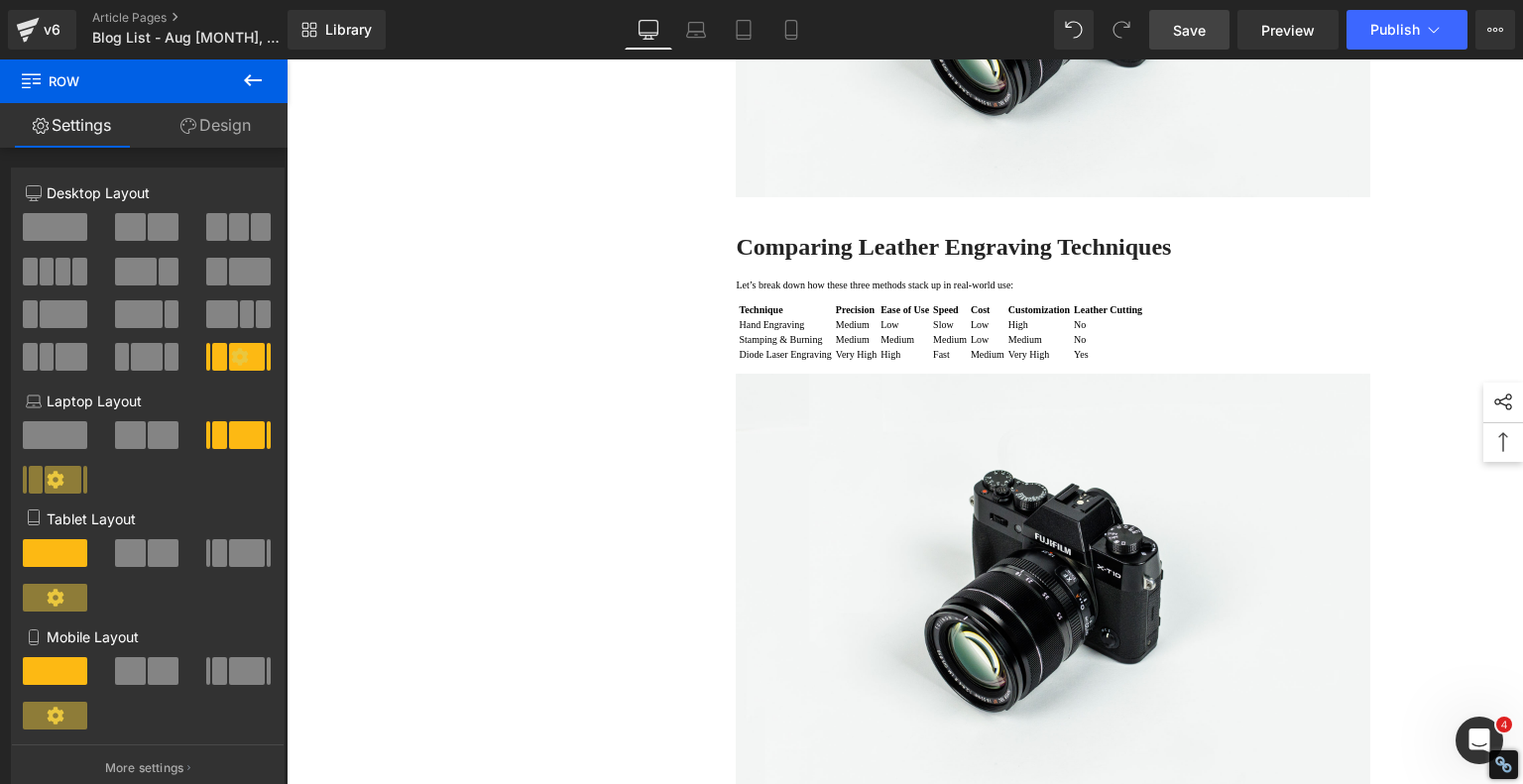 scroll, scrollTop: 4064, scrollLeft: 0, axis: vertical 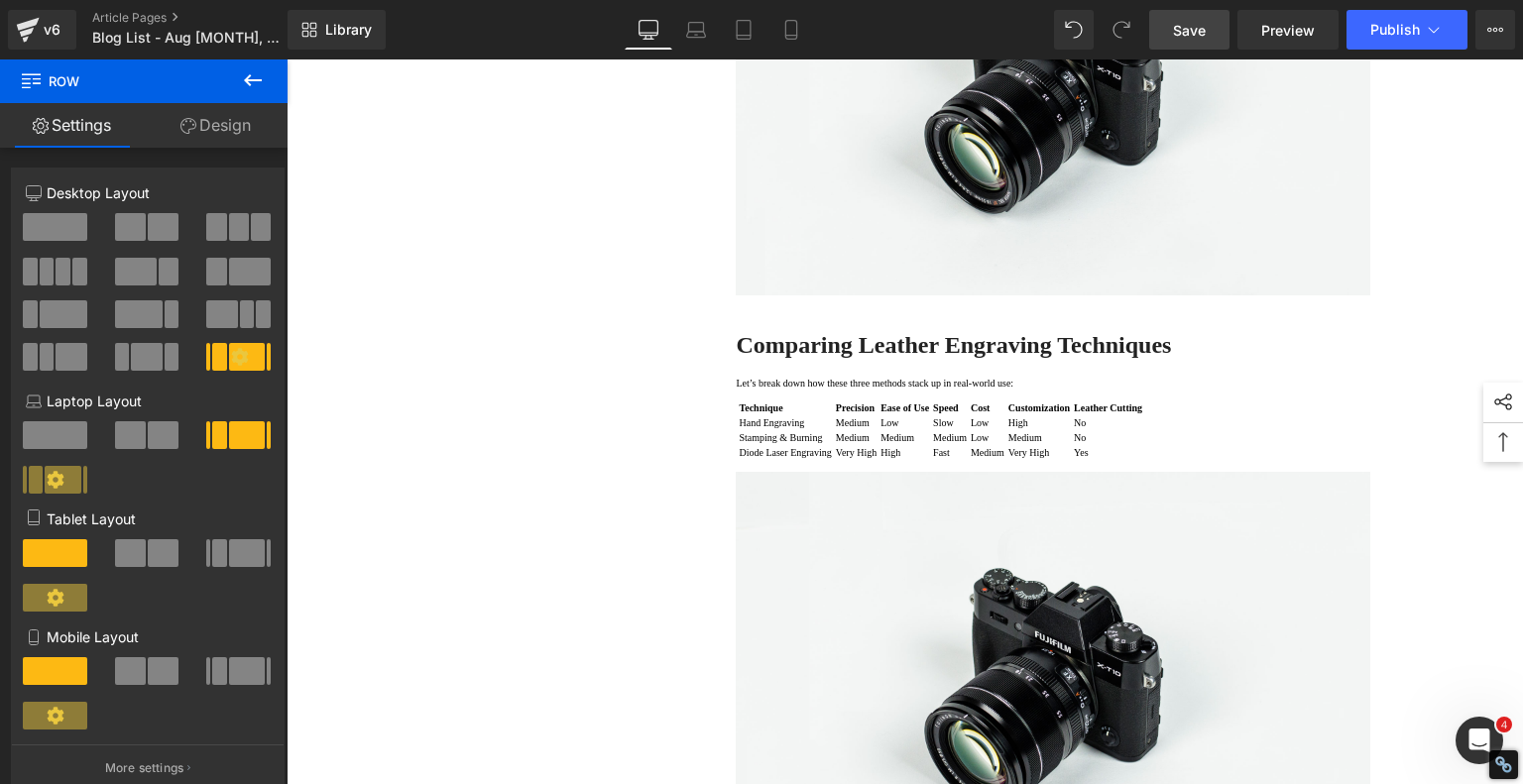 click on "Save" at bounding box center (1189, 30) 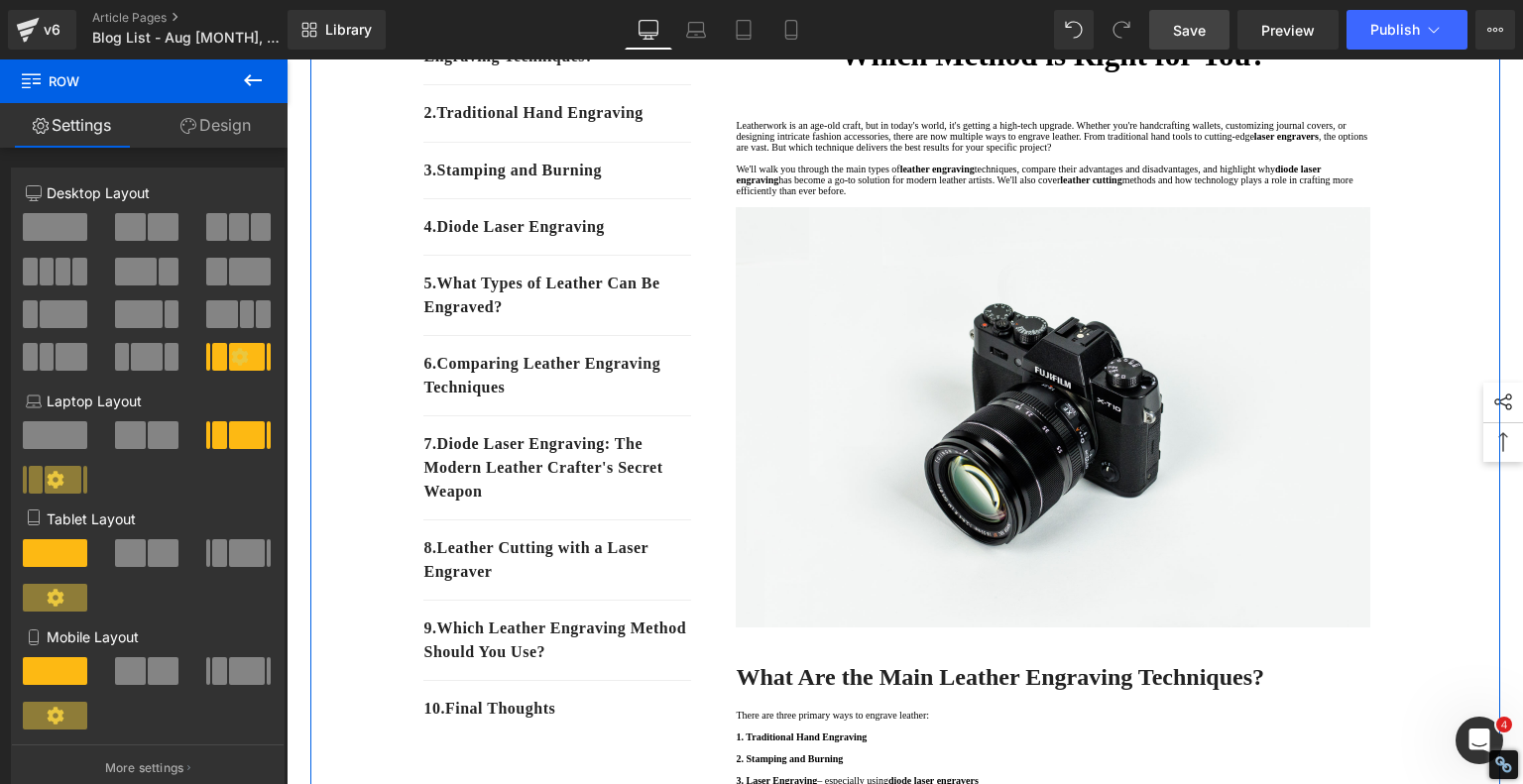 scroll, scrollTop: 0, scrollLeft: 0, axis: both 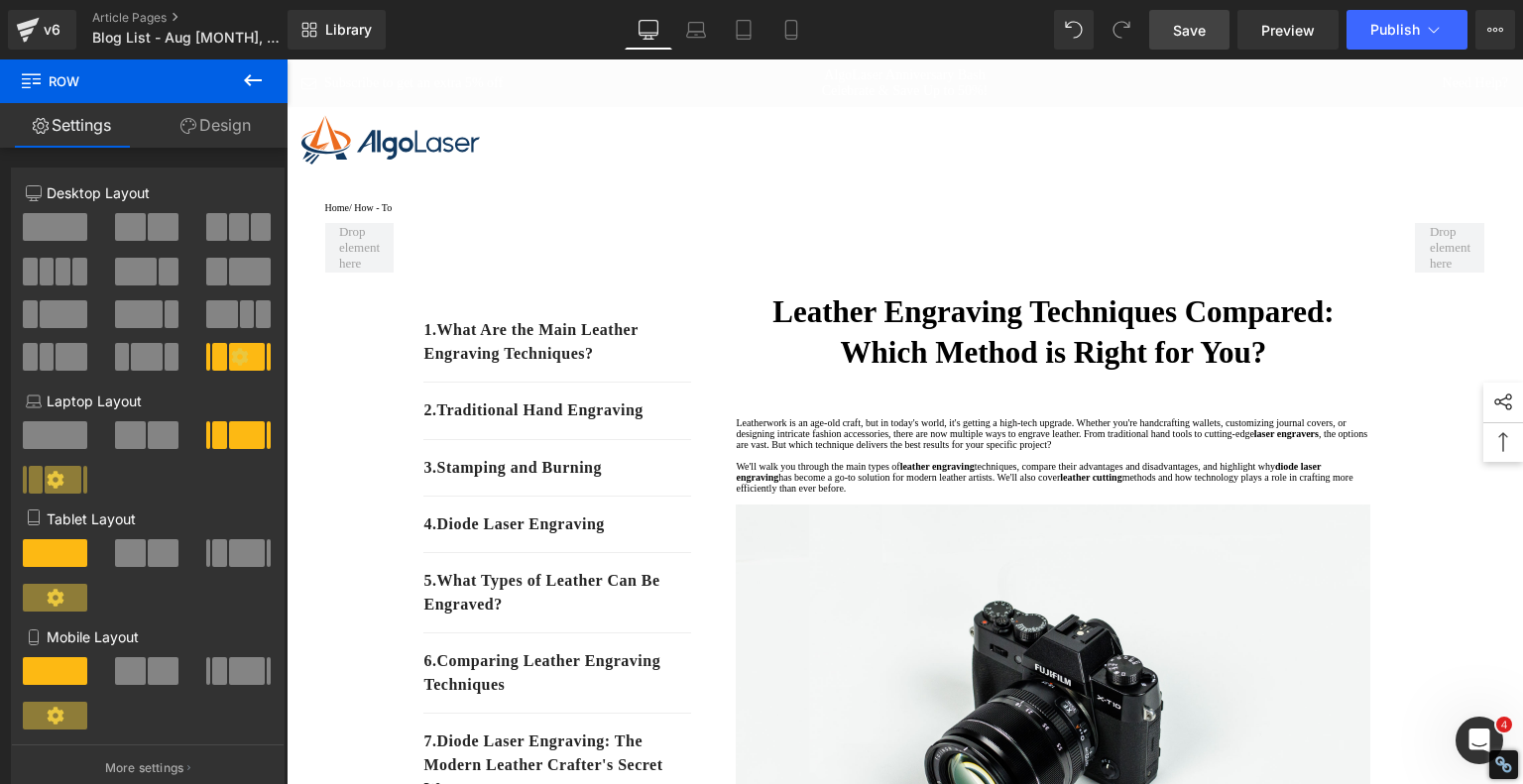 click on "Save" at bounding box center [1189, 30] 